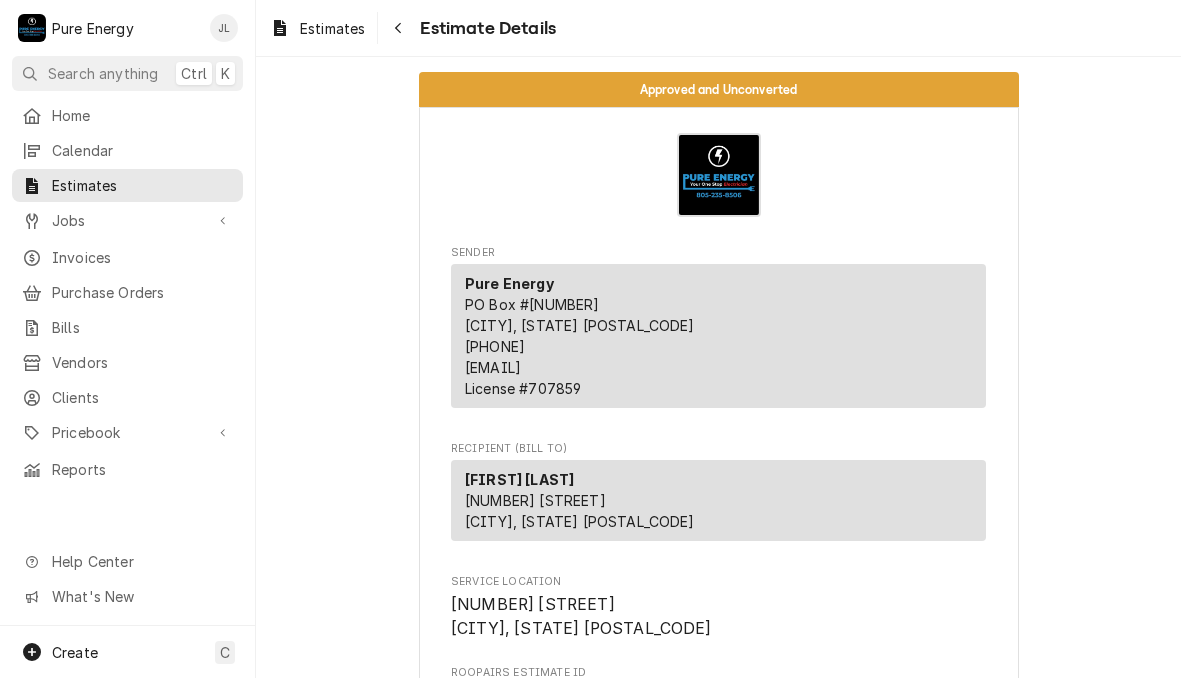 scroll, scrollTop: 0, scrollLeft: 0, axis: both 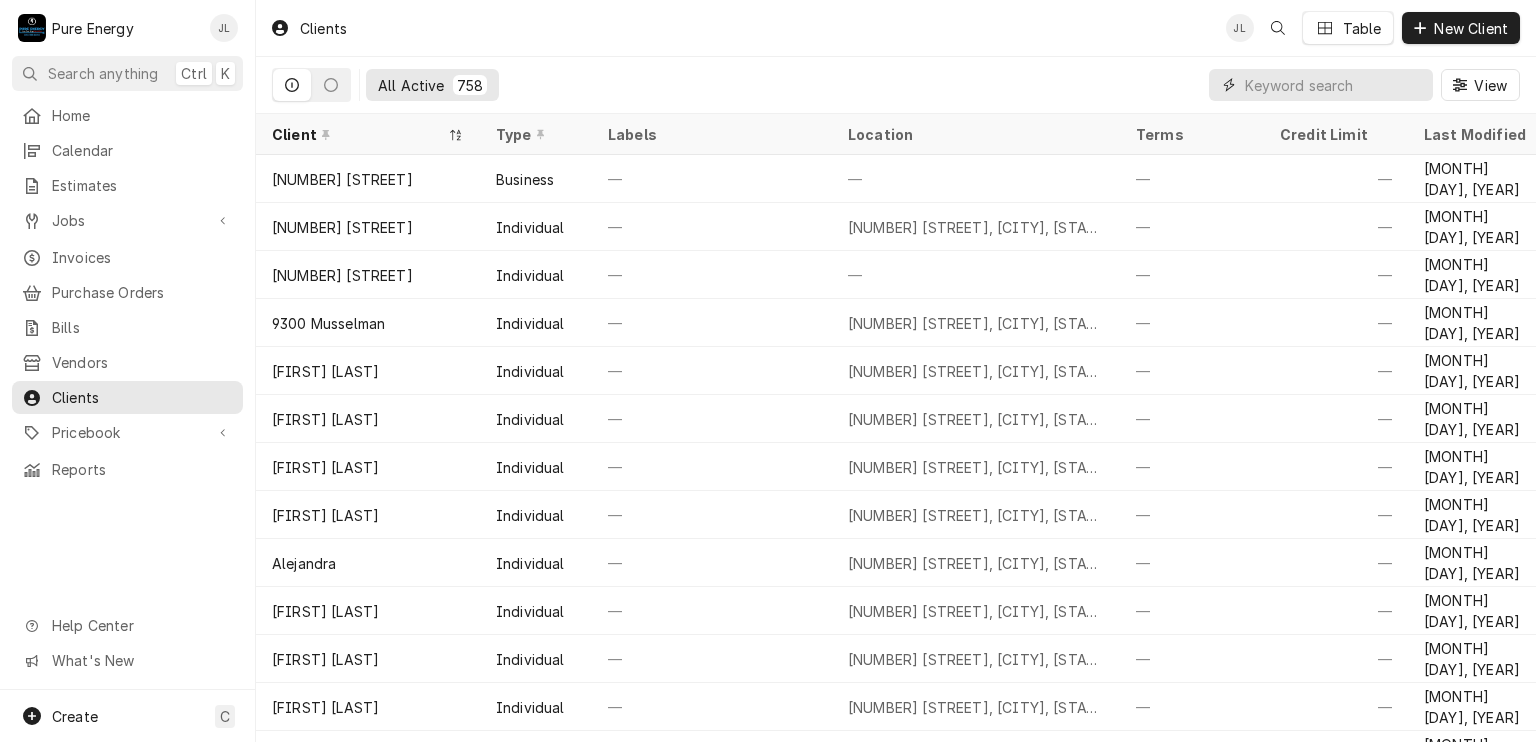 click at bounding box center [1334, 85] 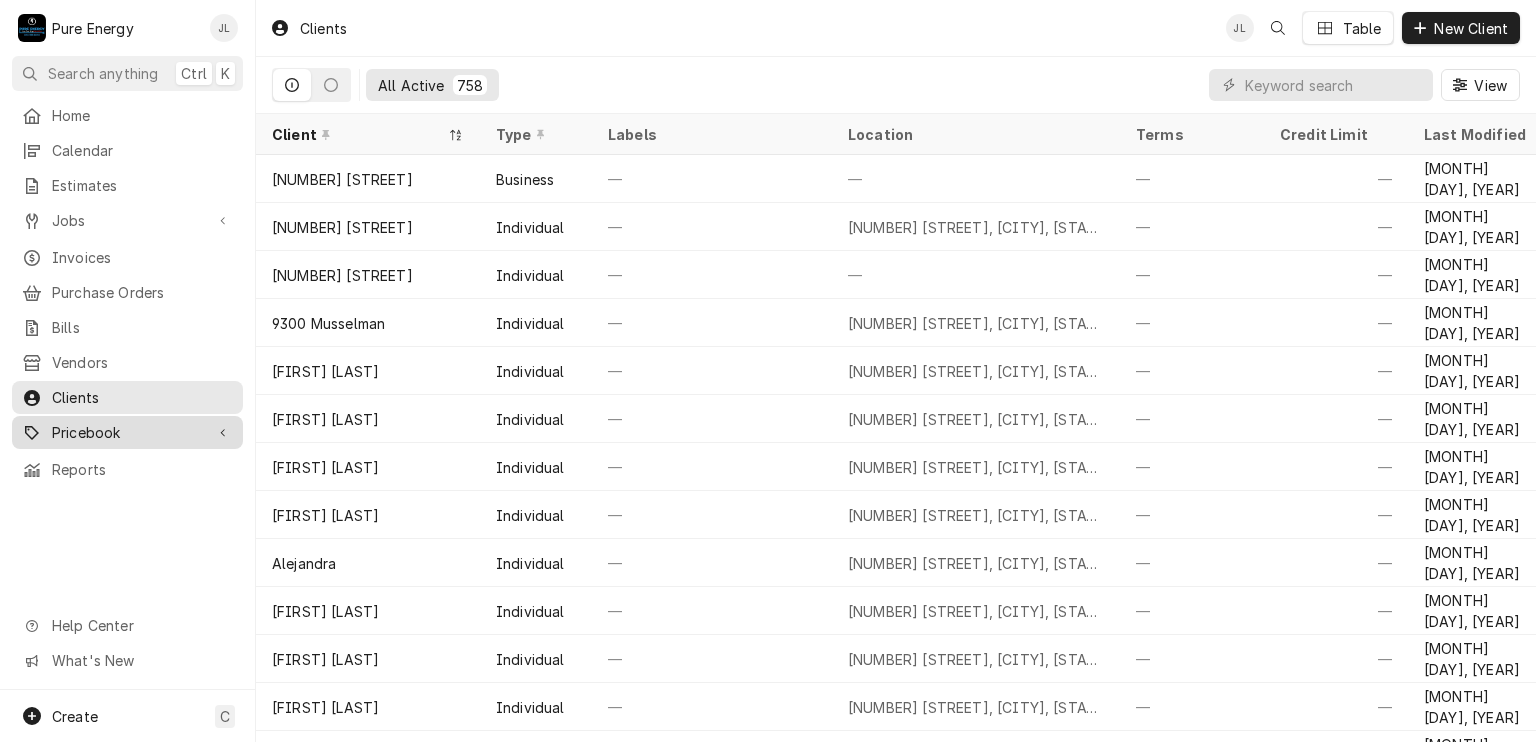click on "Pricebook" at bounding box center (127, 432) 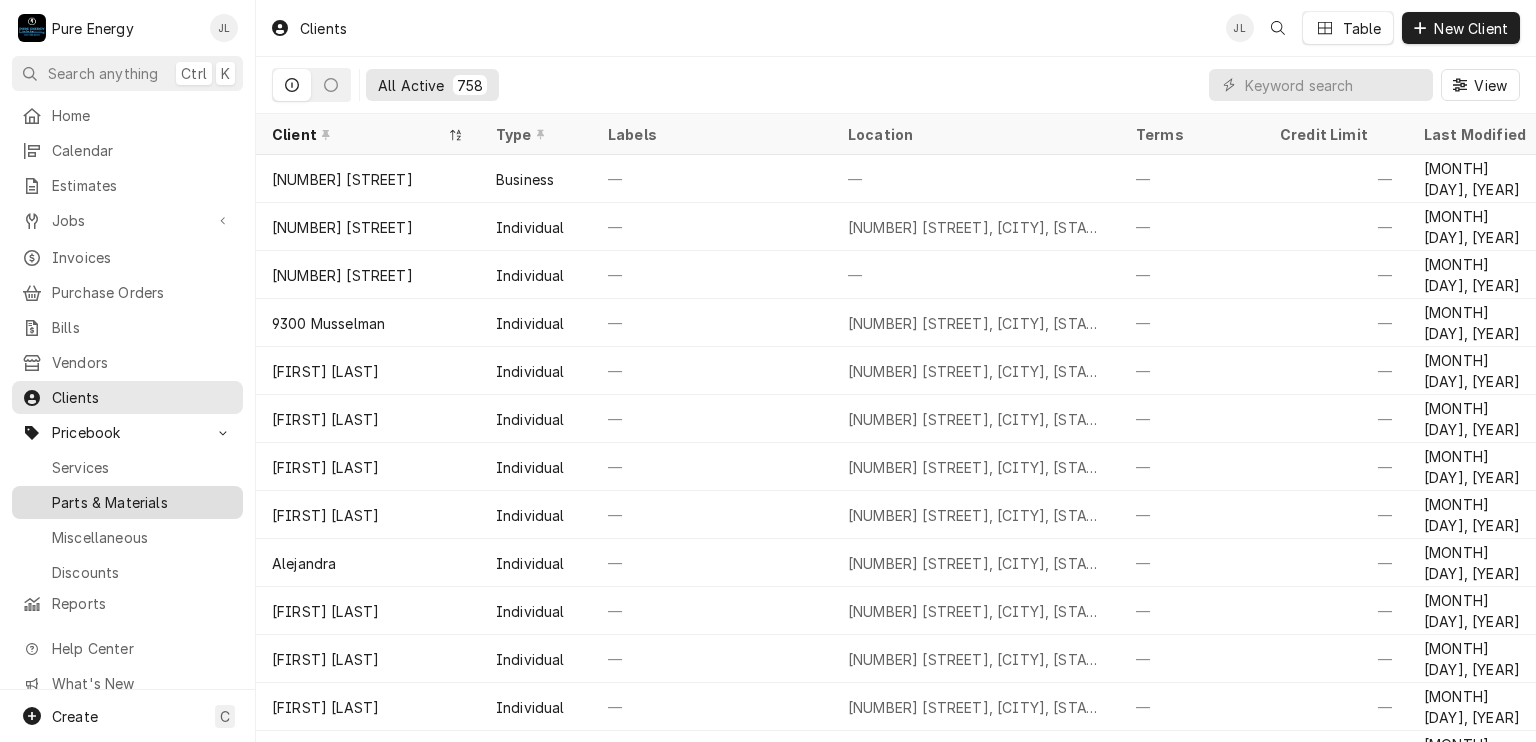 click on "Parts & Materials" at bounding box center [142, 502] 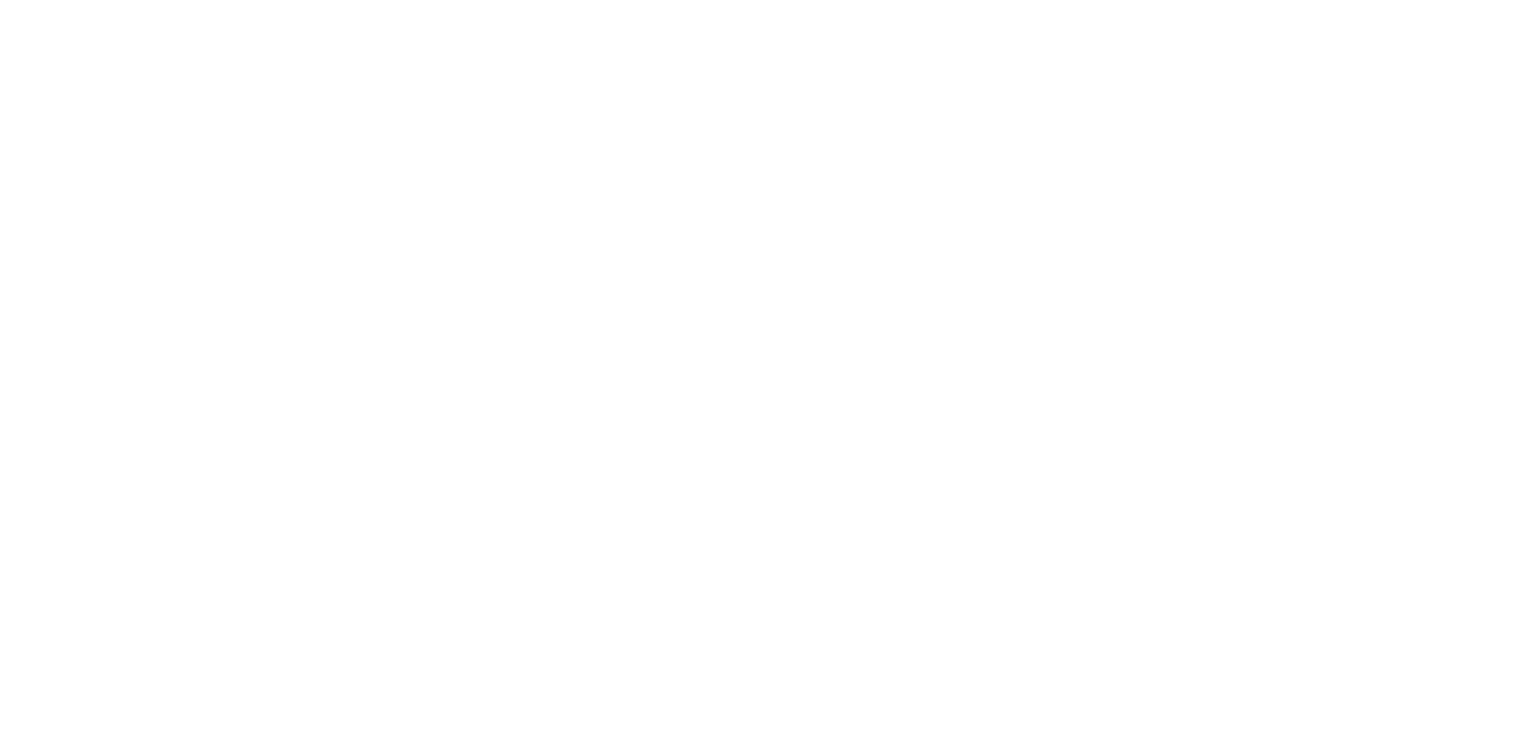 scroll, scrollTop: 0, scrollLeft: 0, axis: both 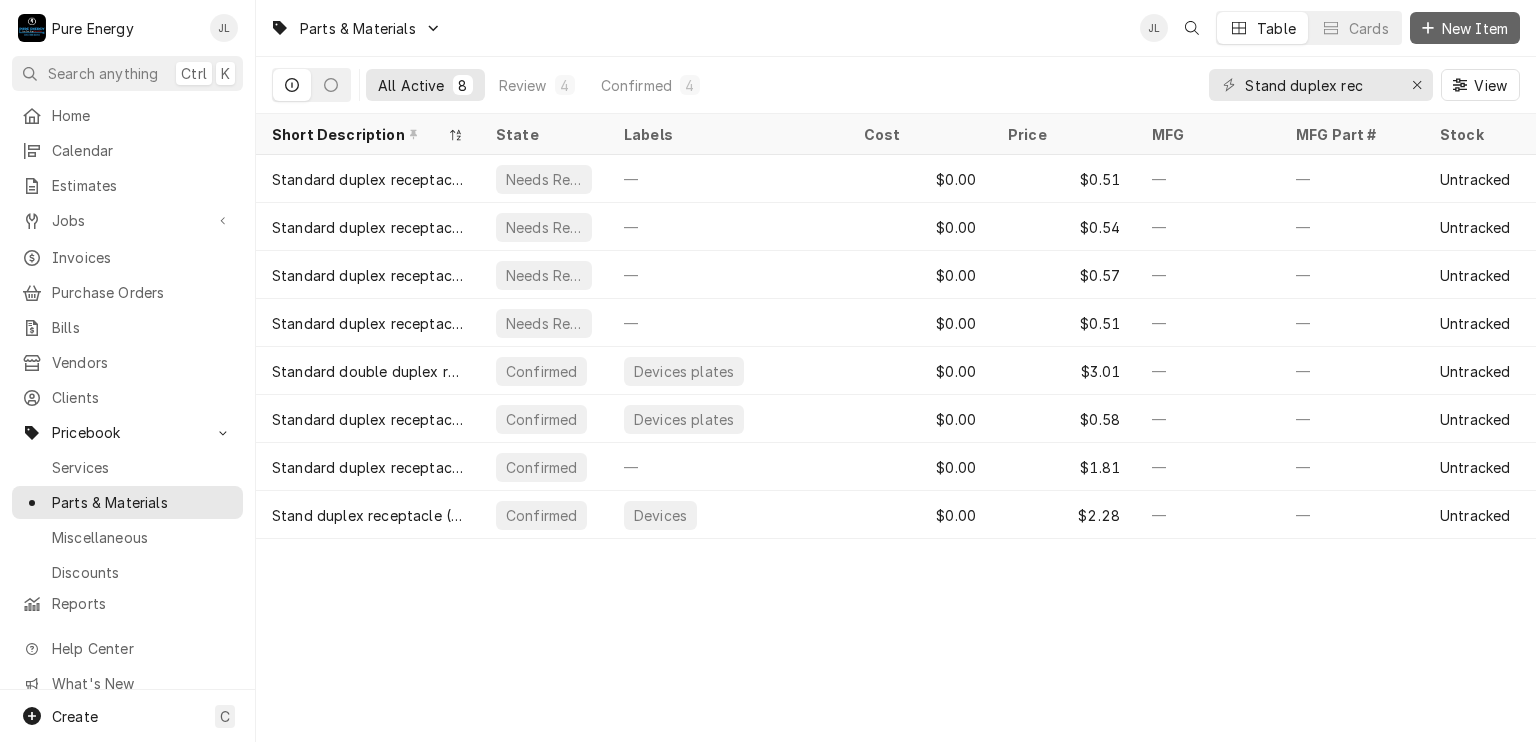 drag, startPoint x: 1440, startPoint y: 20, endPoint x: 1397, endPoint y: 63, distance: 60.811184 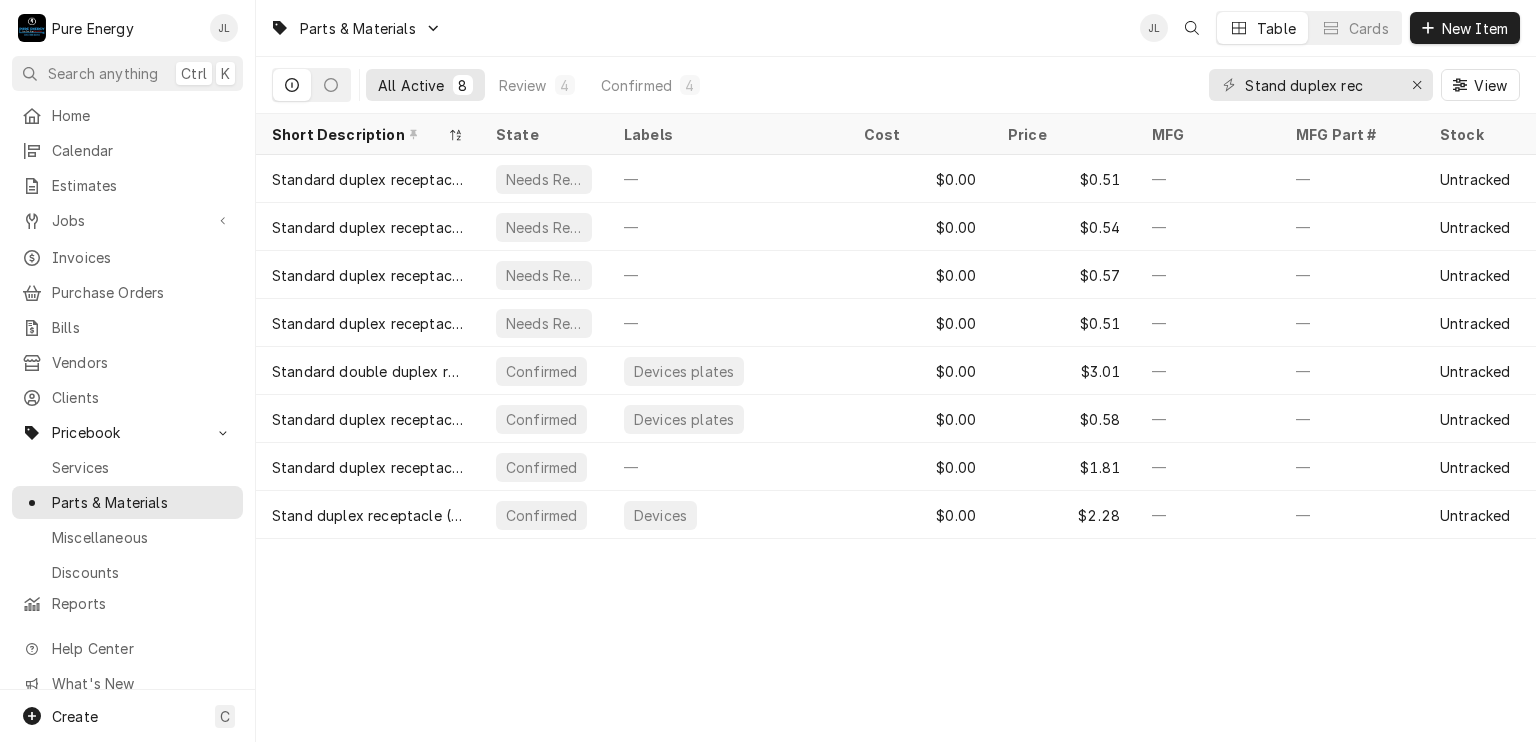 click on "New Item" at bounding box center [1475, 28] 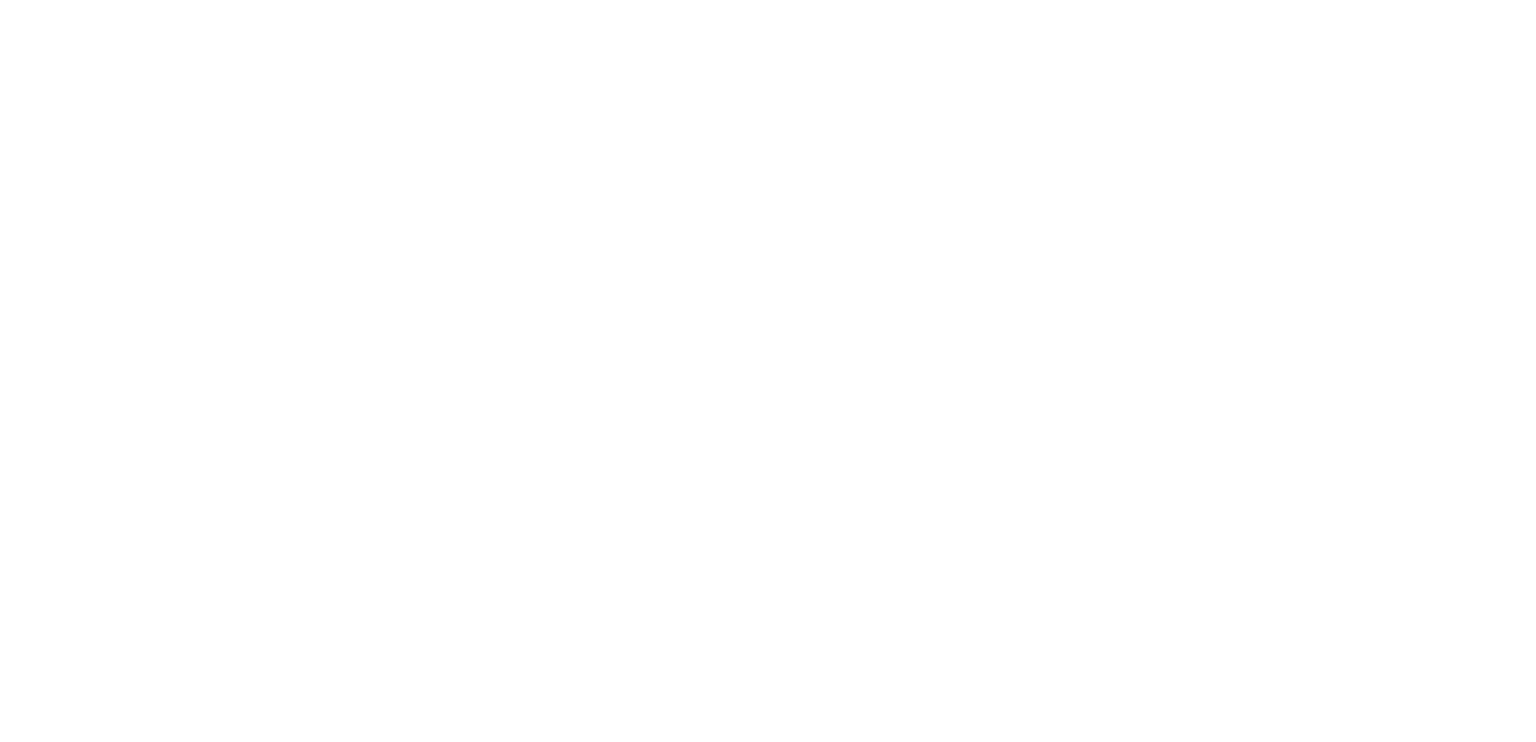 scroll, scrollTop: 0, scrollLeft: 0, axis: both 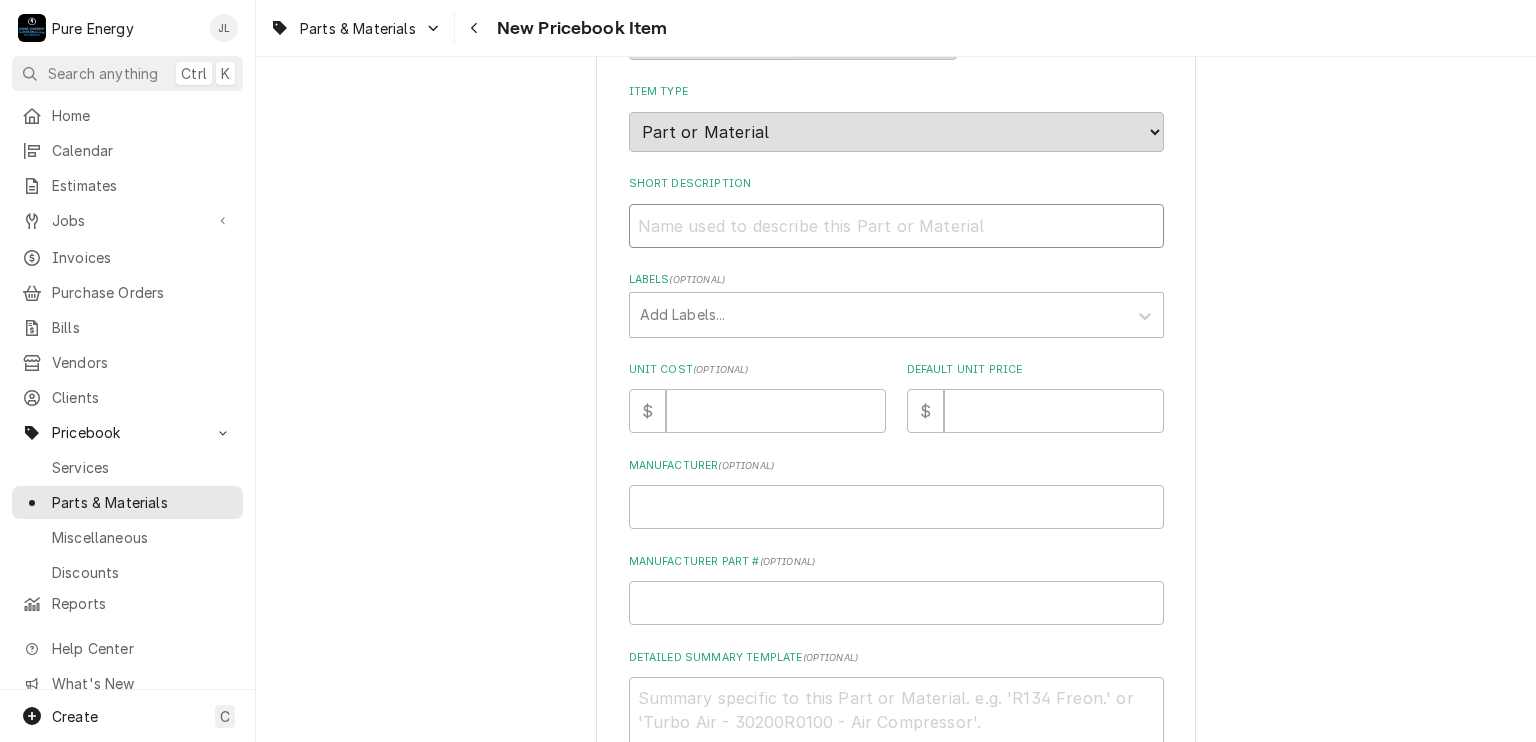 click on "Short Description" at bounding box center (896, 226) 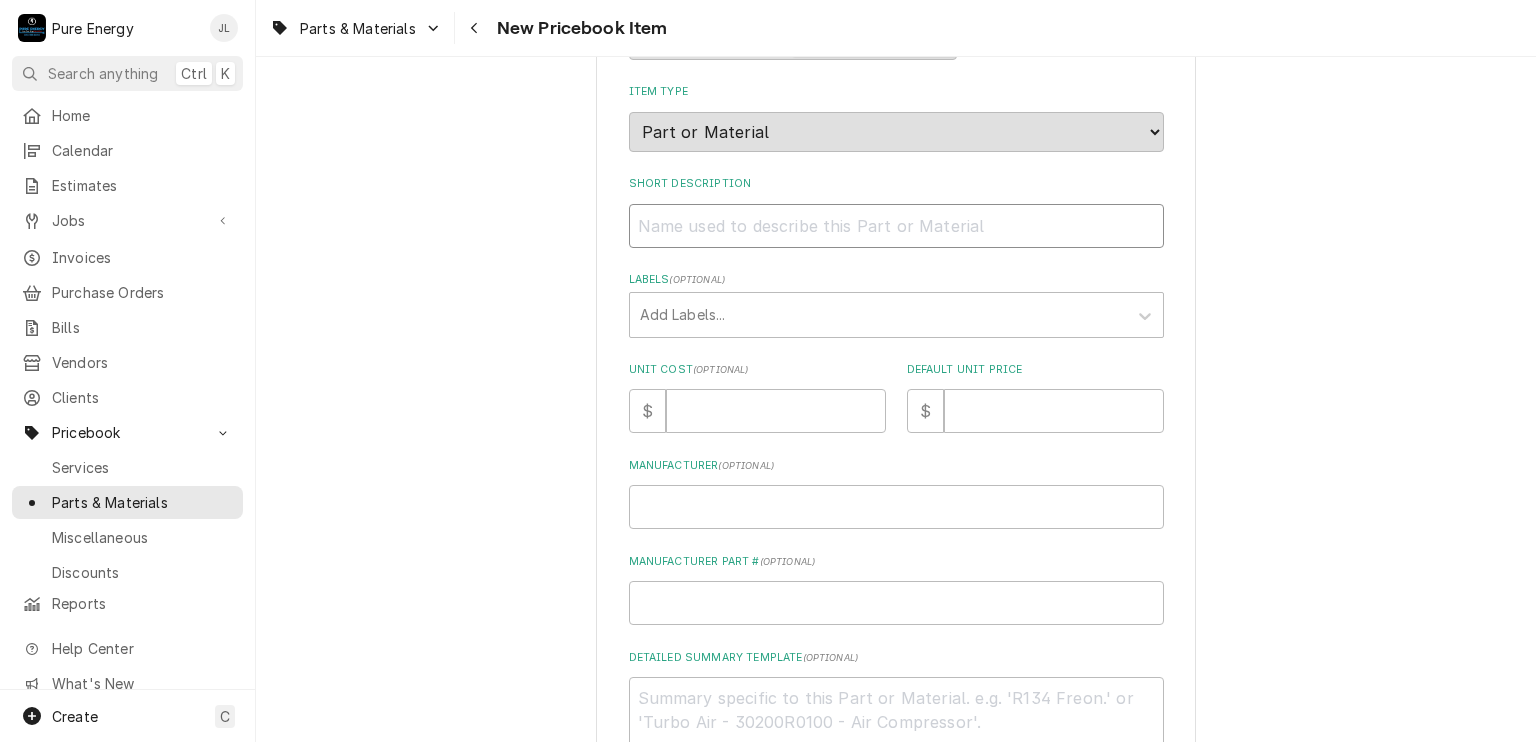 type on "x" 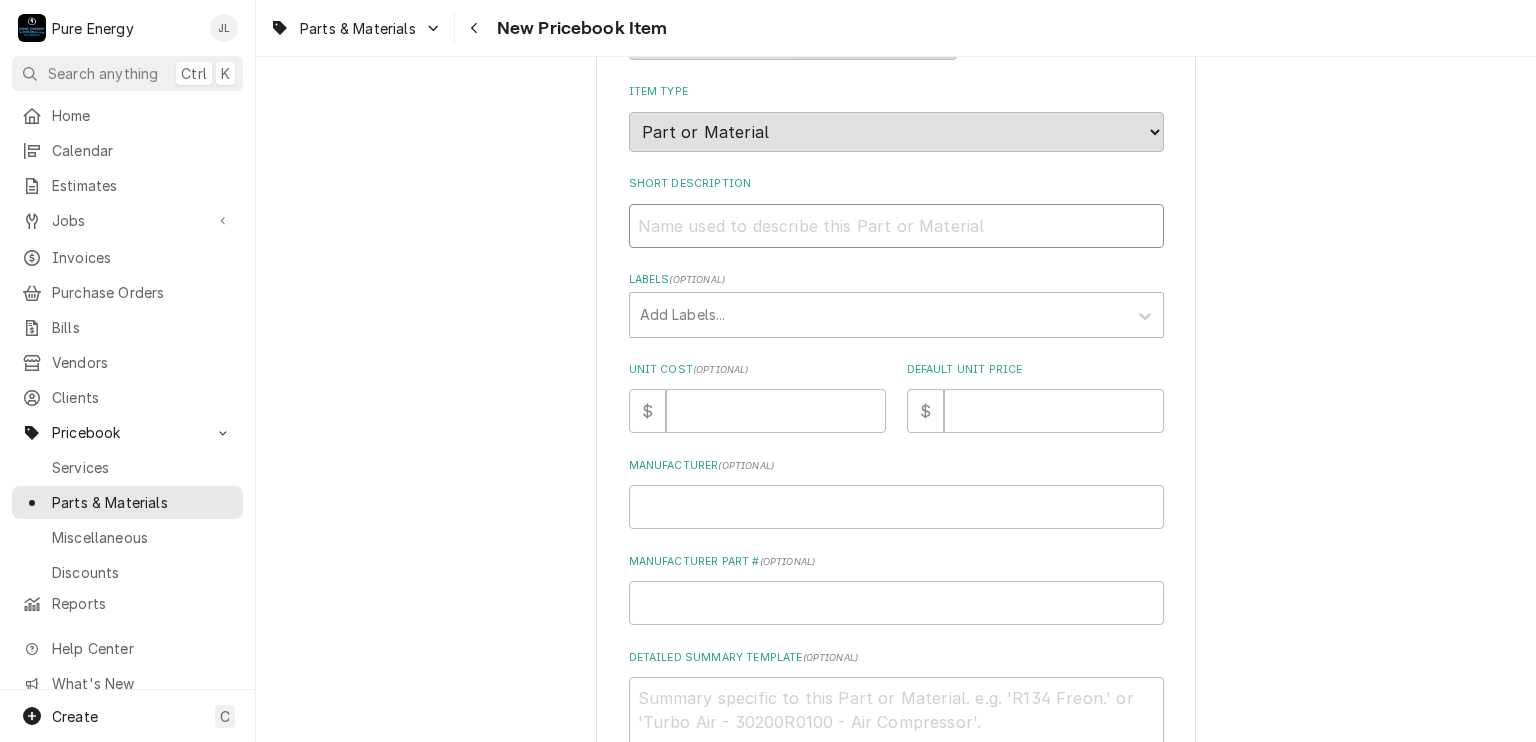 type on "3" 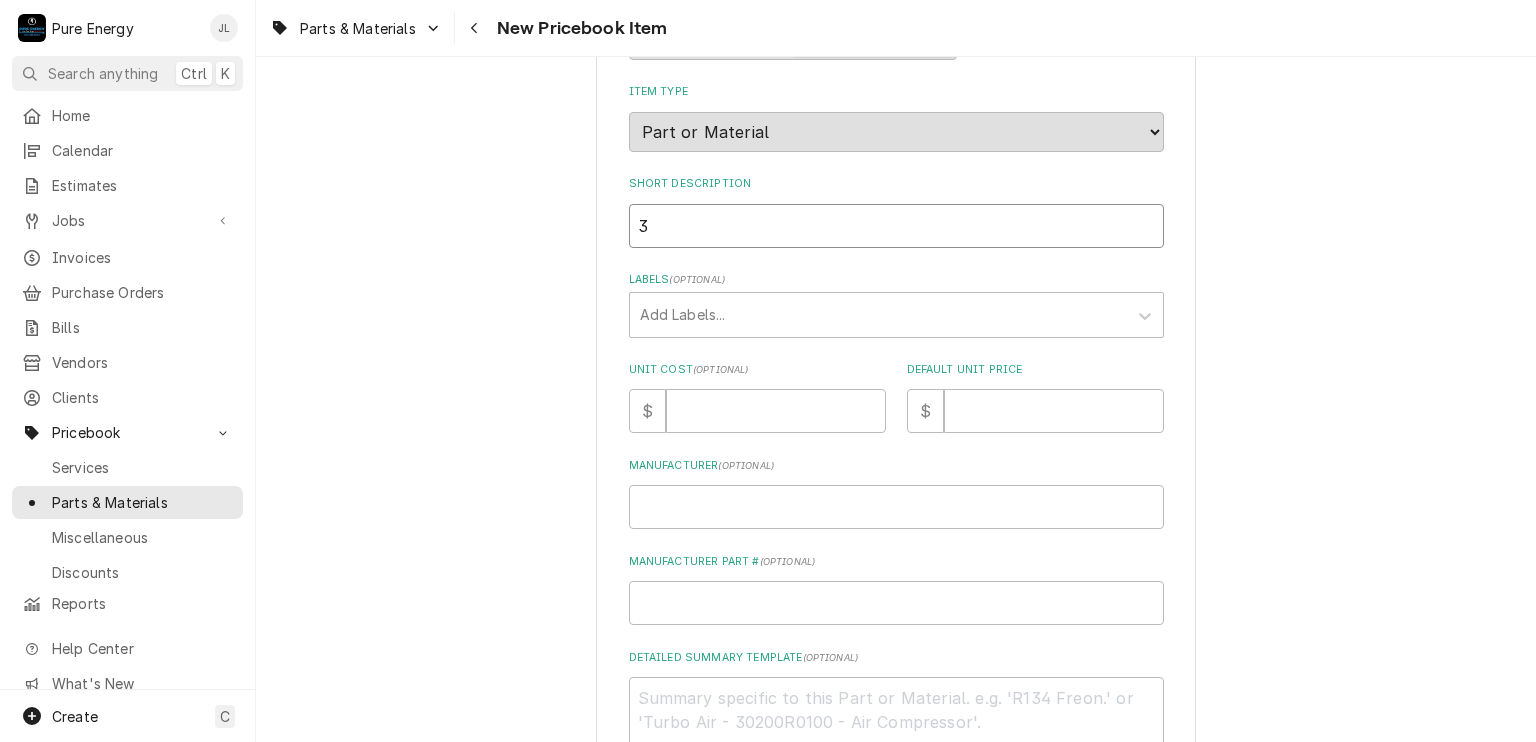 type on "x" 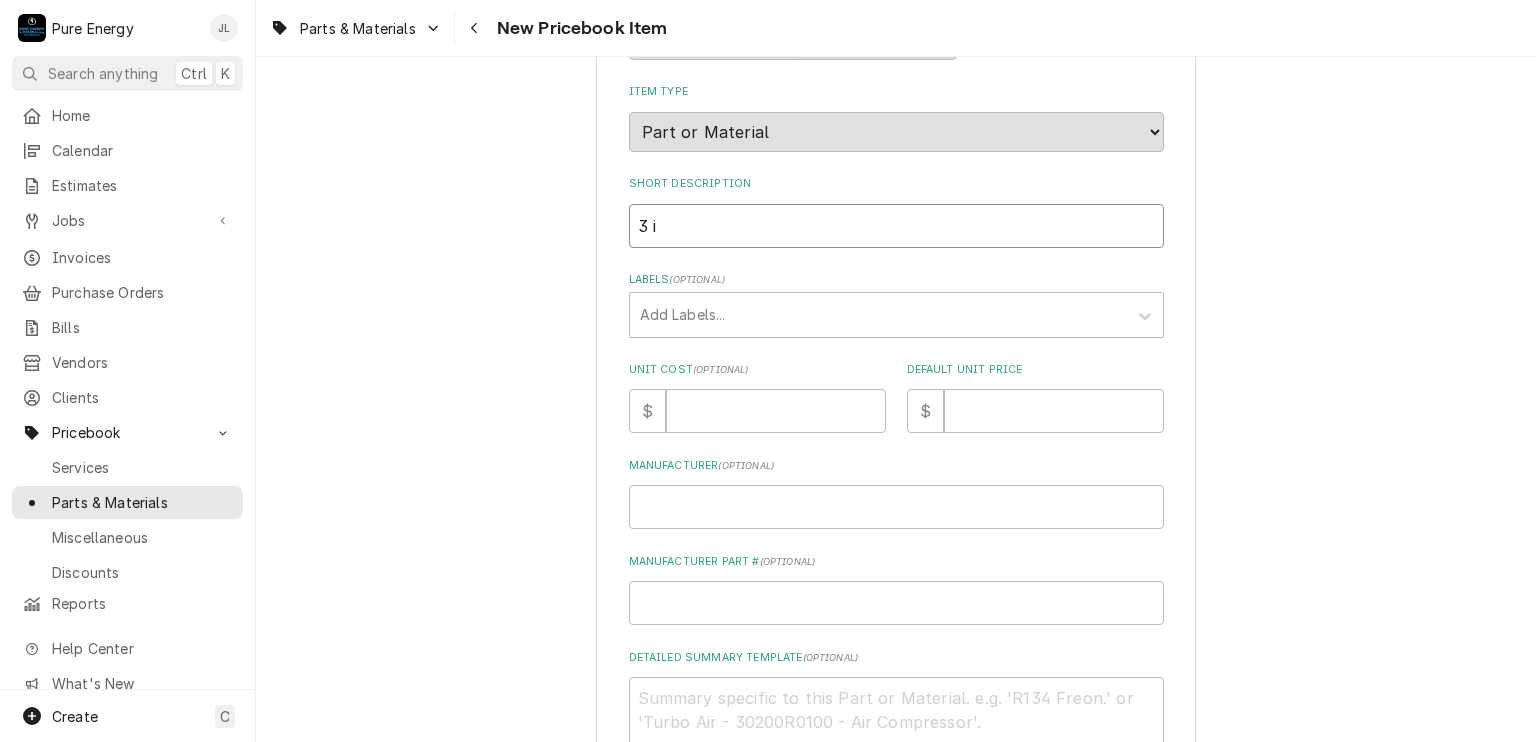 type on "x" 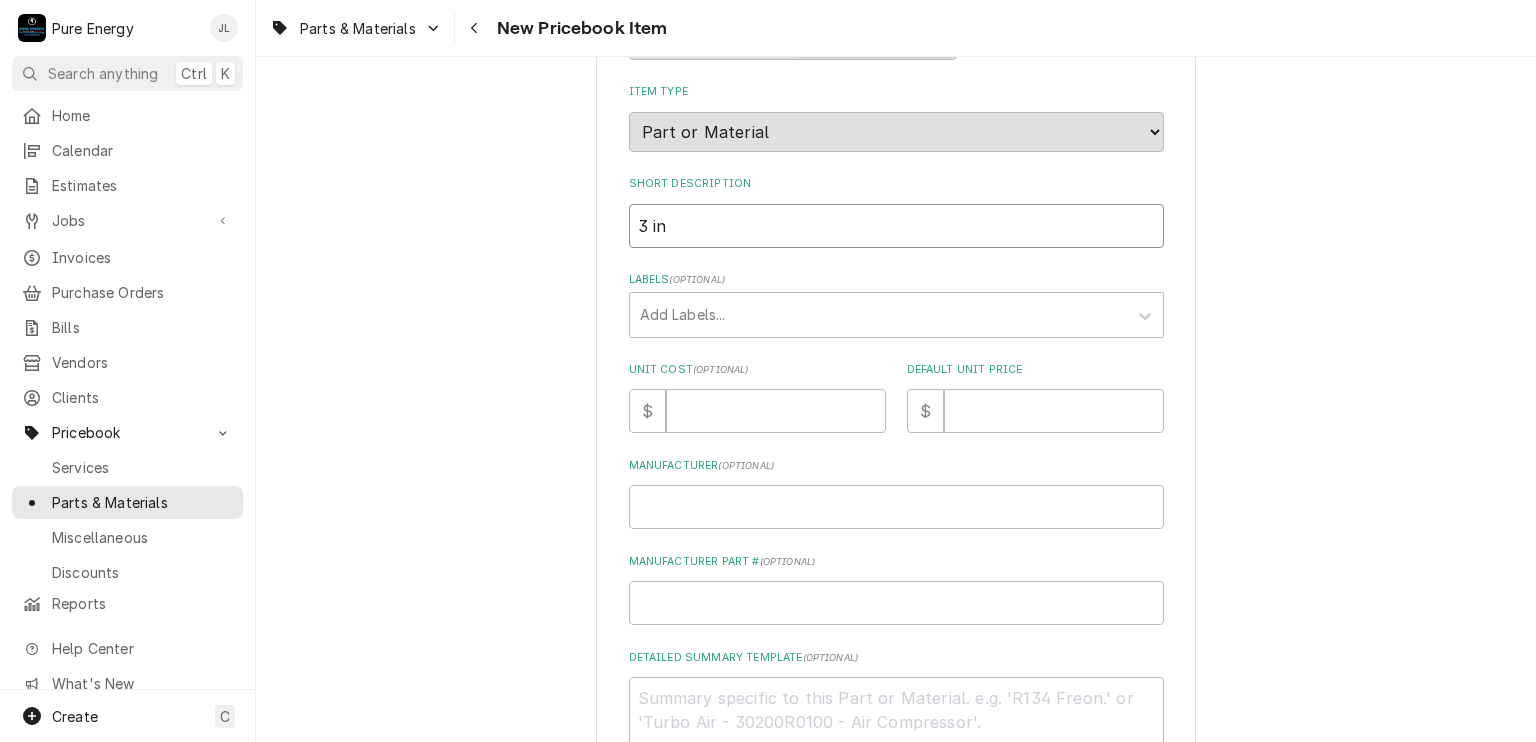 type on "x" 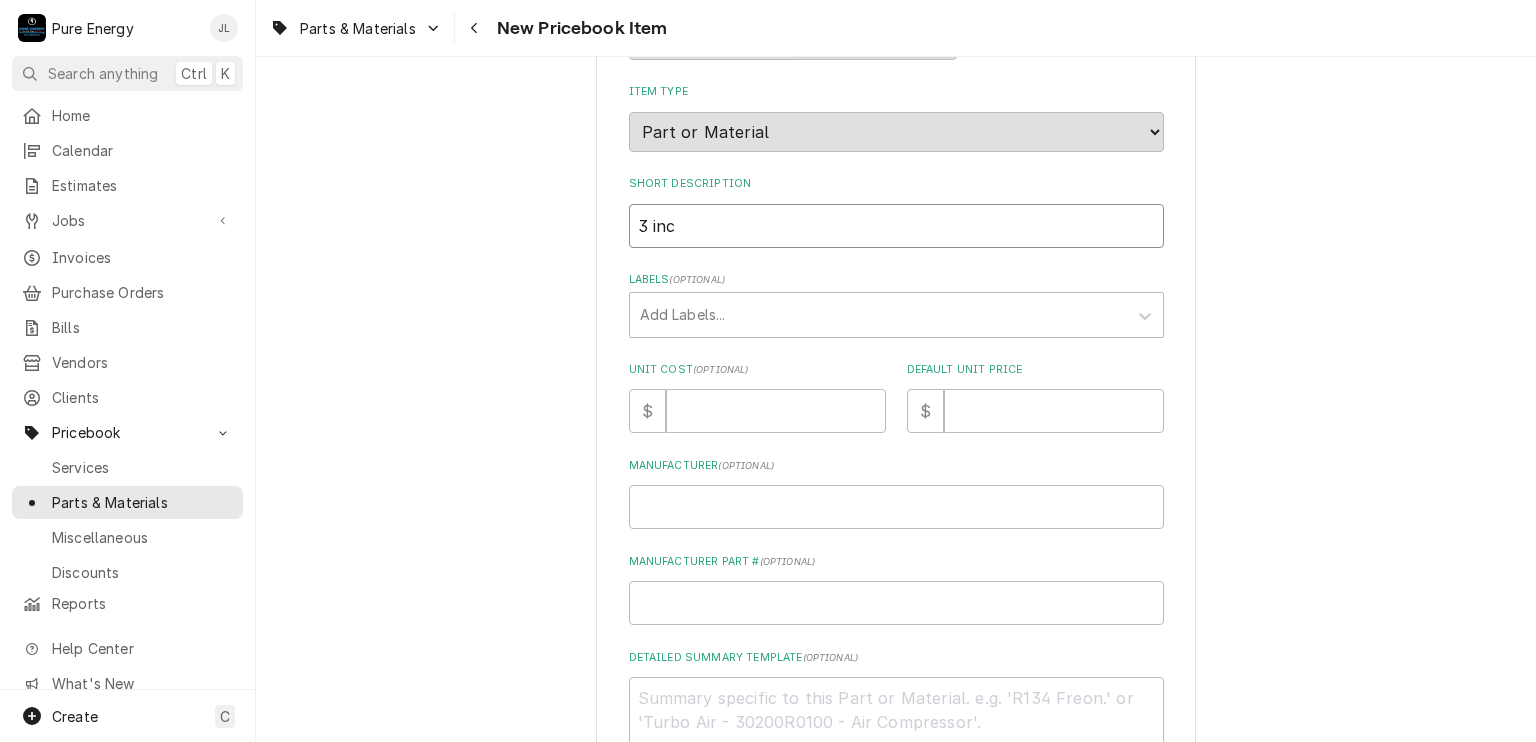 type on "3 inch" 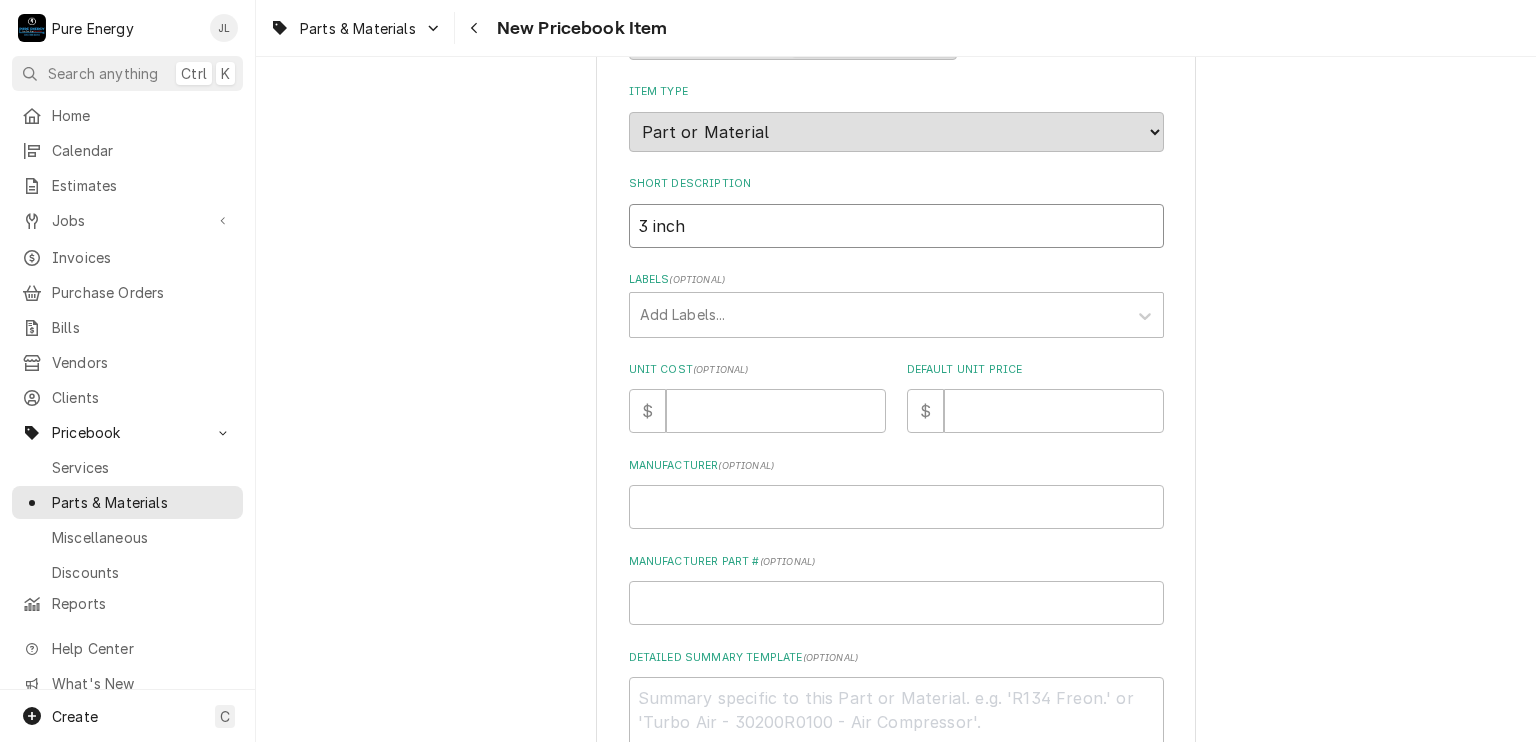 type on "x" 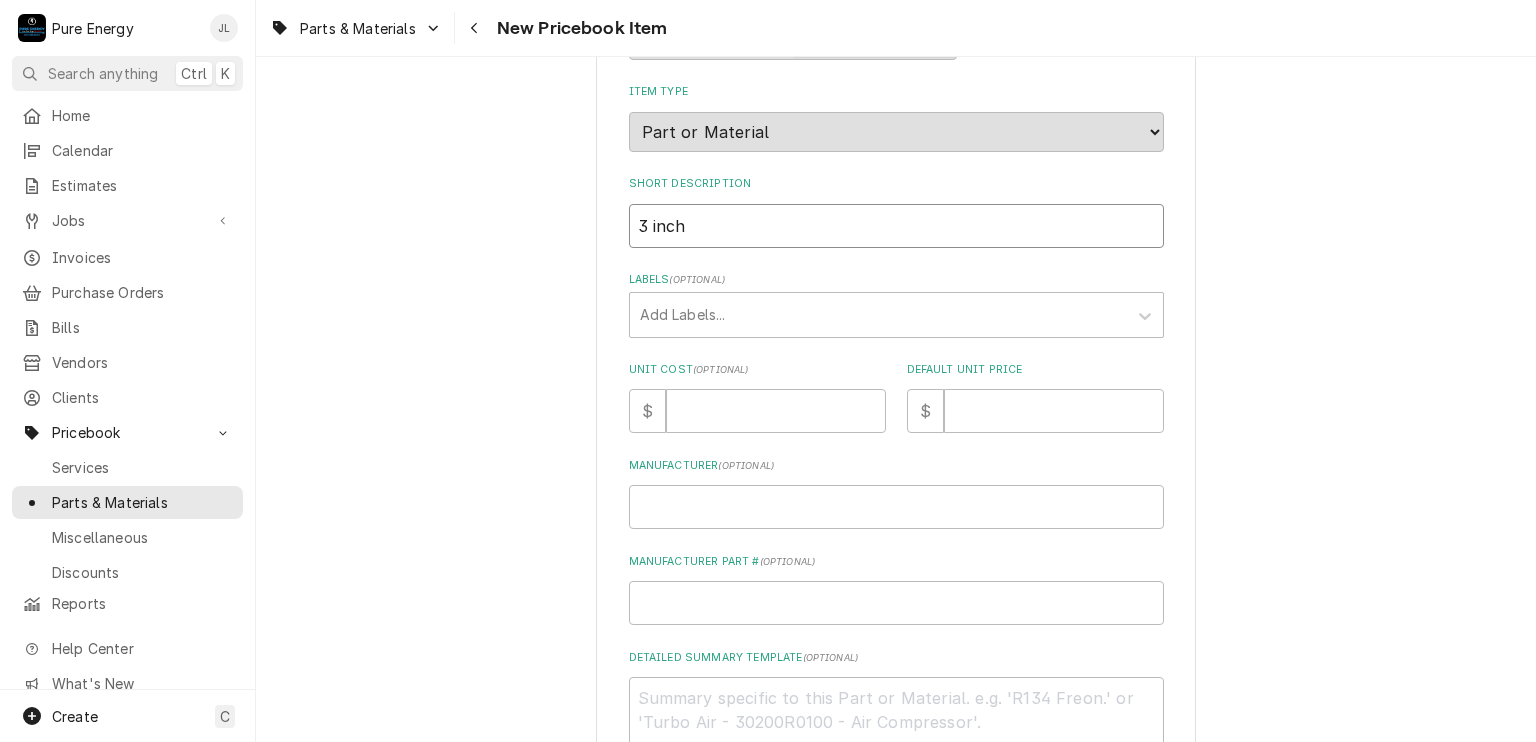 type on "x" 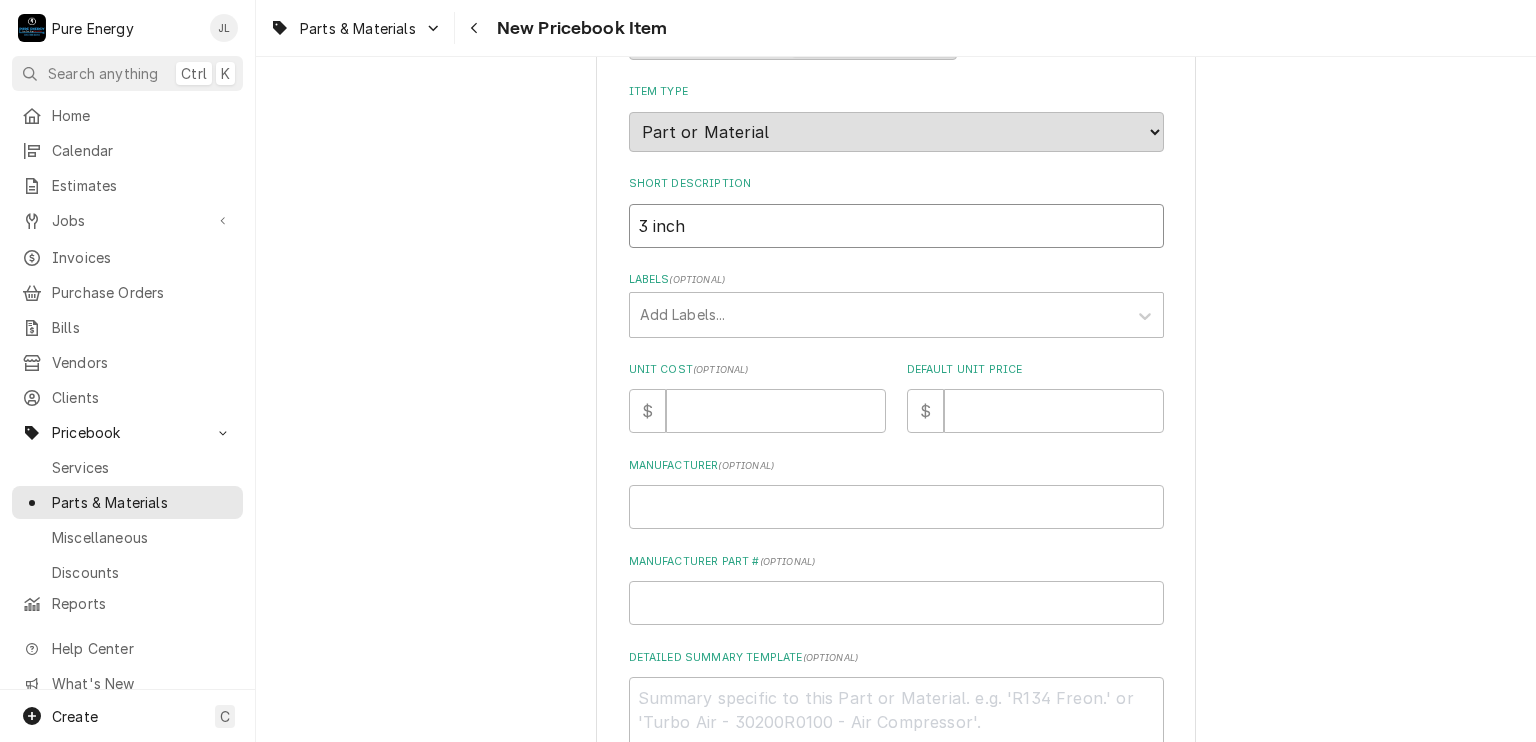 type on "3 inch r" 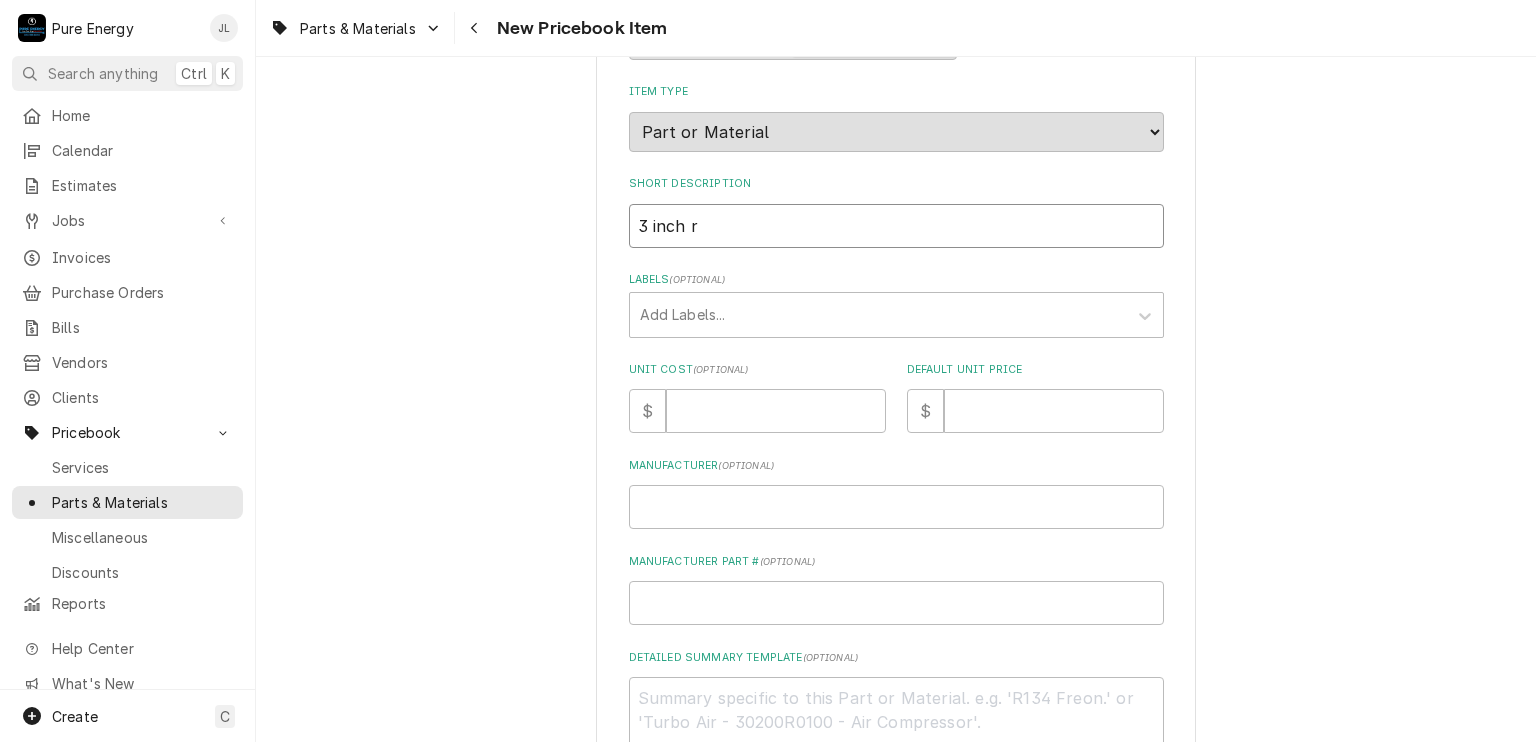 type on "x" 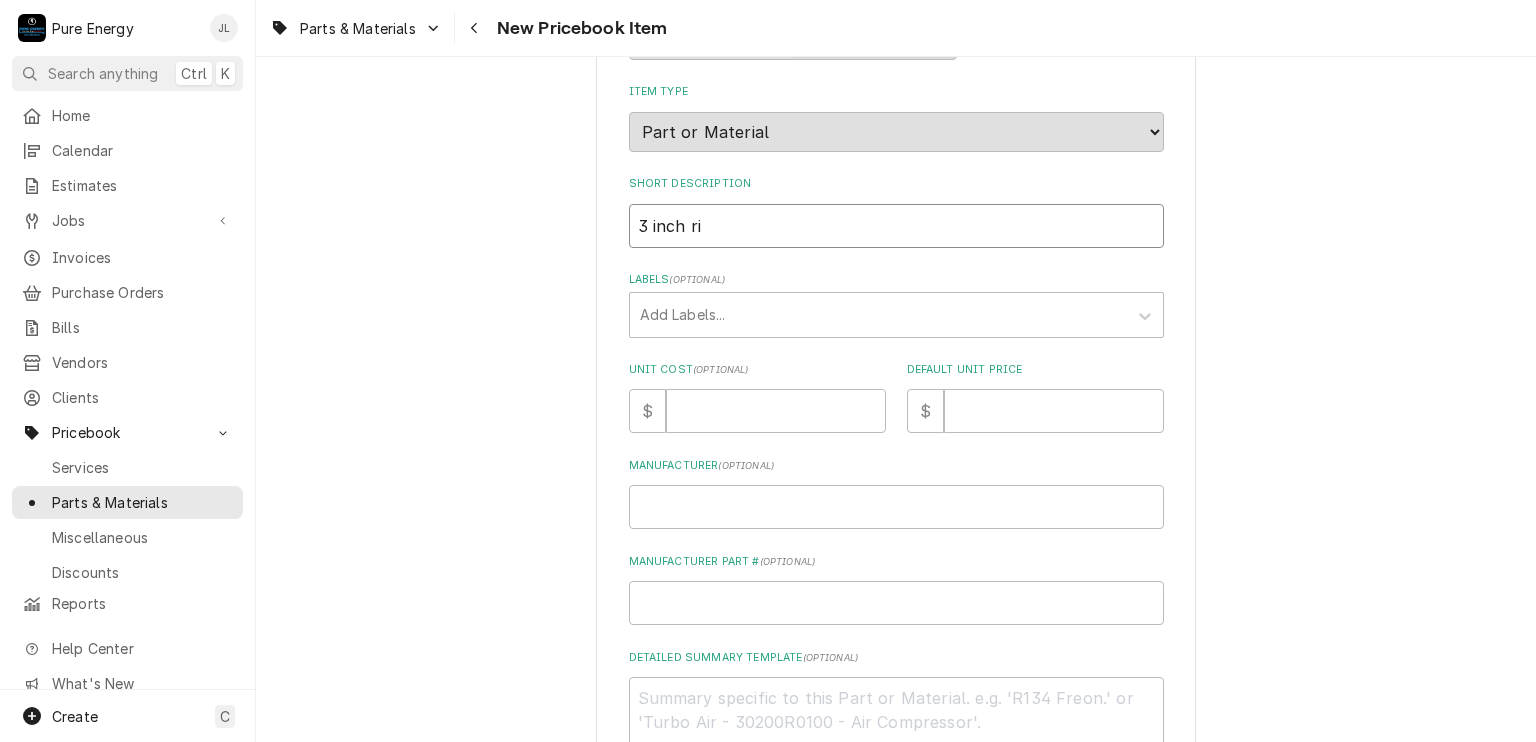 type on "x" 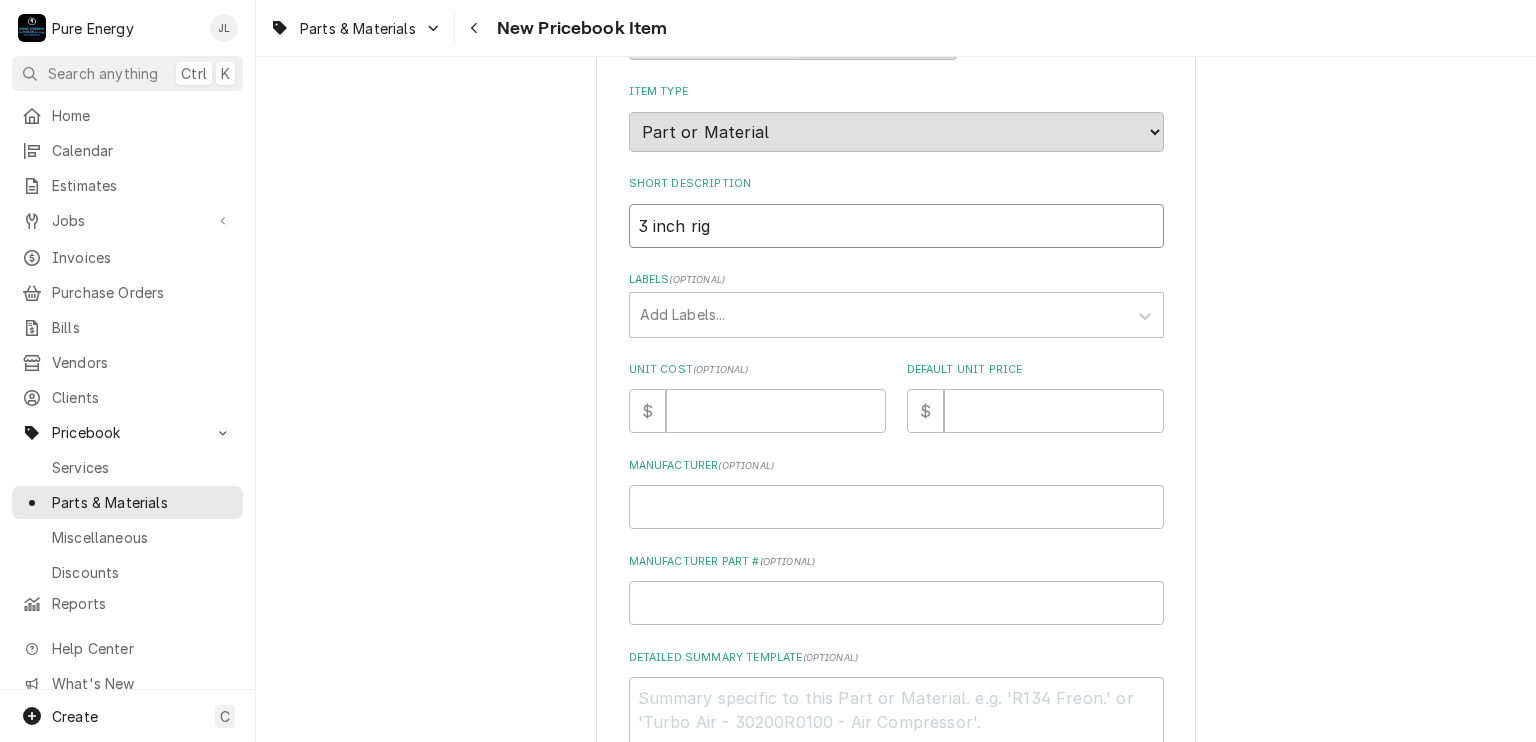 type on "x" 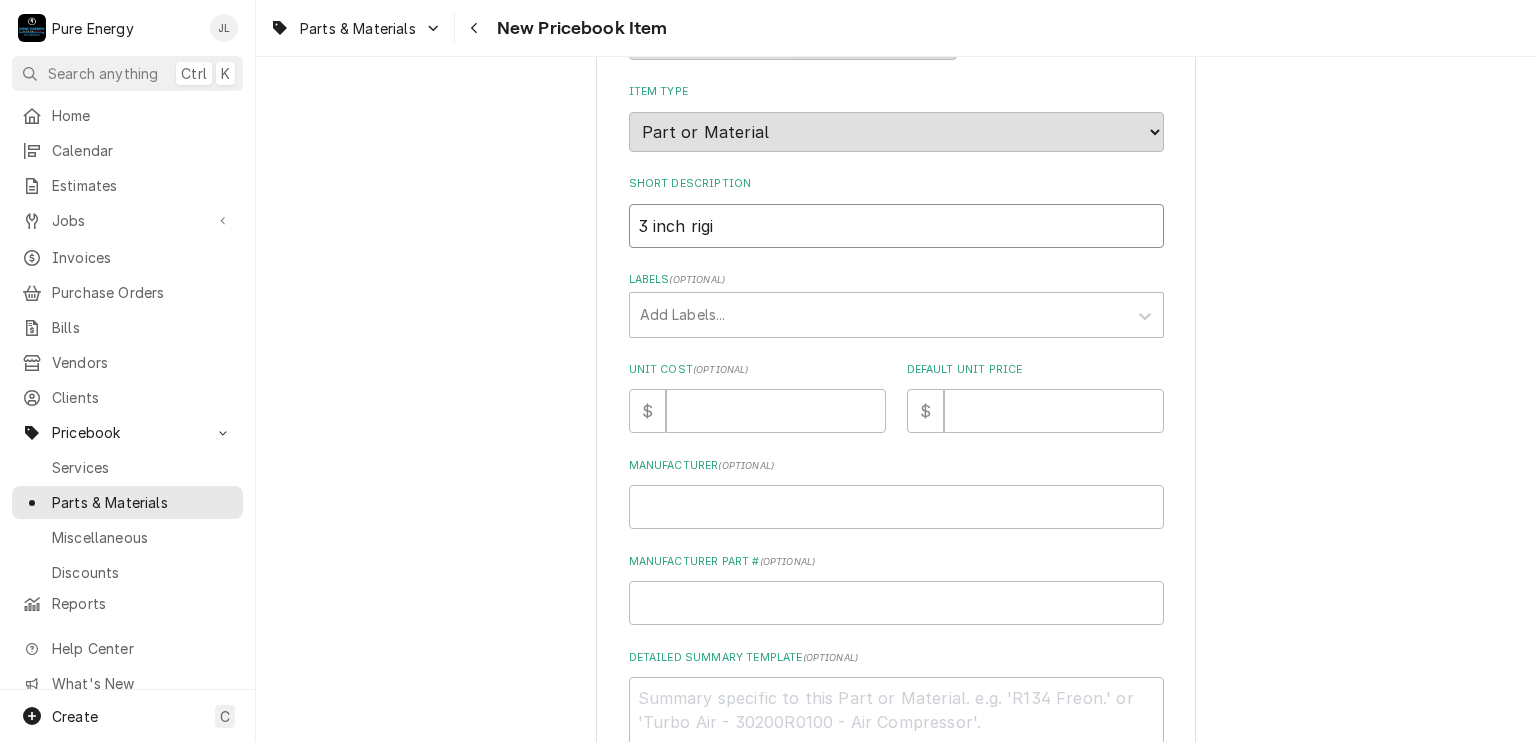 type on "x" 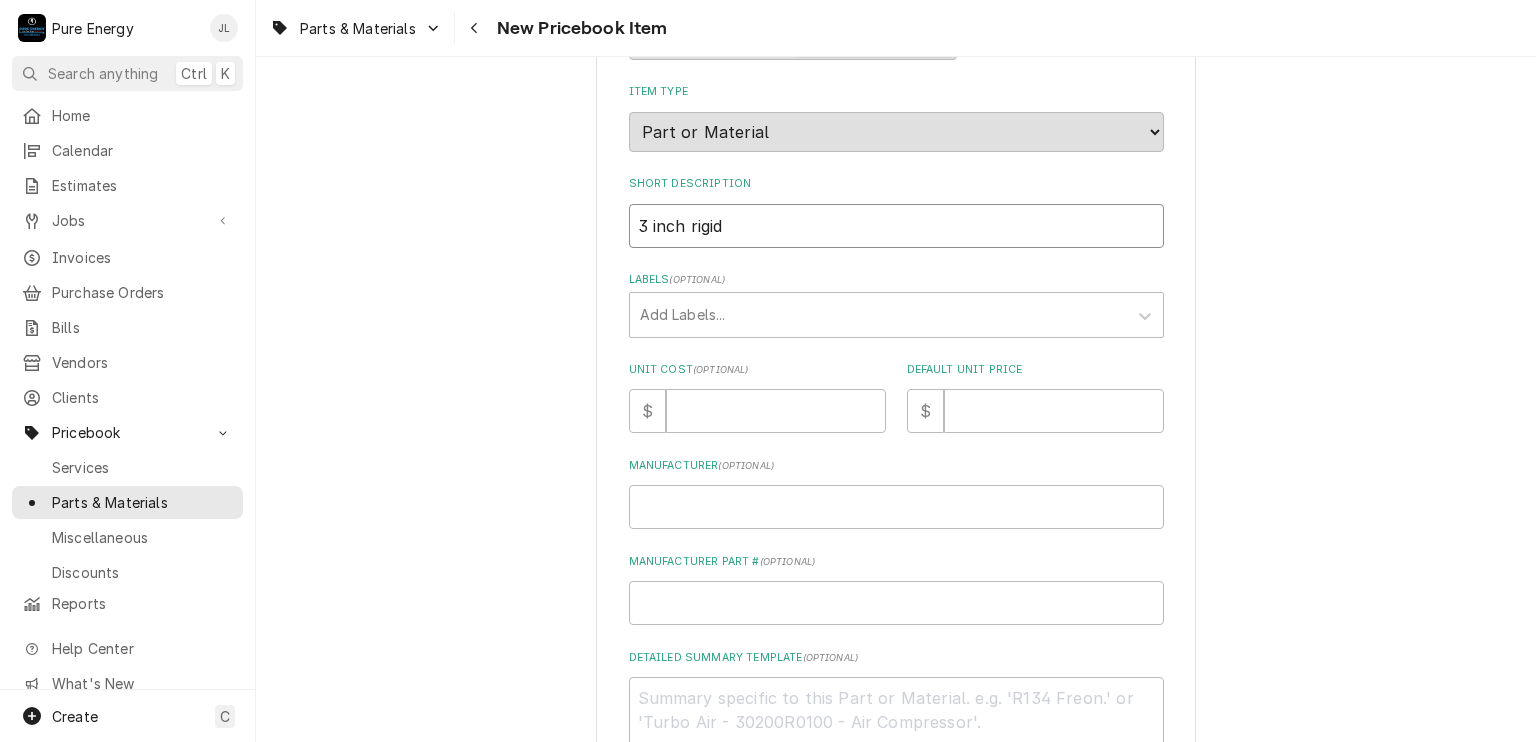 type on "x" 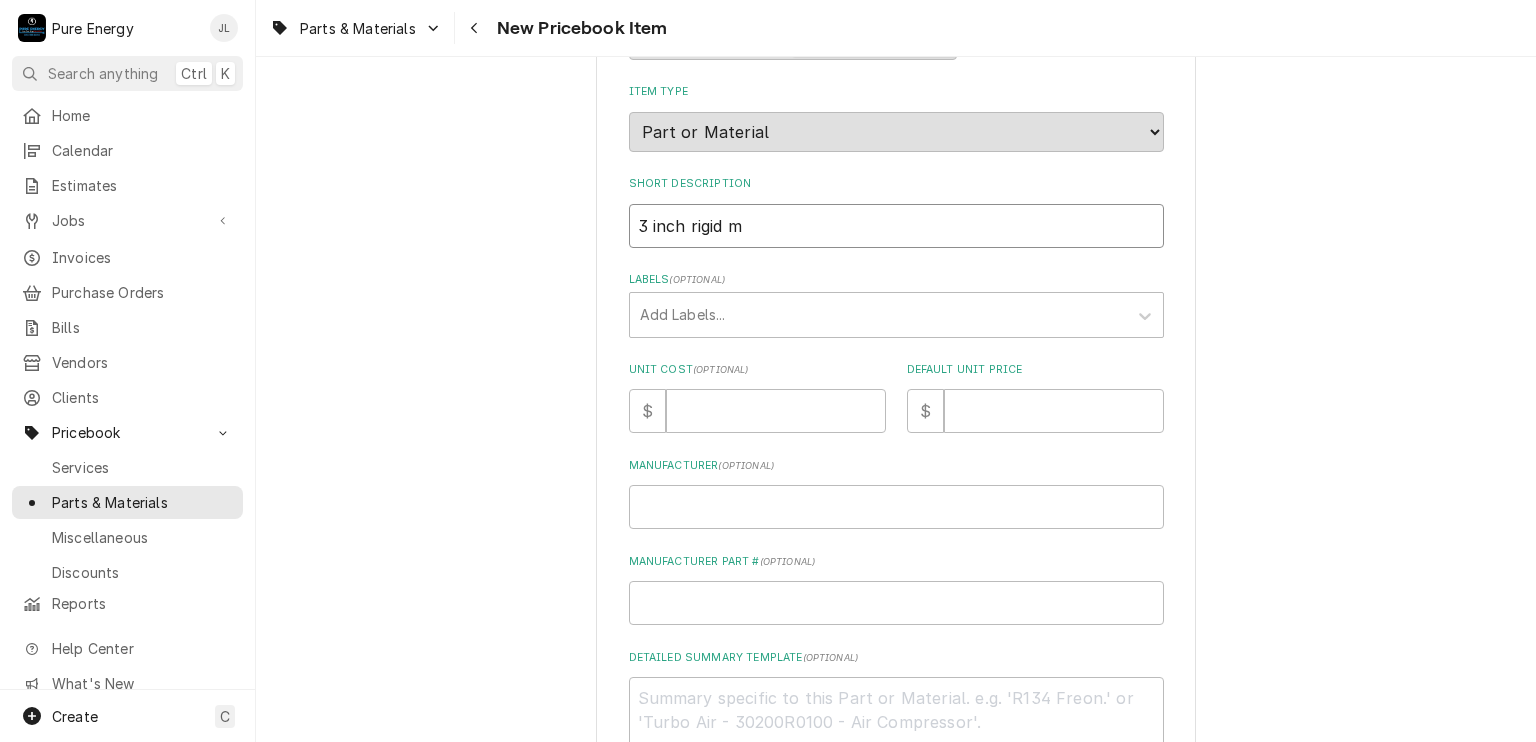 type on "x" 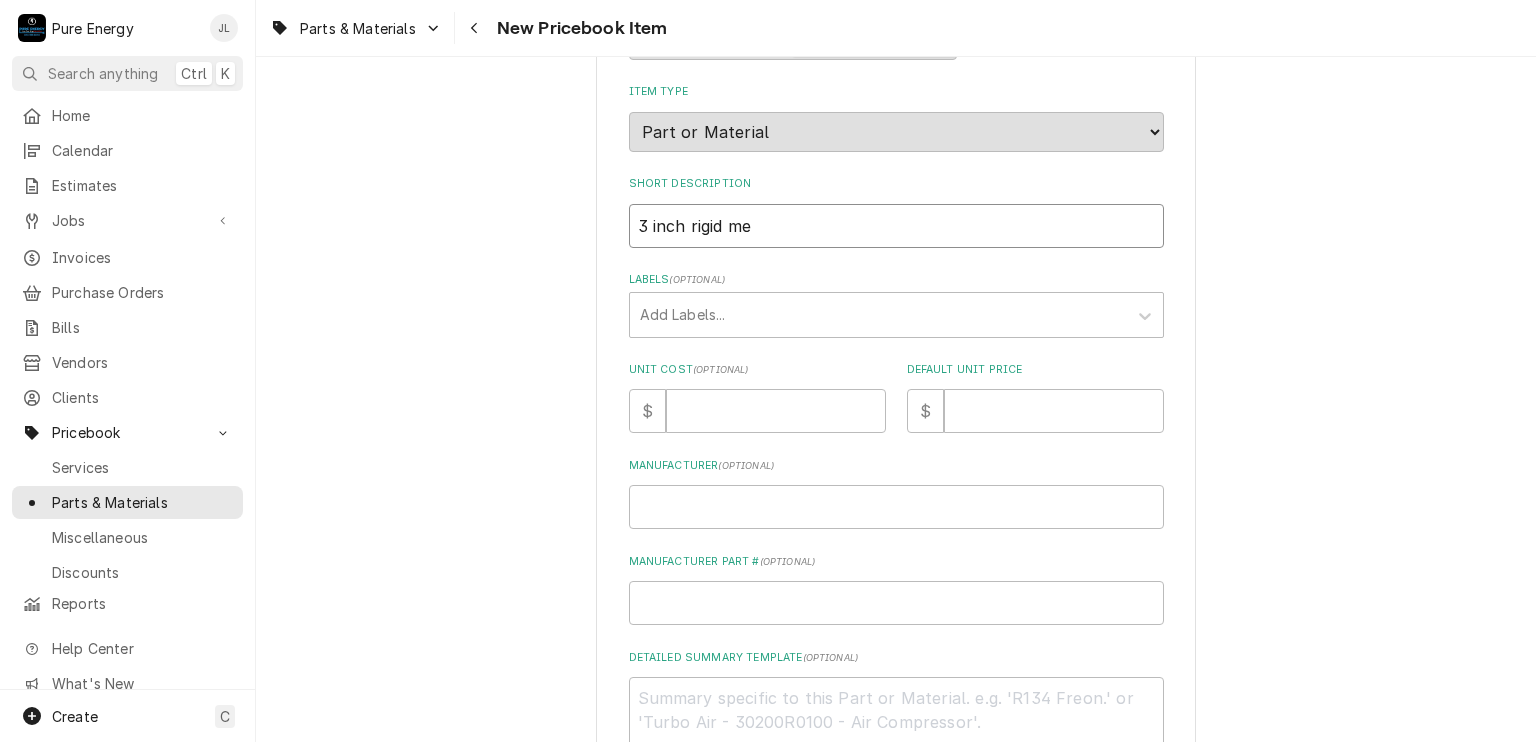 type on "x" 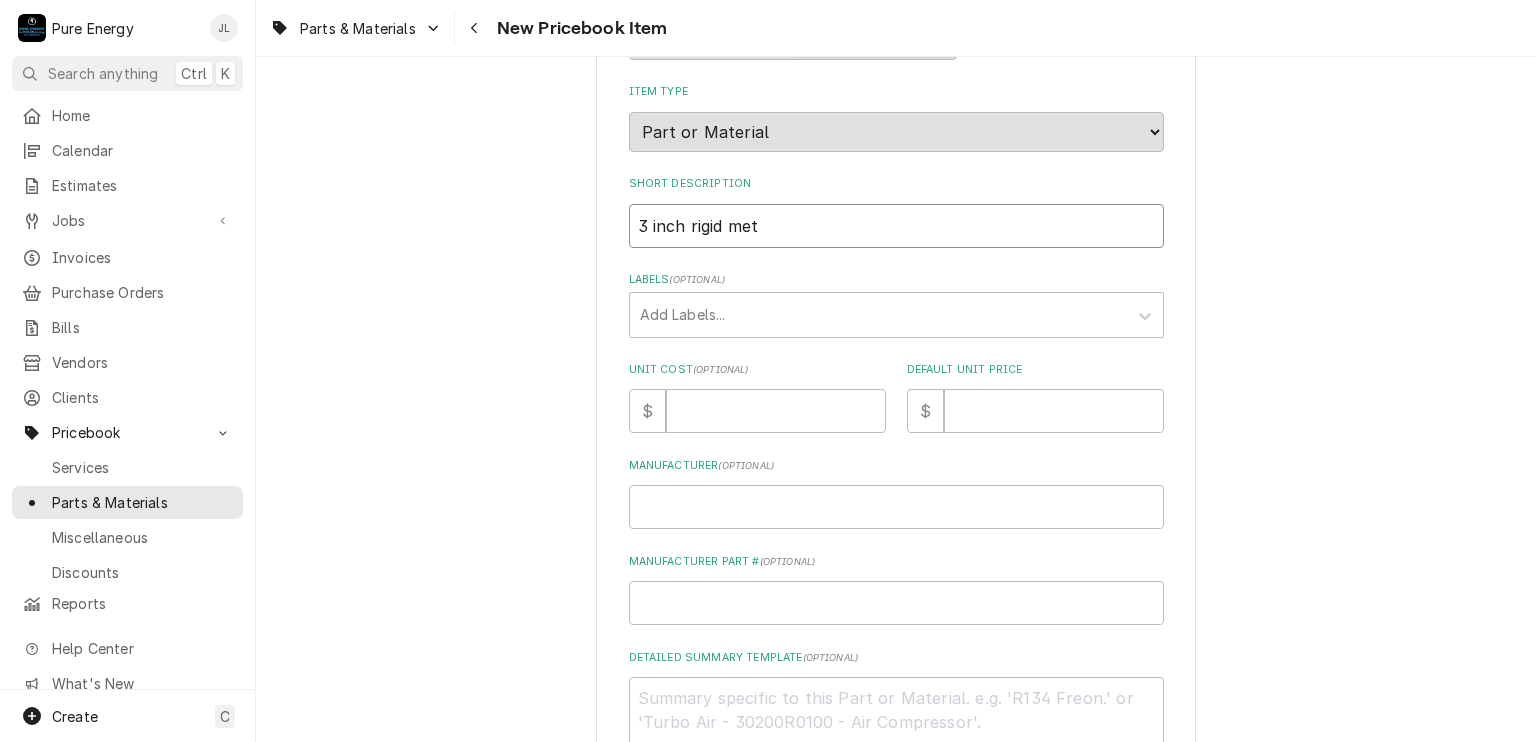 type on "x" 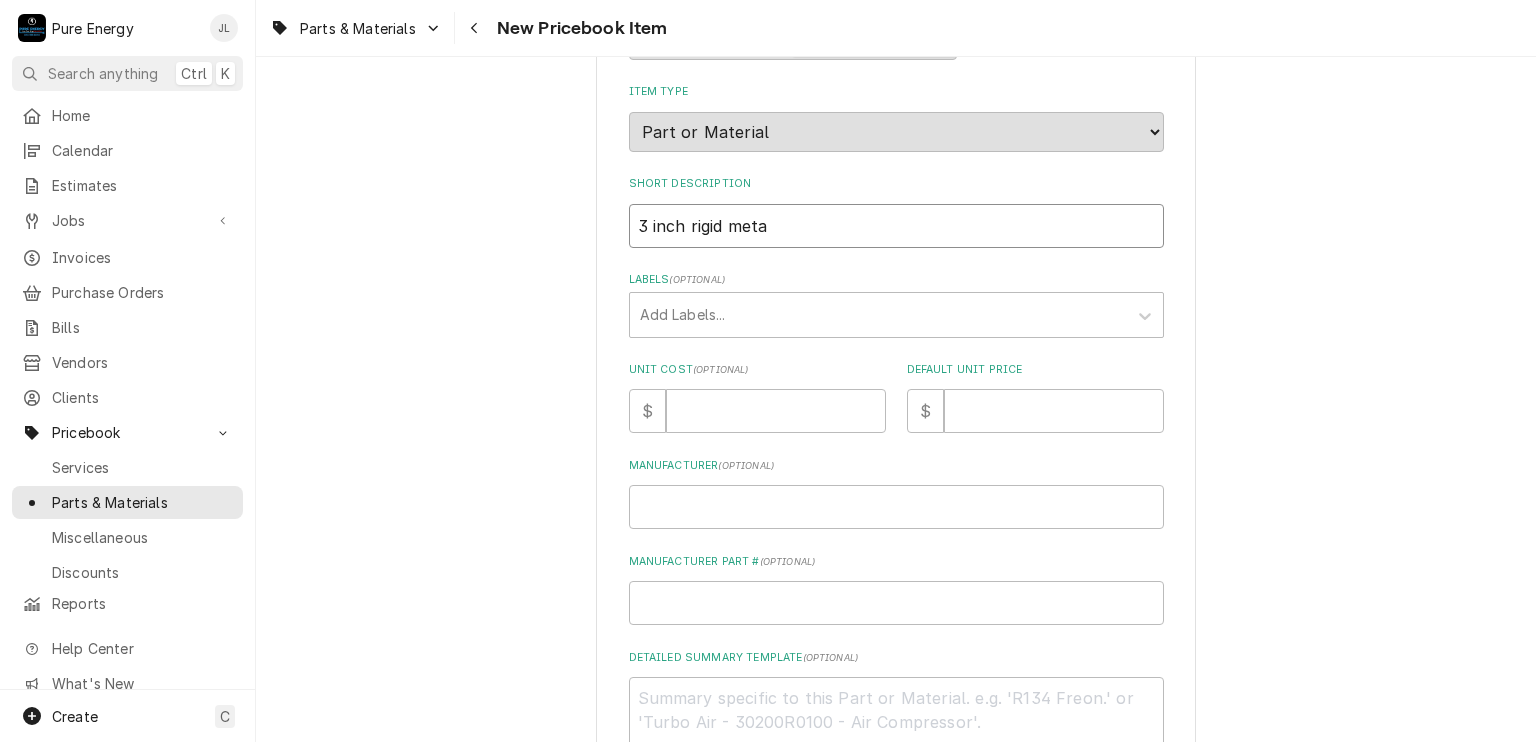 type on "x" 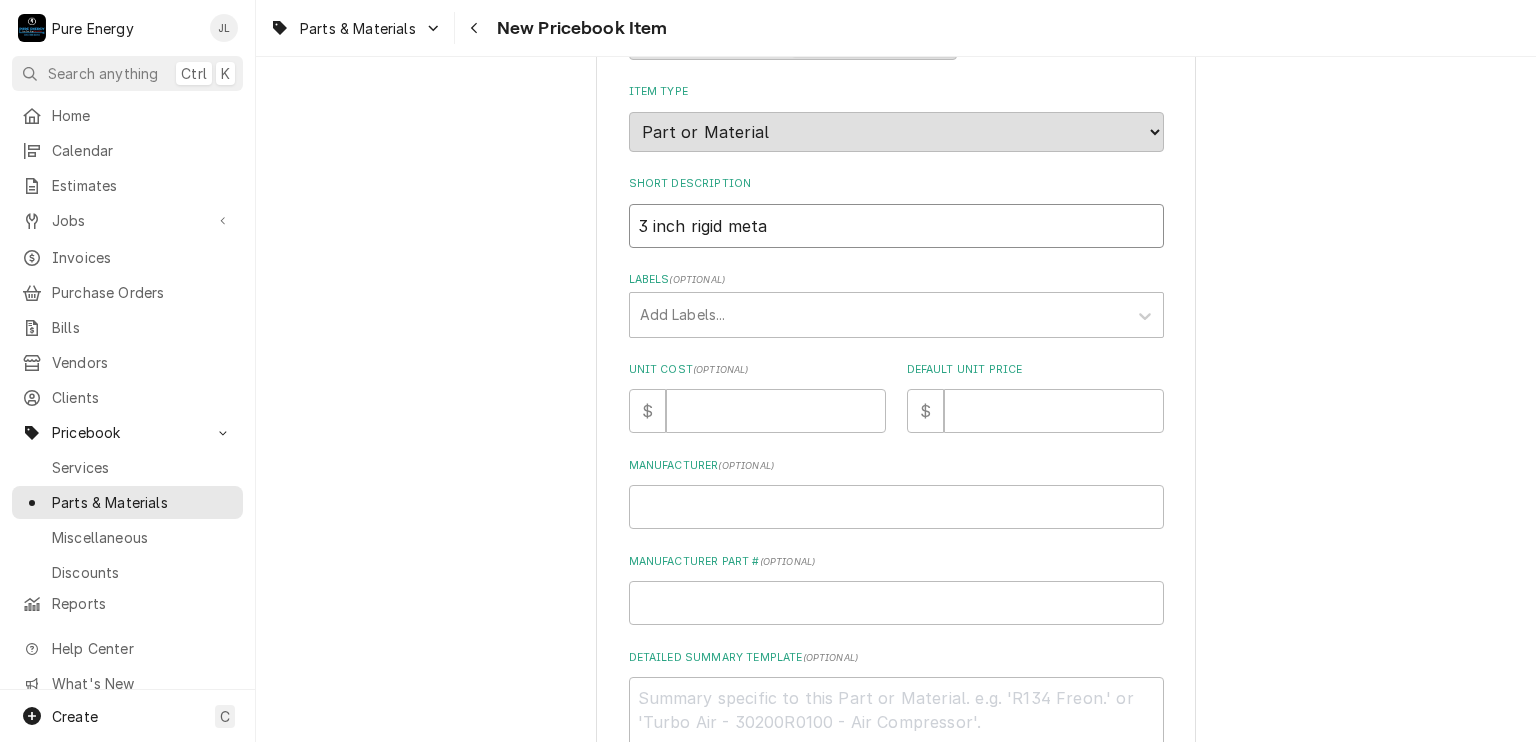 type on "3 inch rigid metal" 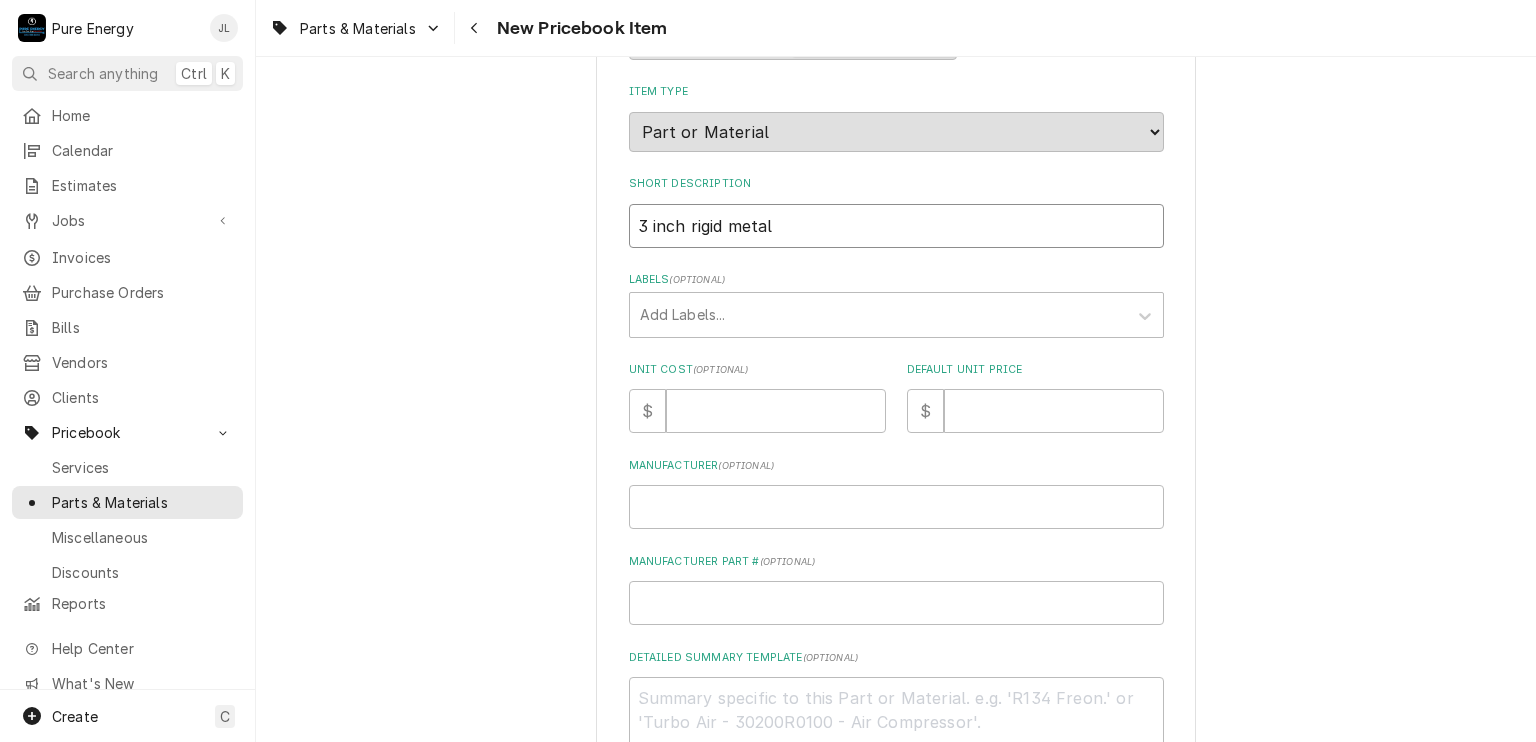 type on "x" 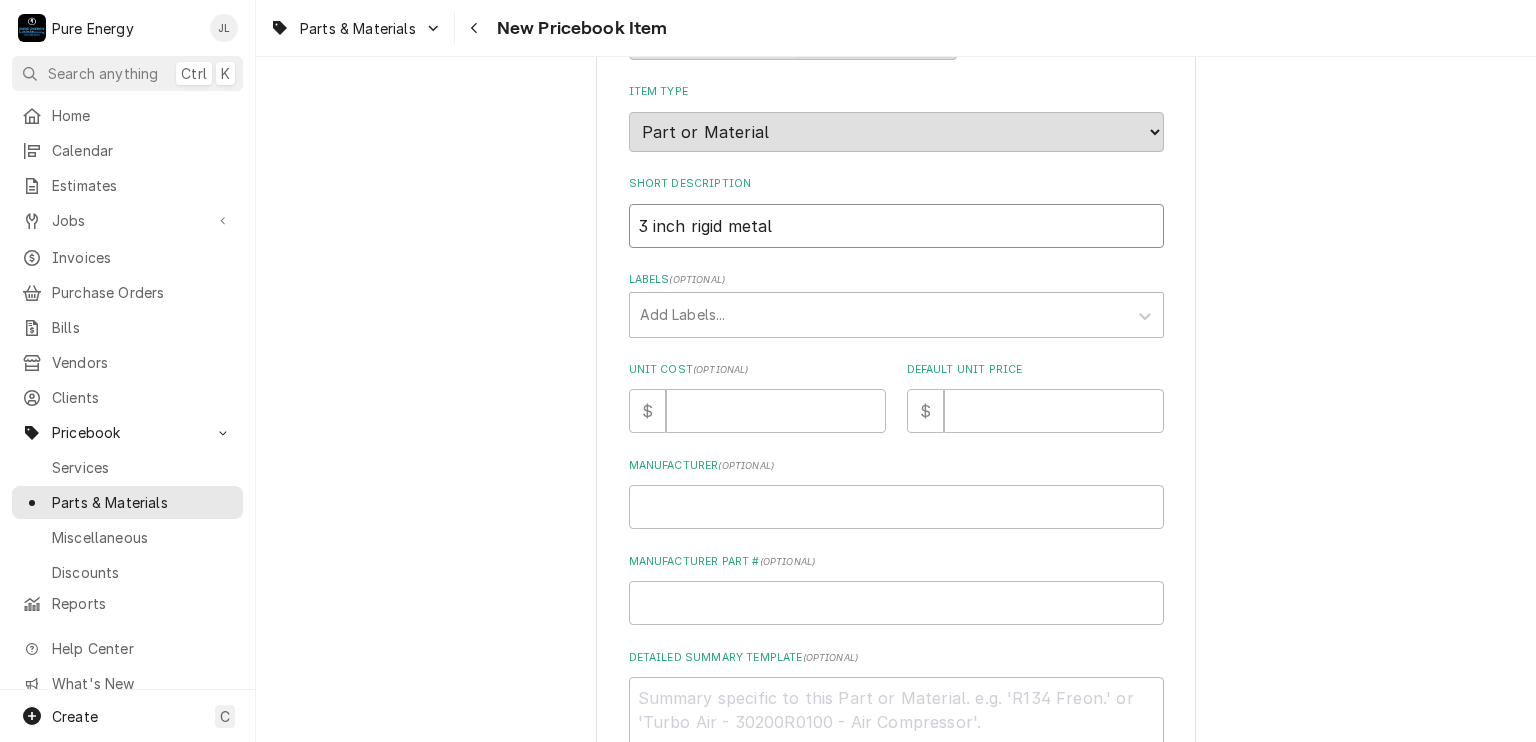 type on "3 inch rigid metal" 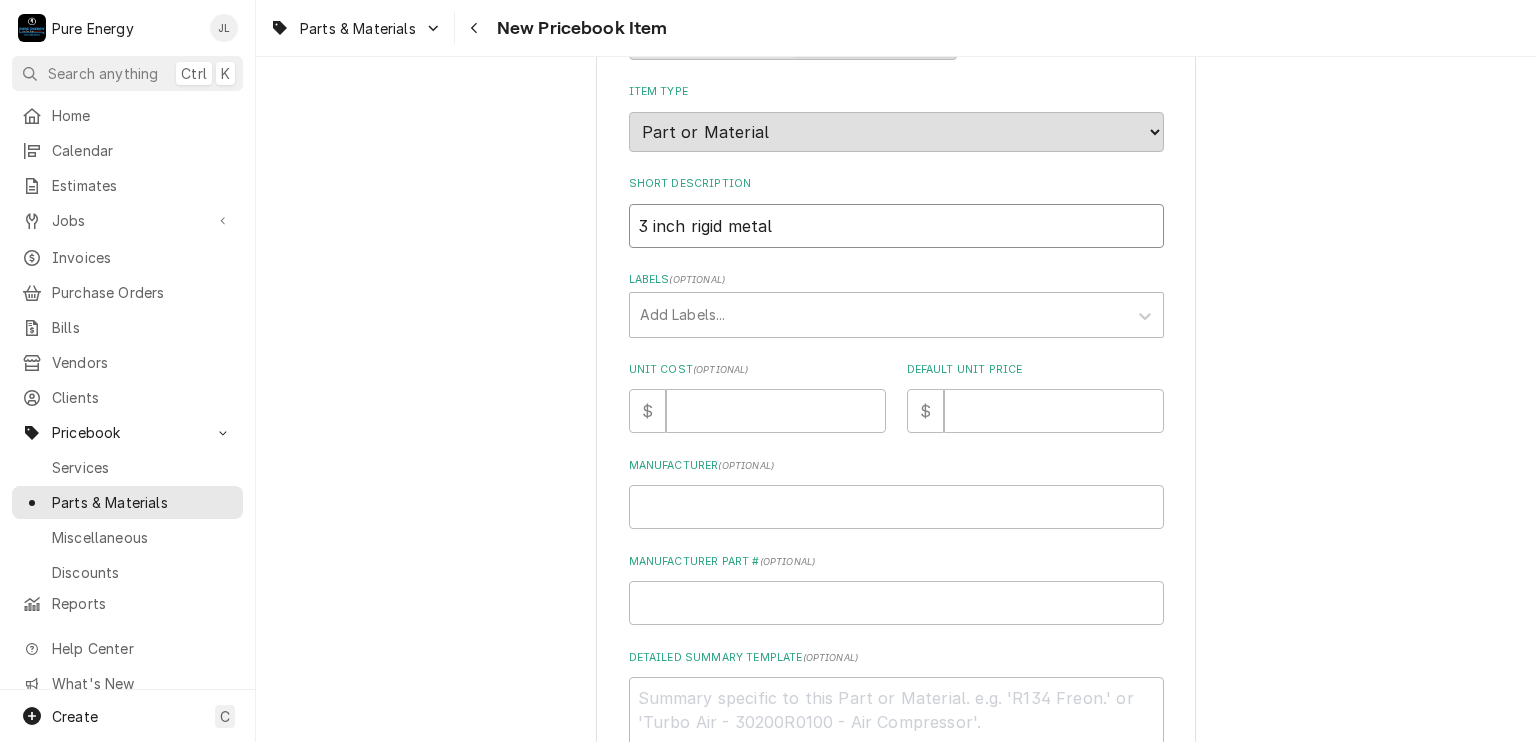 type on "x" 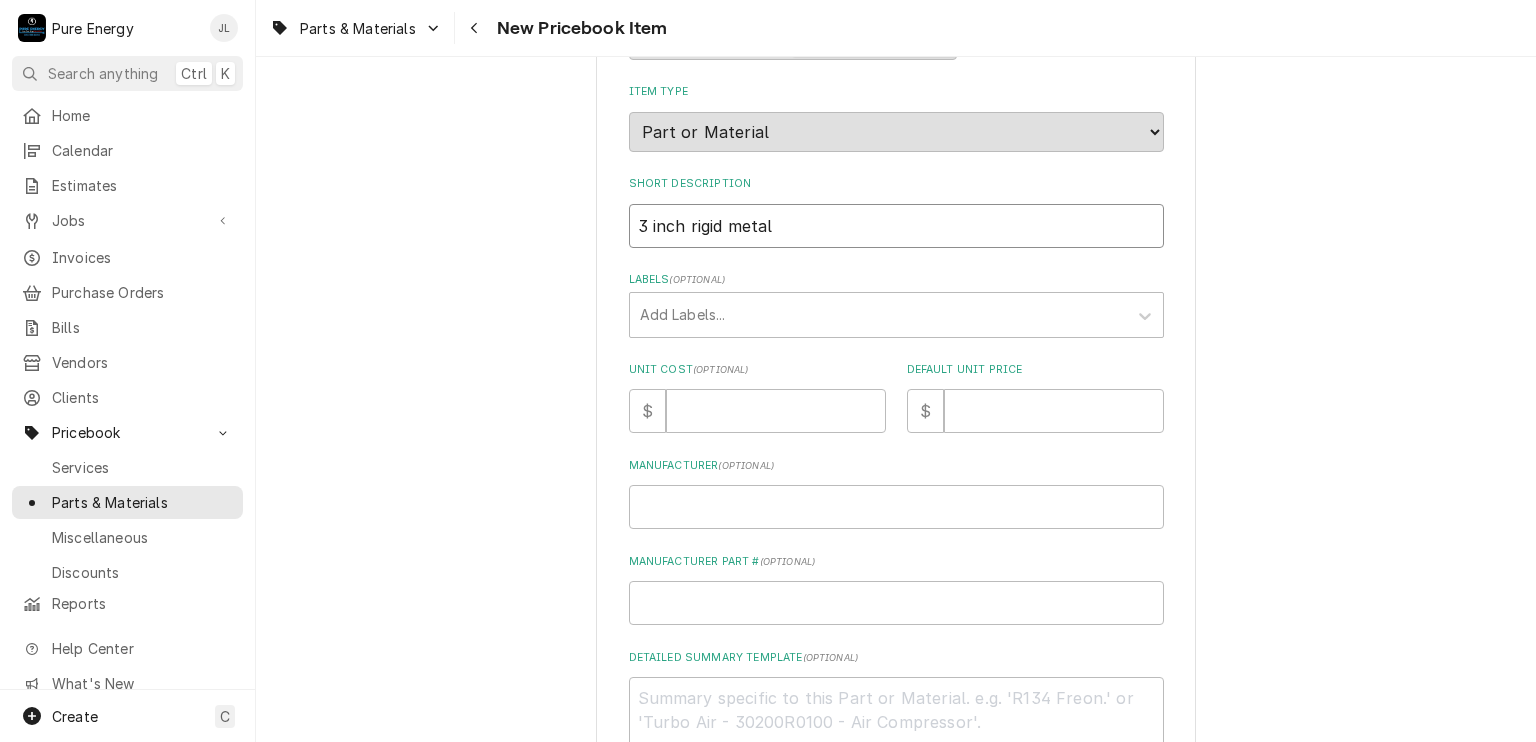 type on "3 inch rigid metal 3" 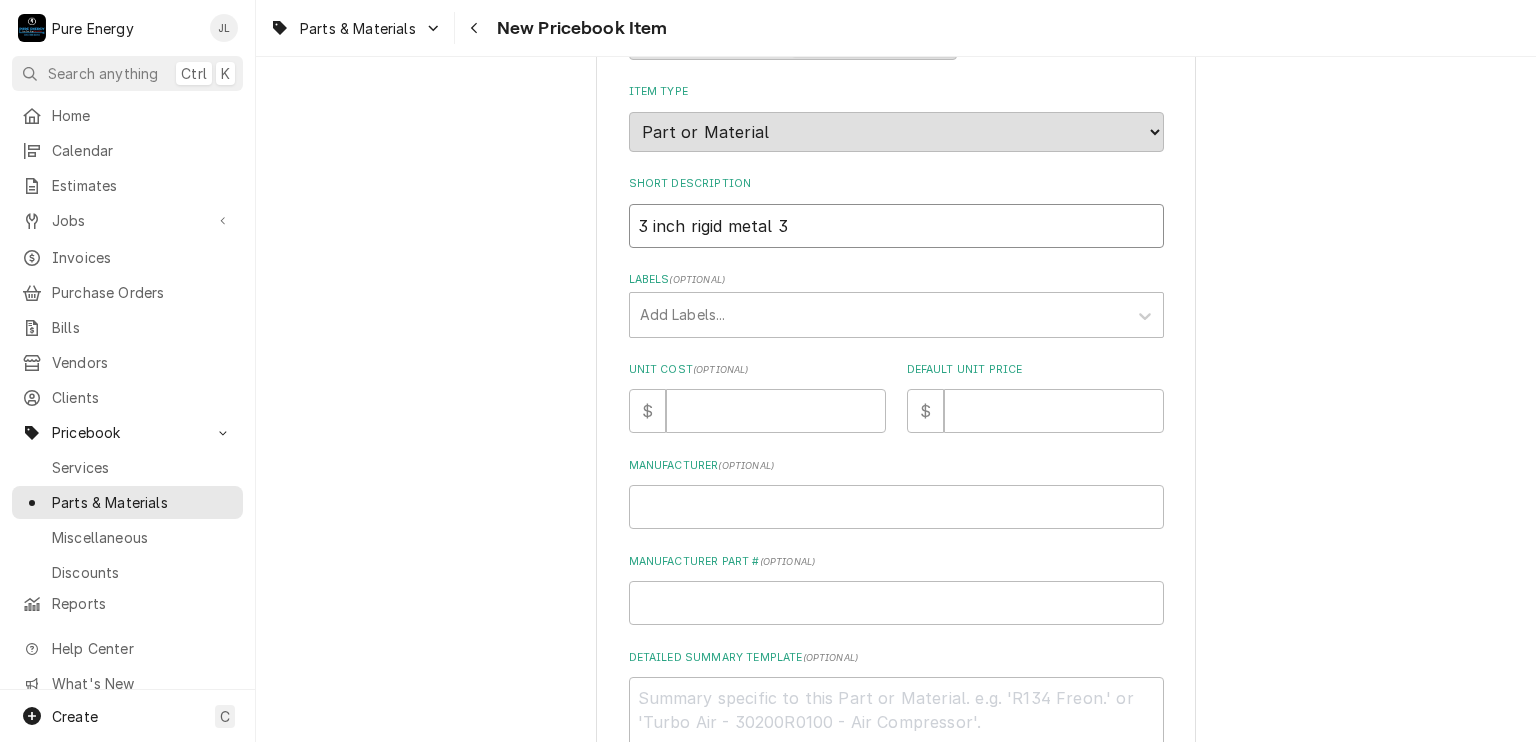 type on "x" 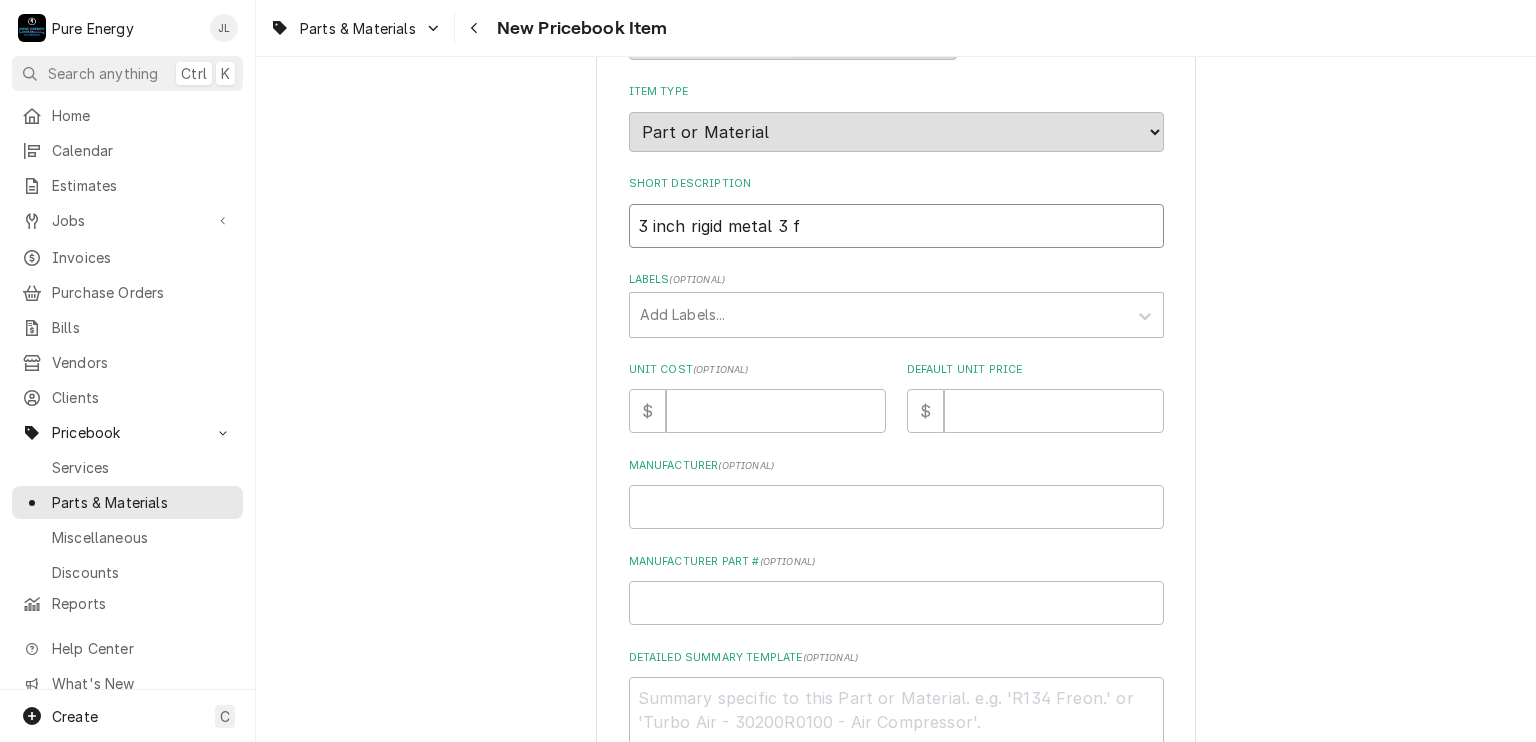 type on "3 inch rigid metal 3 fo" 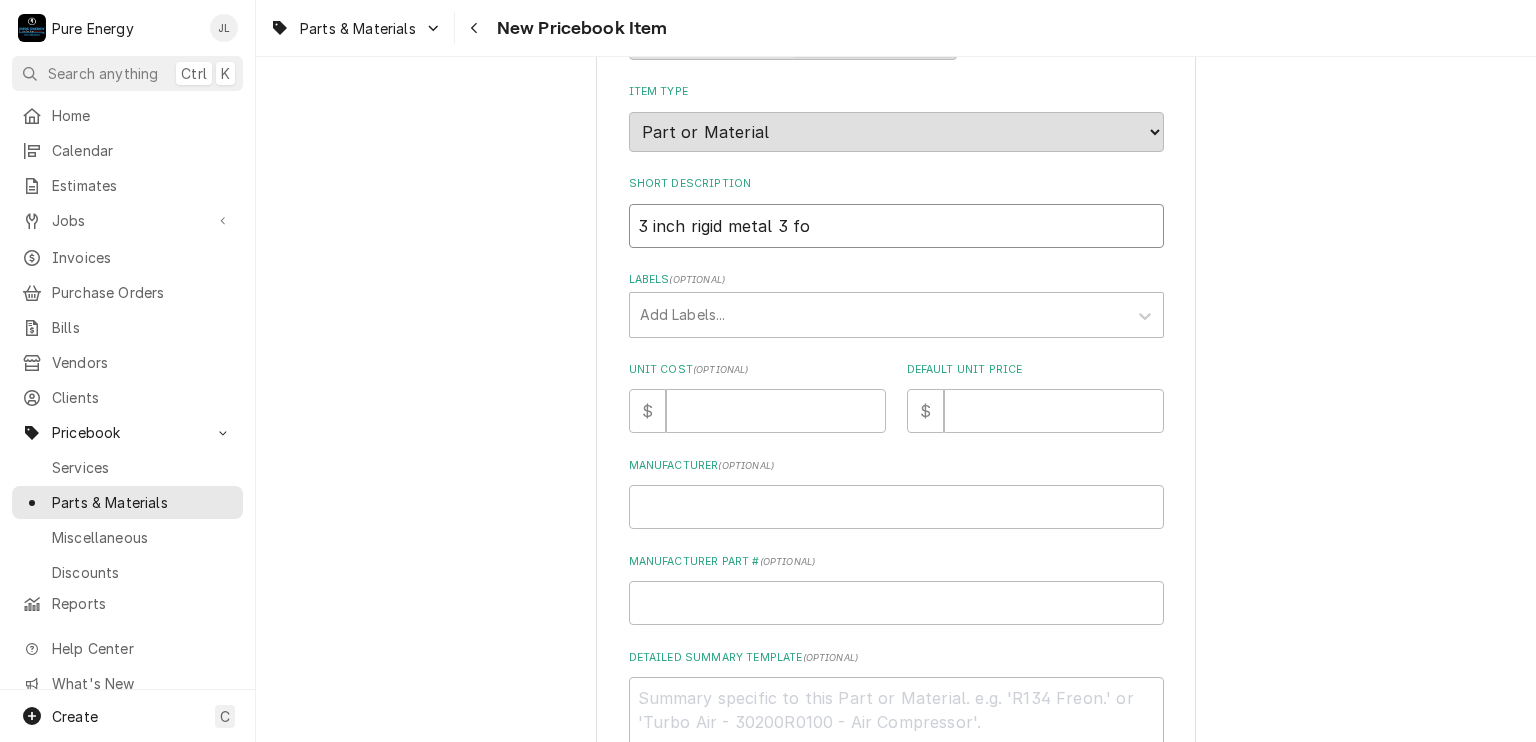 type on "x" 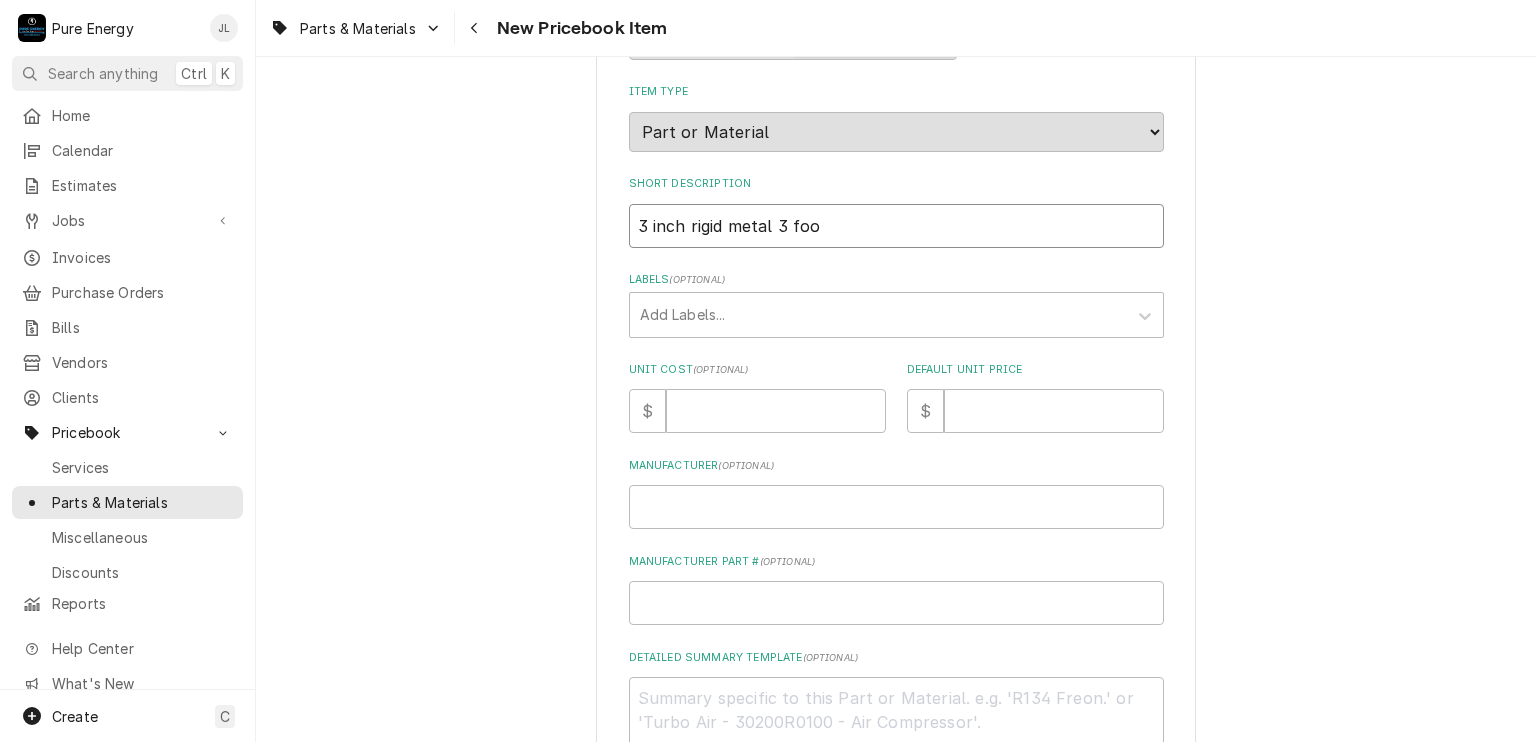 type on "x" 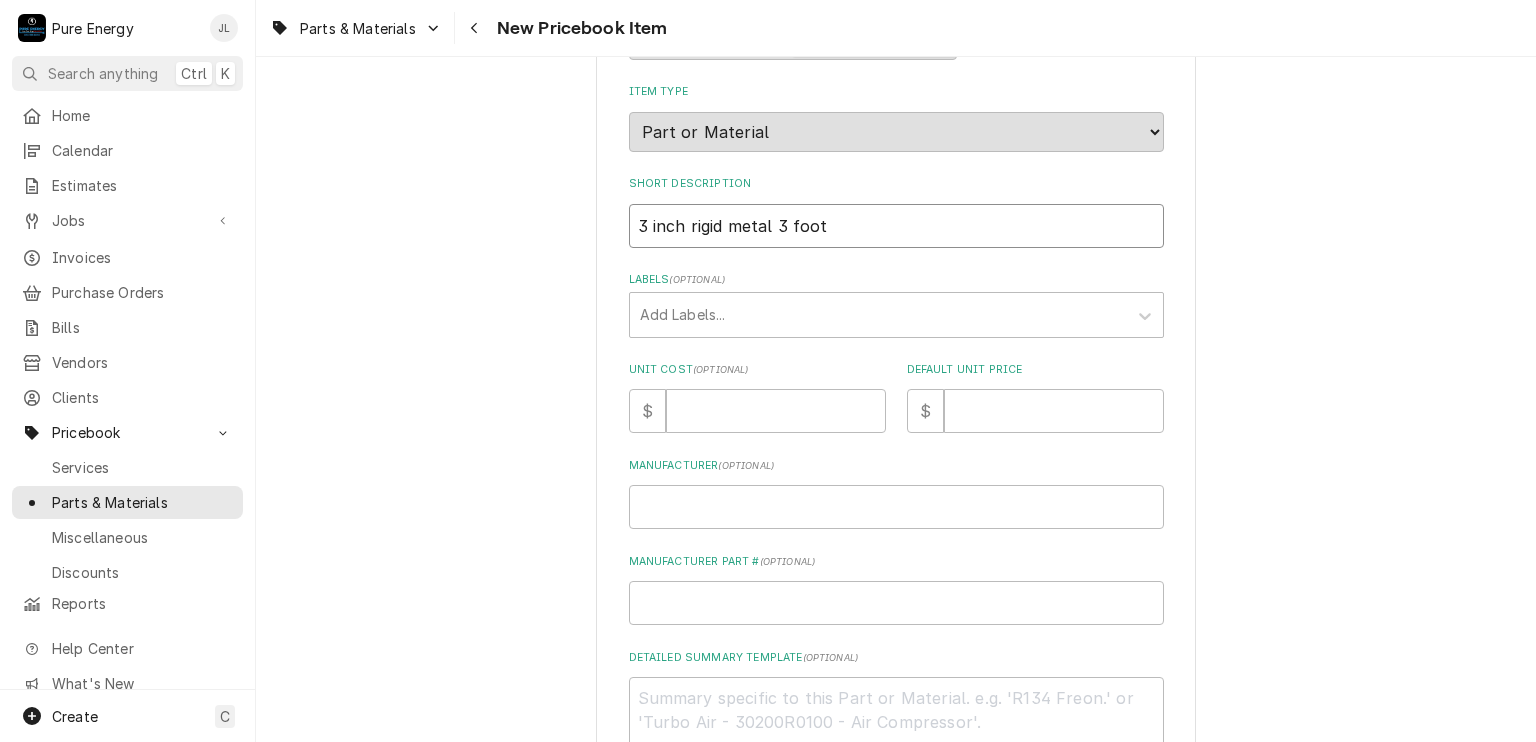 type on "x" 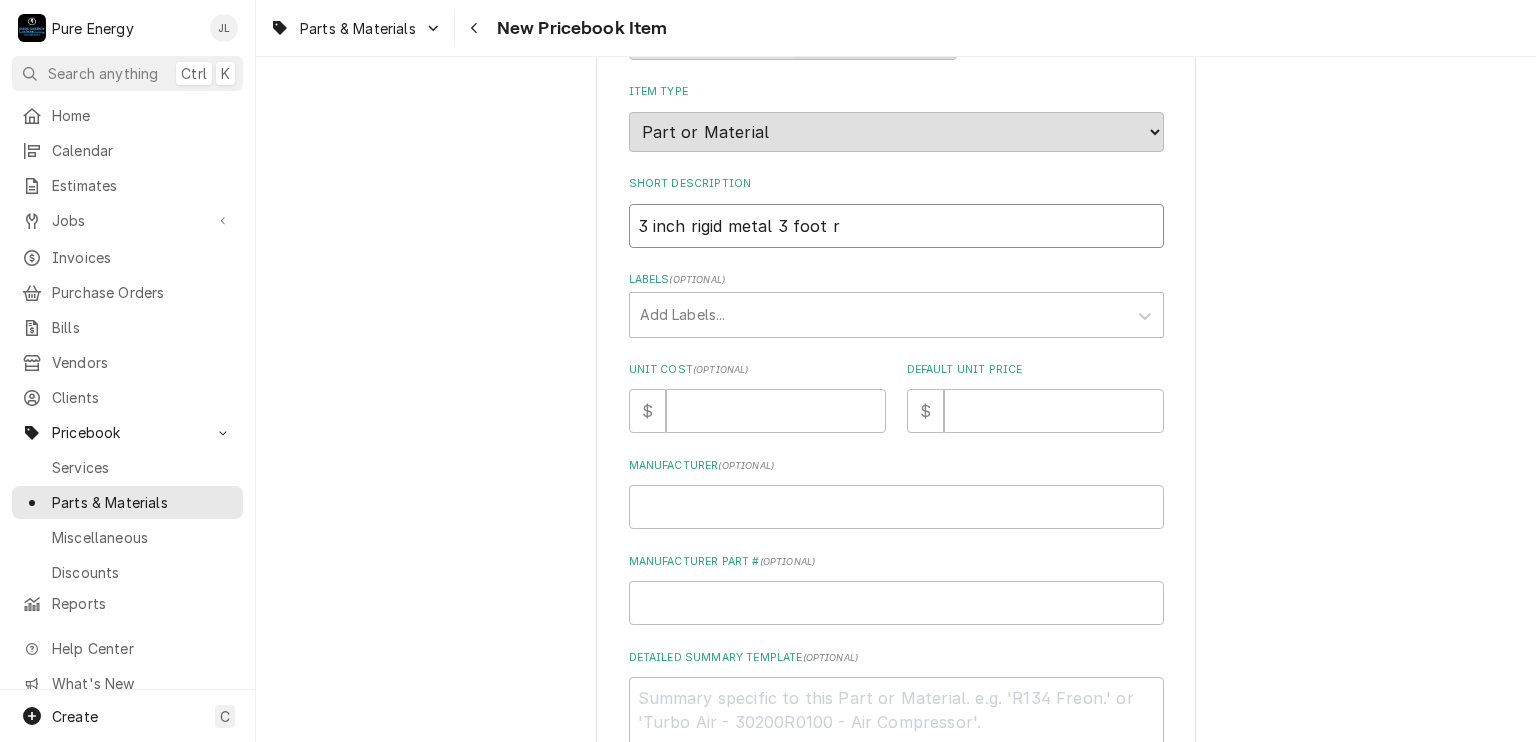 type on "x" 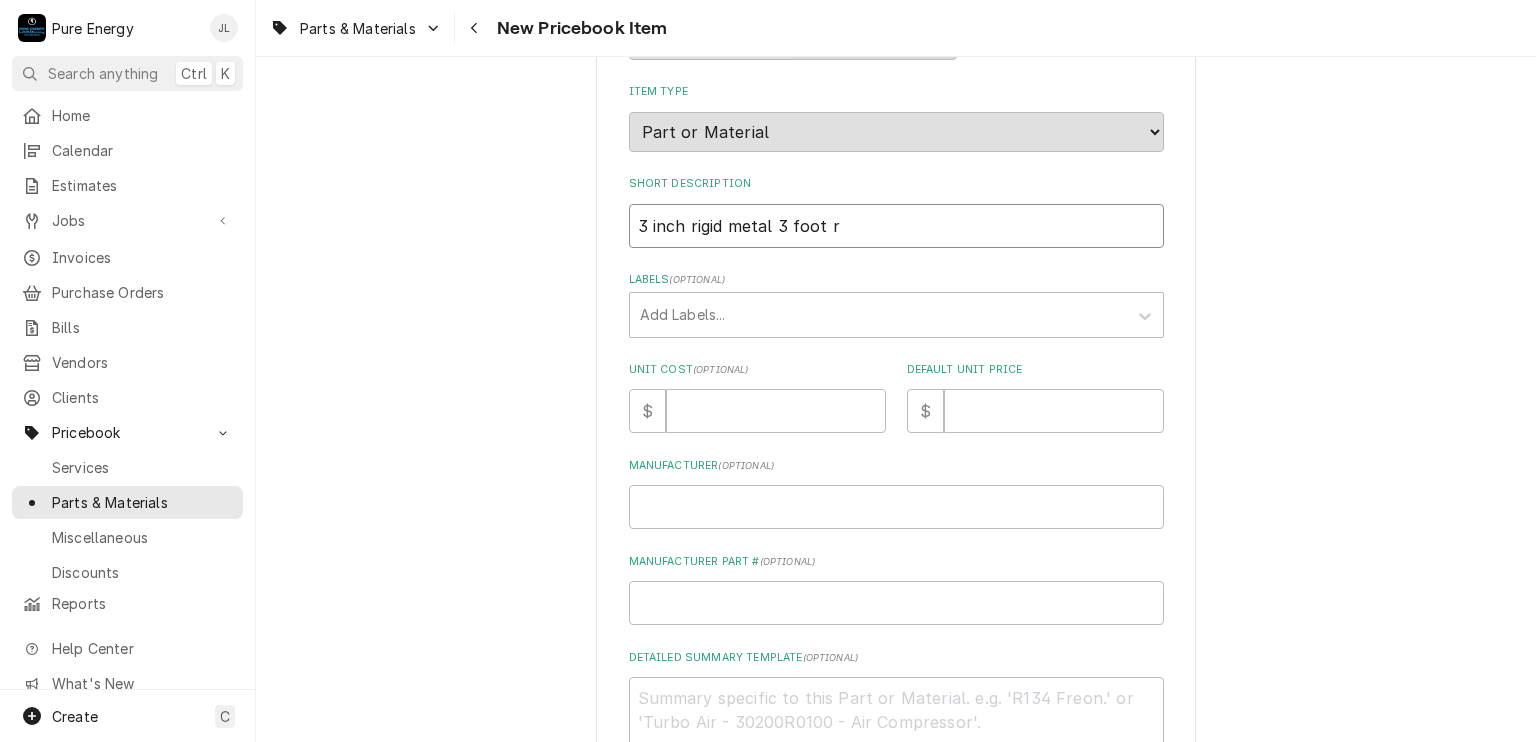 type on "3 inch rigid metal 3 foot ra" 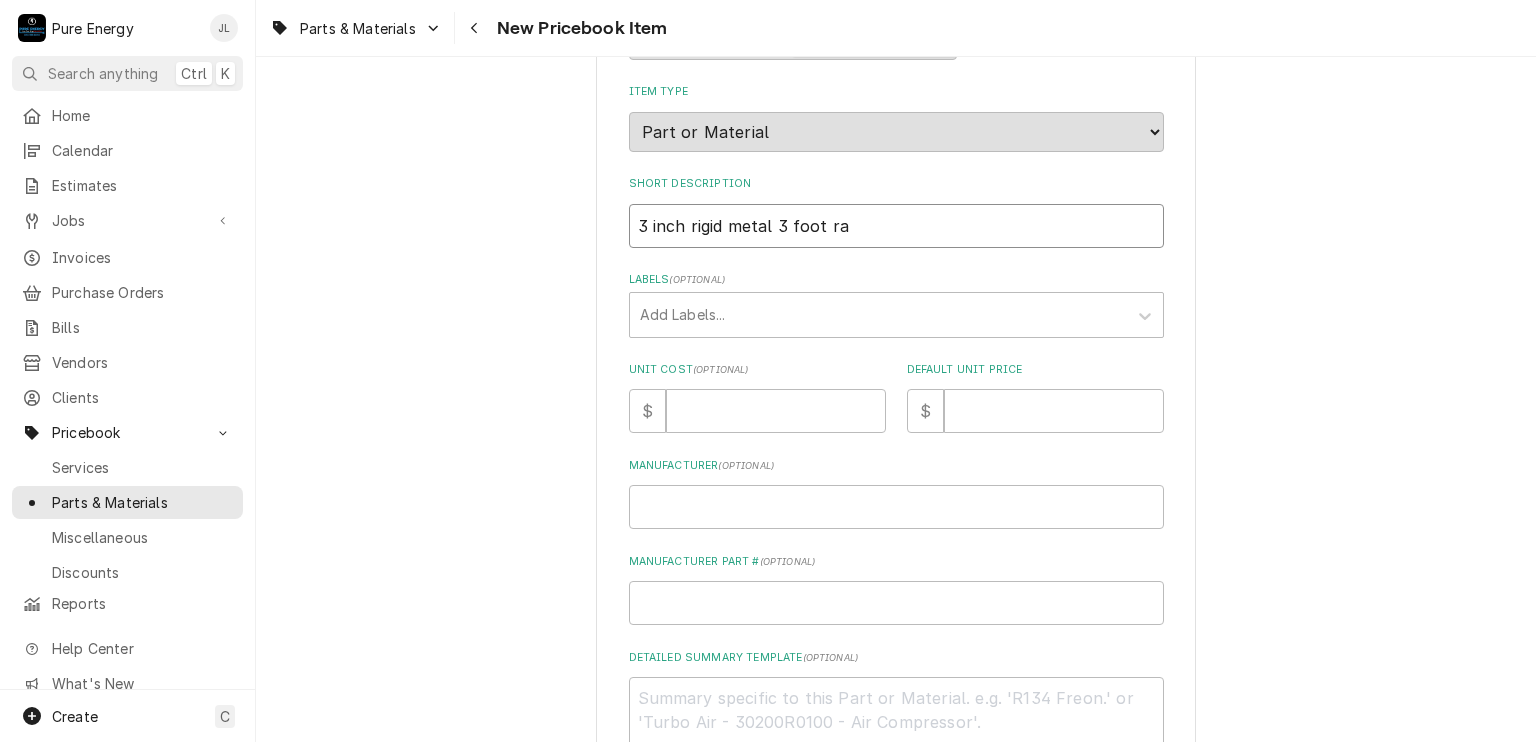 type on "x" 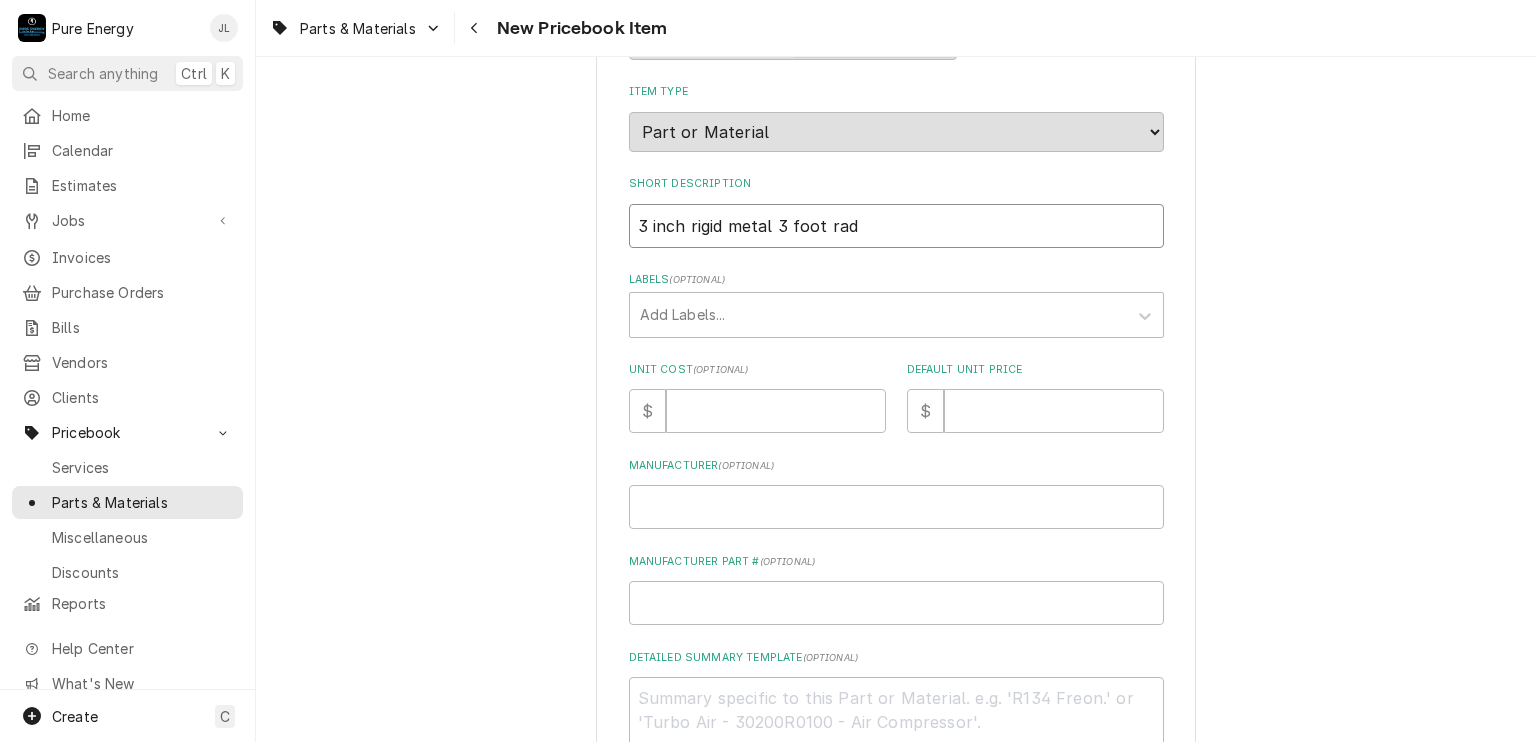 type on "x" 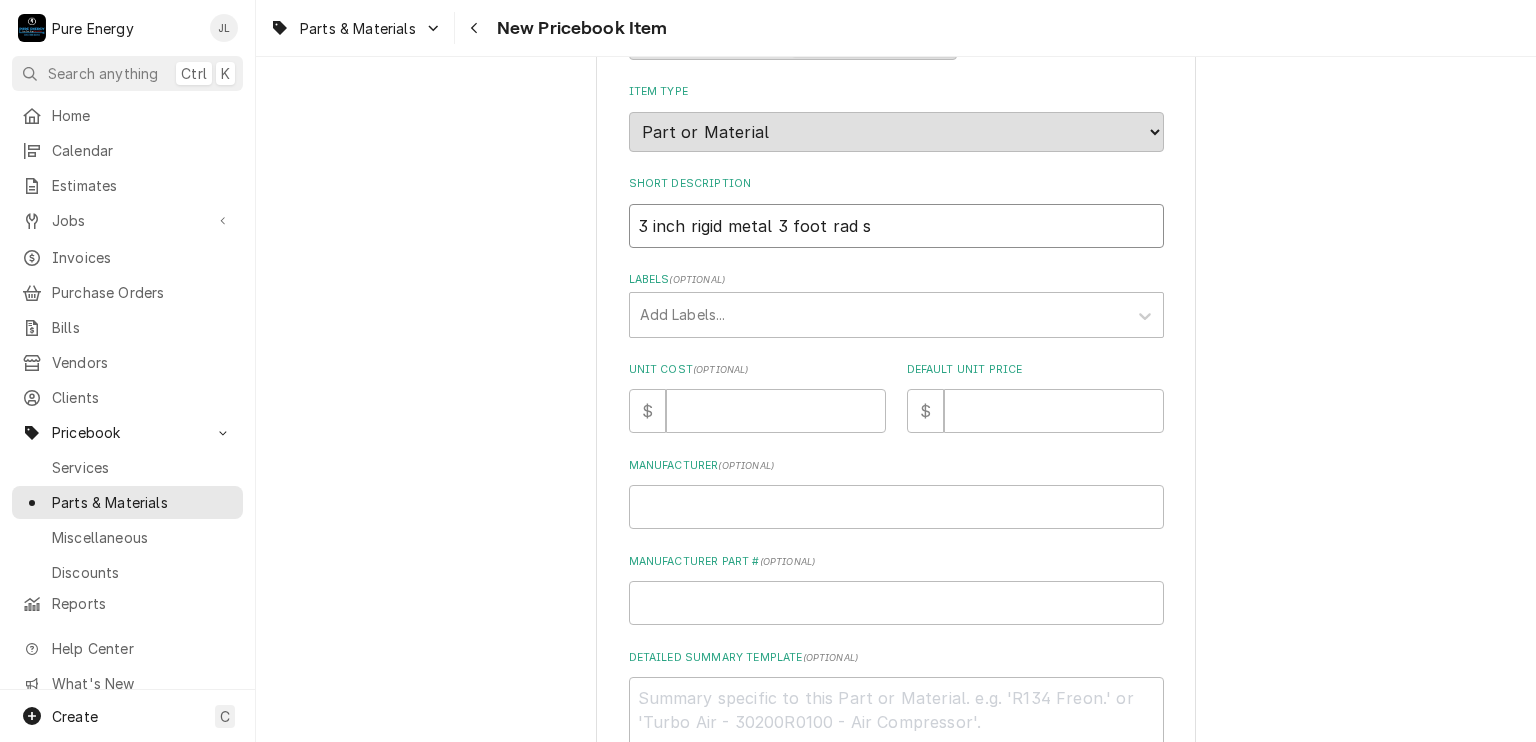type on "x" 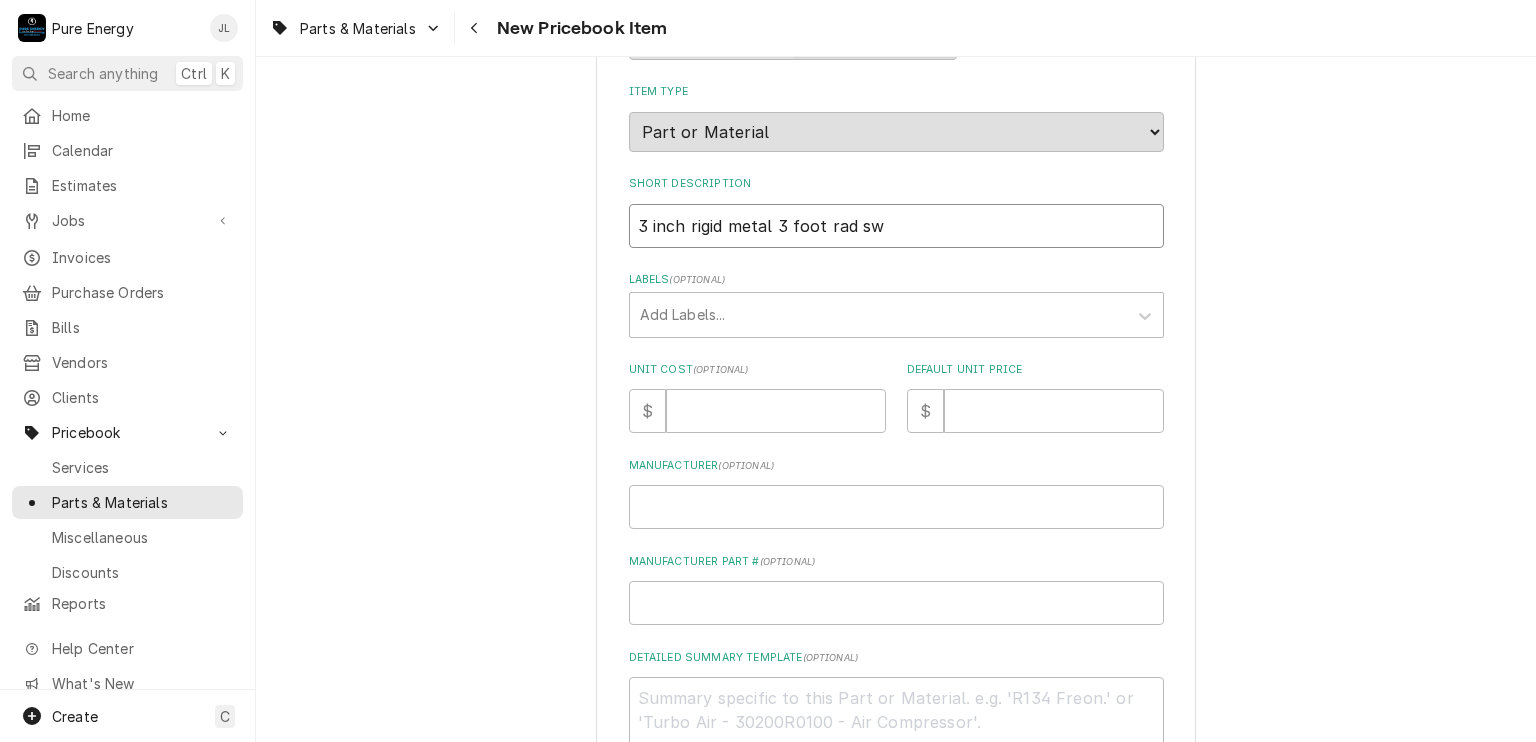 type on "x" 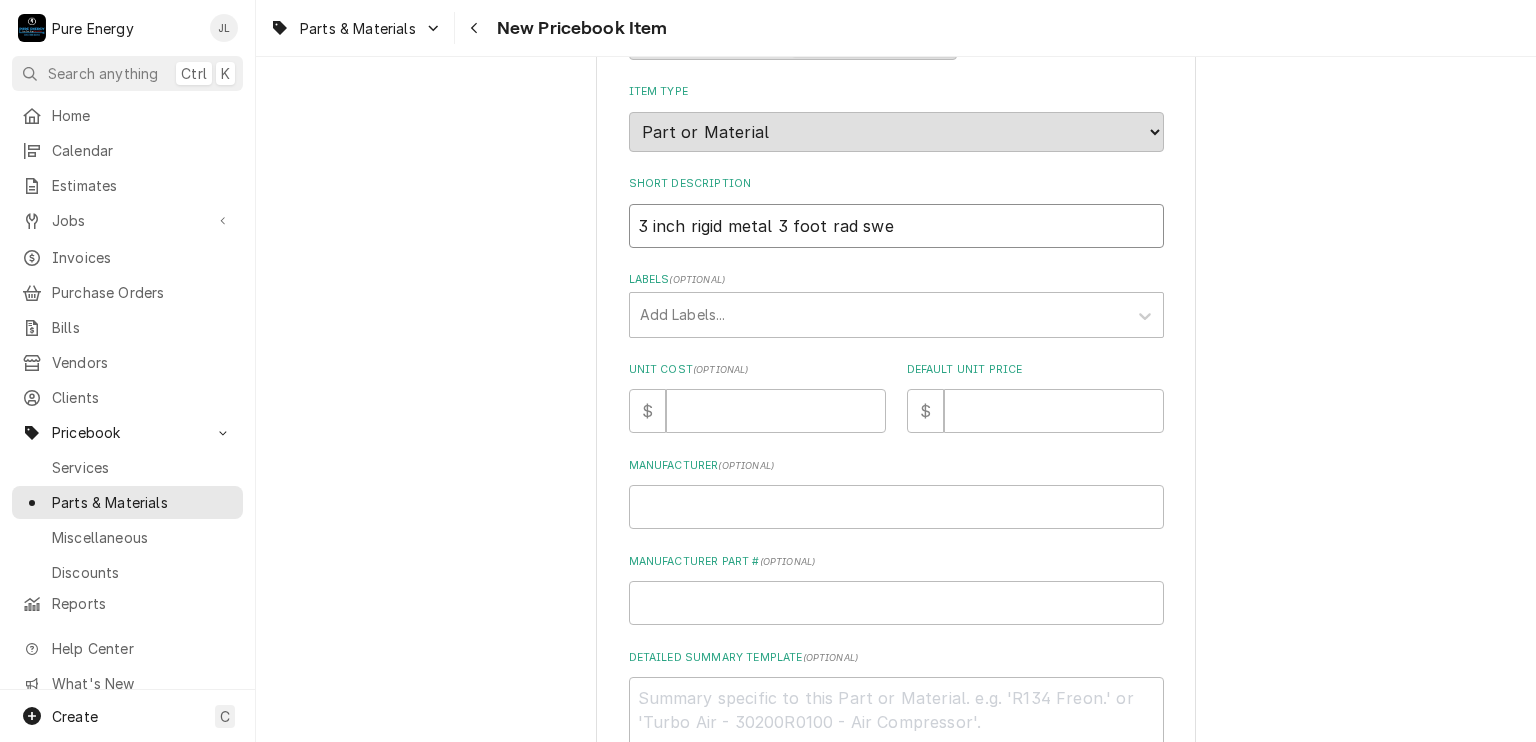 type on "x" 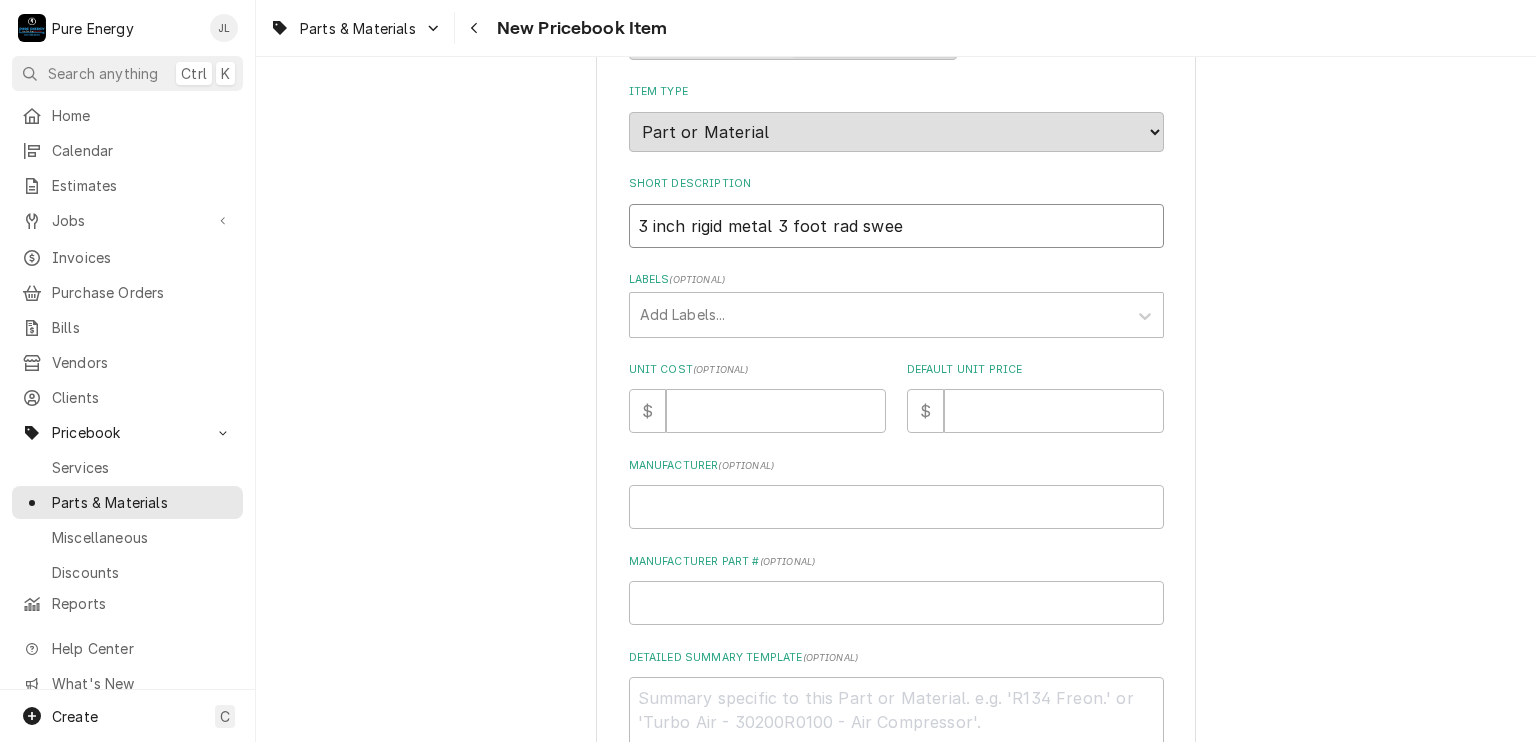 type on "x" 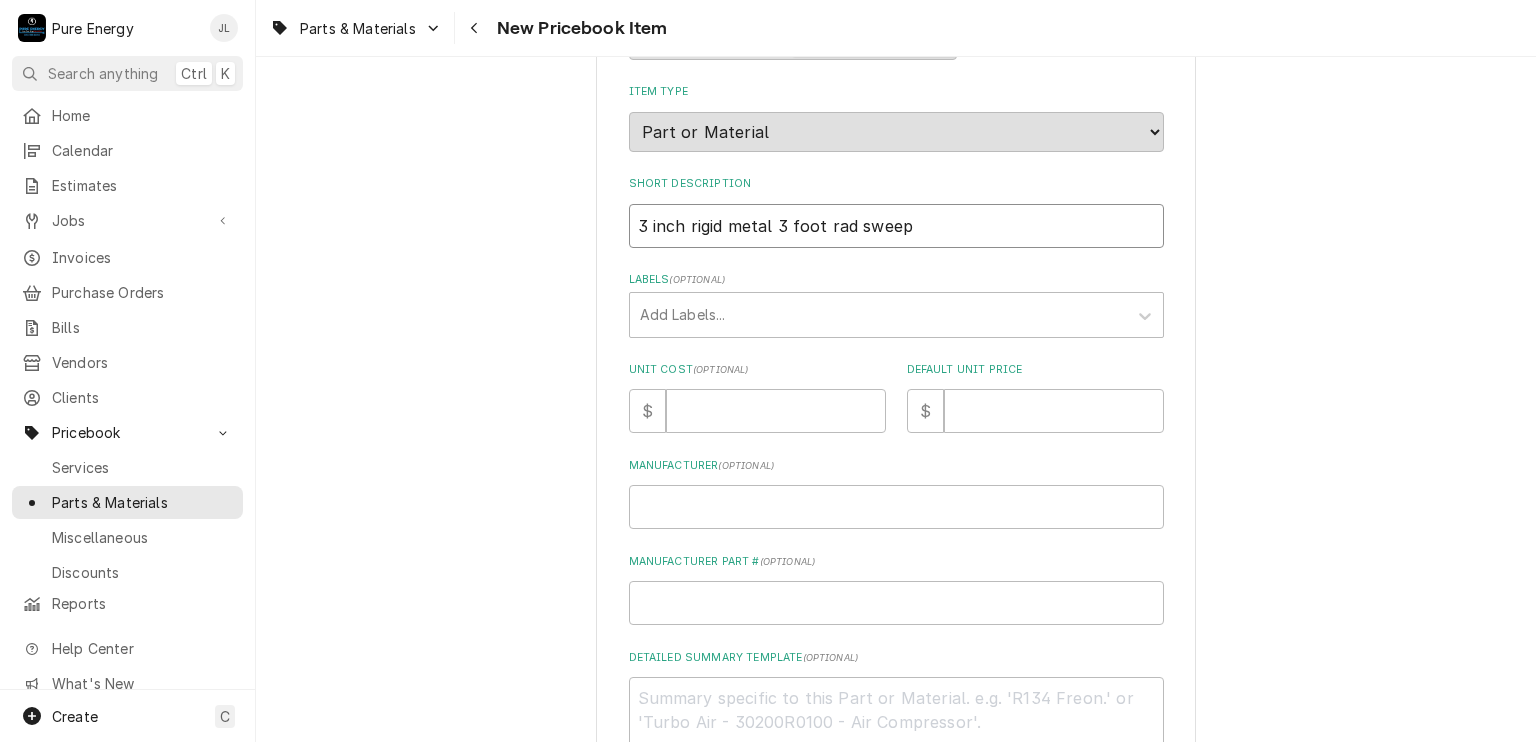 type on "x" 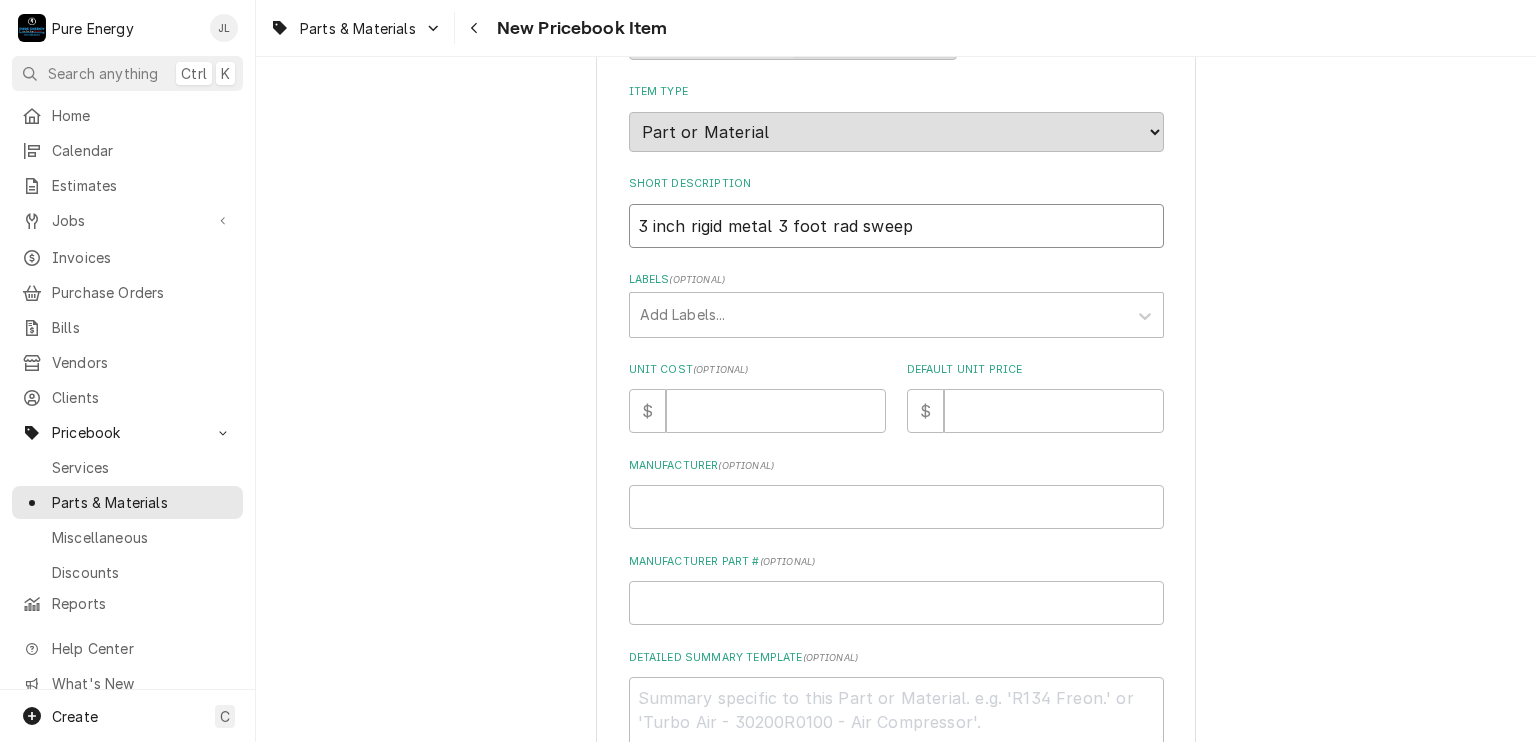 type on "x" 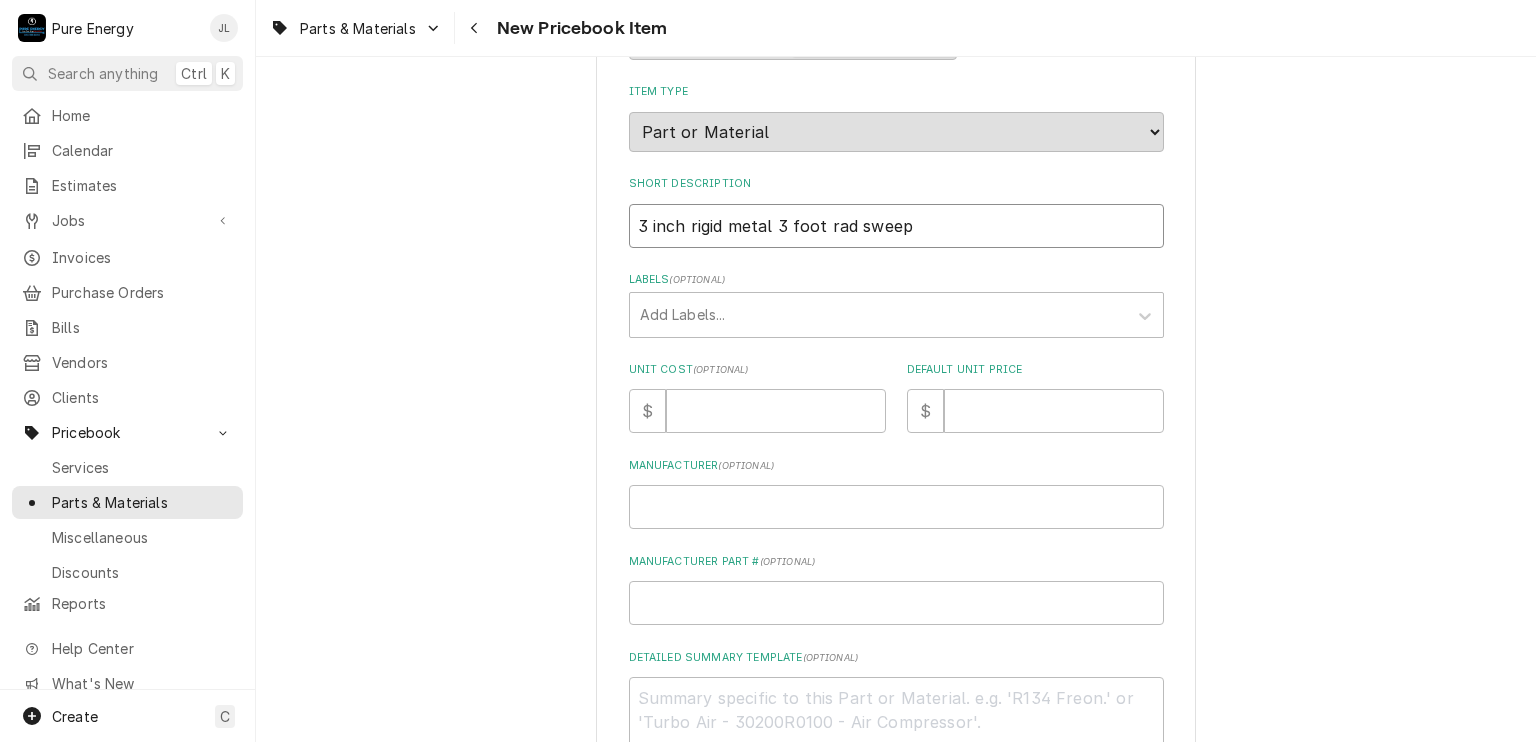 type on "3 inch rigid metal 3 foot rad sweep 7" 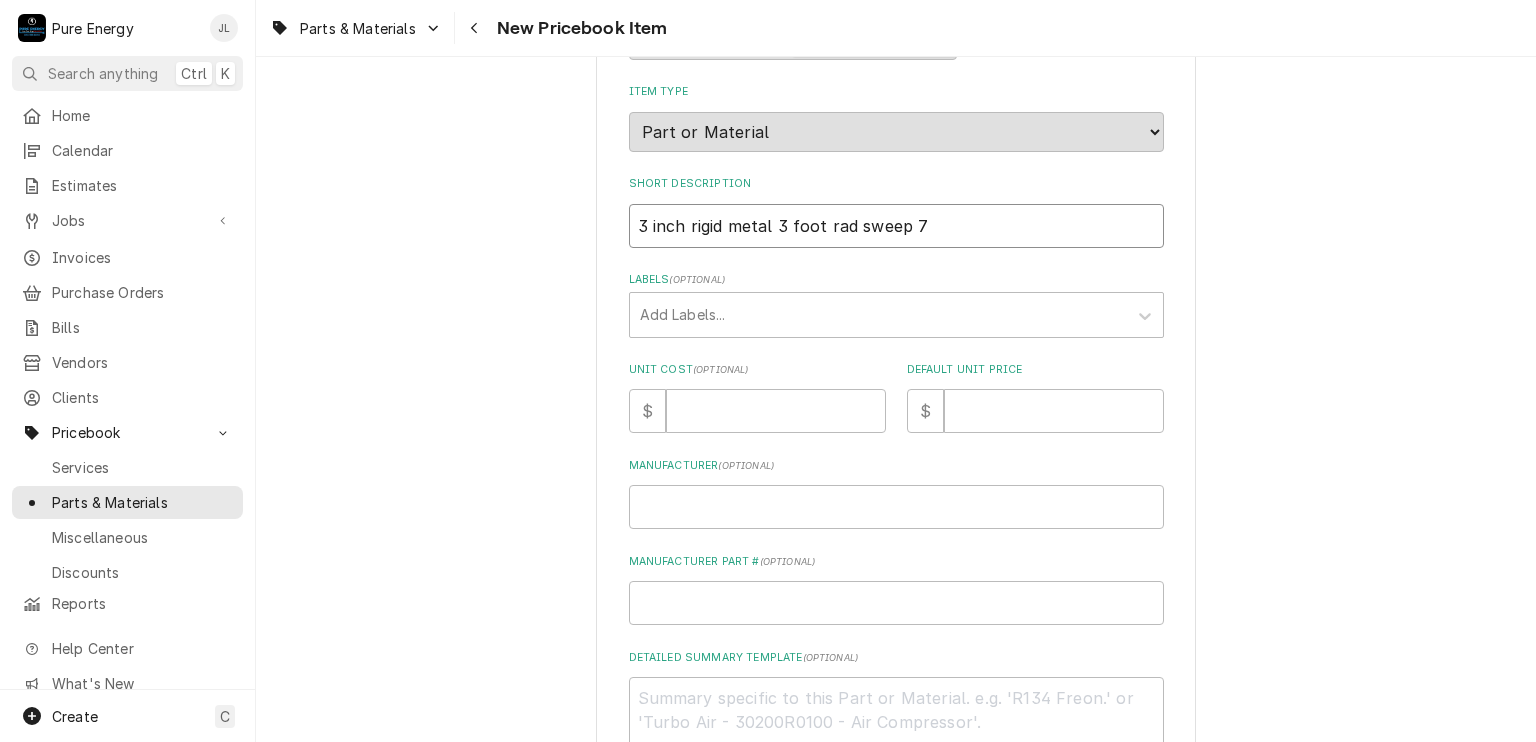 type on "x" 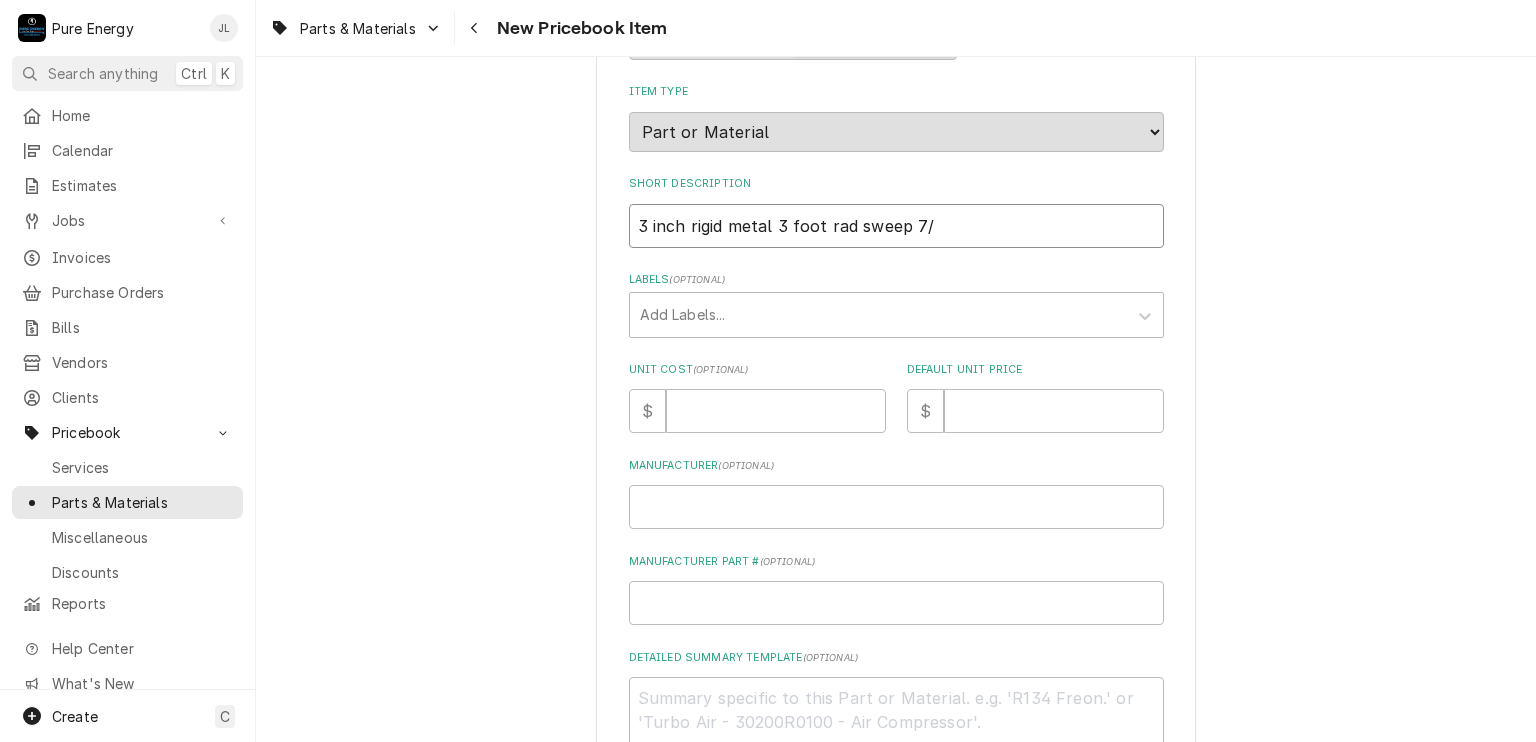 type on "x" 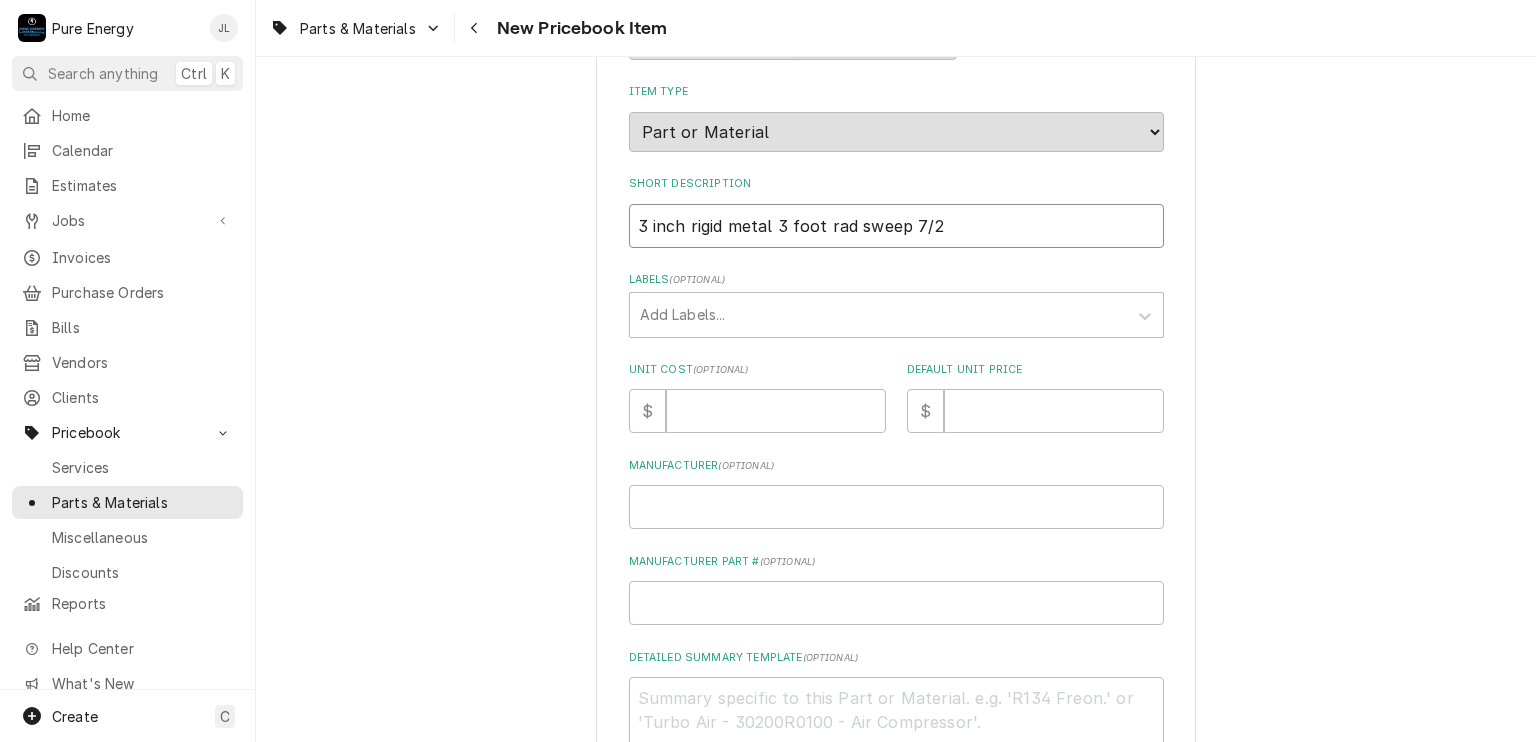 type on "x" 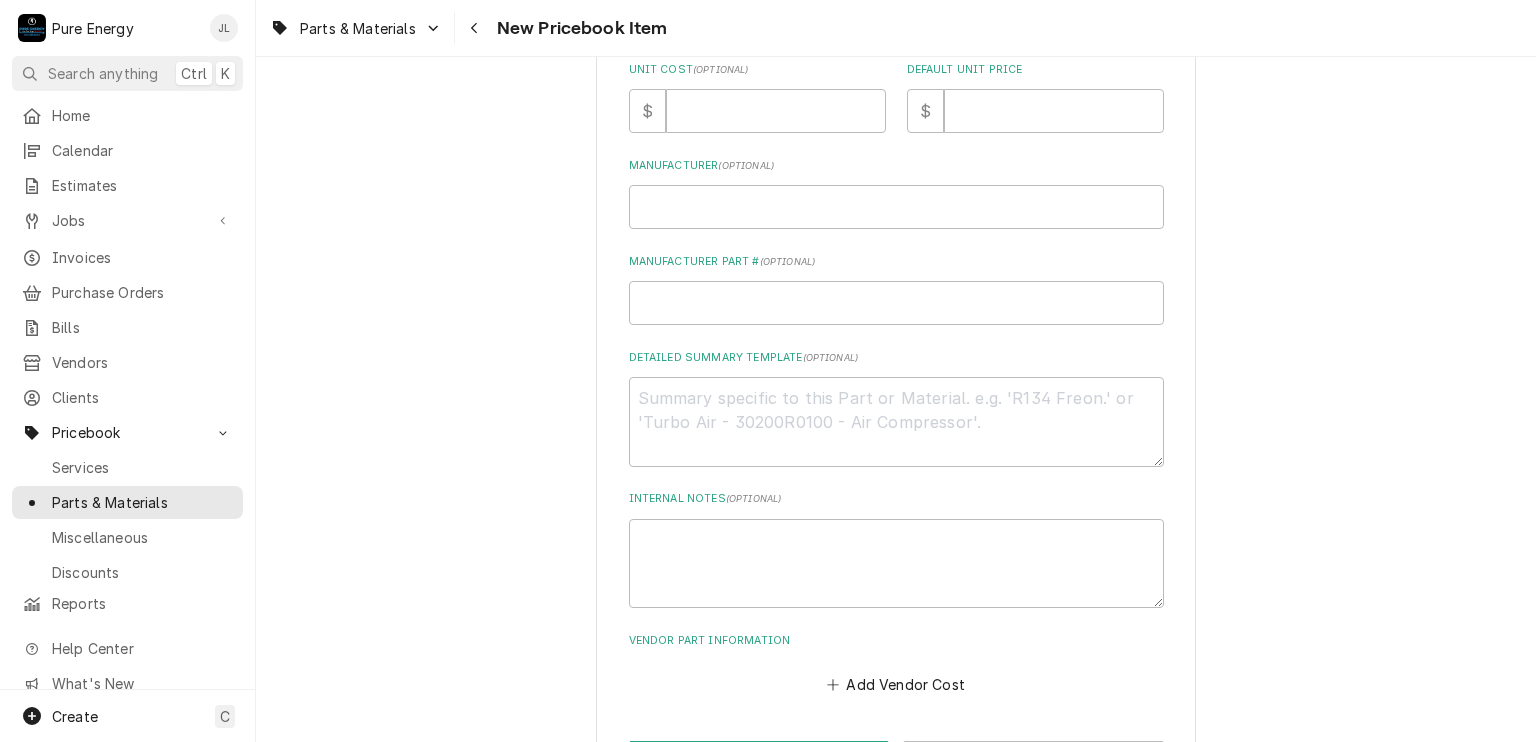 scroll, scrollTop: 400, scrollLeft: 0, axis: vertical 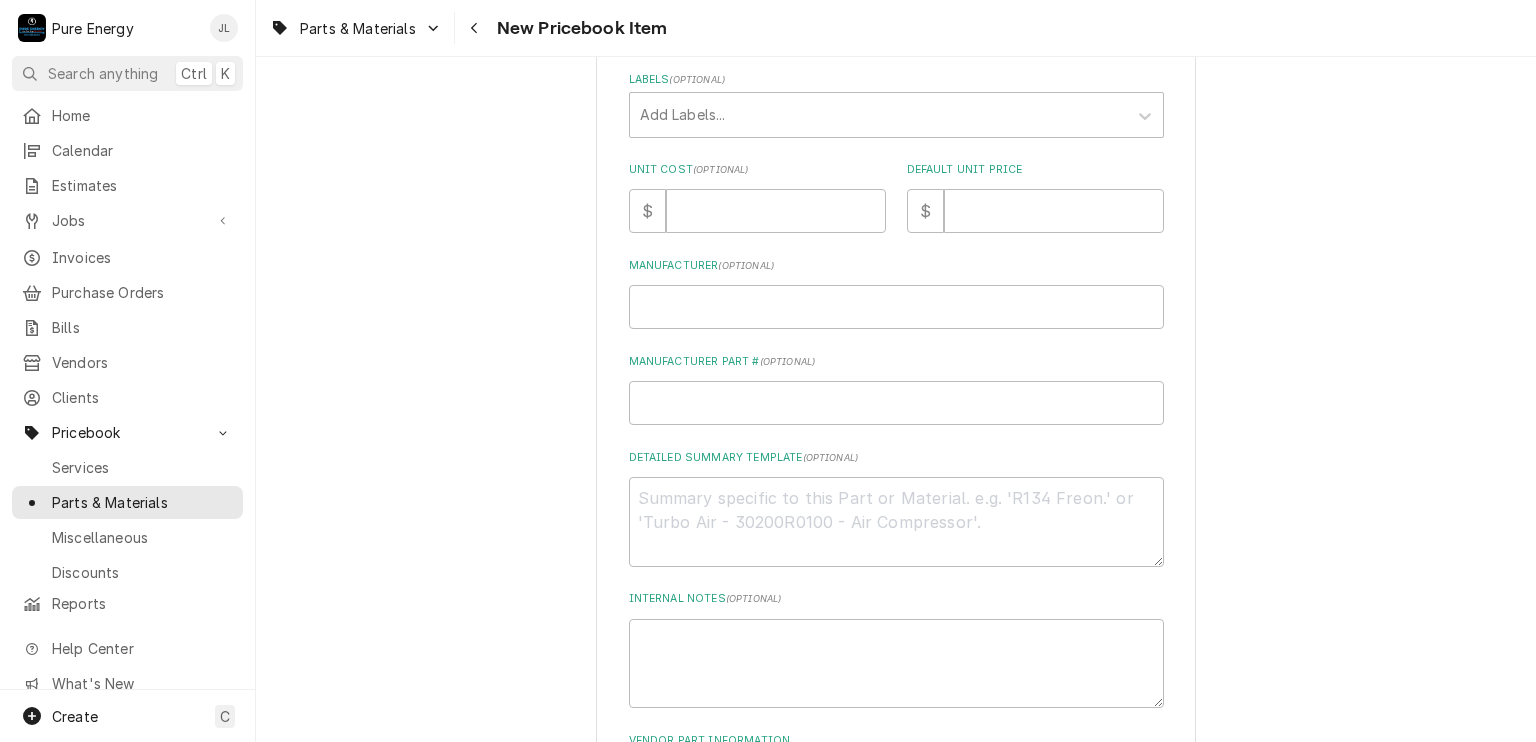type on "3 inch rigid metal 3 foot rad sweep 7/25" 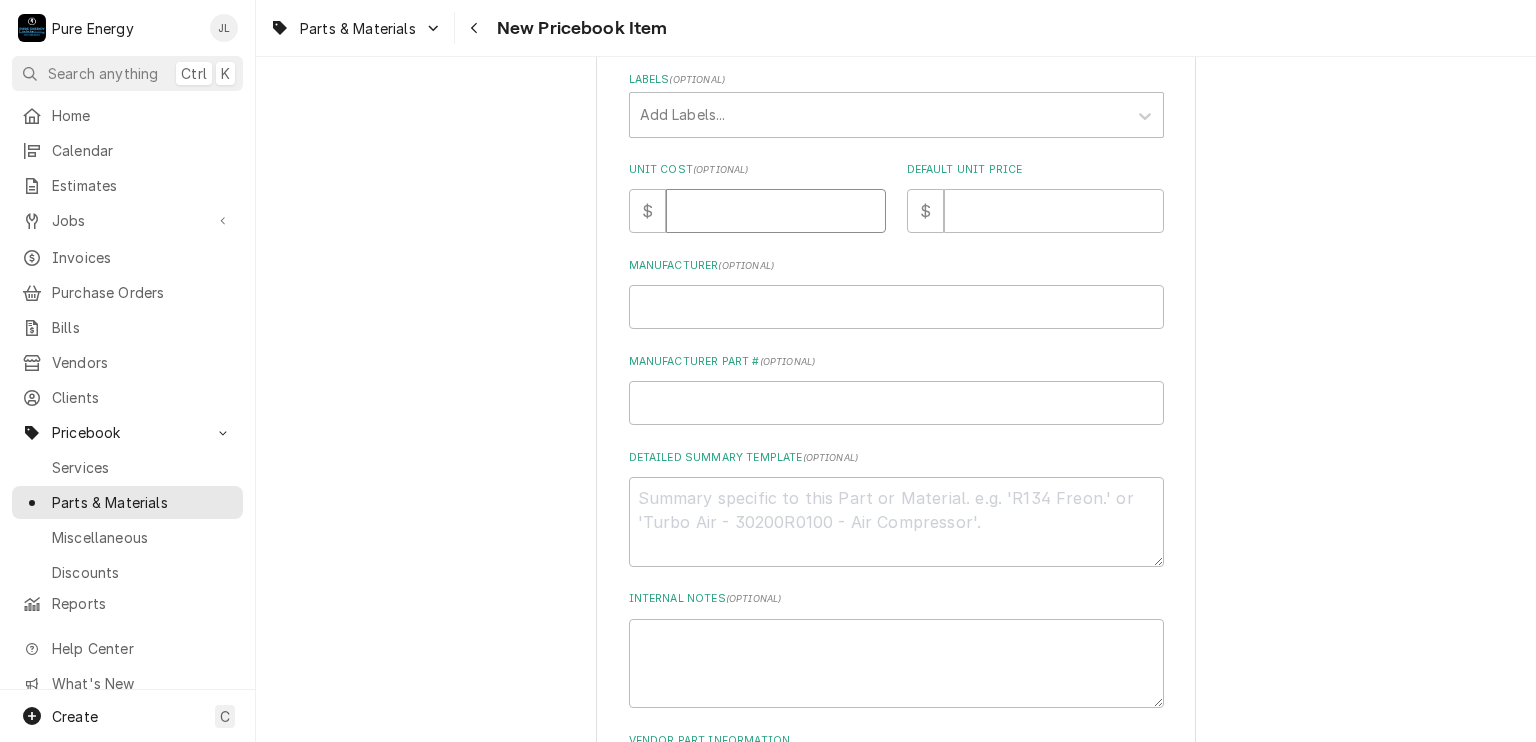 click on "Unit Cost  ( optional )" at bounding box center (776, 211) 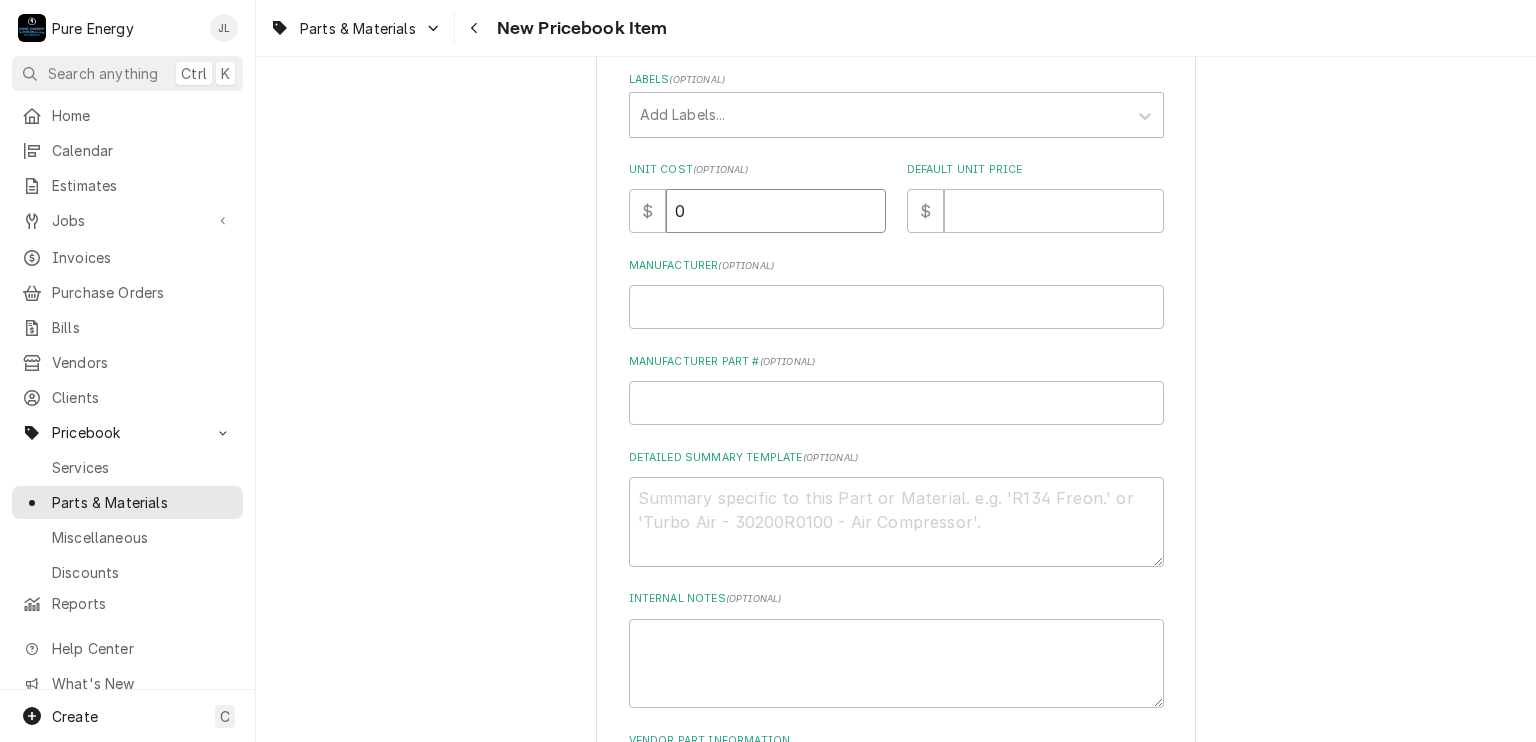 type on "x" 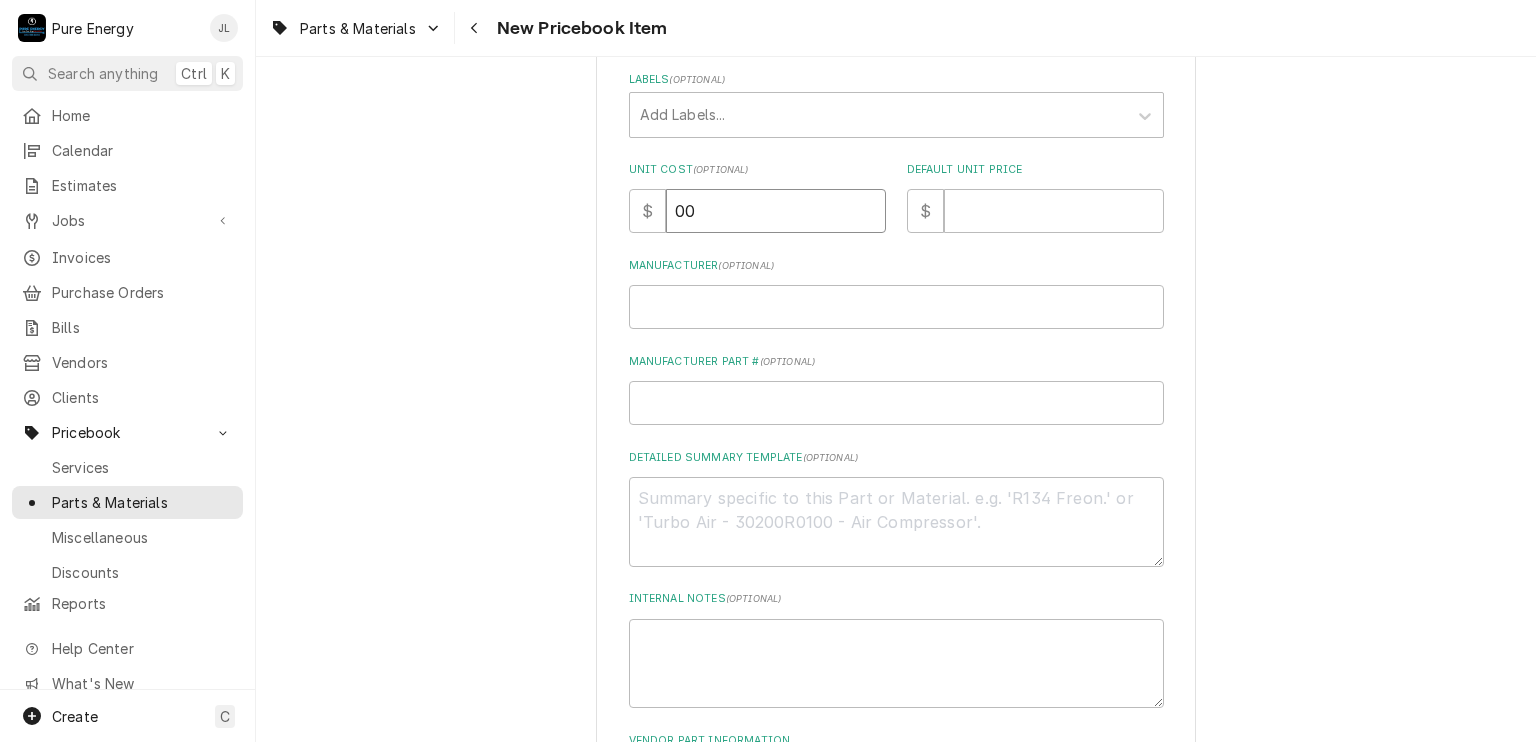 type on "x" 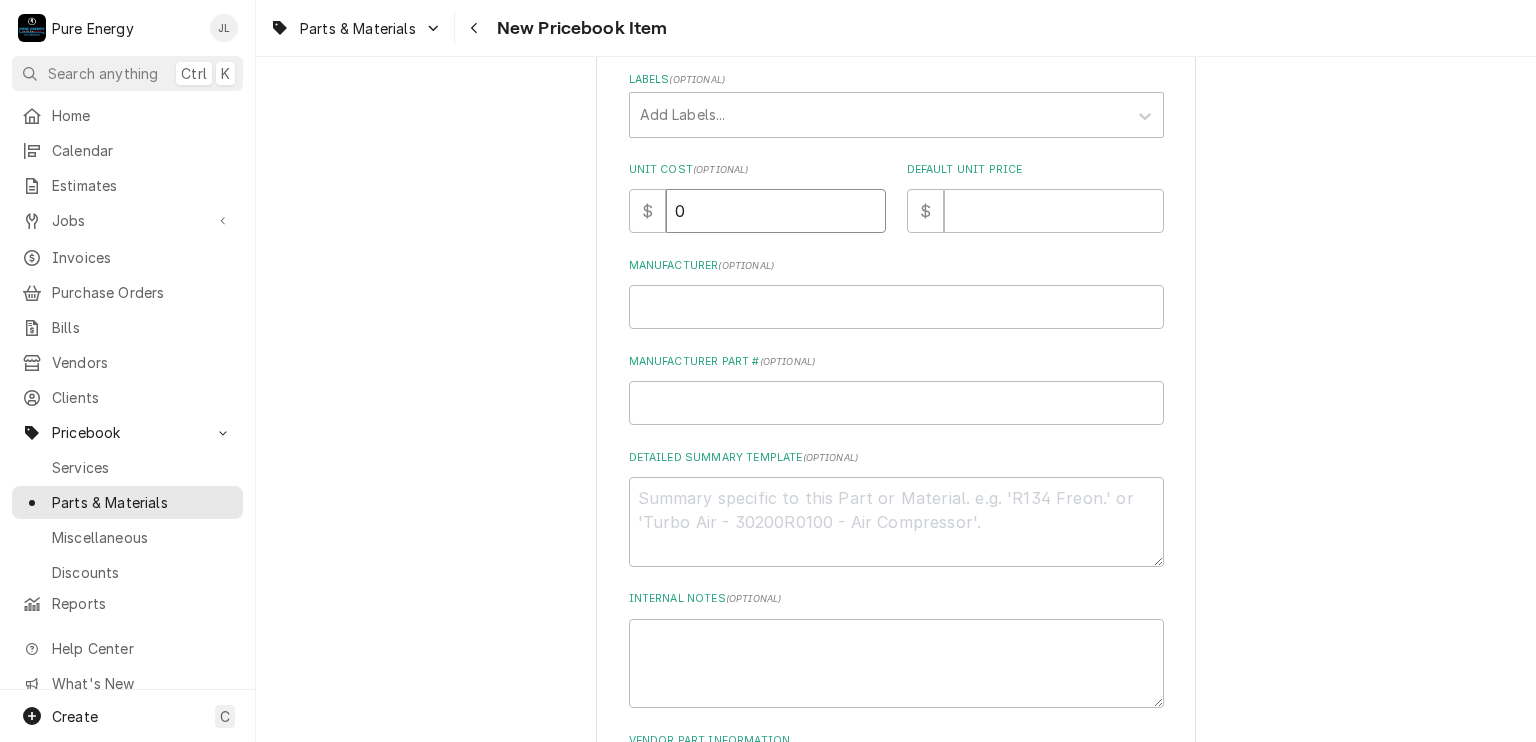 type on "x" 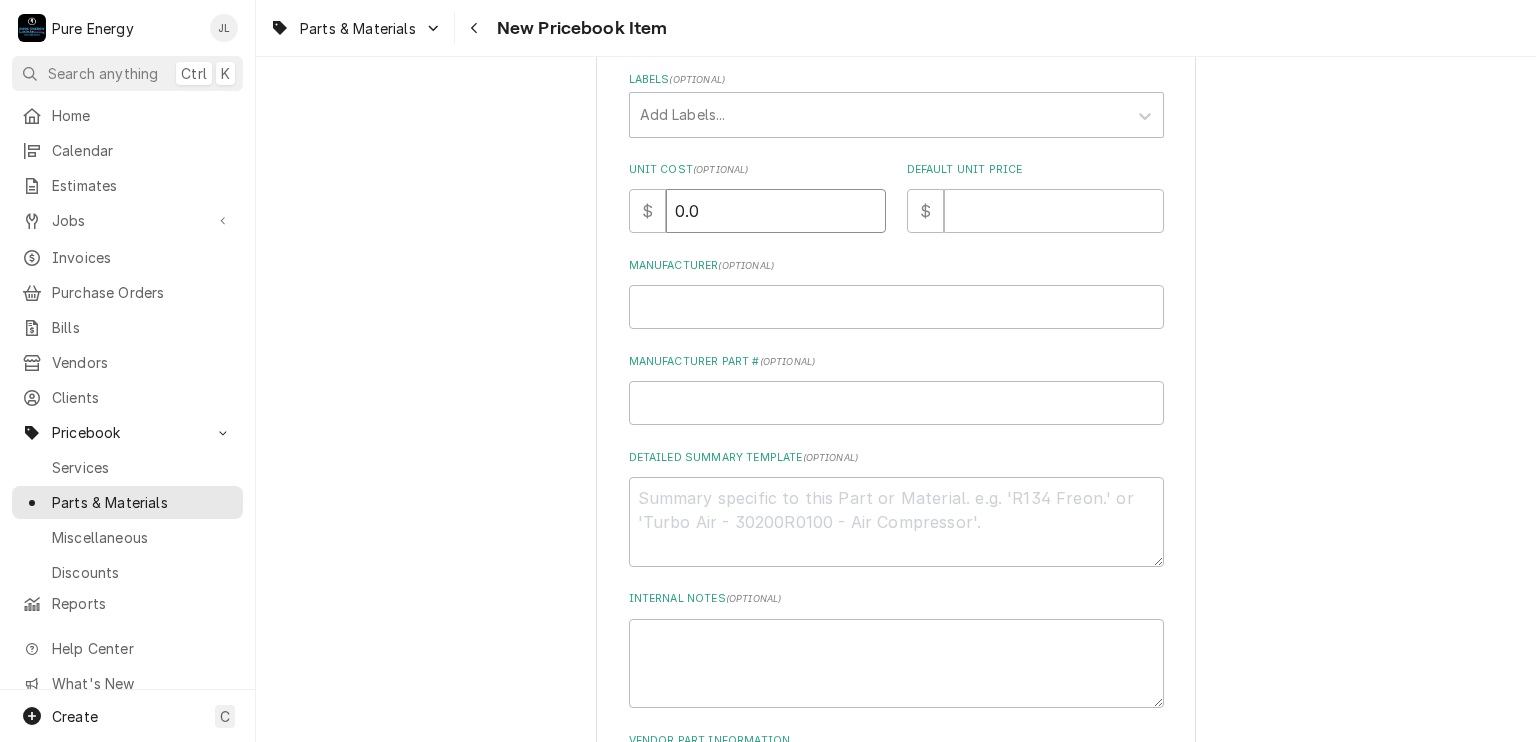 type on "0.0" 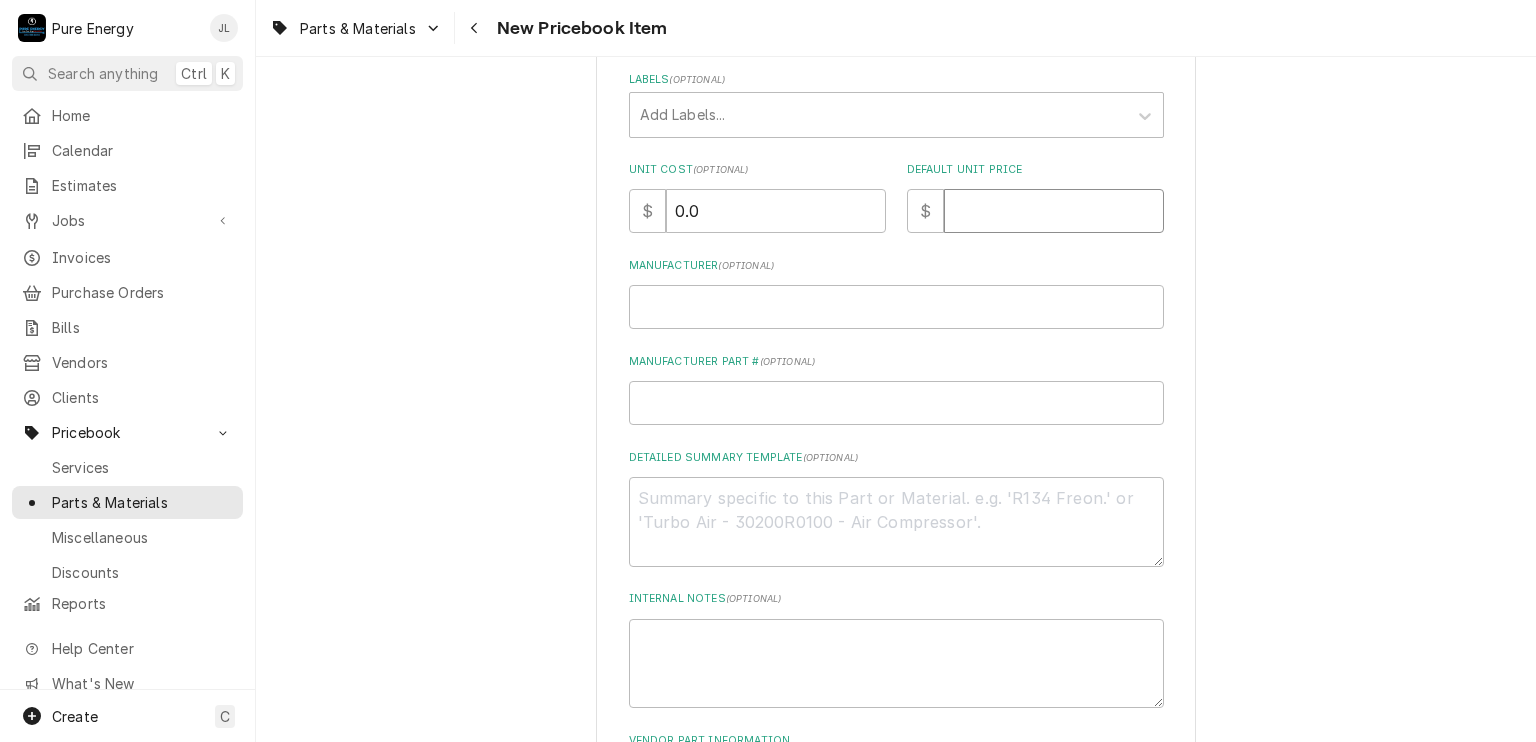 click on "Default Unit Price" at bounding box center (1054, 211) 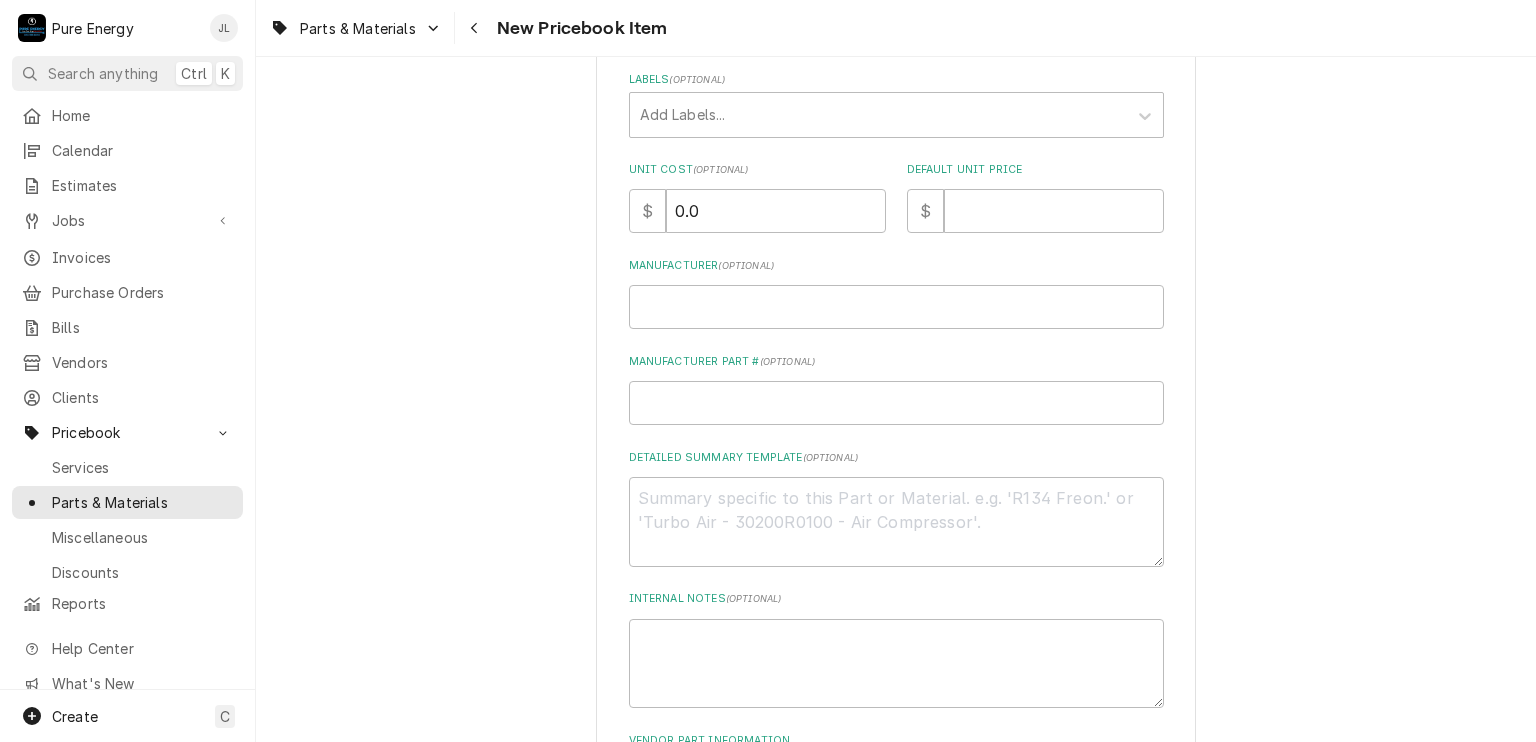 scroll, scrollTop: 300, scrollLeft: 0, axis: vertical 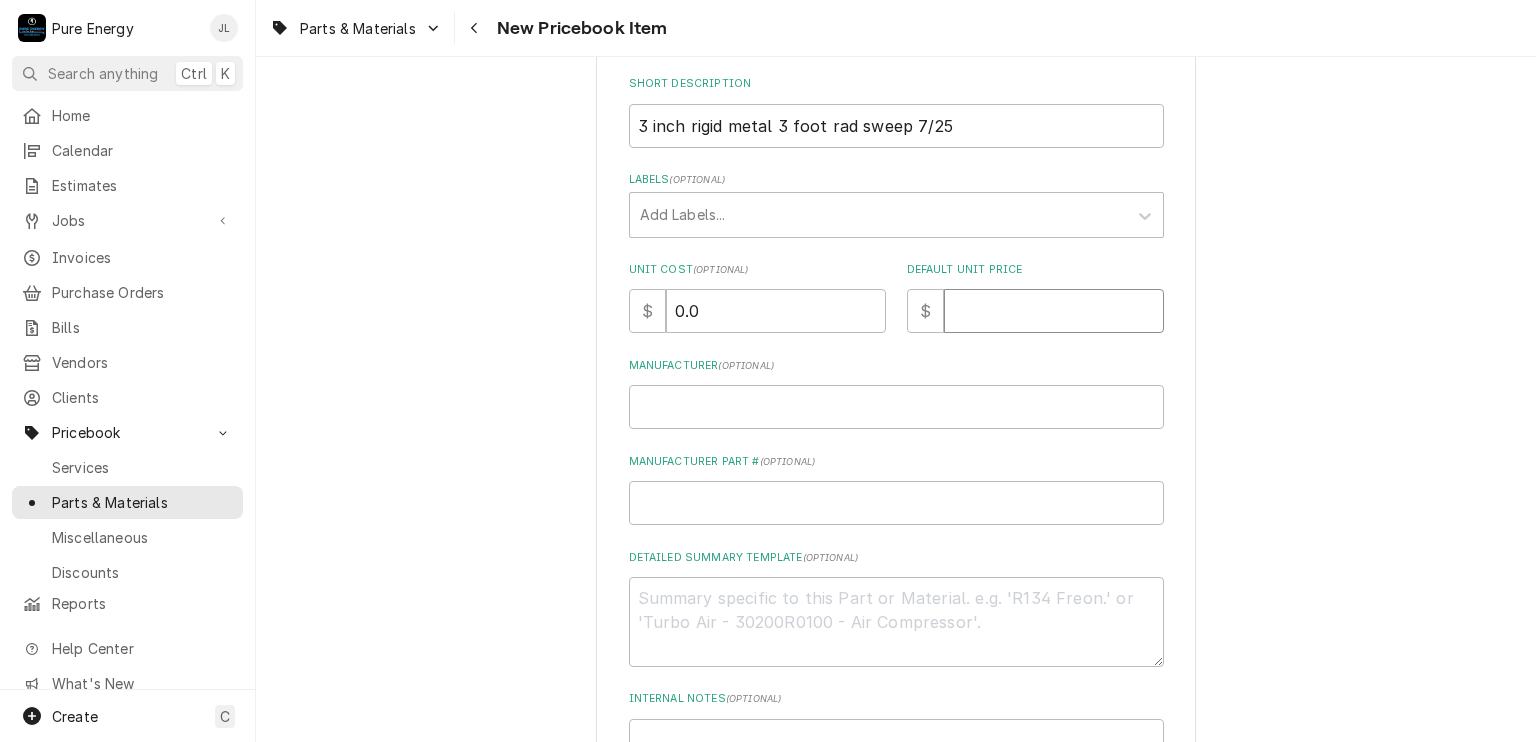 click on "Default Unit Price" at bounding box center [1054, 311] 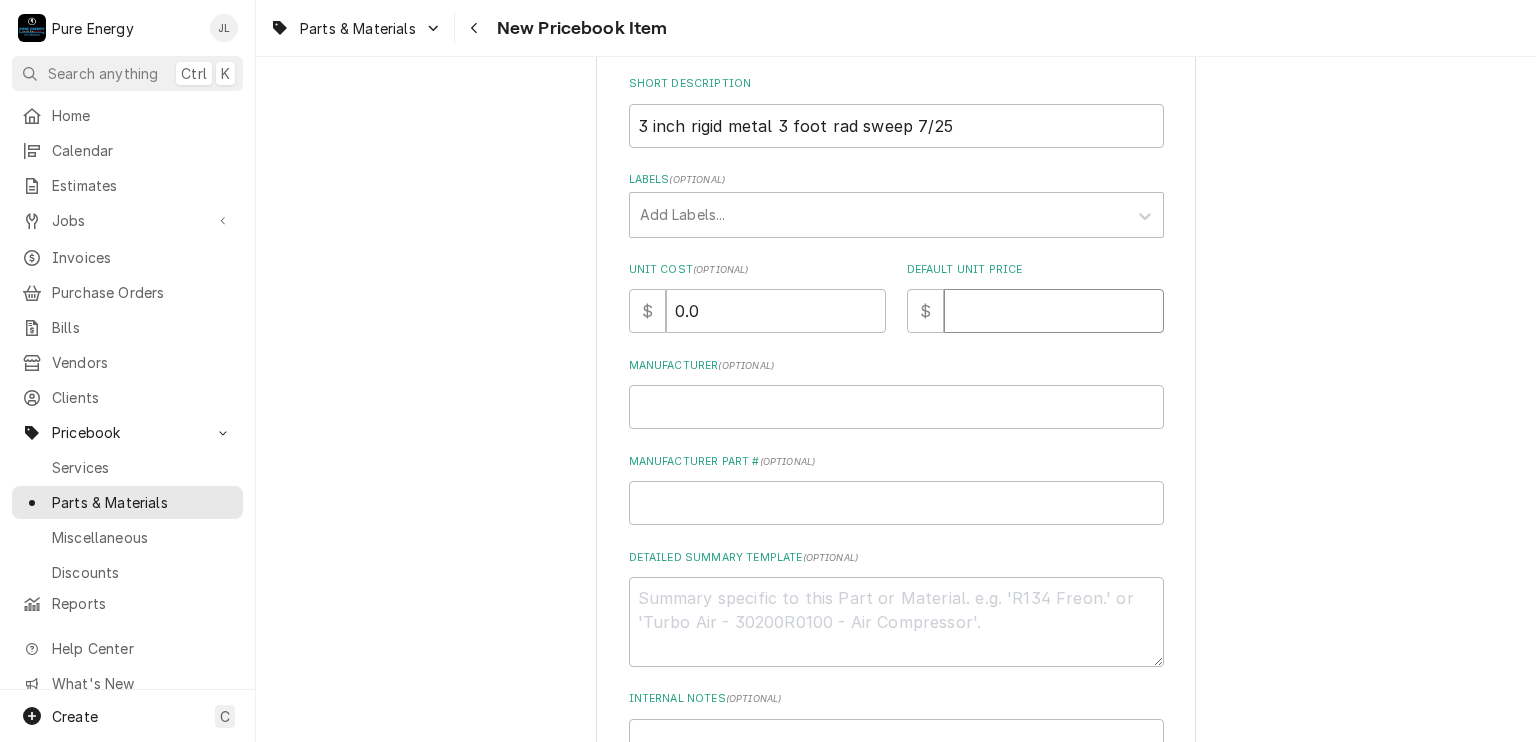 type on "x" 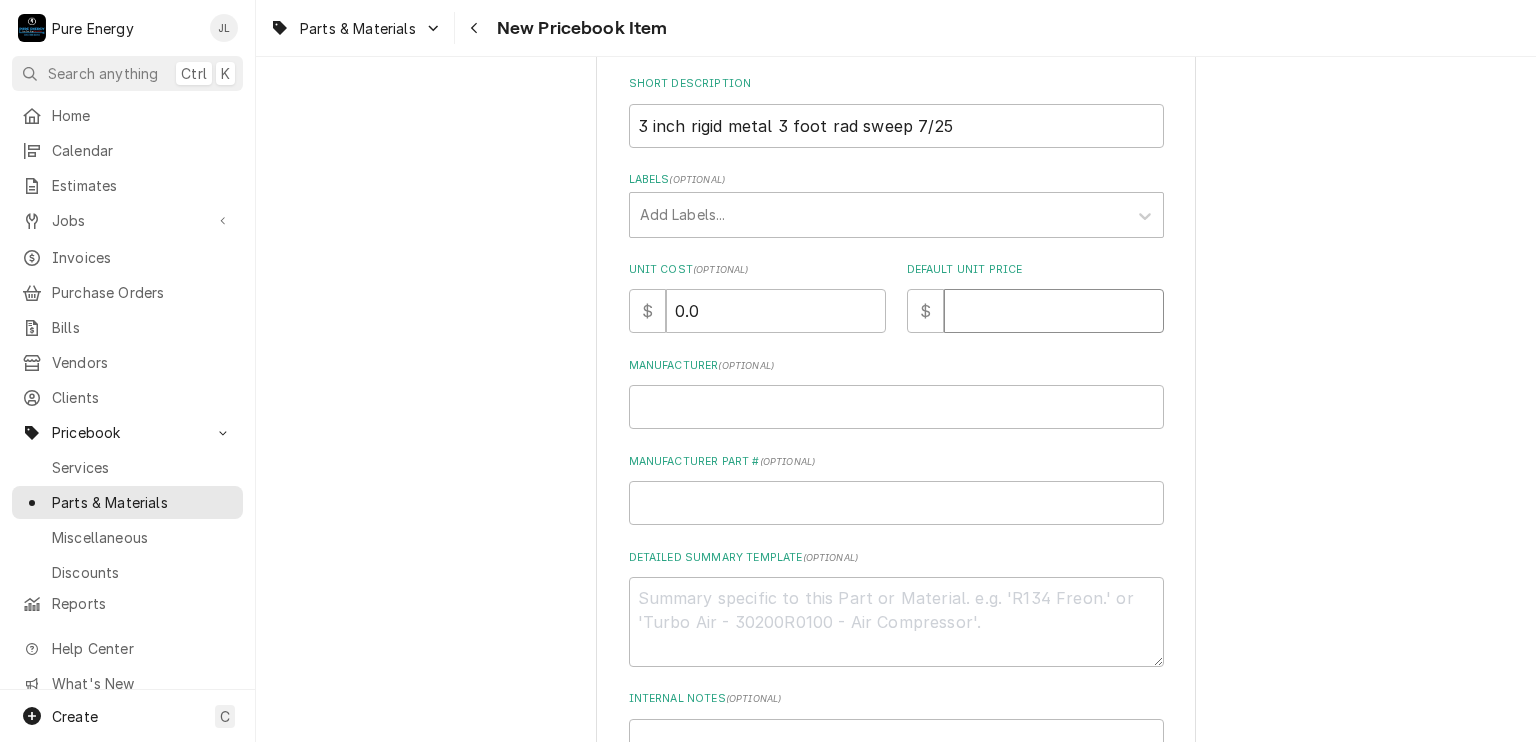 type on "3" 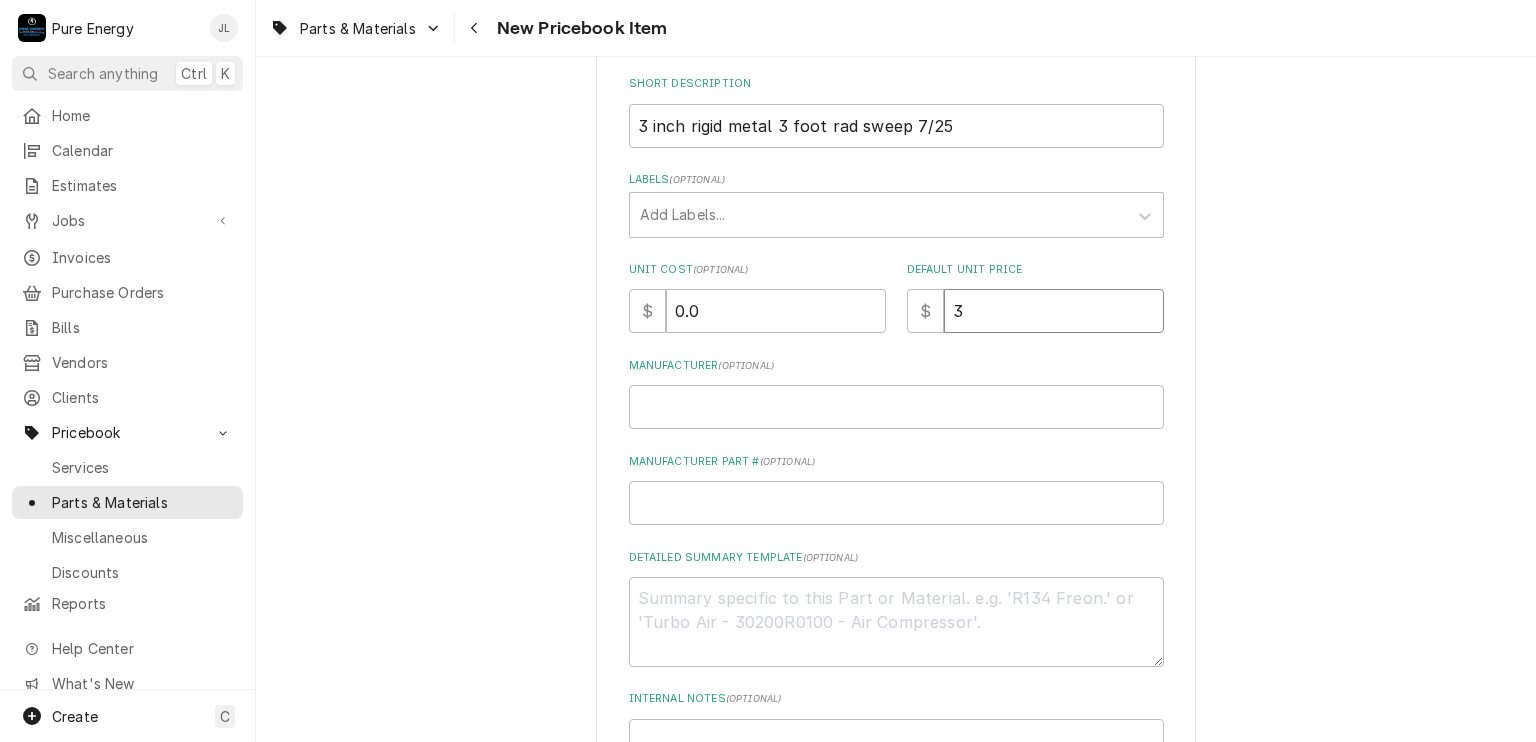 type on "x" 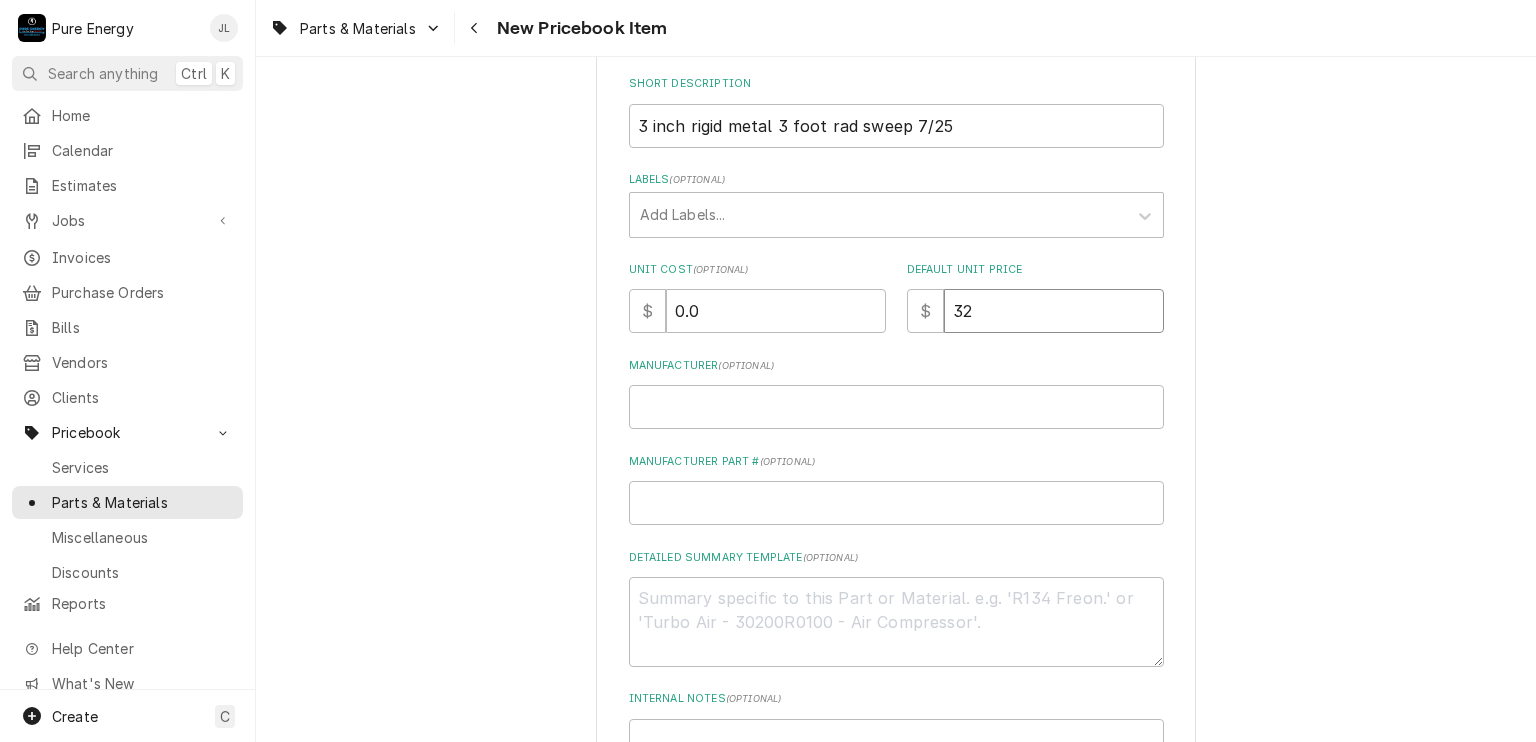type on "x" 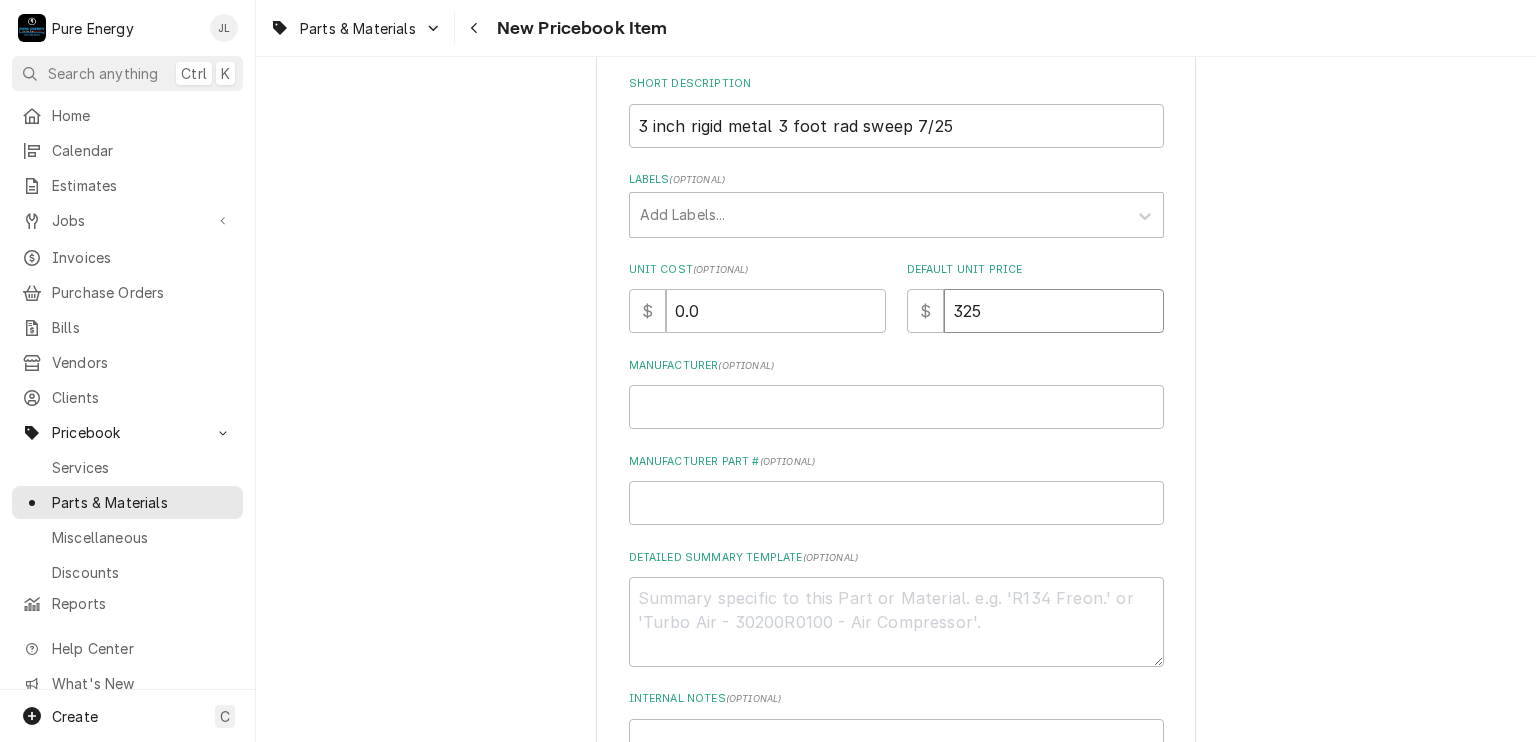 type on "x" 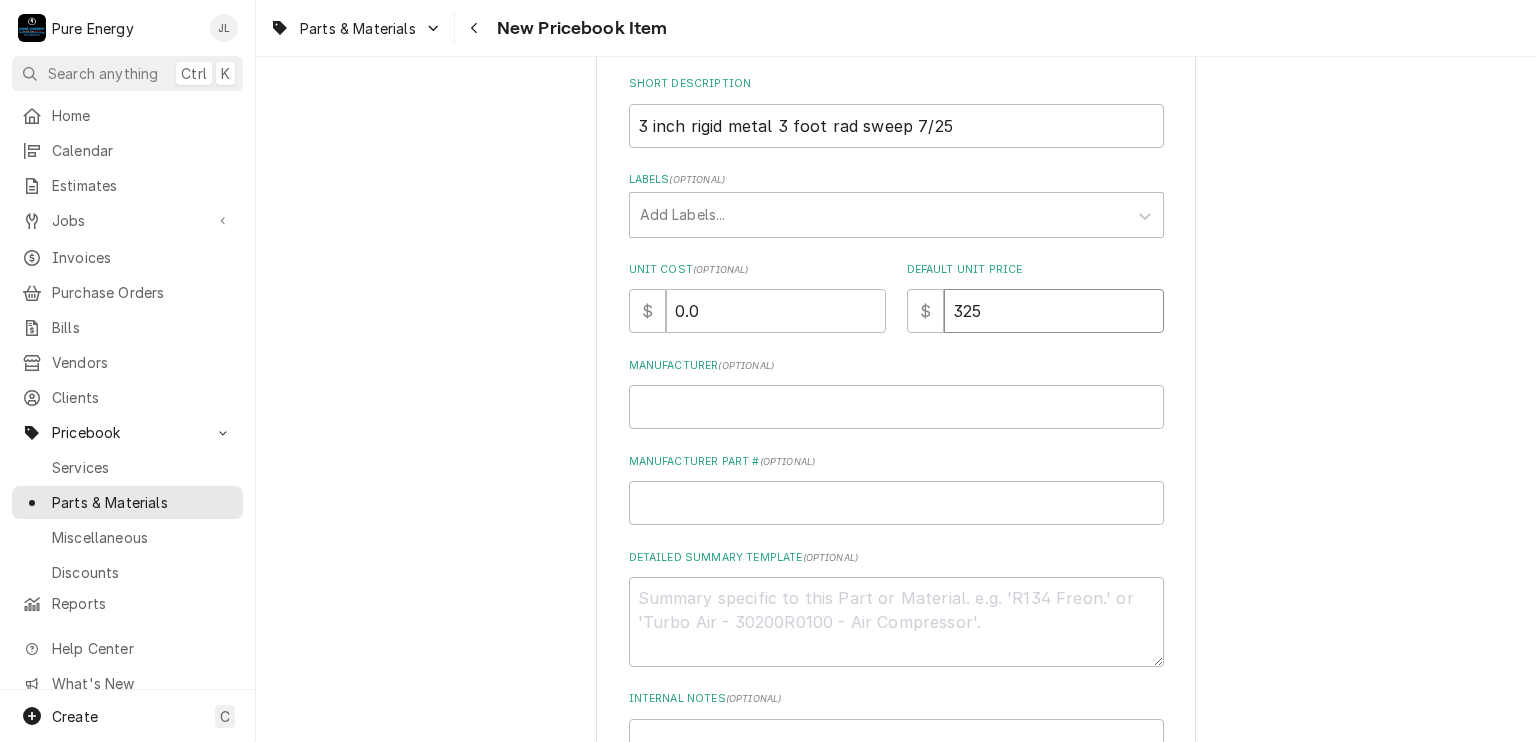 type on "325.7" 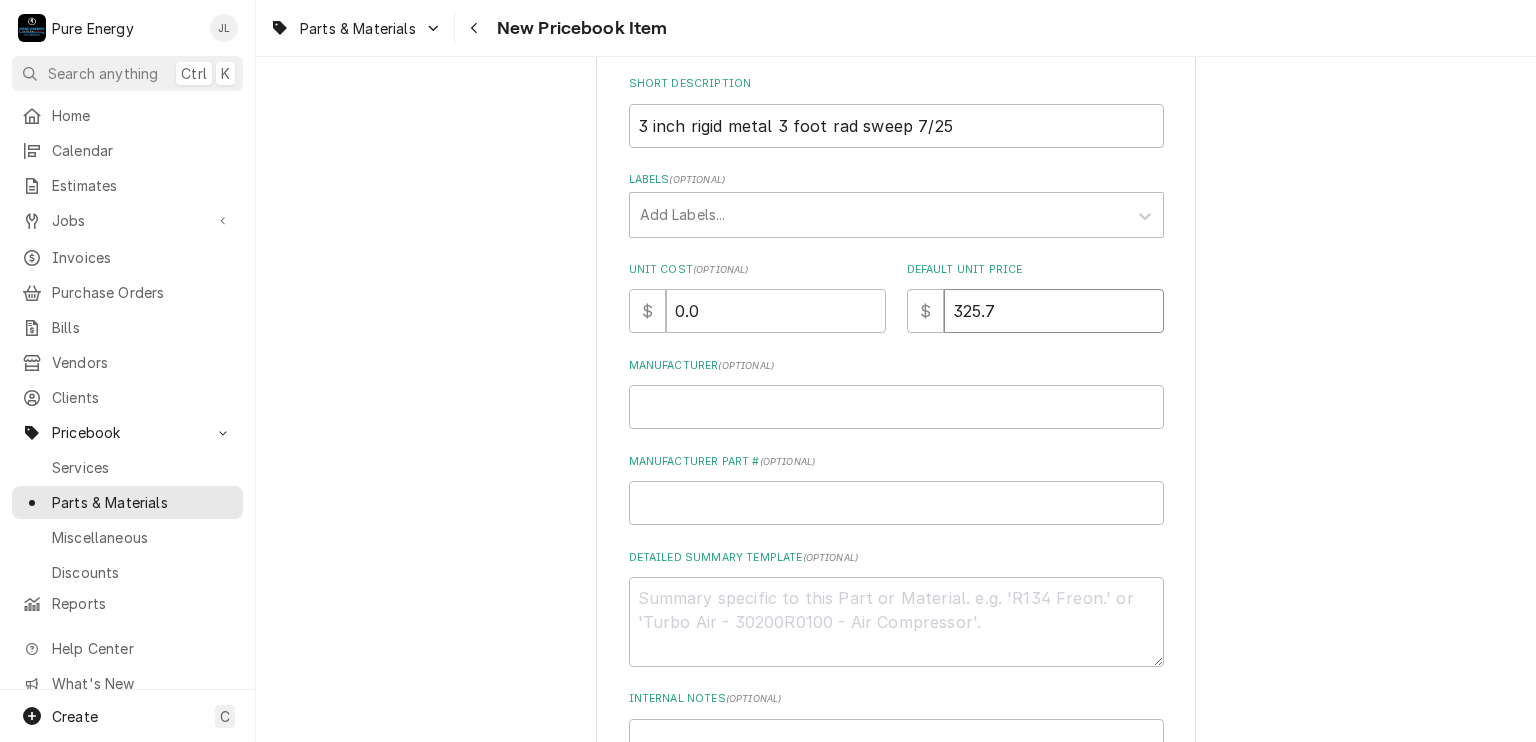 type on "x" 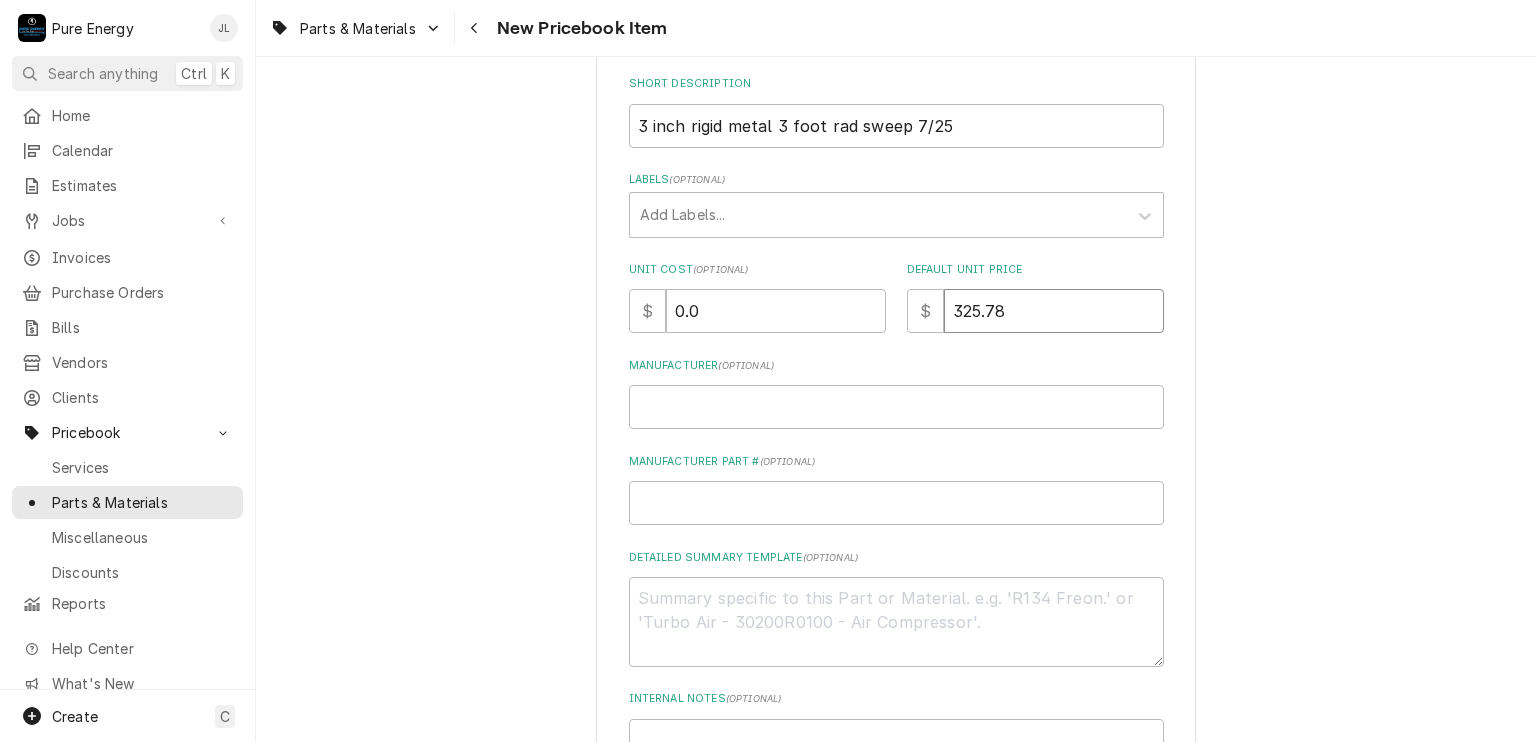 type on "325.78" 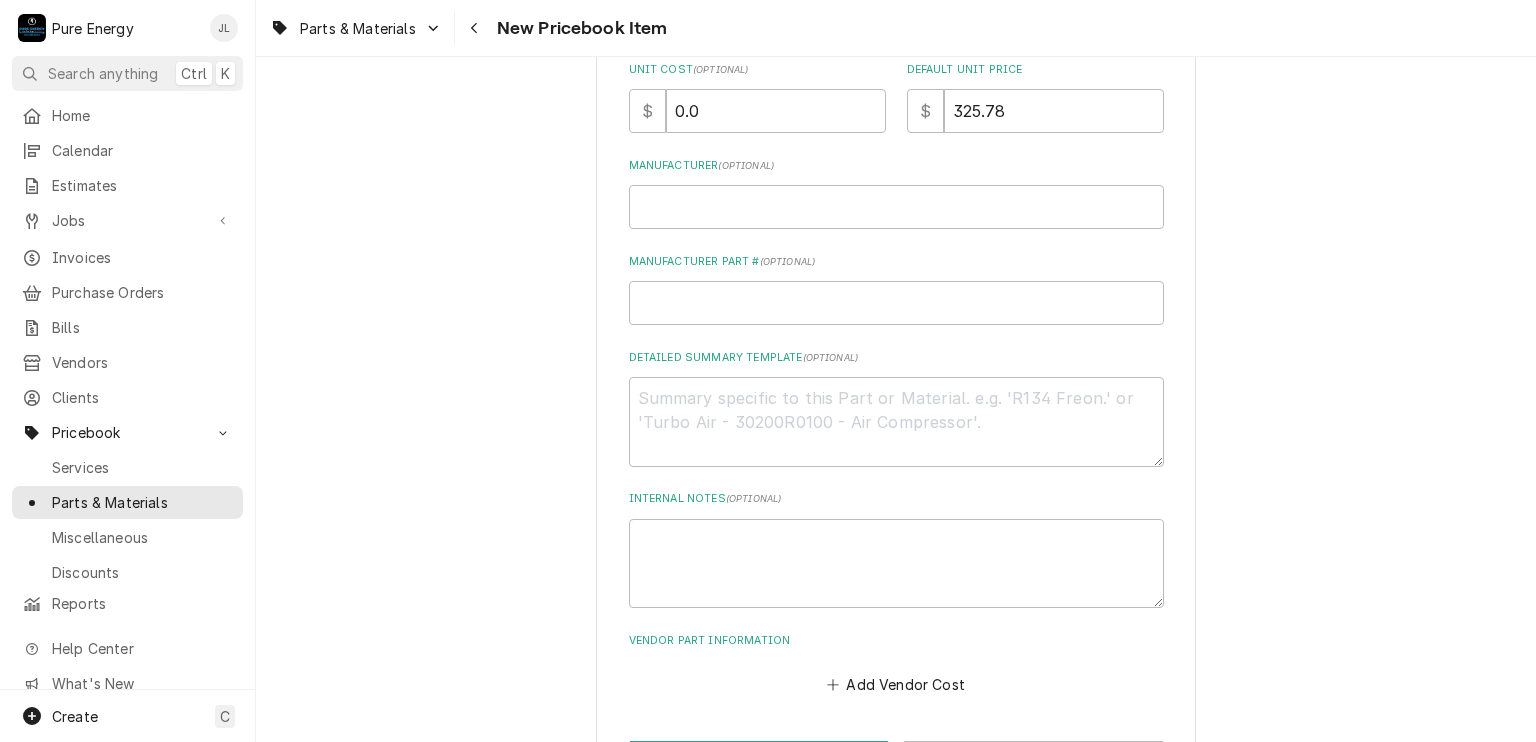 scroll, scrollTop: 575, scrollLeft: 0, axis: vertical 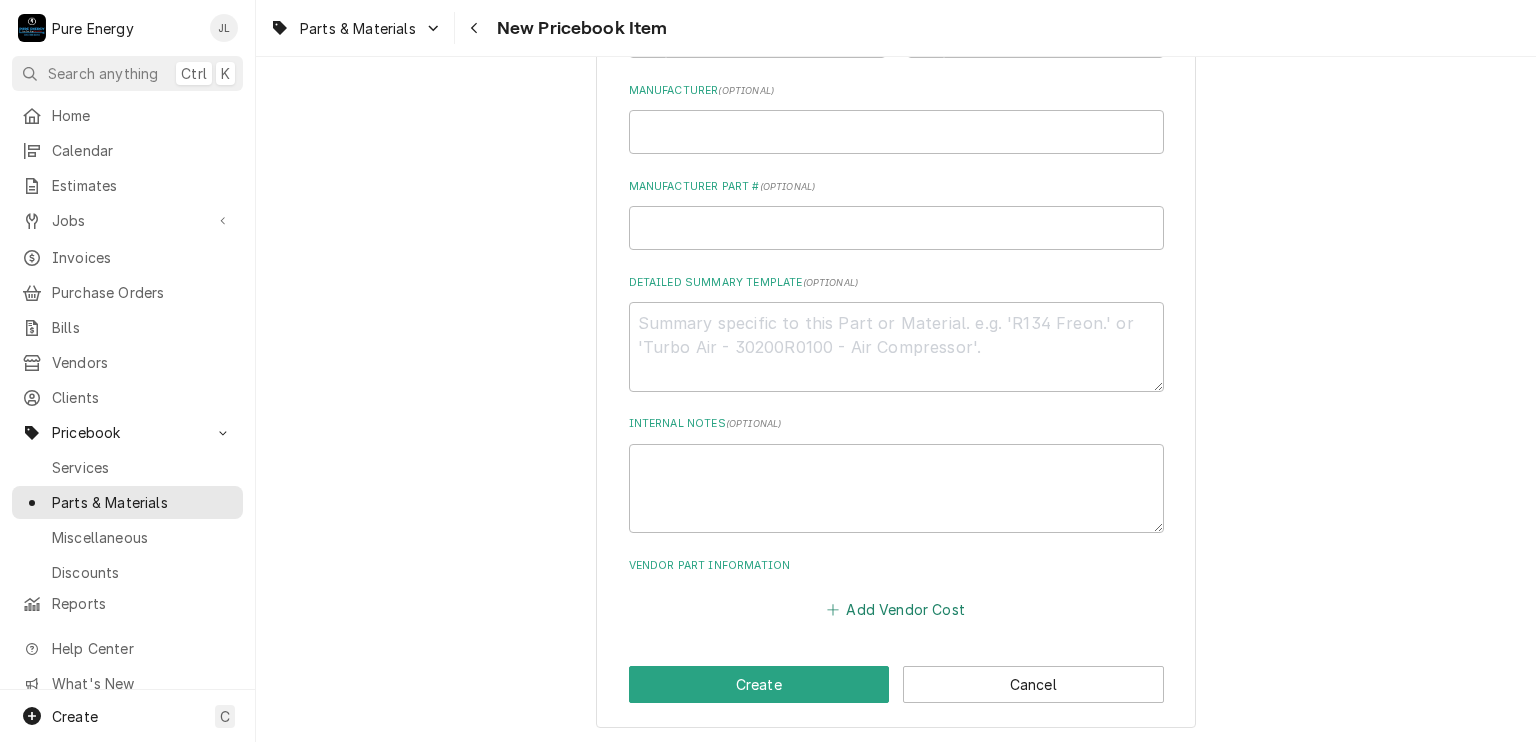 click on "Add Vendor Cost" at bounding box center [896, 610] 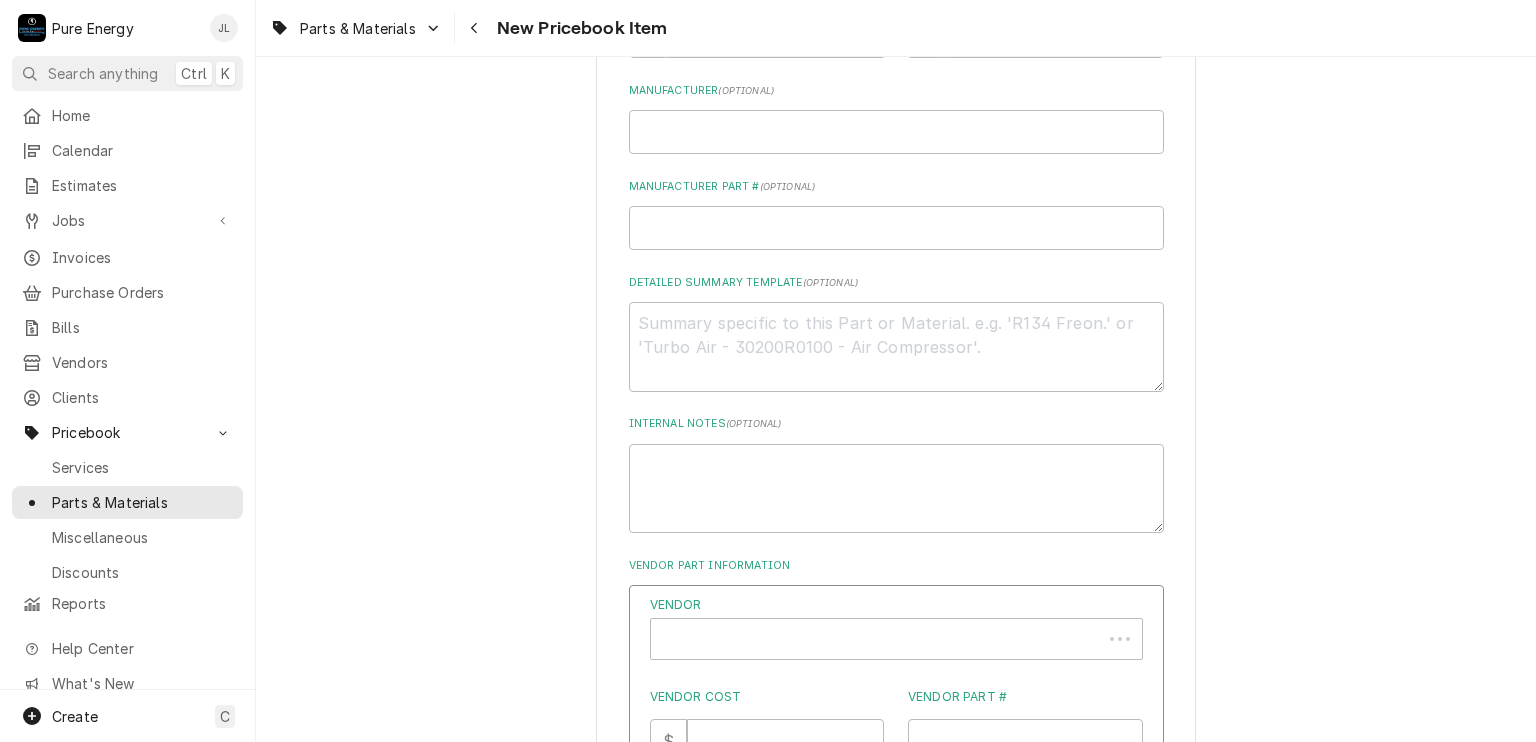 scroll, scrollTop: 940, scrollLeft: 0, axis: vertical 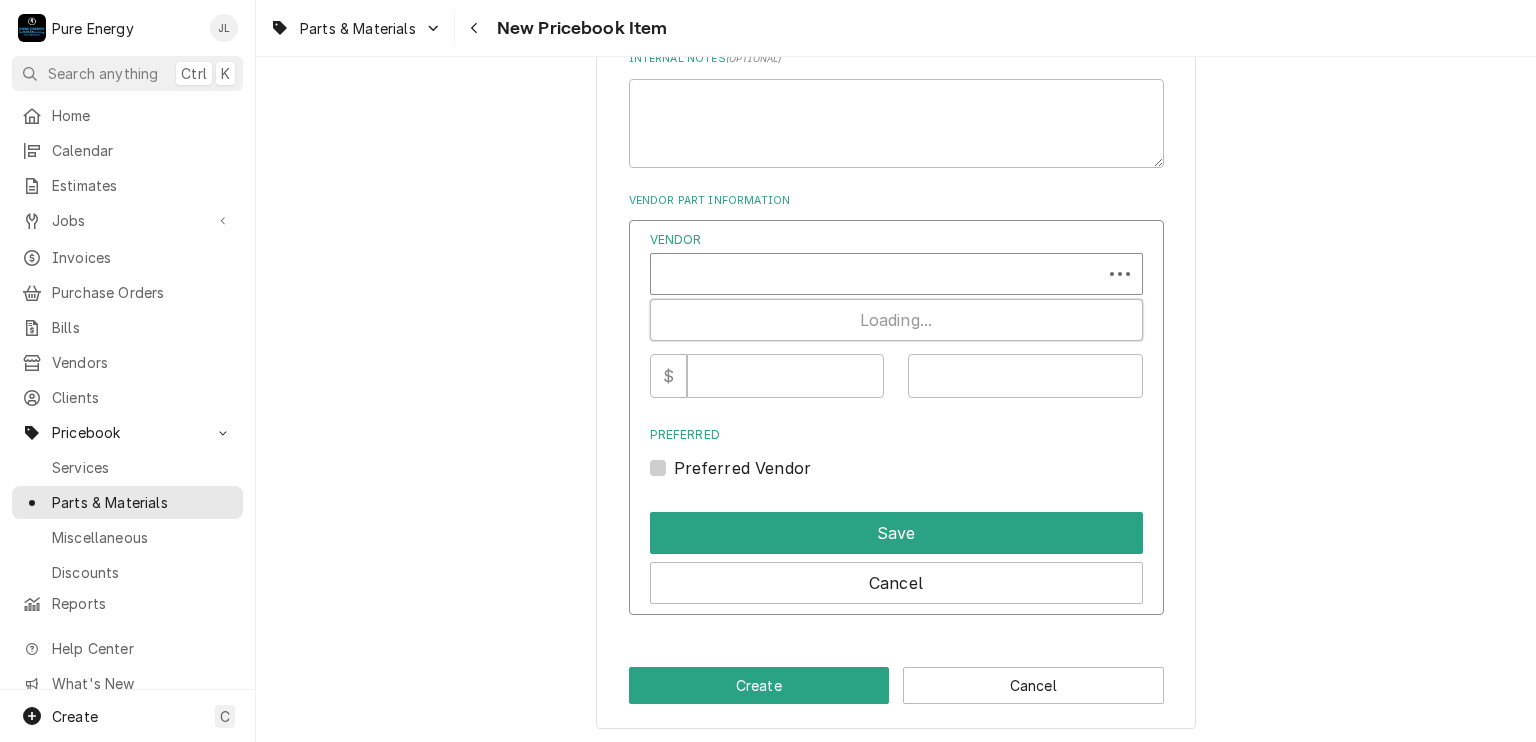 click at bounding box center [876, 276] 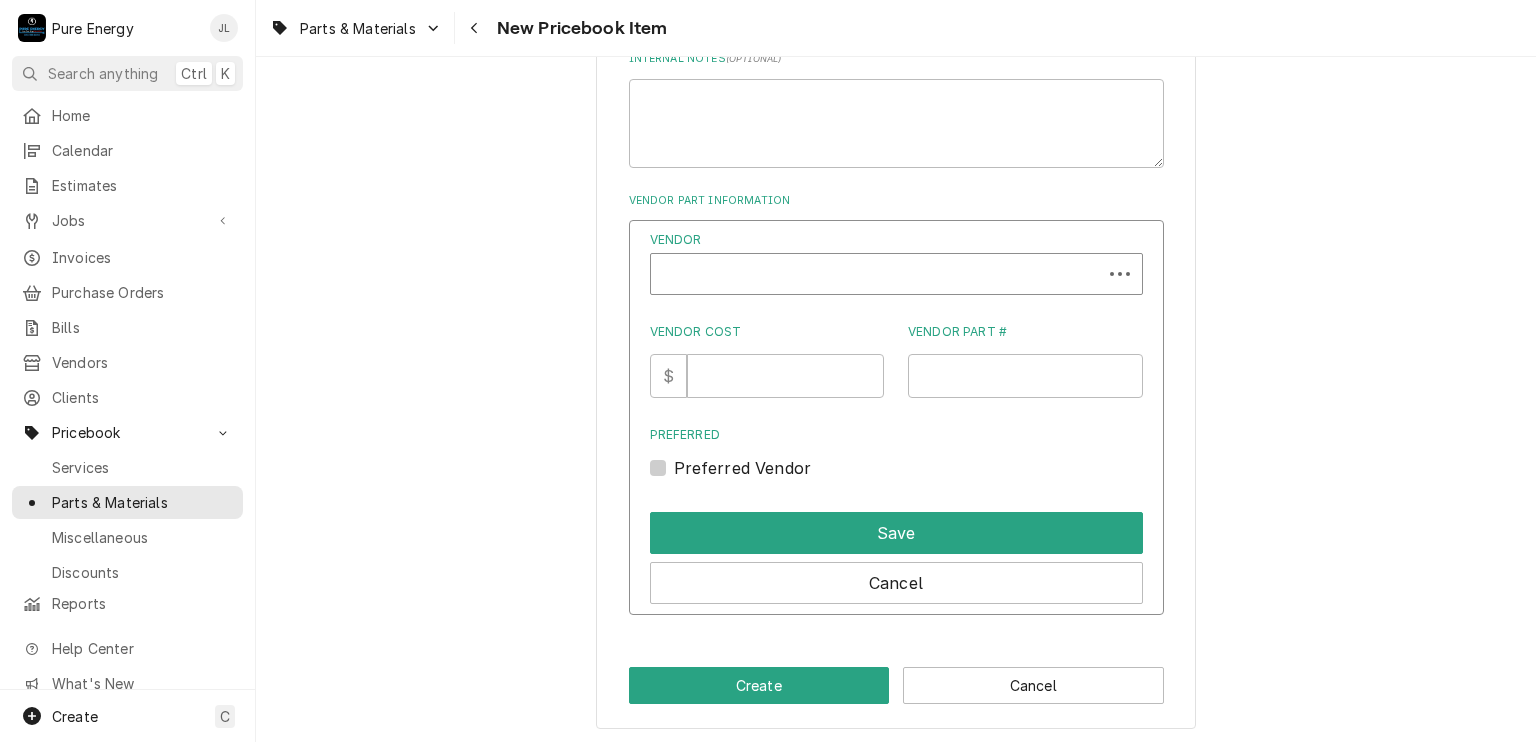 click at bounding box center (876, 276) 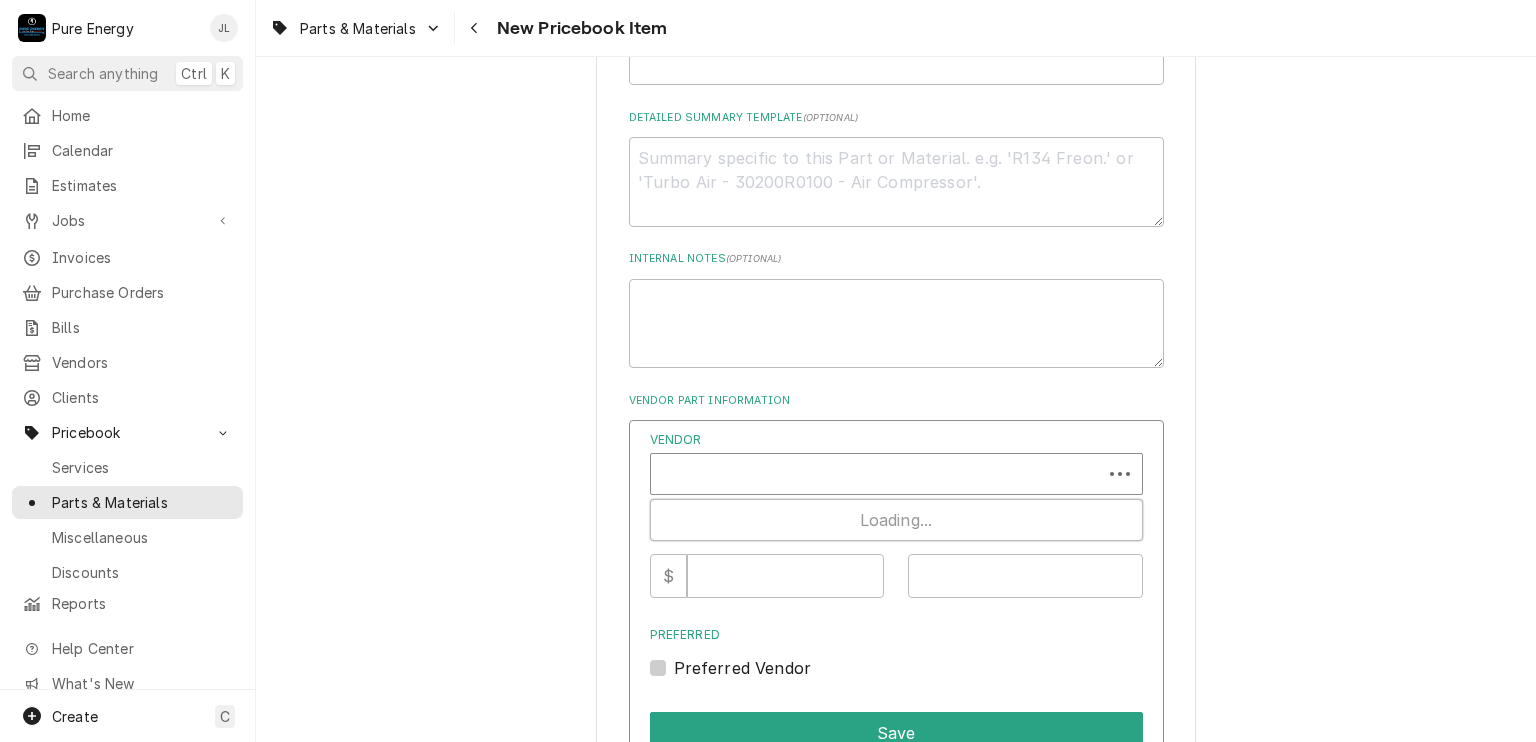 scroll, scrollTop: 940, scrollLeft: 0, axis: vertical 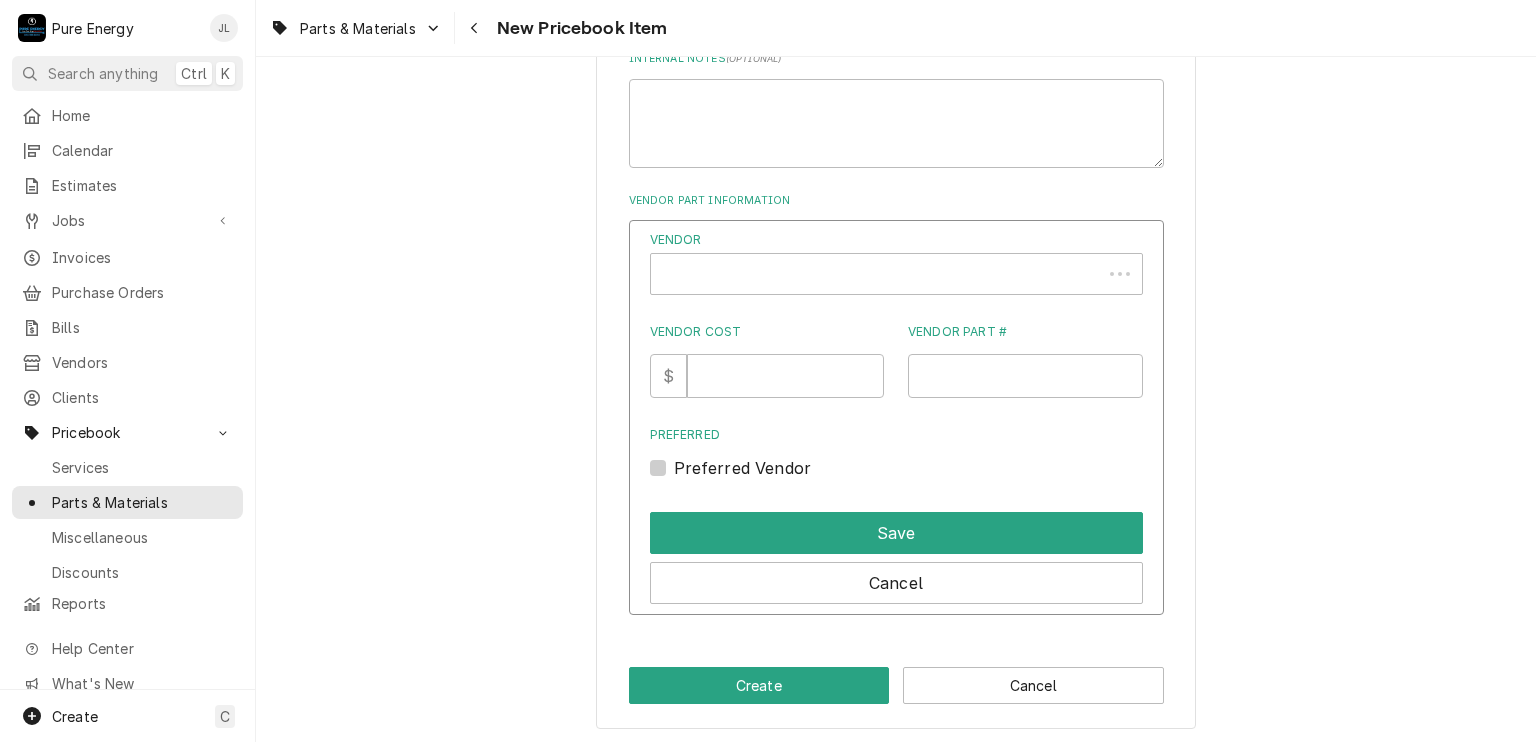 click on "Preferred Vendor" at bounding box center (743, 468) 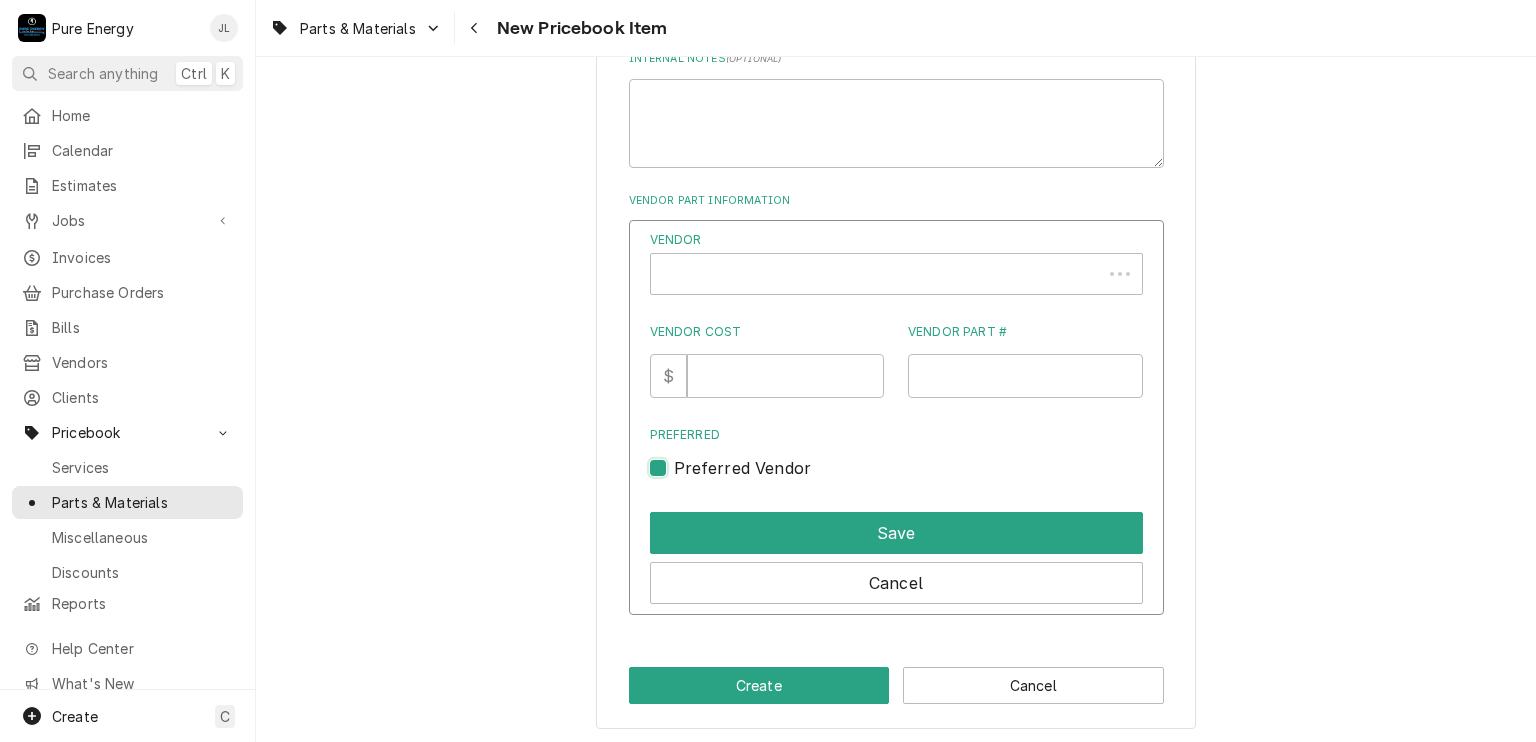 checkbox on "true" 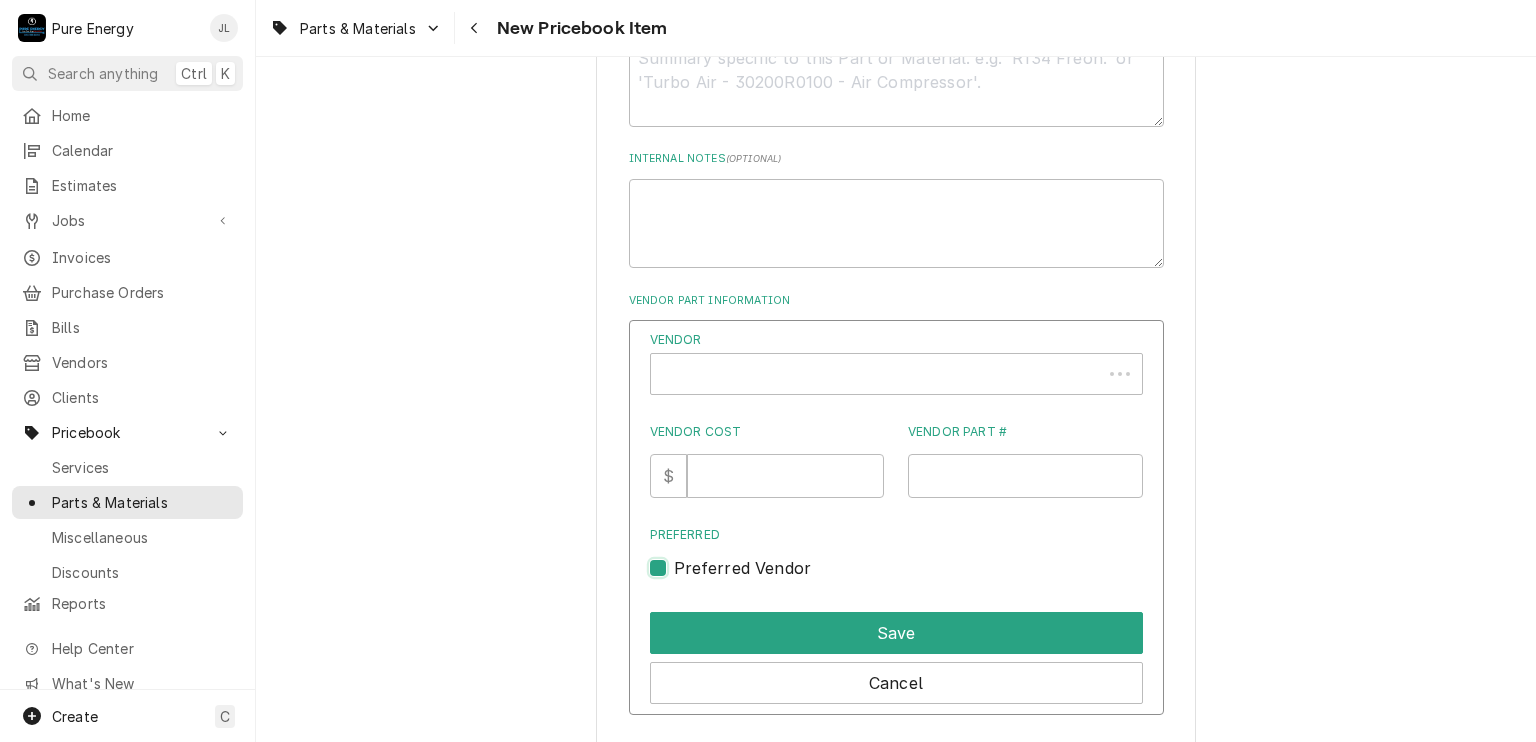 scroll, scrollTop: 940, scrollLeft: 0, axis: vertical 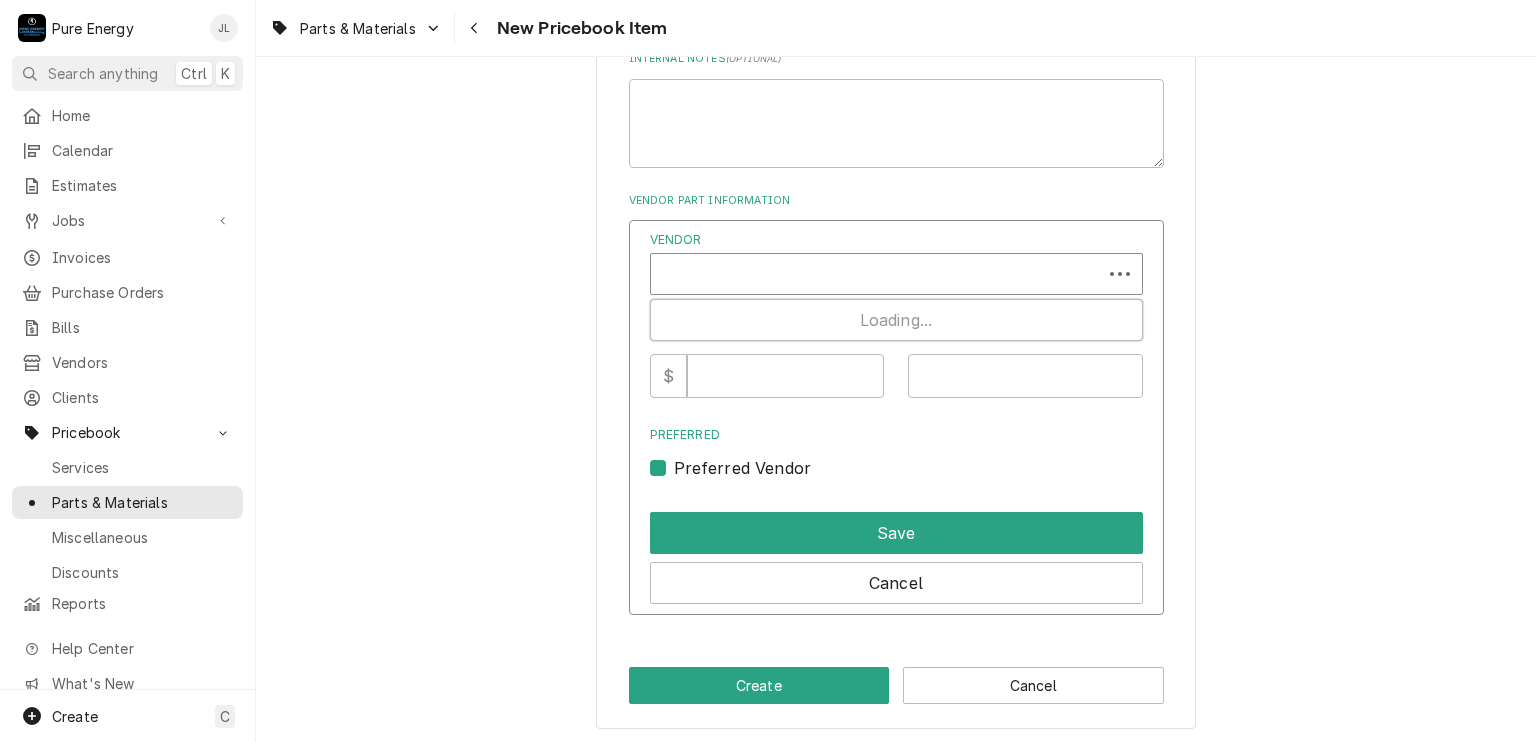 drag, startPoint x: 779, startPoint y: 279, endPoint x: 774, endPoint y: 291, distance: 13 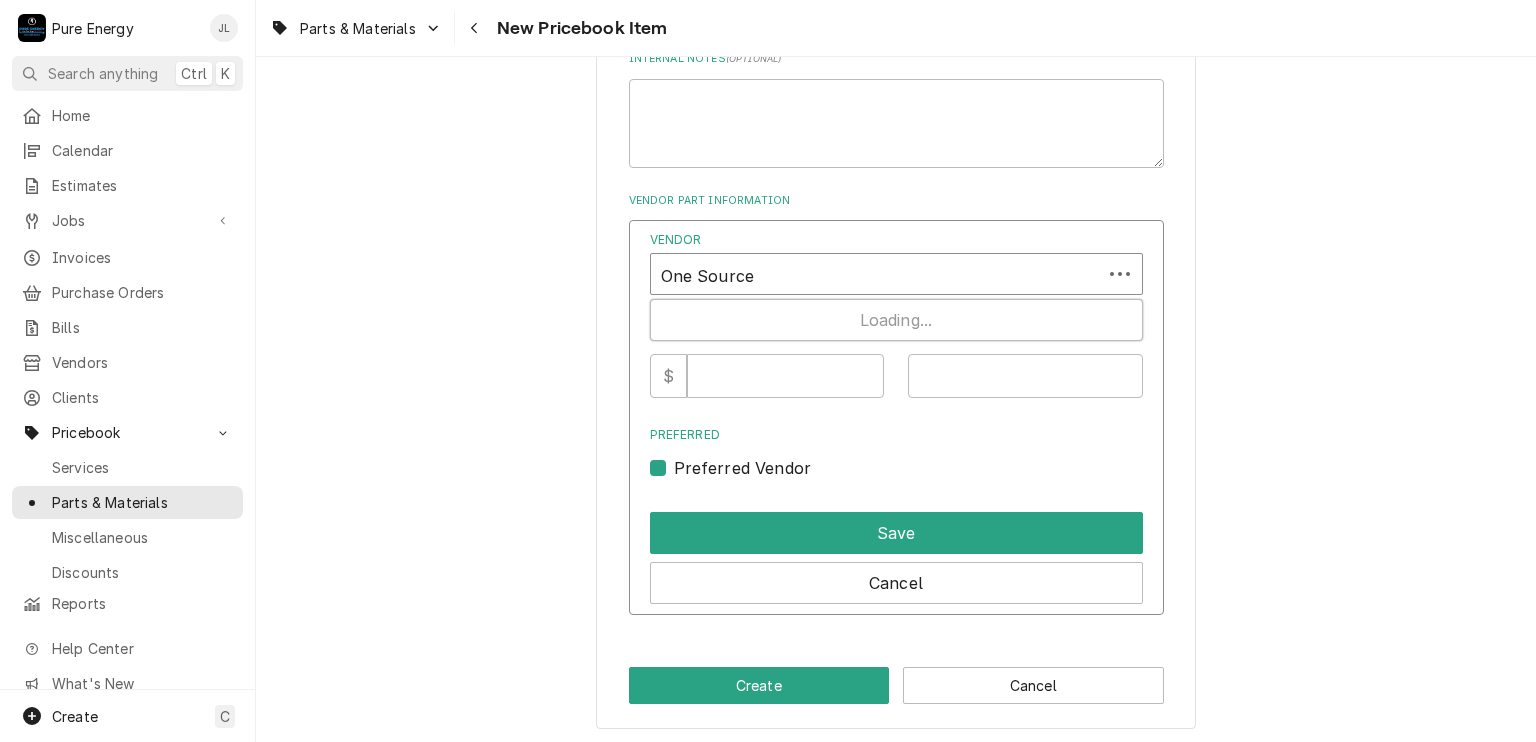 type on "One Source" 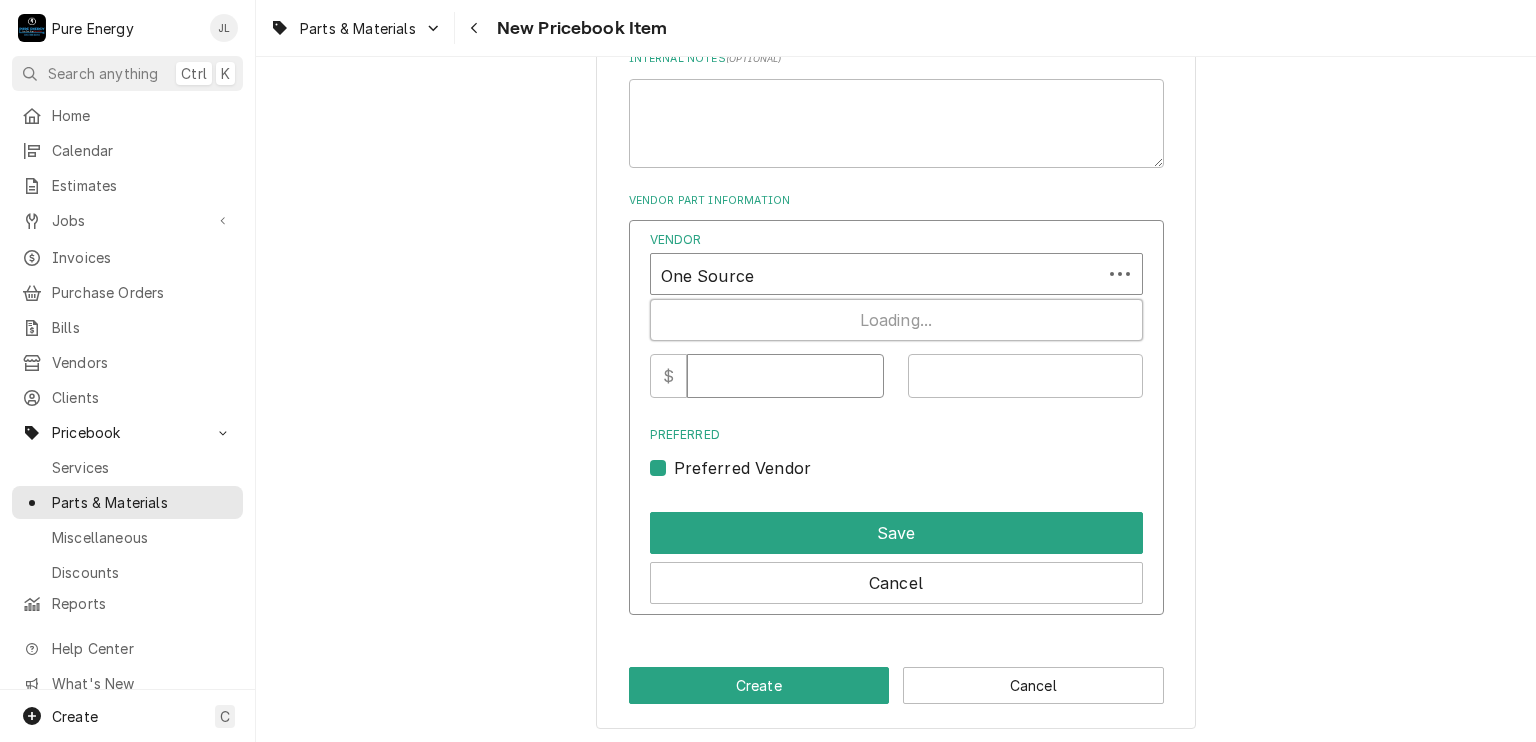 type 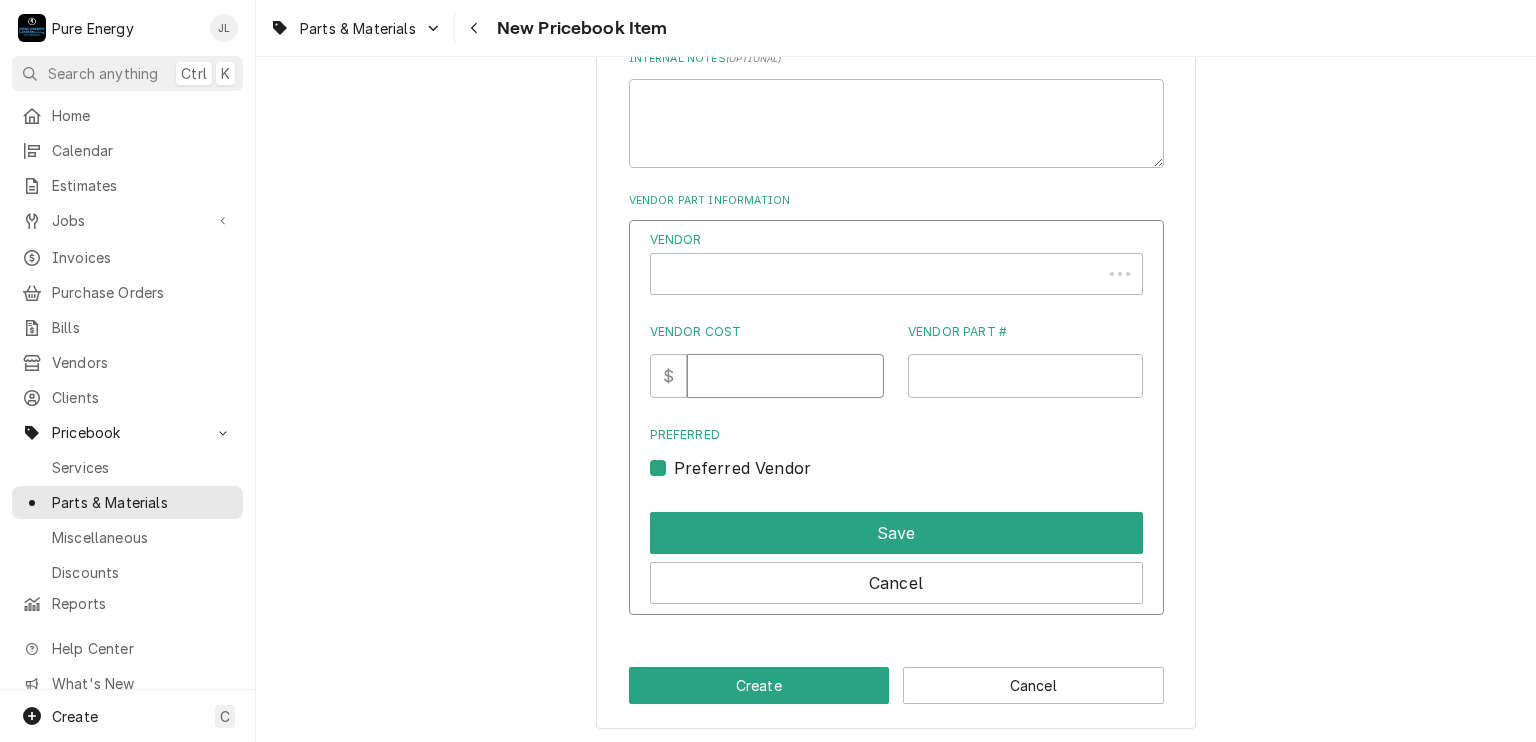 click on "Vendor Cost" at bounding box center (785, 376) 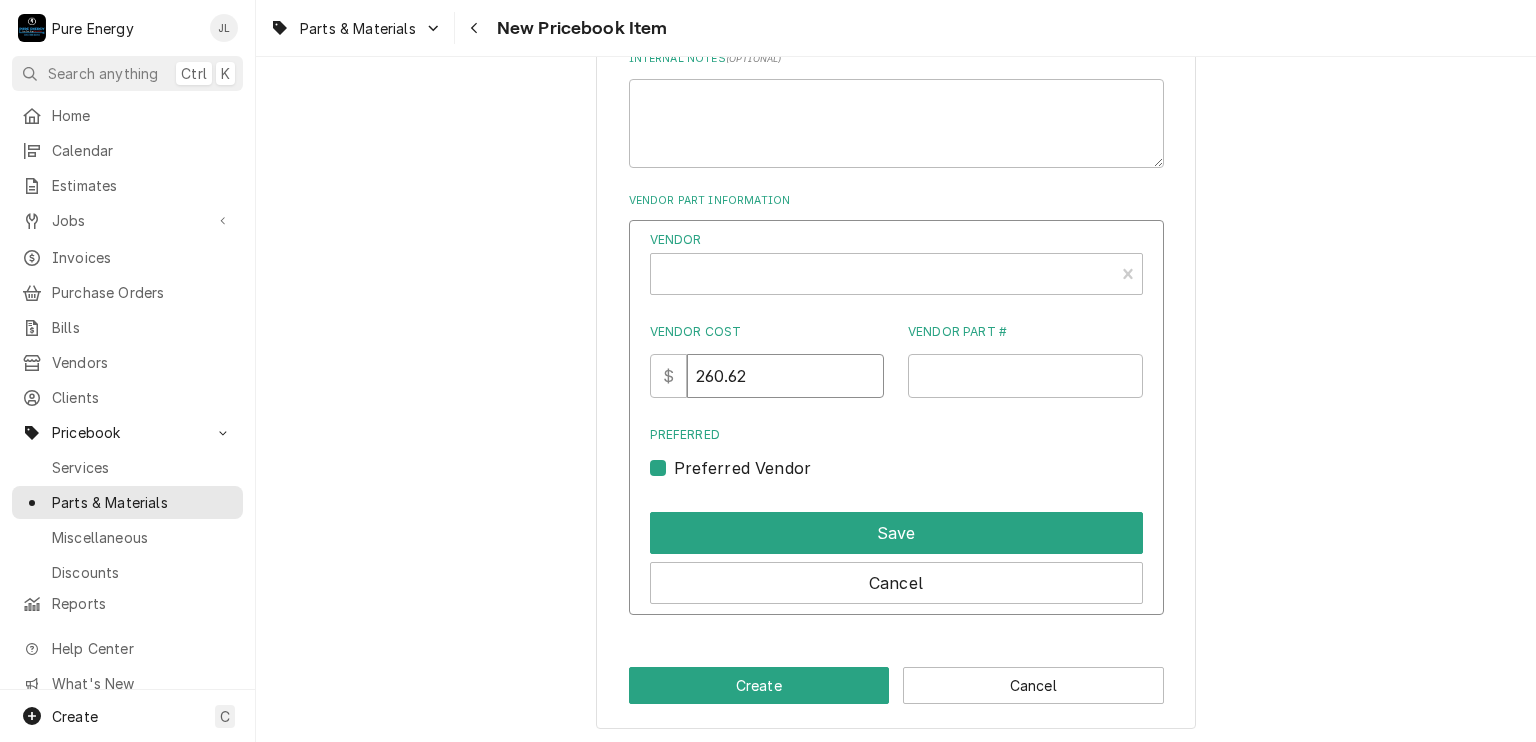 type on "260.62" 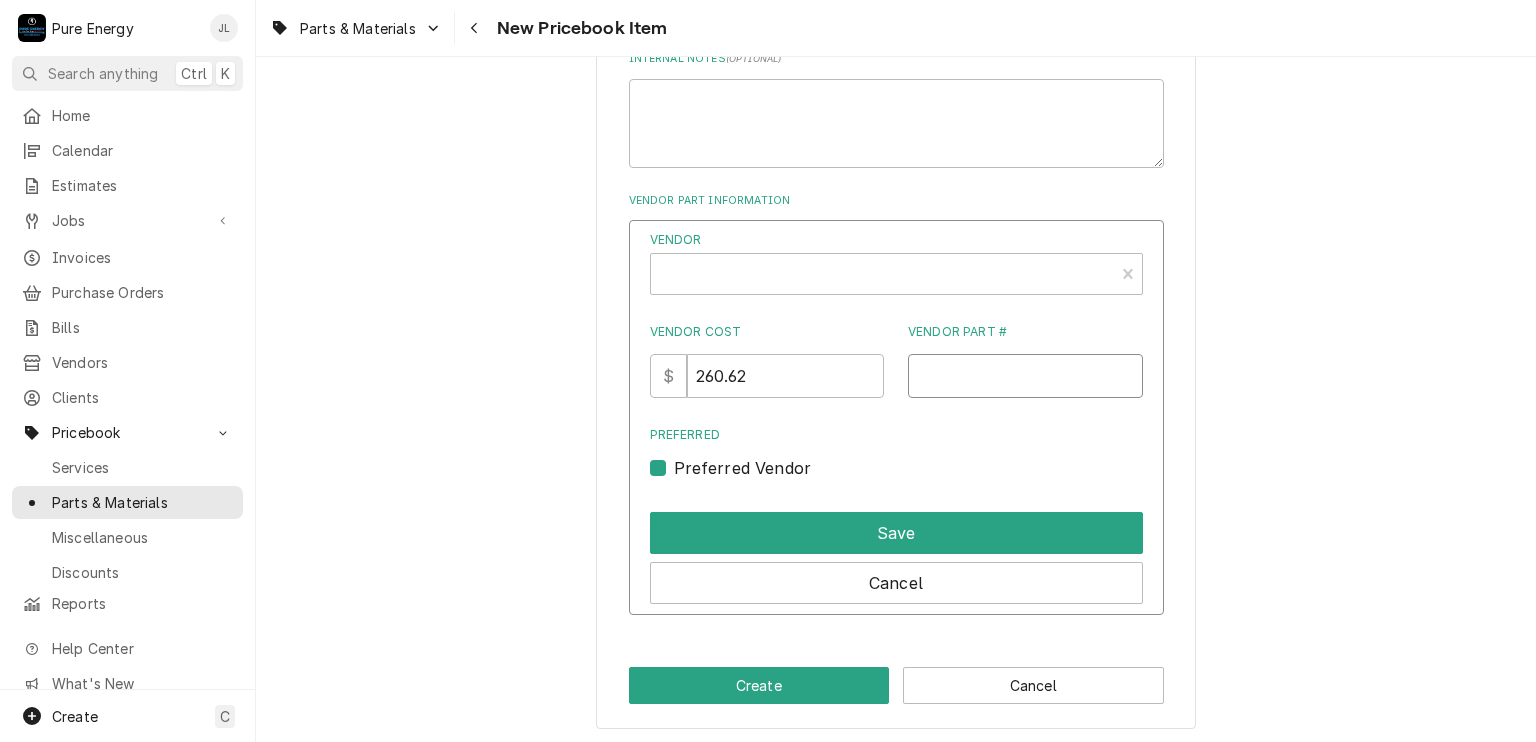 click on "Vendor Part #" at bounding box center (1025, 376) 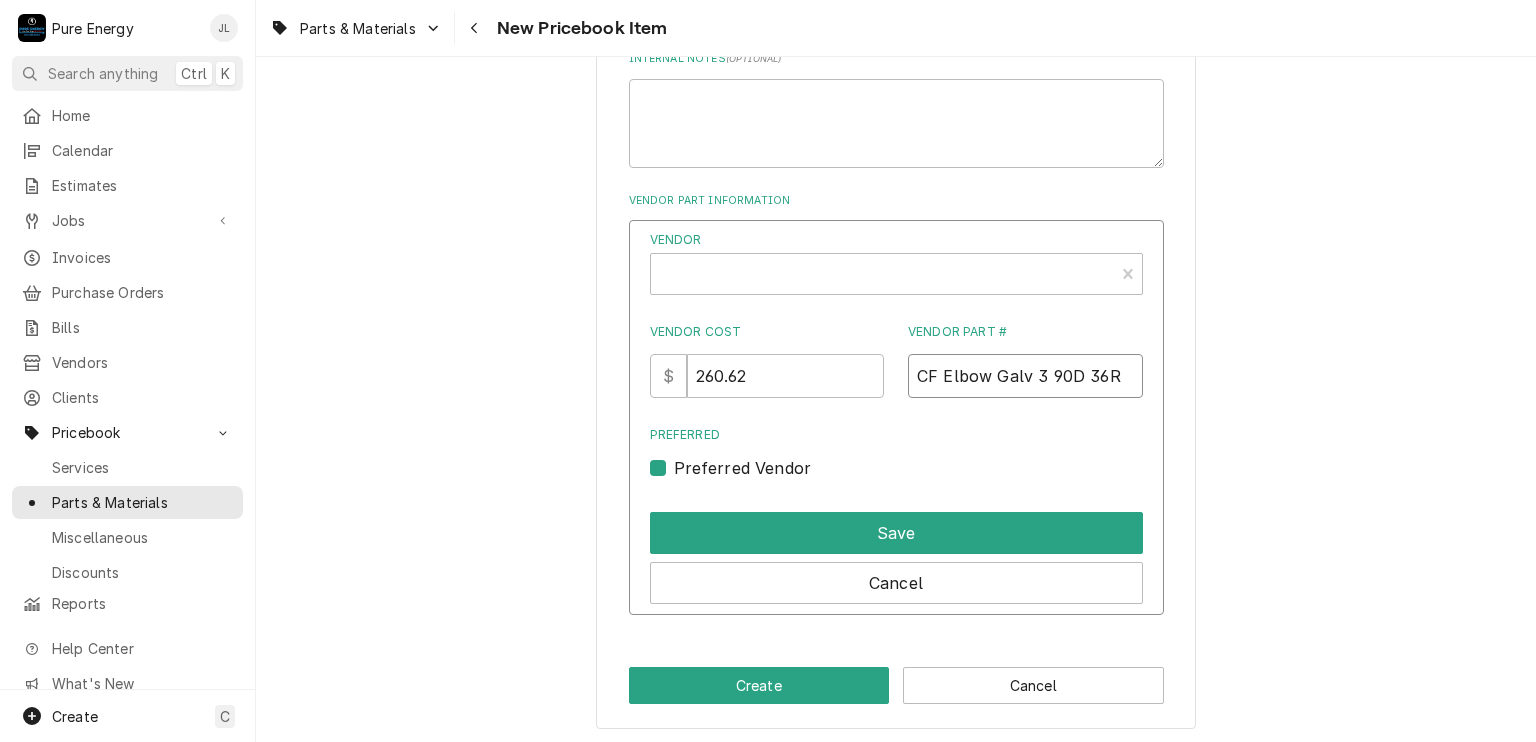 scroll, scrollTop: 0, scrollLeft: 3, axis: horizontal 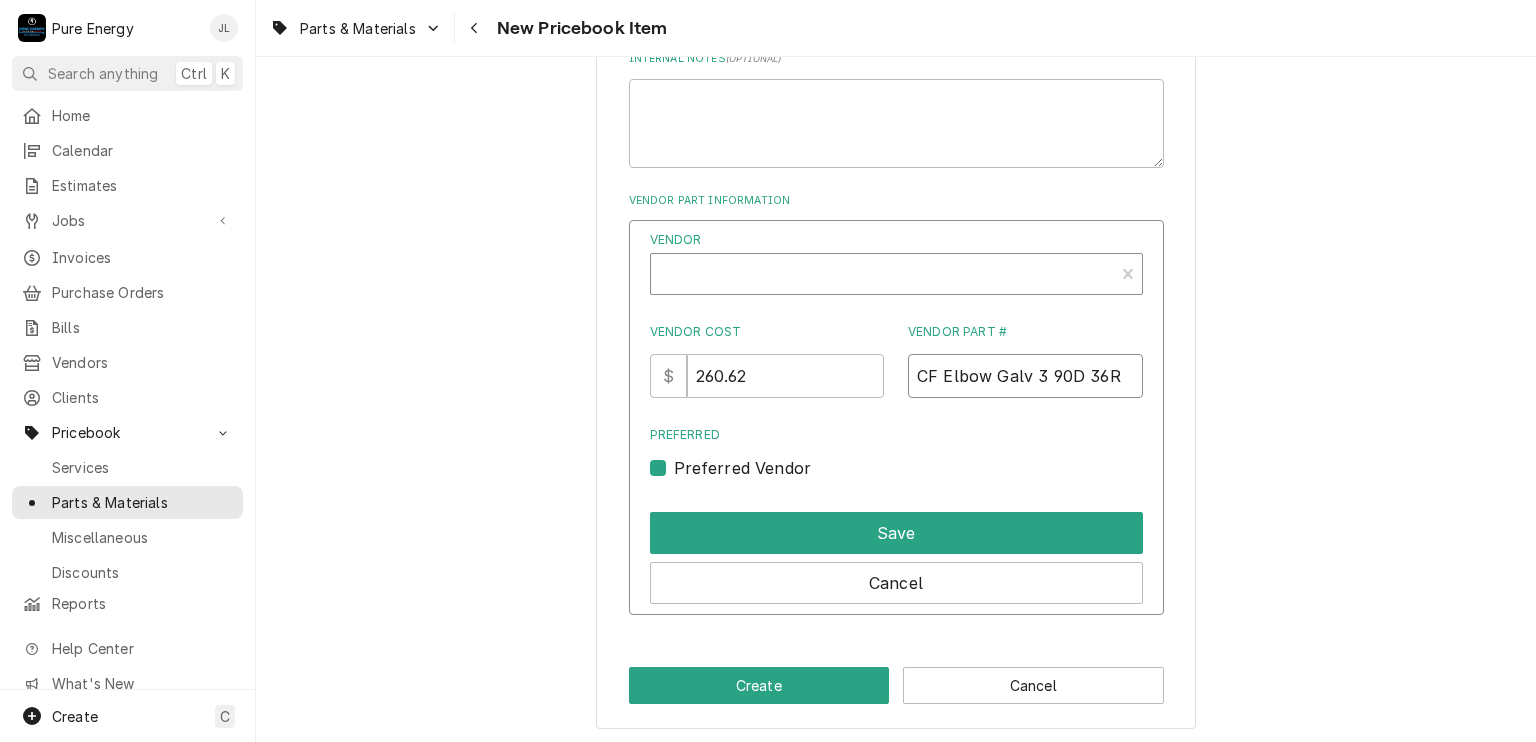 type on "CF Elbow Galv 3 90D 36R" 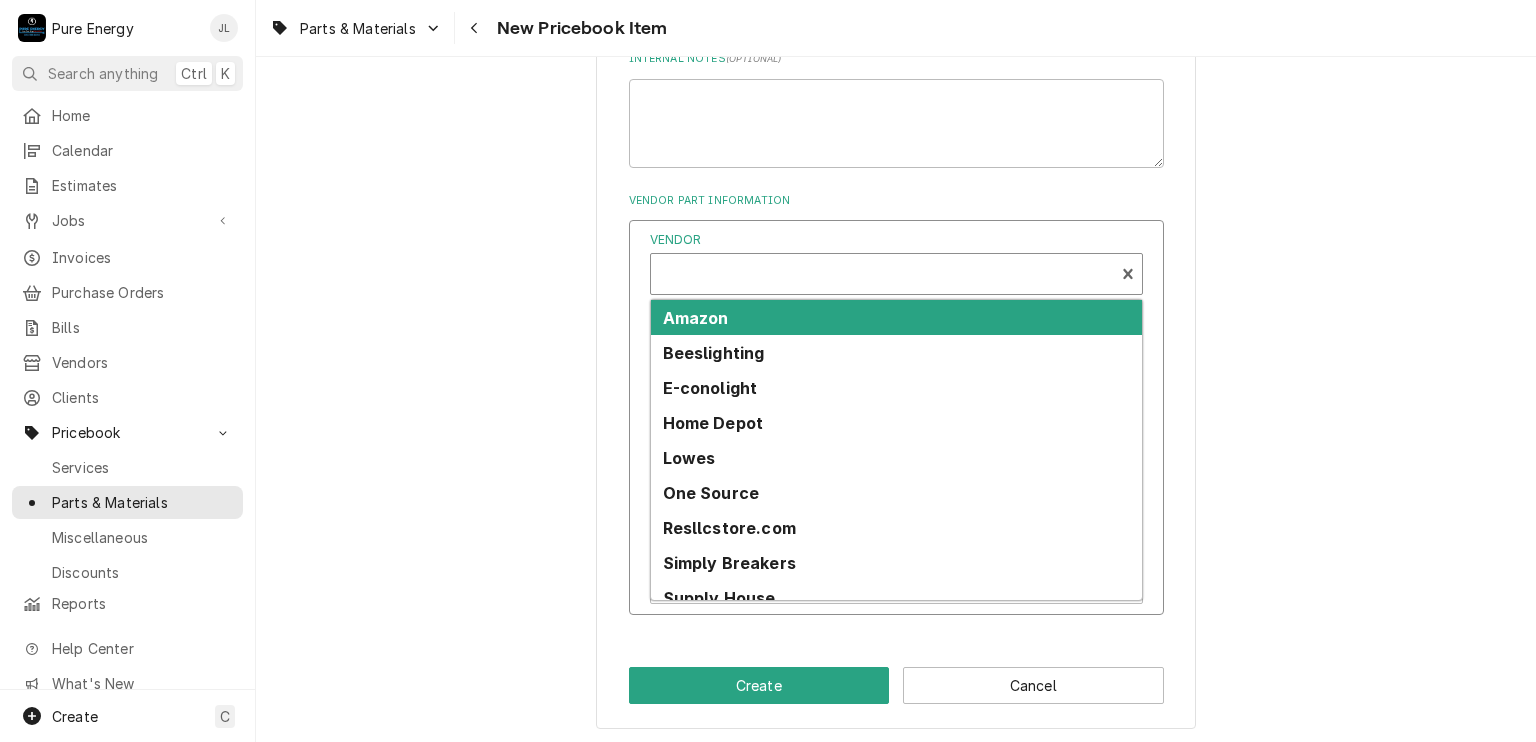 click at bounding box center [882, 276] 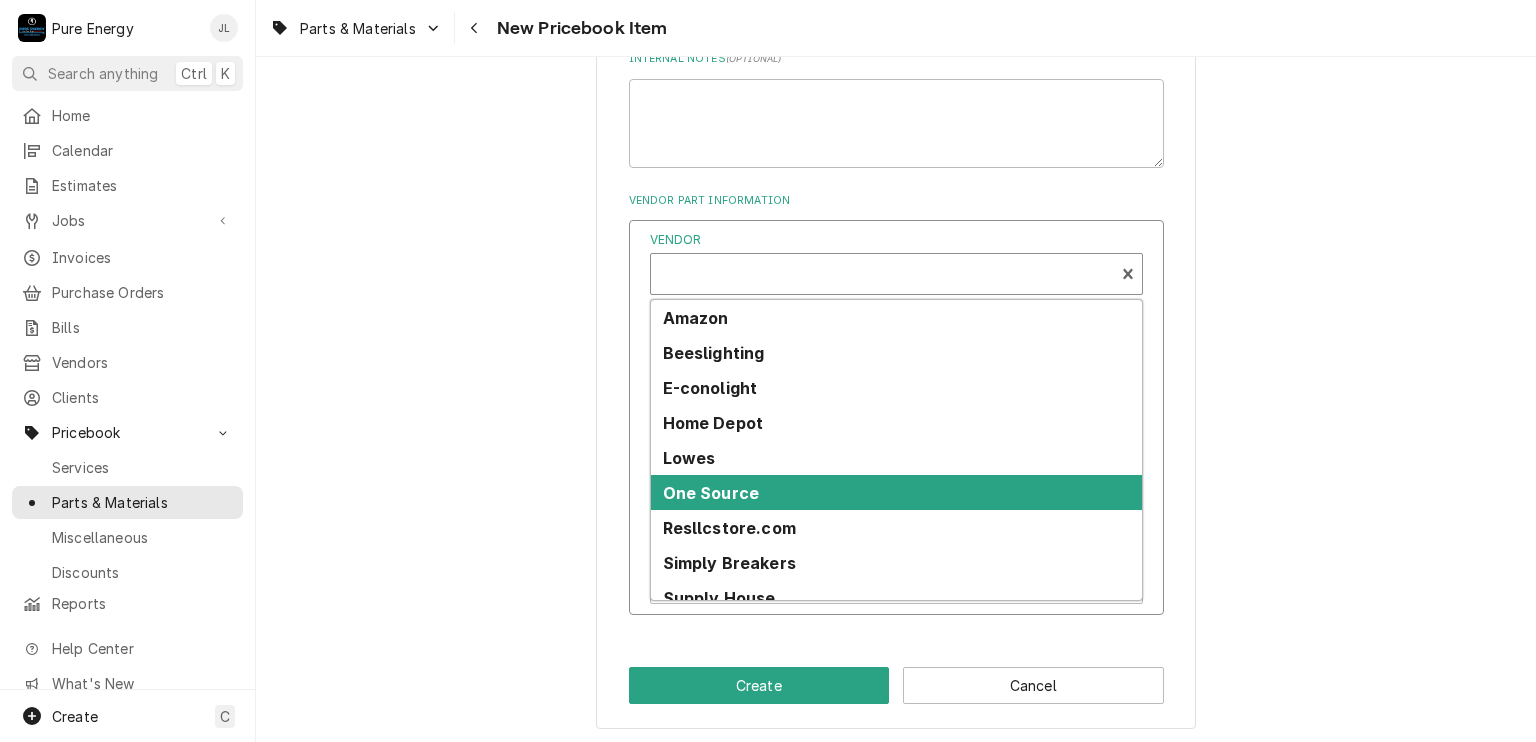 click on "One Source" at bounding box center (711, 493) 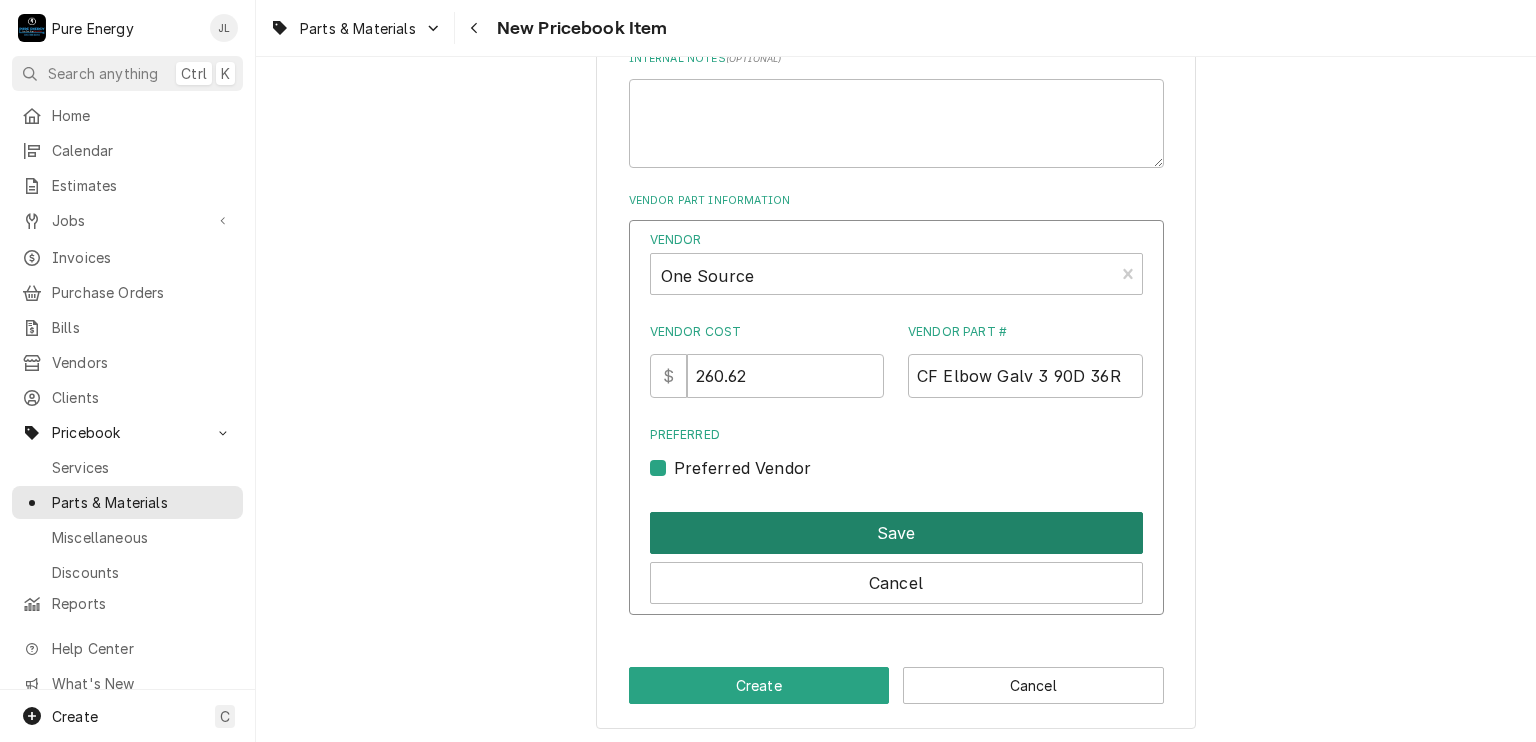 click on "Save" at bounding box center [896, 533] 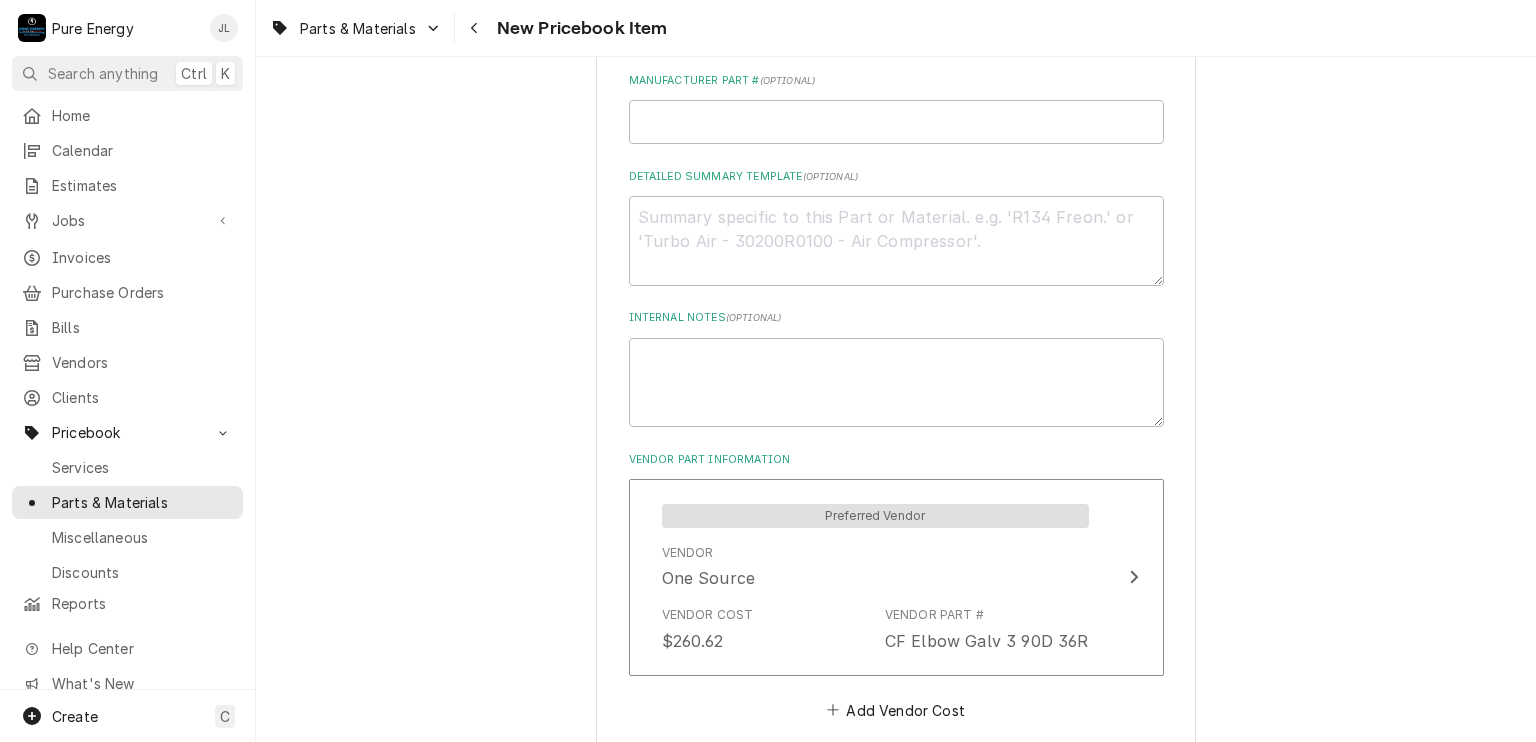 scroll, scrollTop: 781, scrollLeft: 0, axis: vertical 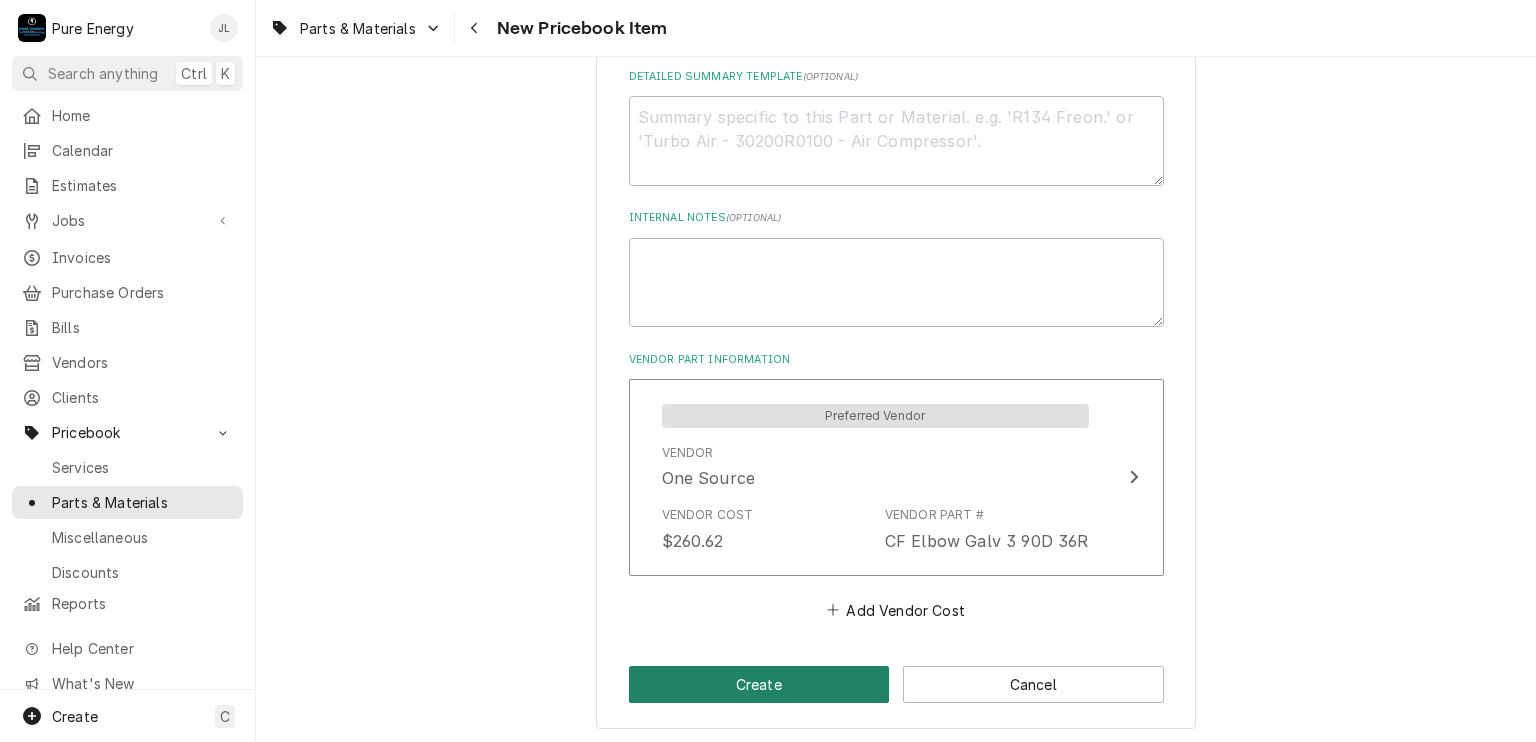 click on "Create" at bounding box center (759, 684) 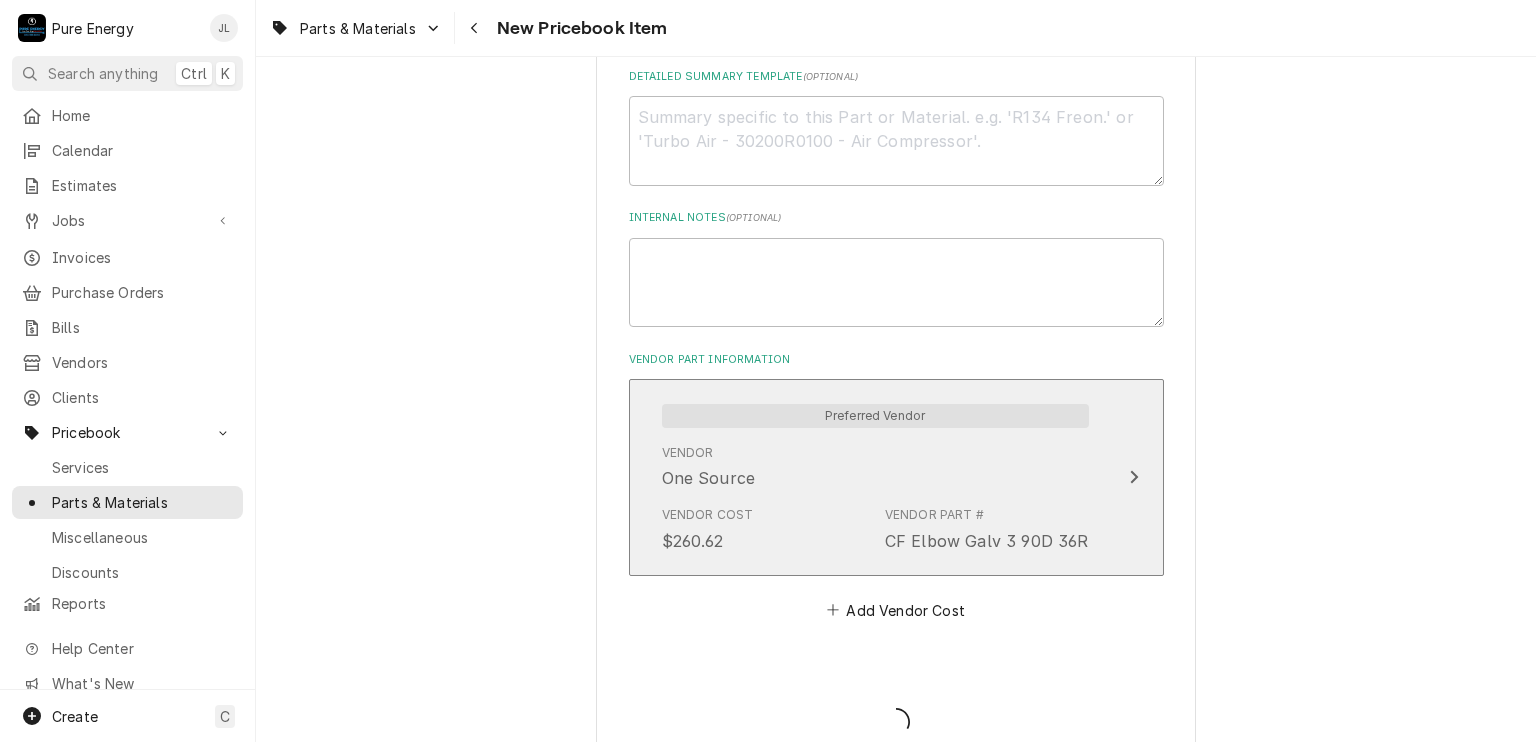 type on "x" 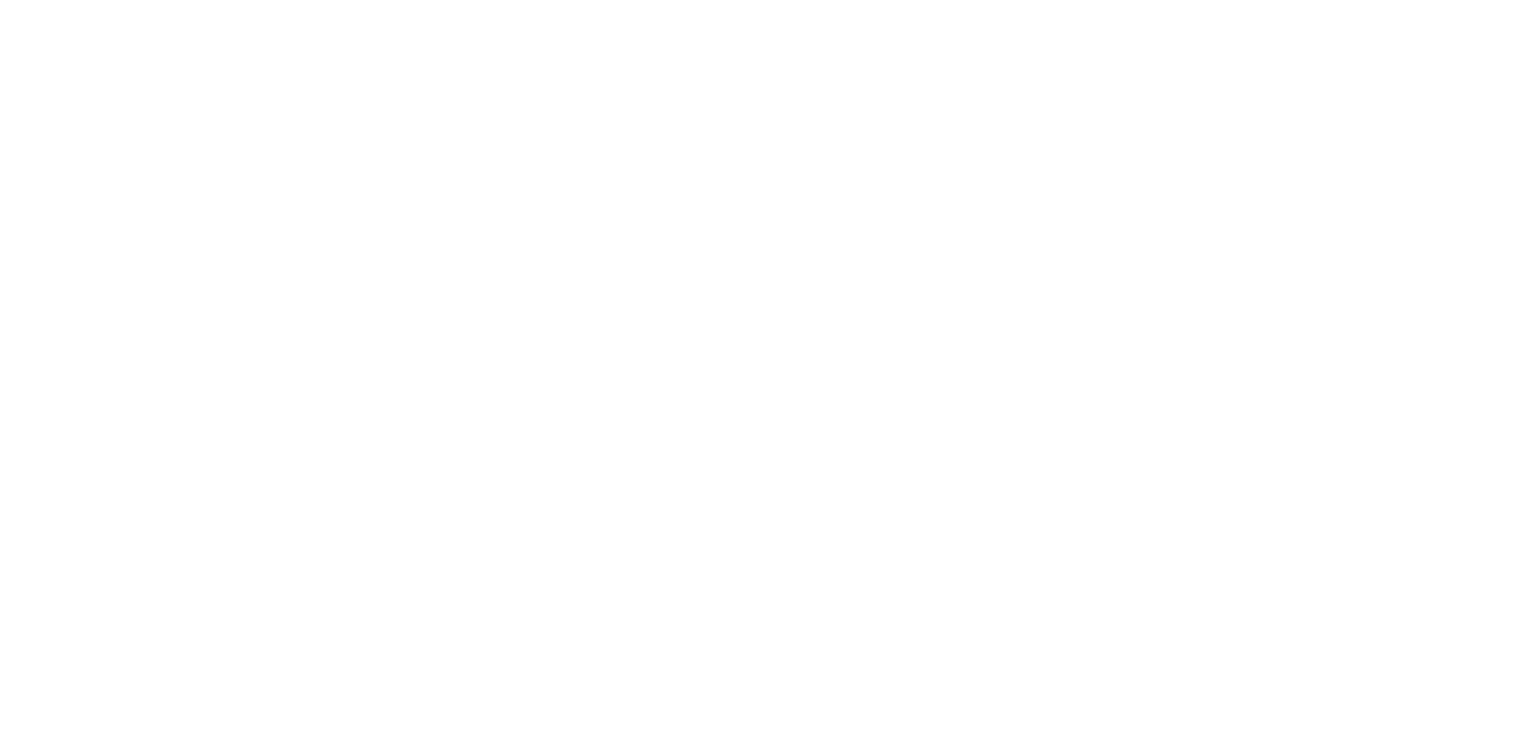 scroll, scrollTop: 0, scrollLeft: 0, axis: both 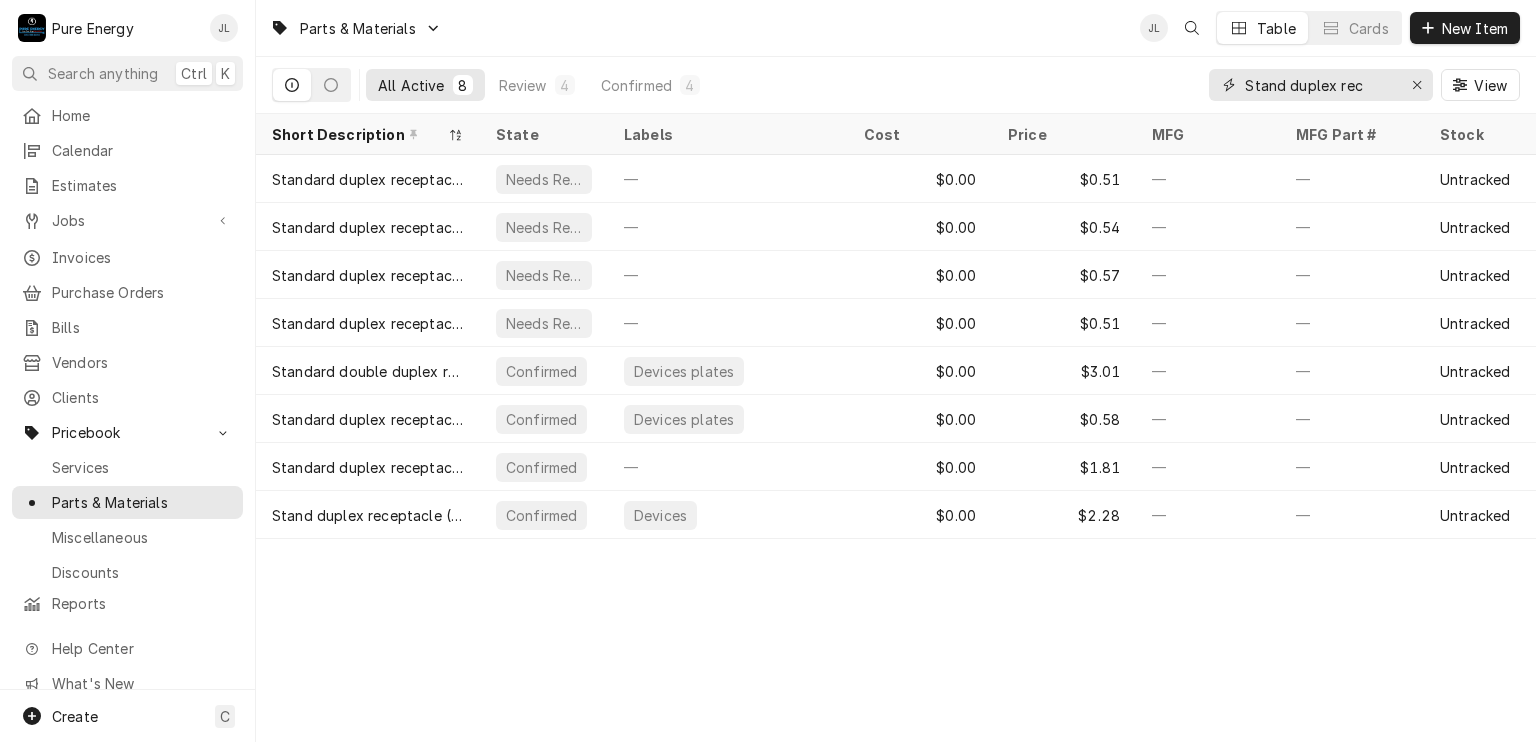 click on "Stand duplex rec" at bounding box center (1320, 85) 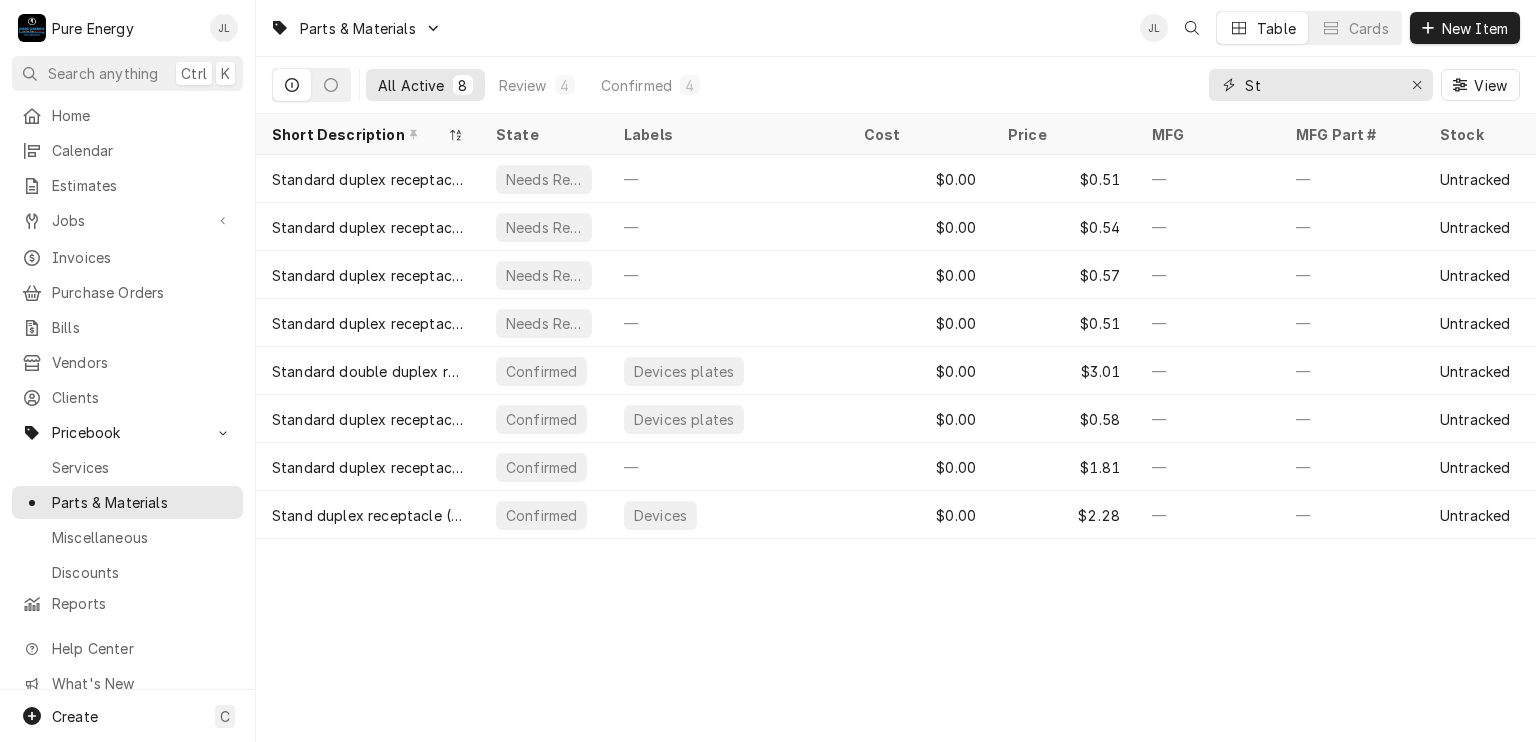 type on "S" 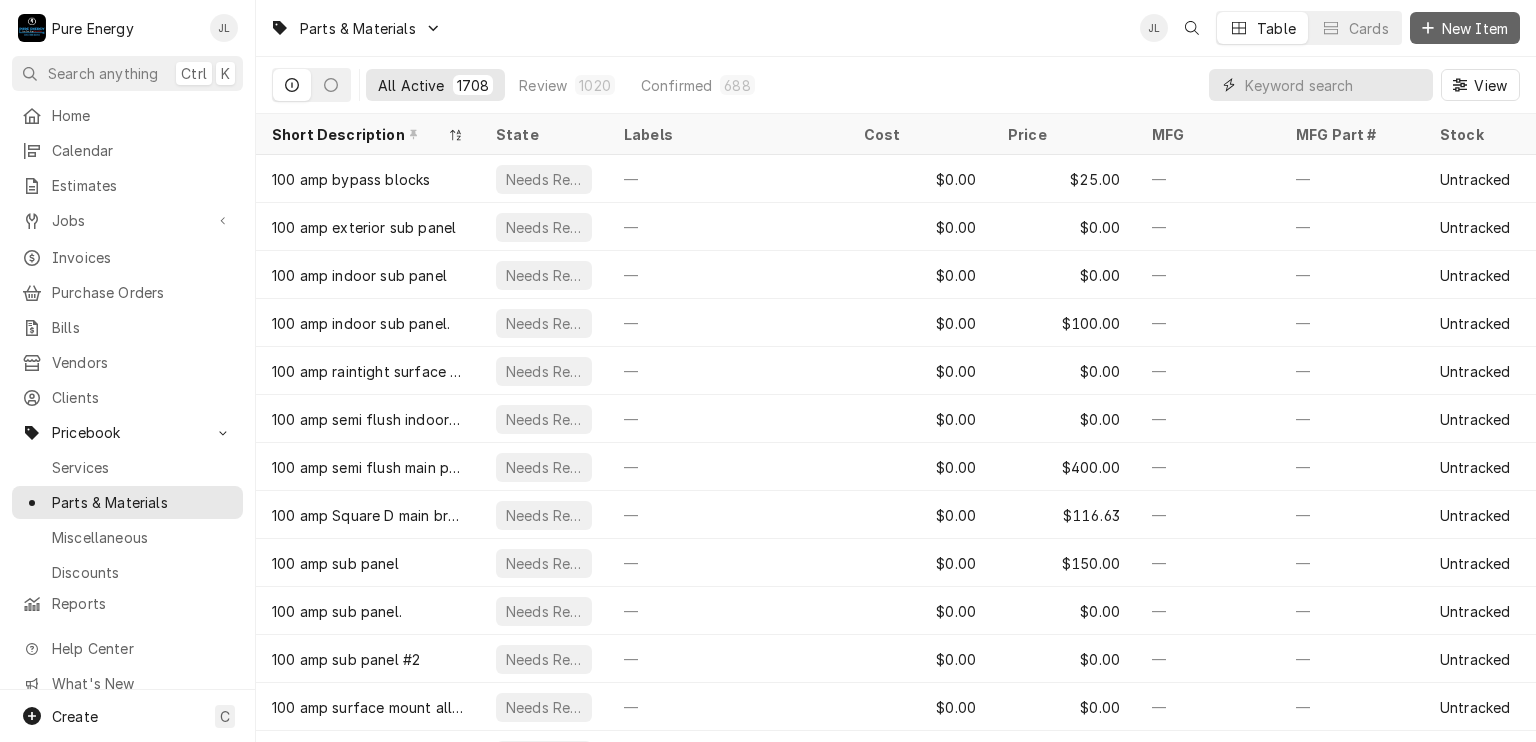 type 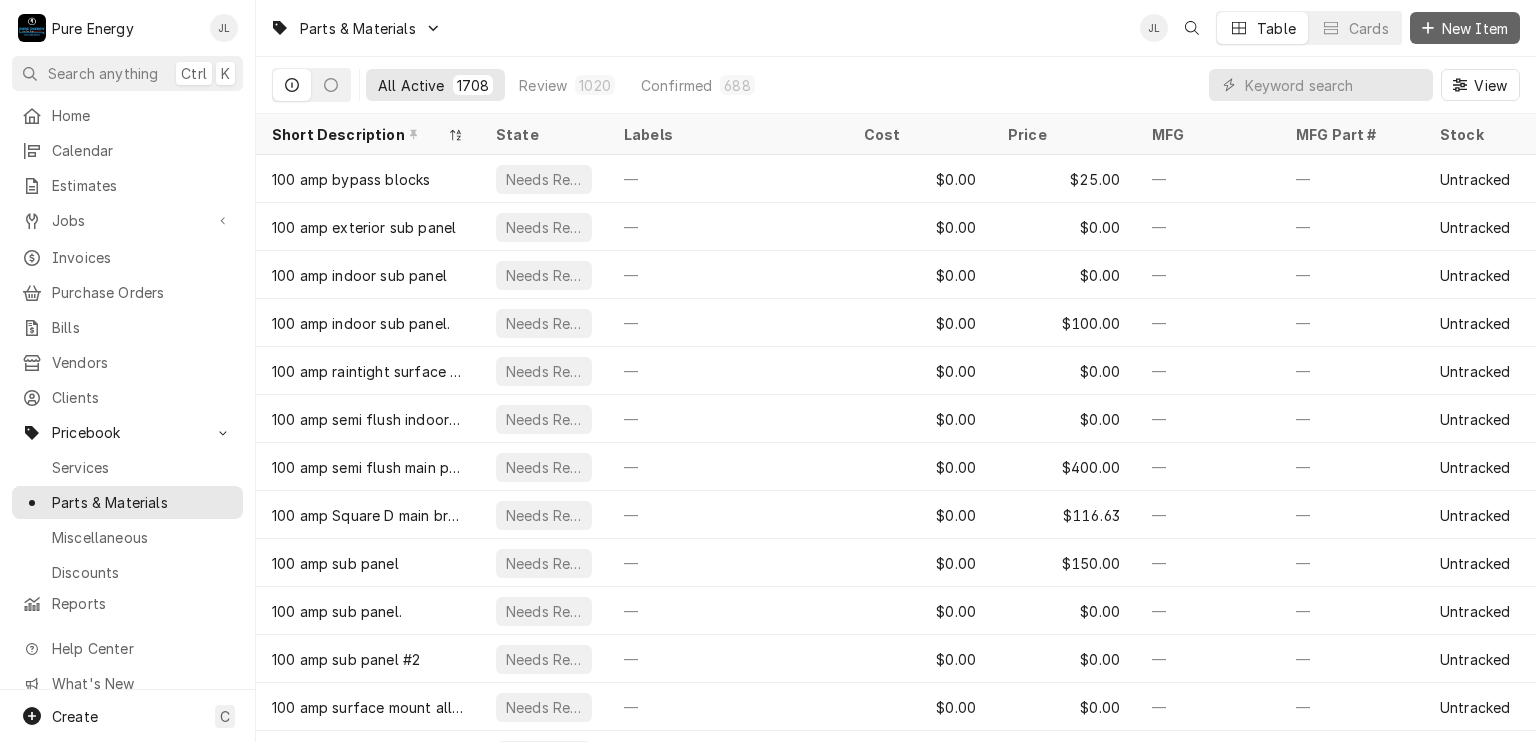 click on "New Item" at bounding box center (1475, 28) 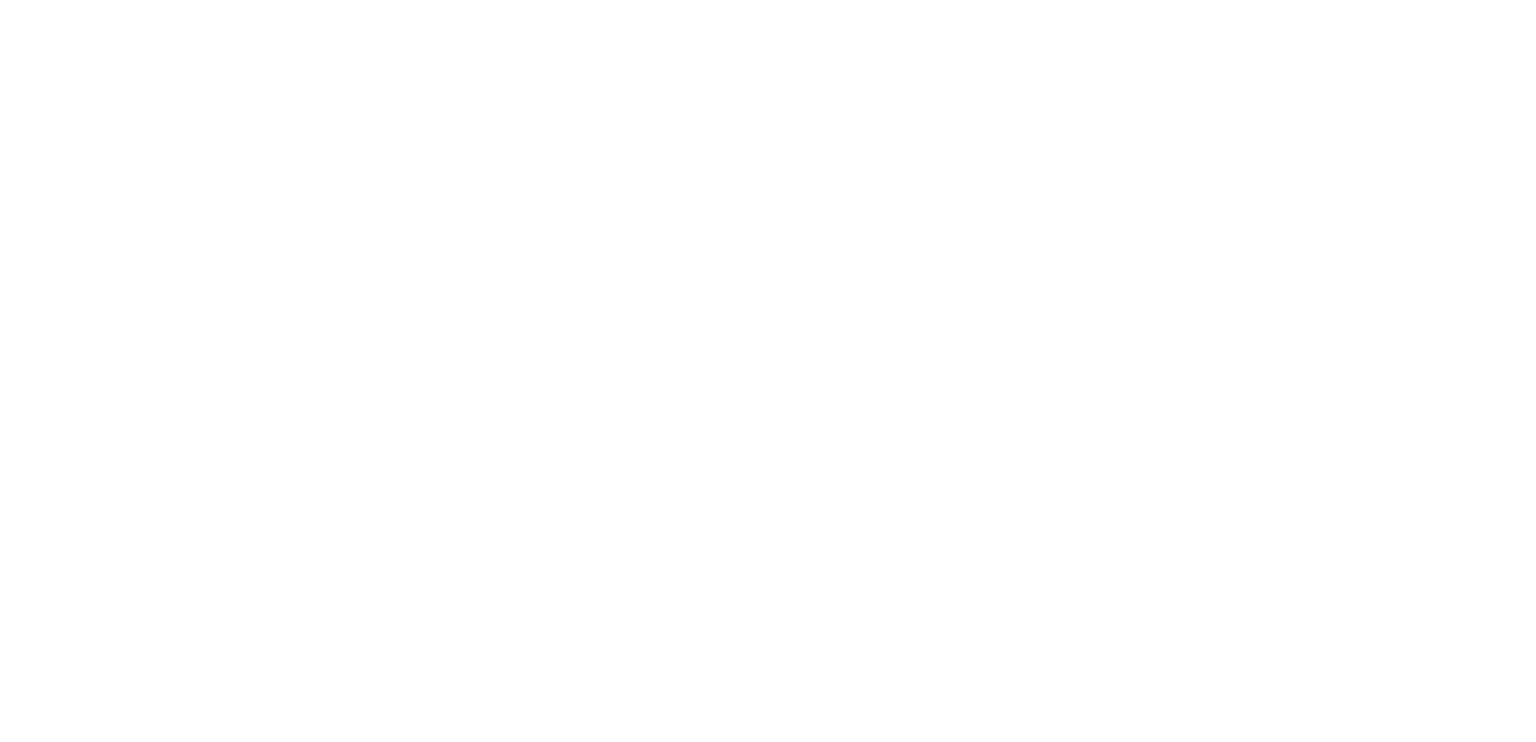 scroll, scrollTop: 0, scrollLeft: 0, axis: both 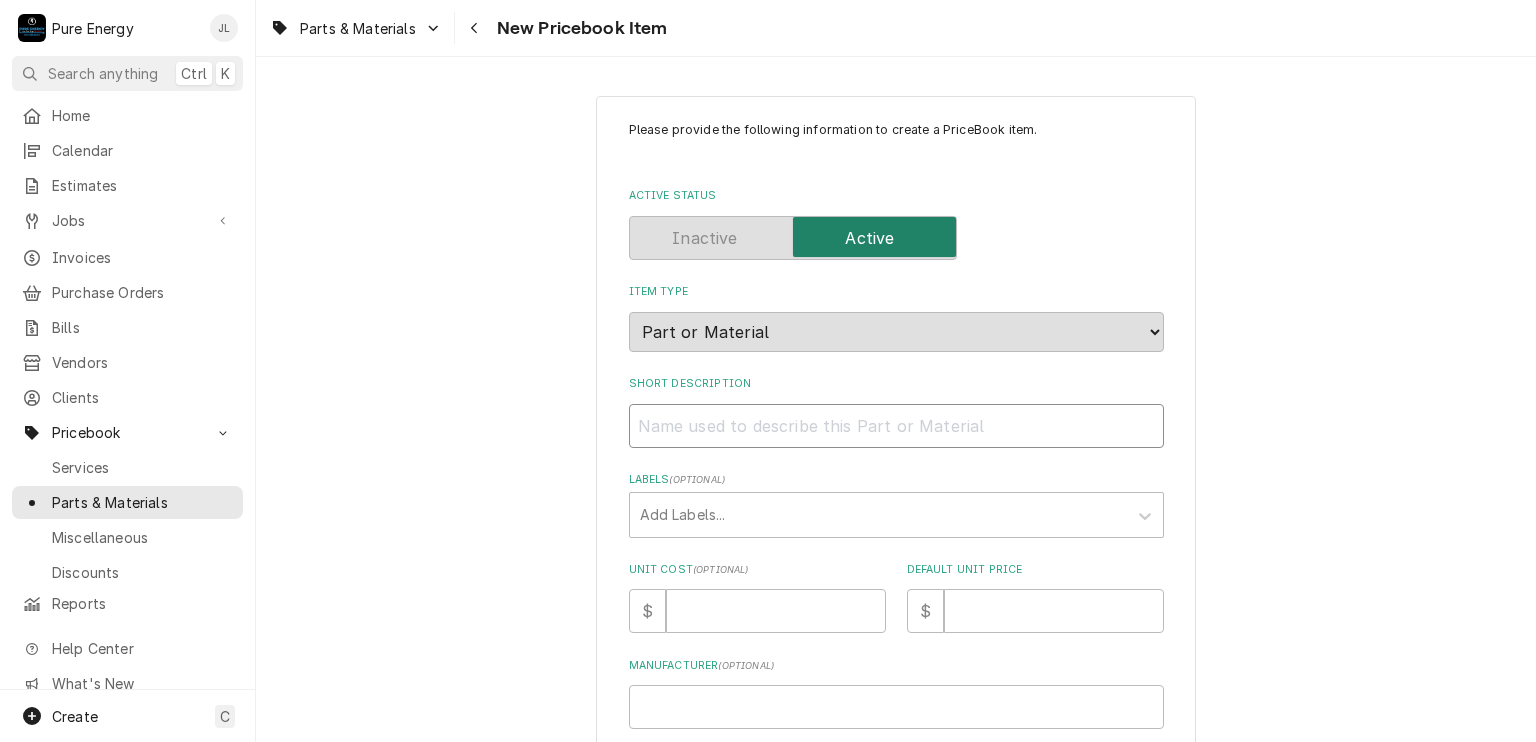 click on "Short Description" at bounding box center (896, 426) 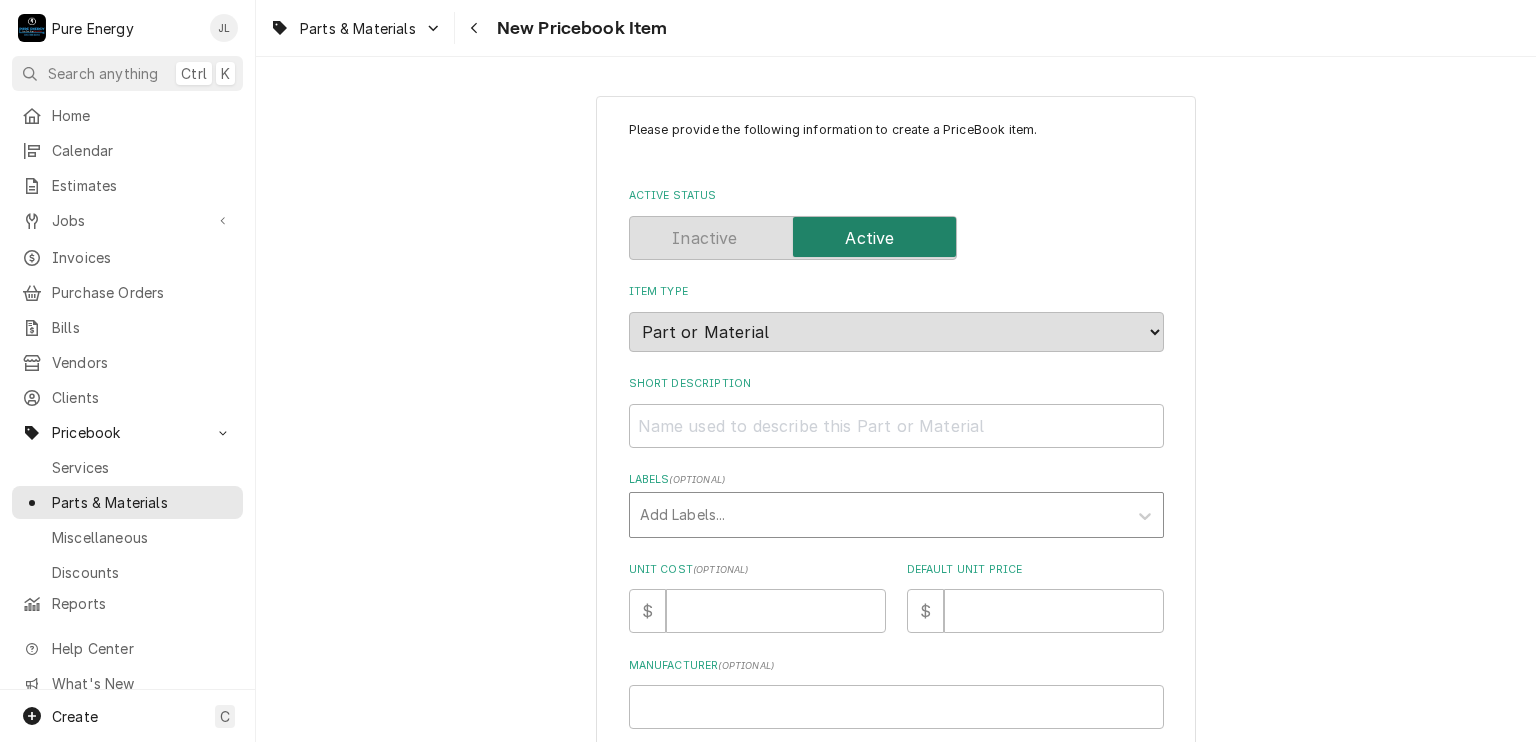 click at bounding box center [878, 515] 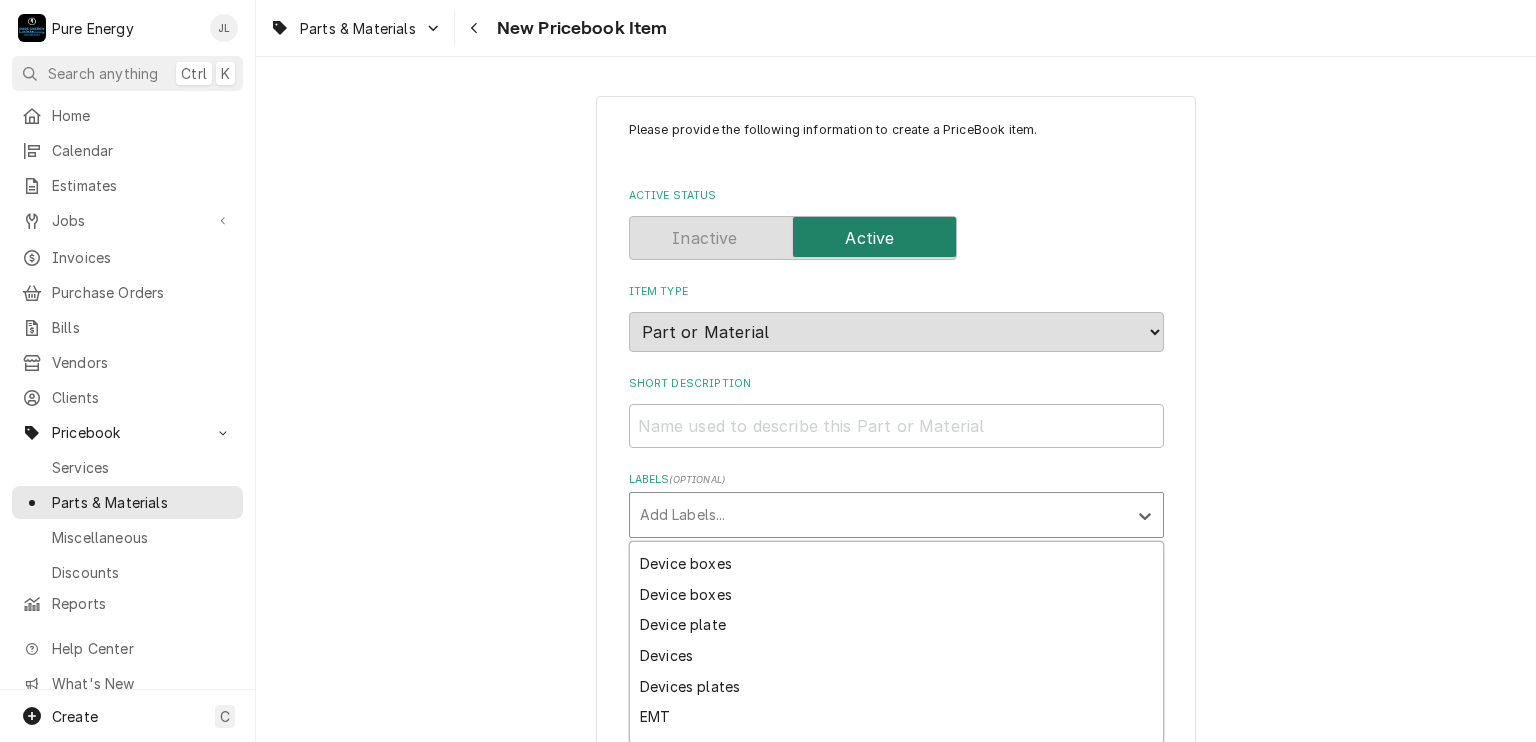 scroll, scrollTop: 0, scrollLeft: 0, axis: both 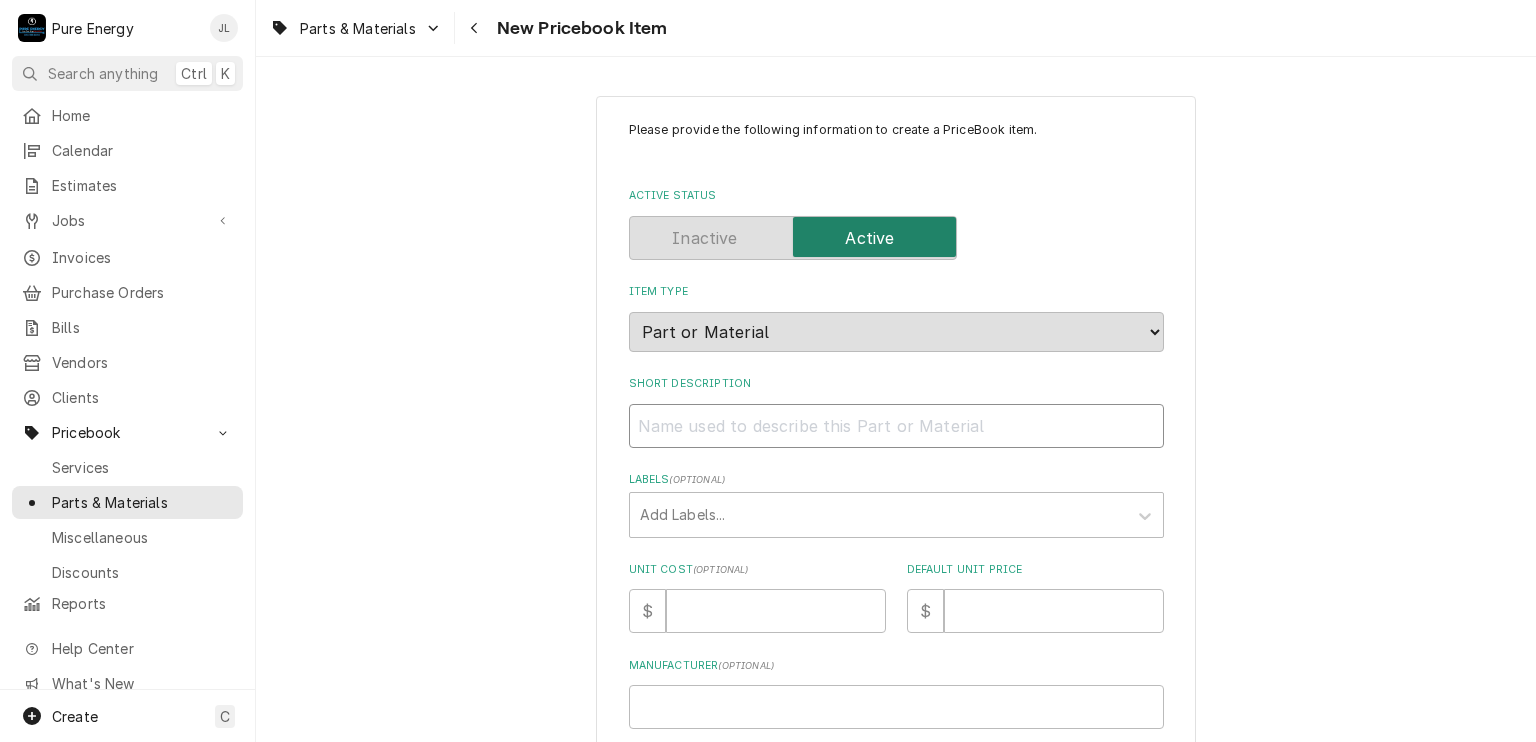 click on "Short Description" at bounding box center (896, 426) 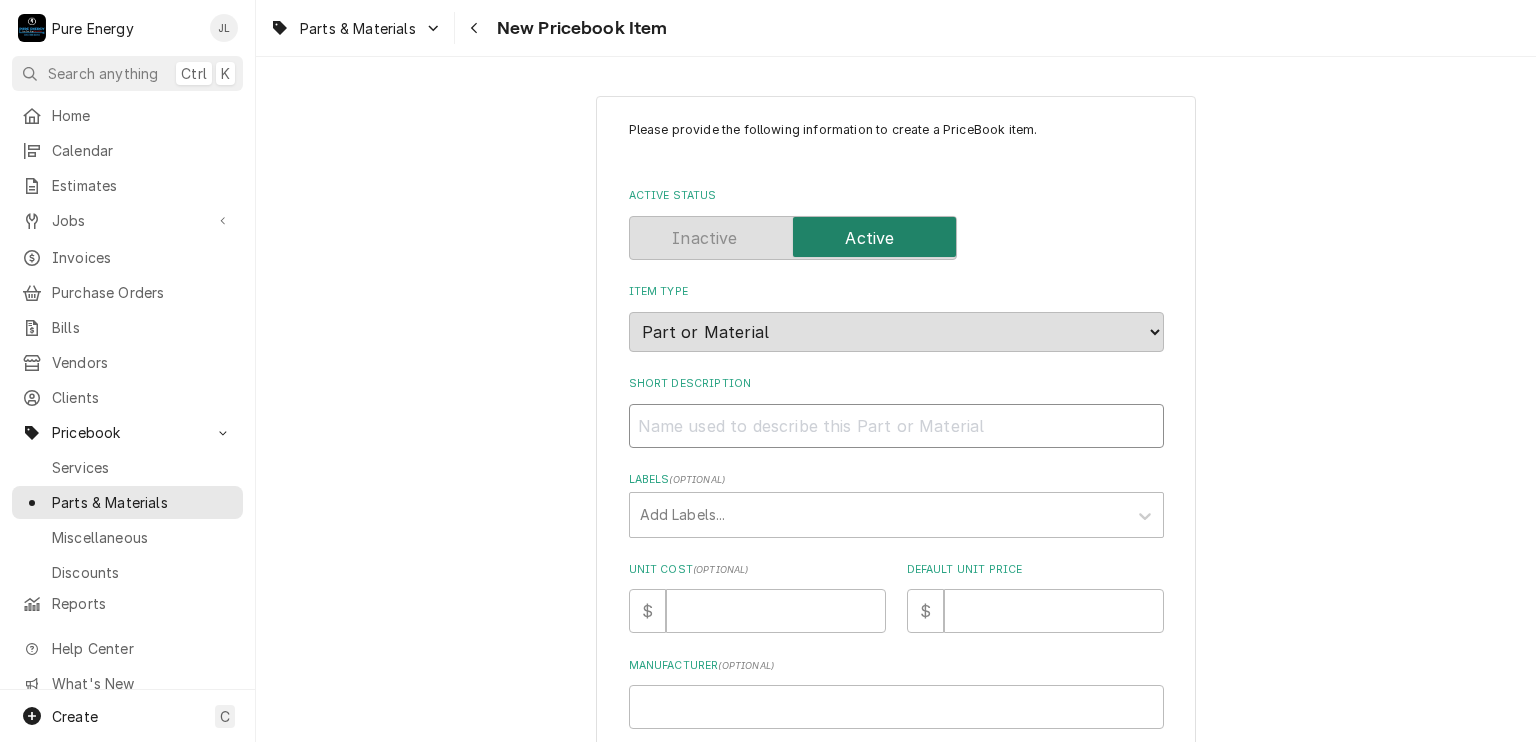 type on "x" 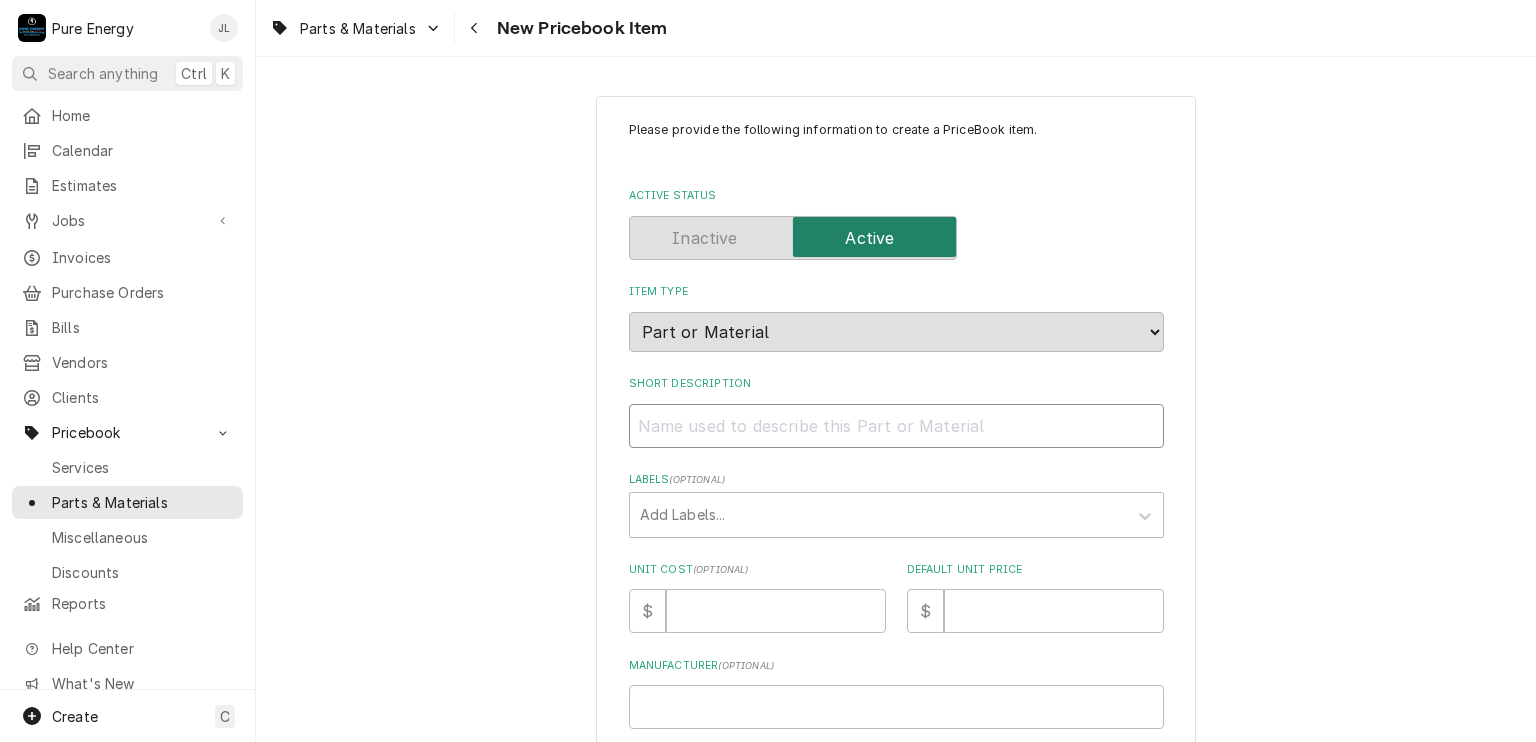 type on "3" 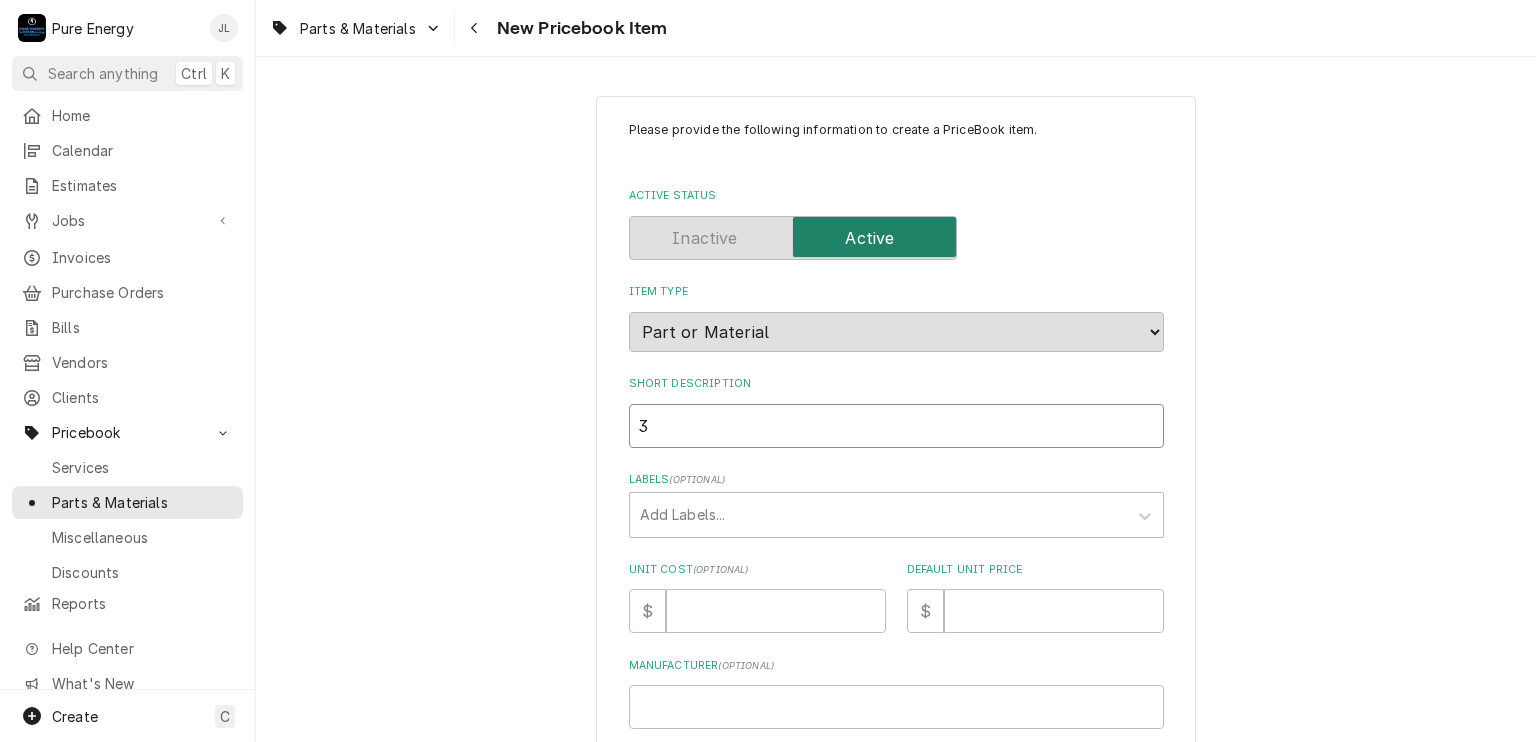 type on "x" 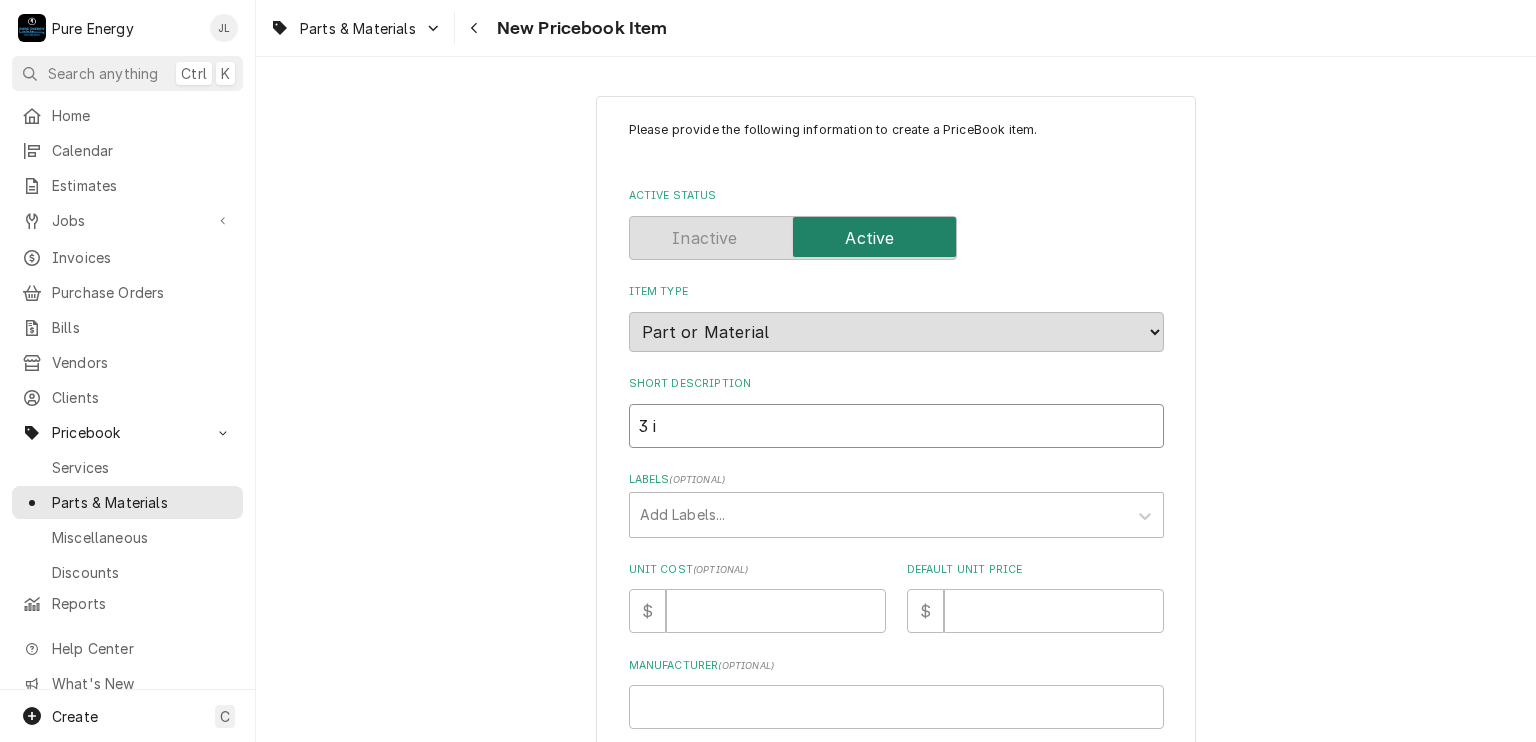 type on "x" 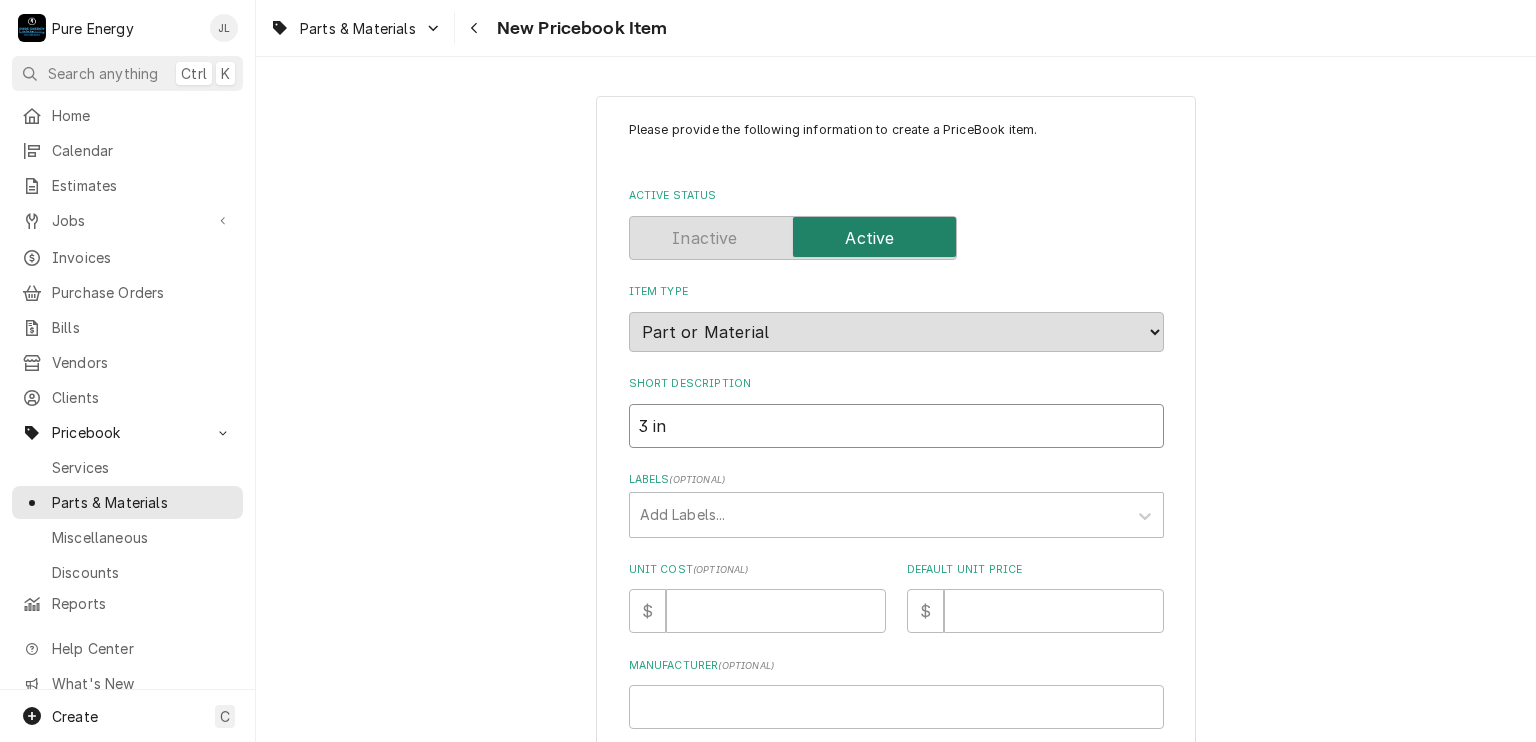 type on "x" 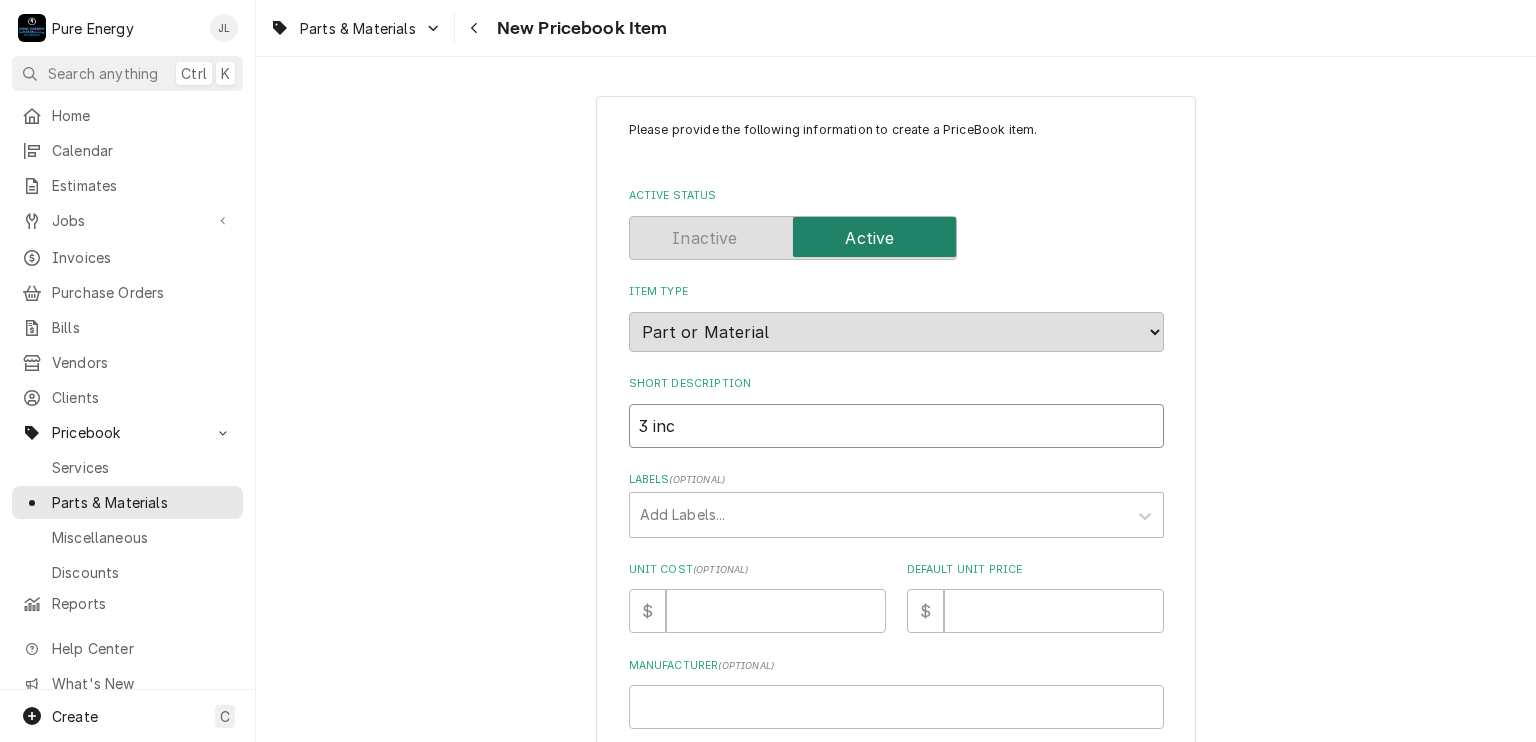 type on "x" 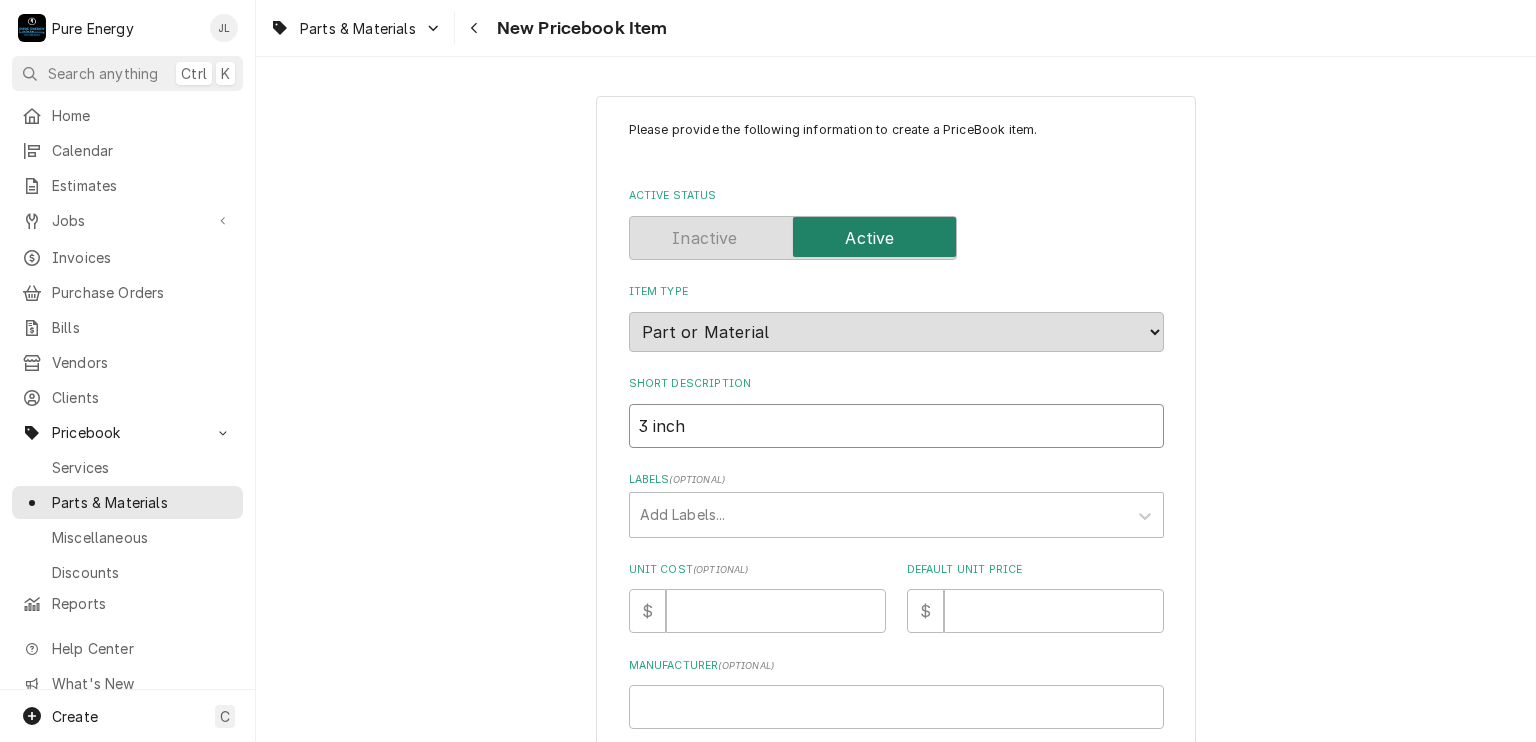 type on "x" 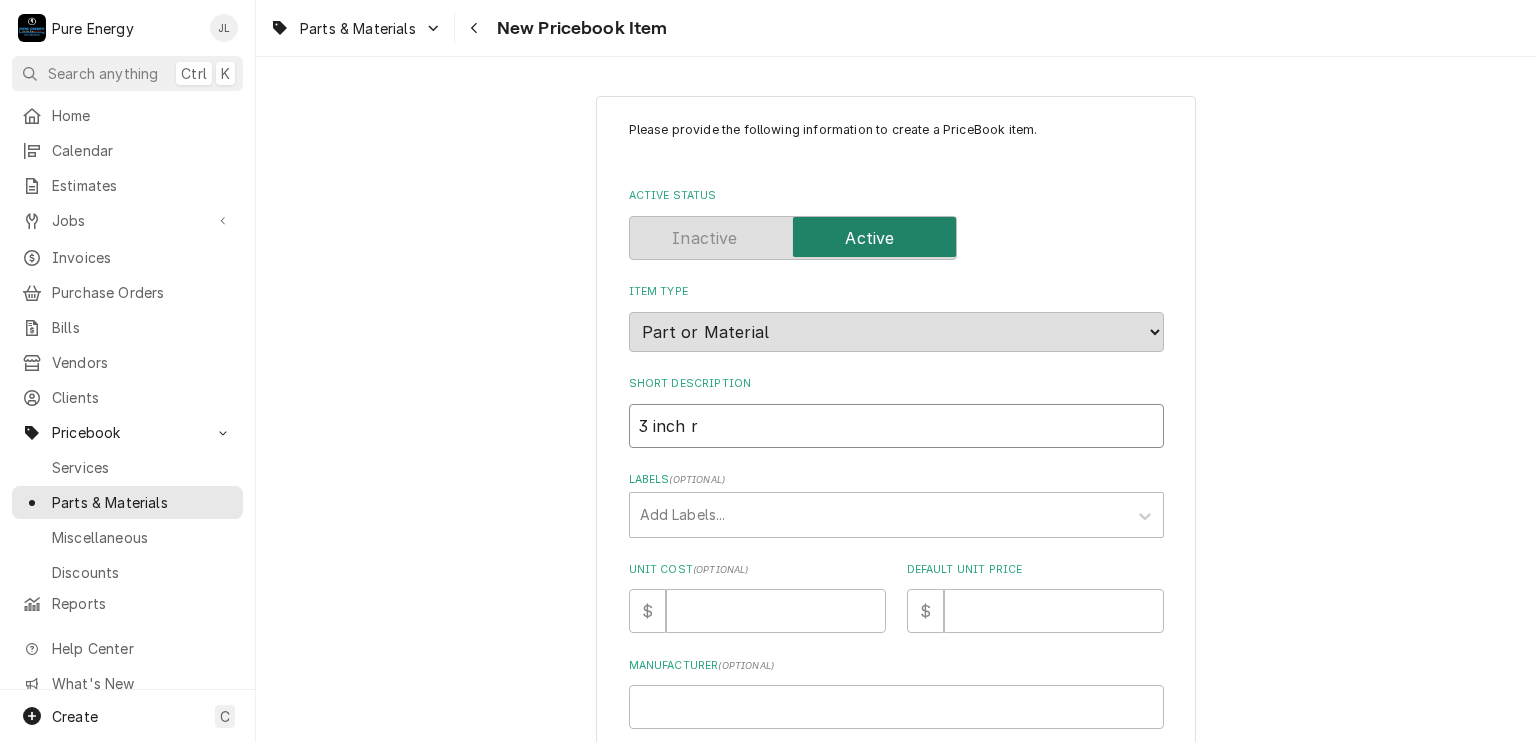 type on "3 inch ri" 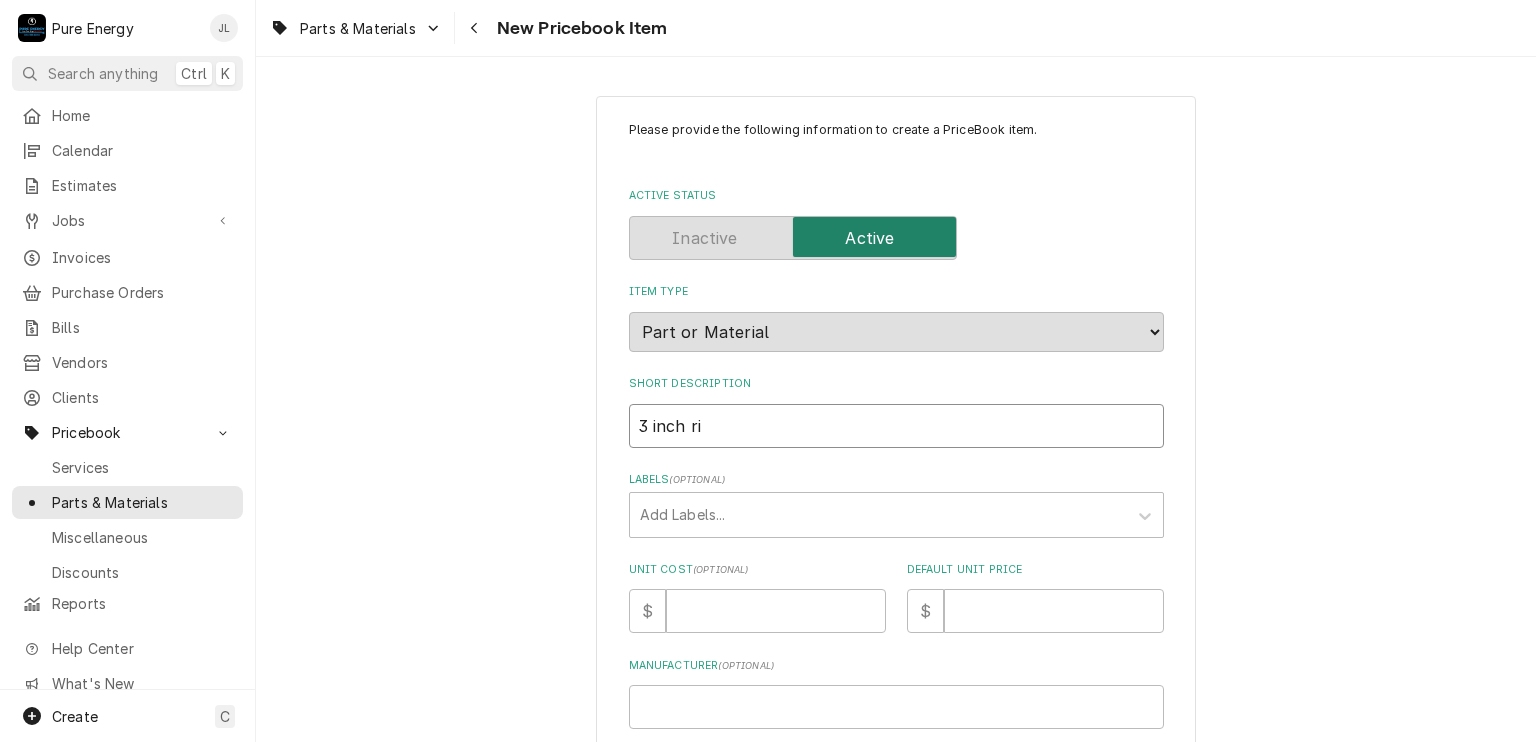 type on "x" 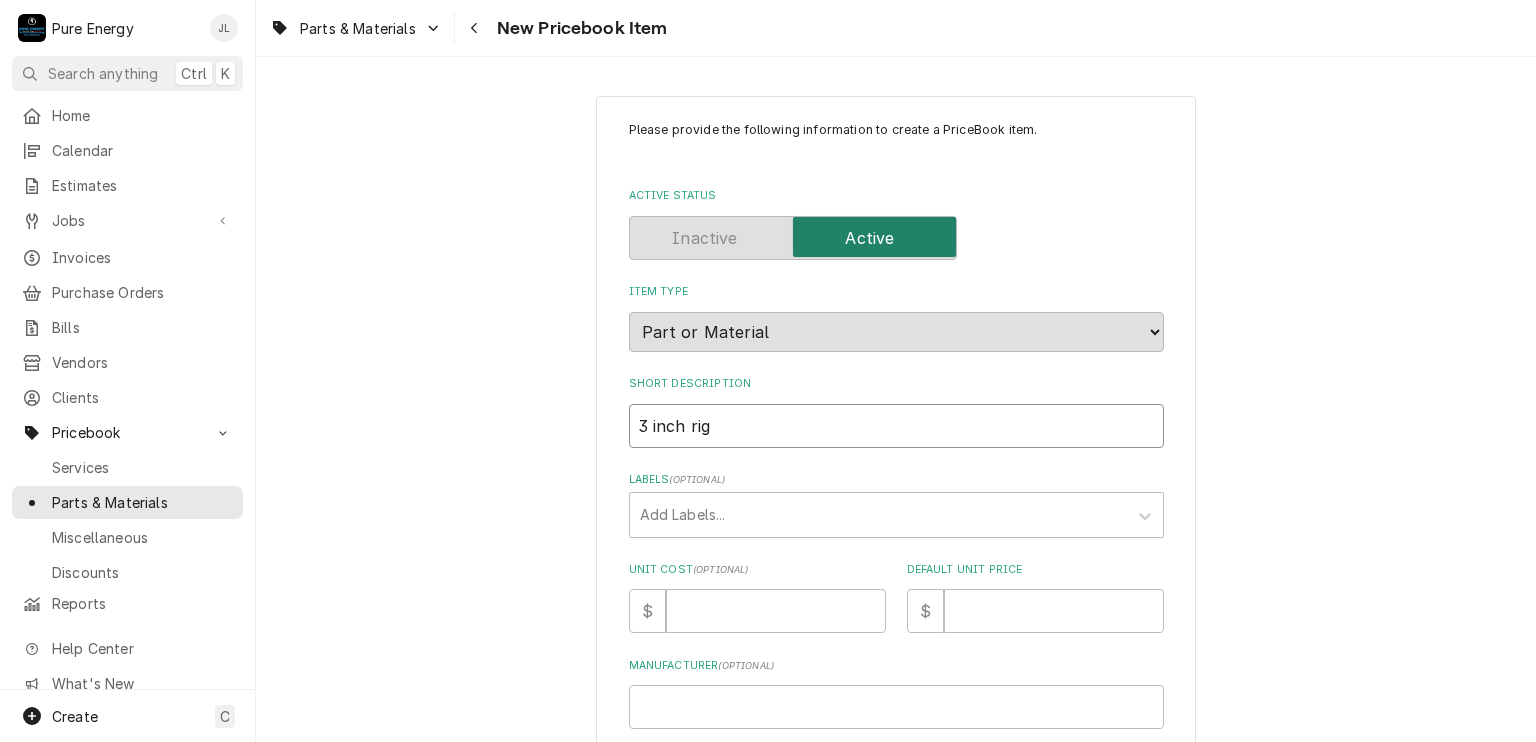 type on "x" 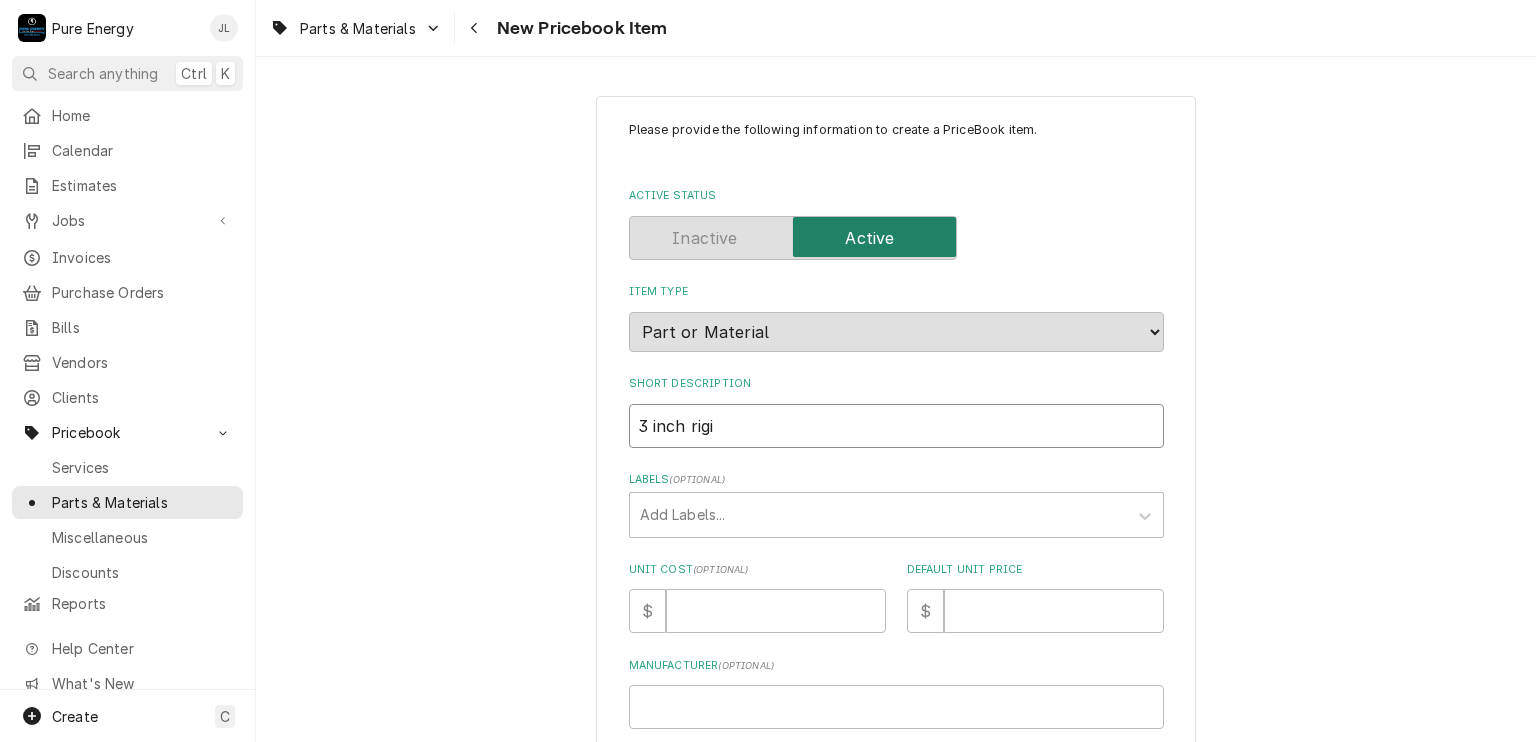 type on "x" 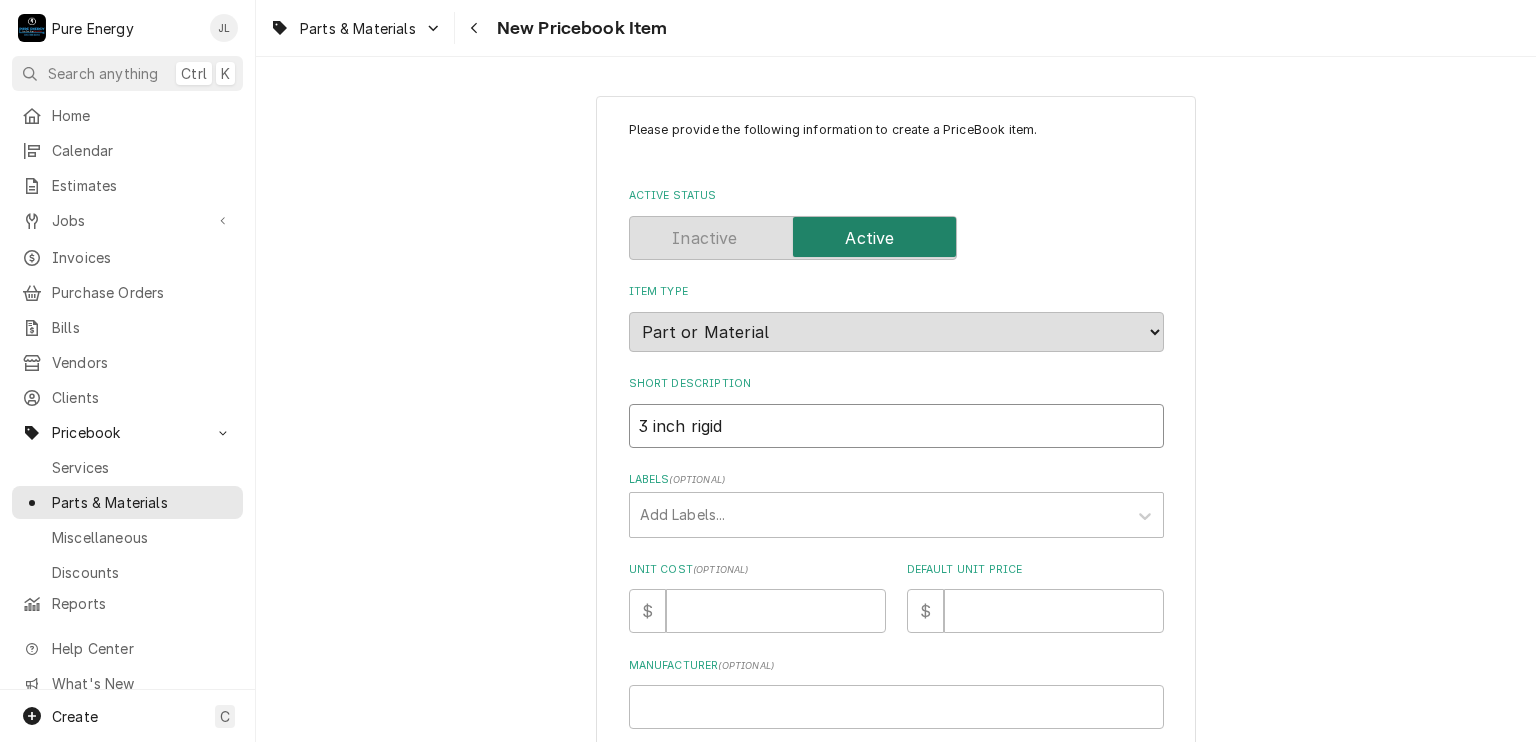 type on "x" 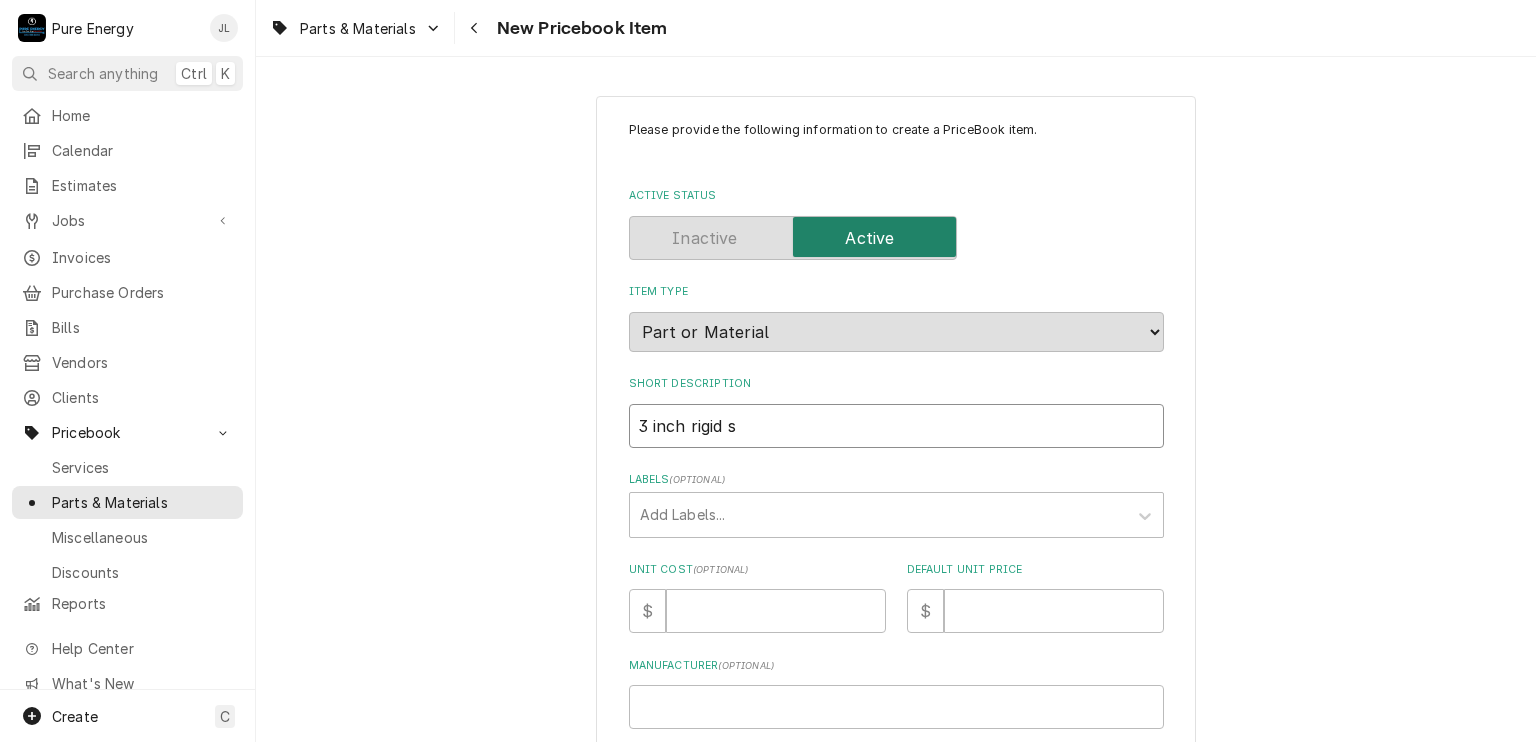 type on "x" 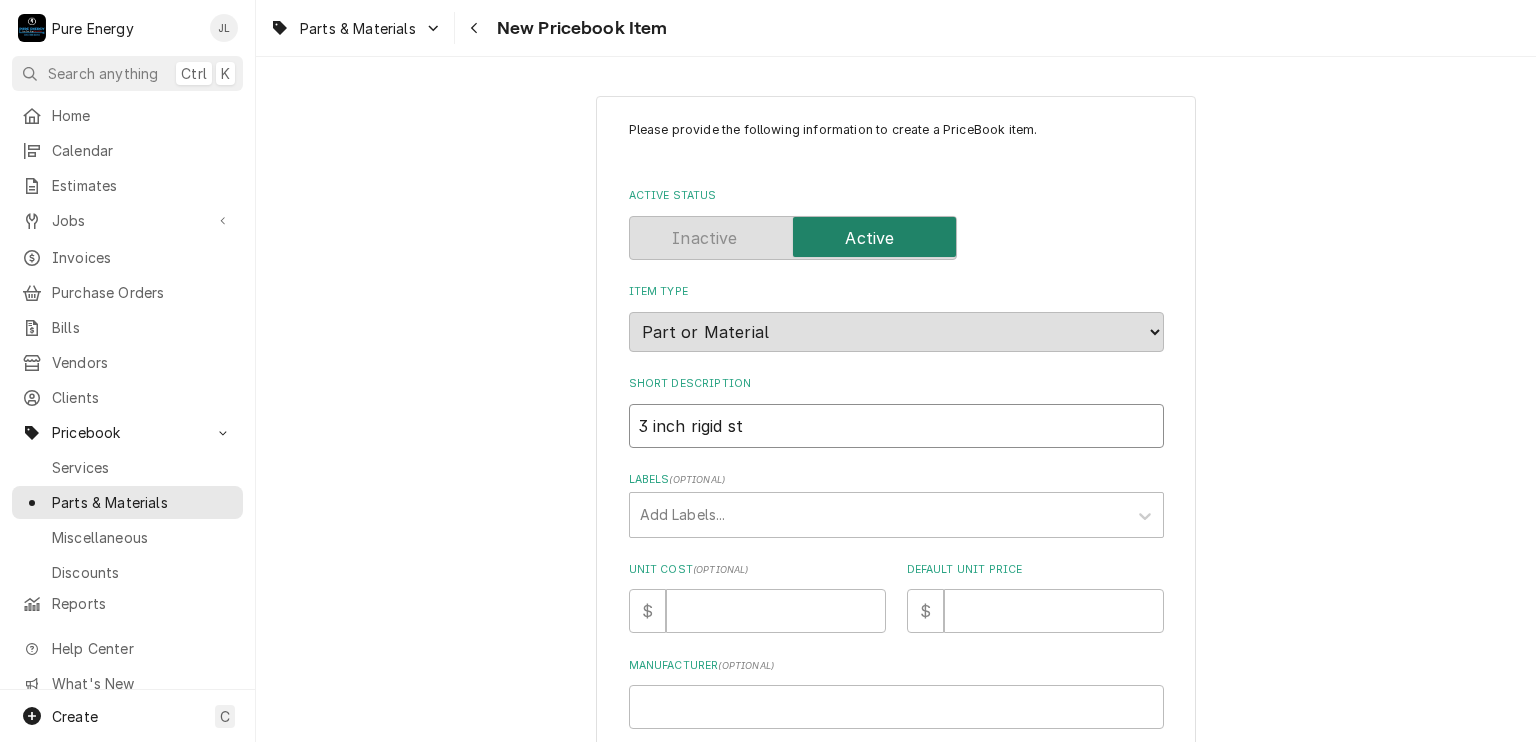 type on "x" 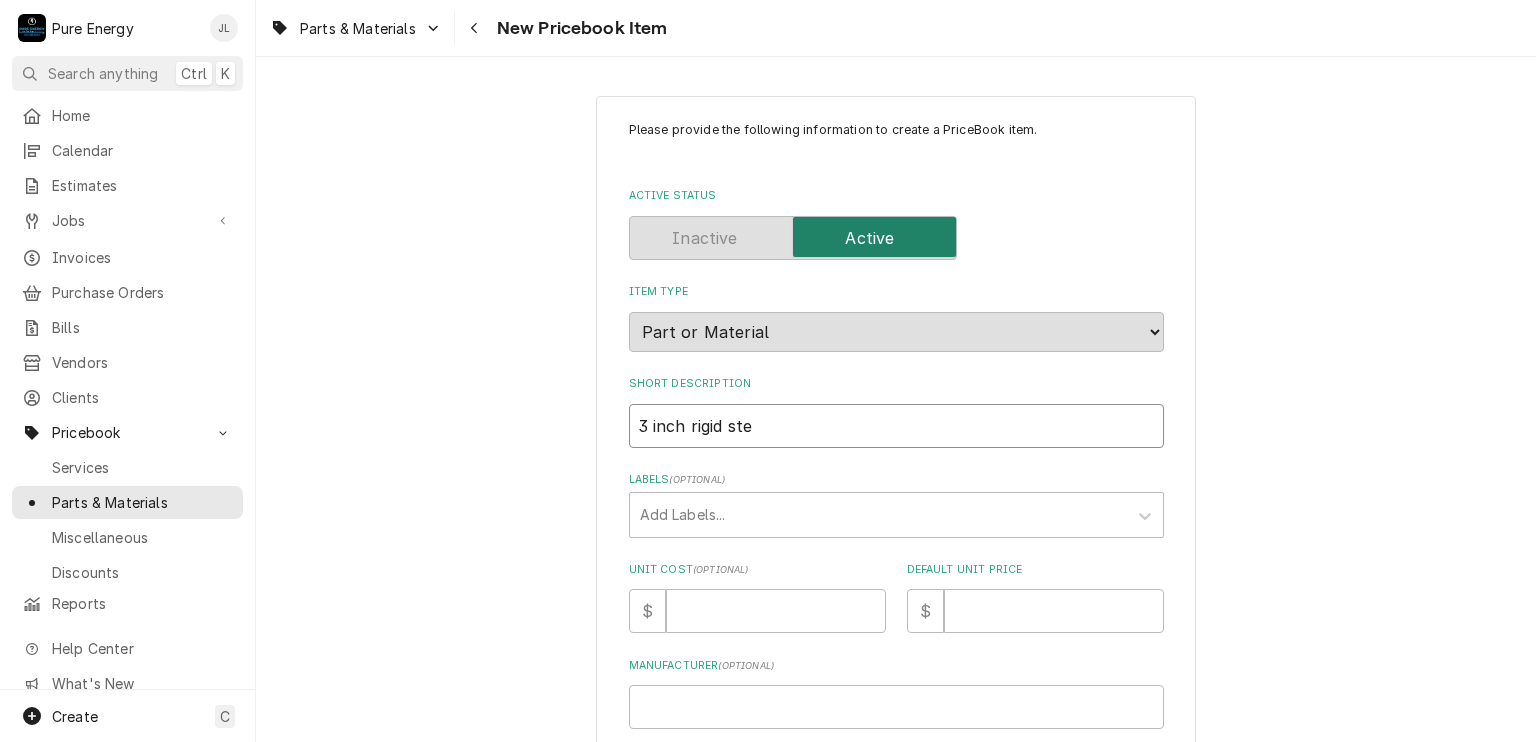 type on "x" 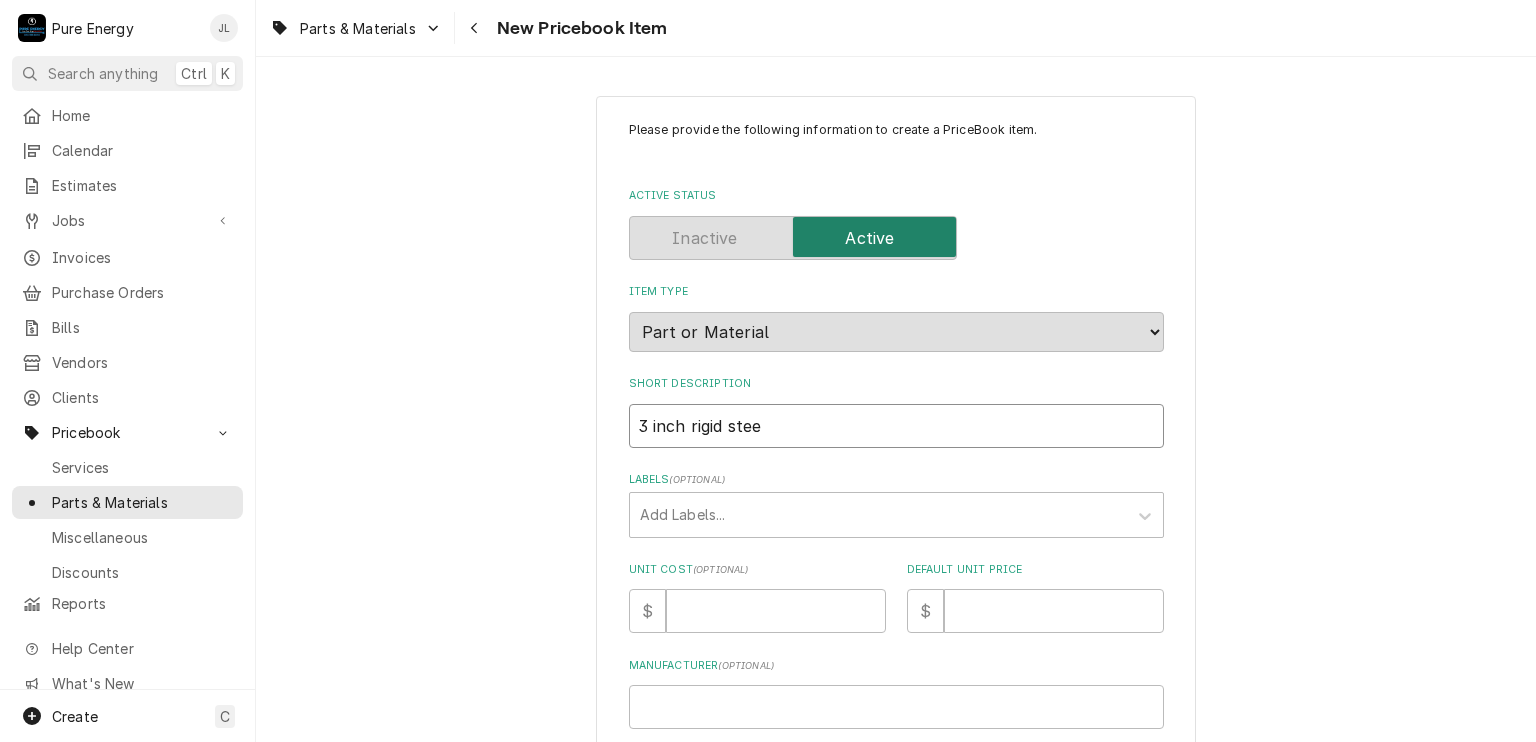 type on "x" 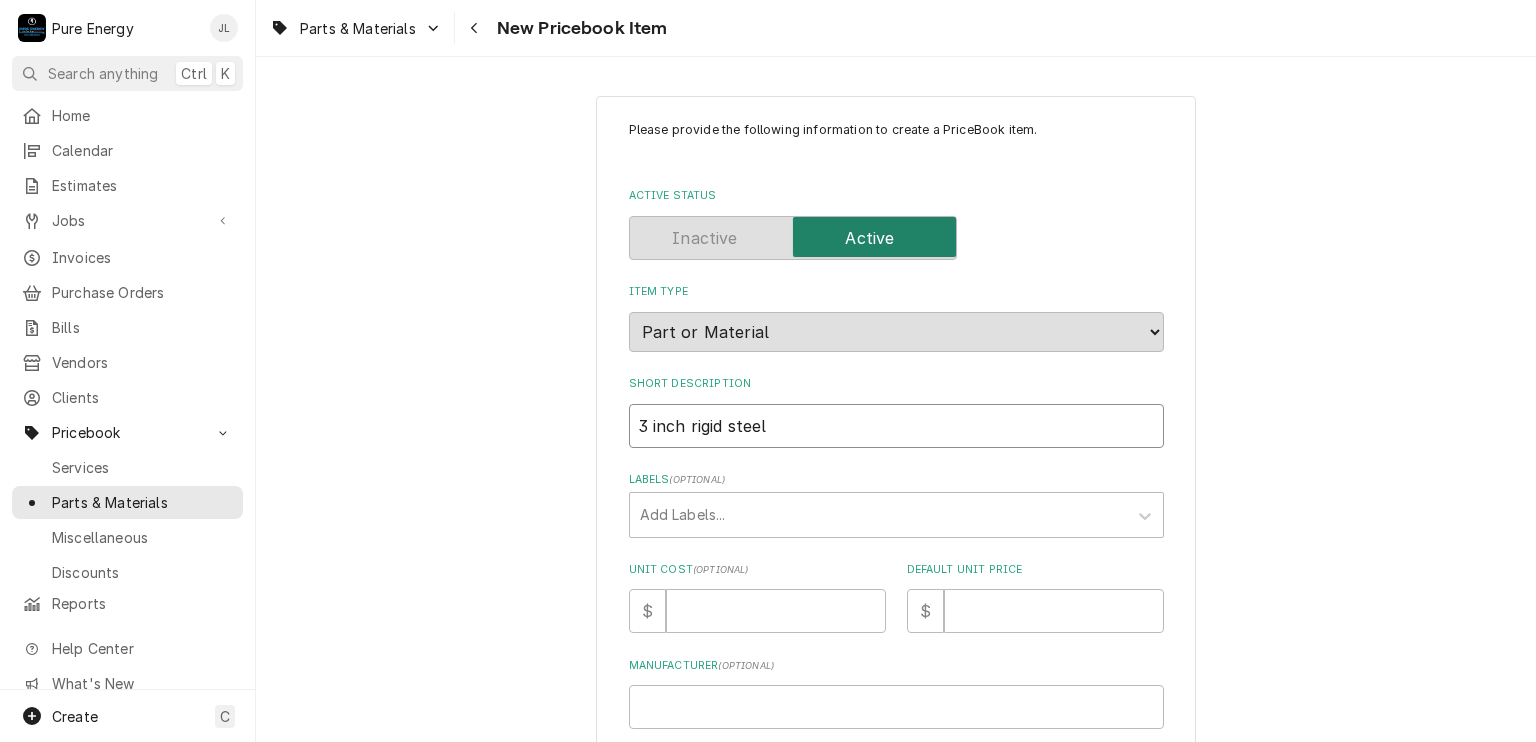 type on "x" 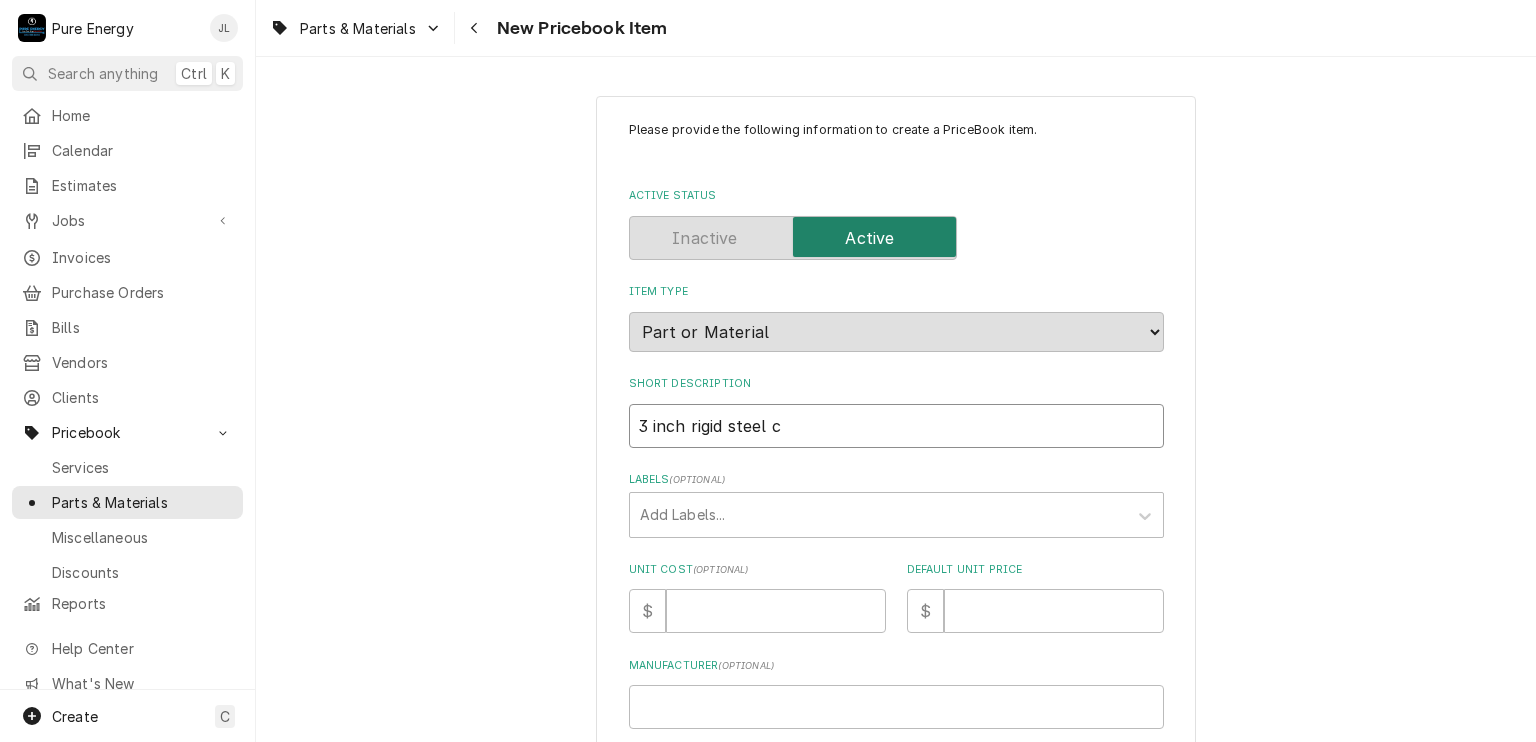 type on "x" 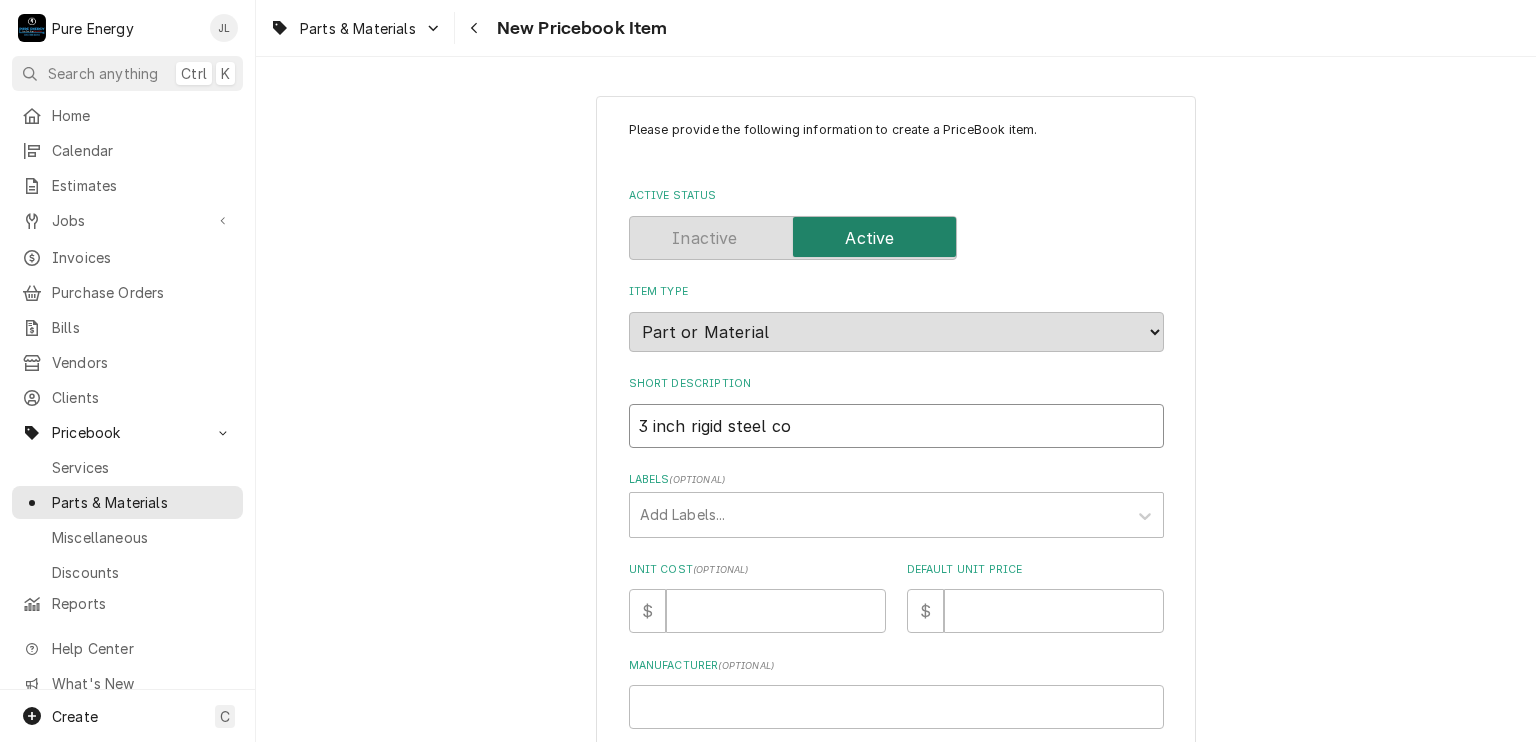 type on "x" 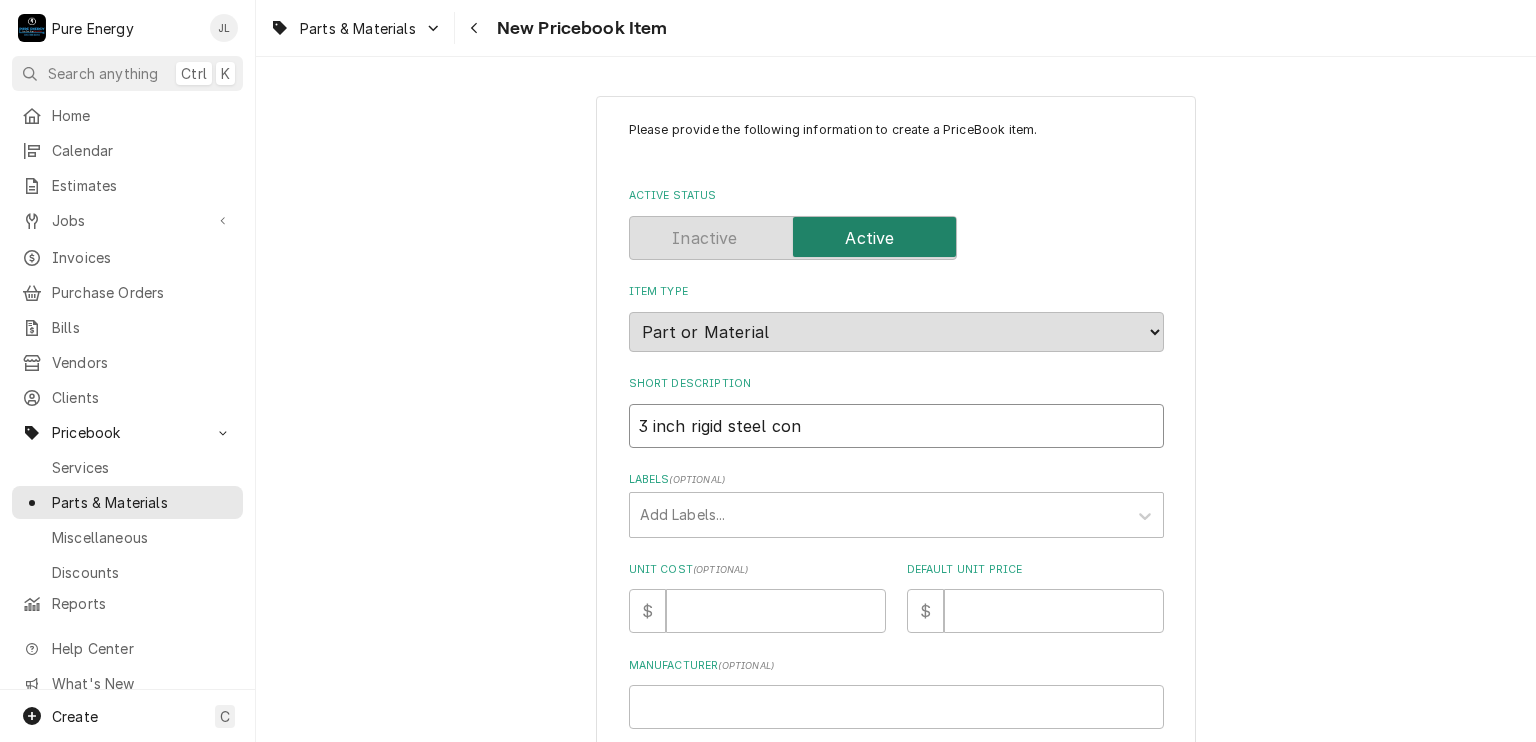 type on "x" 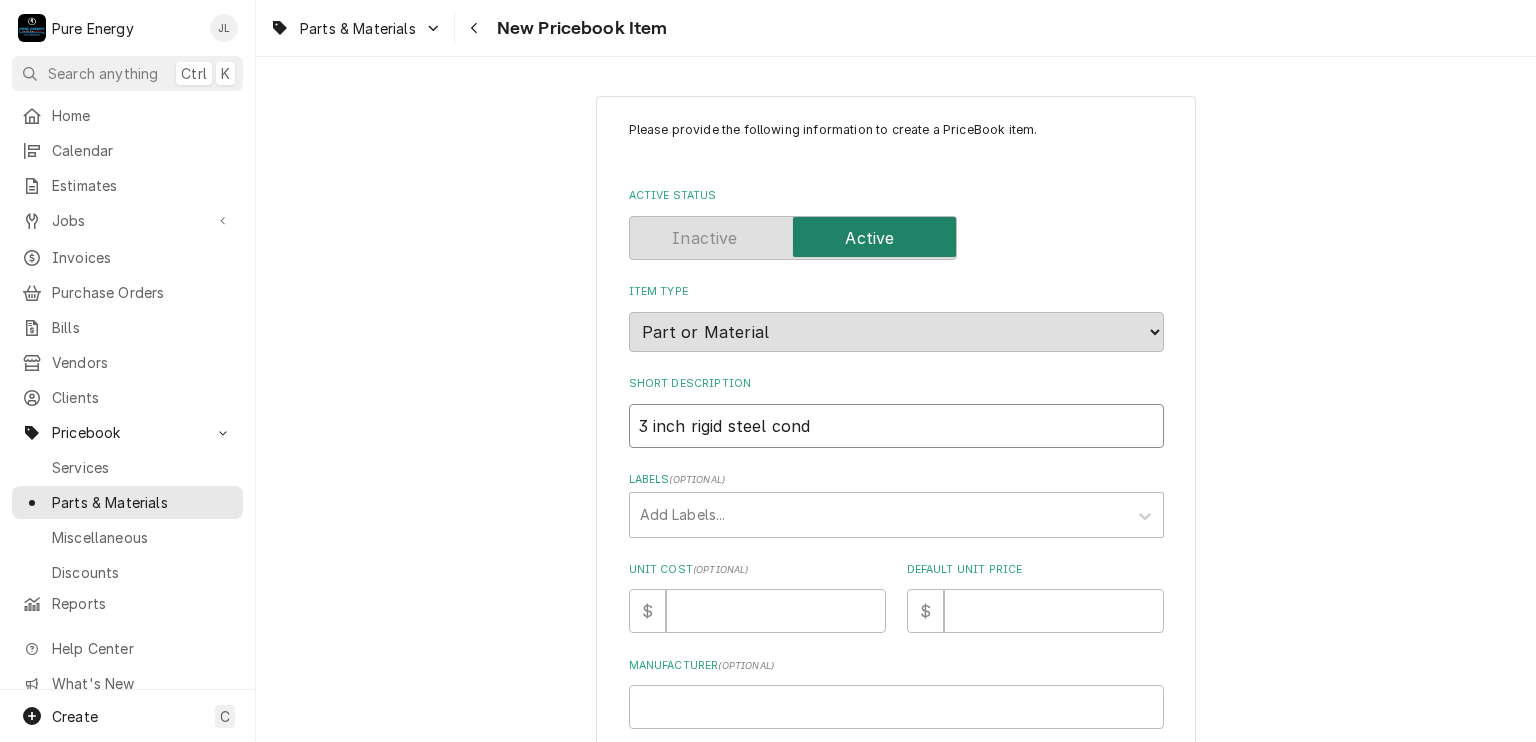 type on "x" 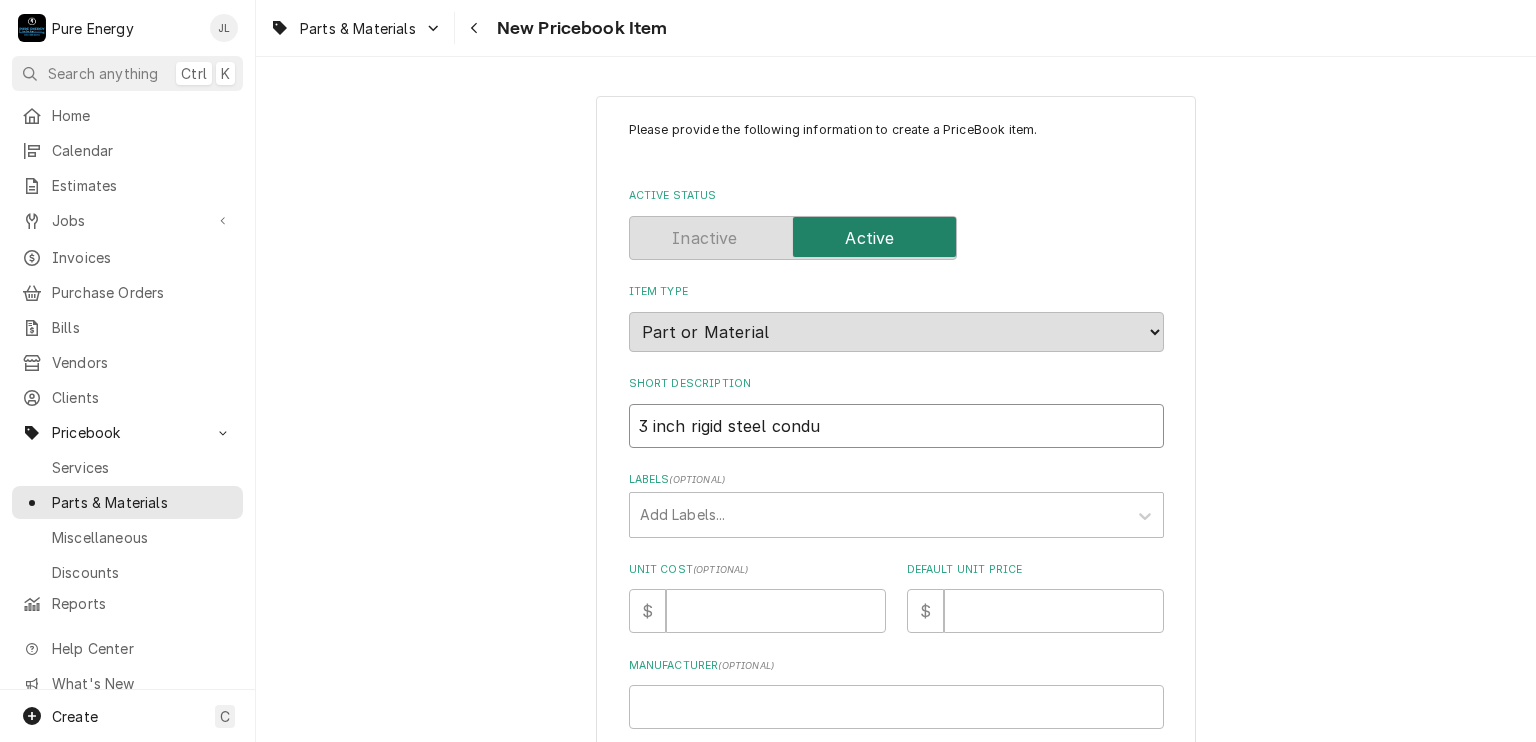 type on "x" 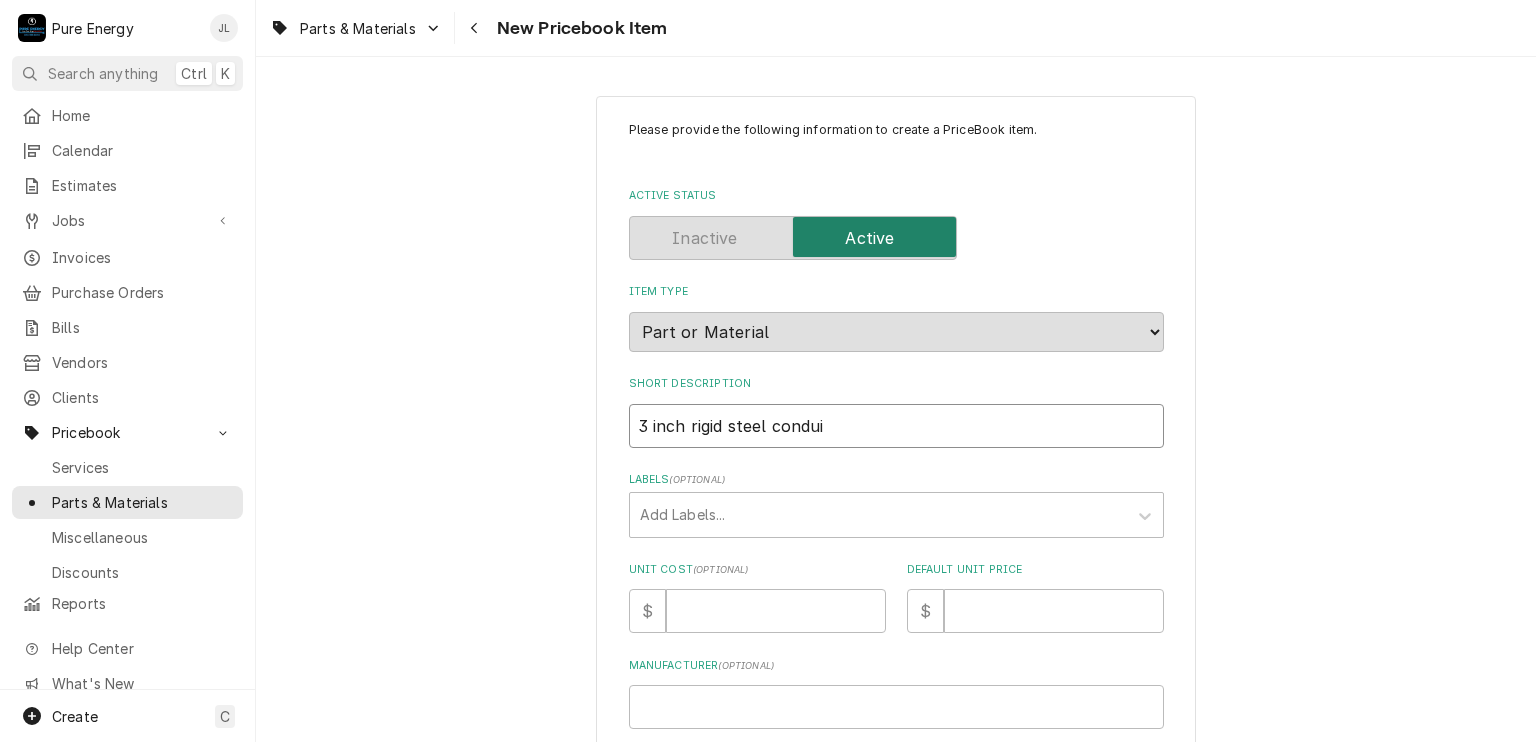 type on "x" 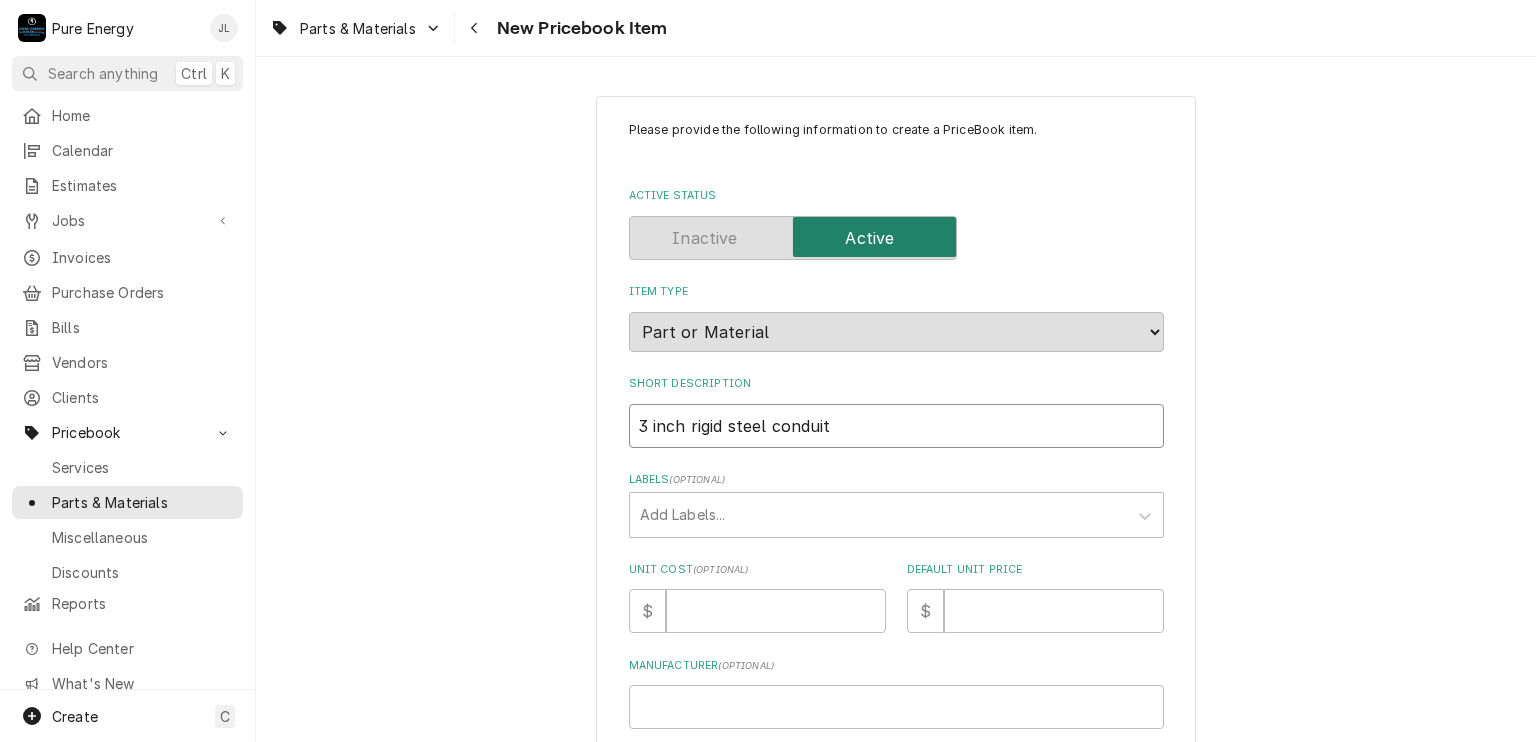 type on "x" 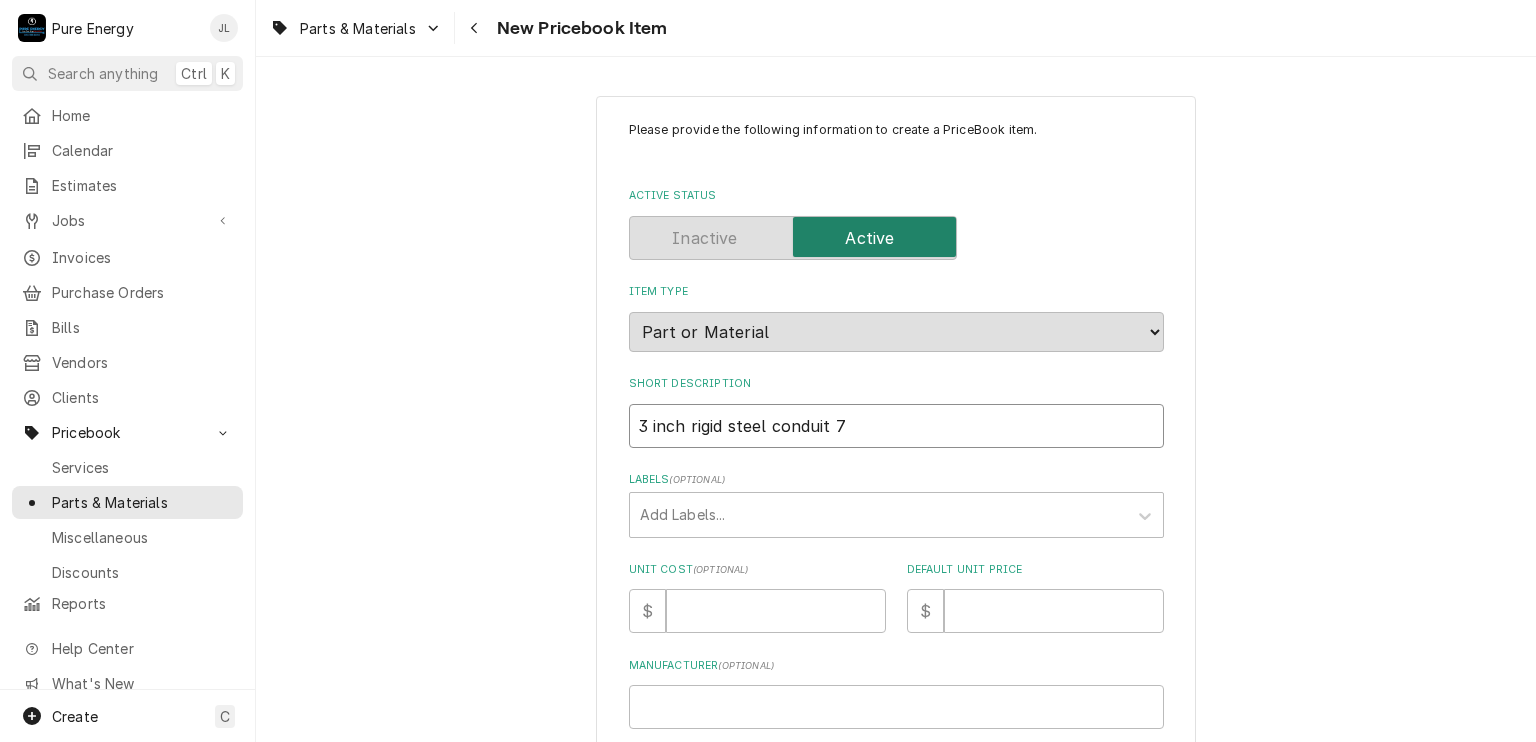 type on "x" 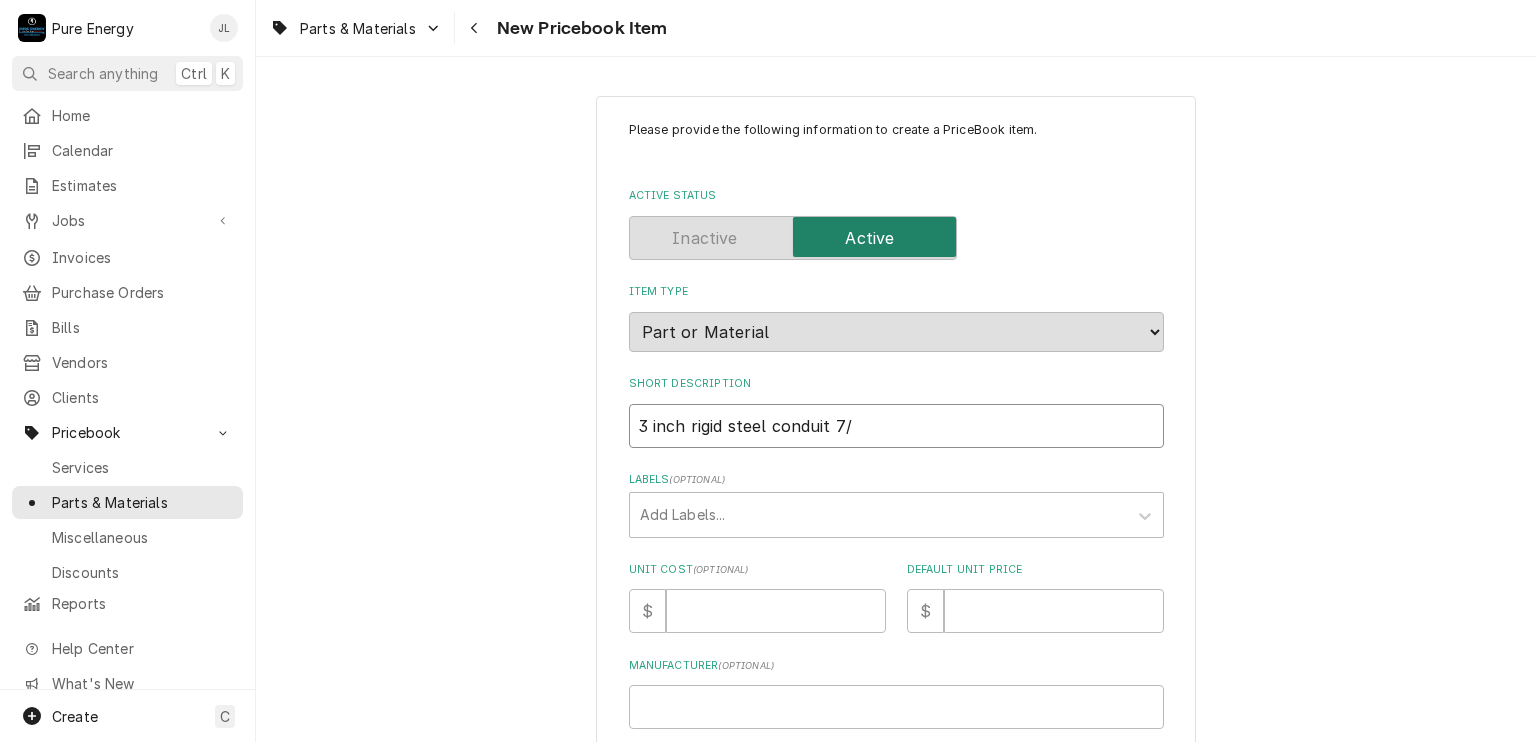 type on "x" 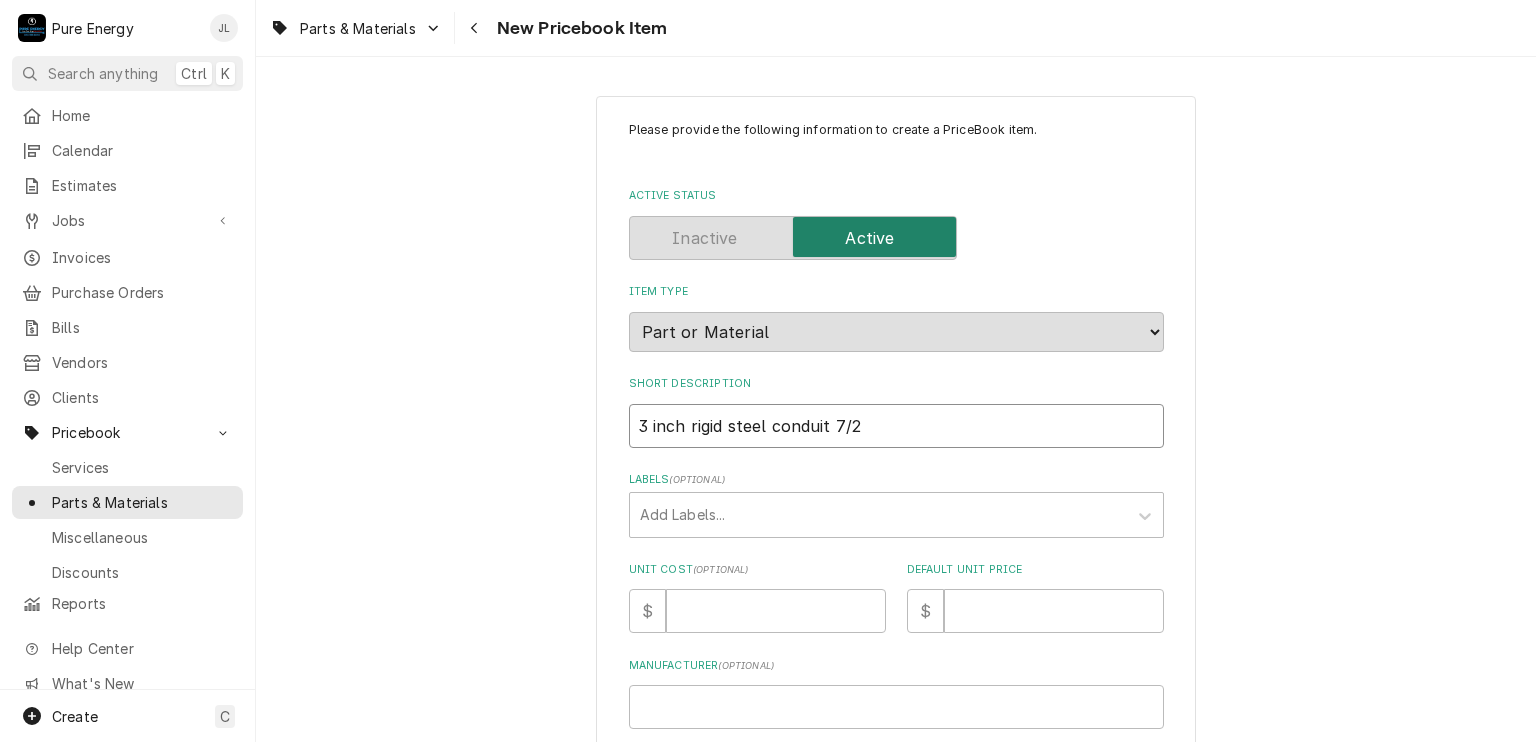 type on "x" 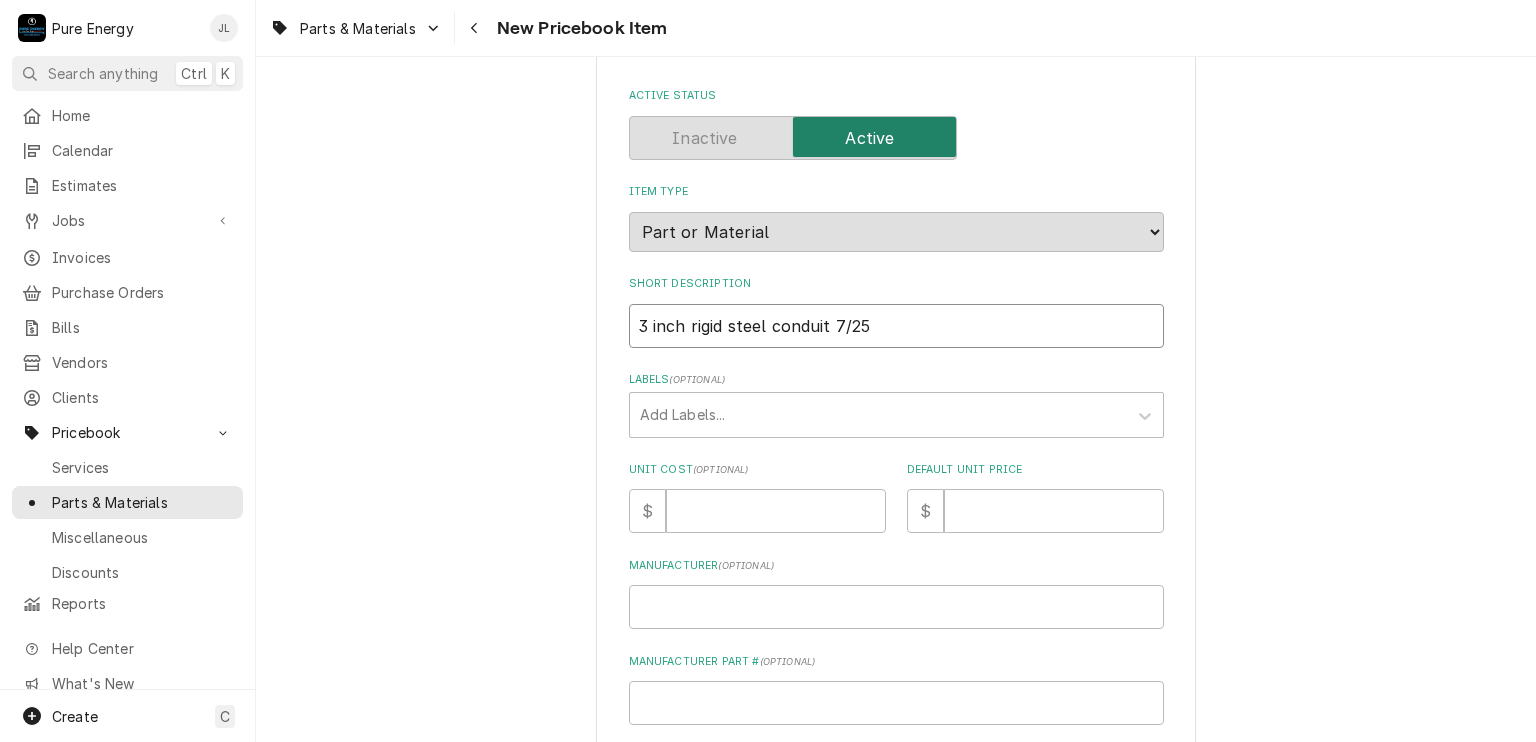 scroll, scrollTop: 200, scrollLeft: 0, axis: vertical 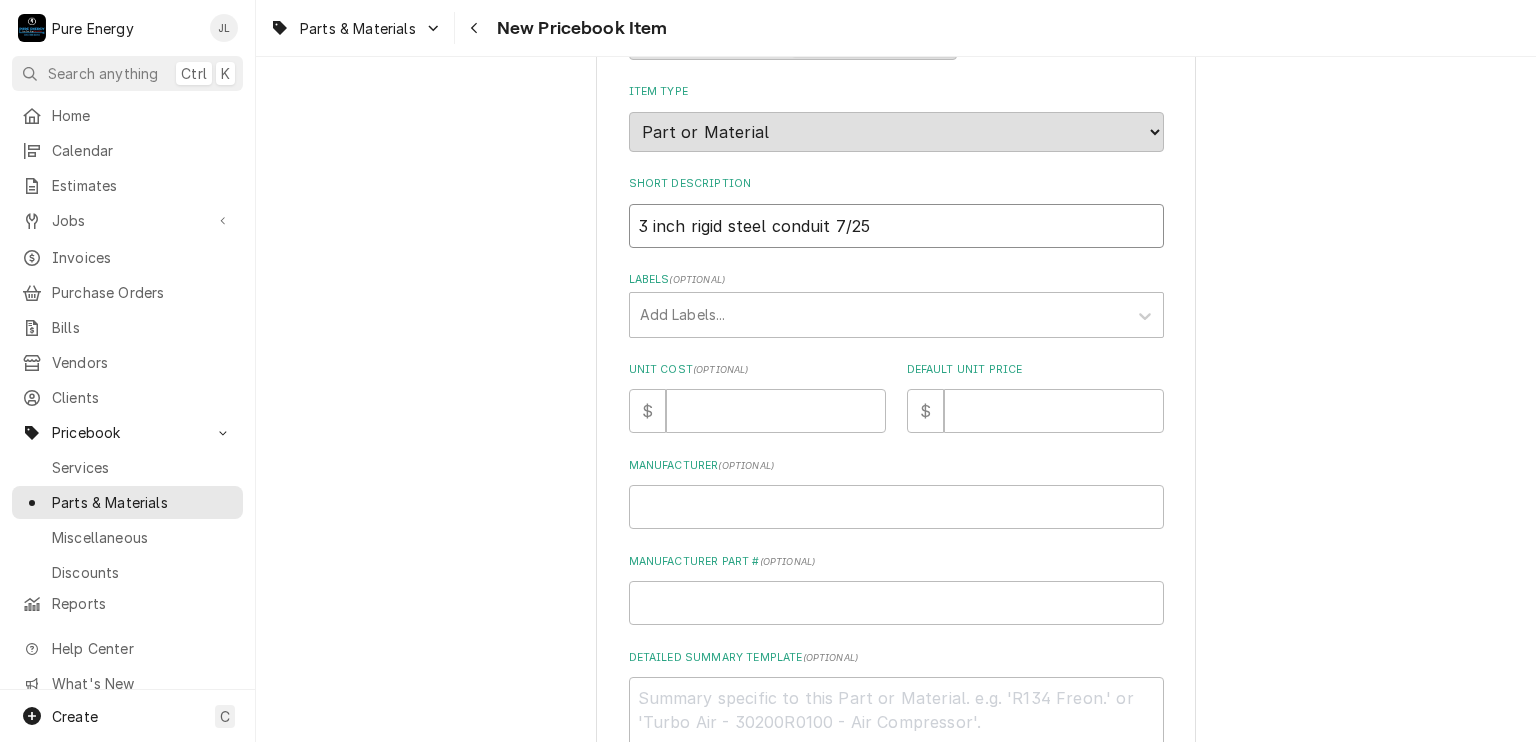type on "3 inch rigid steel conduit 7/25" 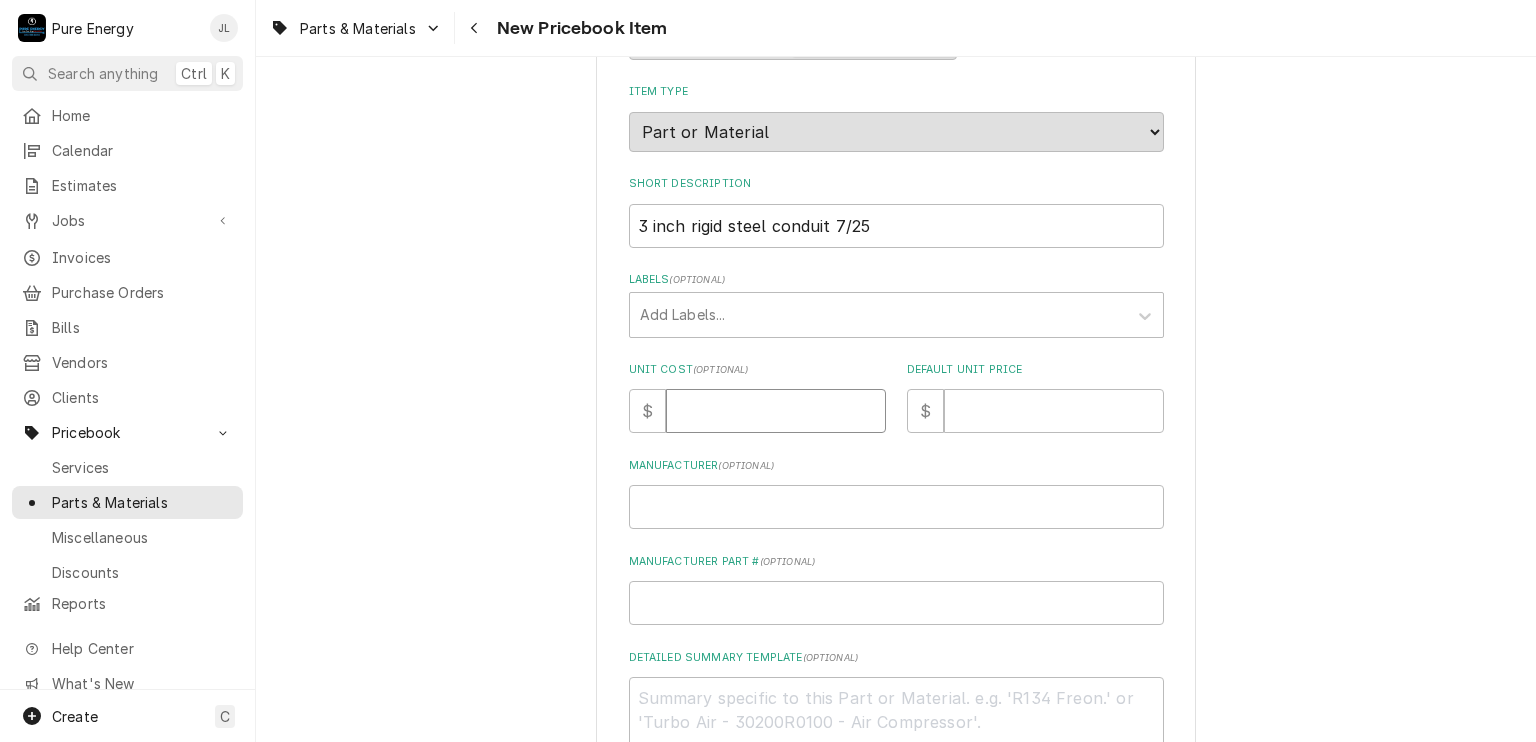 click on "Unit Cost  ( optional )" at bounding box center [776, 411] 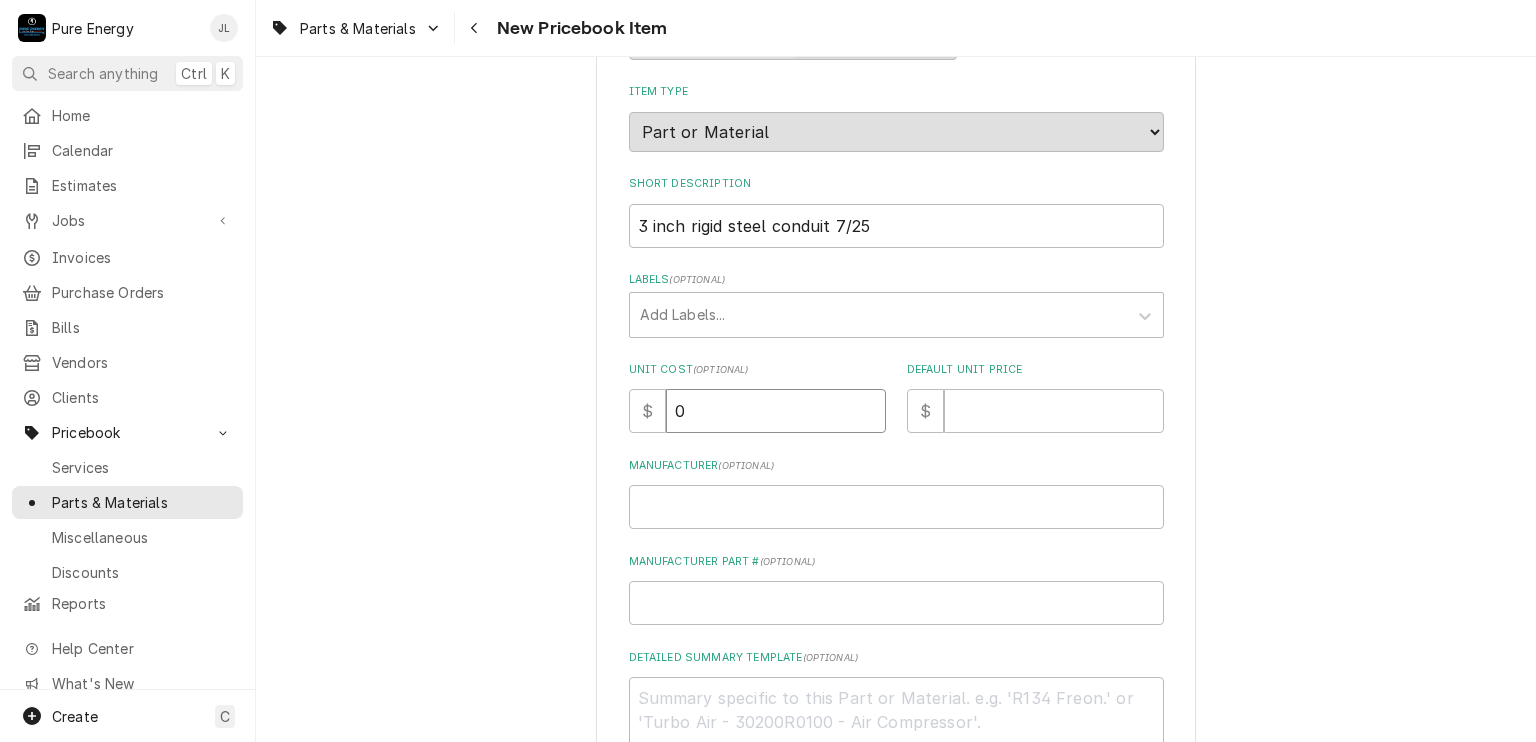 type on "x" 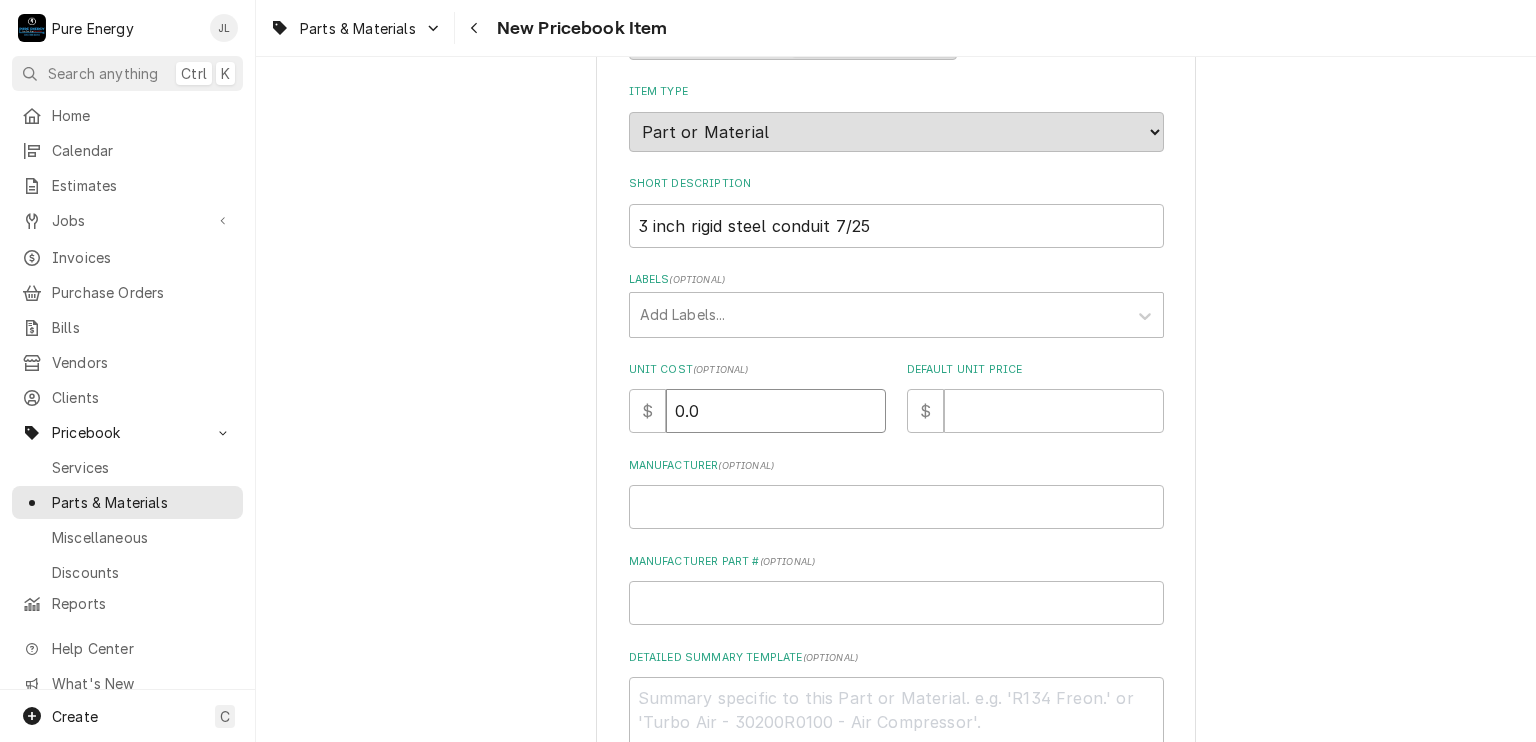 type on "0.0" 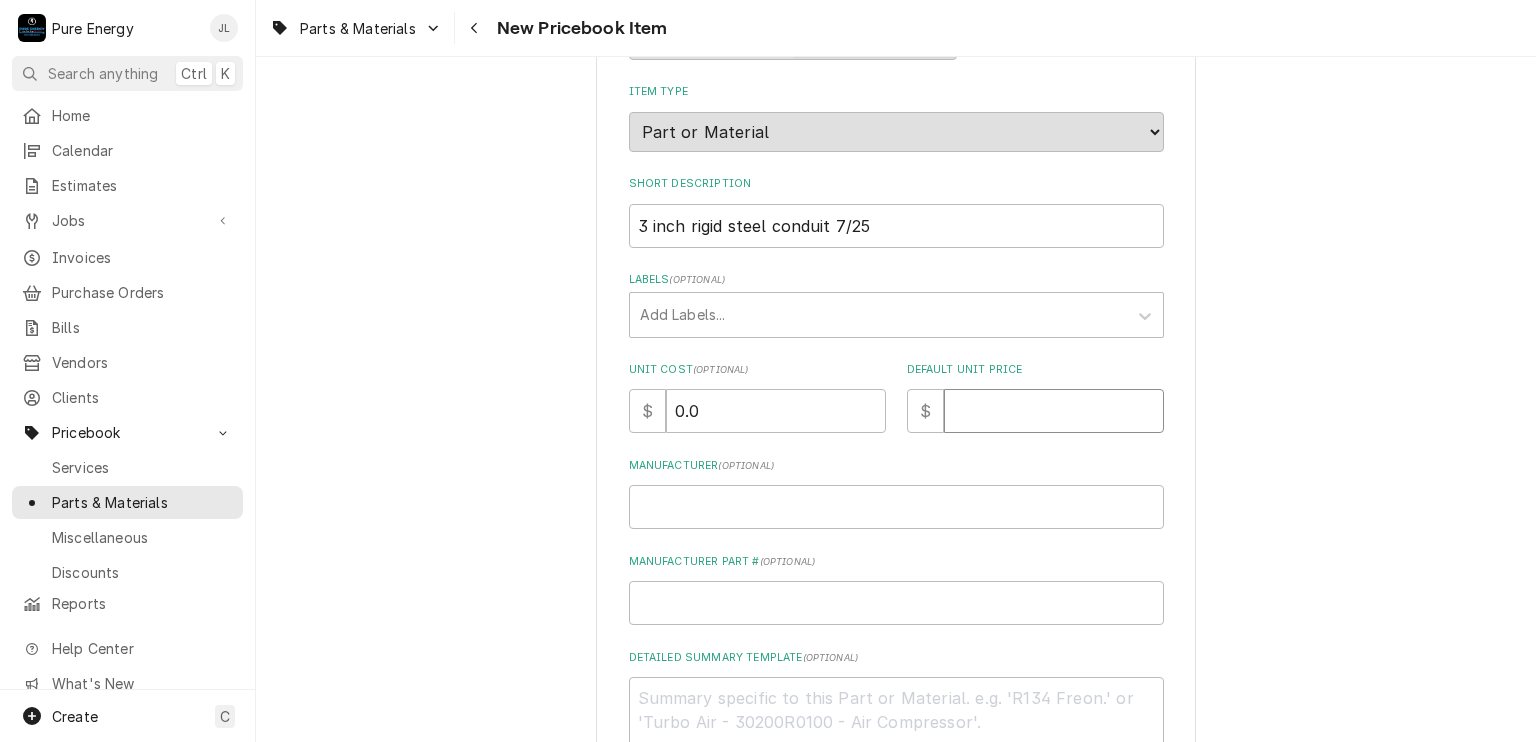 click on "Default Unit Price" at bounding box center (1054, 411) 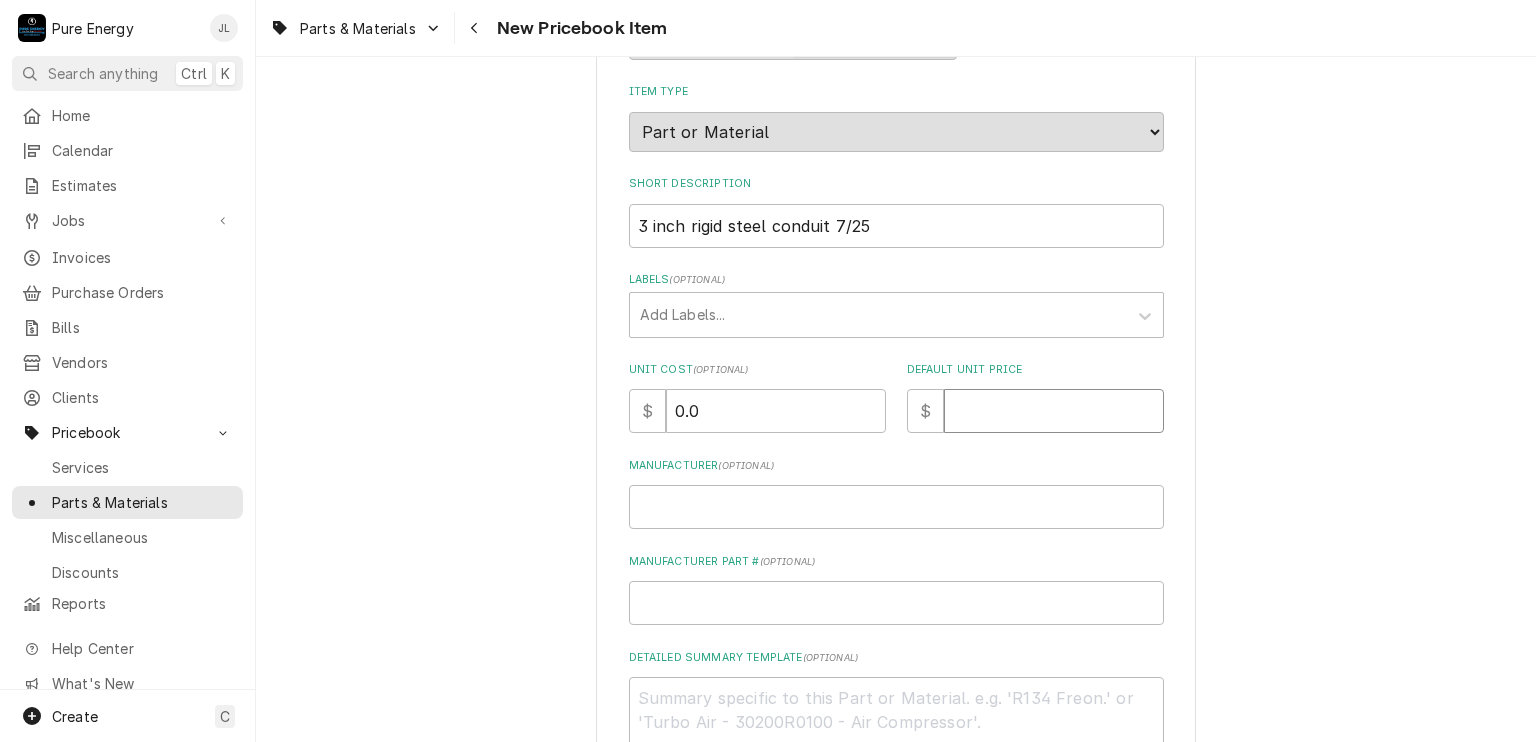 type on "x" 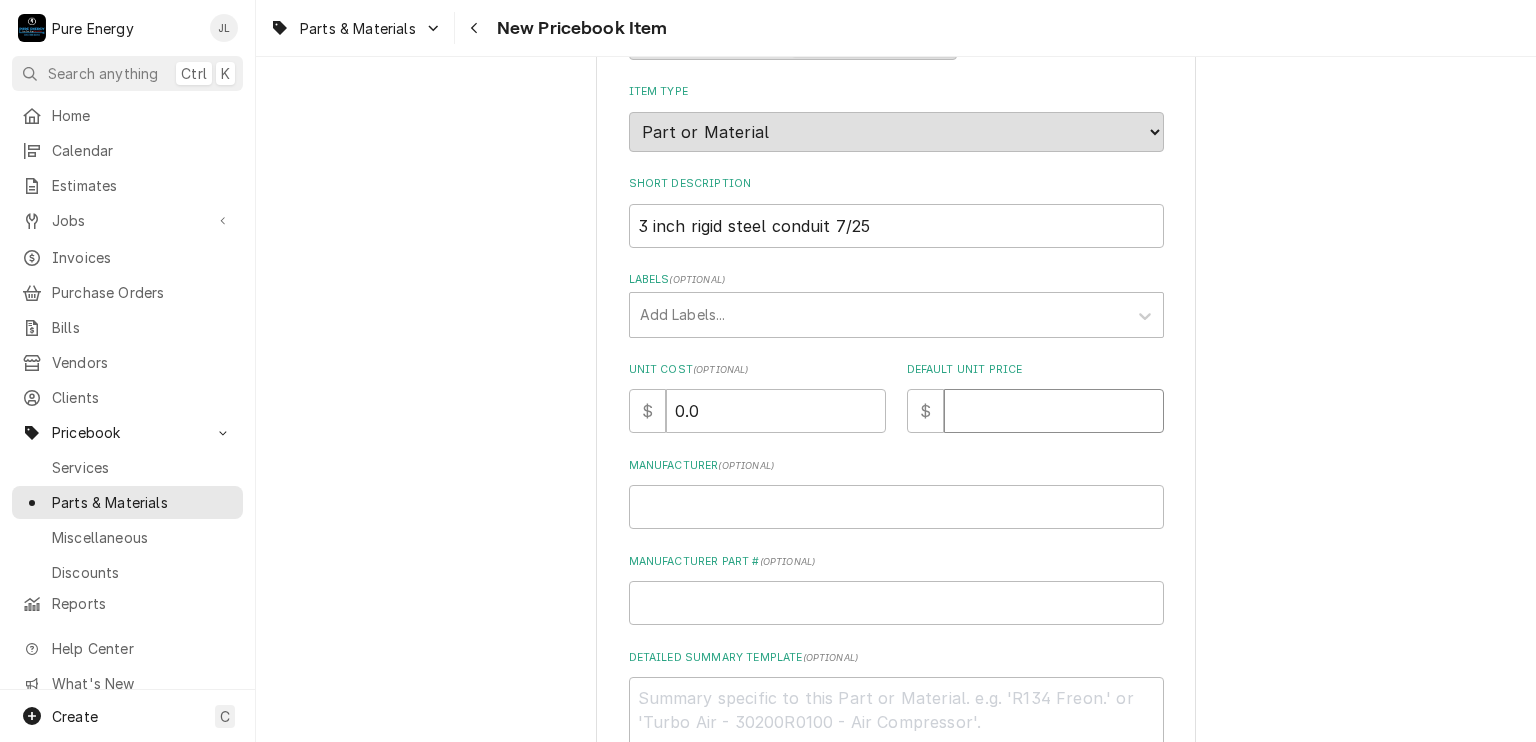 type on "2" 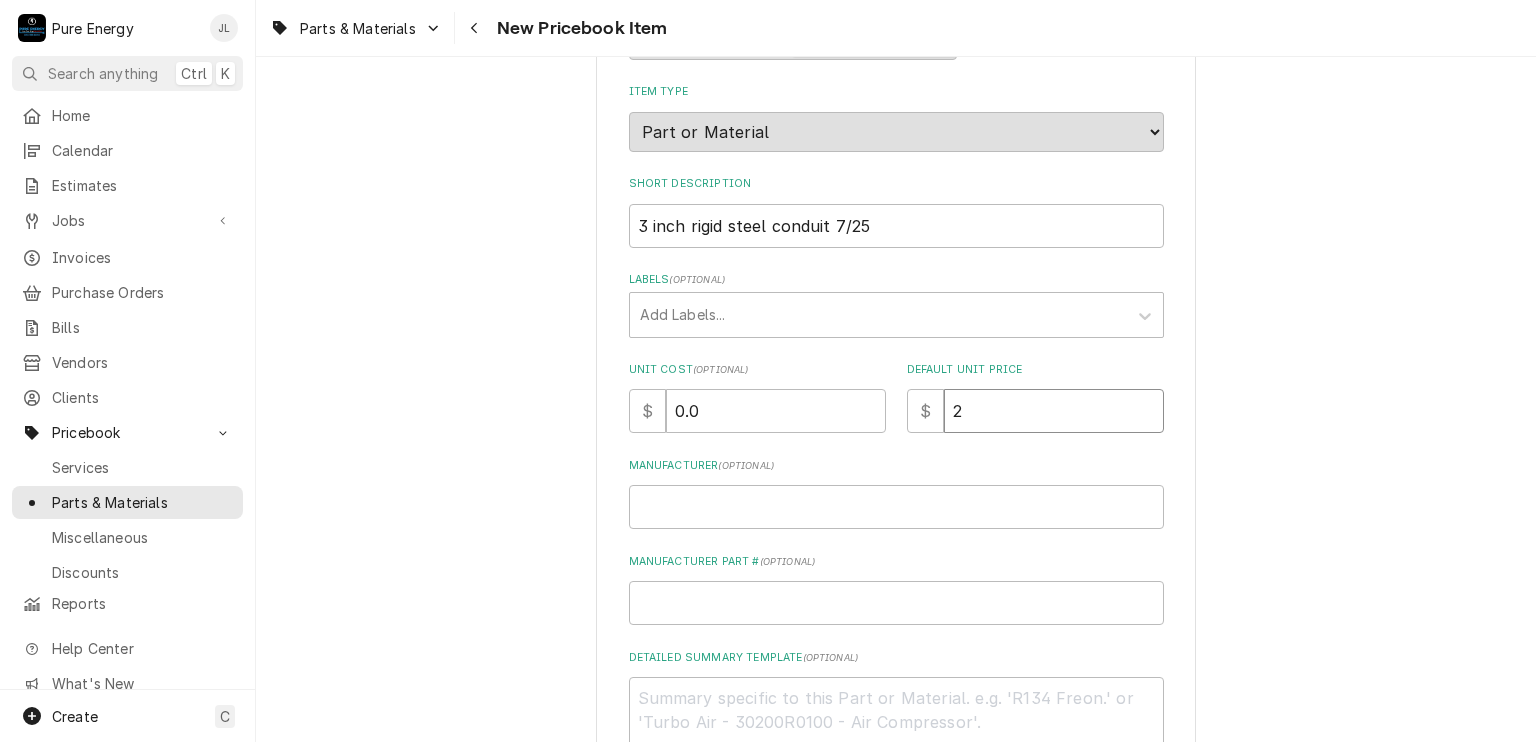type on "x" 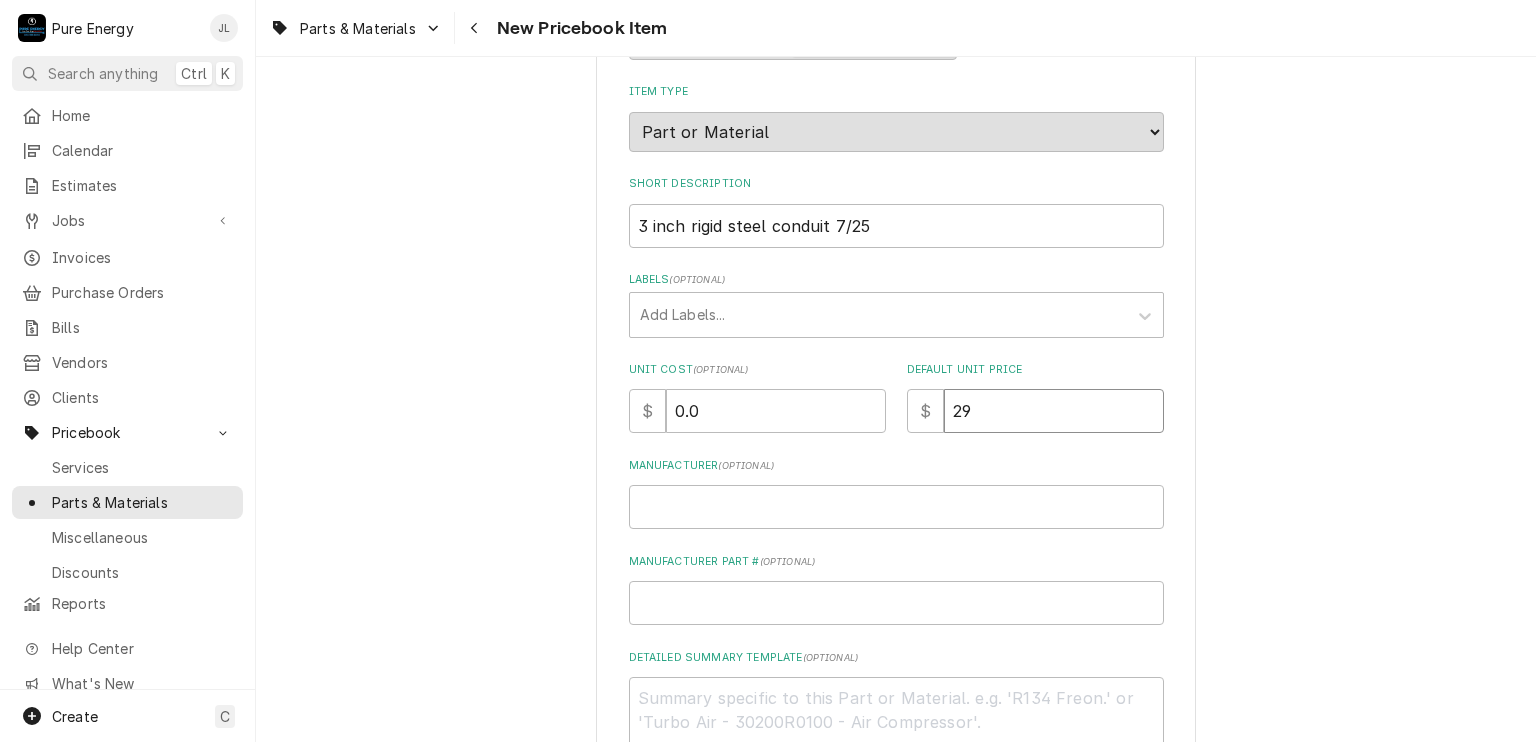 type on "x" 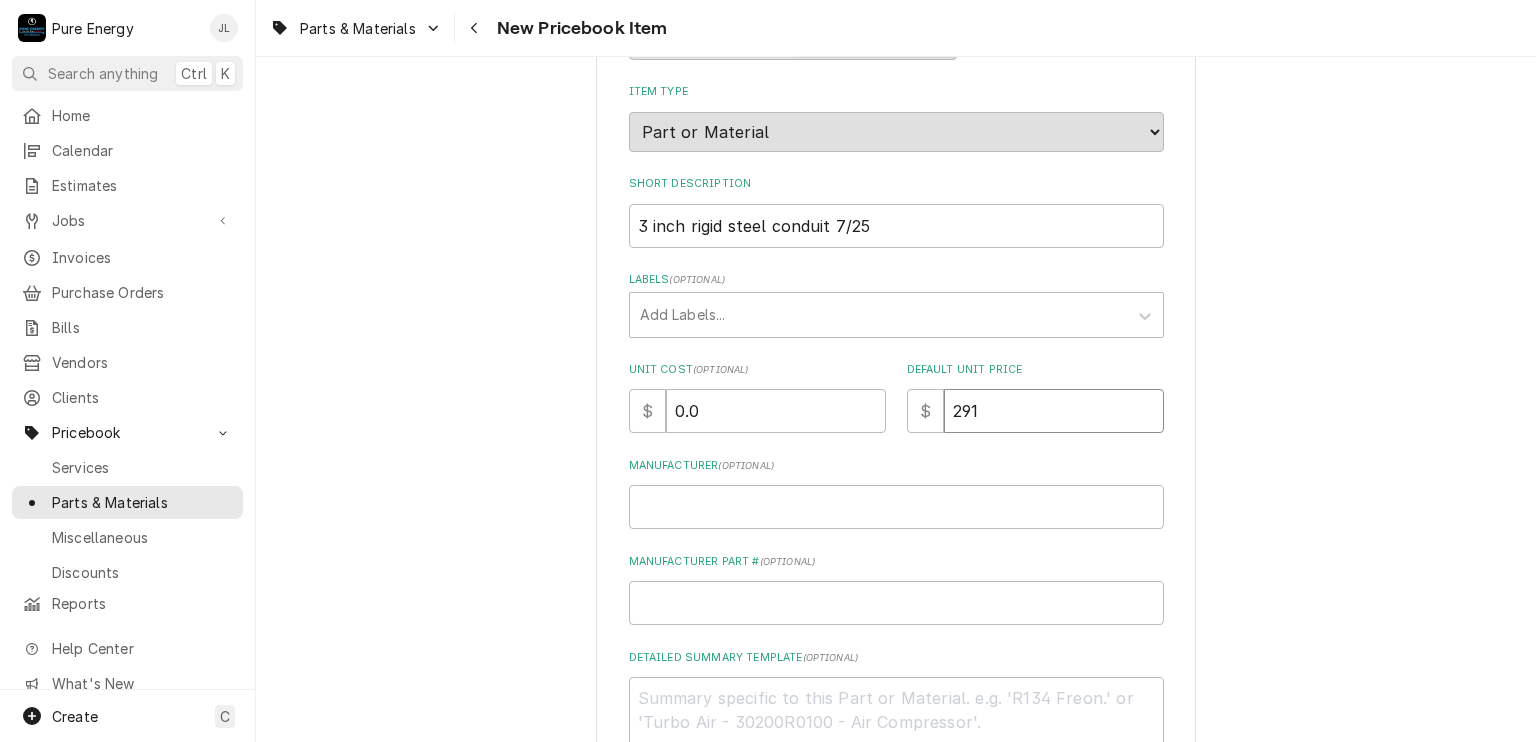type on "x" 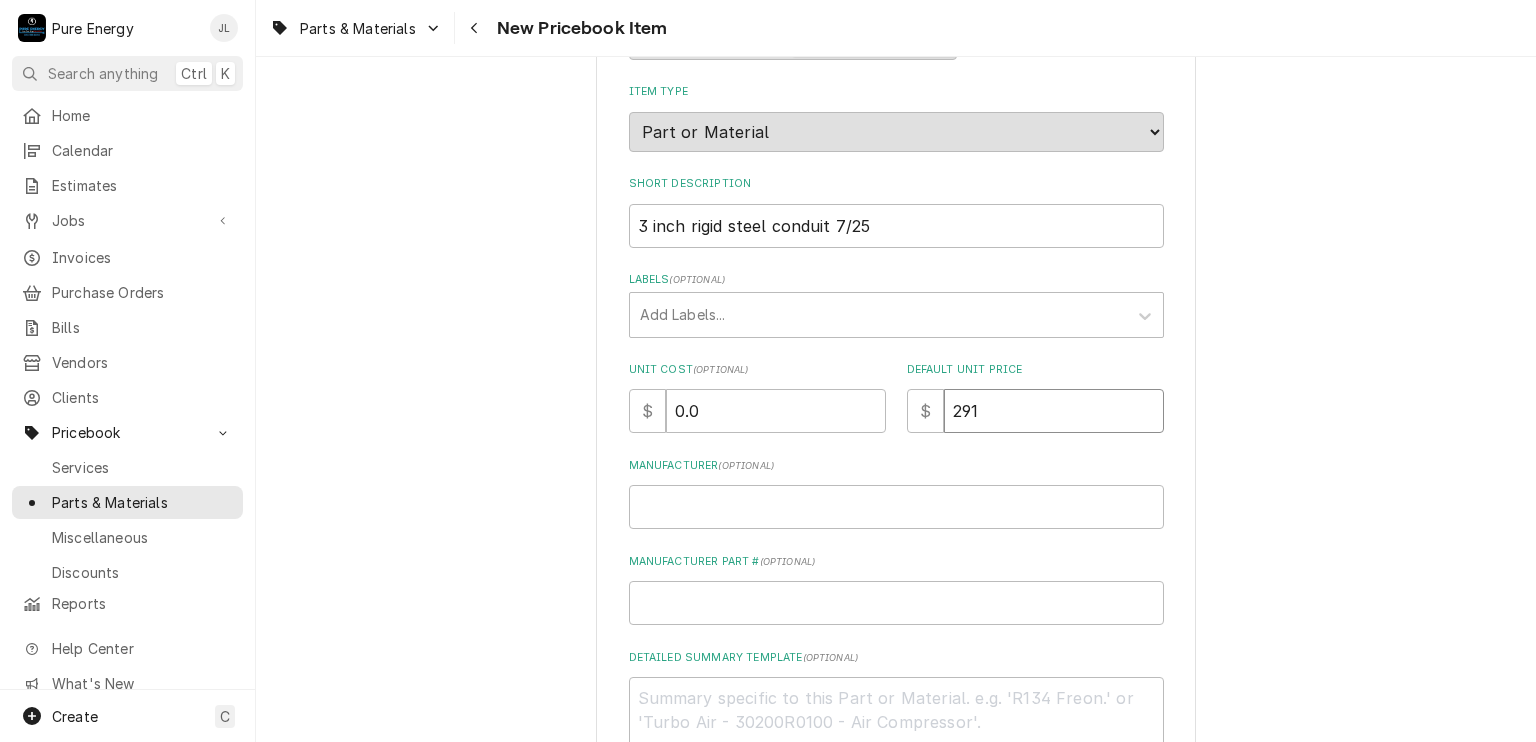 type on "291.4" 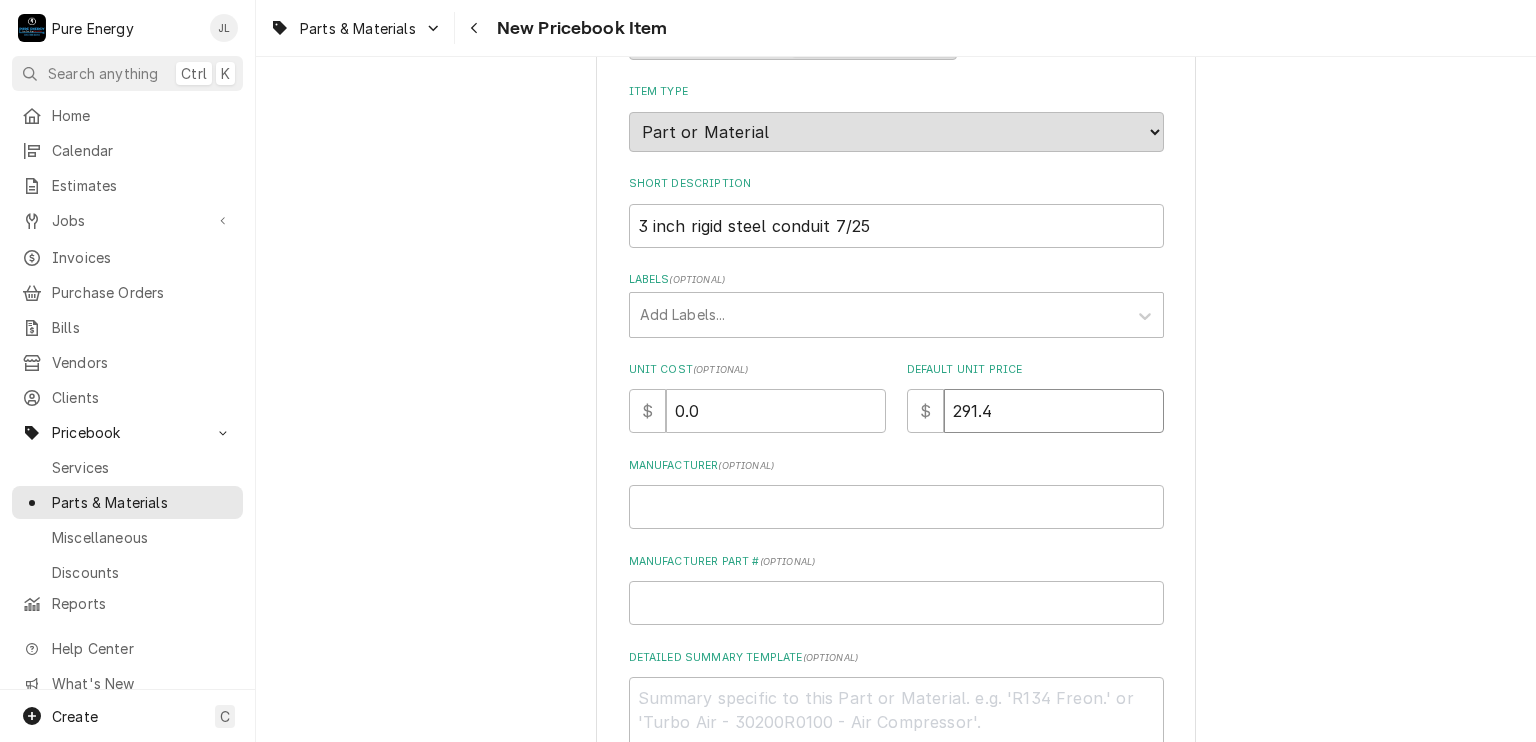 type on "x" 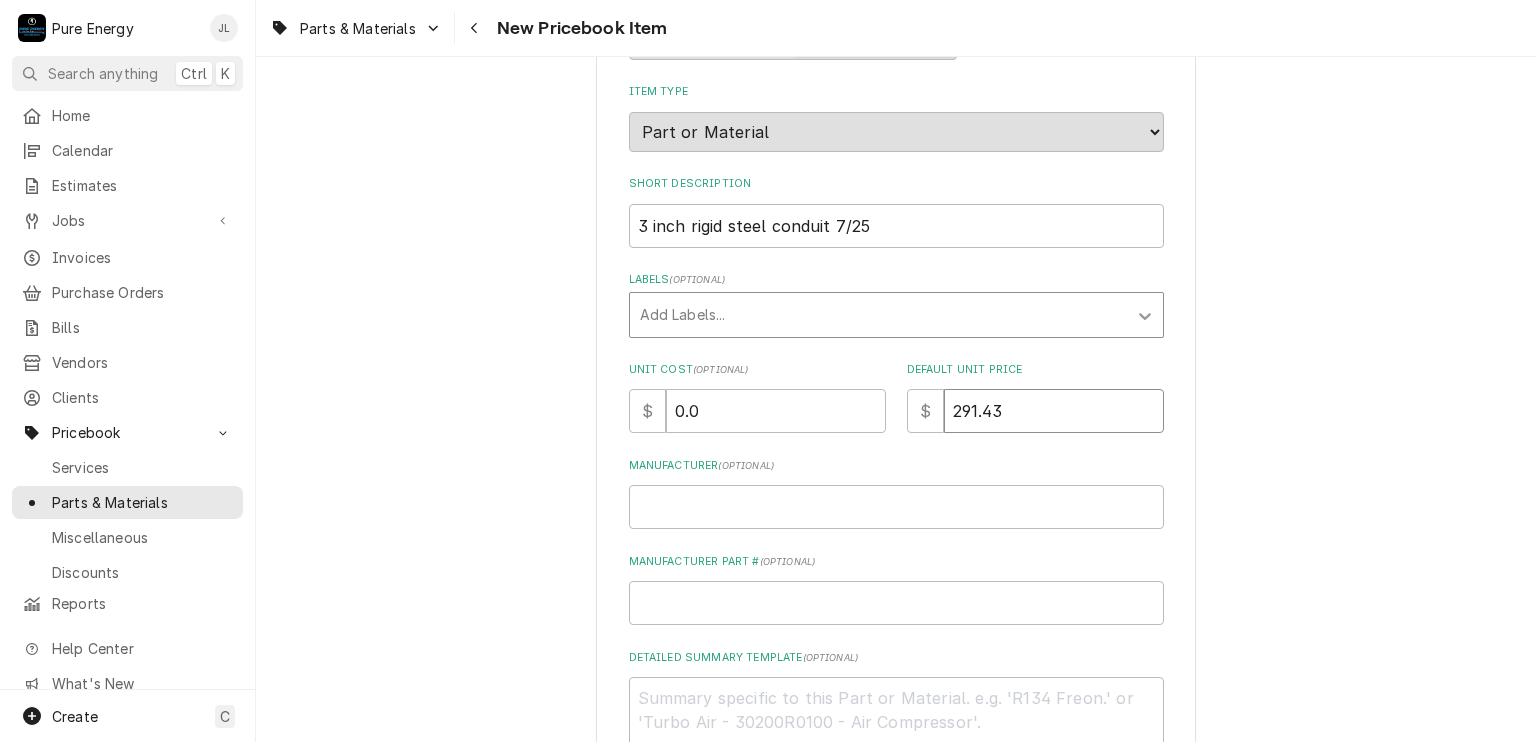 type on "291.43" 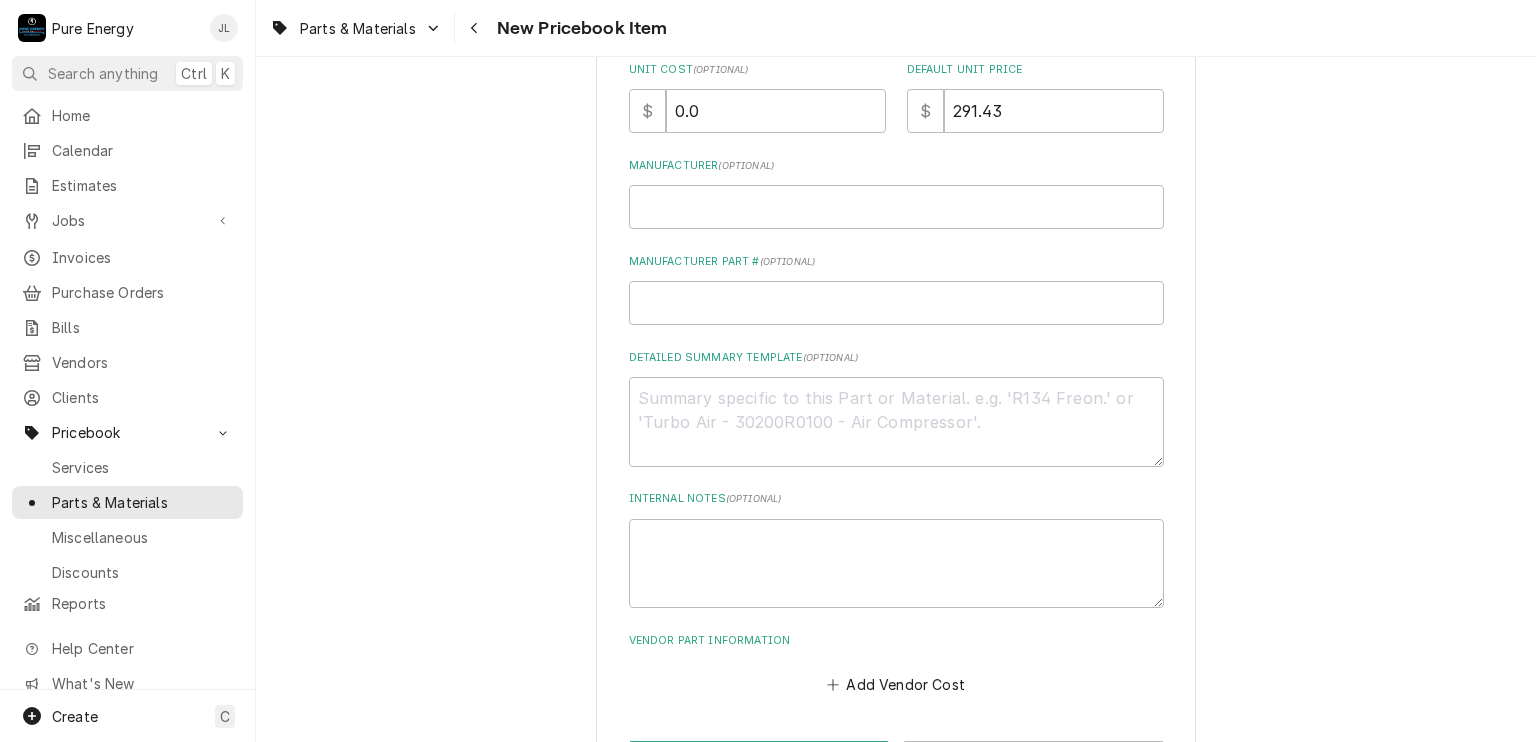 scroll, scrollTop: 575, scrollLeft: 0, axis: vertical 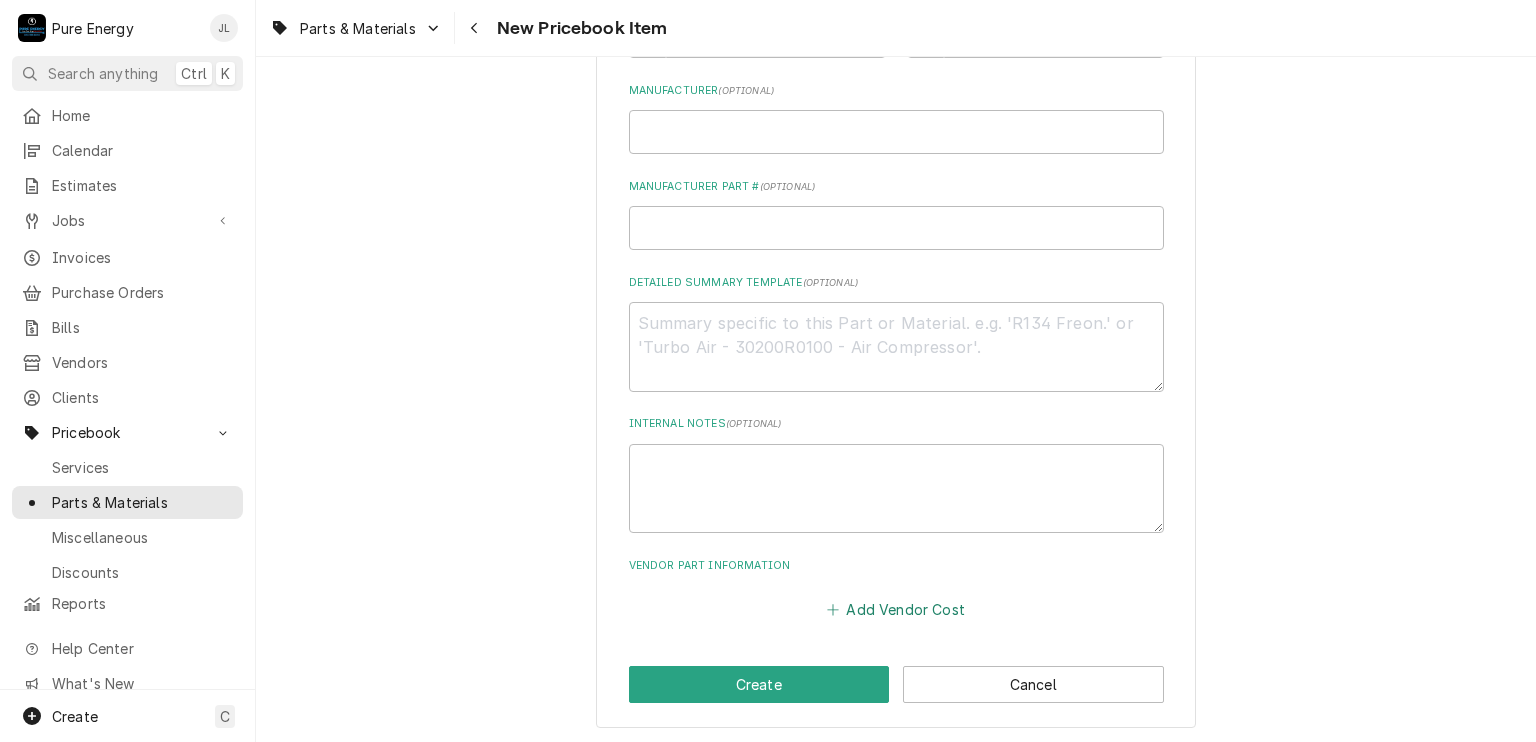 click on "Add Vendor Cost" at bounding box center [896, 610] 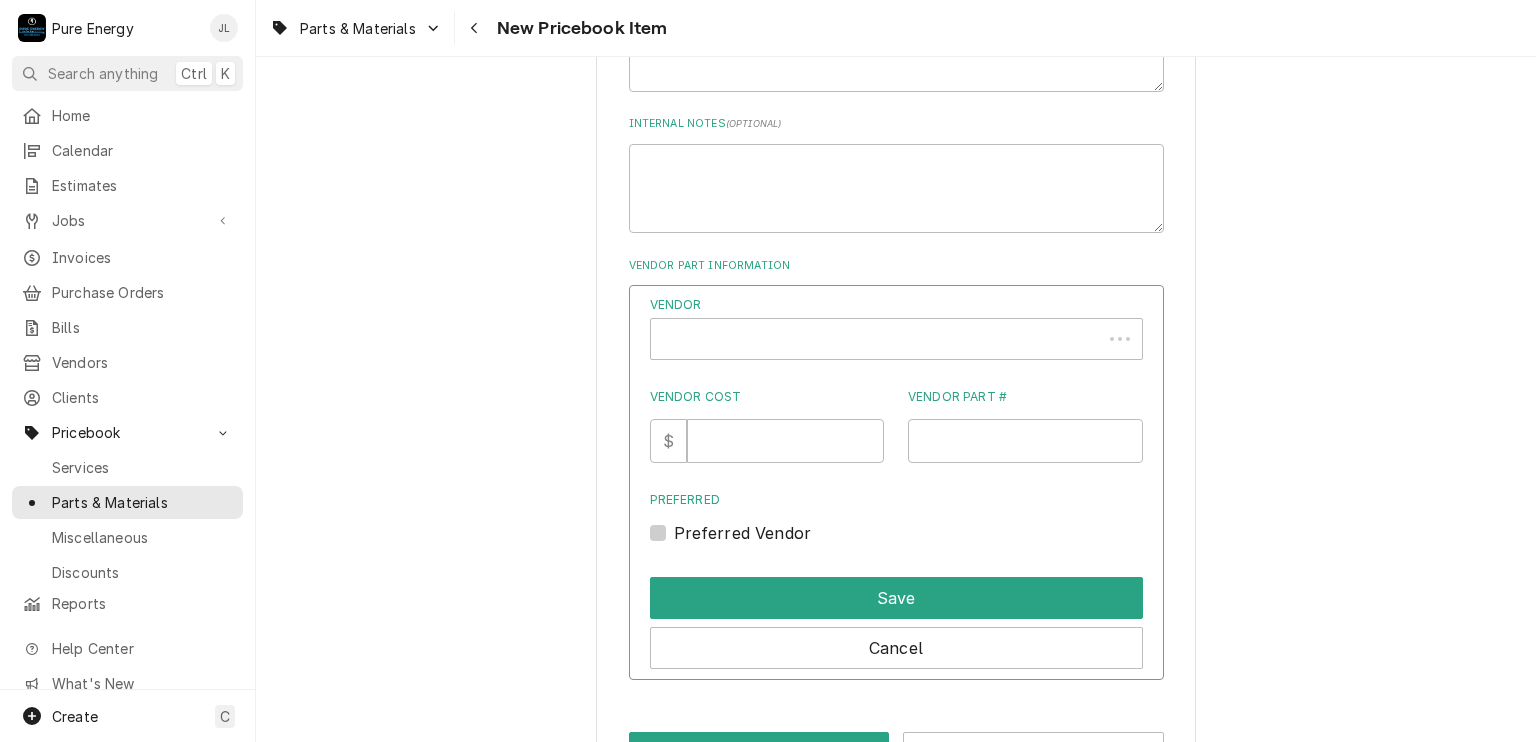 scroll, scrollTop: 940, scrollLeft: 0, axis: vertical 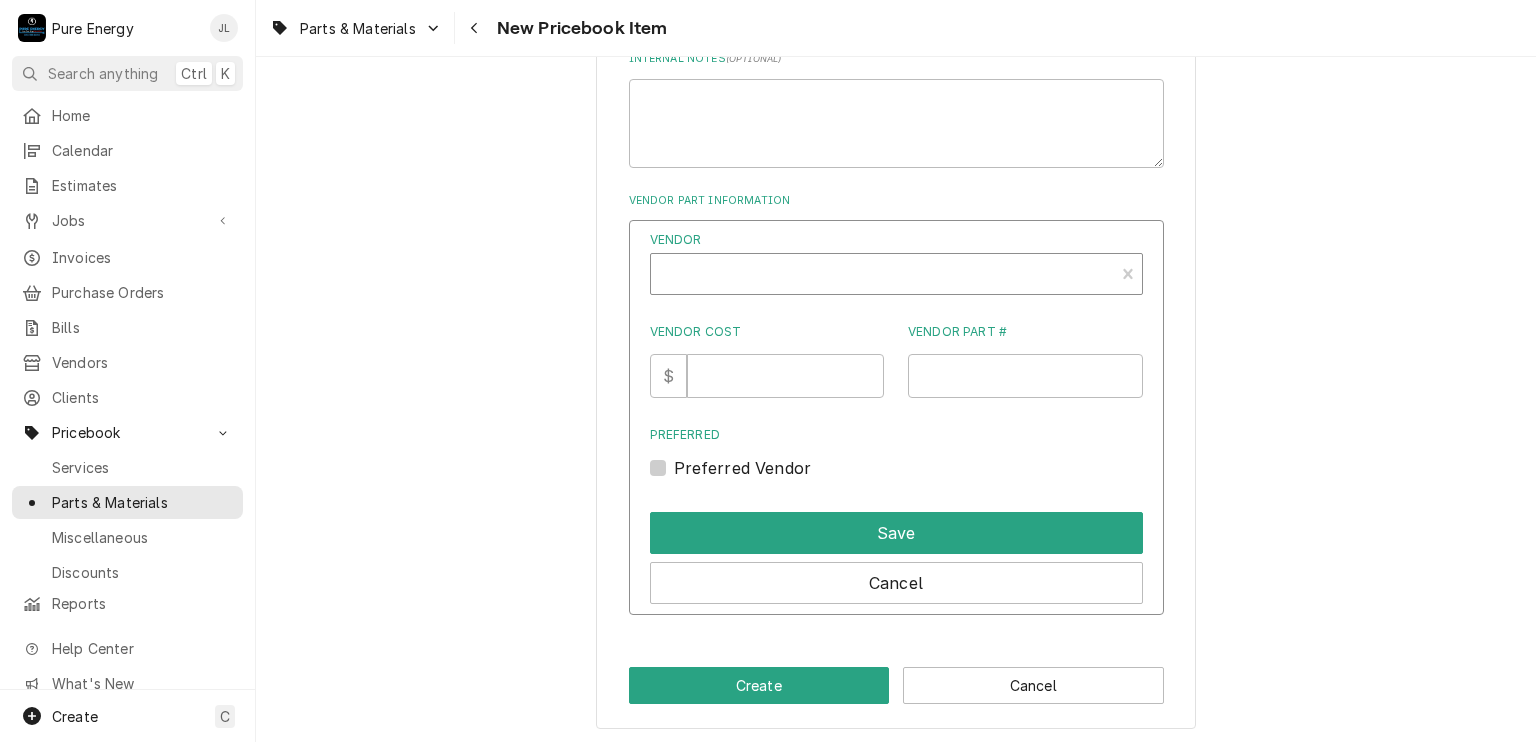type on "x" 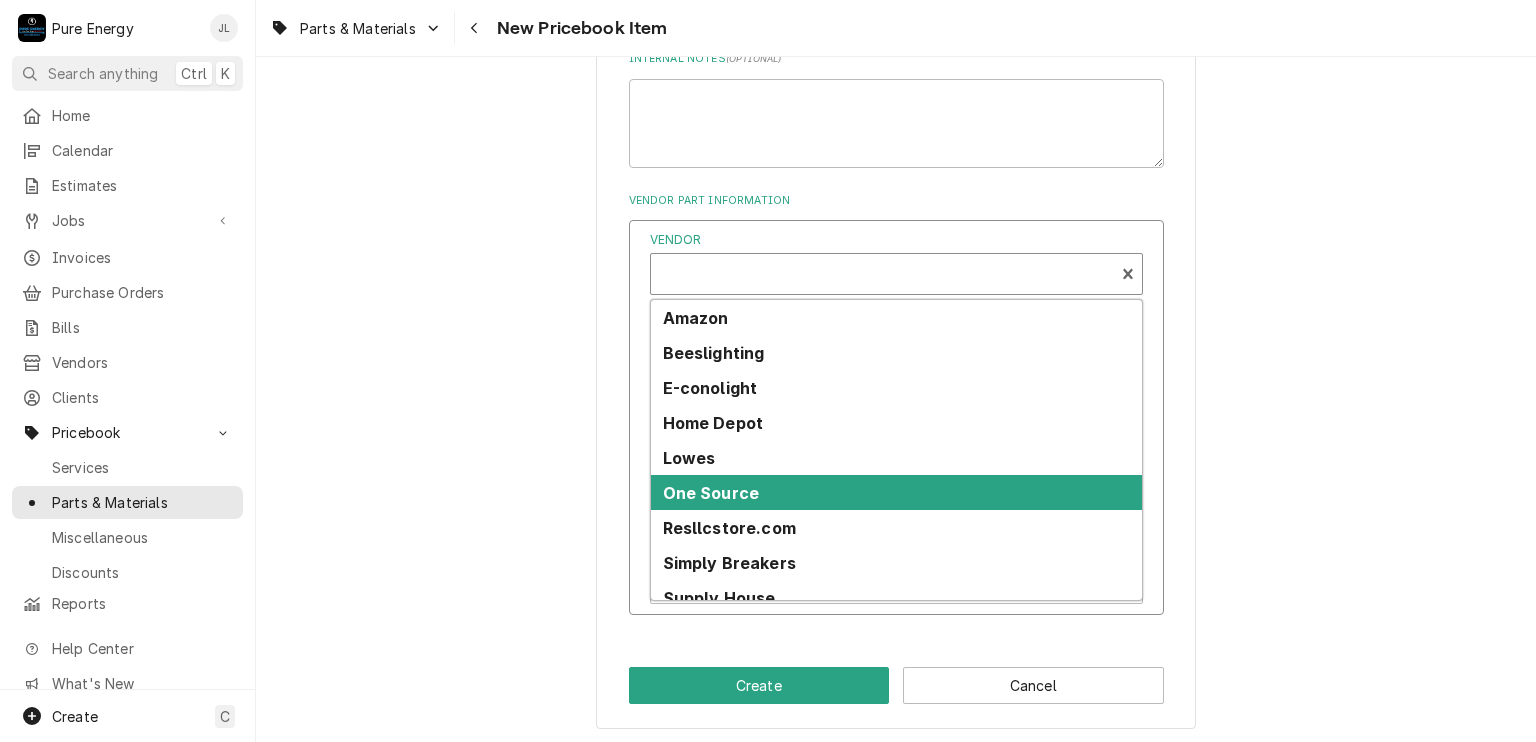 click on "One Source" at bounding box center (711, 493) 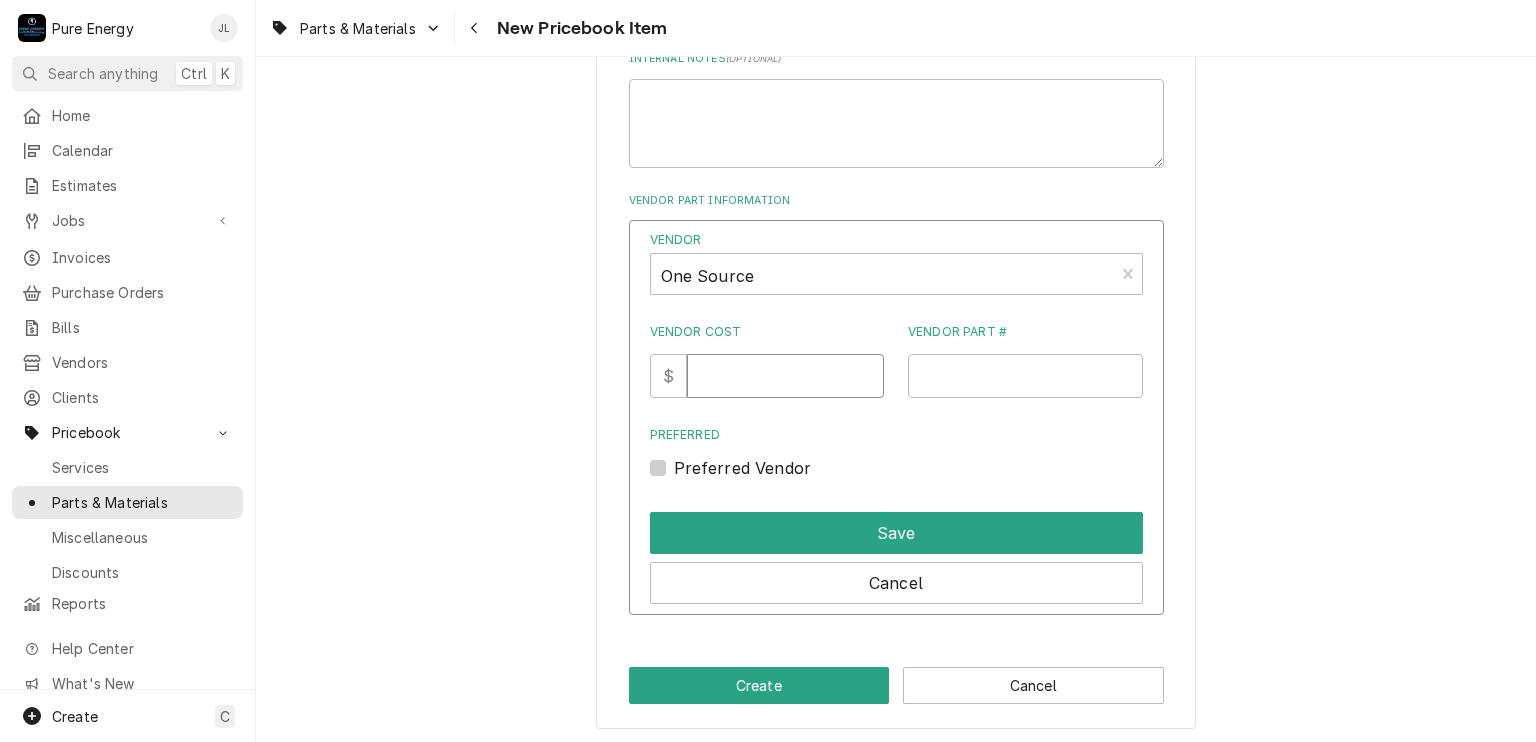 click on "Vendor Cost" at bounding box center [785, 376] 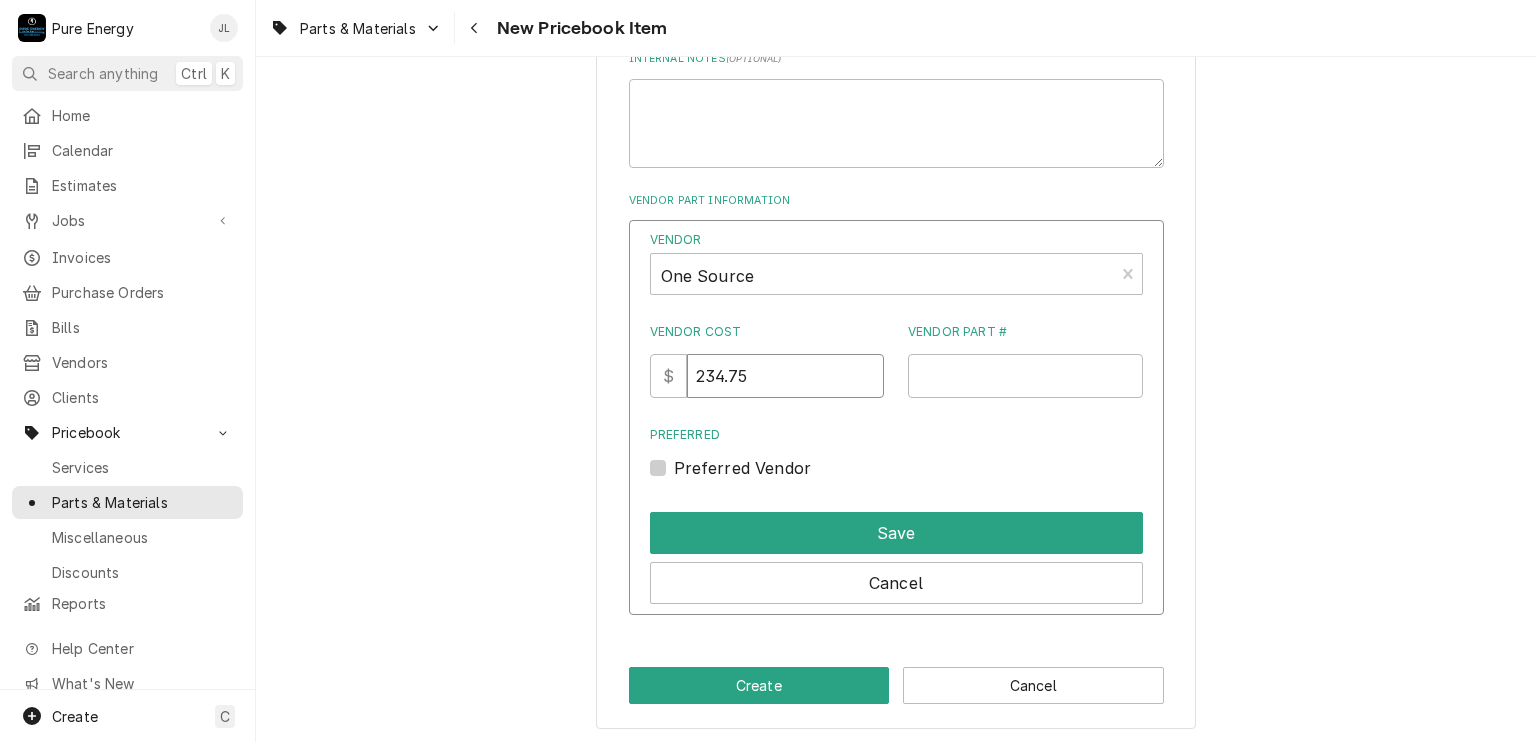 type on "234.75" 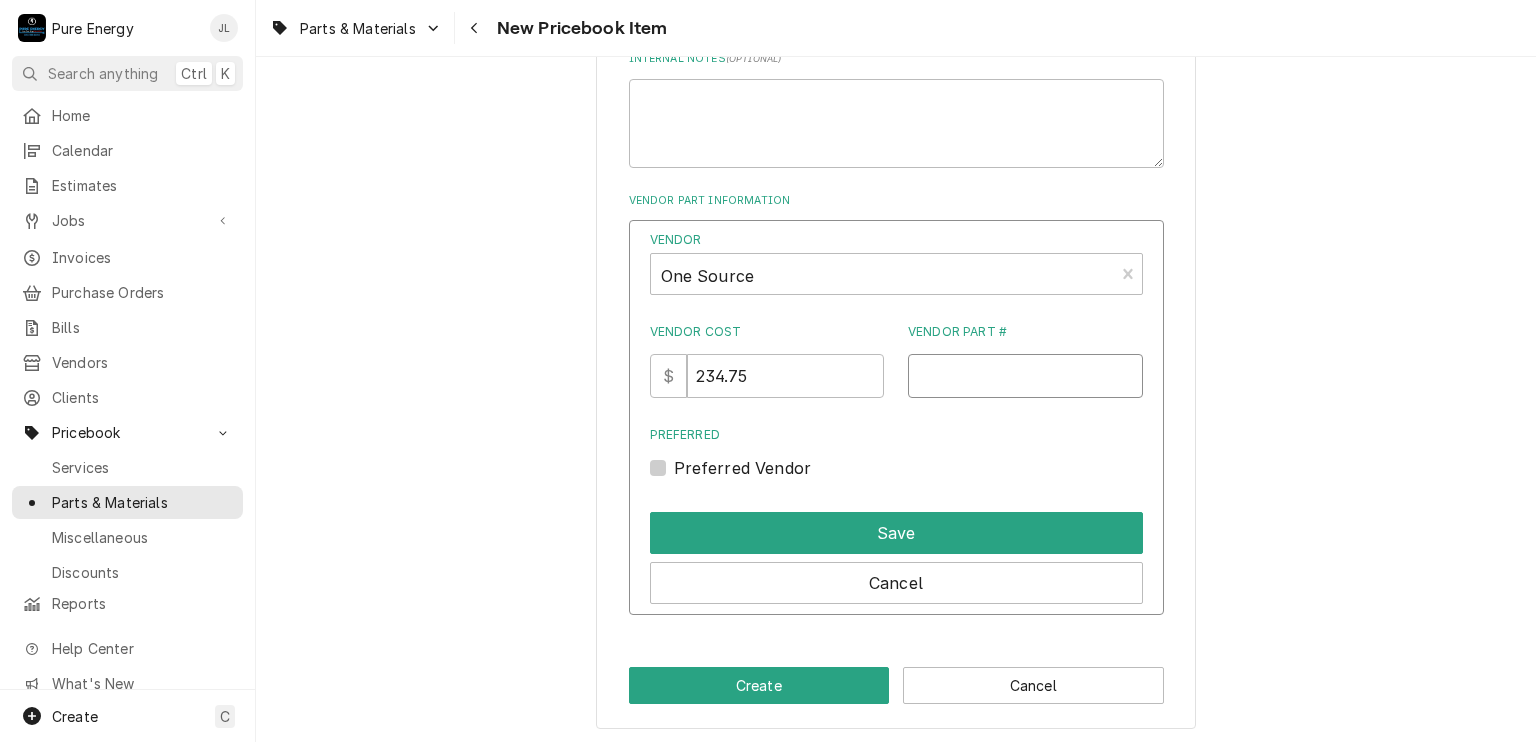 click on "Vendor Part #" at bounding box center (1025, 376) 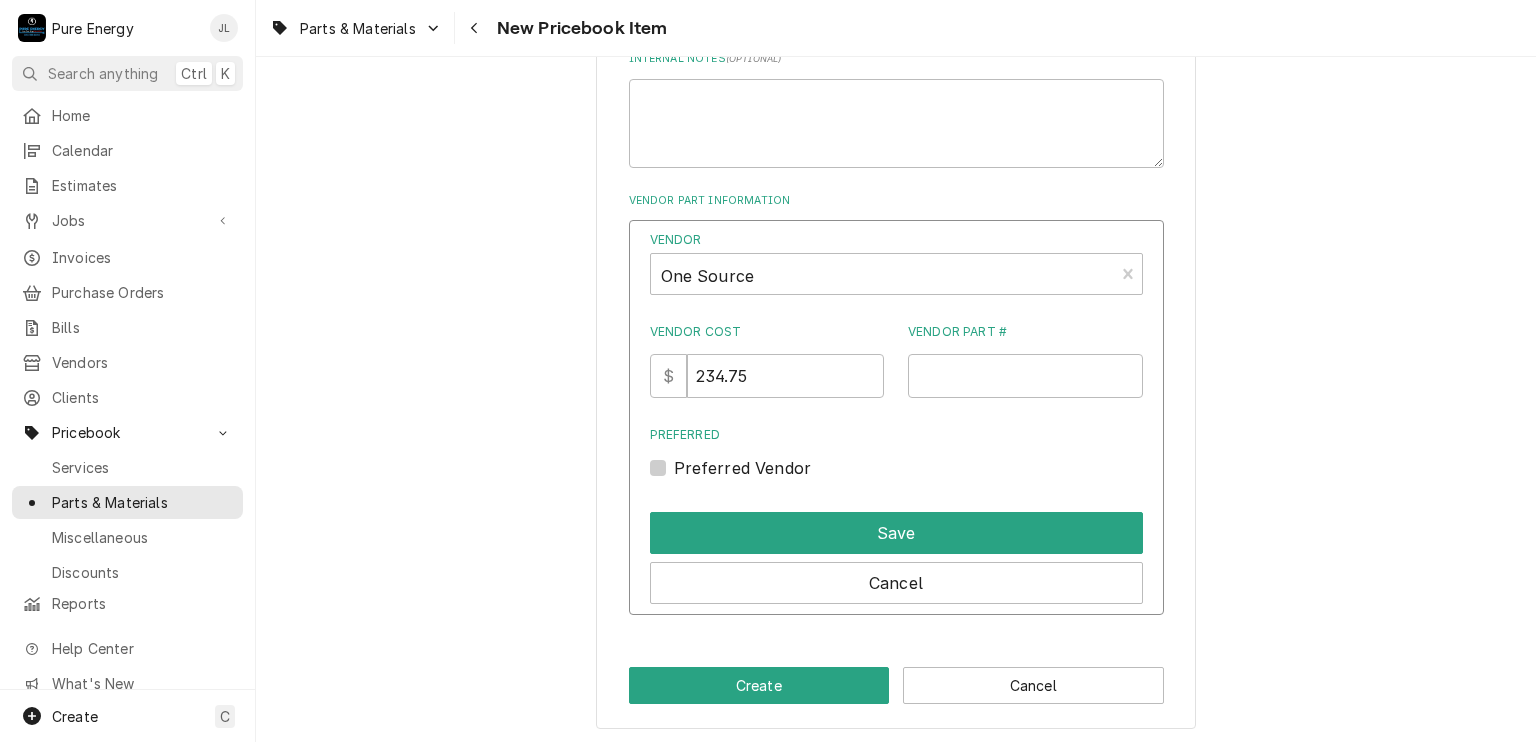 click on "Preferred Vendor" at bounding box center (743, 468) 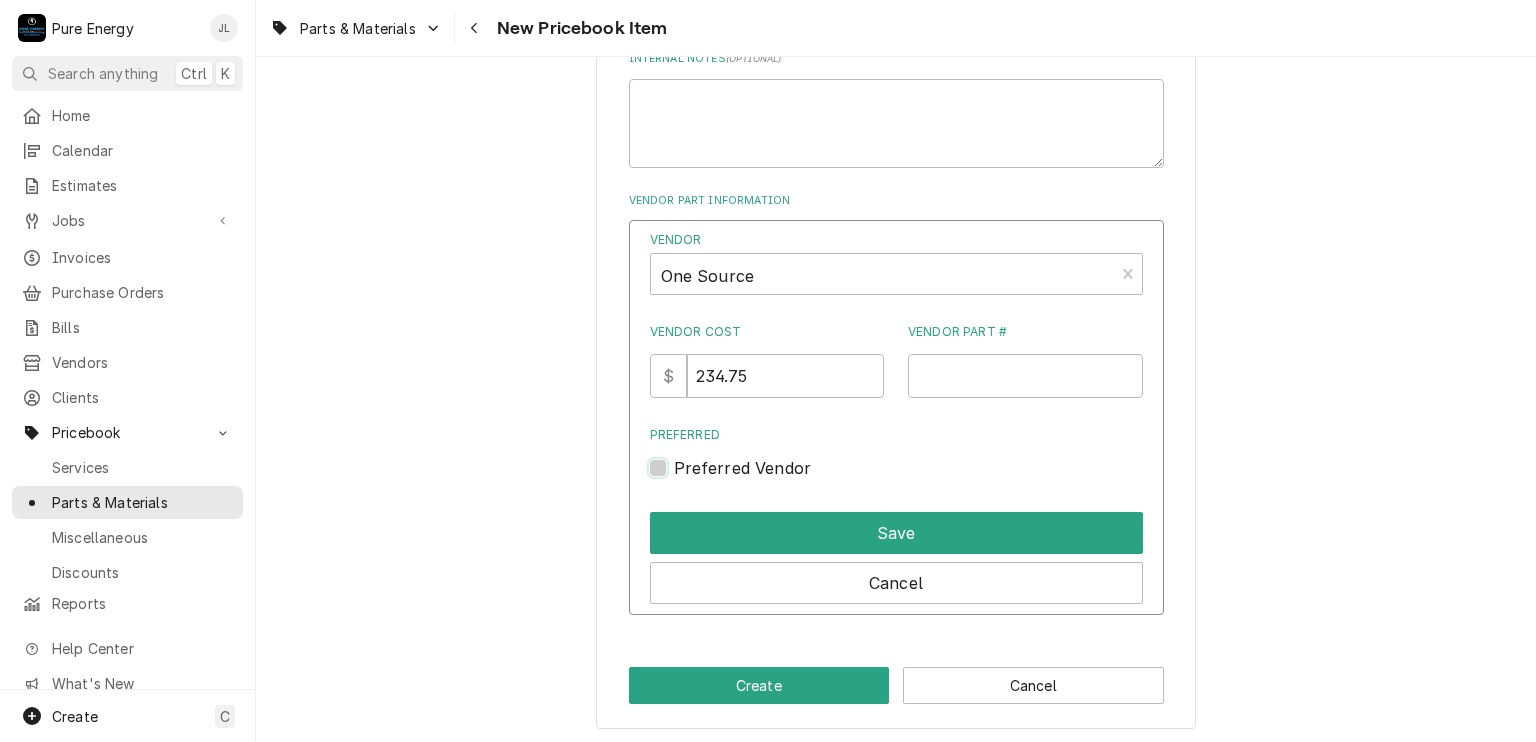 click on "Preferred" at bounding box center (920, 478) 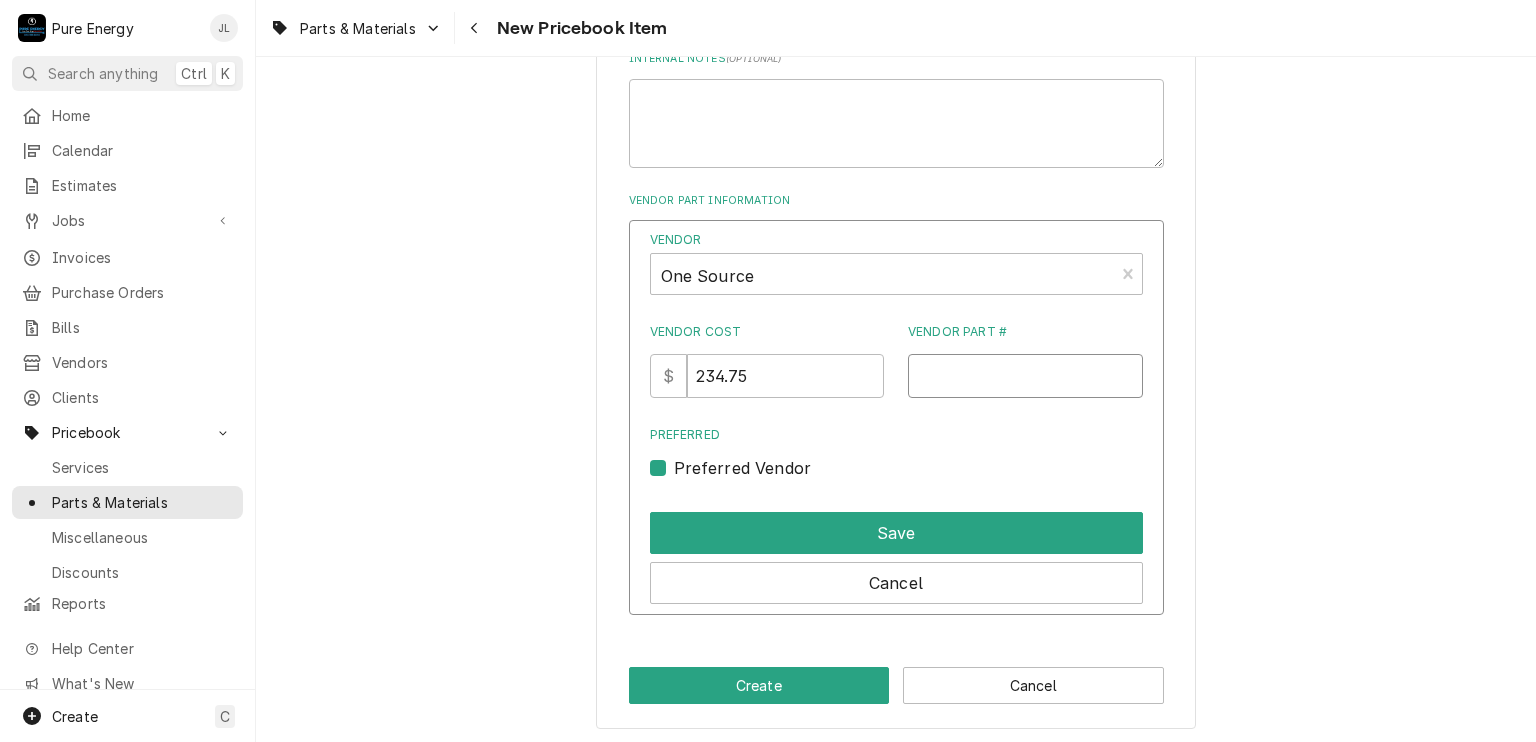 click on "Vendor Part #" at bounding box center [1025, 376] 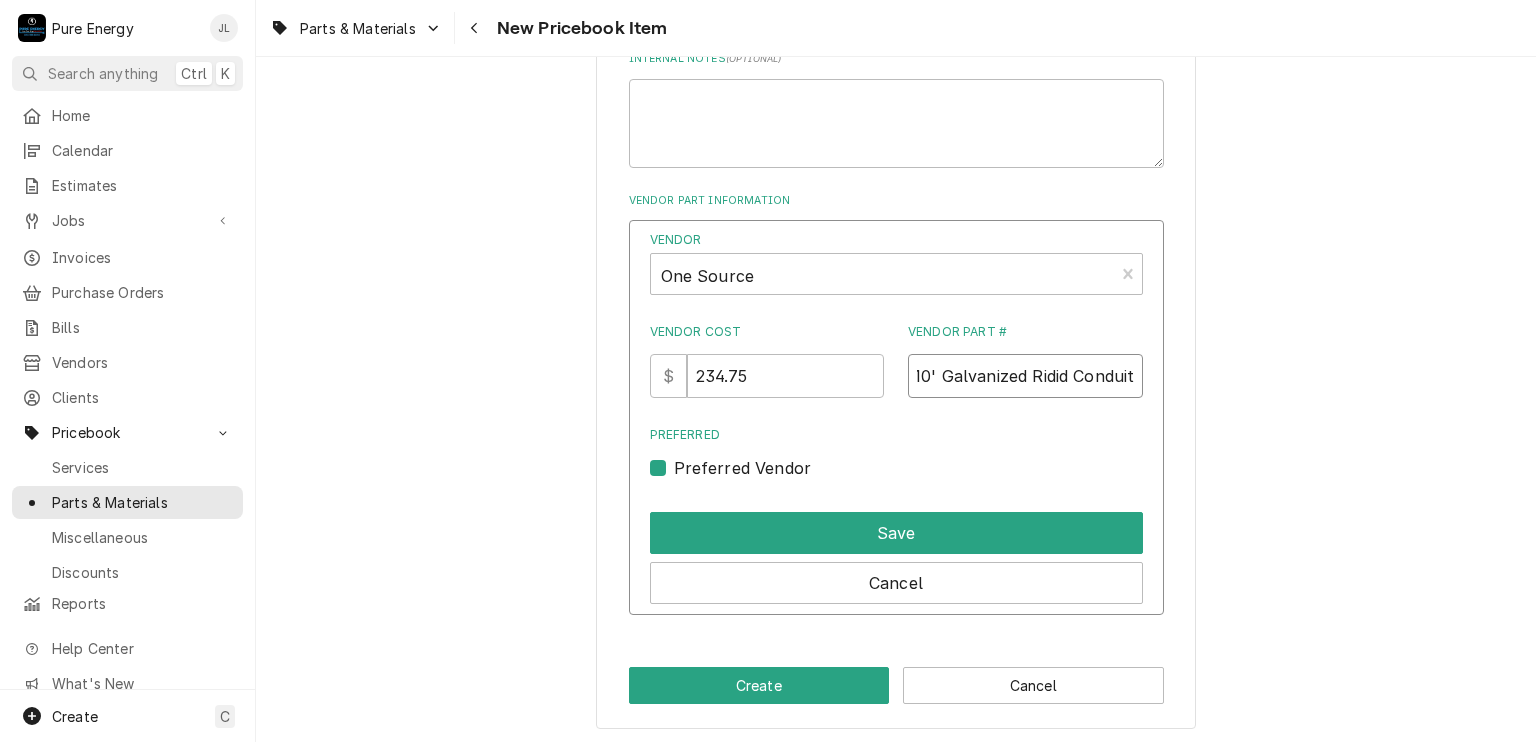 scroll, scrollTop: 0, scrollLeft: 80, axis: horizontal 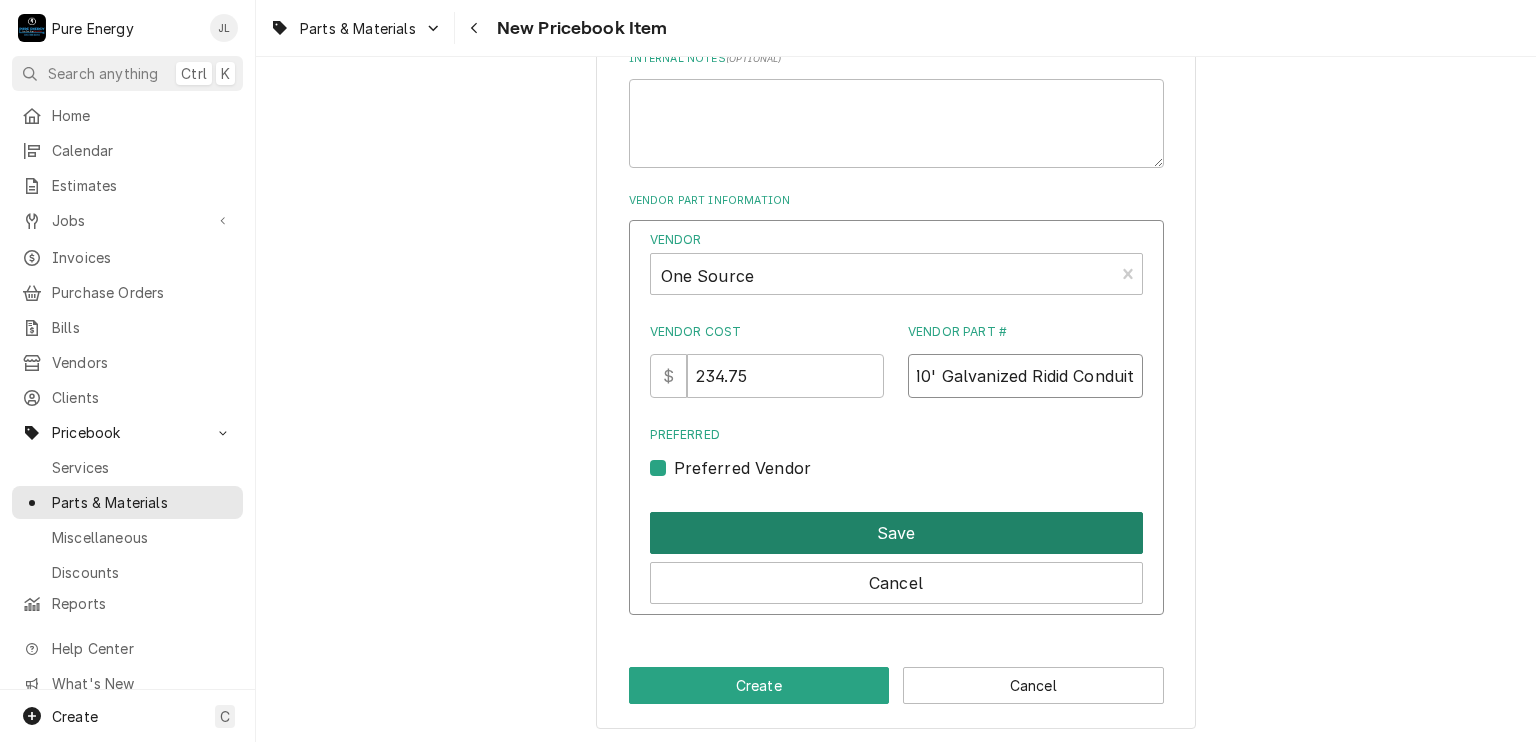 type on "CO 3"x10' Galvanized Ridid Conduit" 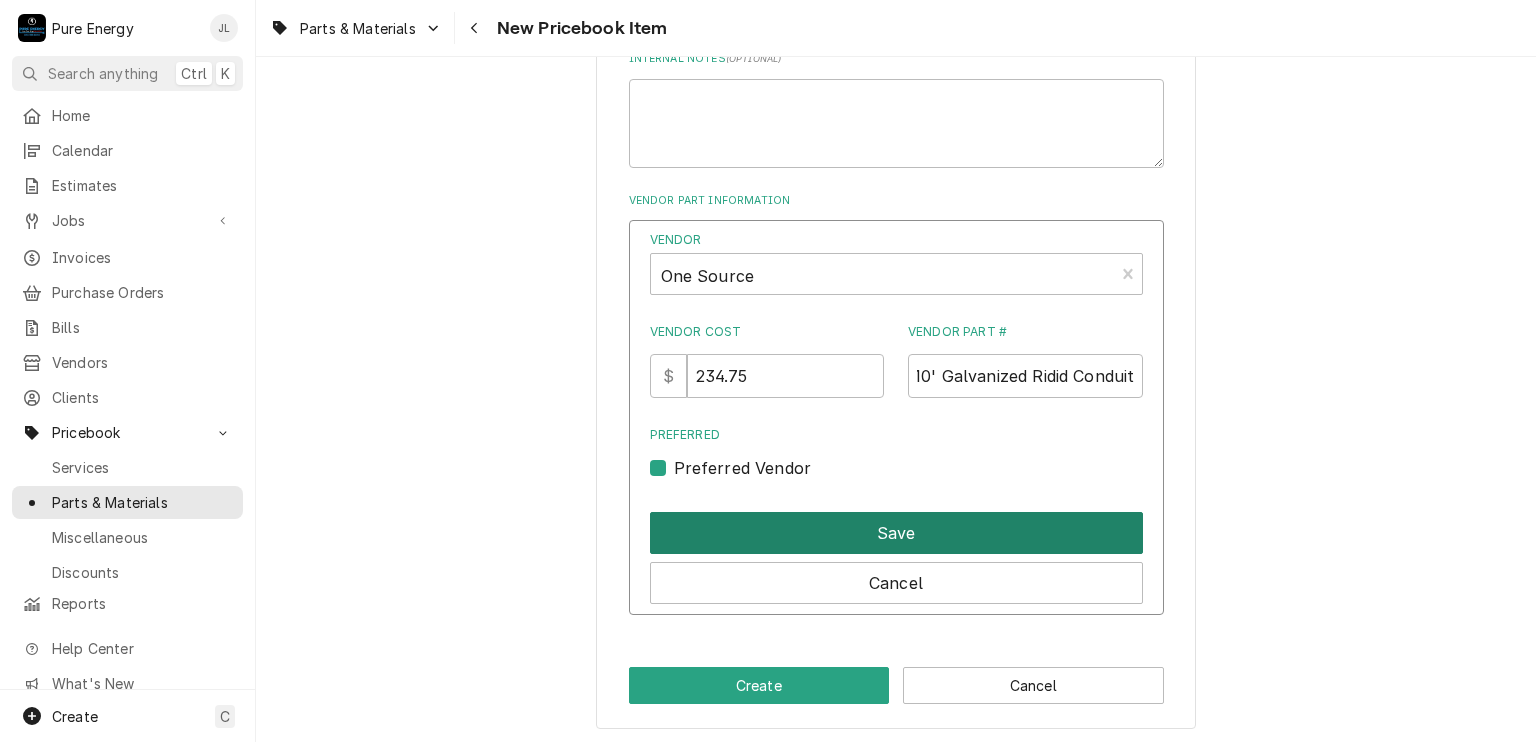 scroll, scrollTop: 0, scrollLeft: 0, axis: both 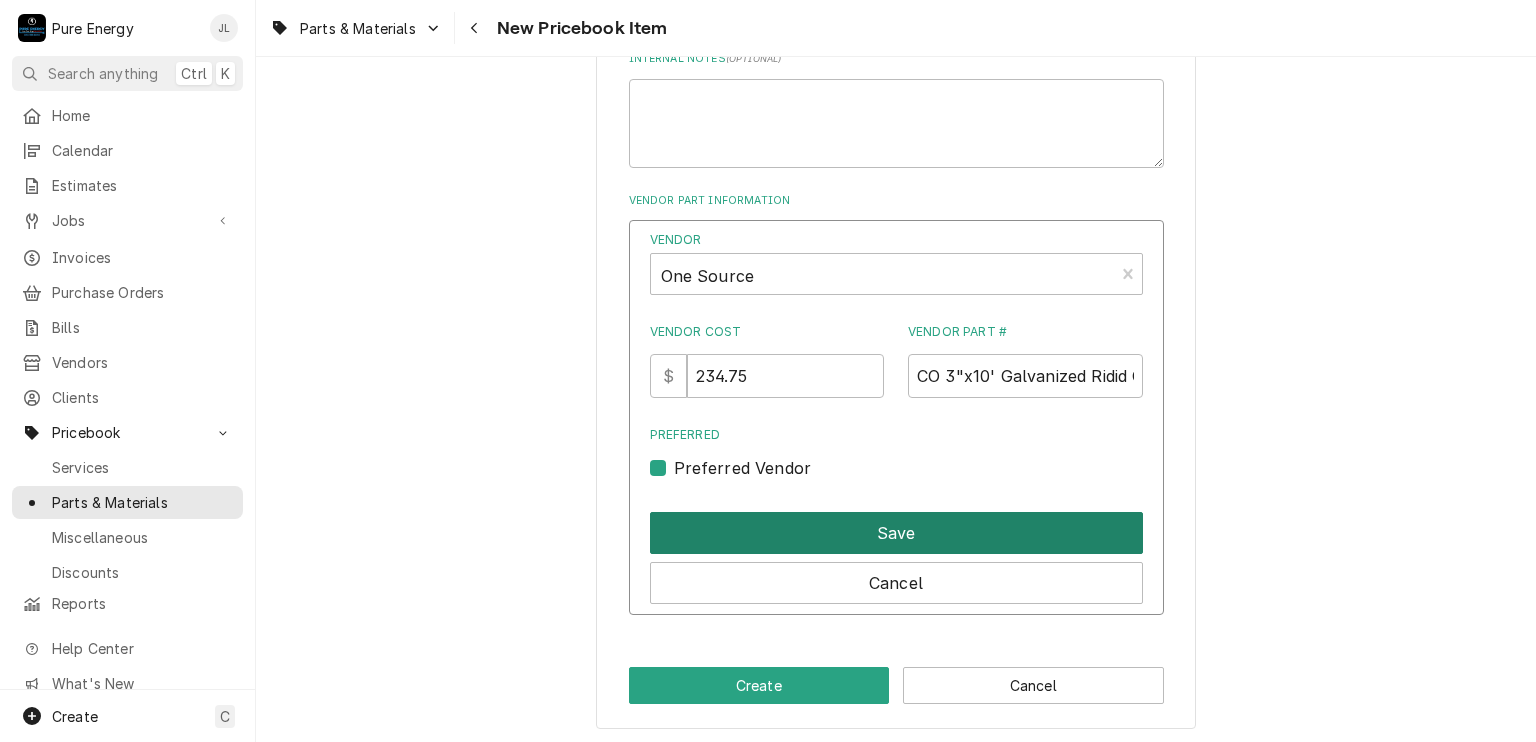 click on "Save" at bounding box center (896, 533) 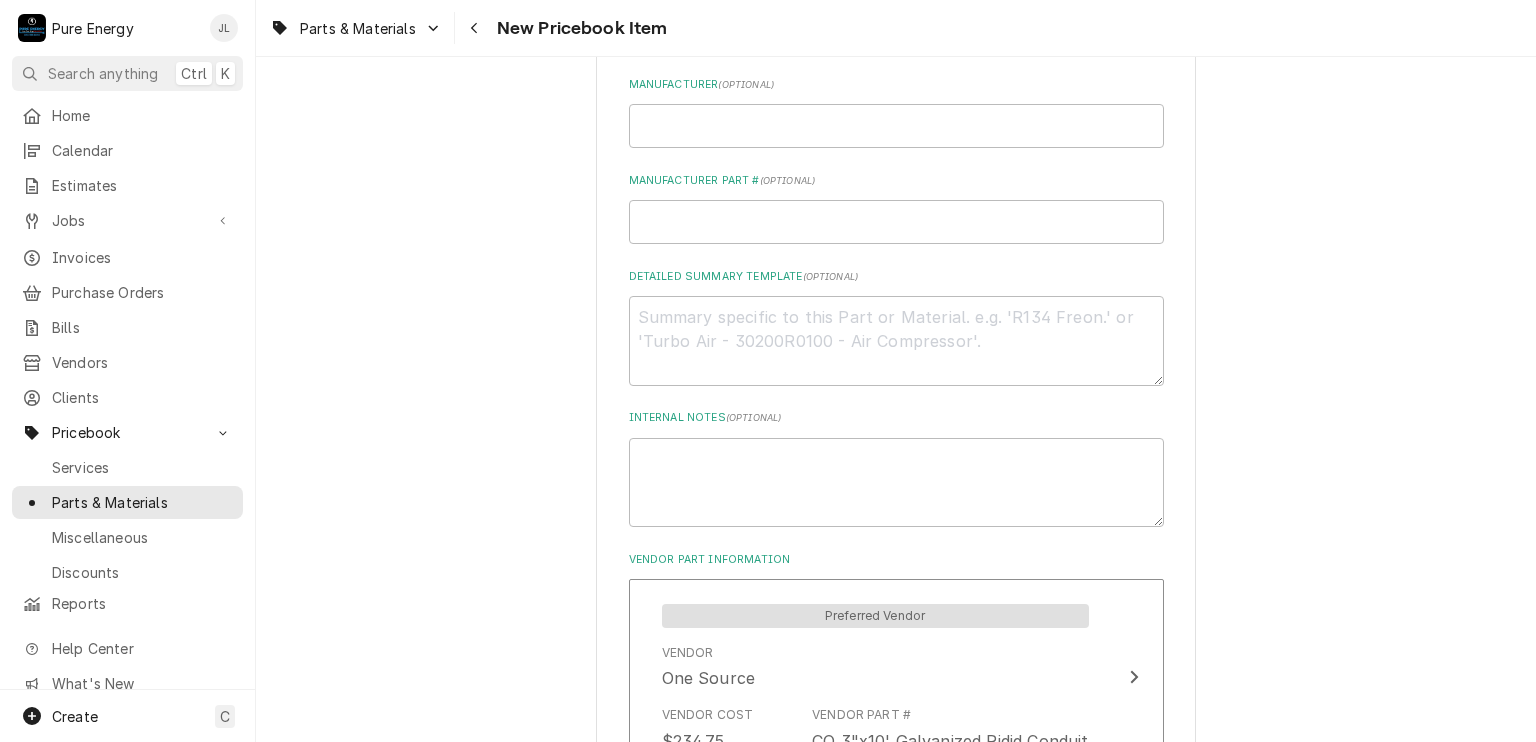 scroll, scrollTop: 781, scrollLeft: 0, axis: vertical 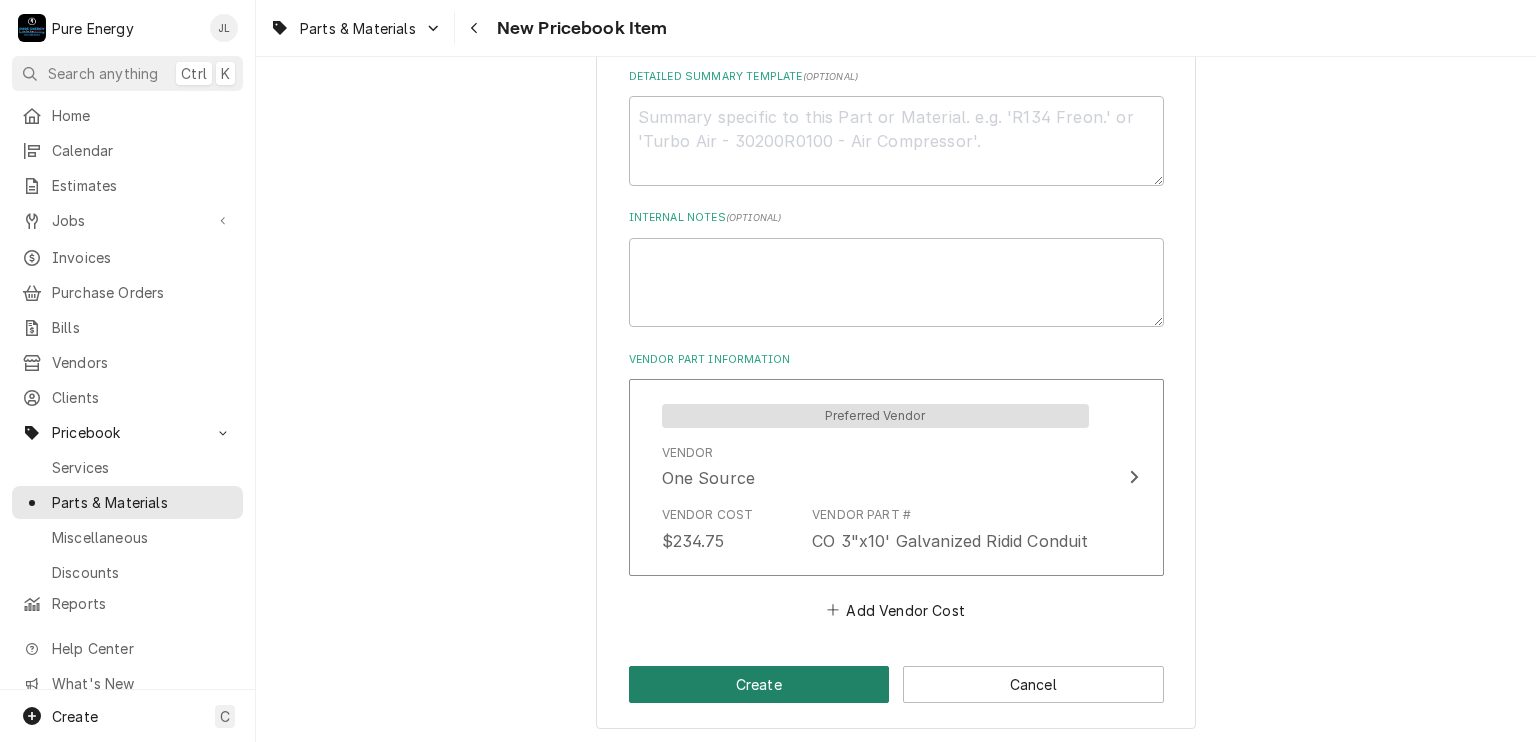 click on "Create" at bounding box center (759, 684) 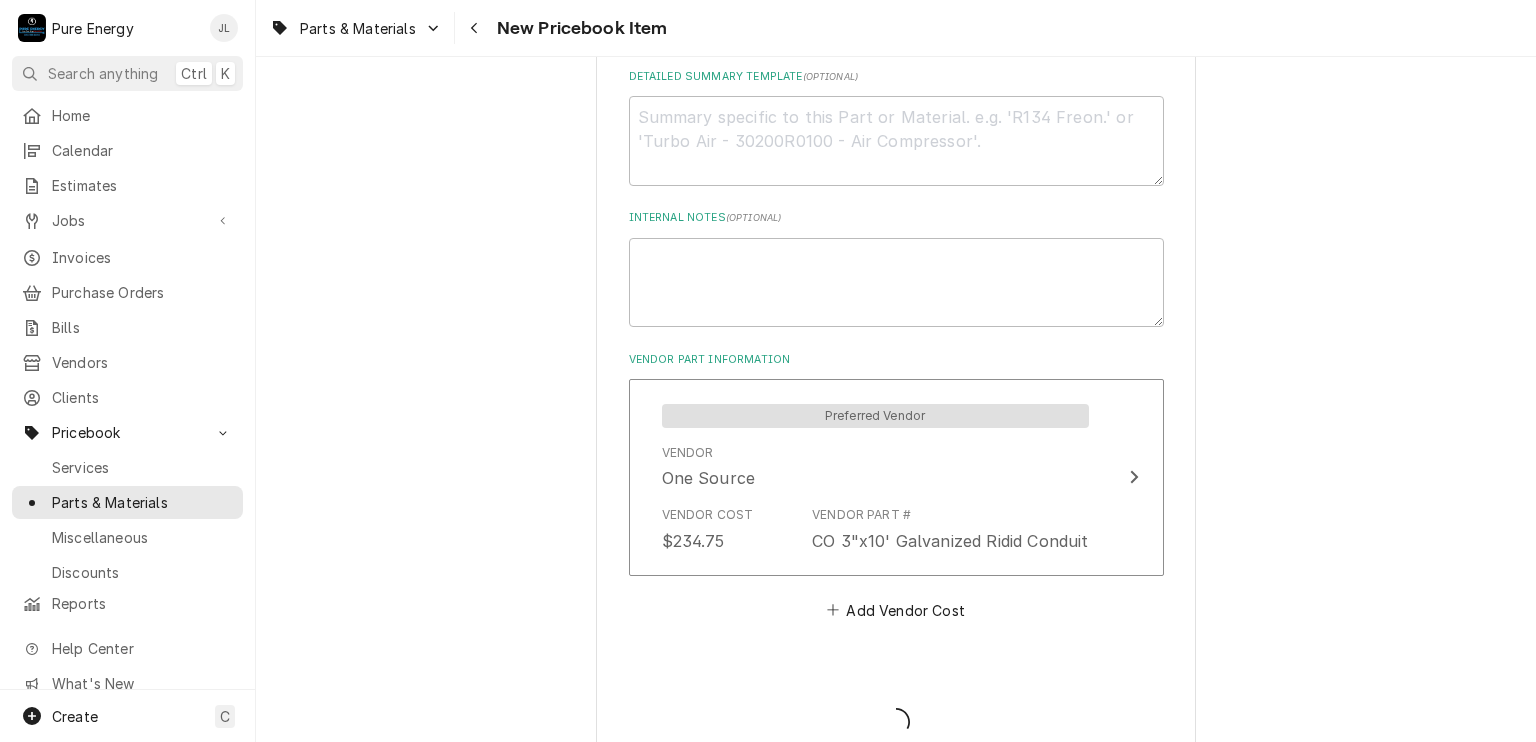 type on "x" 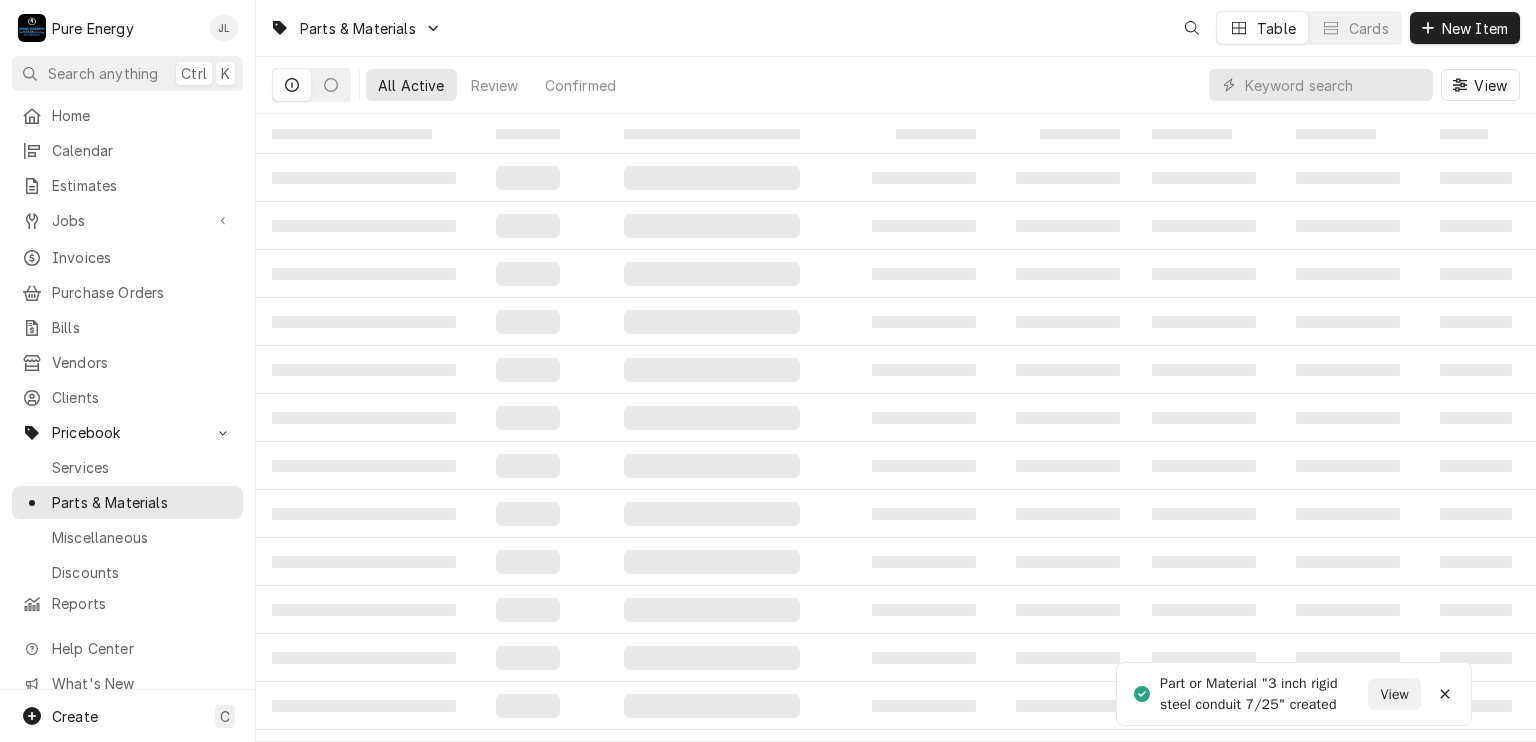 scroll, scrollTop: 0, scrollLeft: 0, axis: both 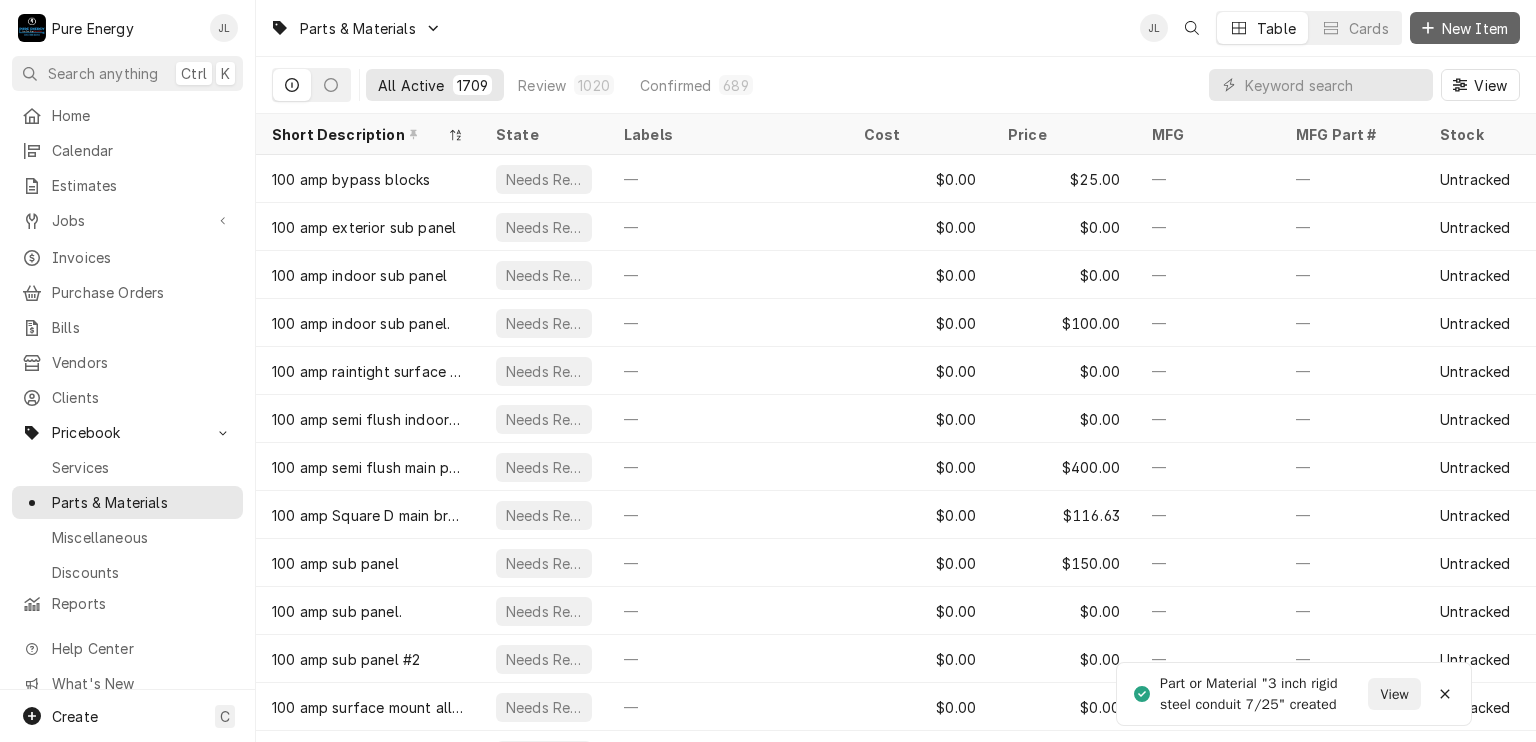 click on "New Item" at bounding box center [1475, 28] 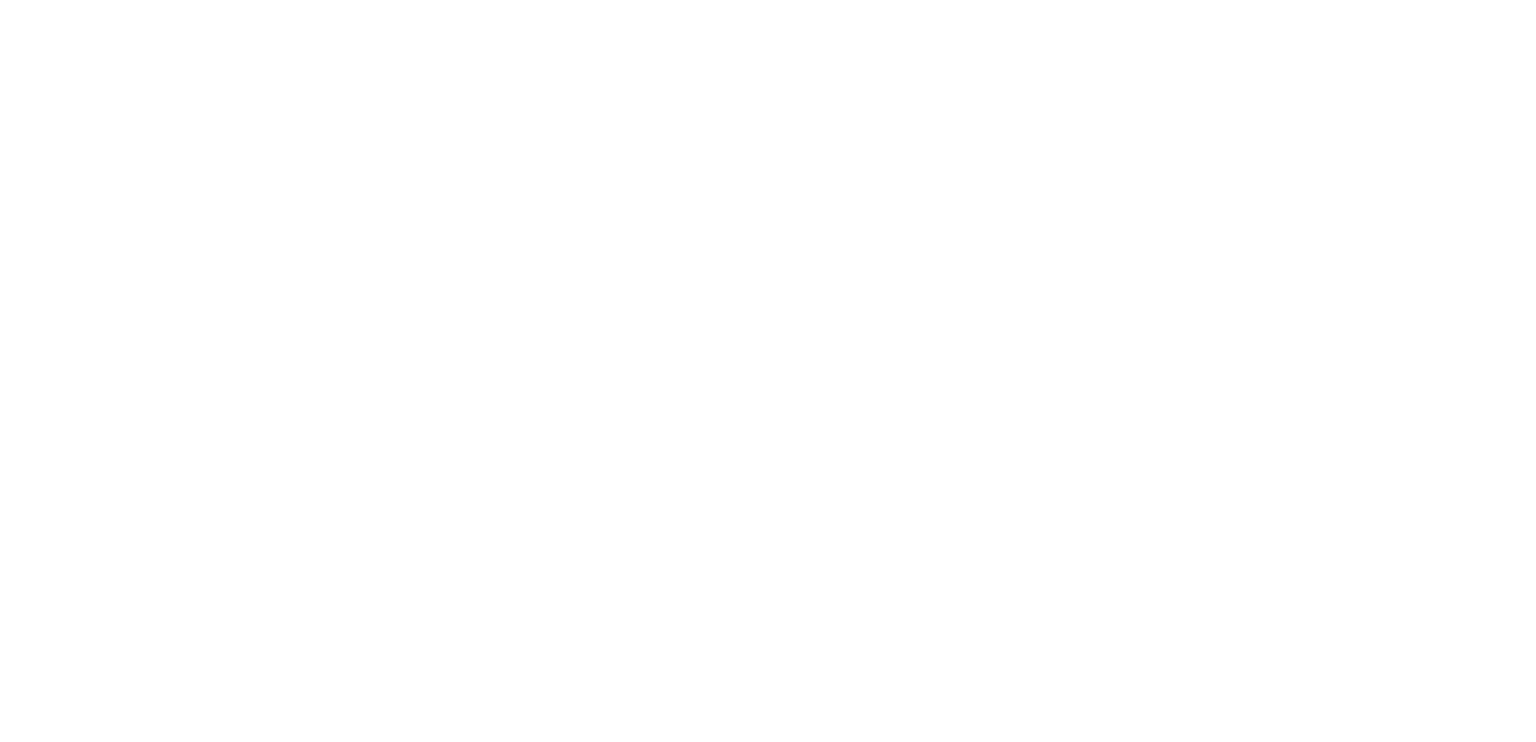 scroll, scrollTop: 0, scrollLeft: 0, axis: both 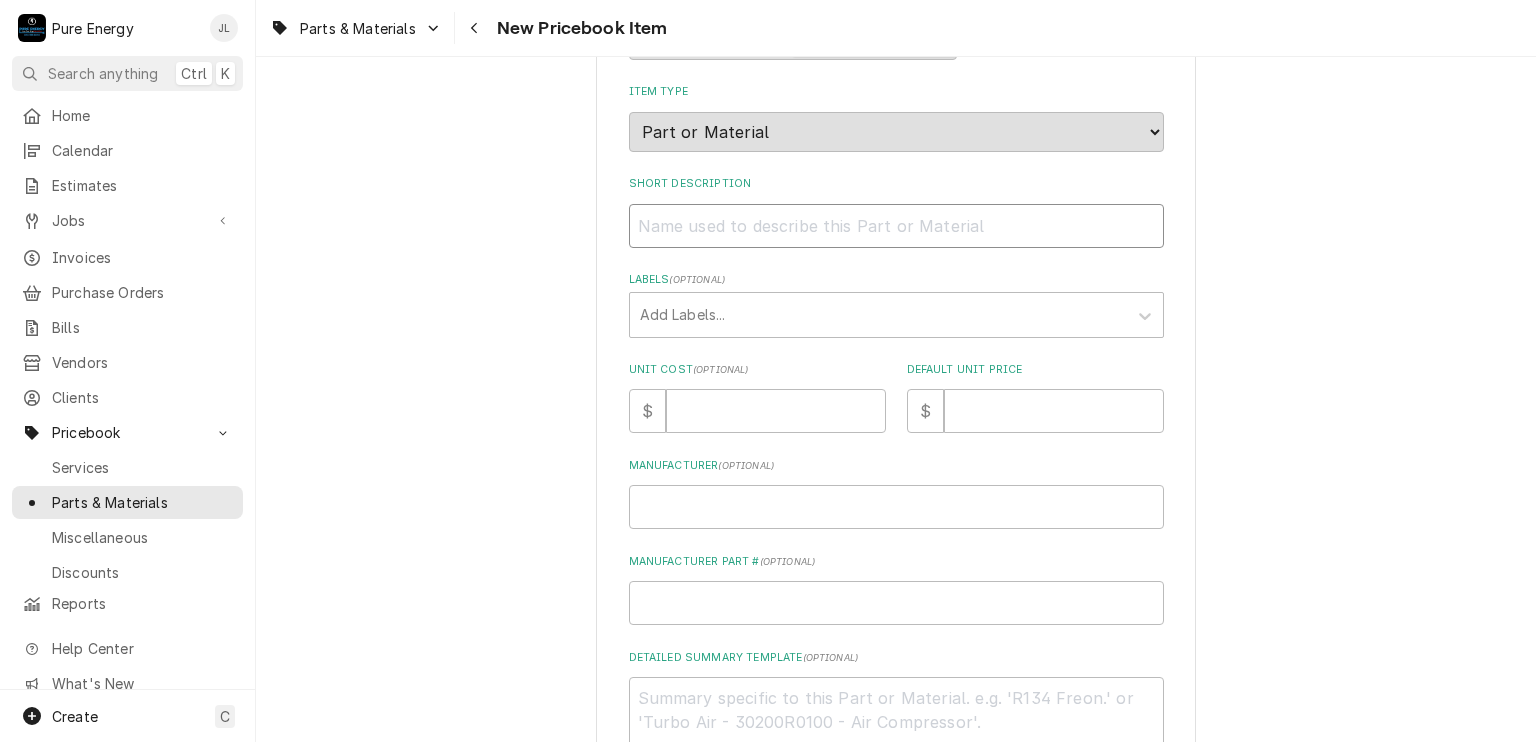 click on "Short Description" at bounding box center (896, 226) 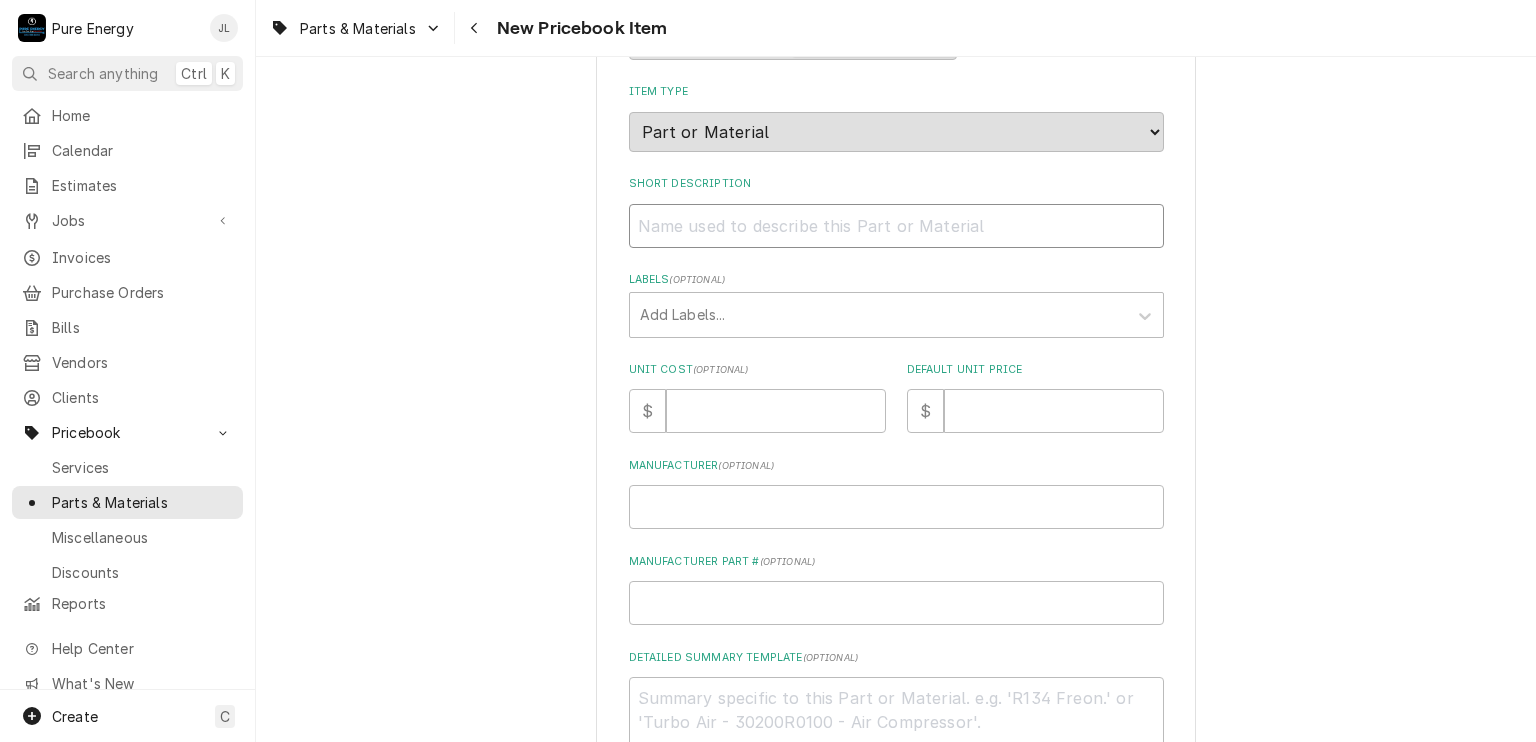 type on "x" 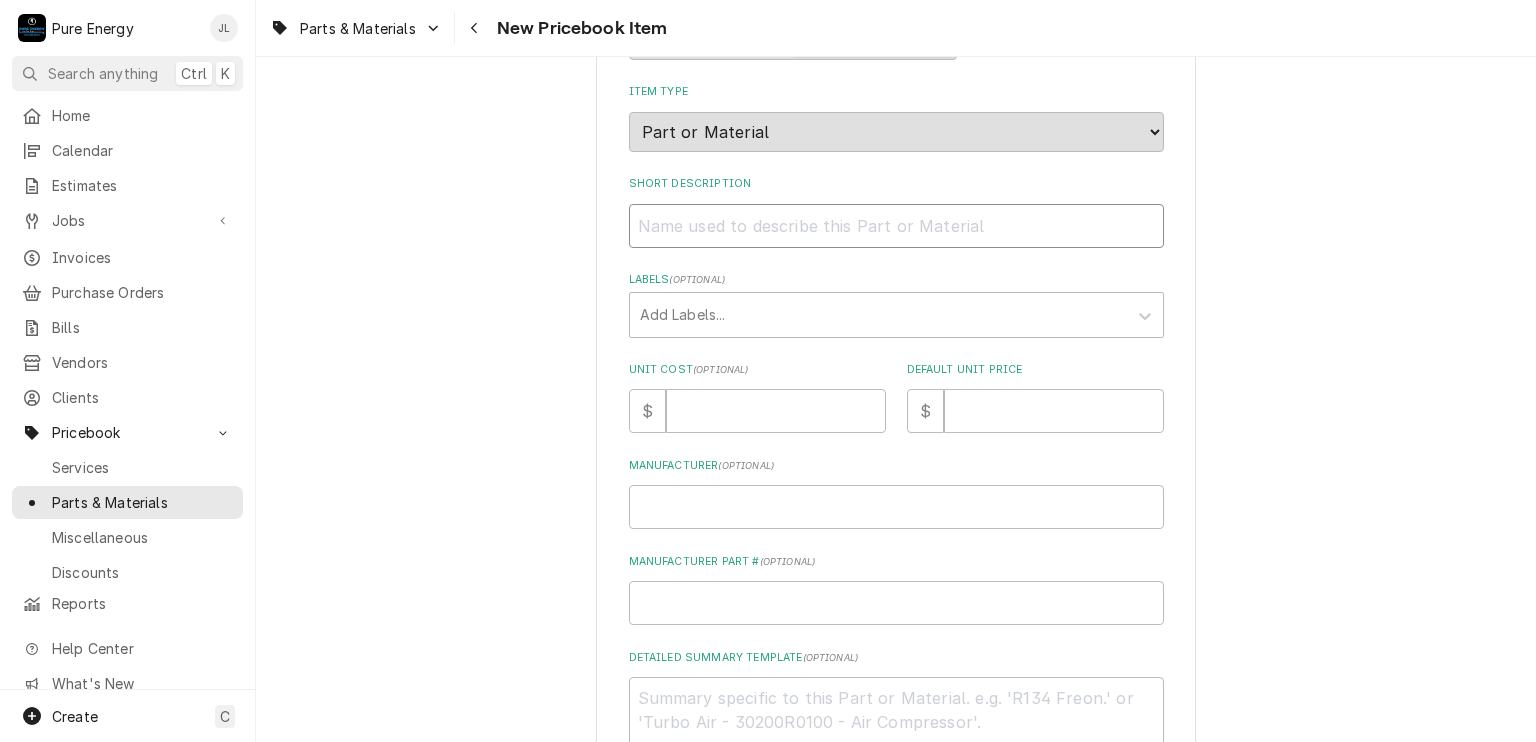 type on "3" 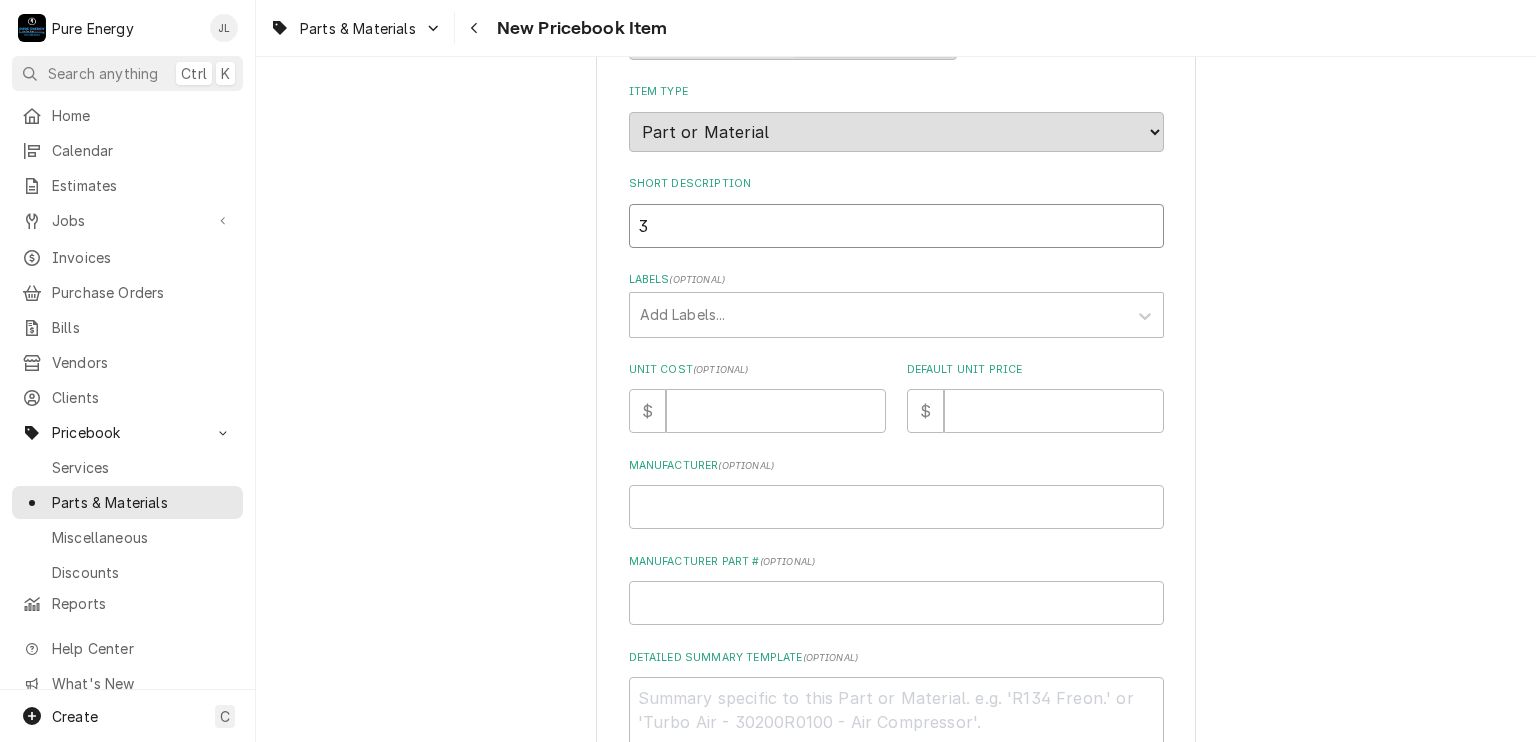type on "x" 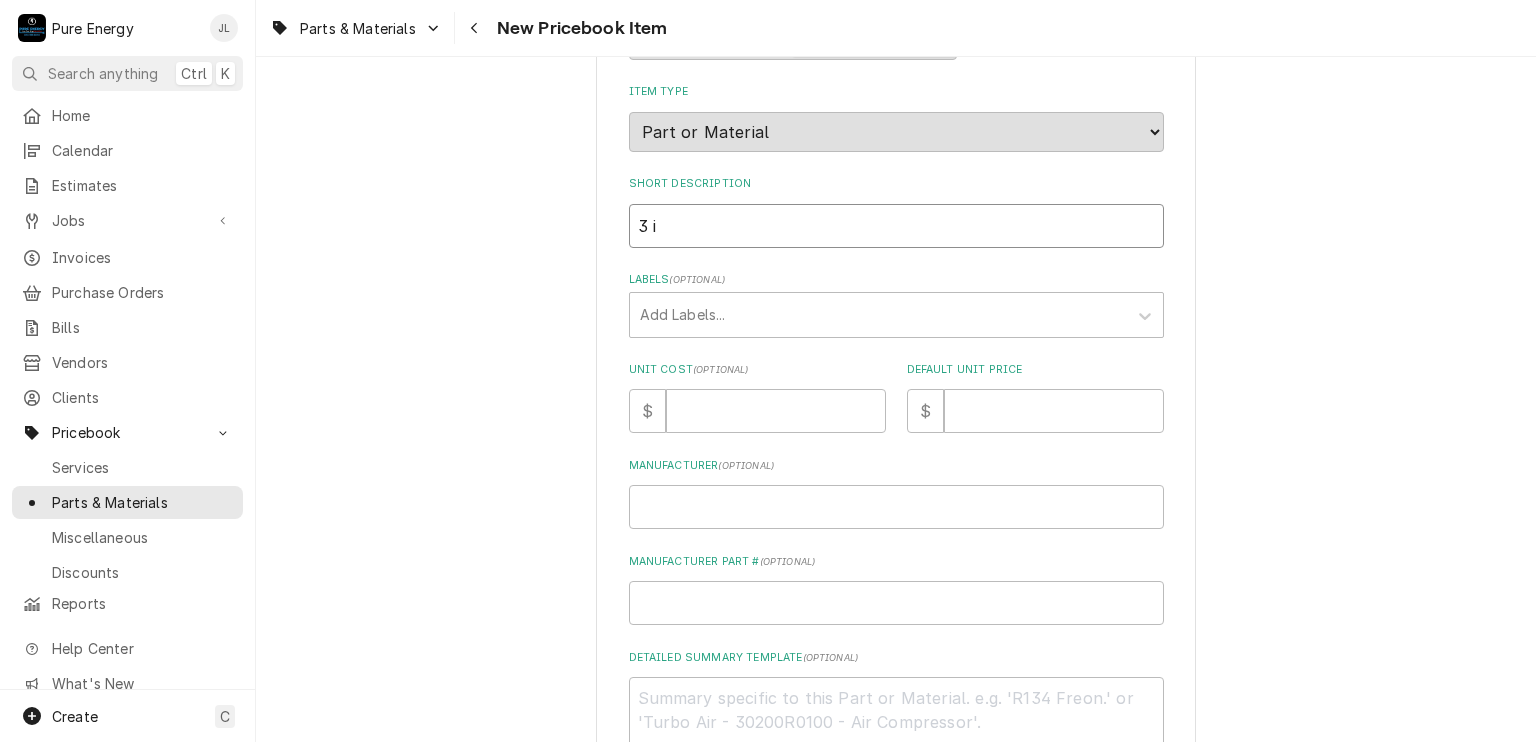type on "x" 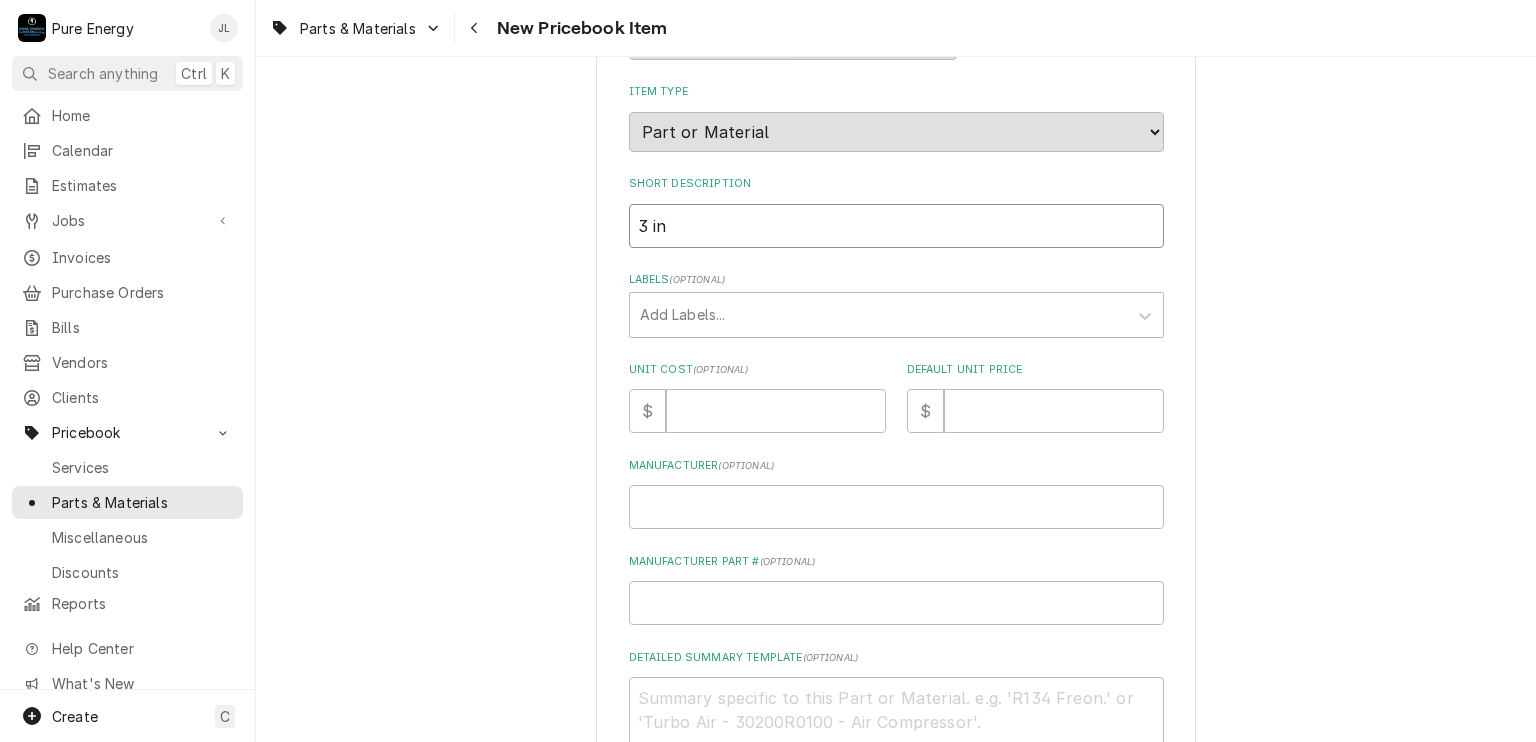 type on "x" 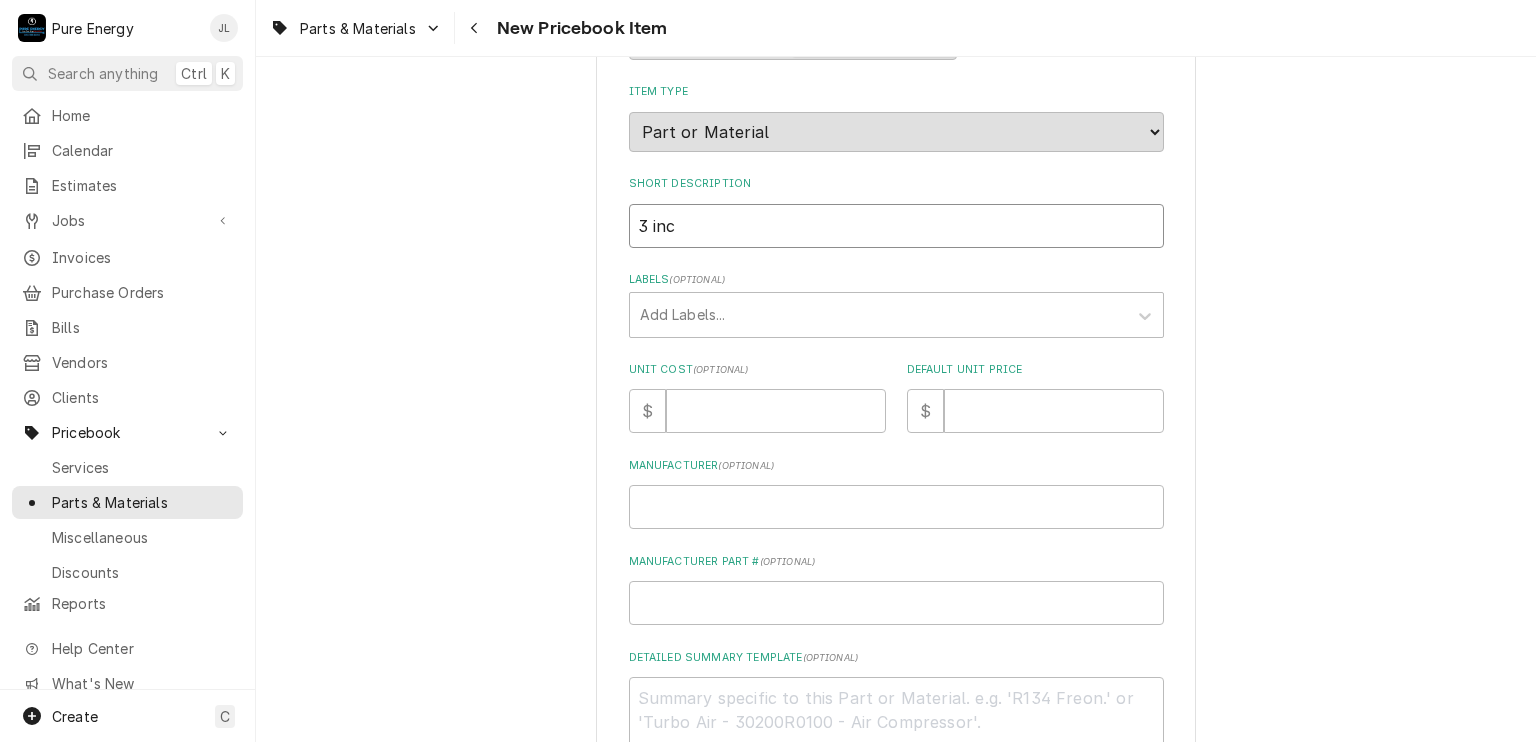 type on "3 inch" 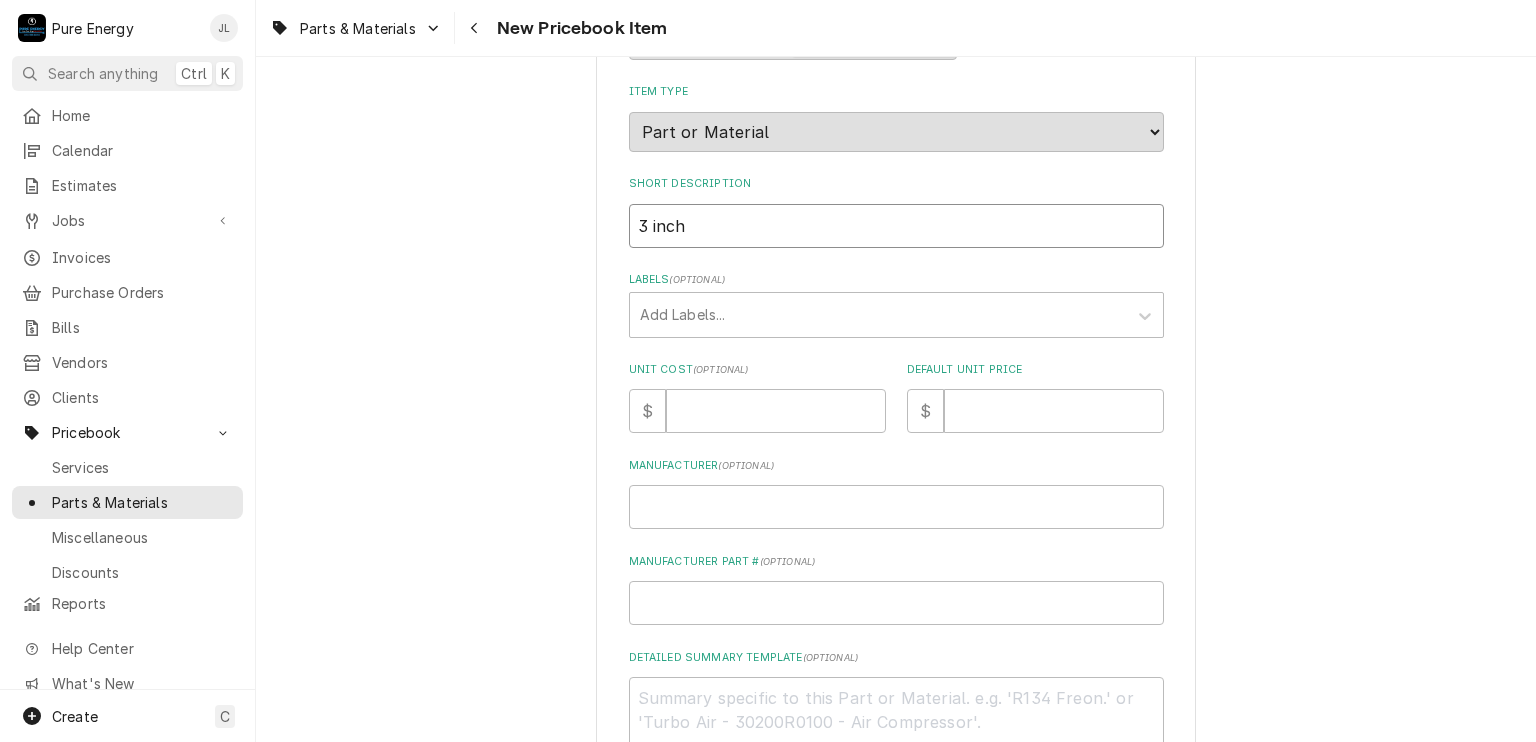 type on "x" 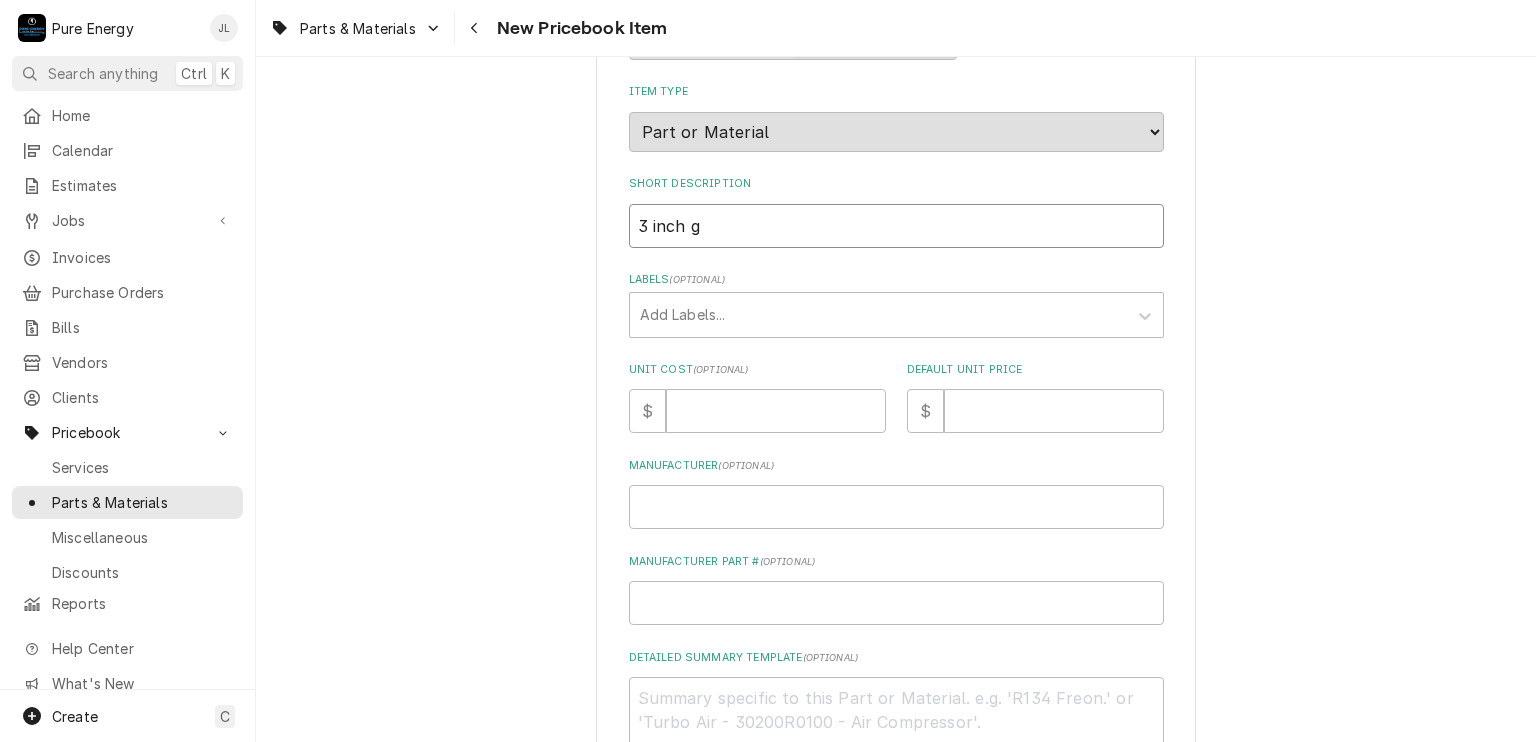 type on "x" 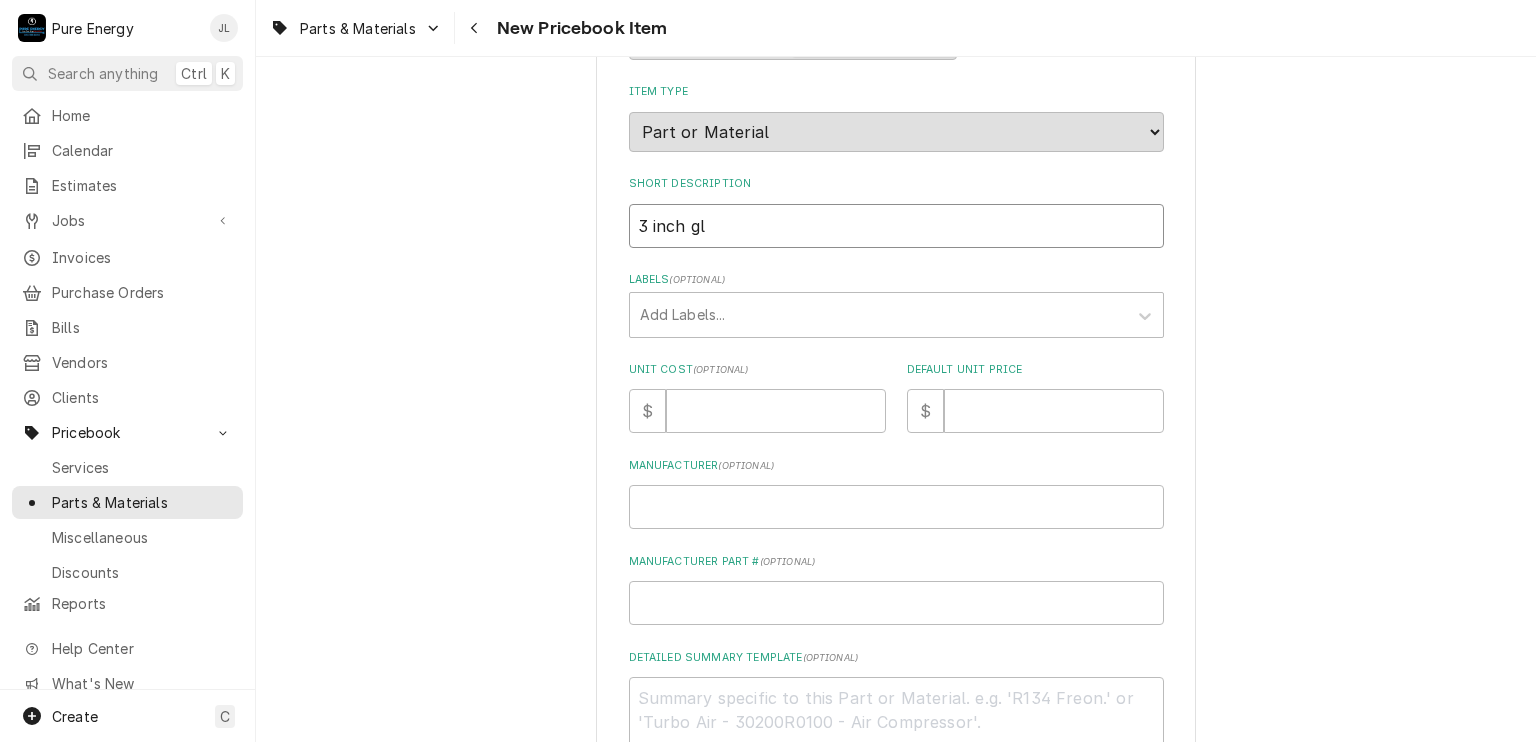 type on "x" 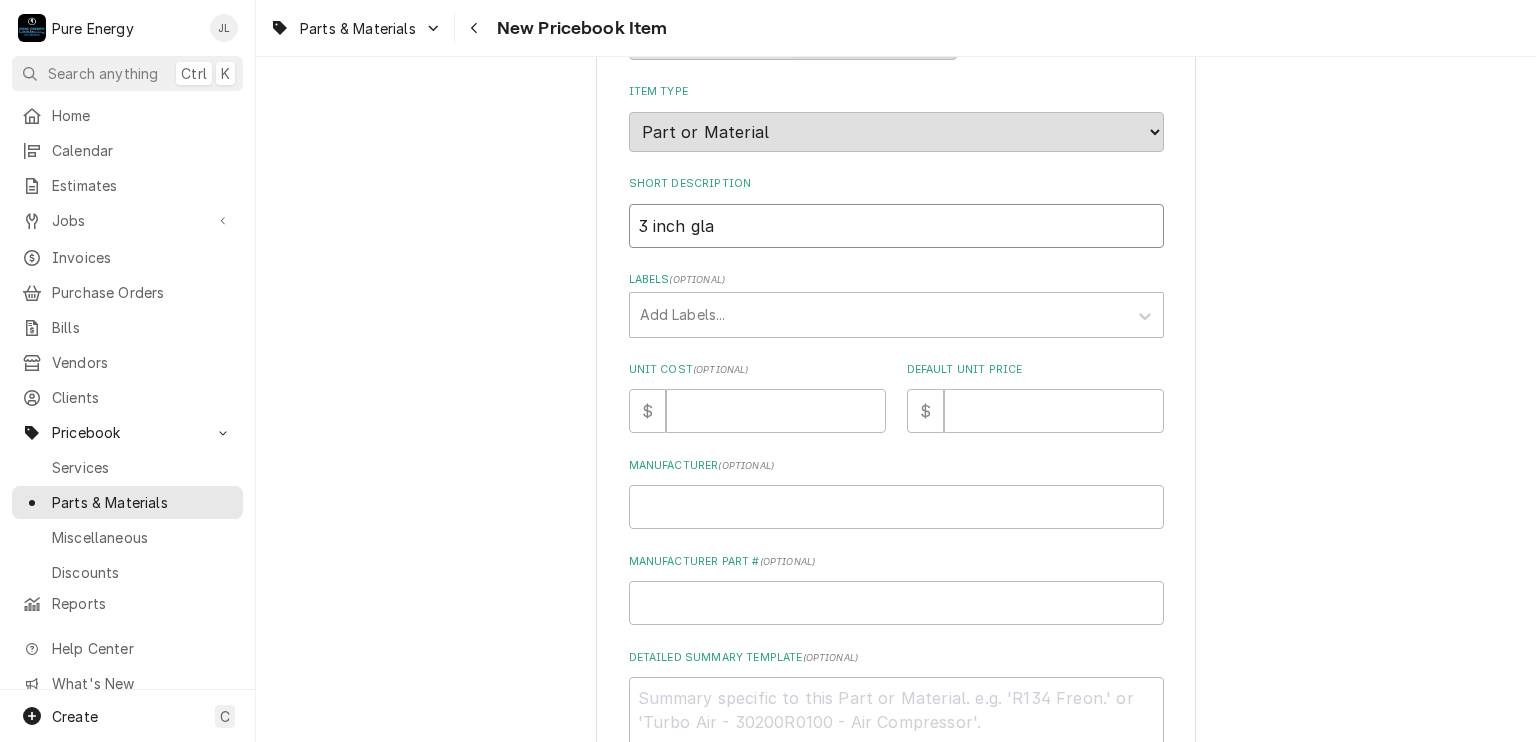 type on "x" 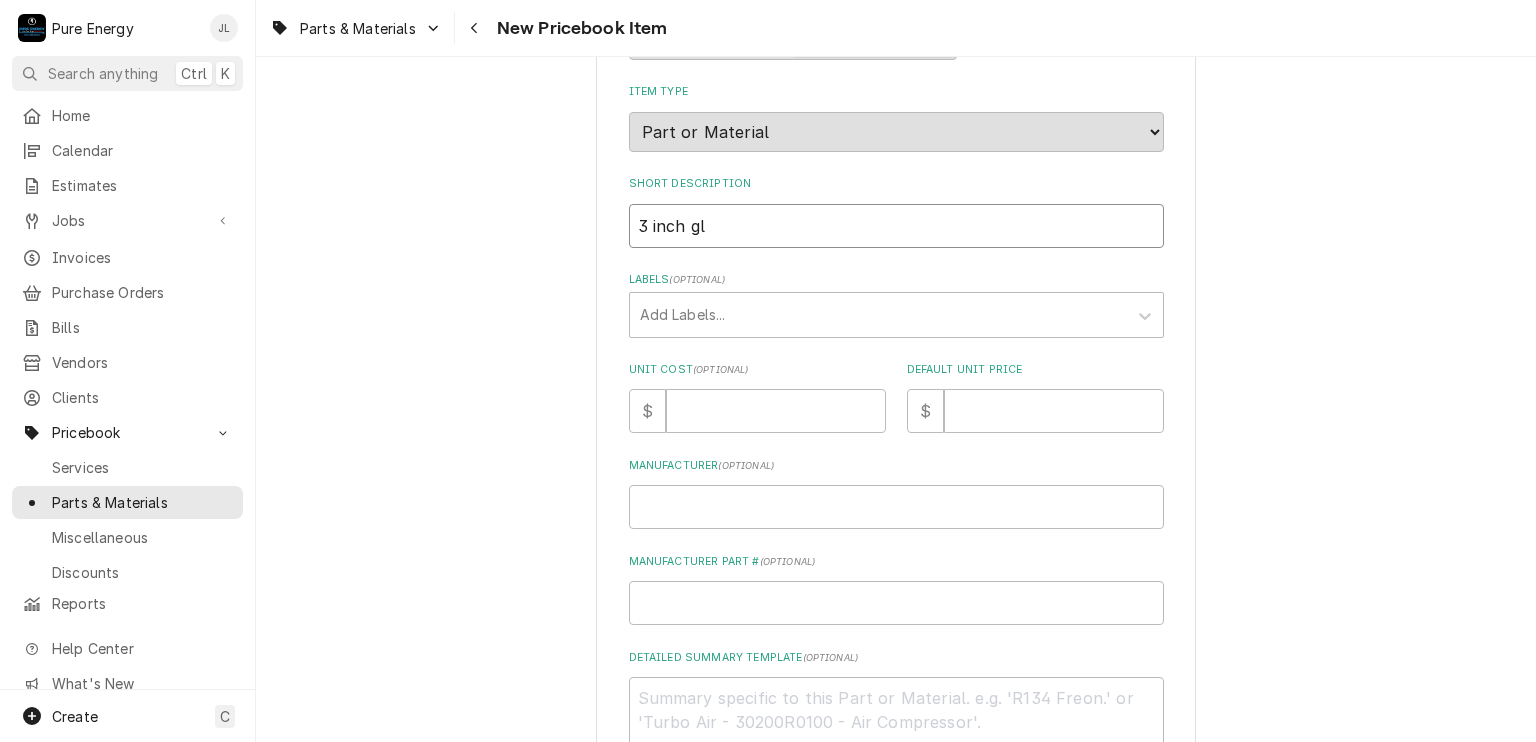 type on "x" 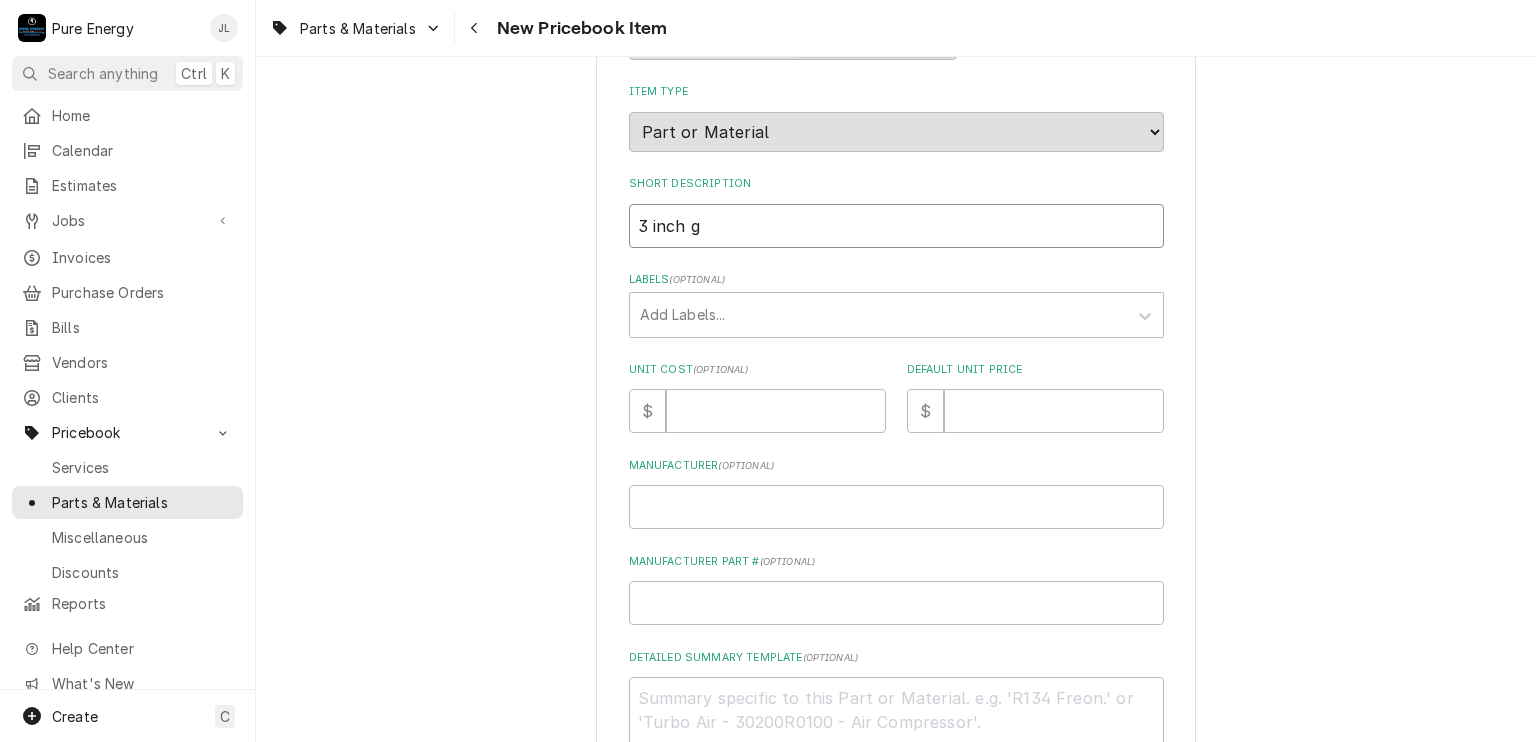 type on "x" 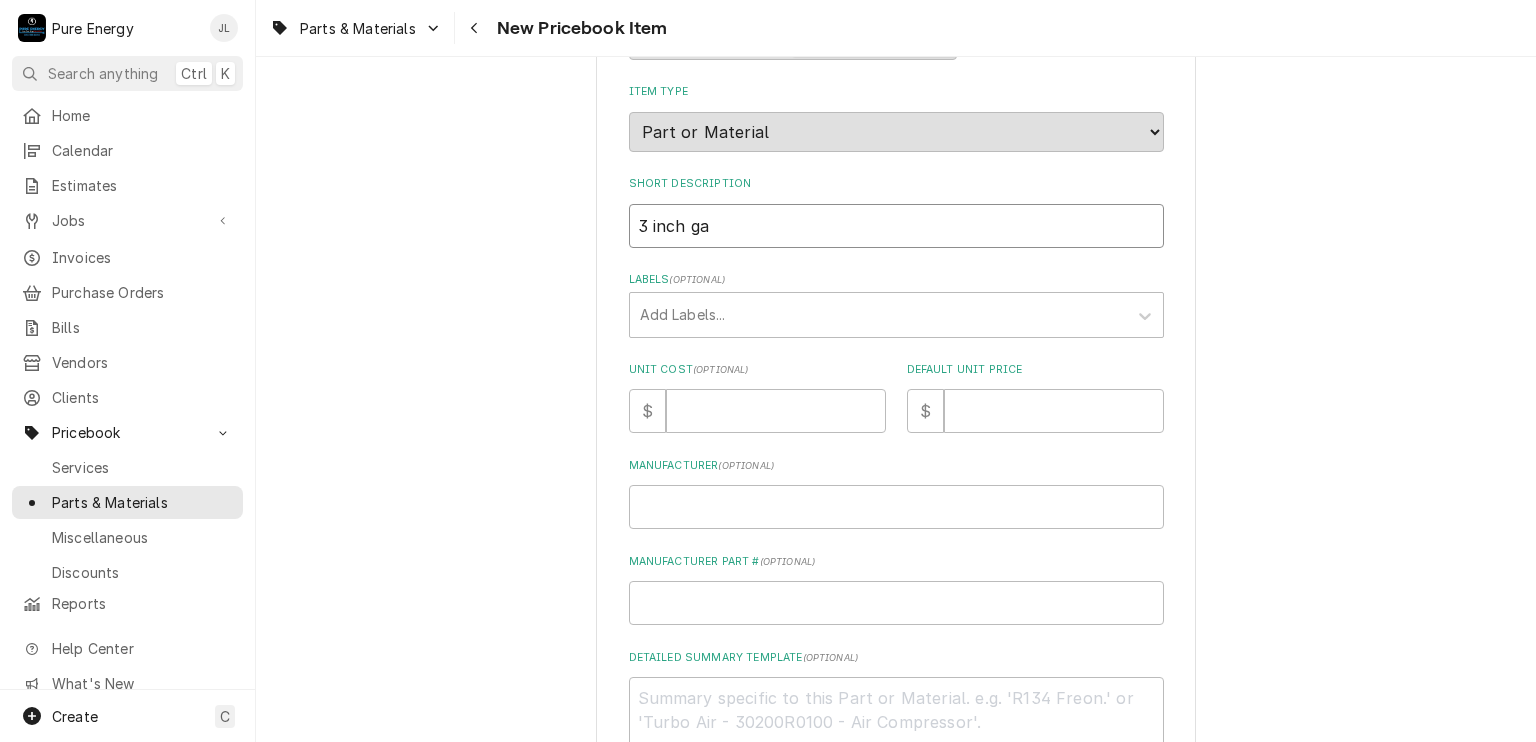 type on "x" 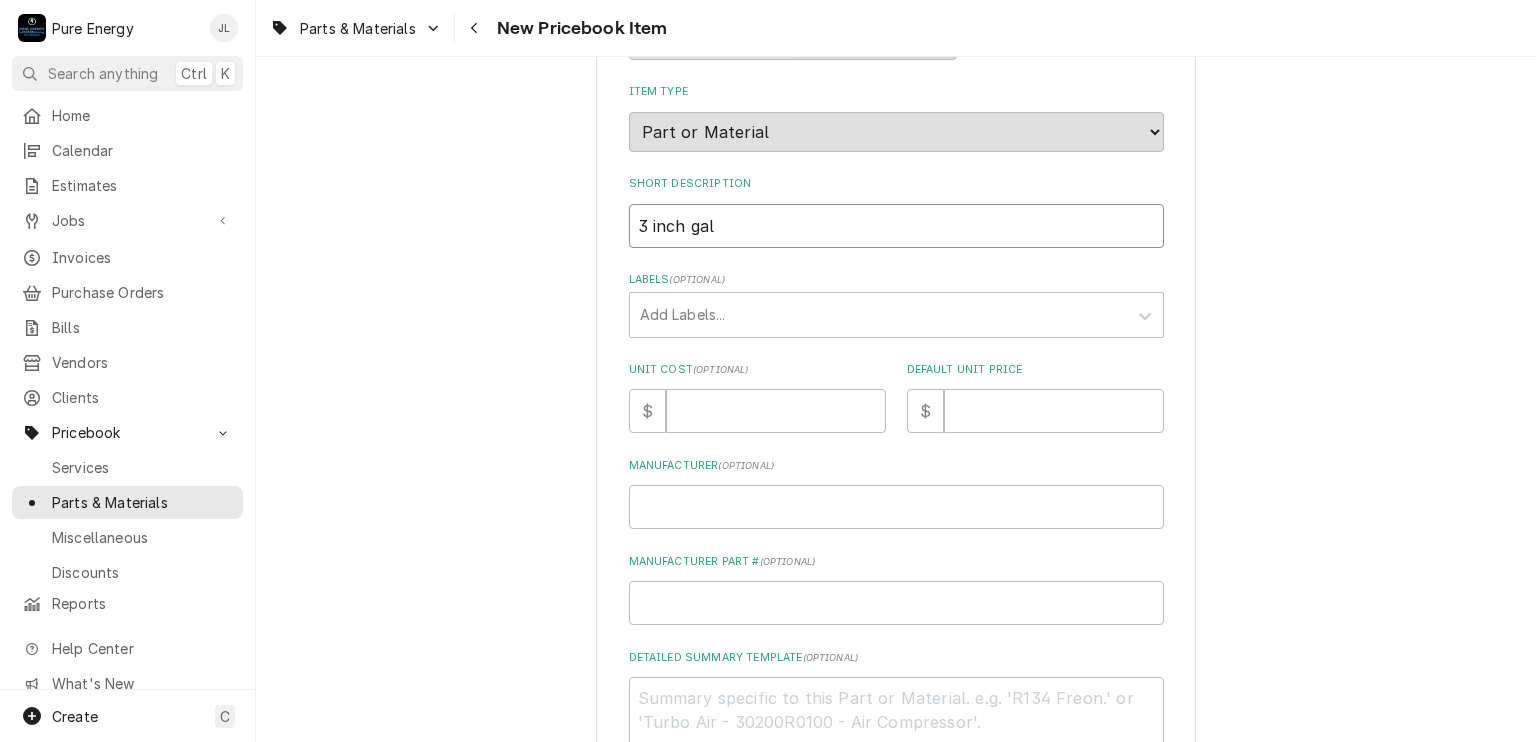 type on "x" 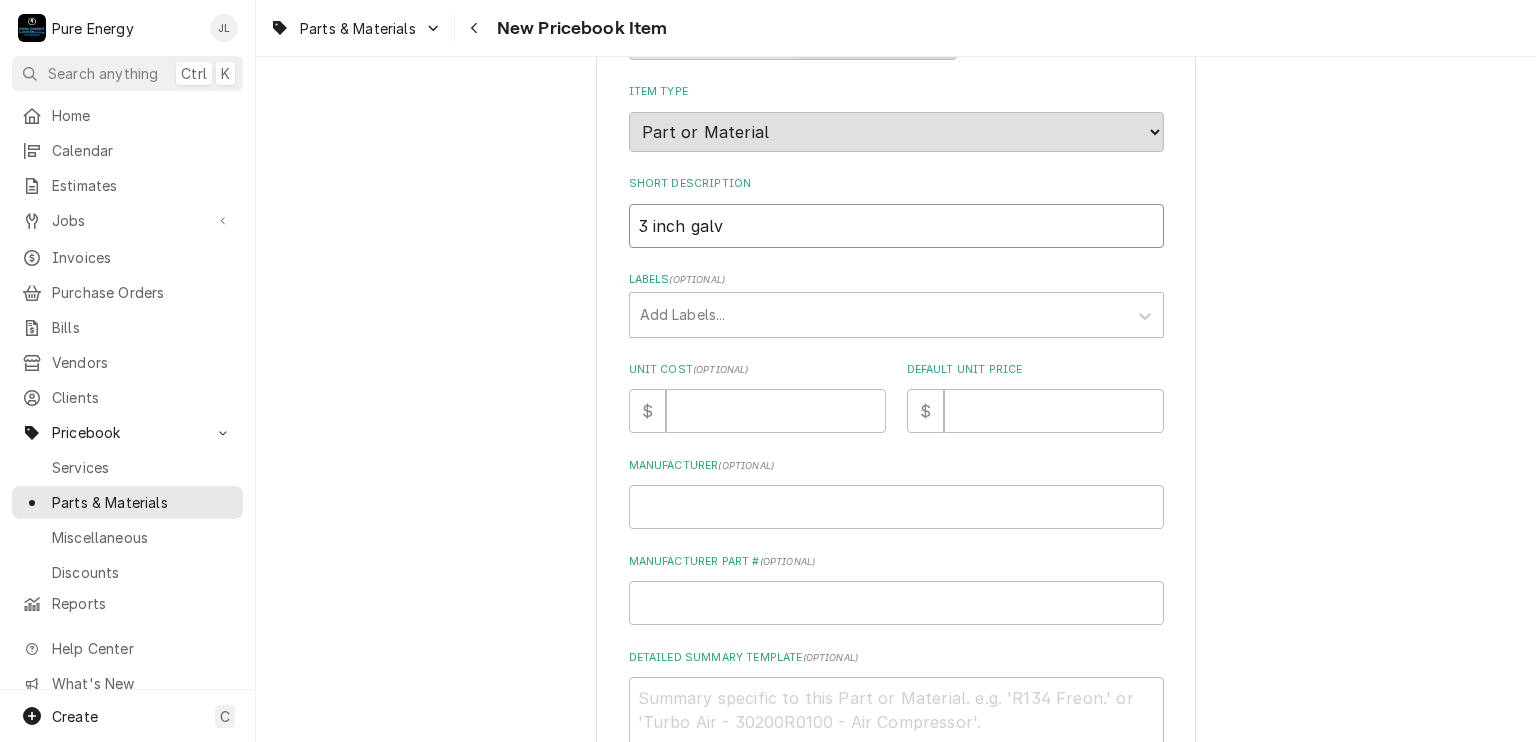 type on "x" 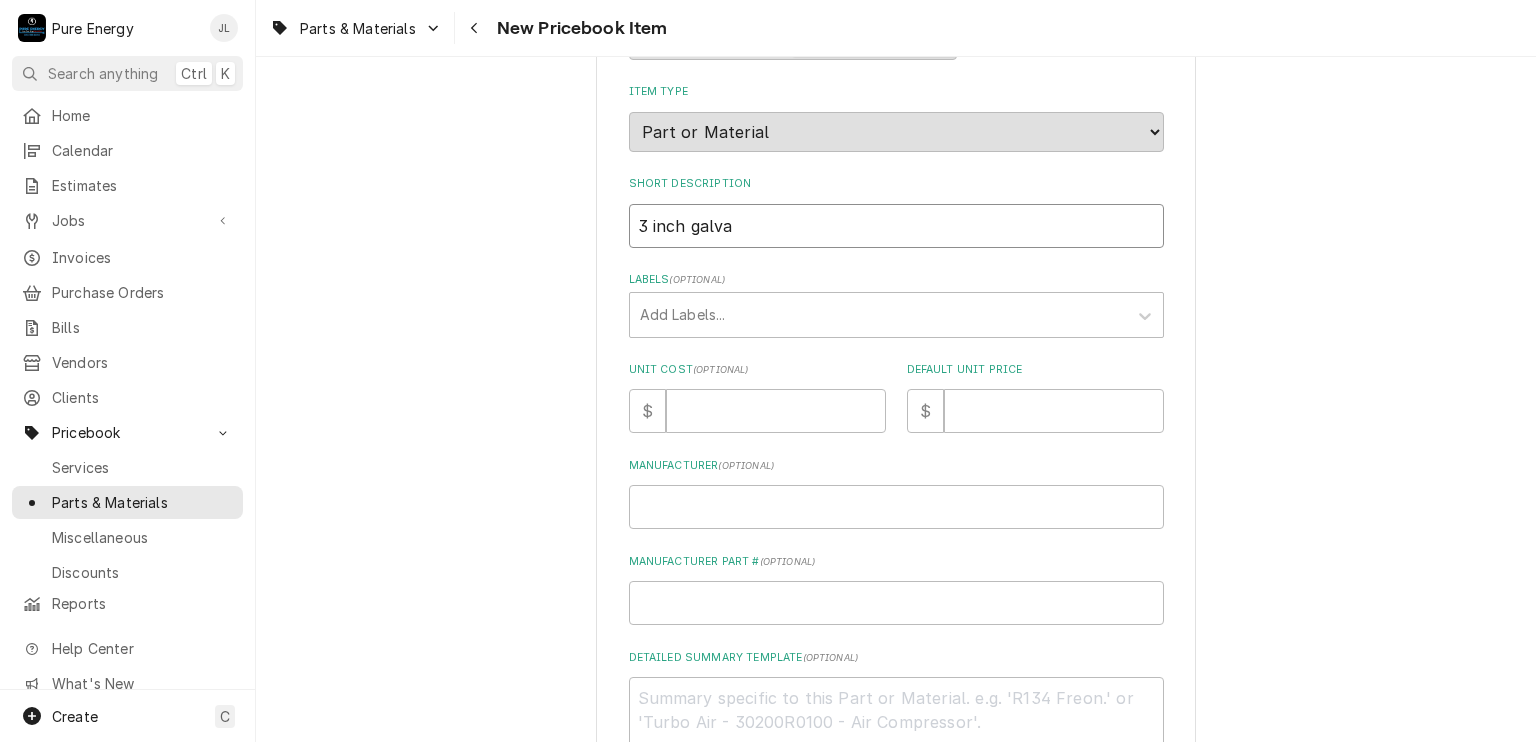 type on "x" 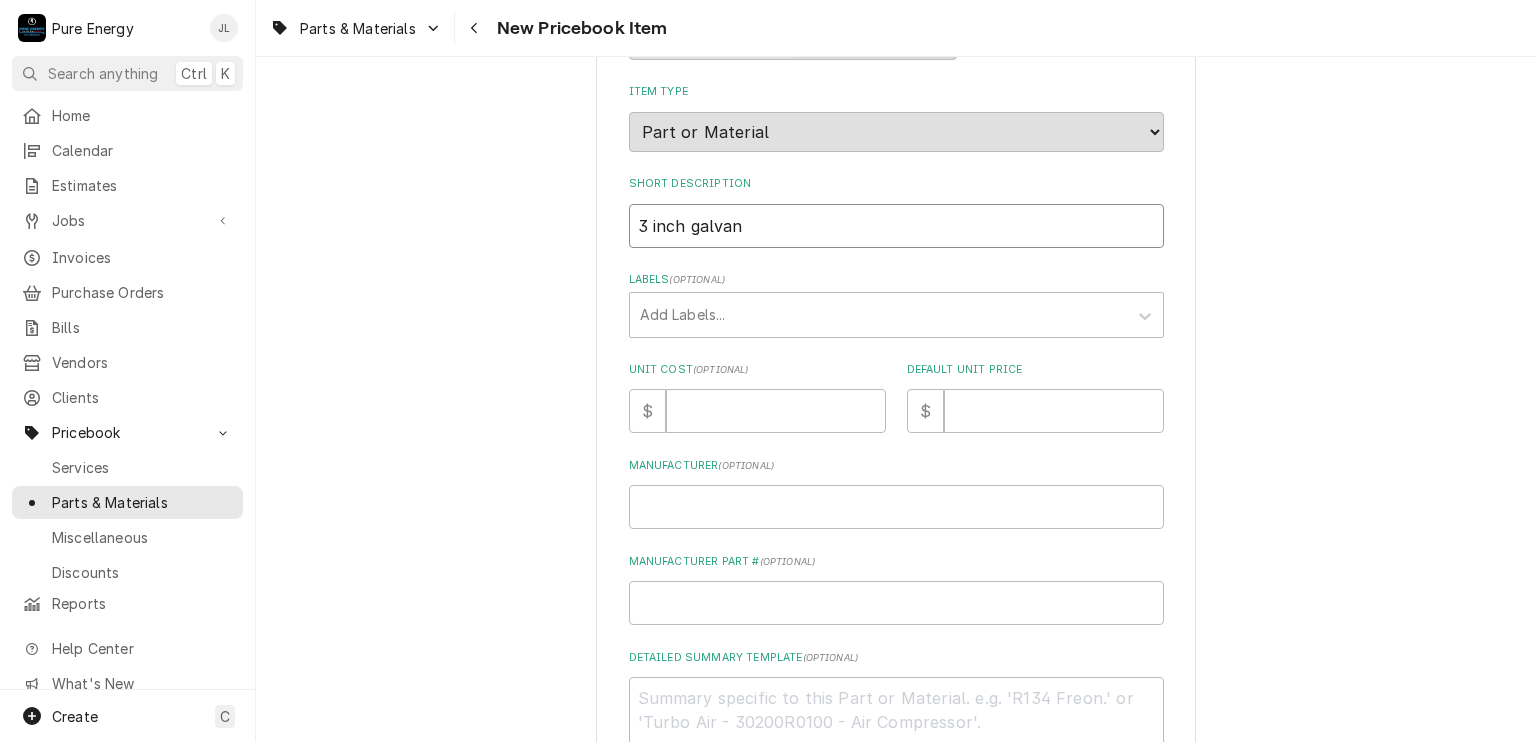 type on "x" 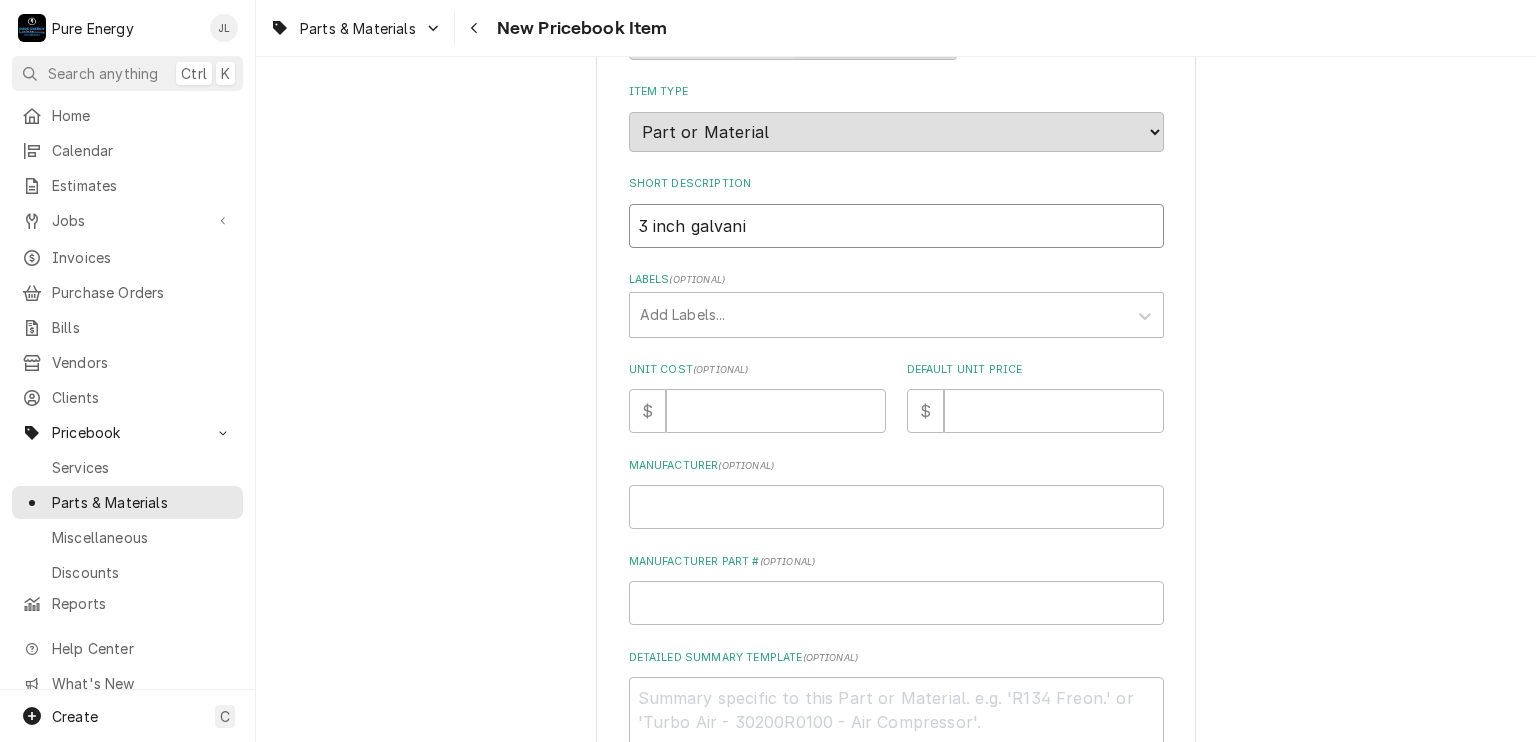 type on "x" 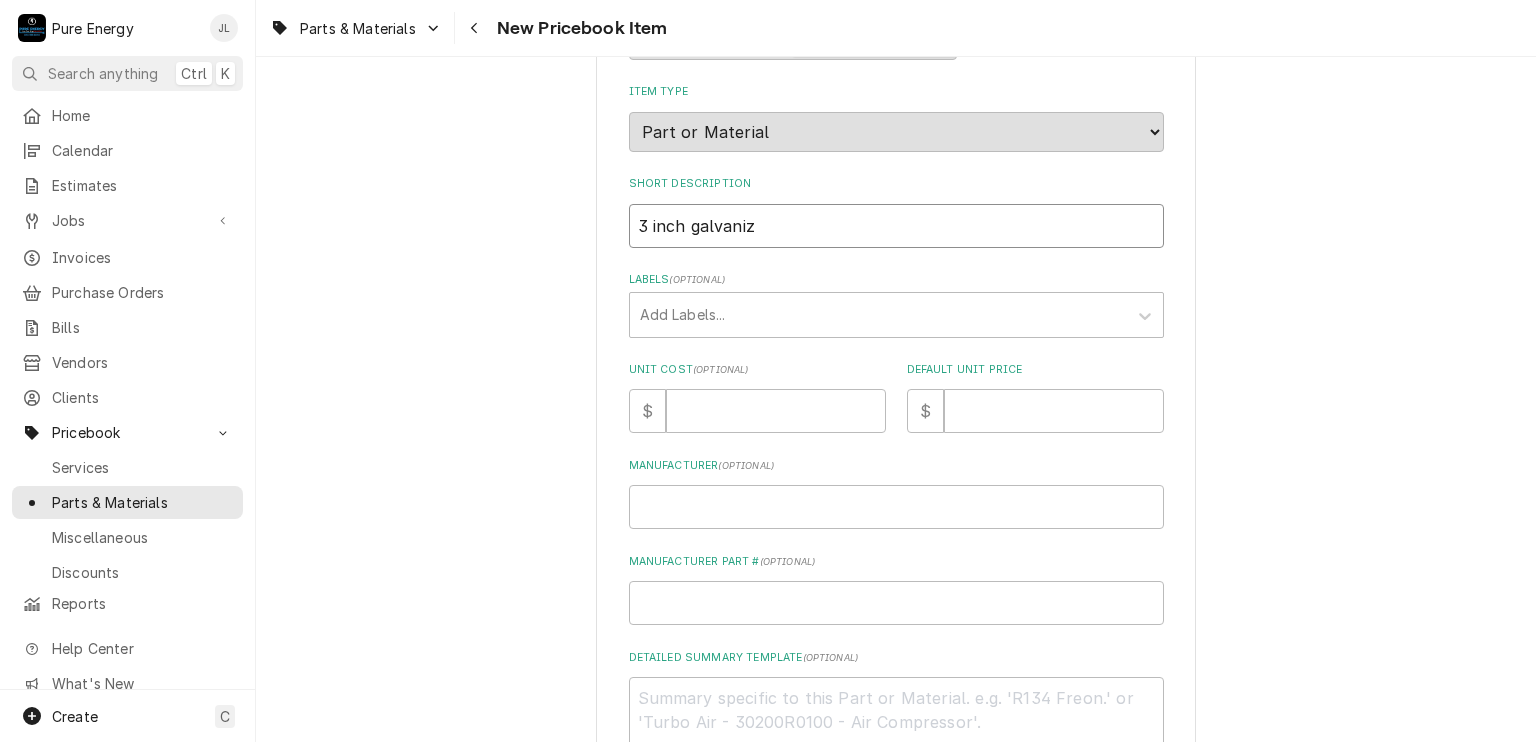 type on "x" 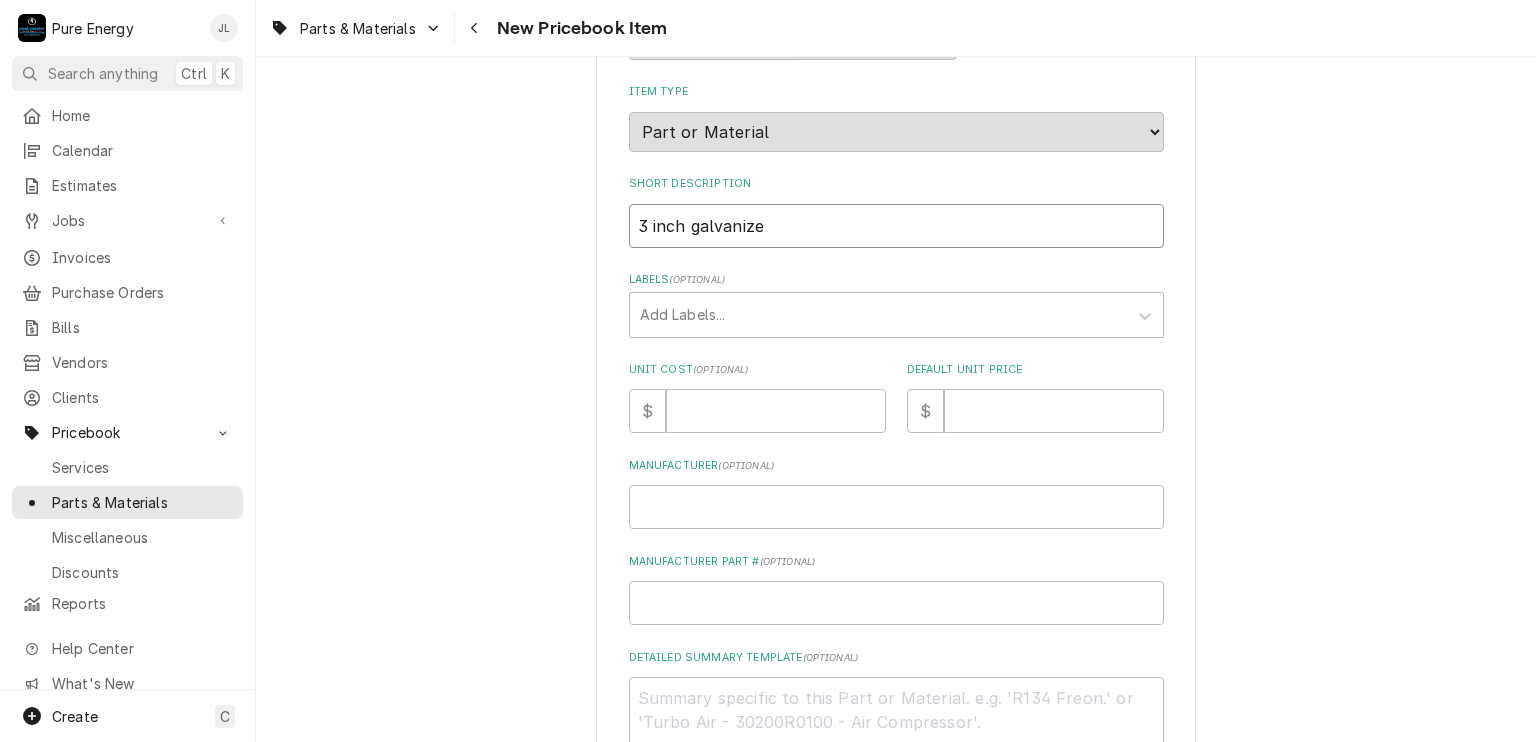 type on "x" 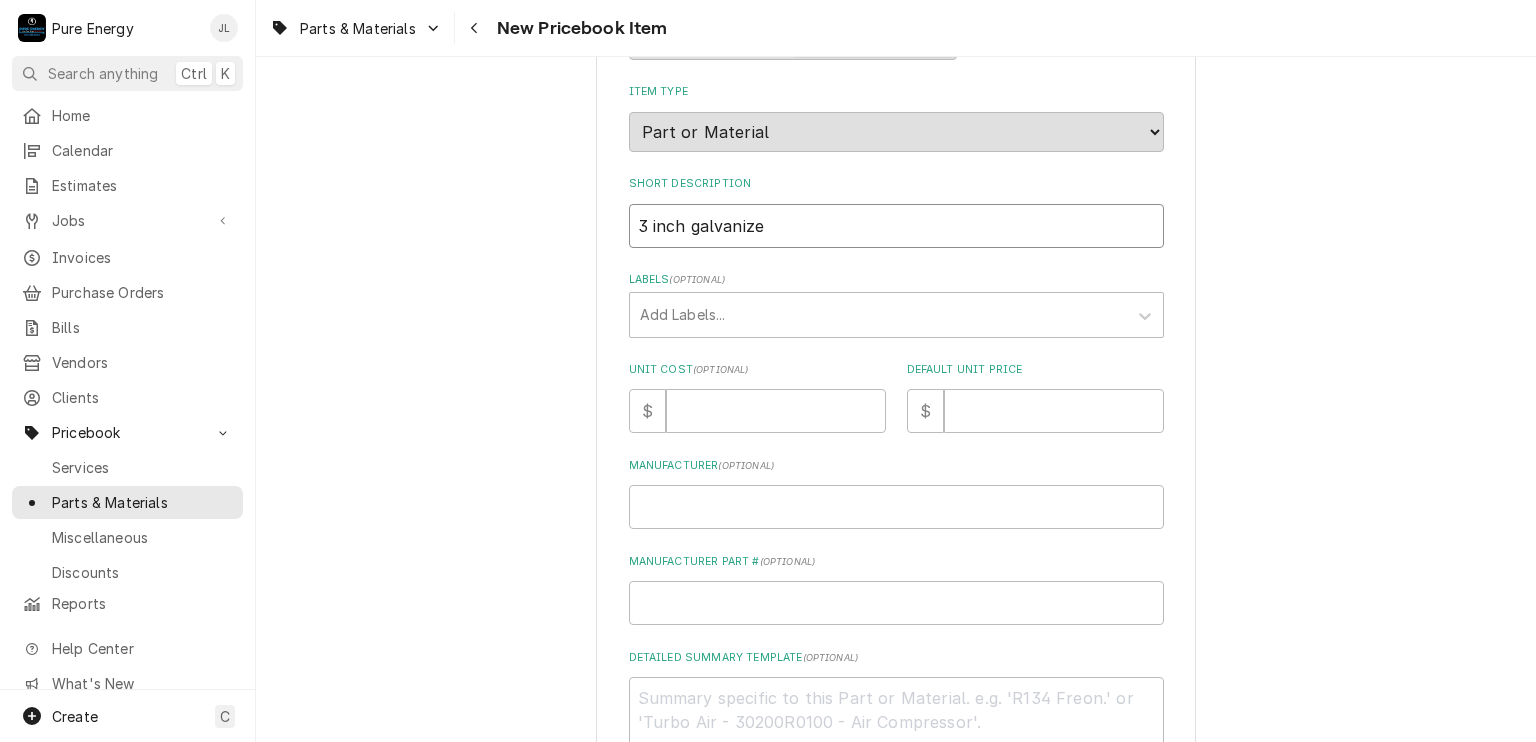 type on "3 inch galvanized" 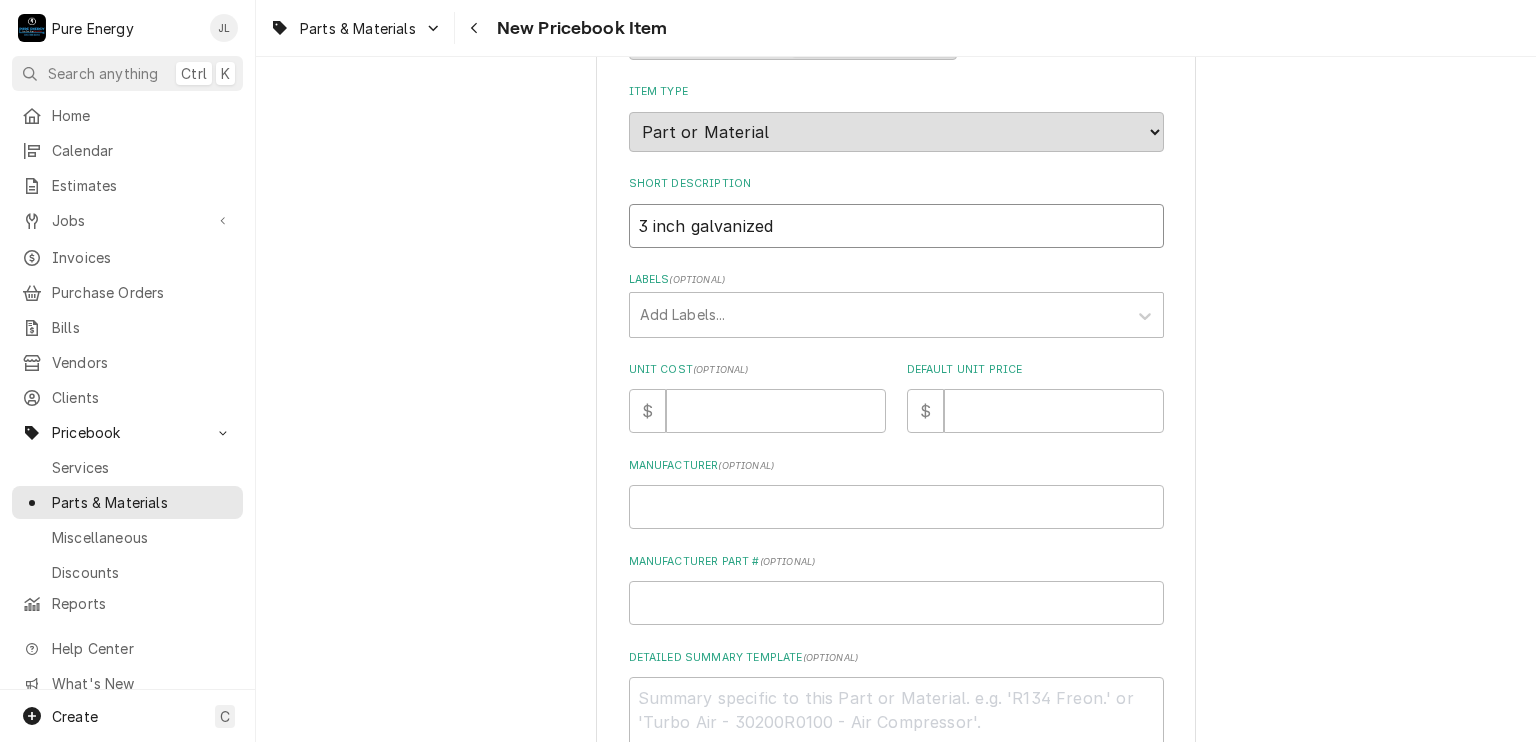 type on "x" 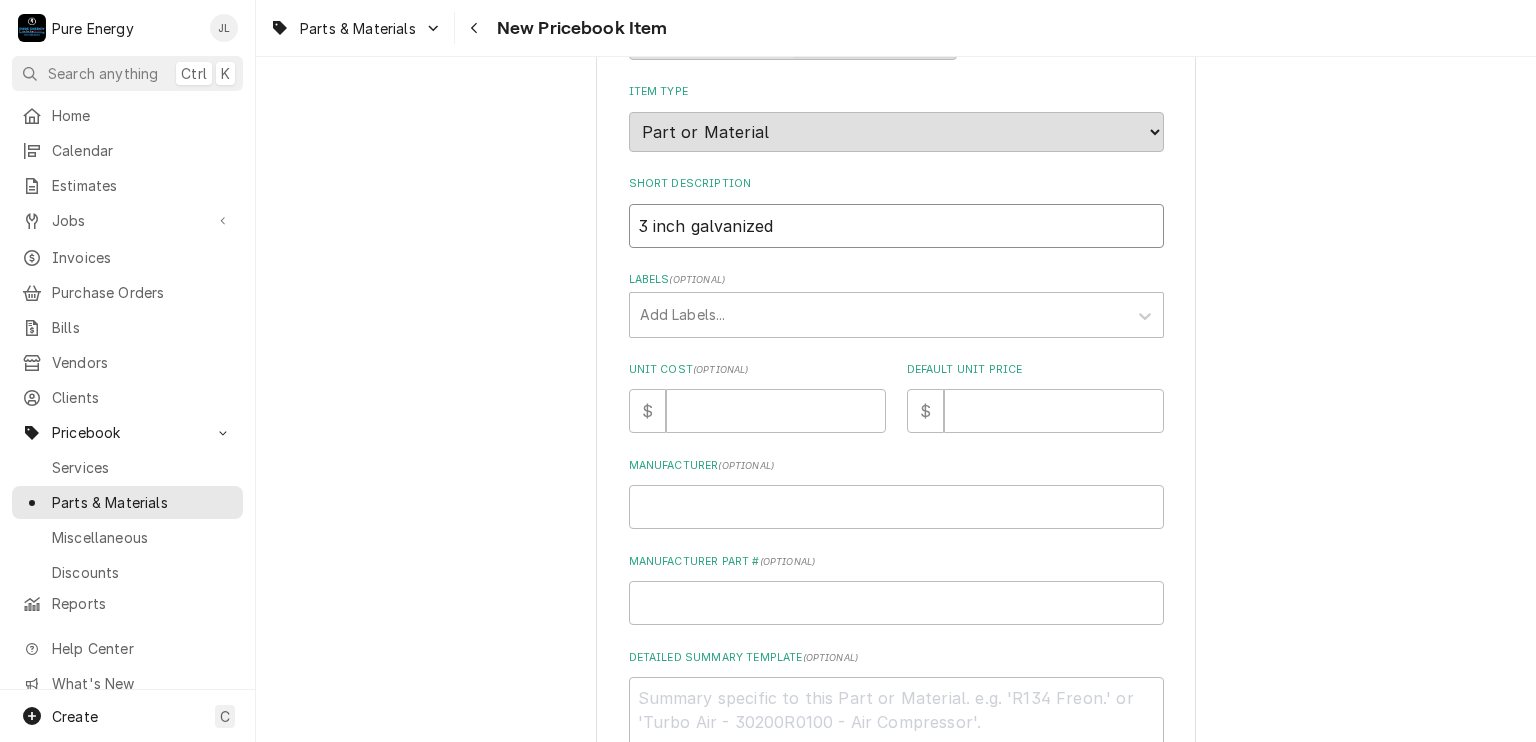 type on "3 inch galvanized" 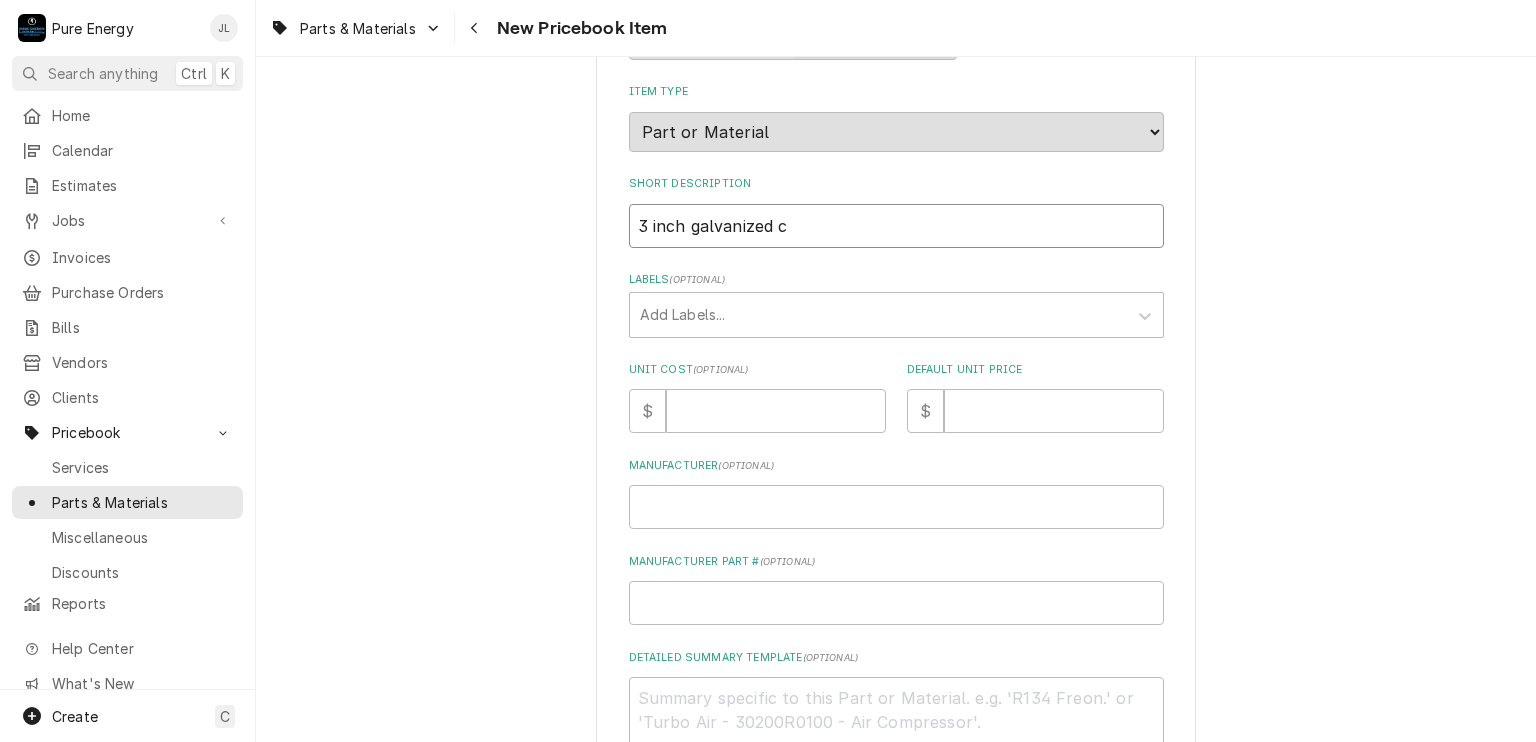 type on "x" 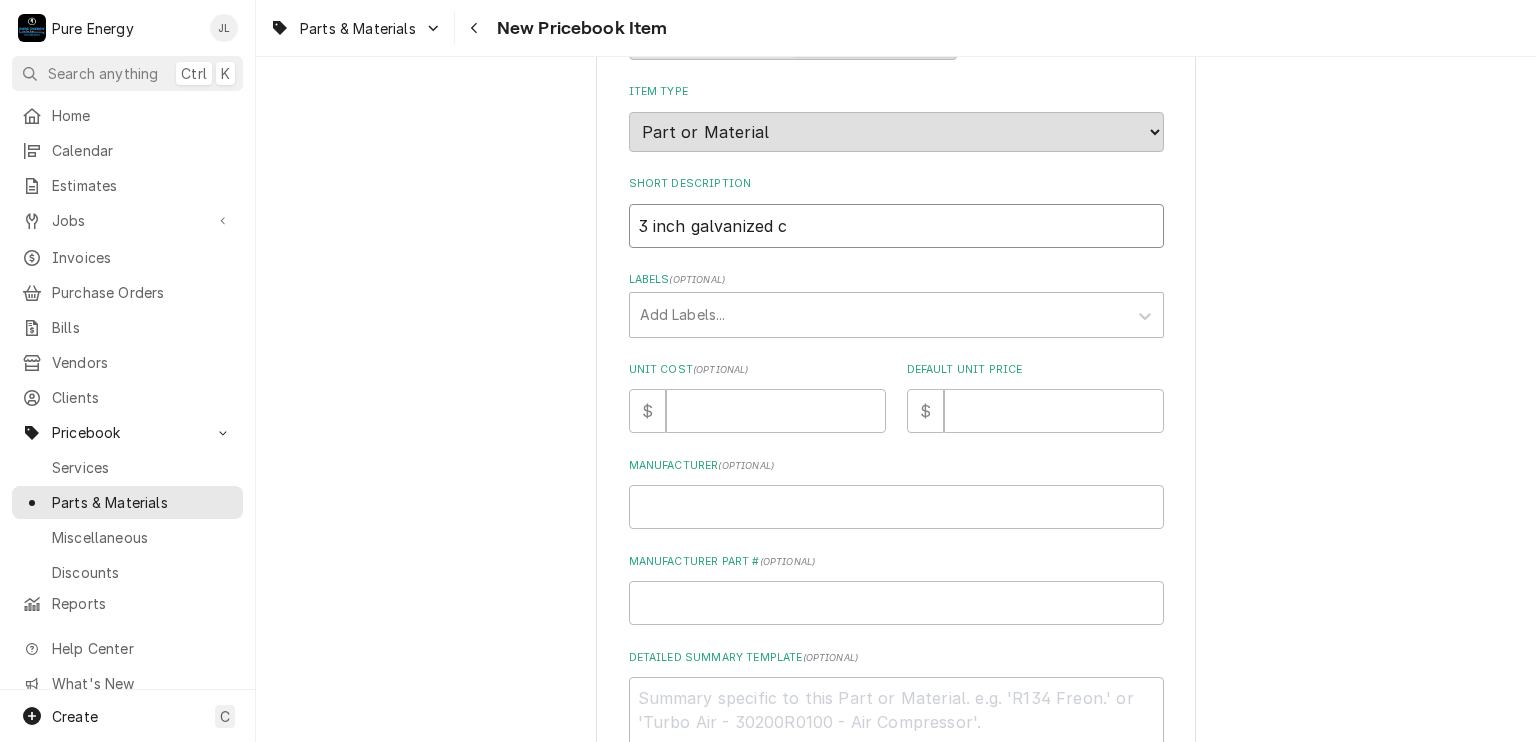 type on "3 inch galvanized co" 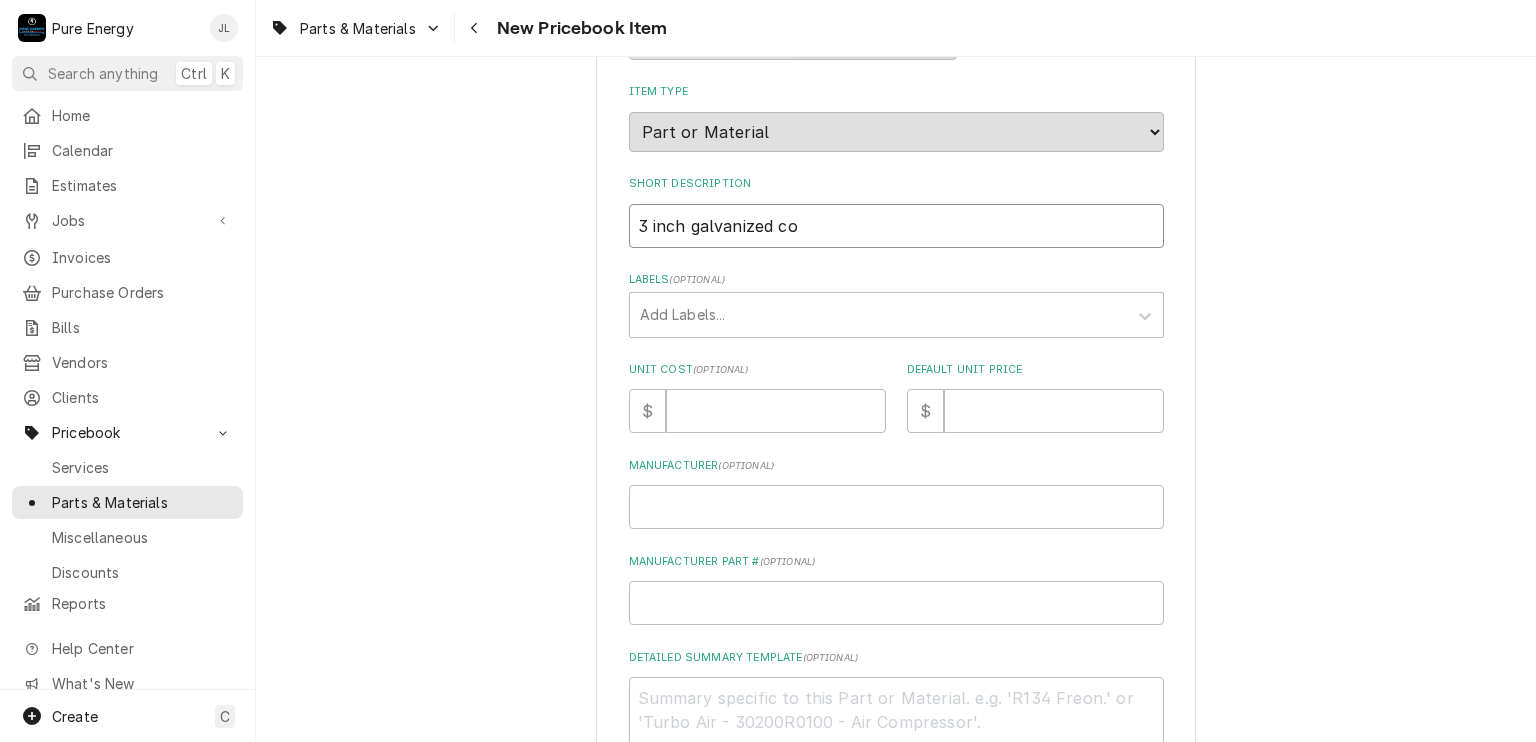 type on "x" 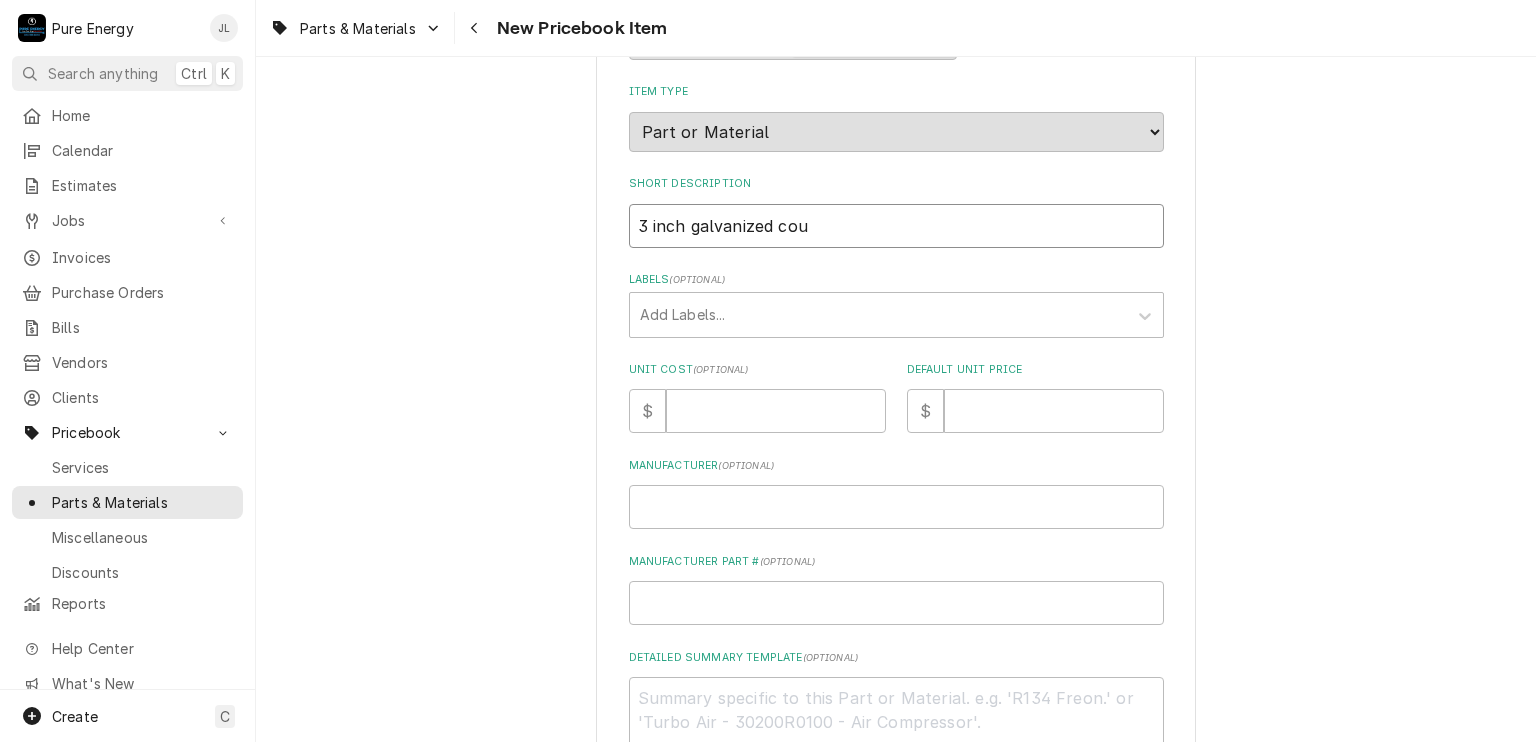 type on "x" 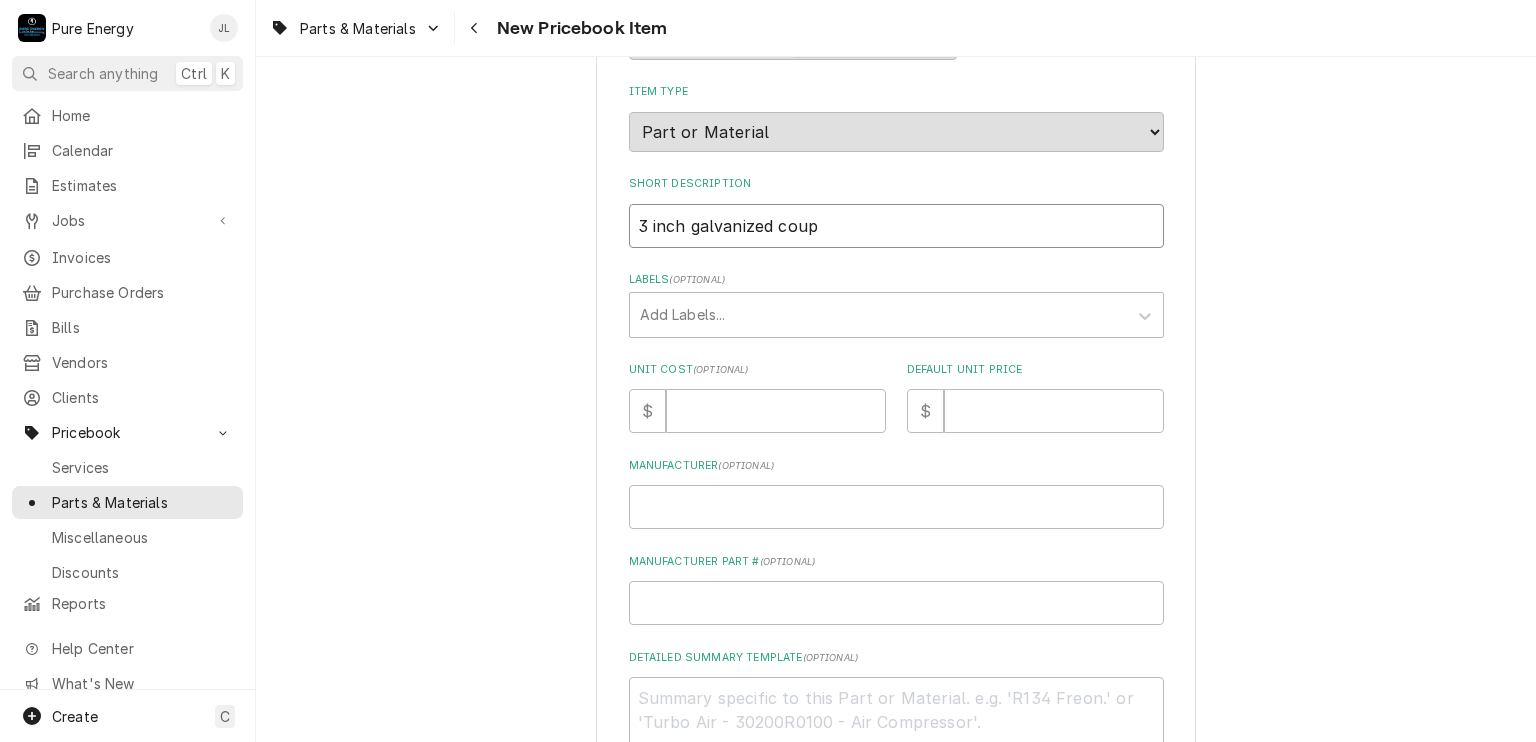 type on "x" 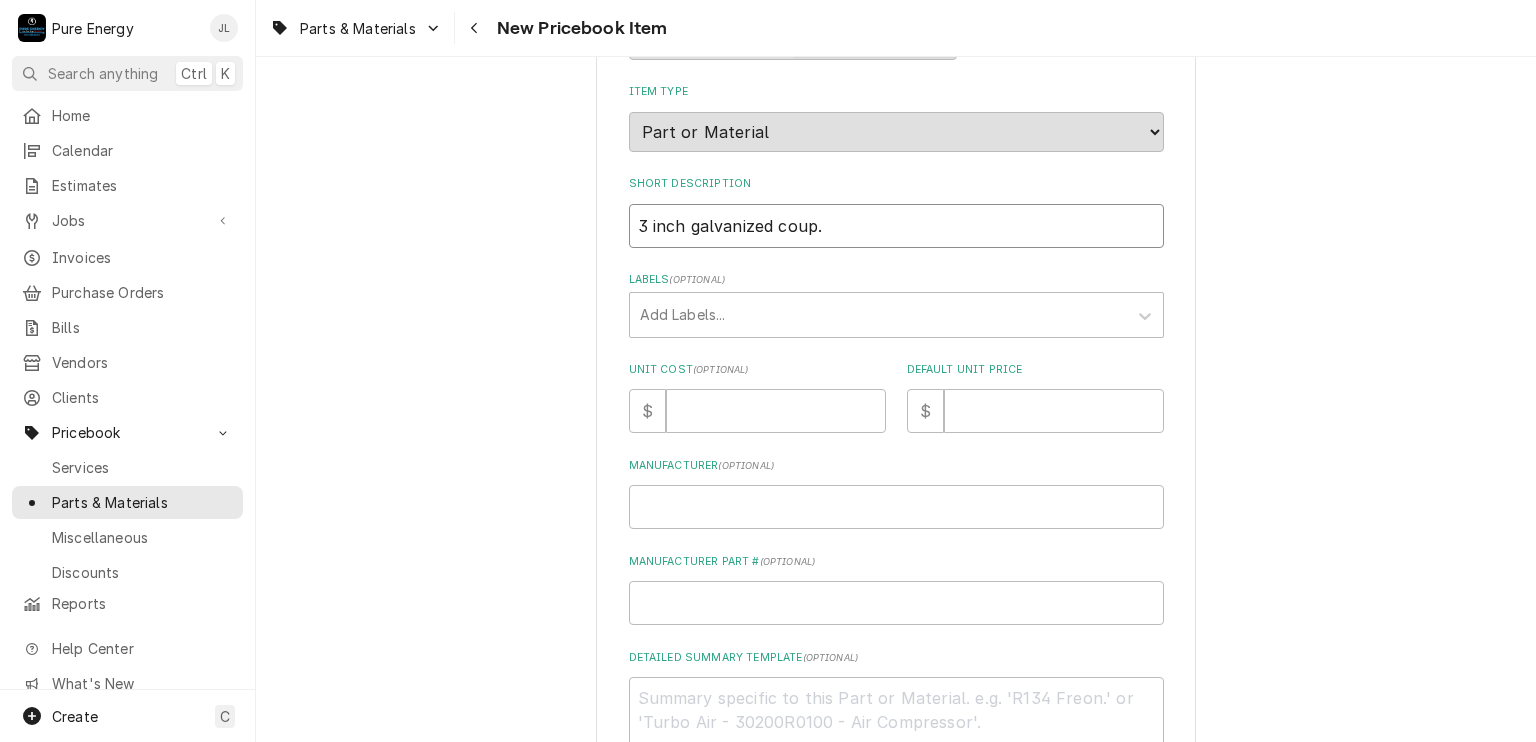 type on "x" 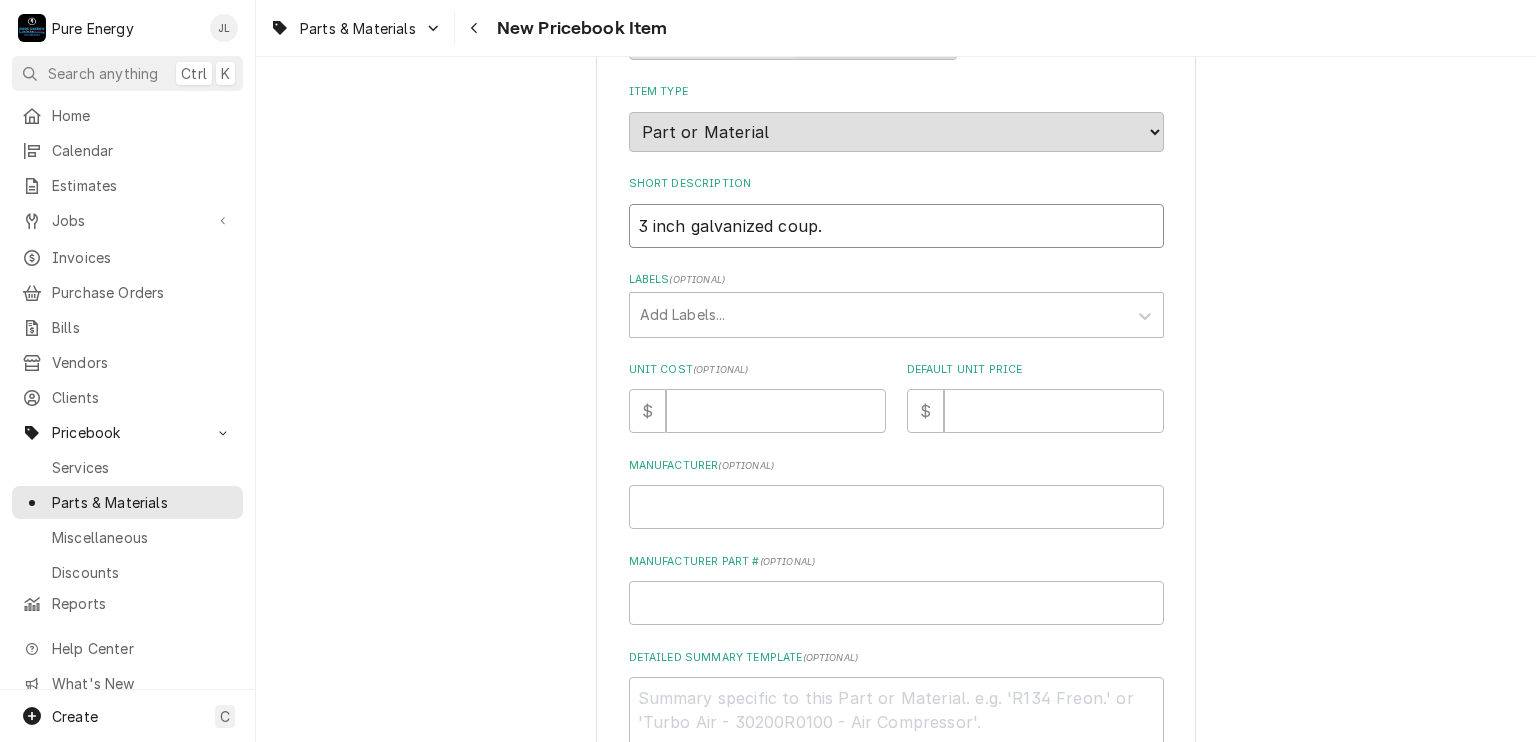 type on "x" 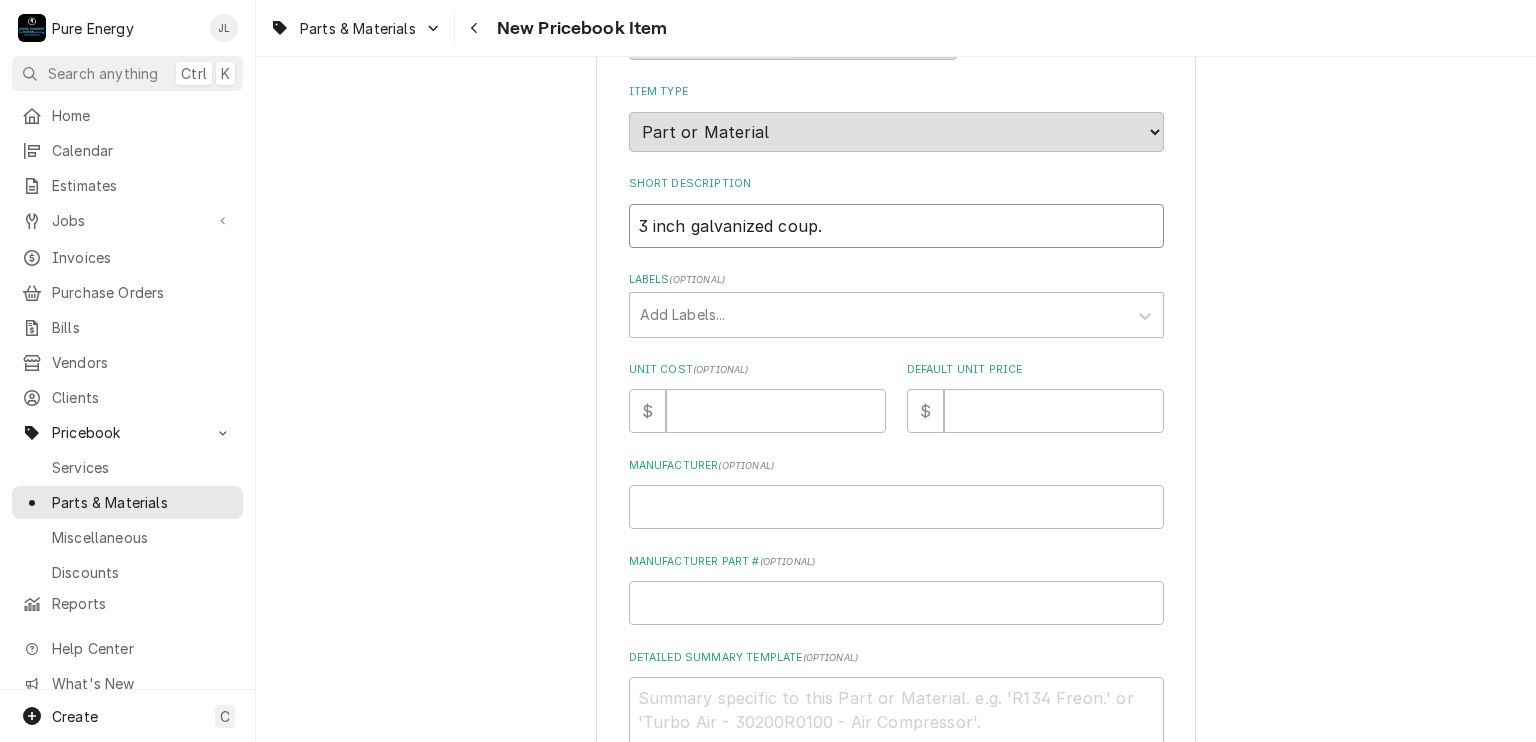 type on "3 inch galvanized coup." 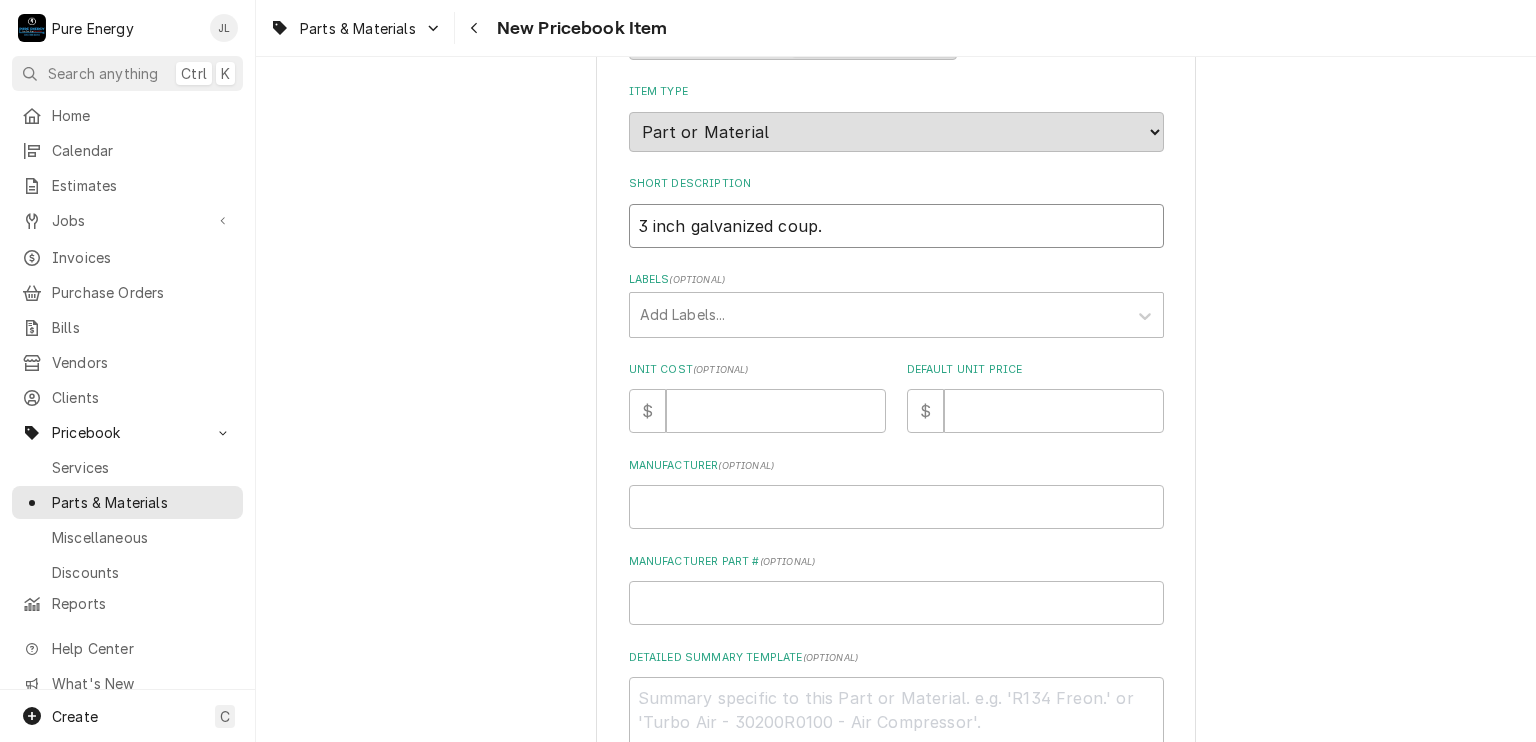 type on "x" 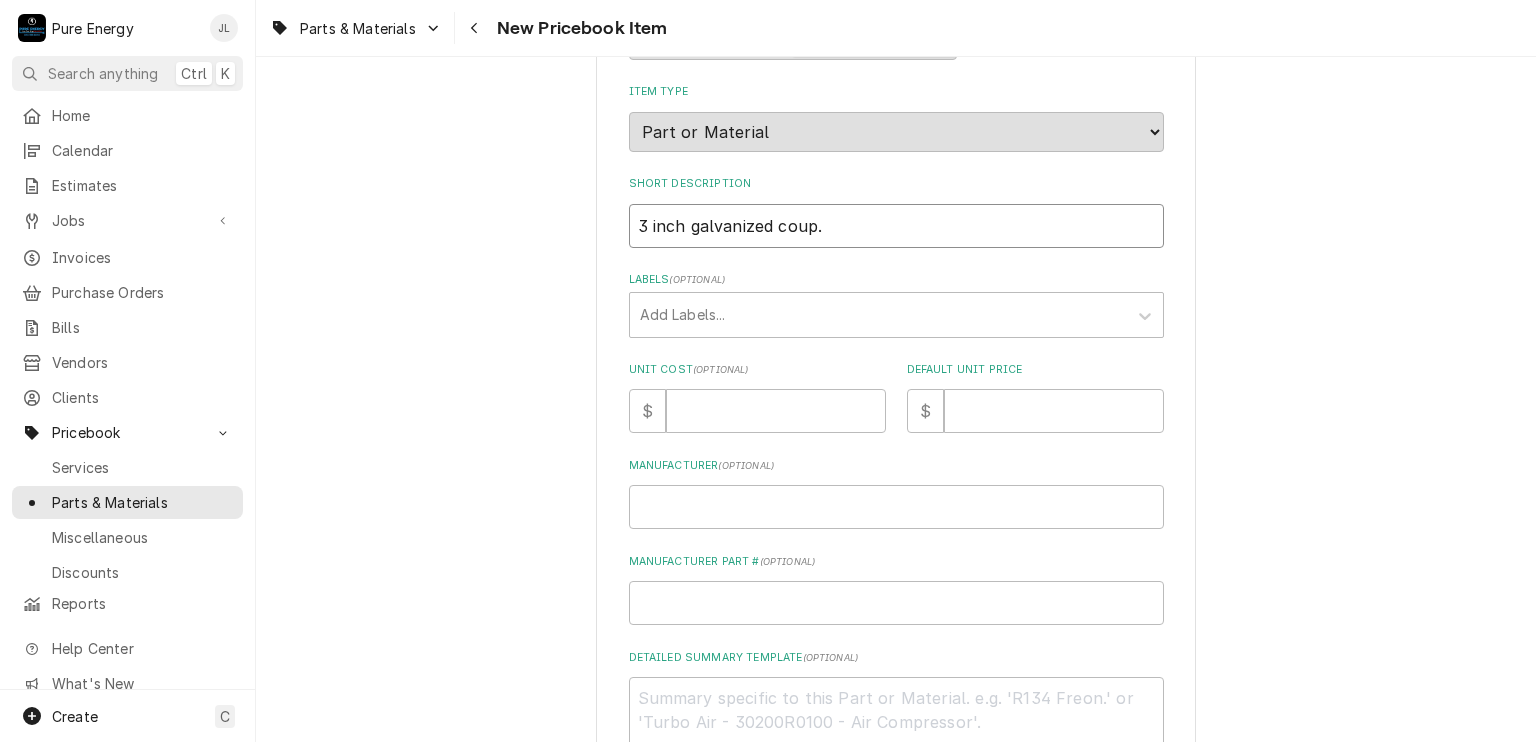 type on "3 inch galvanized coup.   7" 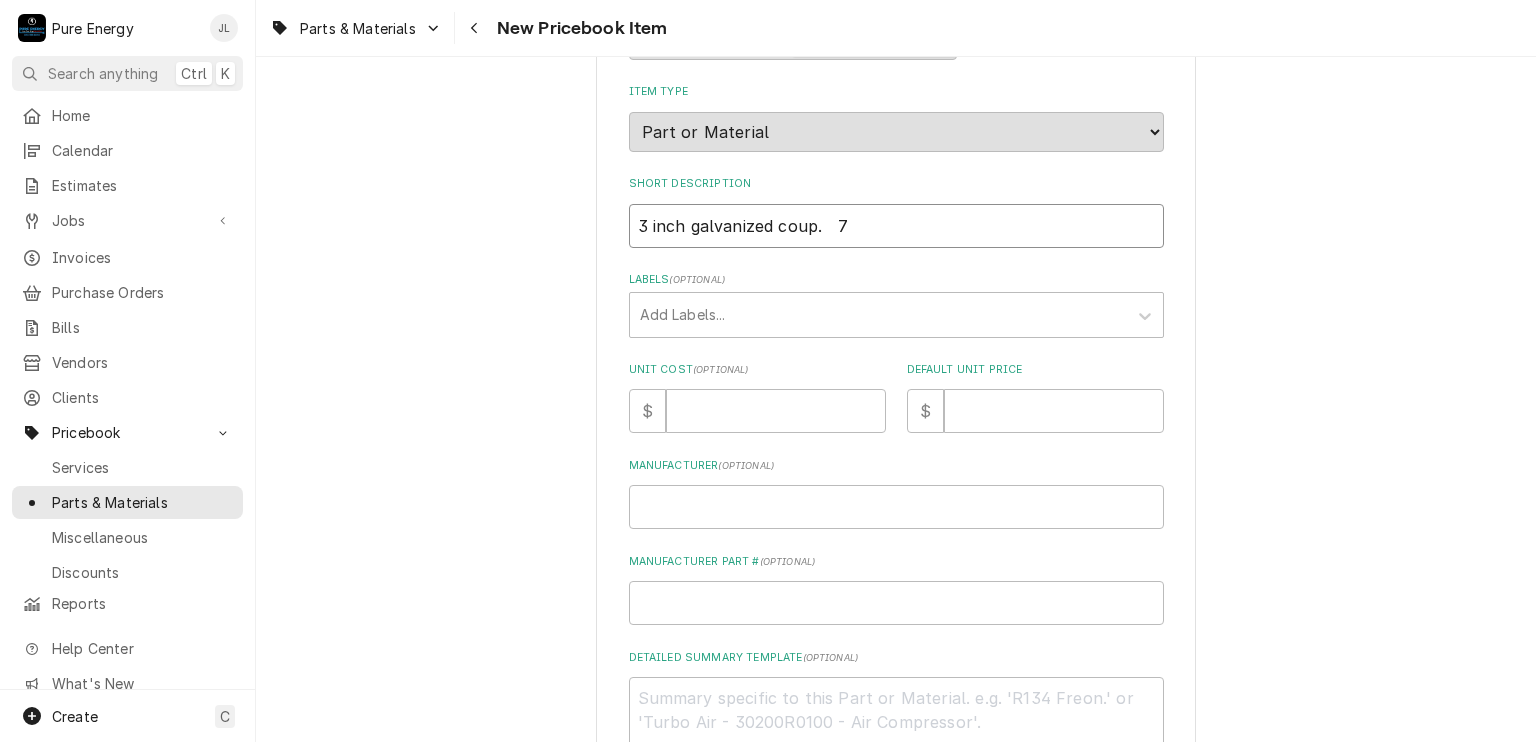 type on "x" 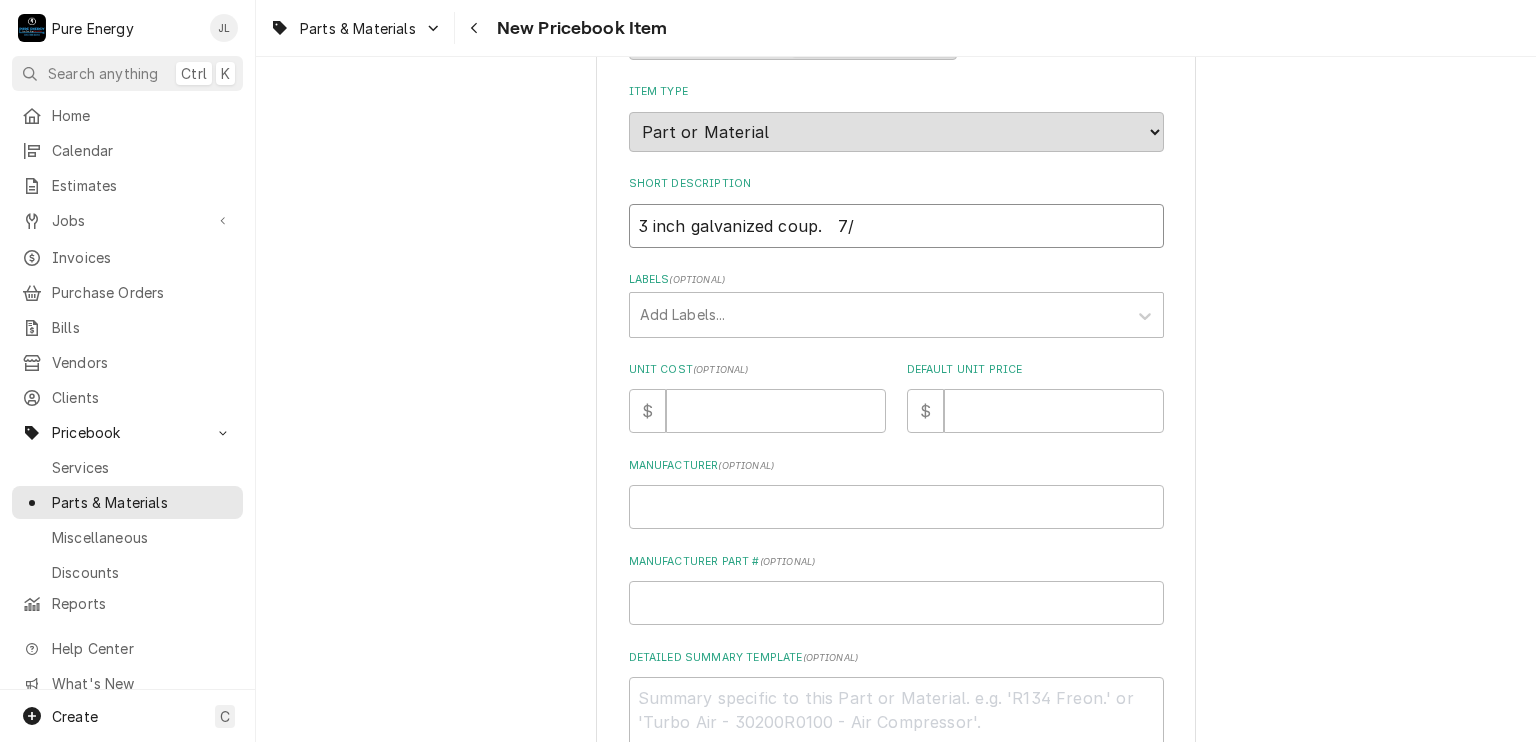 type on "x" 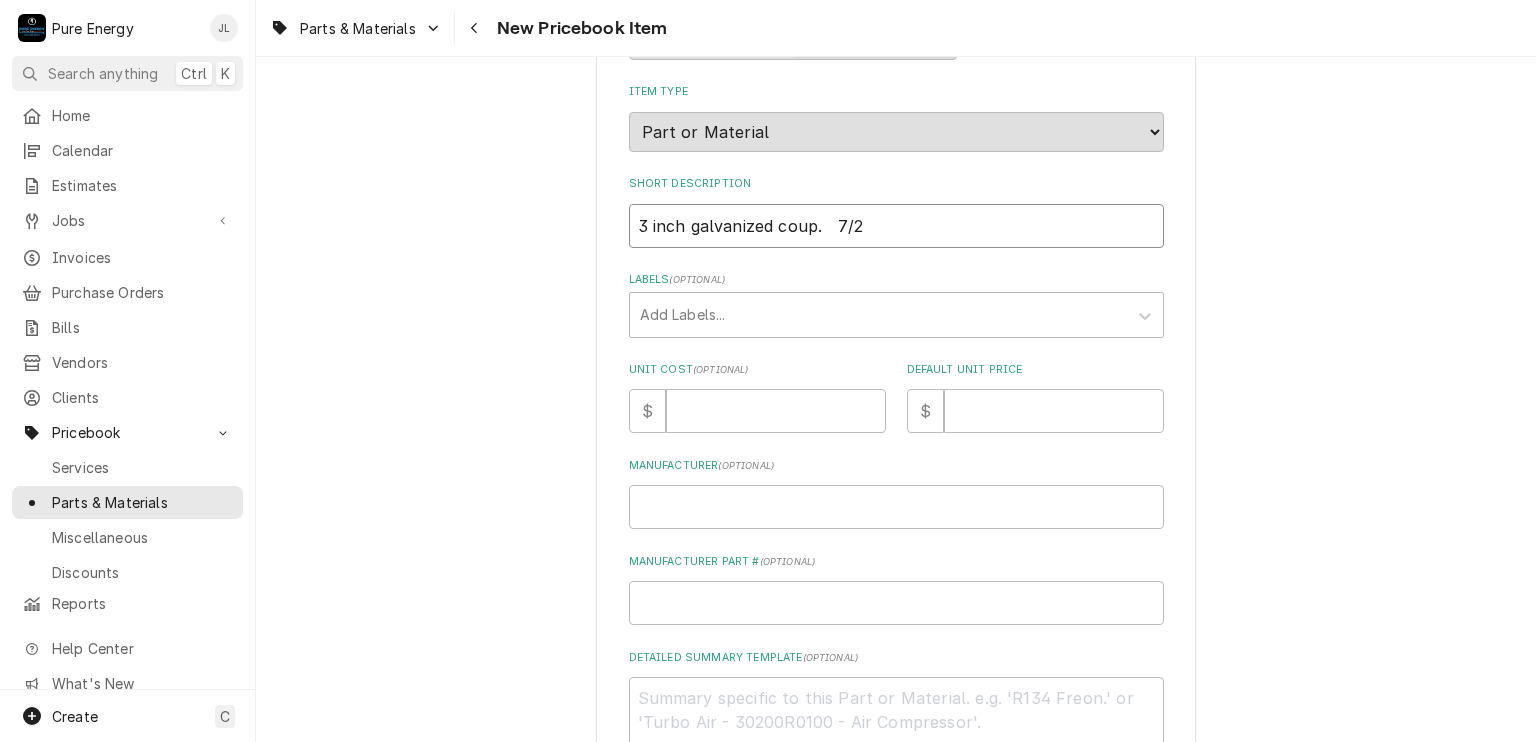 type on "x" 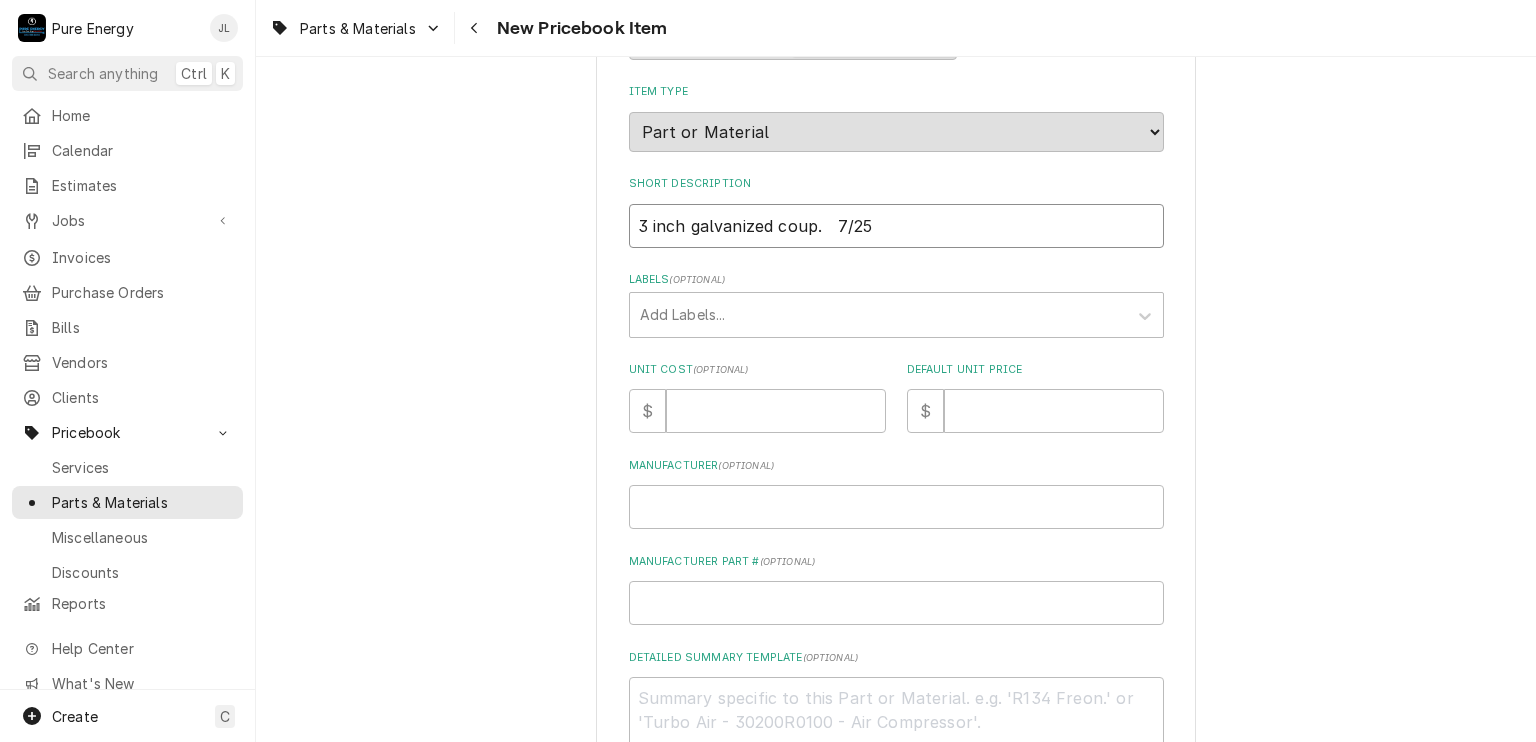 type on "3 inch galvanized coup.   7/25" 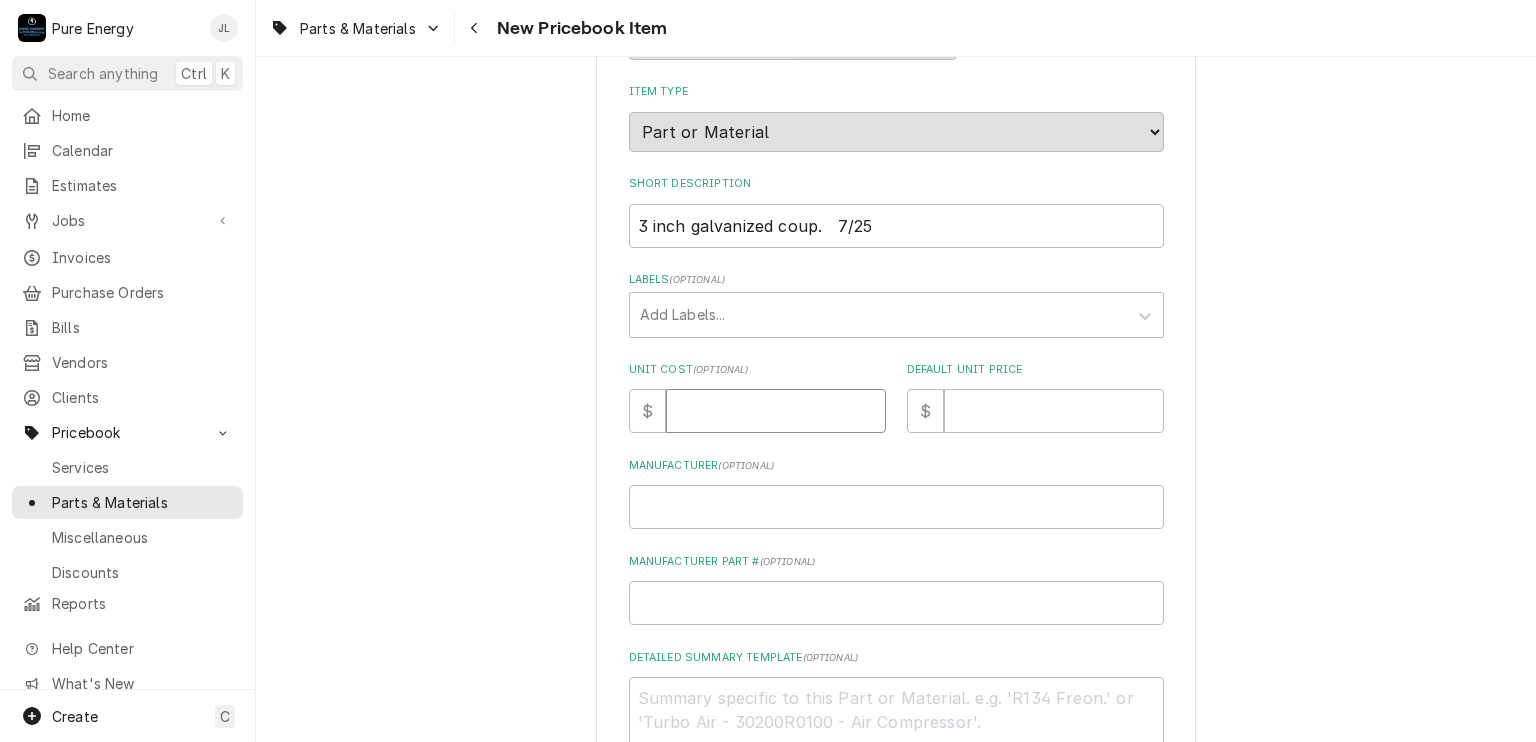 click on "Unit Cost  ( optional )" at bounding box center (776, 411) 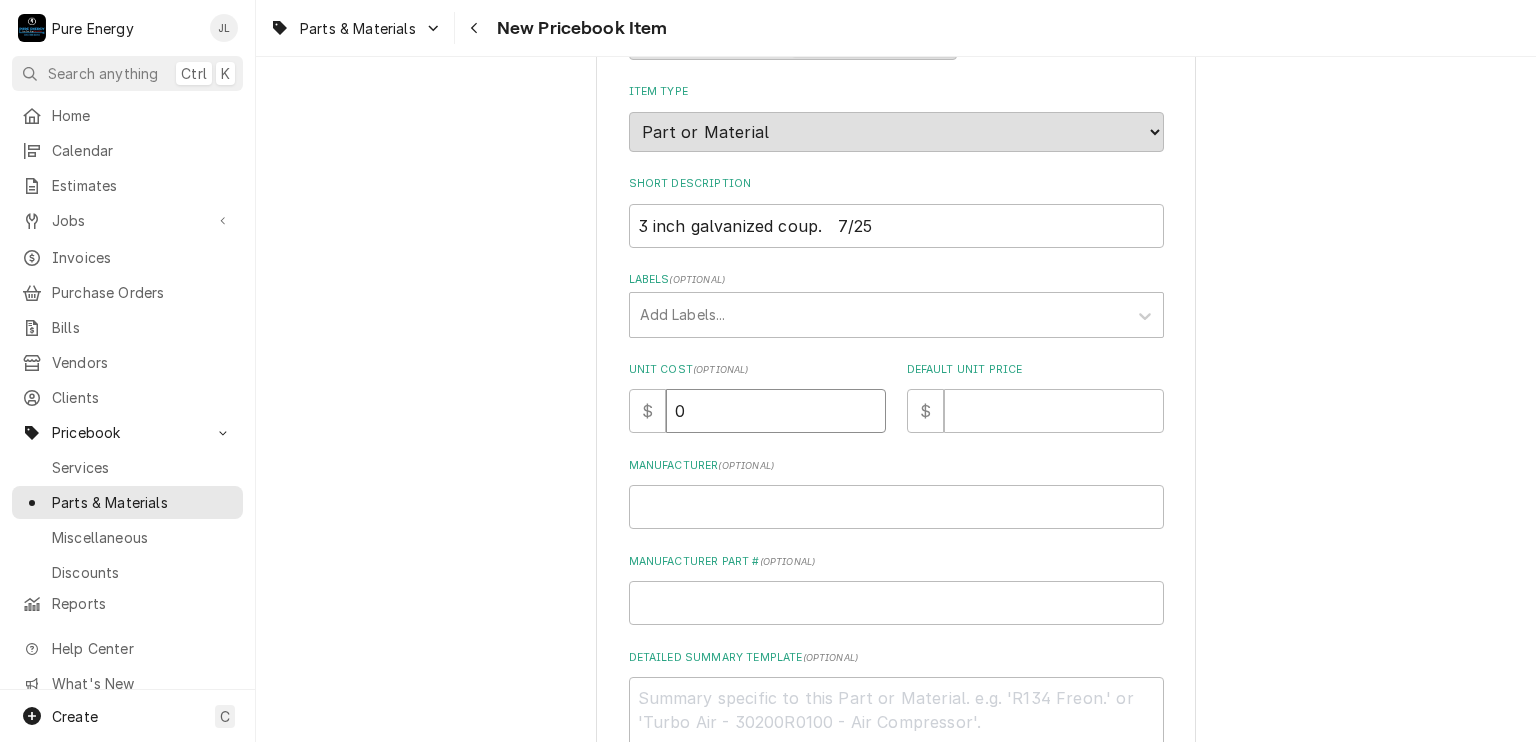 type on "x" 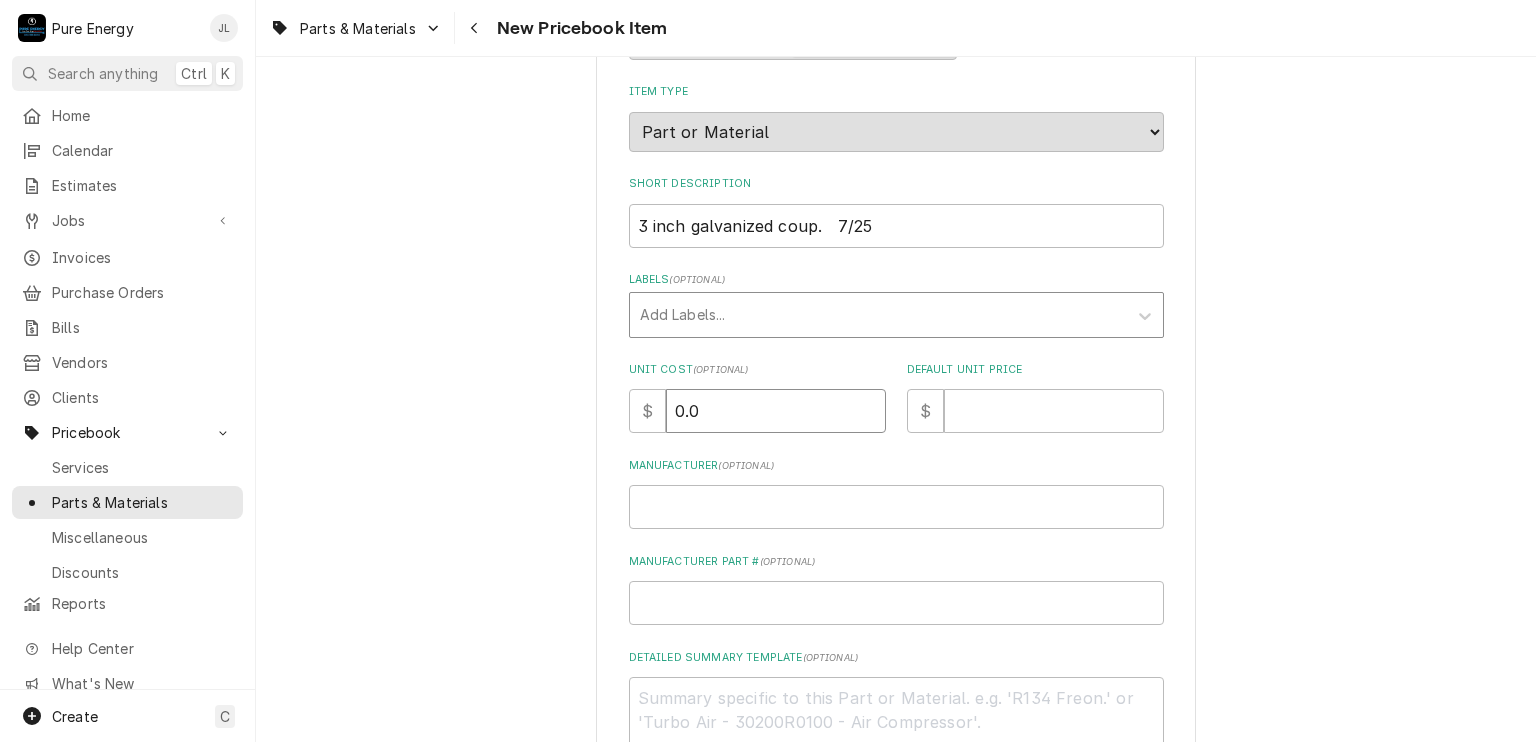 type on "0.0" 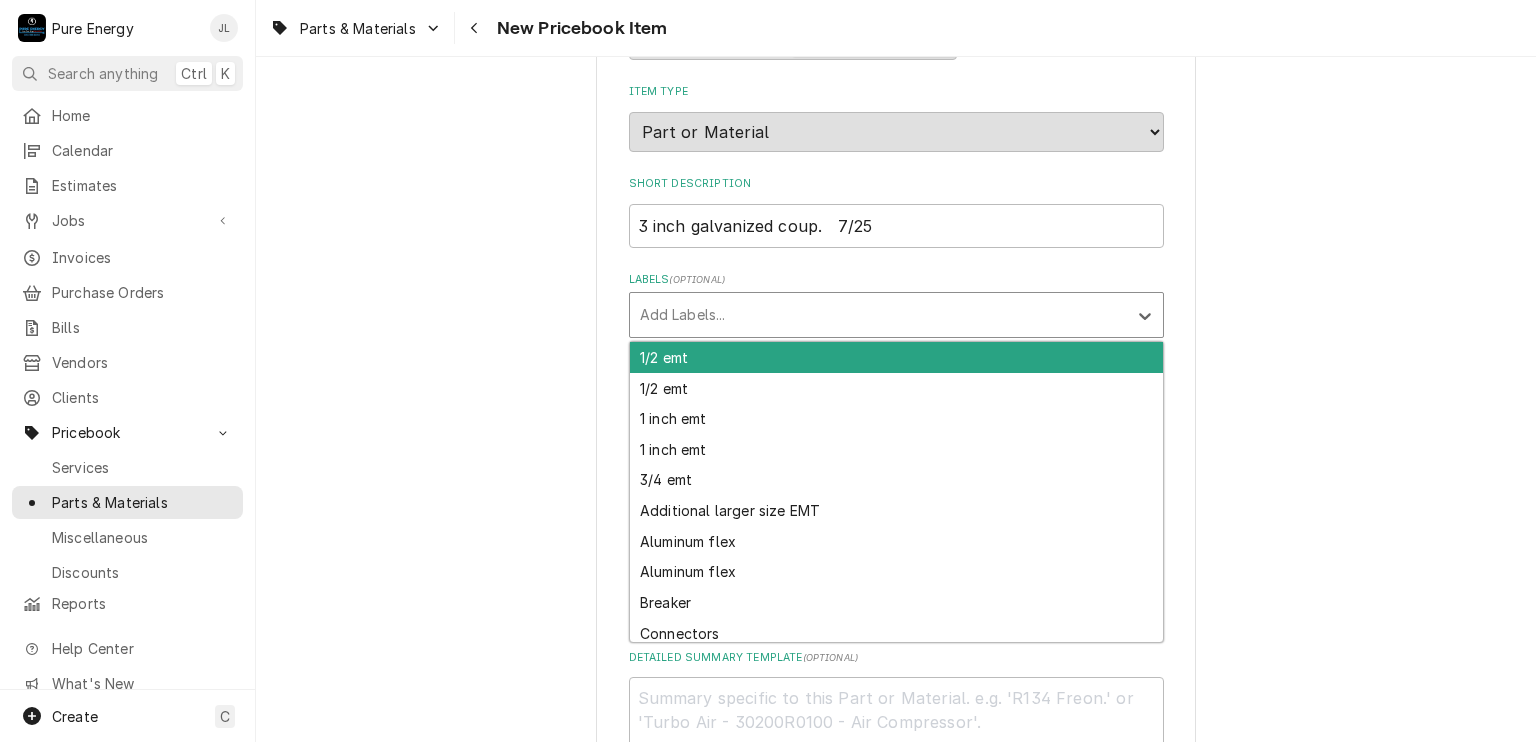 click at bounding box center [878, 315] 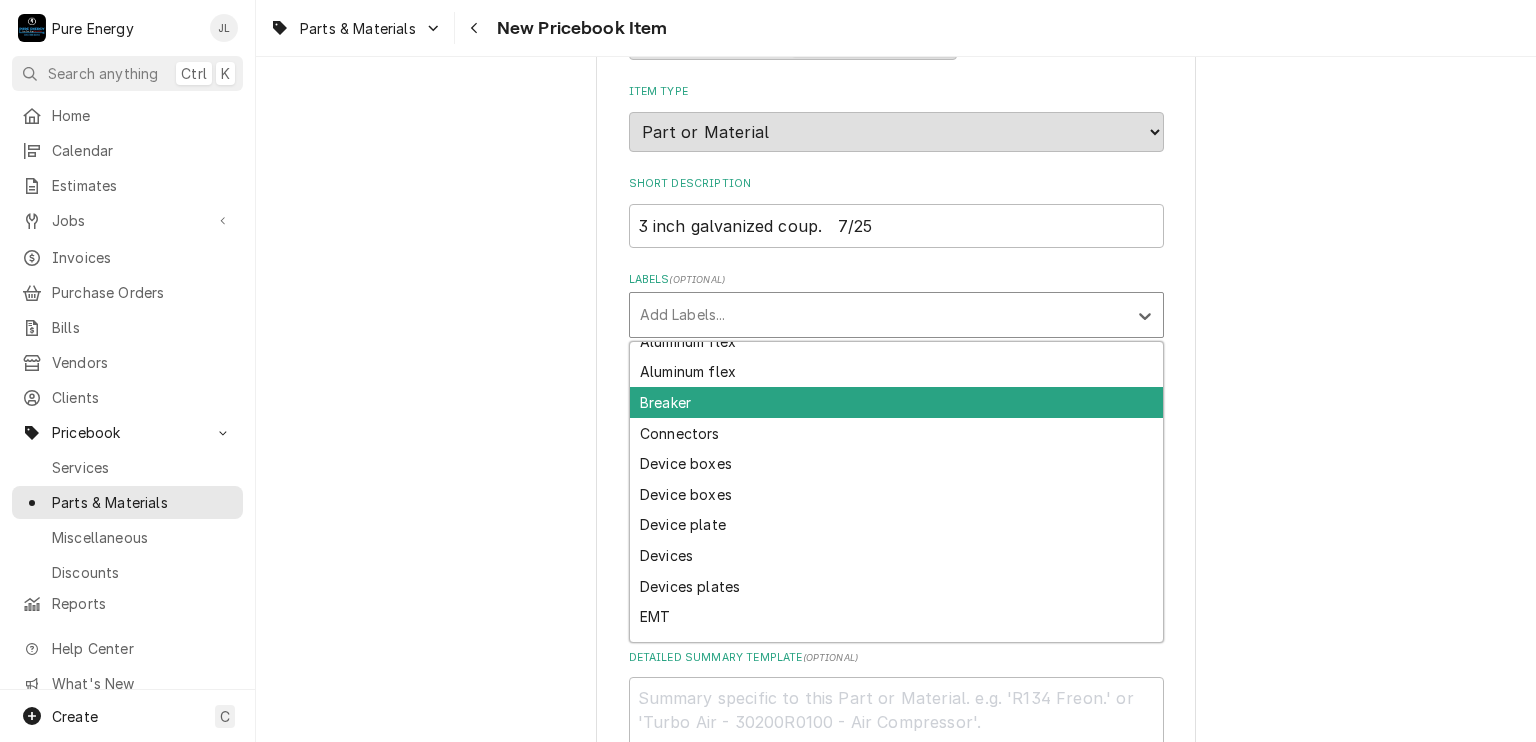 scroll, scrollTop: 300, scrollLeft: 0, axis: vertical 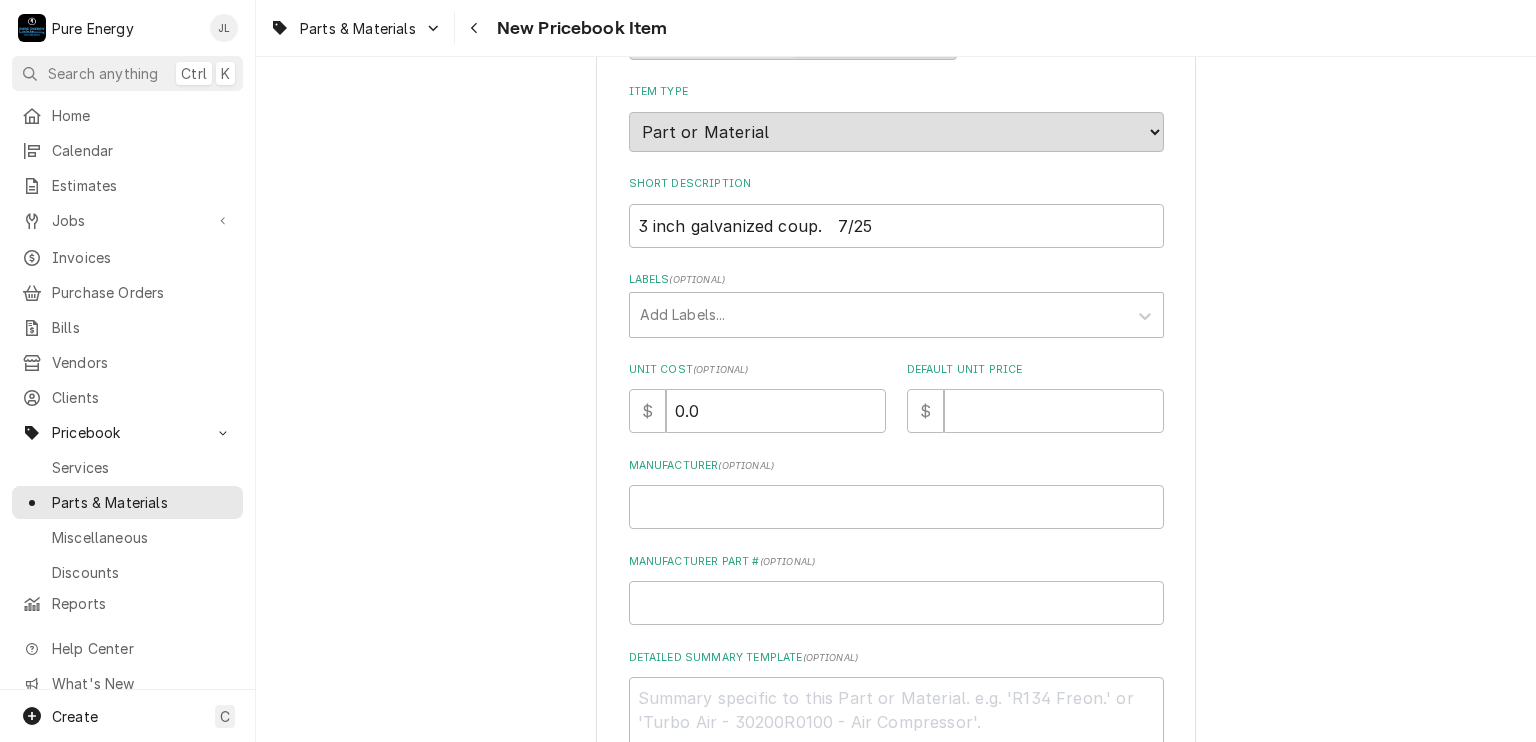click on "Please provide the following information to create a PriceBook item. Active Status Item Type Choose PriceBook item type... Service Charge Part or Material Miscellaneous Charge Discount Short Description 3 inch galvanized coup.   7/25 Labels  ( optional ) Add Labels... Unit Cost  ( optional ) $ 0.0 Default Unit Price $ Manufacturer  ( optional ) Manufacturer Part #  ( optional ) Detailed Summary Template  ( optional ) Internal Notes  ( optional ) Vendor Part Information Add Vendor Cost Create Cancel" at bounding box center [896, 499] 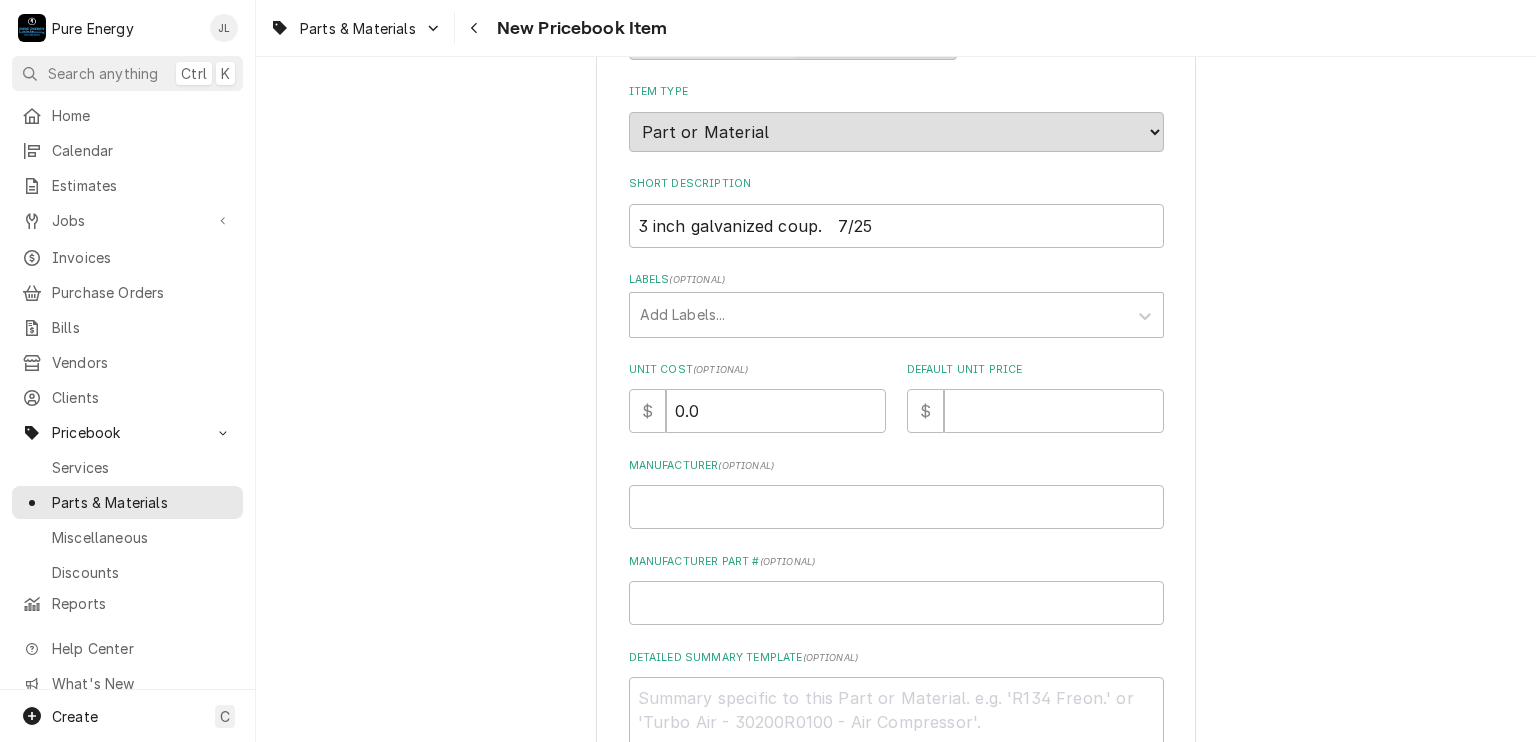 scroll, scrollTop: 300, scrollLeft: 0, axis: vertical 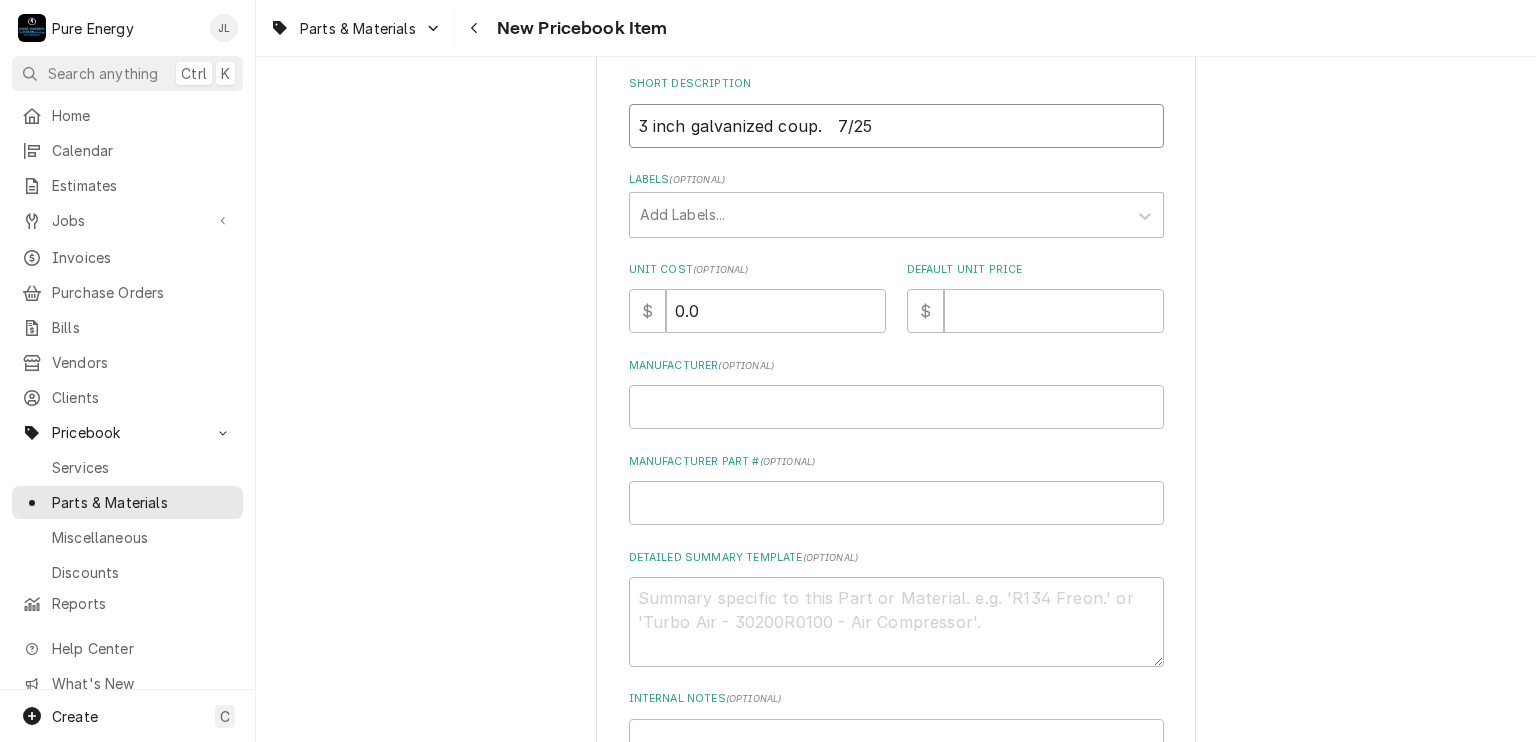 click on "3 inch galvanized coup.   7/25" at bounding box center (896, 126) 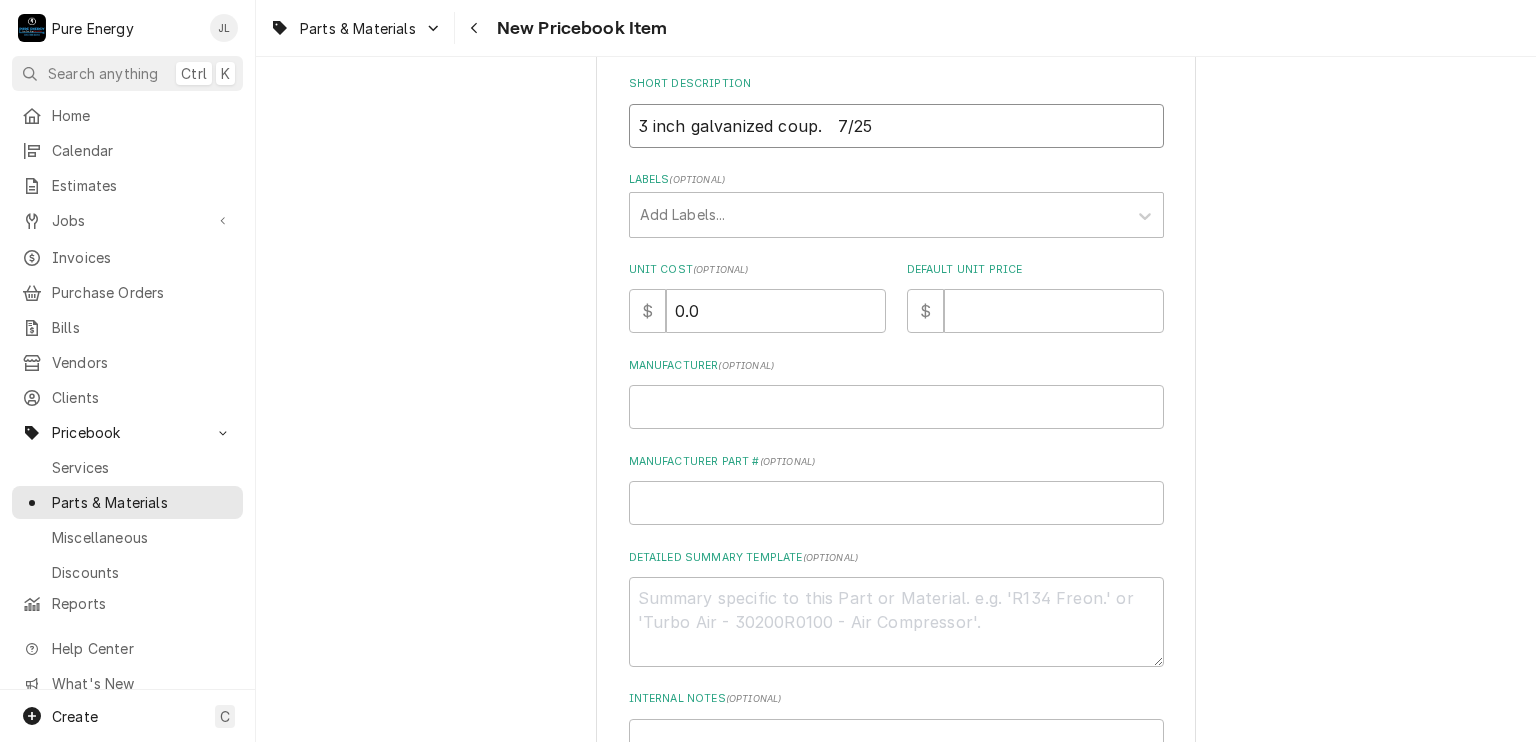 type on "x" 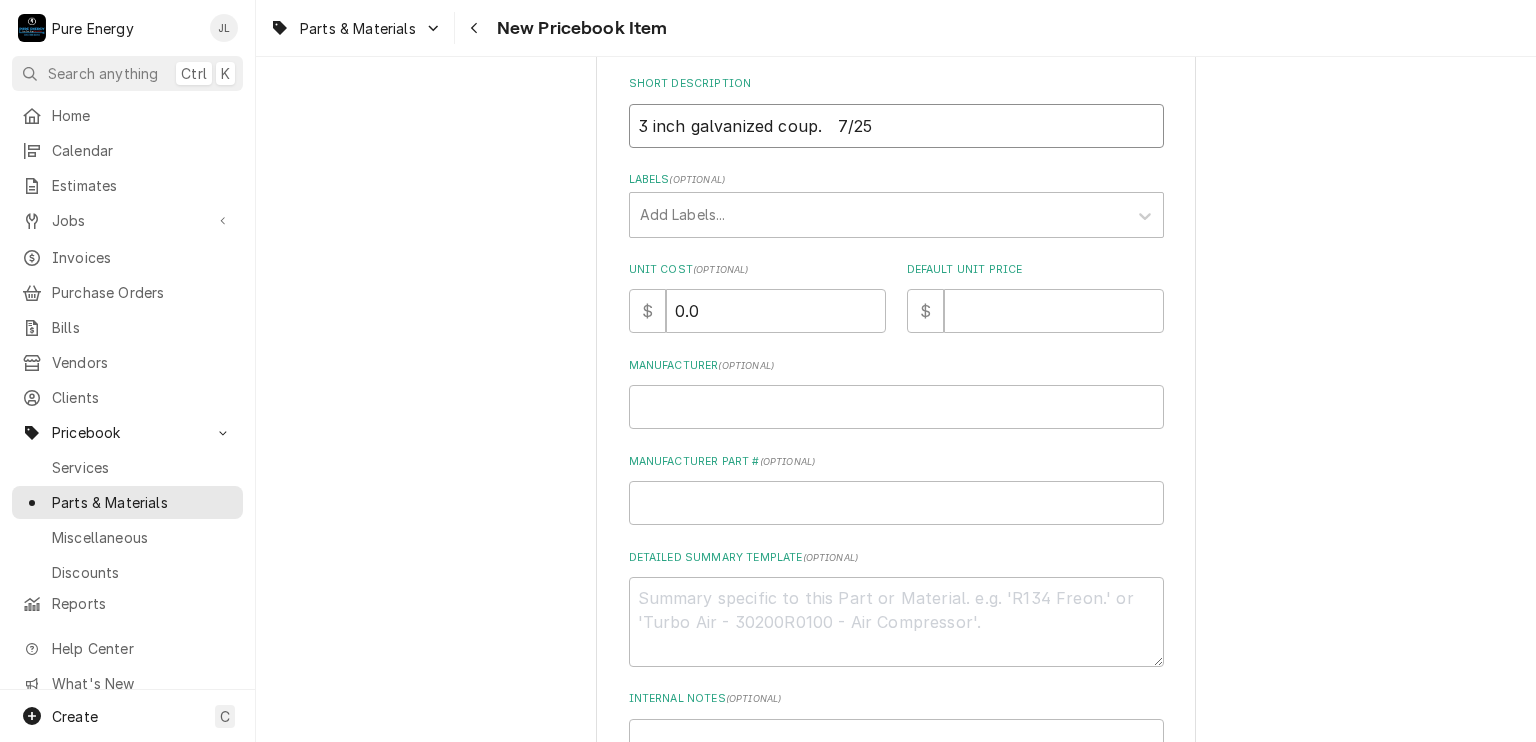 type on "3 inch galvanize coup.   7/25" 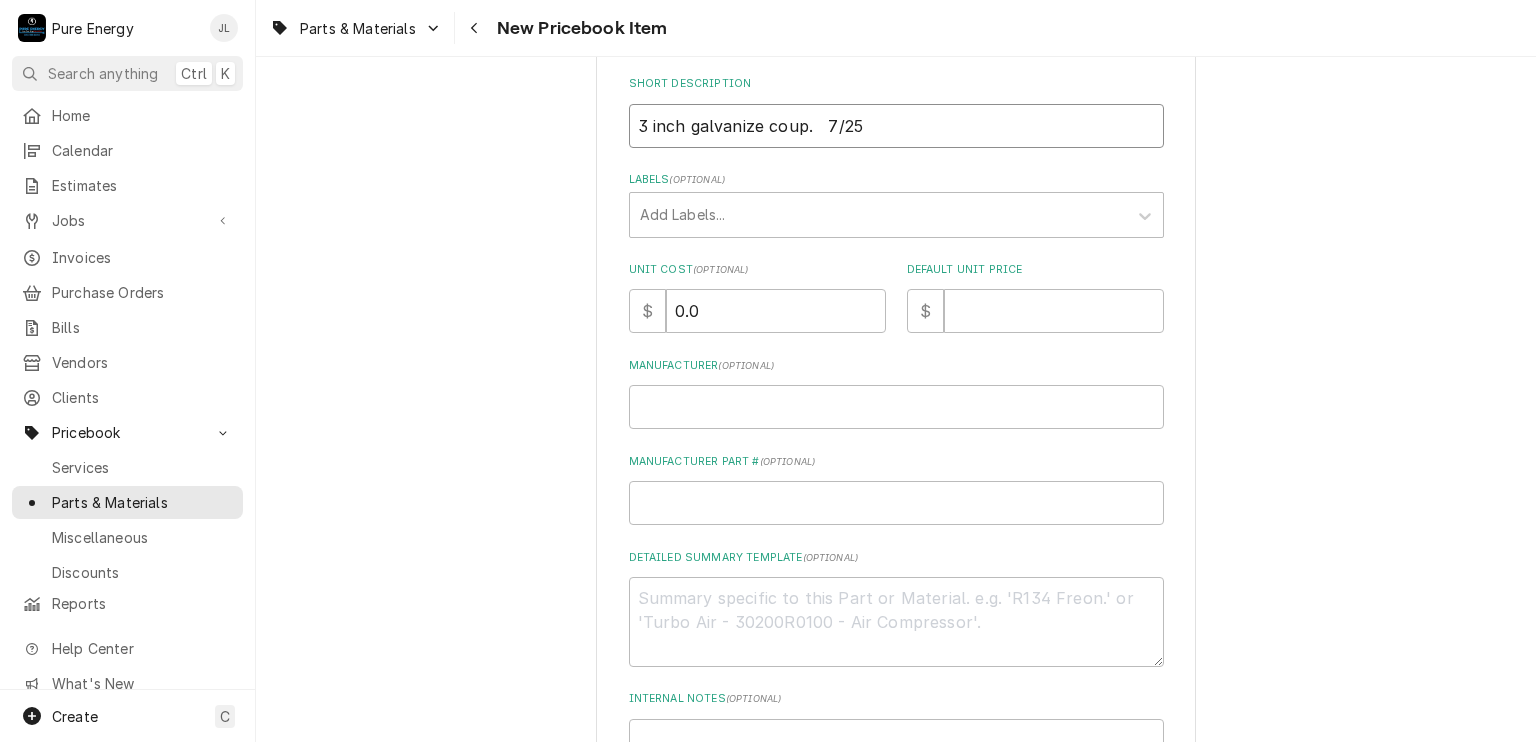 type on "x" 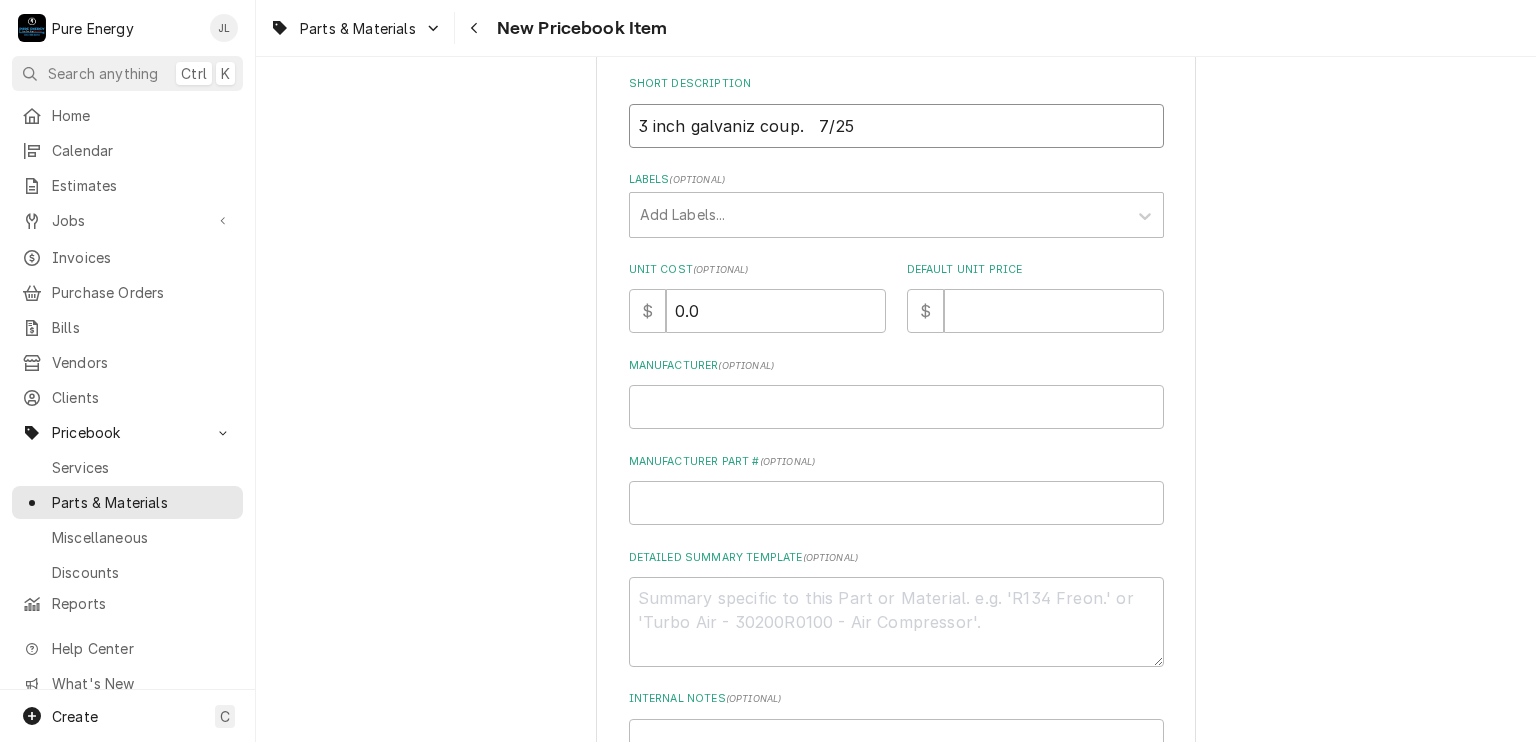 type on "x" 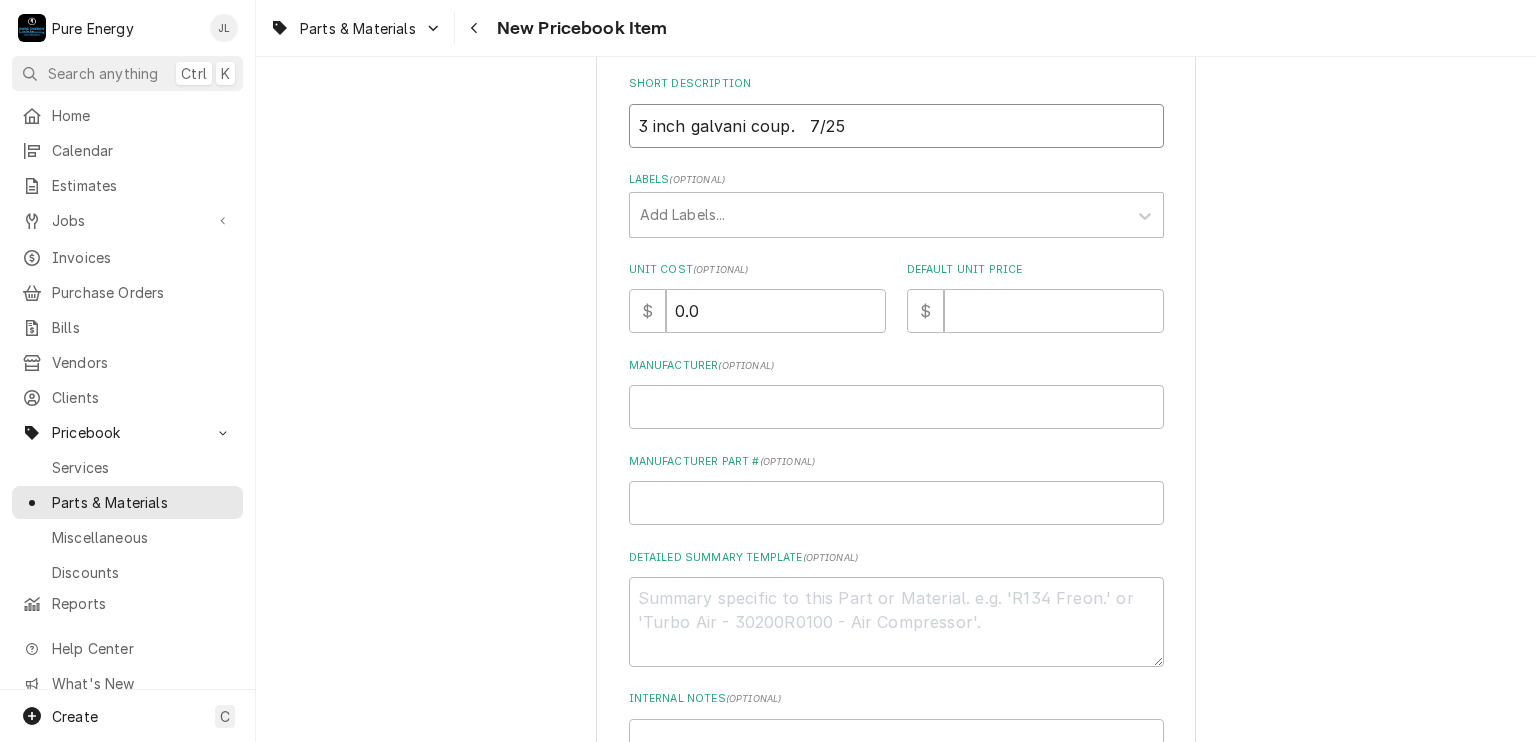 type on "x" 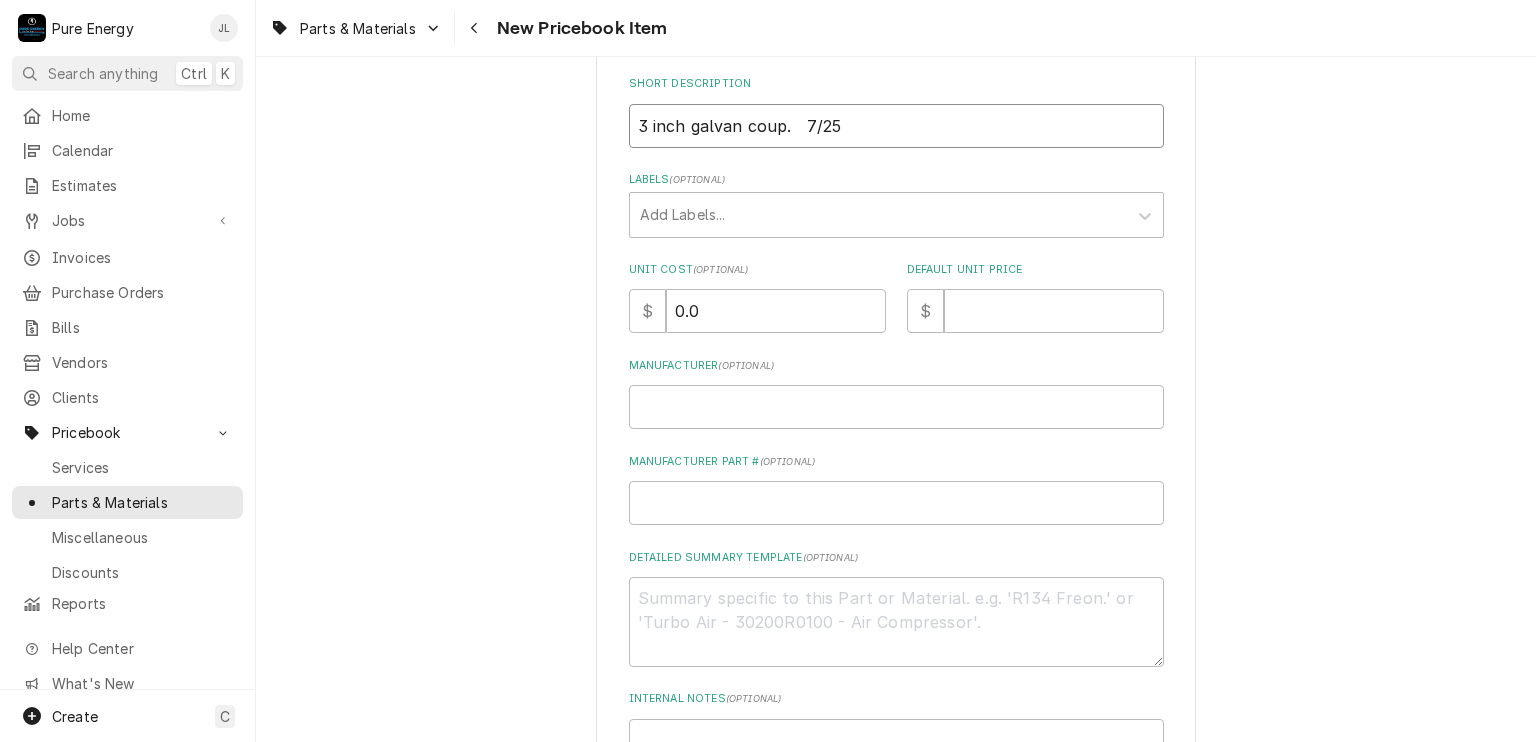 type on "x" 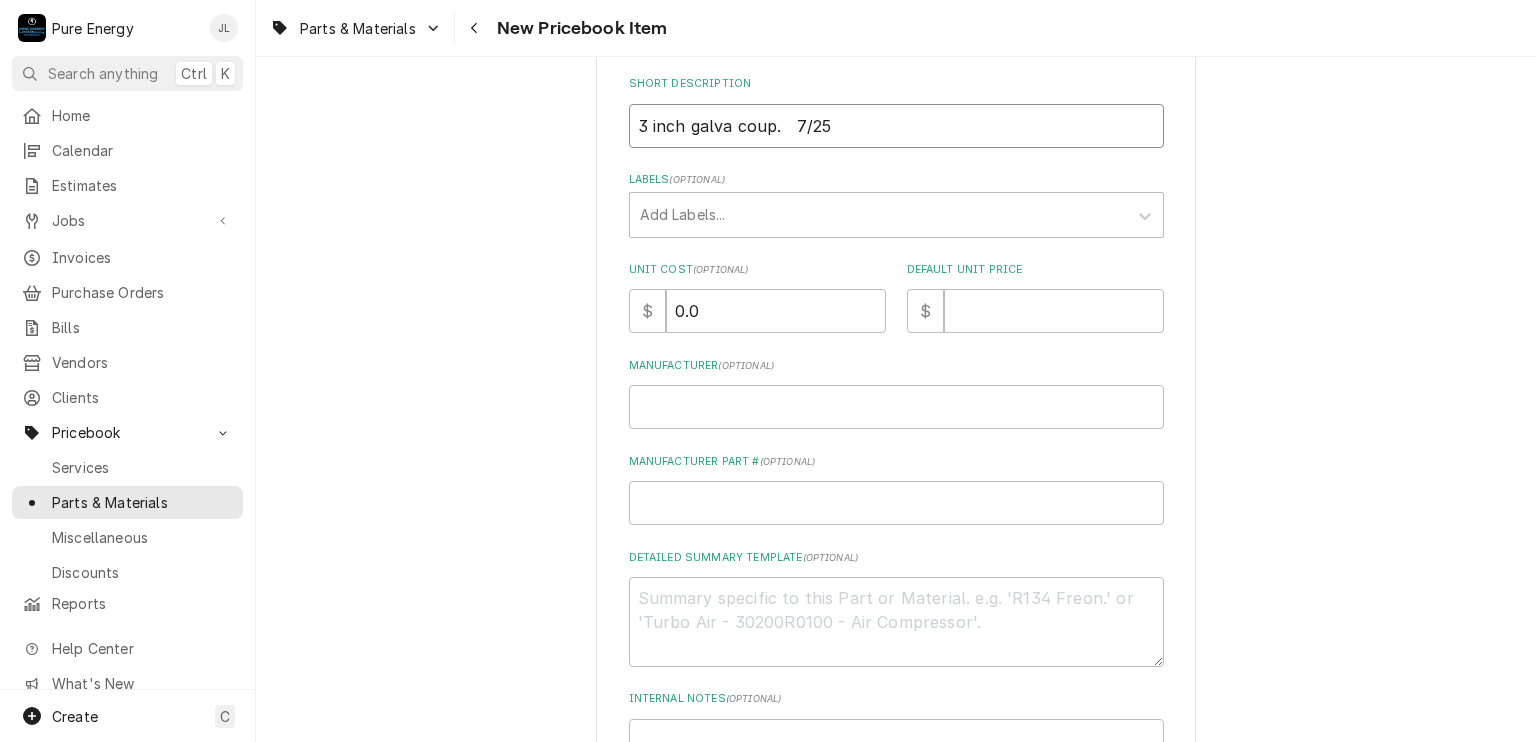 type on "x" 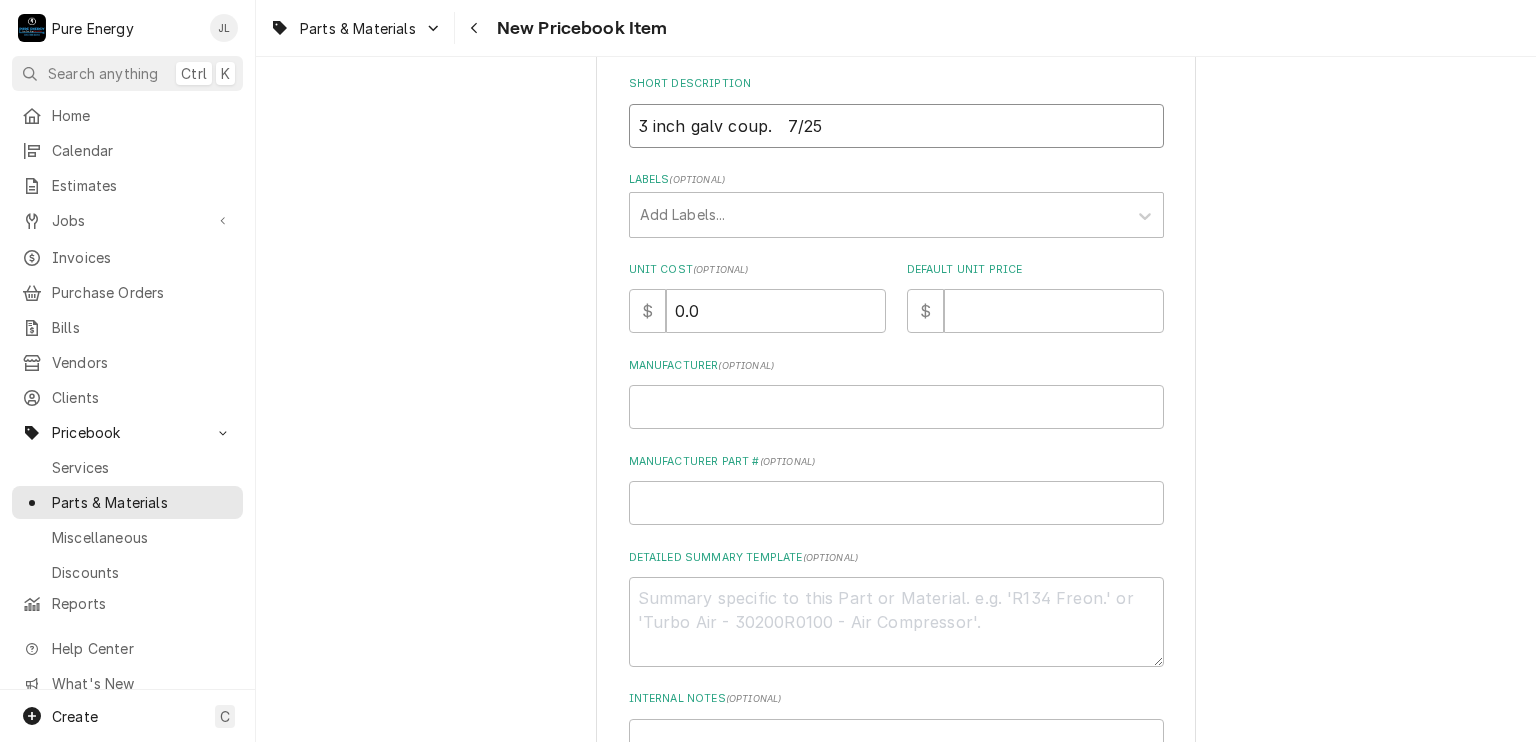type on "x" 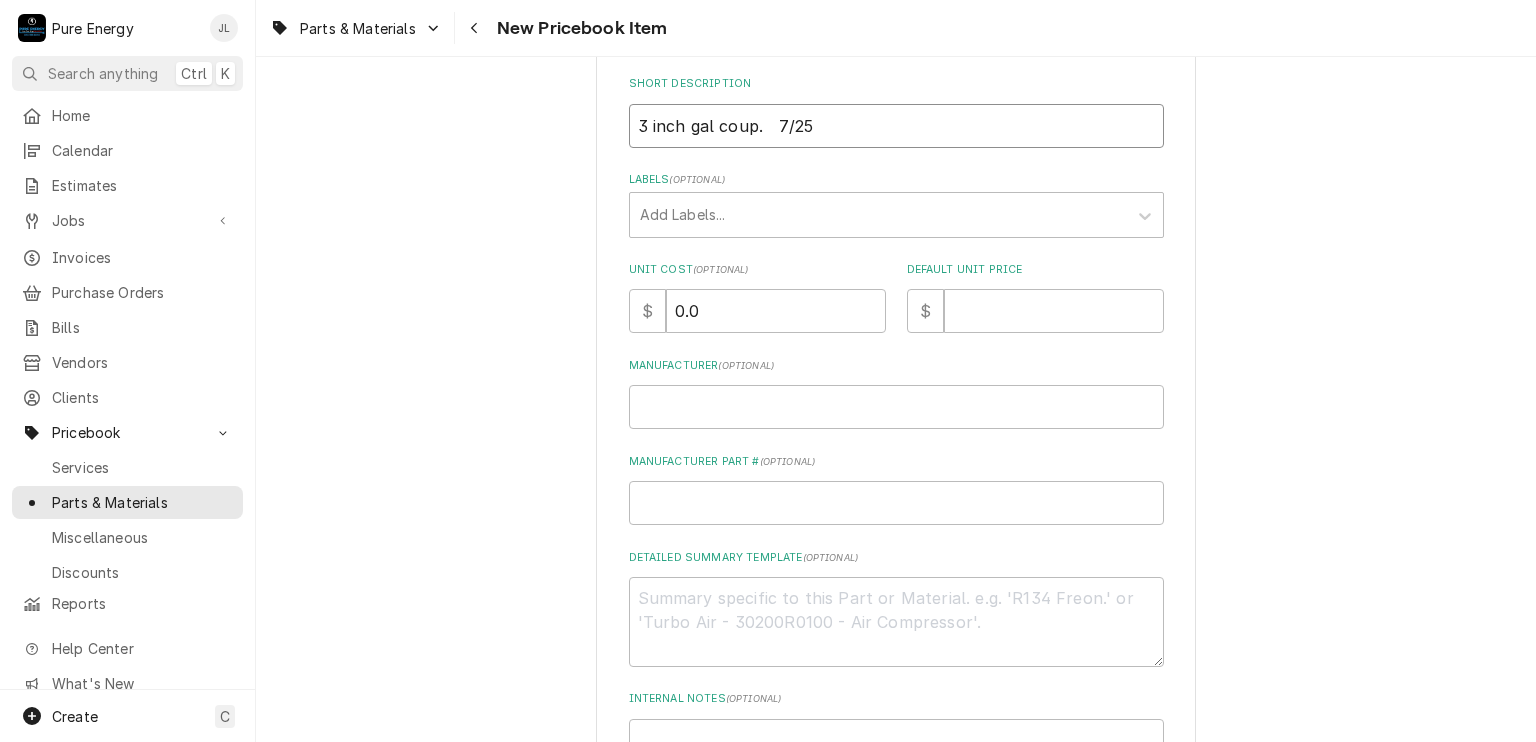 type on "x" 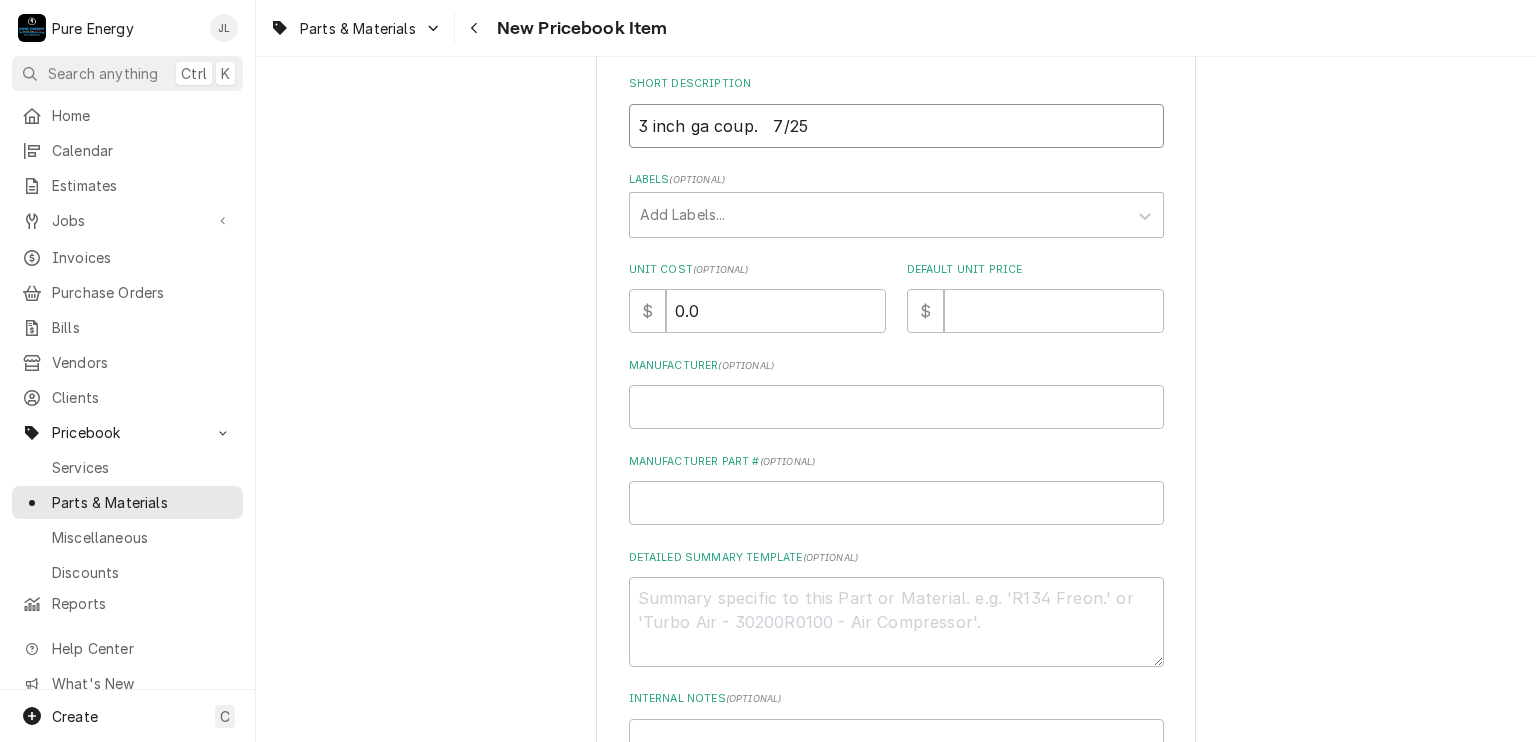 type on "x" 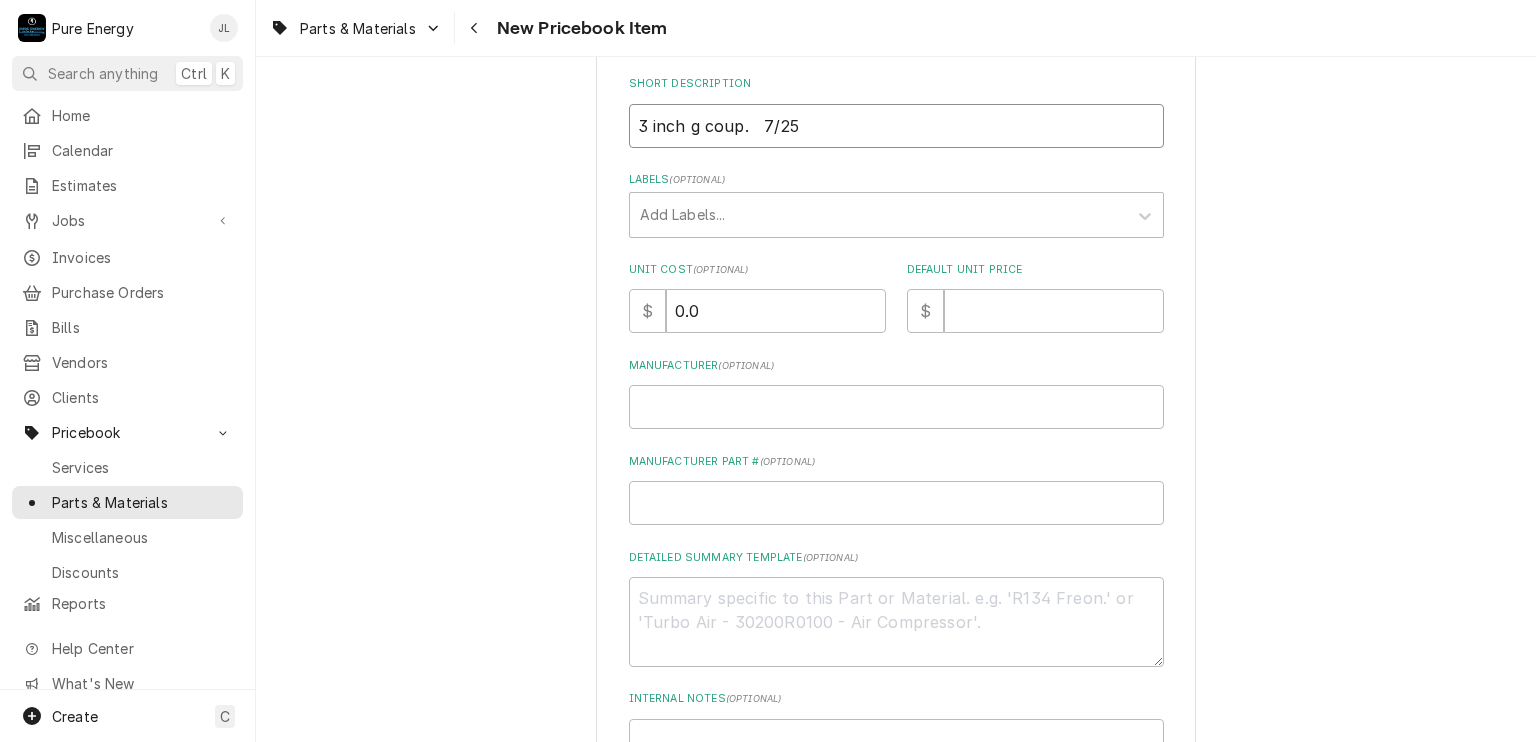 type on "3 inch  coup.   7/25" 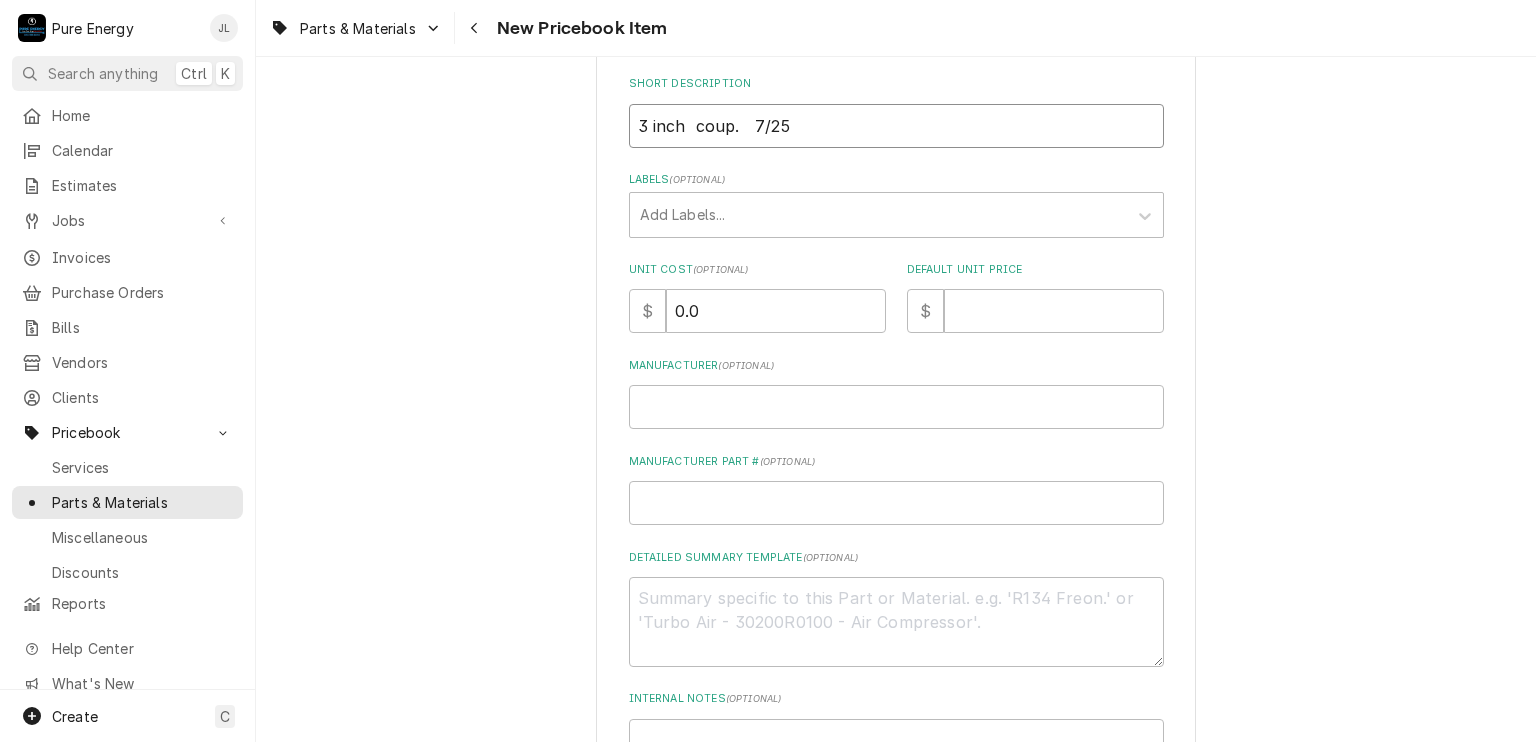 type on "x" 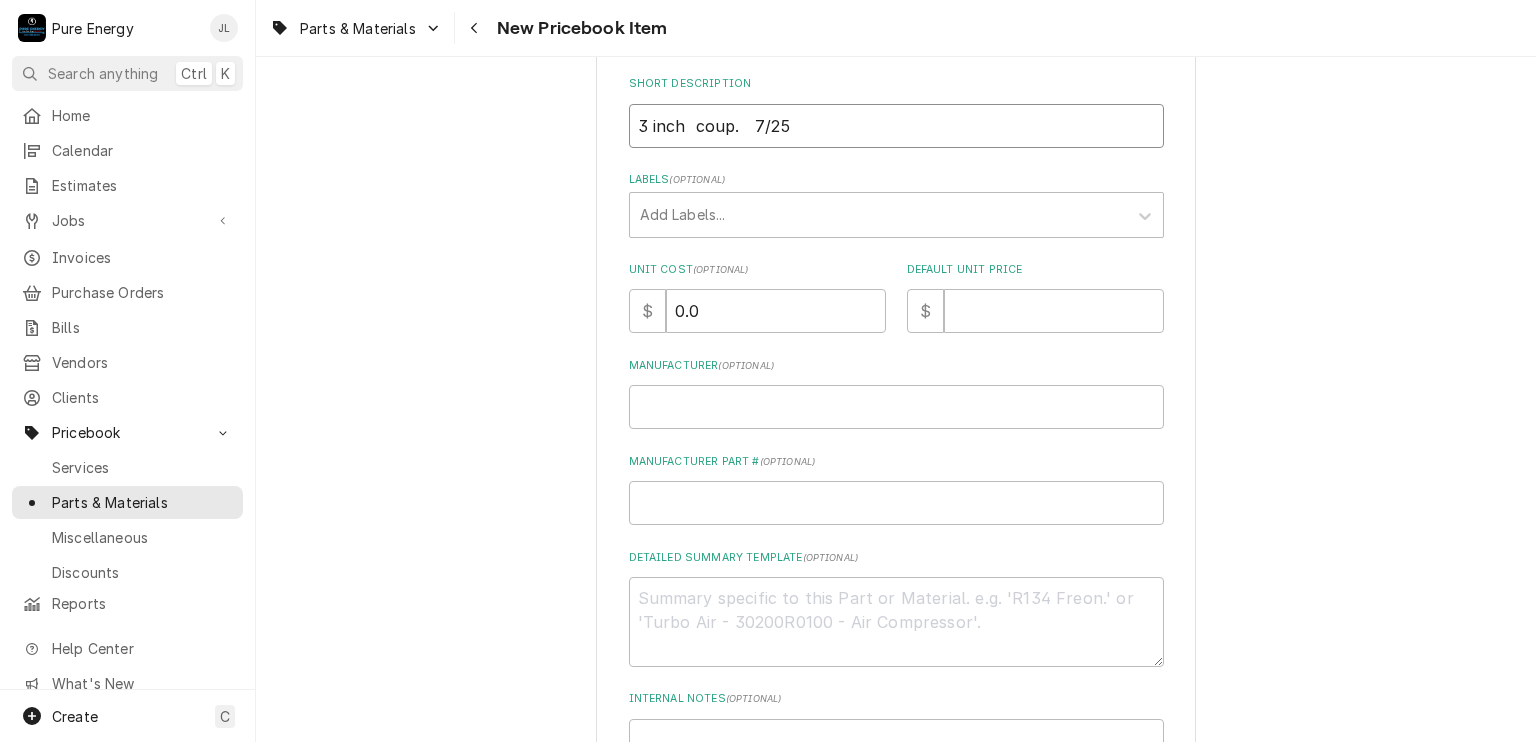type on "3 inch m coup.   7/25" 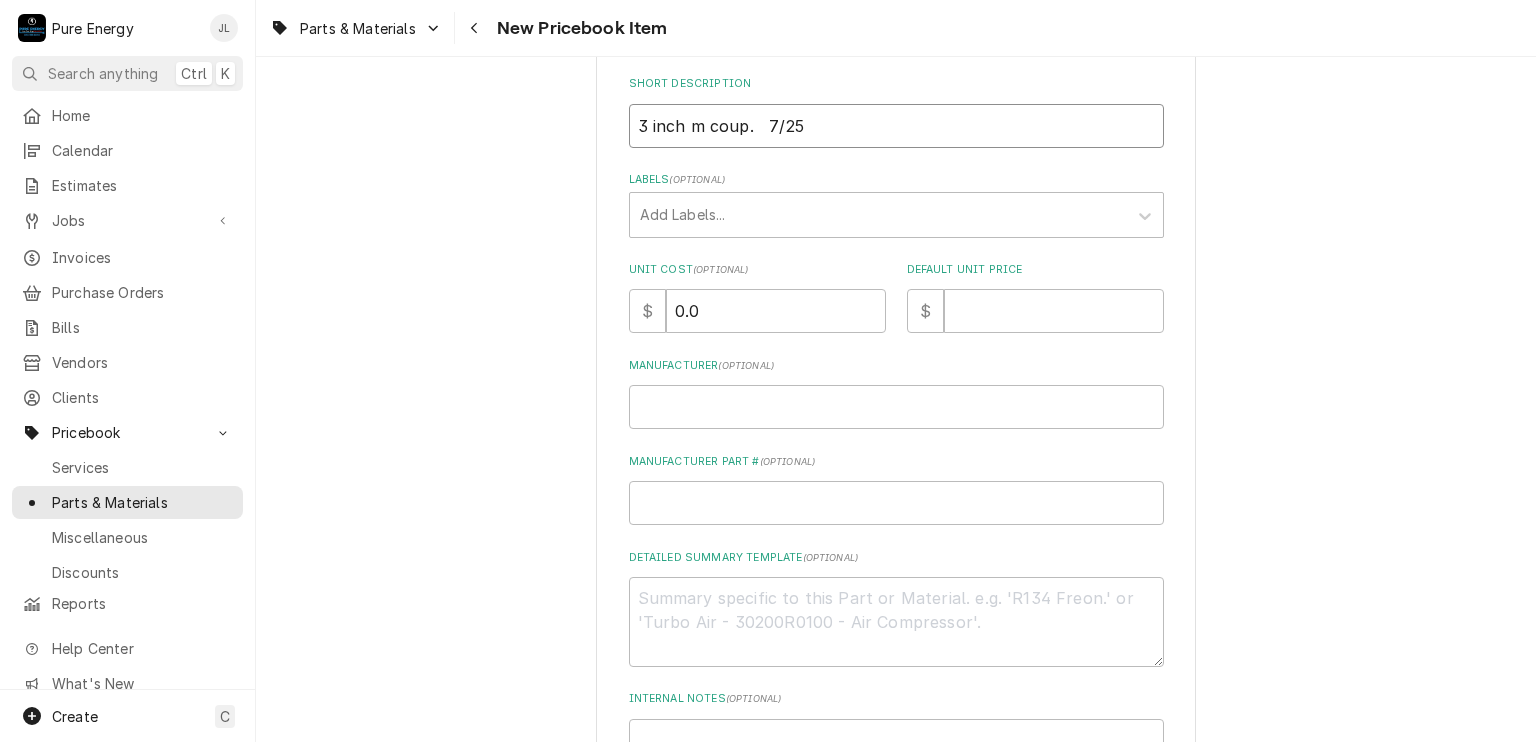 type on "x" 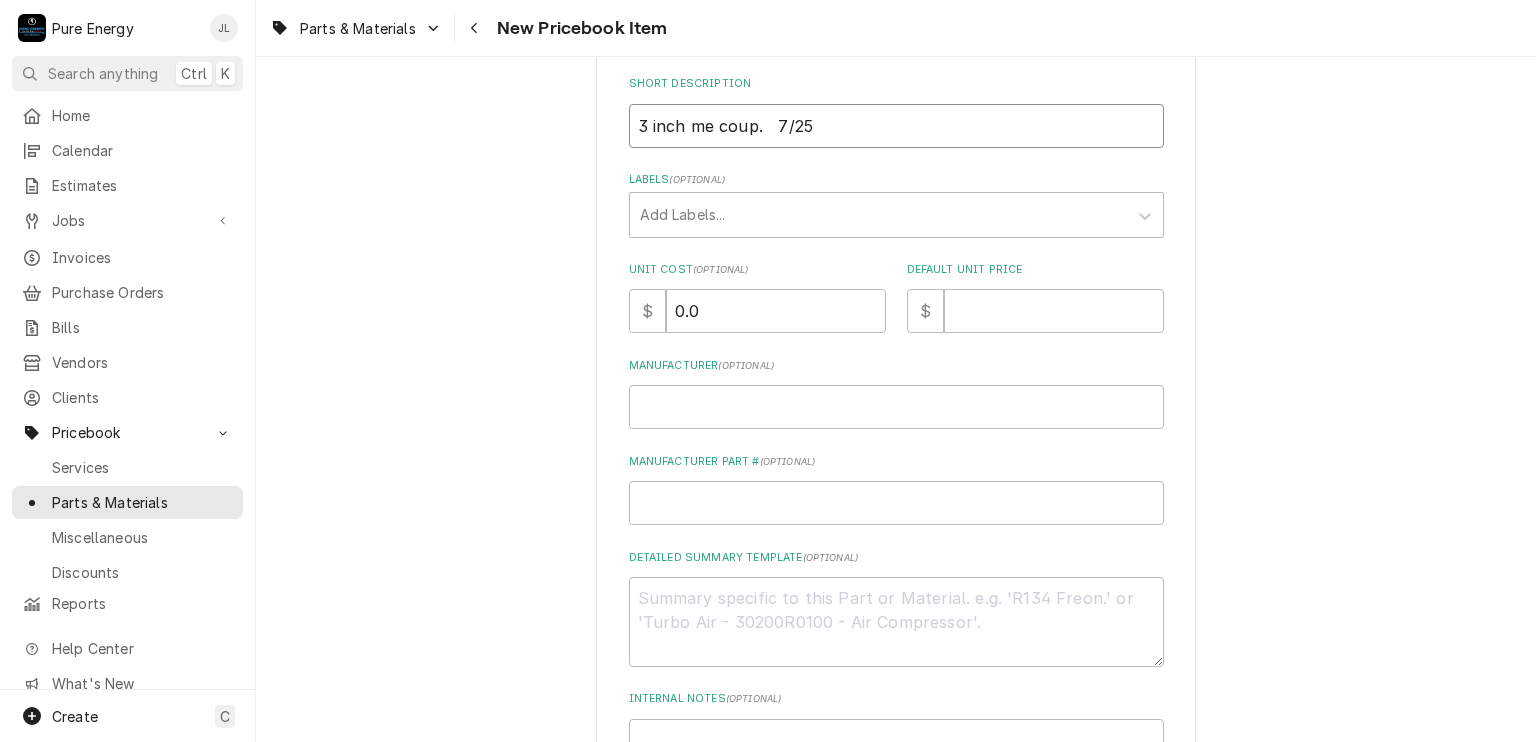 type on "x" 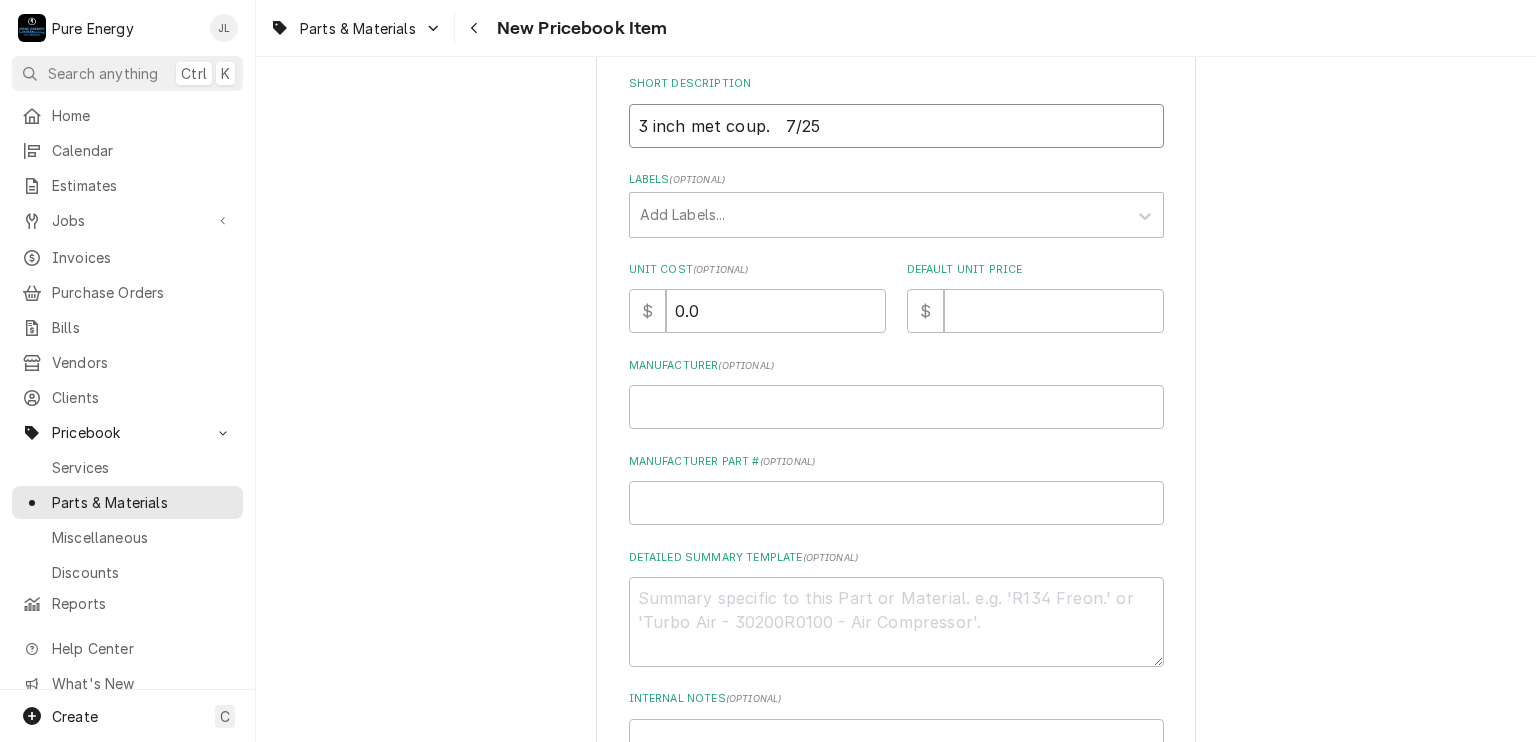 type on "x" 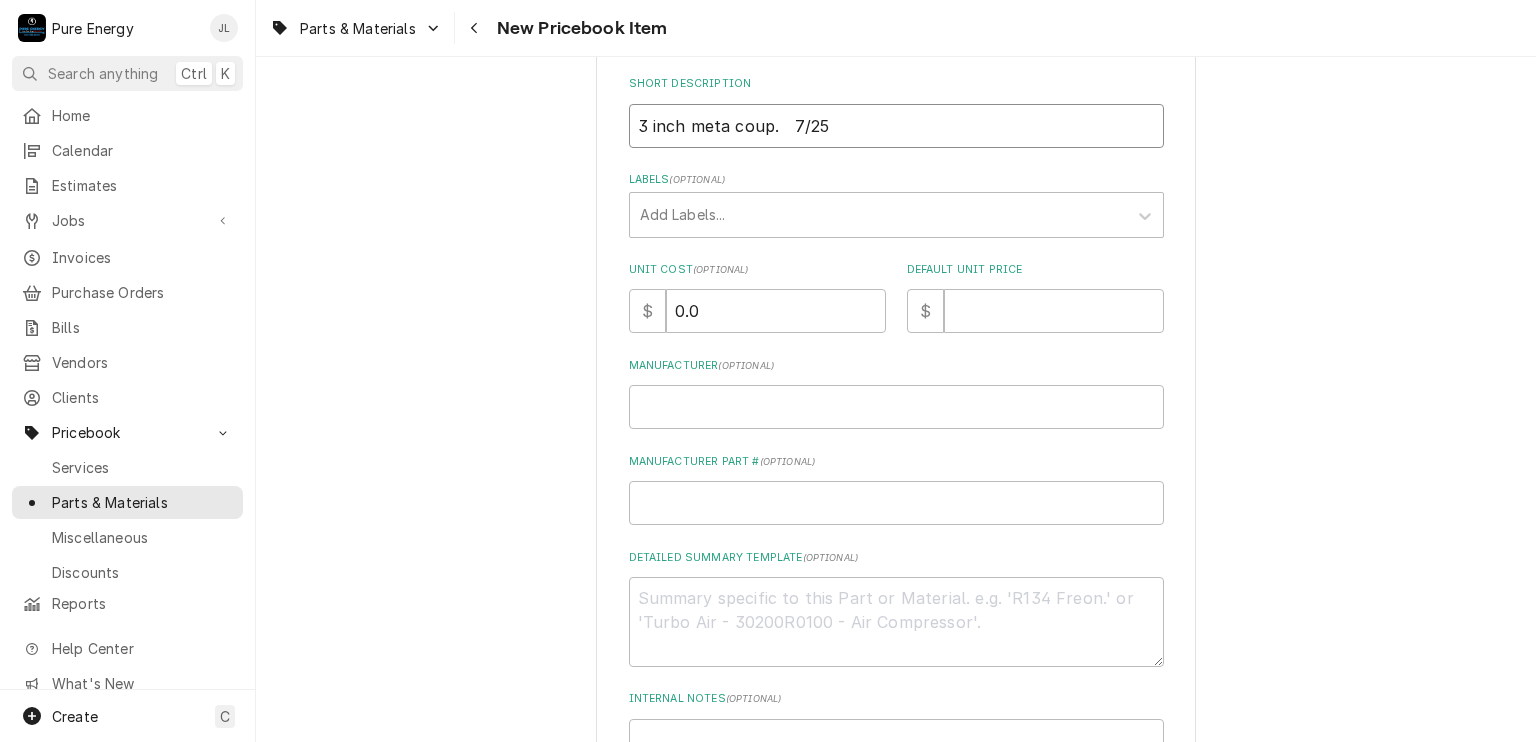 type on "3 inch metal coup.   7/25" 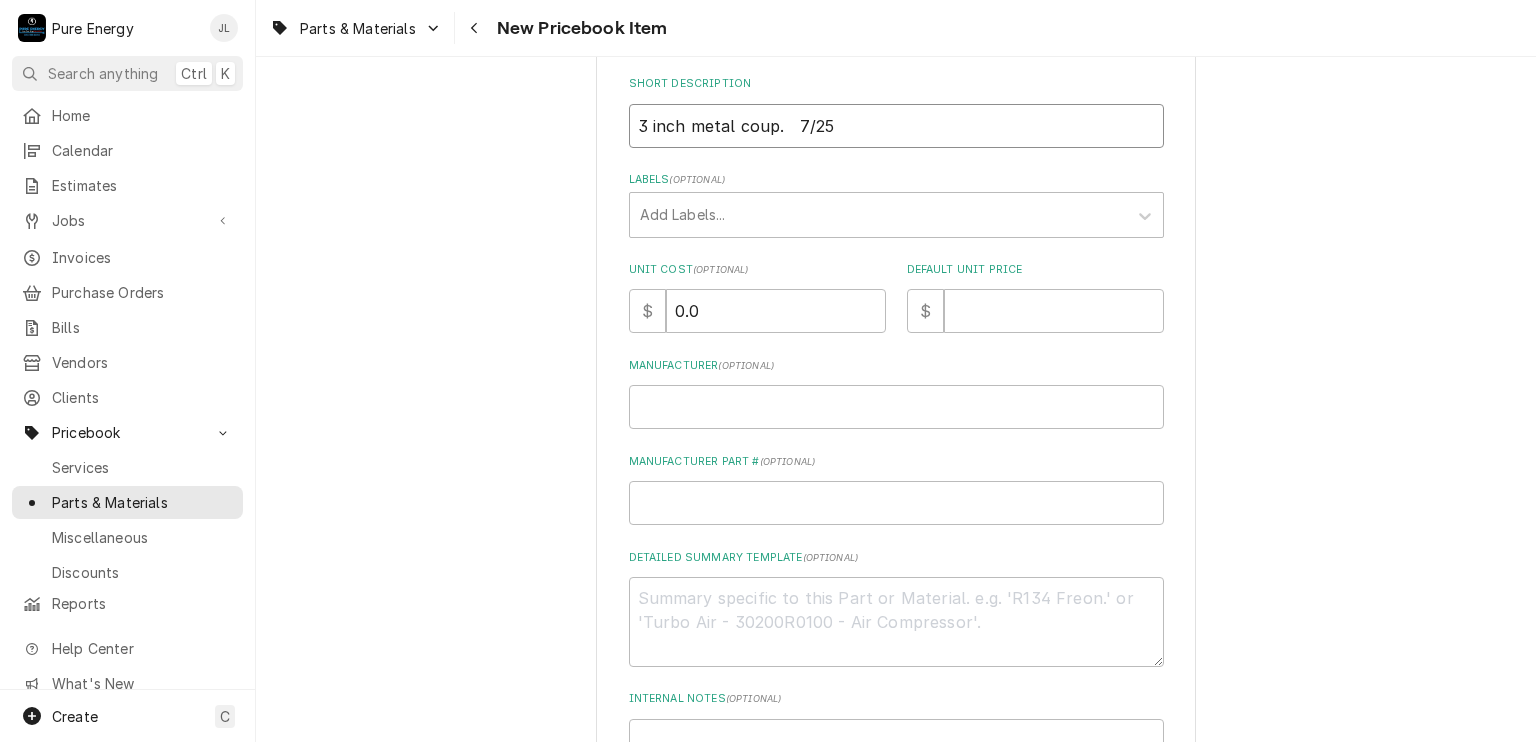 click on "3 inch metal coup.   7/25" at bounding box center (896, 126) 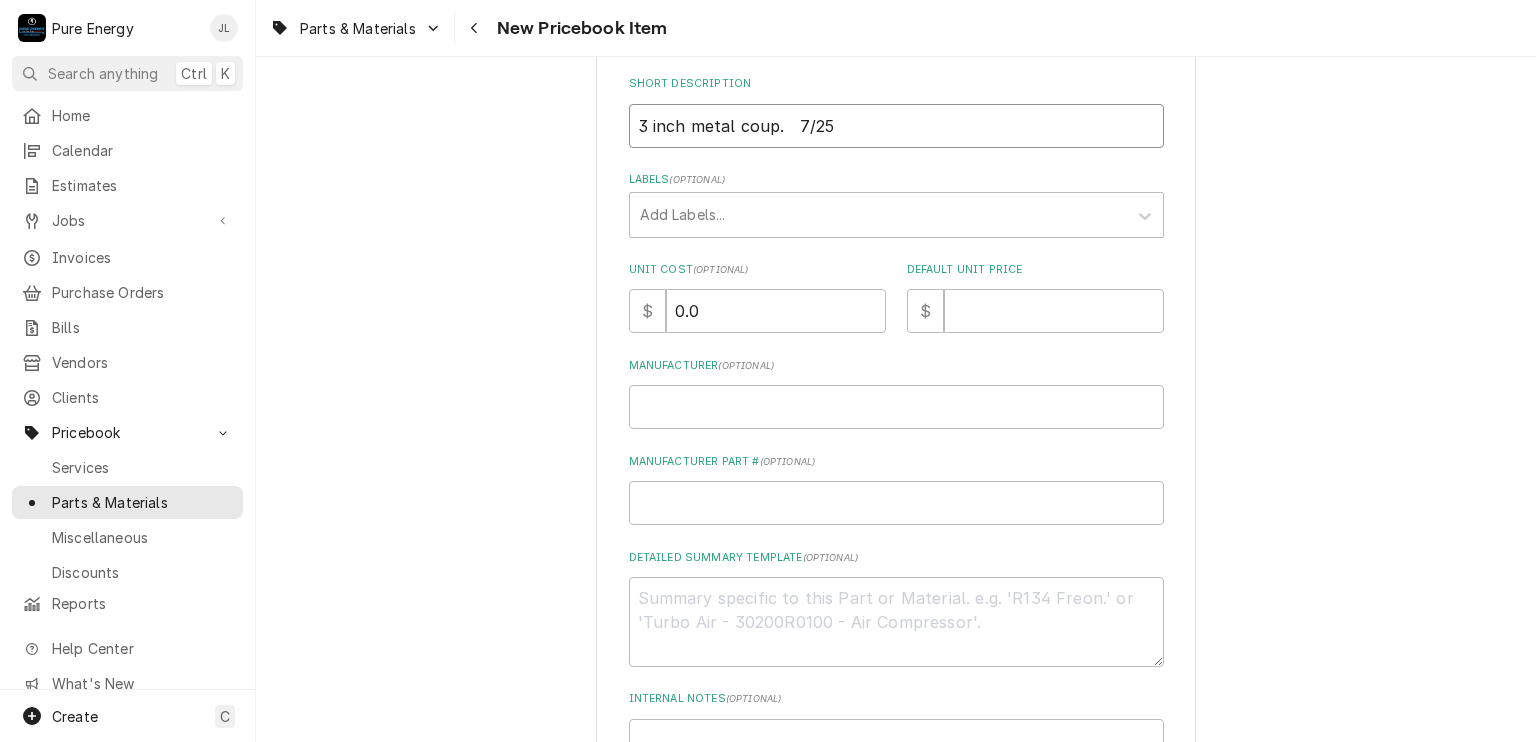 type on "x" 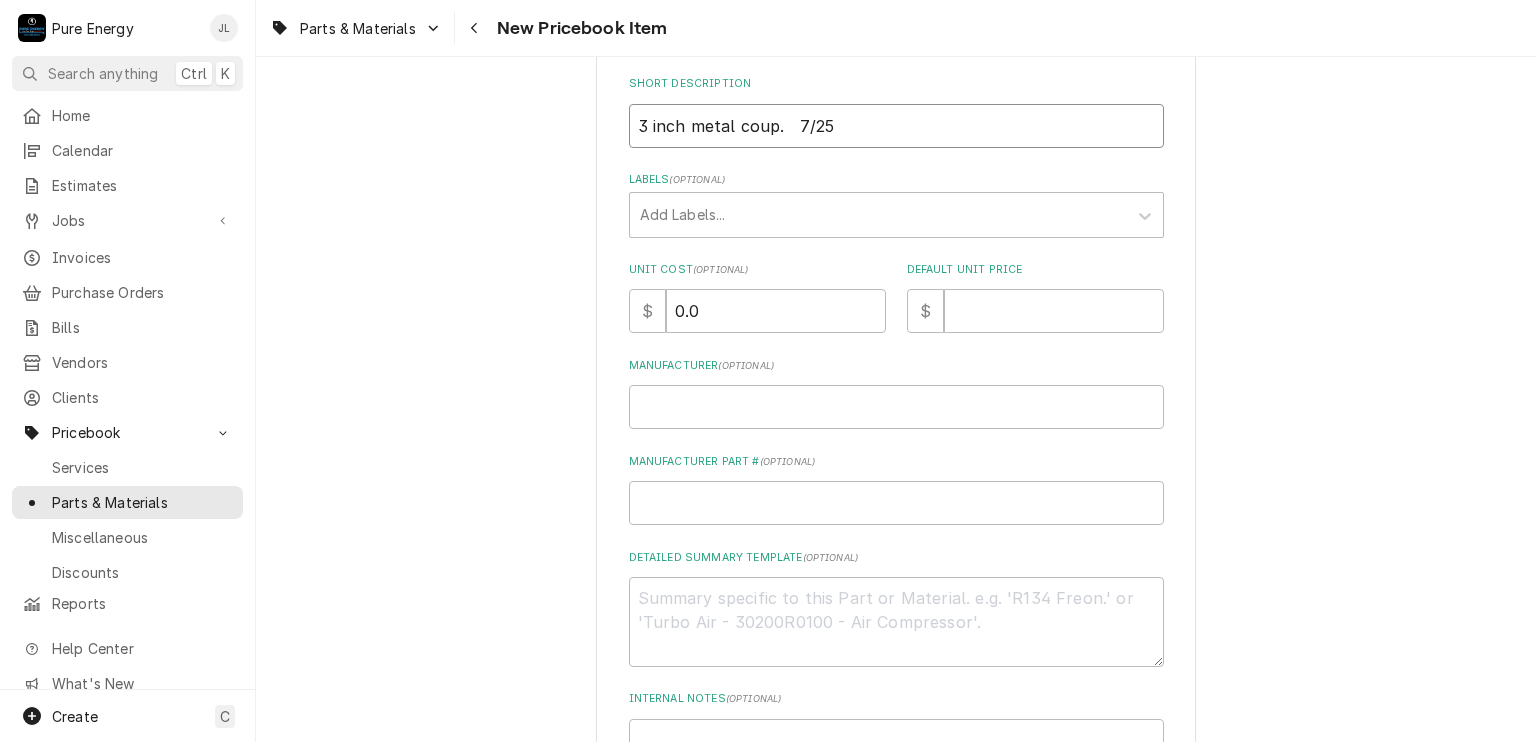 type on "3 inch metal coup. g  7/25" 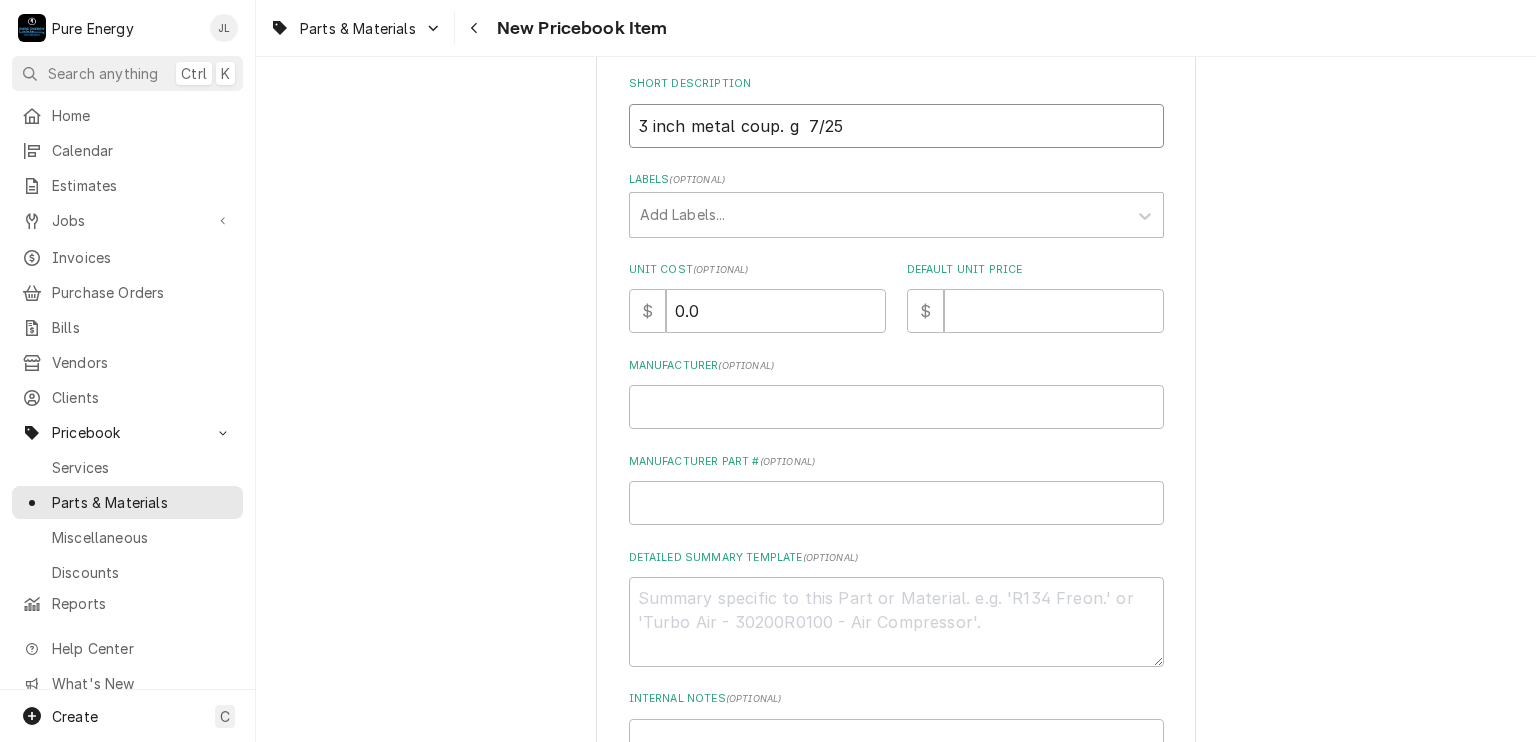 type on "x" 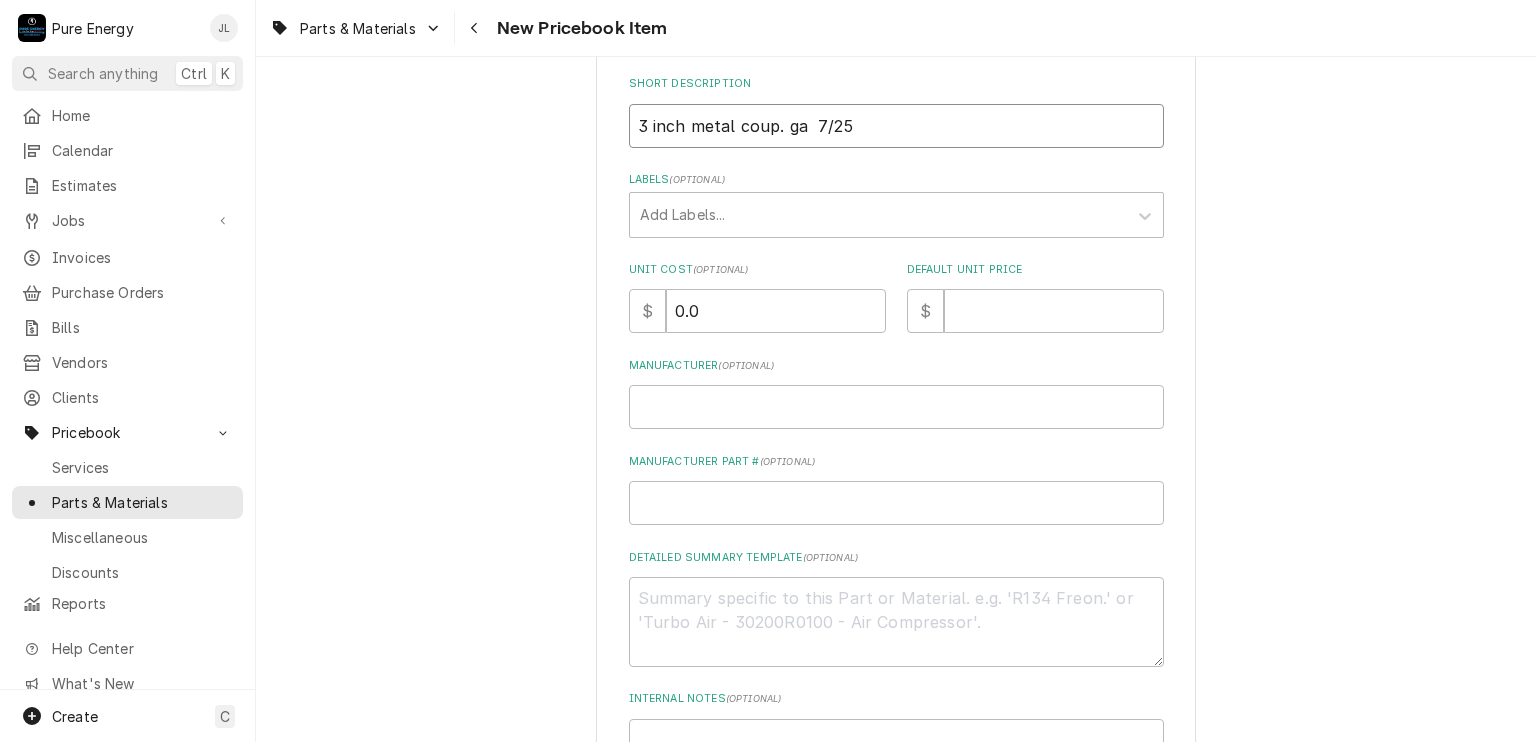 type on "x" 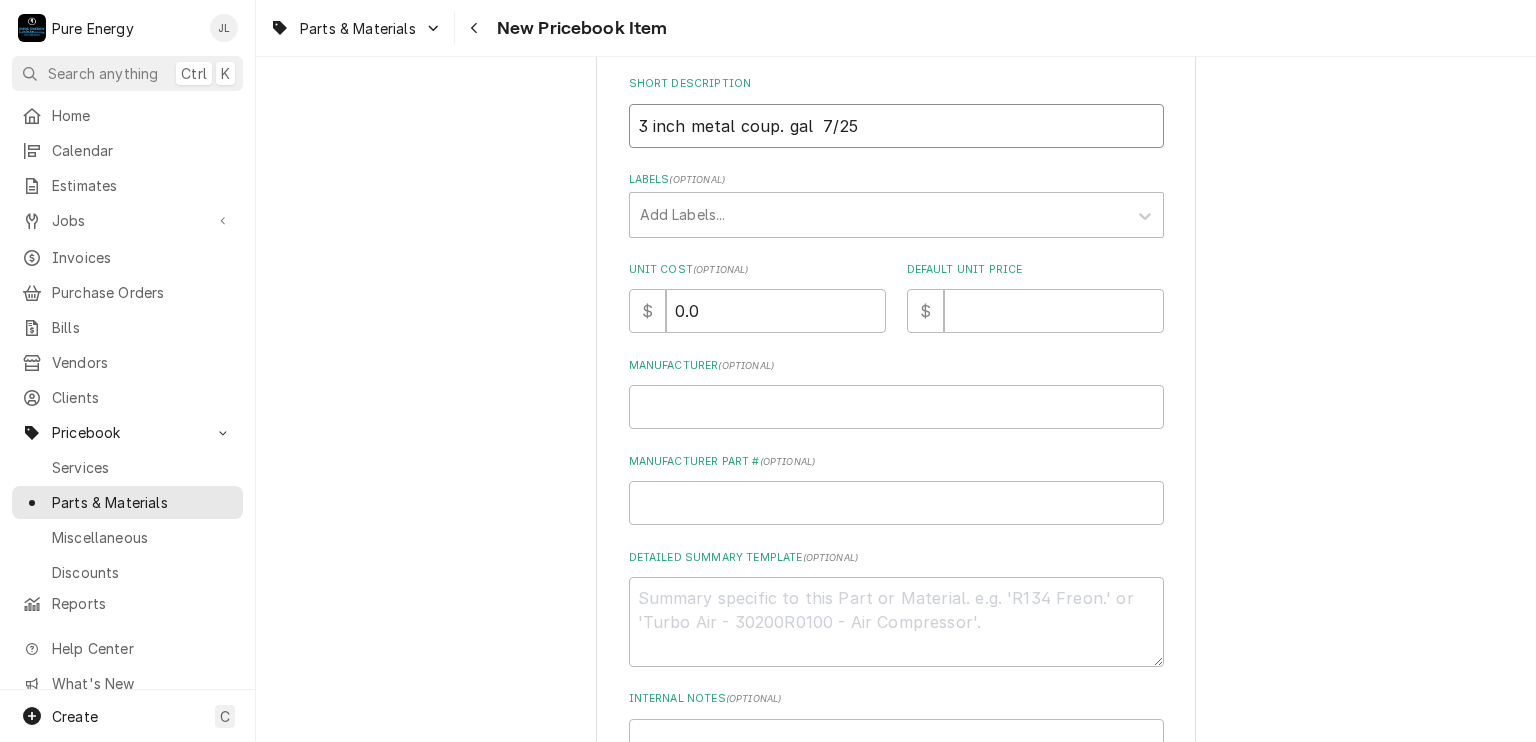 type on "x" 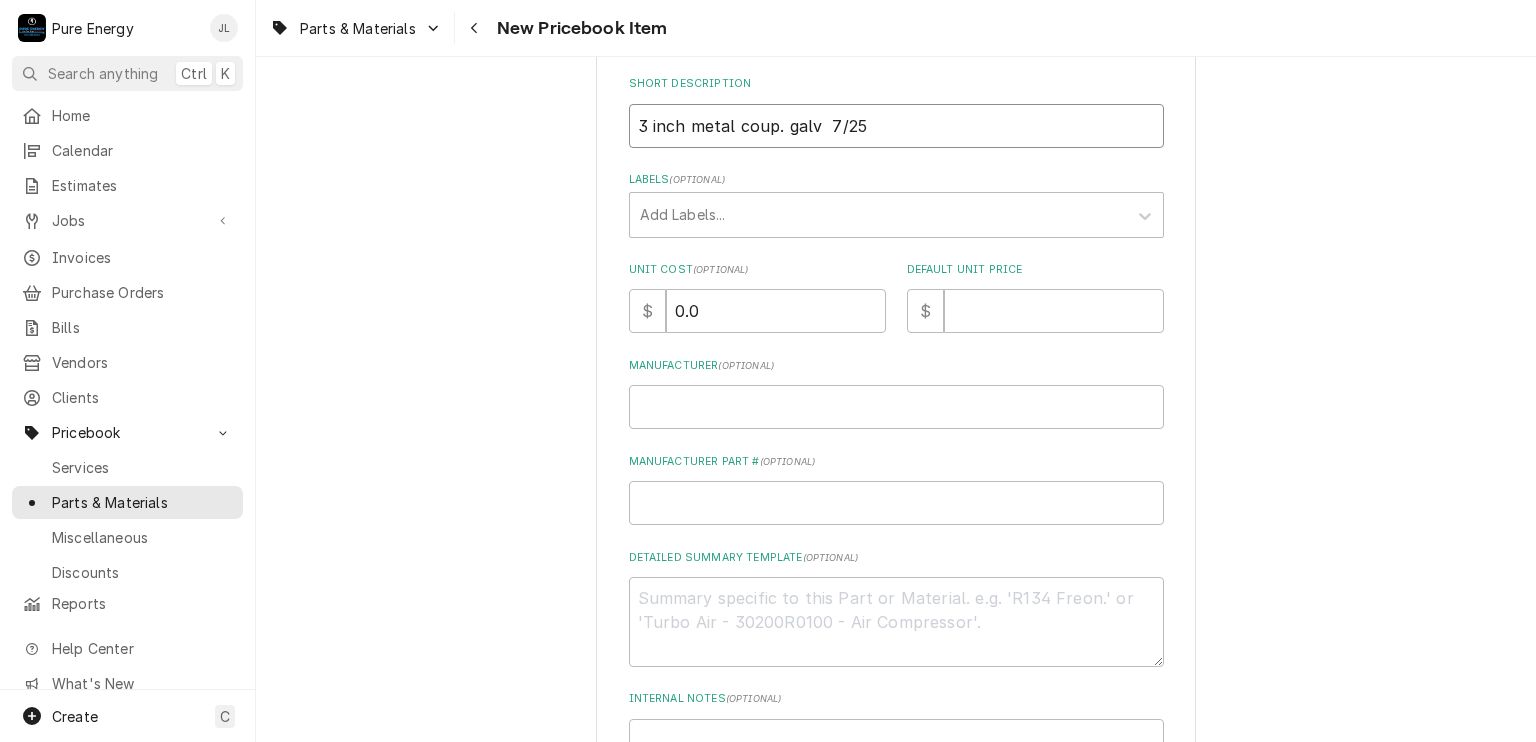 type on "x" 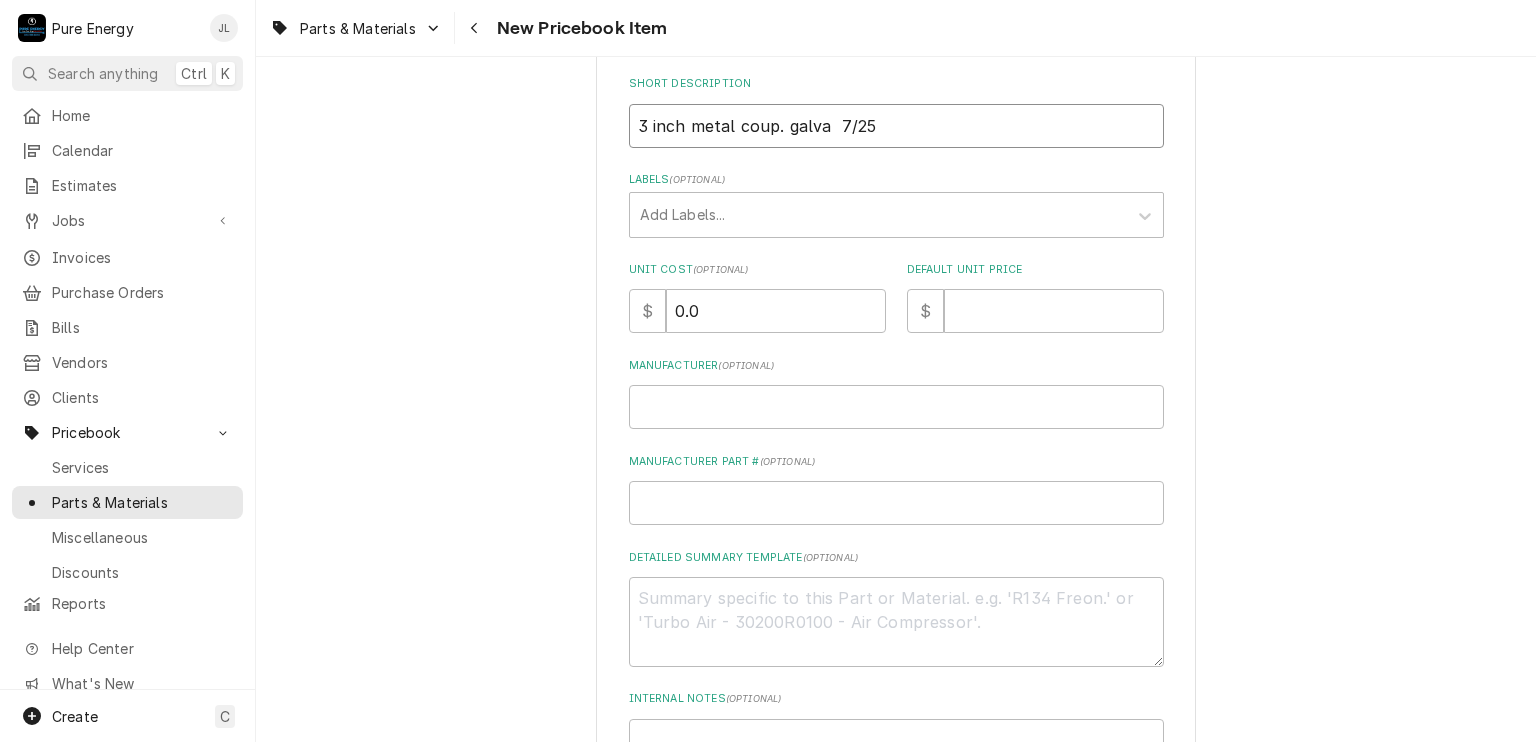 type on "x" 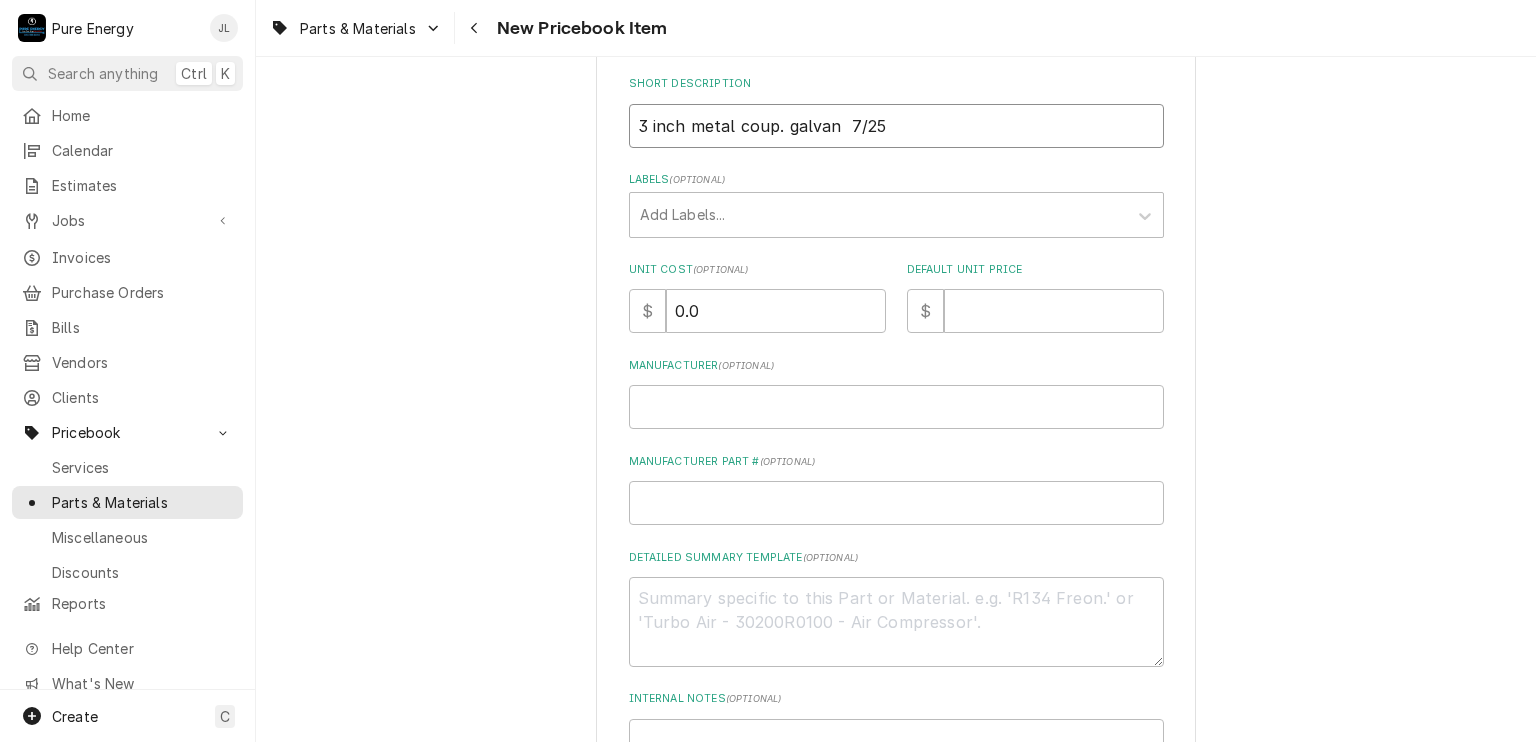type on "x" 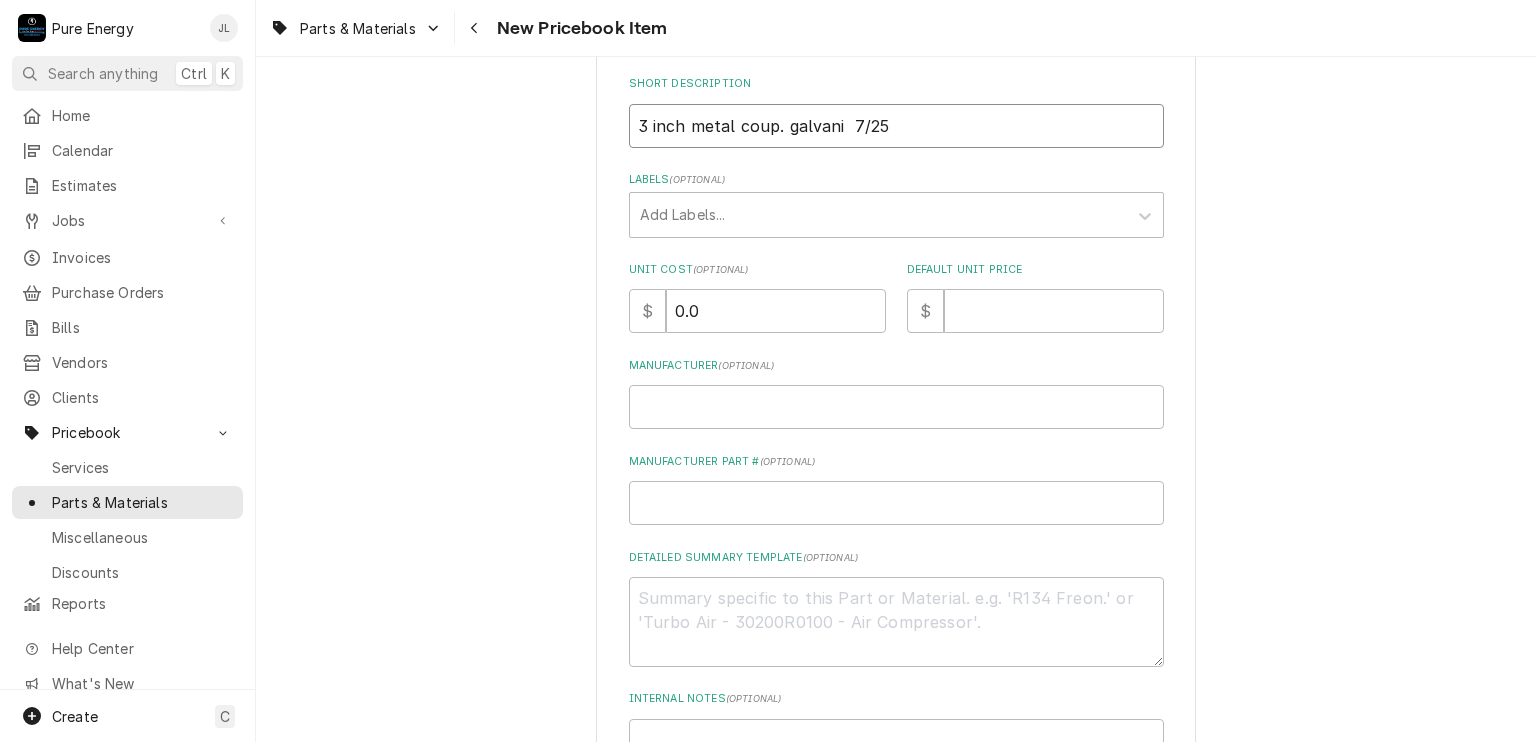 type on "x" 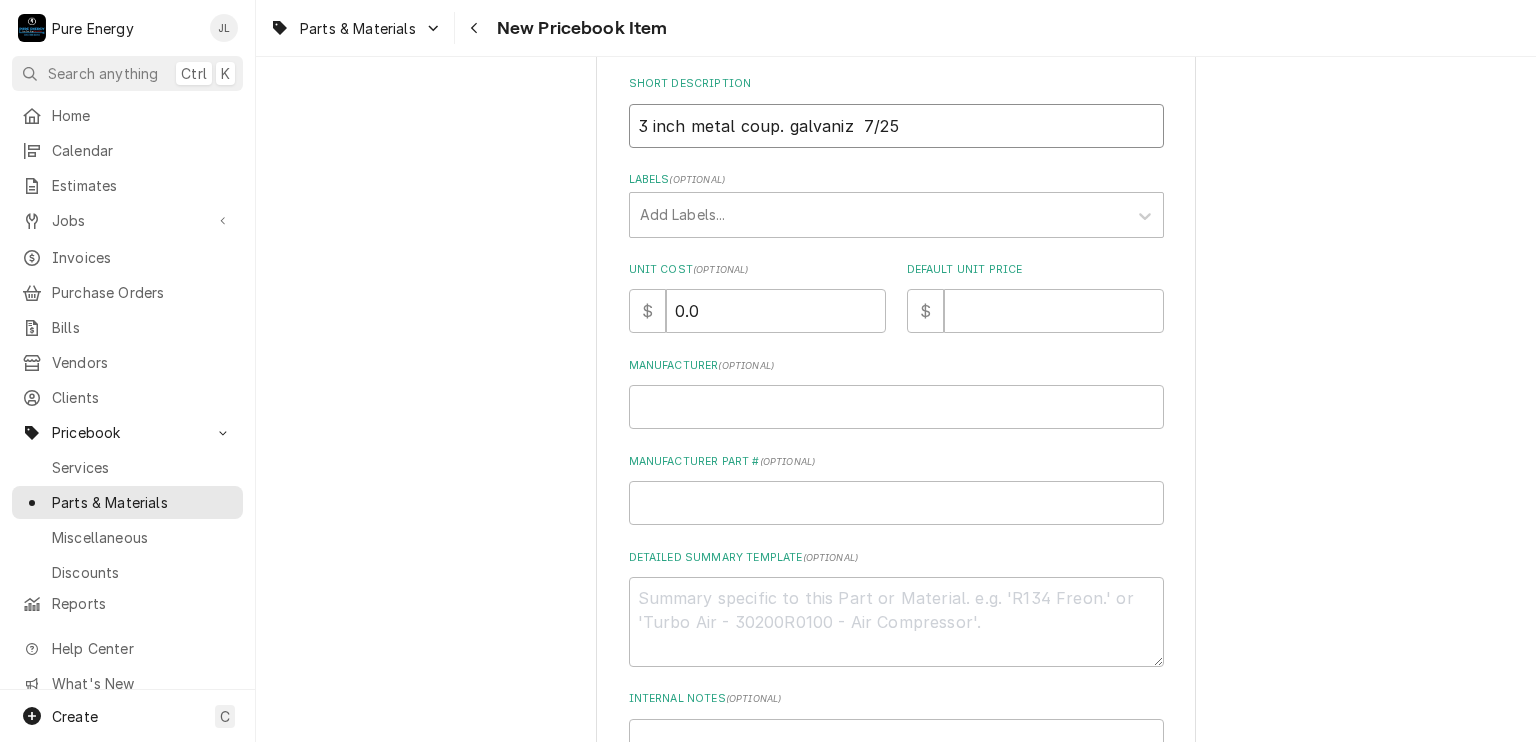type on "x" 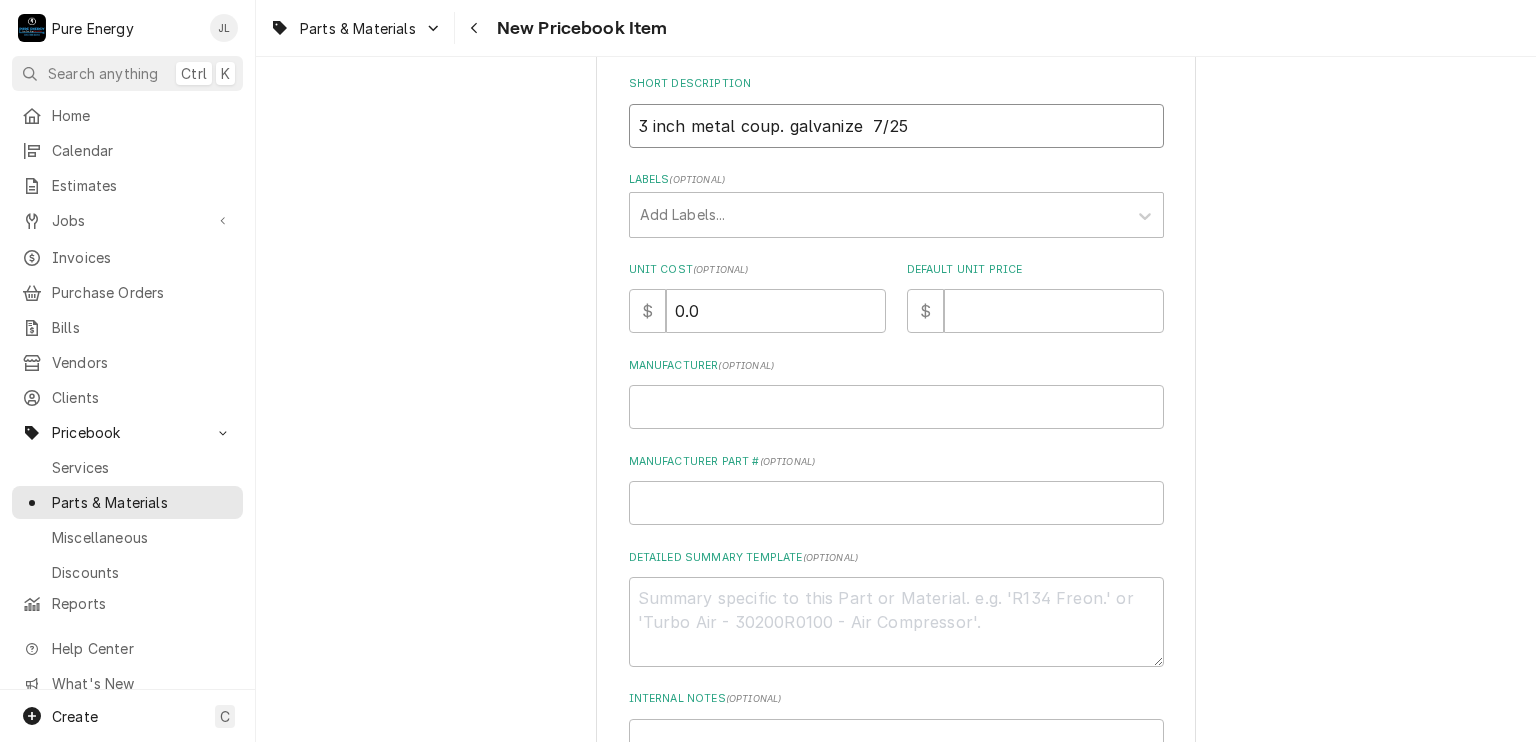 type on "x" 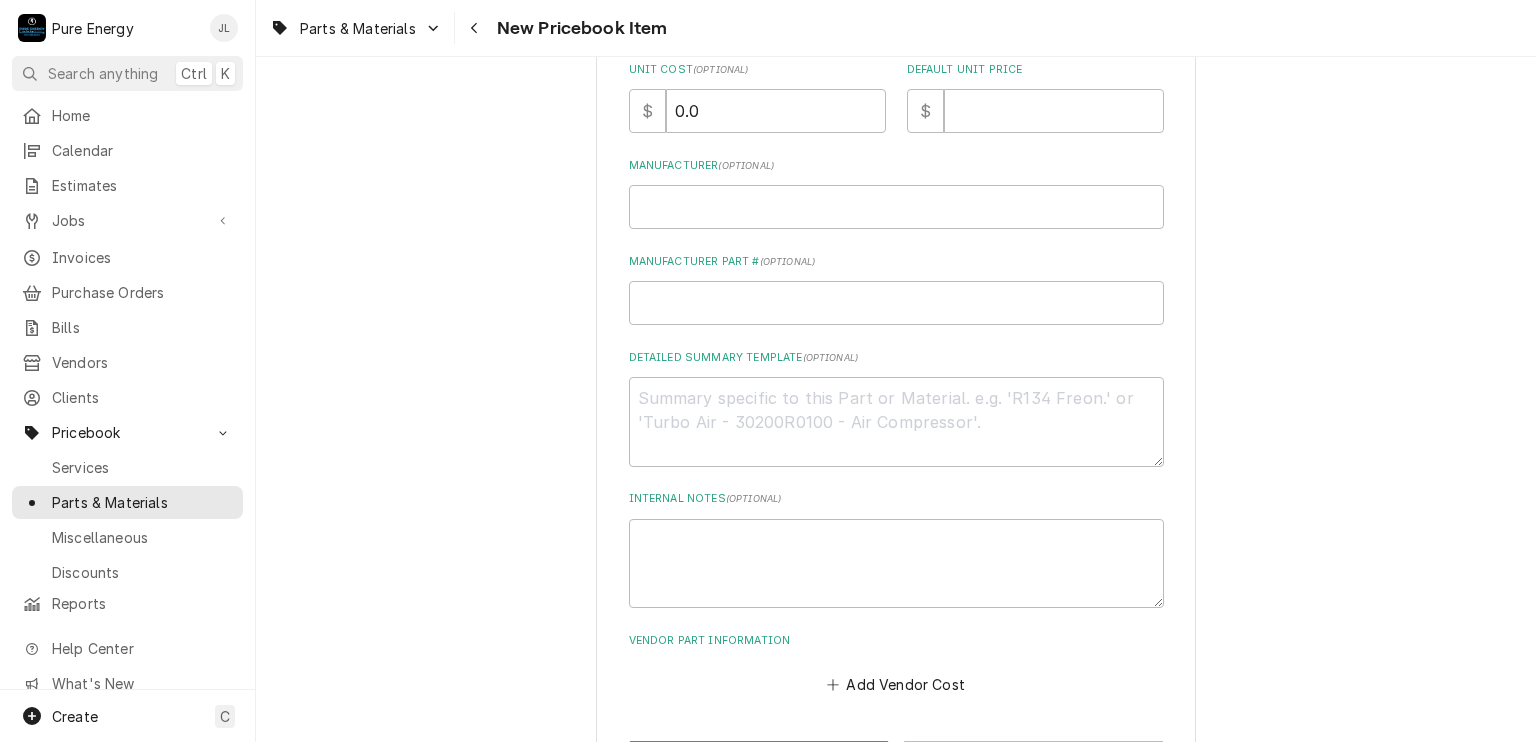 scroll, scrollTop: 575, scrollLeft: 0, axis: vertical 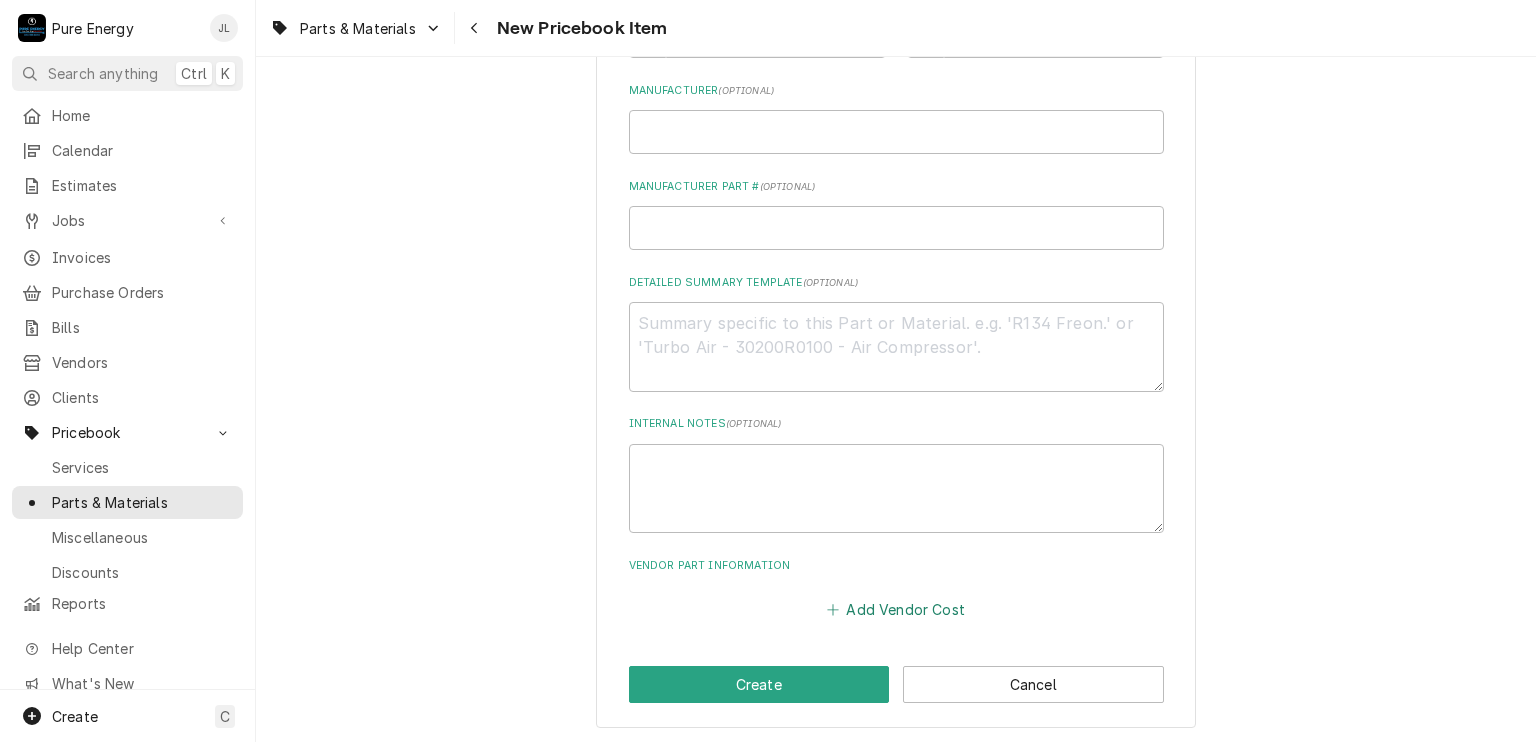 type on "3 inch metal coup. galvanized  7/25" 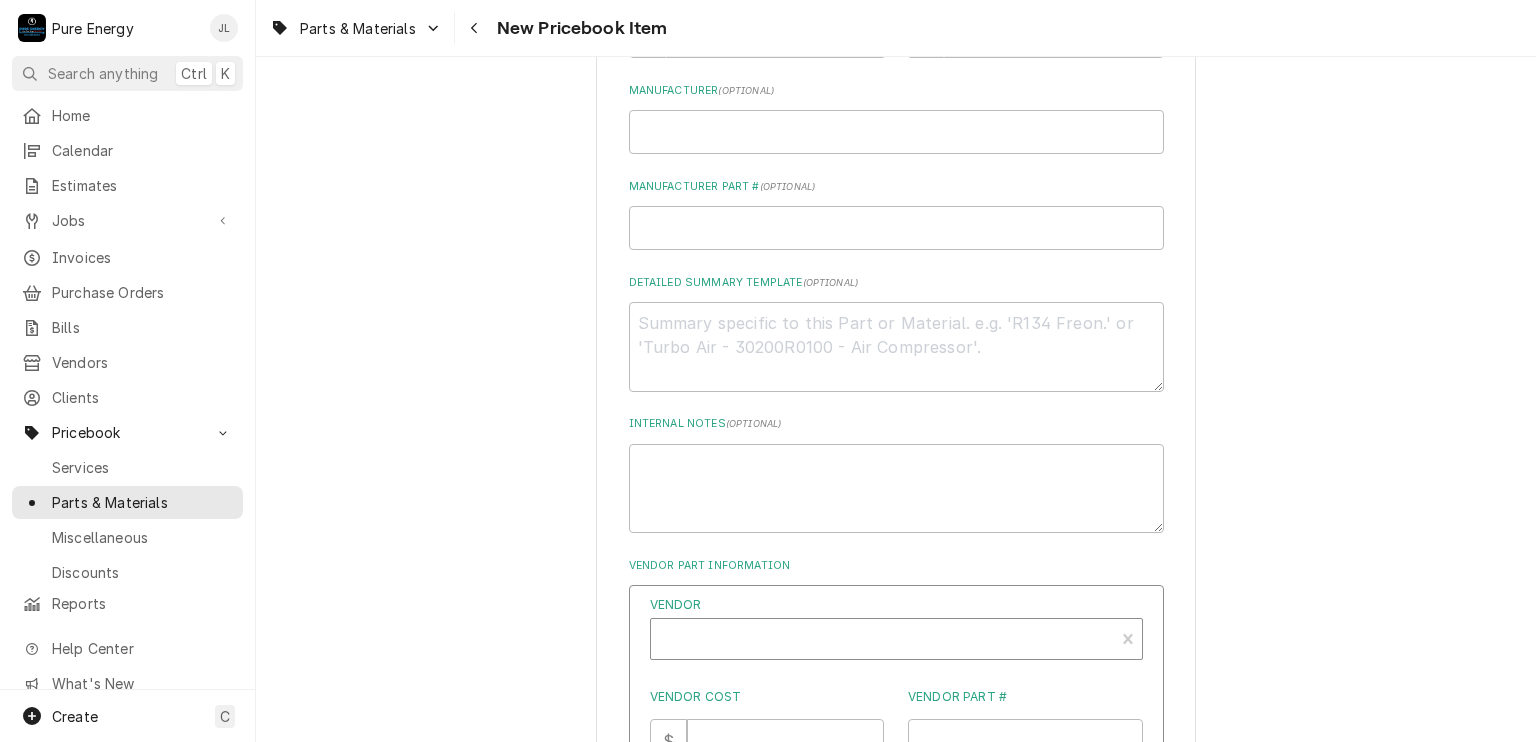 scroll, scrollTop: 940, scrollLeft: 0, axis: vertical 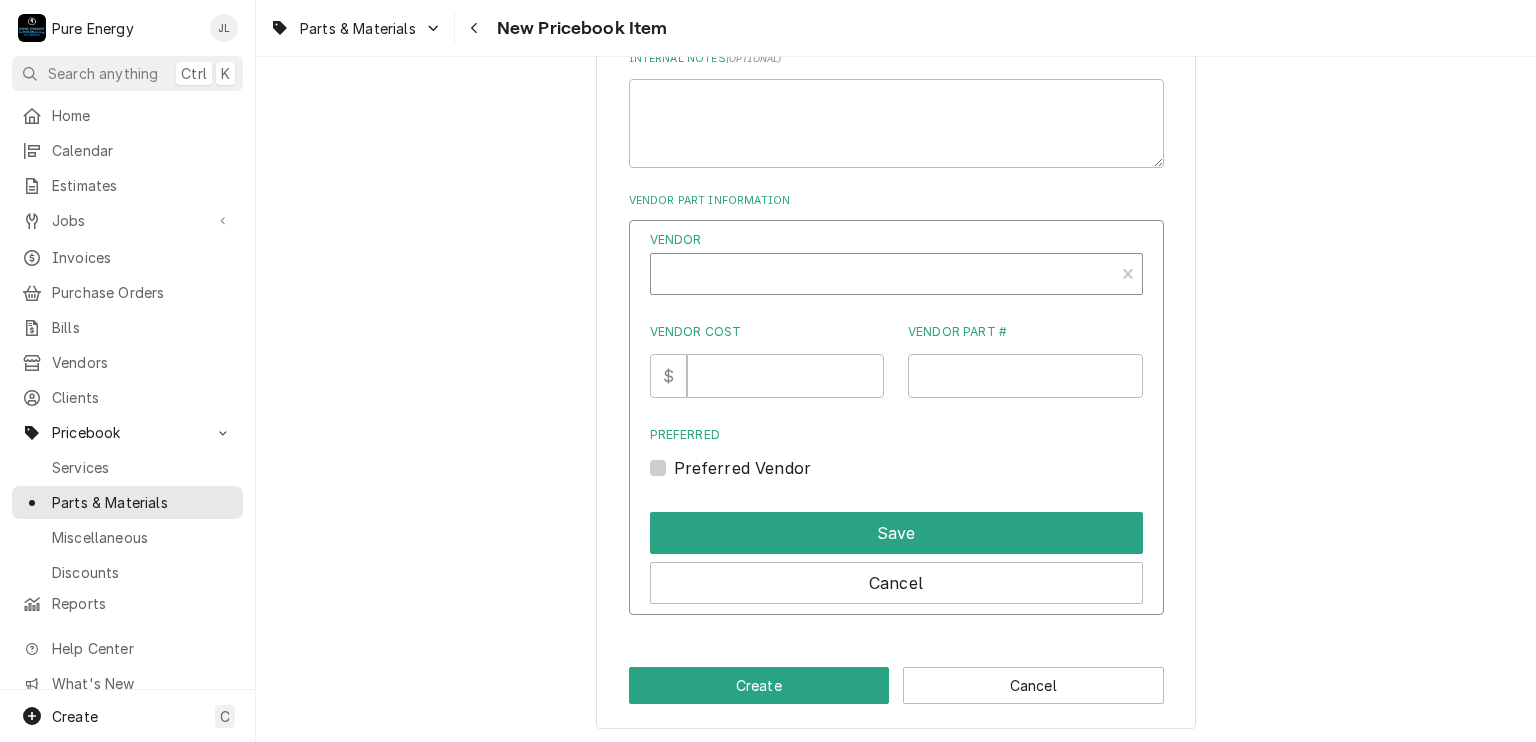 type on "x" 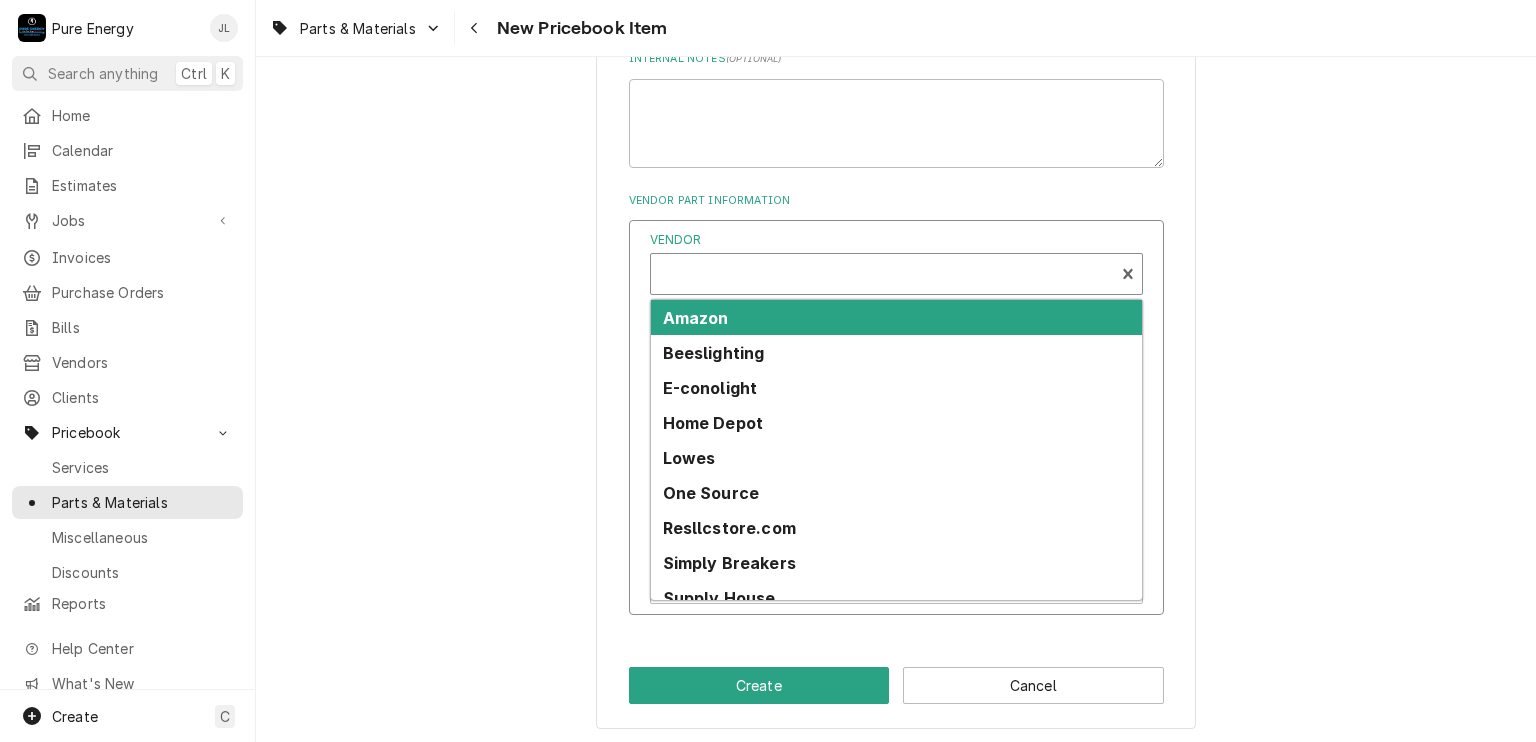 scroll, scrollTop: 6, scrollLeft: 0, axis: vertical 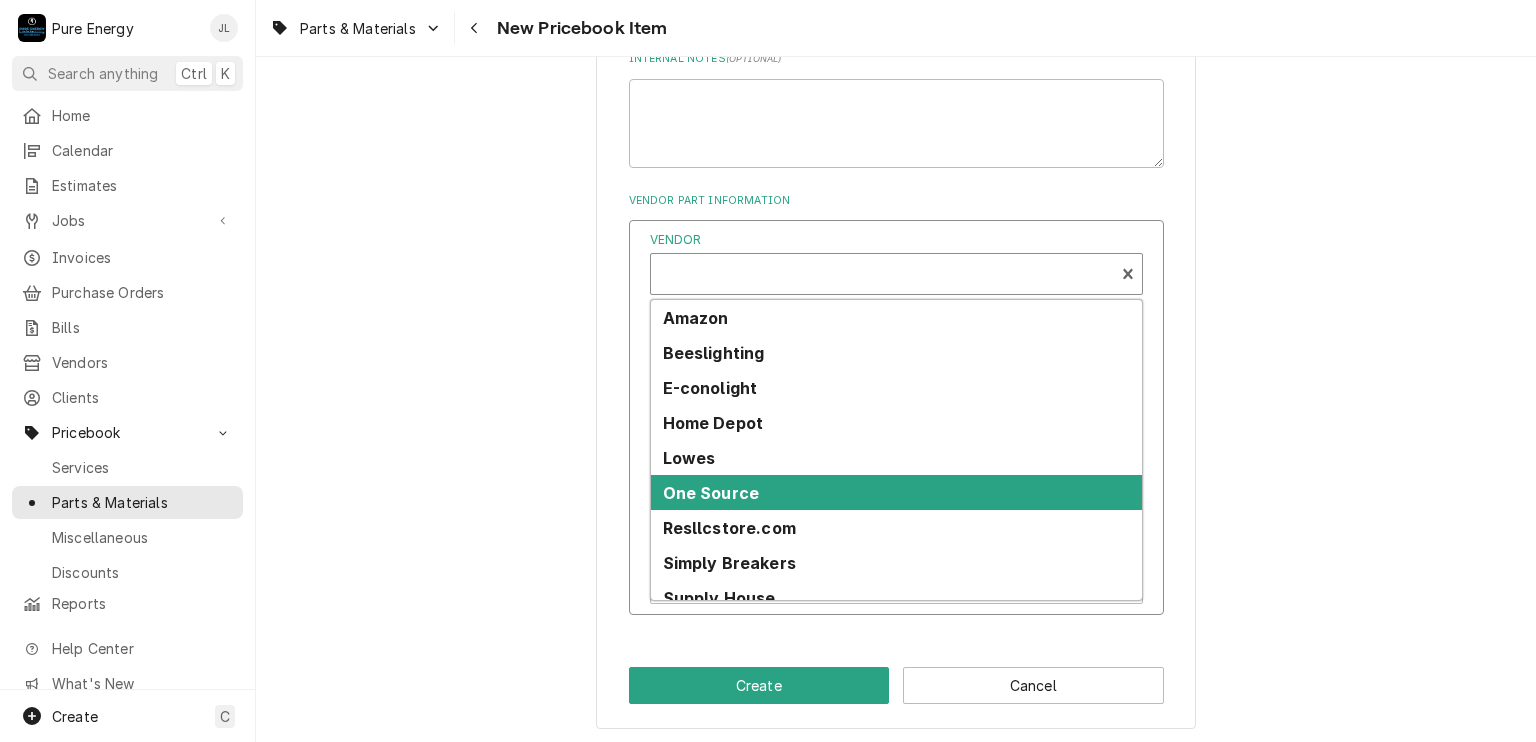 click on "One Source" at bounding box center (711, 493) 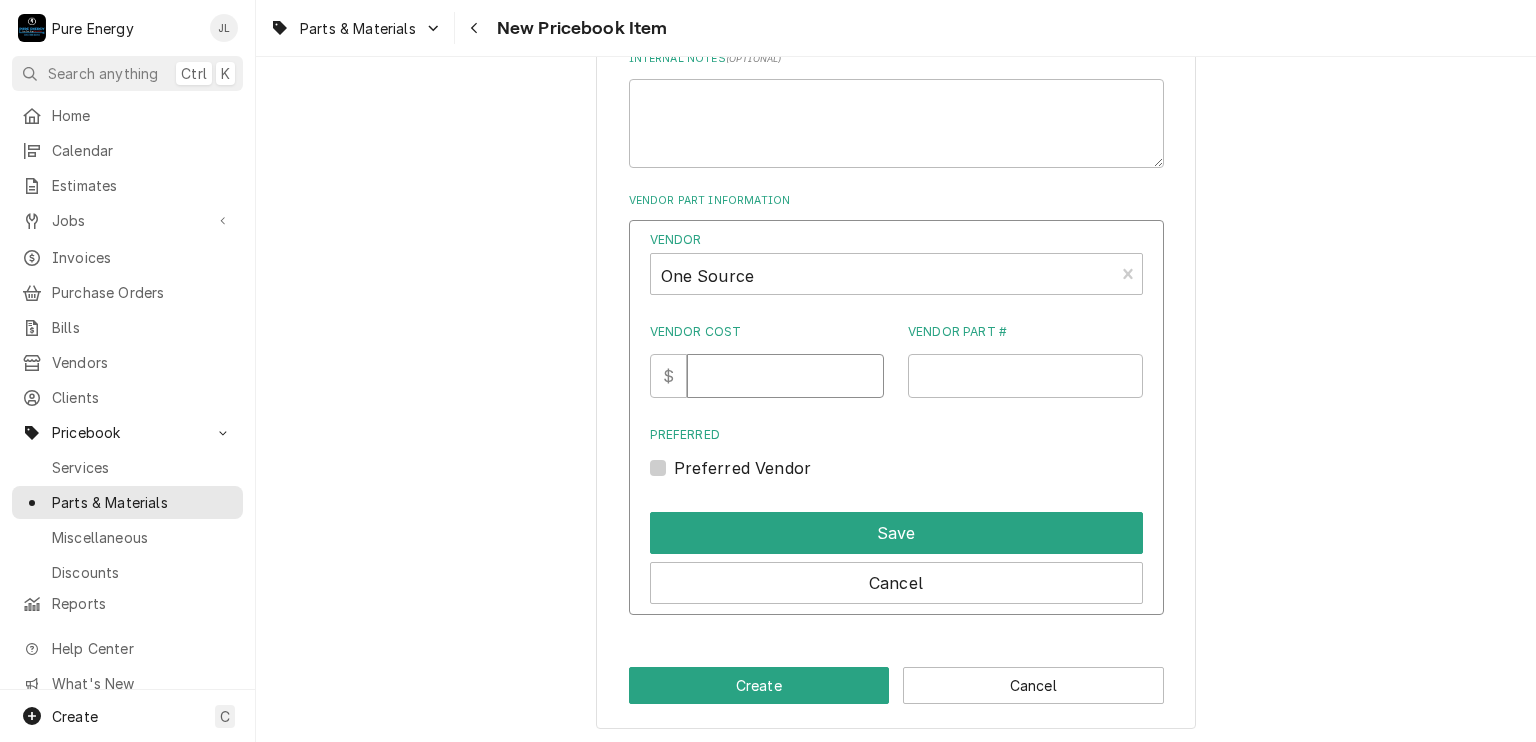 click on "Vendor Cost" at bounding box center (785, 376) 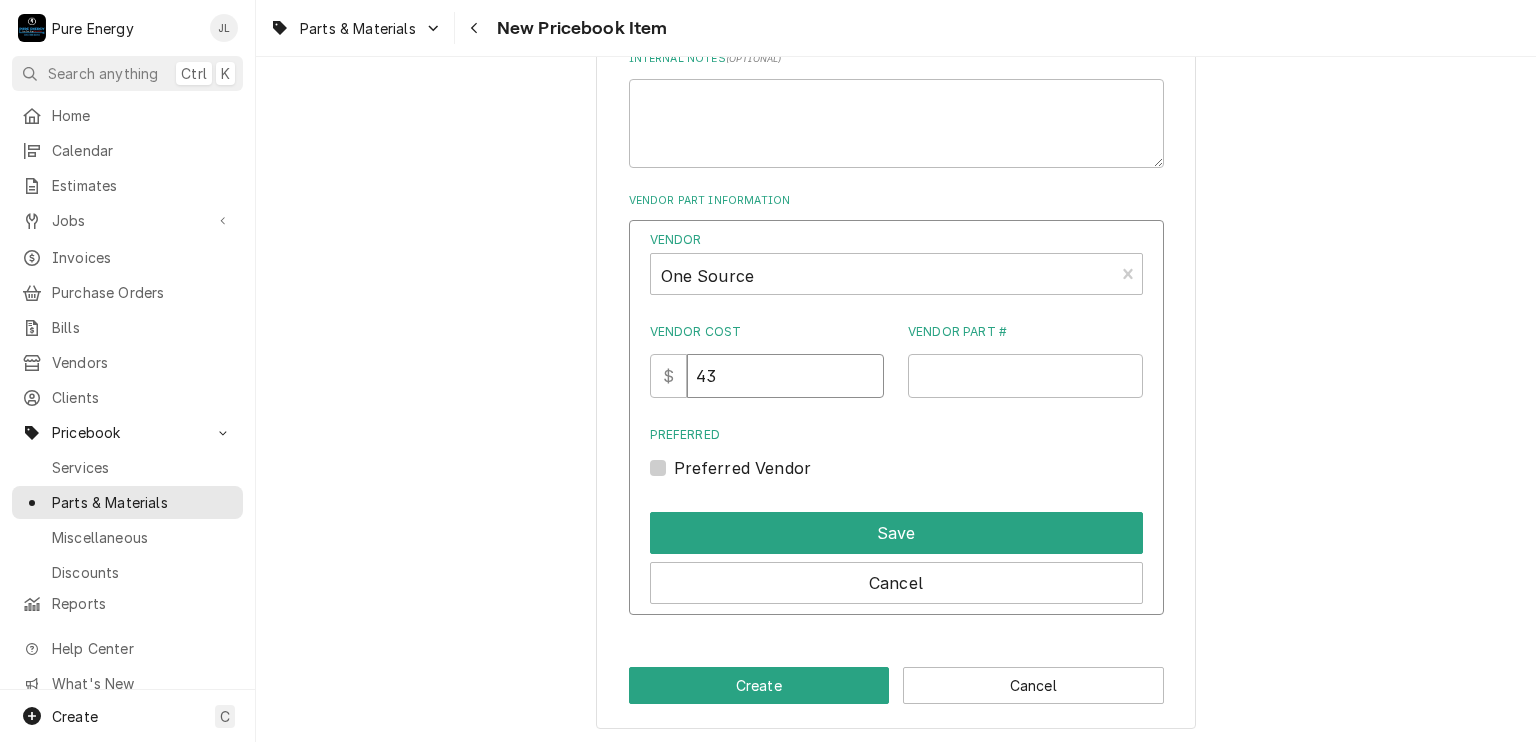 type on "4" 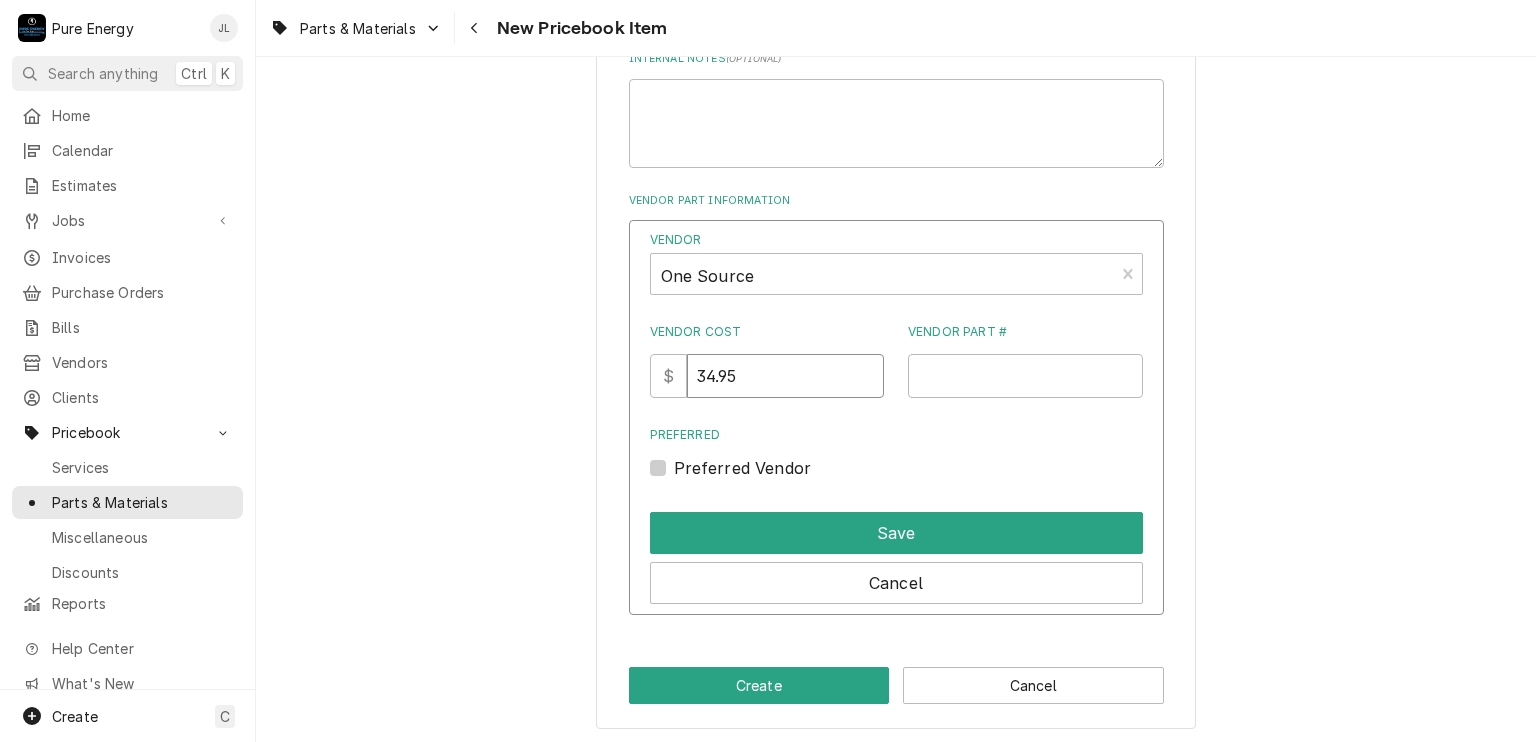 type on "34.95" 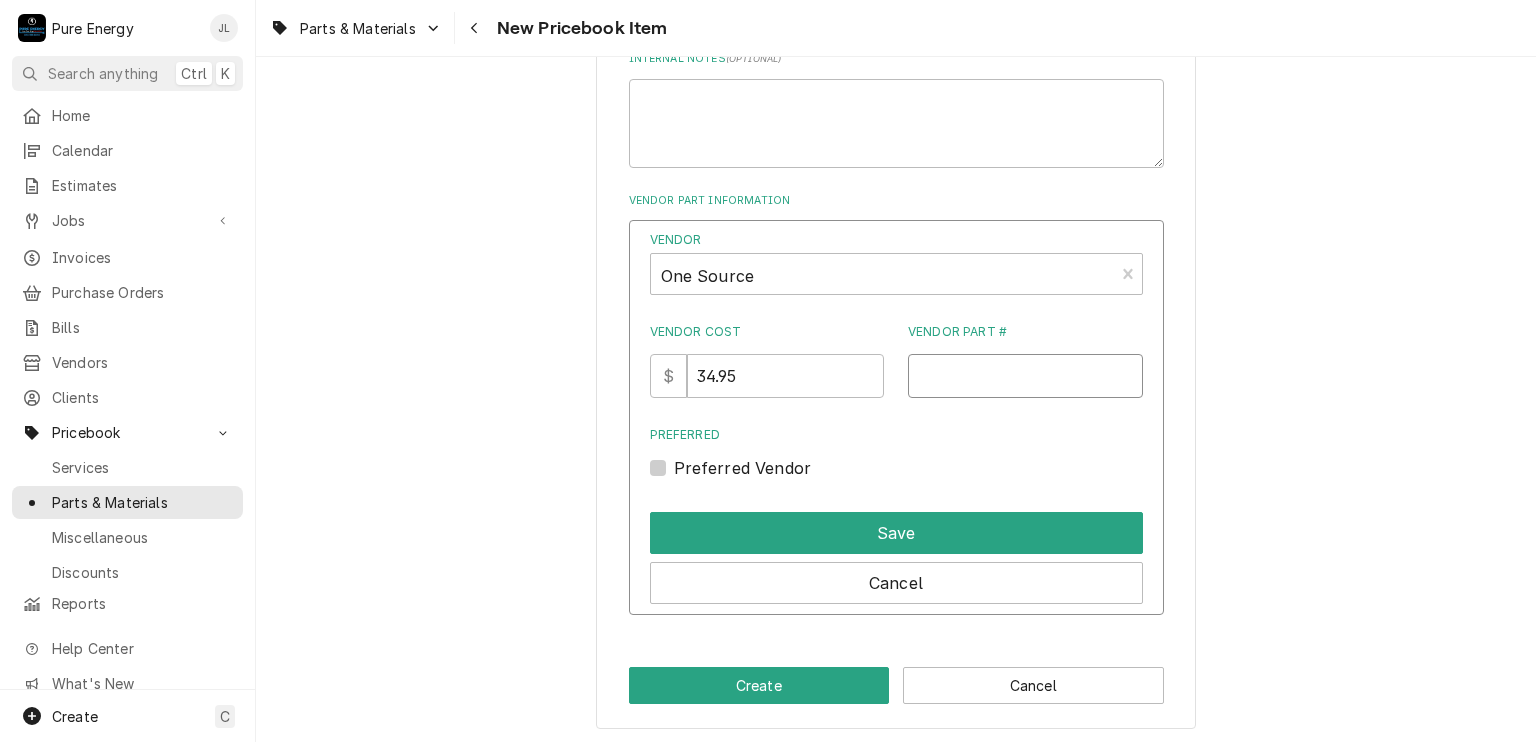 click on "Vendor Part #" at bounding box center (1025, 376) 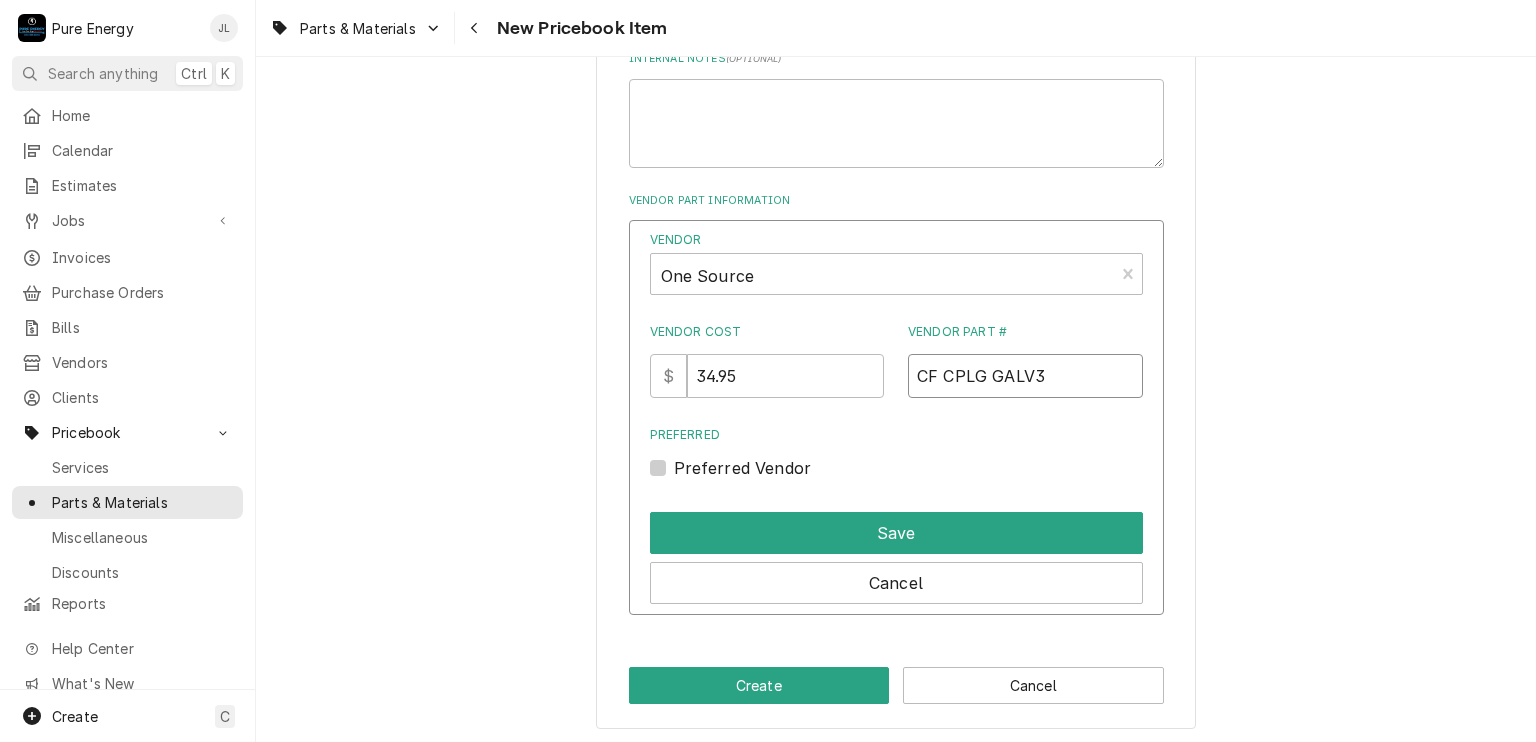 type on "CF CPLG GALV3" 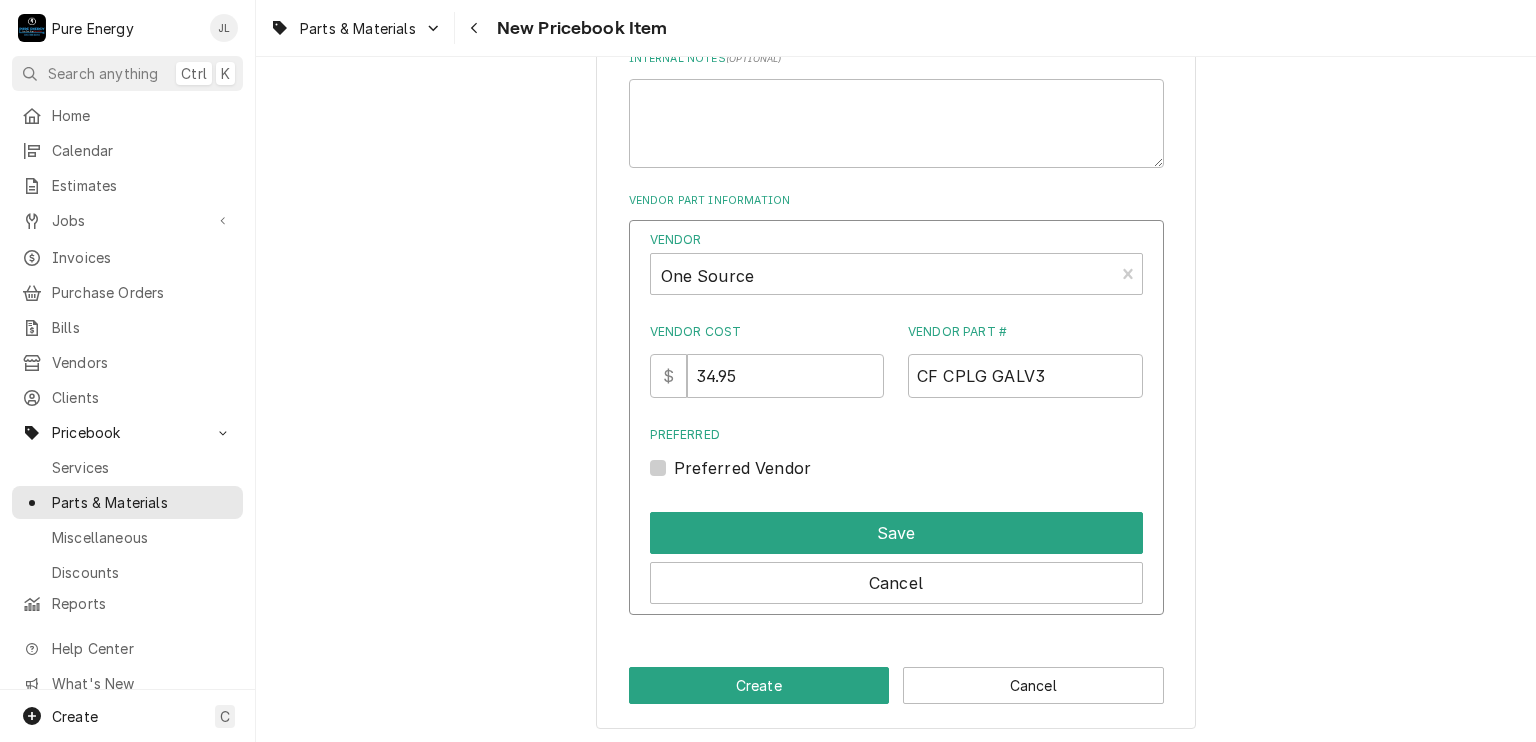 click on "Preferred Vendor" at bounding box center [743, 468] 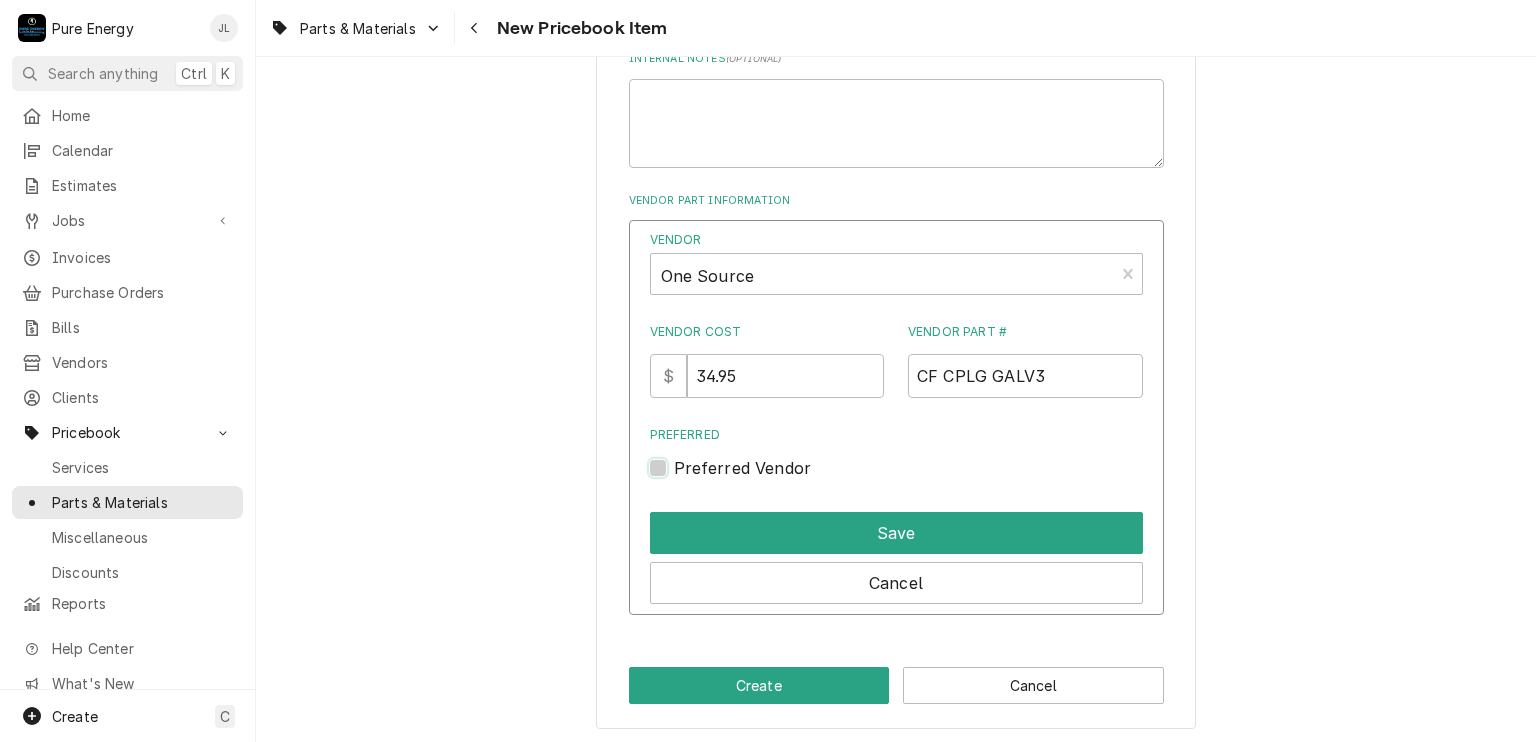 click on "Preferred" at bounding box center [920, 478] 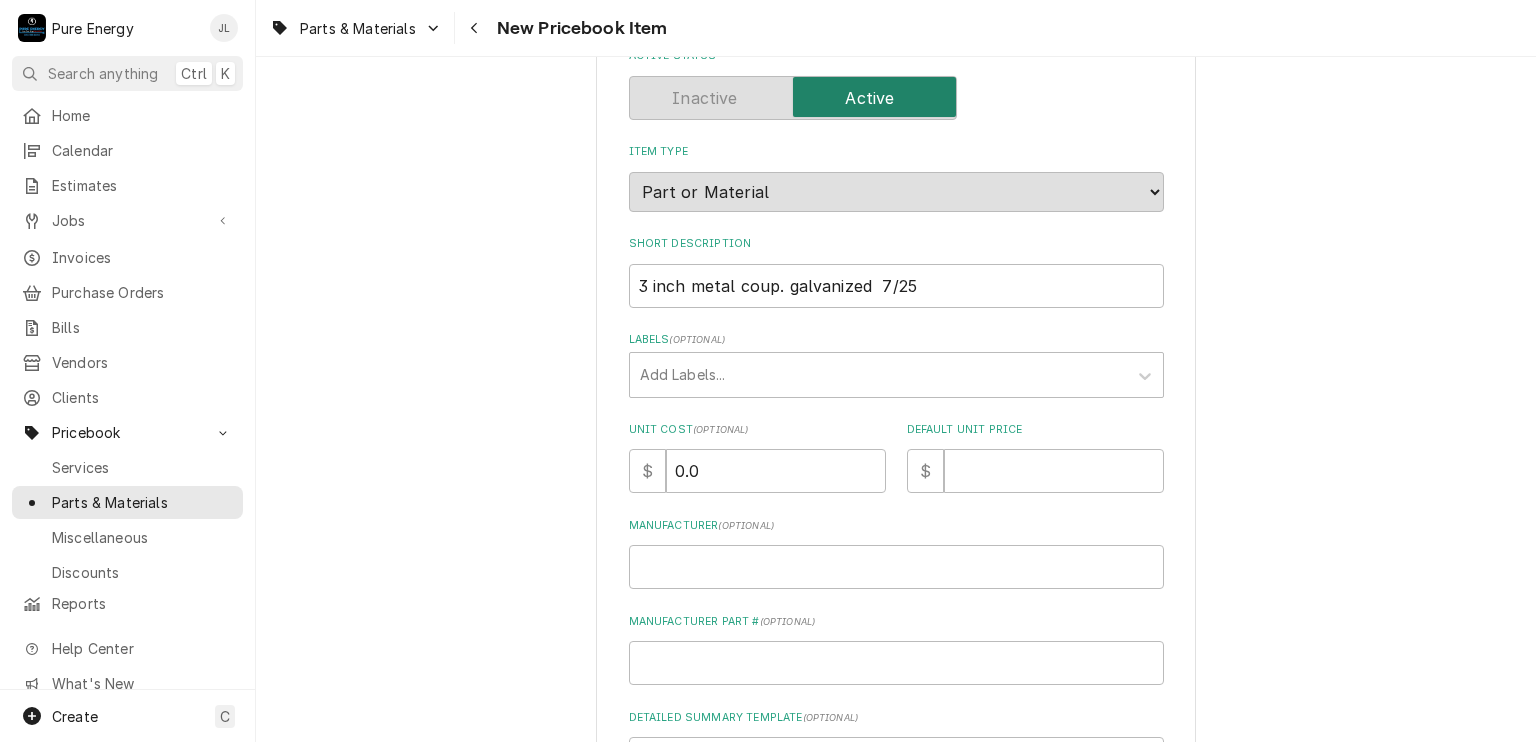 scroll, scrollTop: 340, scrollLeft: 0, axis: vertical 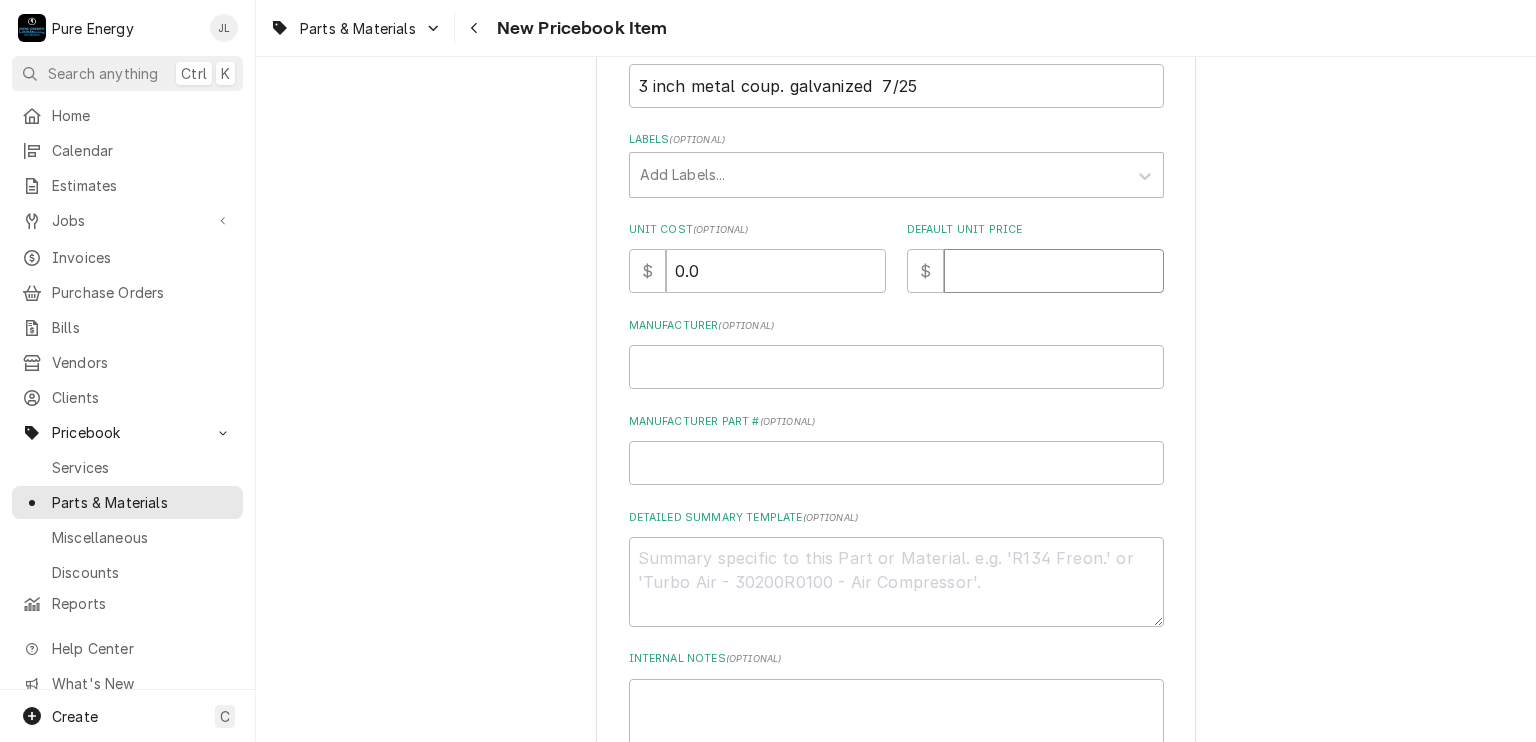 click on "Default Unit Price" at bounding box center (1054, 271) 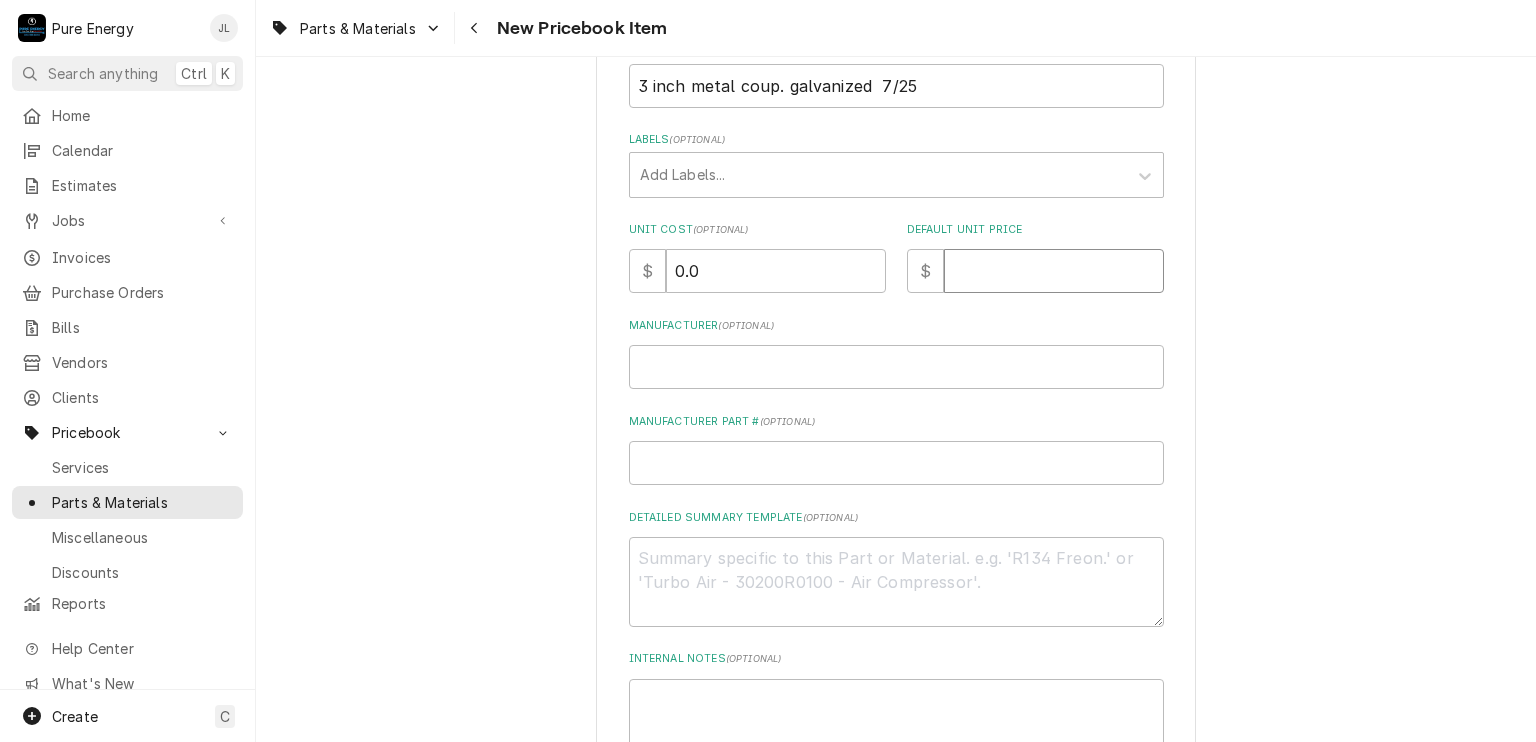 type on "x" 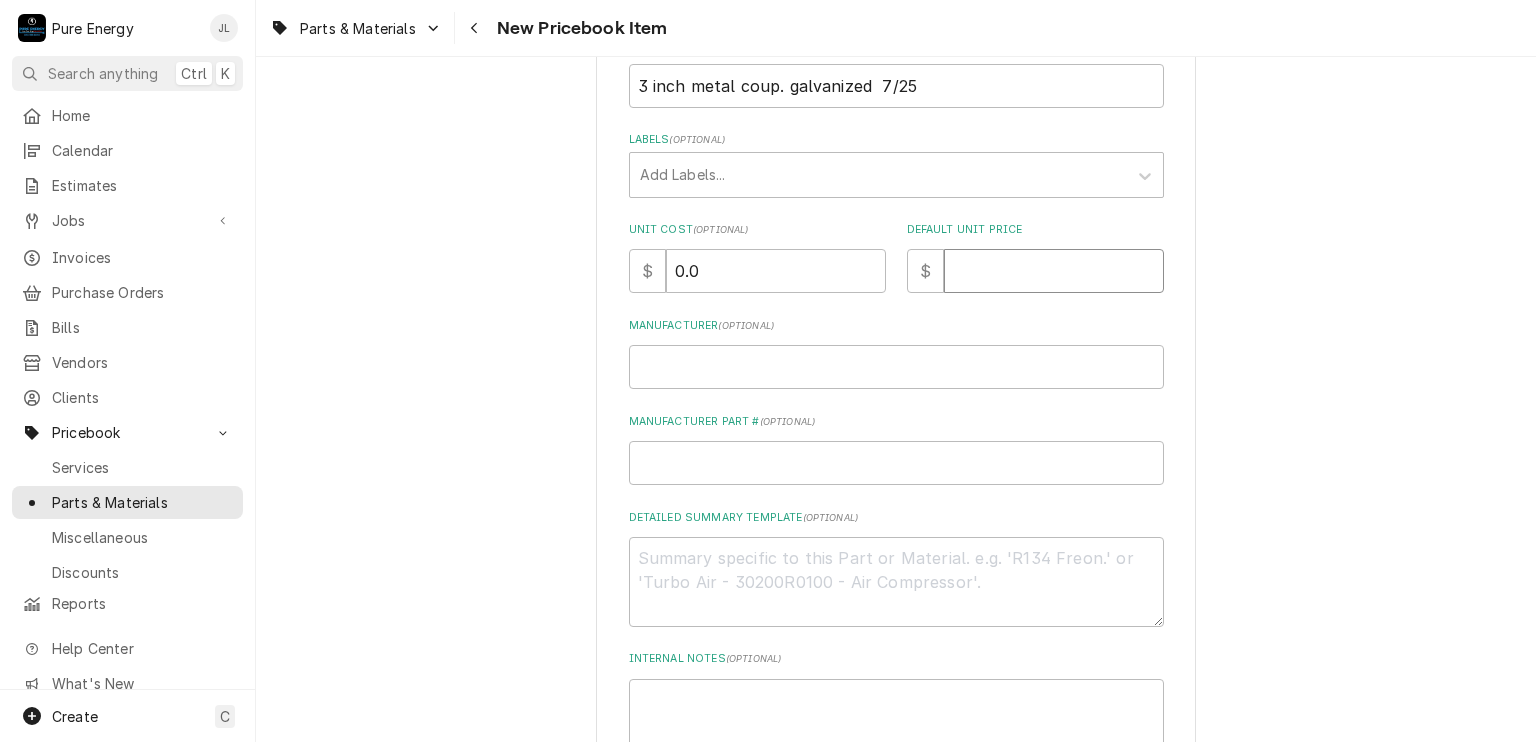 type on "4" 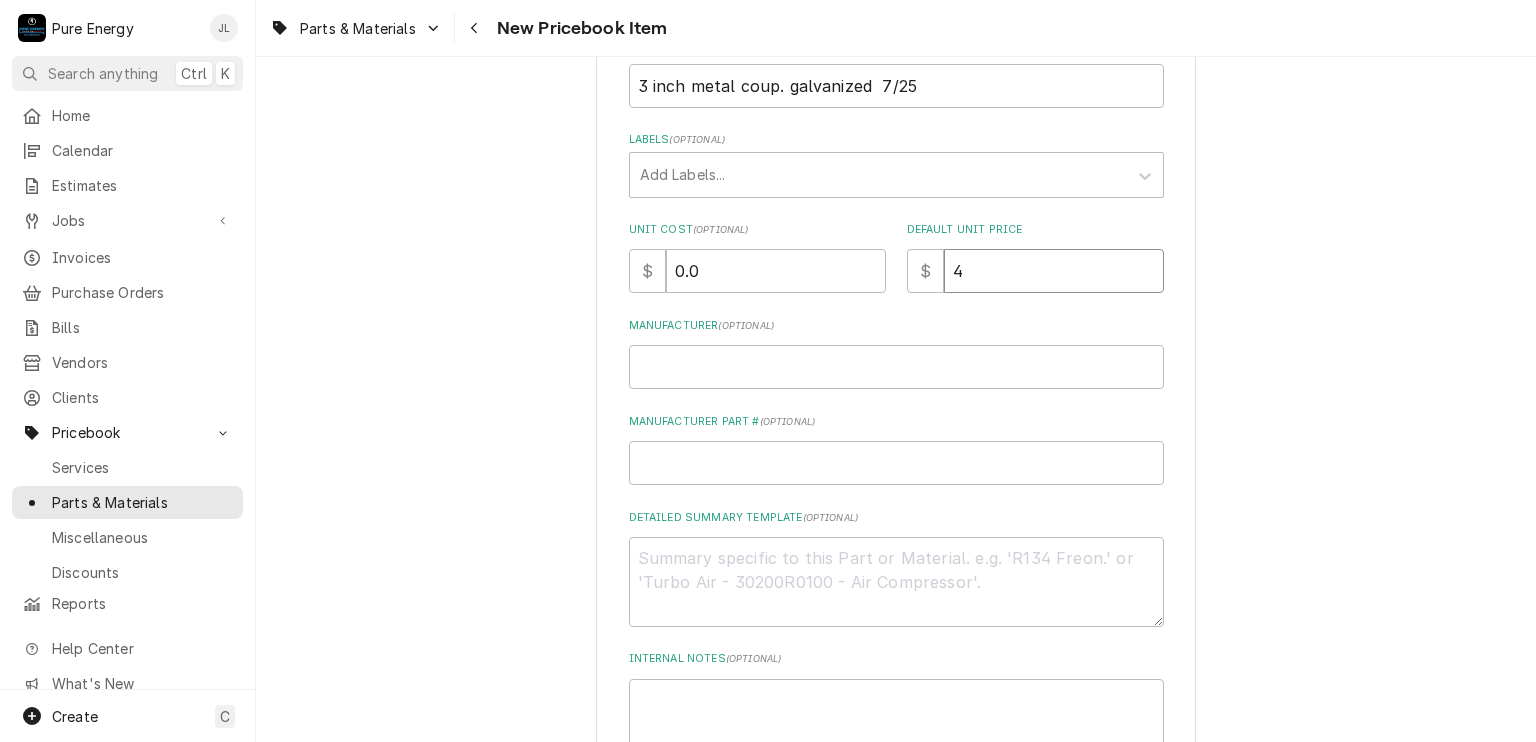 type on "x" 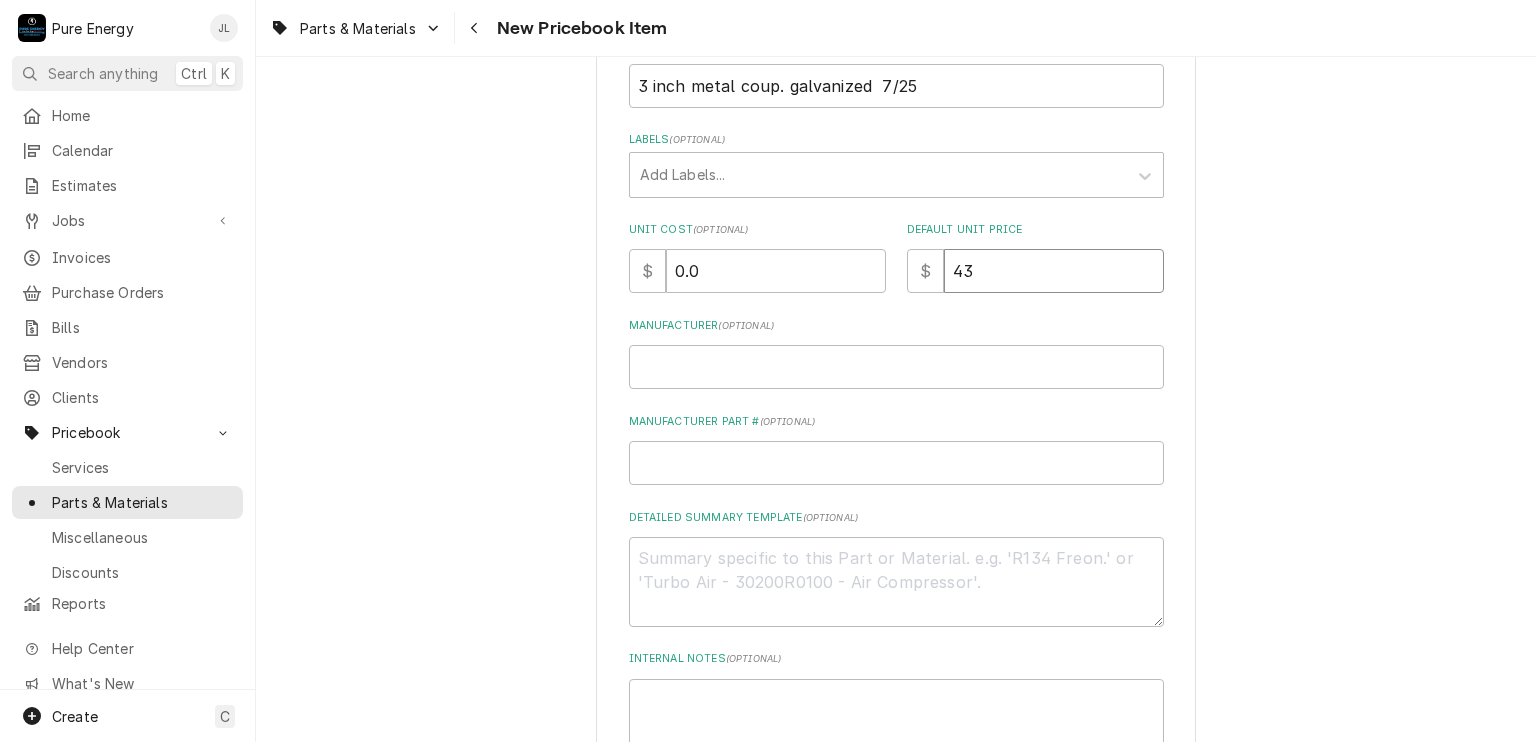 type on "x" 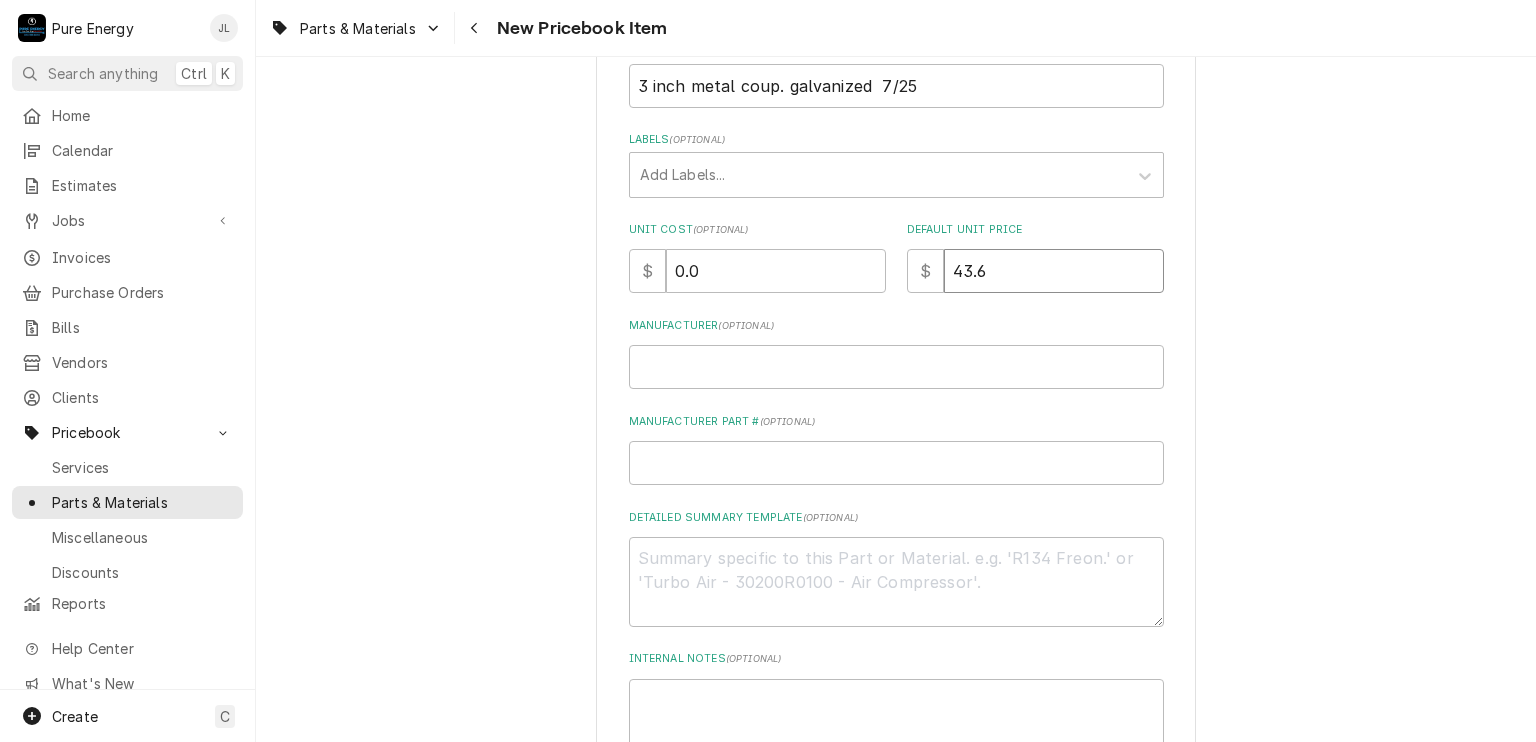 type on "x" 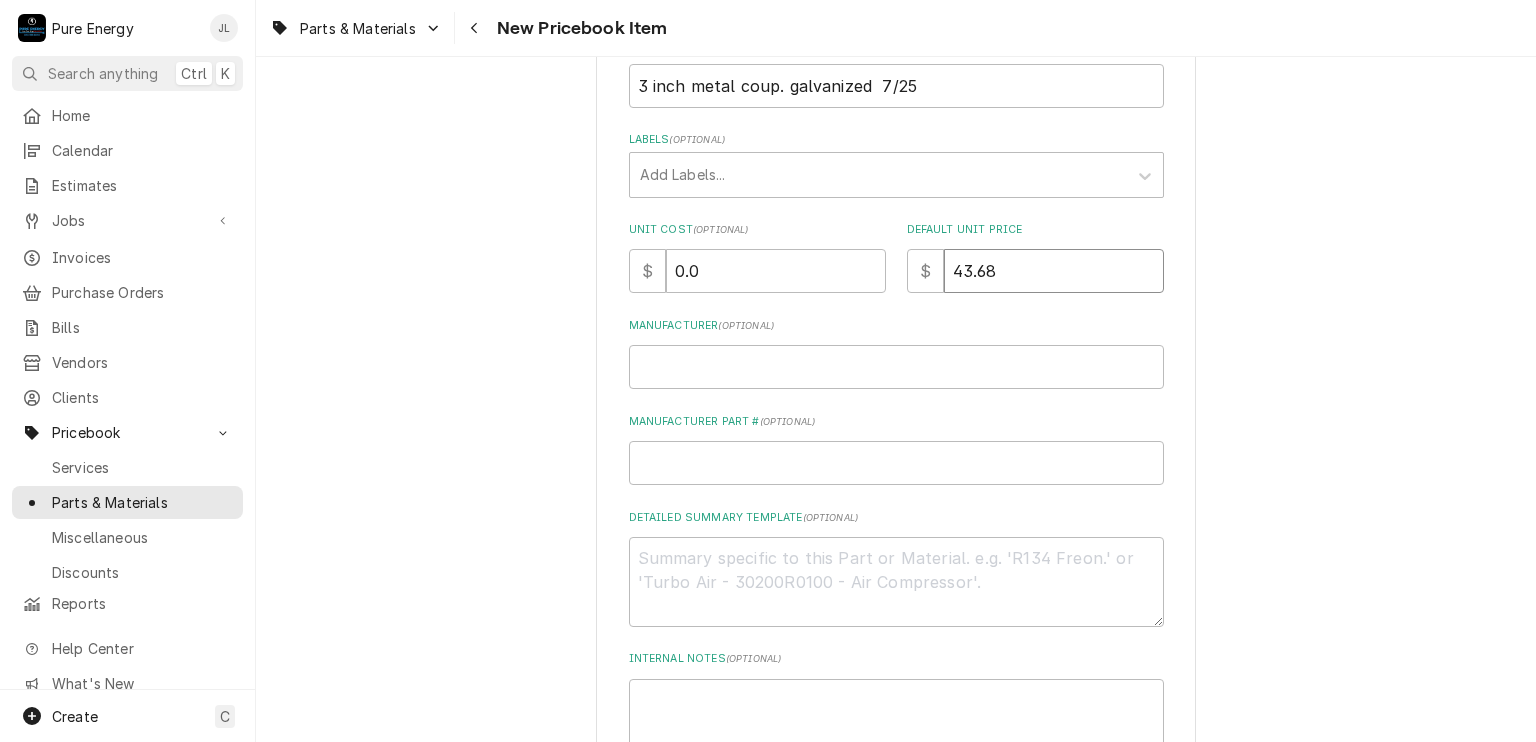type on "43.68" 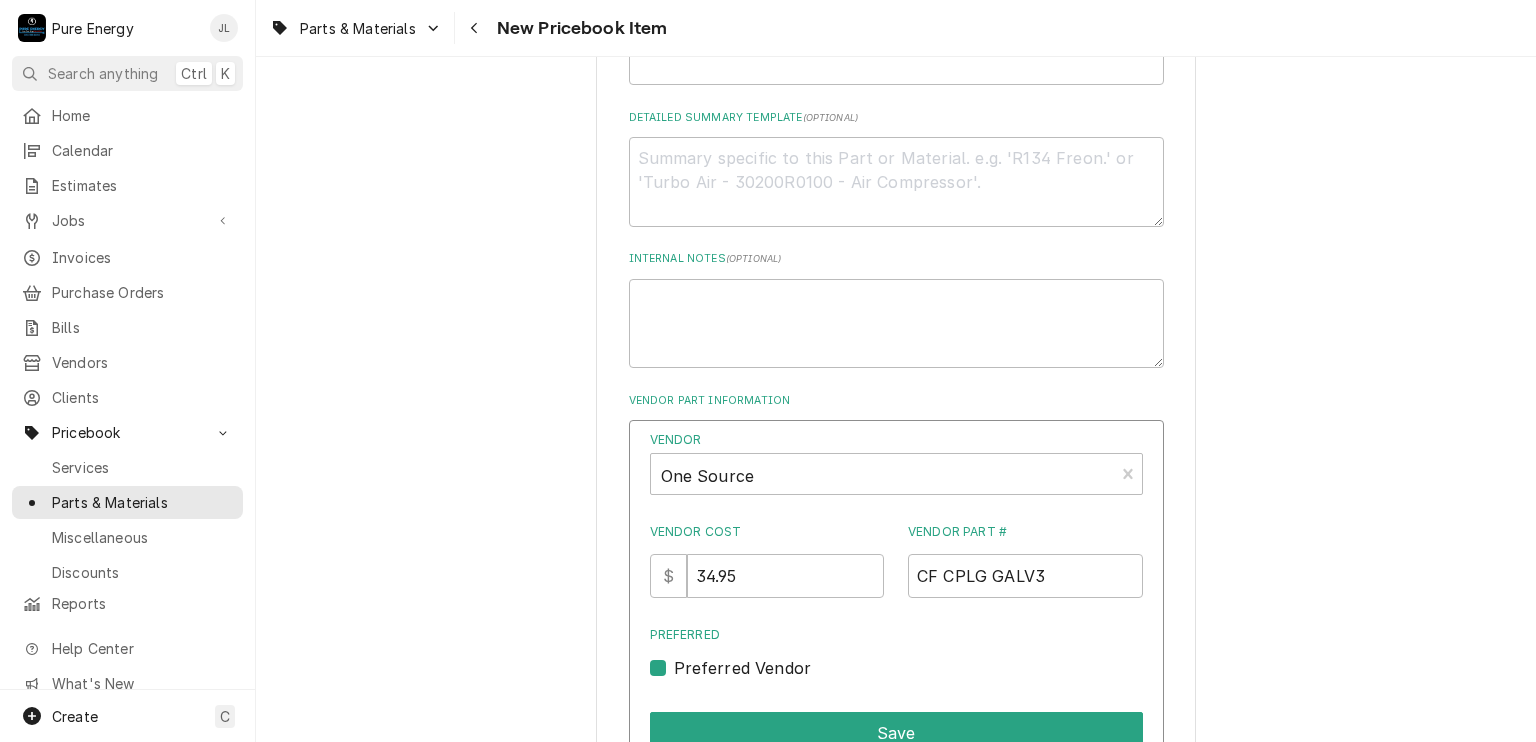 scroll, scrollTop: 940, scrollLeft: 0, axis: vertical 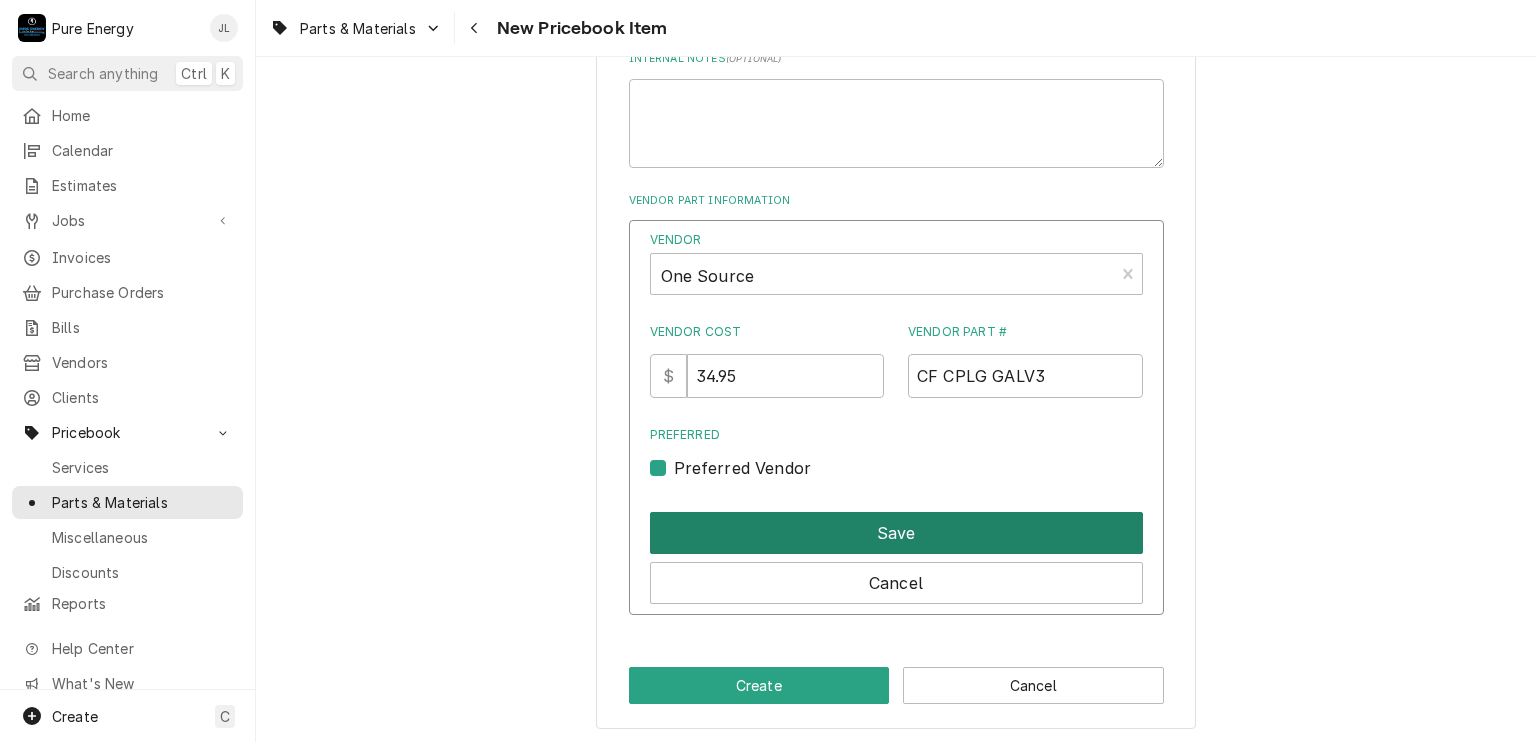 click on "Save" at bounding box center [896, 533] 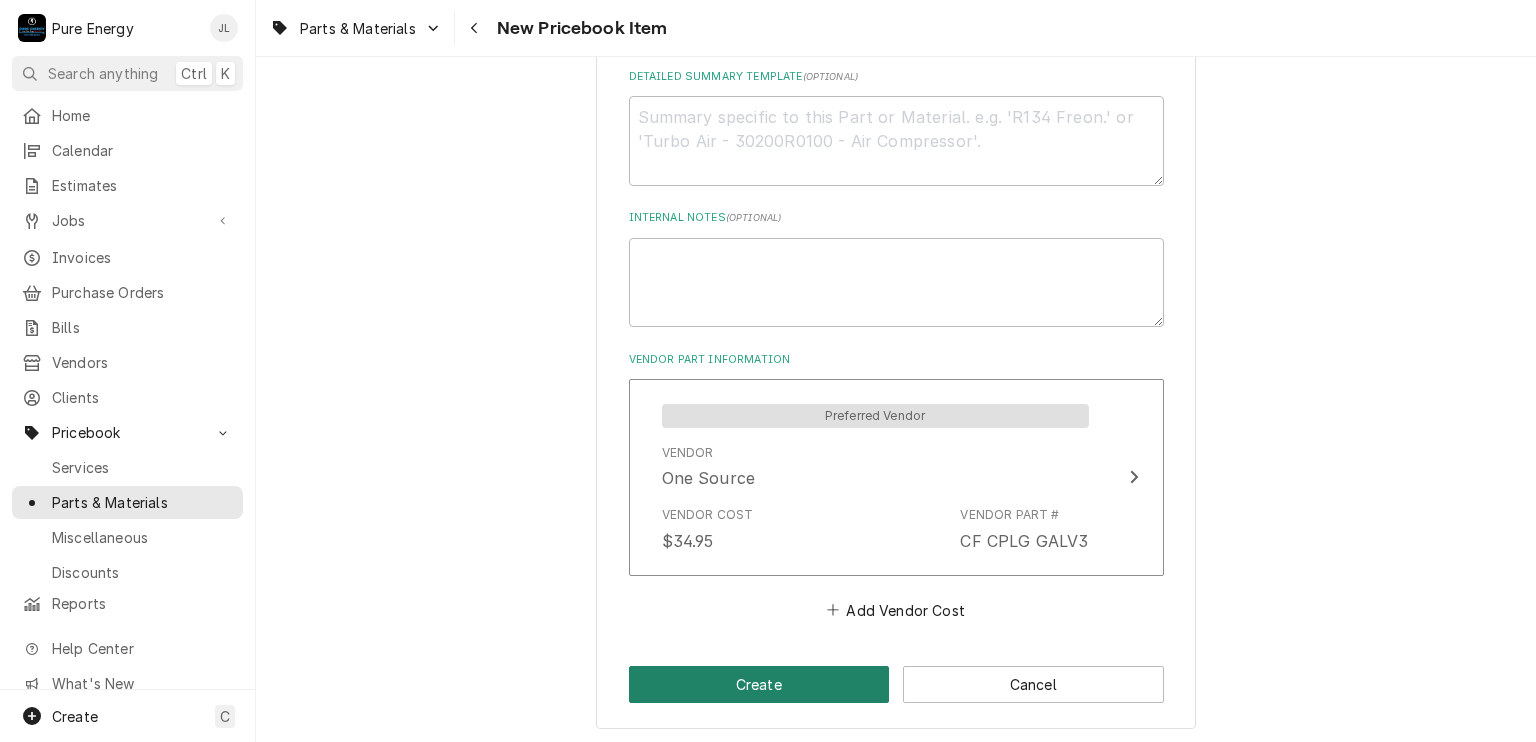 click on "Create" at bounding box center [759, 684] 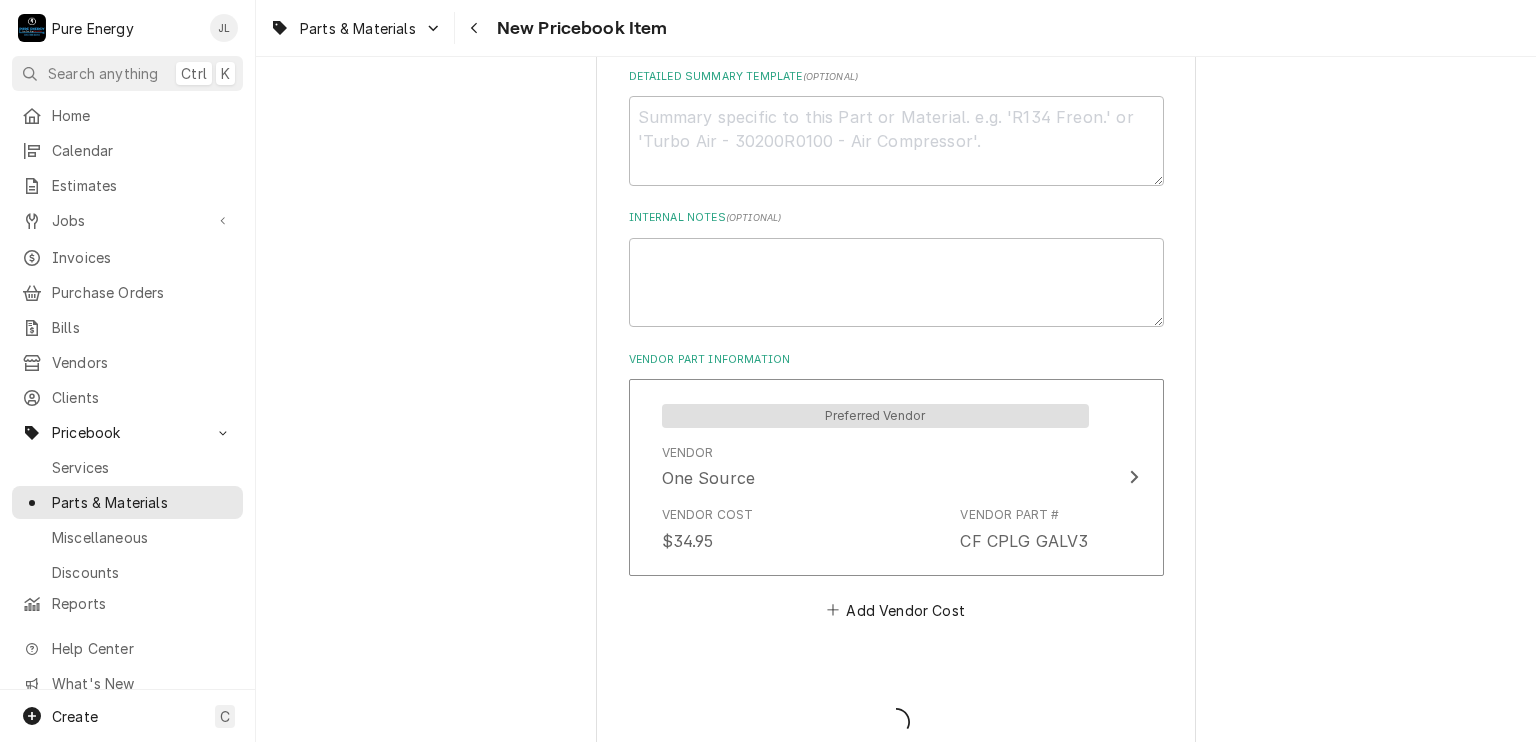 type on "x" 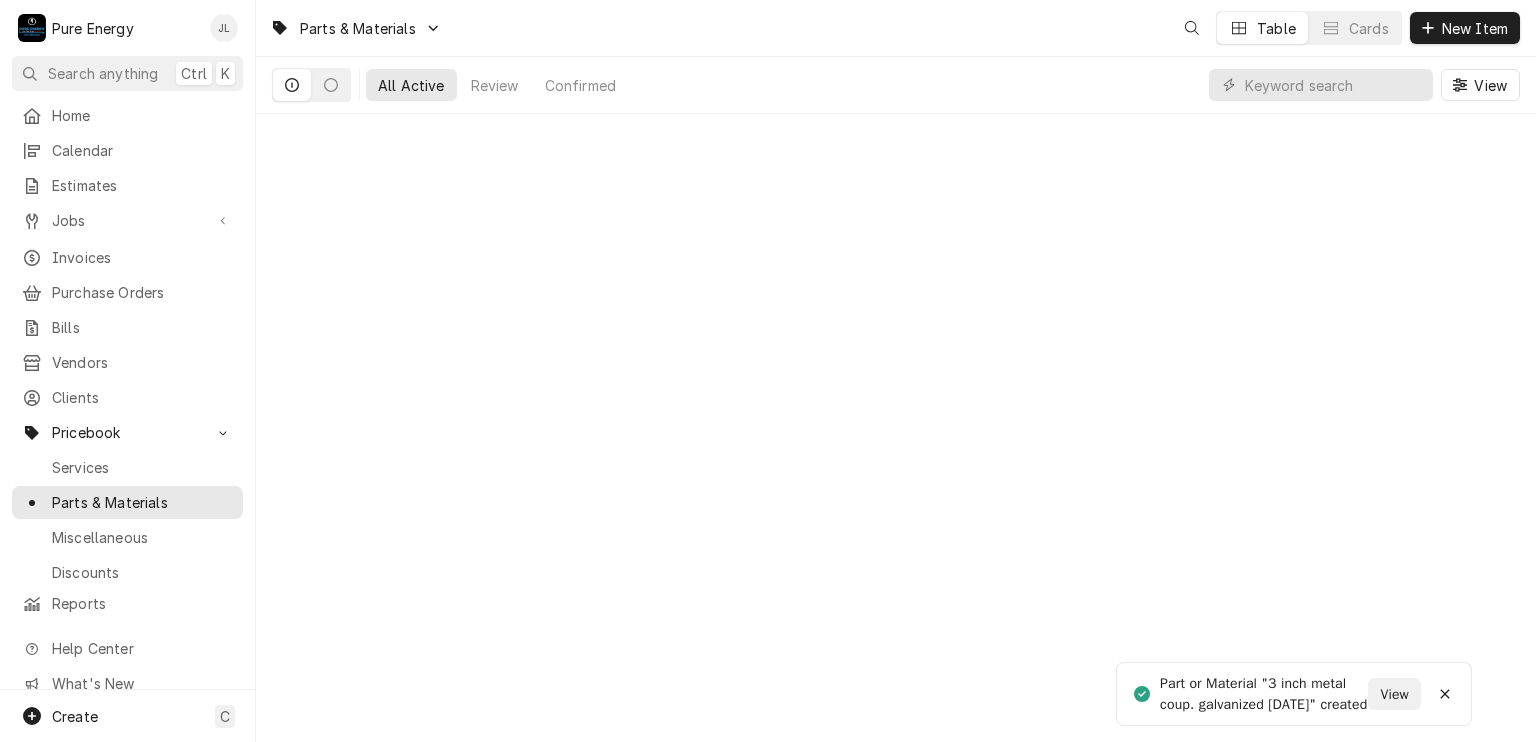 scroll, scrollTop: 0, scrollLeft: 0, axis: both 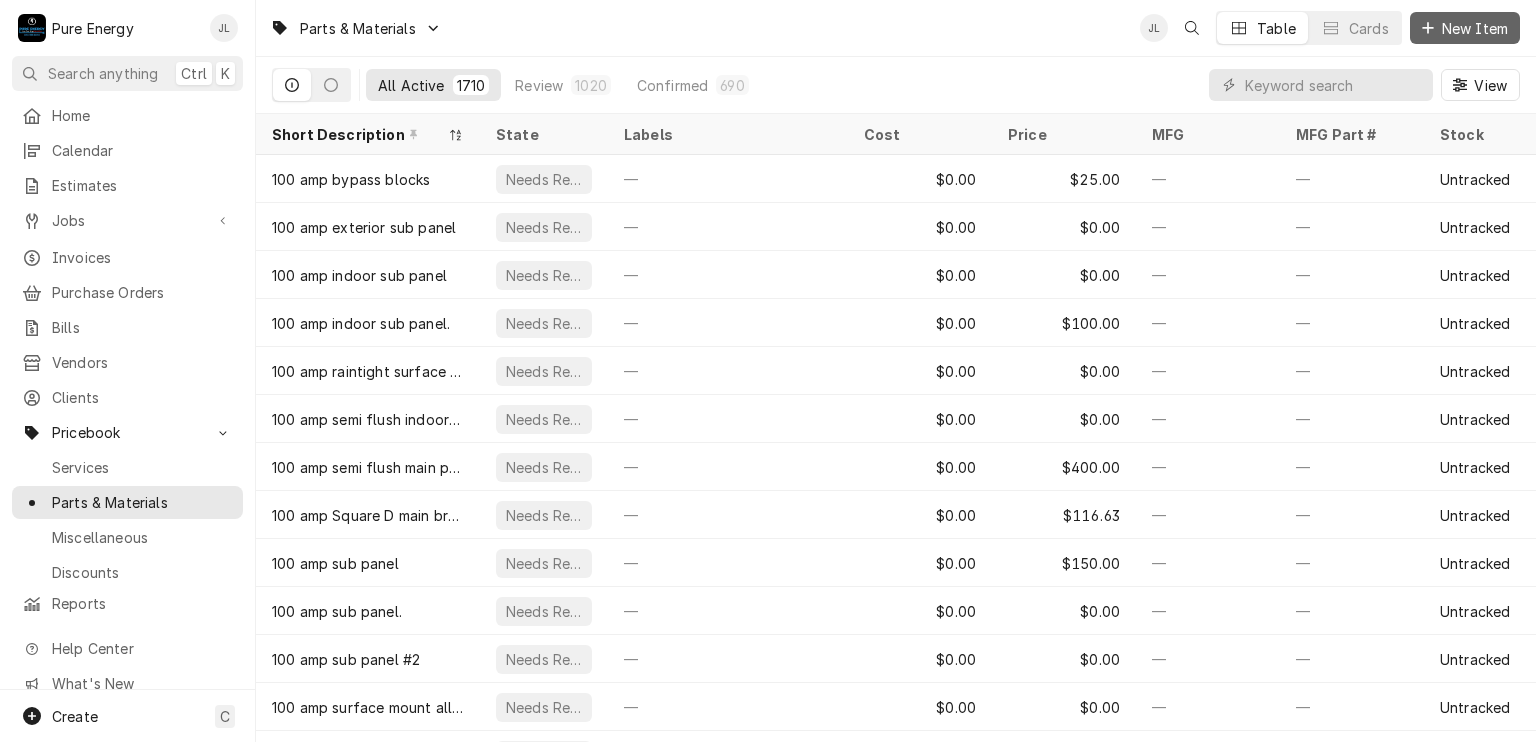 click on "New Item" at bounding box center [1475, 28] 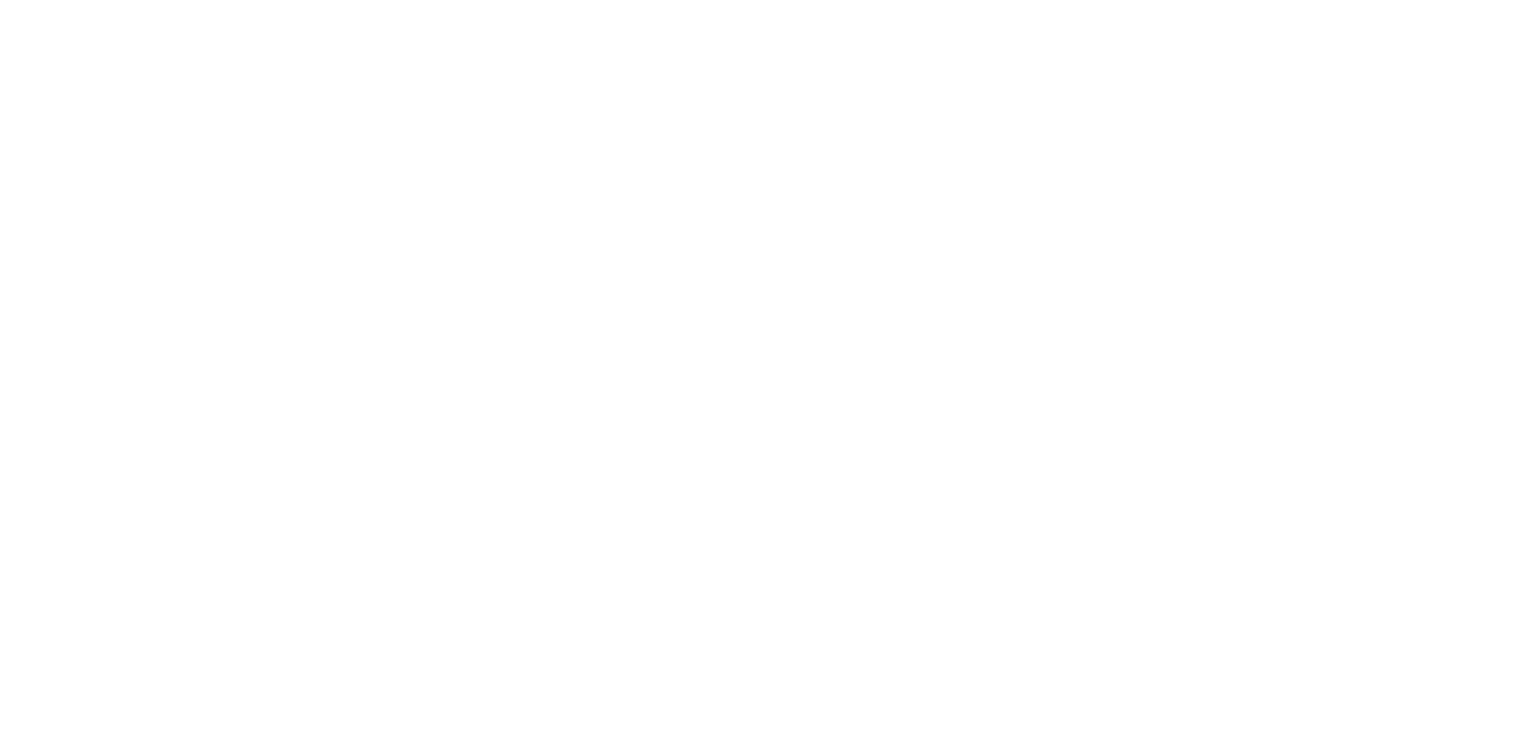 scroll, scrollTop: 0, scrollLeft: 0, axis: both 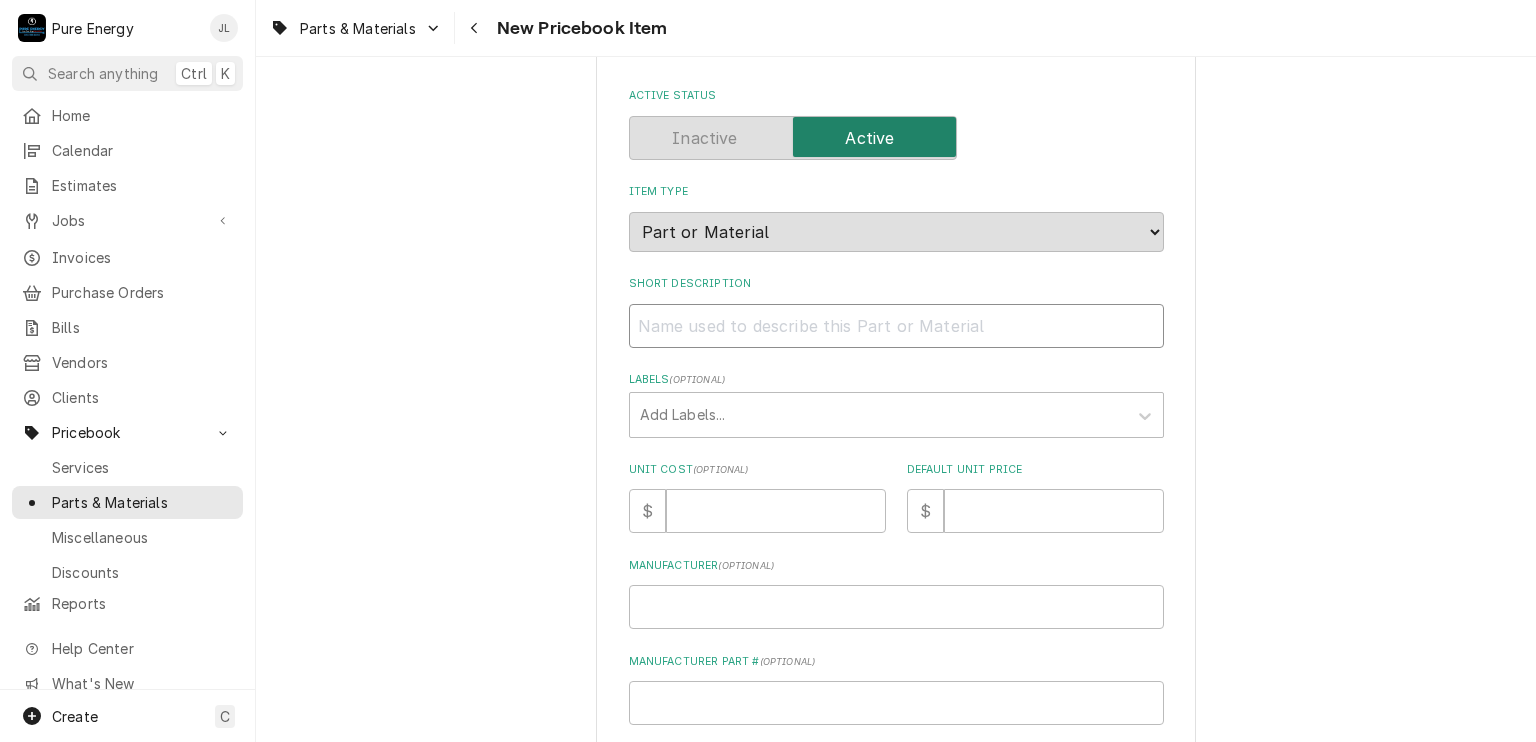 click on "Short Description" at bounding box center (896, 326) 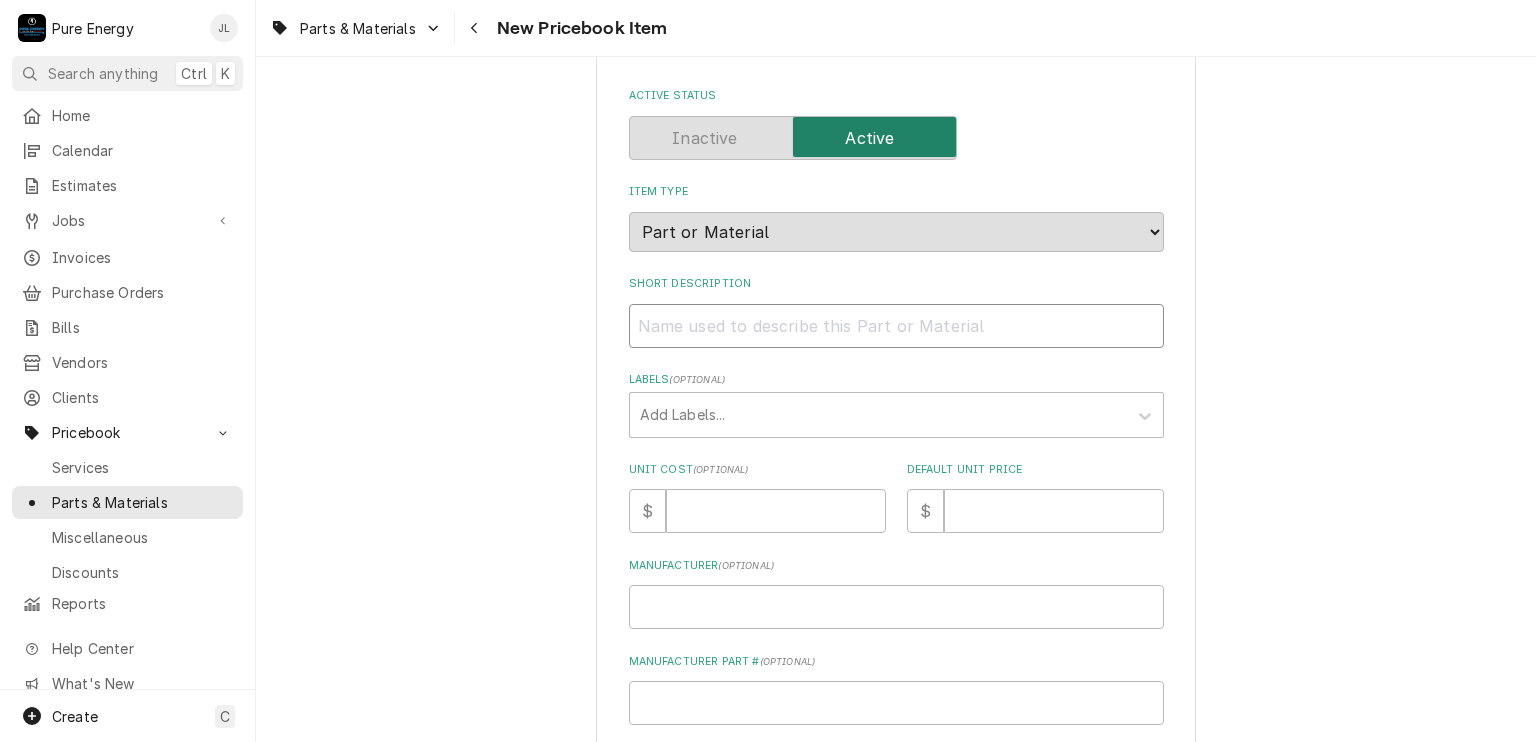 type on "x" 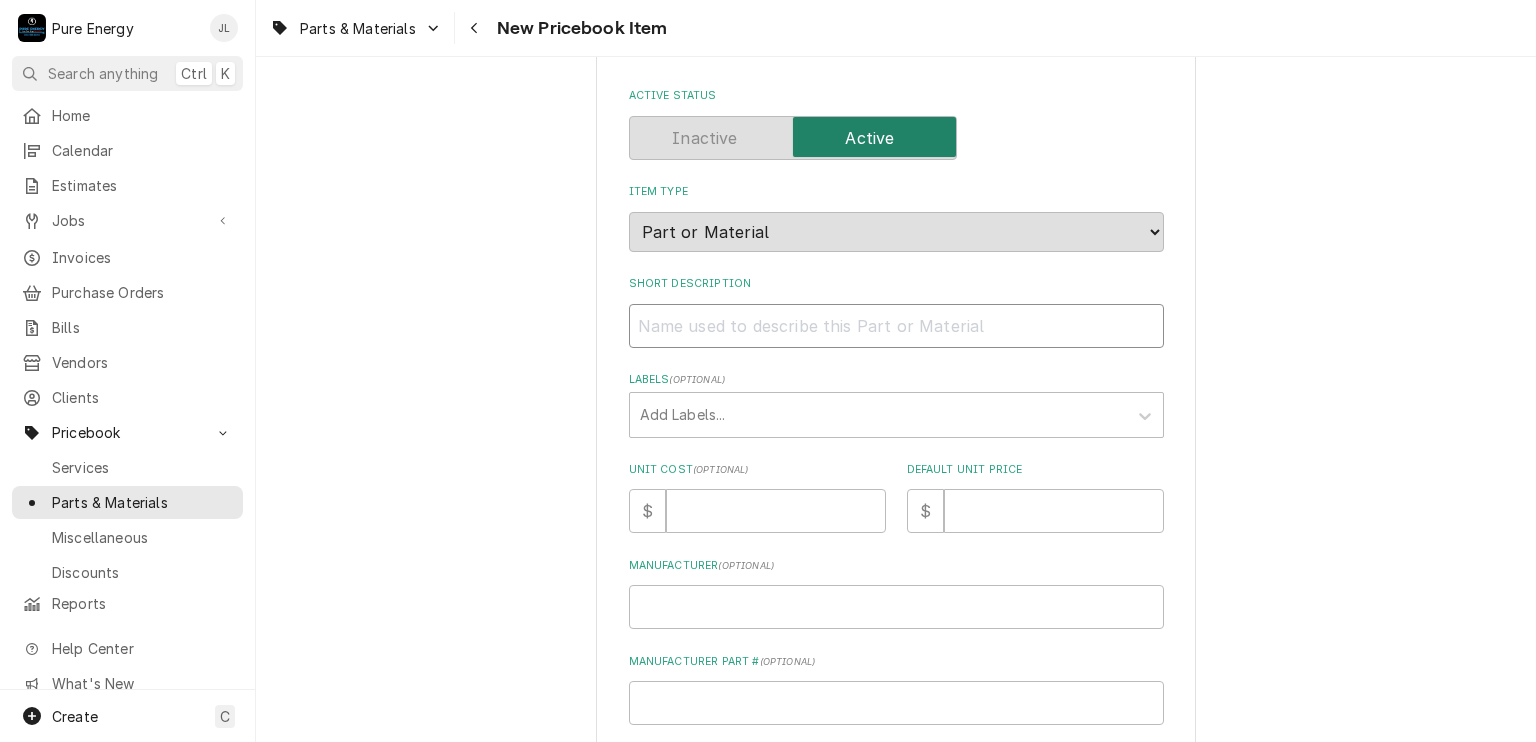 type on "3" 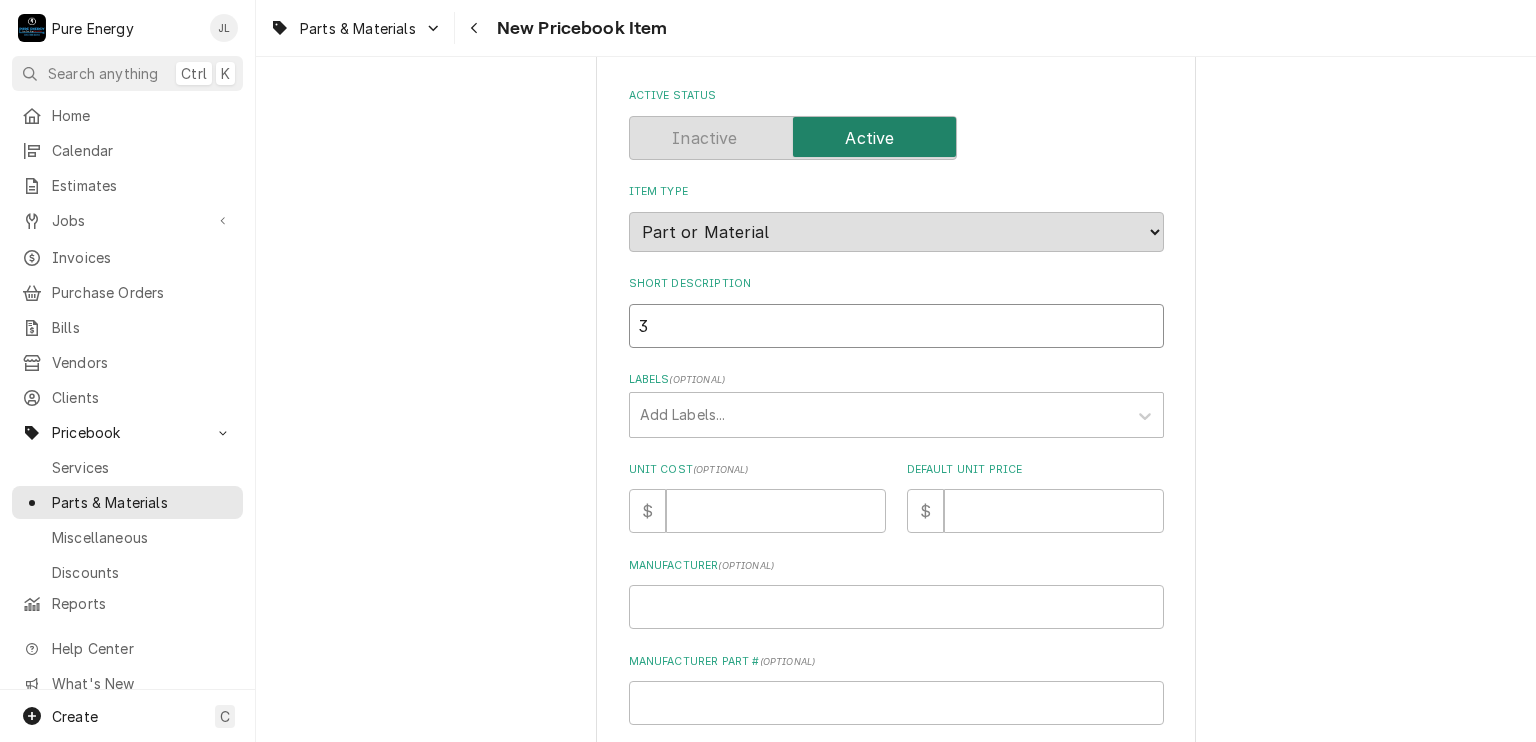 type on "x" 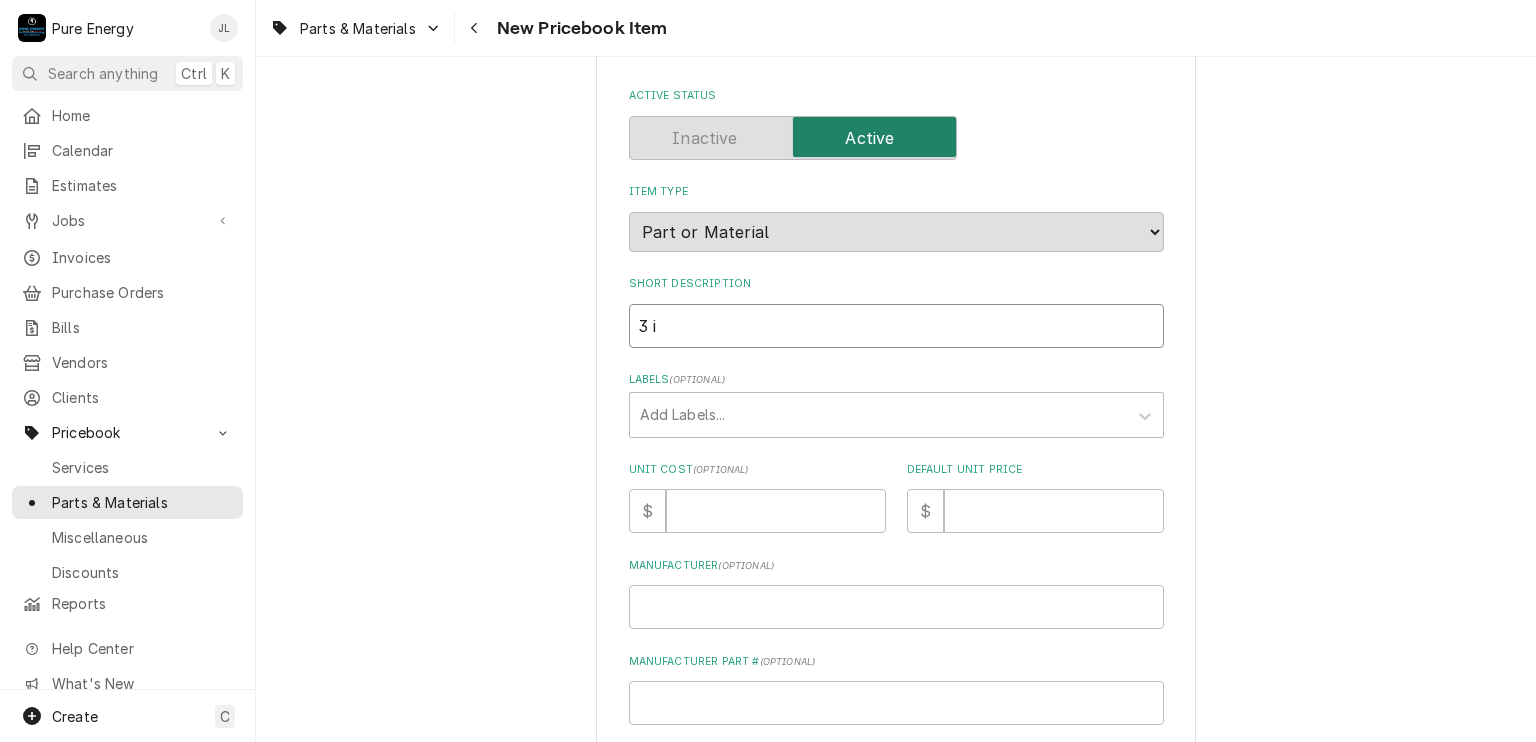 type on "x" 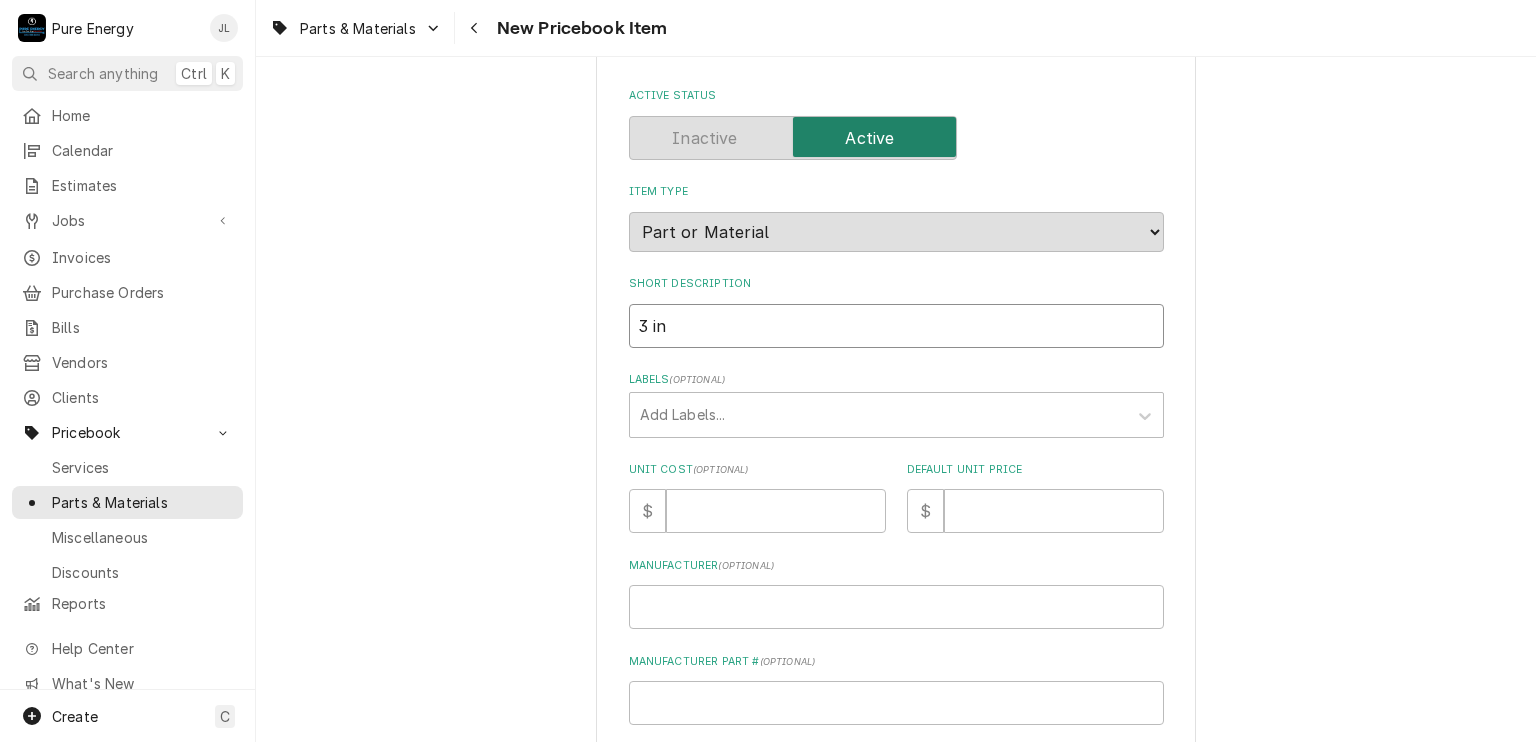 type on "x" 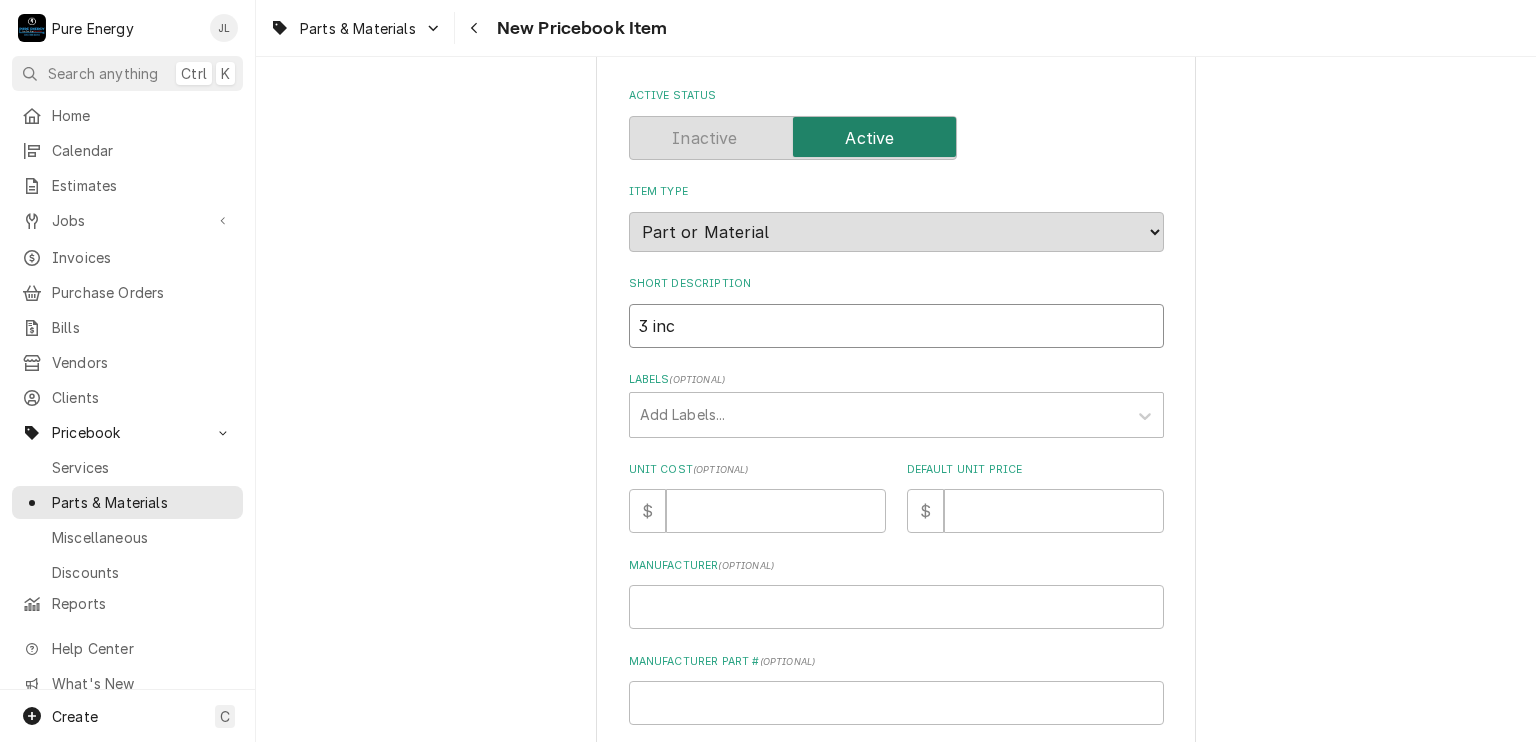 type on "3 inch" 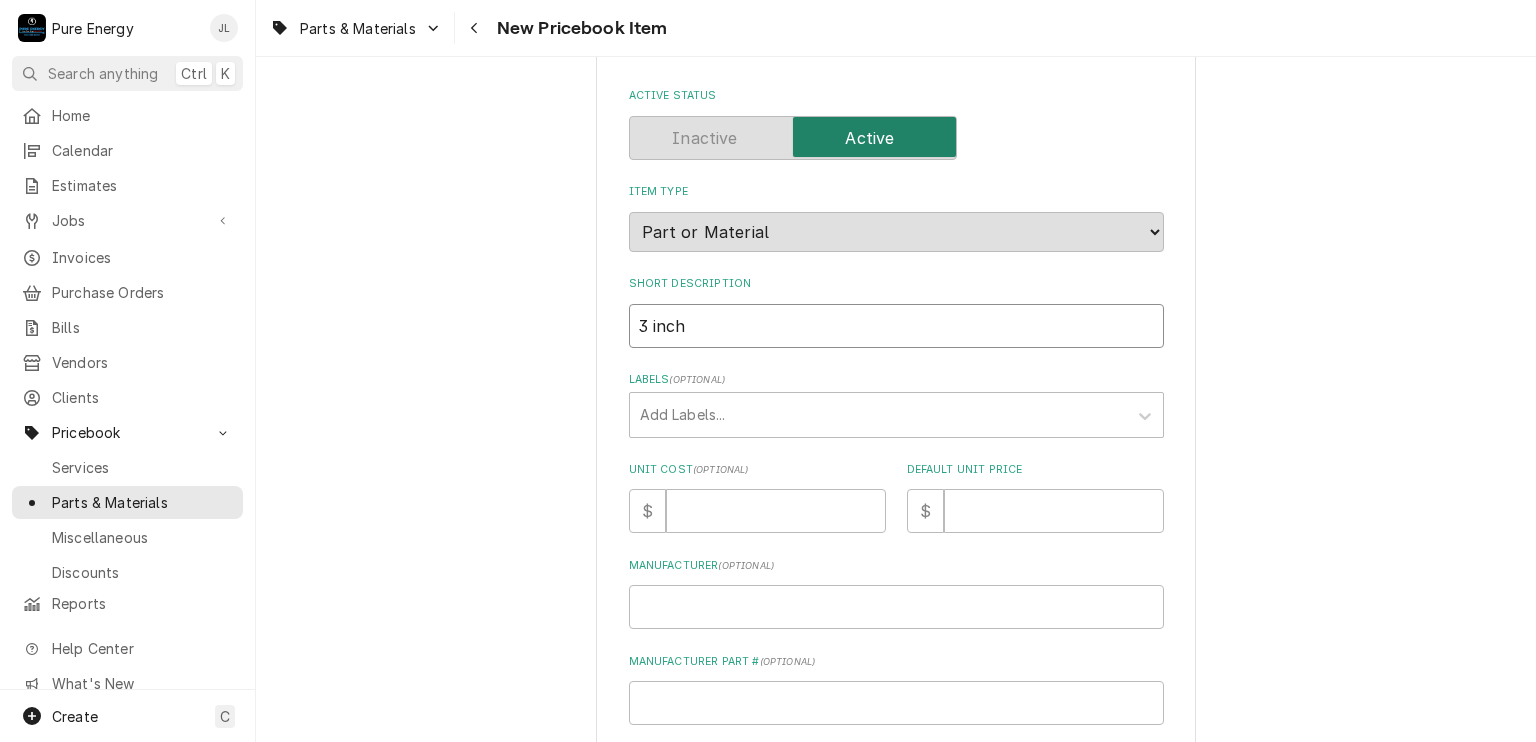 type on "x" 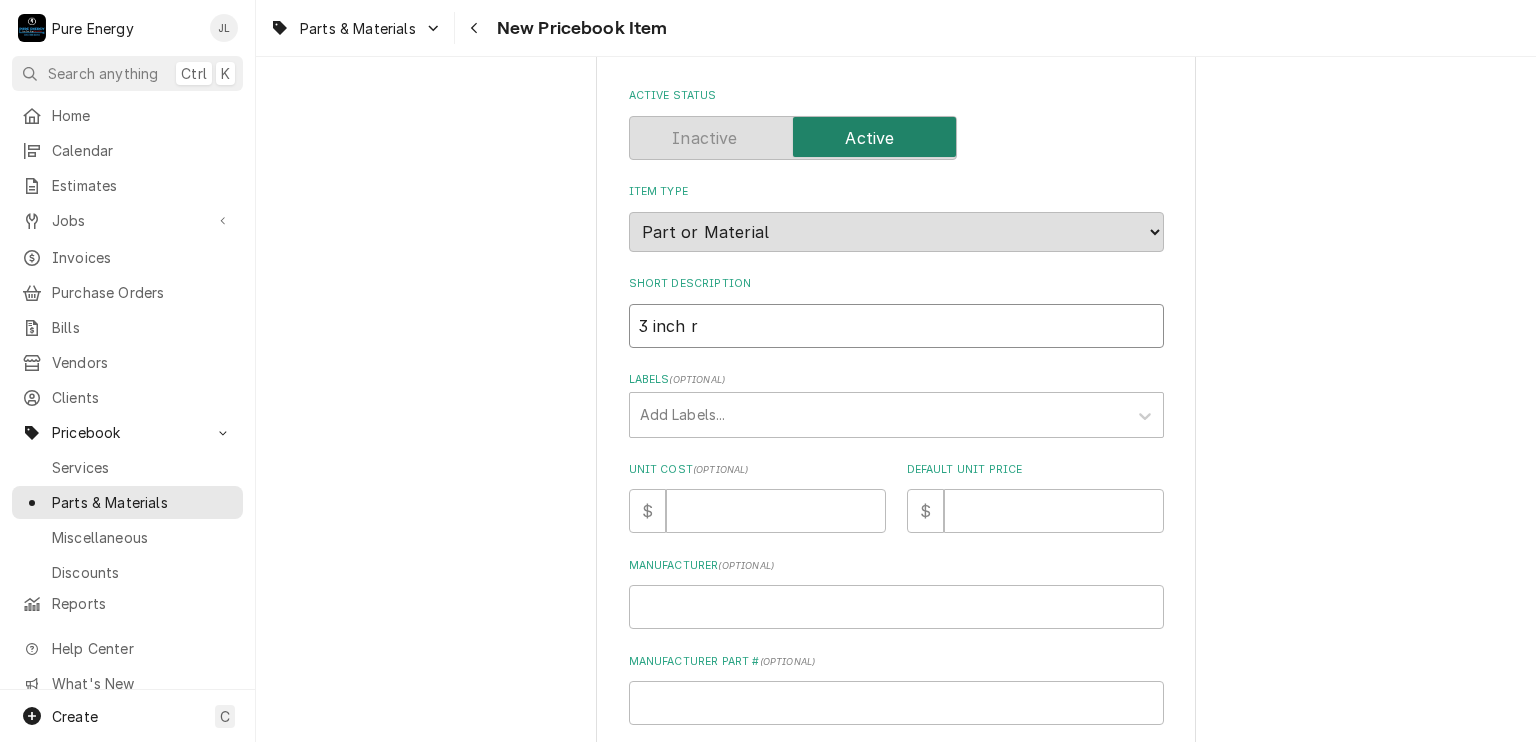 type on "x" 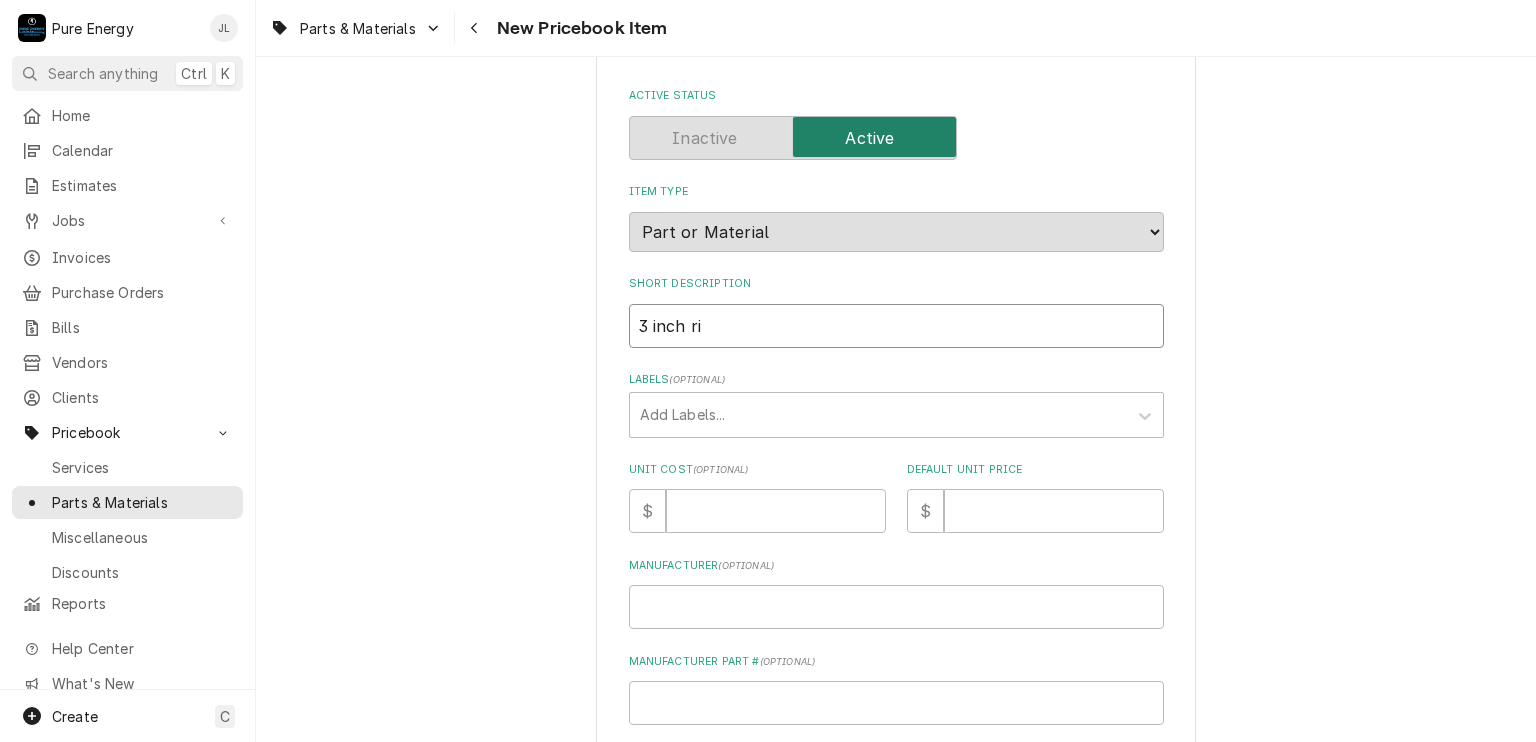type on "x" 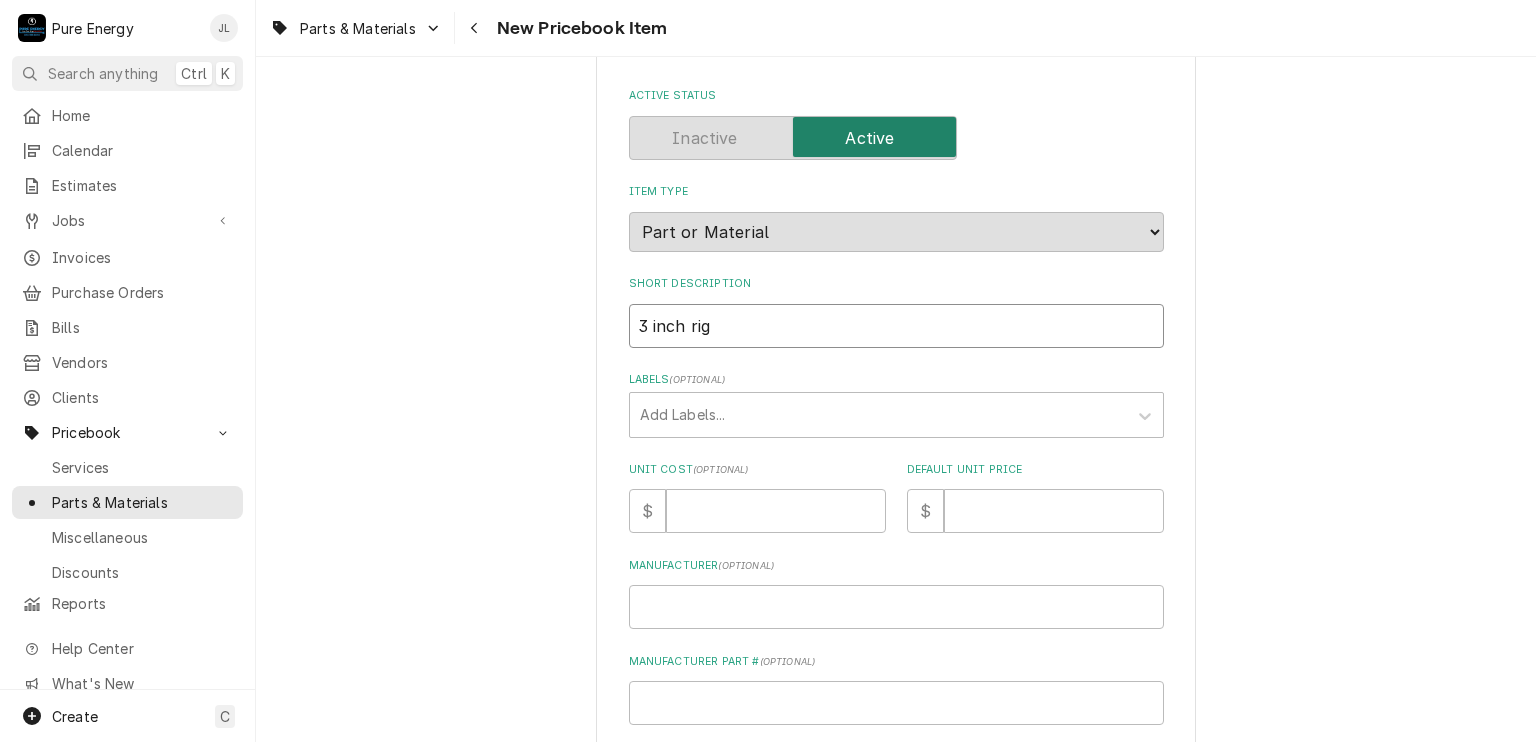 type on "x" 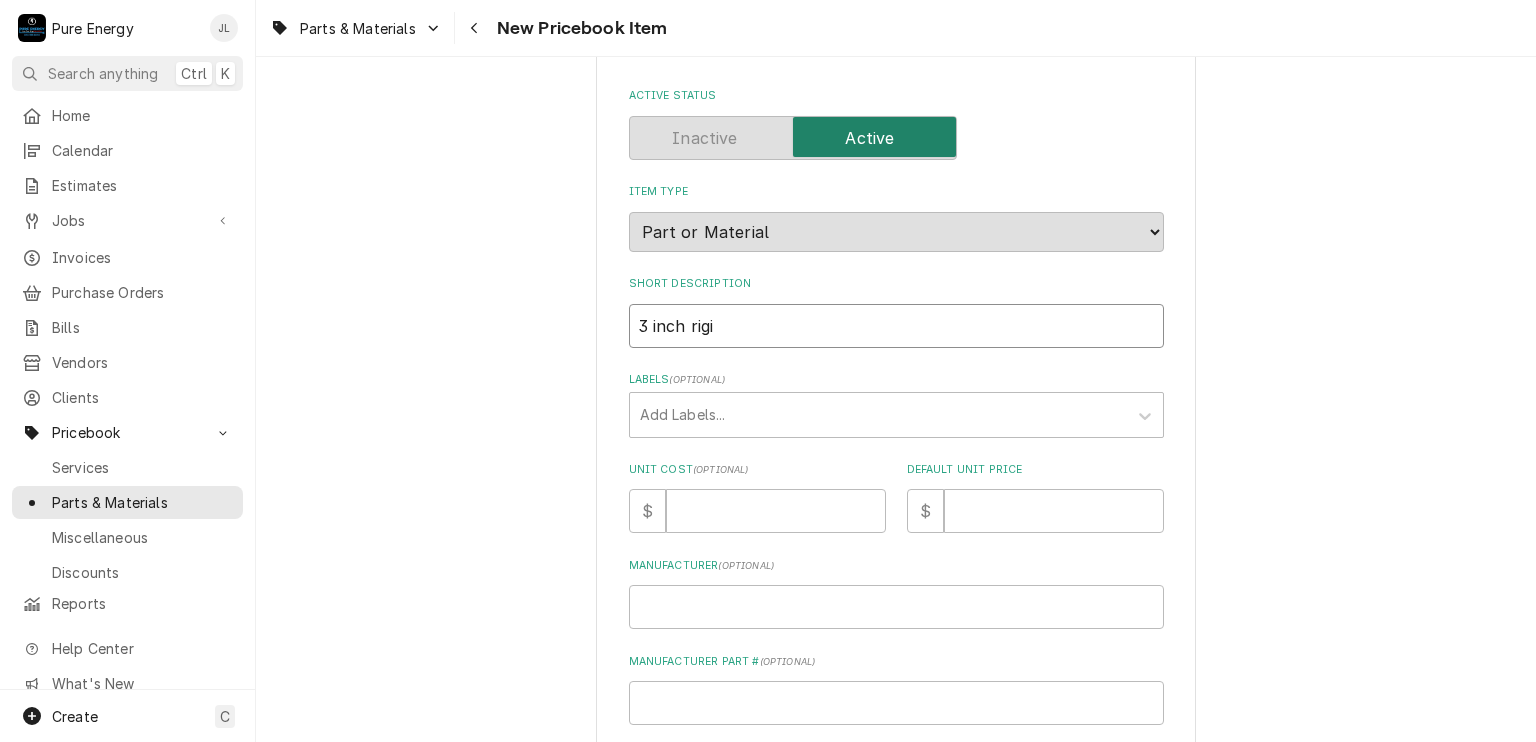 type on "x" 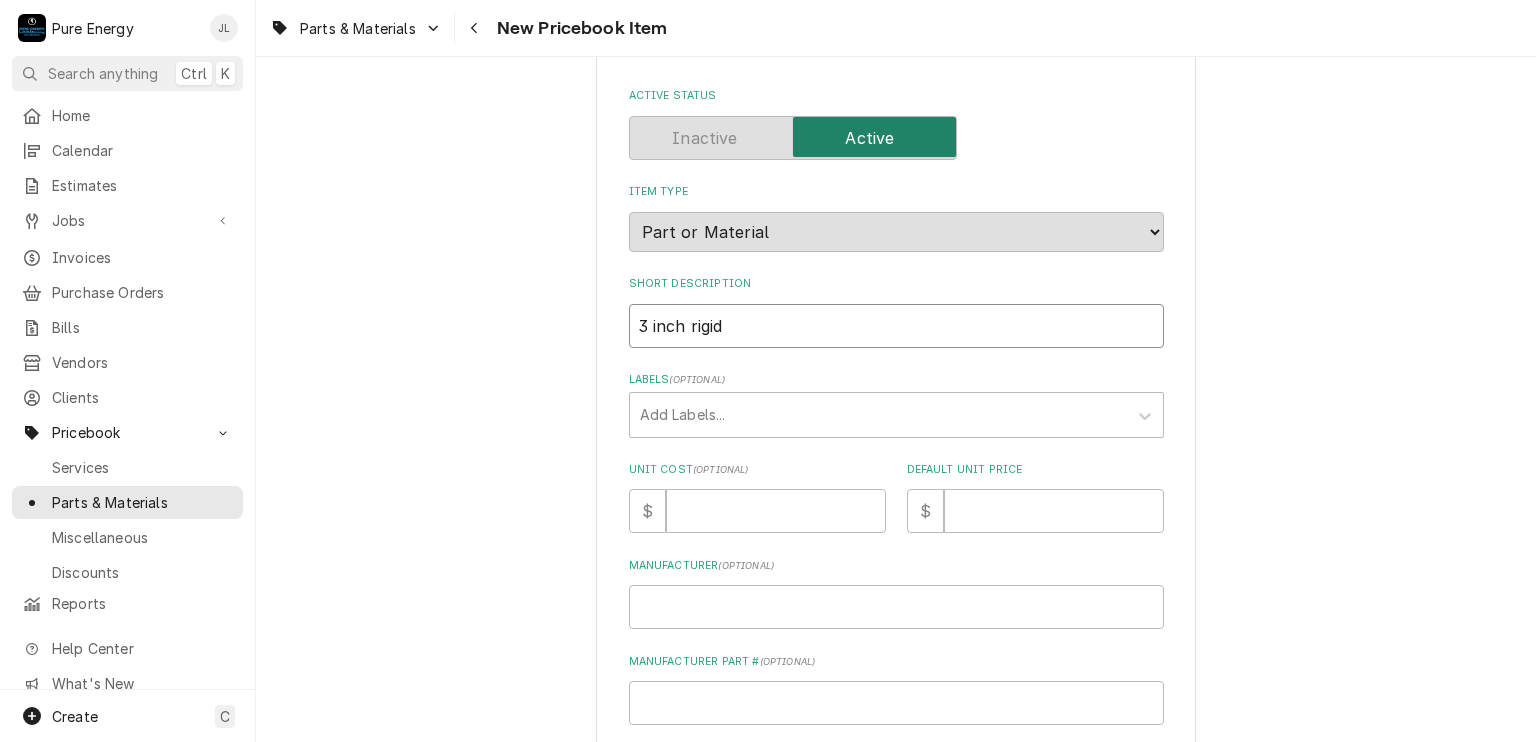 type on "x" 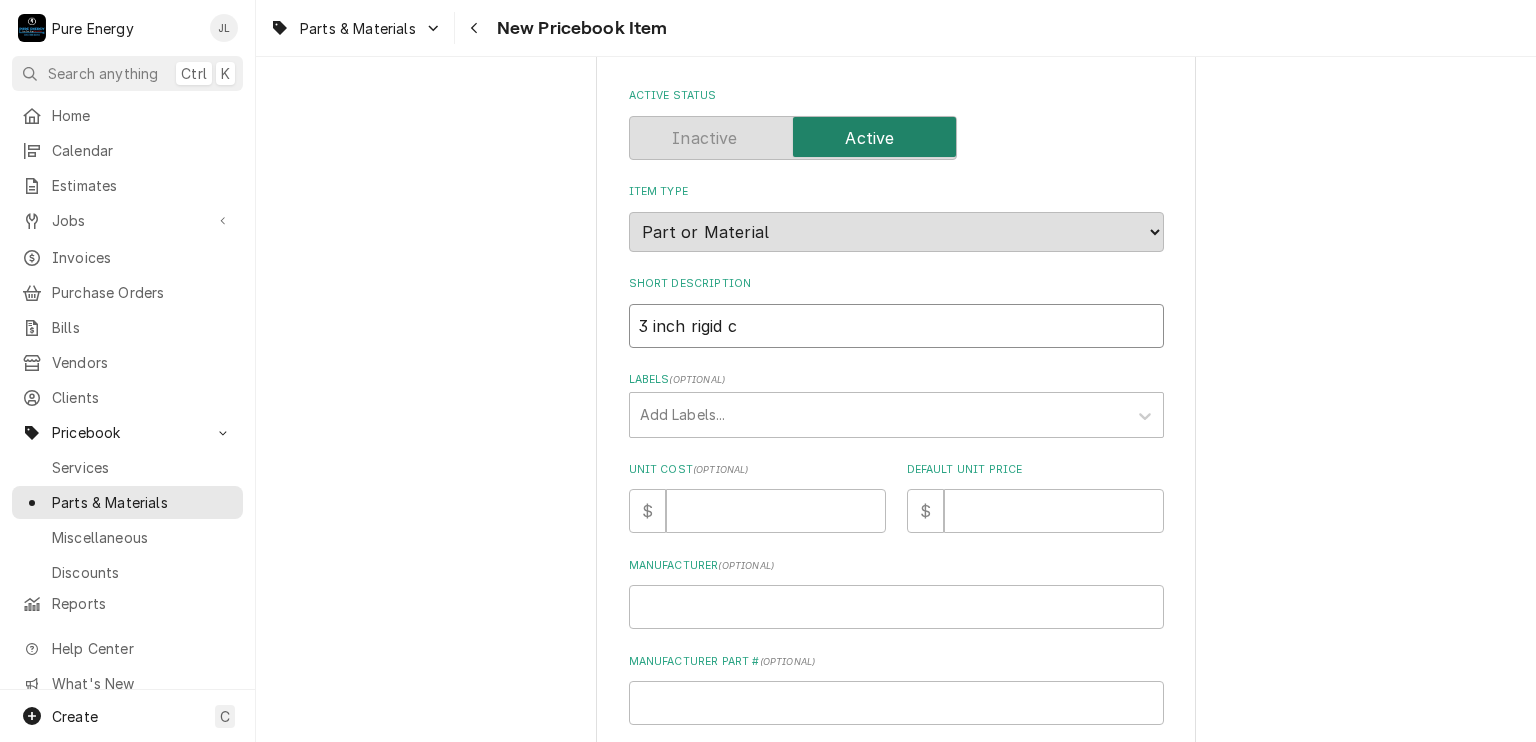 type on "3 inch rigid ch" 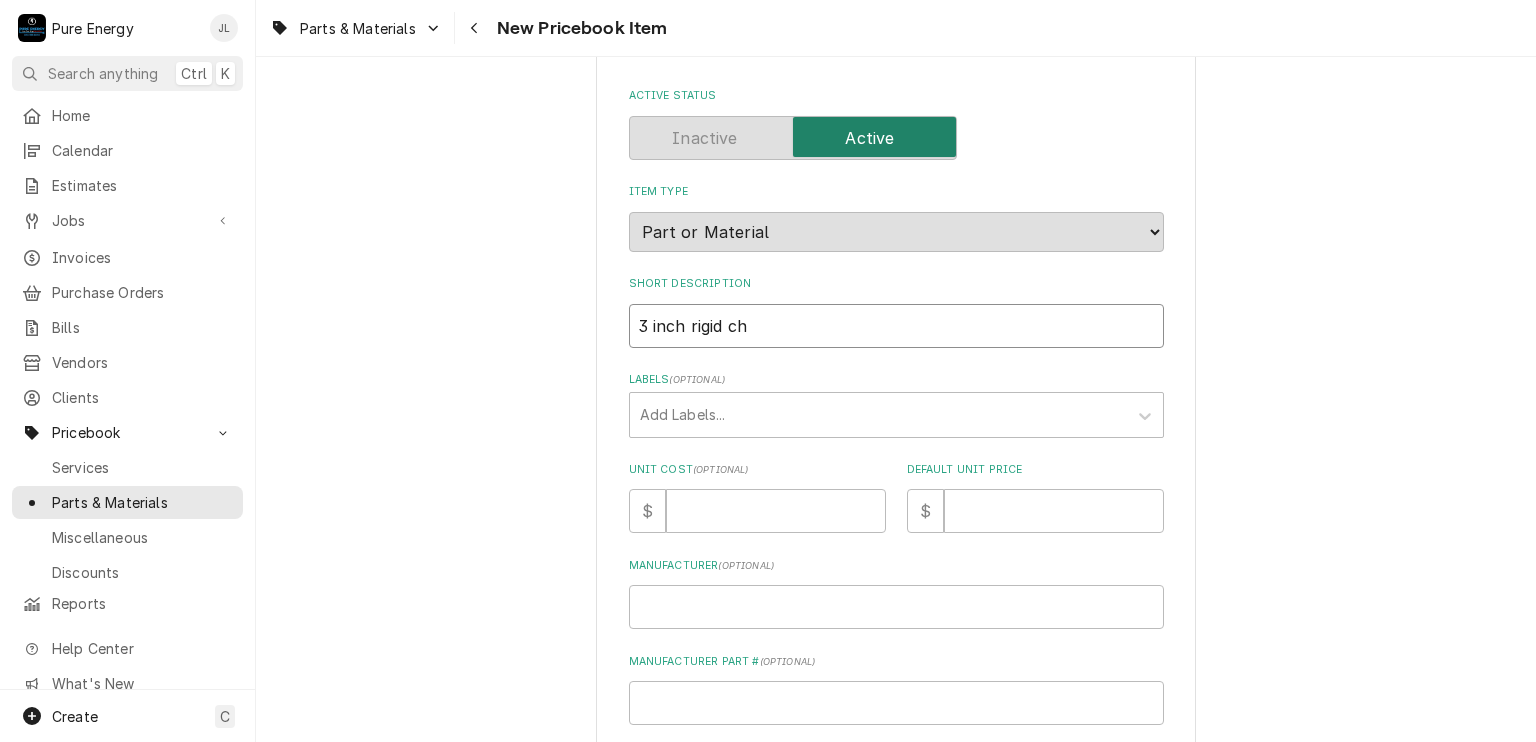 type on "x" 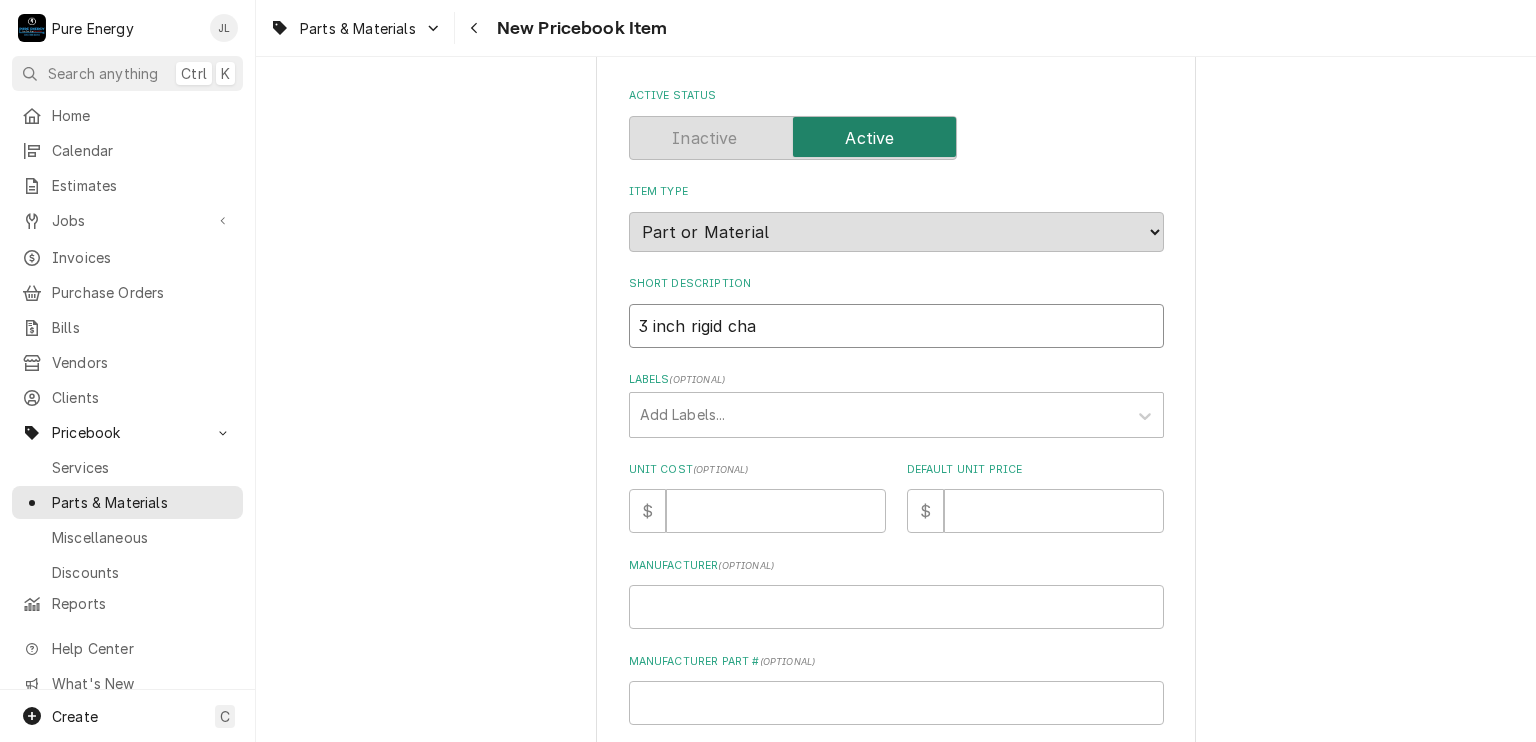 type on "x" 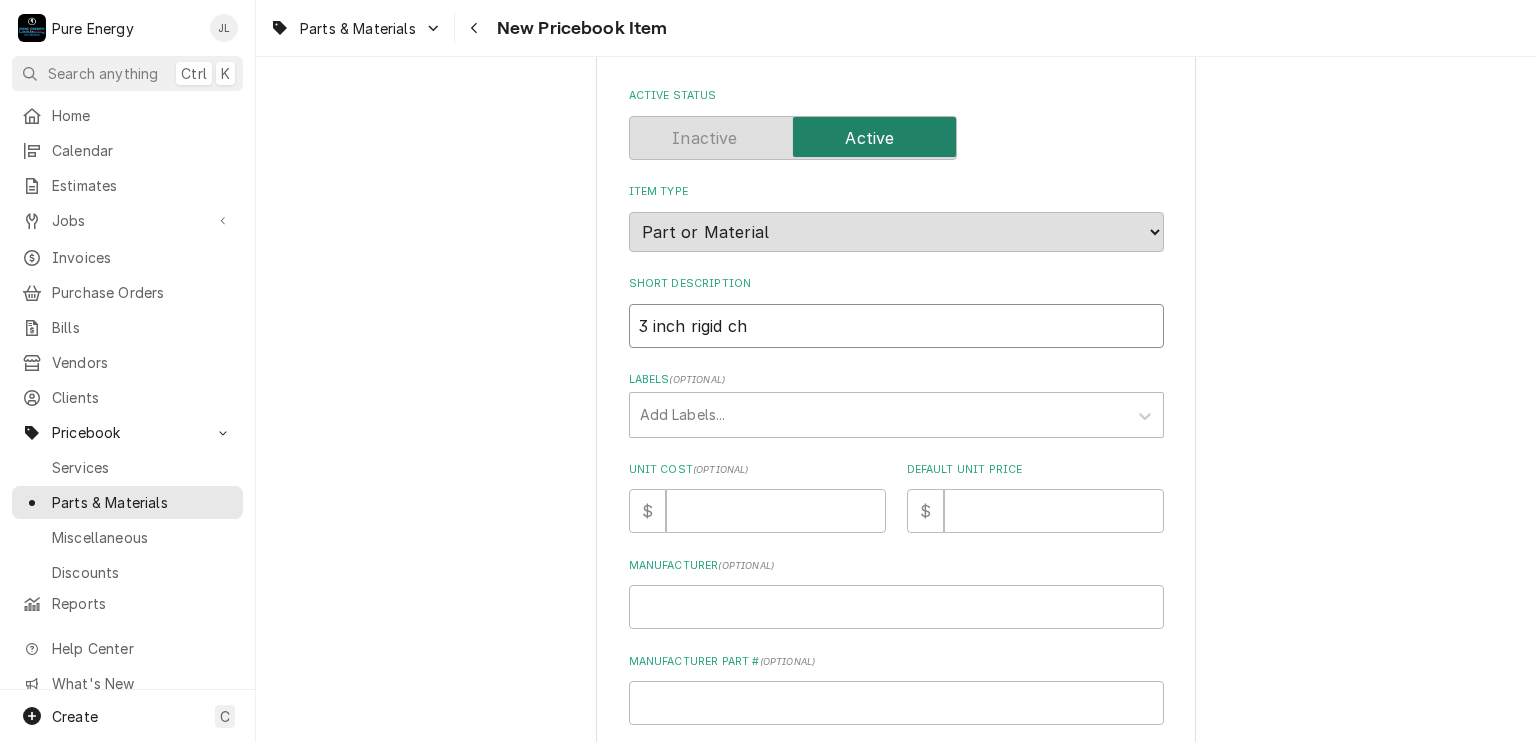 type on "x" 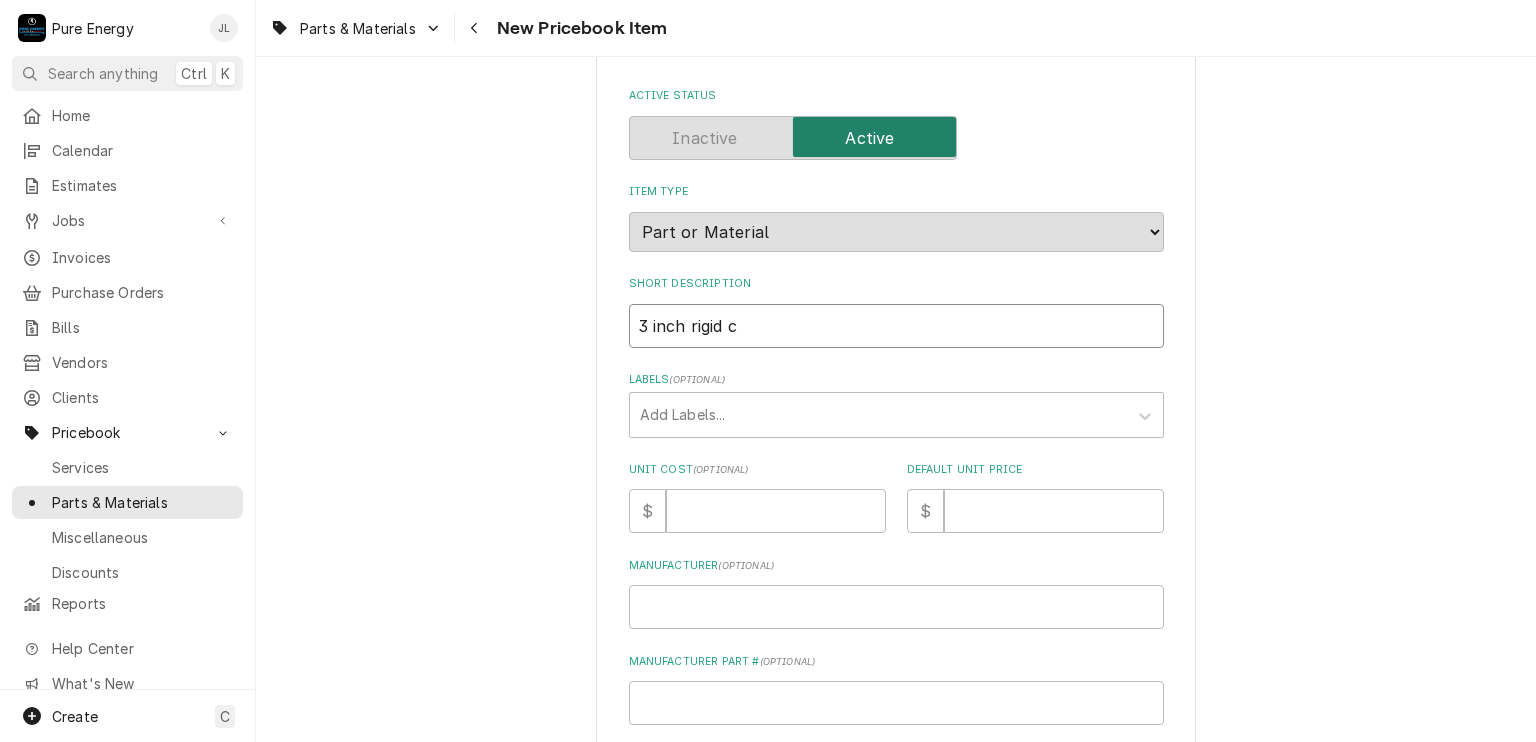 type on "x" 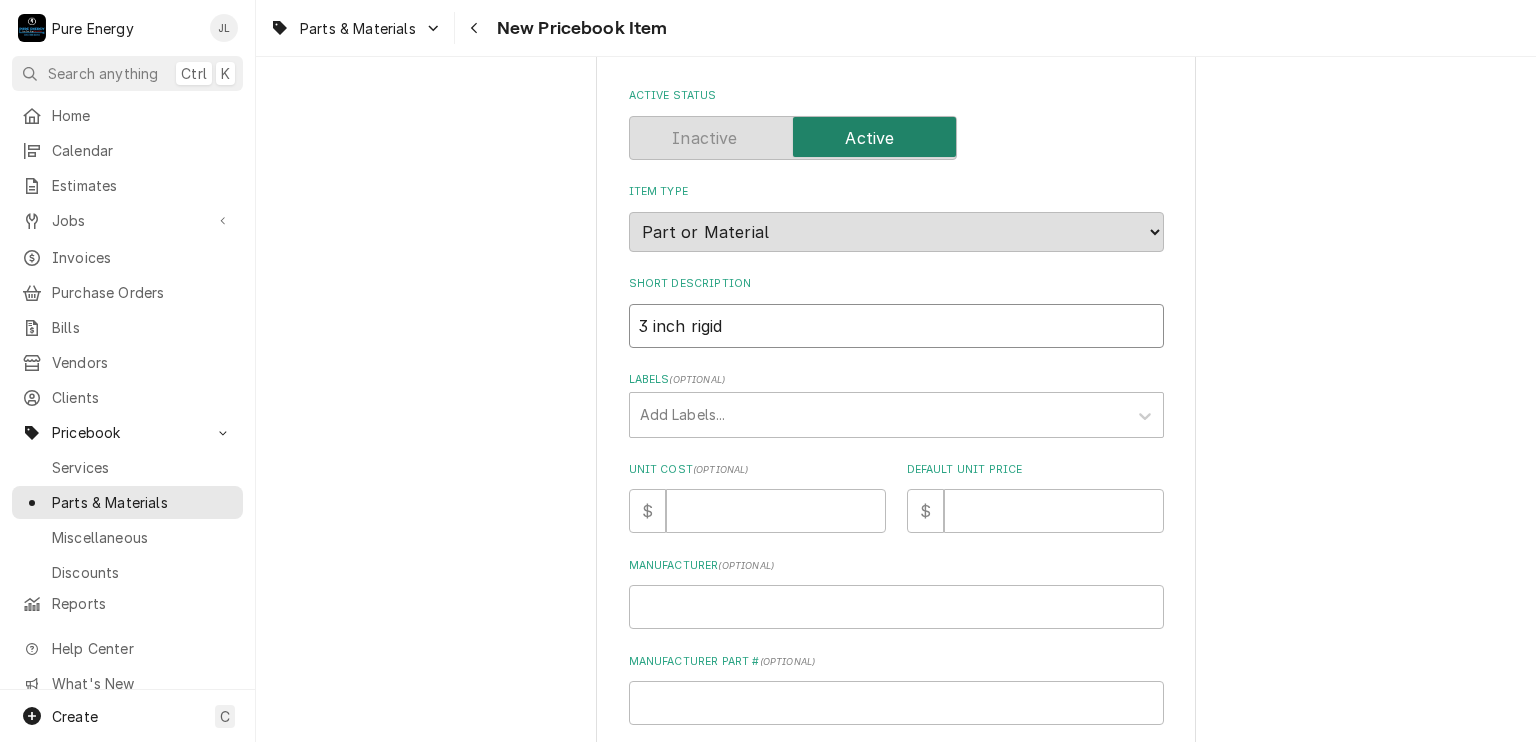 type on "x" 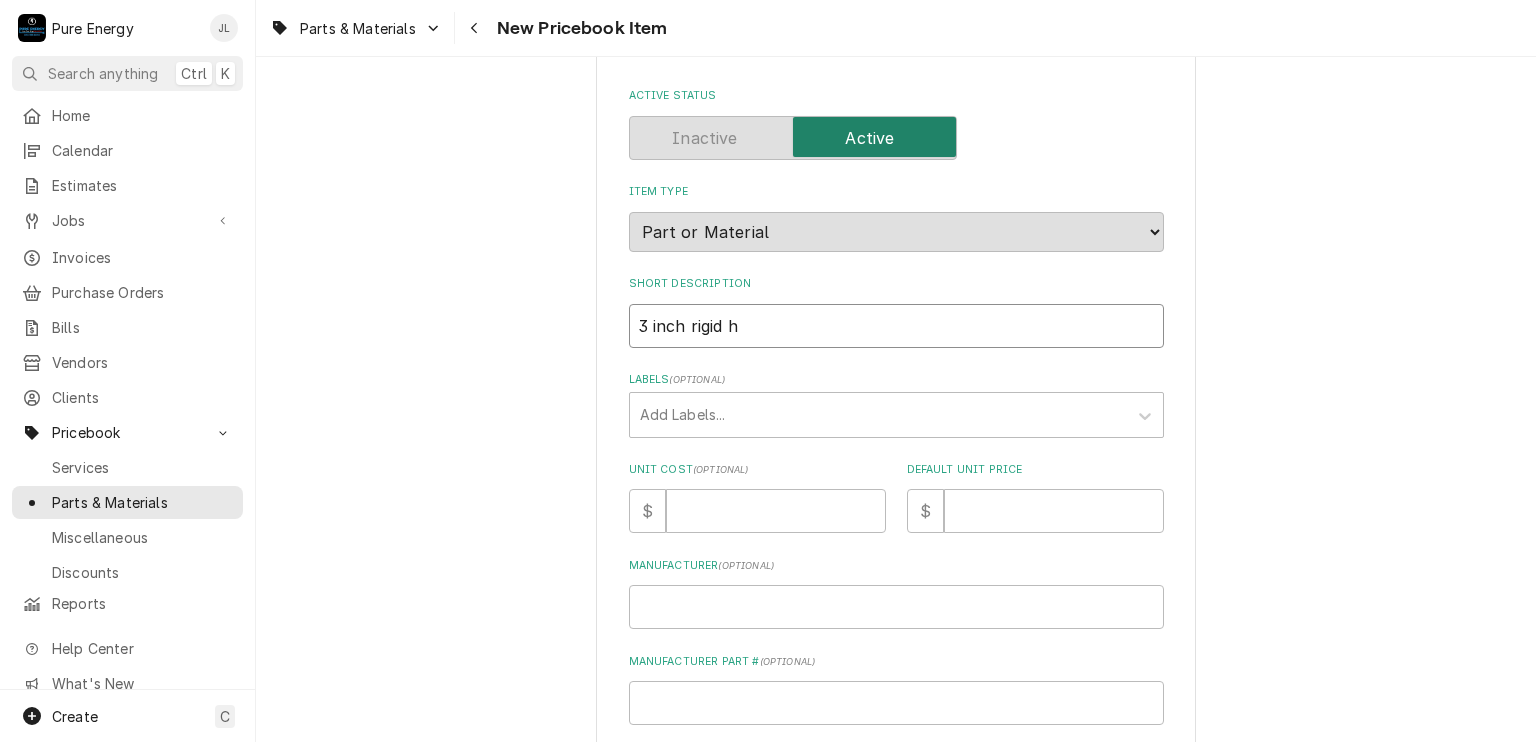 type on "x" 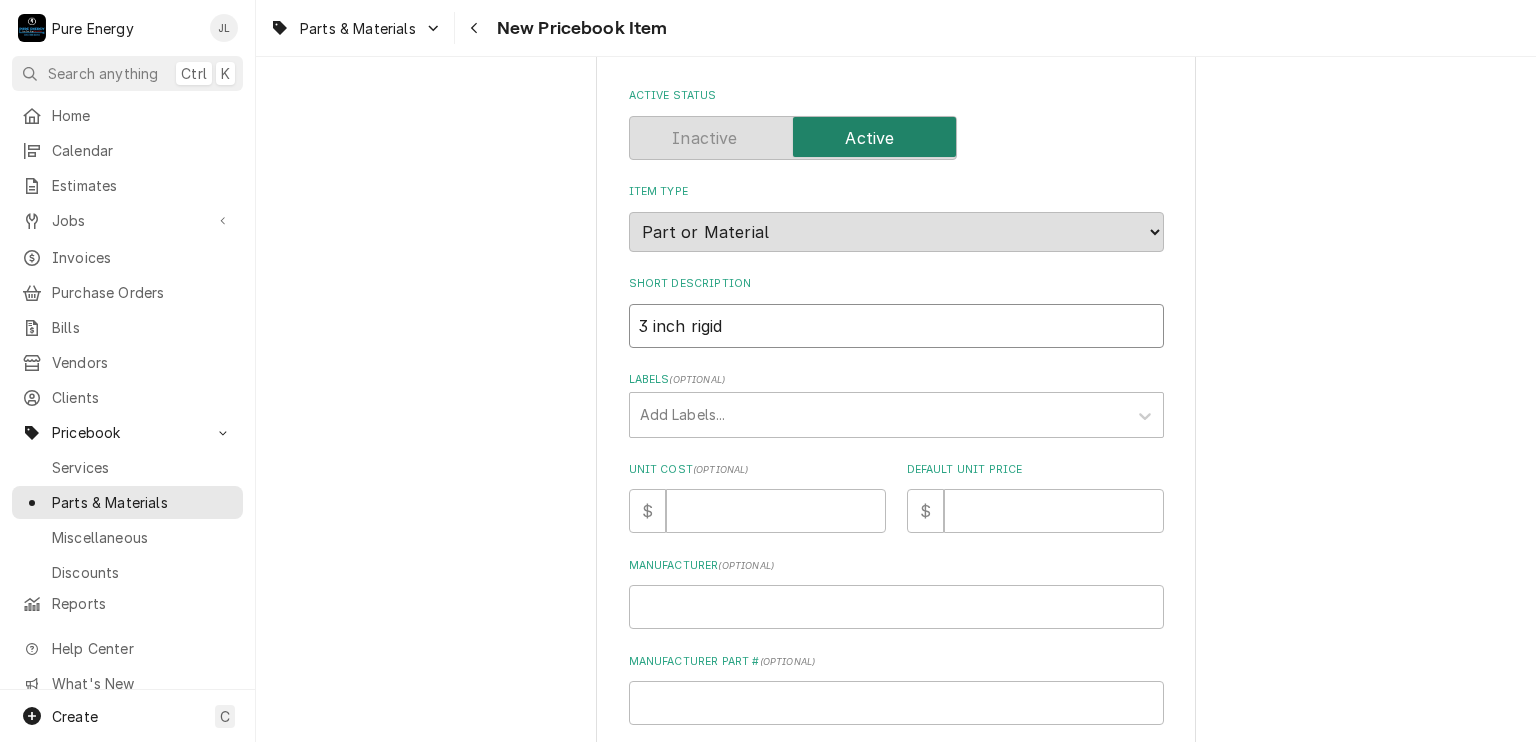type on "x" 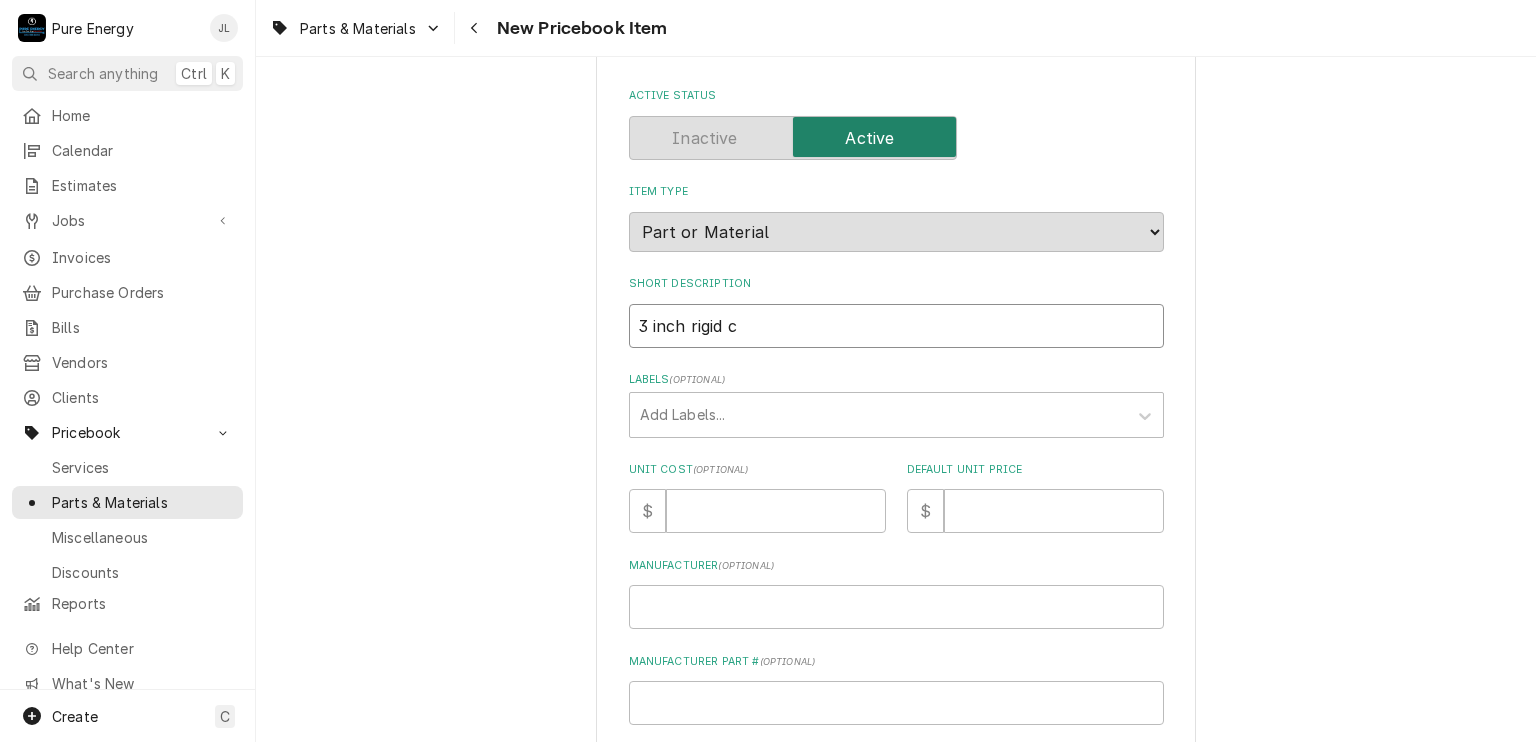 type on "x" 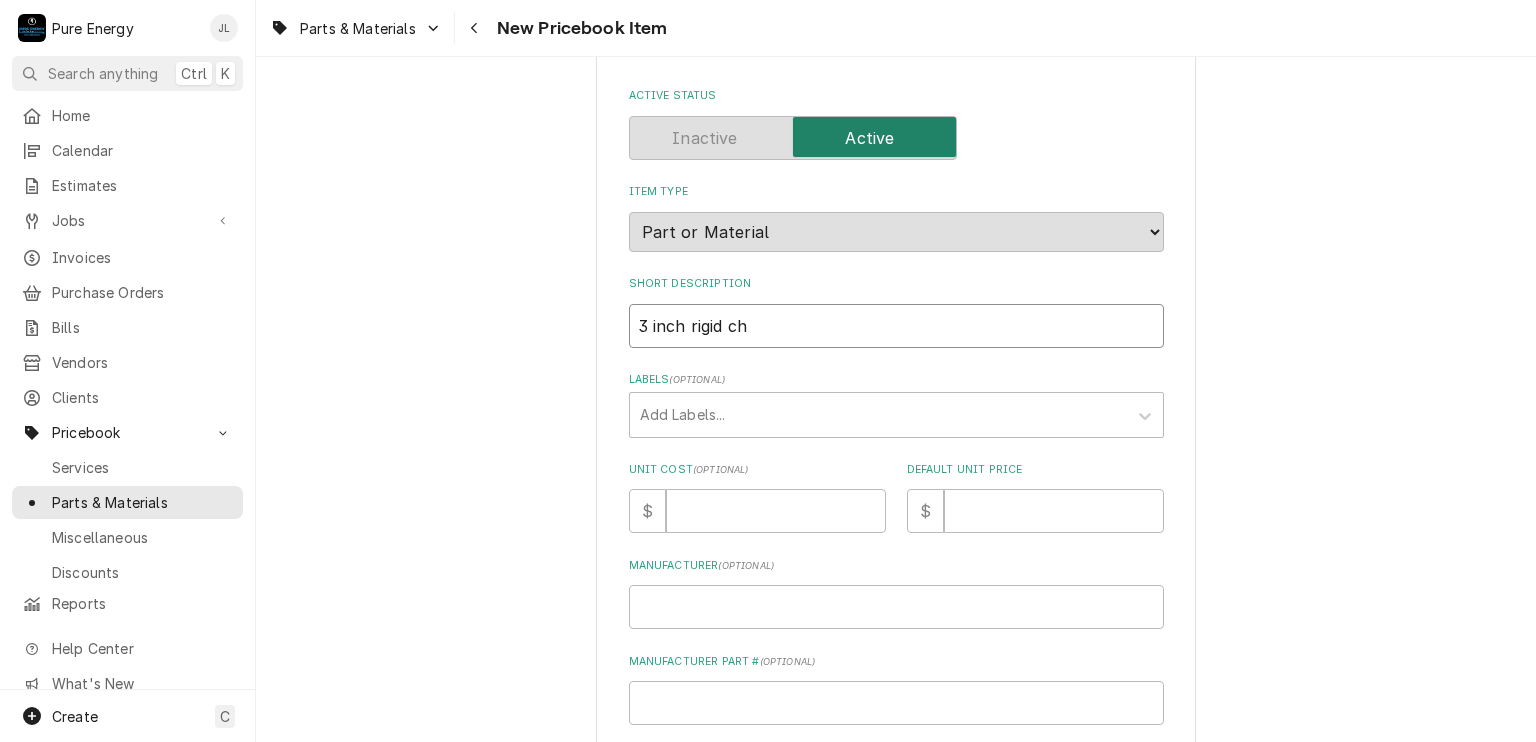 type on "x" 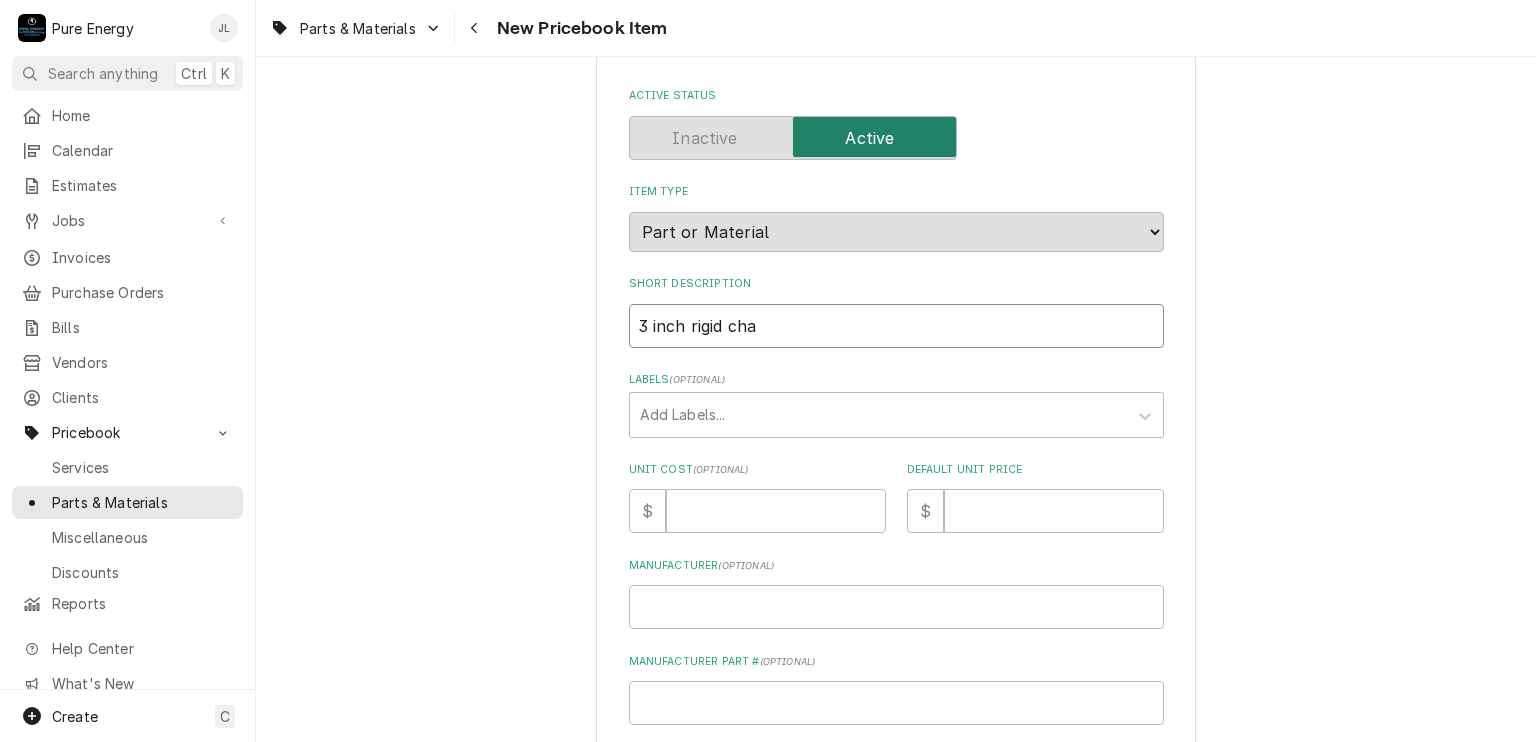 type on "x" 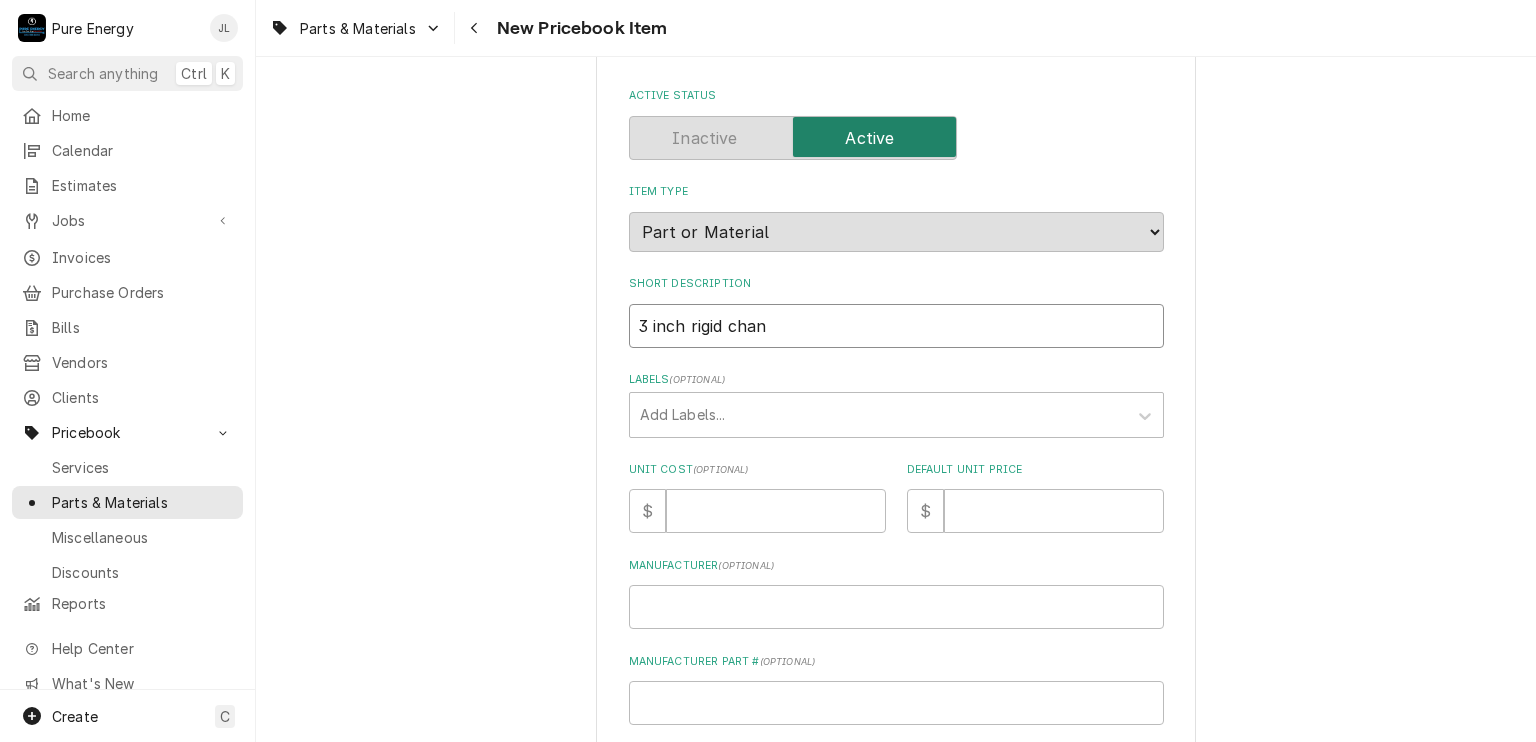 type on "x" 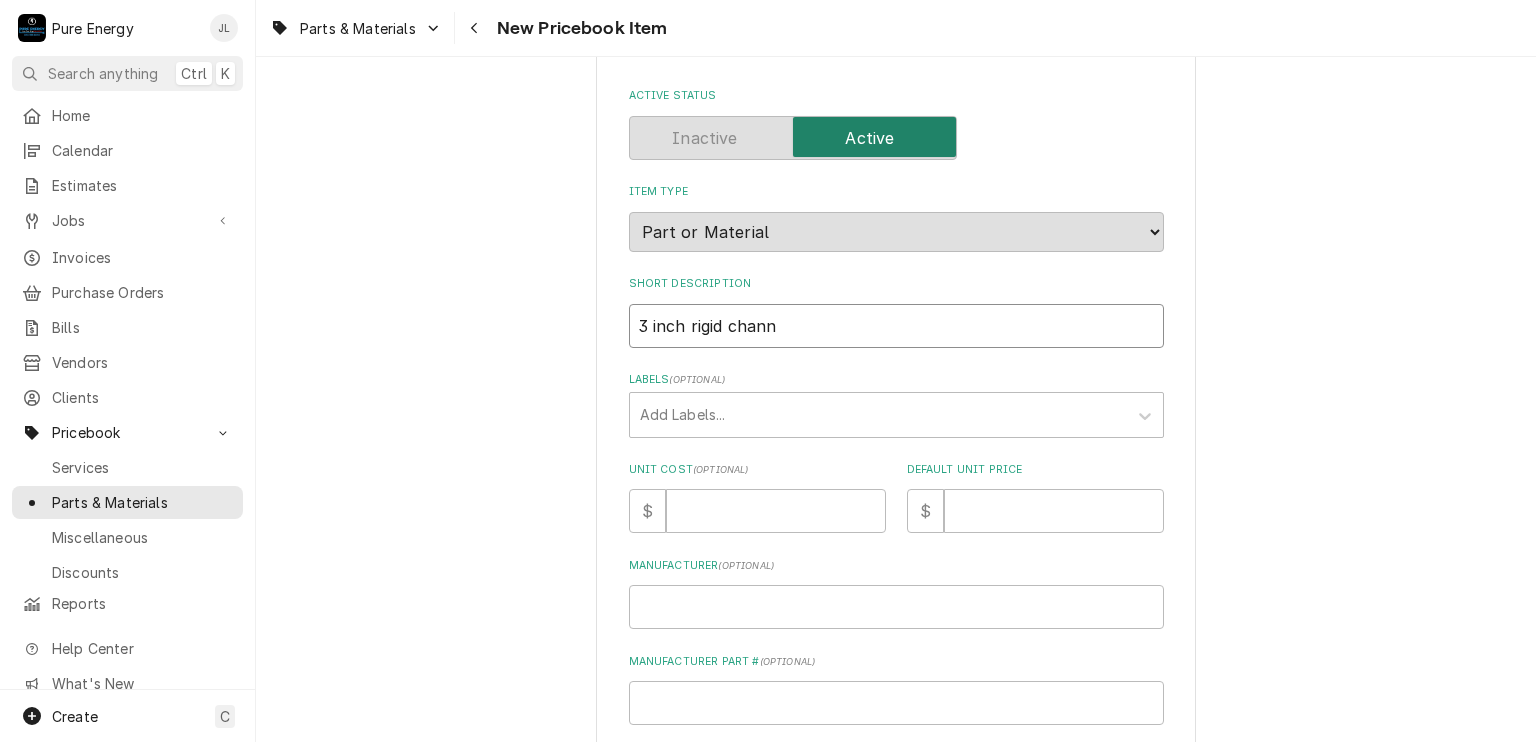 type on "x" 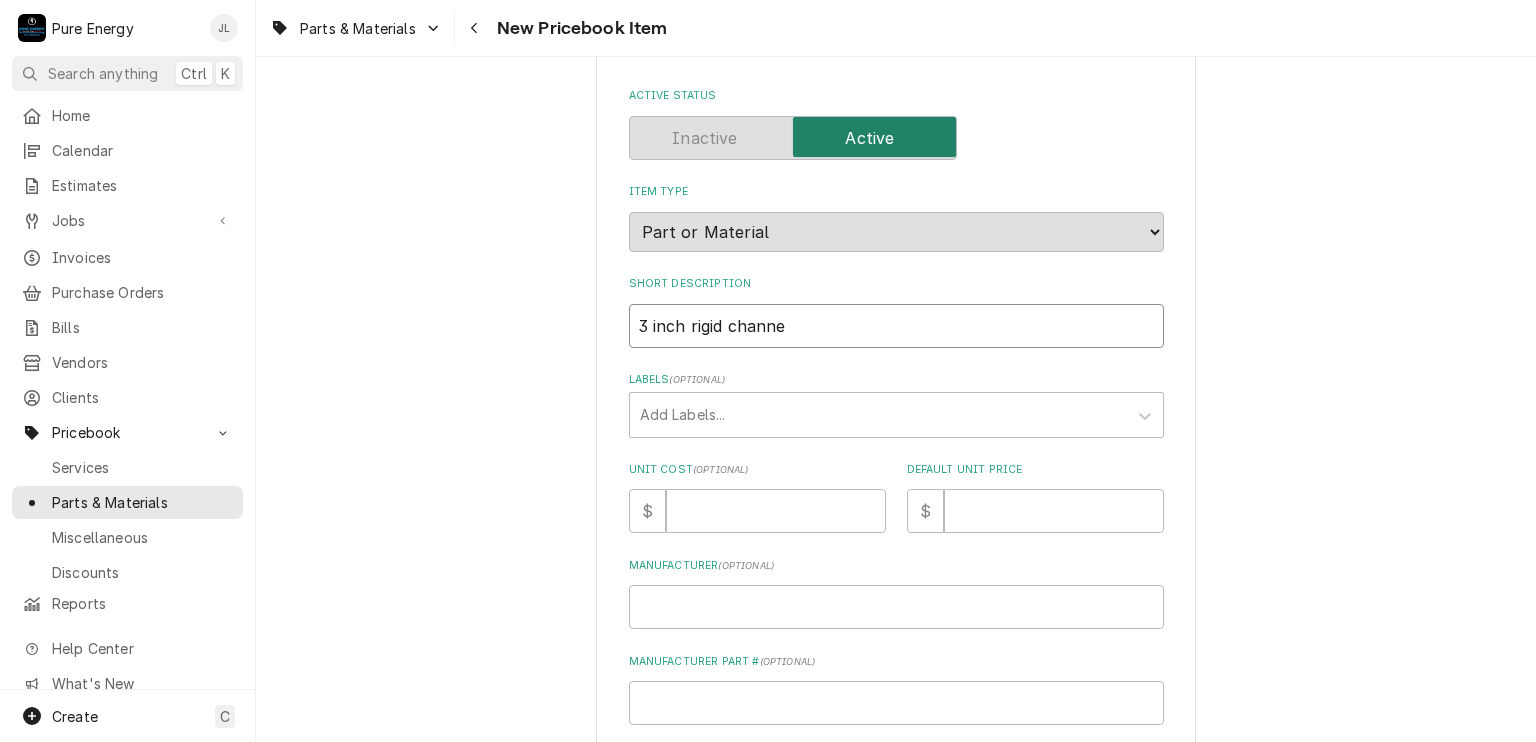 type on "x" 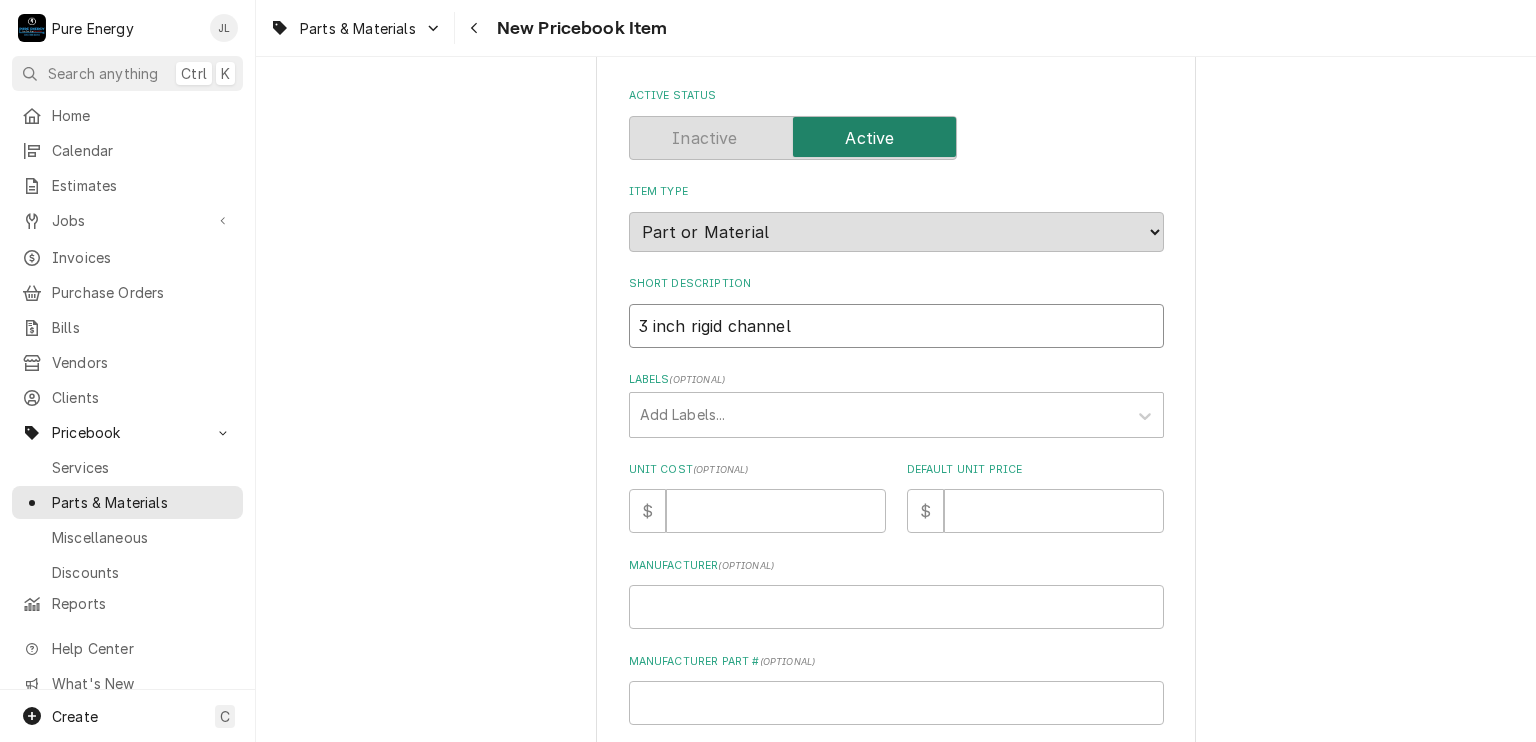 type on "x" 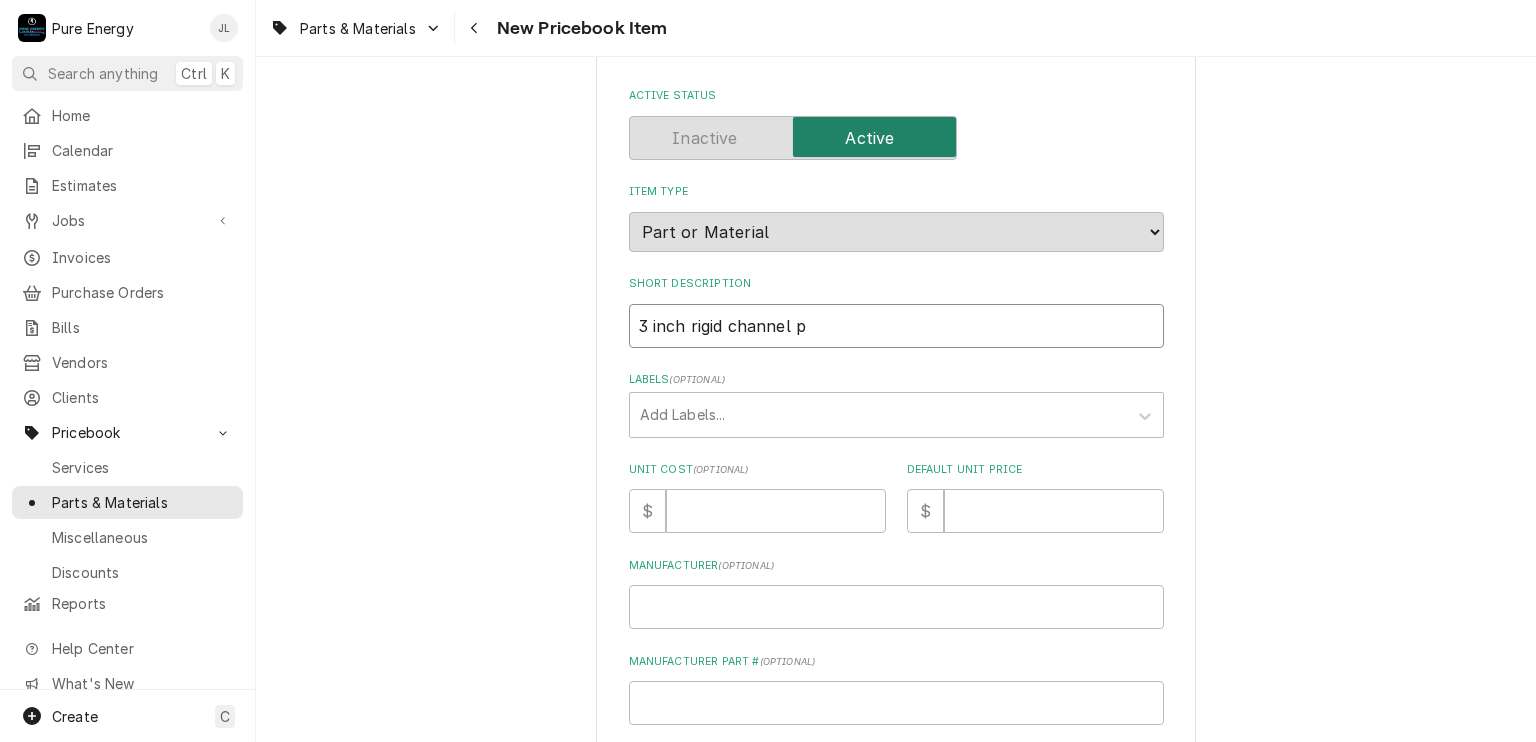 type on "x" 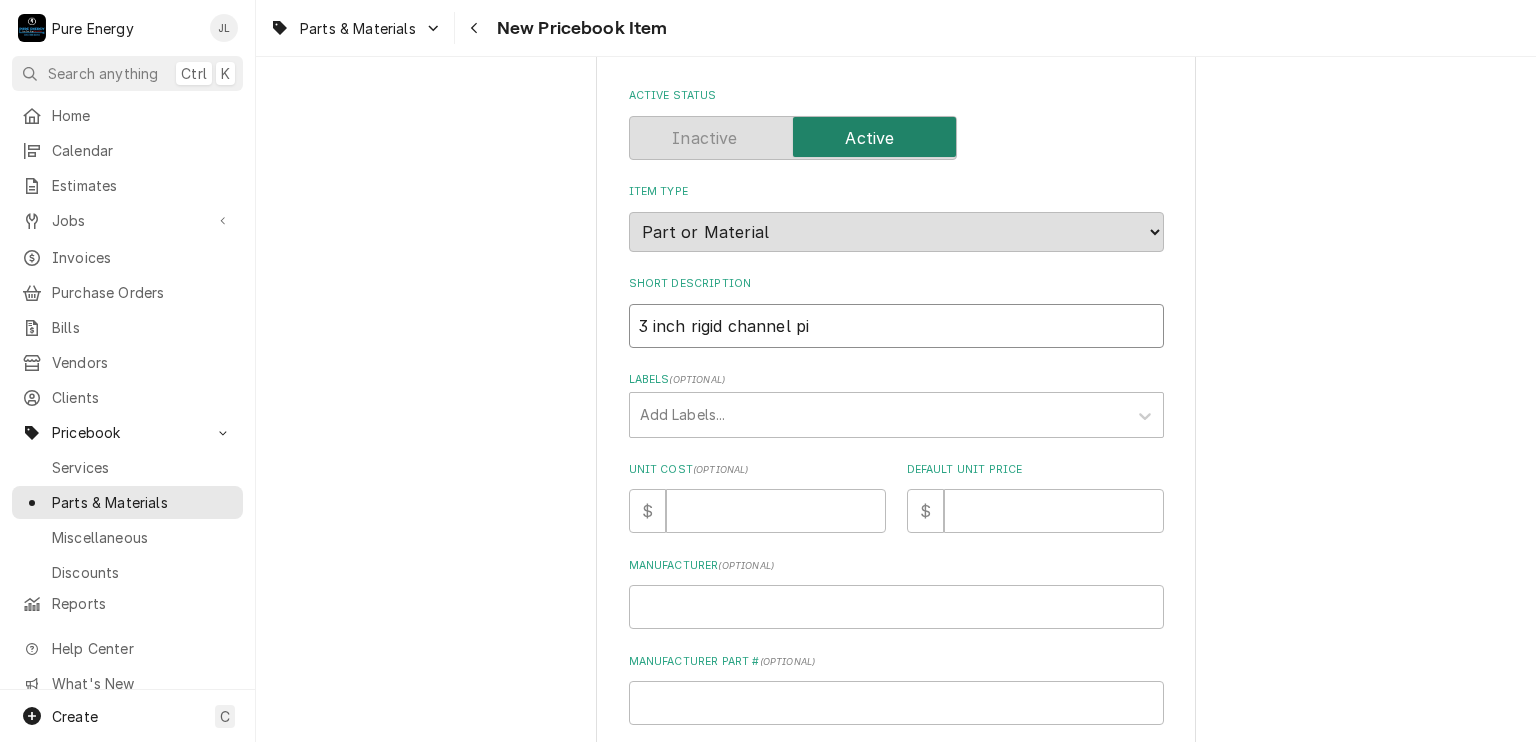type on "x" 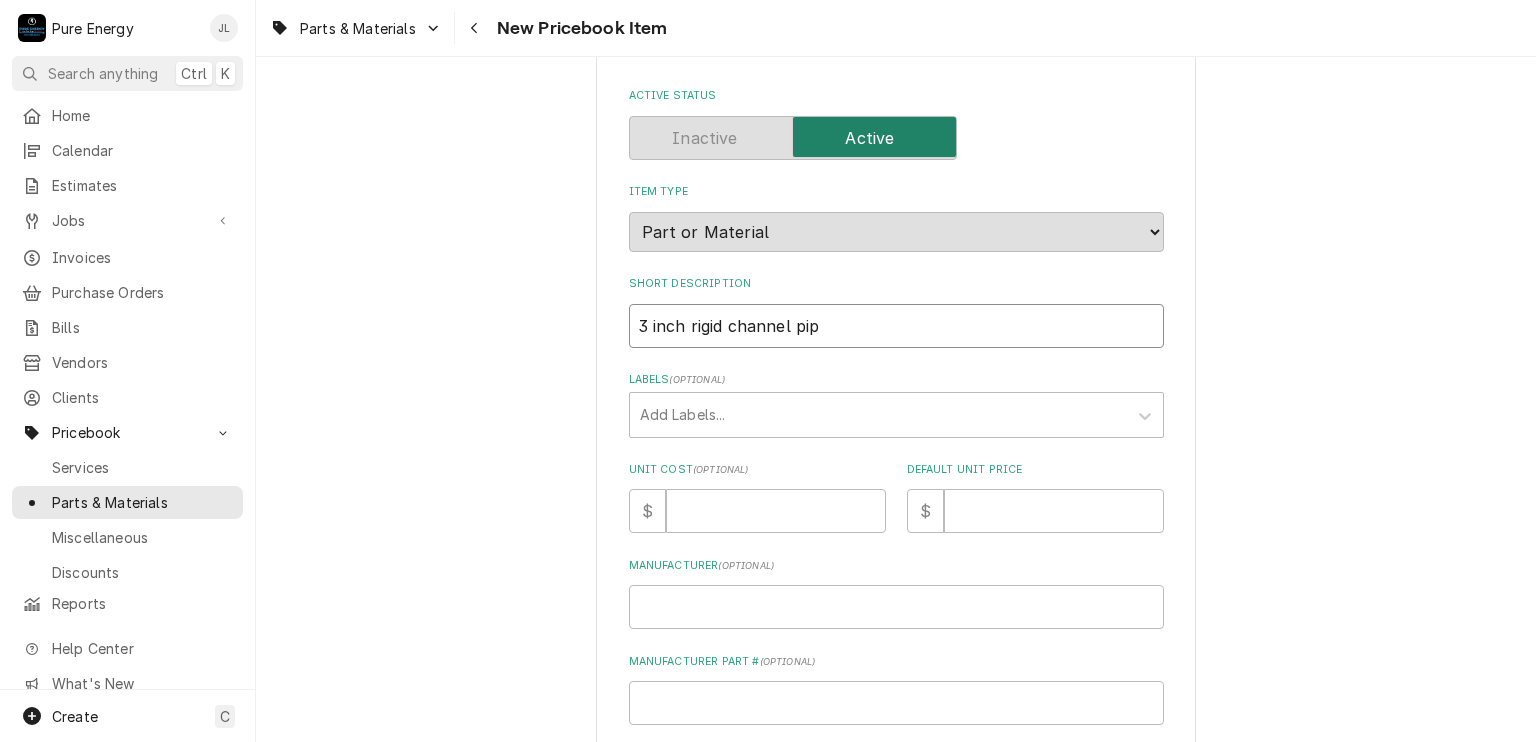 type on "x" 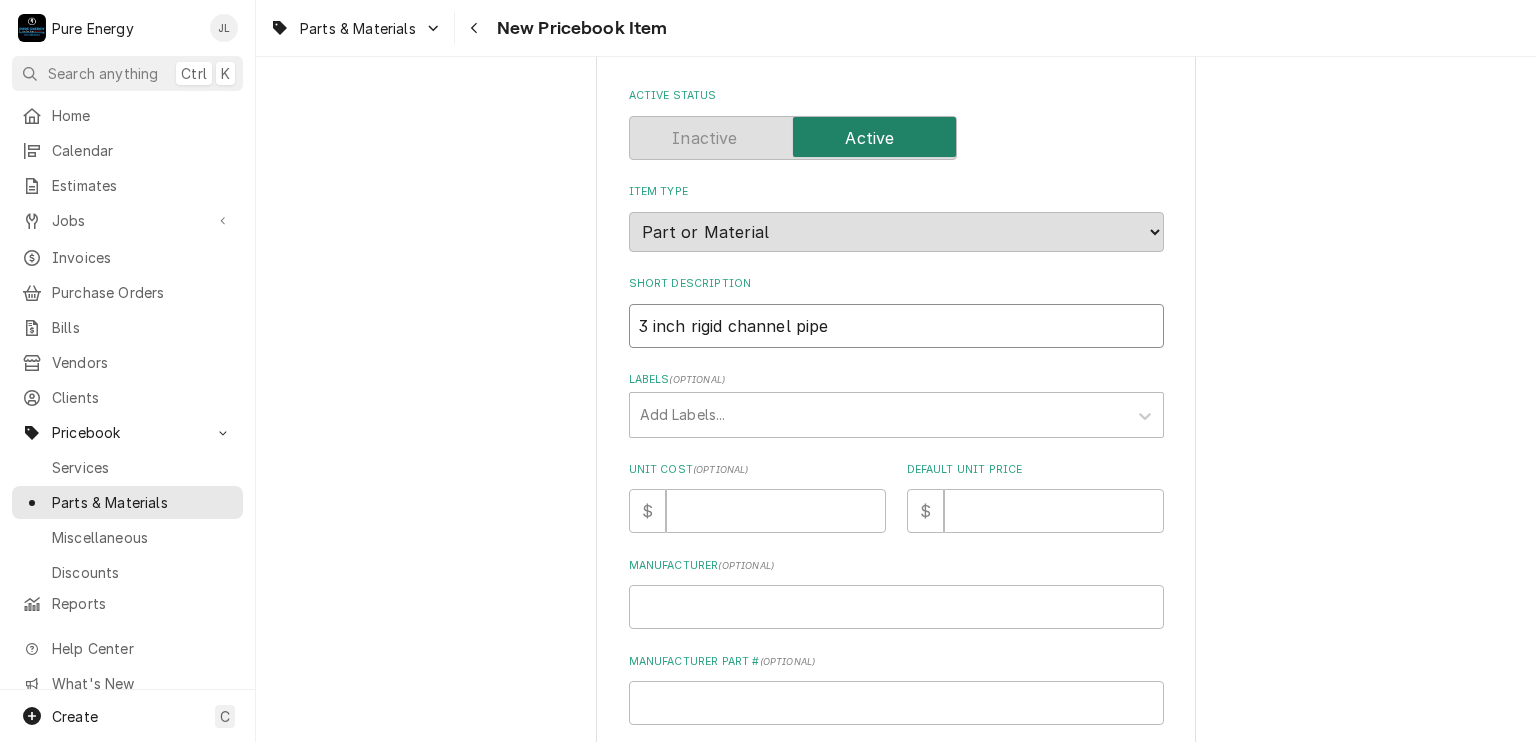 type on "x" 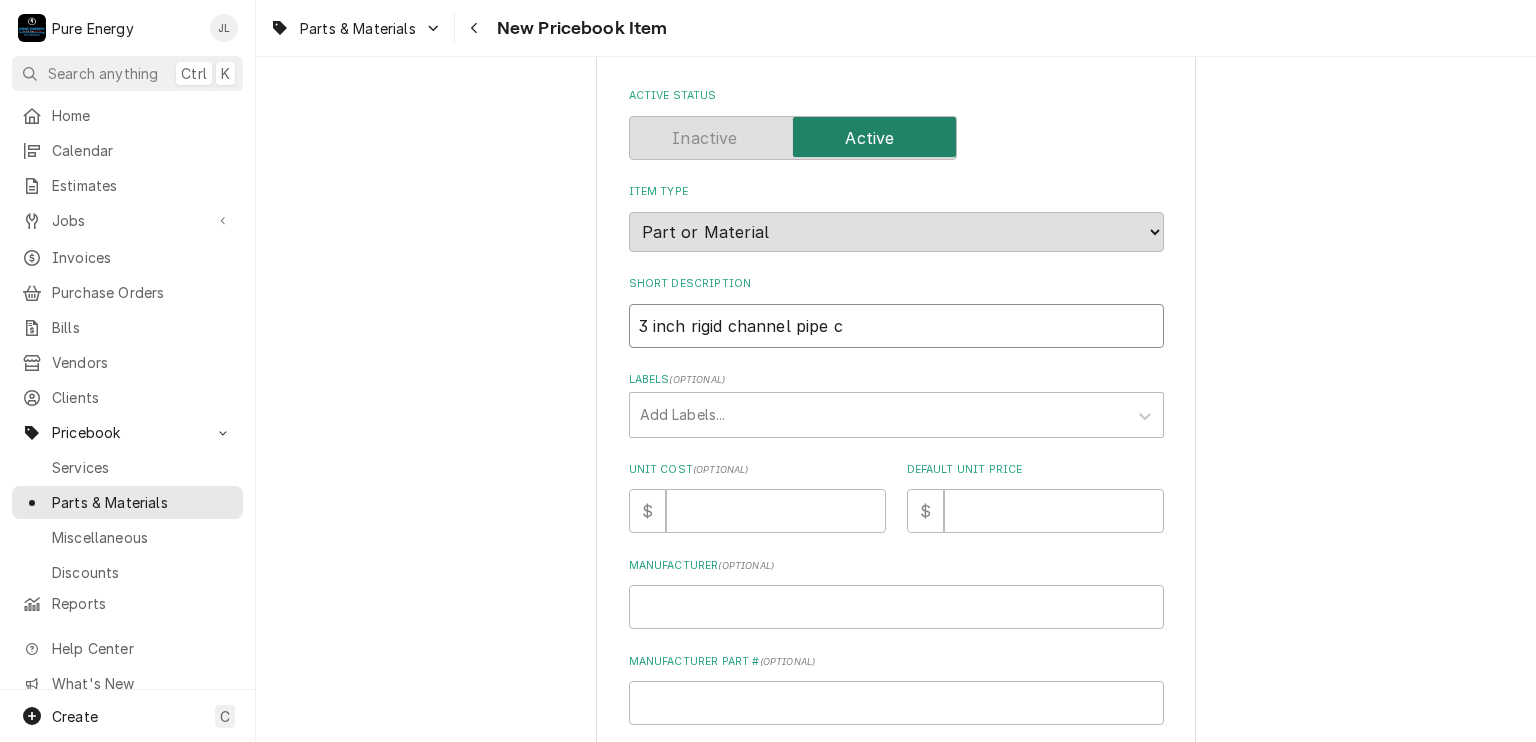 type on "x" 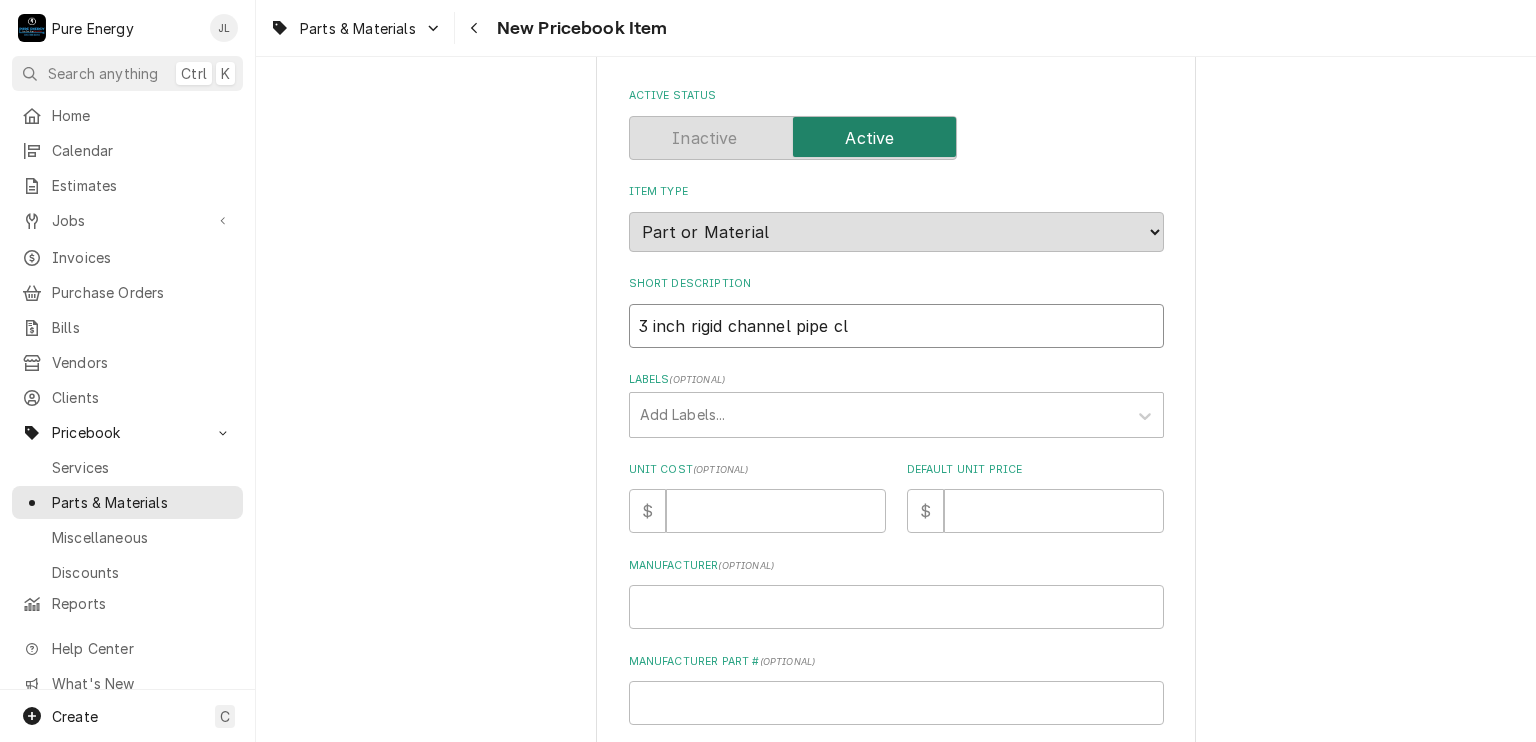 type on "x" 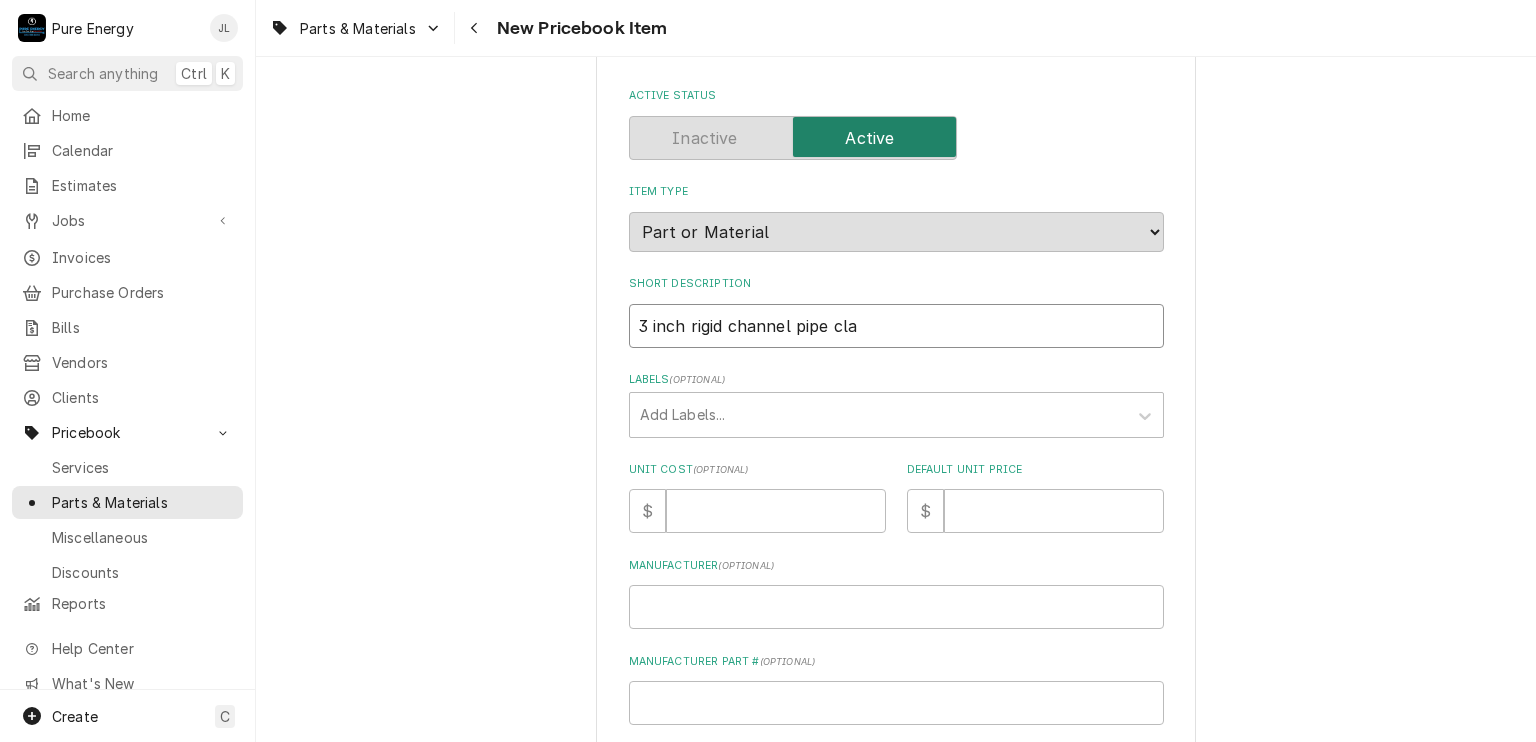 type on "x" 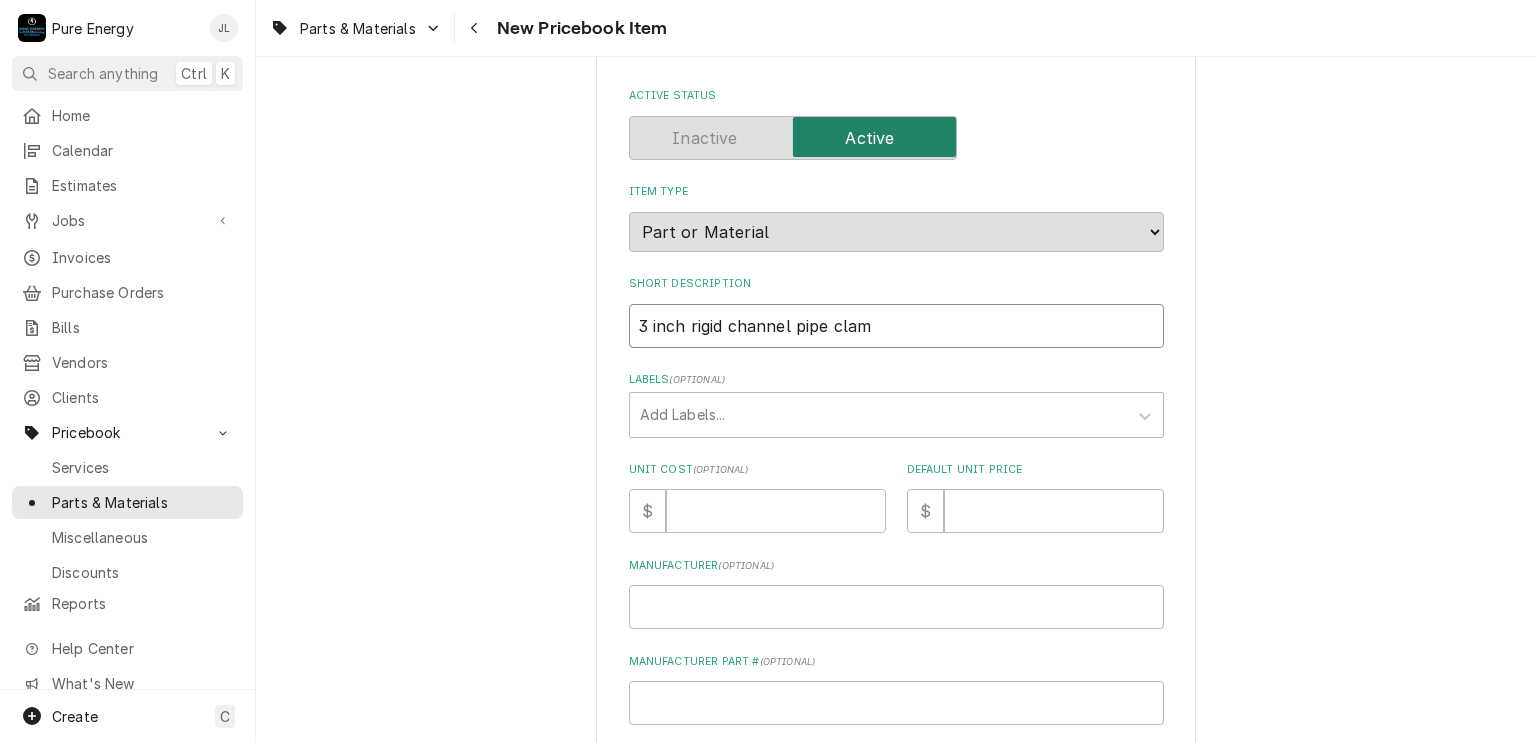 type on "x" 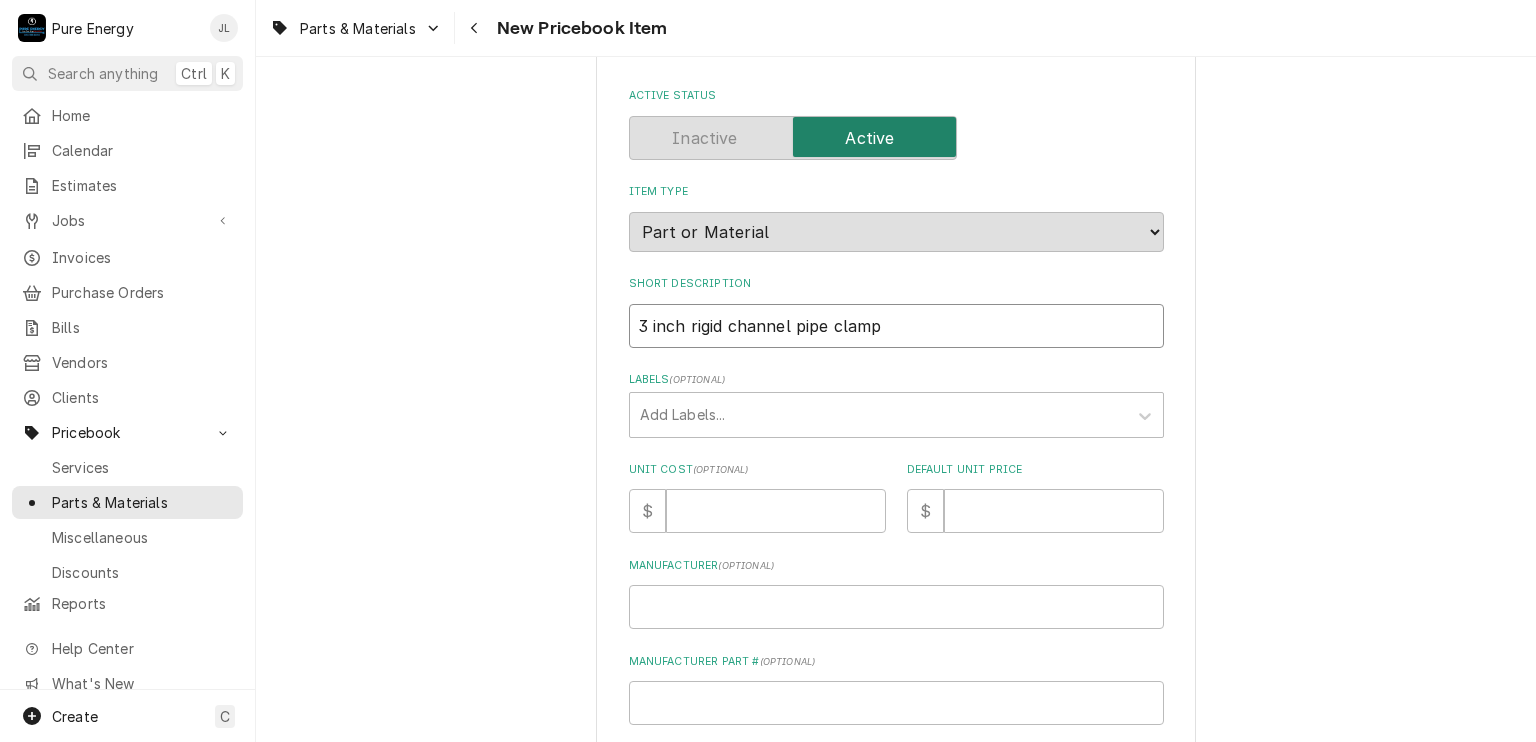type on "x" 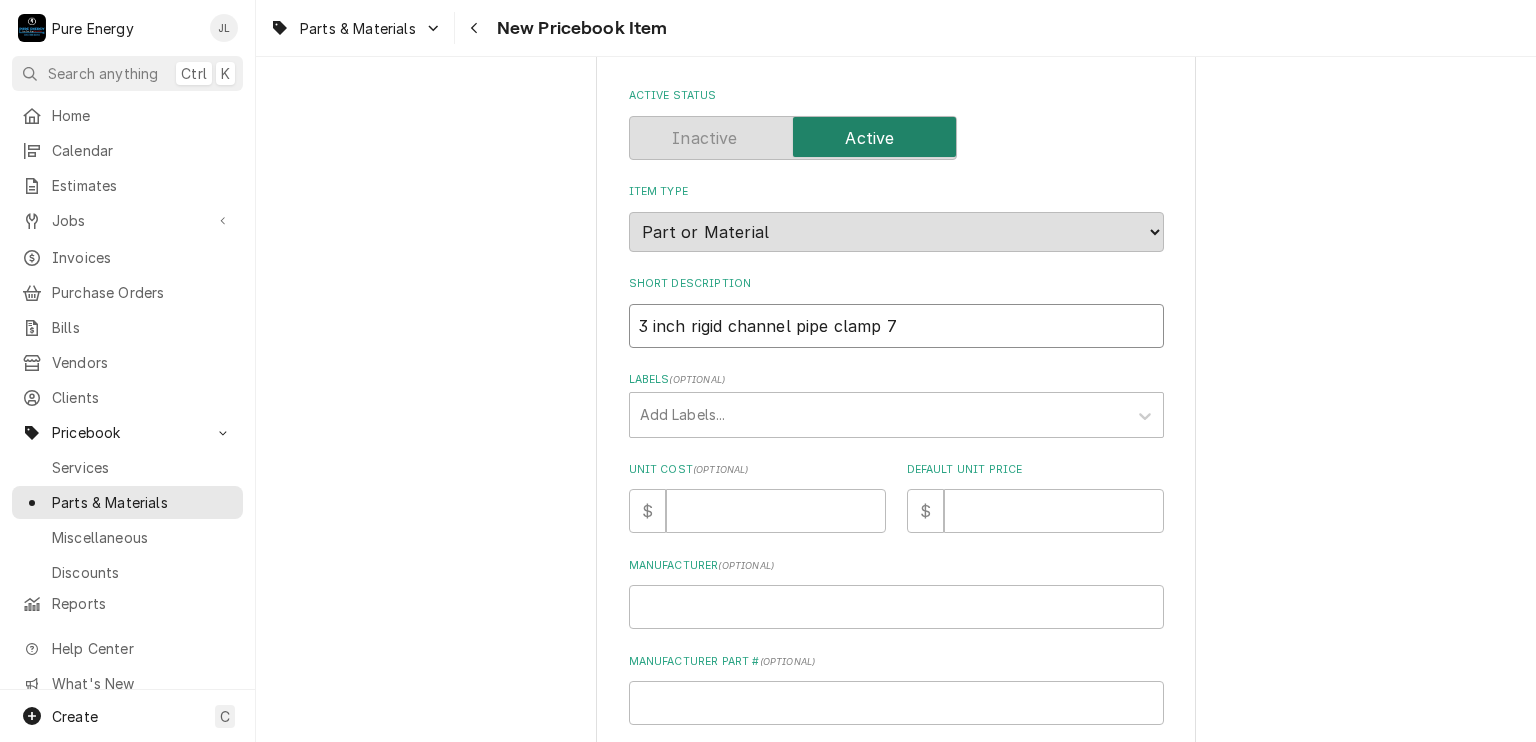 type on "x" 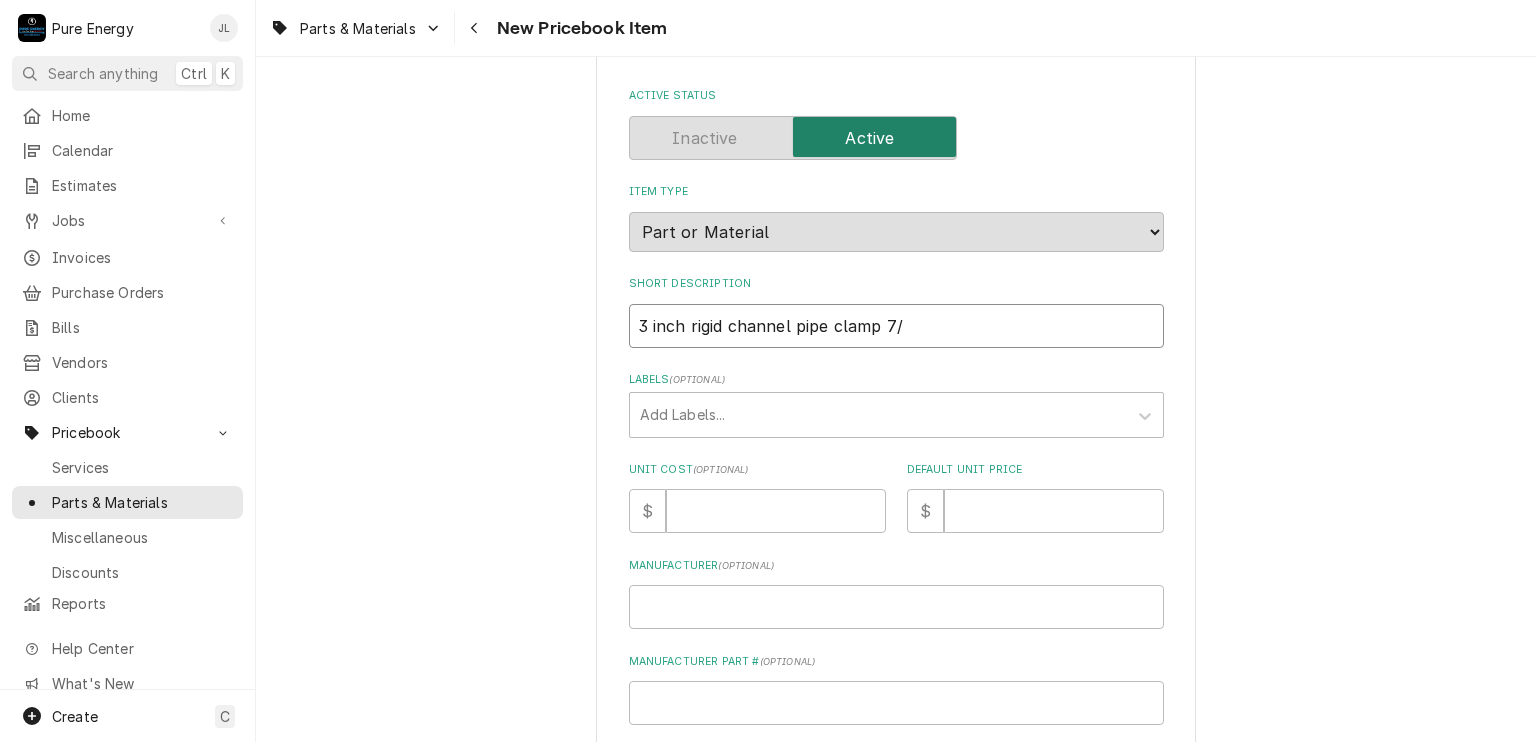 type on "x" 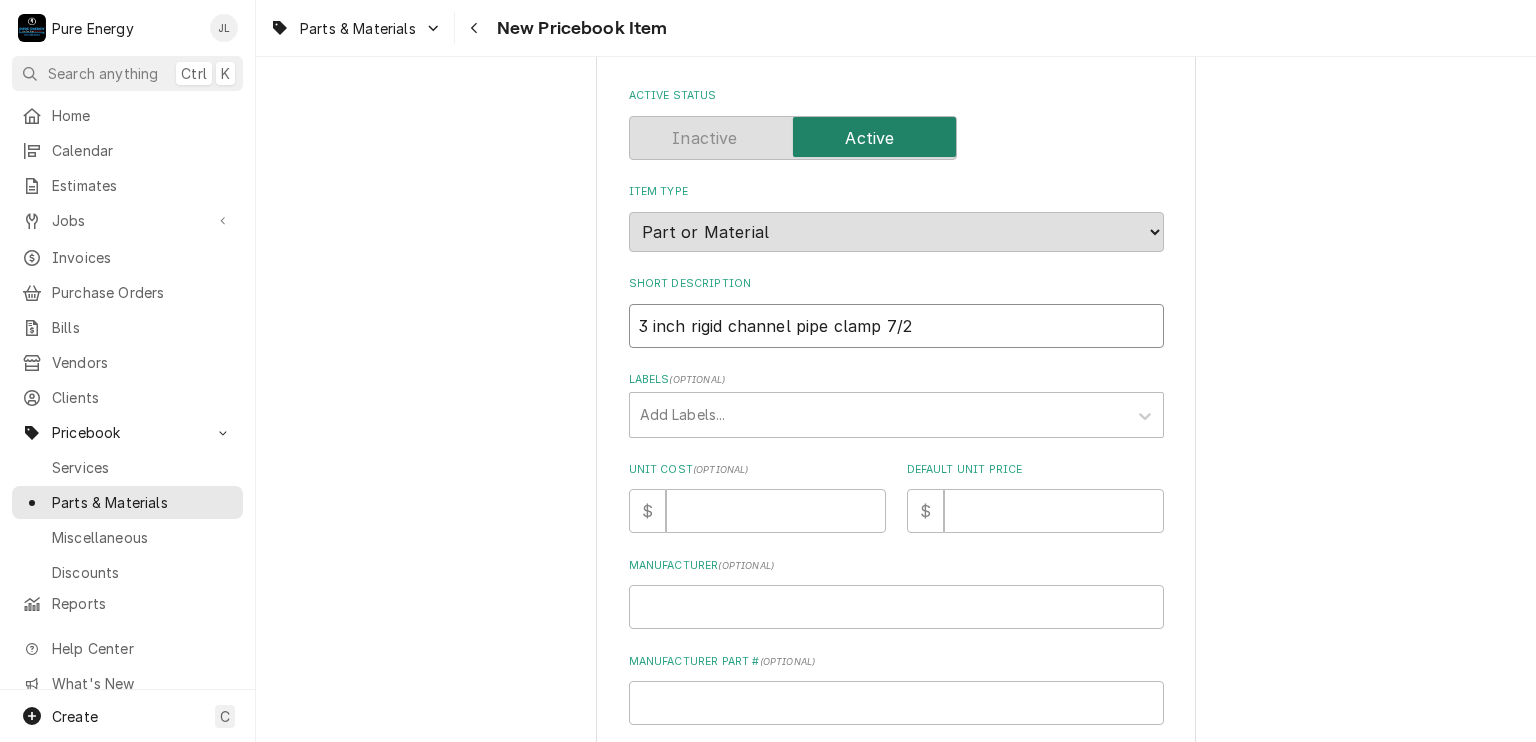 type on "x" 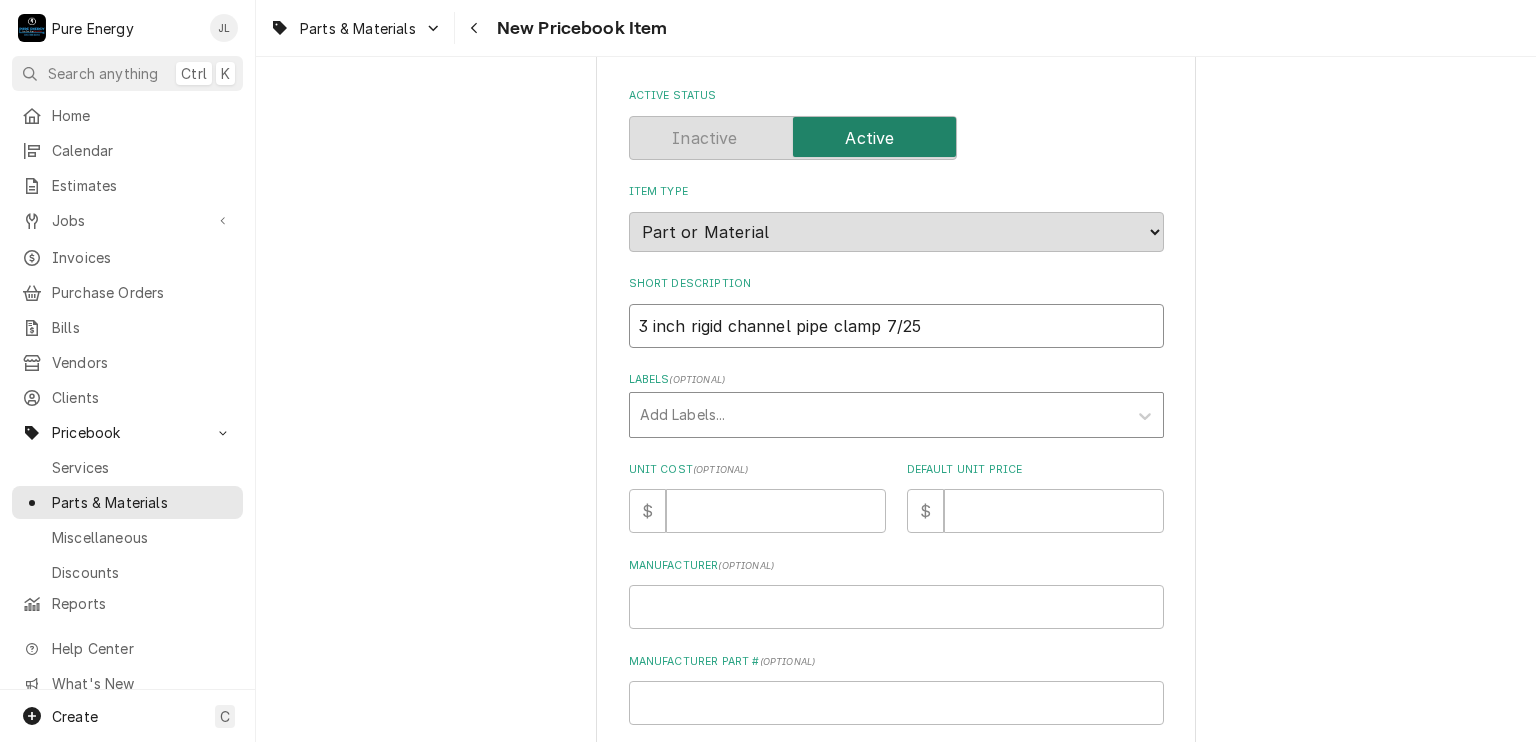 type on "3 inch rigid channel pipe clamp 7/25" 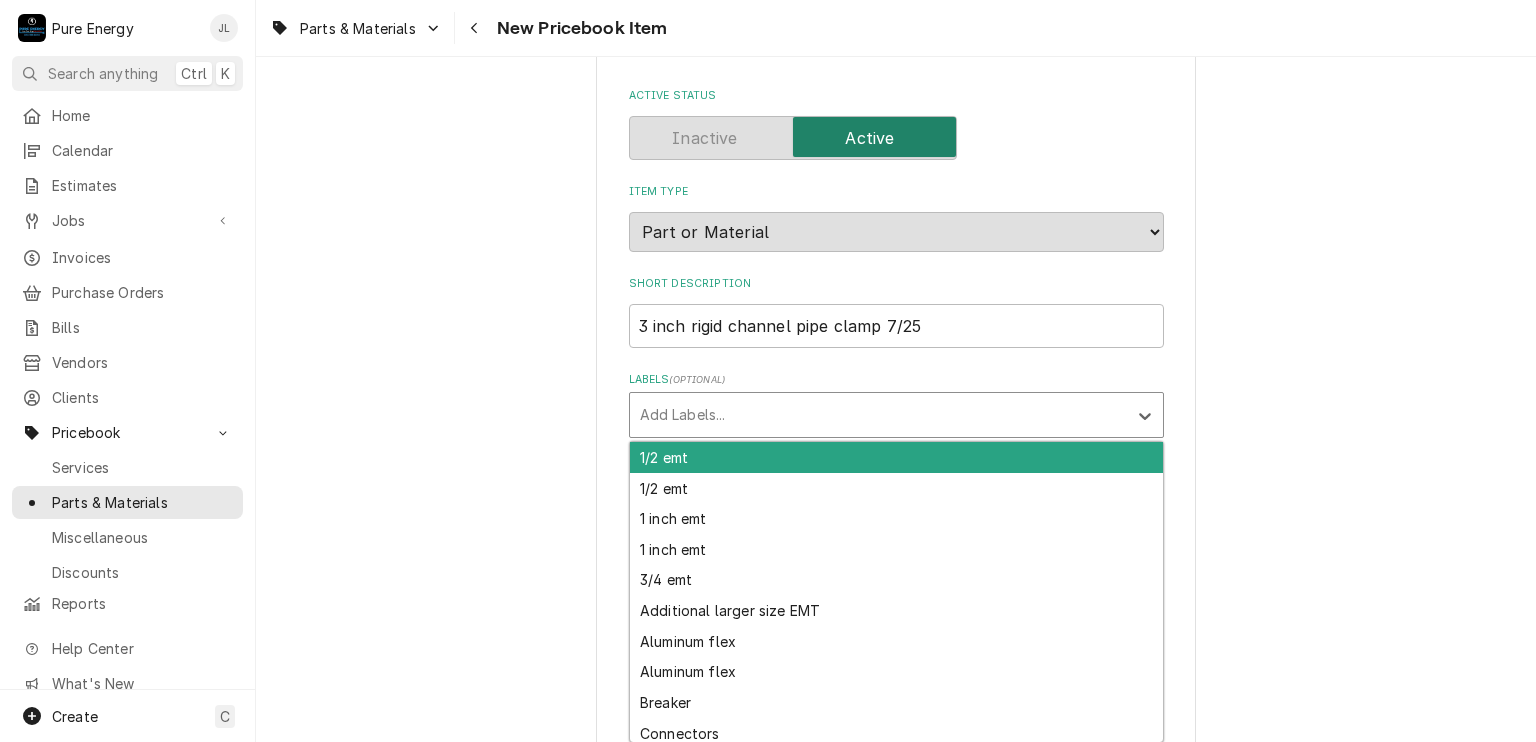 click at bounding box center [878, 415] 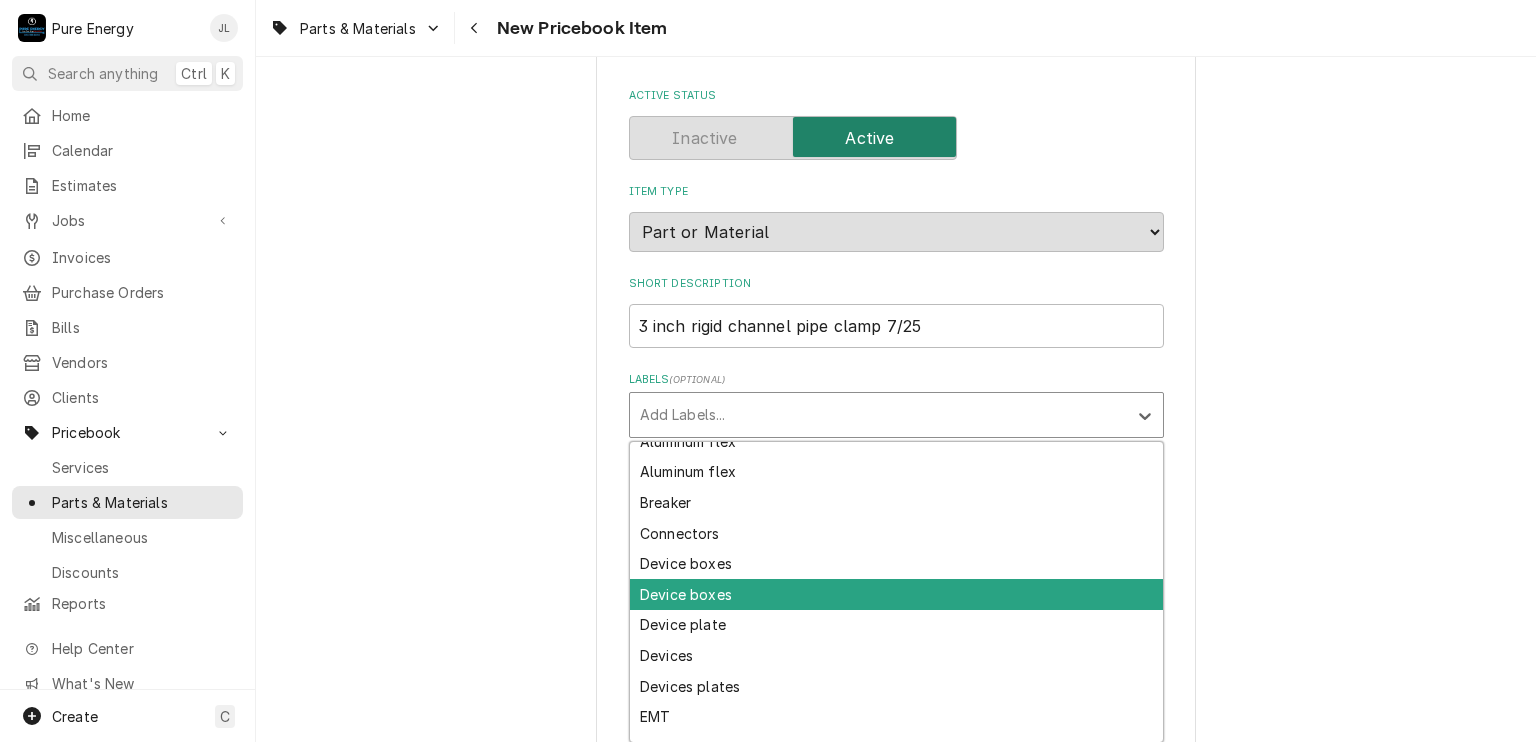 scroll, scrollTop: 100, scrollLeft: 0, axis: vertical 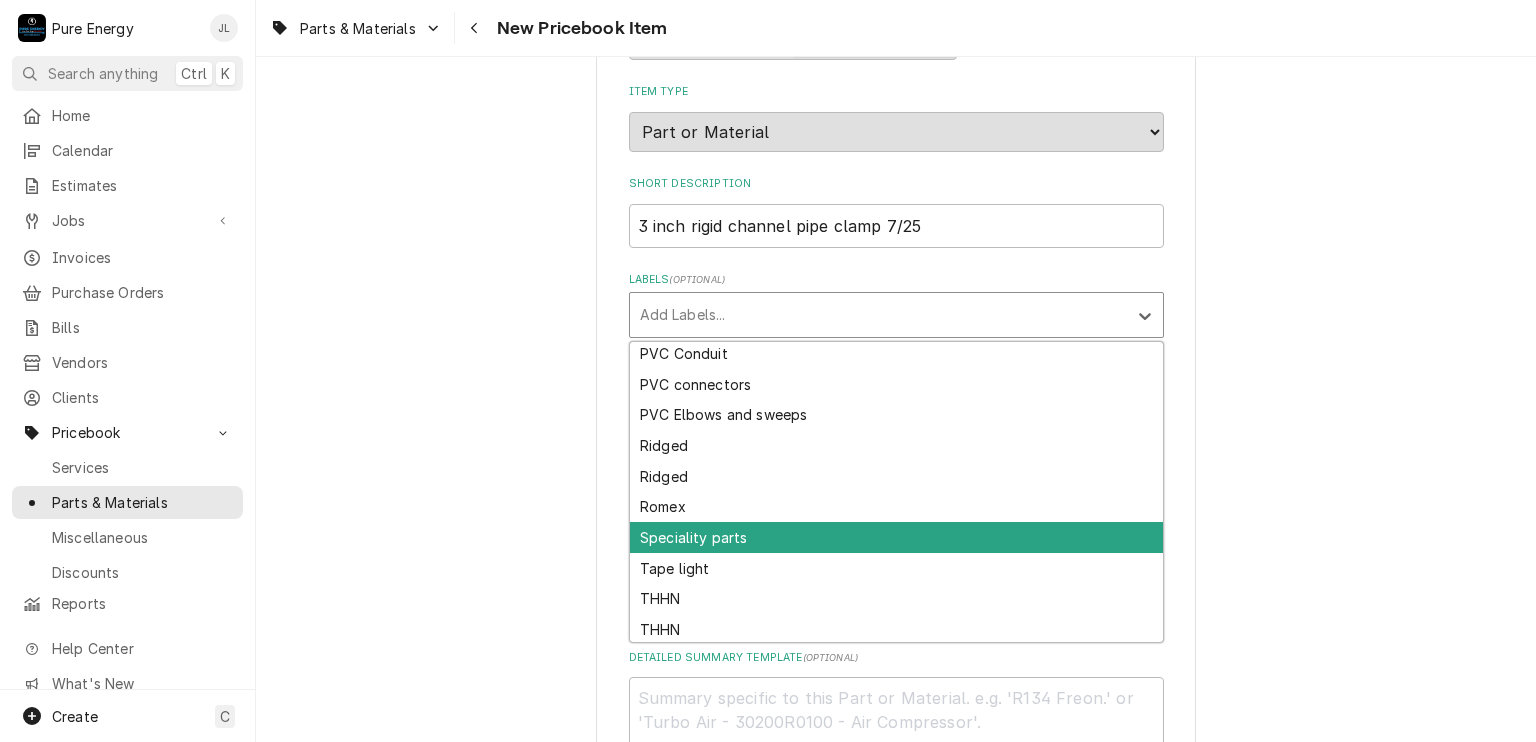 click on "Speciality parts" at bounding box center [896, 537] 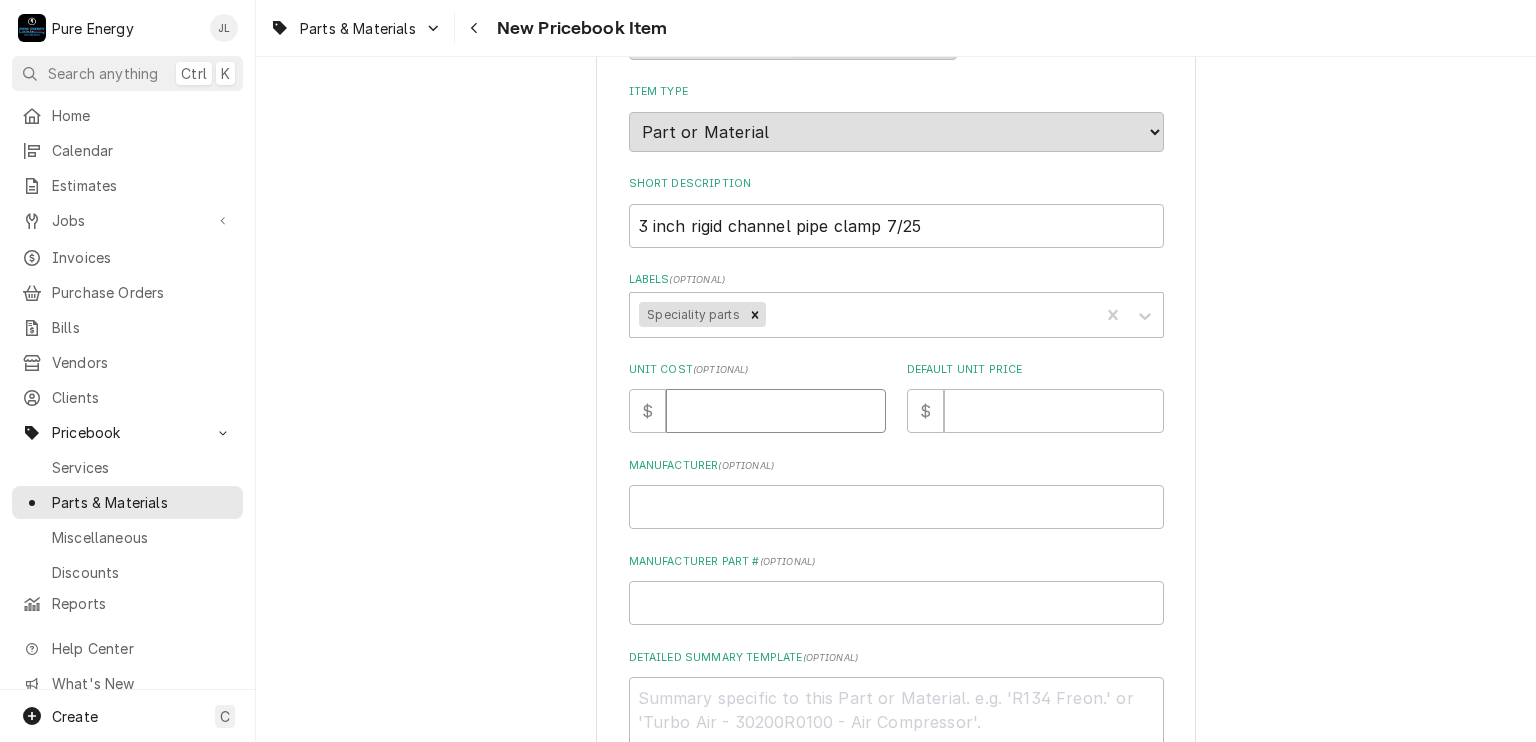 click on "Unit Cost  ( optional )" at bounding box center (776, 411) 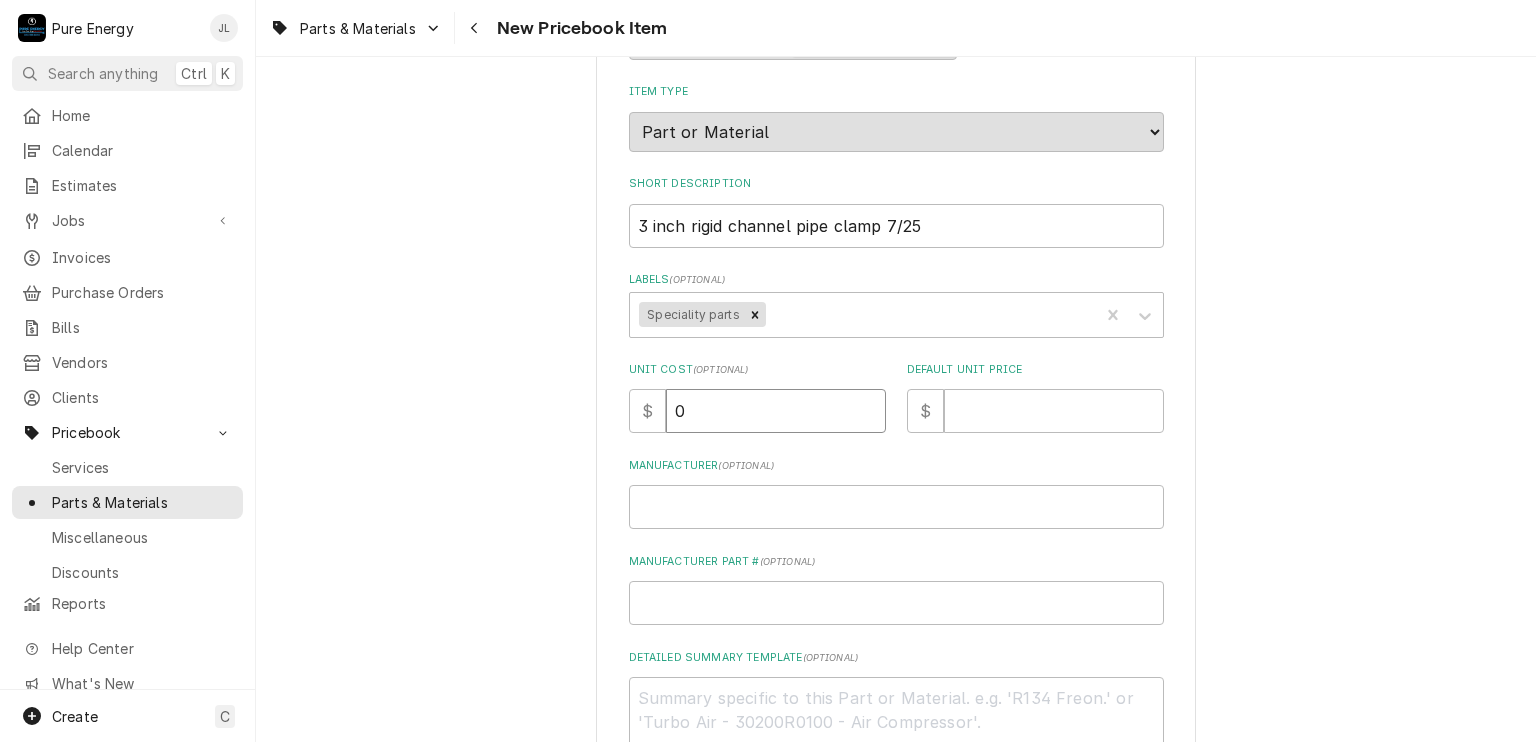 type on "x" 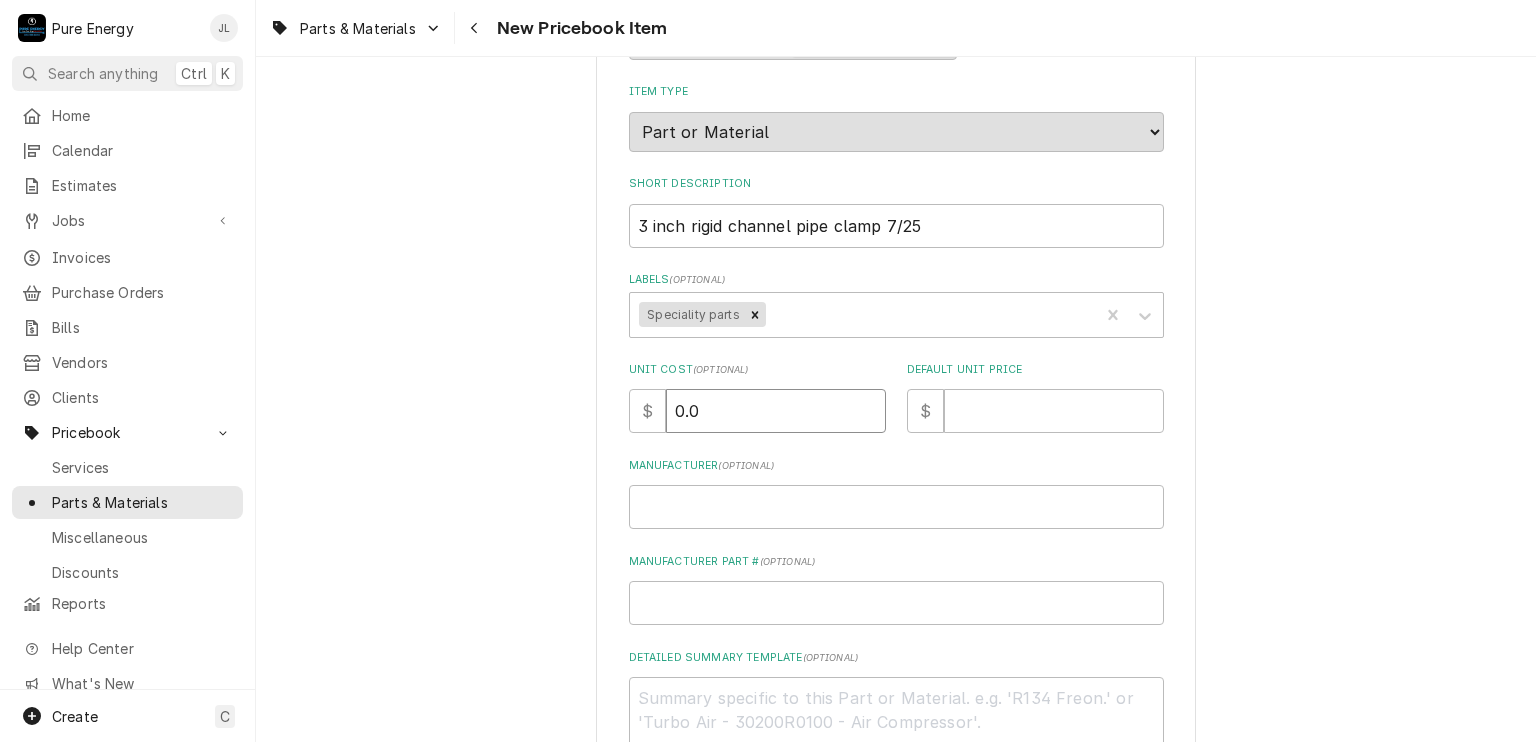 type on "0.0" 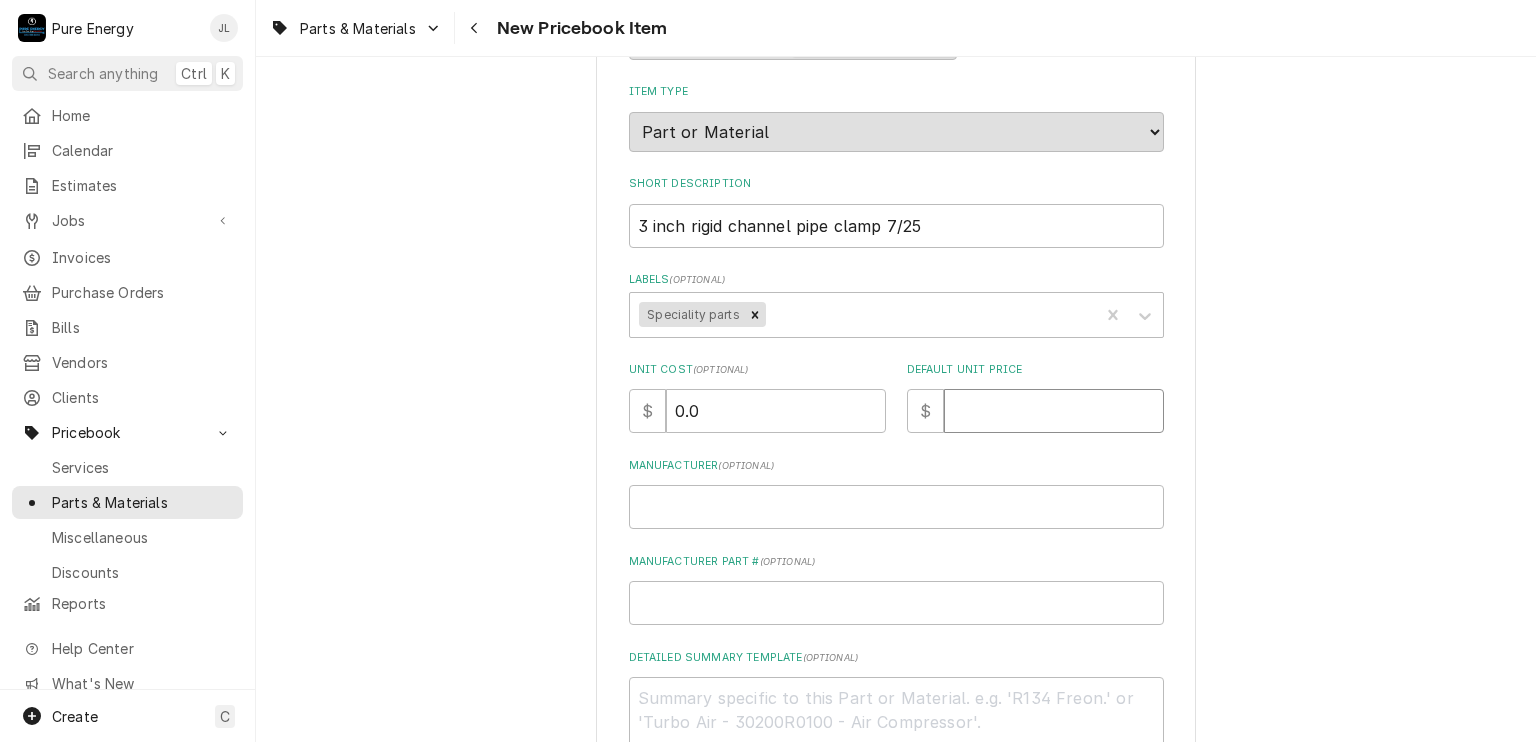 click on "Default Unit Price" at bounding box center [1054, 411] 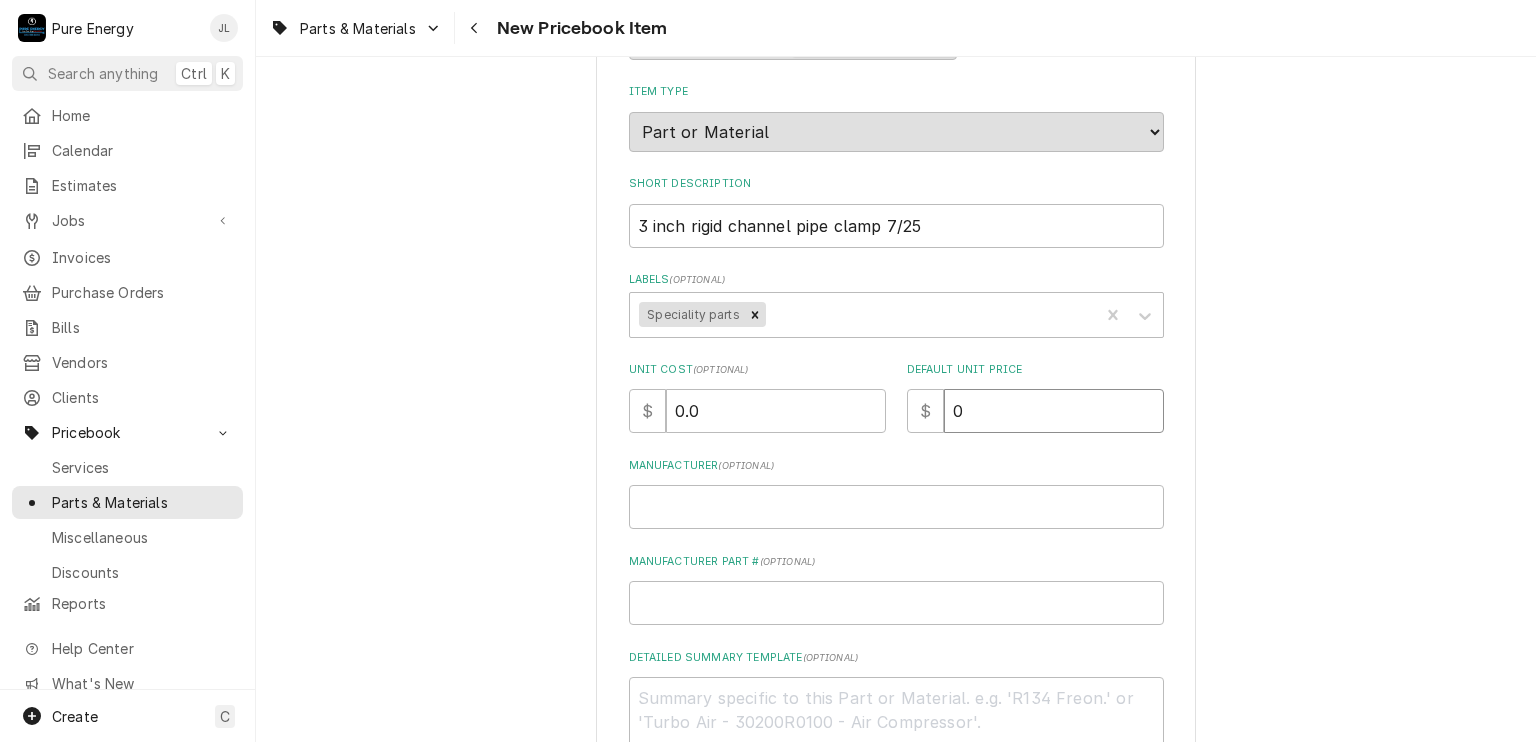 type on "x" 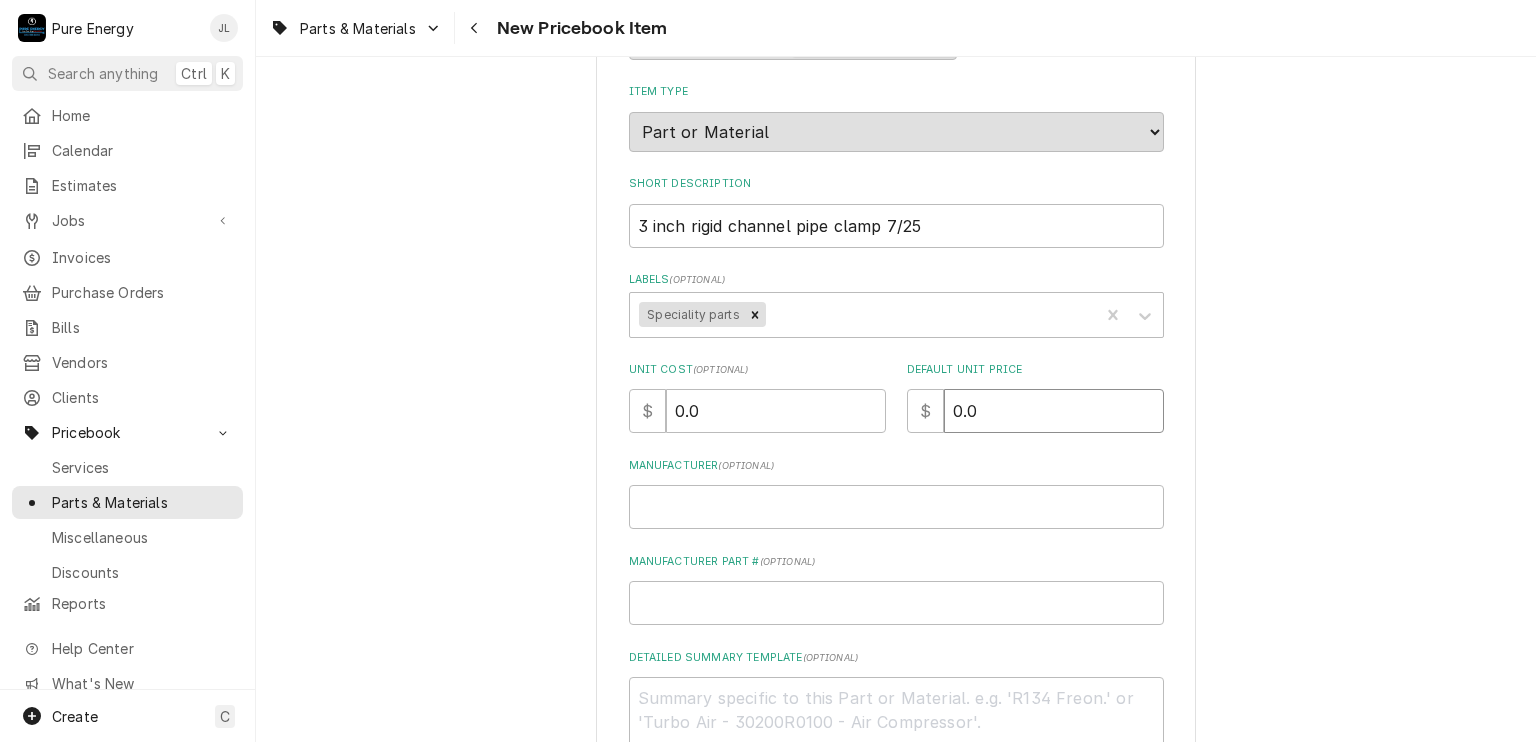 type on "0.0" 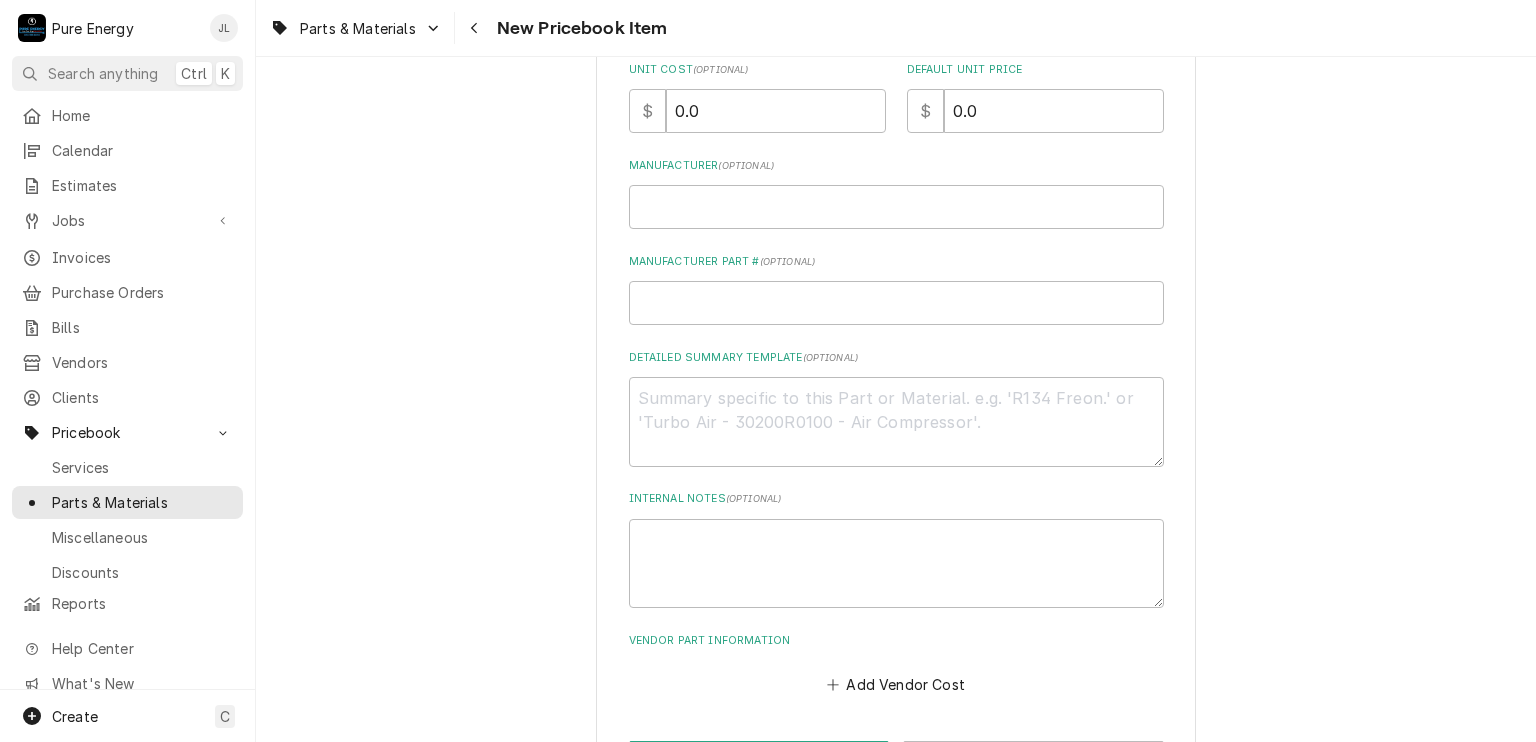 scroll, scrollTop: 300, scrollLeft: 0, axis: vertical 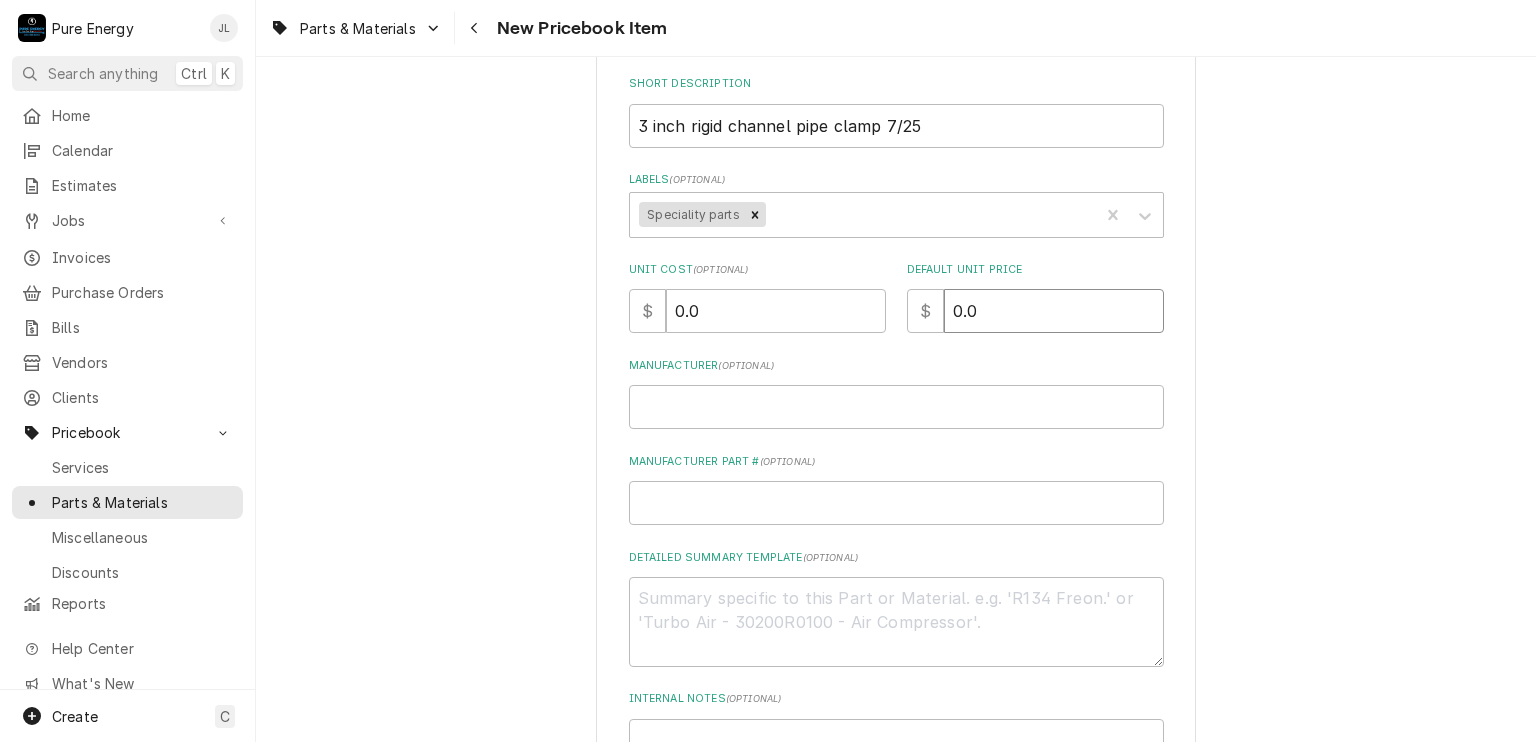click on "0.0" at bounding box center (1054, 311) 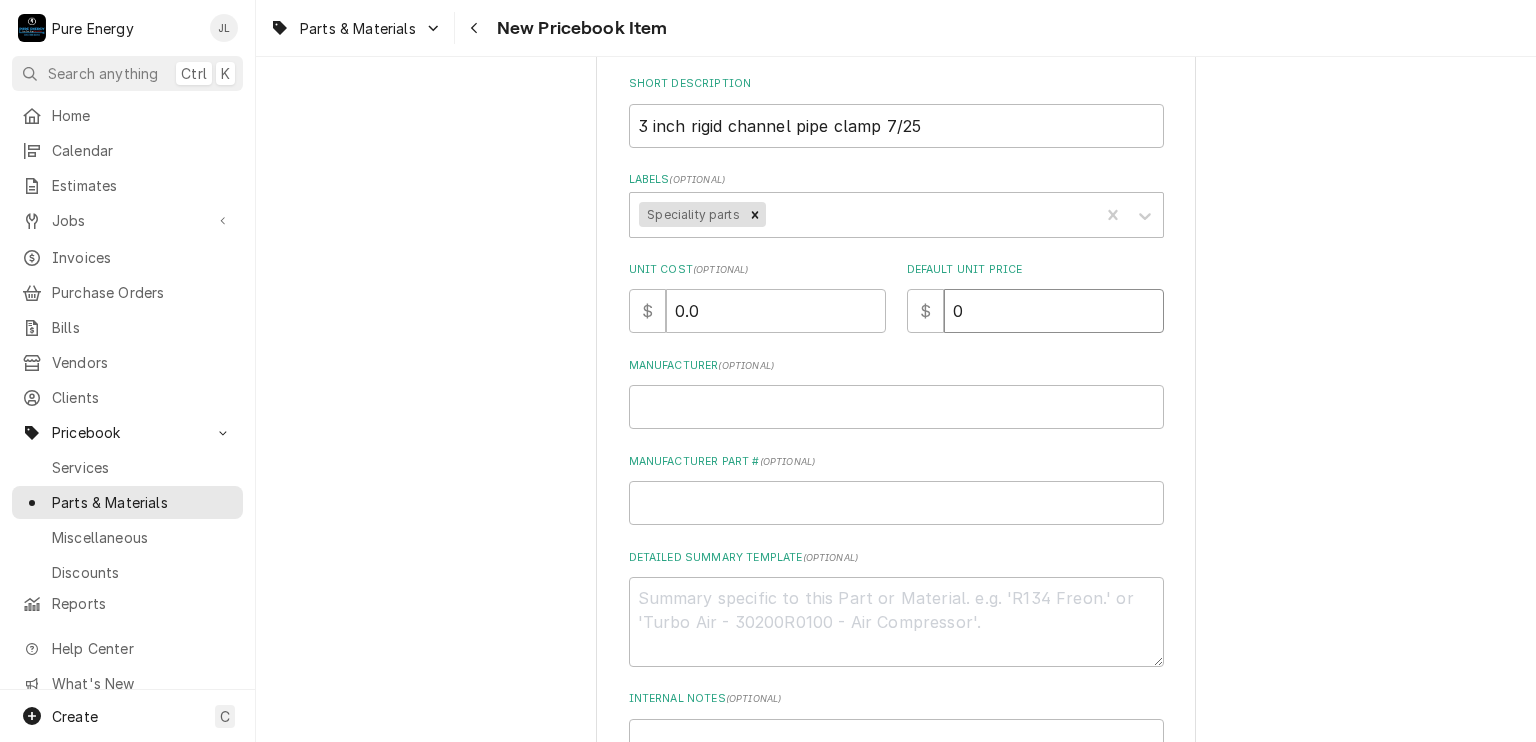 type on "x" 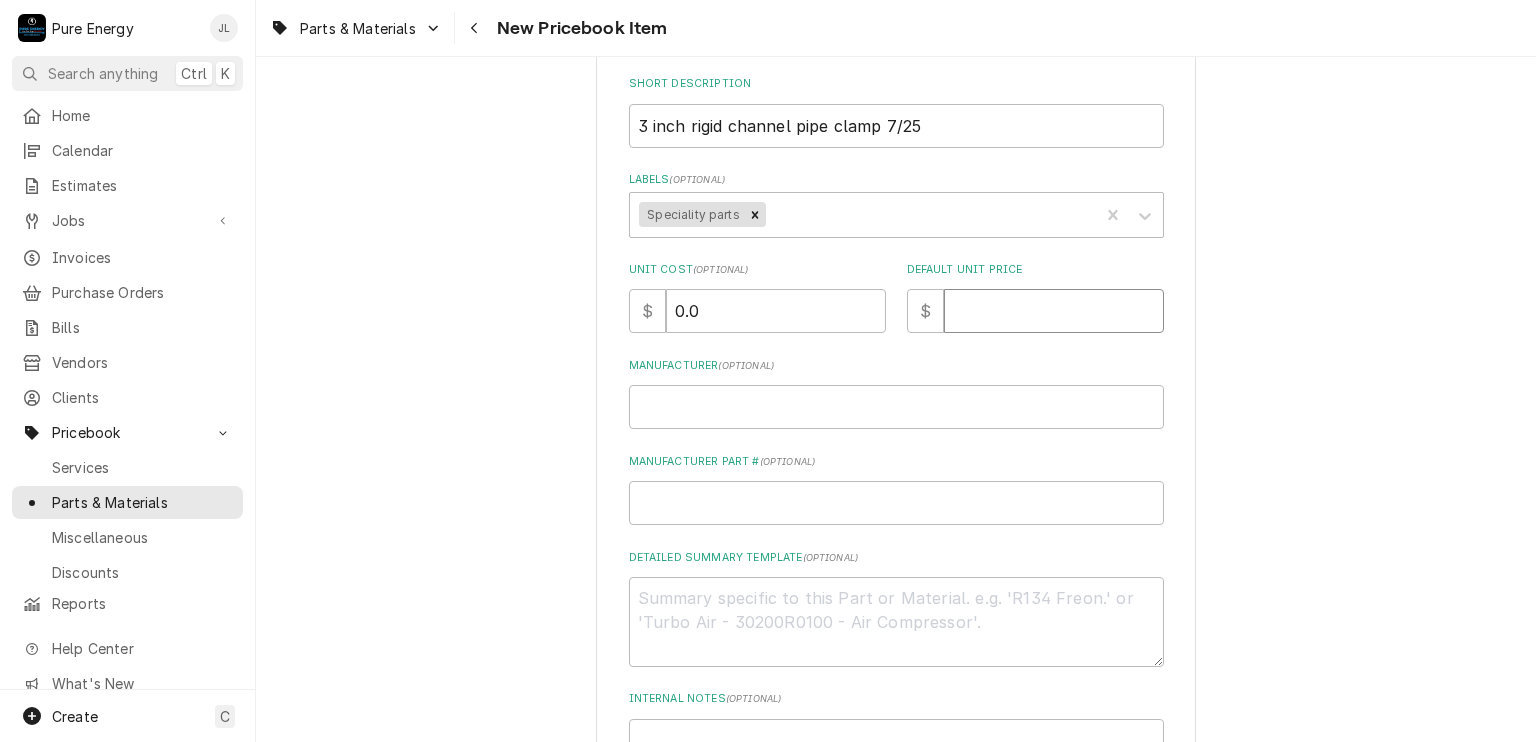 type on "x" 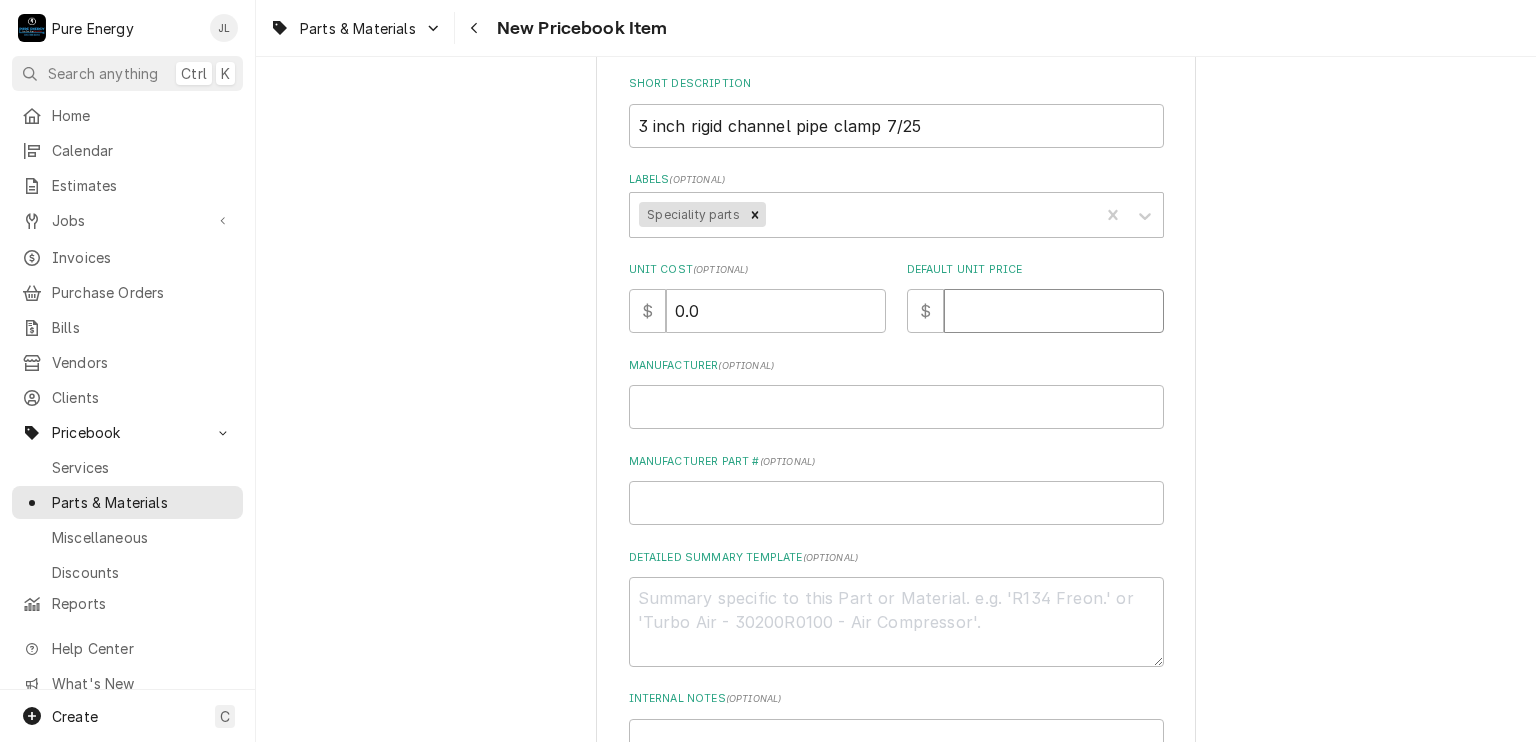 type on "2" 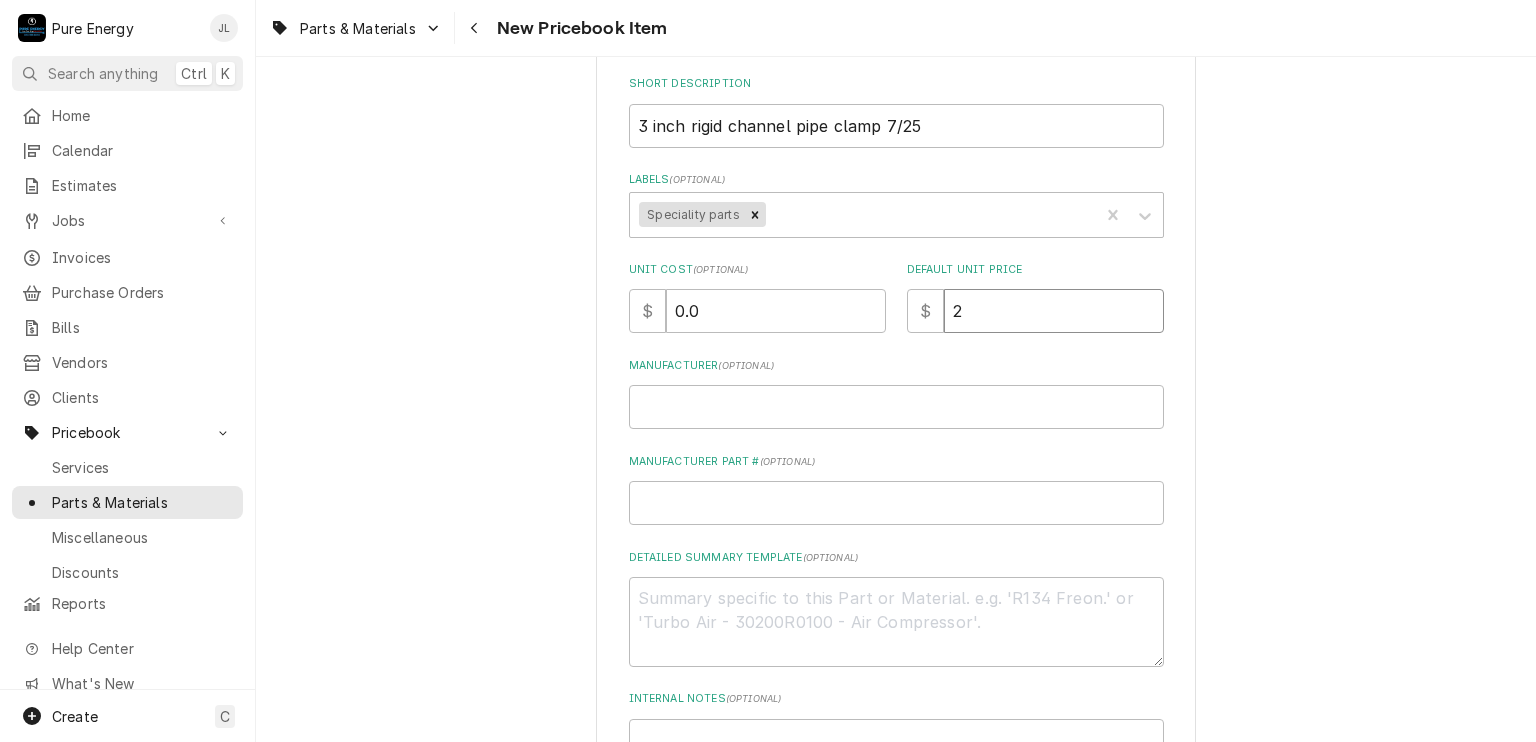type on "x" 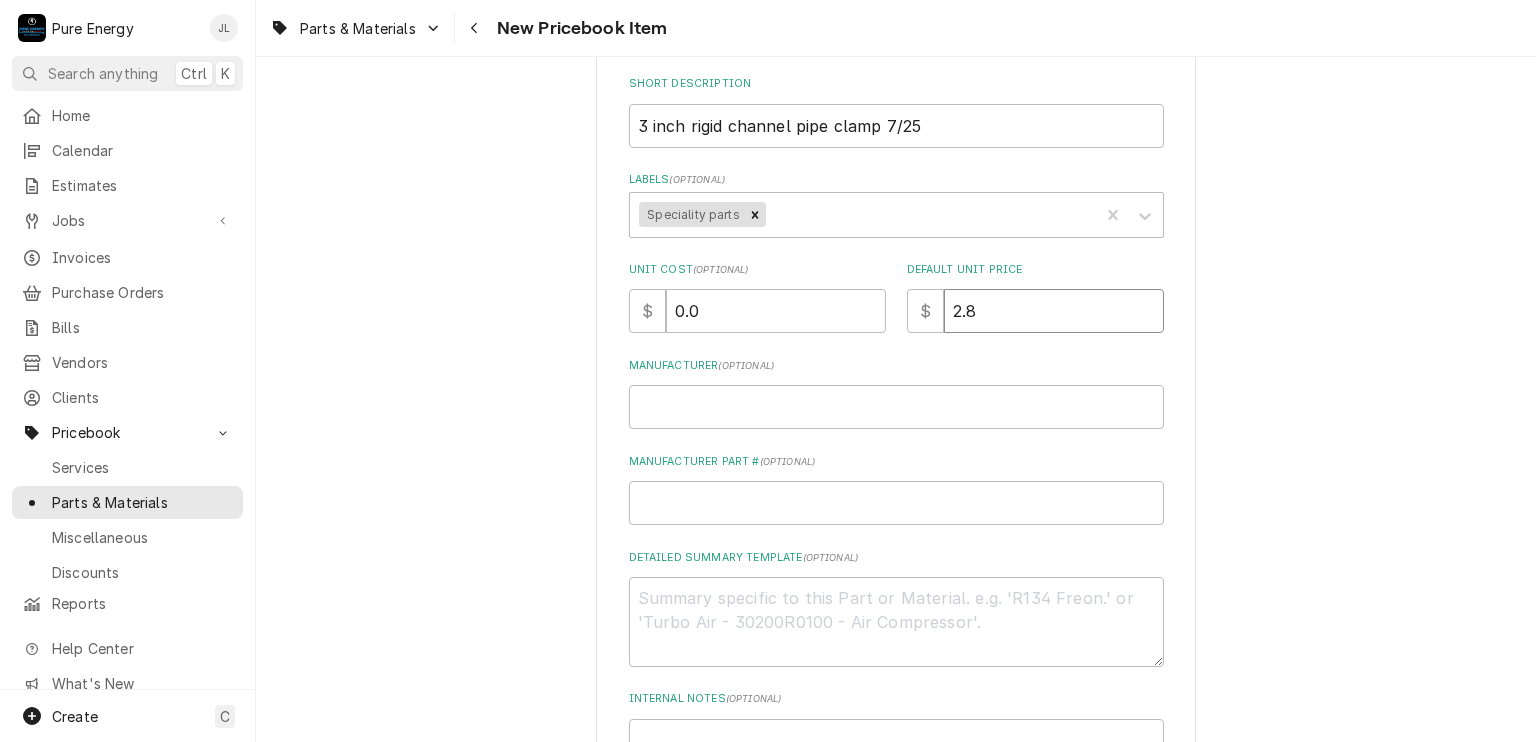 type on "x" 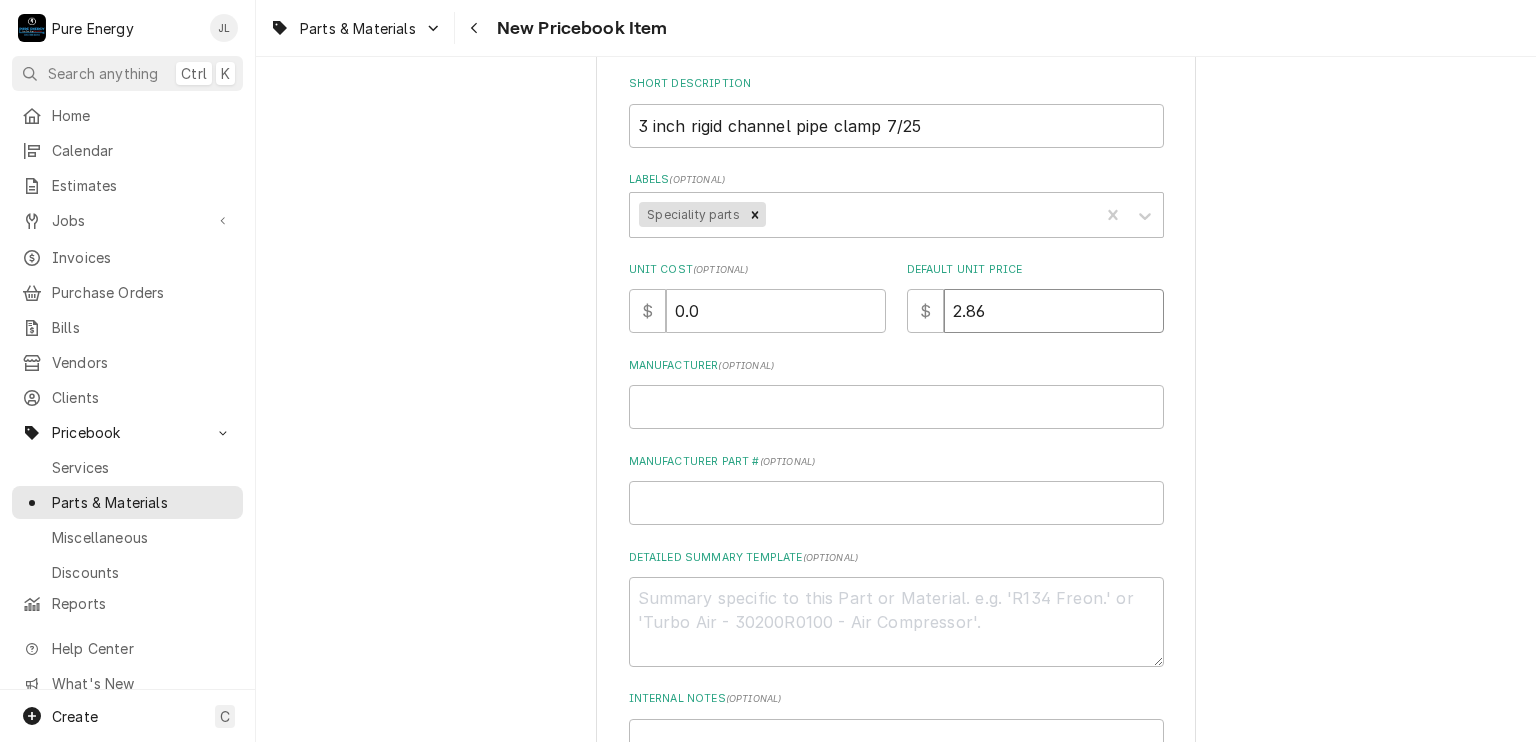 type on "2.86" 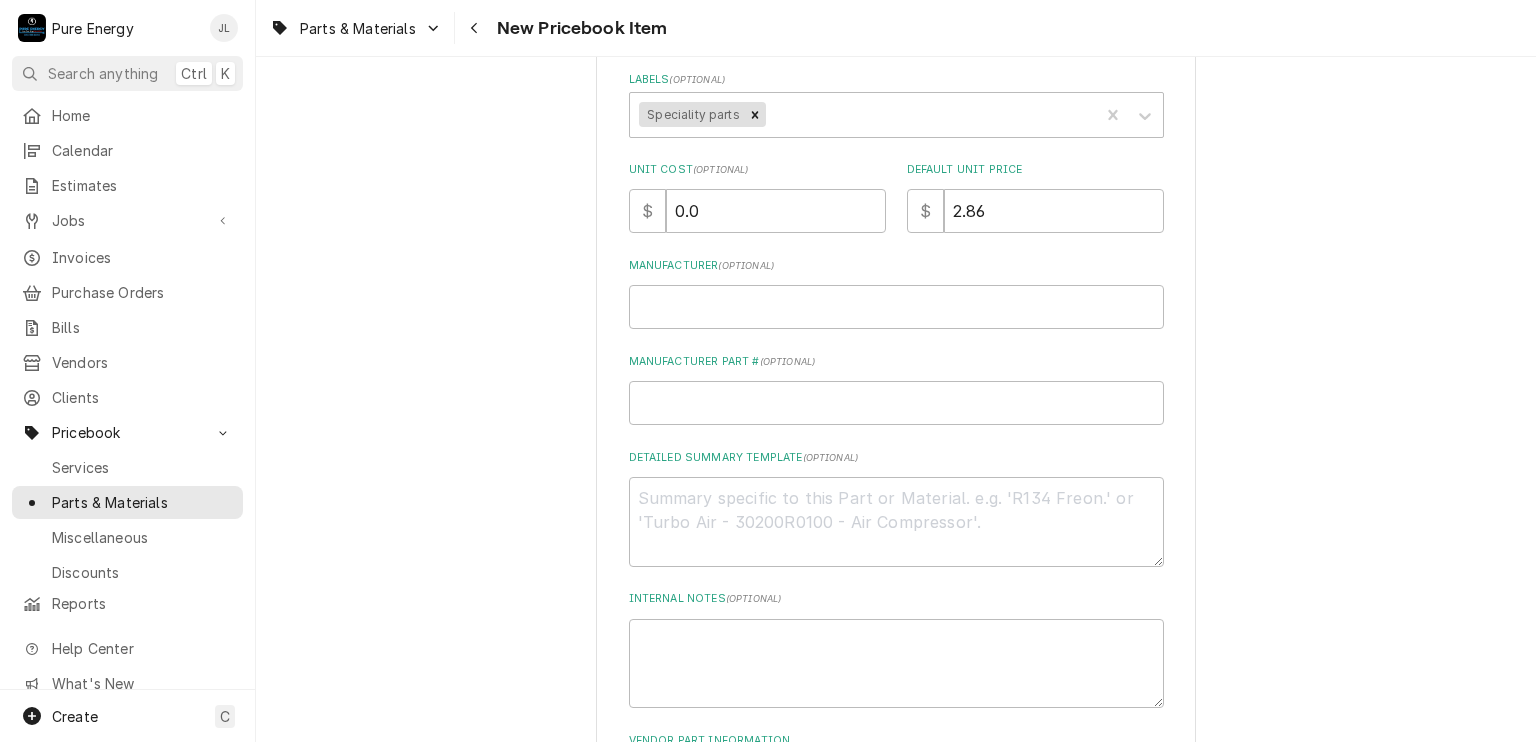 scroll, scrollTop: 575, scrollLeft: 0, axis: vertical 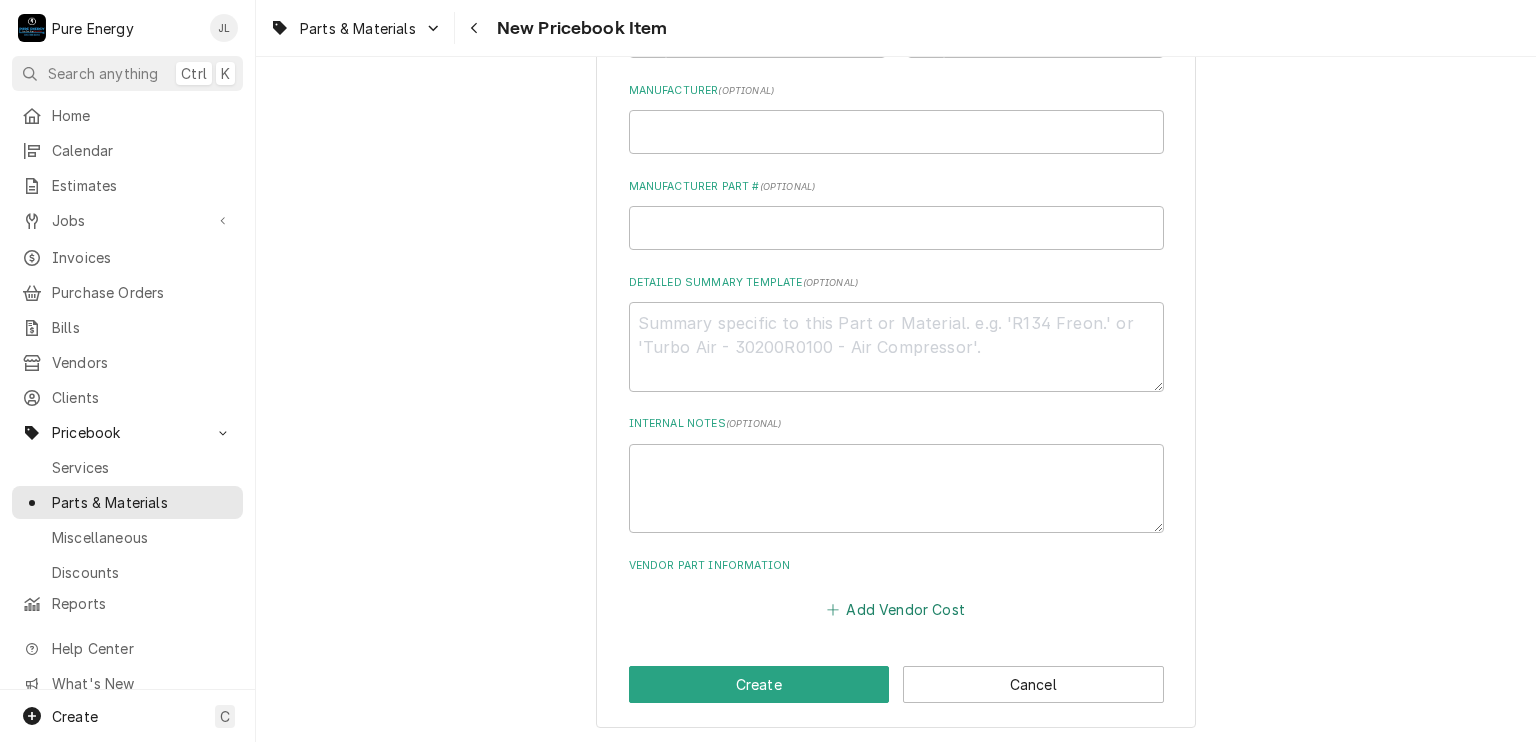 click on "Add Vendor Cost" at bounding box center [896, 610] 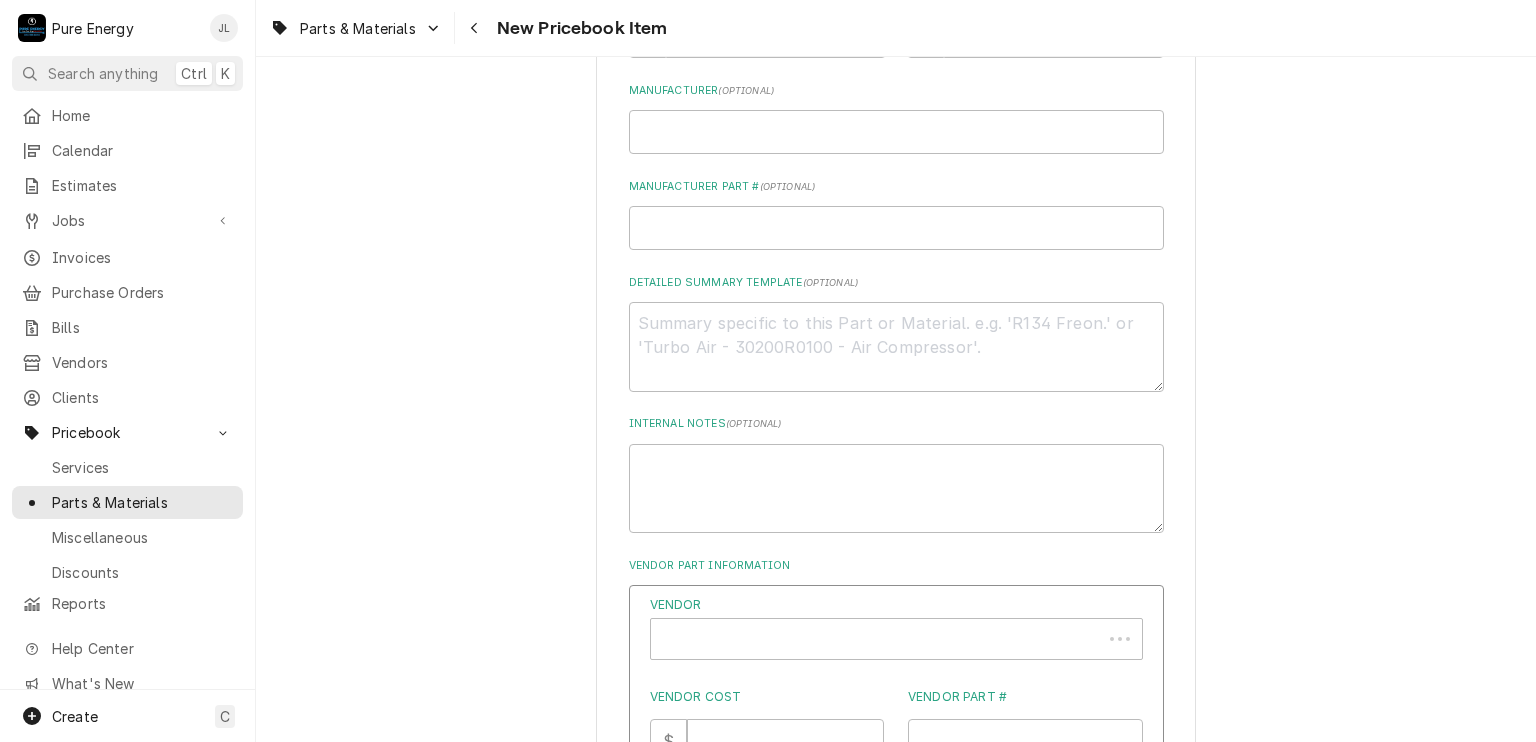scroll, scrollTop: 875, scrollLeft: 0, axis: vertical 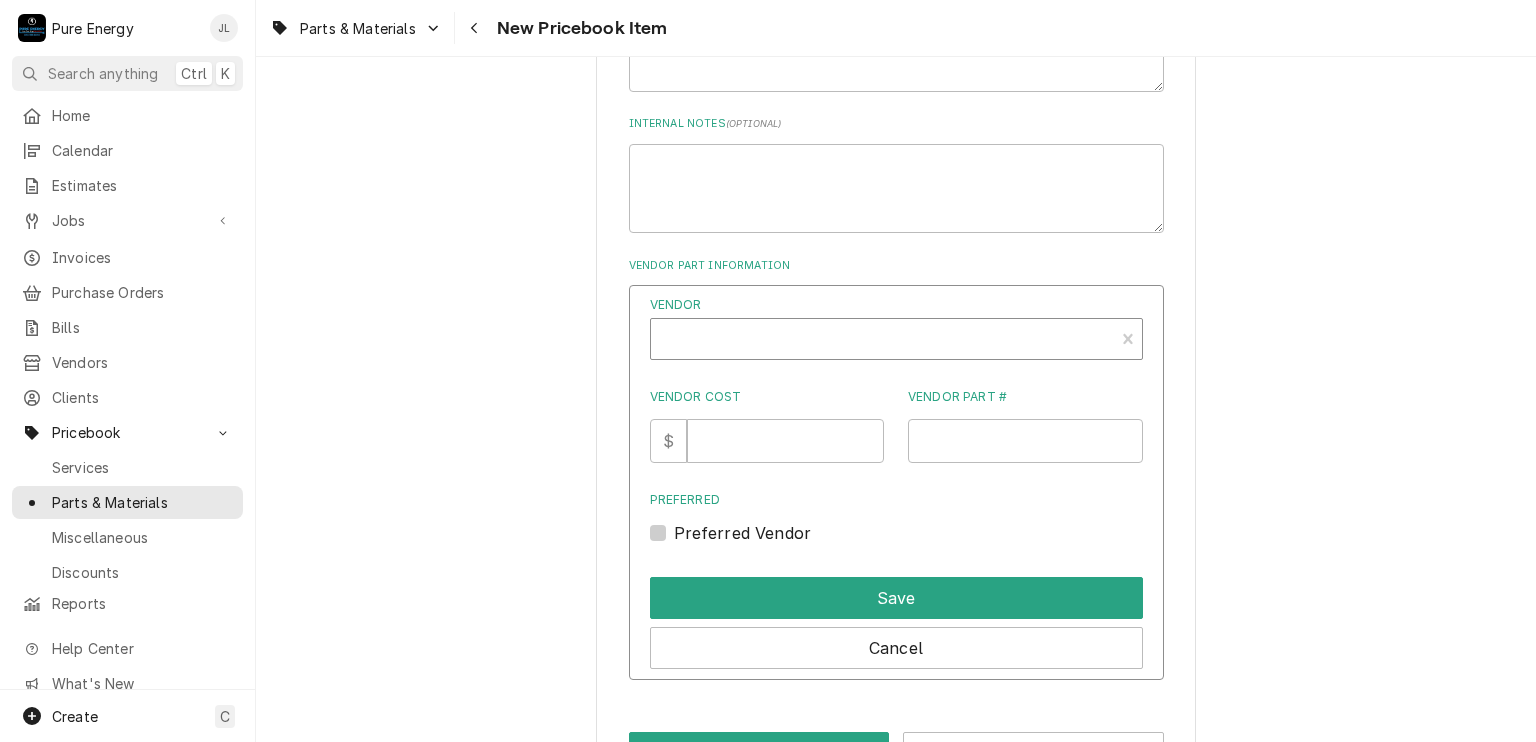 type on "x" 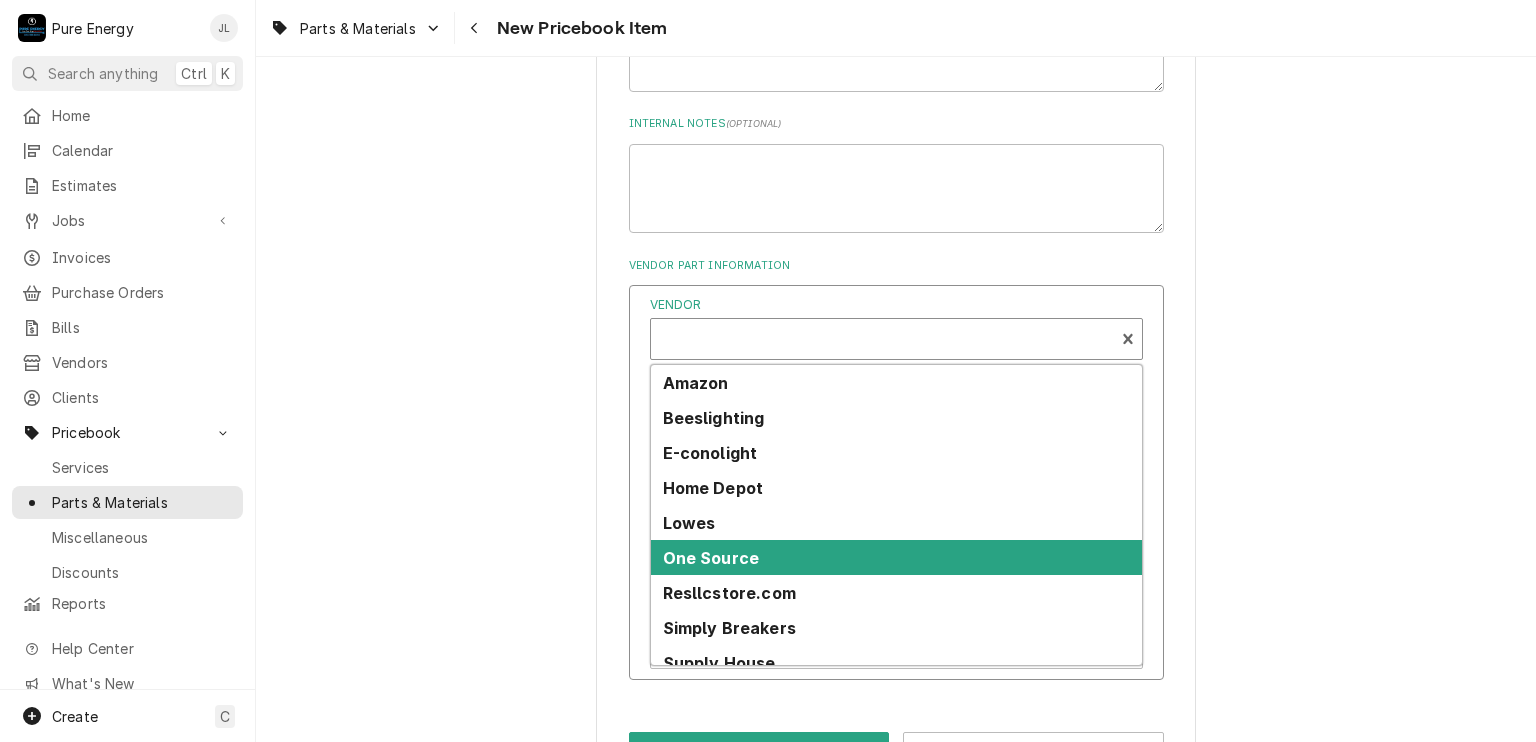 click on "One Source" at bounding box center (896, 557) 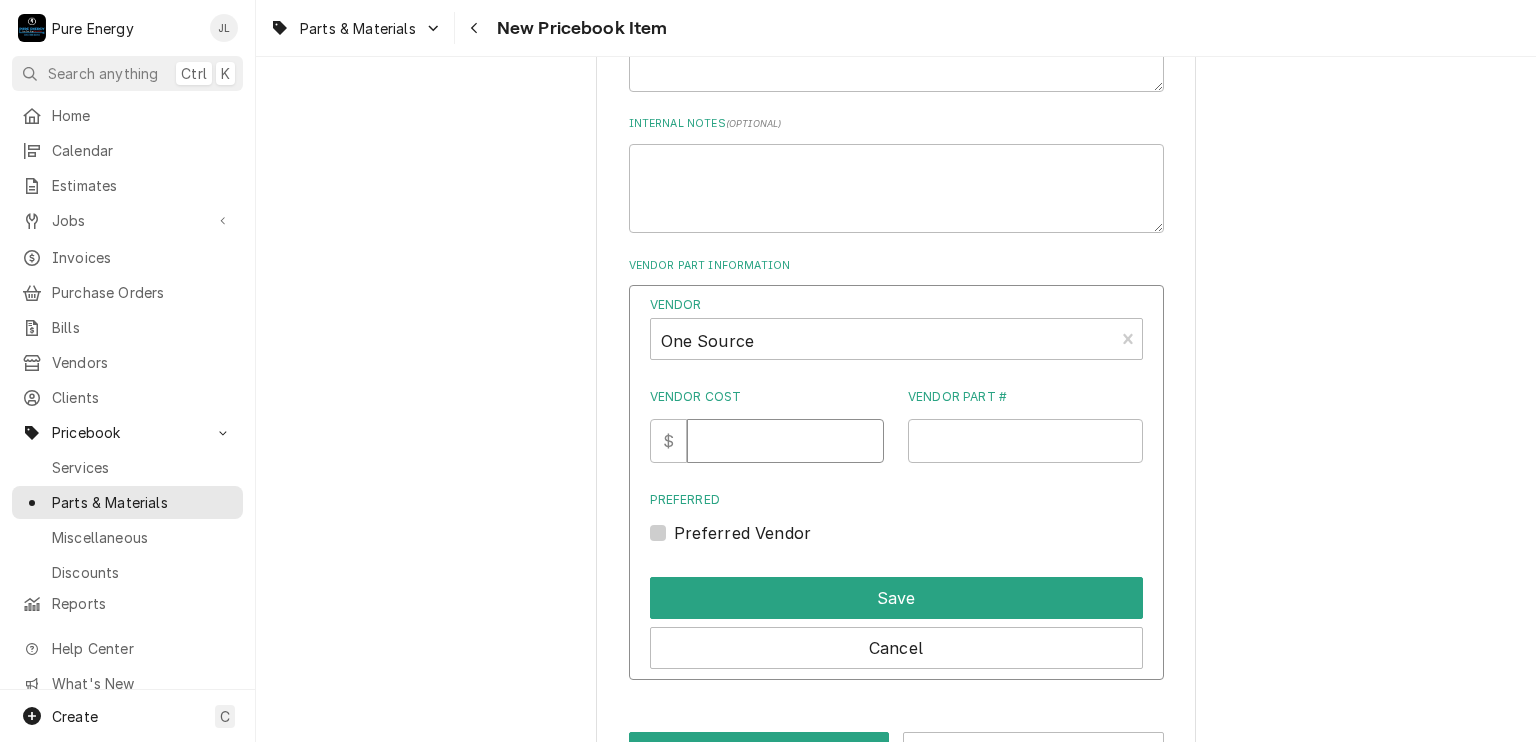 click on "Vendor Cost" at bounding box center [785, 441] 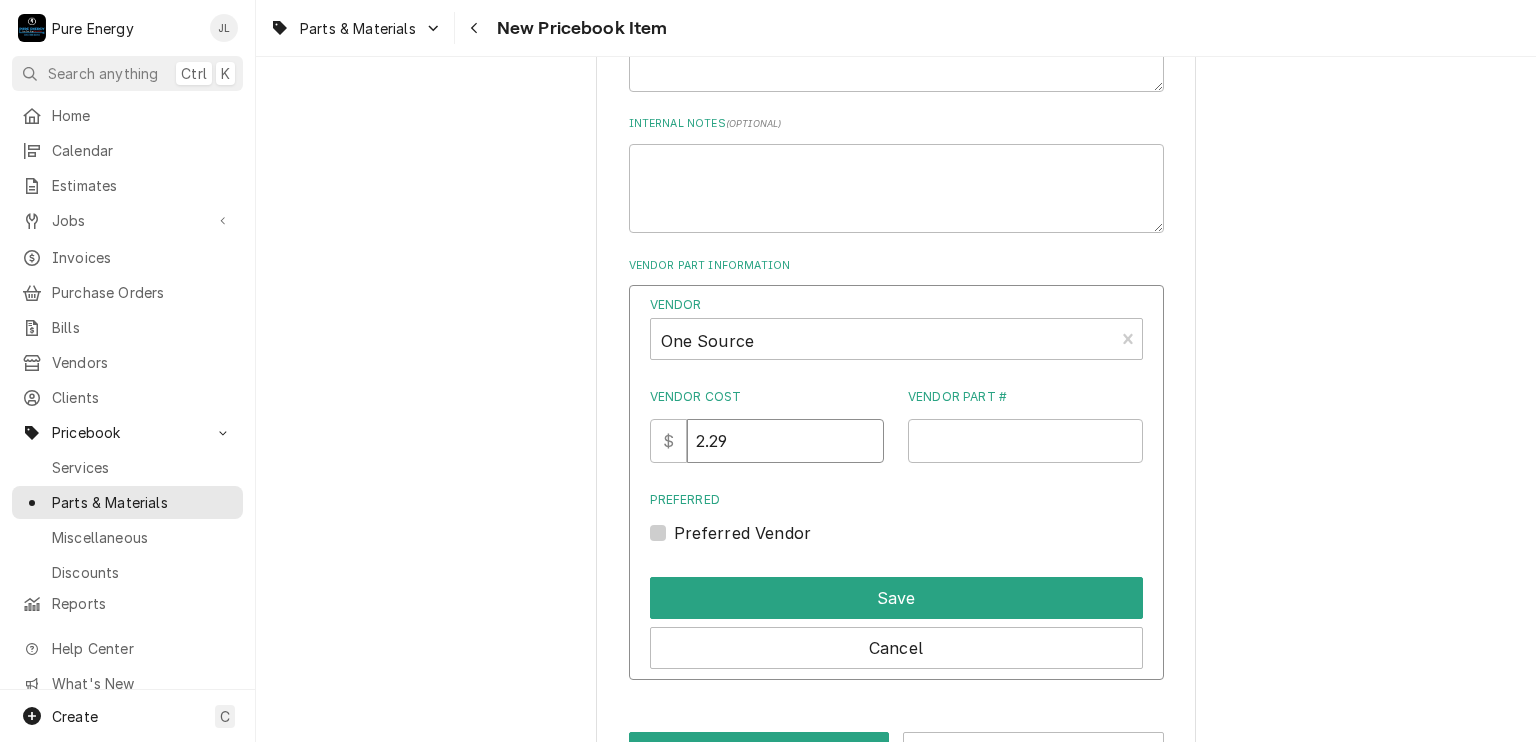 type on "2.29" 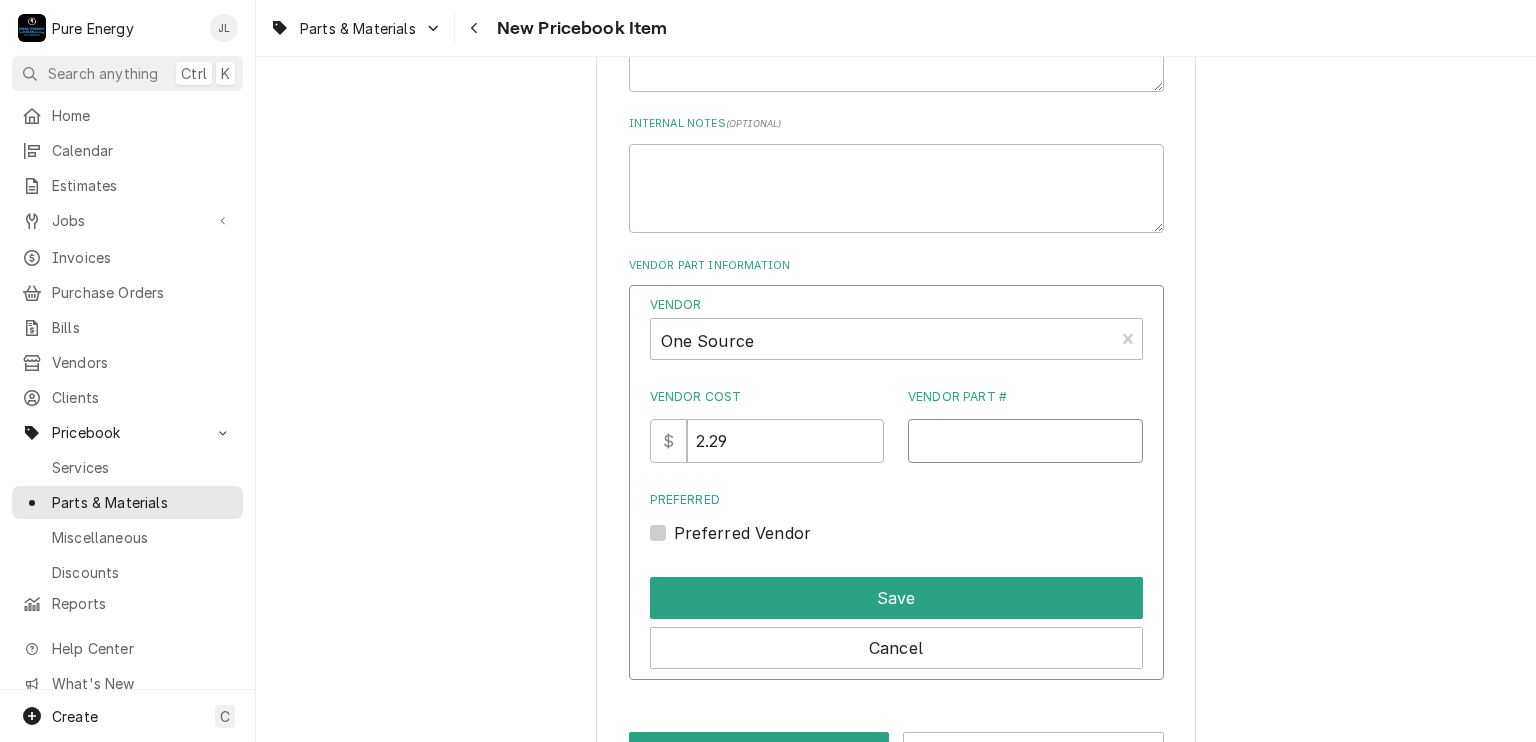 click on "Vendor Part #" at bounding box center [1025, 441] 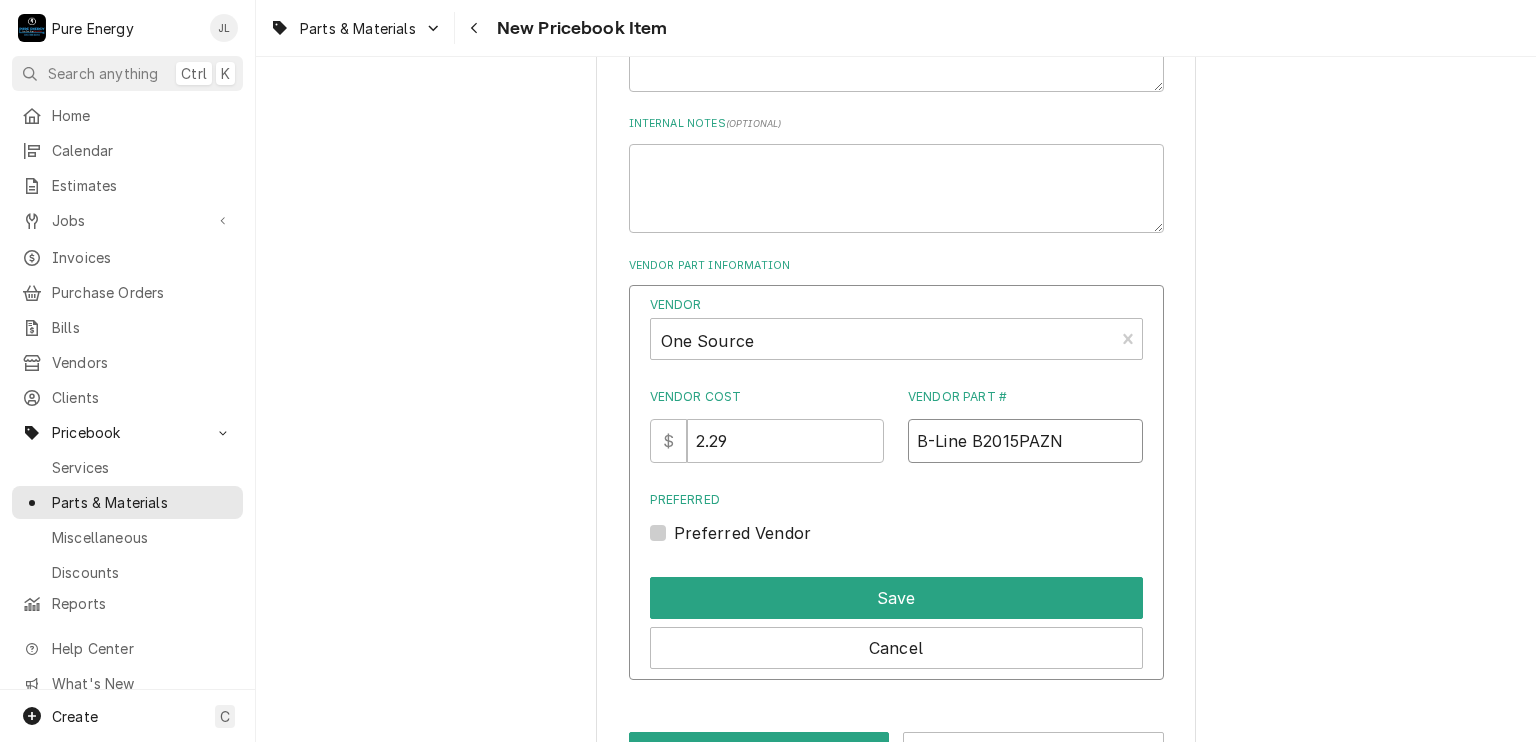 type on "B-Line B2015PAZN" 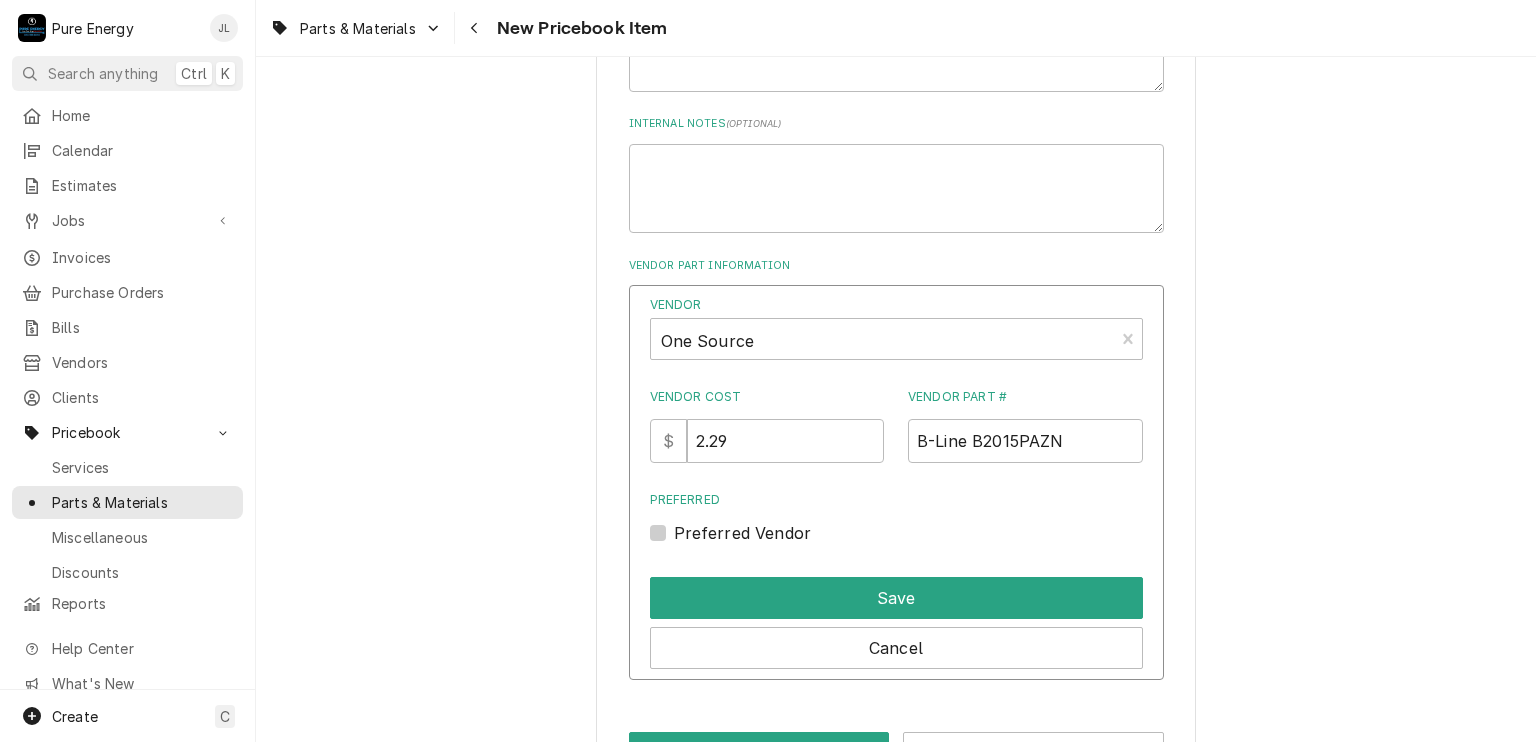 click on "Preferred Vendor" at bounding box center (743, 533) 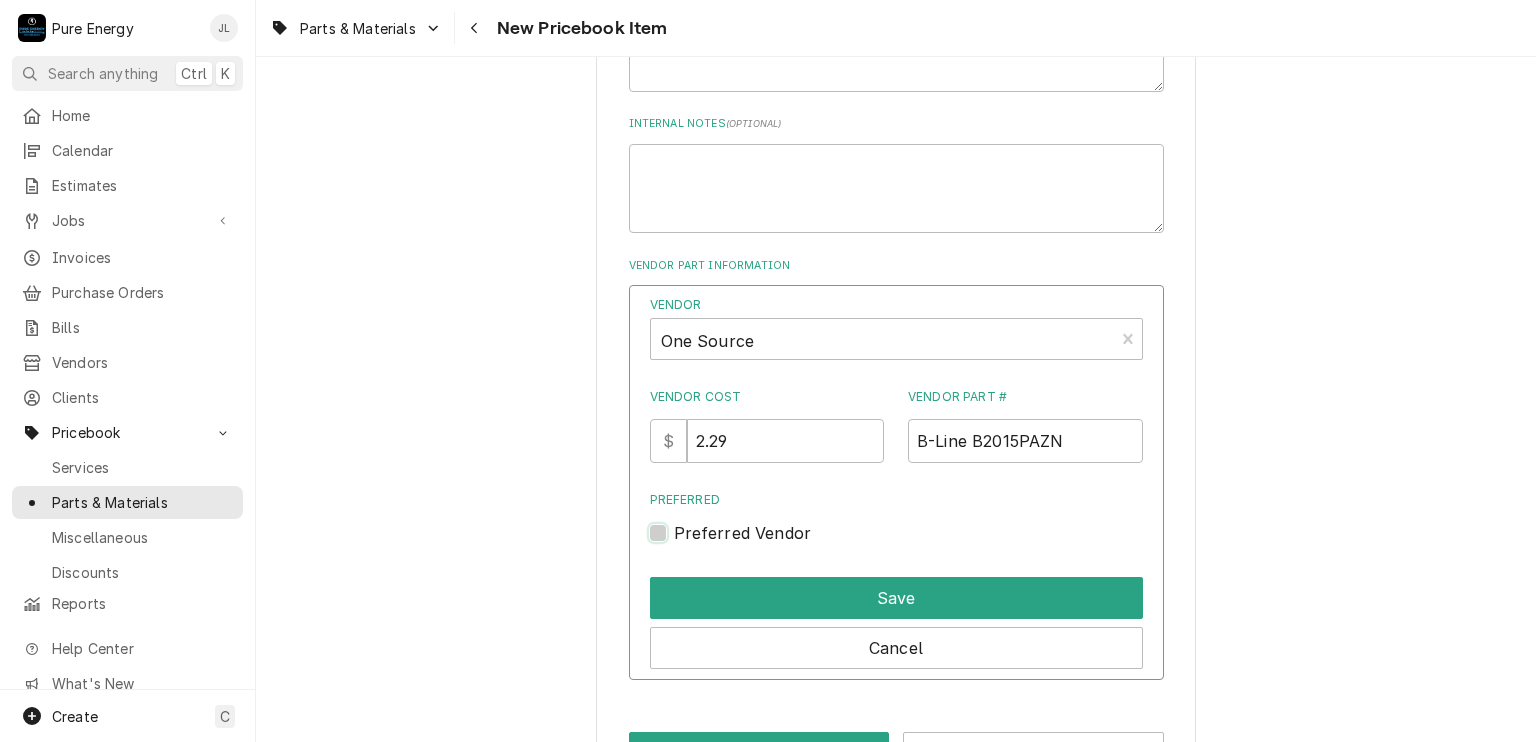 click on "Preferred" at bounding box center [920, 543] 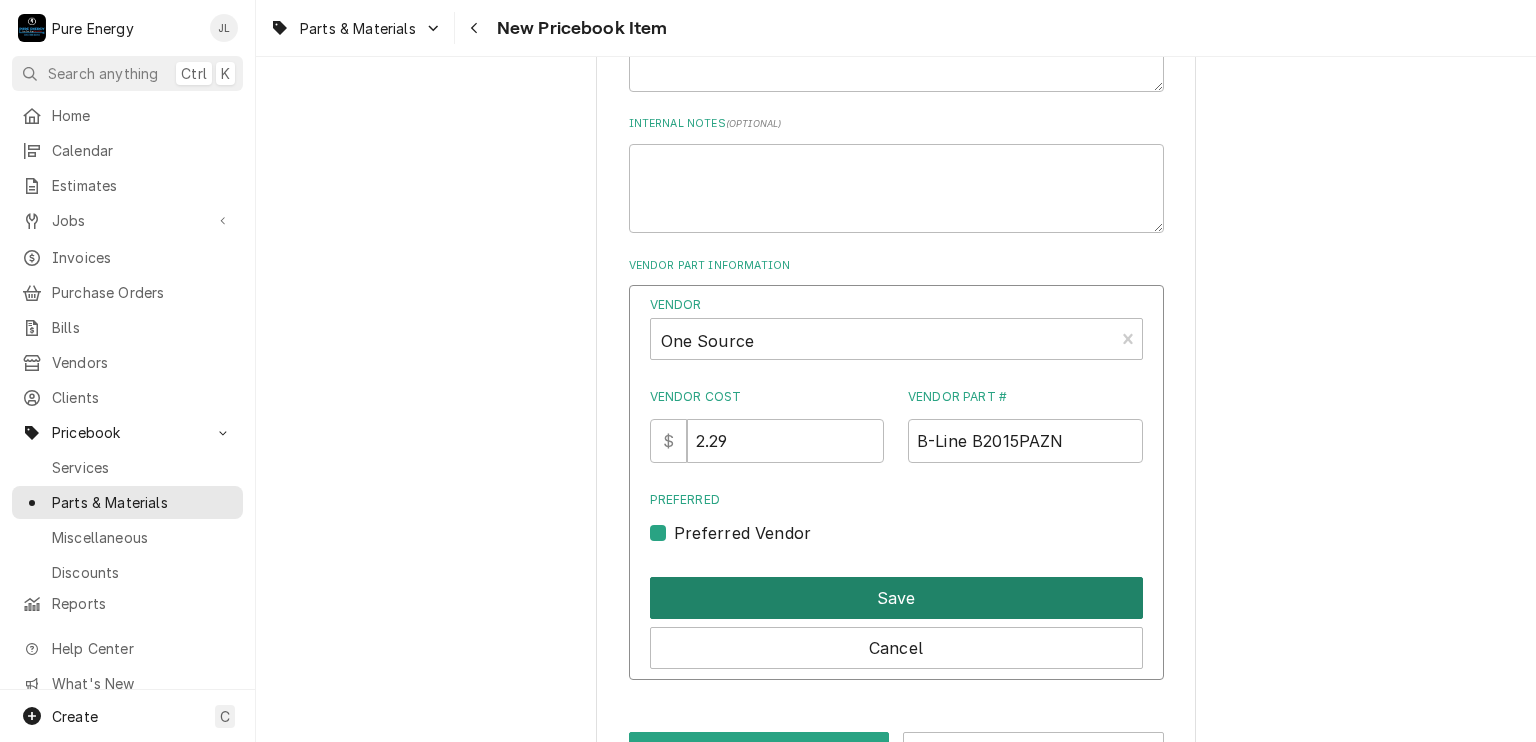 click on "Save" at bounding box center [896, 598] 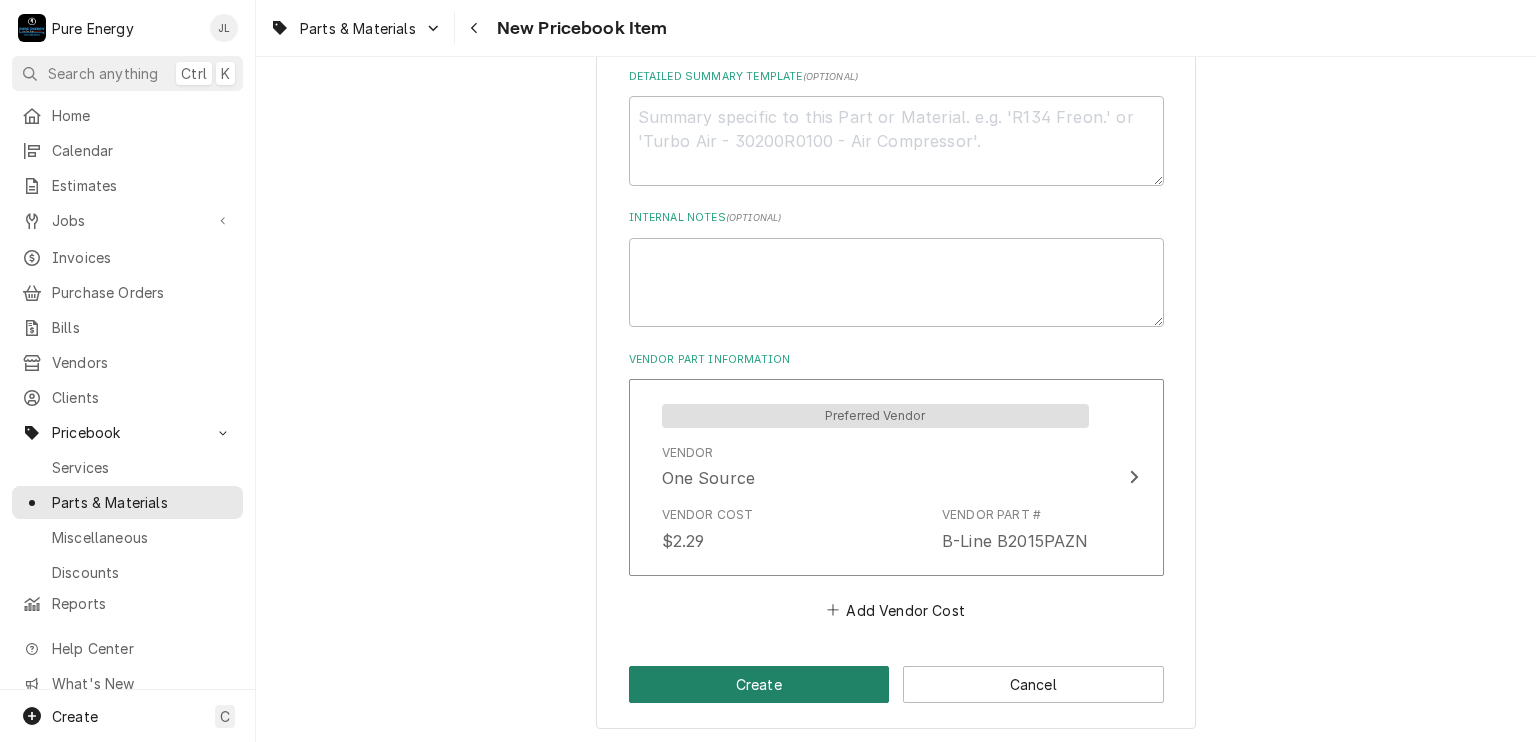 click on "Create" at bounding box center [759, 684] 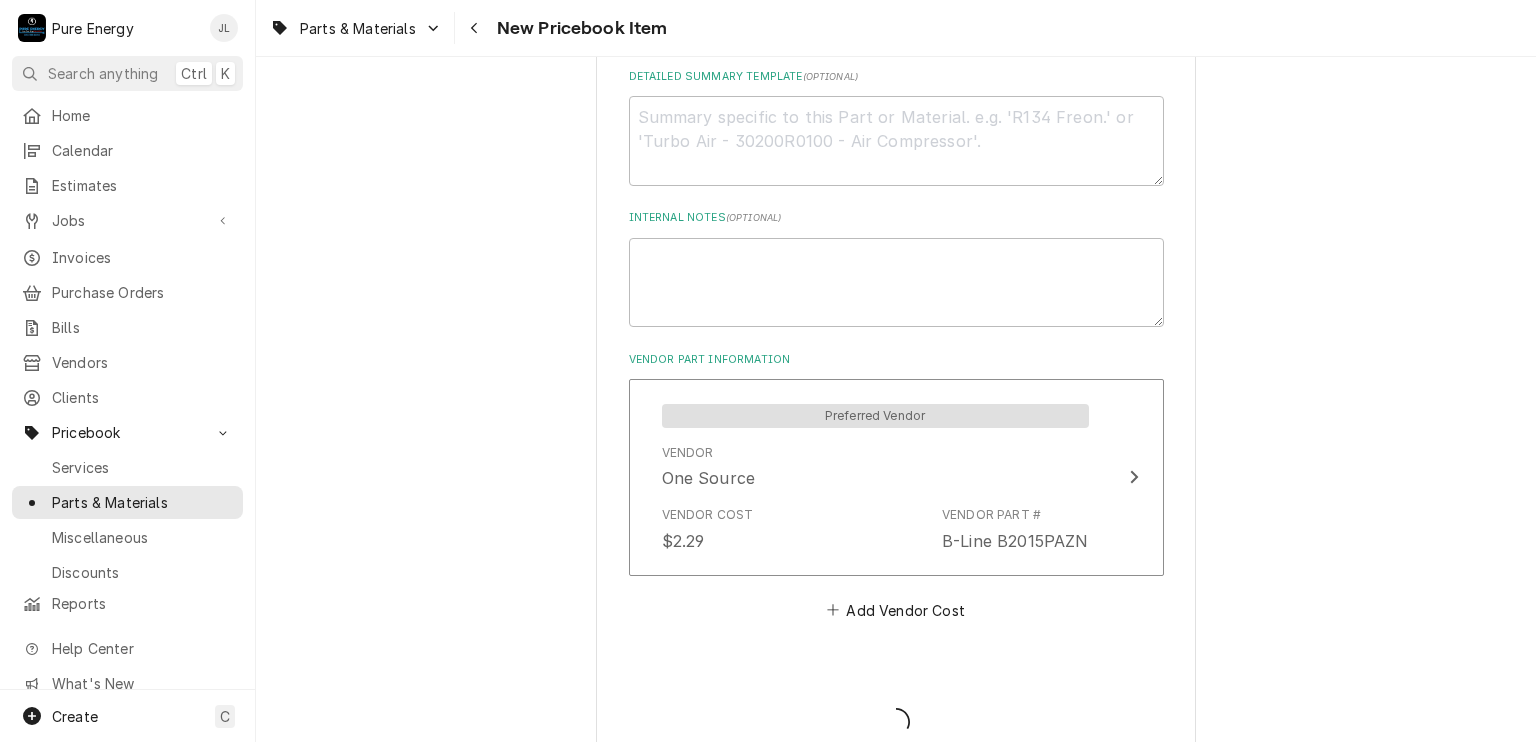 type on "x" 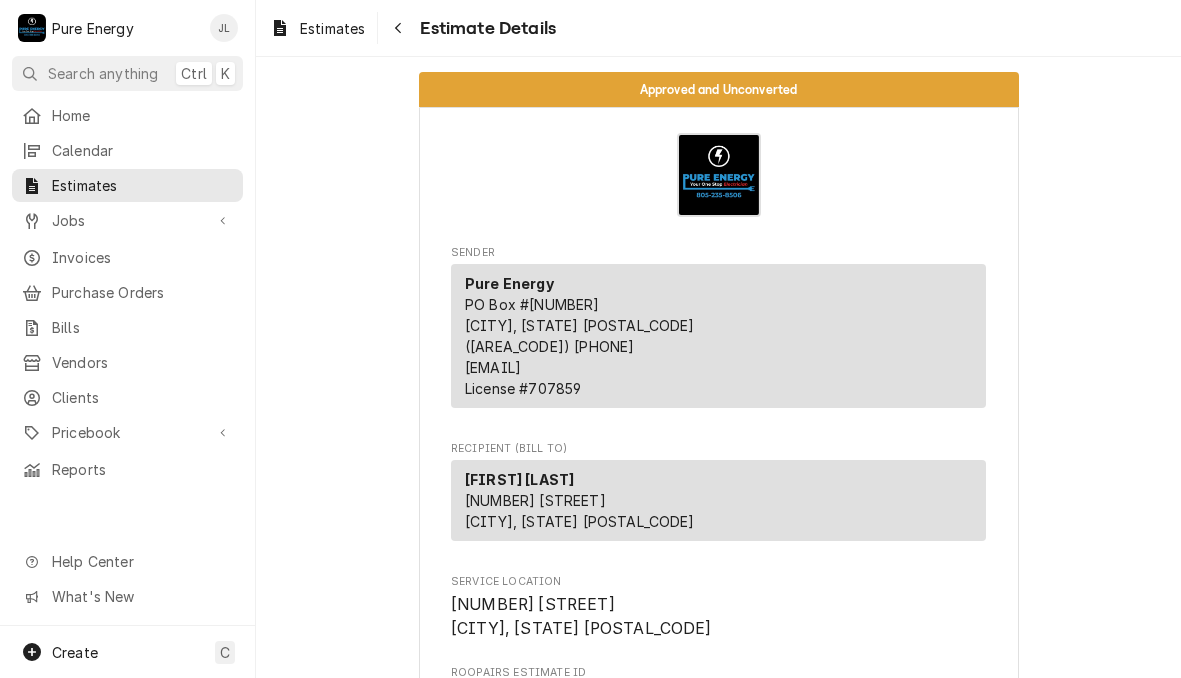 scroll, scrollTop: 0, scrollLeft: 0, axis: both 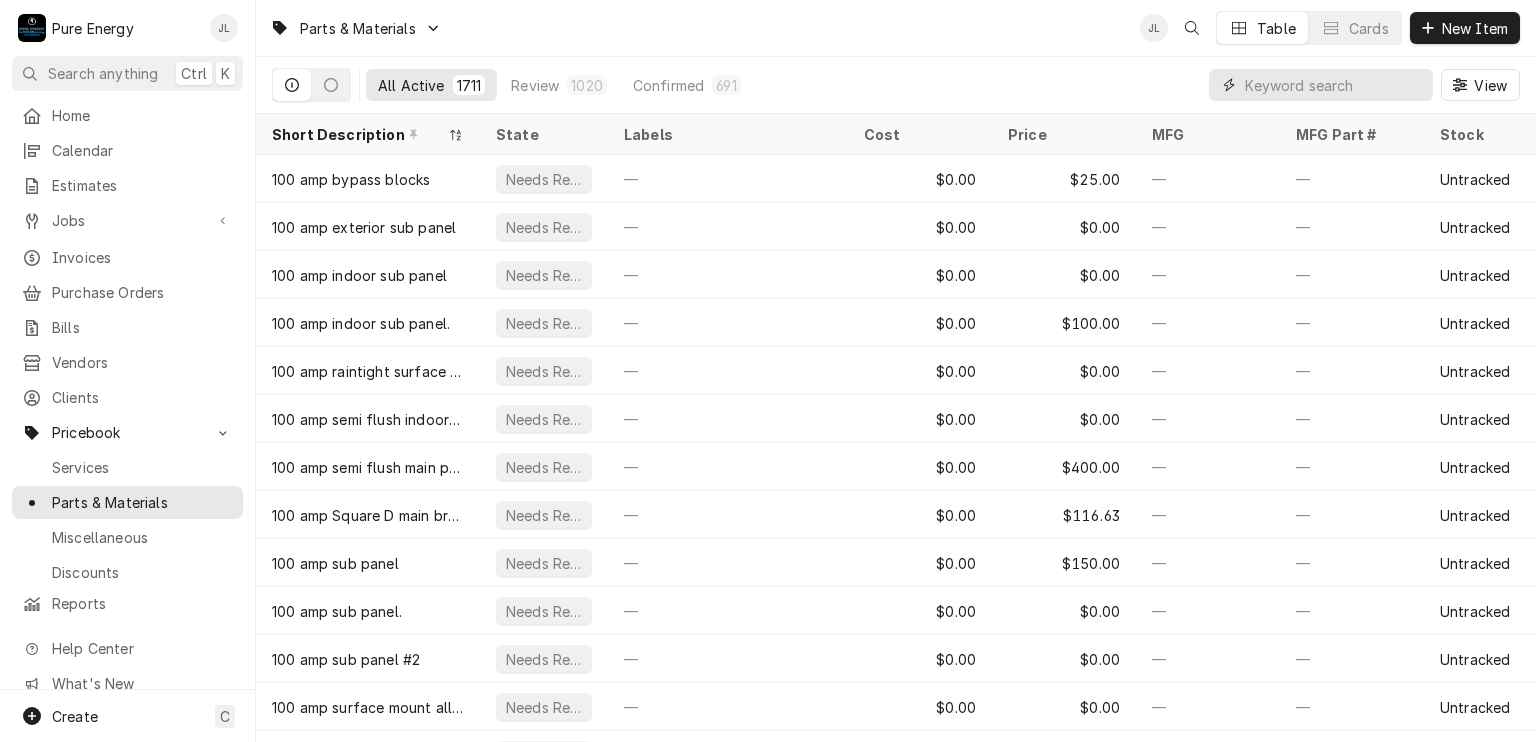 click at bounding box center [1334, 85] 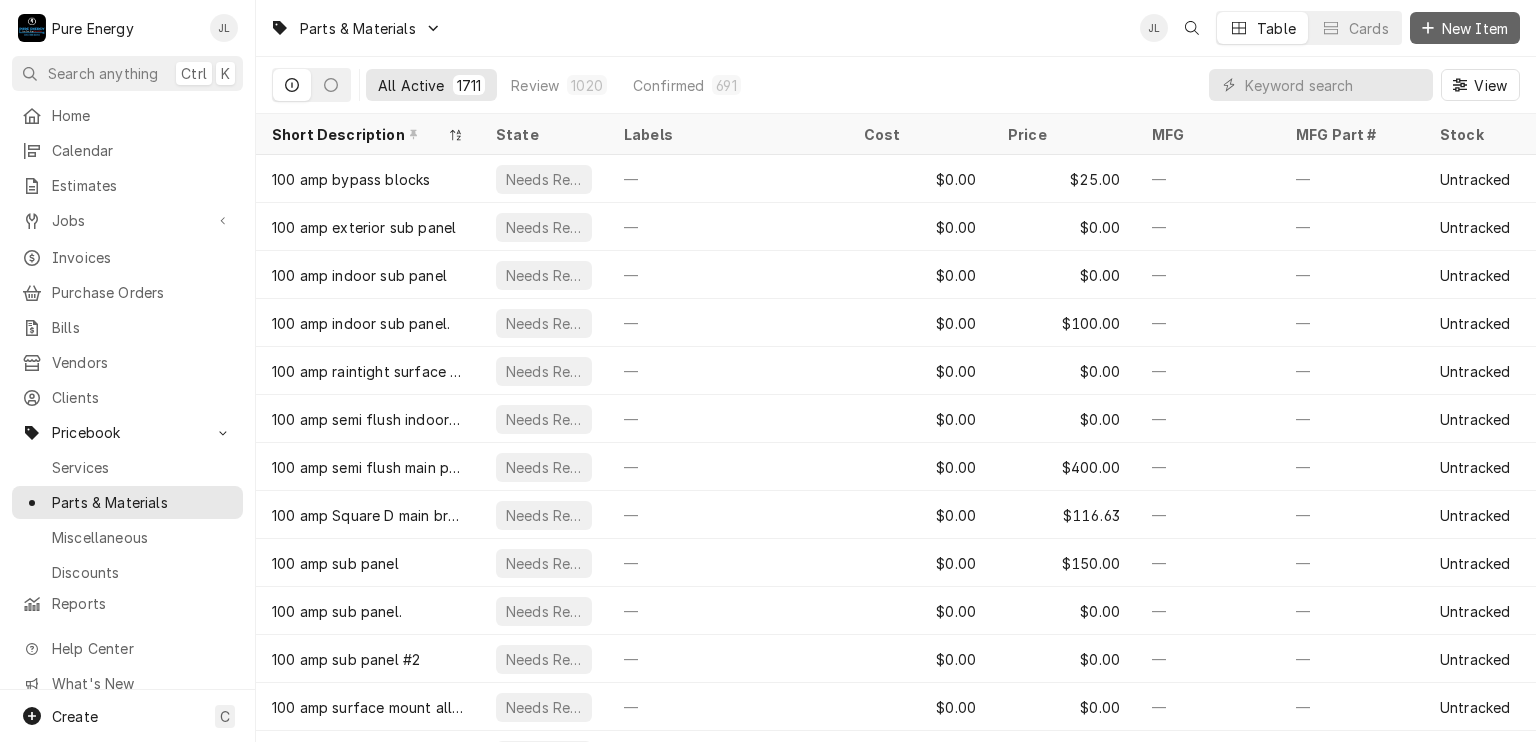click on "New Item" at bounding box center (1475, 28) 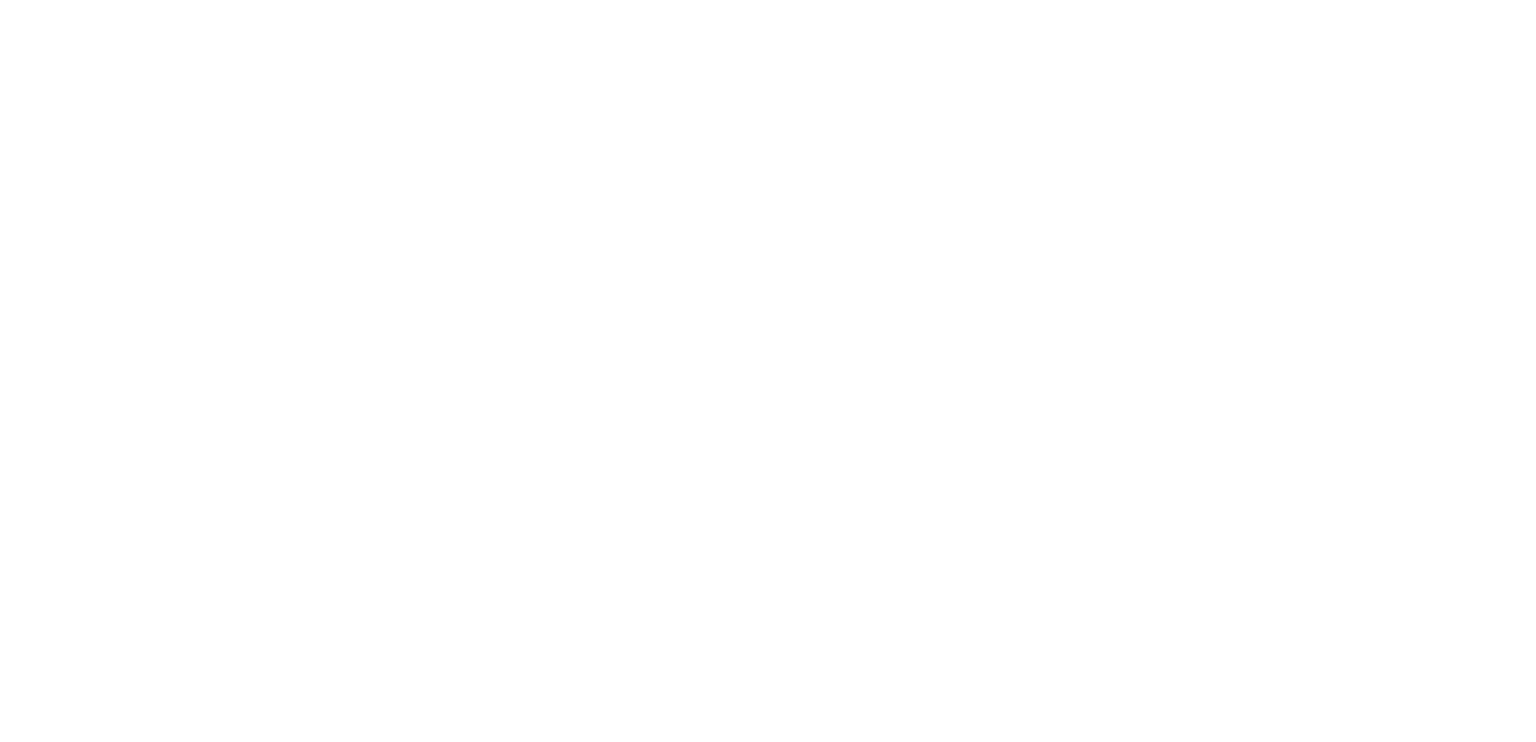 scroll, scrollTop: 0, scrollLeft: 0, axis: both 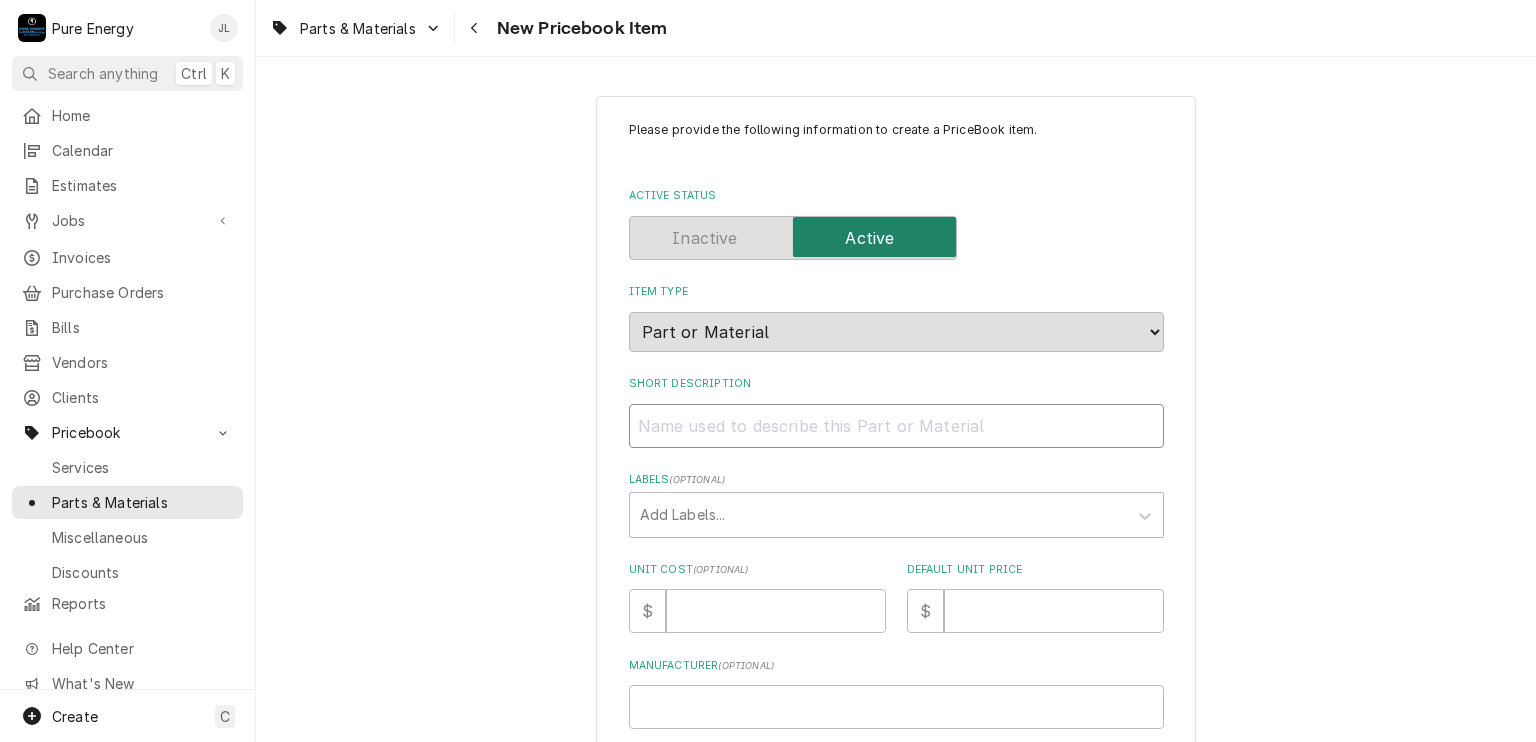 click on "Short Description" at bounding box center (896, 426) 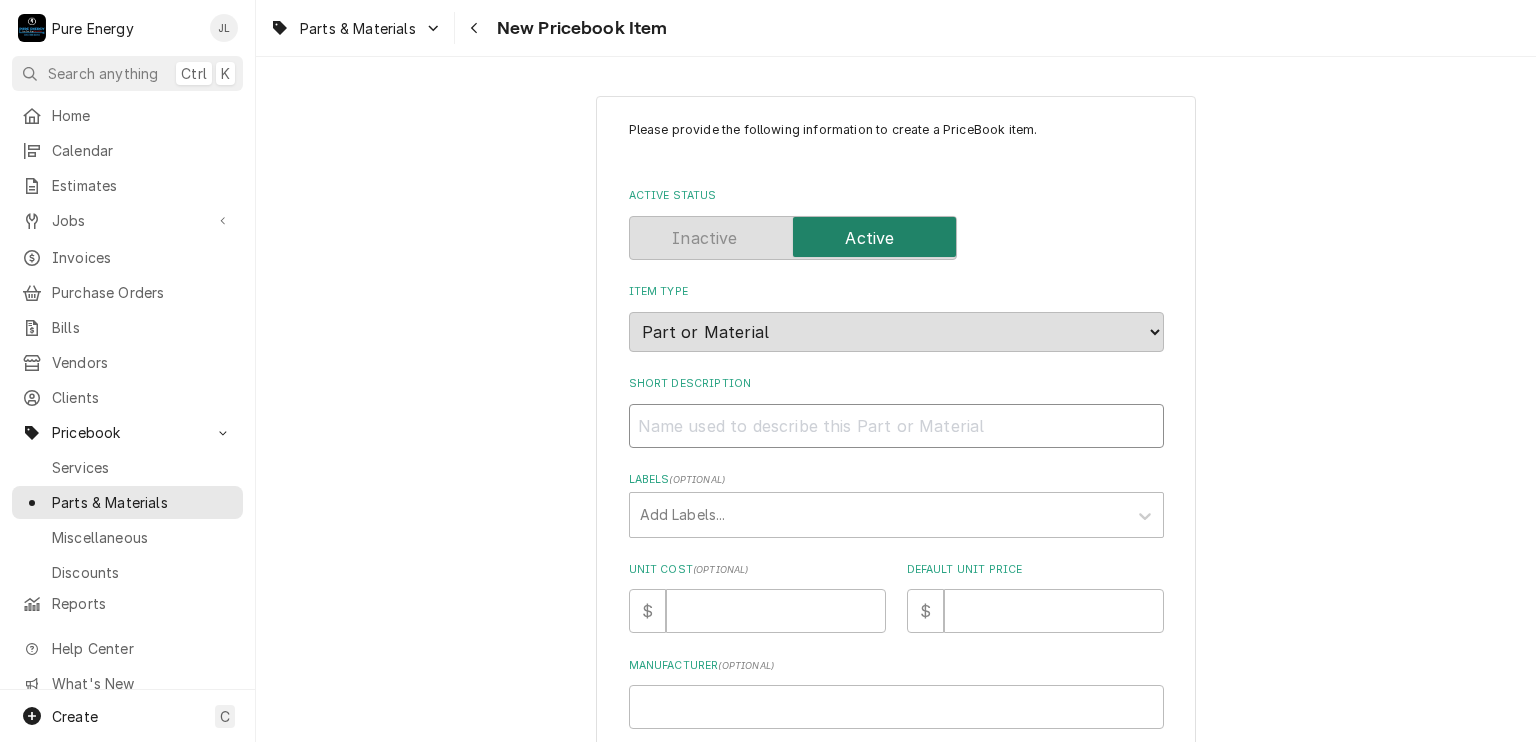 type on "x" 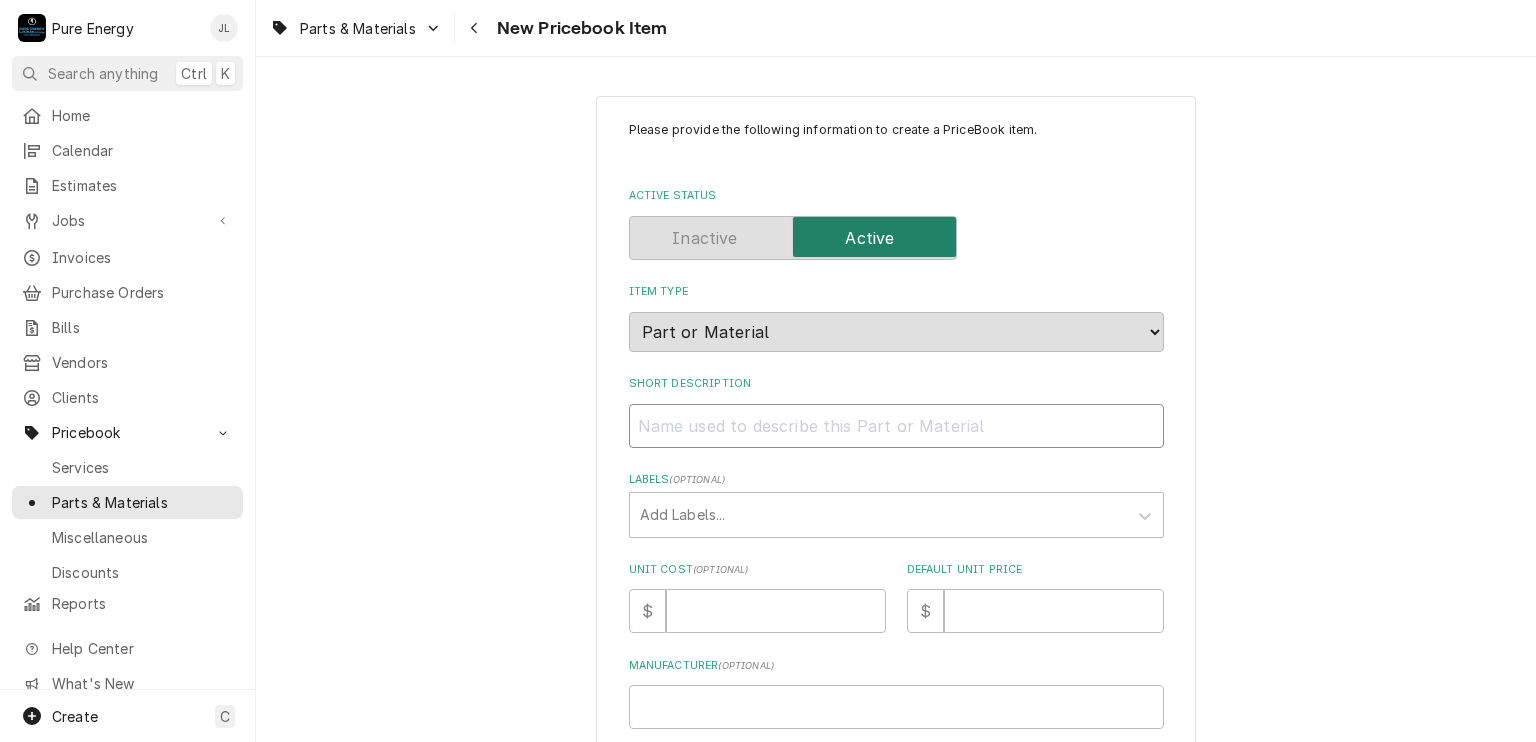 type on "R" 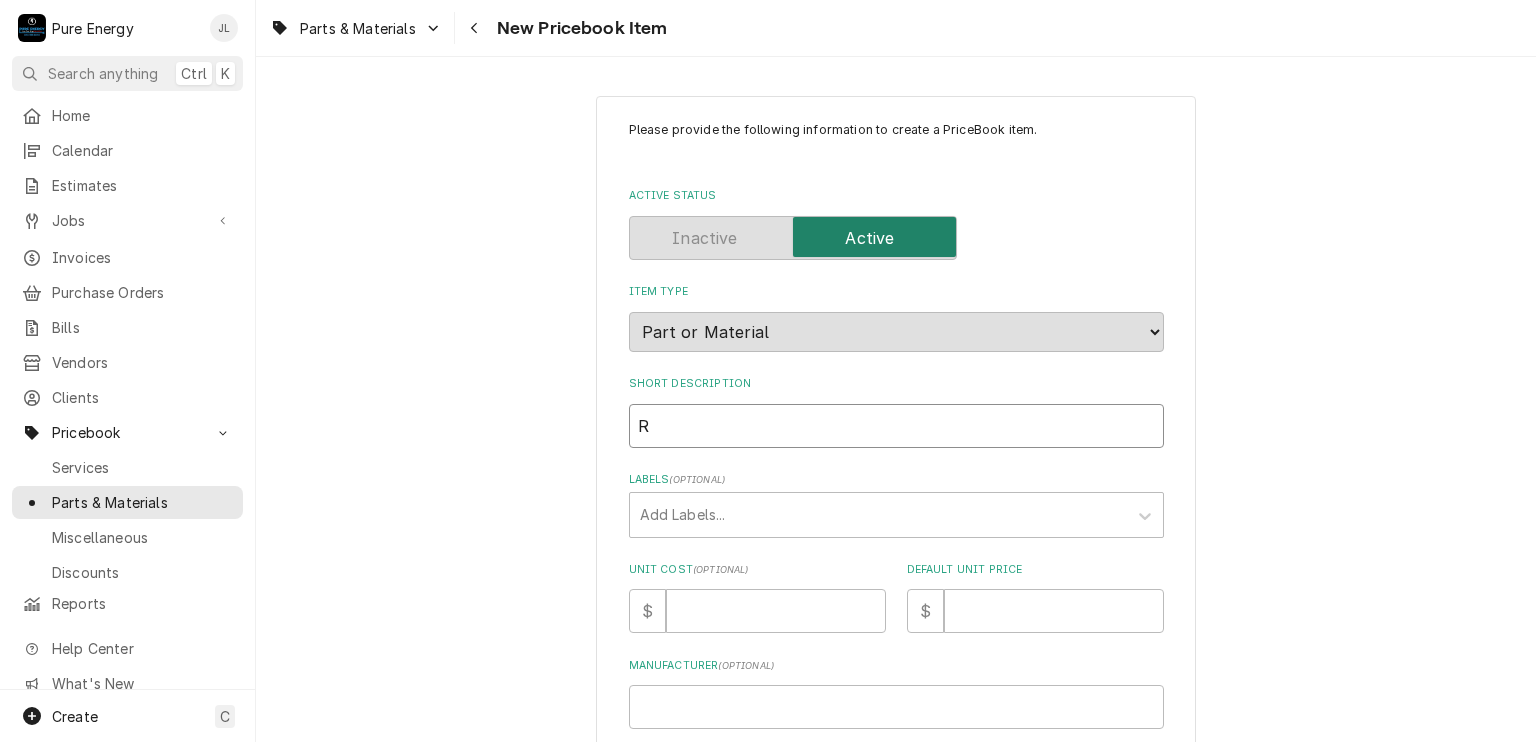 type on "x" 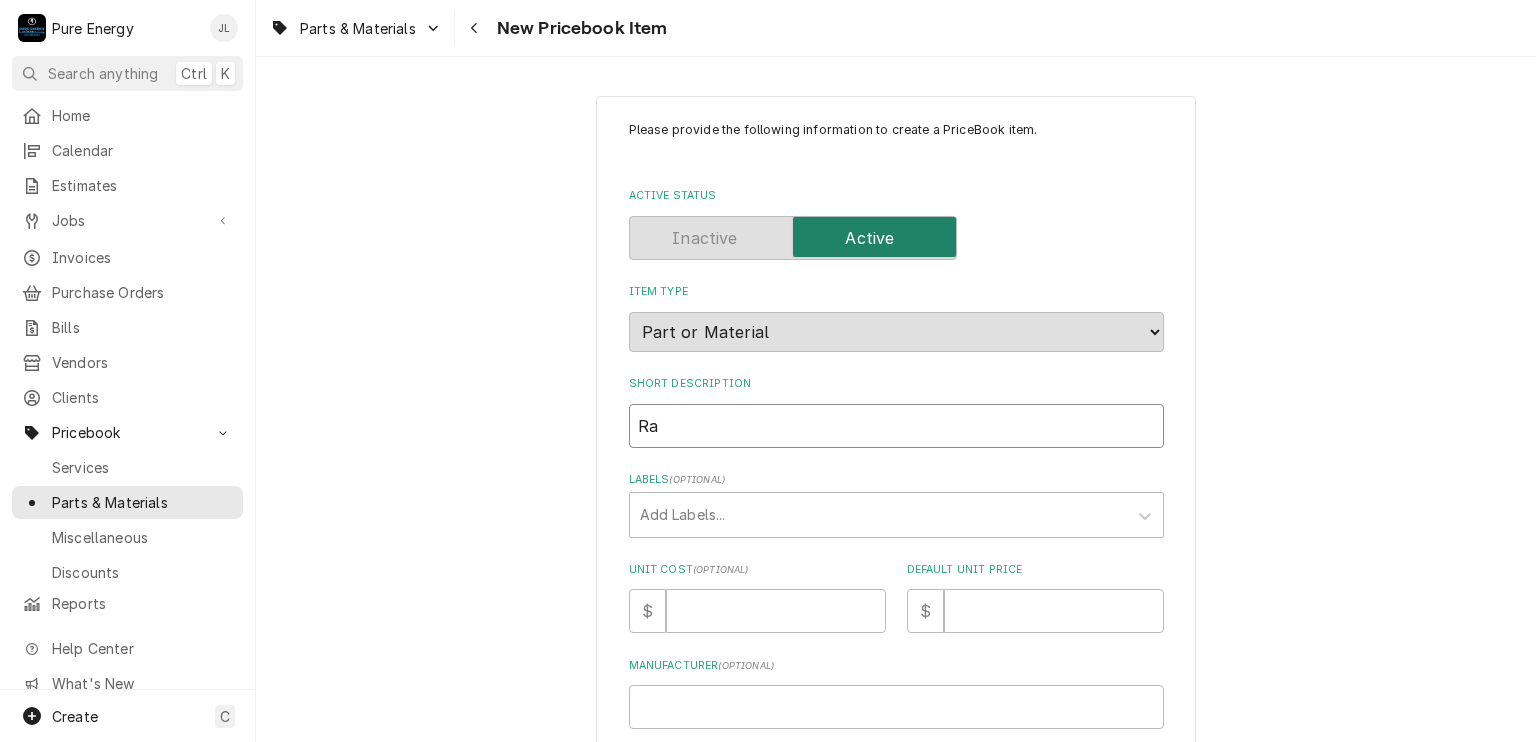 type on "x" 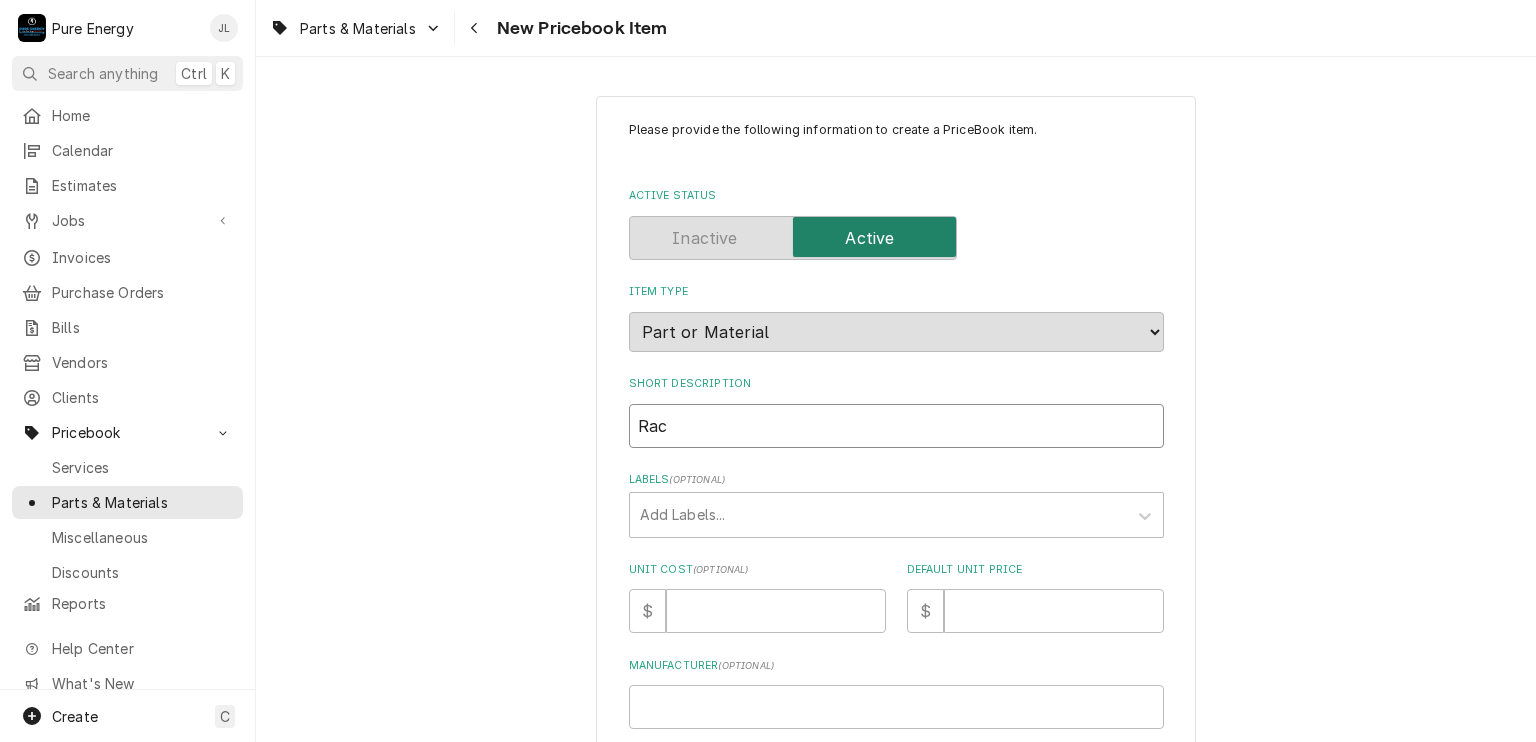 type on "Raco" 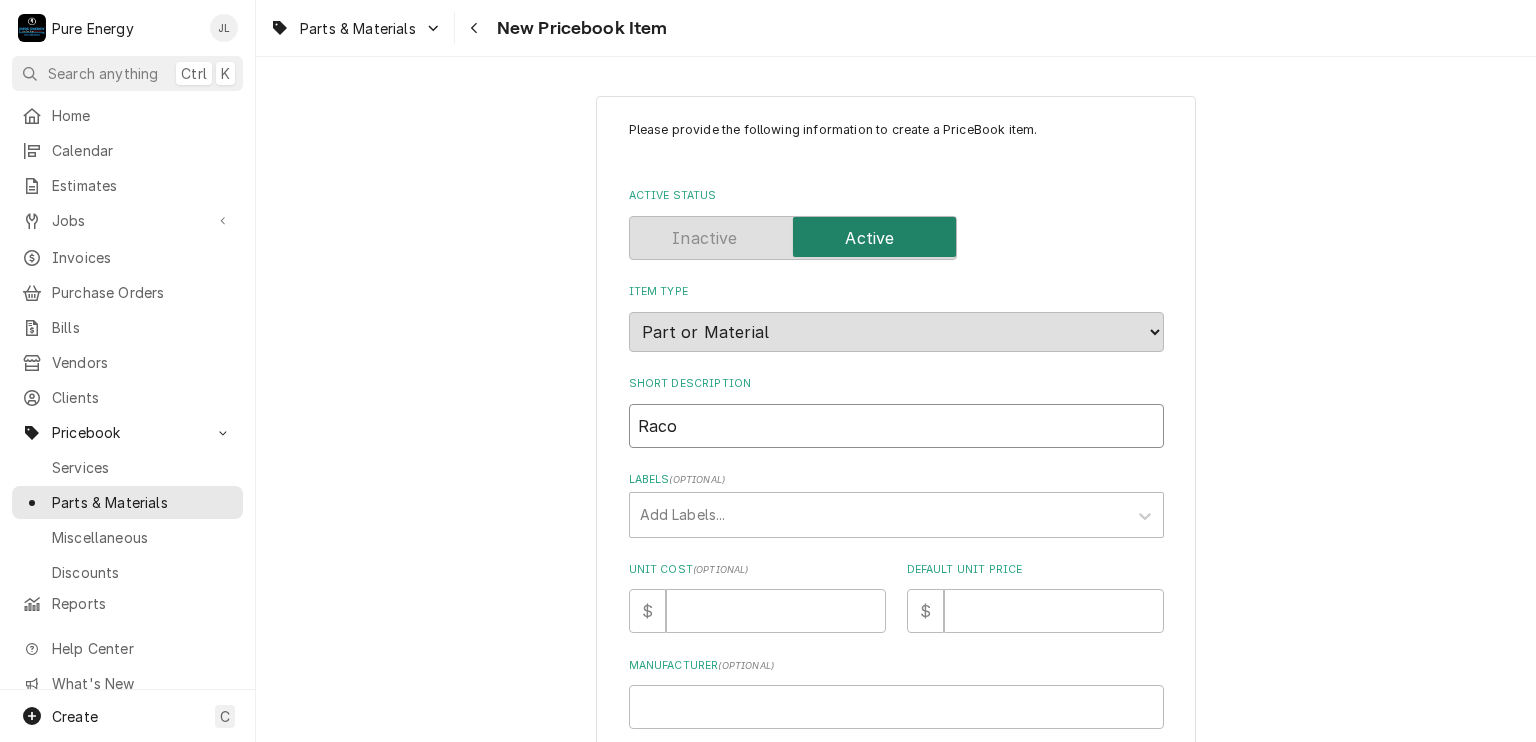 type on "x" 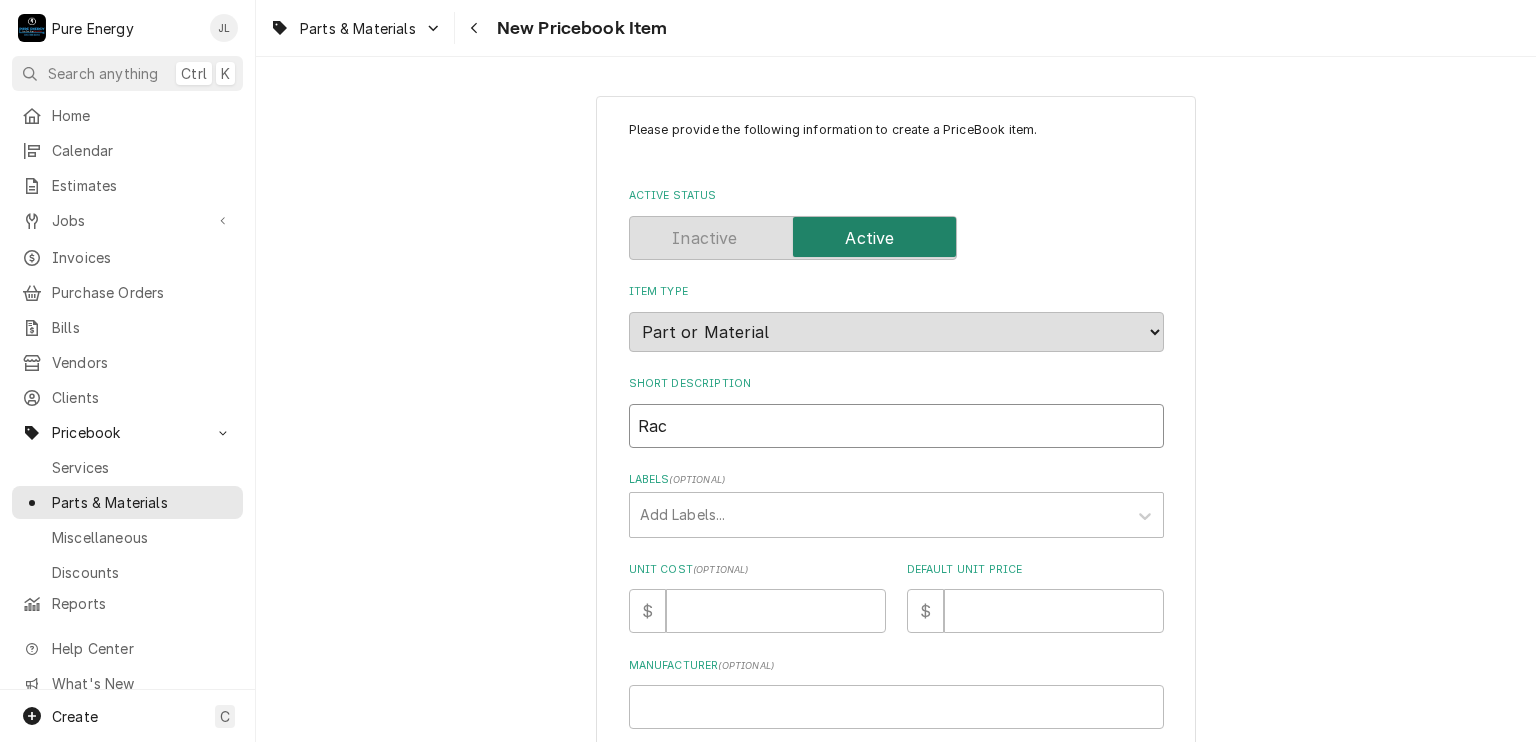 type on "x" 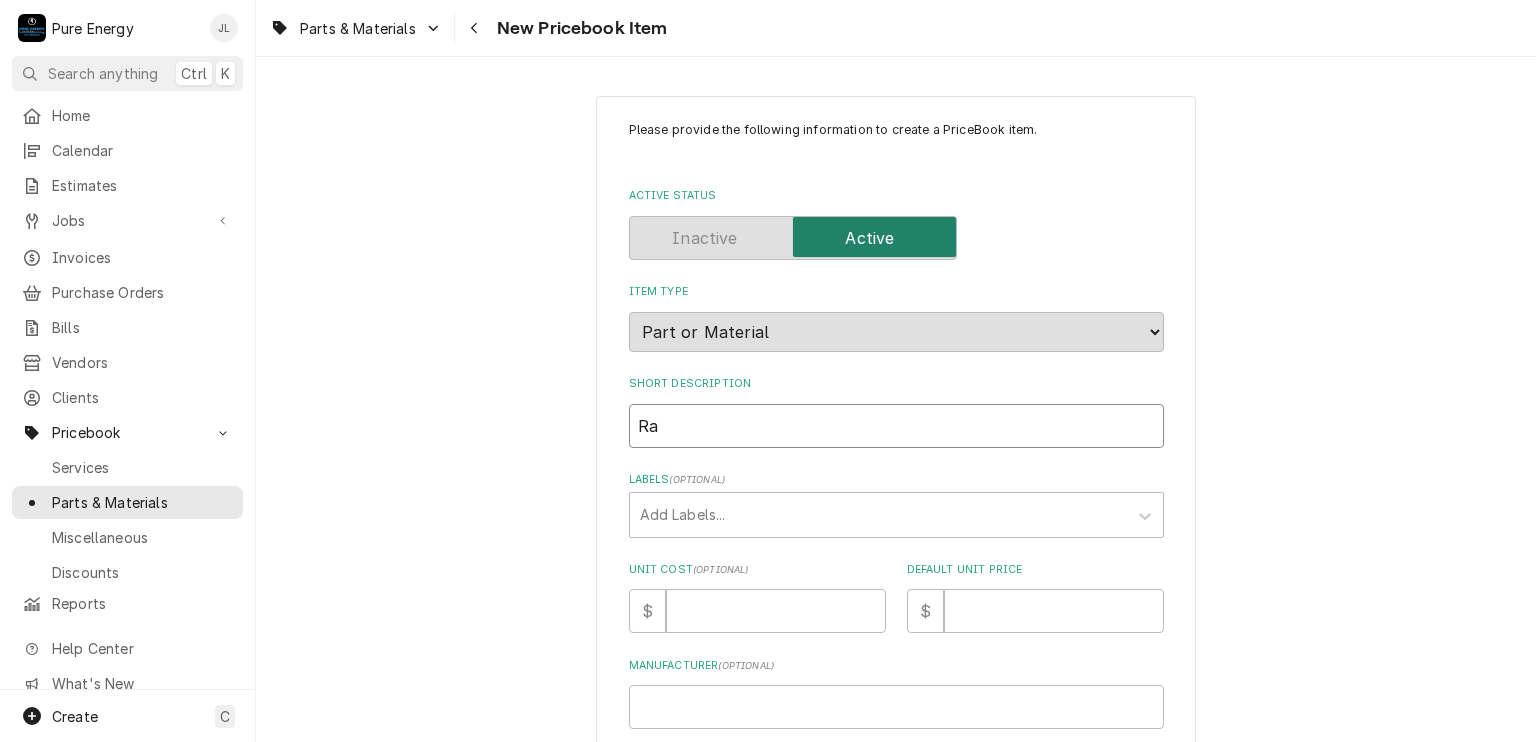 type on "x" 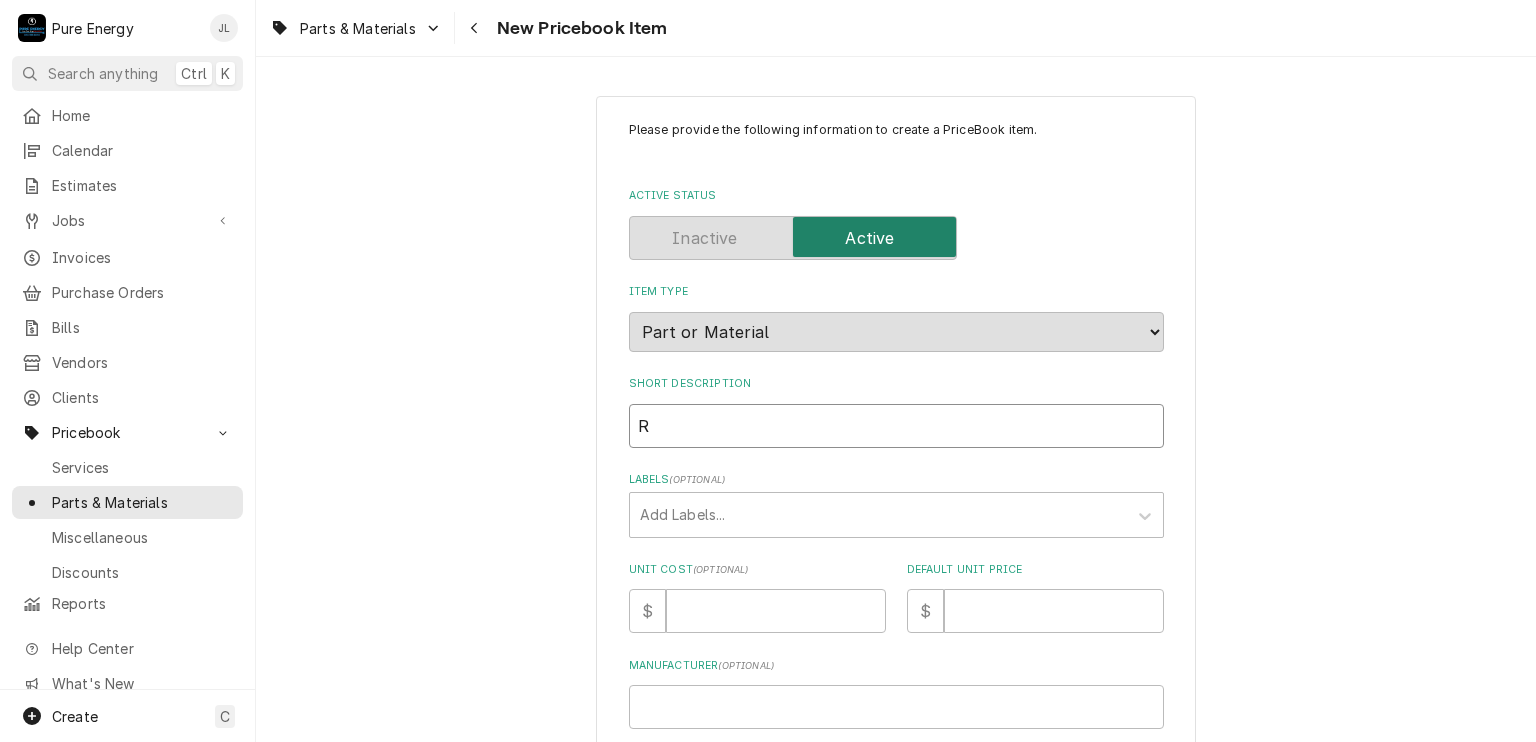 type on "x" 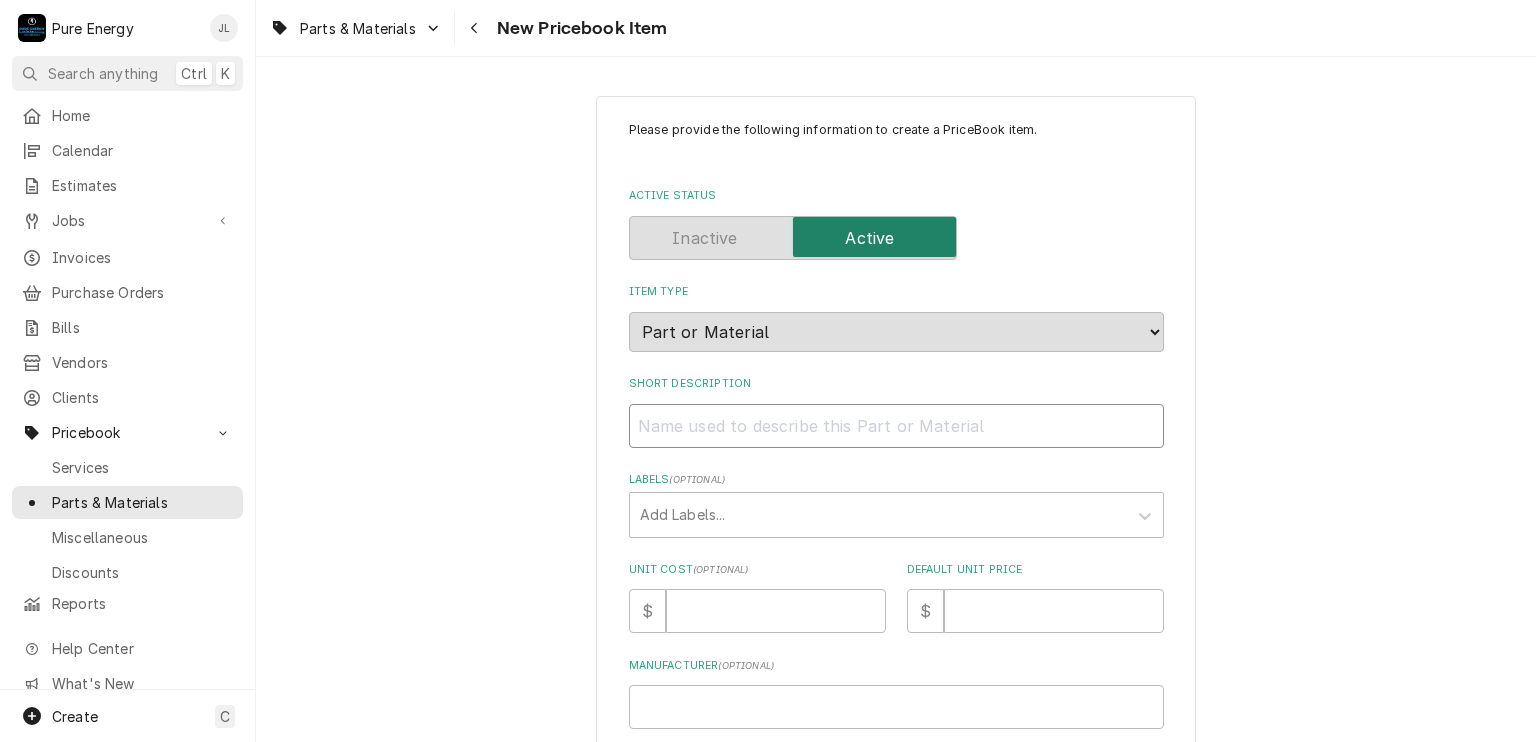 type on "x" 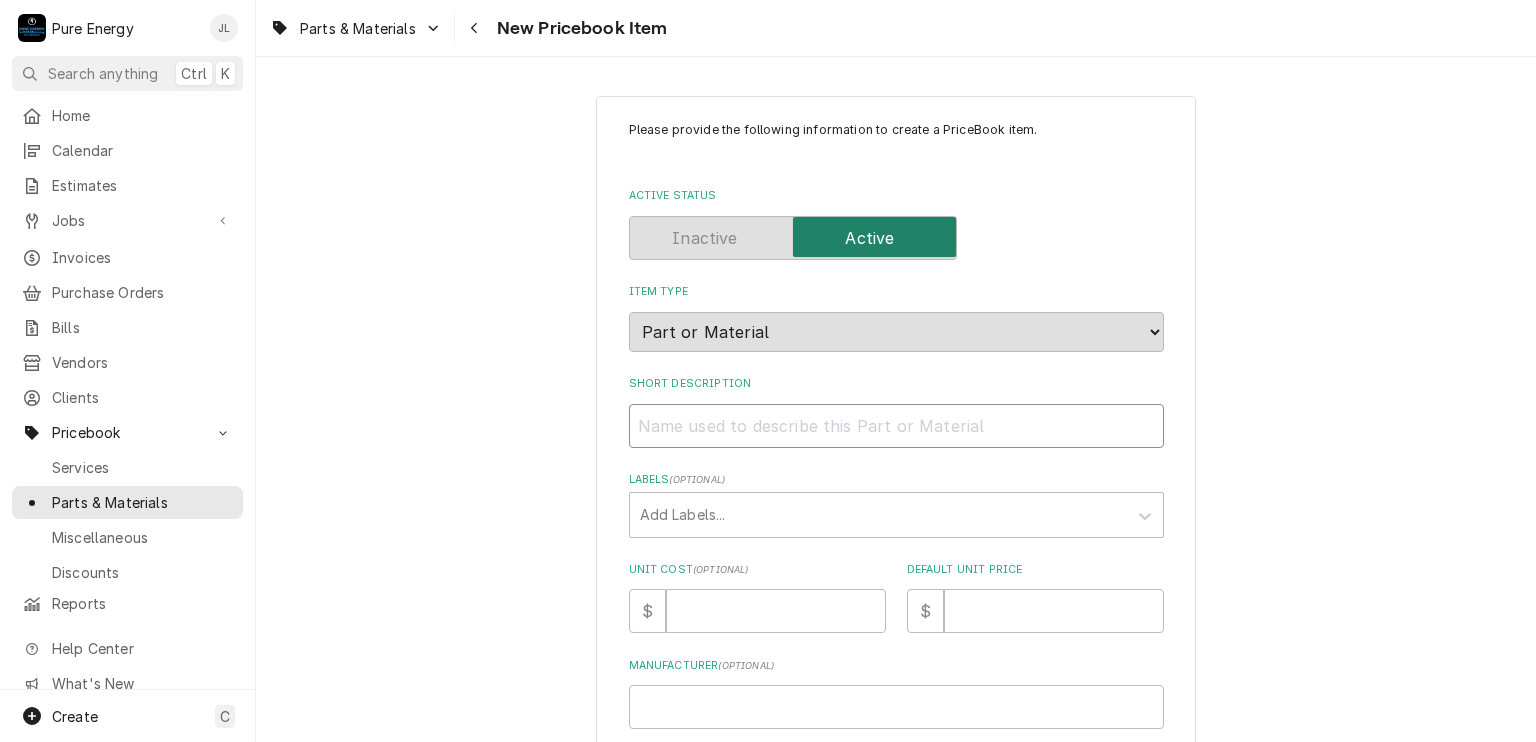 type on "3" 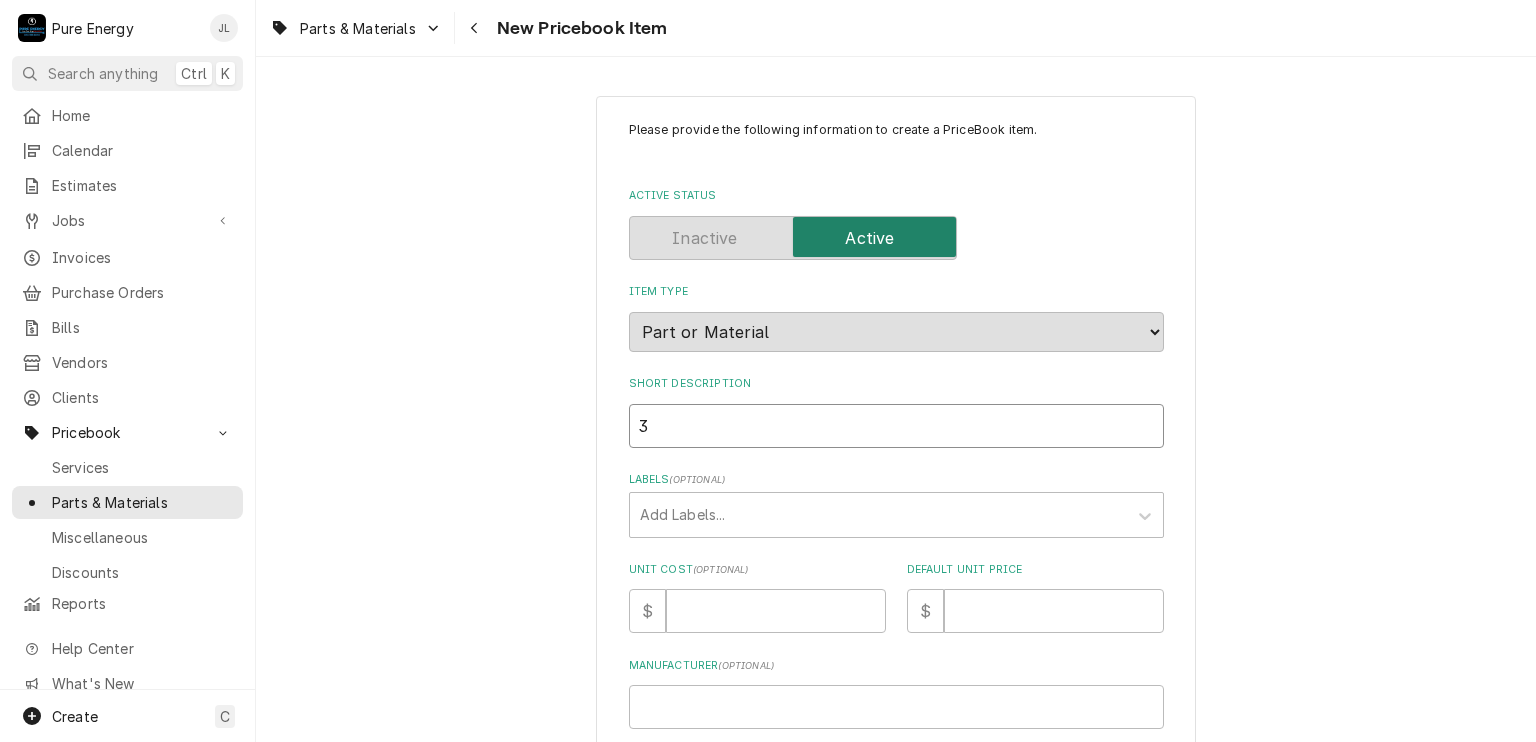 type on "x" 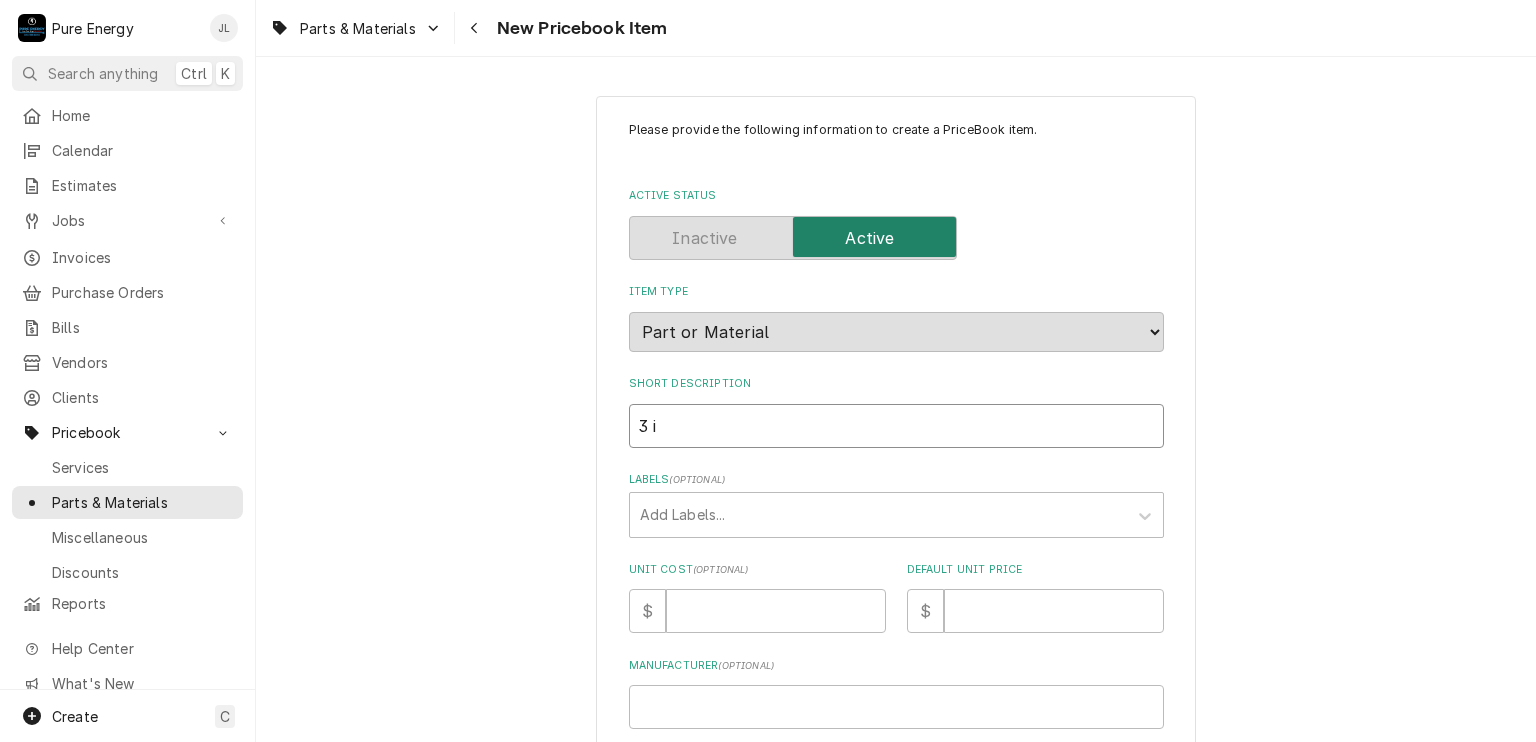 type on "x" 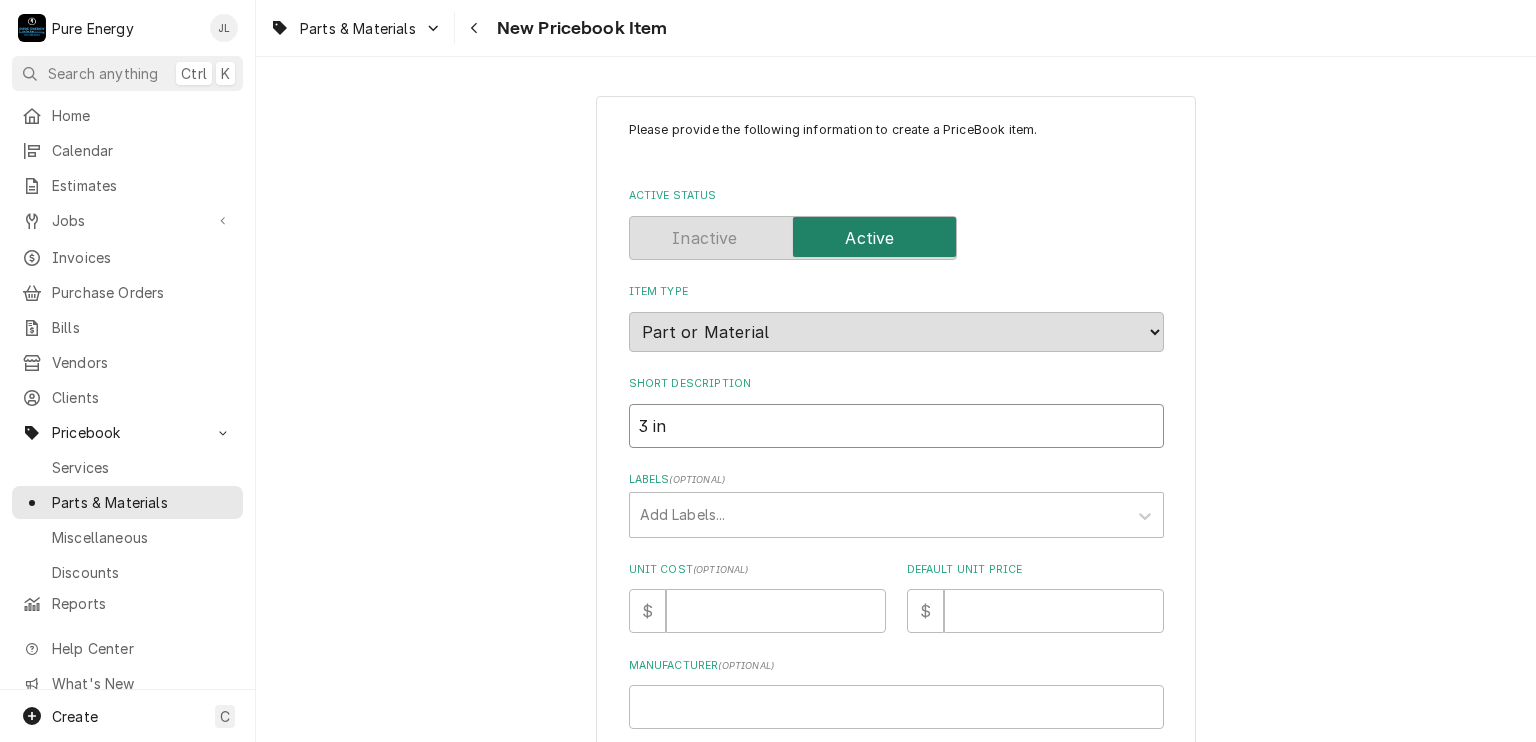 type on "x" 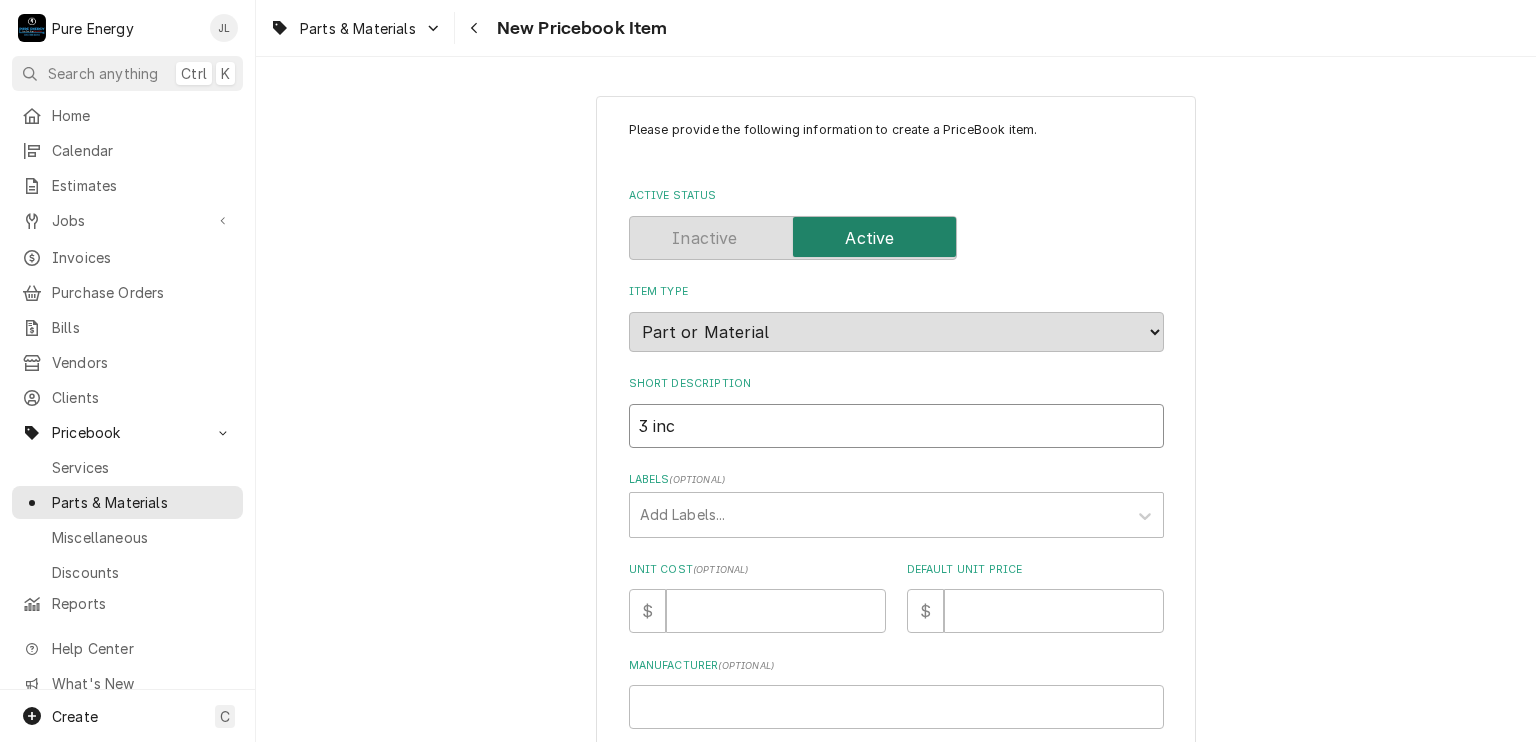 type on "x" 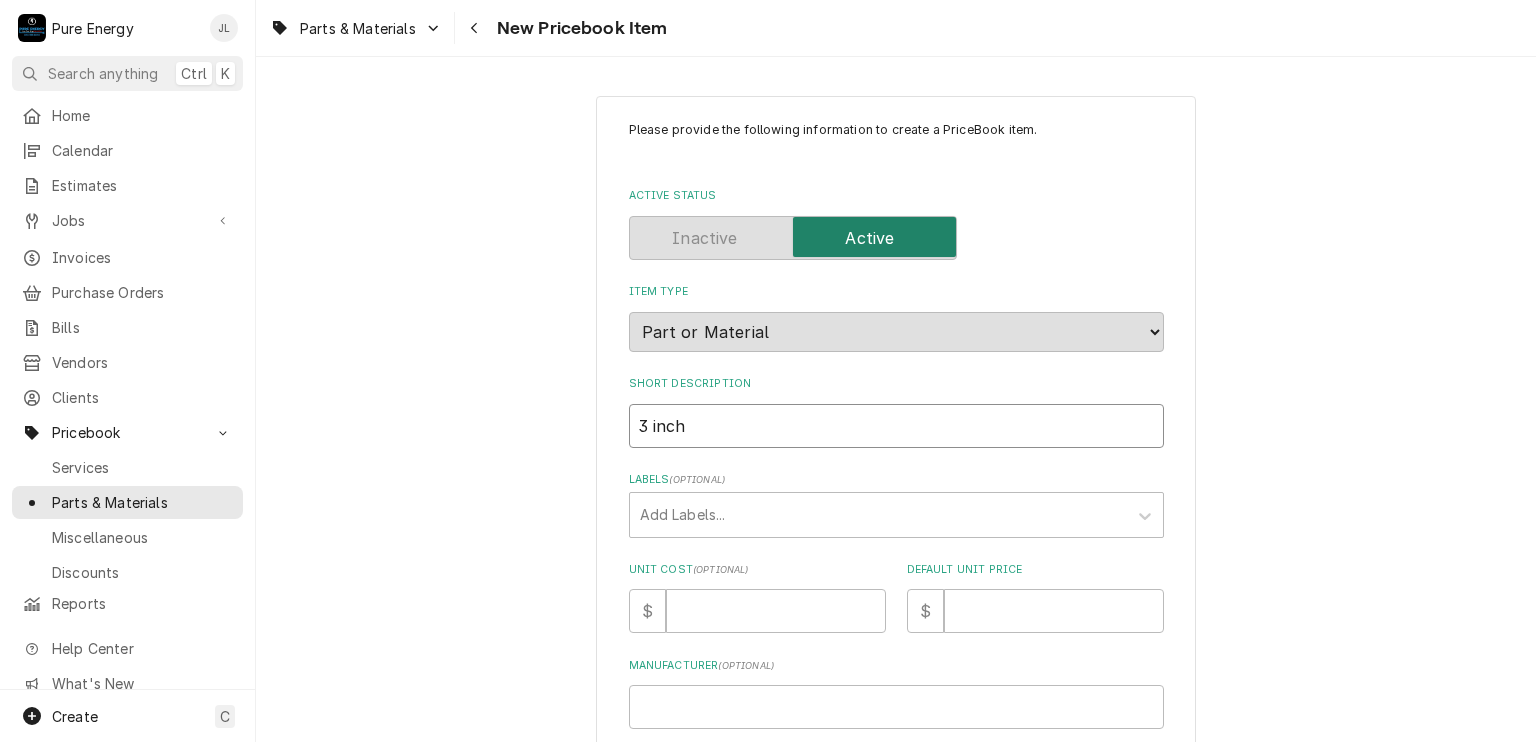 type on "3 inch" 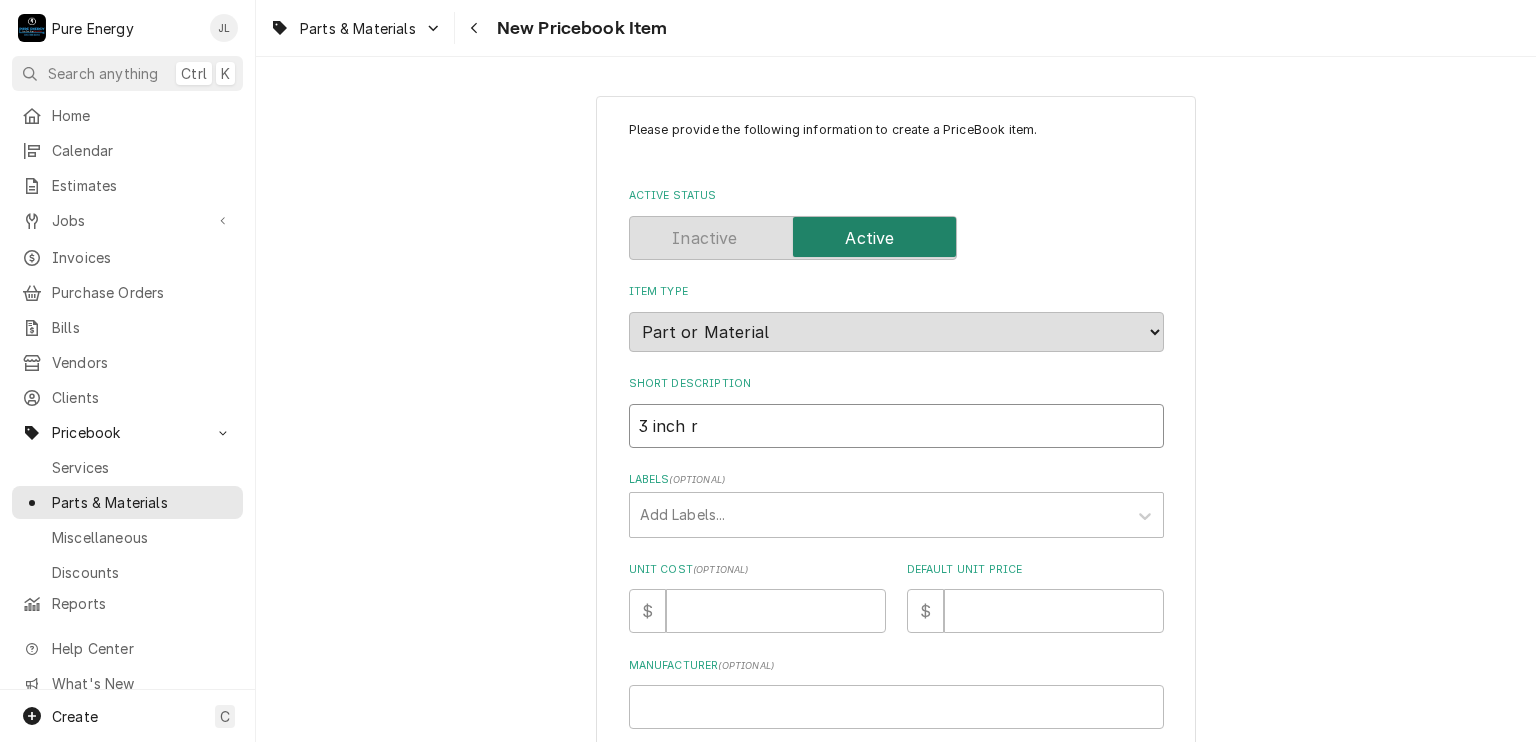 type on "x" 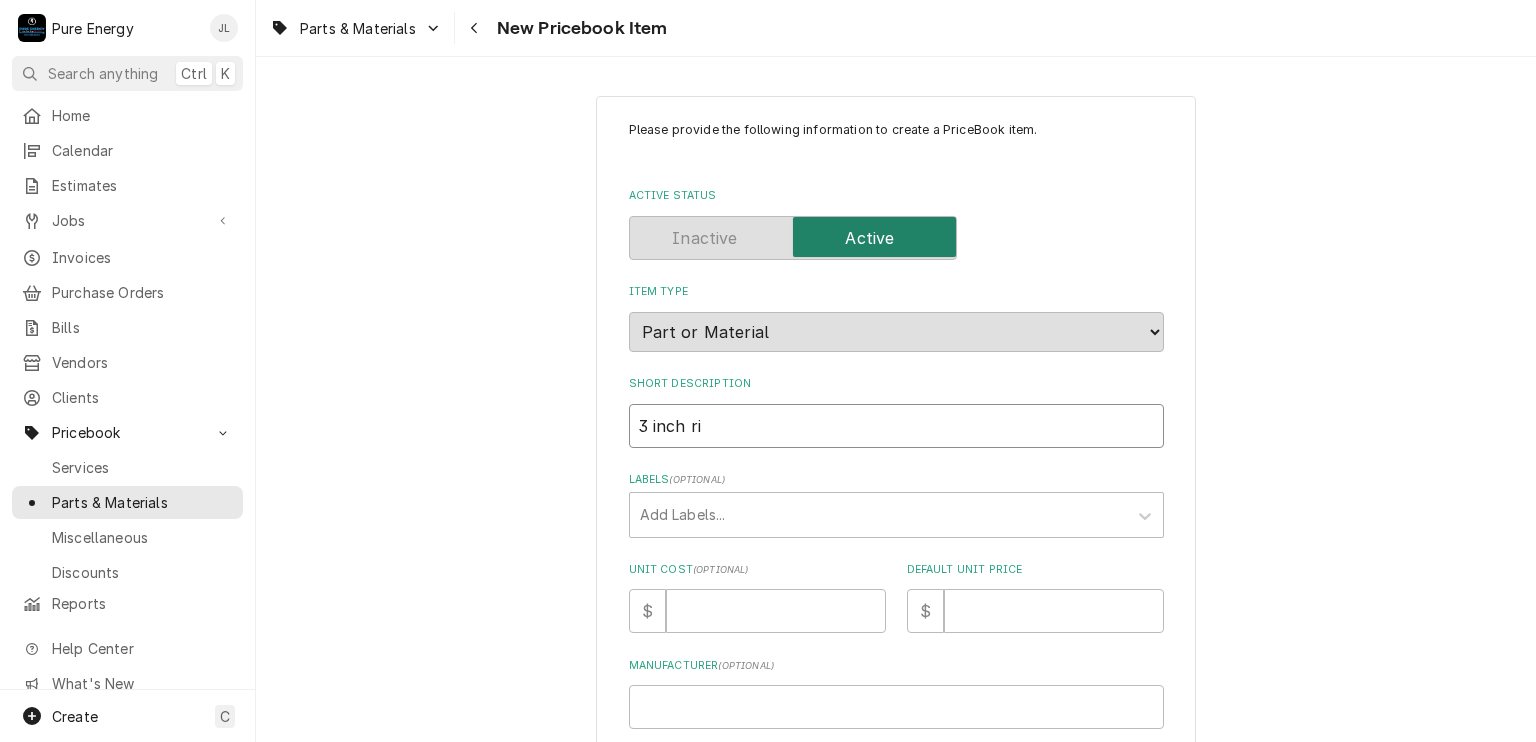 type on "x" 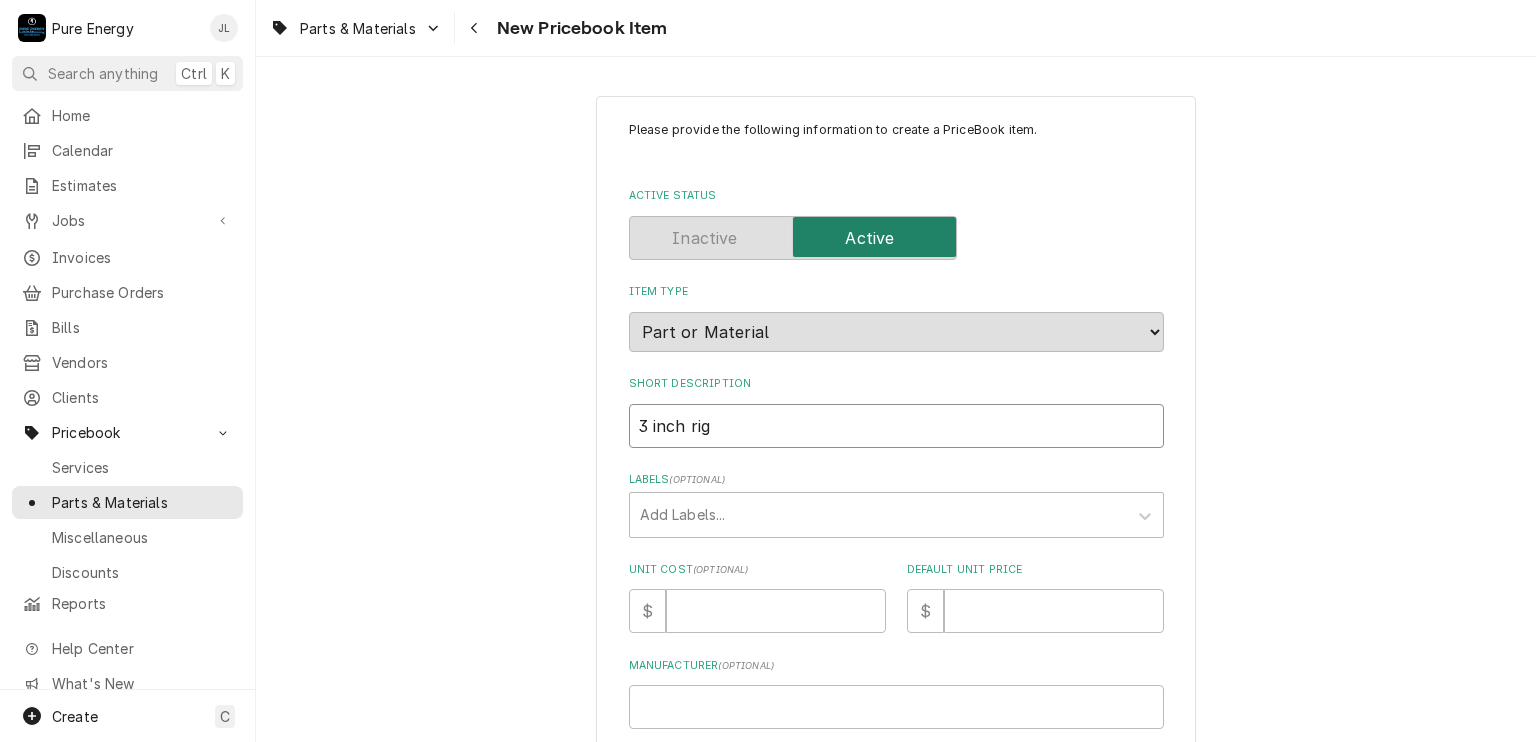 type on "x" 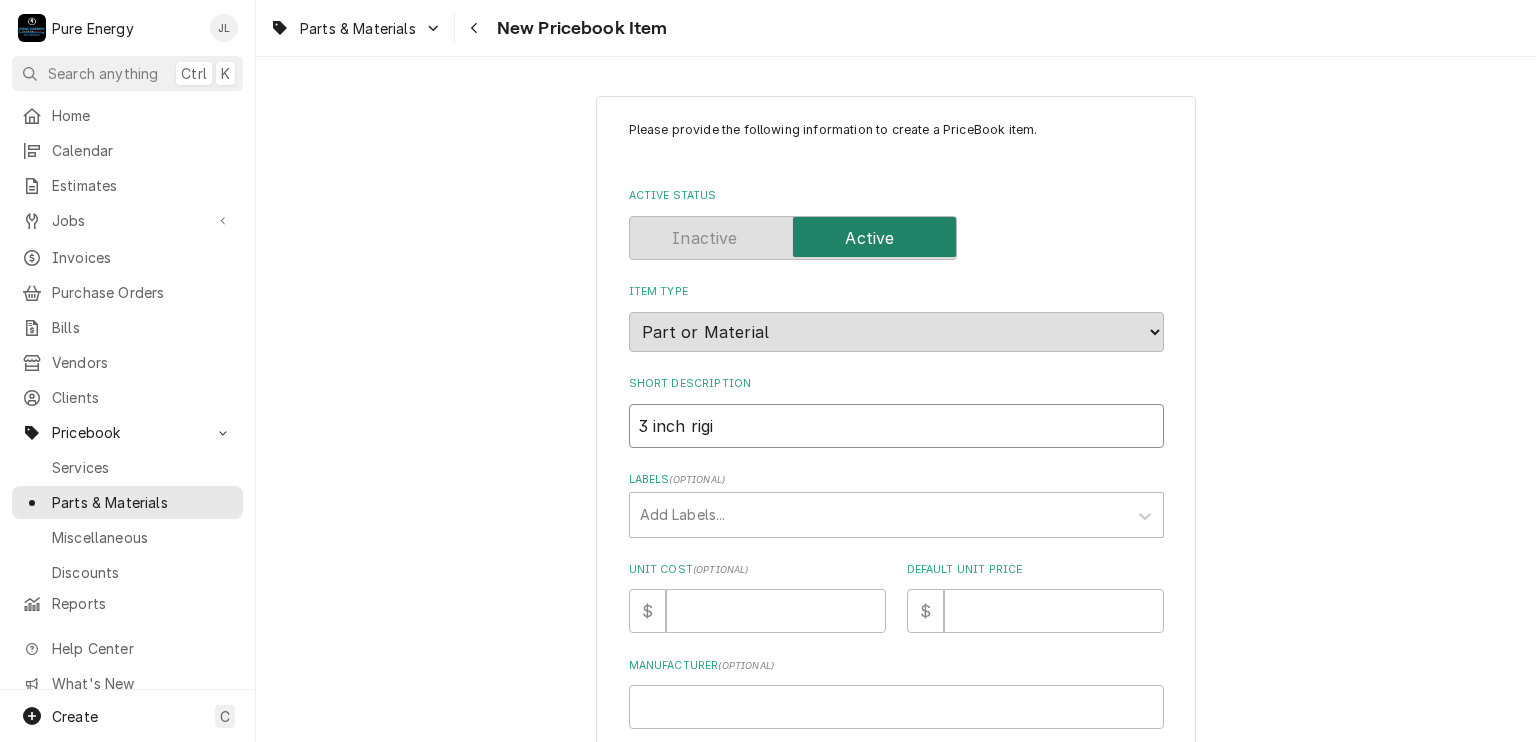 type on "x" 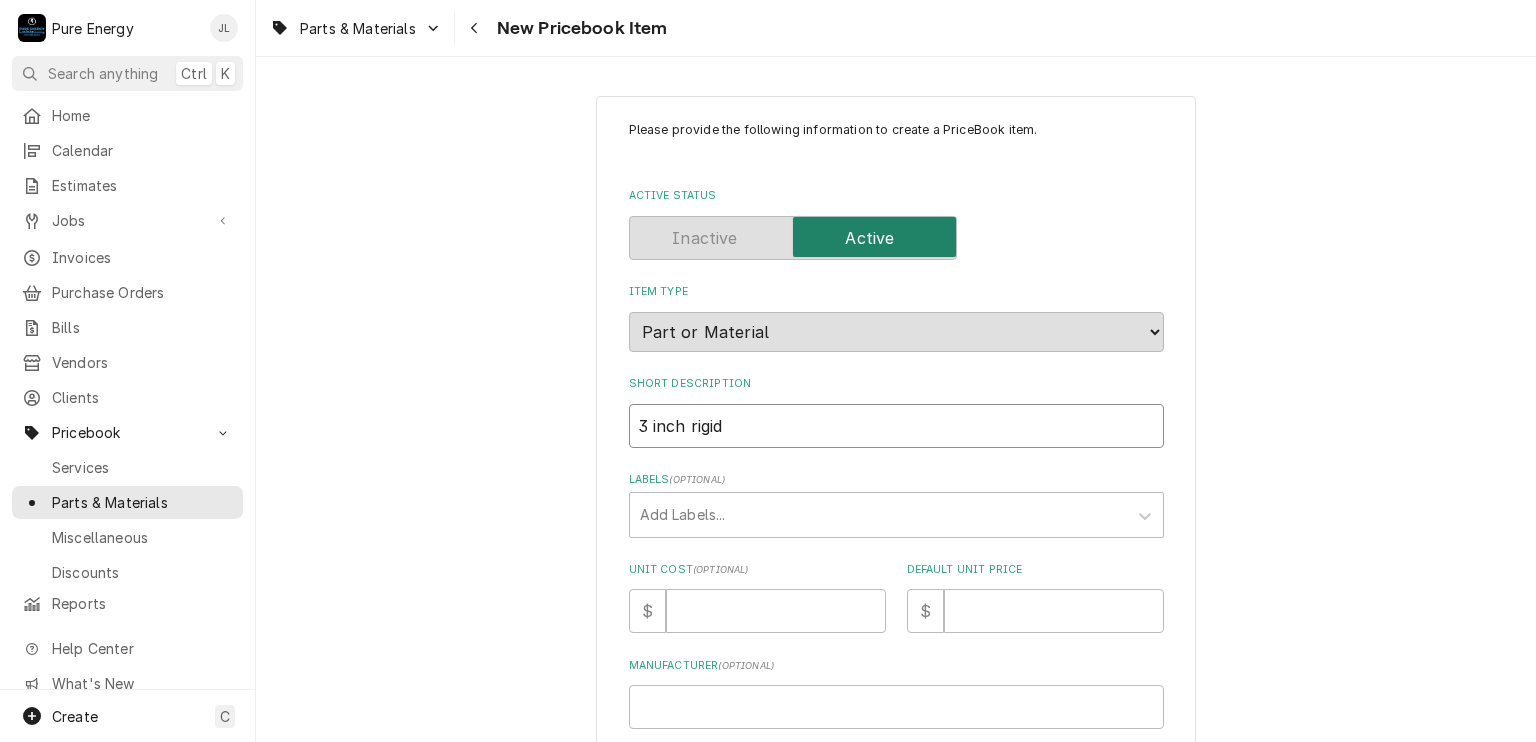 type on "x" 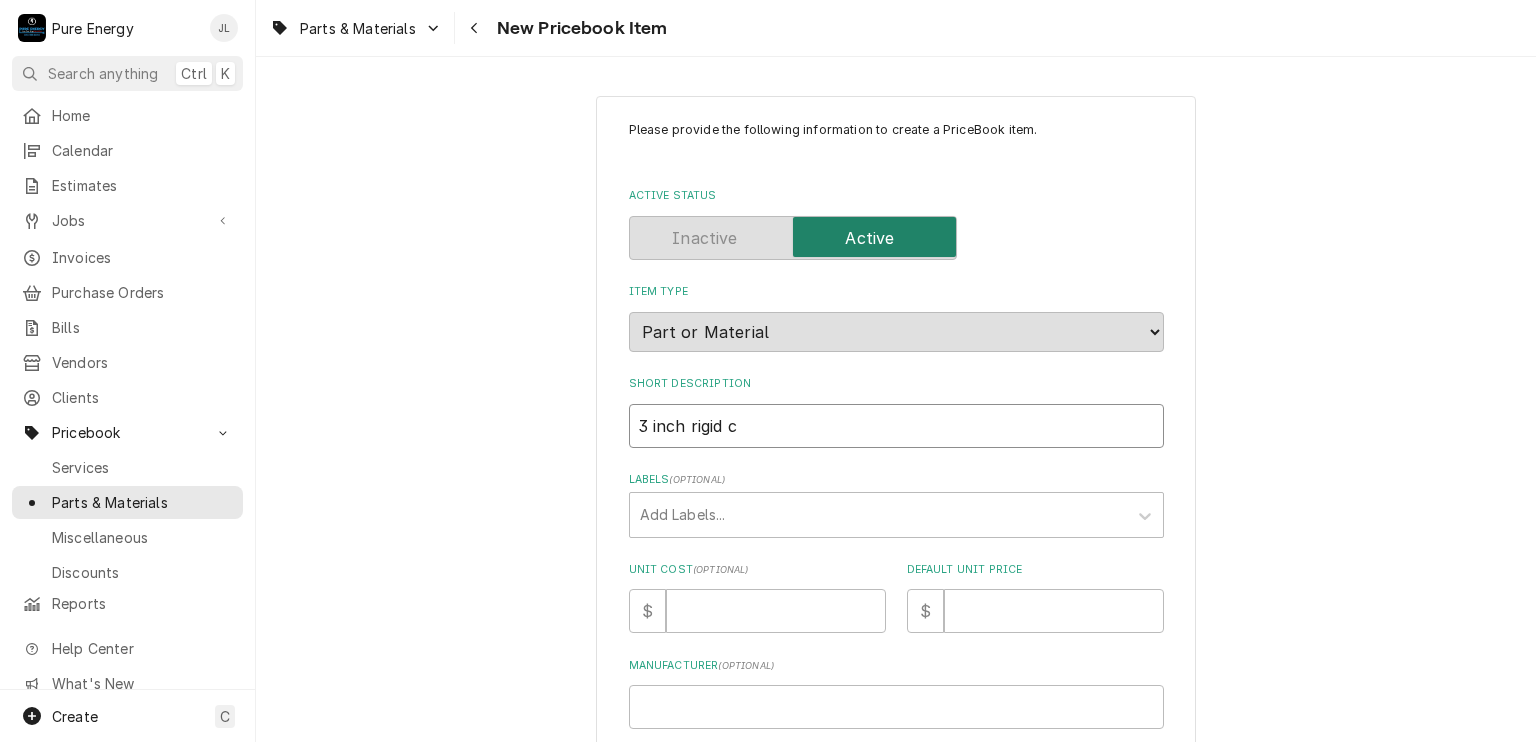 type on "x" 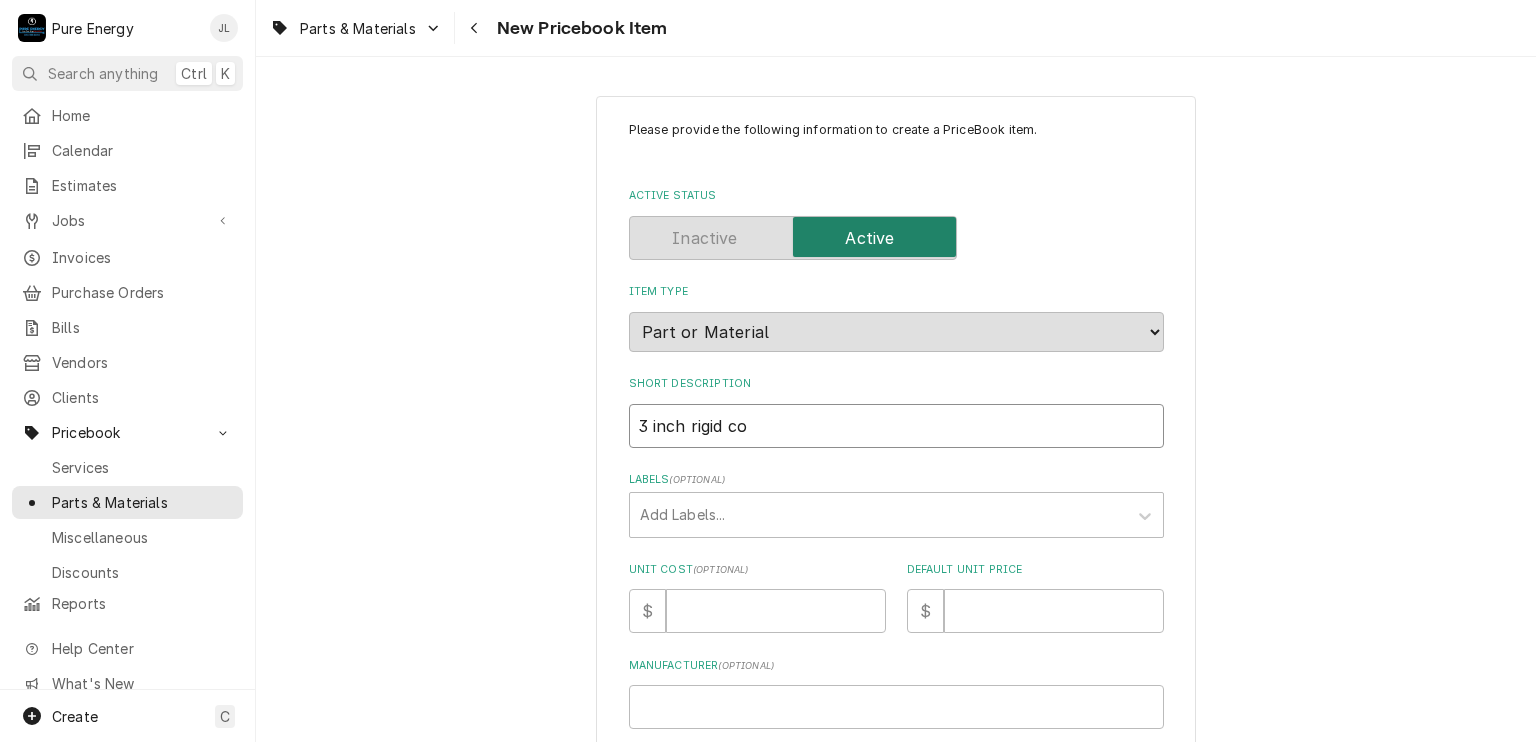 type on "x" 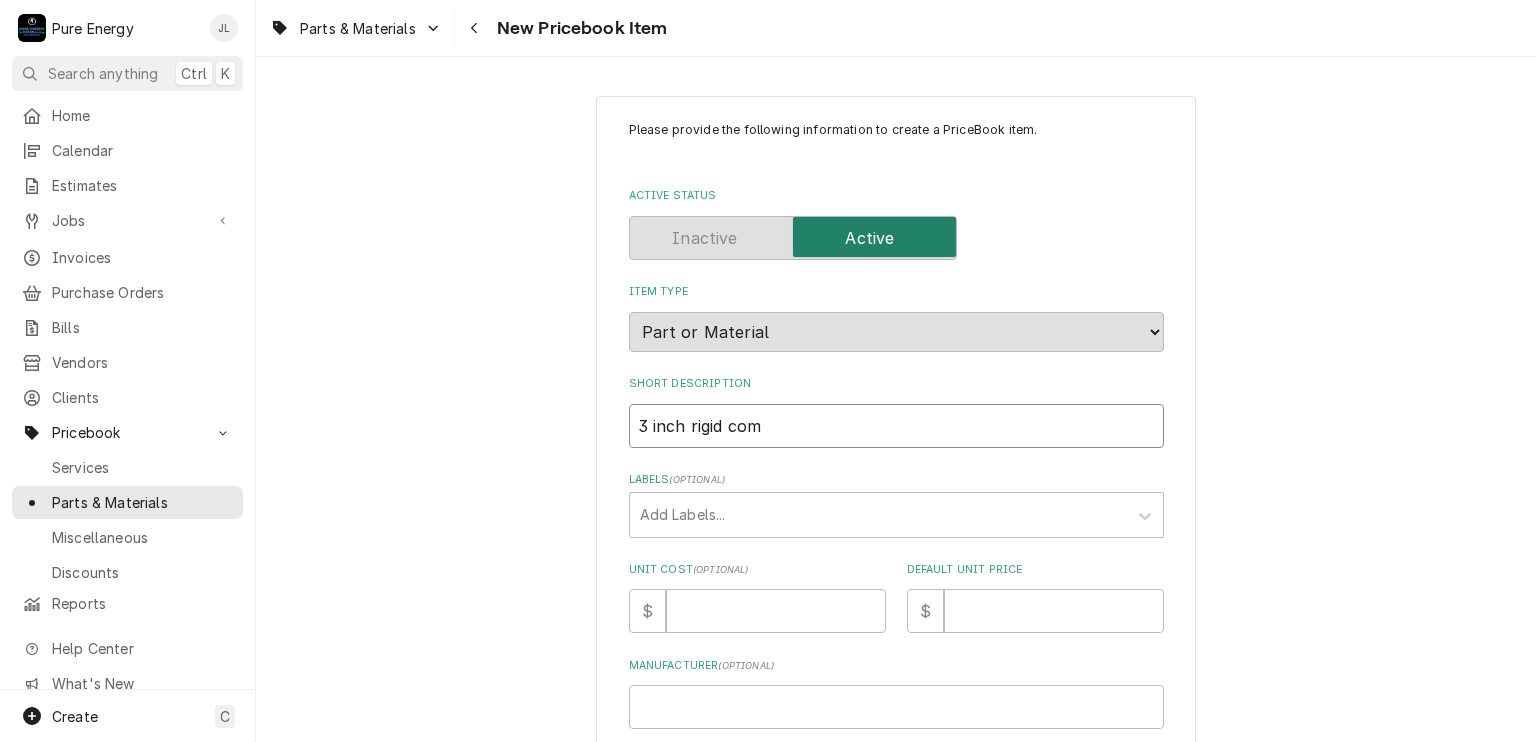 type on "x" 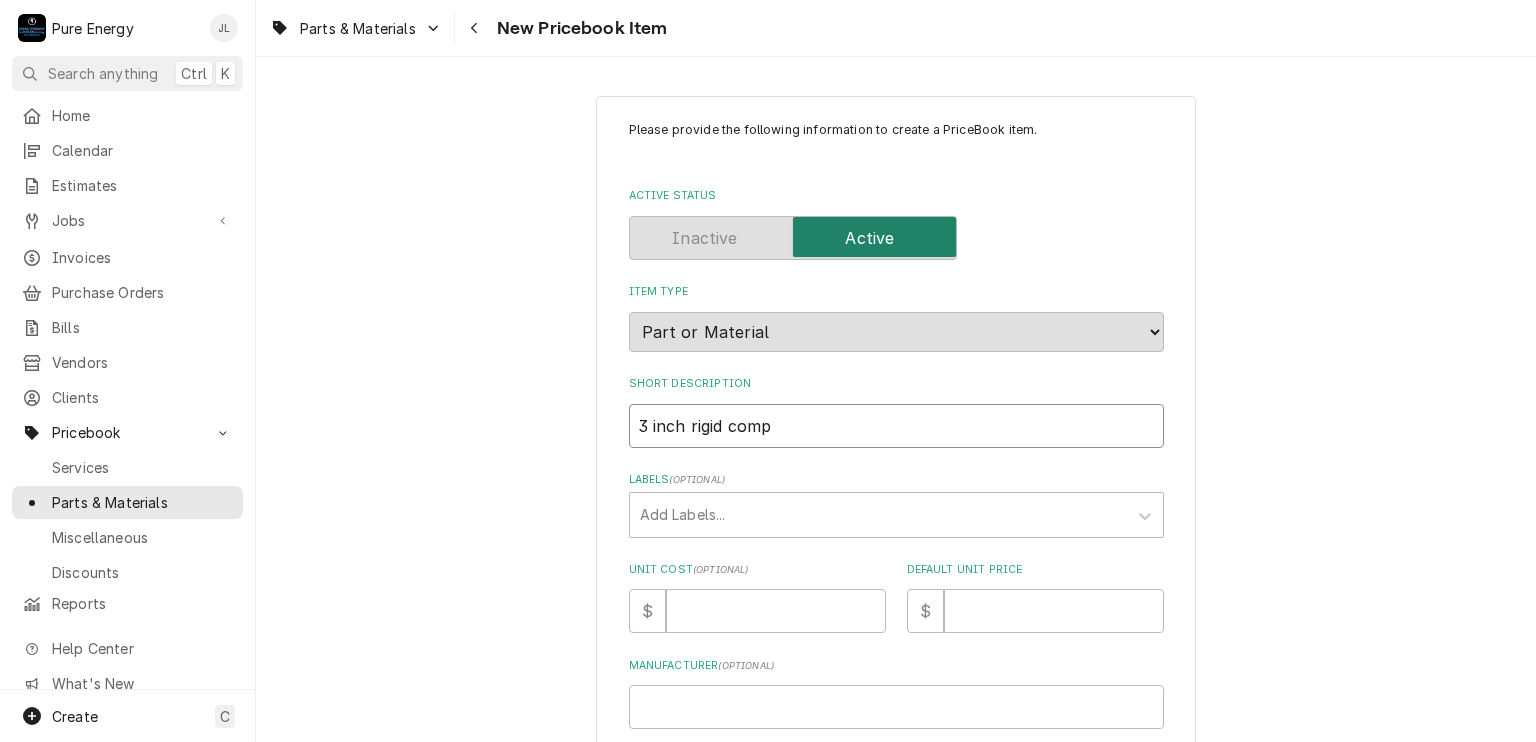 type on "x" 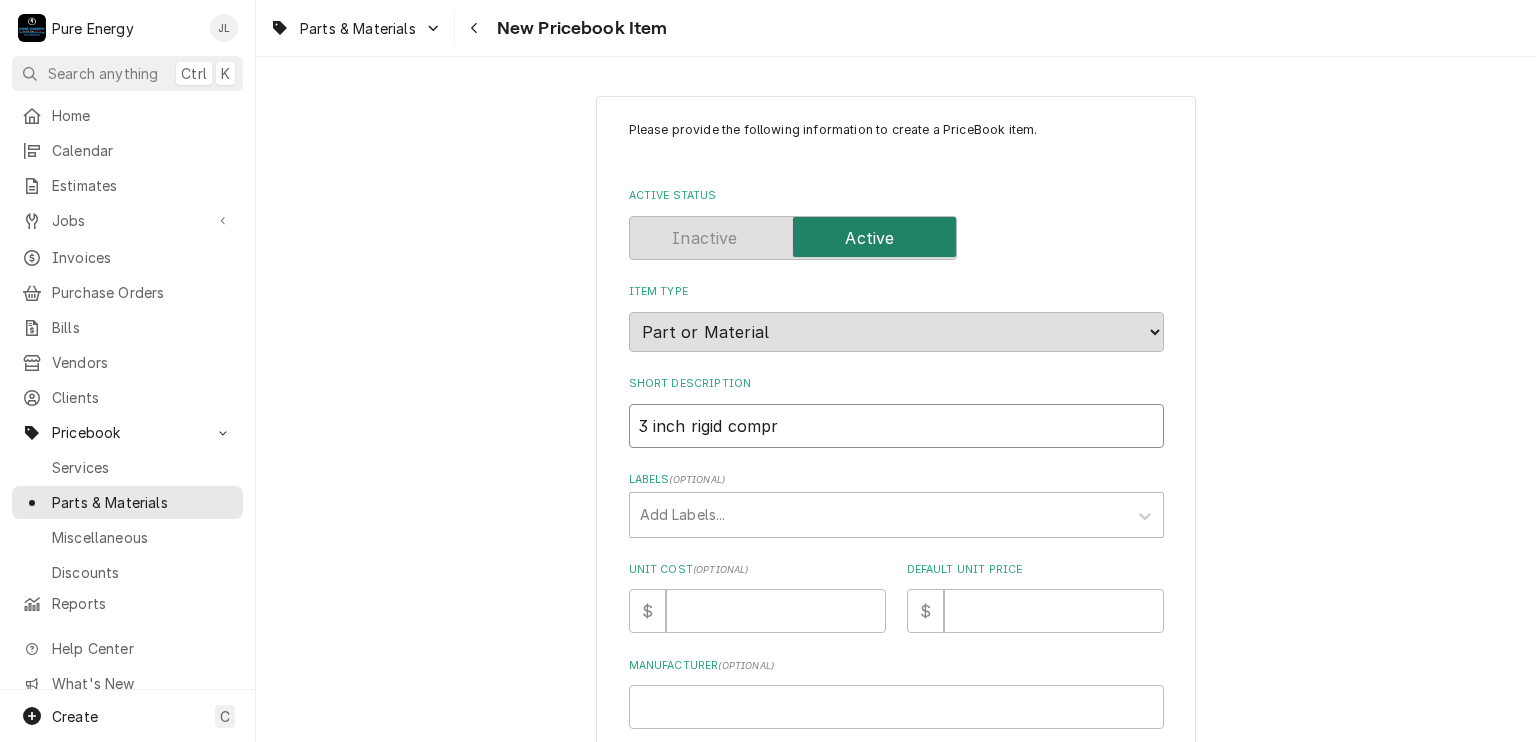 type on "x" 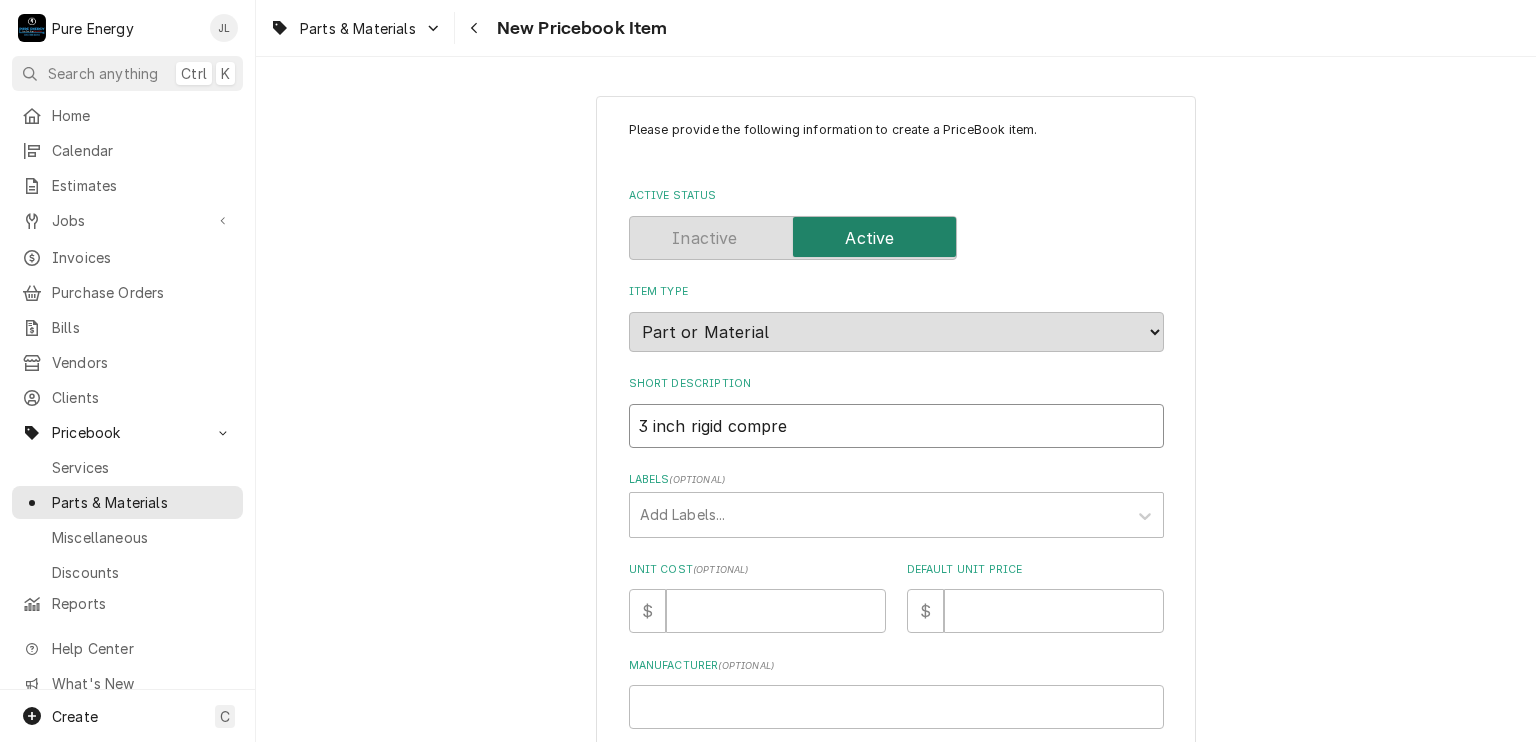 type on "x" 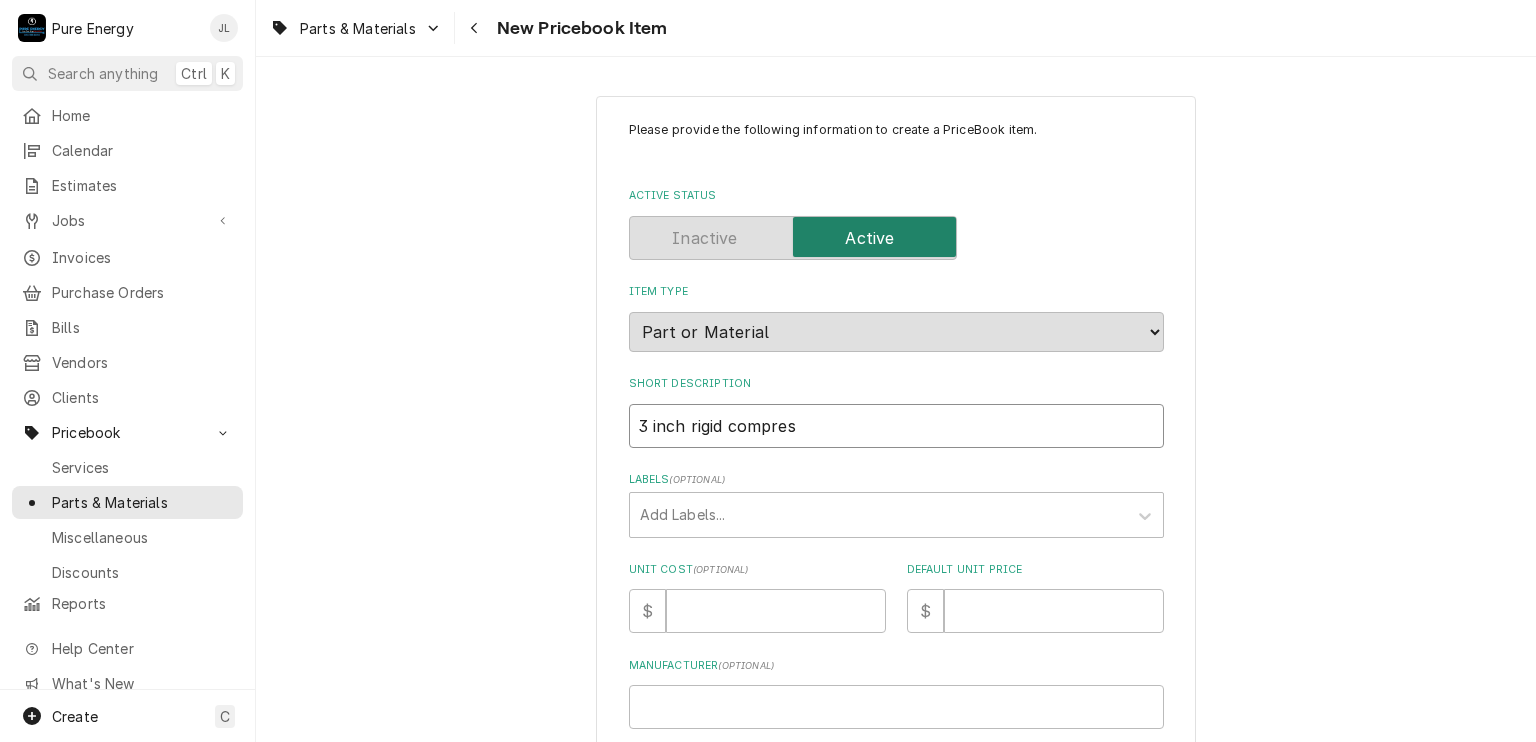 type on "x" 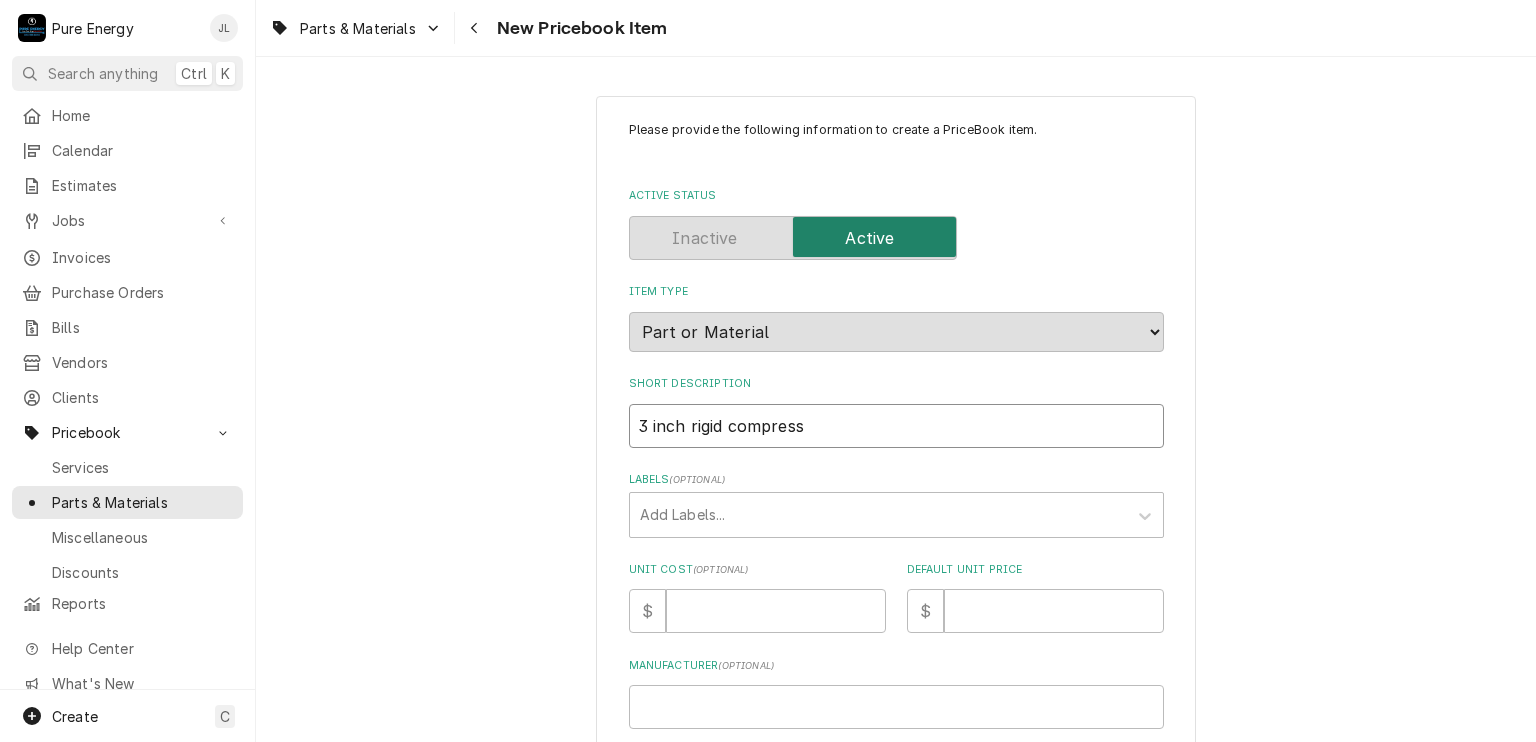 type on "x" 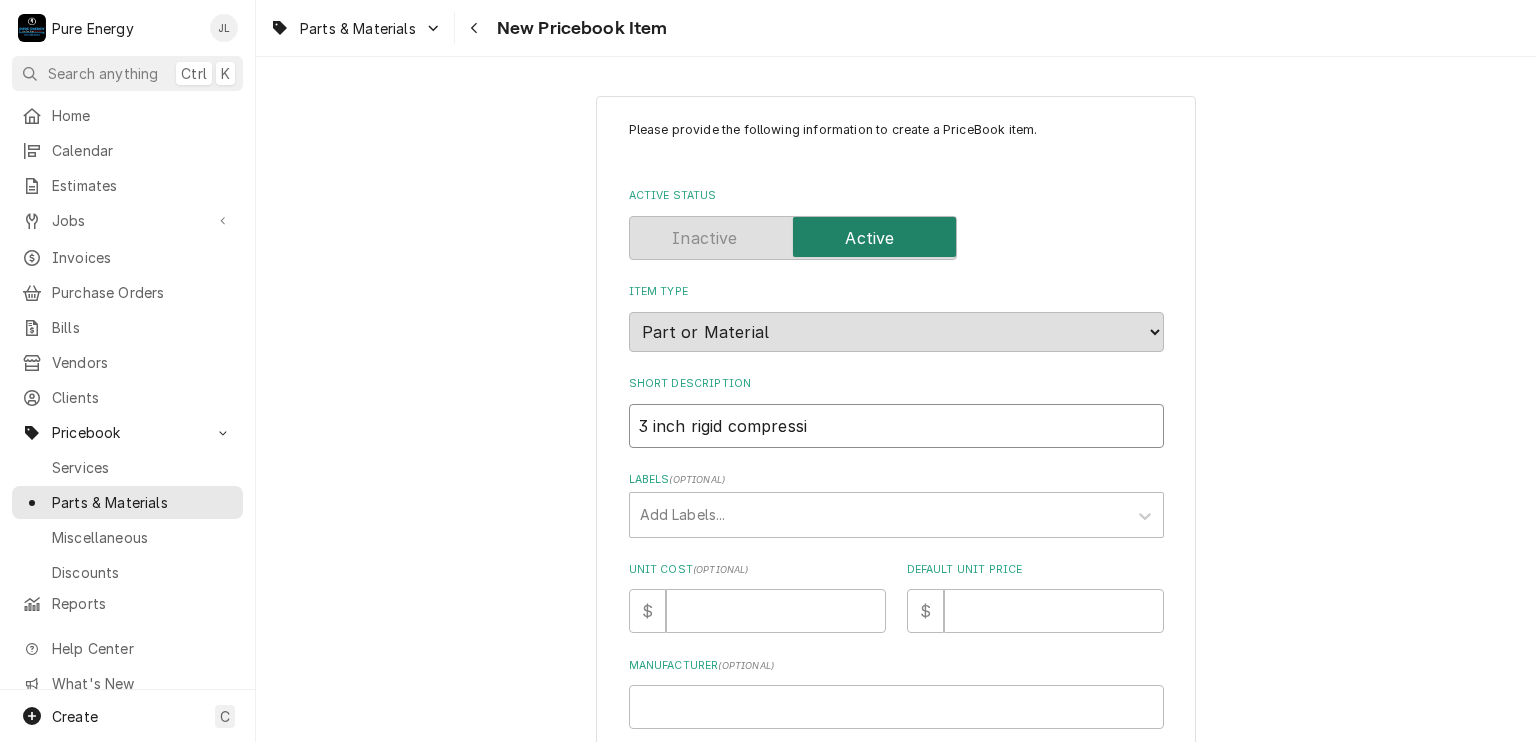 type on "x" 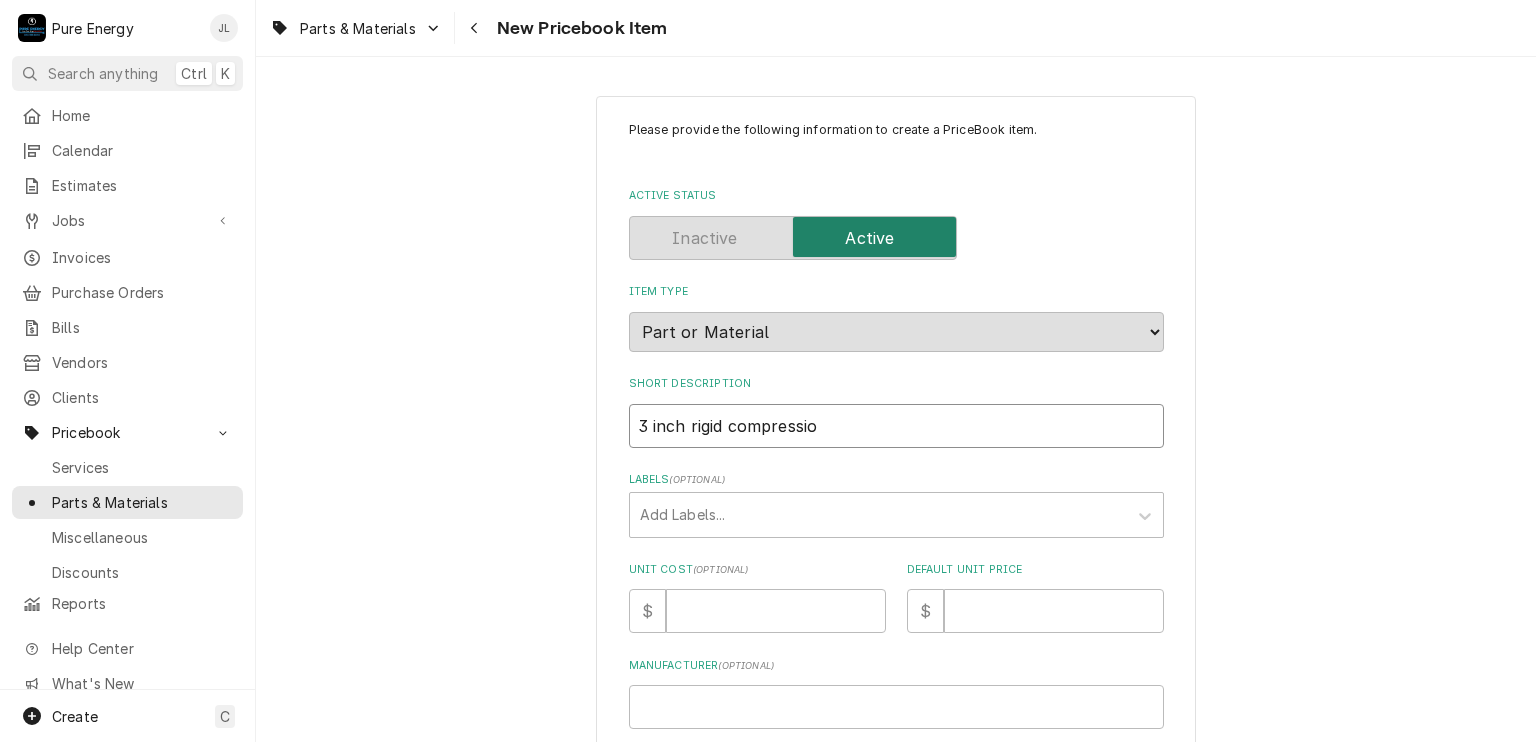 type on "x" 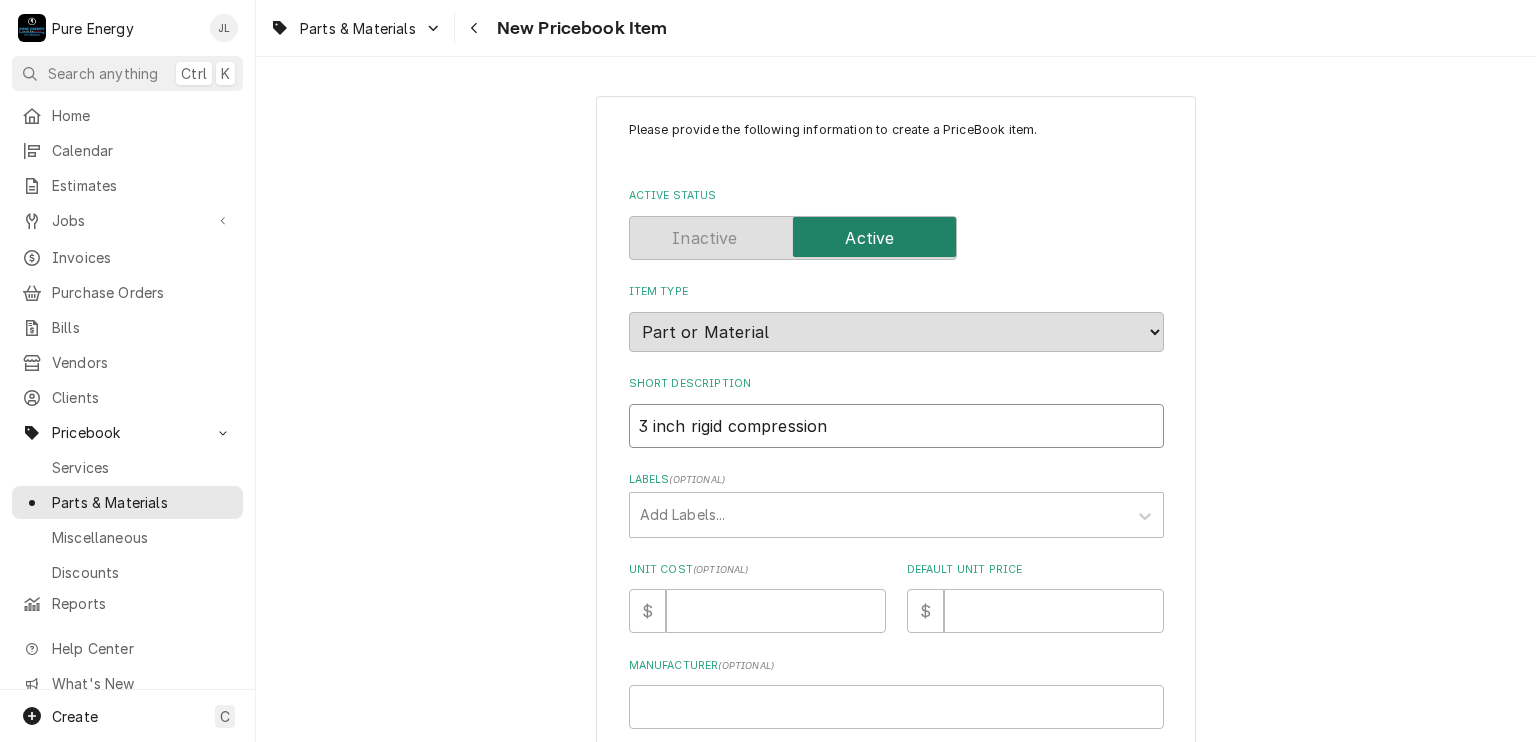 type on "x" 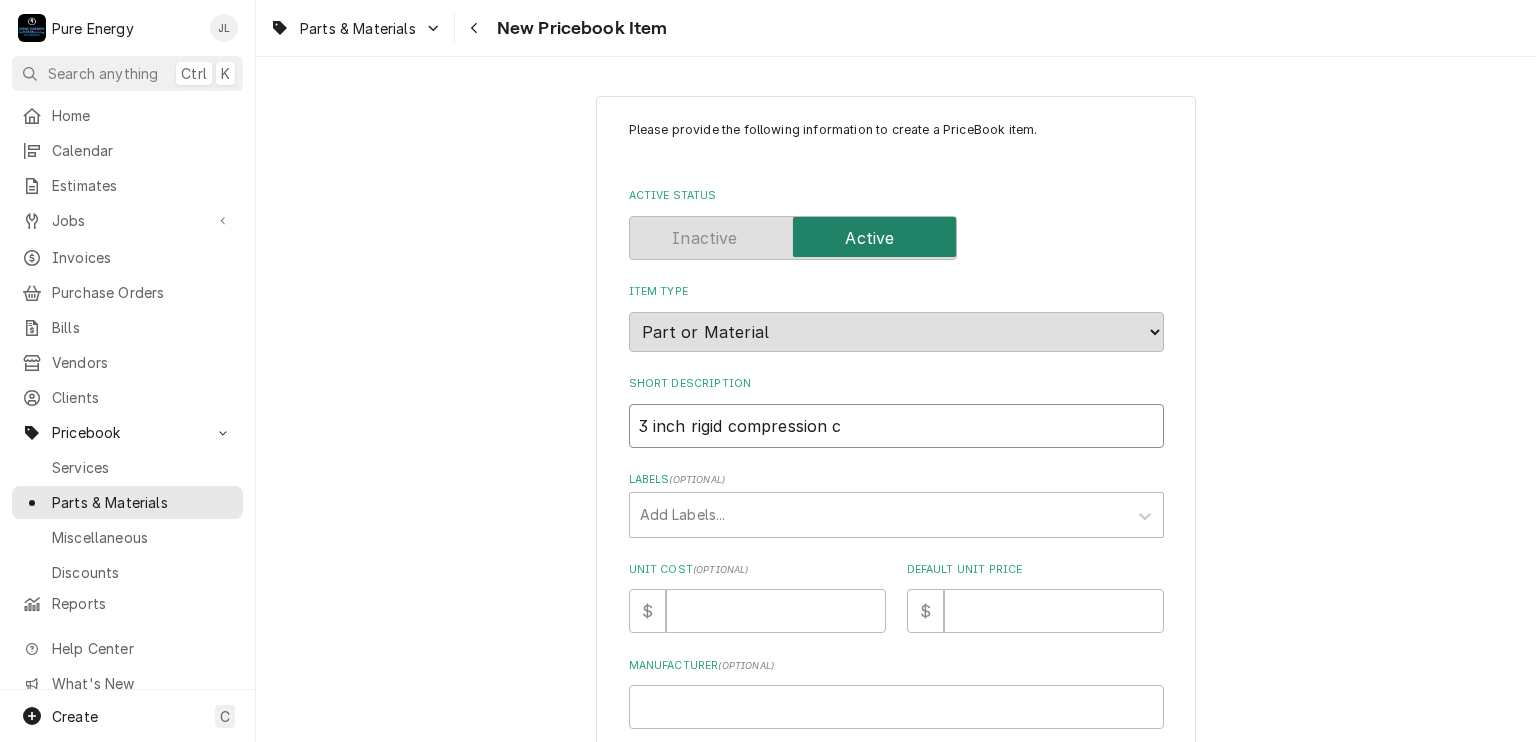 type on "x" 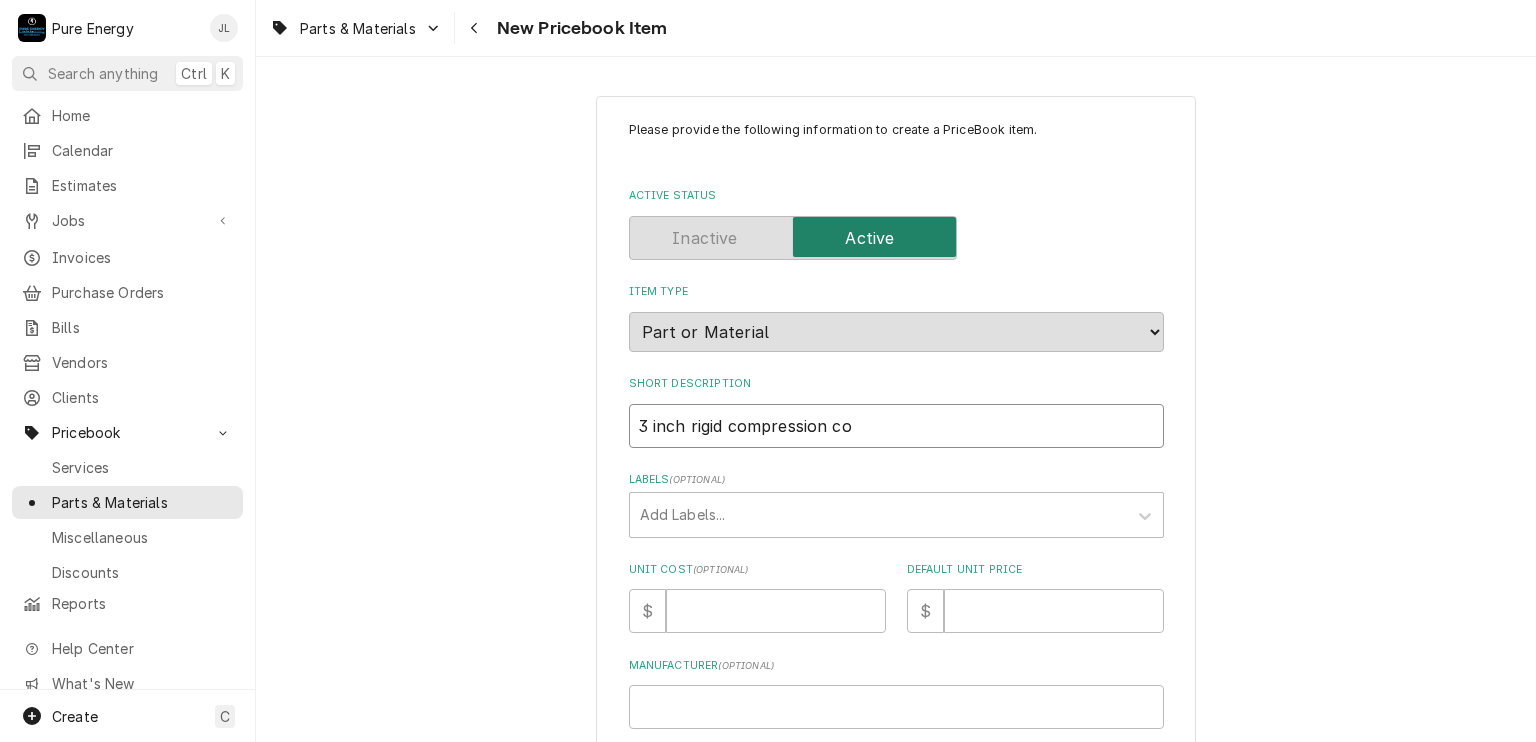 type on "x" 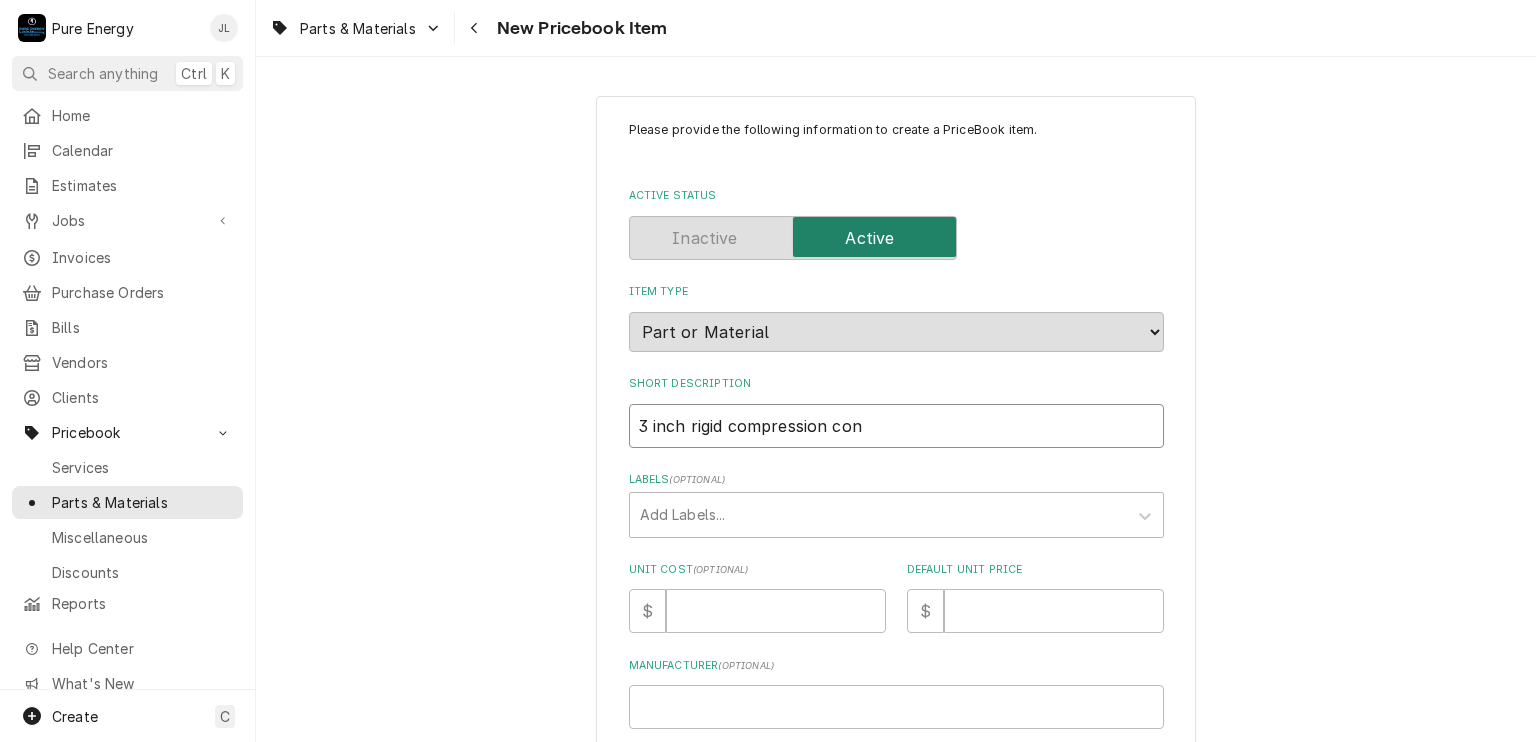 type on "x" 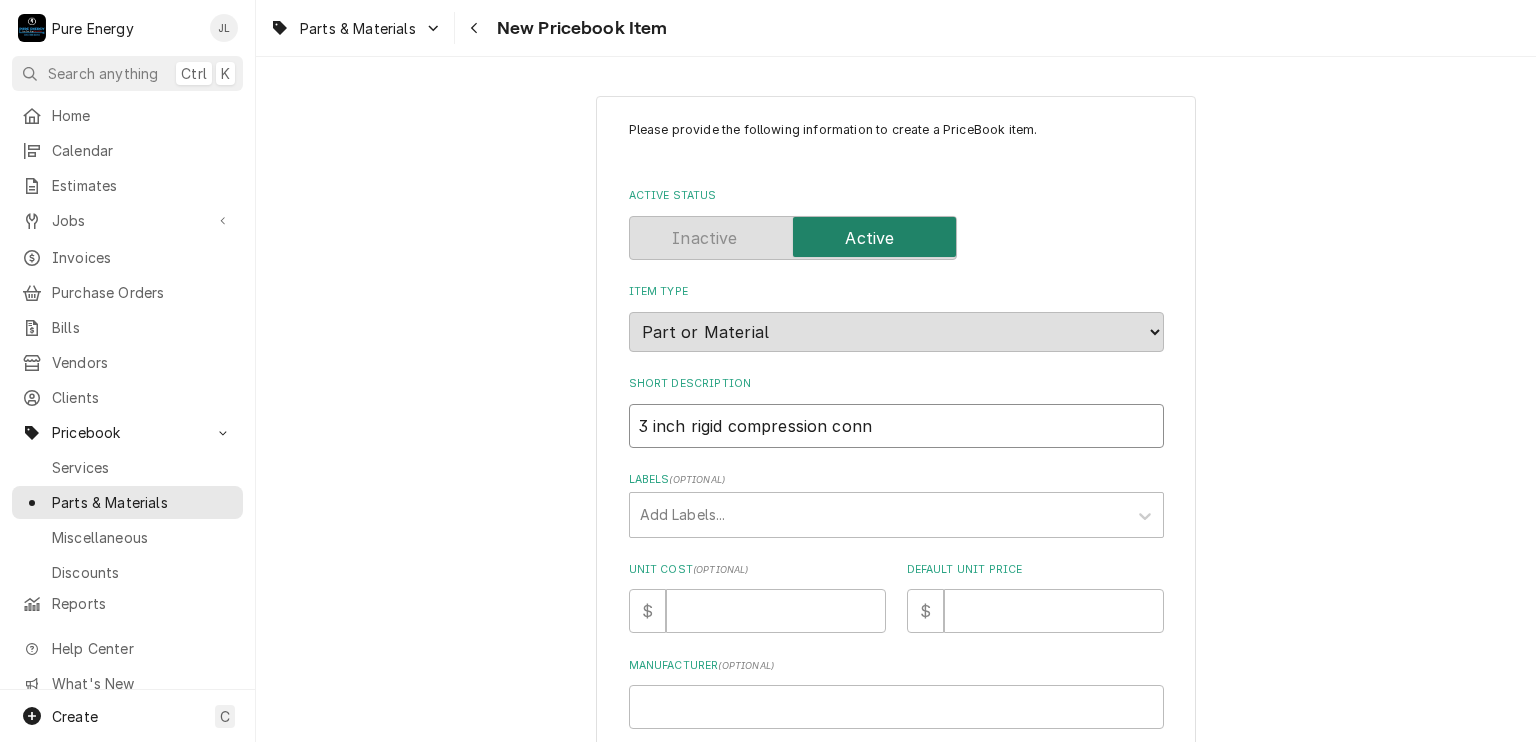 type on "x" 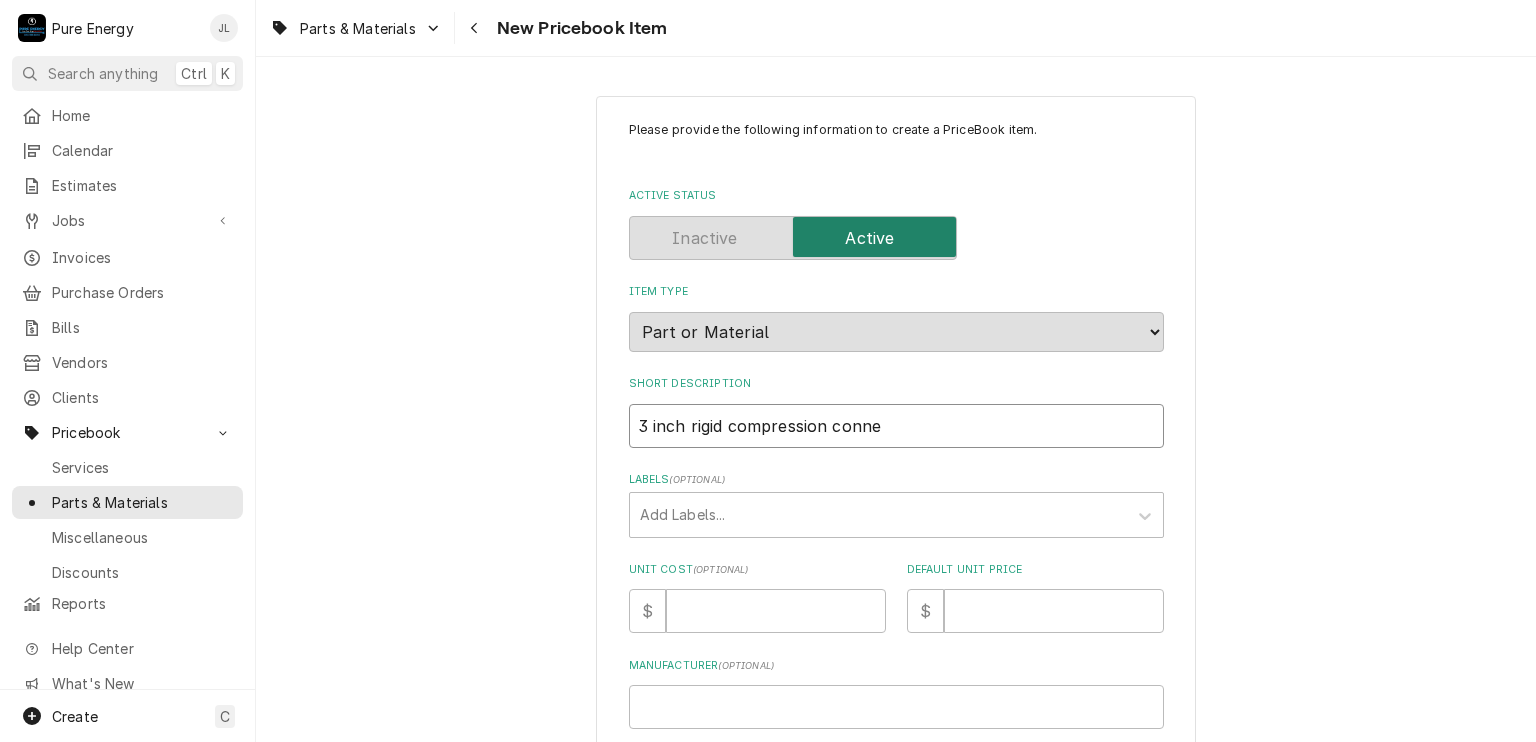 type on "x" 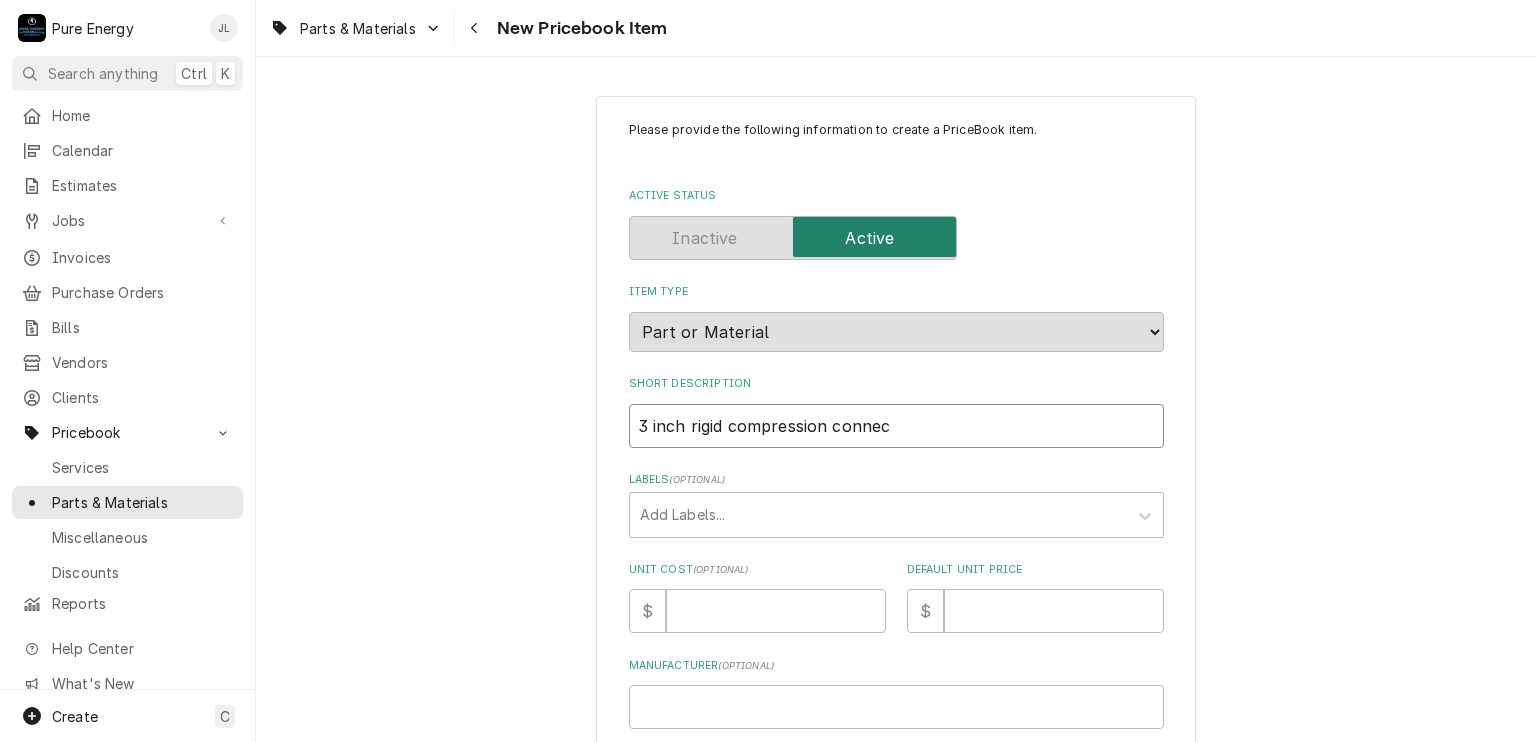 type on "x" 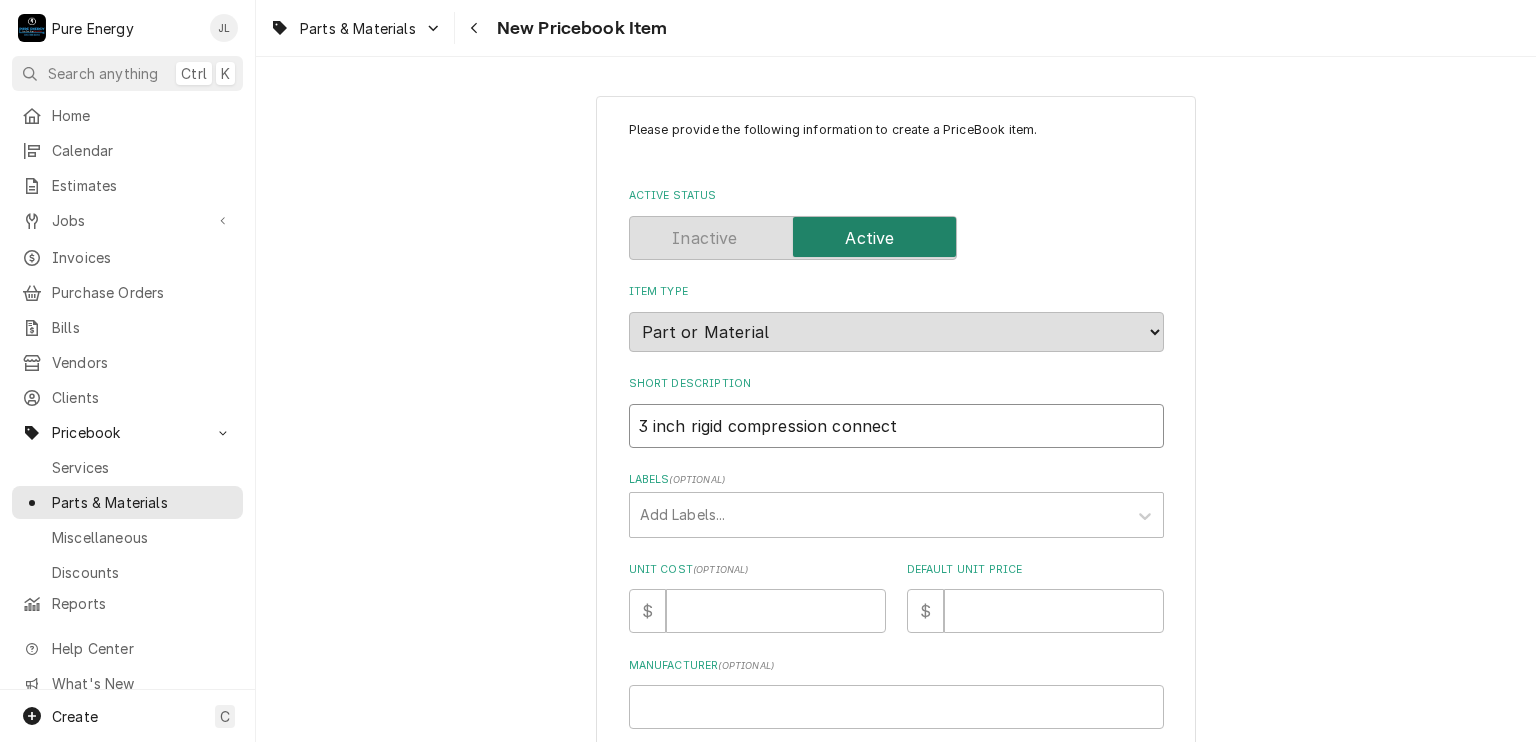 type on "x" 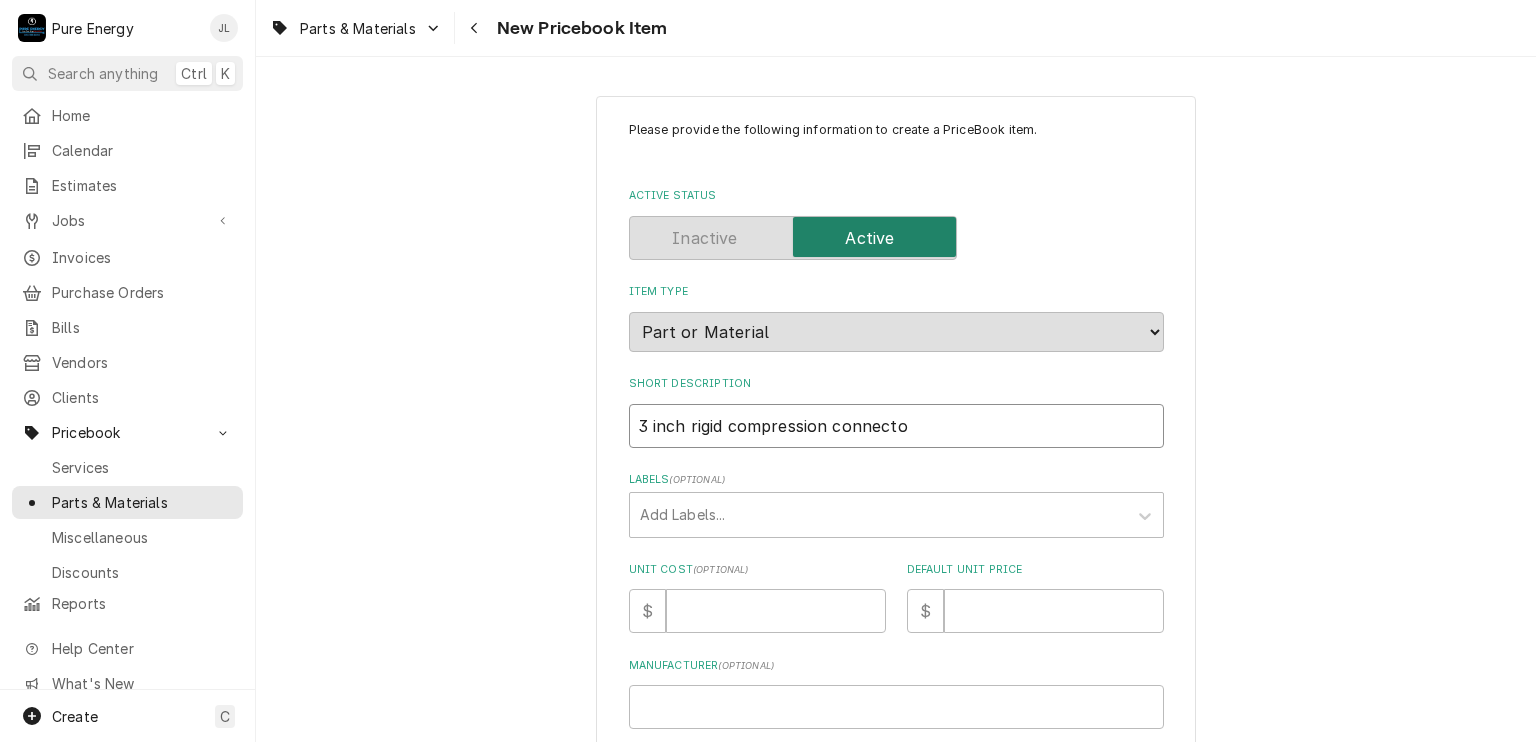 type on "x" 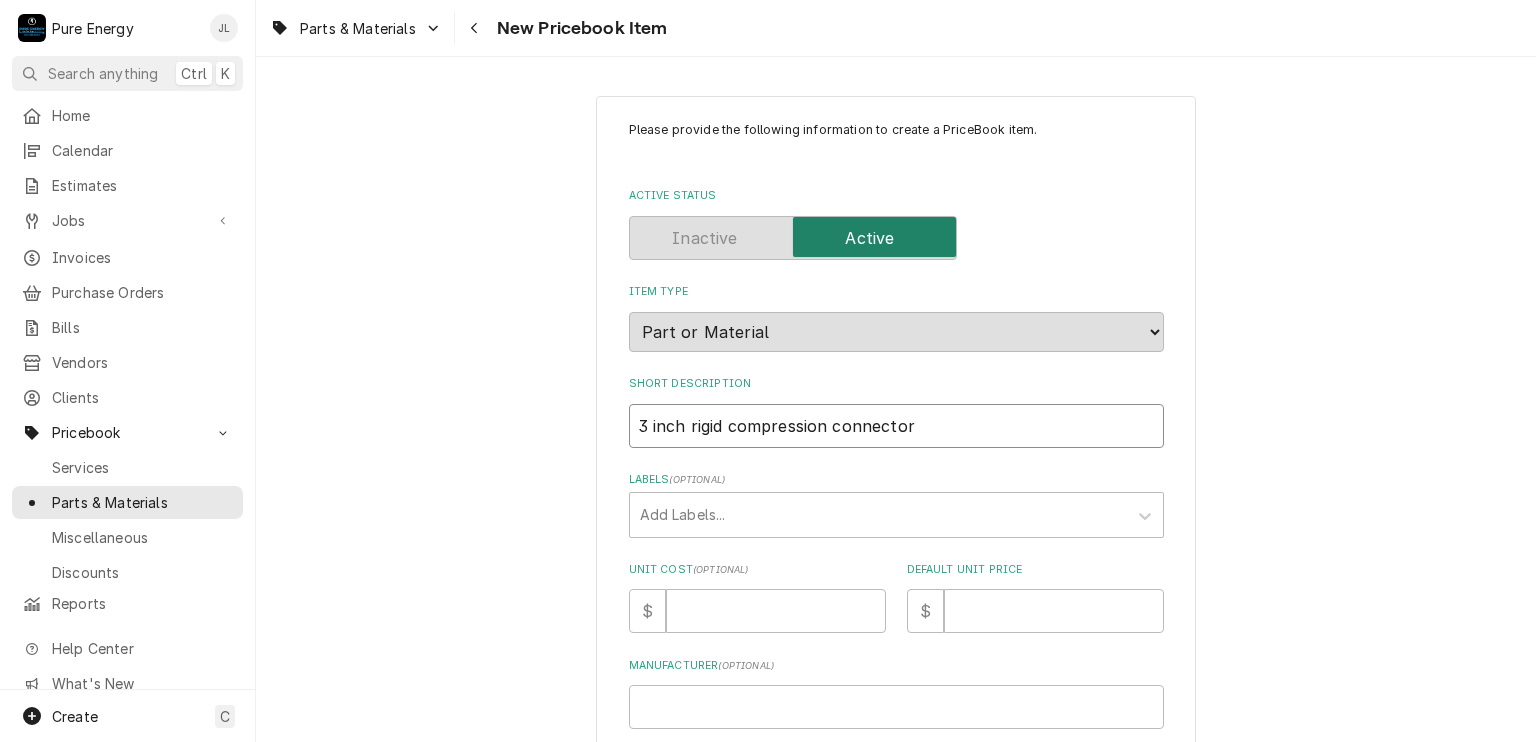 type on "x" 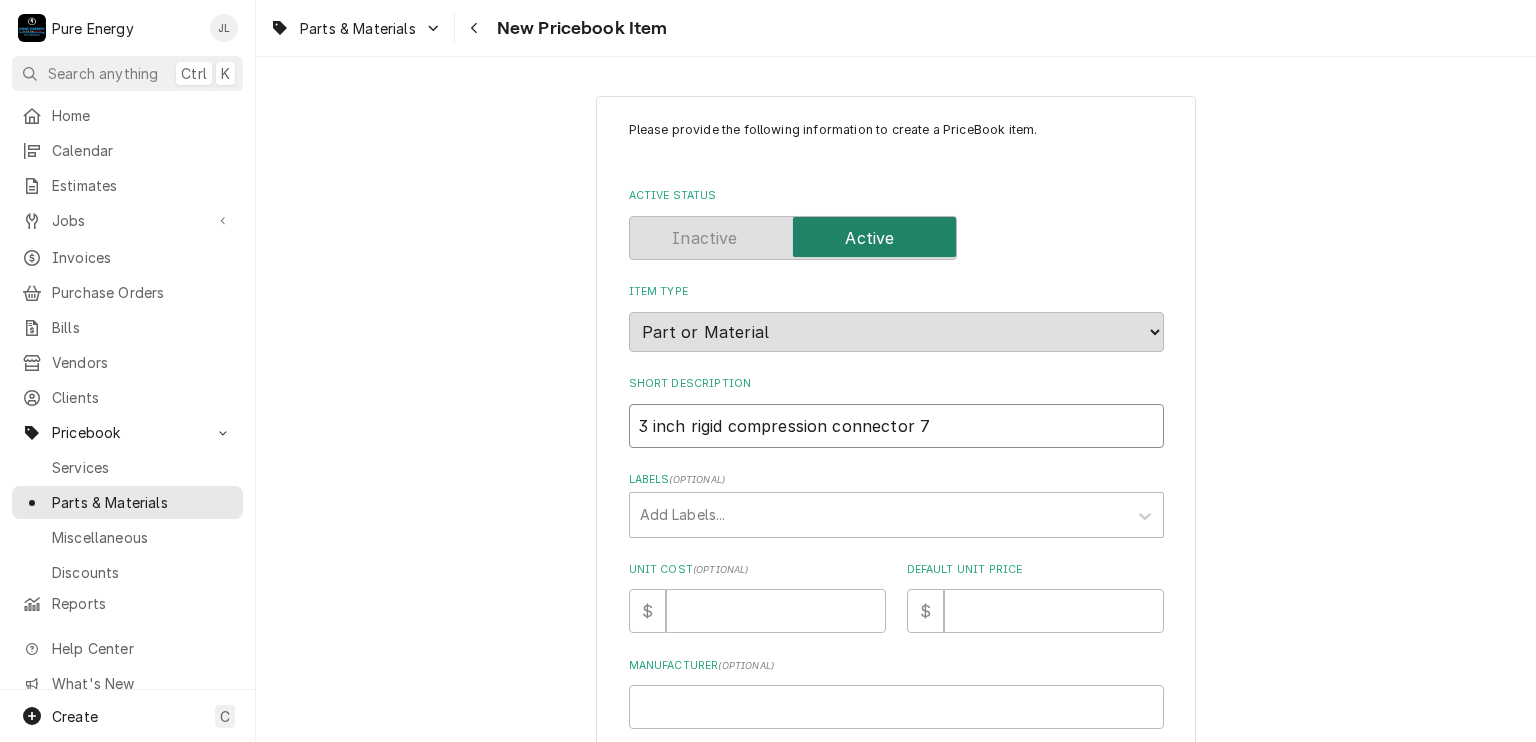 type on "x" 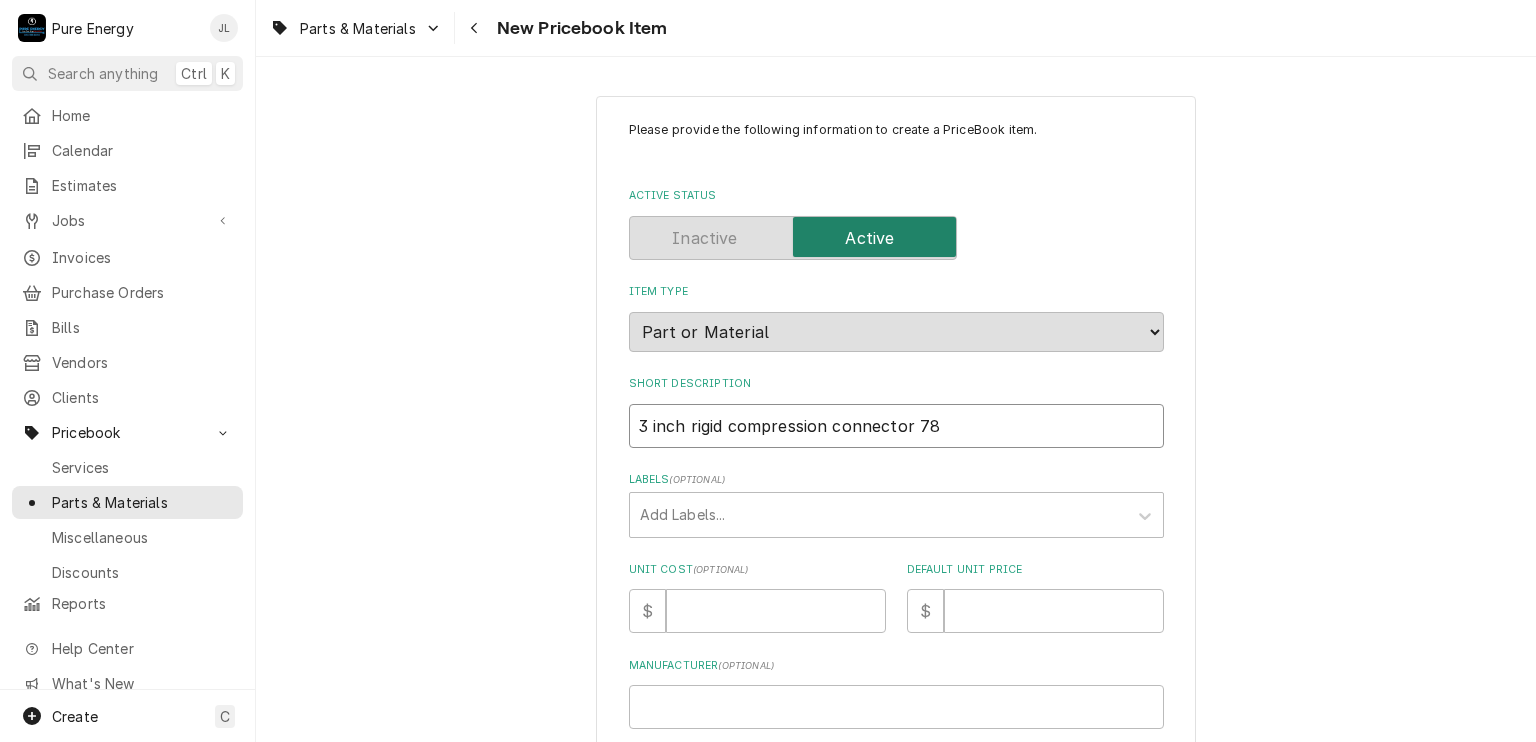 type on "x" 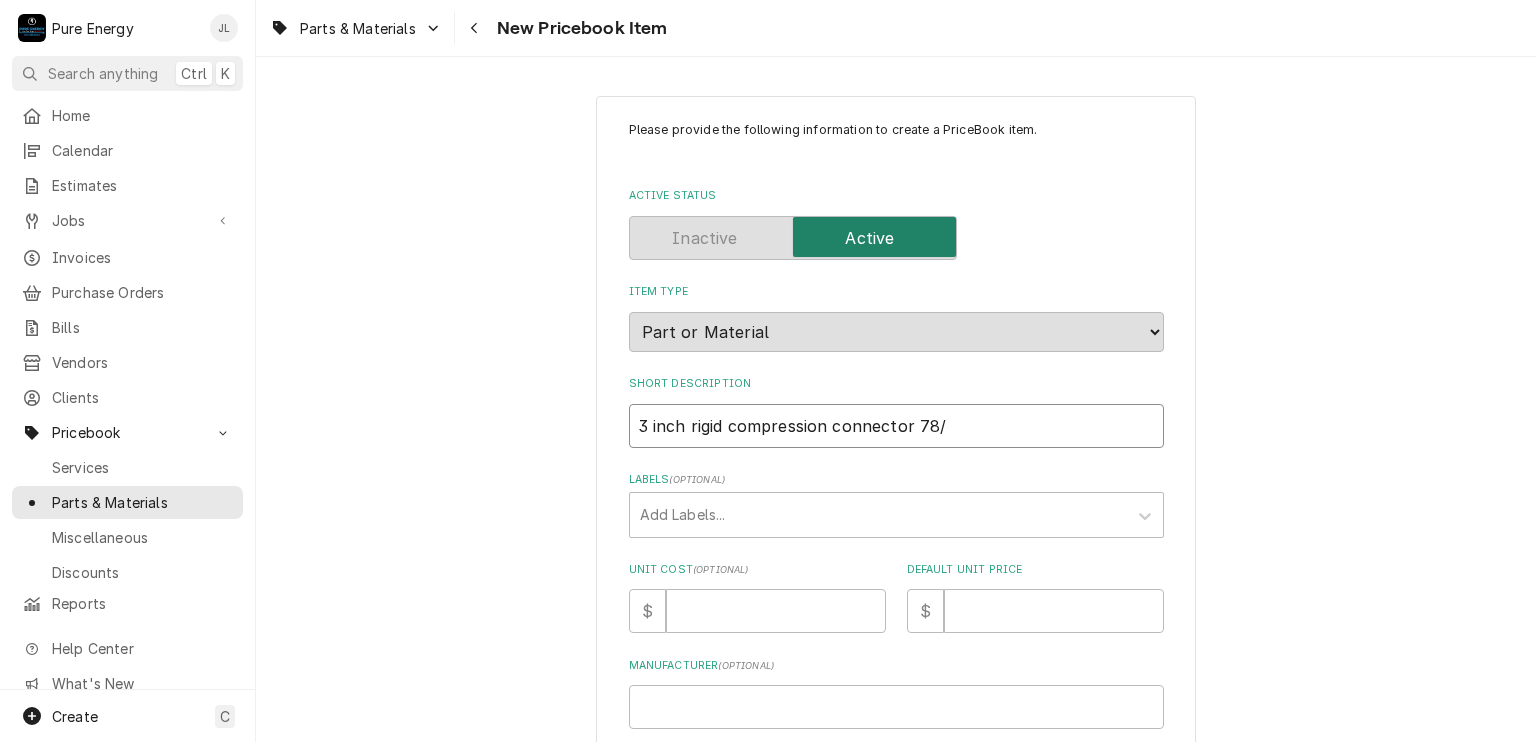 type on "x" 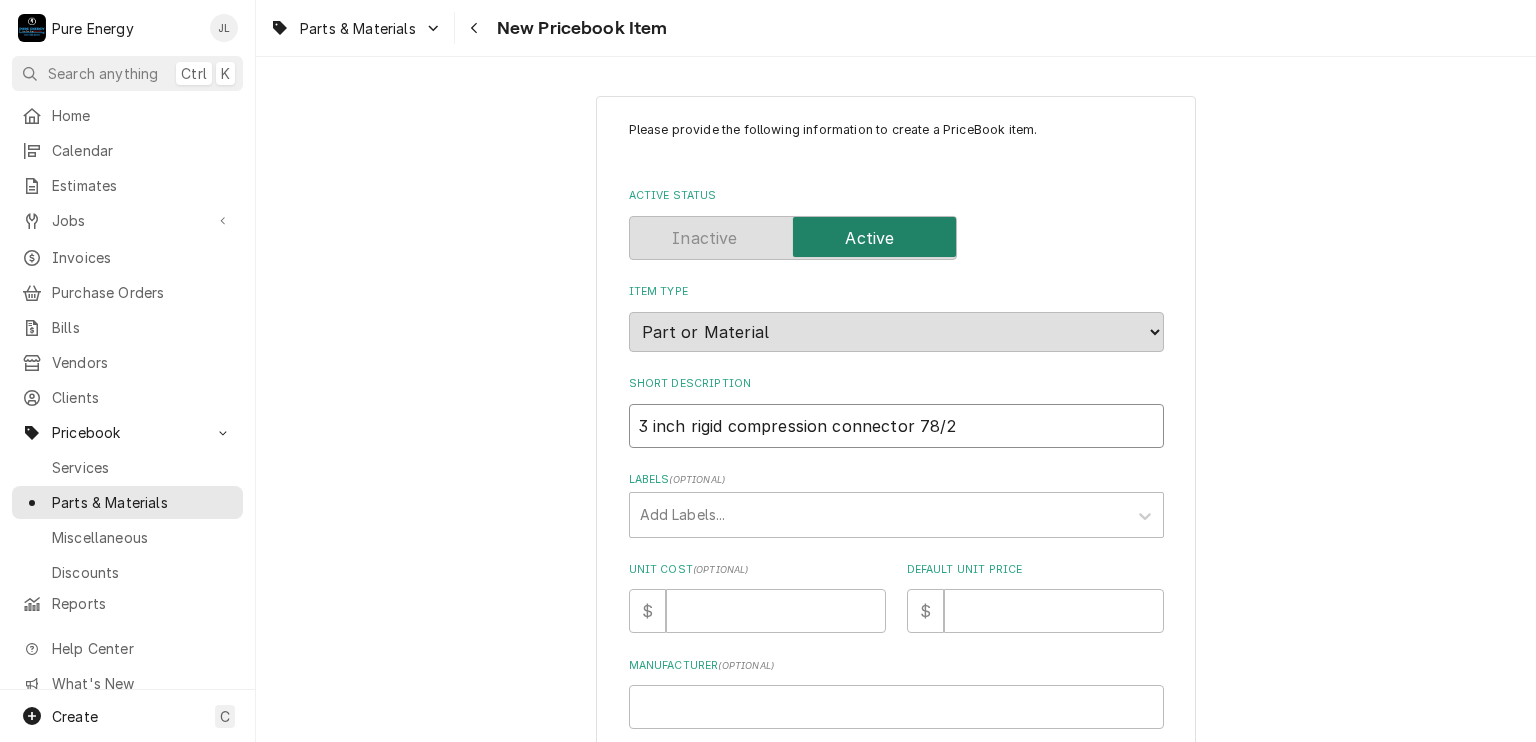 type on "x" 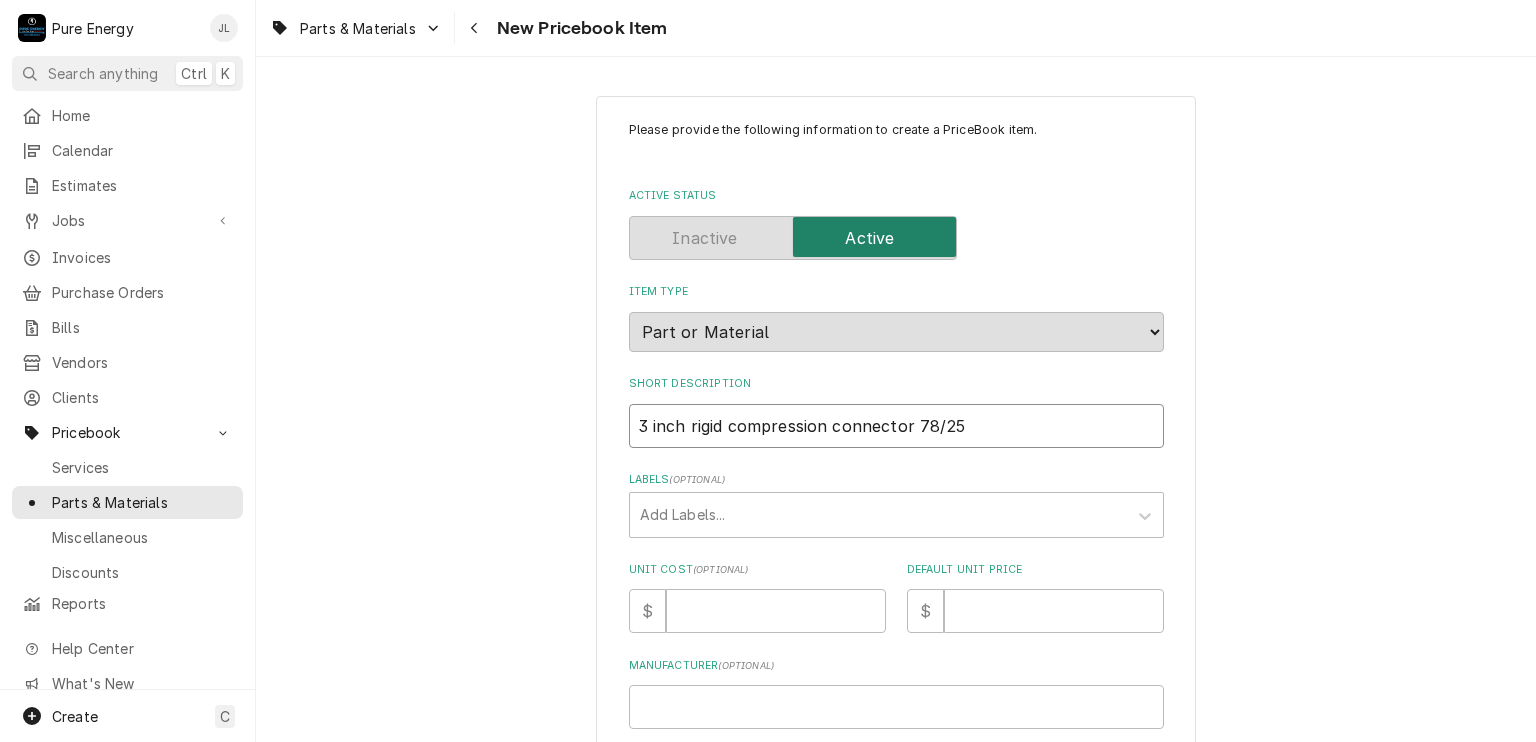 type on "x" 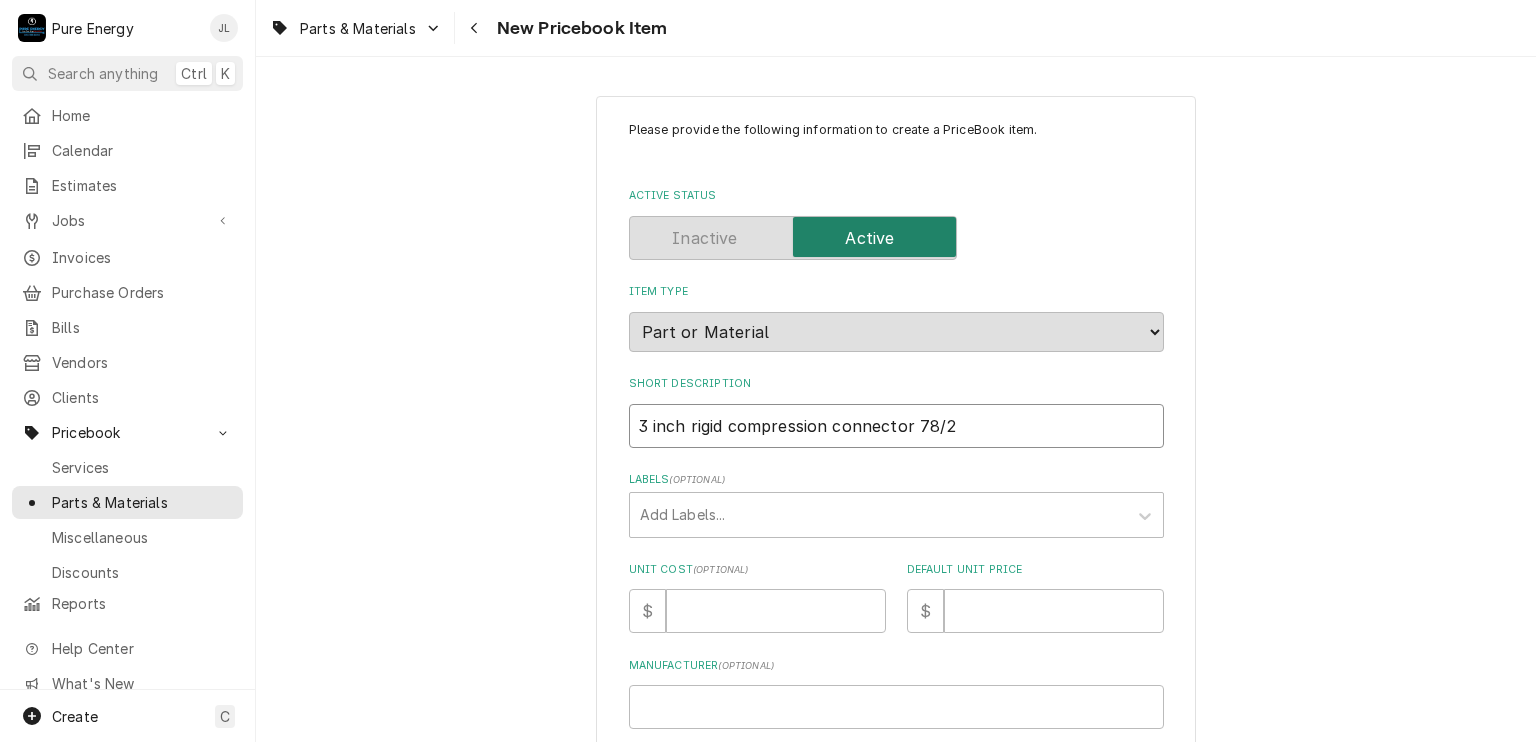 type on "x" 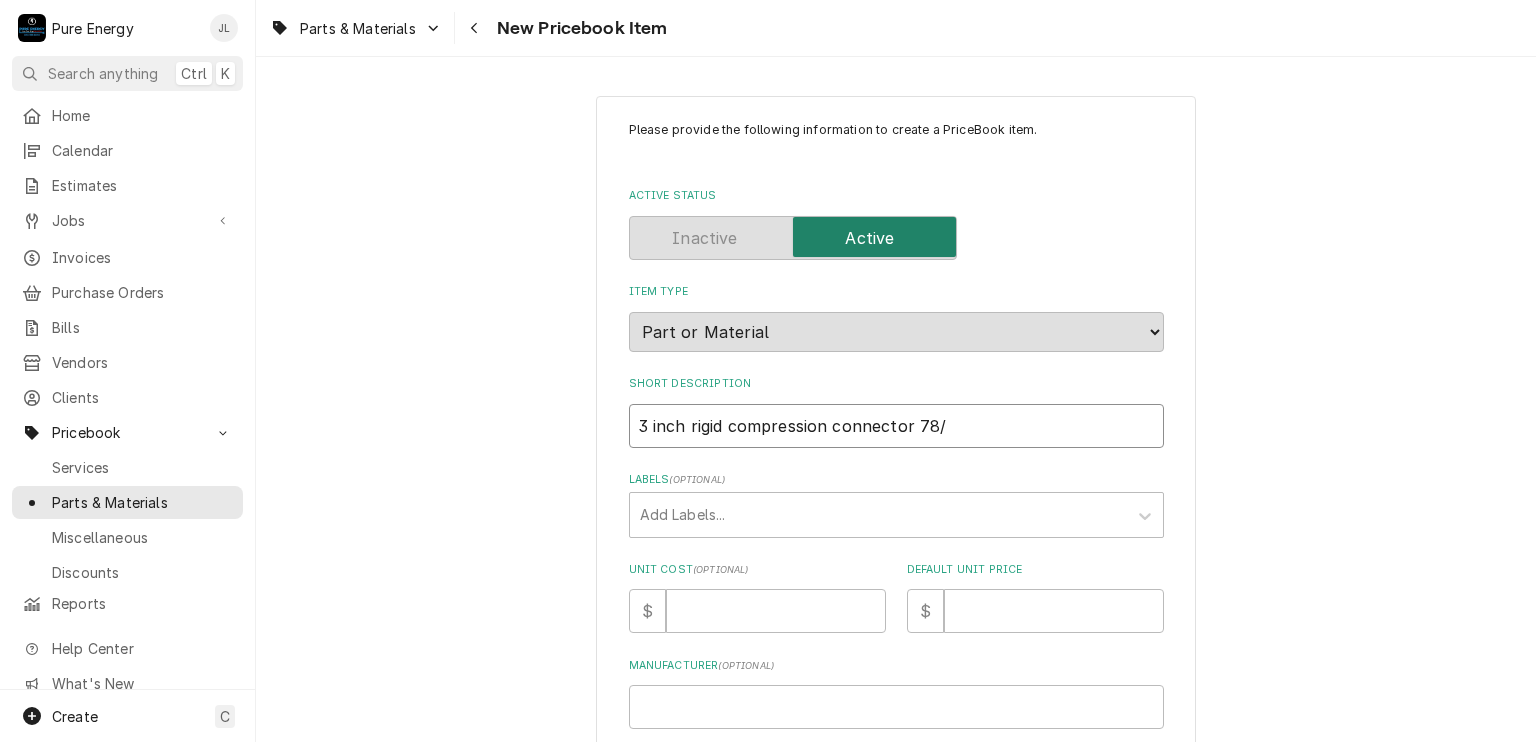 type on "x" 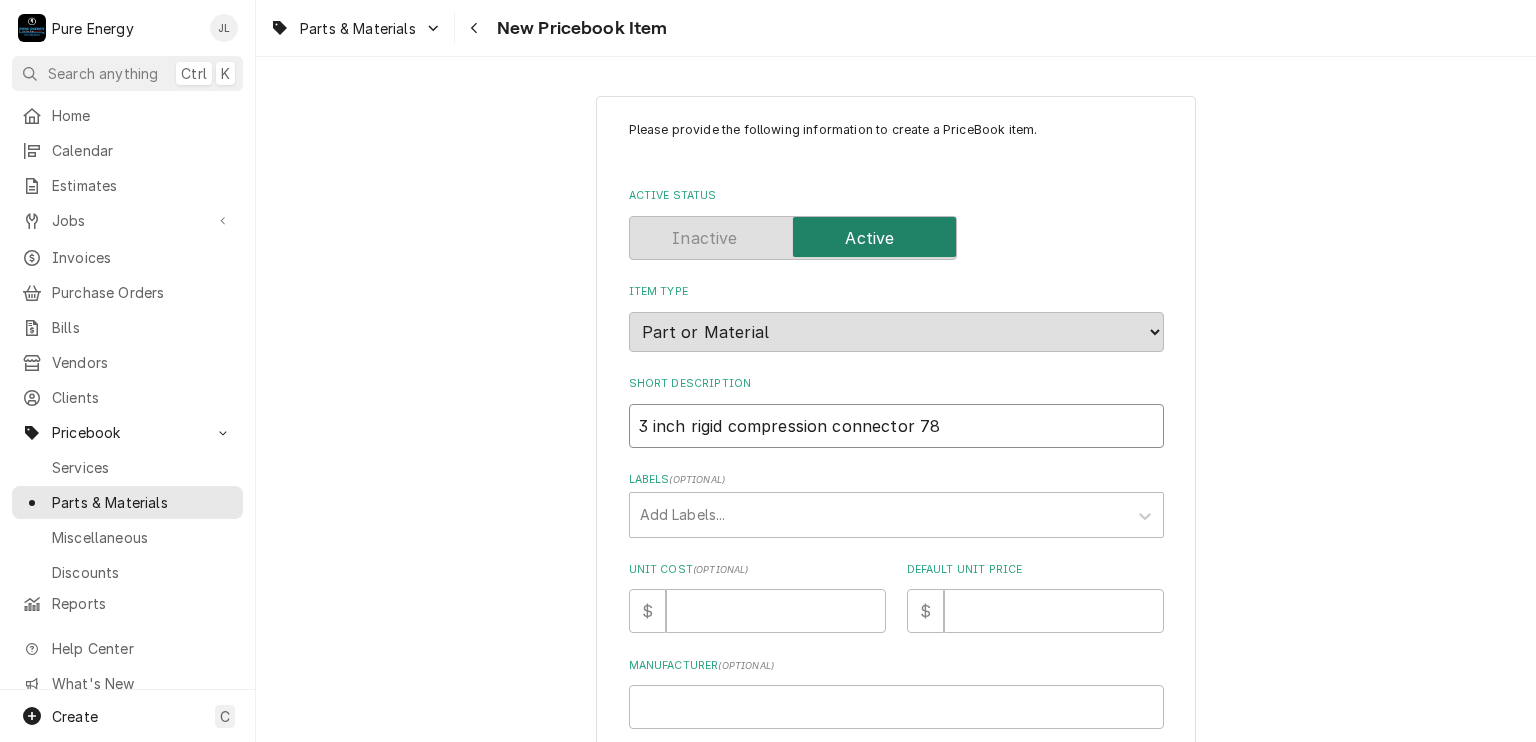 type on "x" 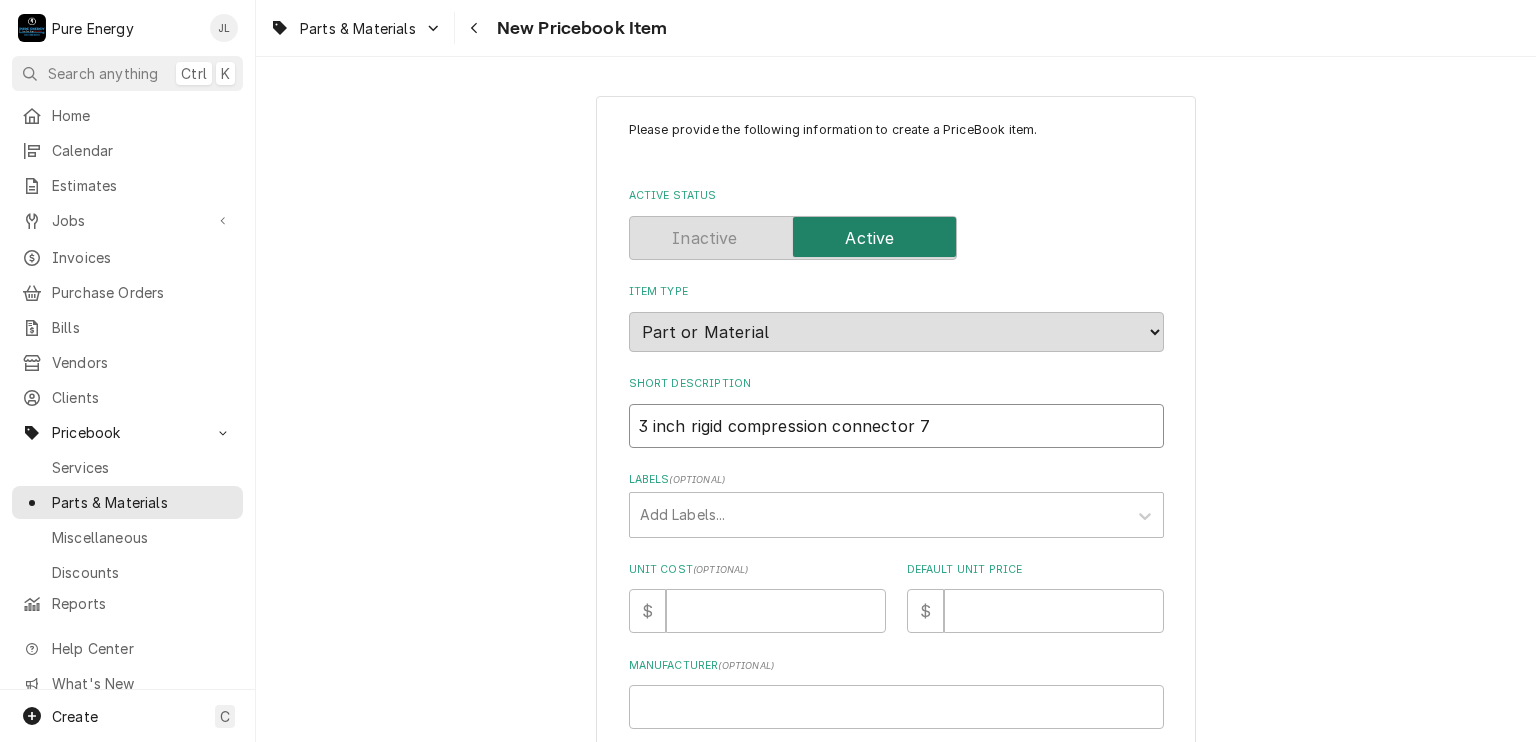 type on "x" 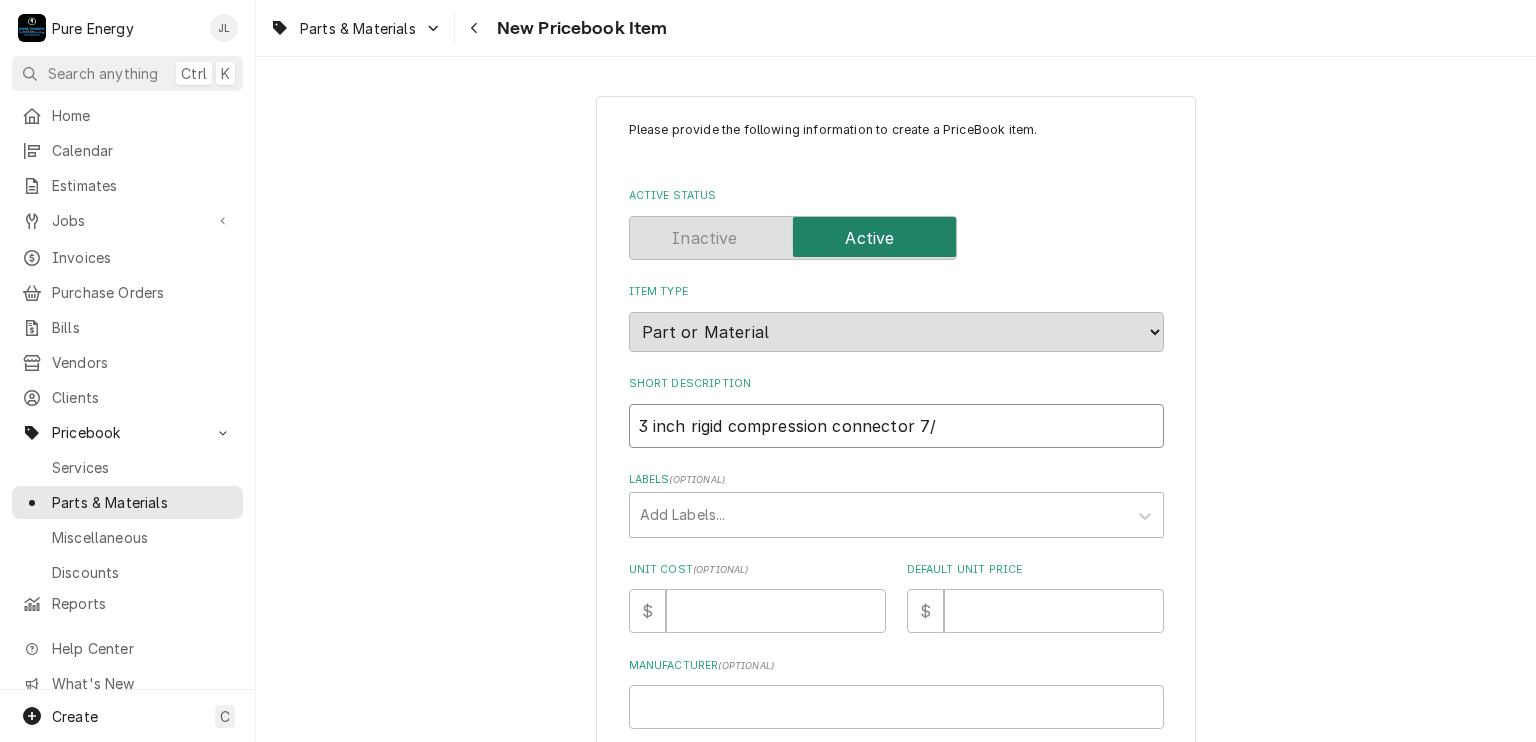 type on "x" 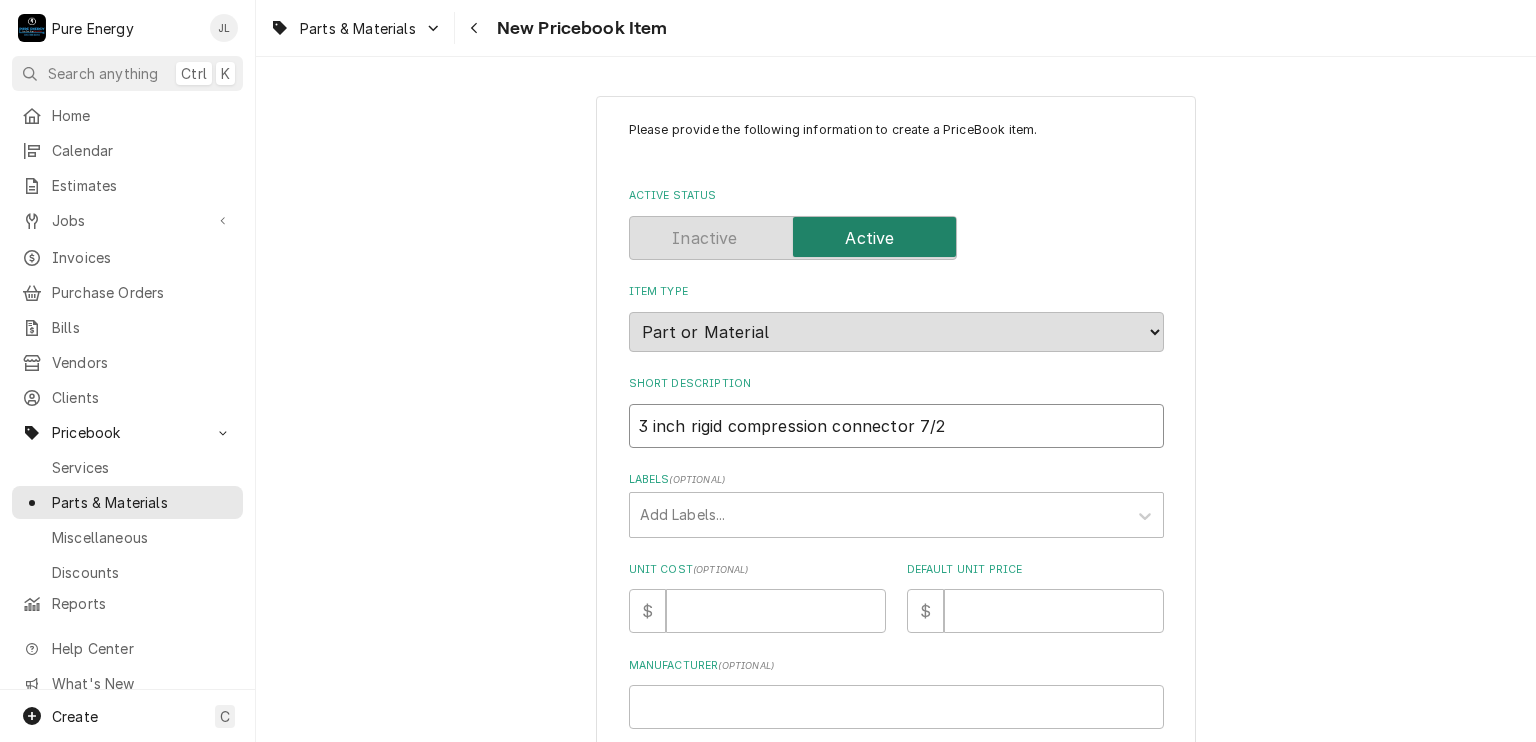 type on "x" 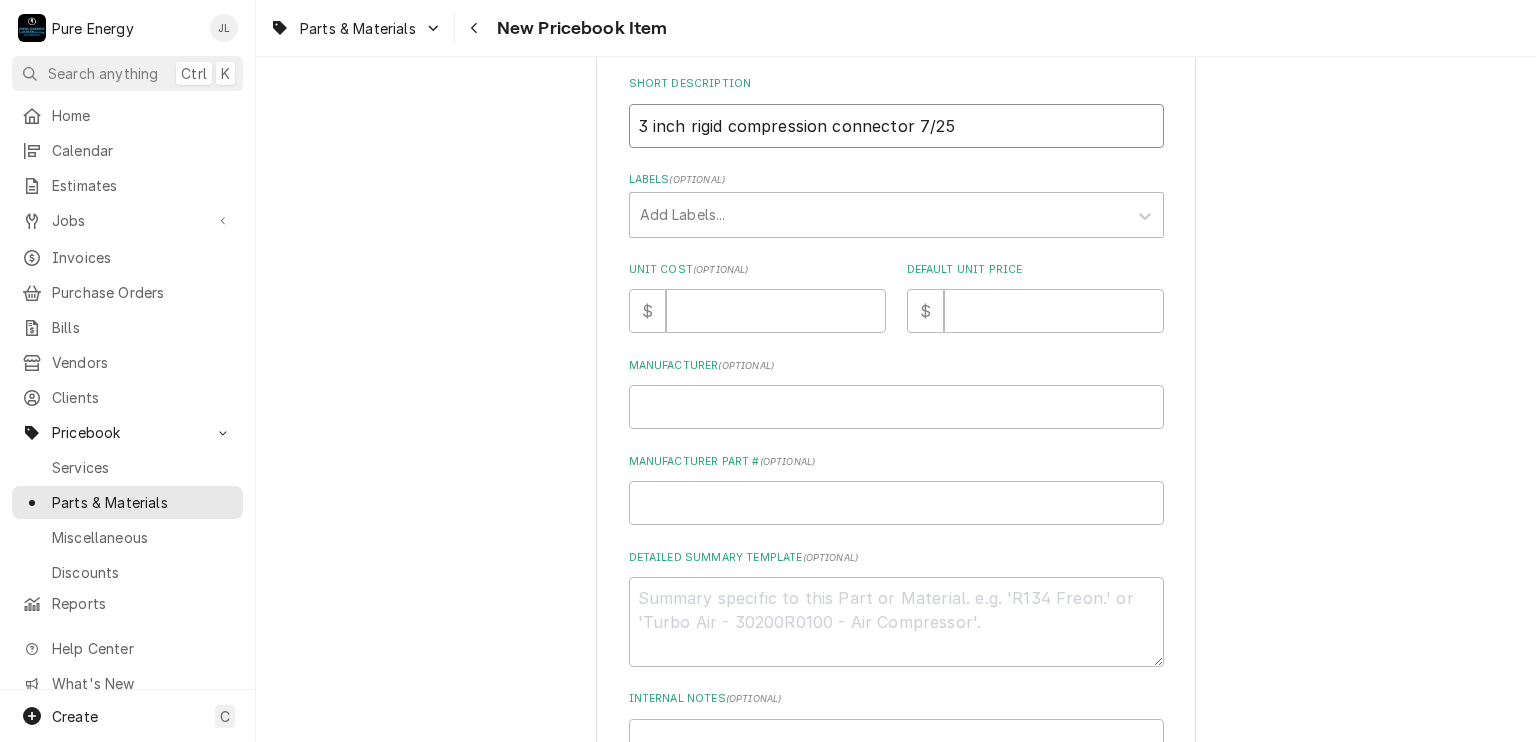 scroll, scrollTop: 400, scrollLeft: 0, axis: vertical 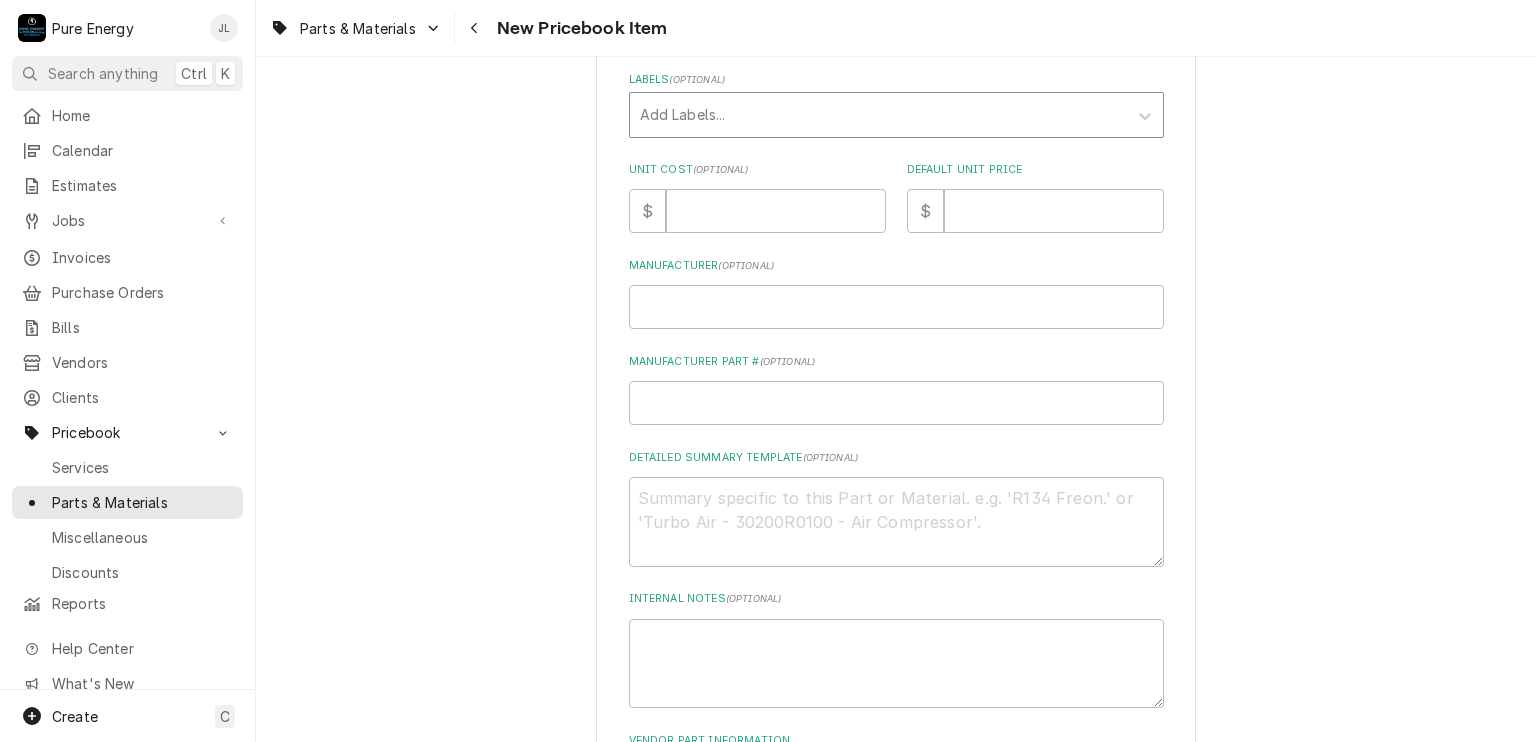 type on "3 inch rigid compression connector 7/25" 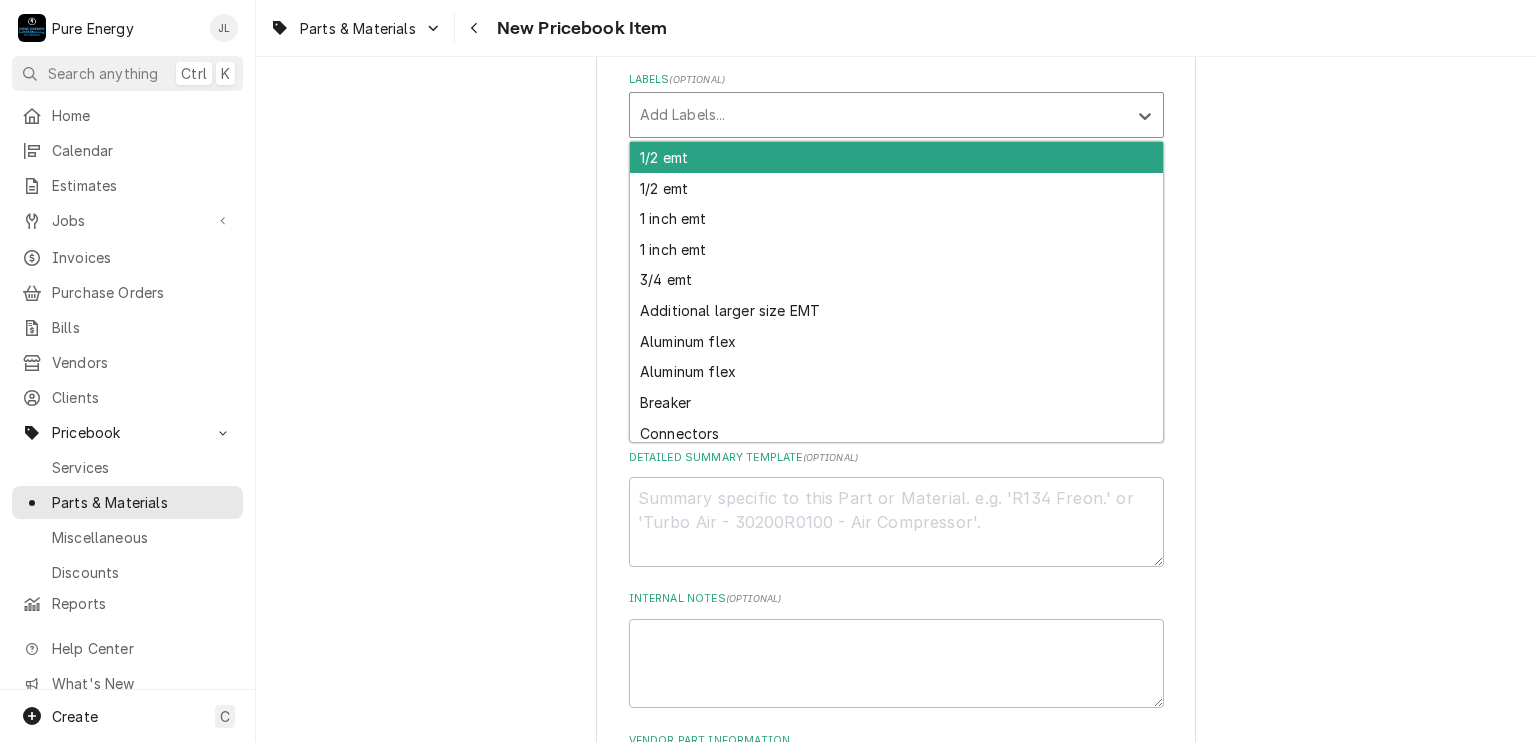 click at bounding box center [878, 115] 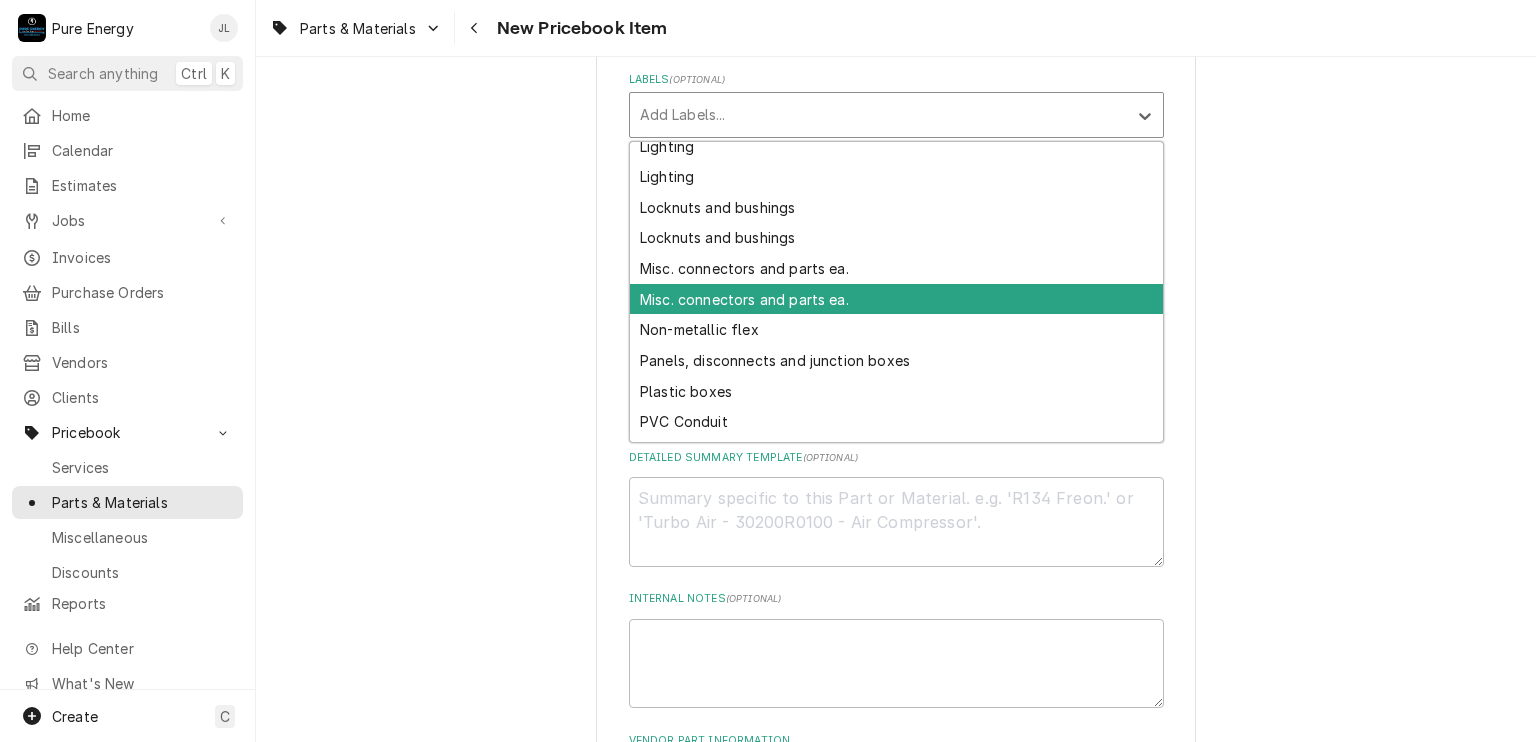 scroll, scrollTop: 732, scrollLeft: 0, axis: vertical 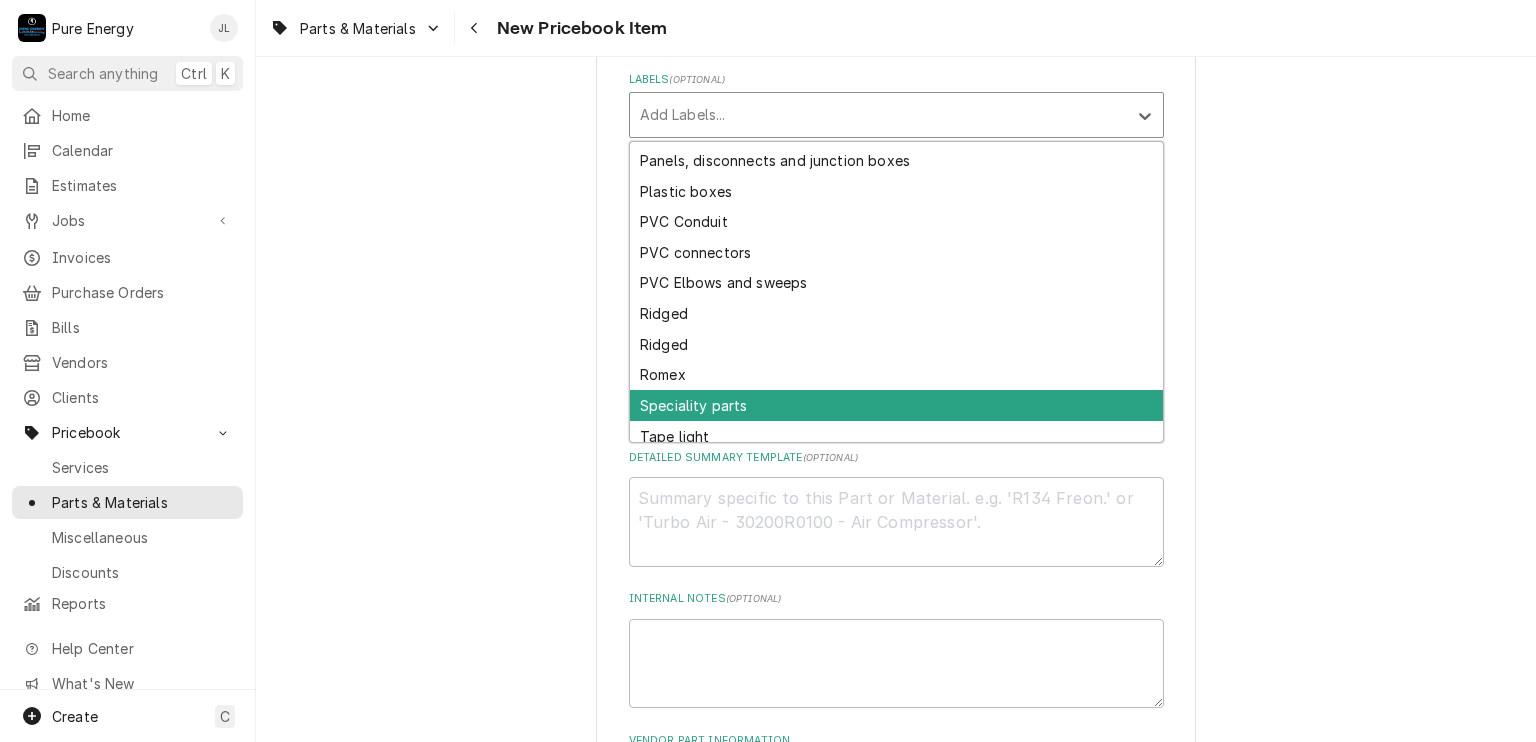 click on "Speciality parts" at bounding box center (896, 405) 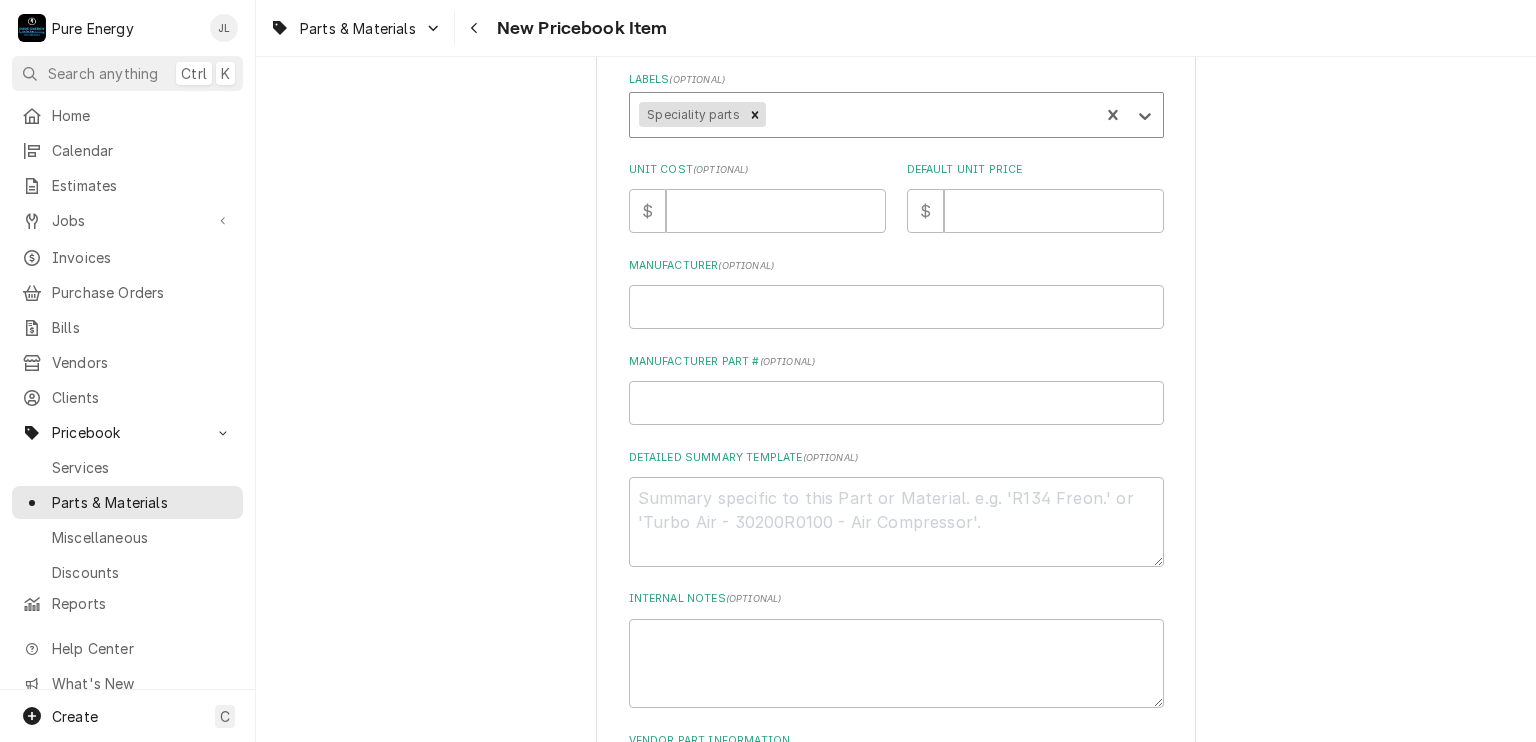 scroll, scrollTop: 575, scrollLeft: 0, axis: vertical 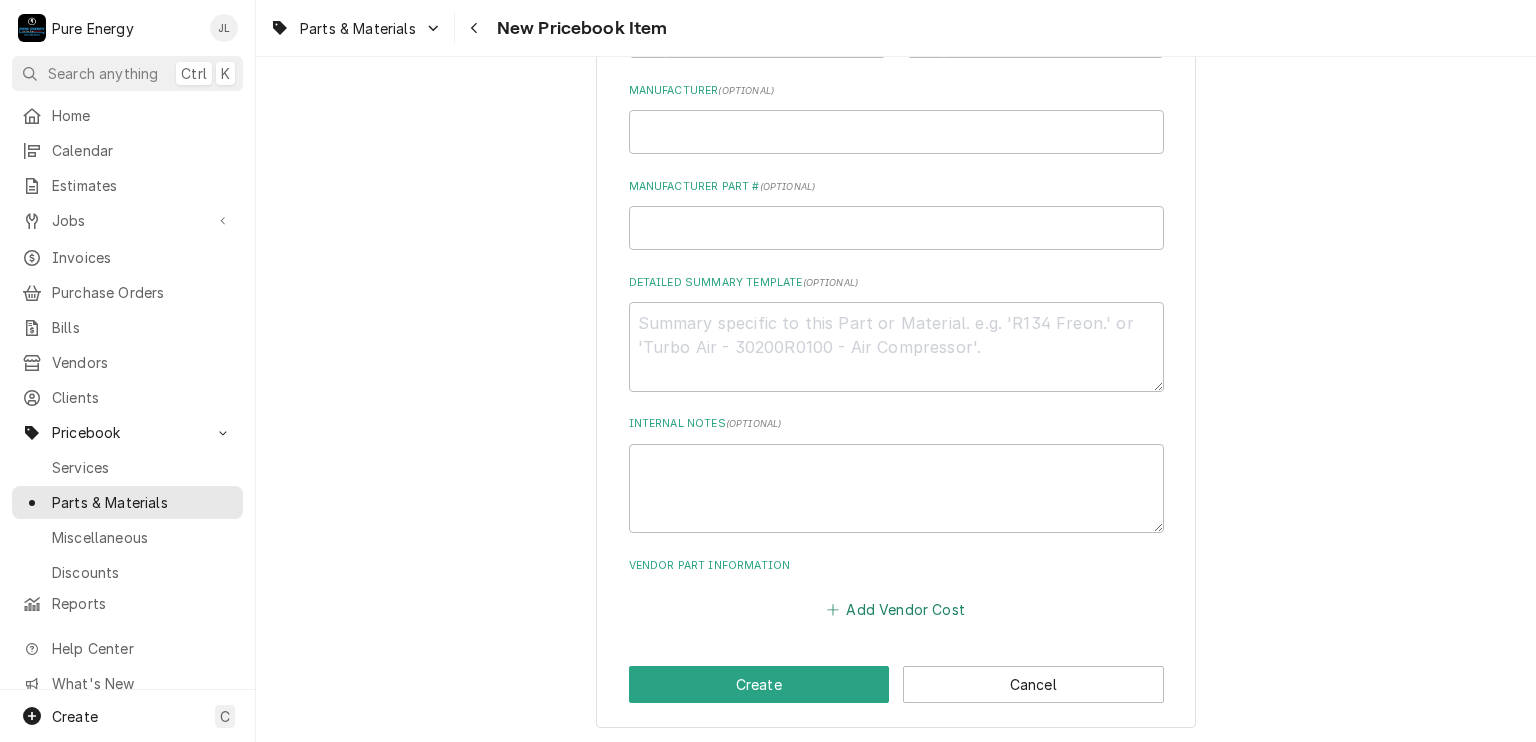 click on "Add Vendor Cost" at bounding box center [896, 610] 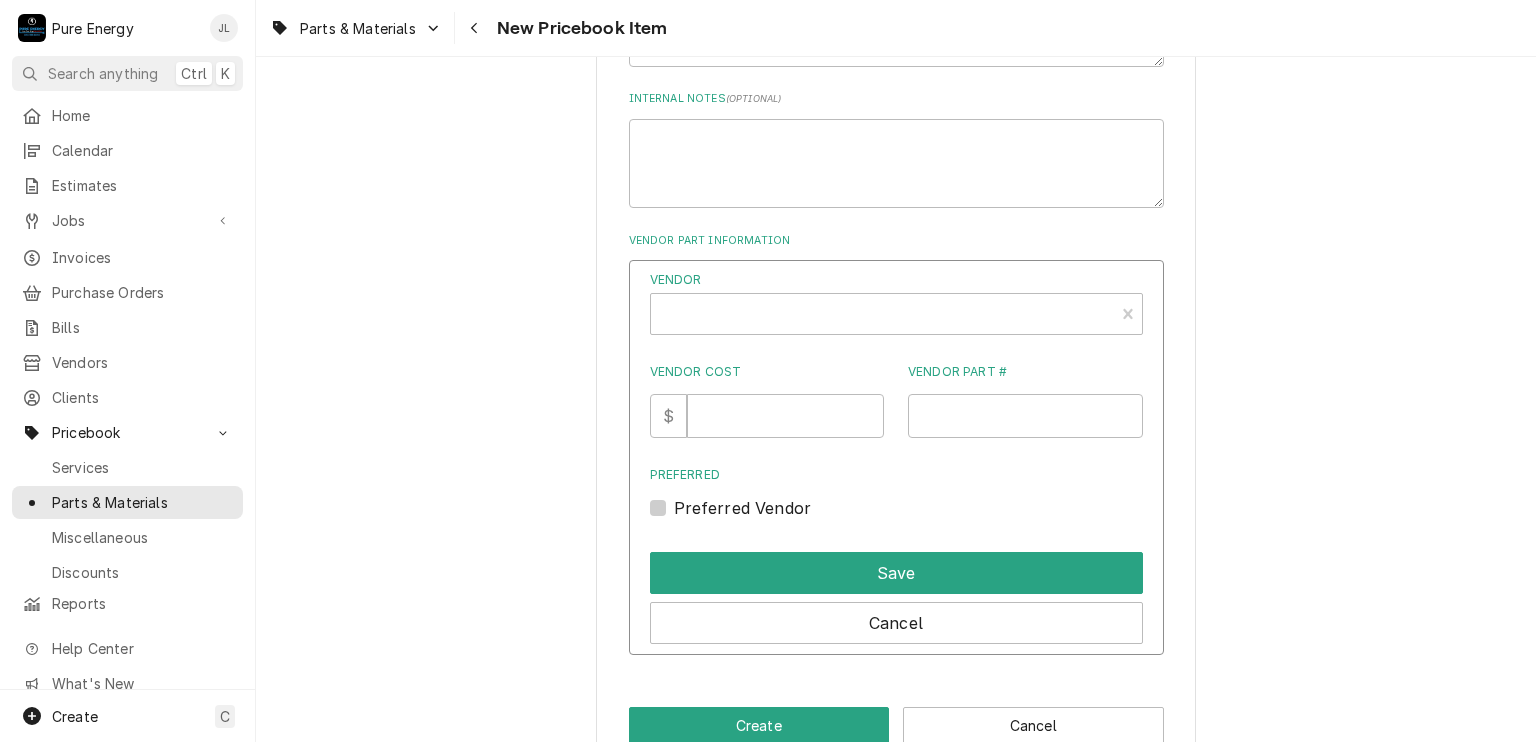 scroll, scrollTop: 940, scrollLeft: 0, axis: vertical 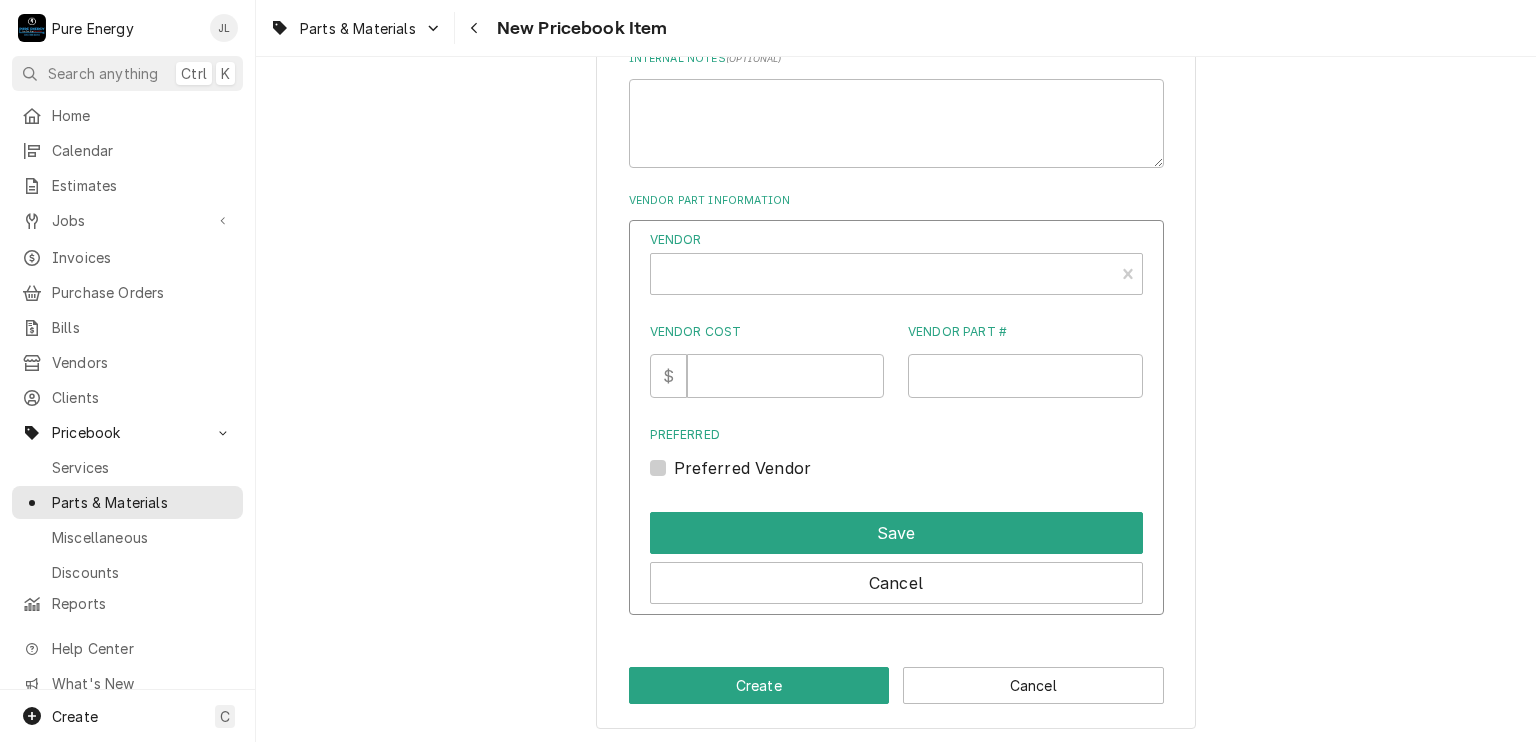 click on "Preferred Vendor" at bounding box center (743, 468) 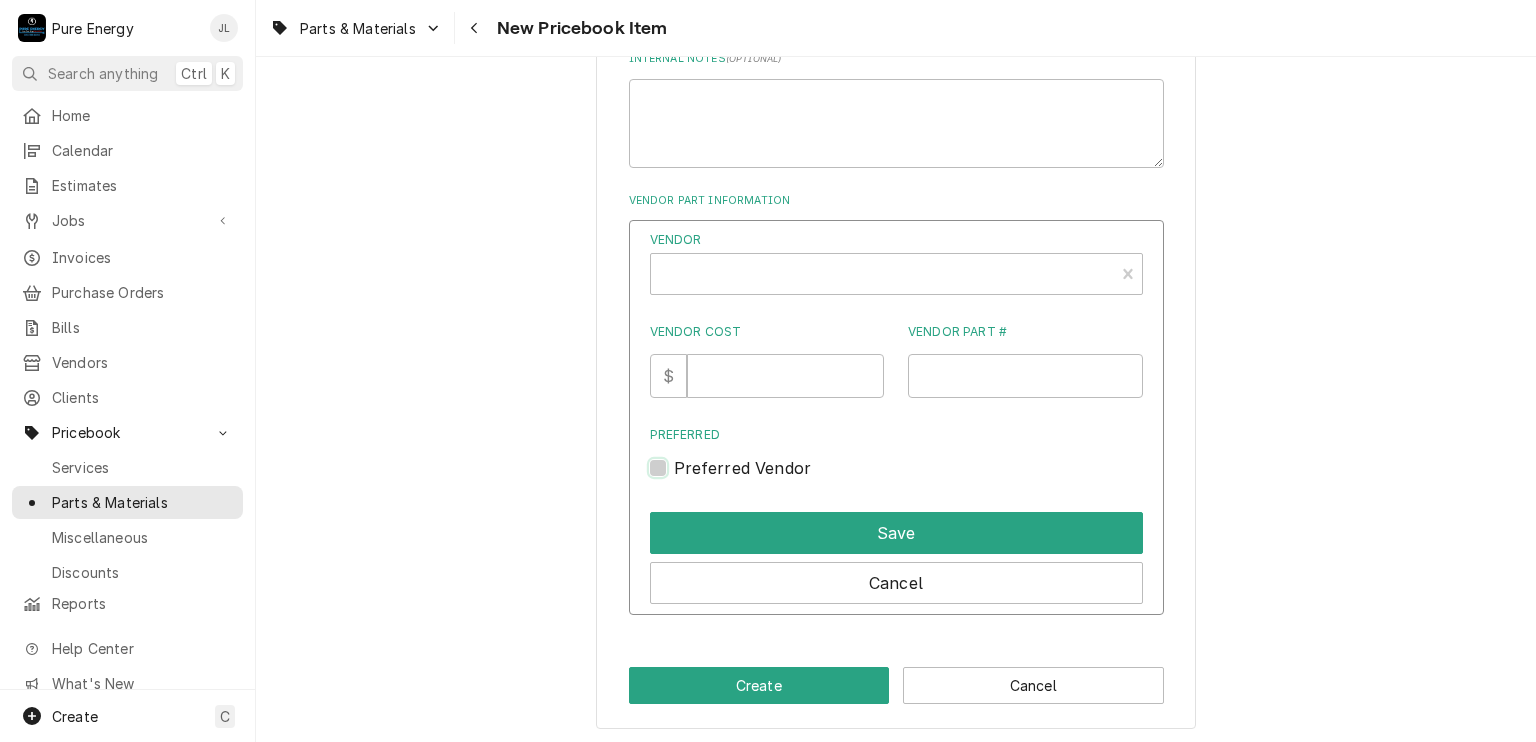 click on "Preferred" at bounding box center (920, 478) 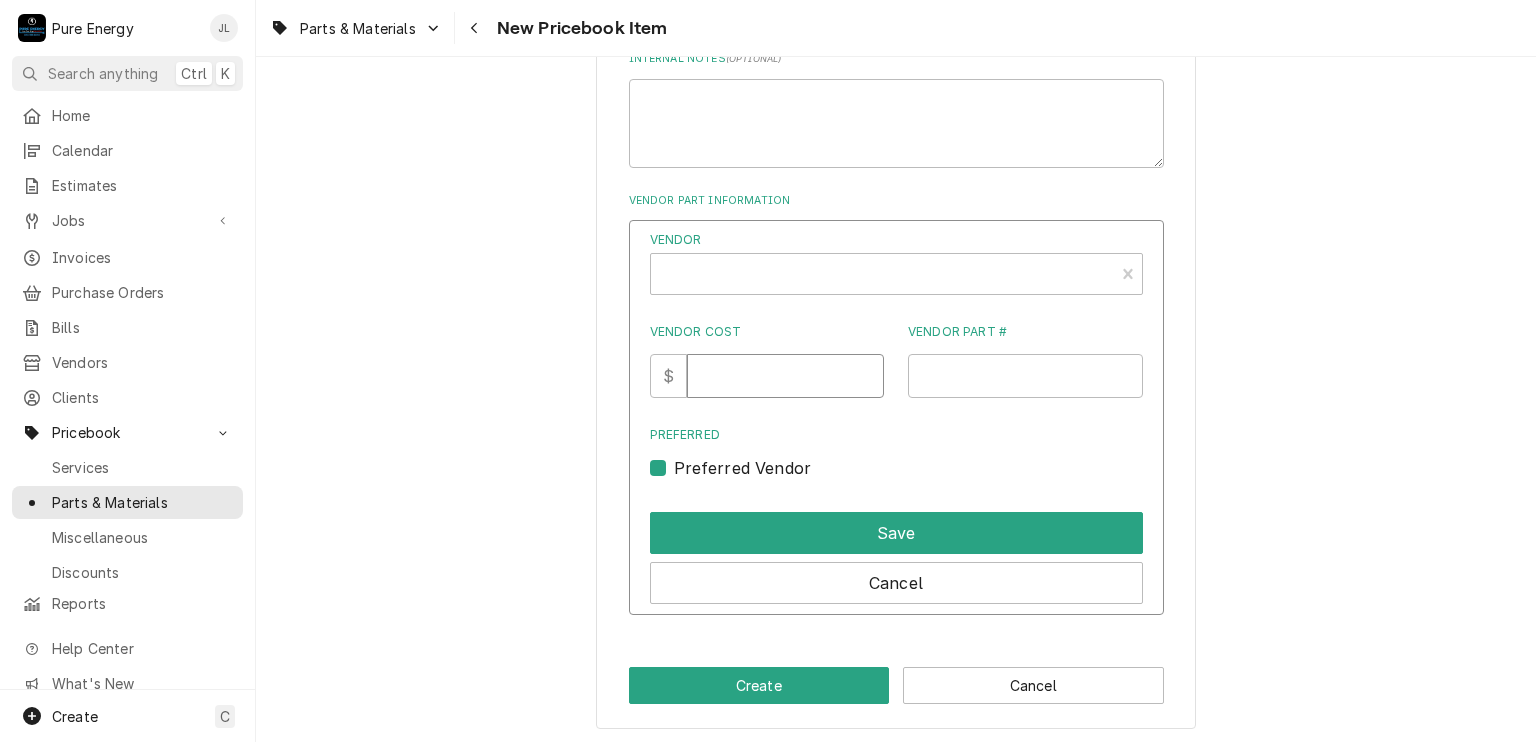 click on "Vendor Cost" at bounding box center [785, 376] 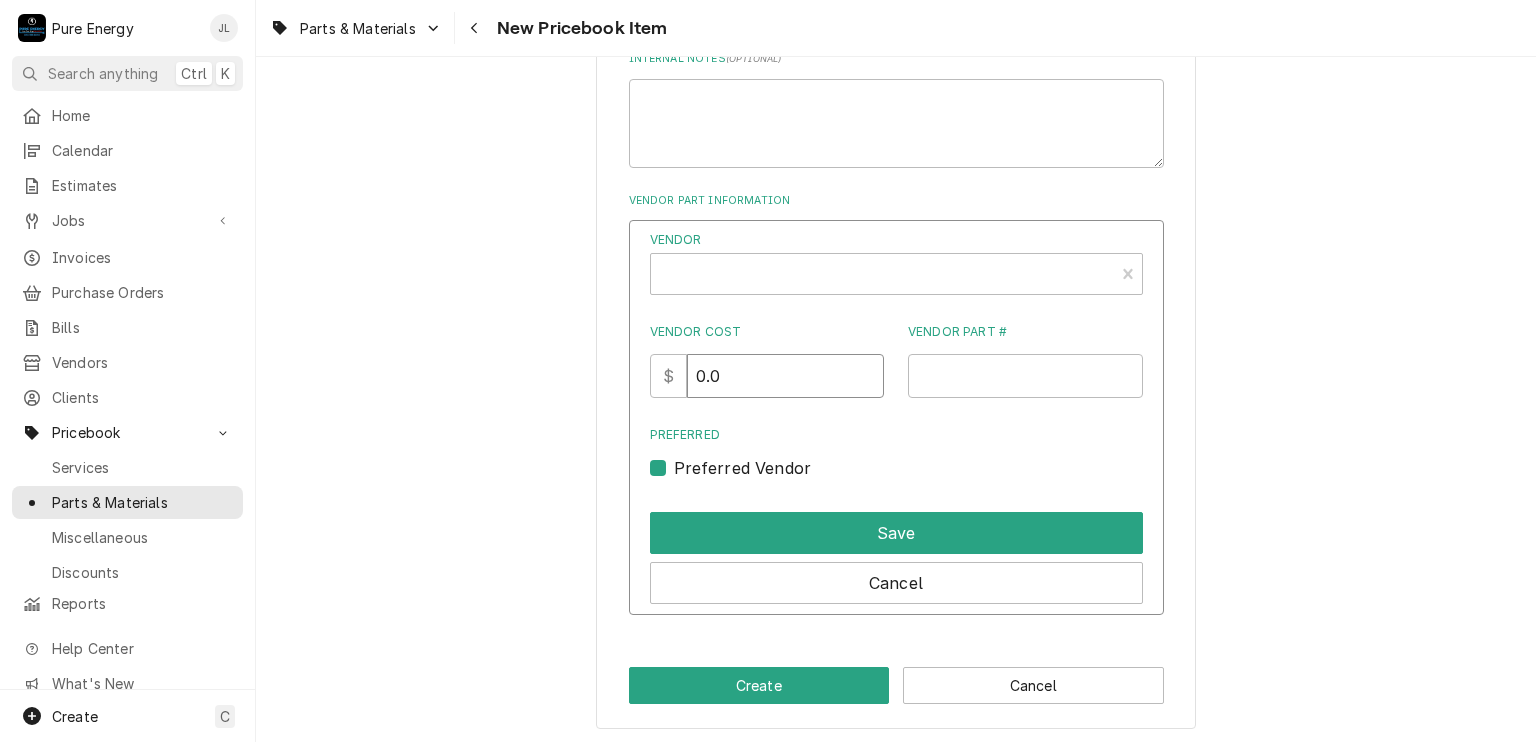 type on "0" 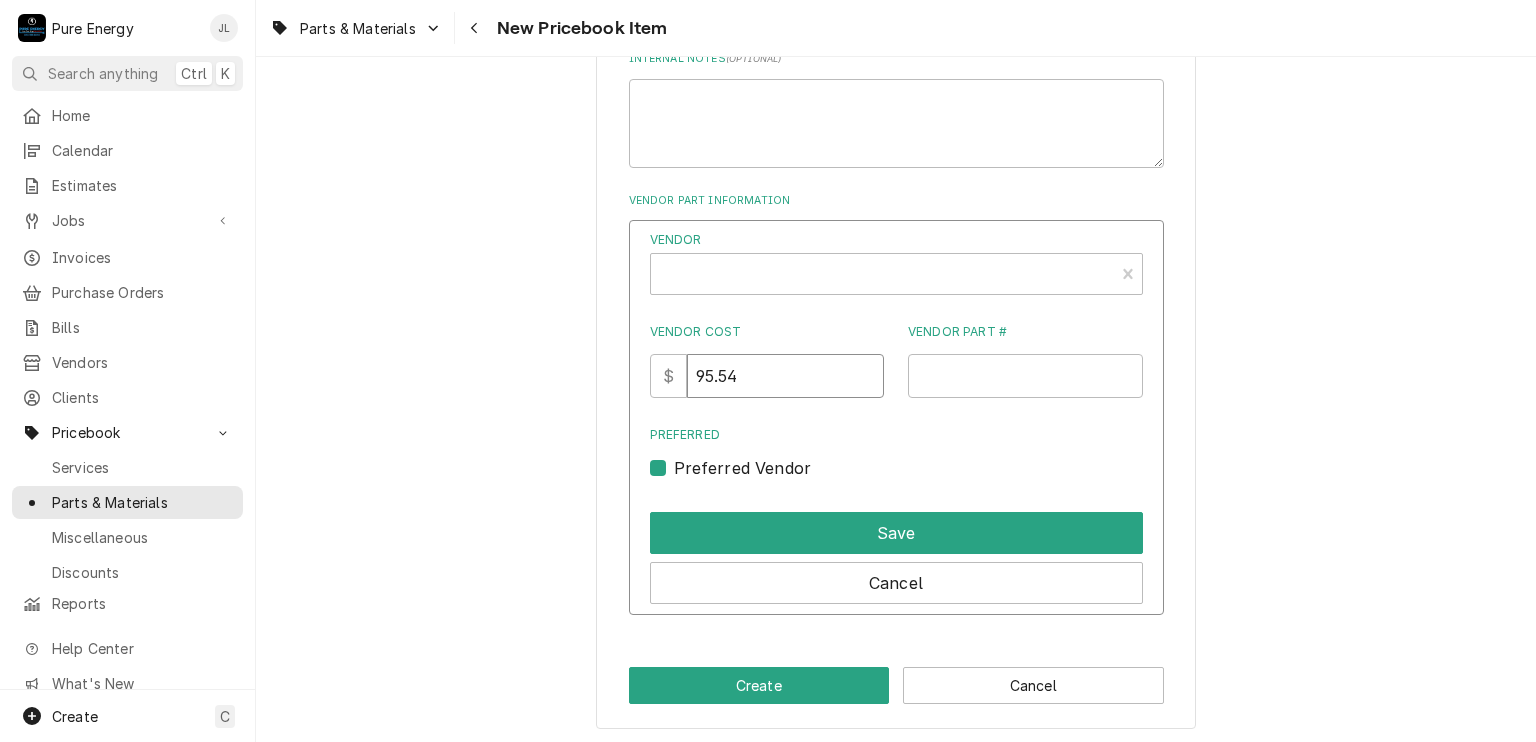 type on "95.54" 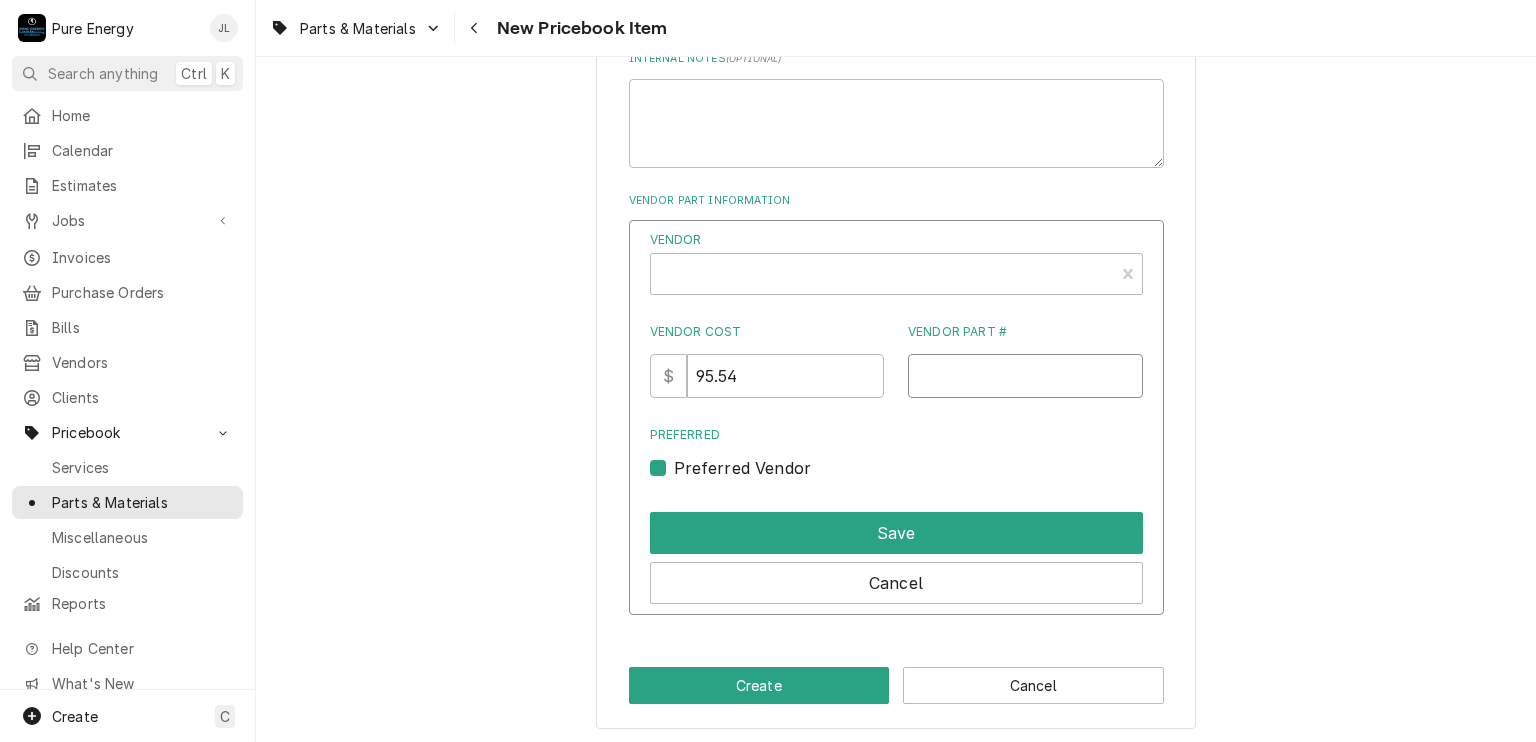 click on "Vendor Part #" at bounding box center (1025, 376) 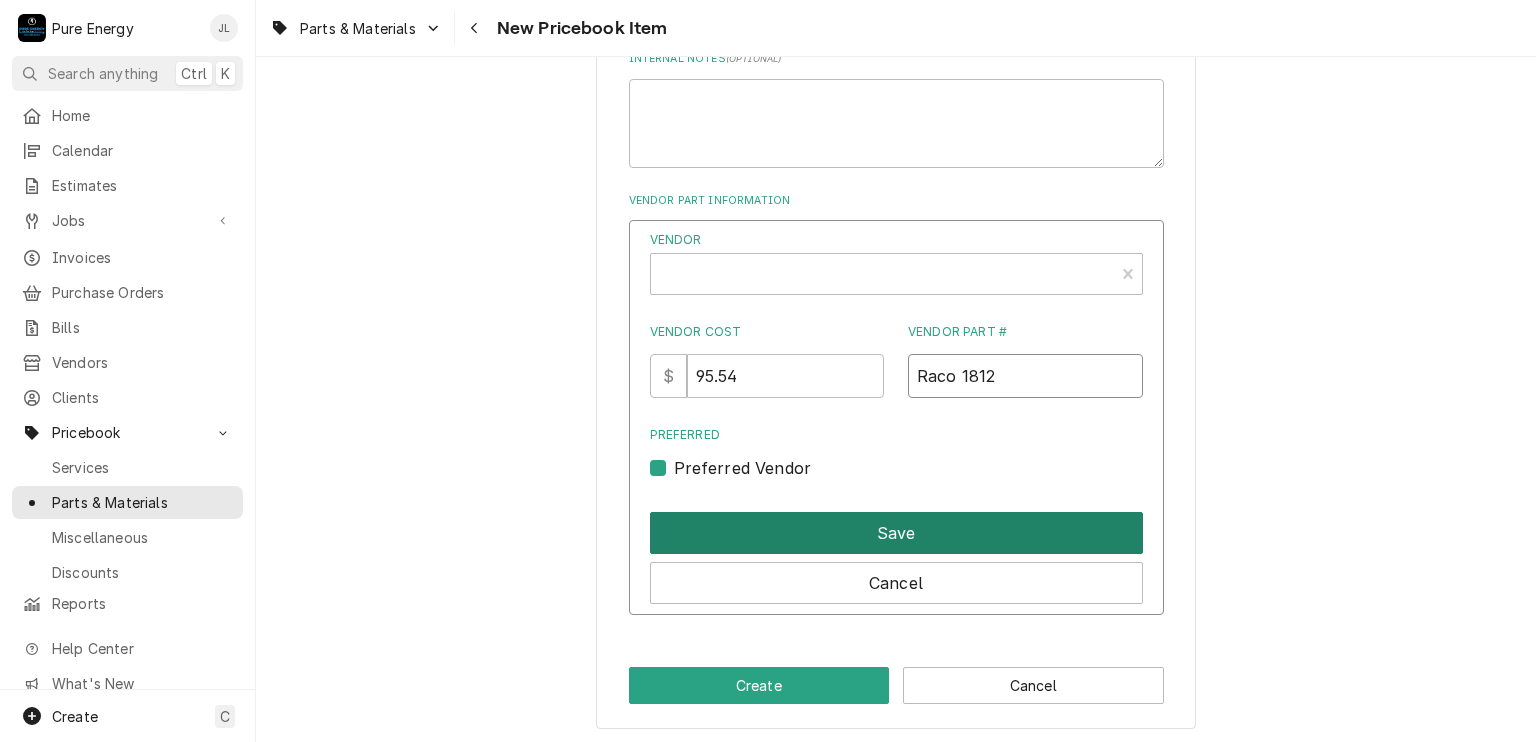 type on "Raco 1812" 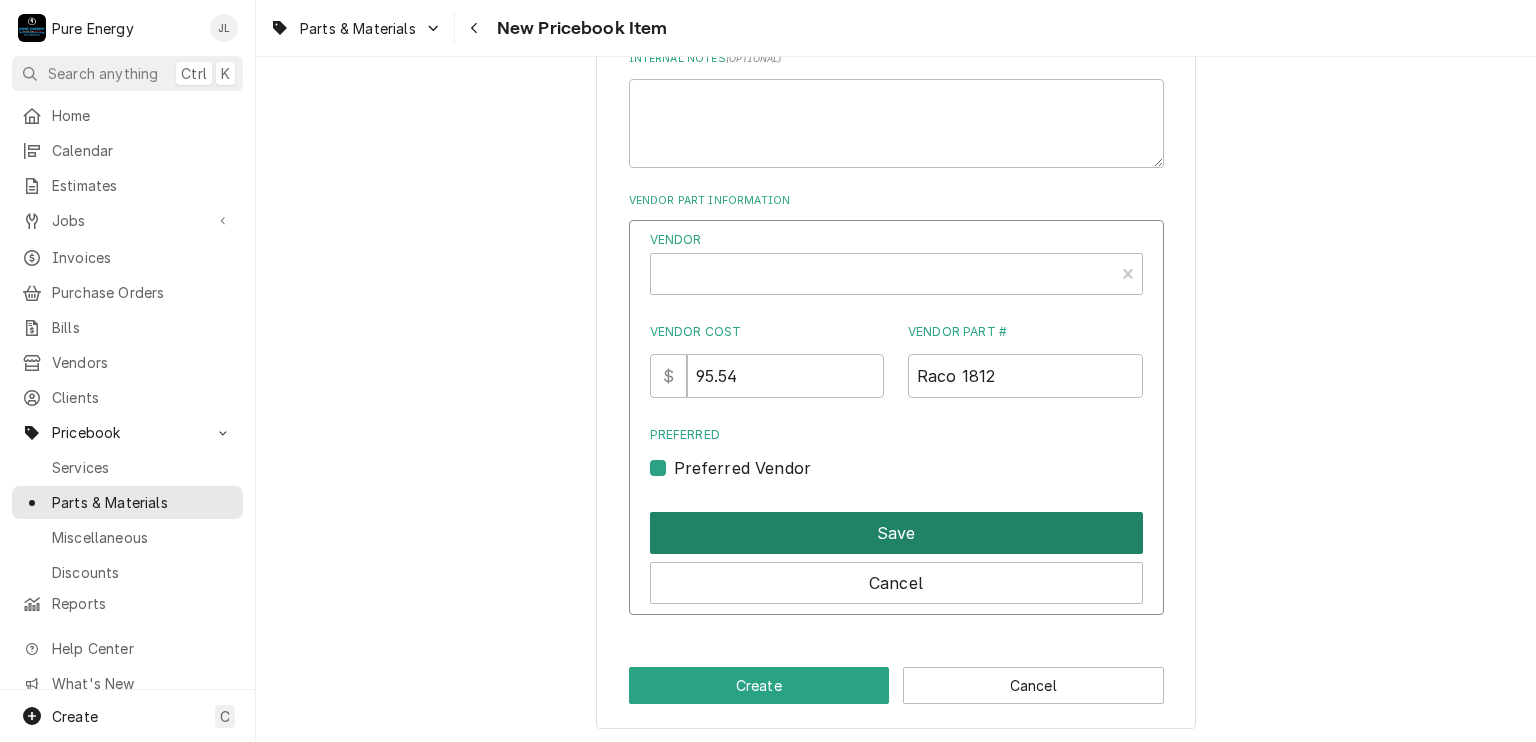 click on "Save" at bounding box center (896, 533) 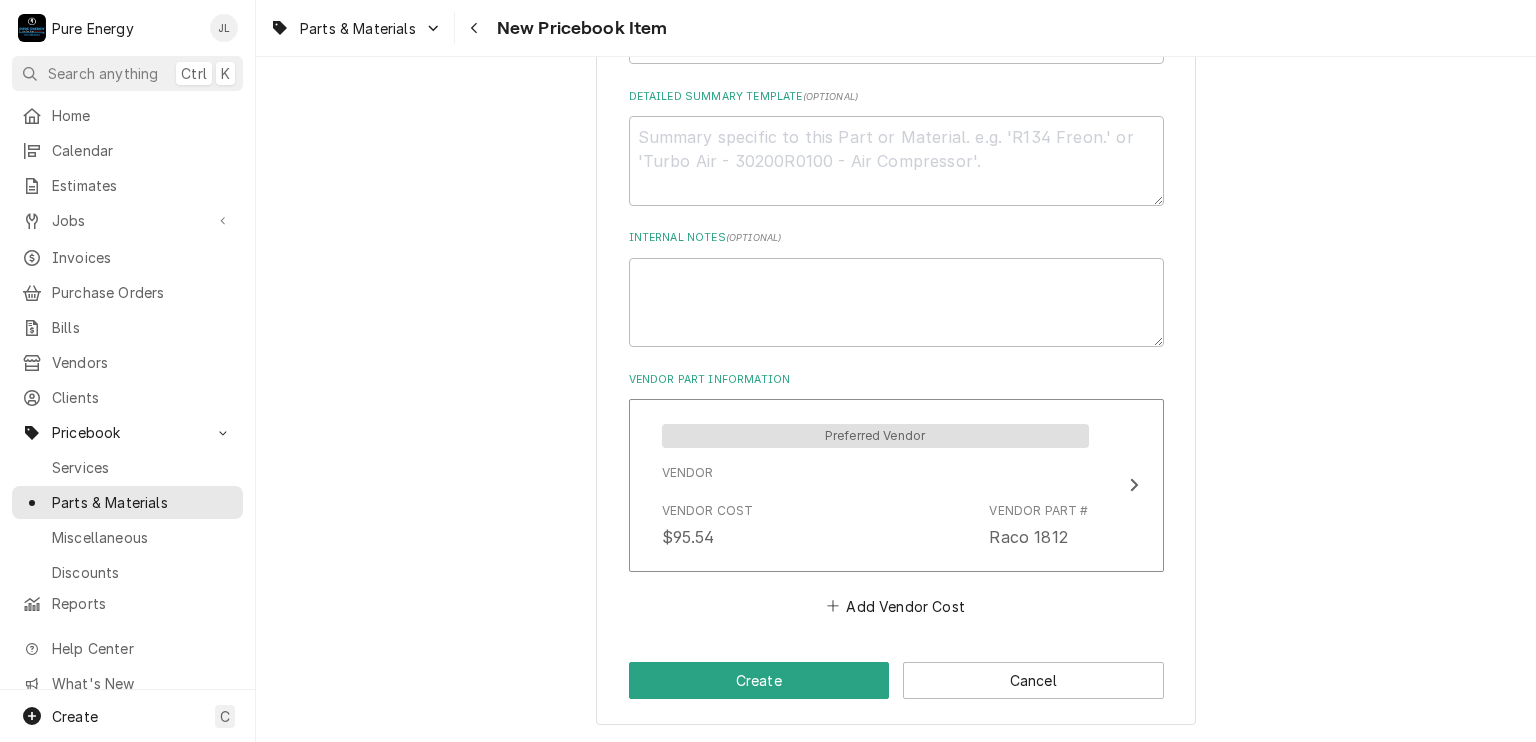 scroll, scrollTop: 757, scrollLeft: 0, axis: vertical 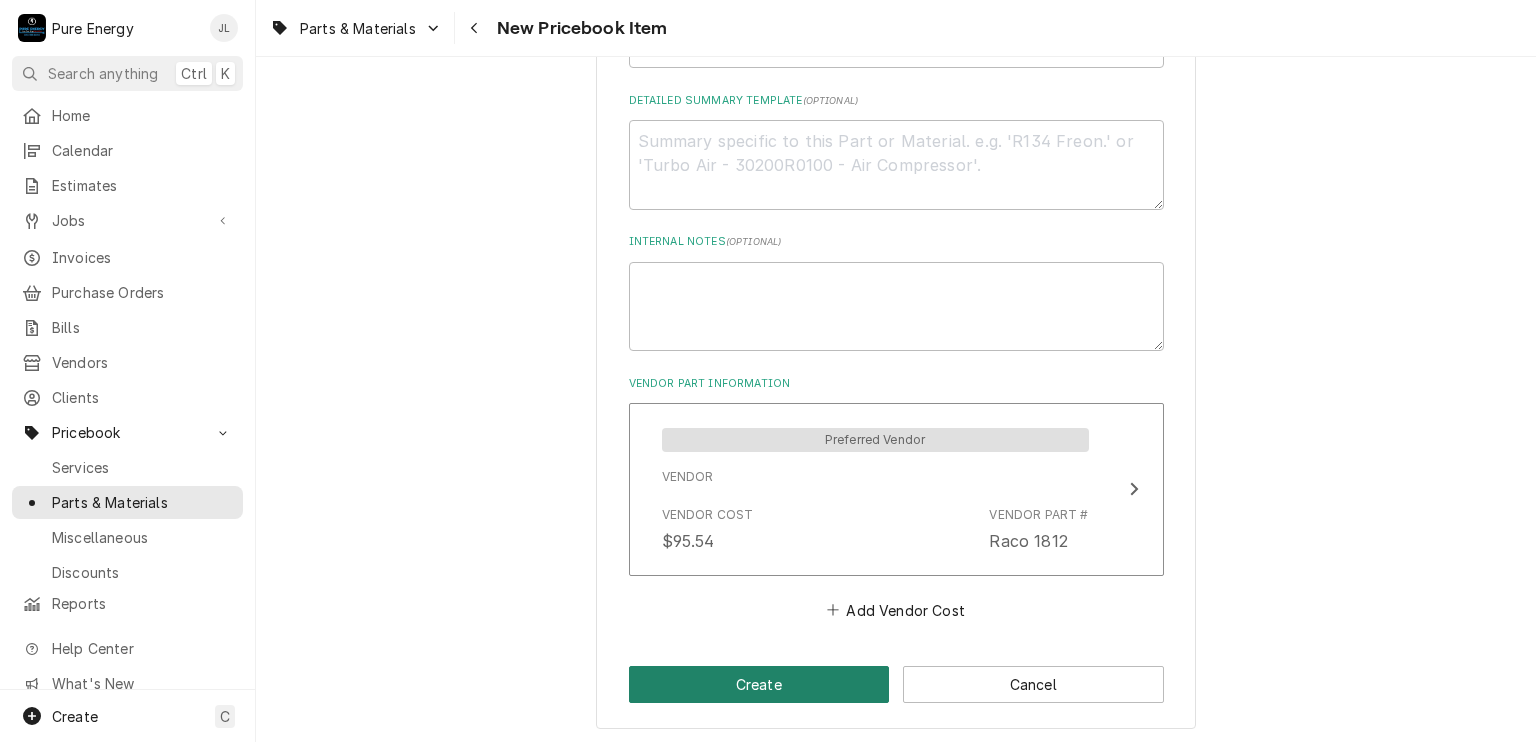 click on "Create" at bounding box center [759, 684] 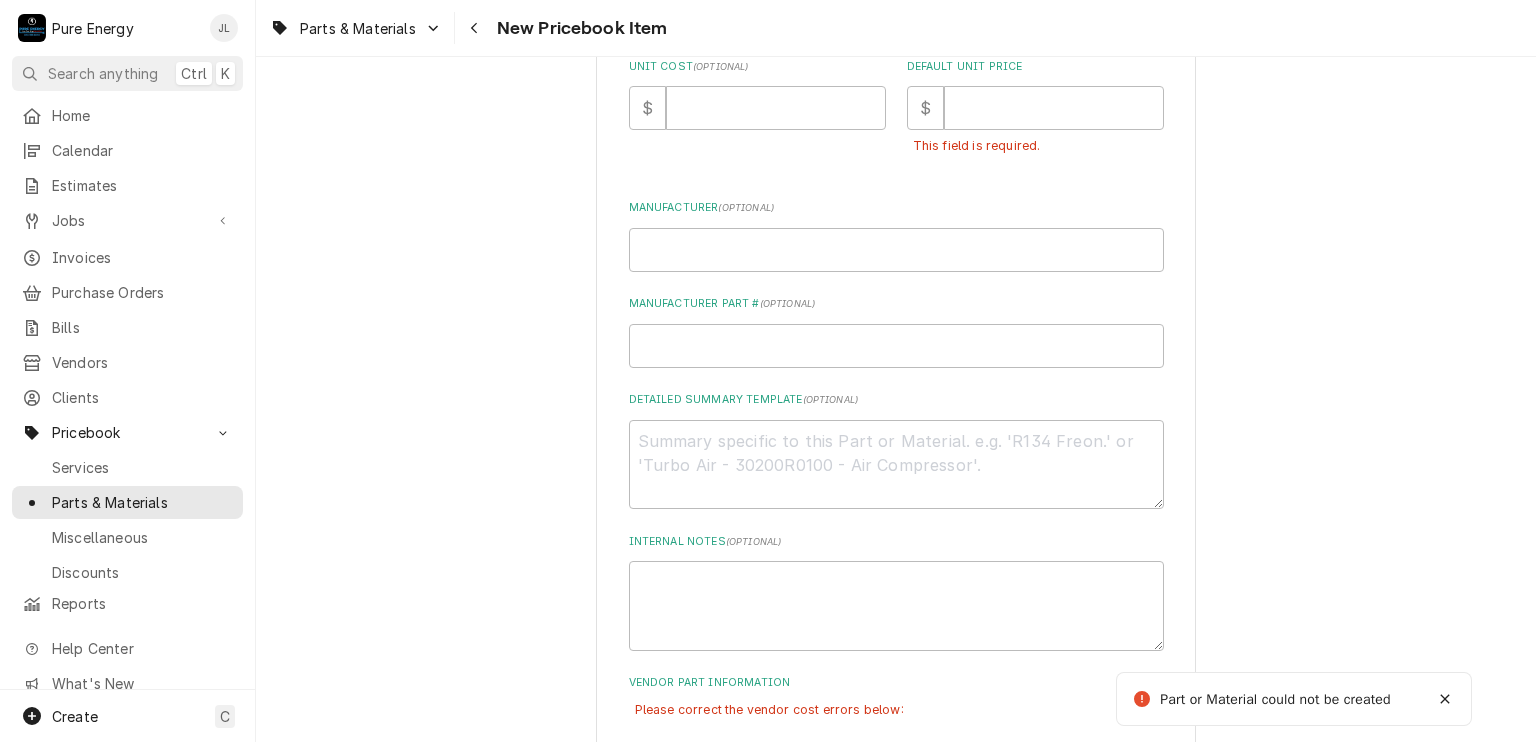 scroll, scrollTop: 203, scrollLeft: 0, axis: vertical 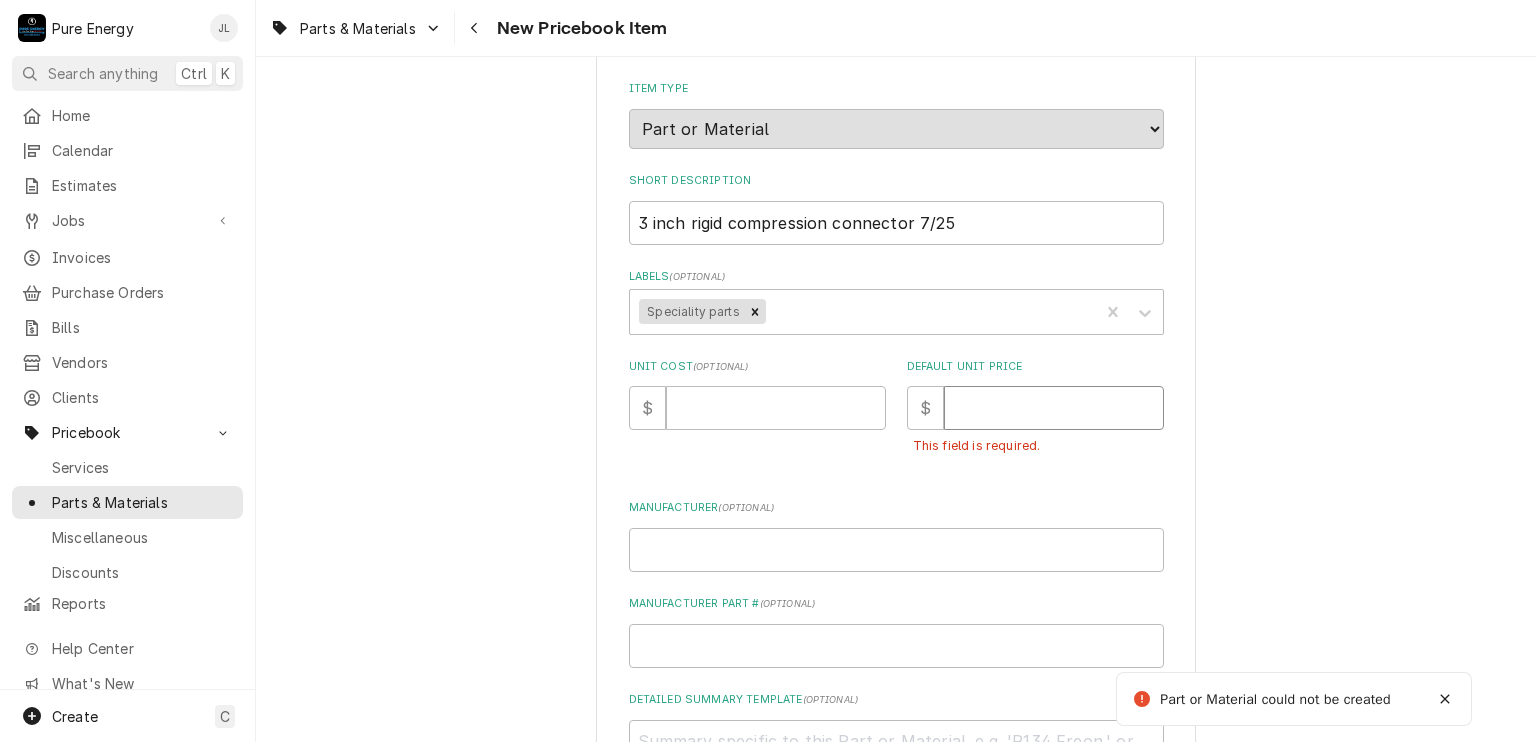 click on "Default Unit Price" at bounding box center (1054, 408) 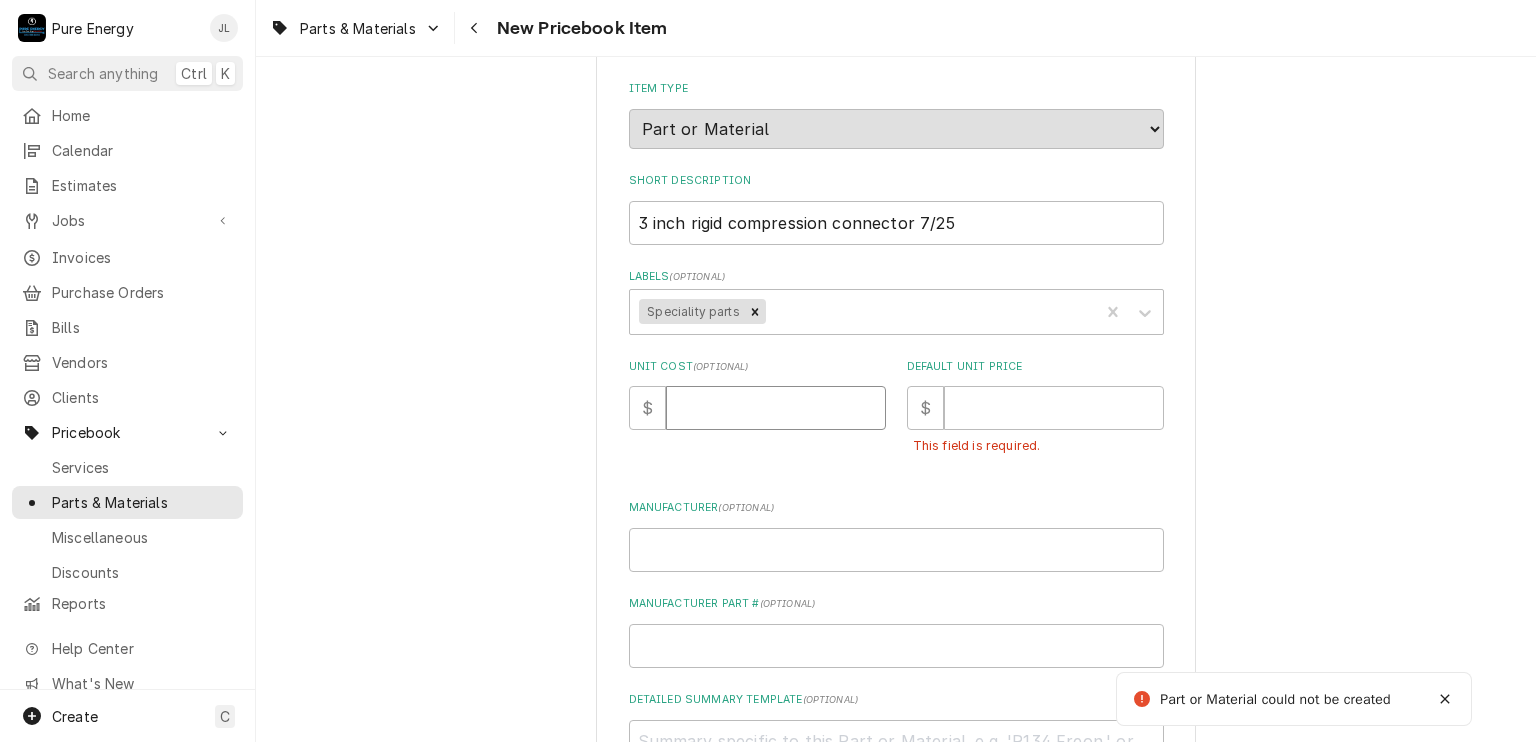 click on "Unit Cost  ( optional )" at bounding box center [776, 408] 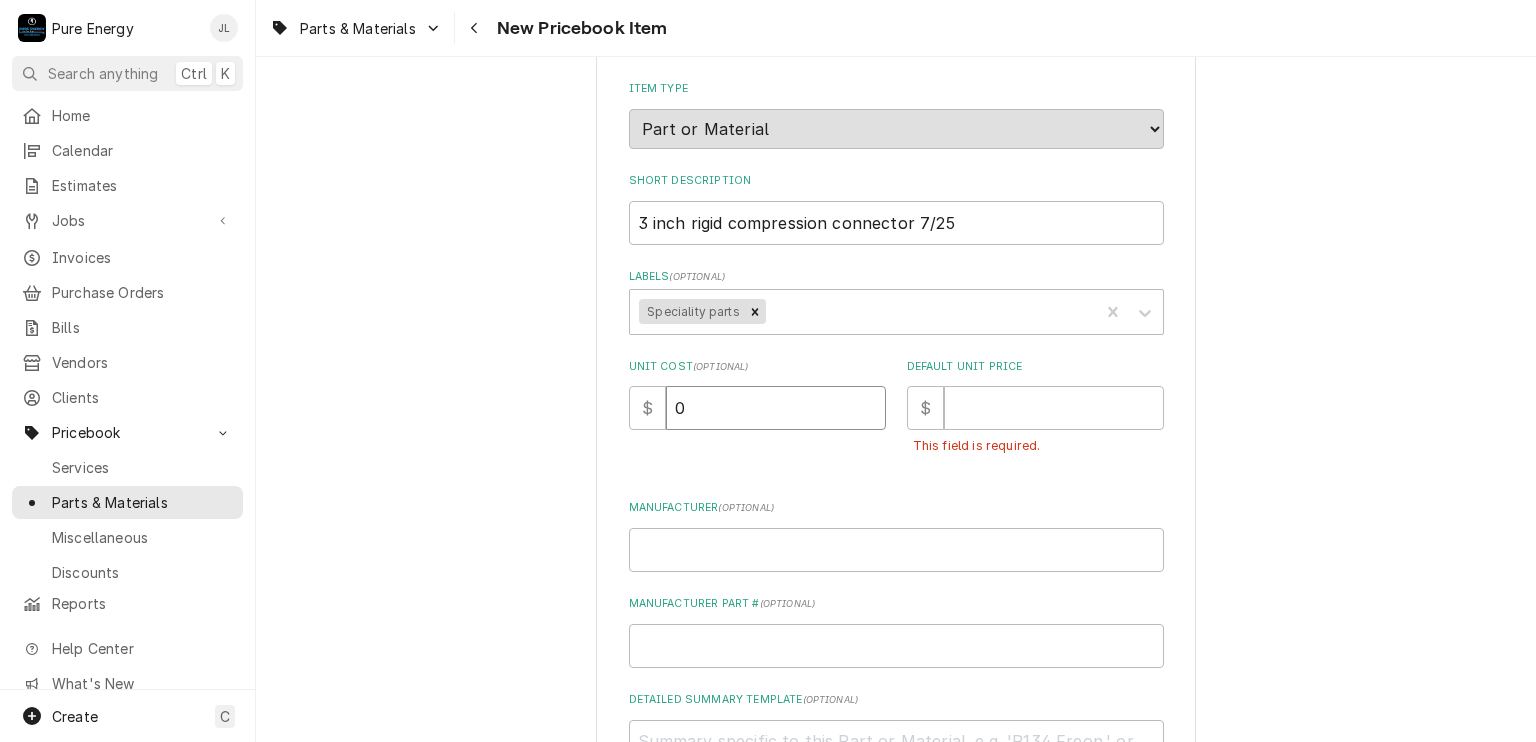 type on "x" 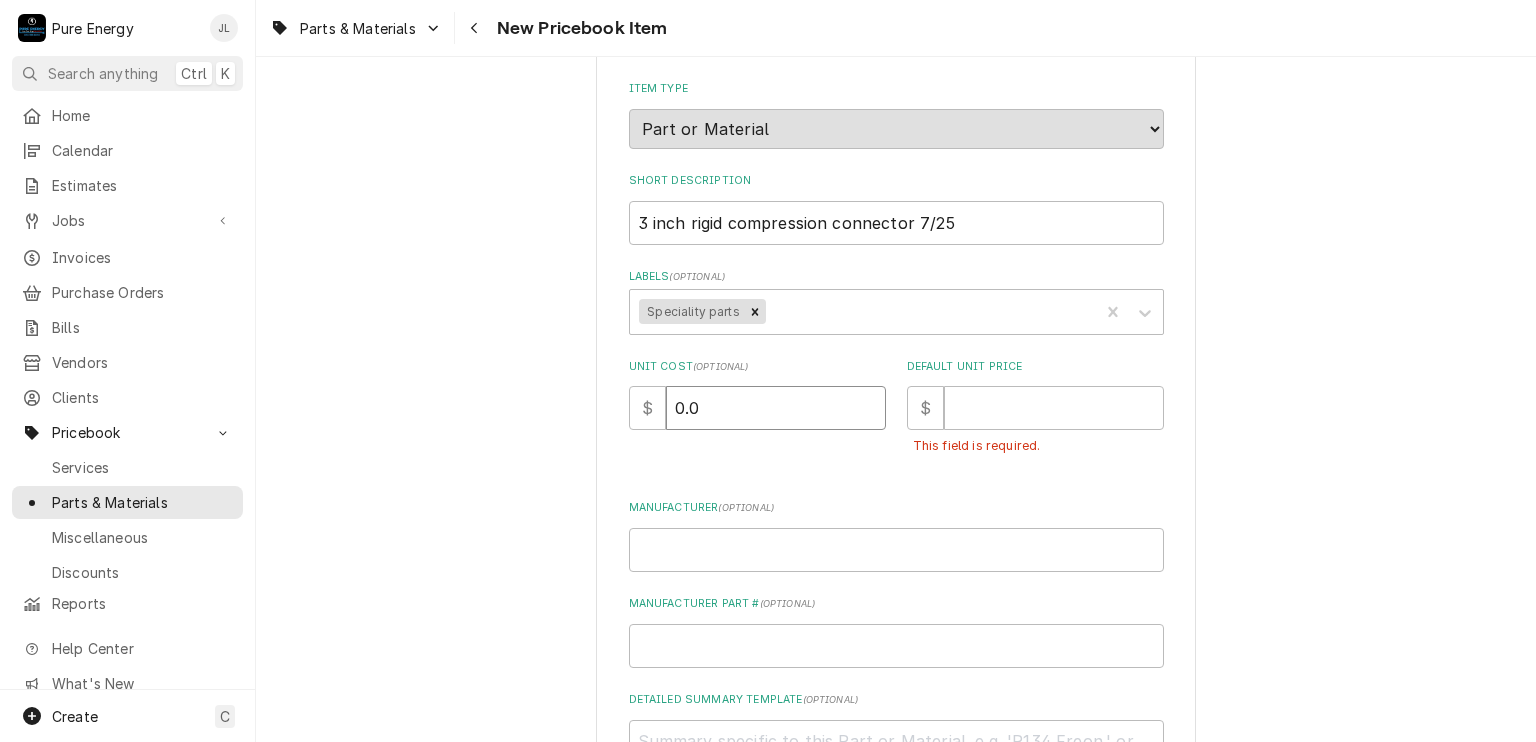 type on "0.0" 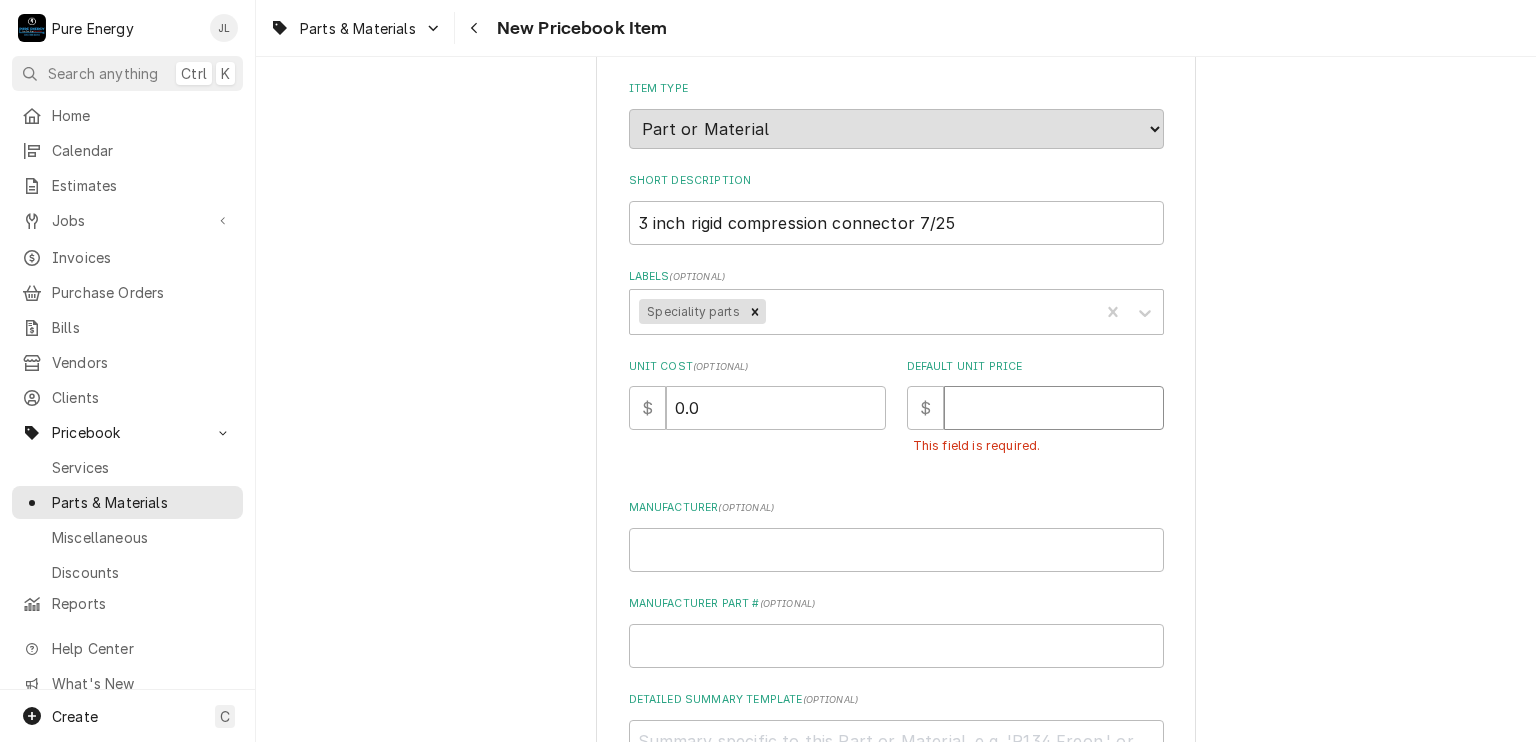 click on "Default Unit Price" at bounding box center [1054, 408] 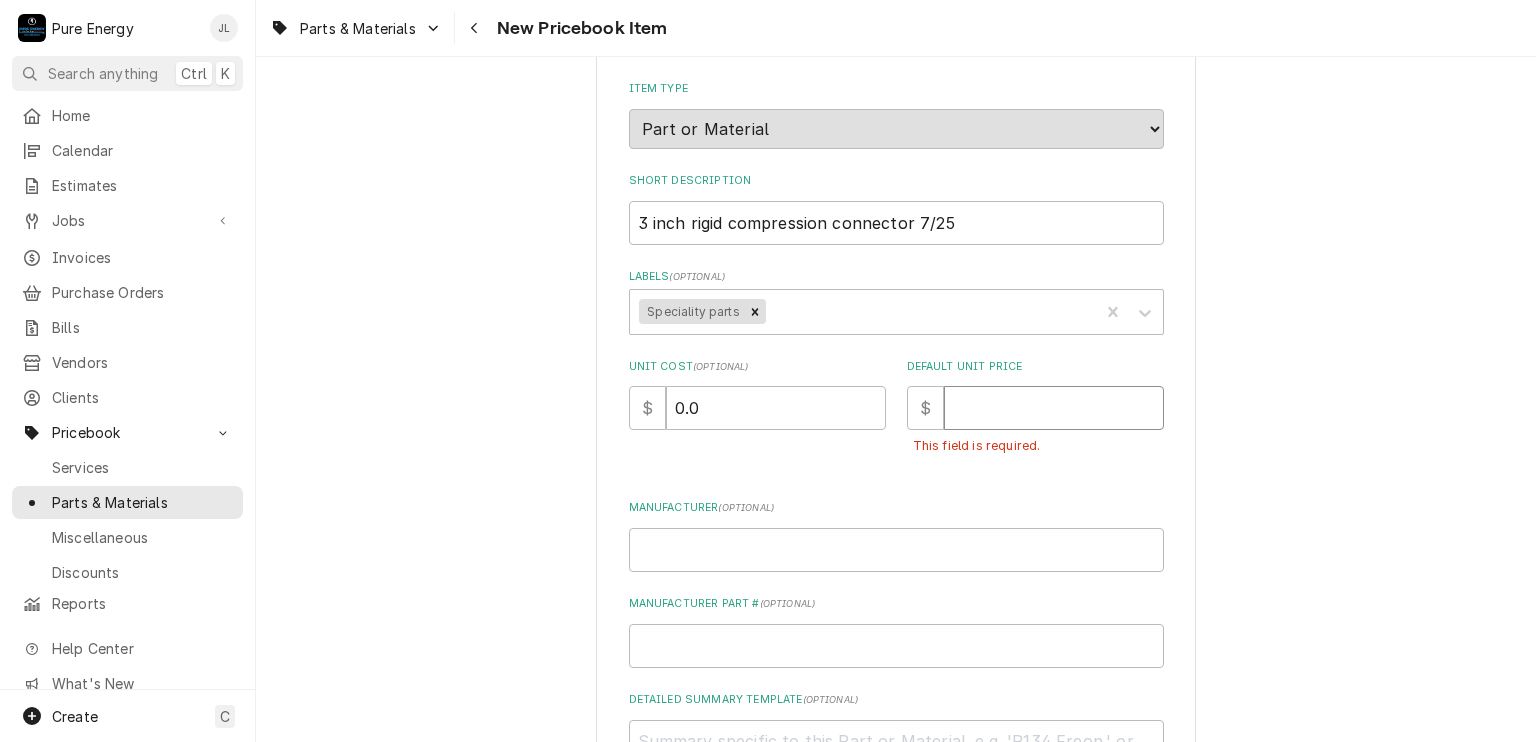 type on "x" 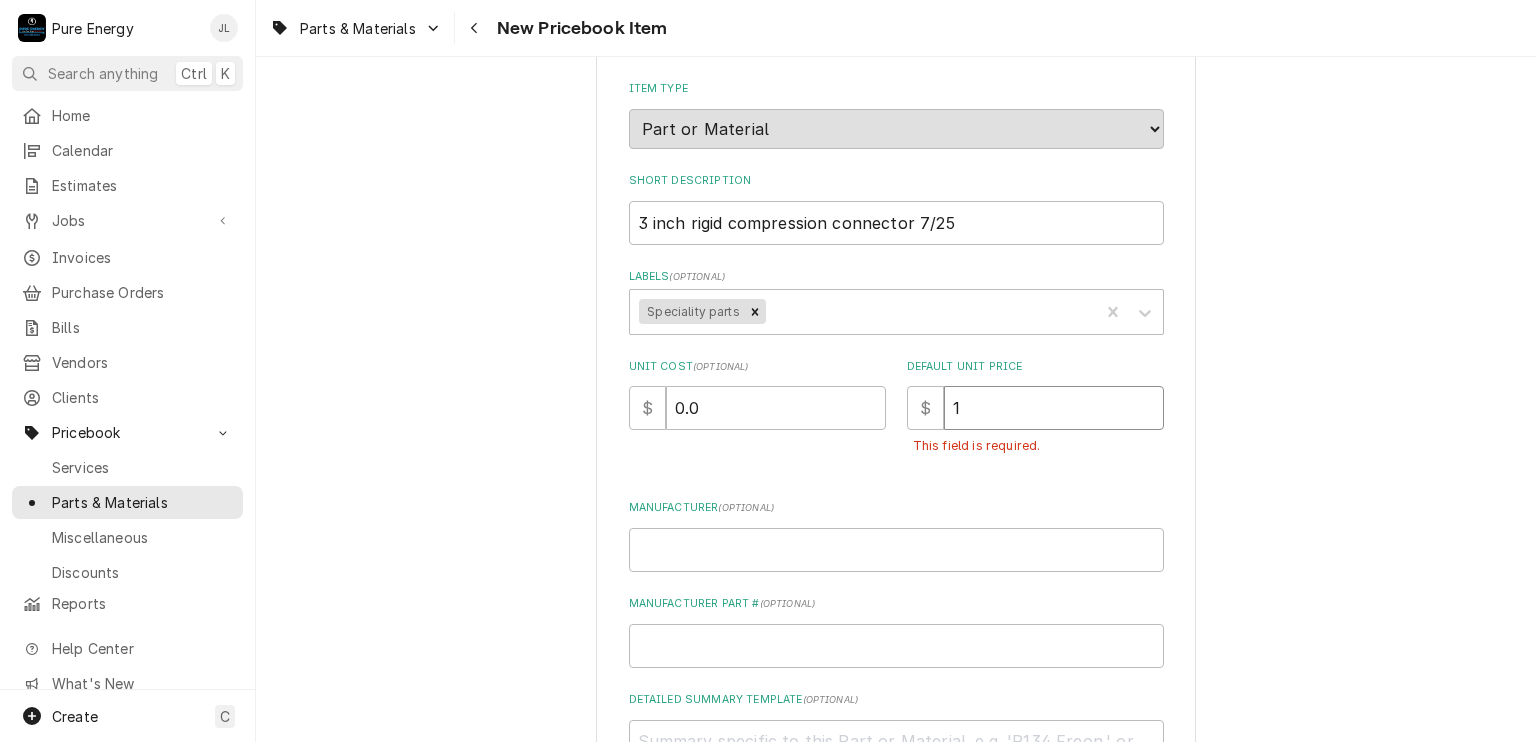 type on "x" 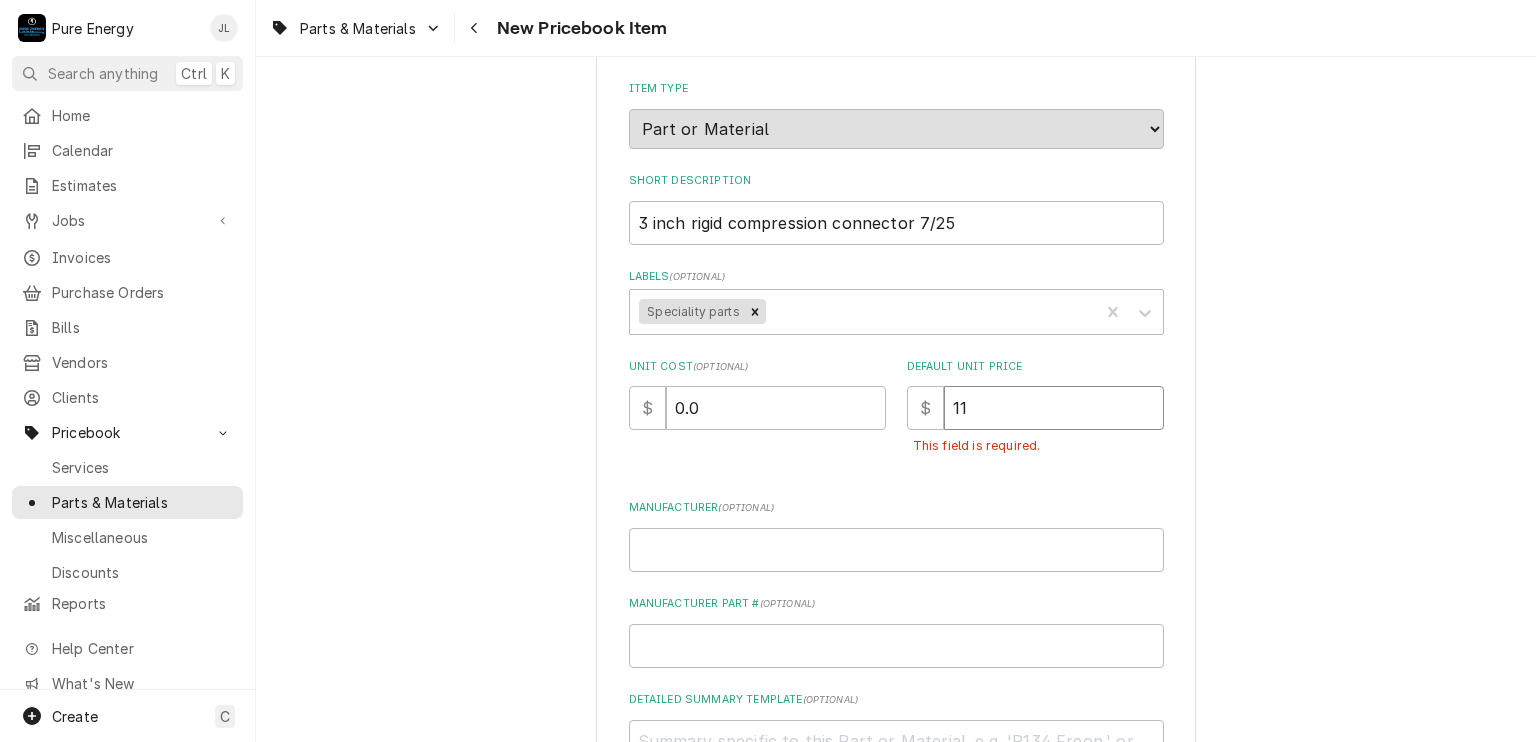 type on "x" 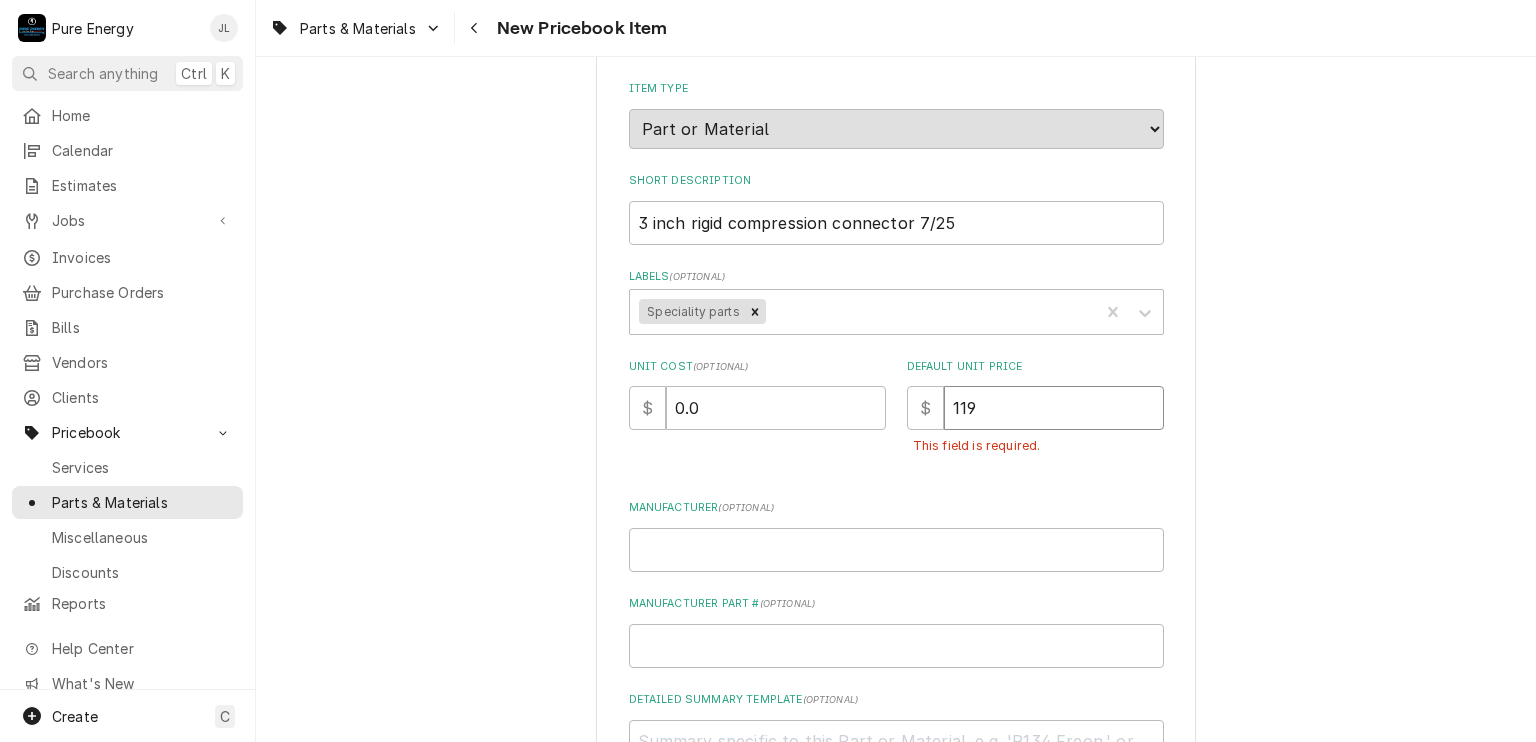 type on "x" 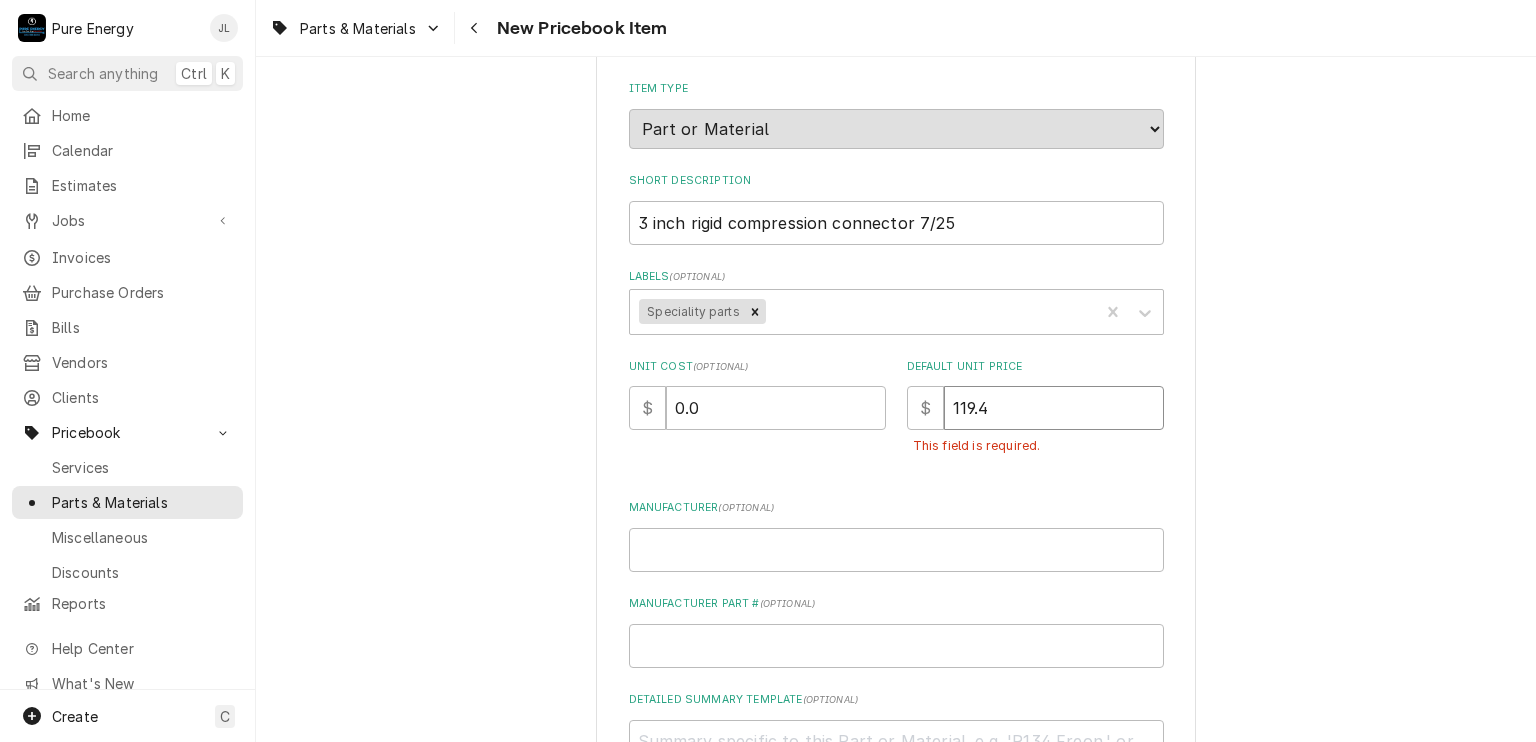 type on "x" 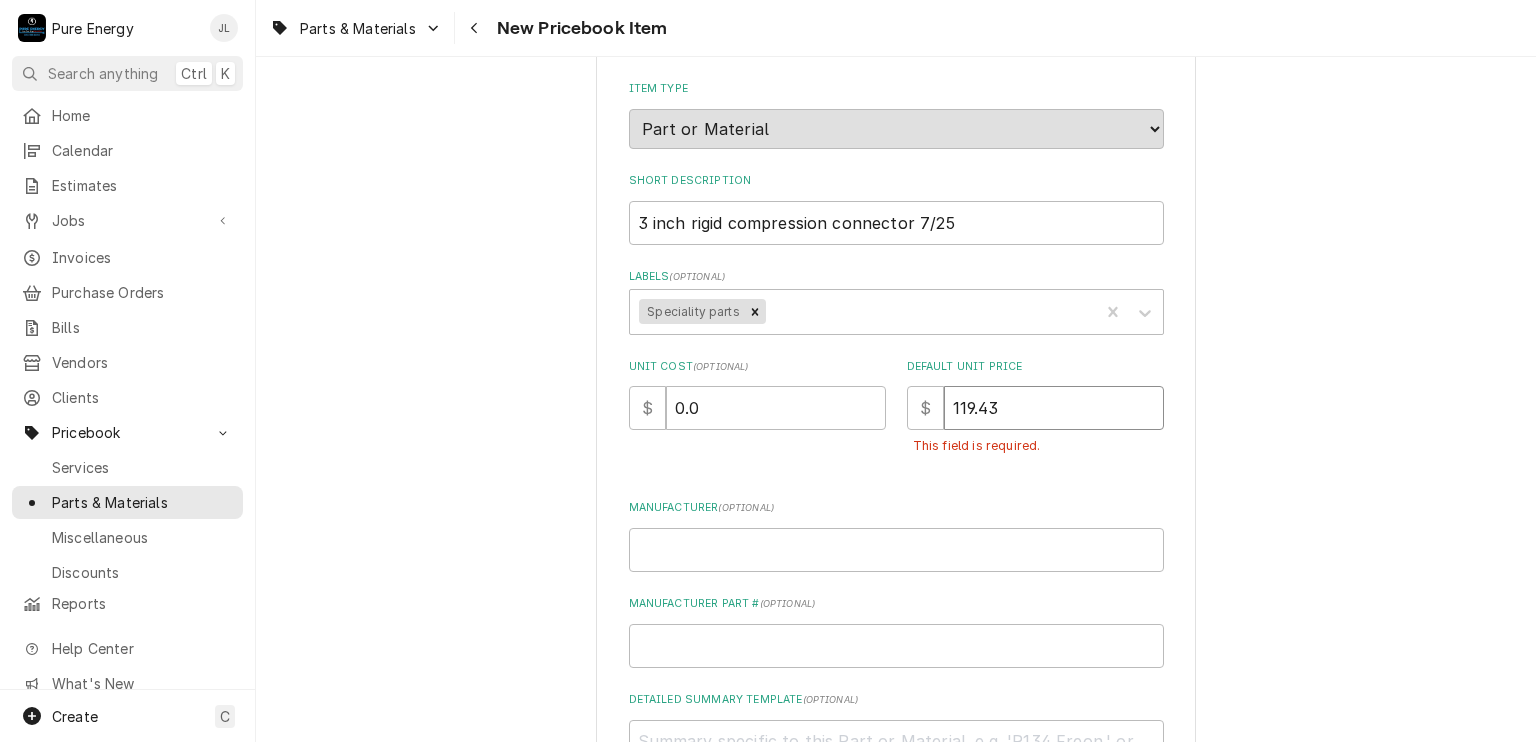 type on "119.43" 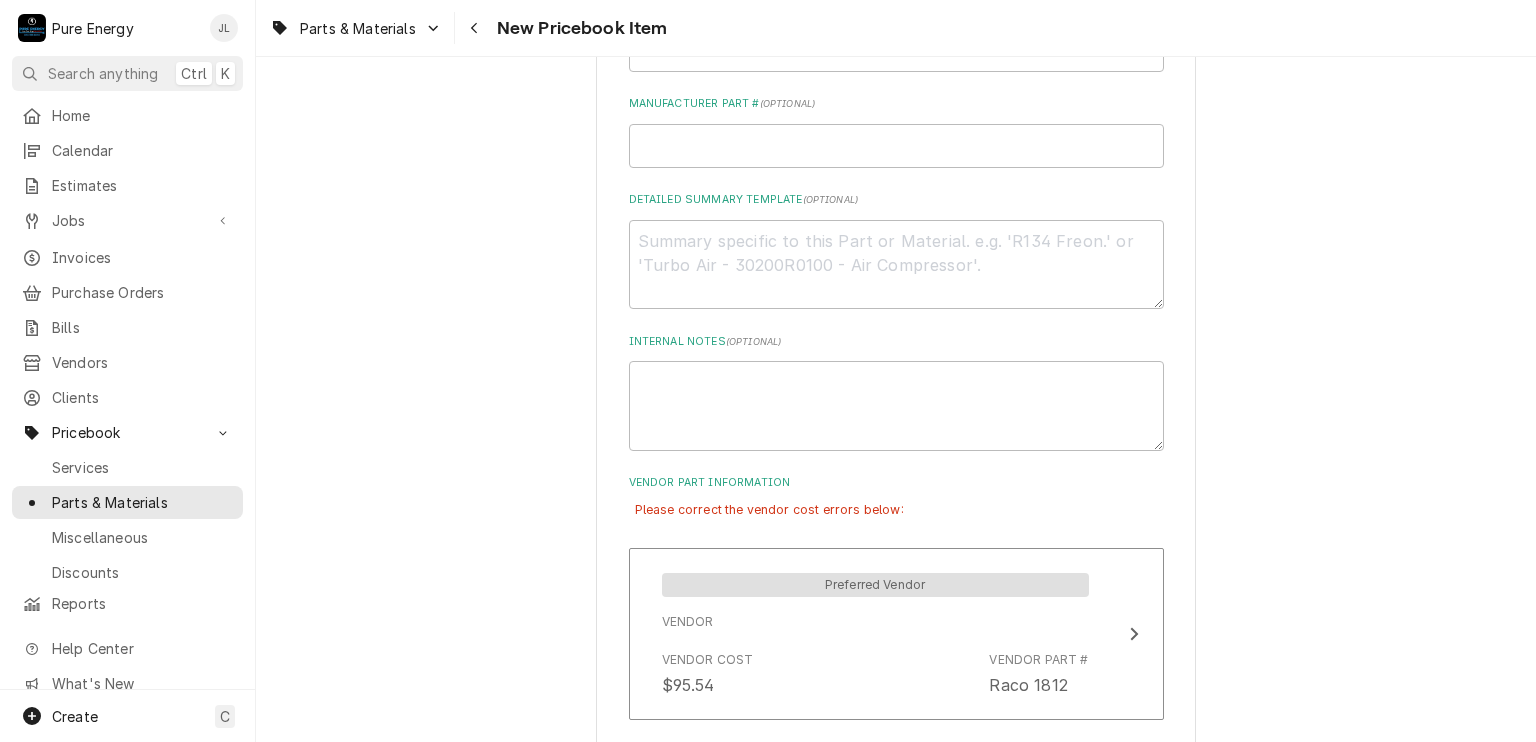 scroll, scrollTop: 848, scrollLeft: 0, axis: vertical 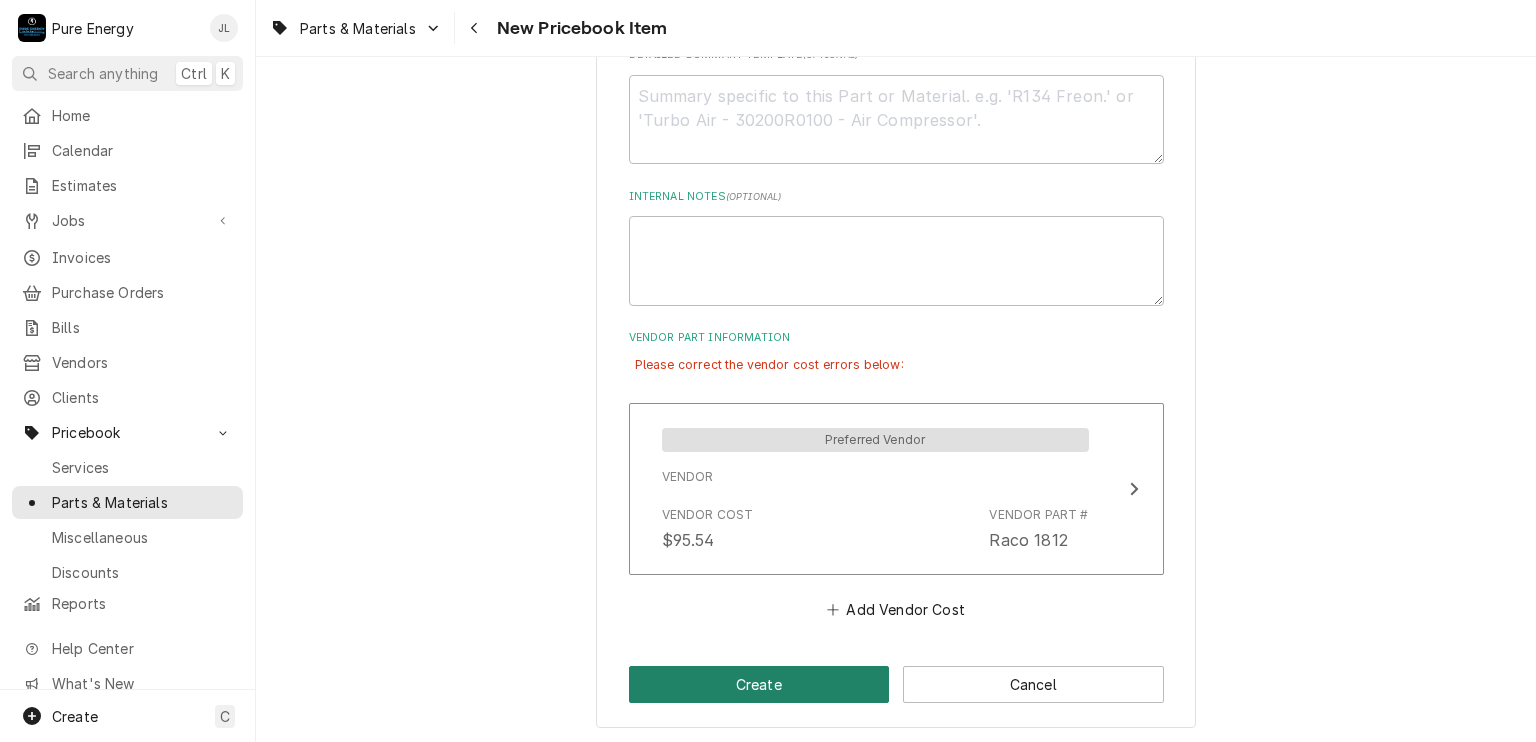 click on "Create" at bounding box center (759, 684) 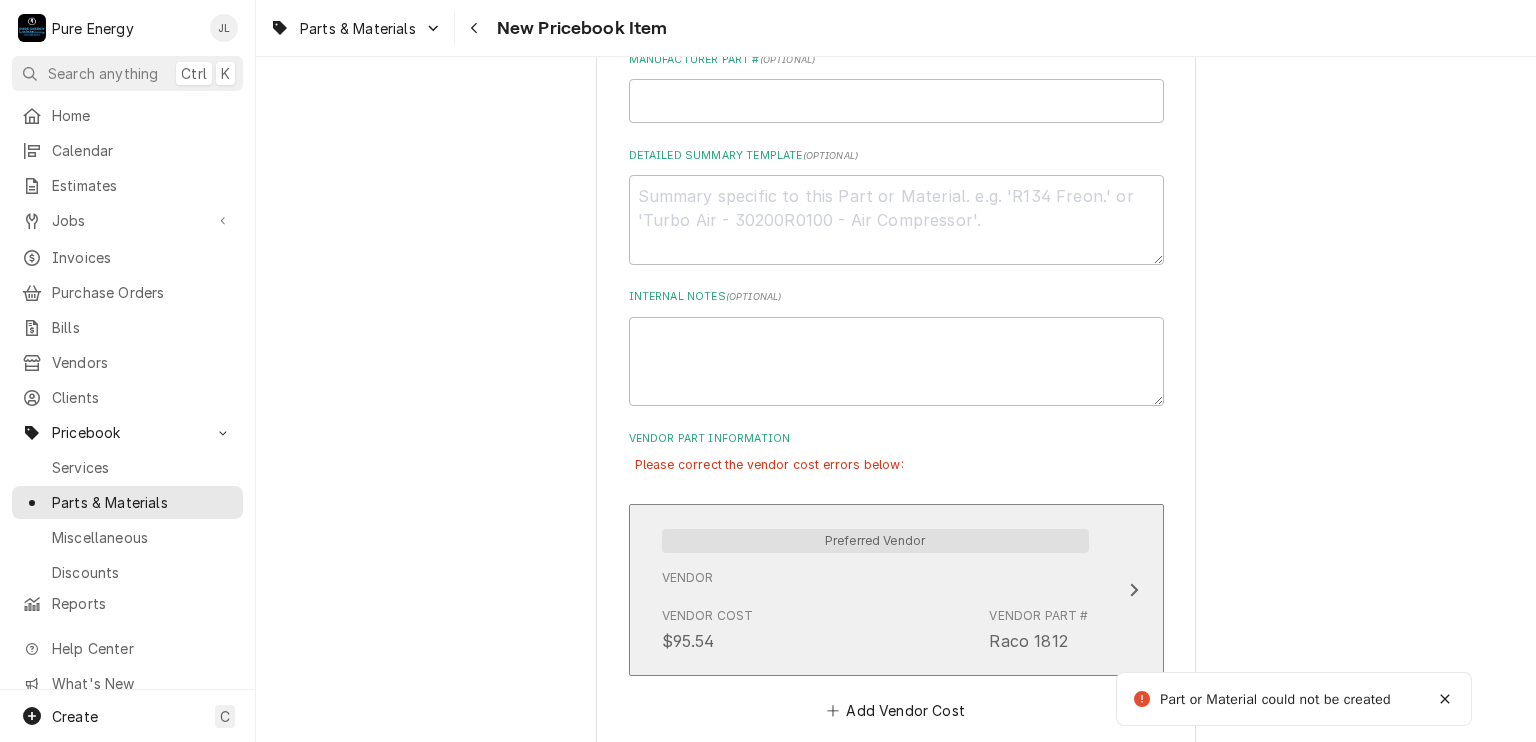 scroll, scrollTop: 802, scrollLeft: 0, axis: vertical 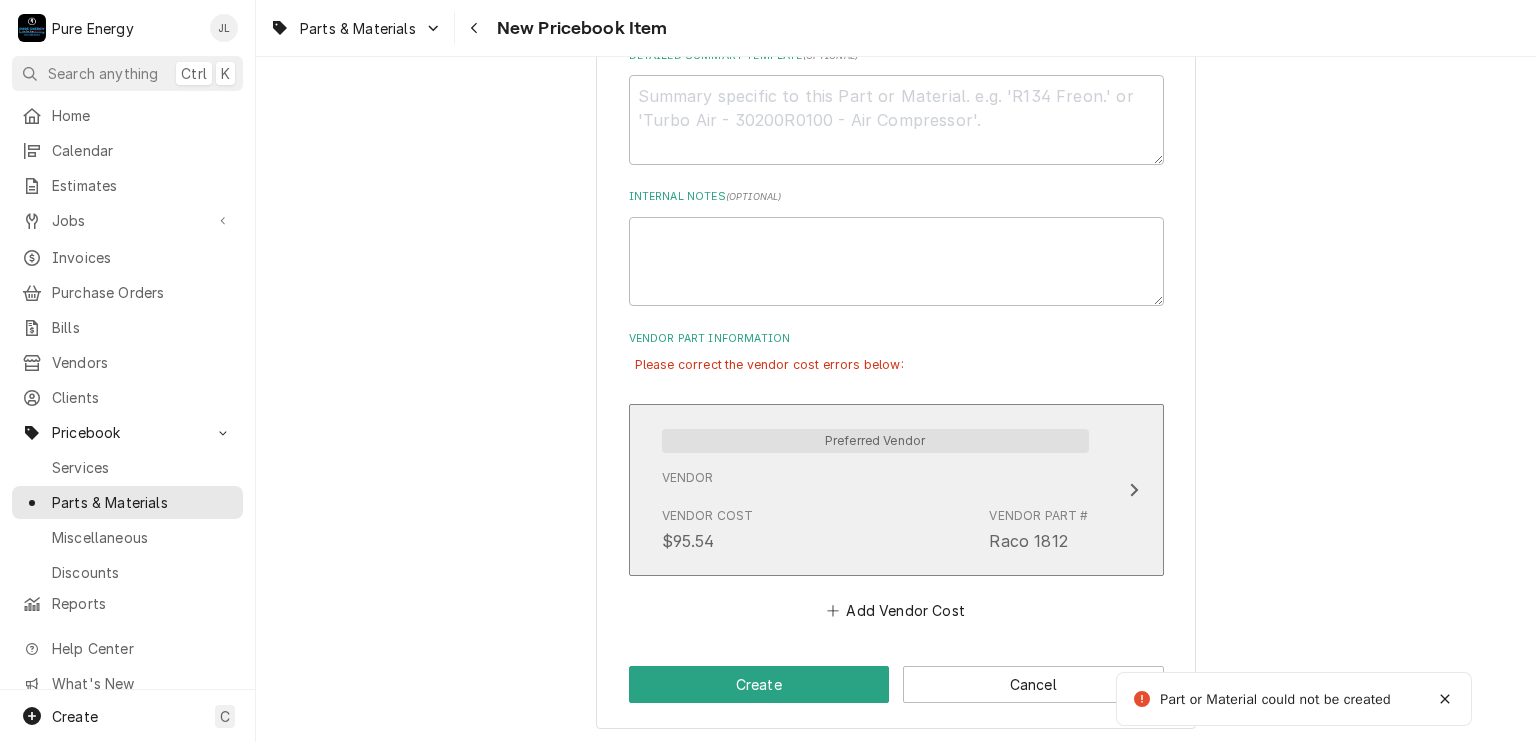 click on "Vendor" at bounding box center (875, 480) 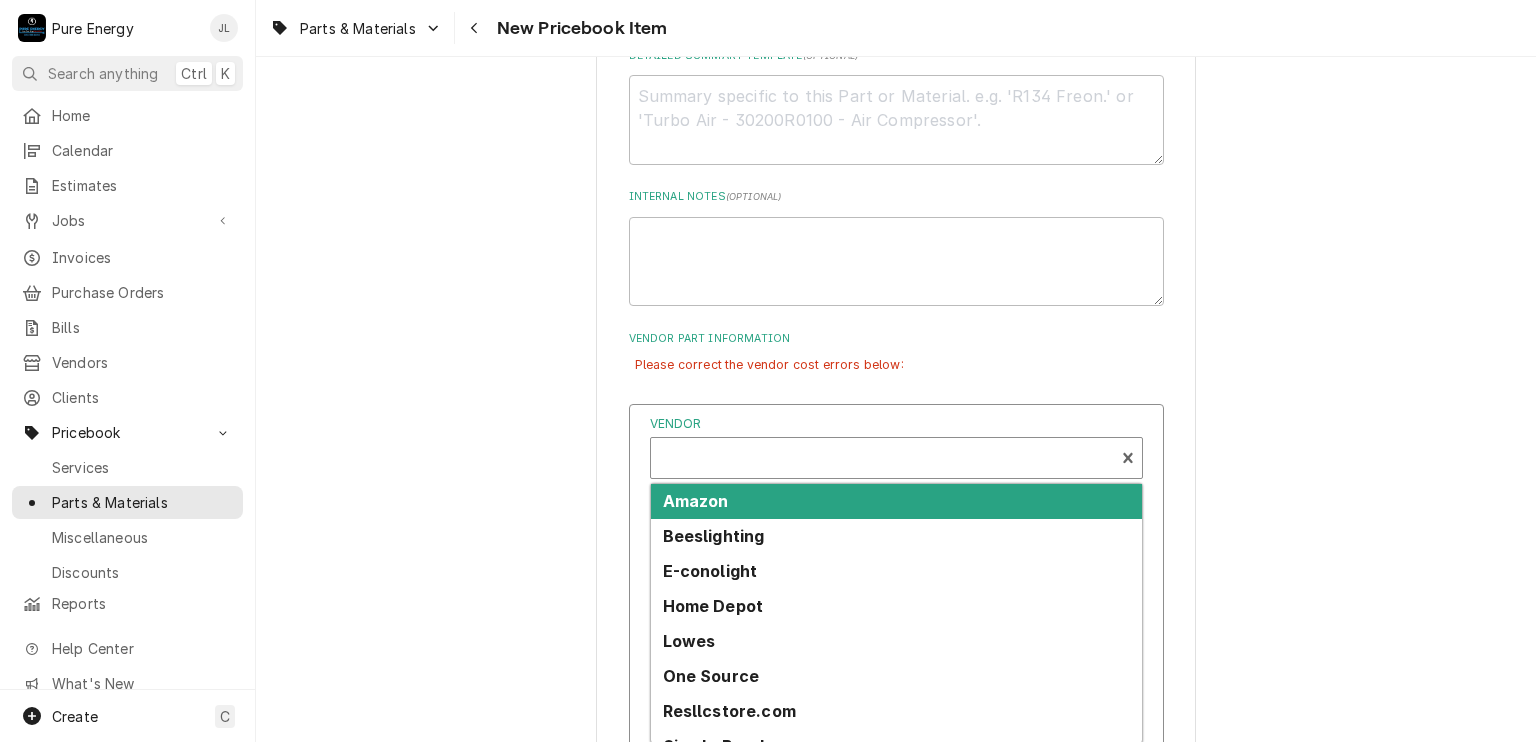 click at bounding box center [882, 466] 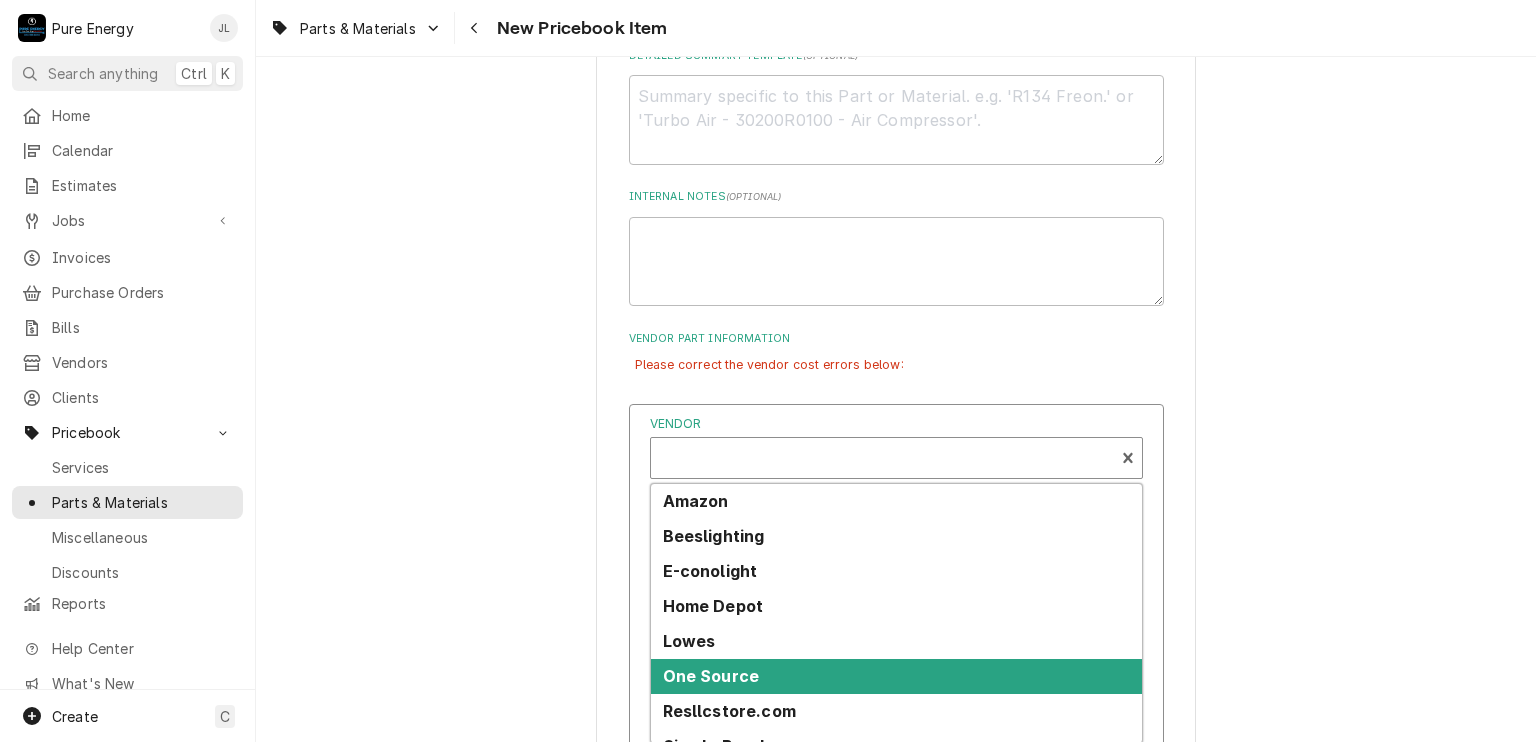 click on "One Source" at bounding box center [711, 676] 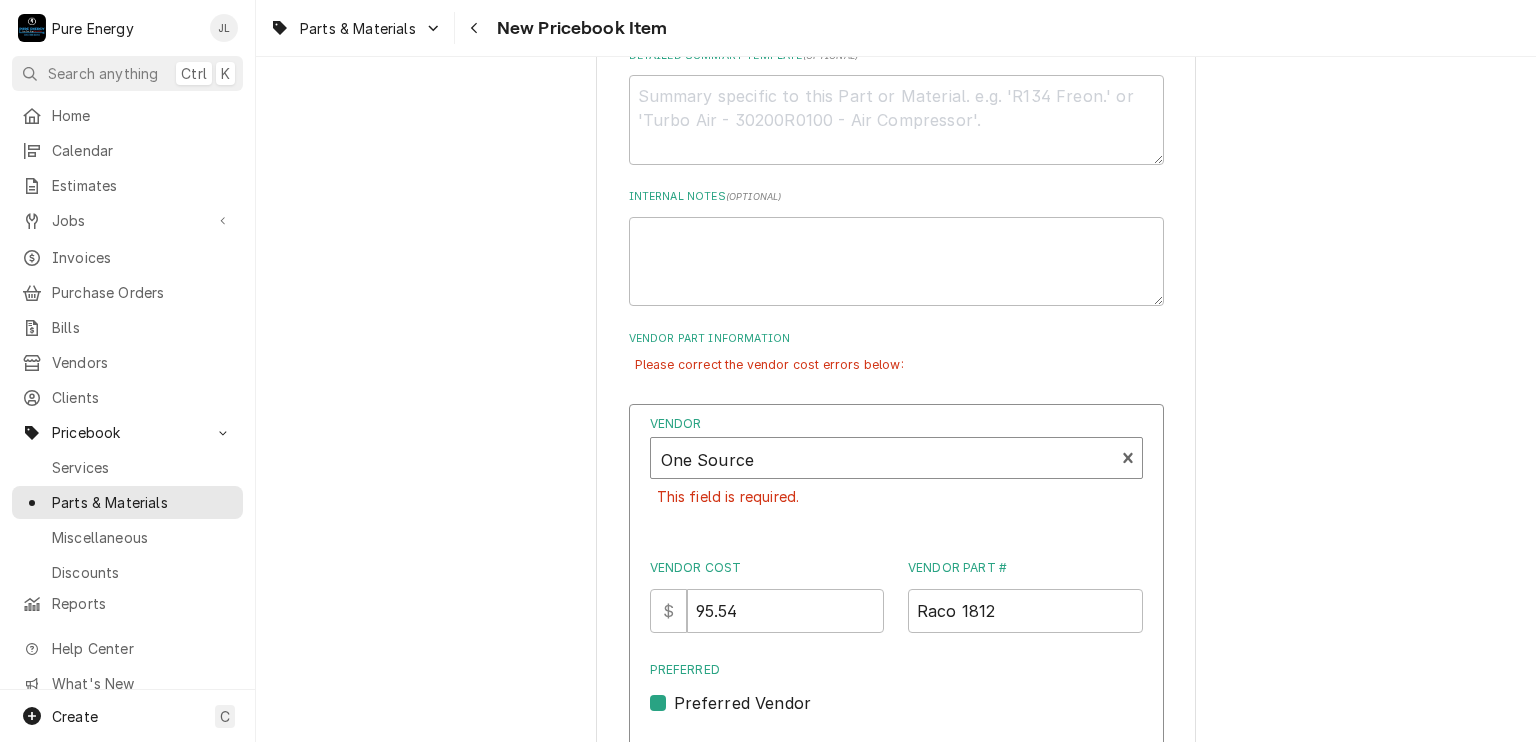 scroll, scrollTop: 1102, scrollLeft: 0, axis: vertical 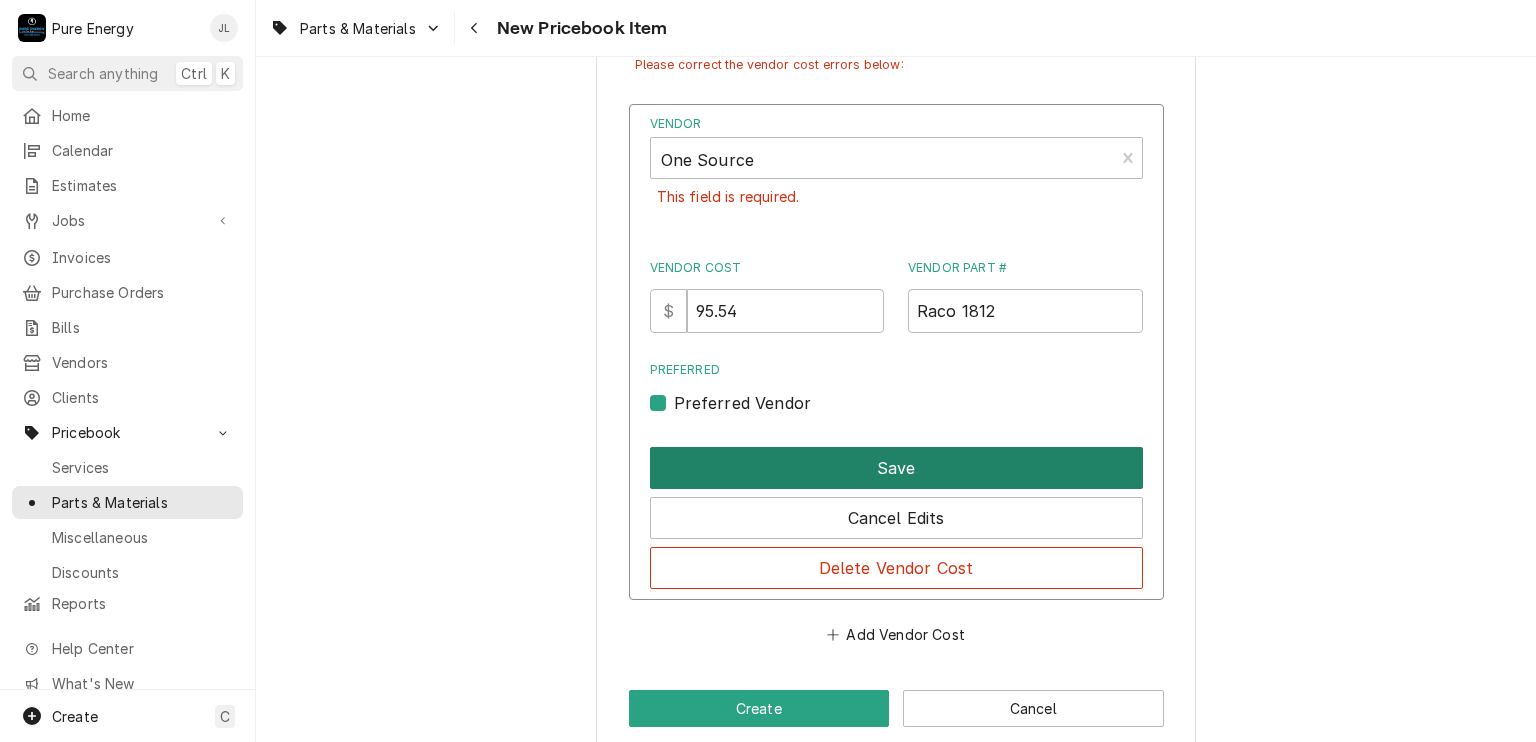 click on "Save" at bounding box center (896, 468) 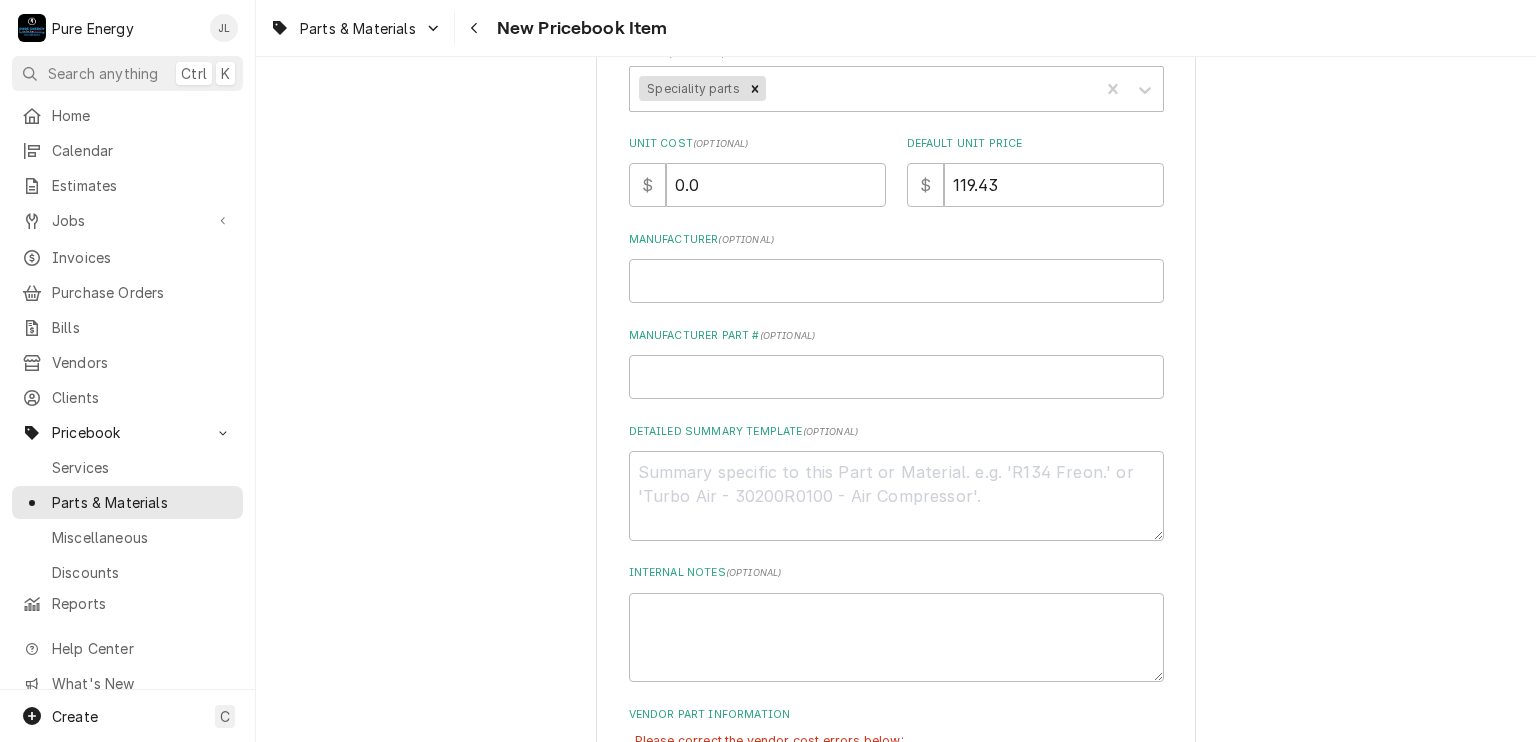 scroll, scrollTop: 826, scrollLeft: 0, axis: vertical 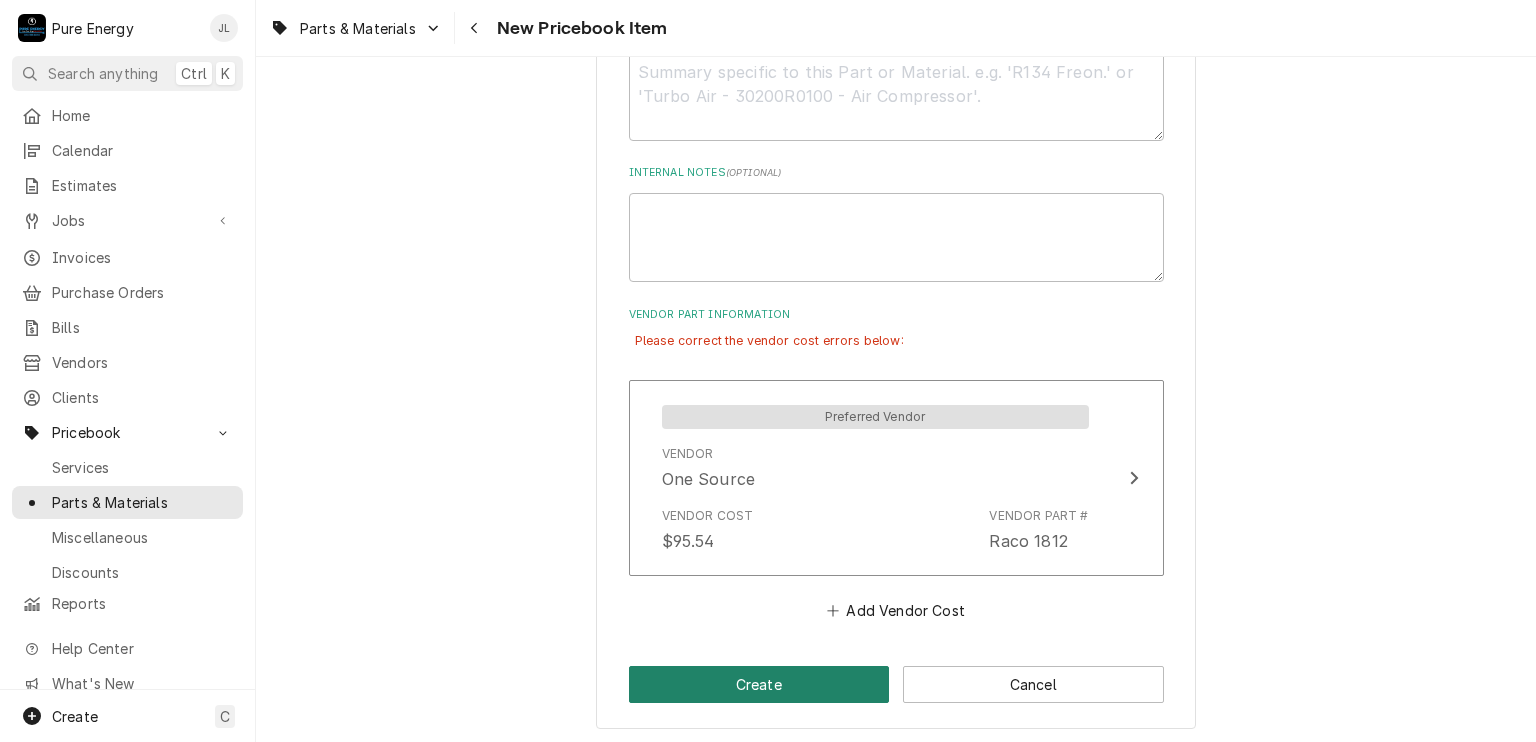click on "Create" at bounding box center (759, 684) 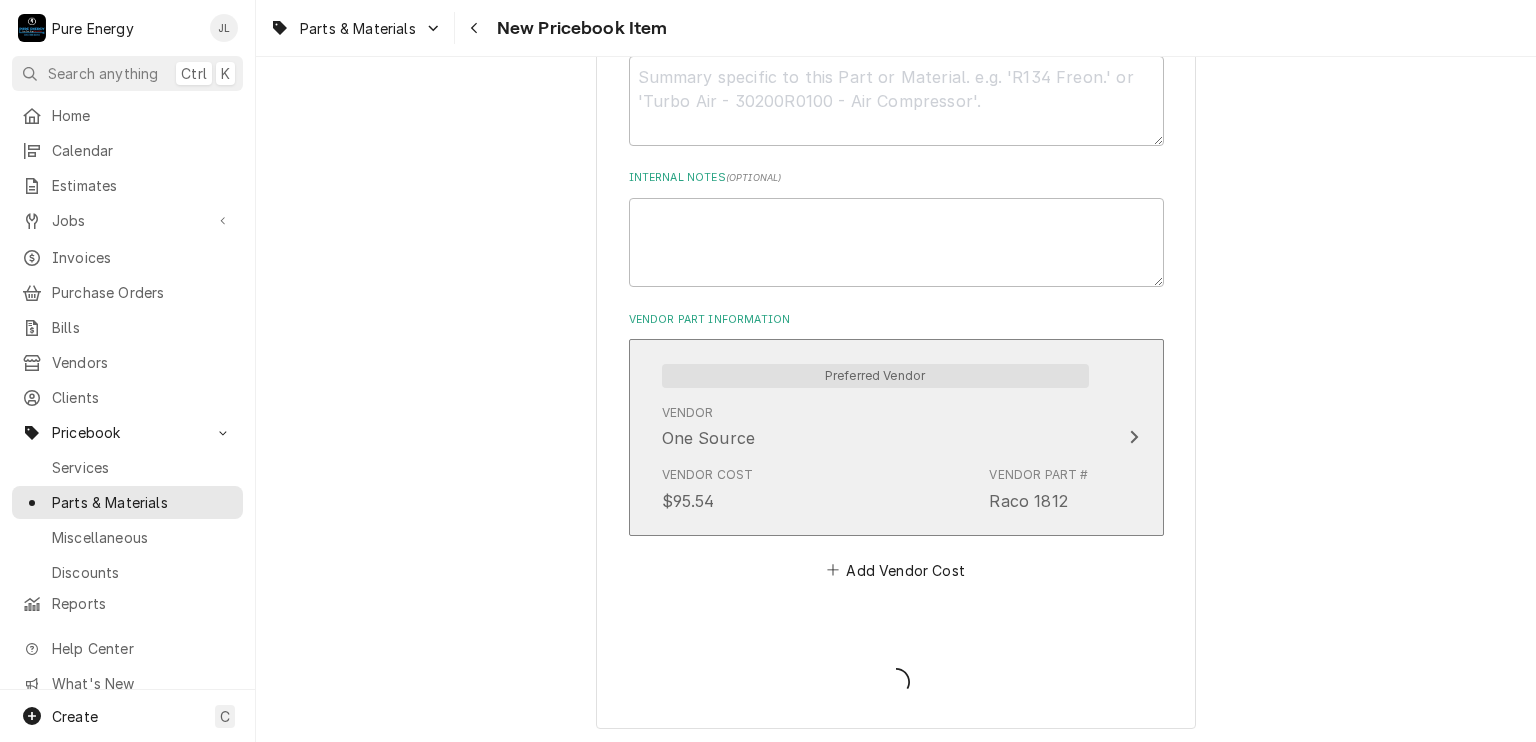 type on "x" 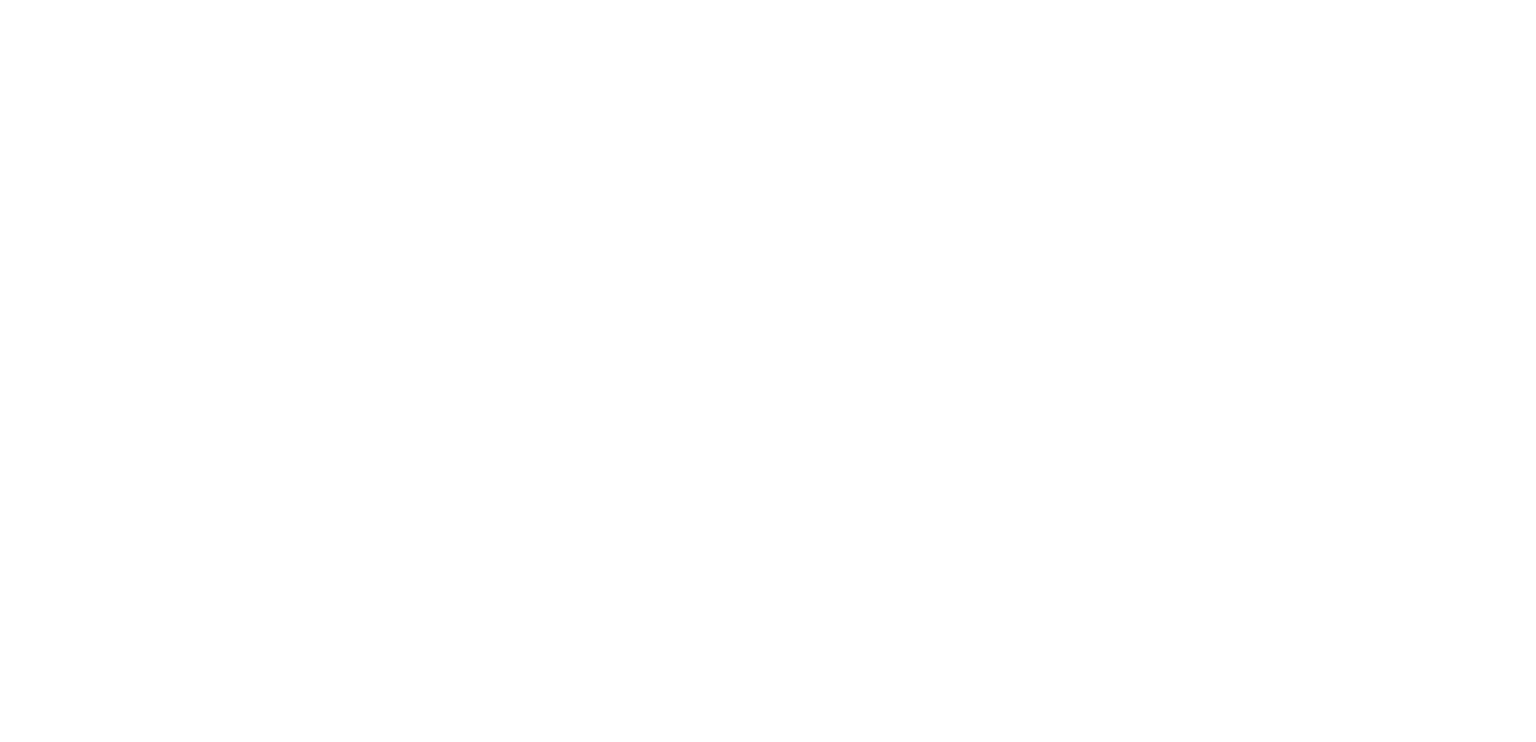 scroll, scrollTop: 0, scrollLeft: 0, axis: both 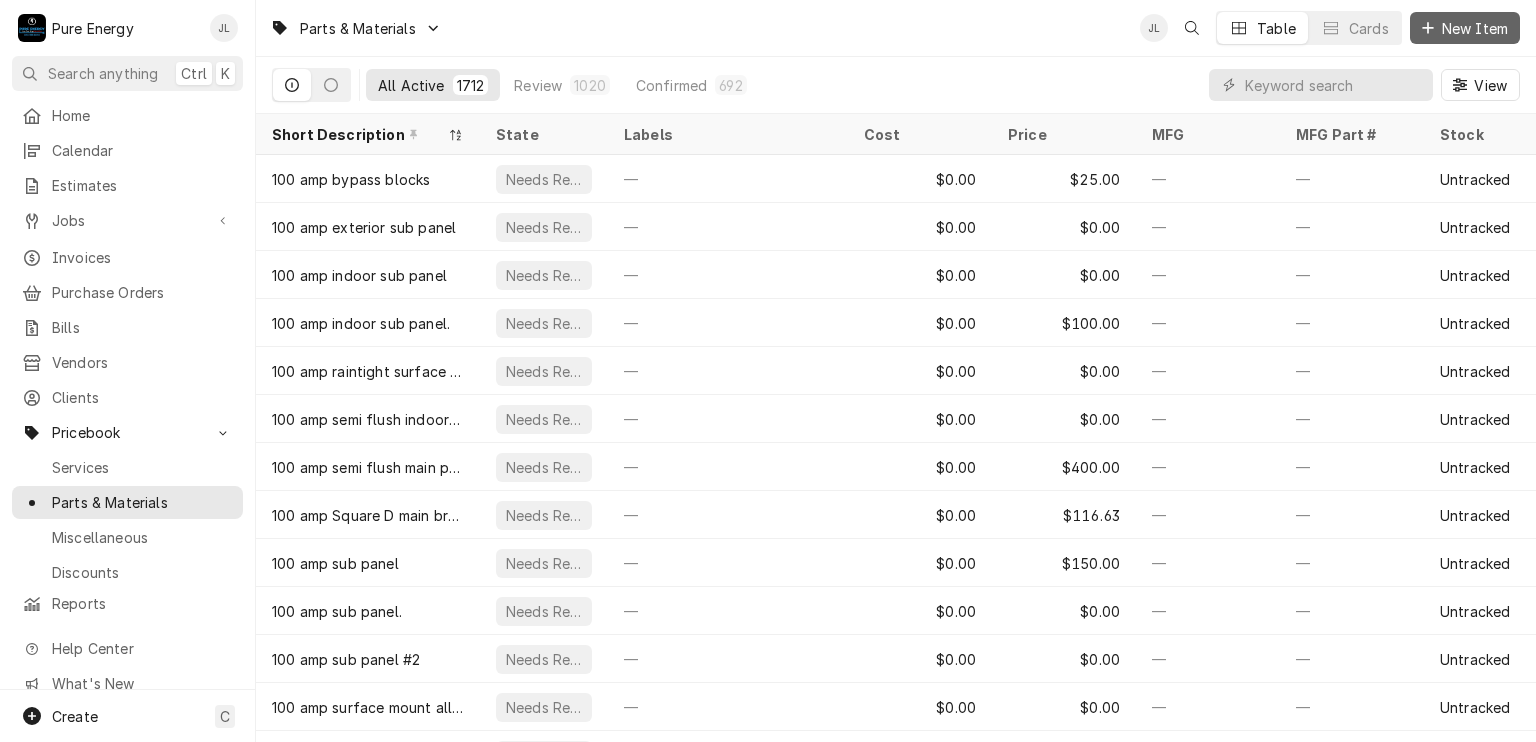 click on "New Item" at bounding box center (1475, 28) 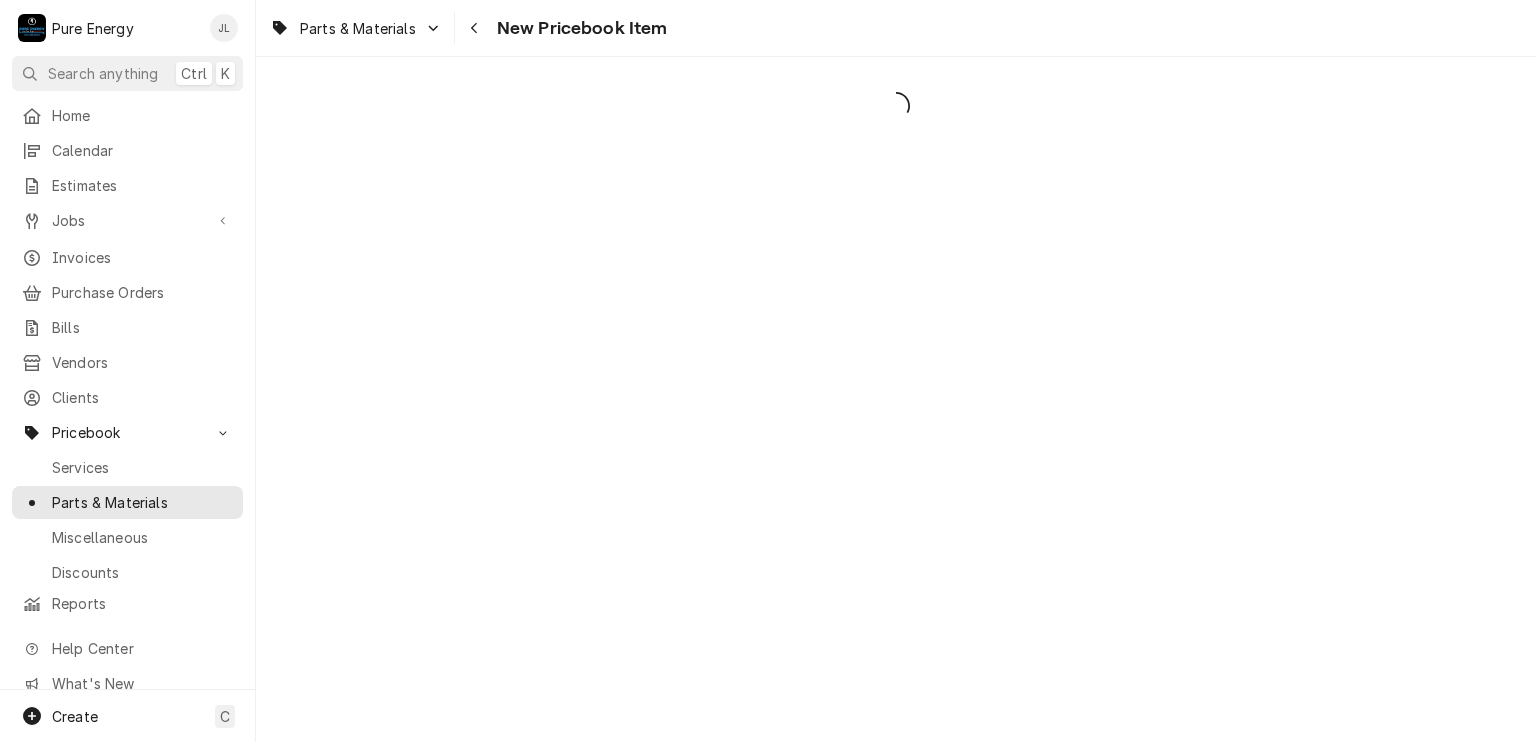 scroll, scrollTop: 0, scrollLeft: 0, axis: both 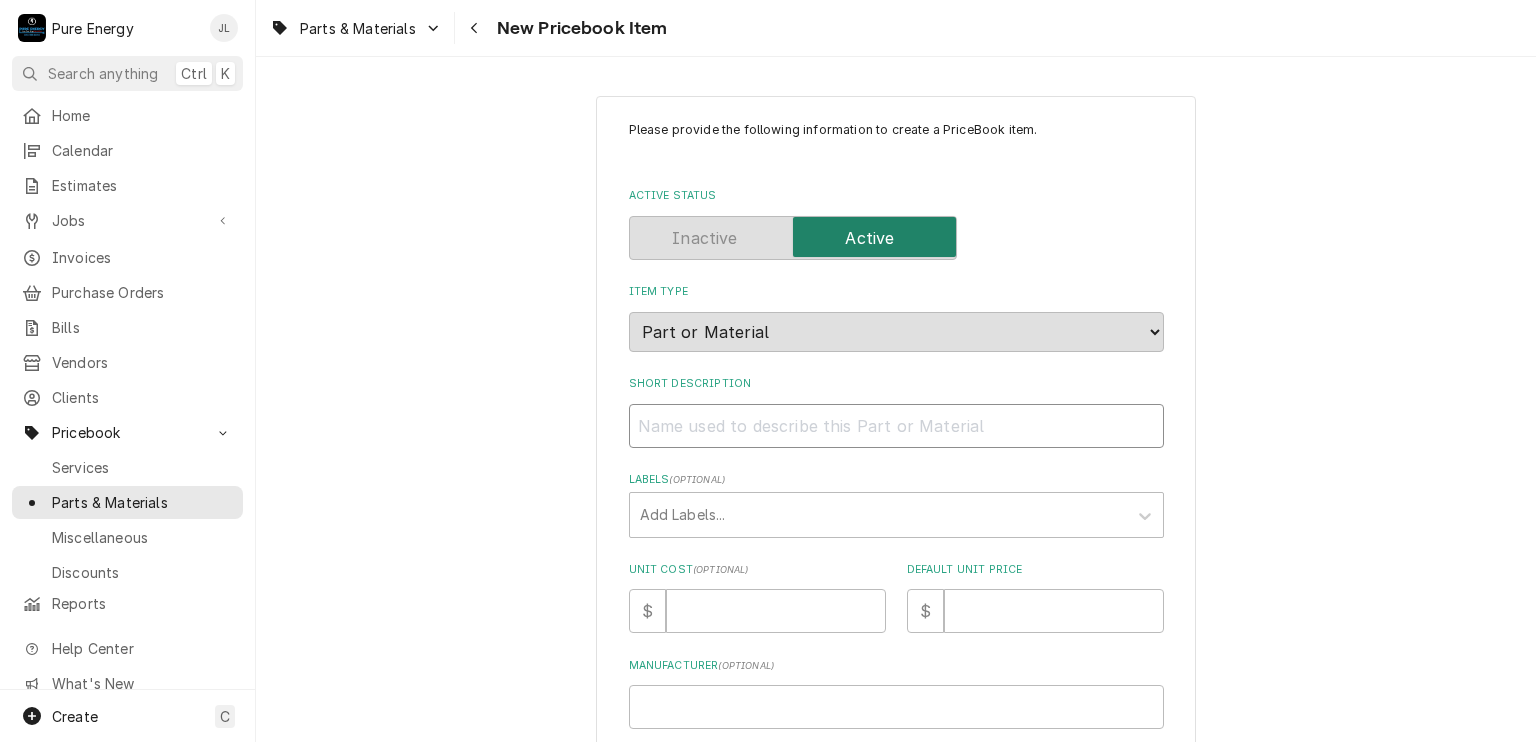 click on "Short Description" at bounding box center (896, 426) 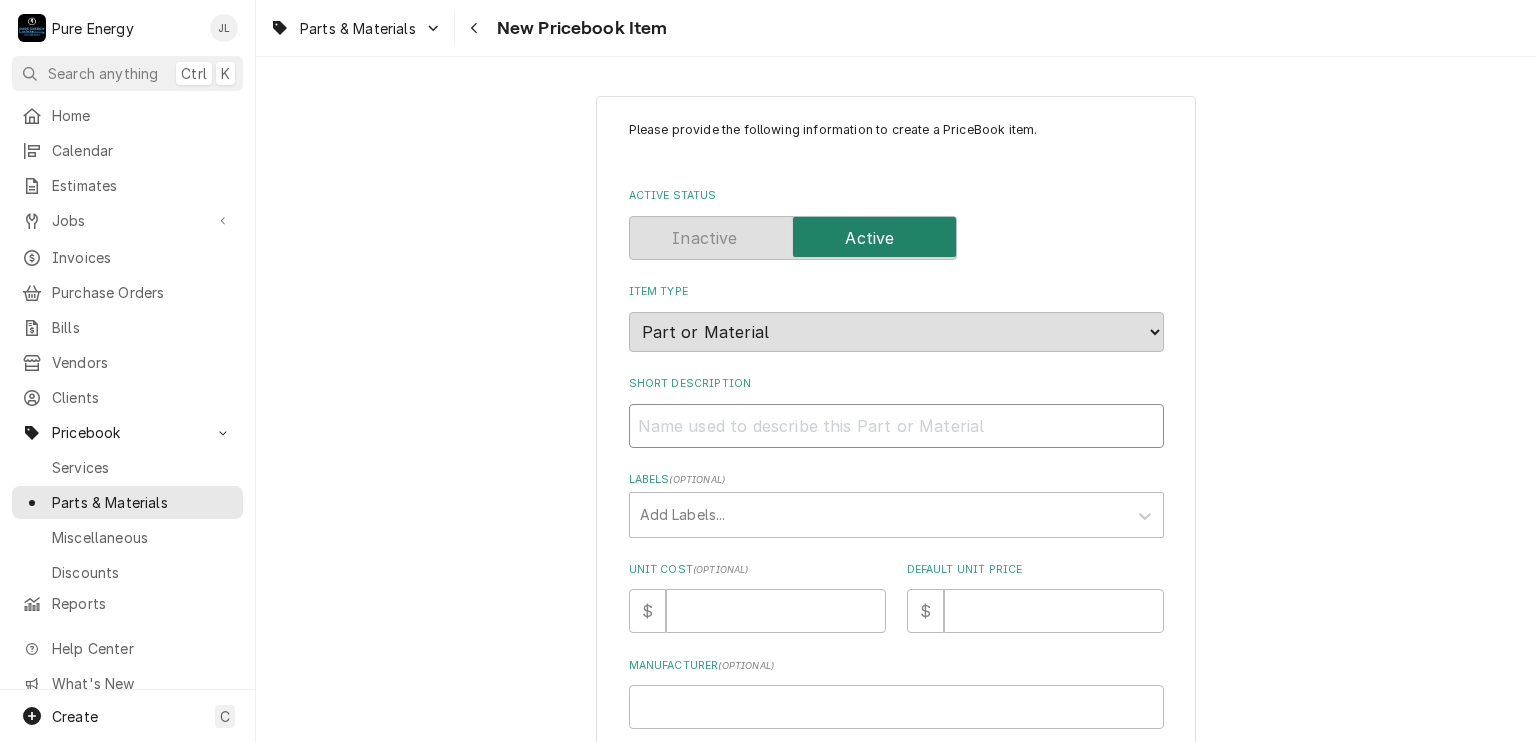 type on "x" 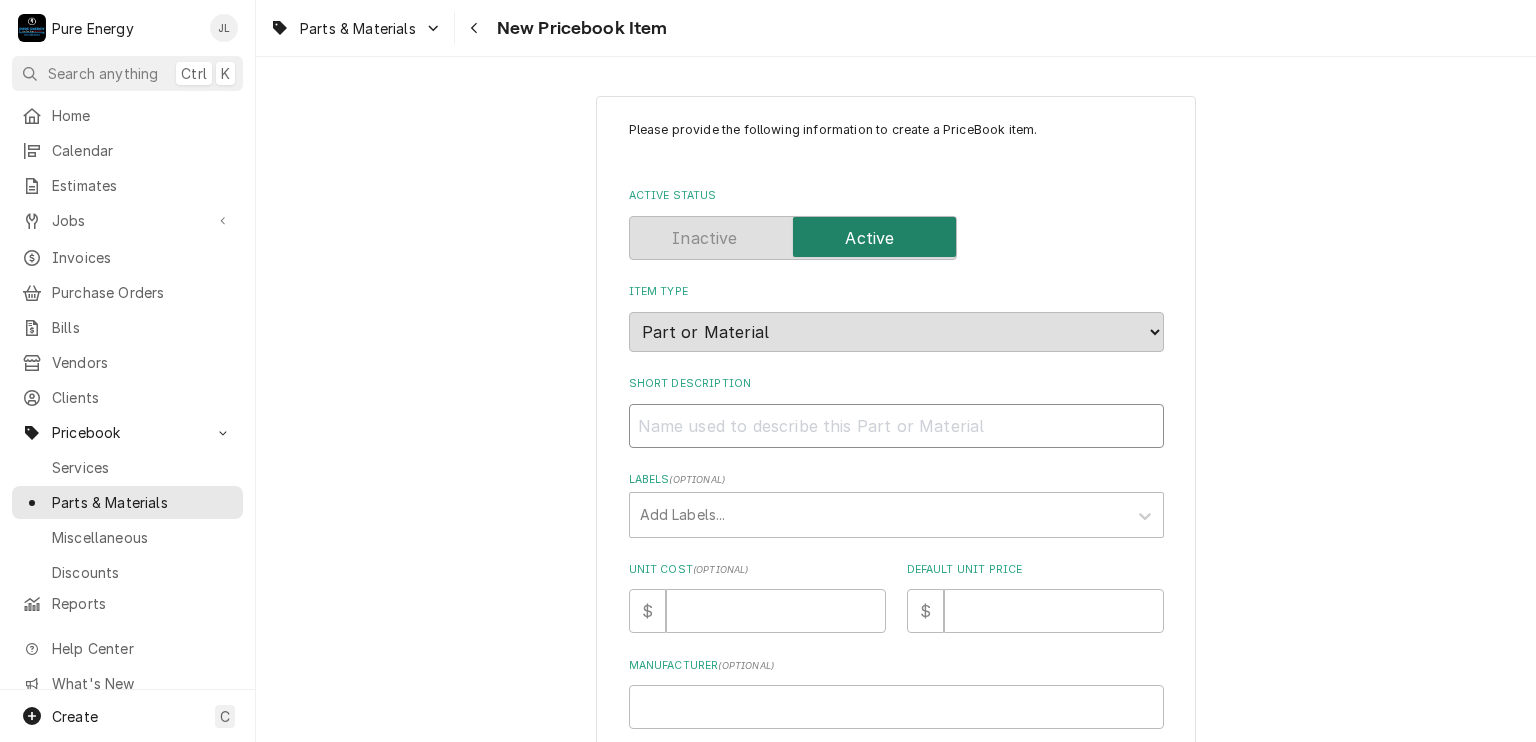 type on "3" 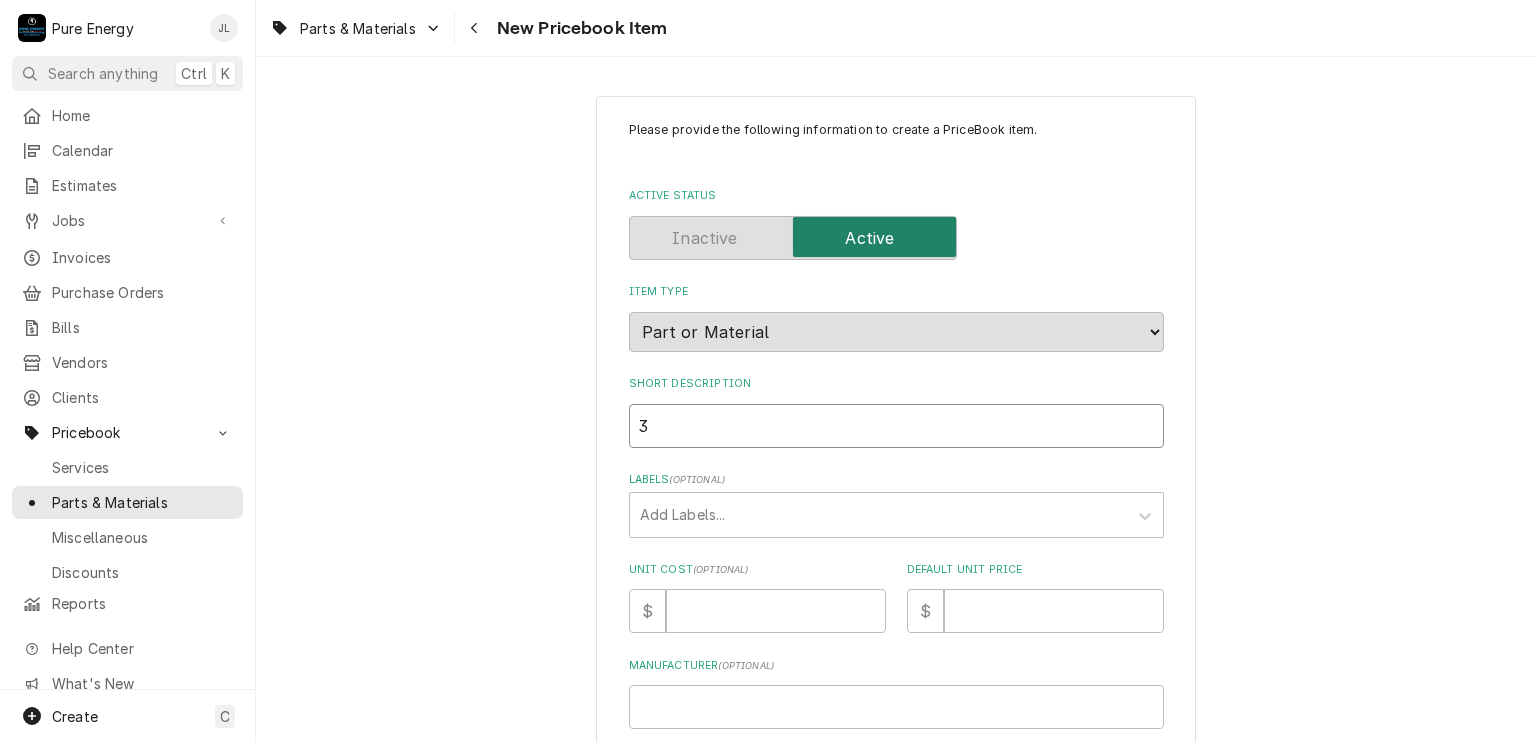type on "x" 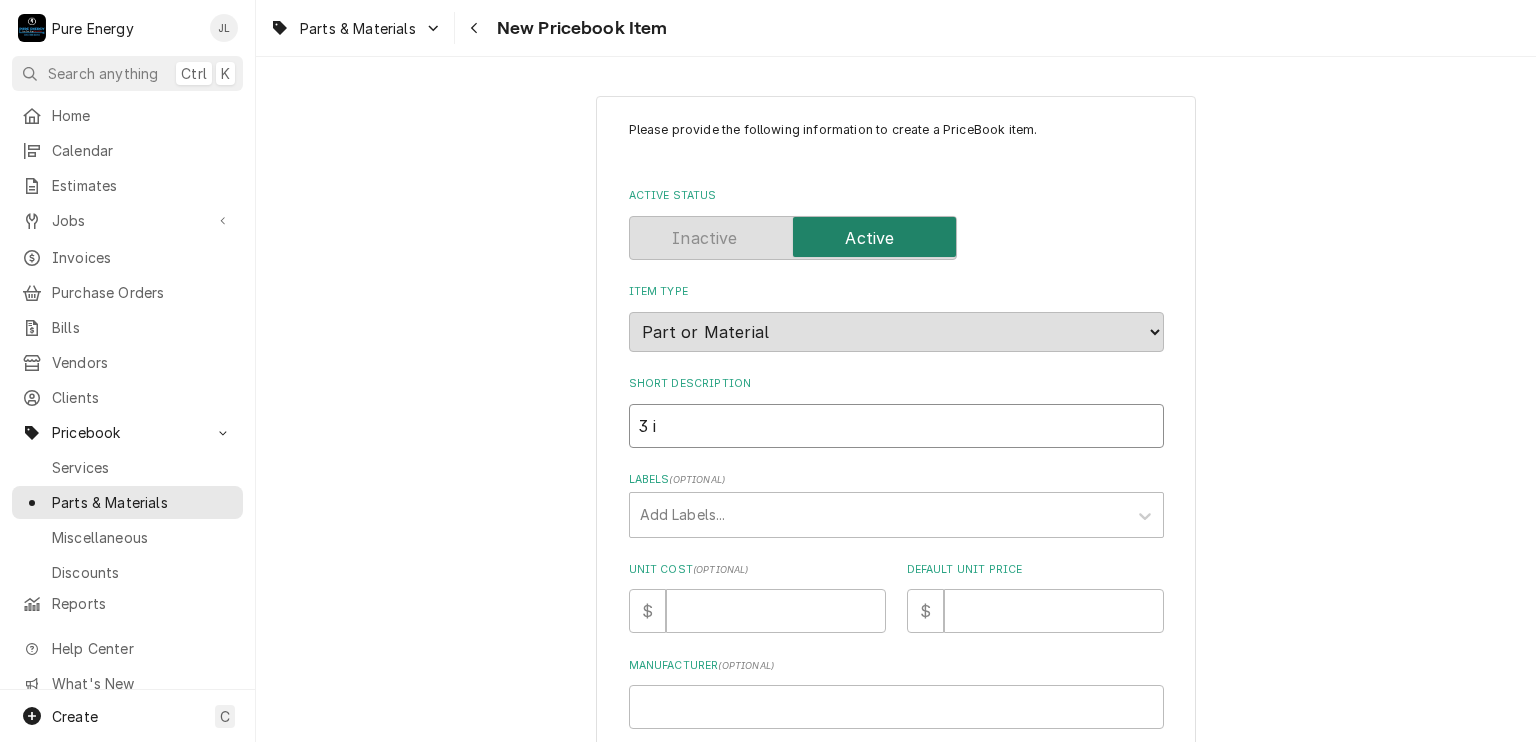 type on "x" 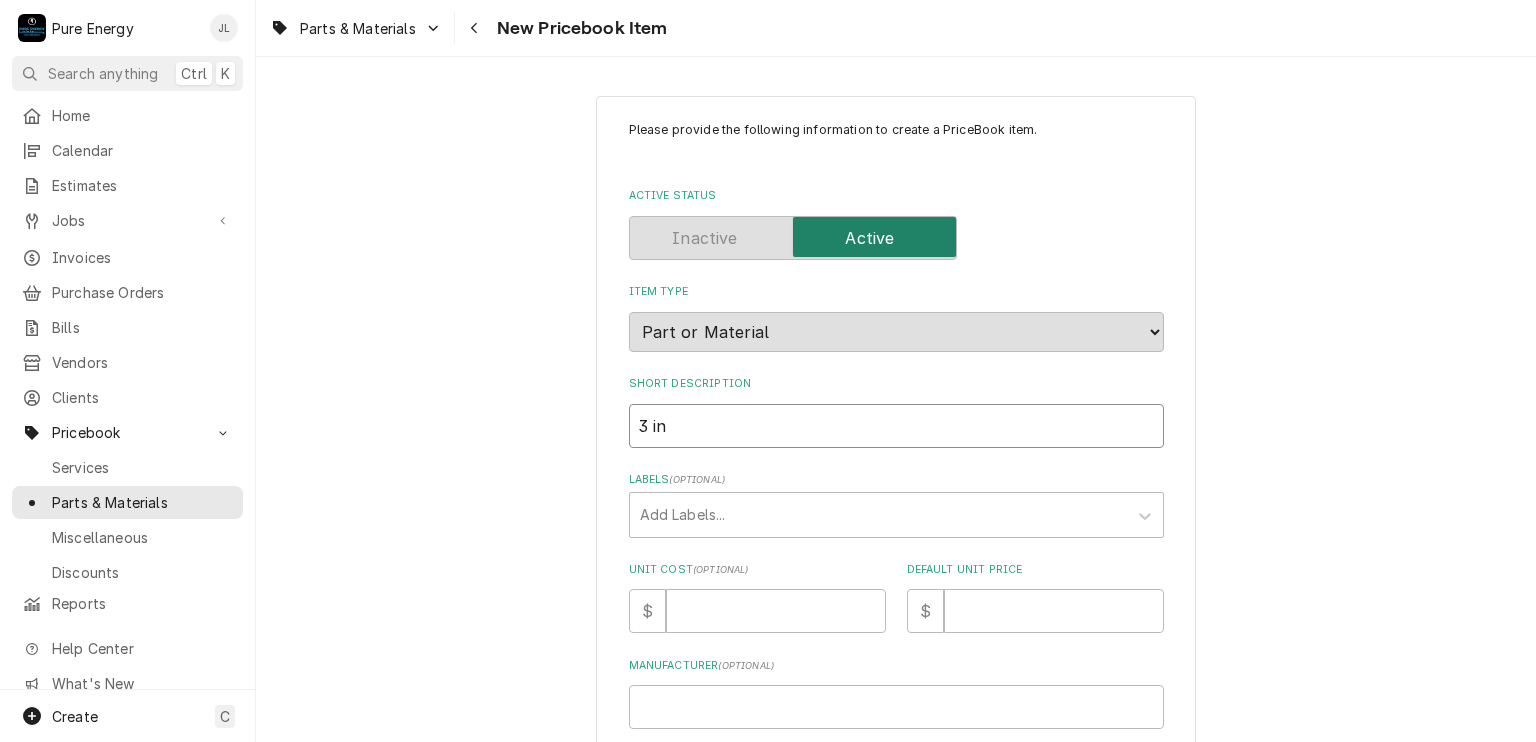 type on "x" 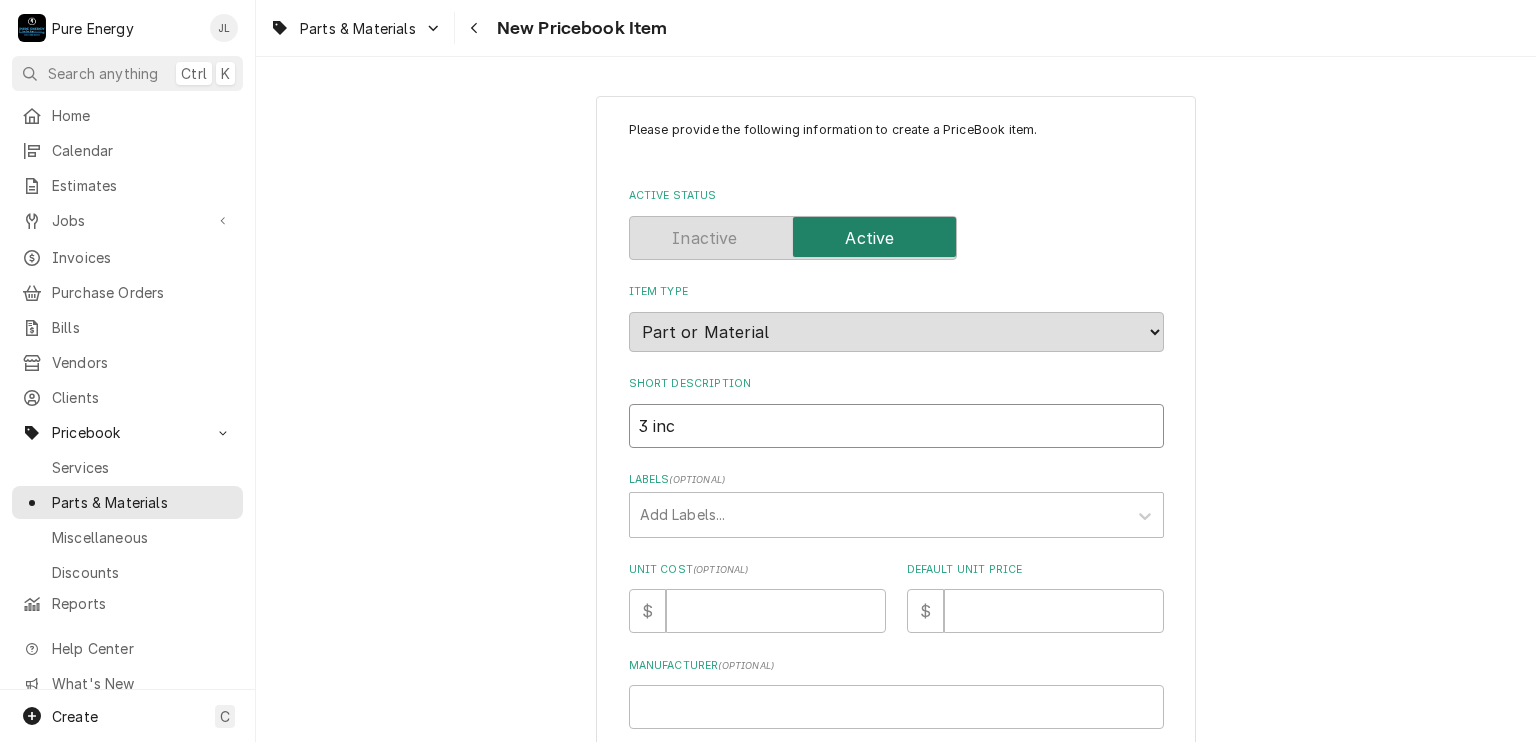 type on "x" 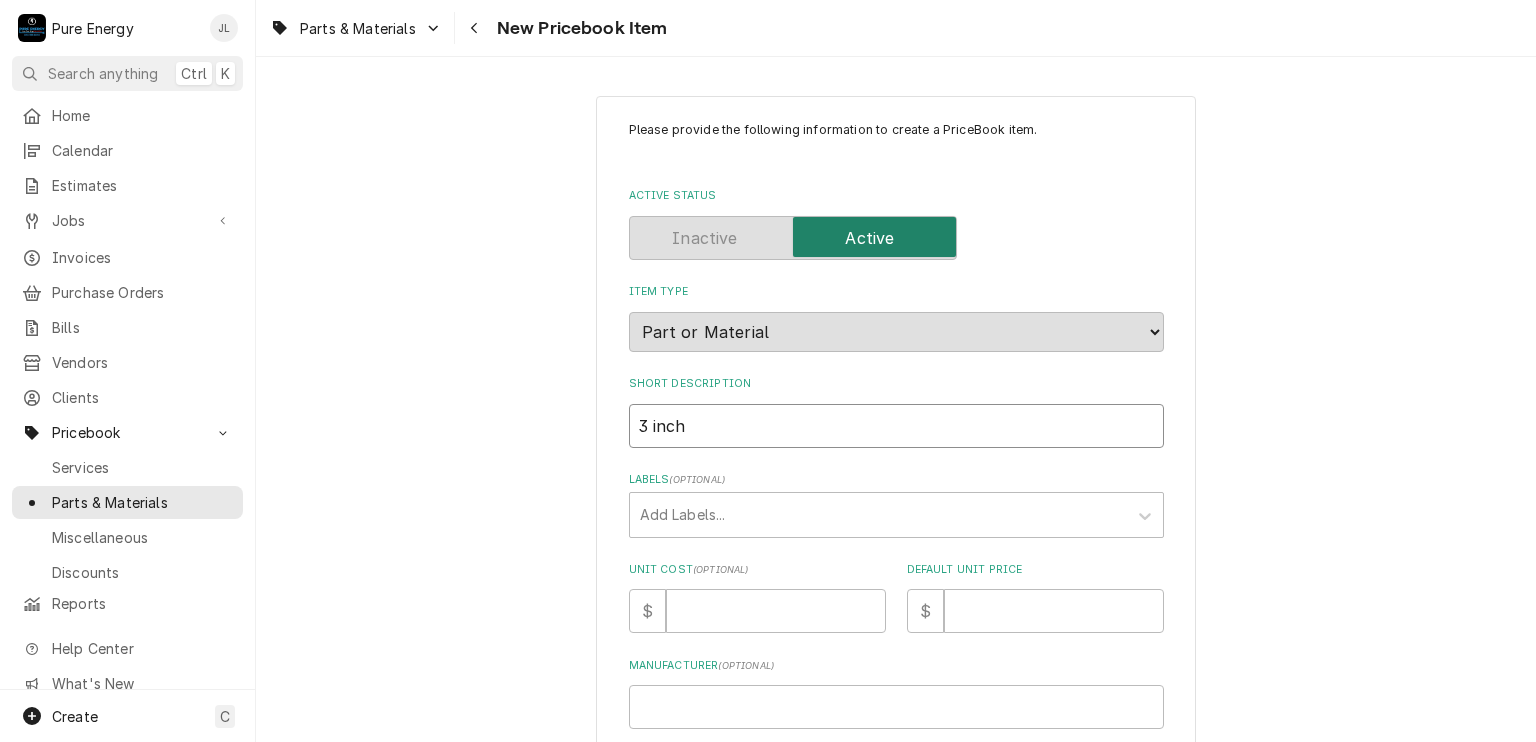 type on "x" 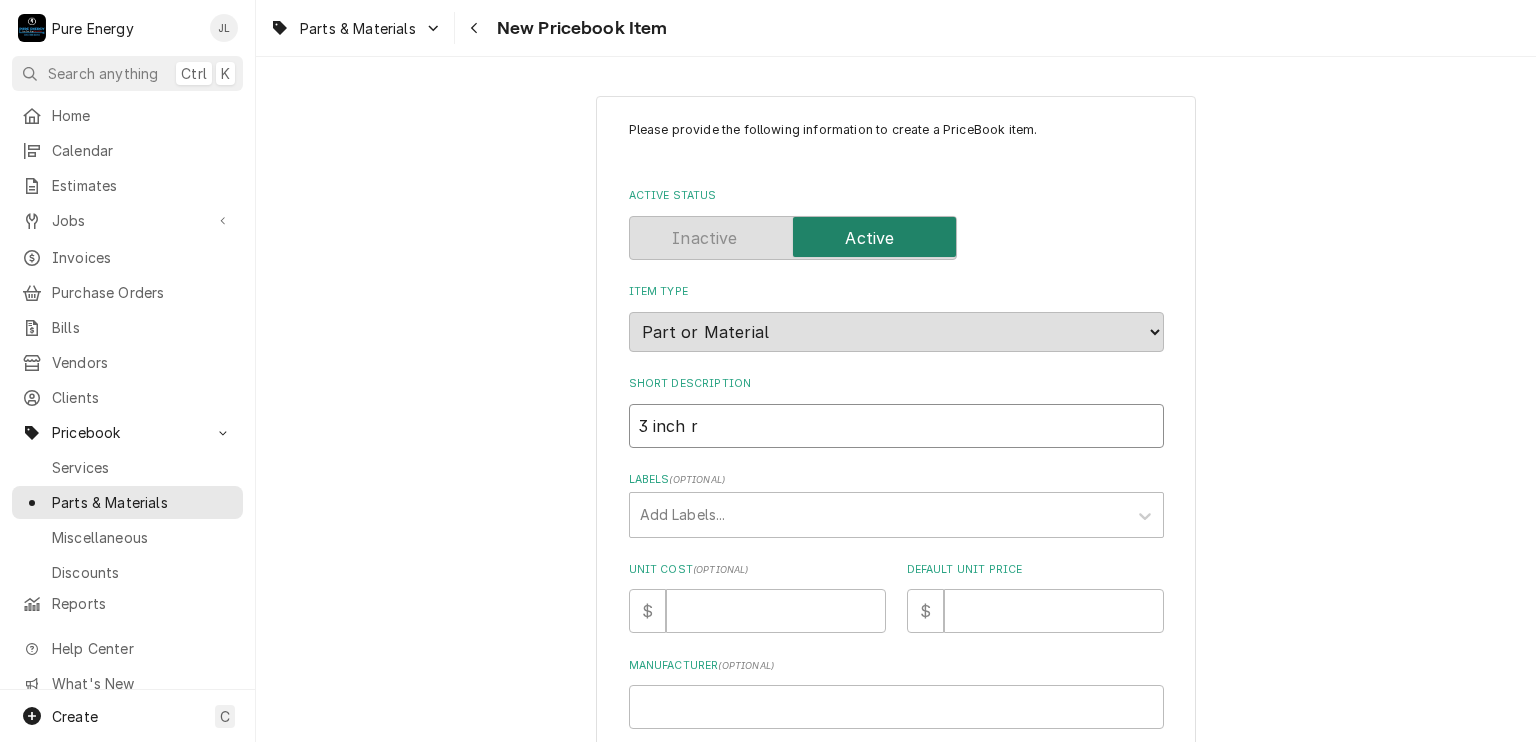 type on "x" 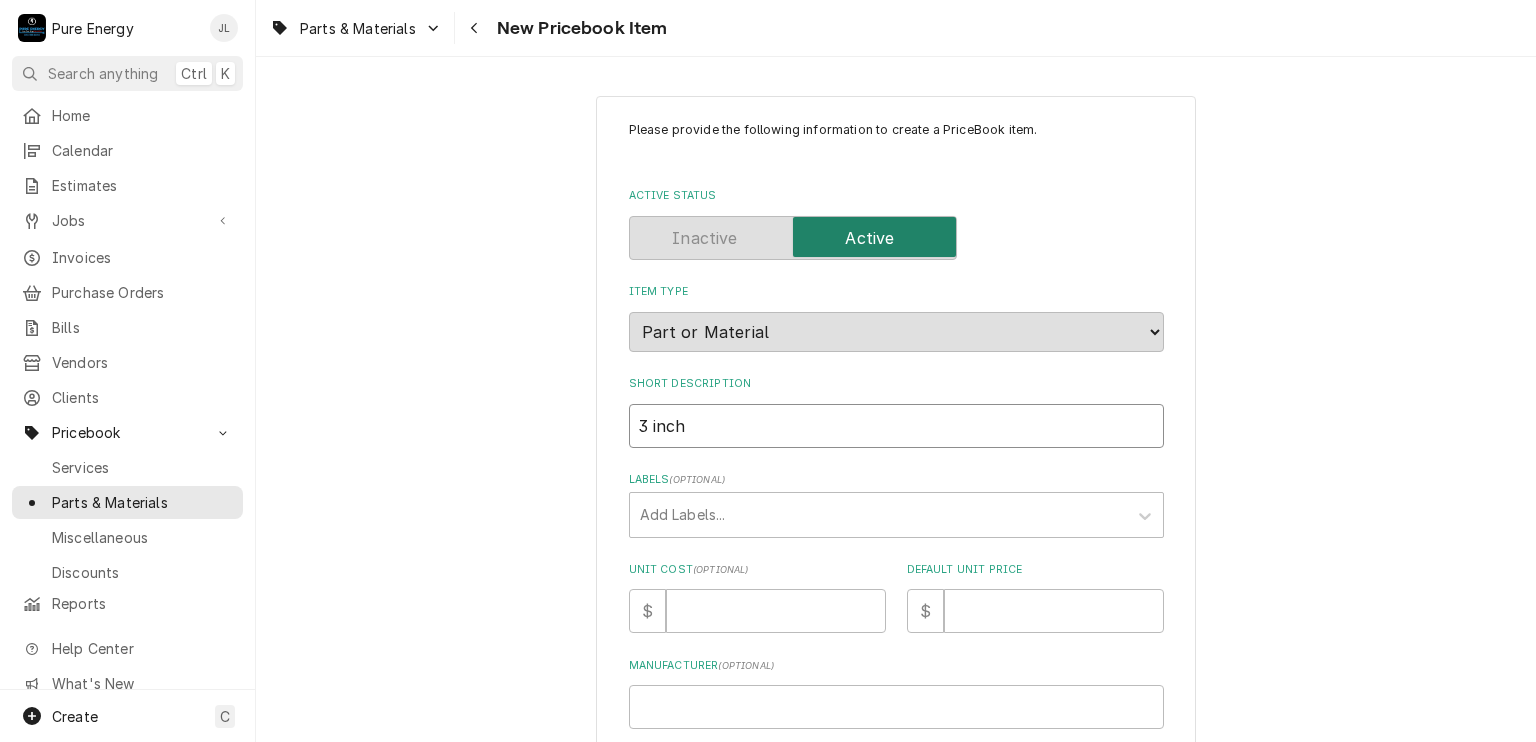 type on "x" 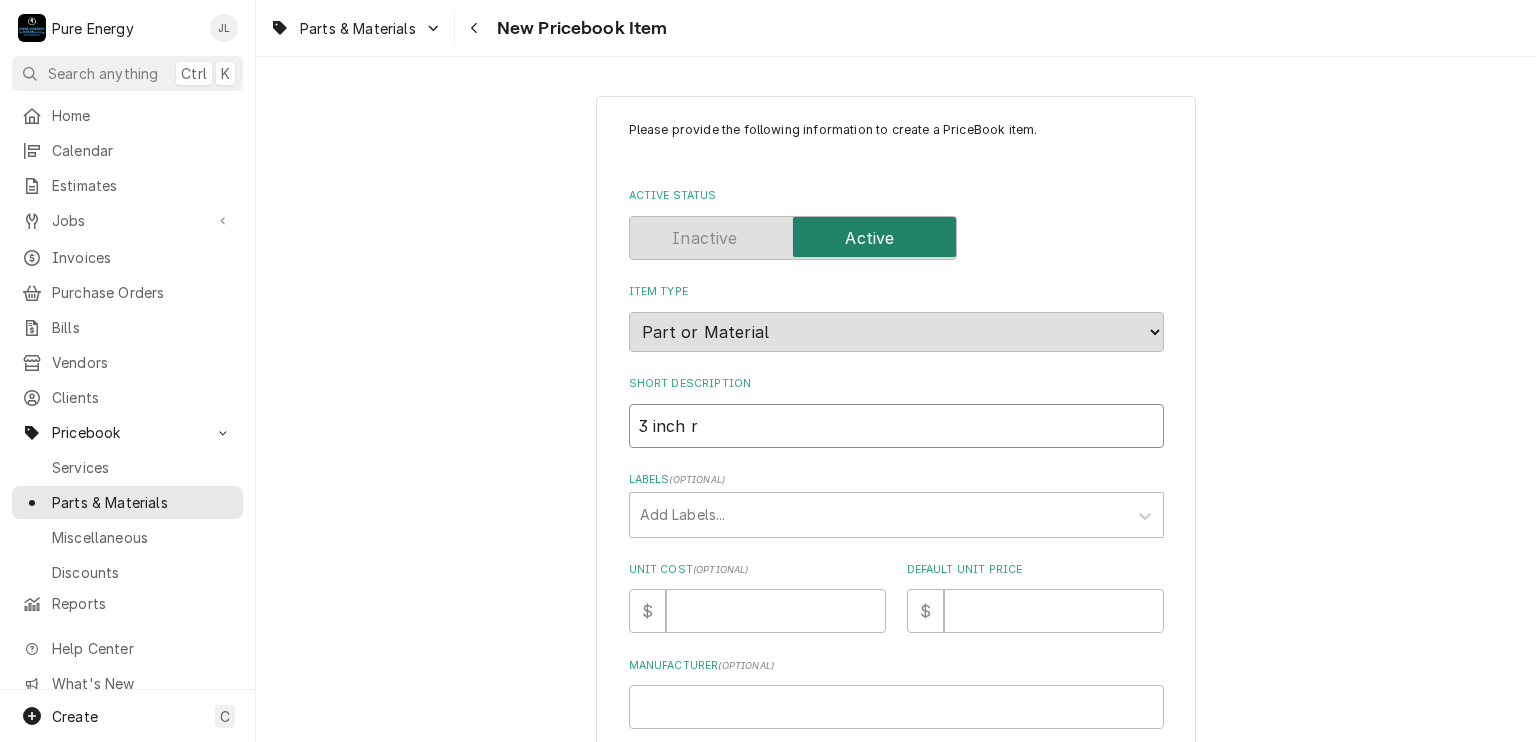 type on "3 inch ri" 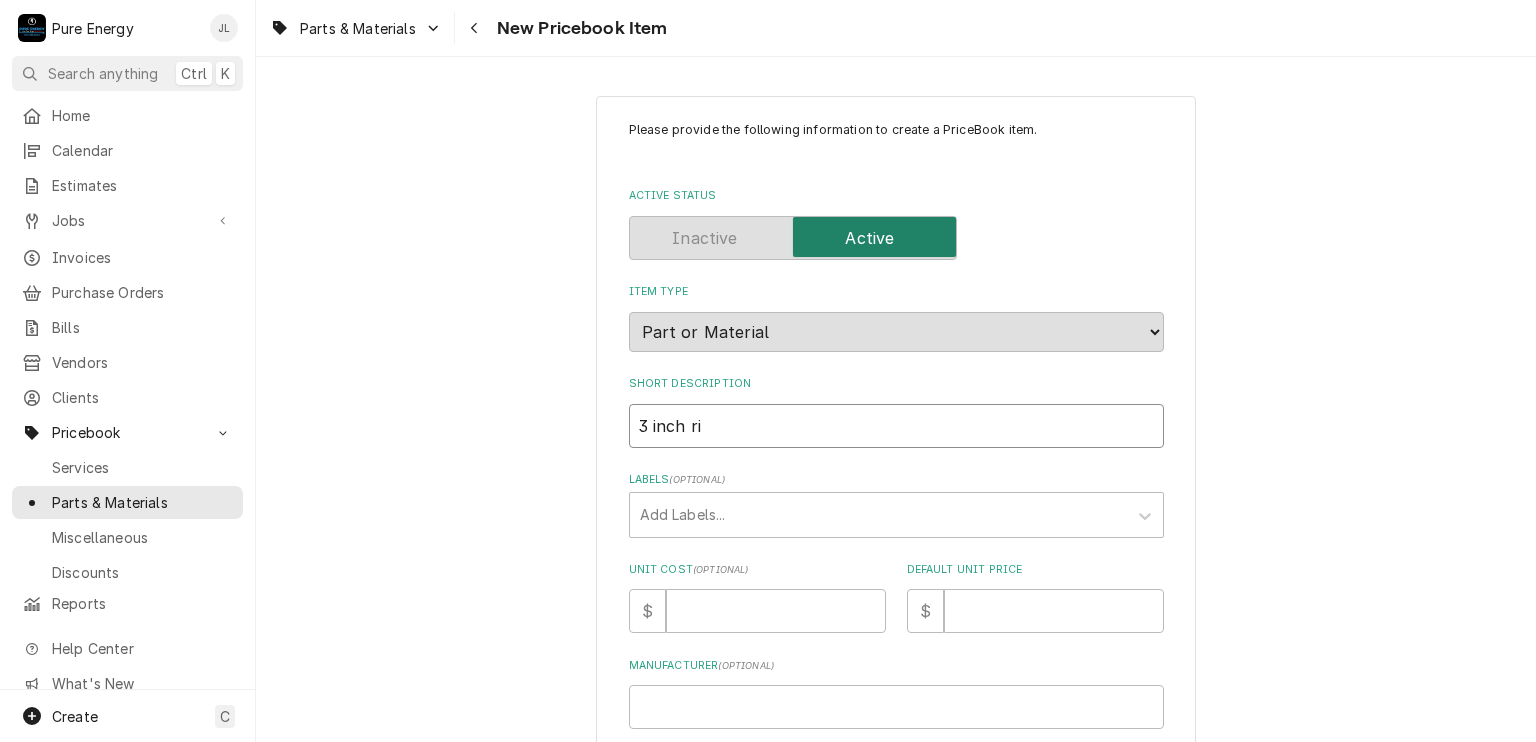type on "x" 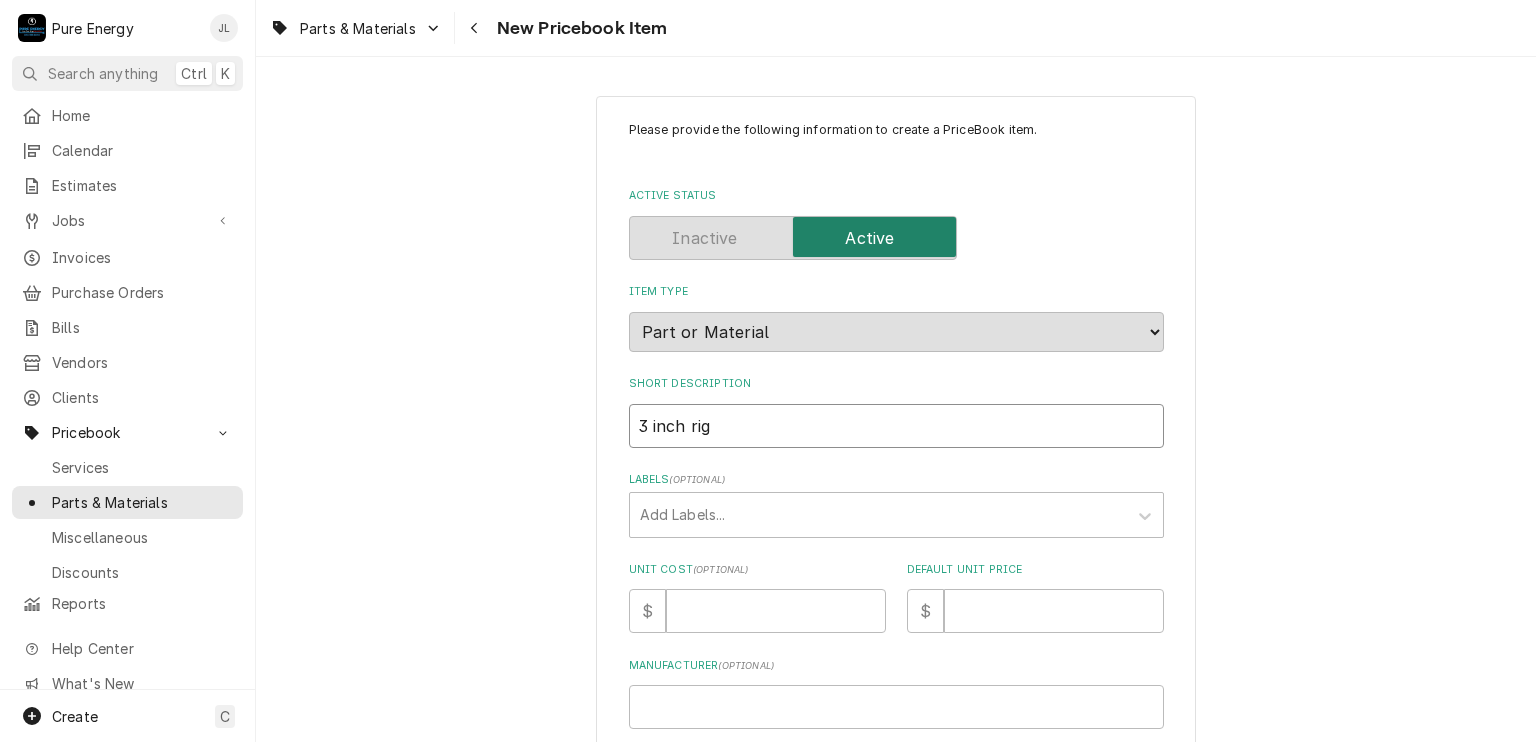 type on "x" 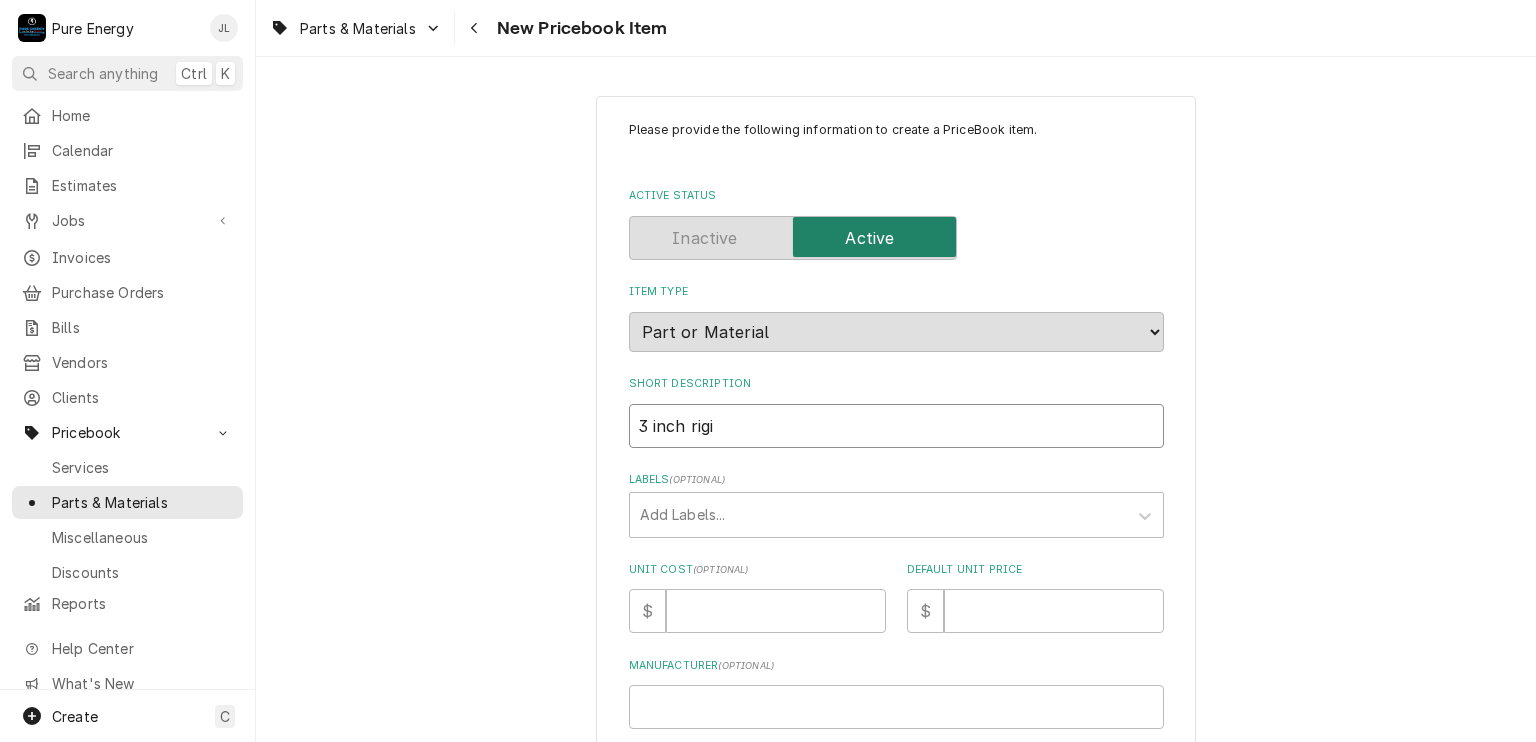 type on "x" 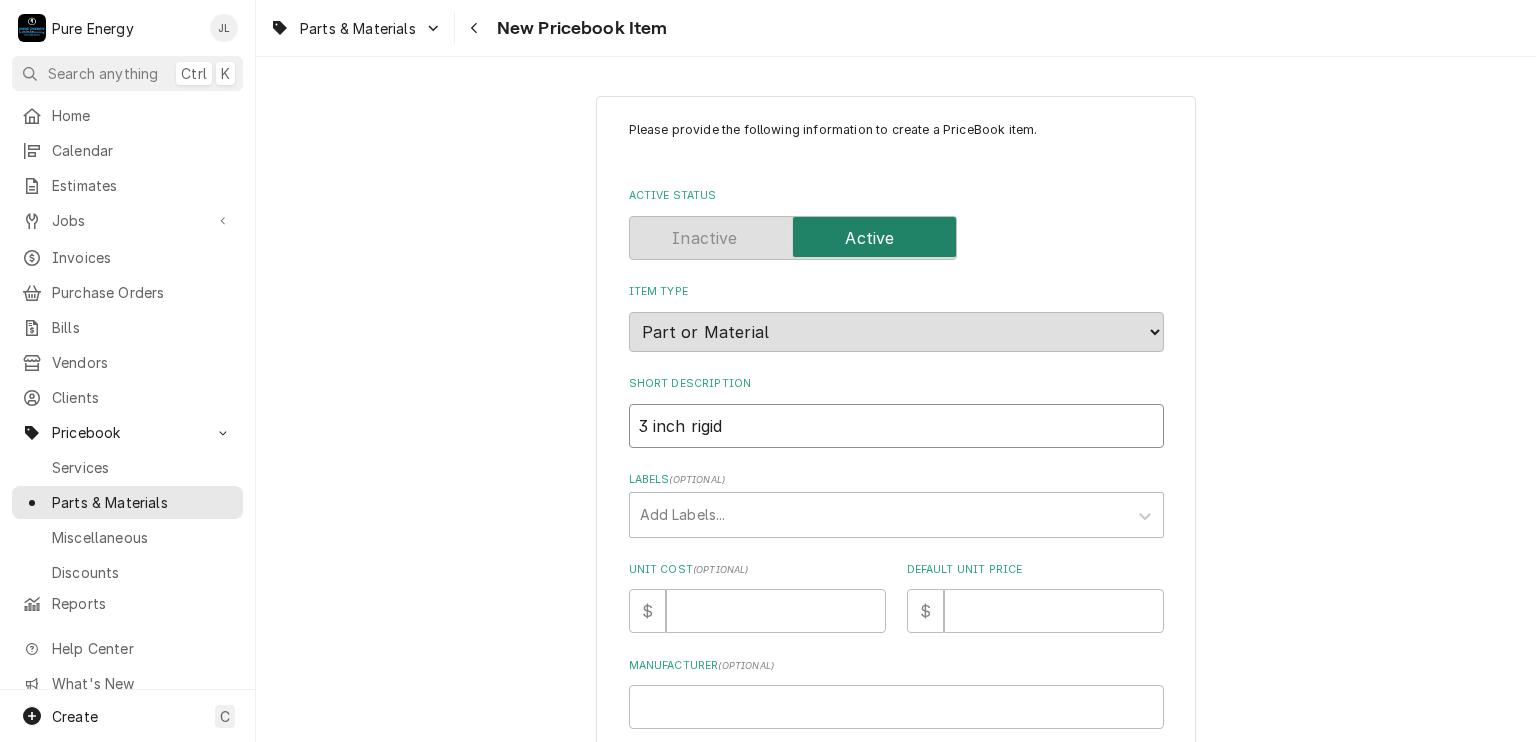 type on "x" 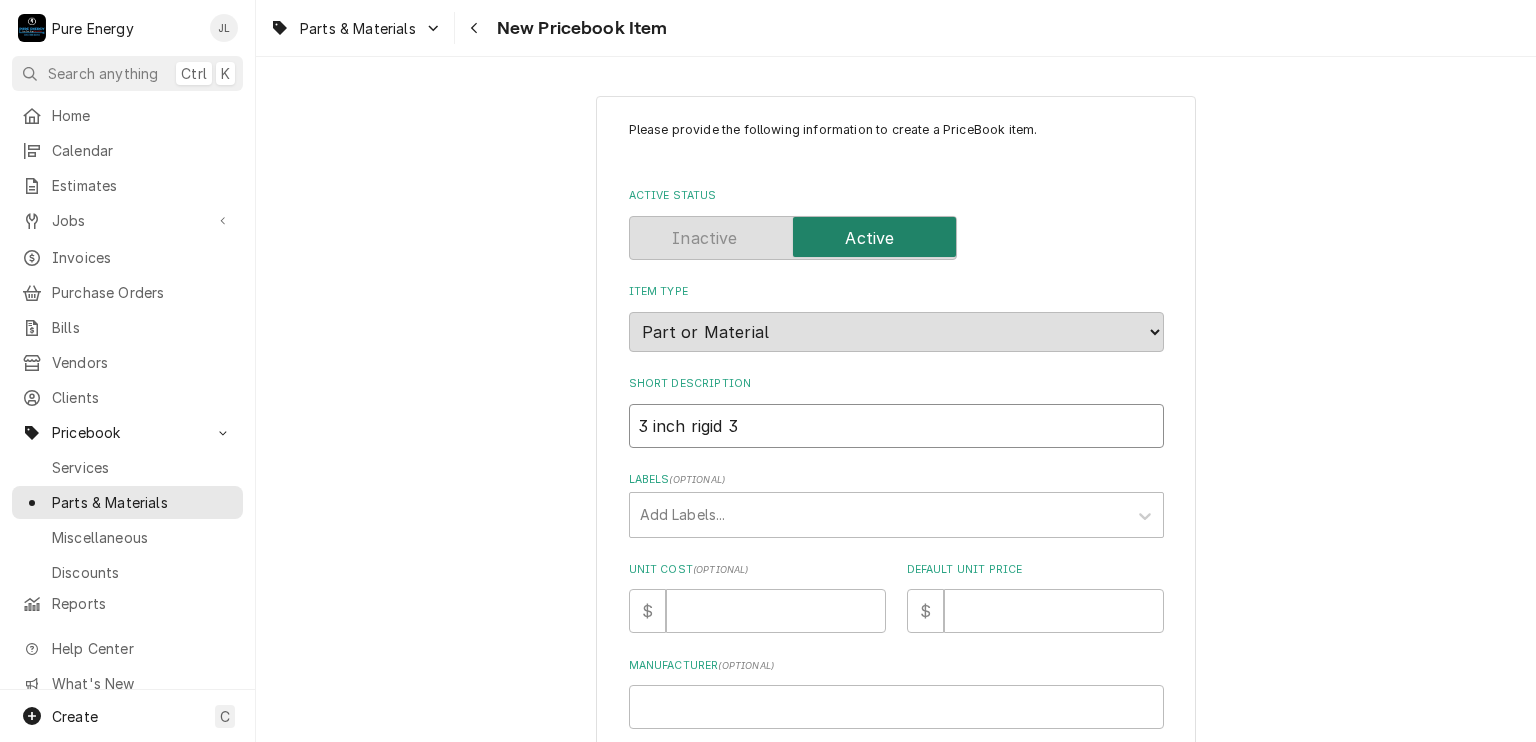 type on "x" 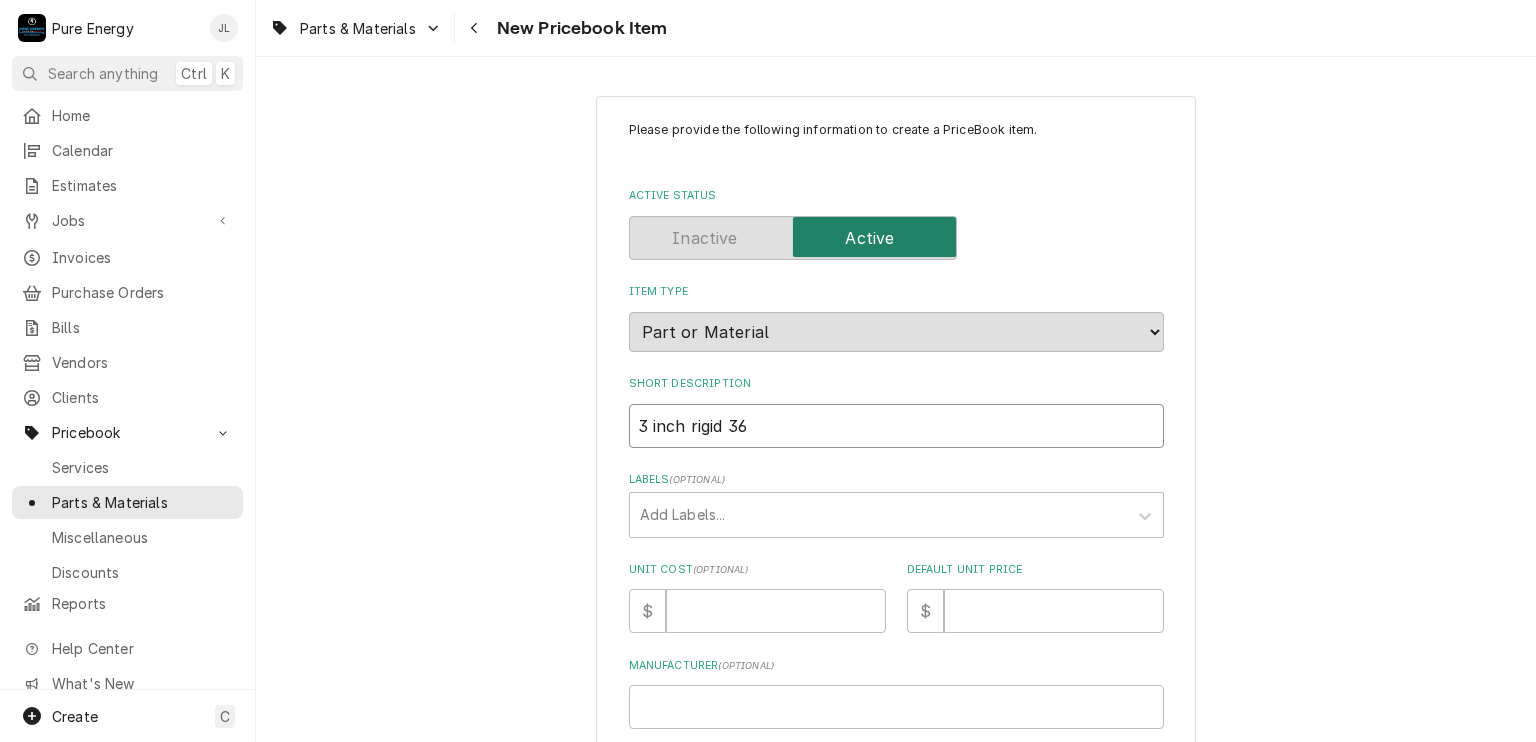 type on "x" 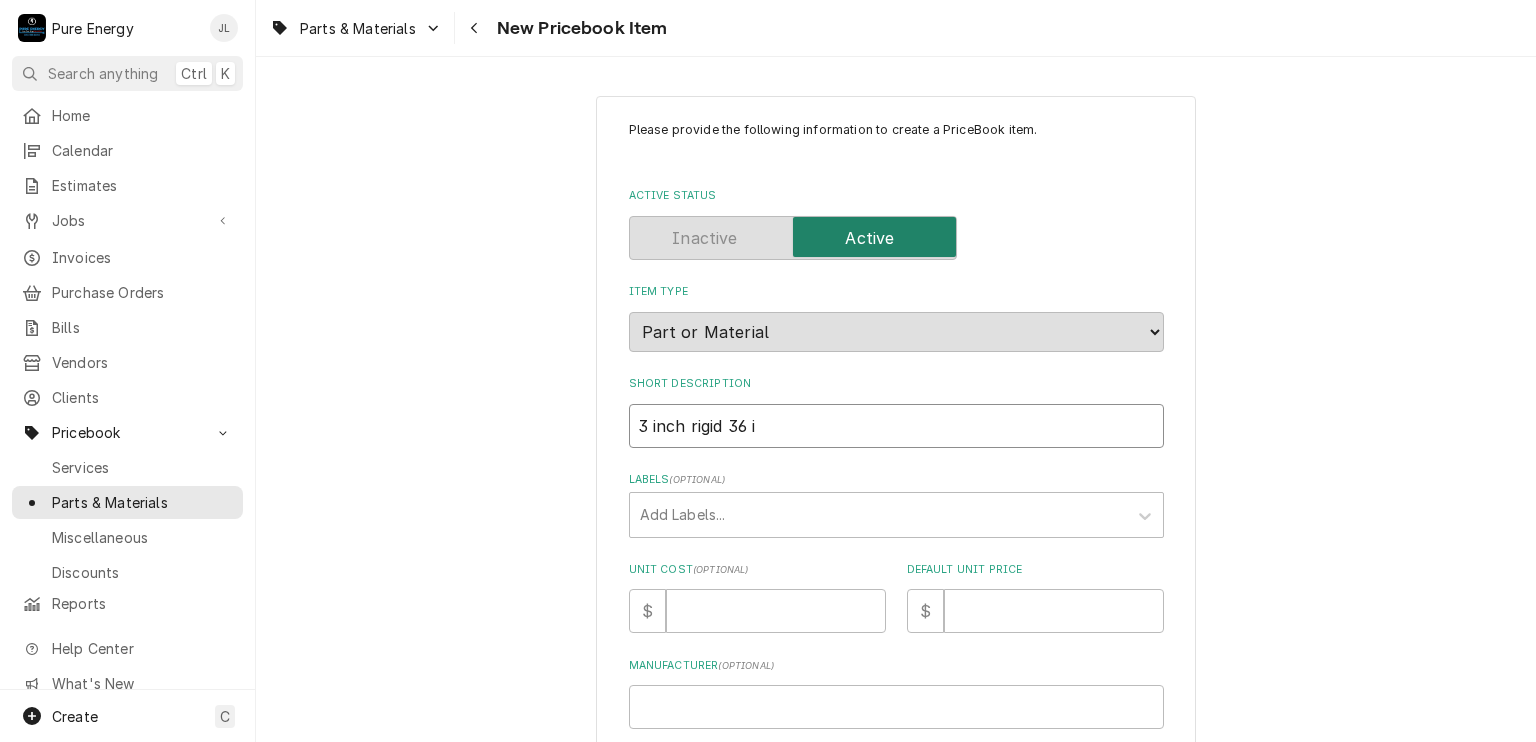 type on "x" 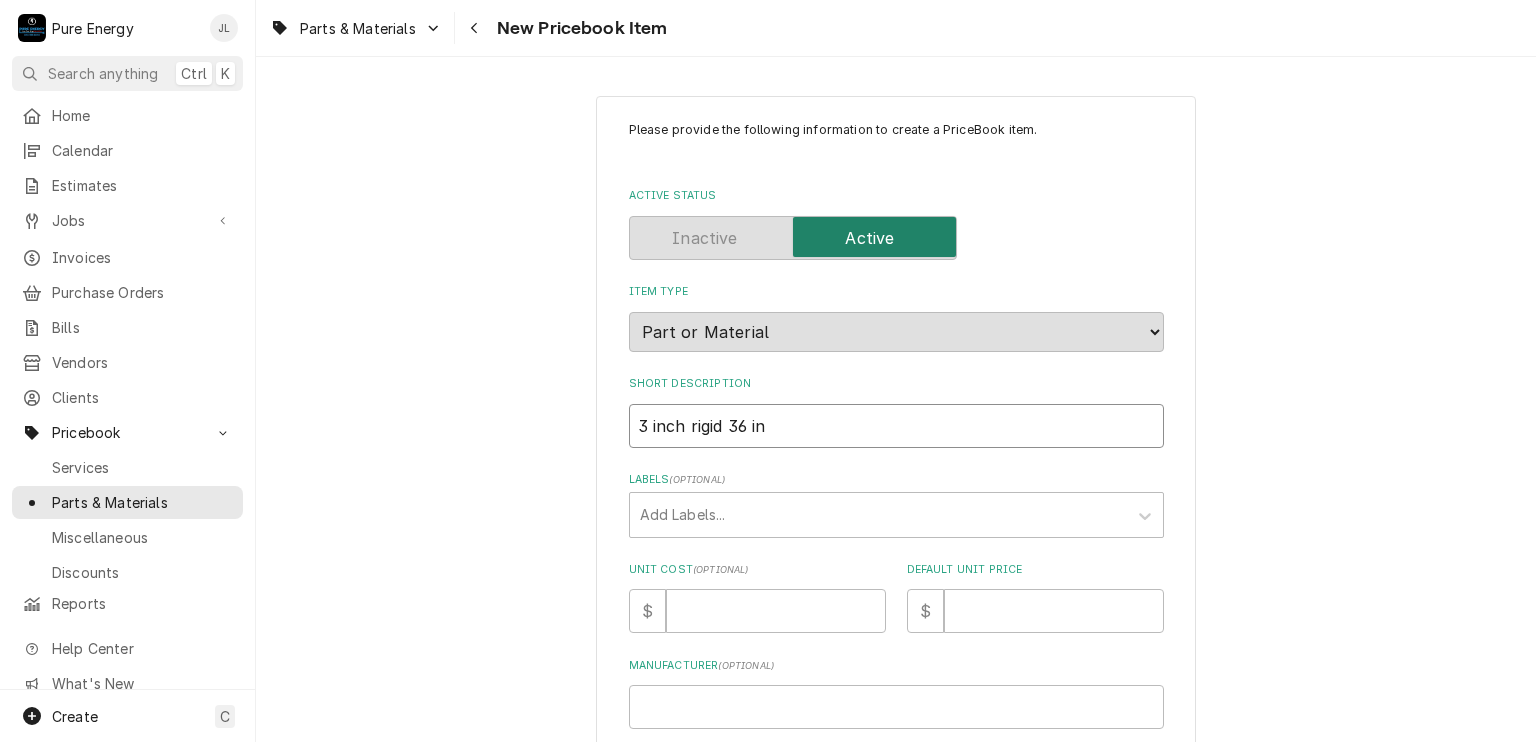 type on "x" 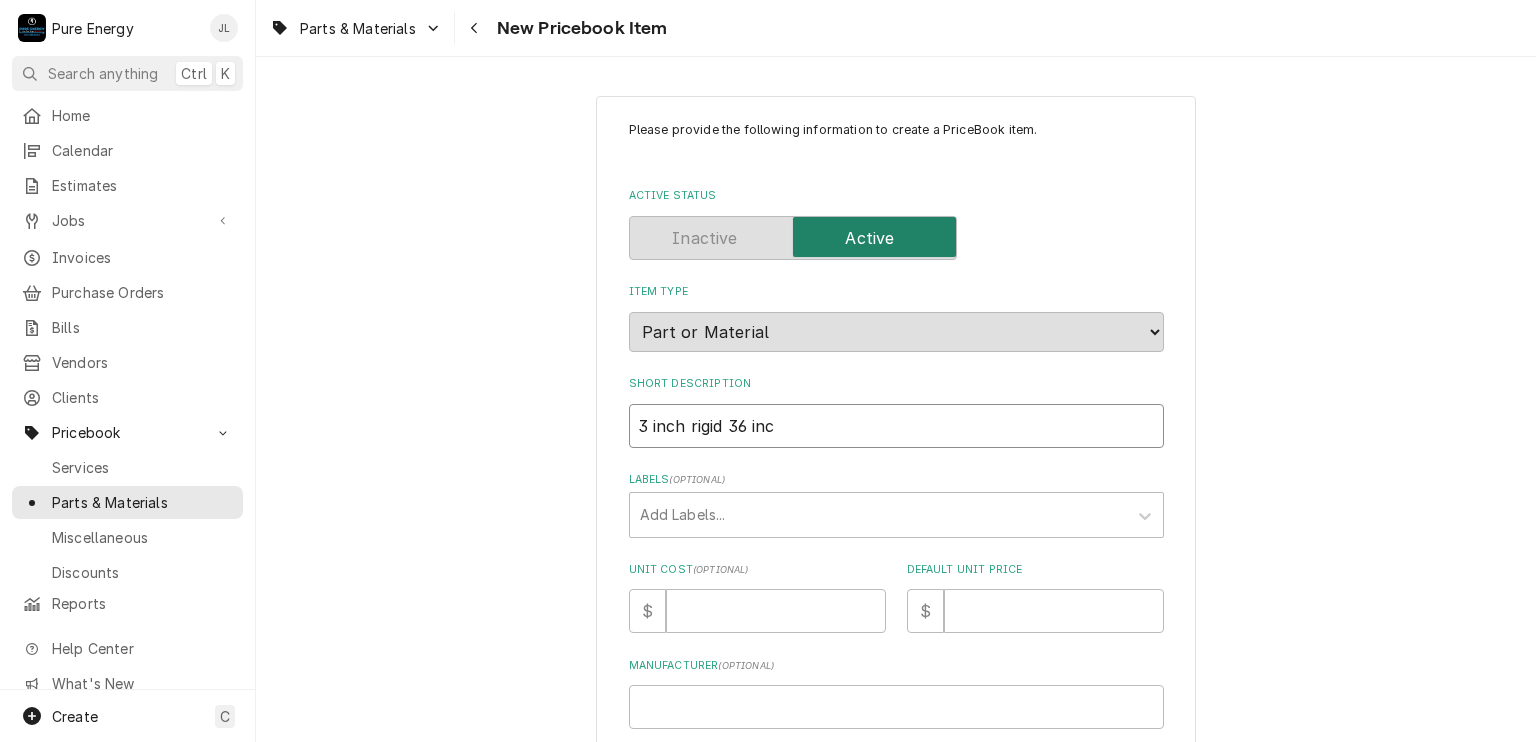 type on "x" 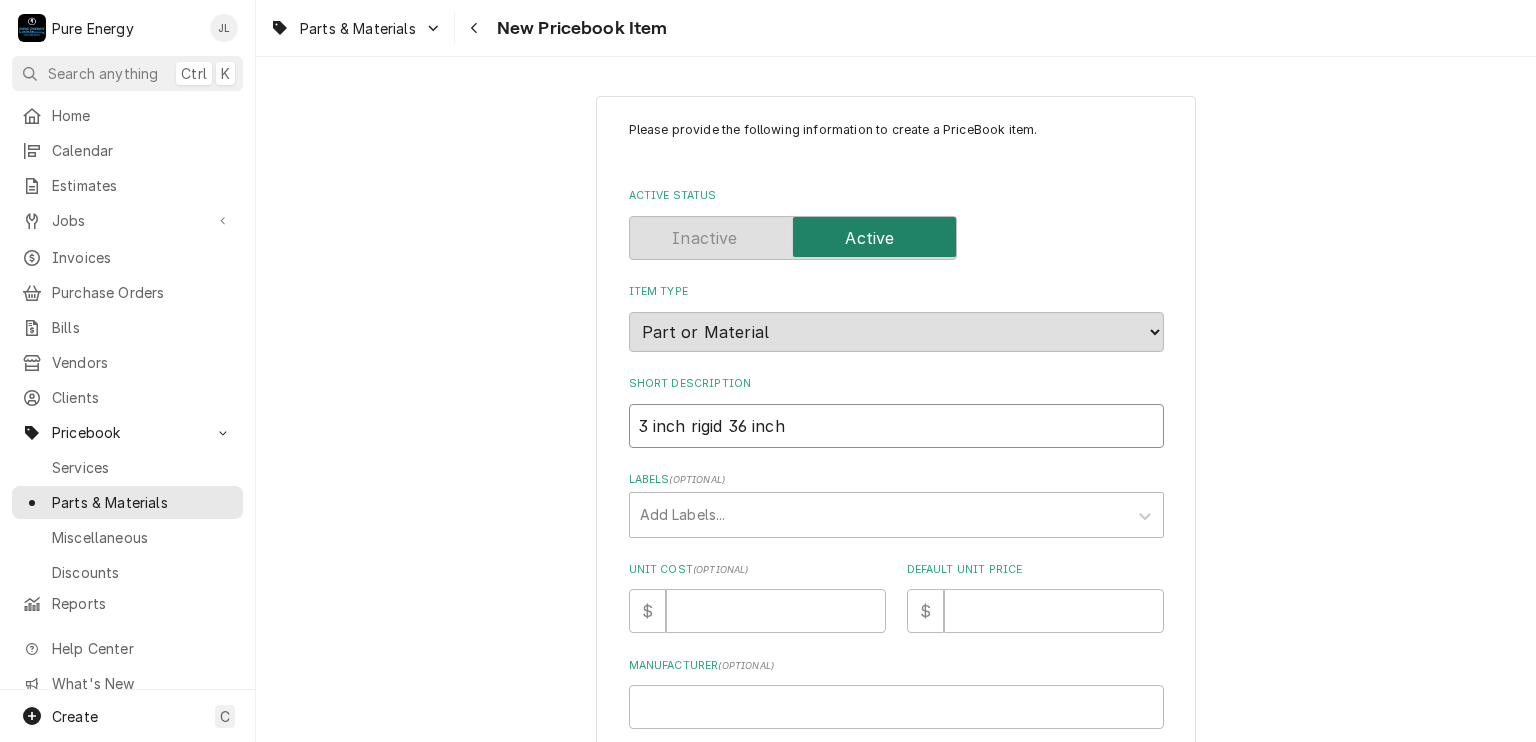 type on "x" 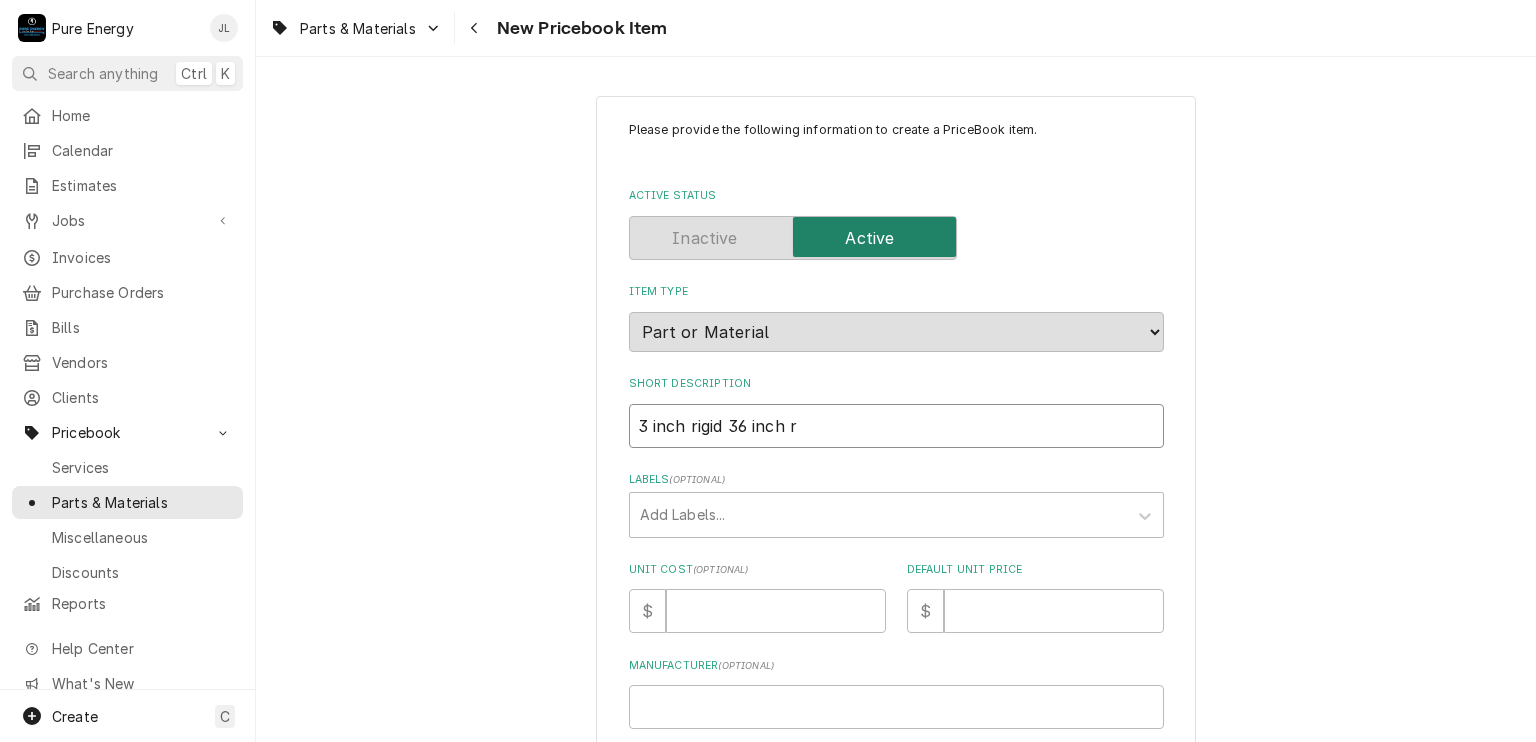 type on "x" 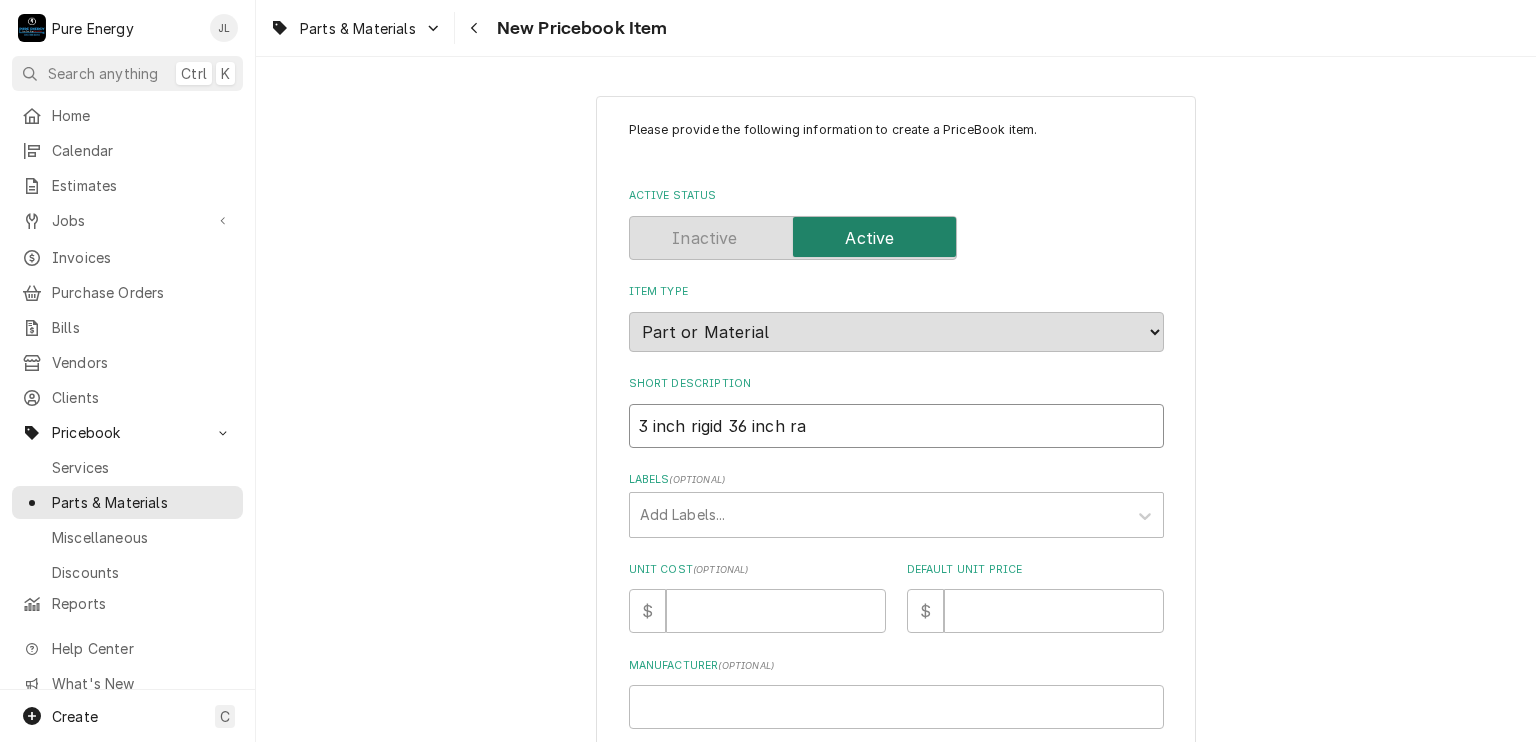 type on "x" 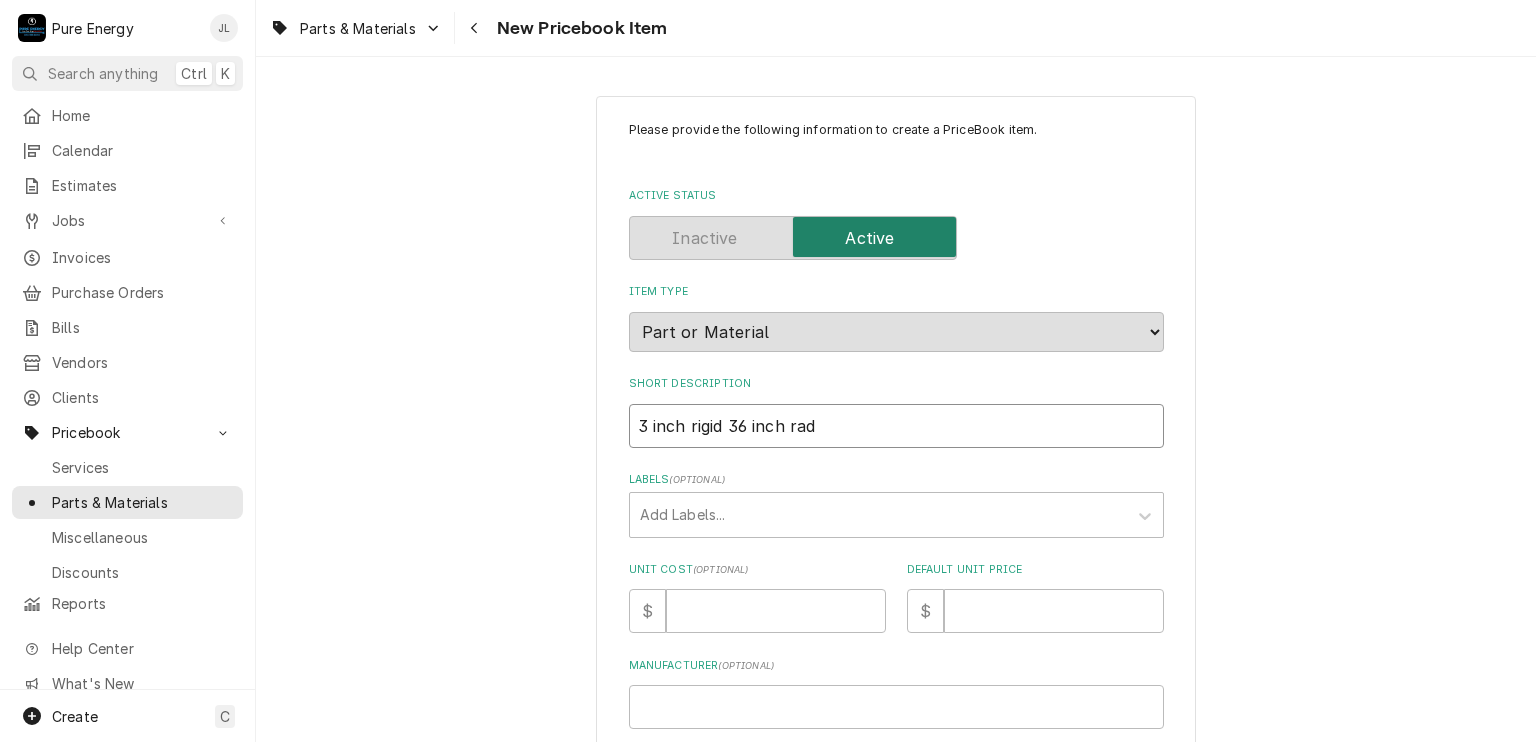 type on "x" 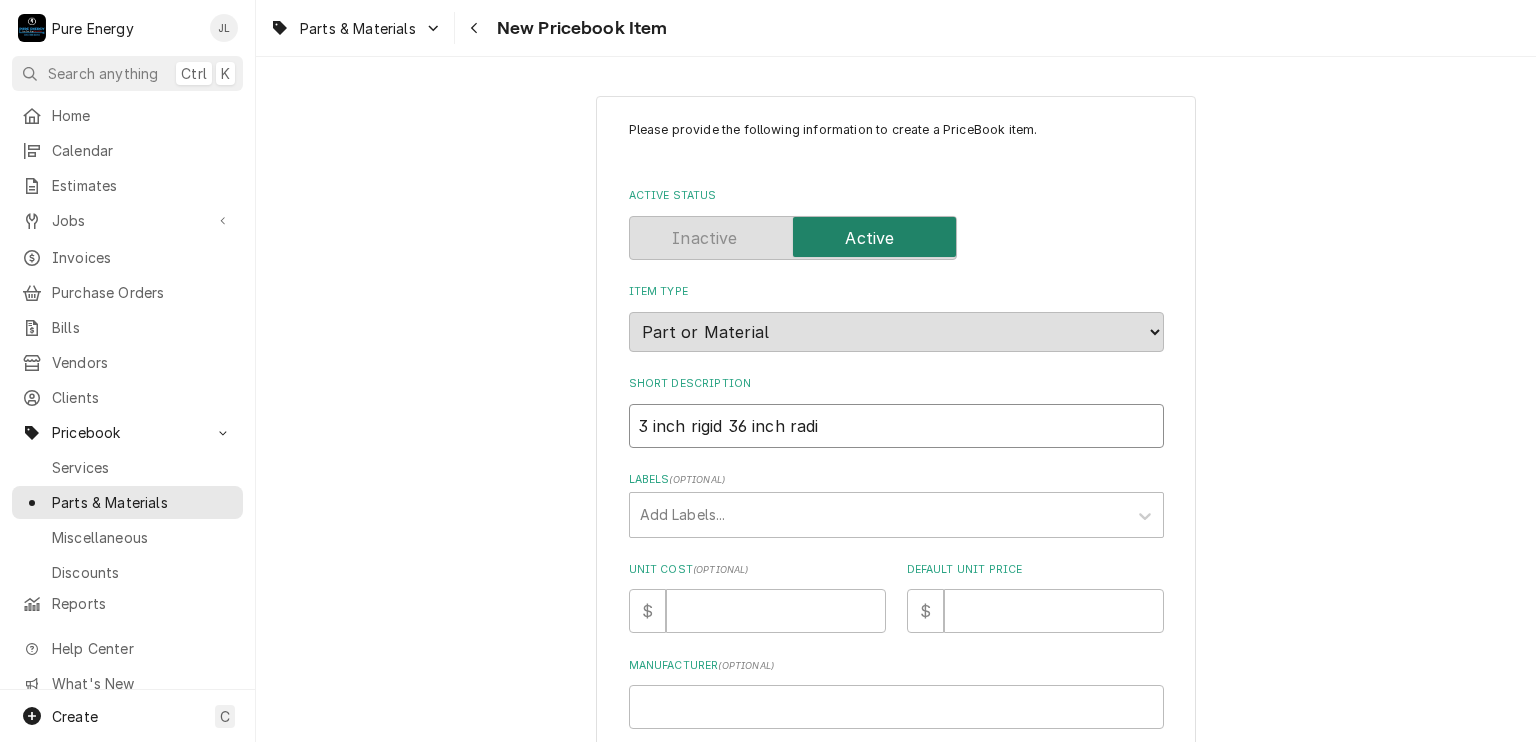 type on "x" 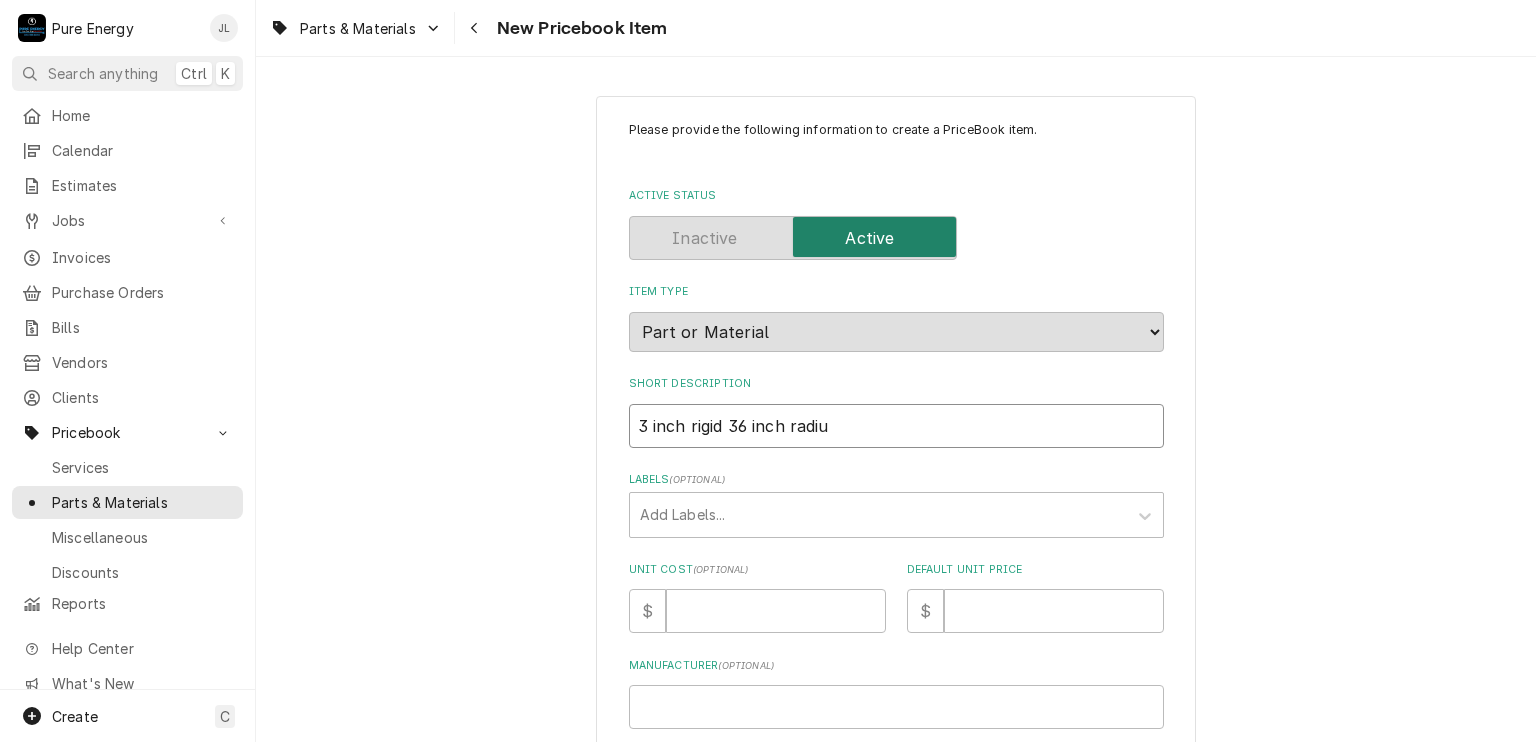type on "x" 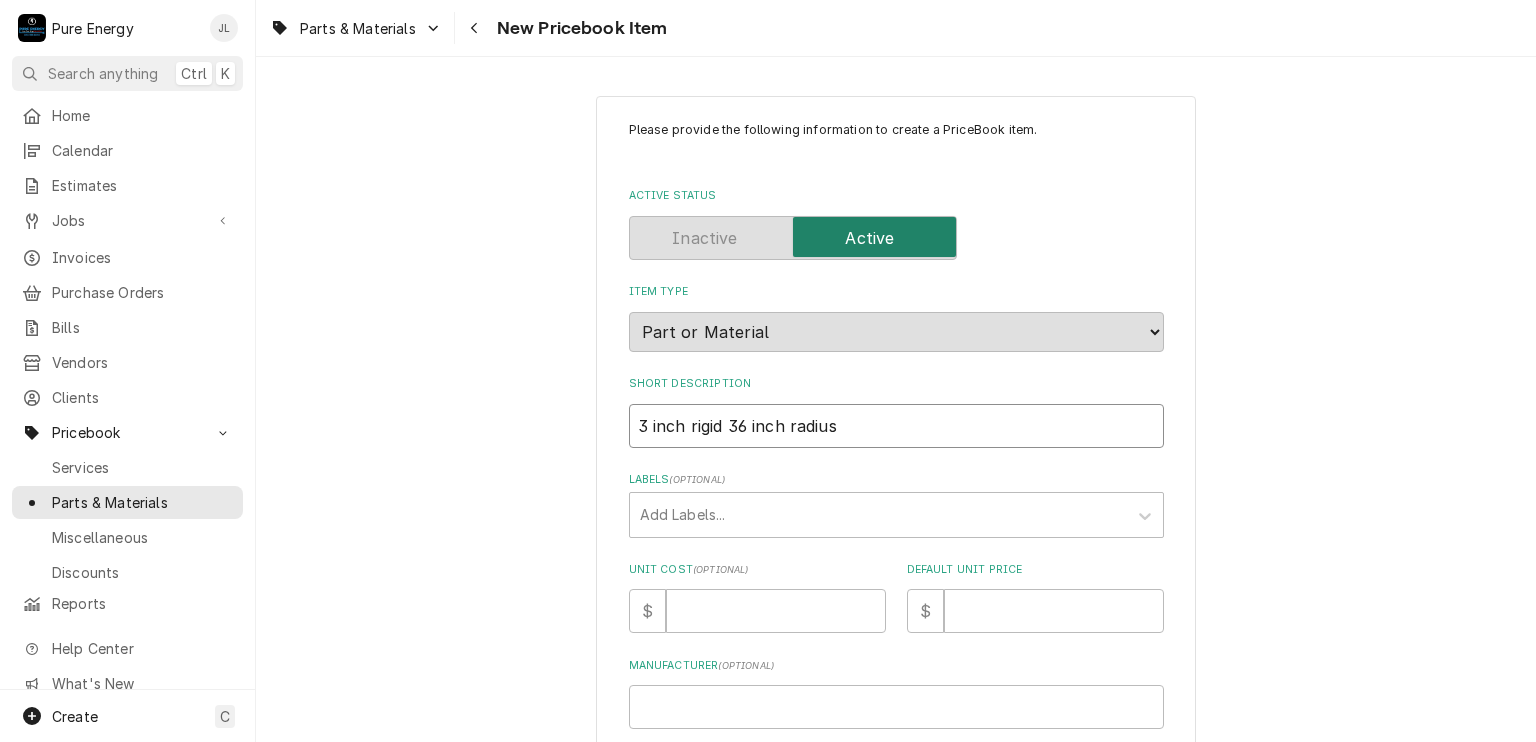 type on "x" 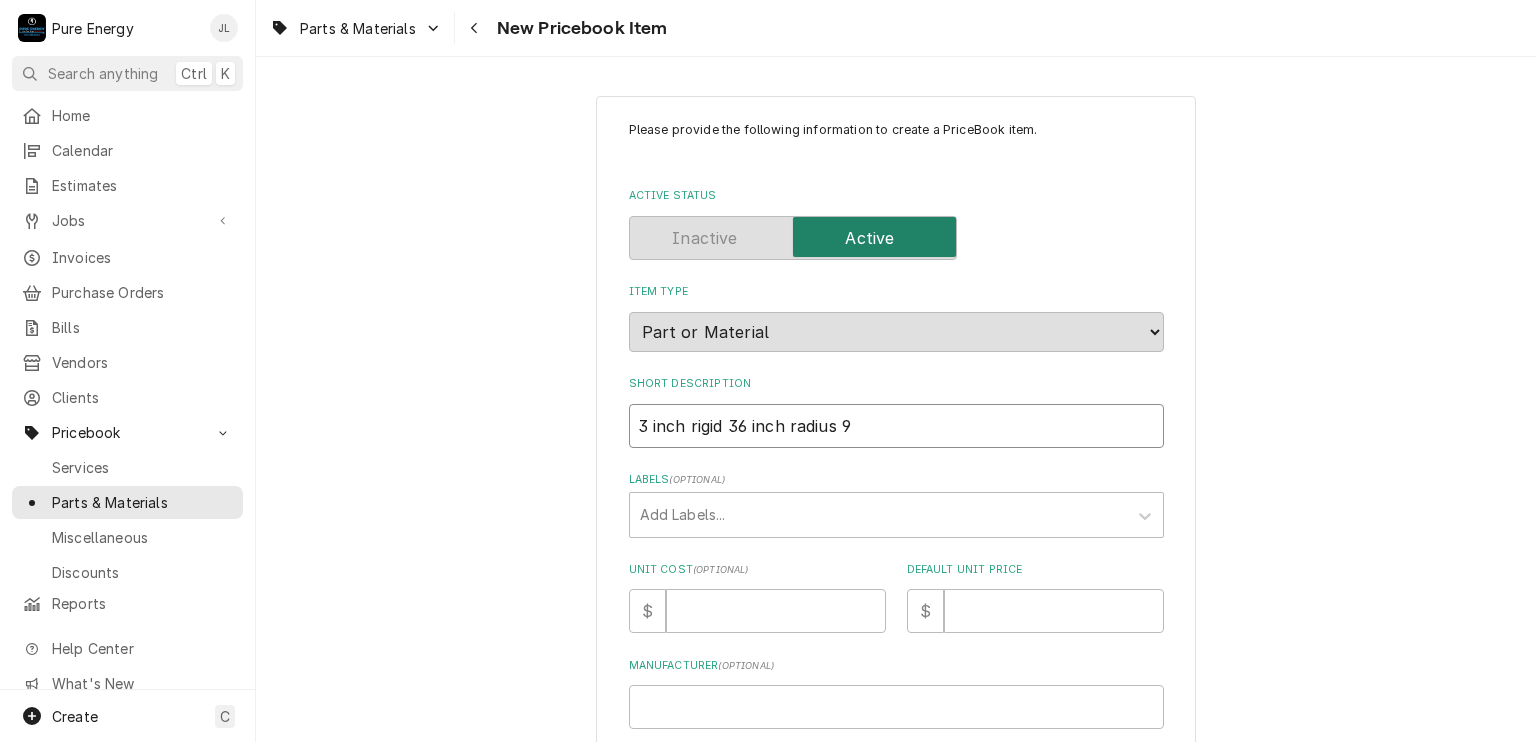 type on "x" 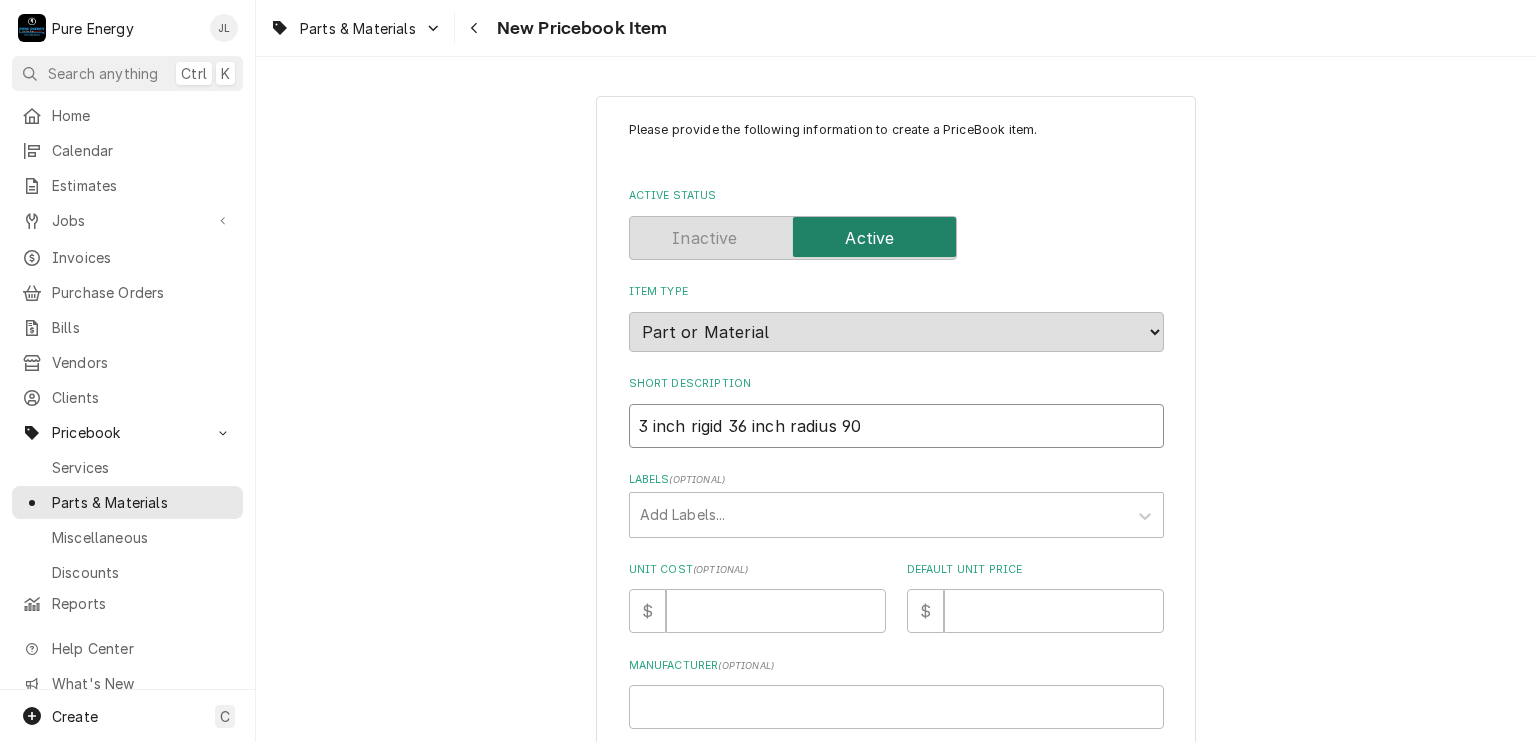 type on "x" 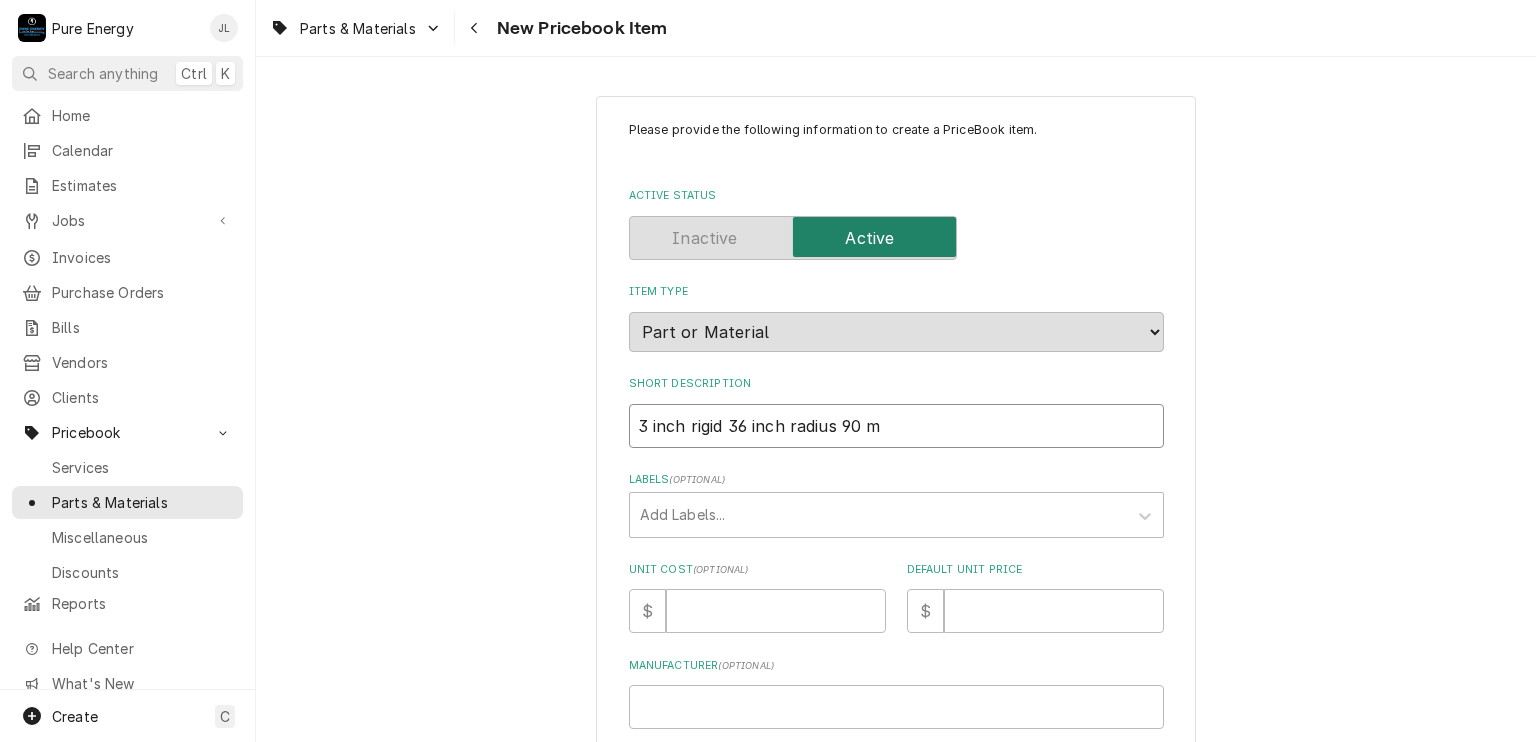 type on "x" 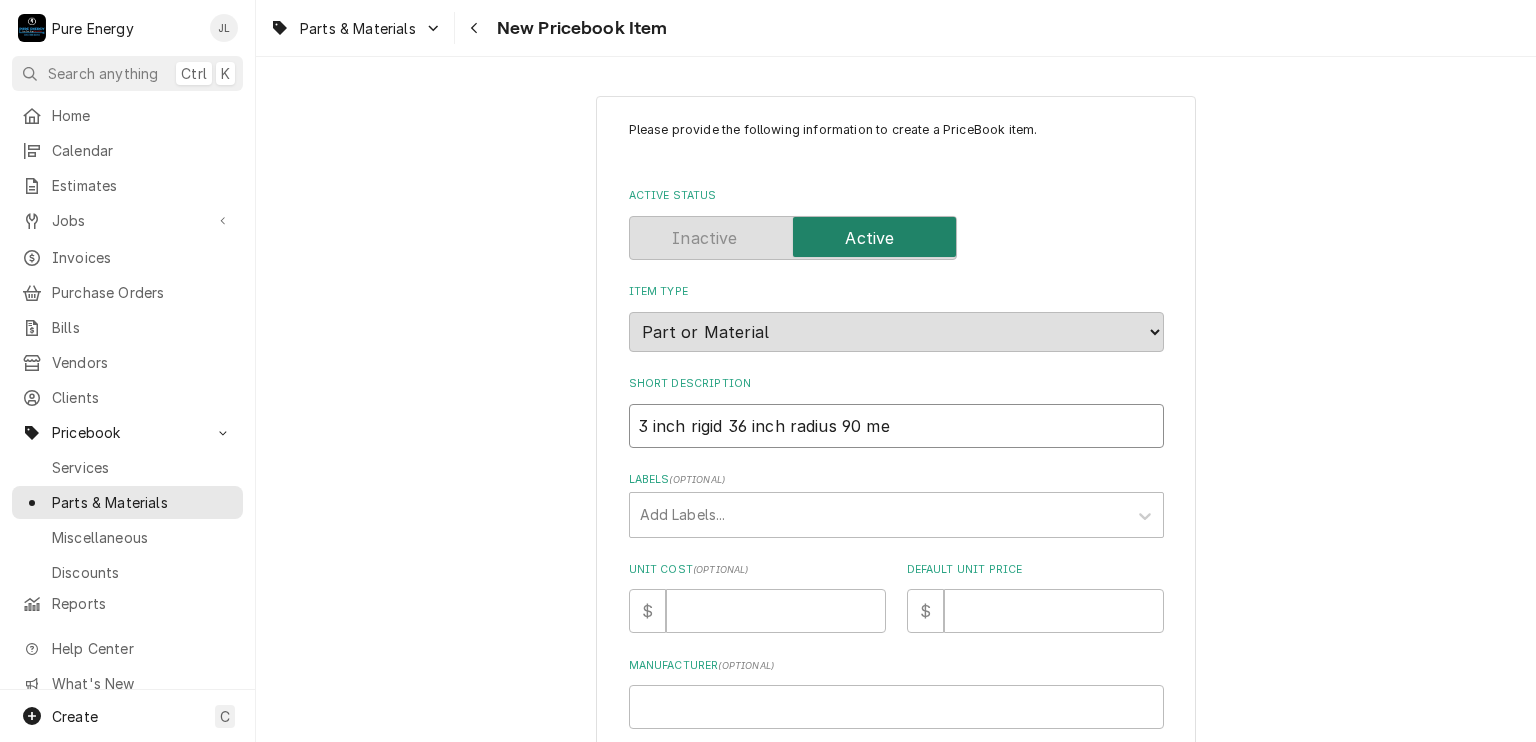 type on "x" 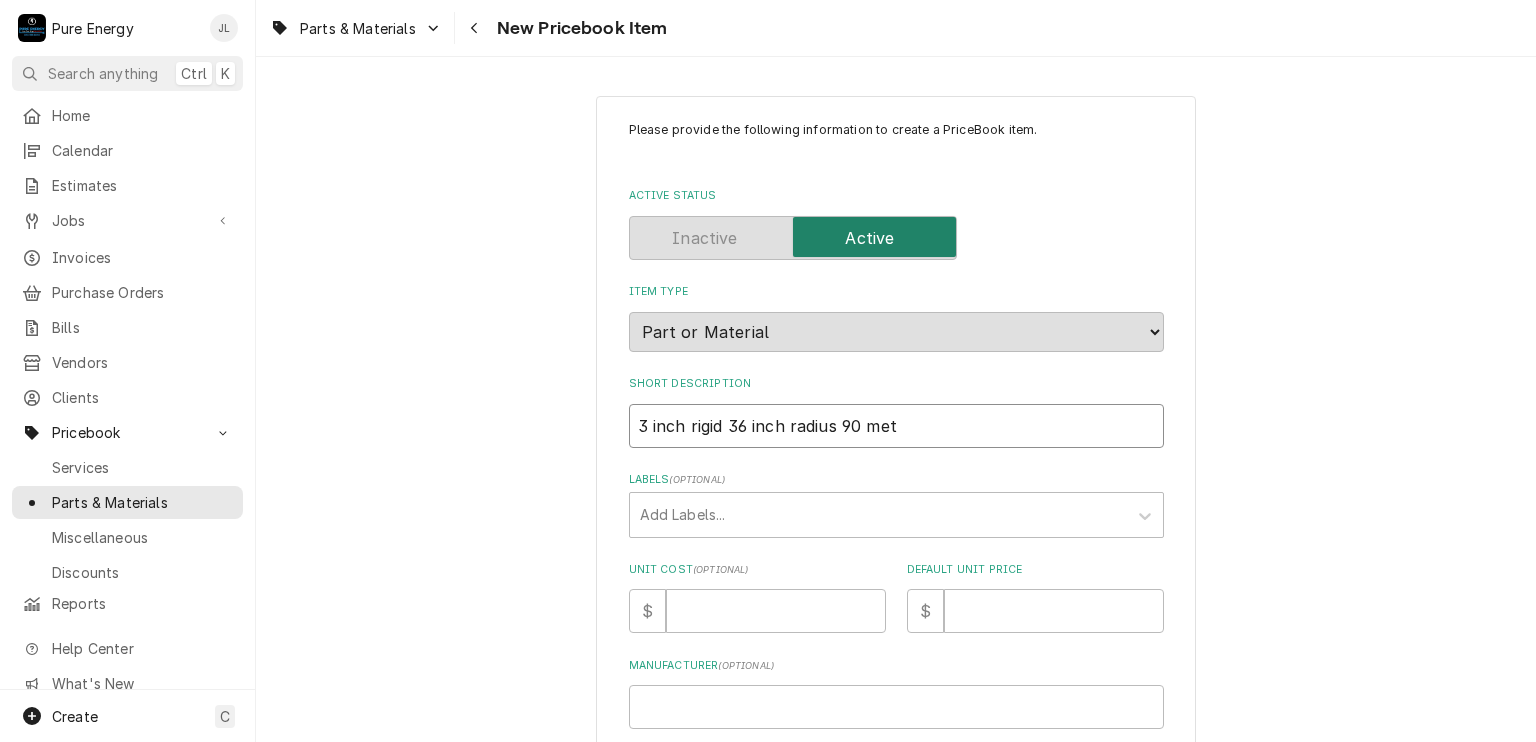 type on "x" 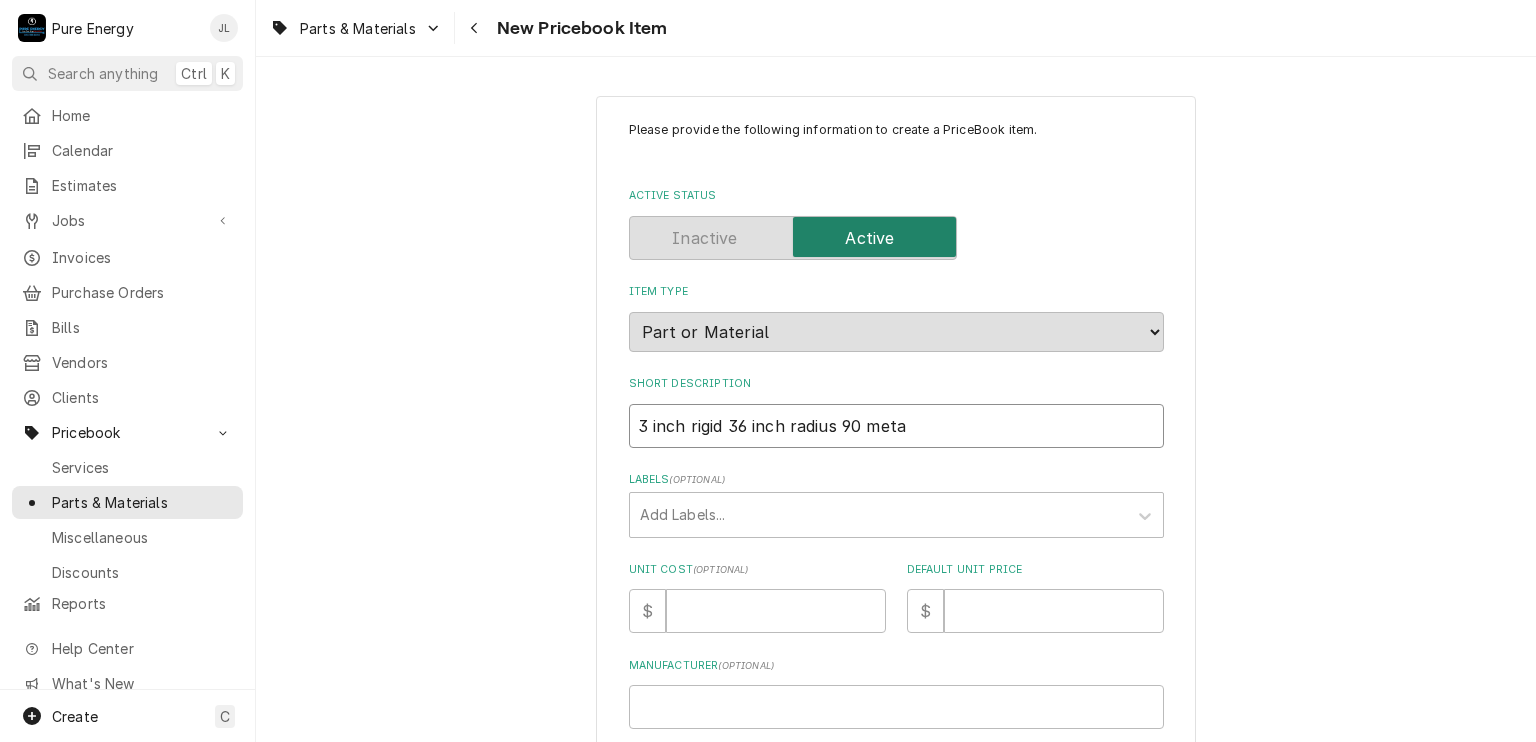 type on "3 inch rigid 36 inch radius 90 metal" 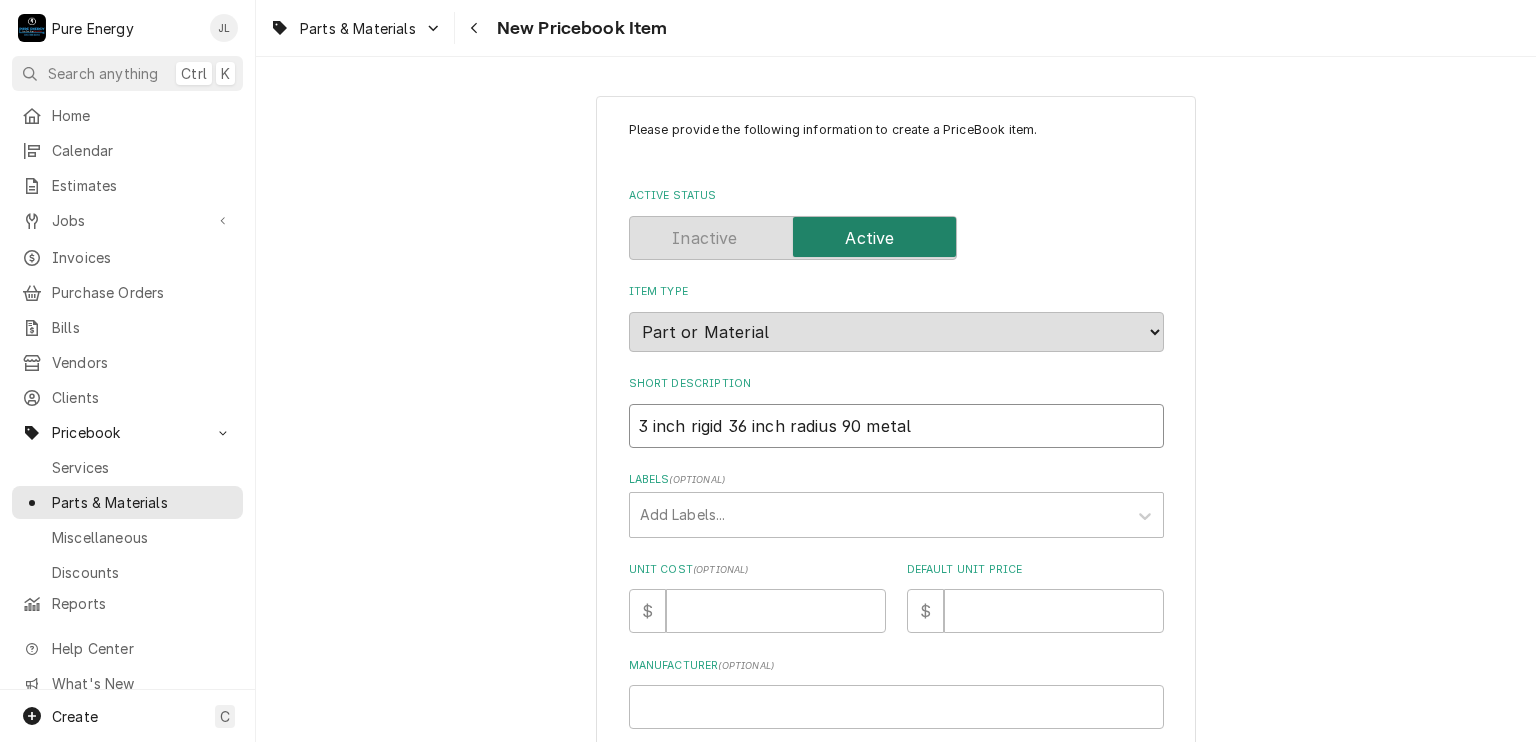 type on "x" 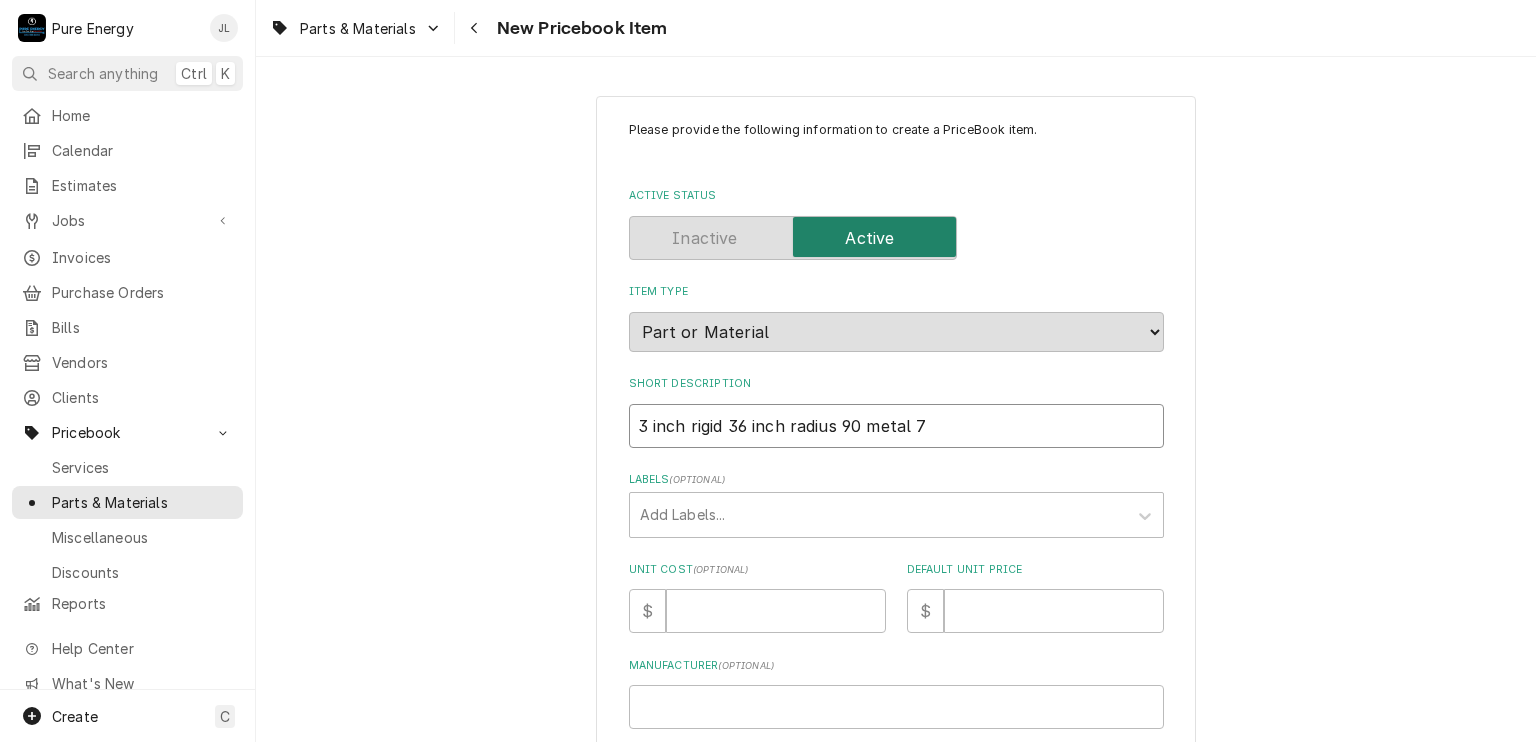 type on "x" 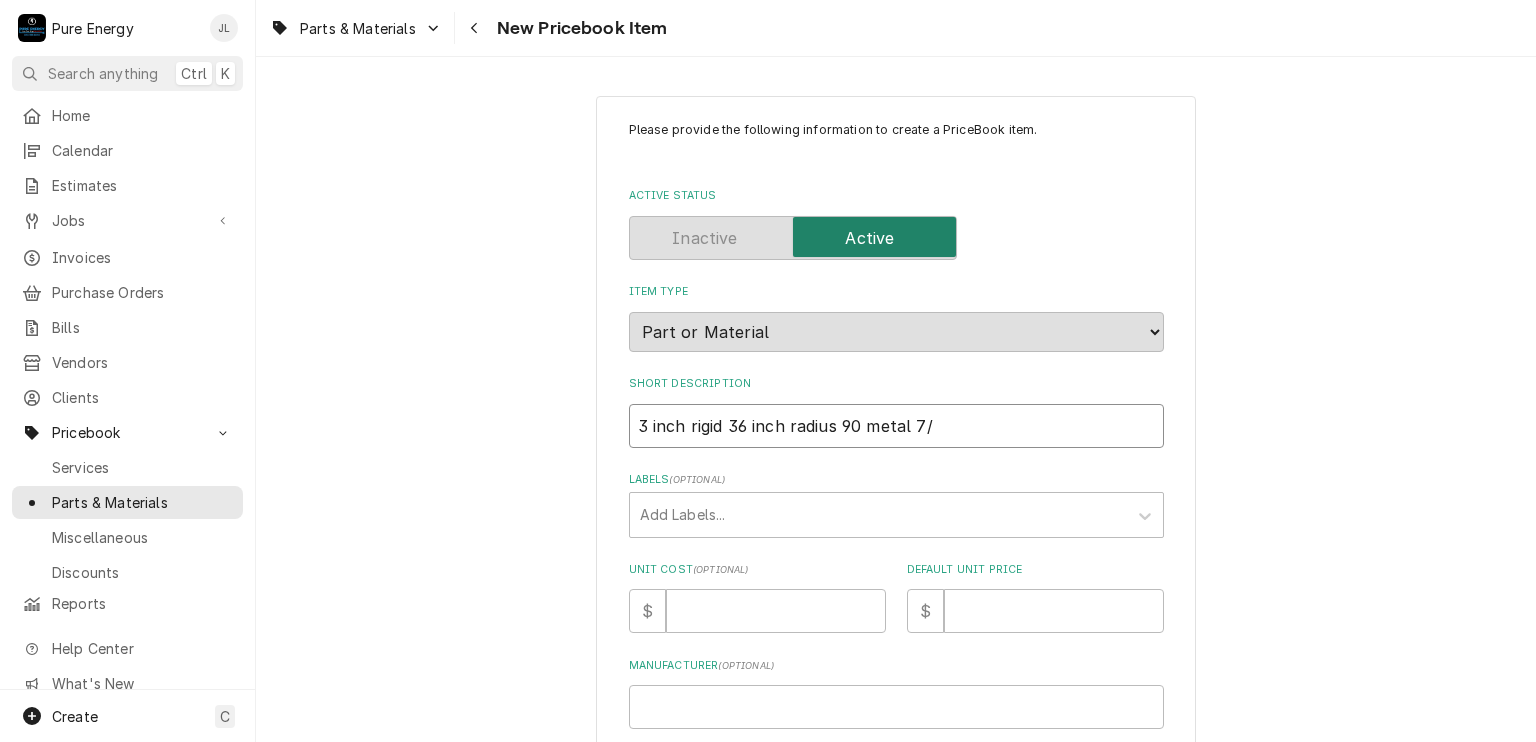 type on "x" 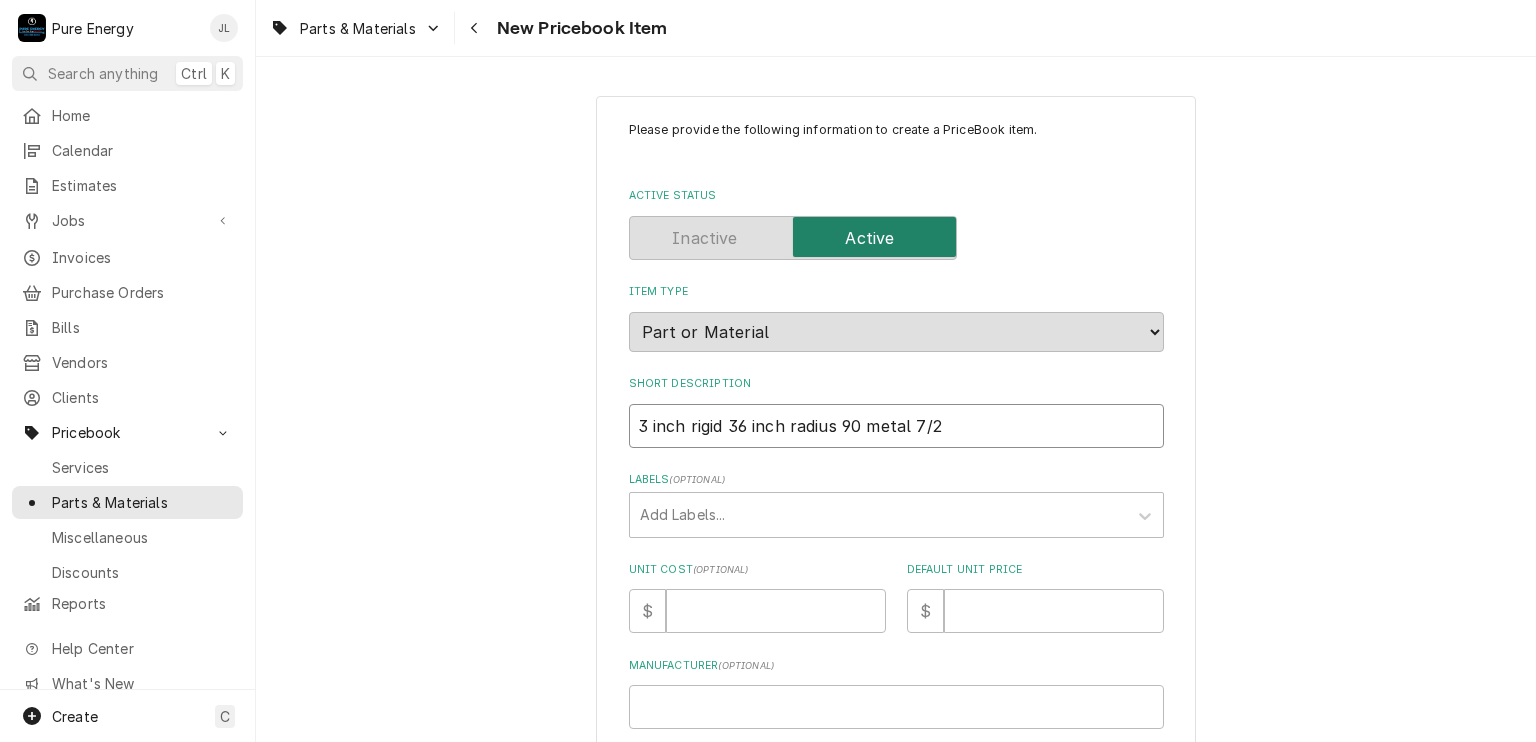 type on "x" 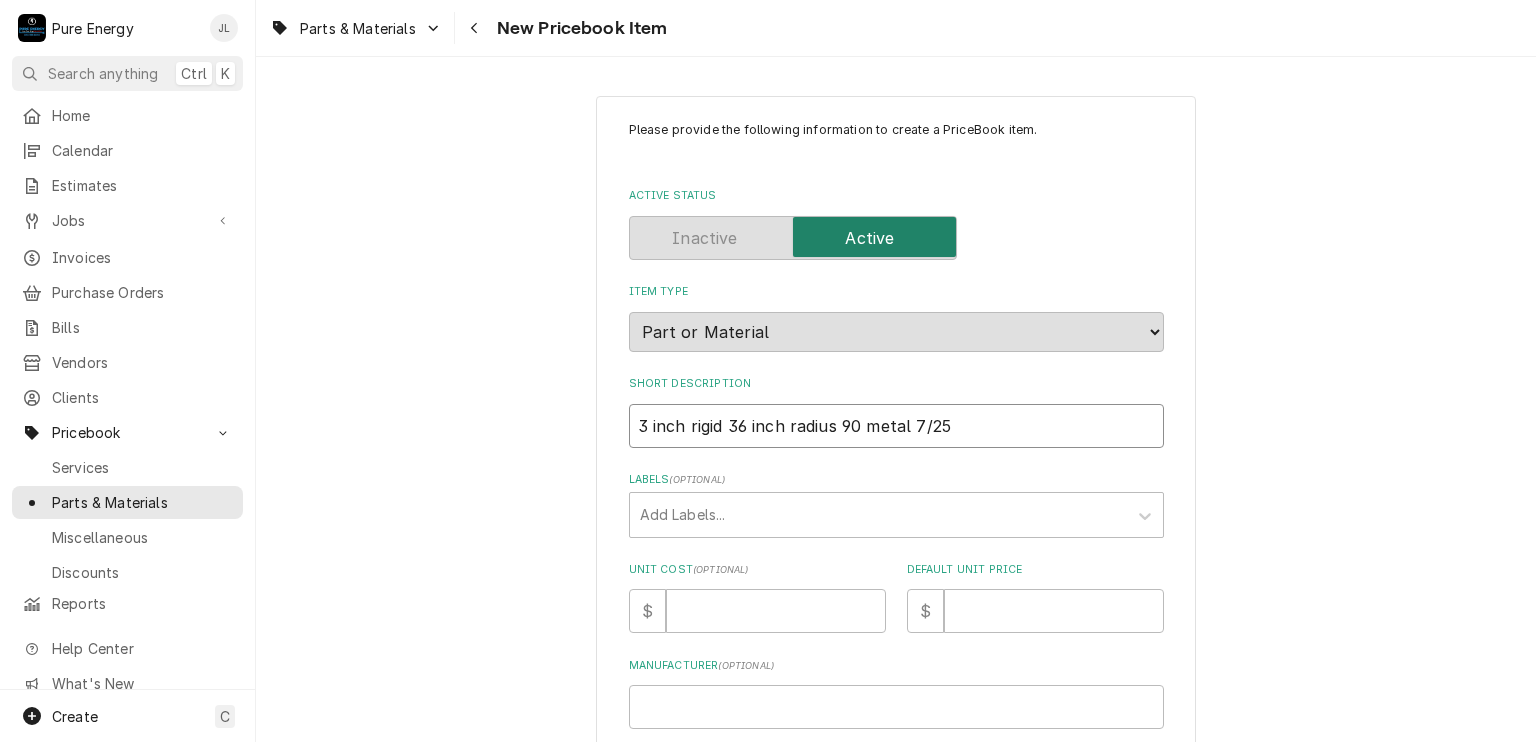 drag, startPoint x: 856, startPoint y: 420, endPoint x: 849, endPoint y: 482, distance: 62.39391 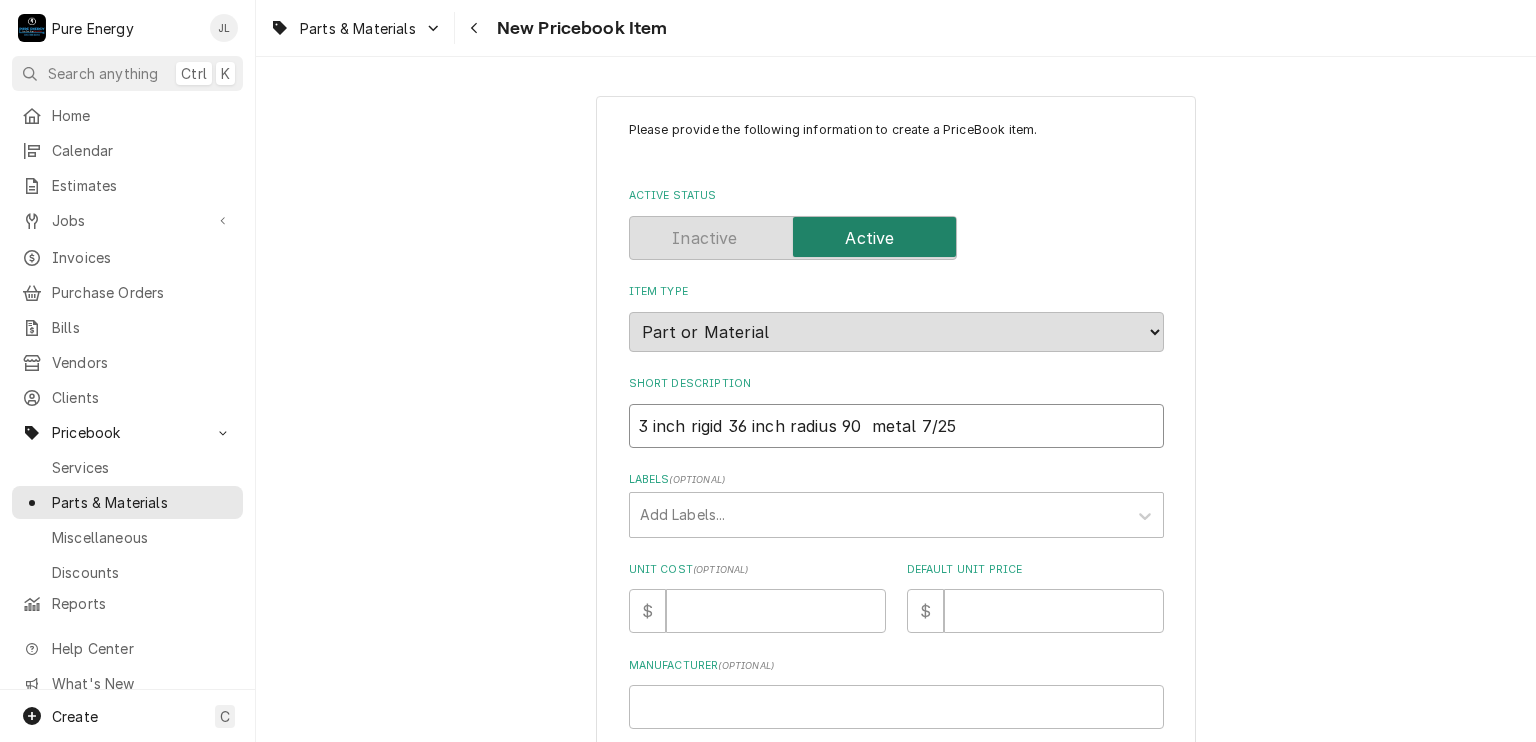 type on "x" 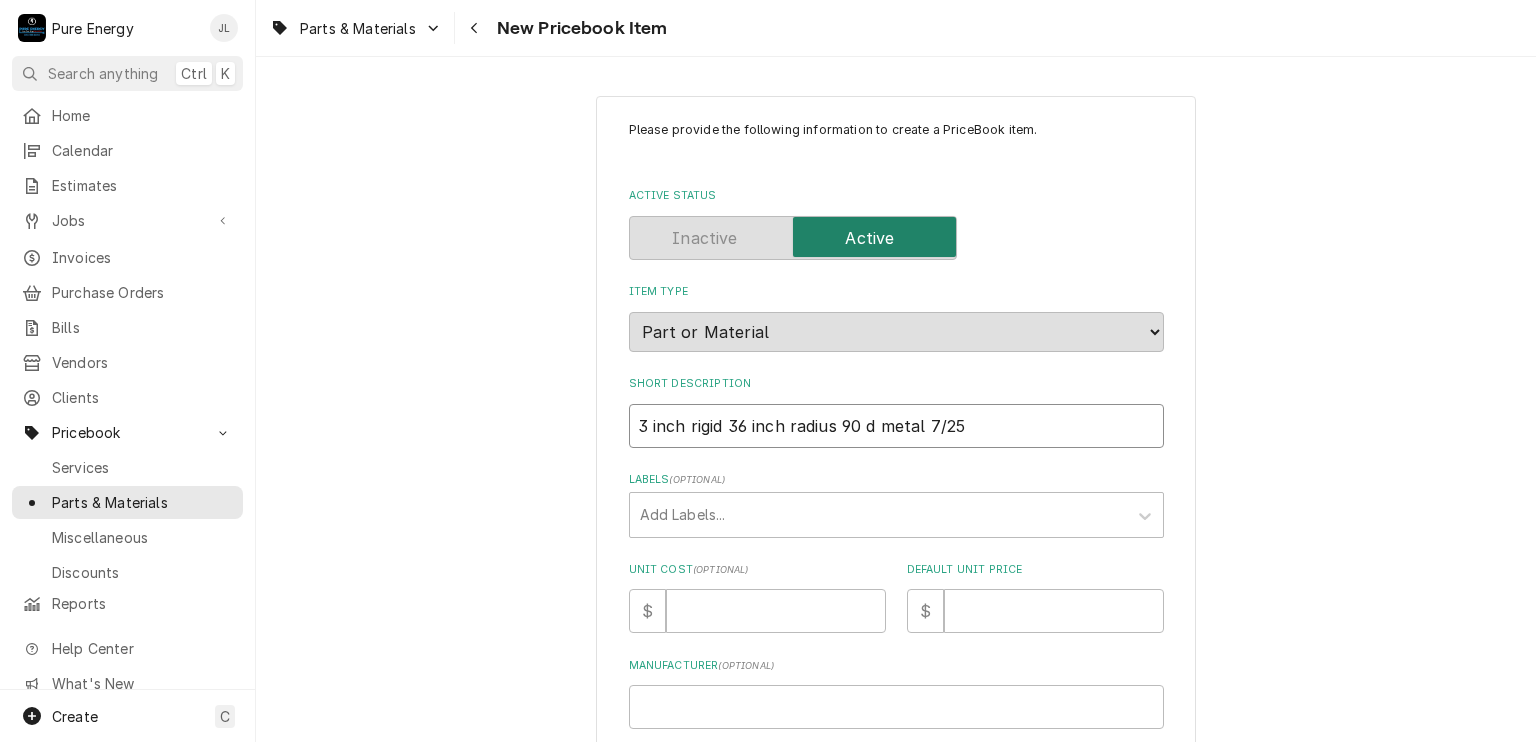 type on "x" 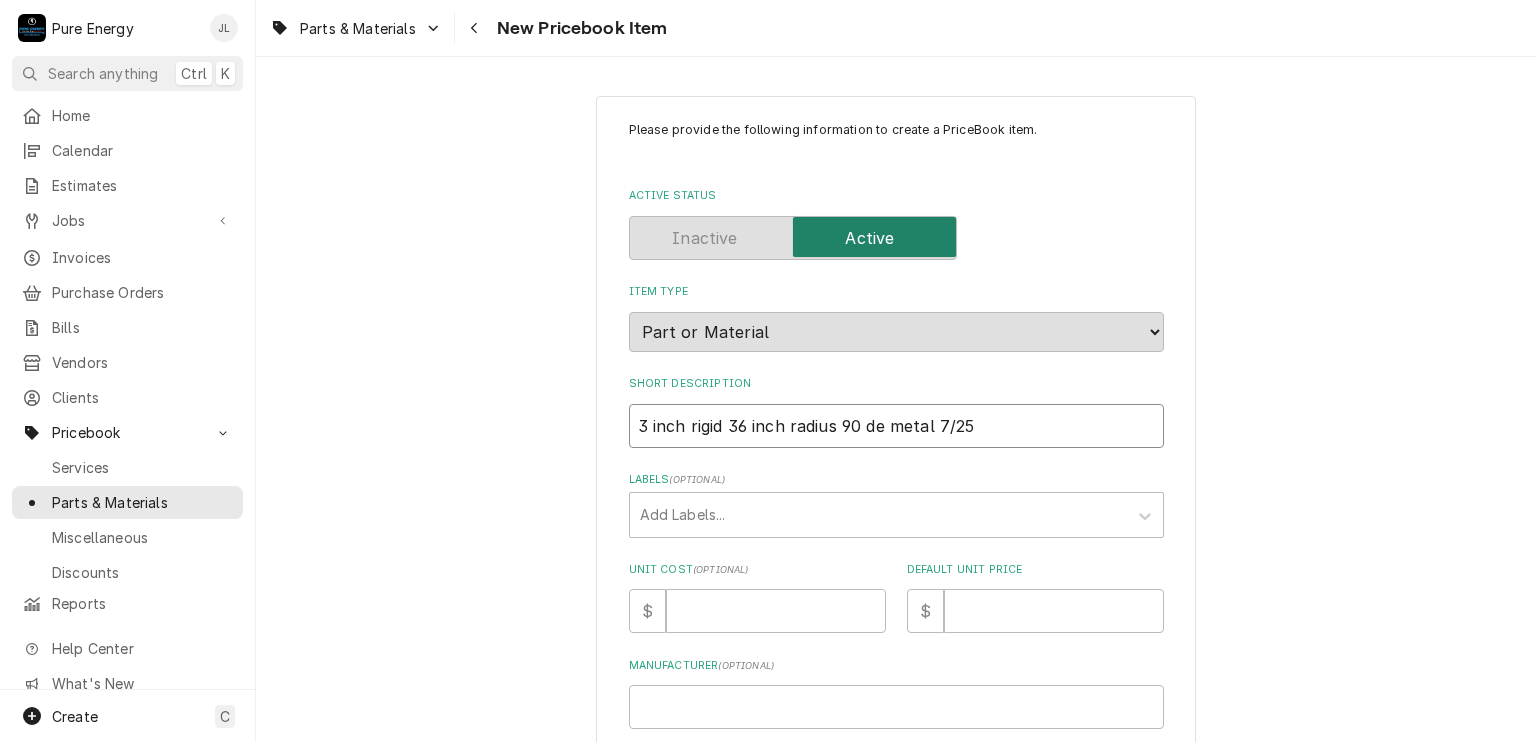 type on "x" 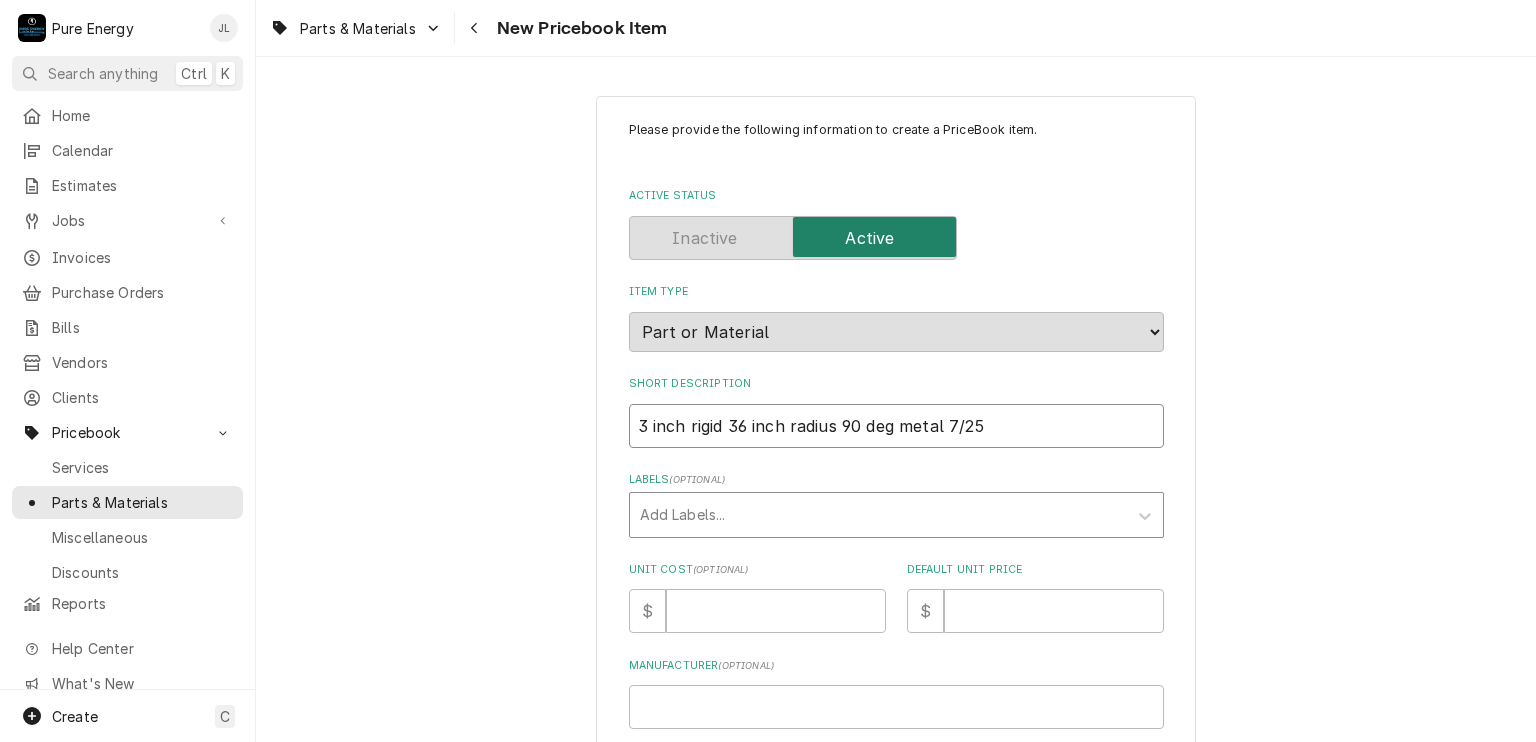 type on "x" 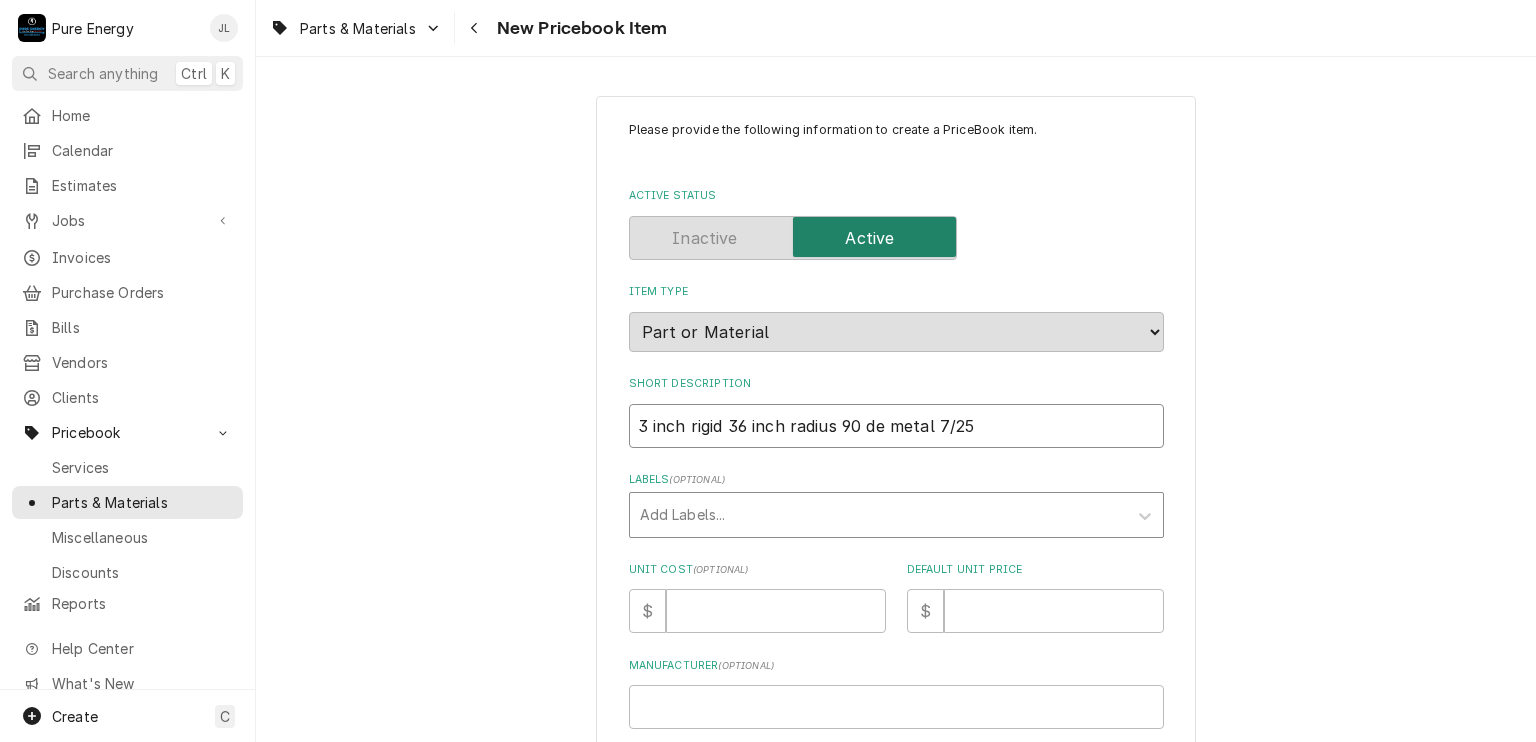 type on "x" 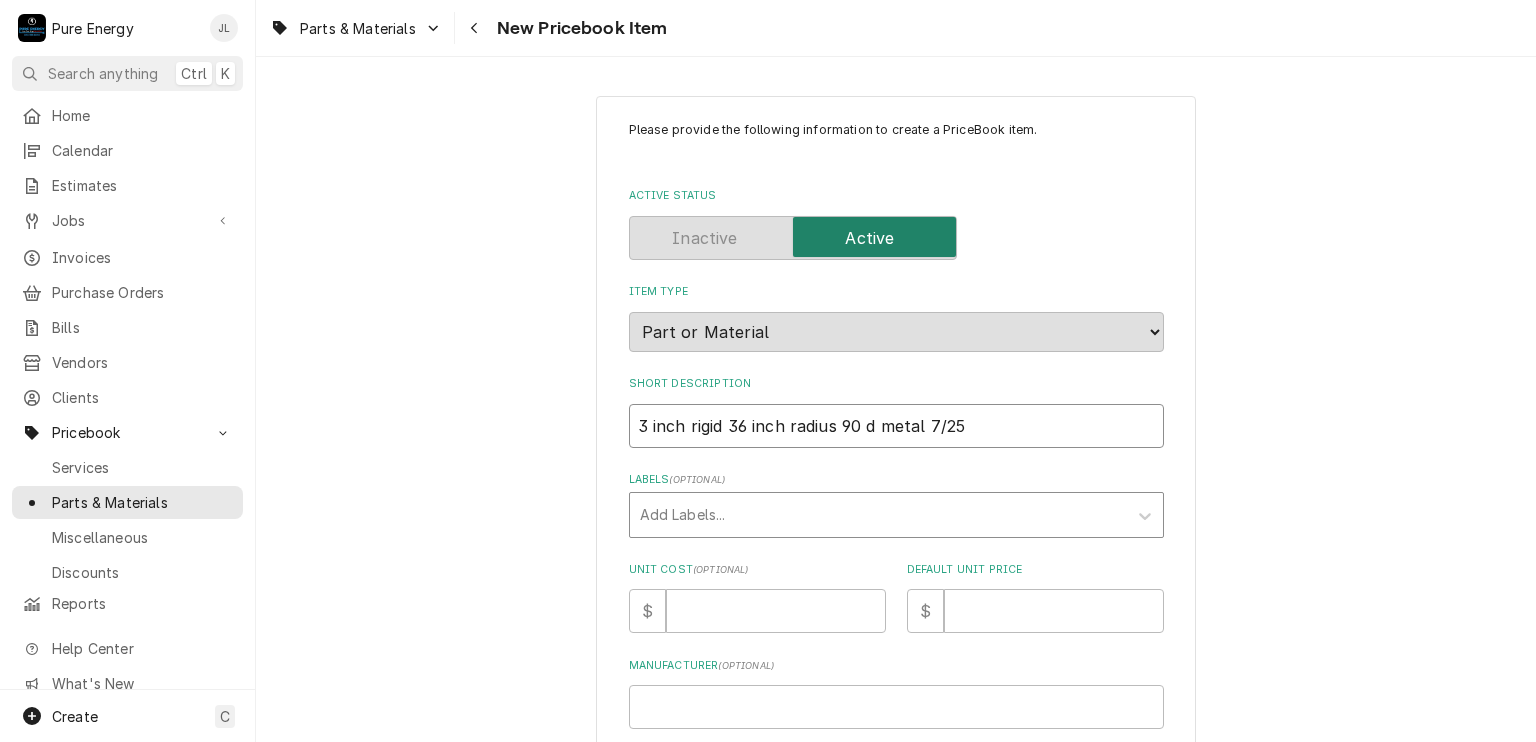 type on "x" 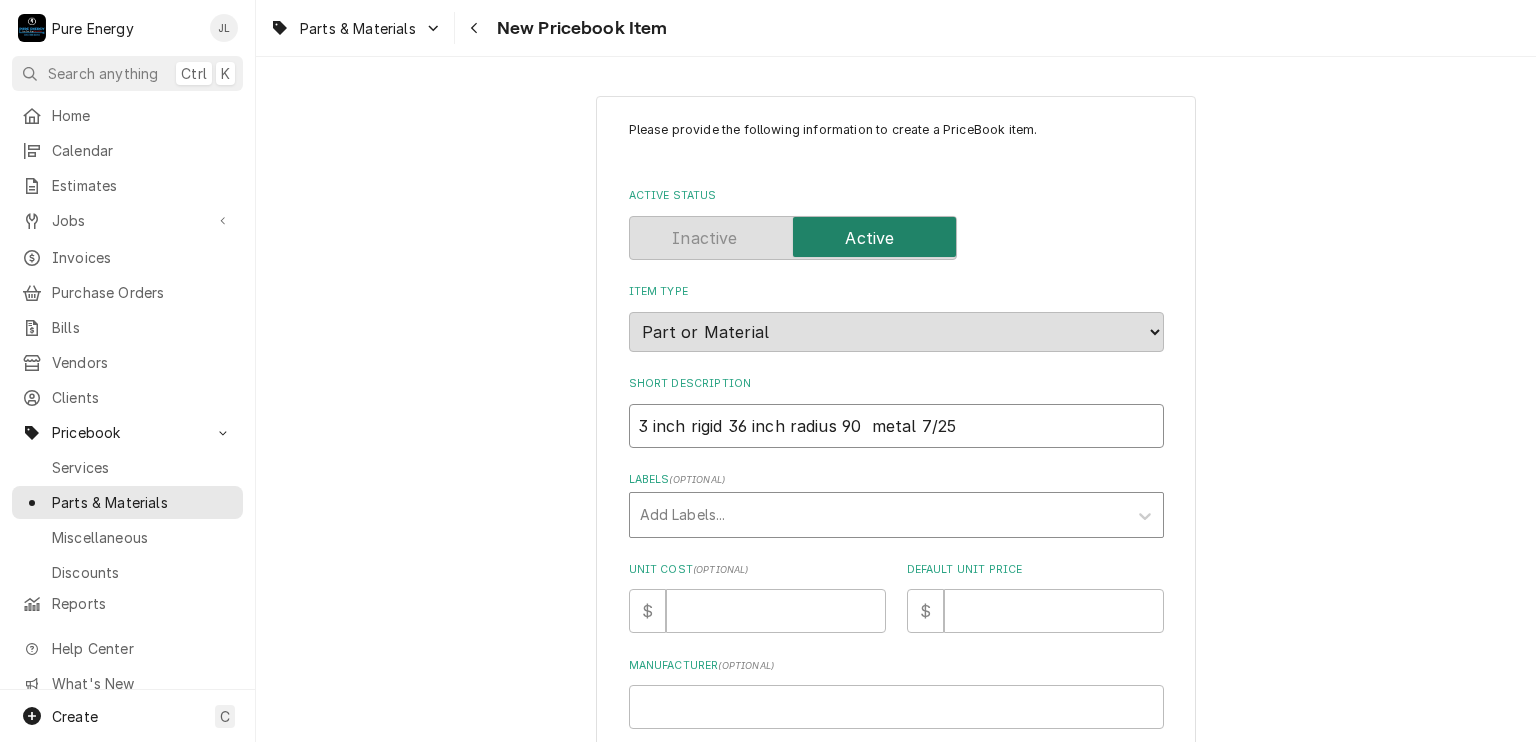 type on "x" 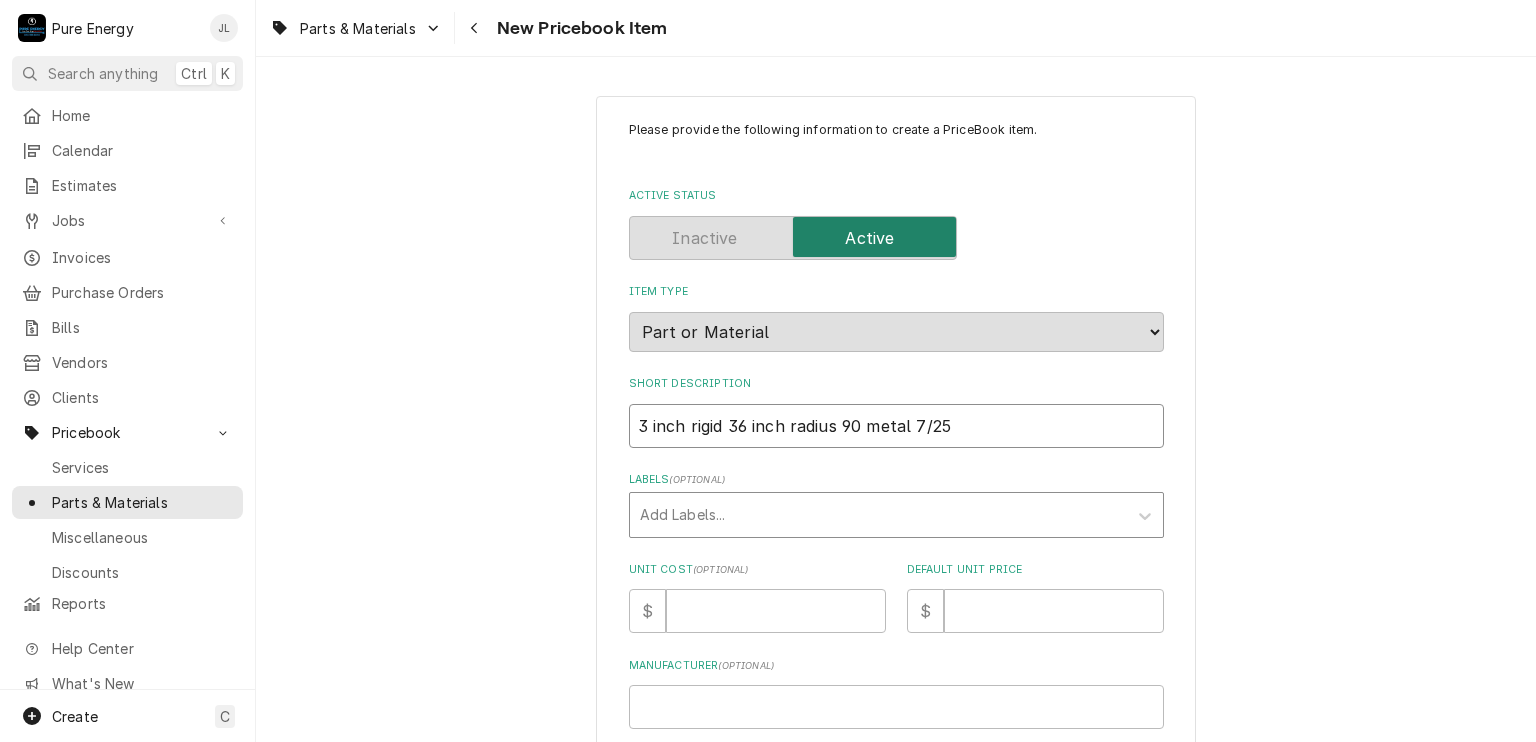 type on "x" 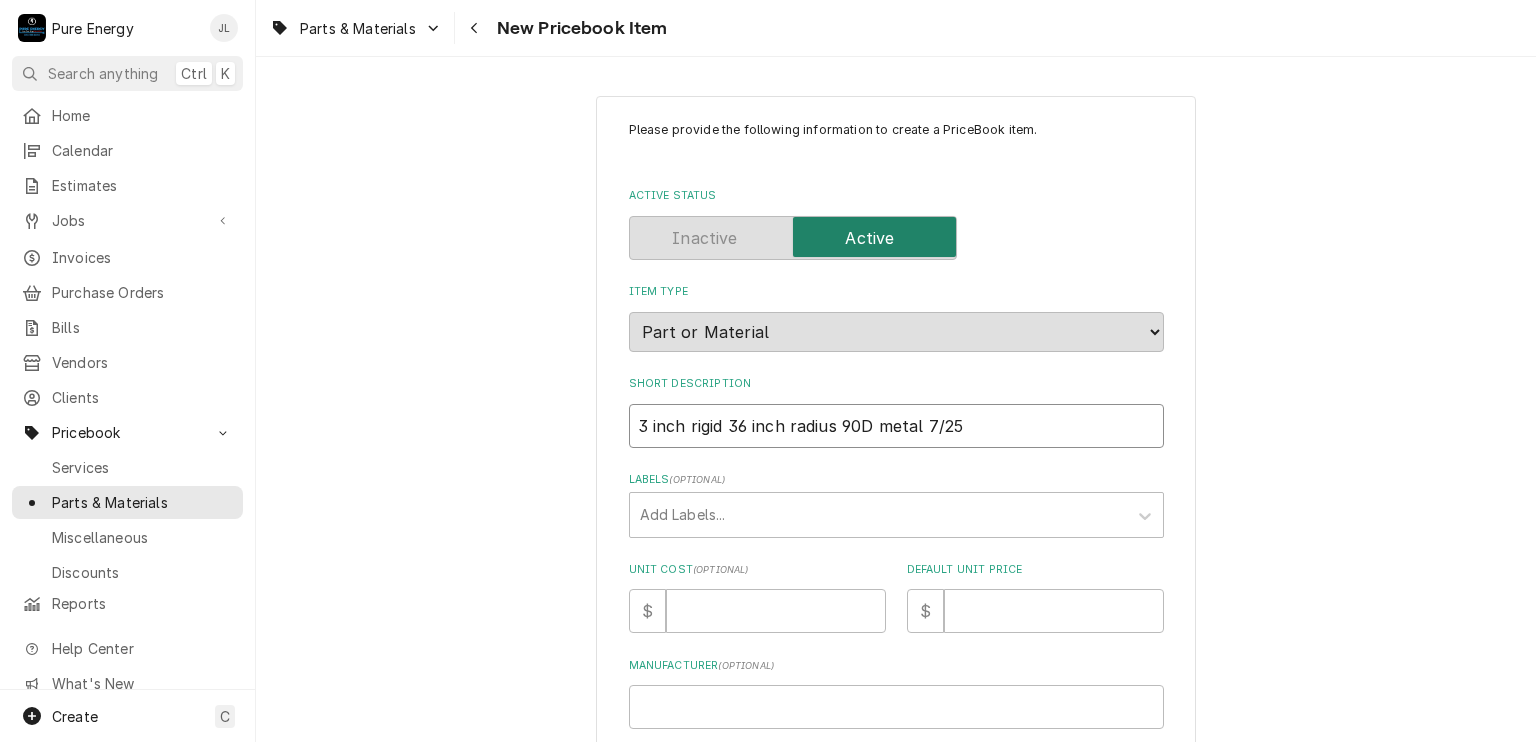 click on "3 inch rigid 36 inch radius 90D metal 7/25" at bounding box center (896, 426) 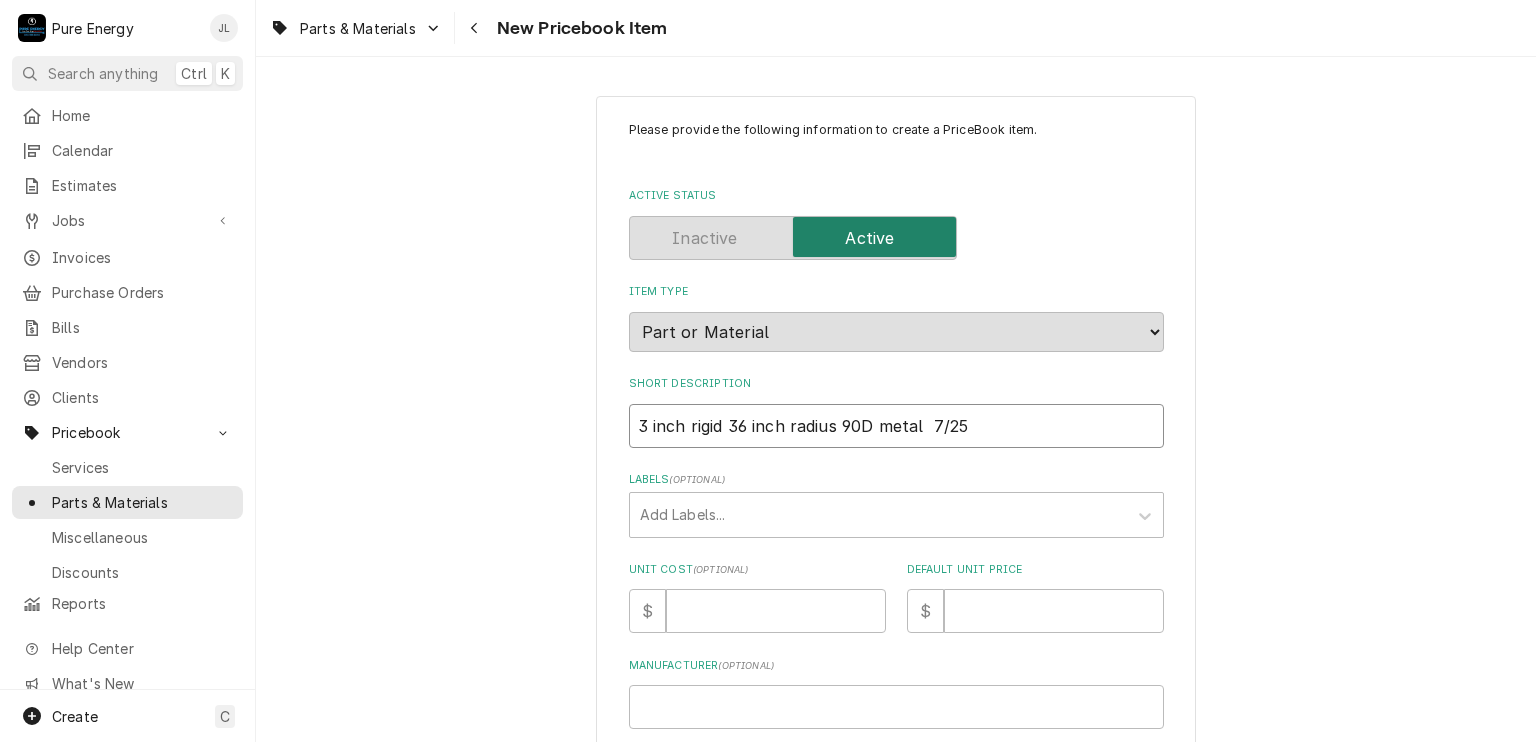 type on "x" 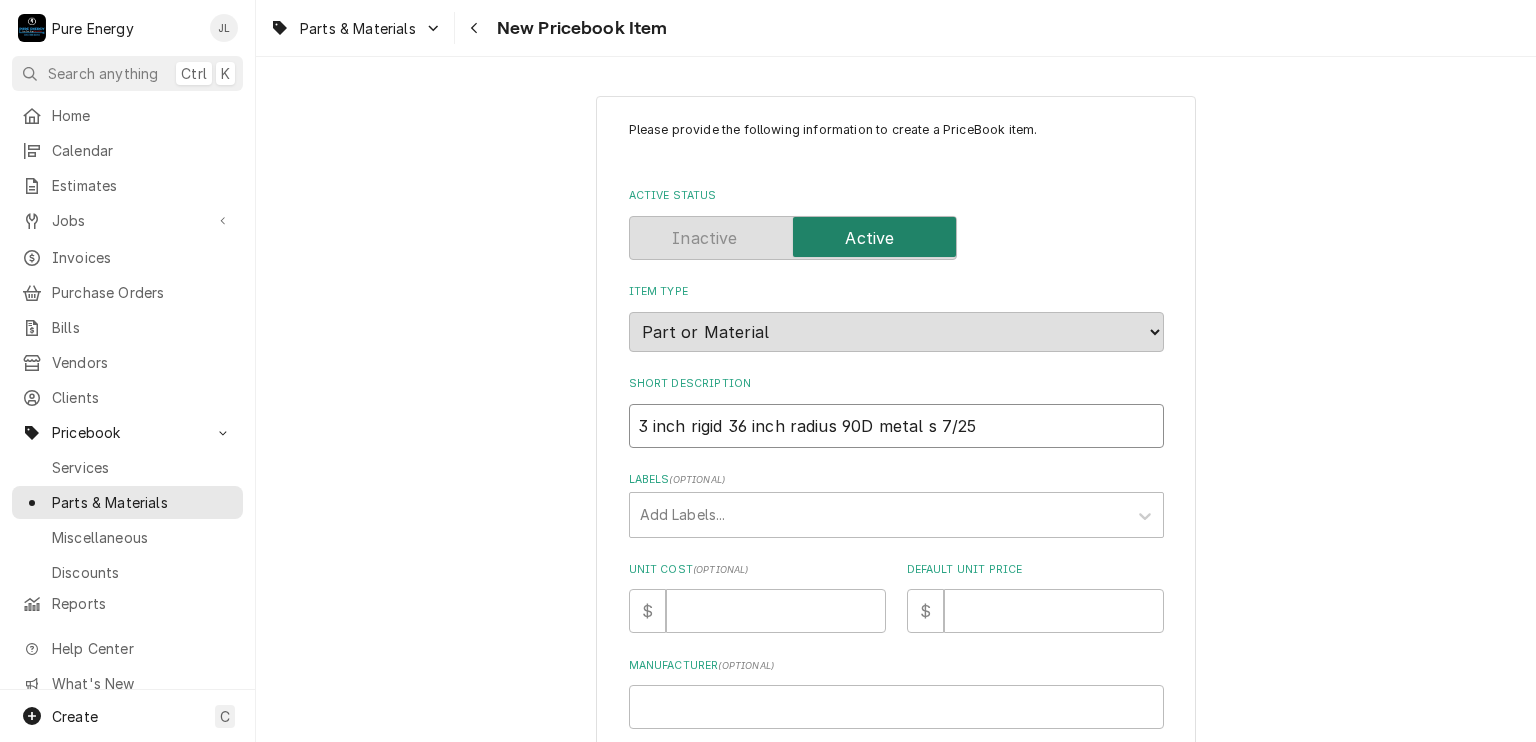 type on "x" 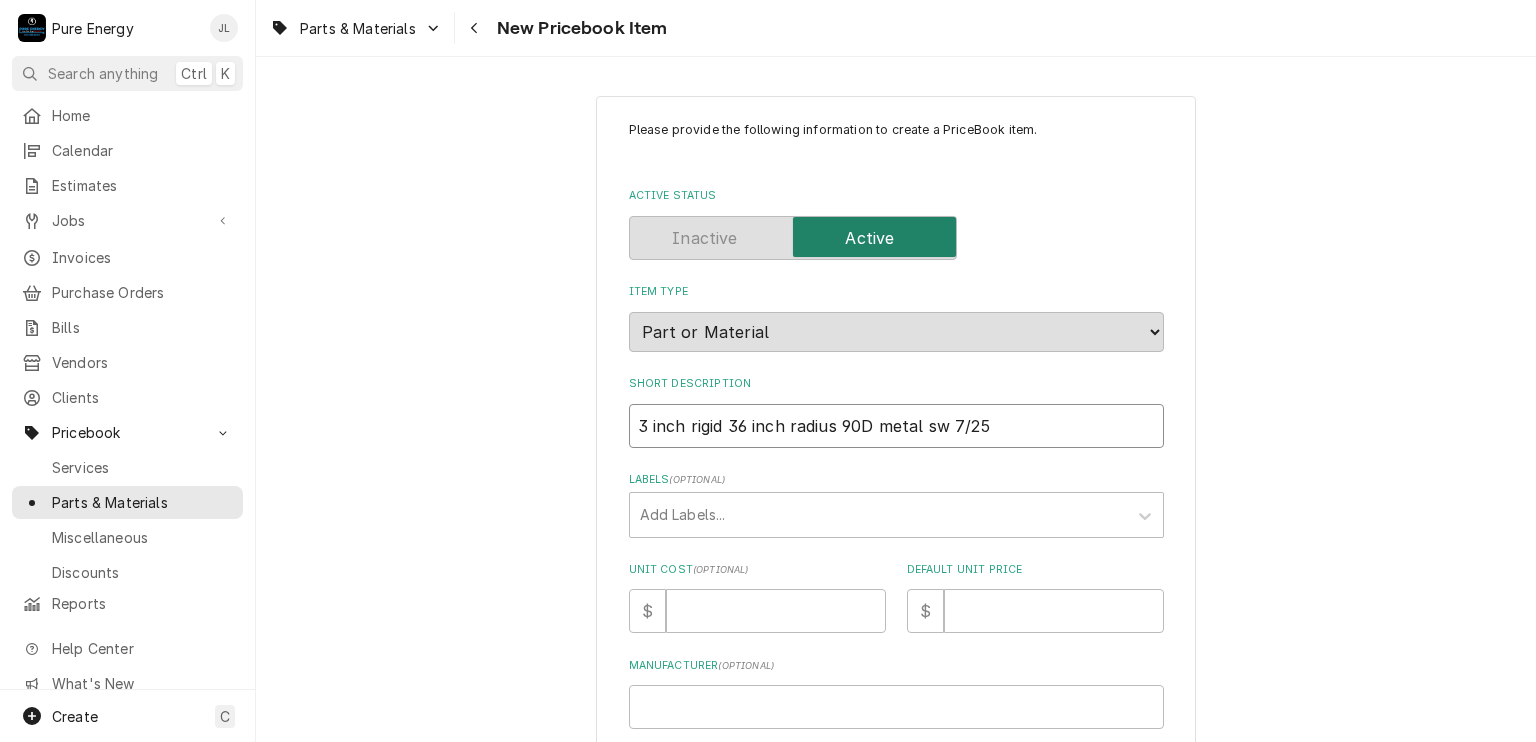 type on "x" 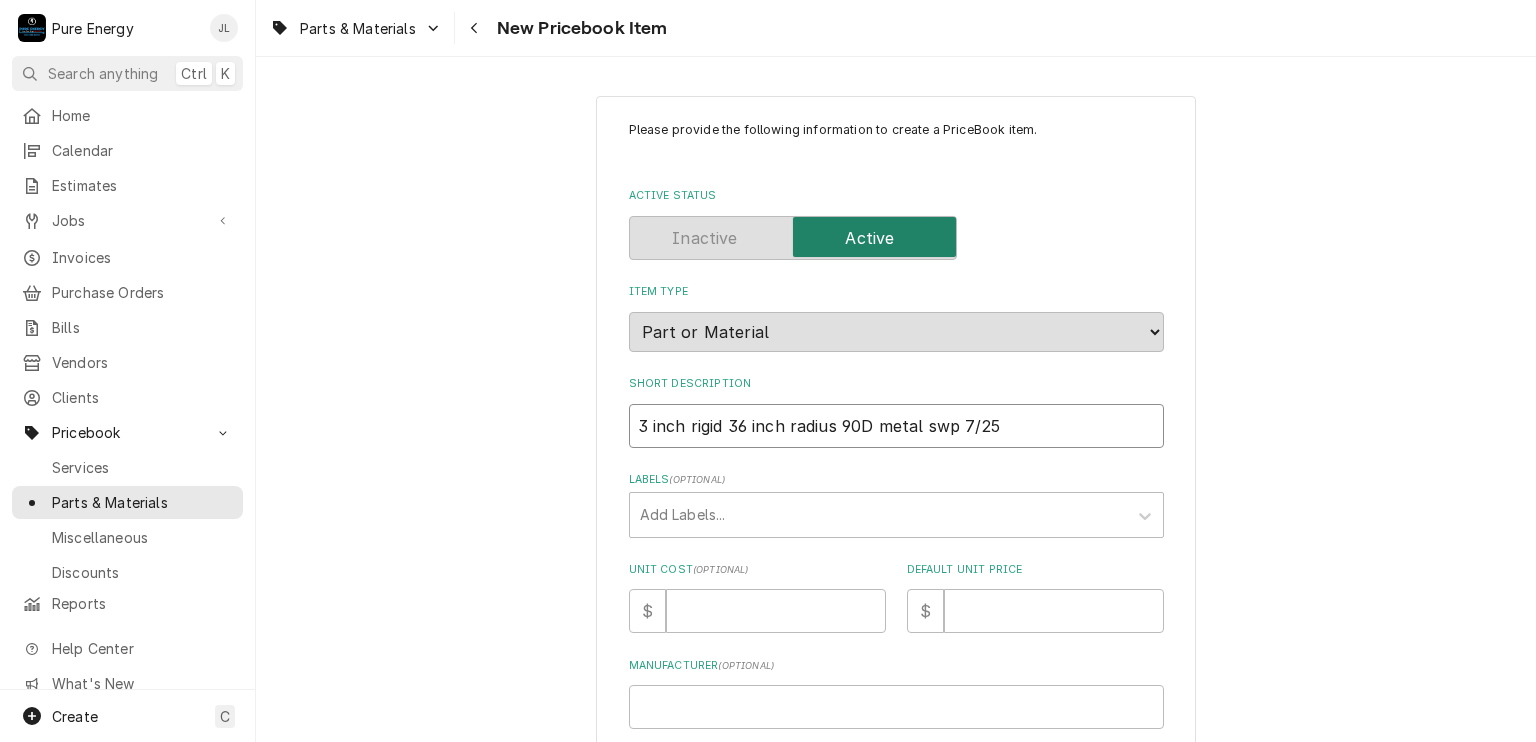 scroll, scrollTop: 200, scrollLeft: 0, axis: vertical 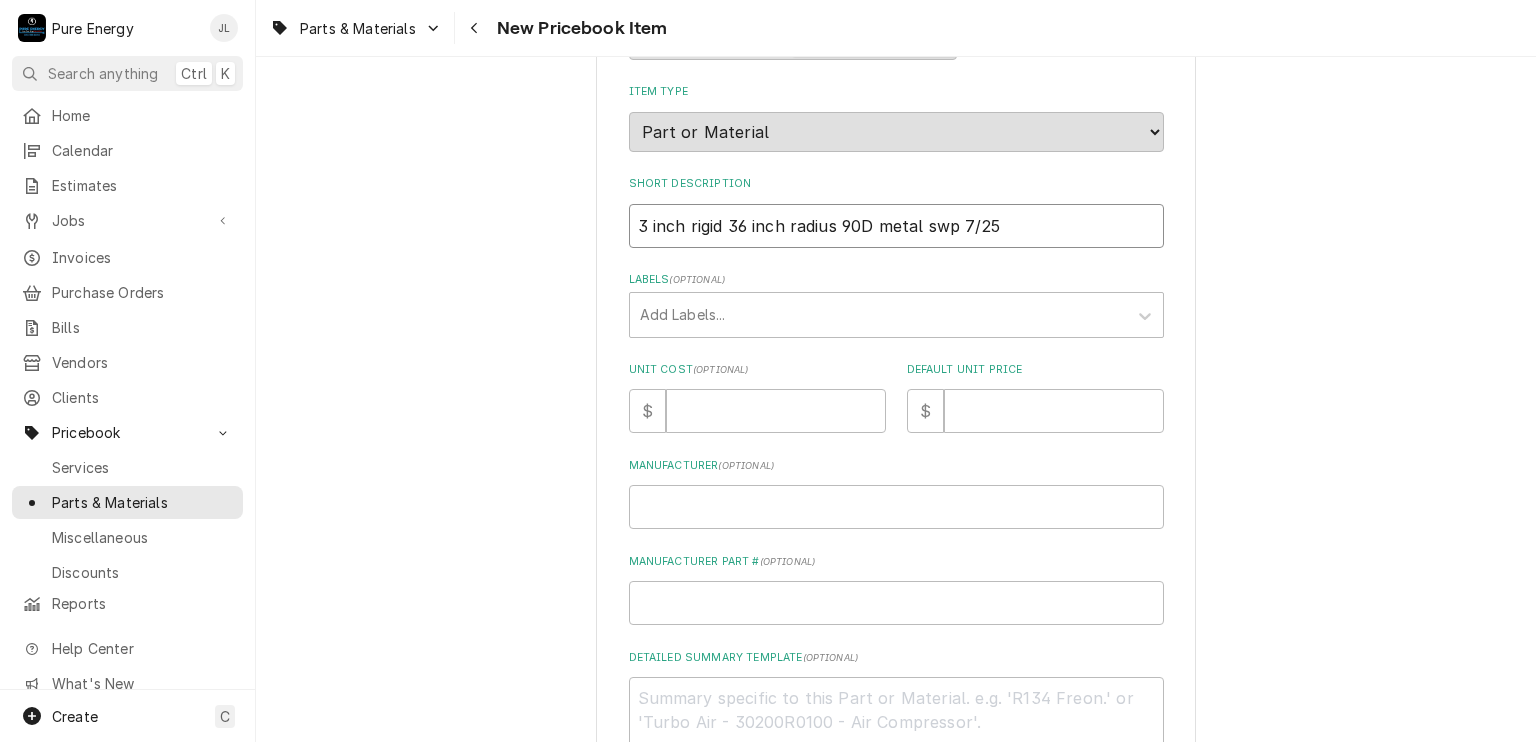 type on "3 inch rigid 36 inch radius 90D metal swp 7/25" 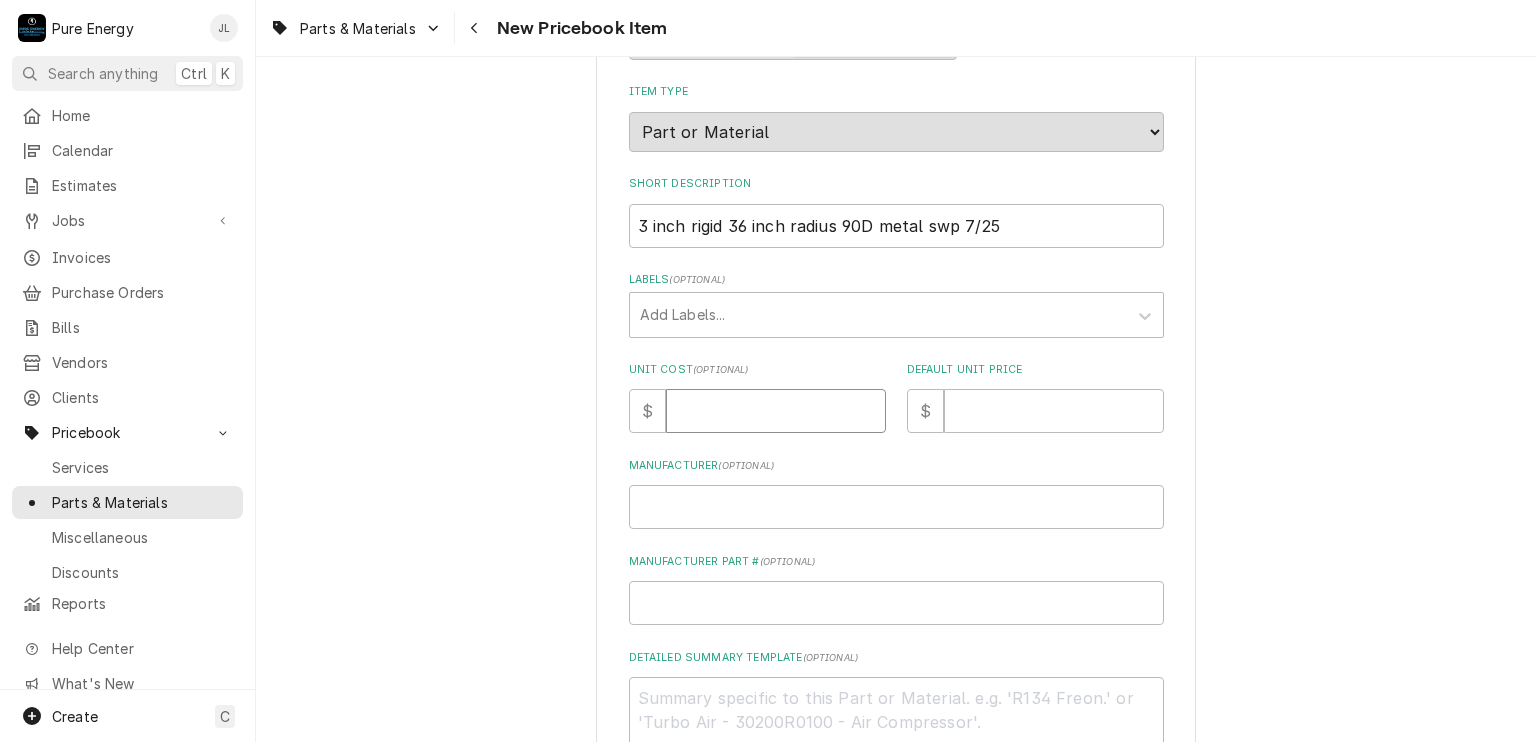 click on "Unit Cost  ( optional )" at bounding box center (776, 411) 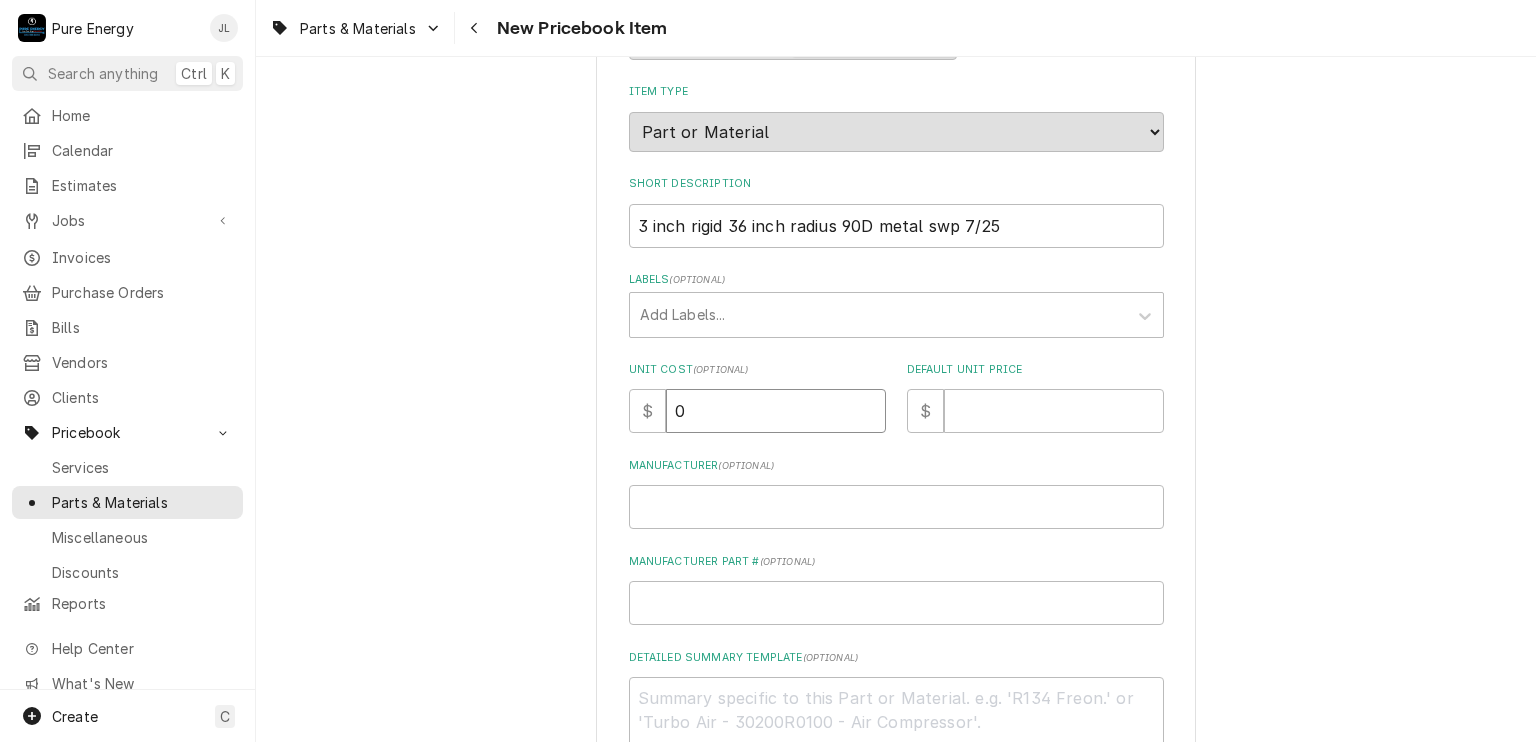 type on "x" 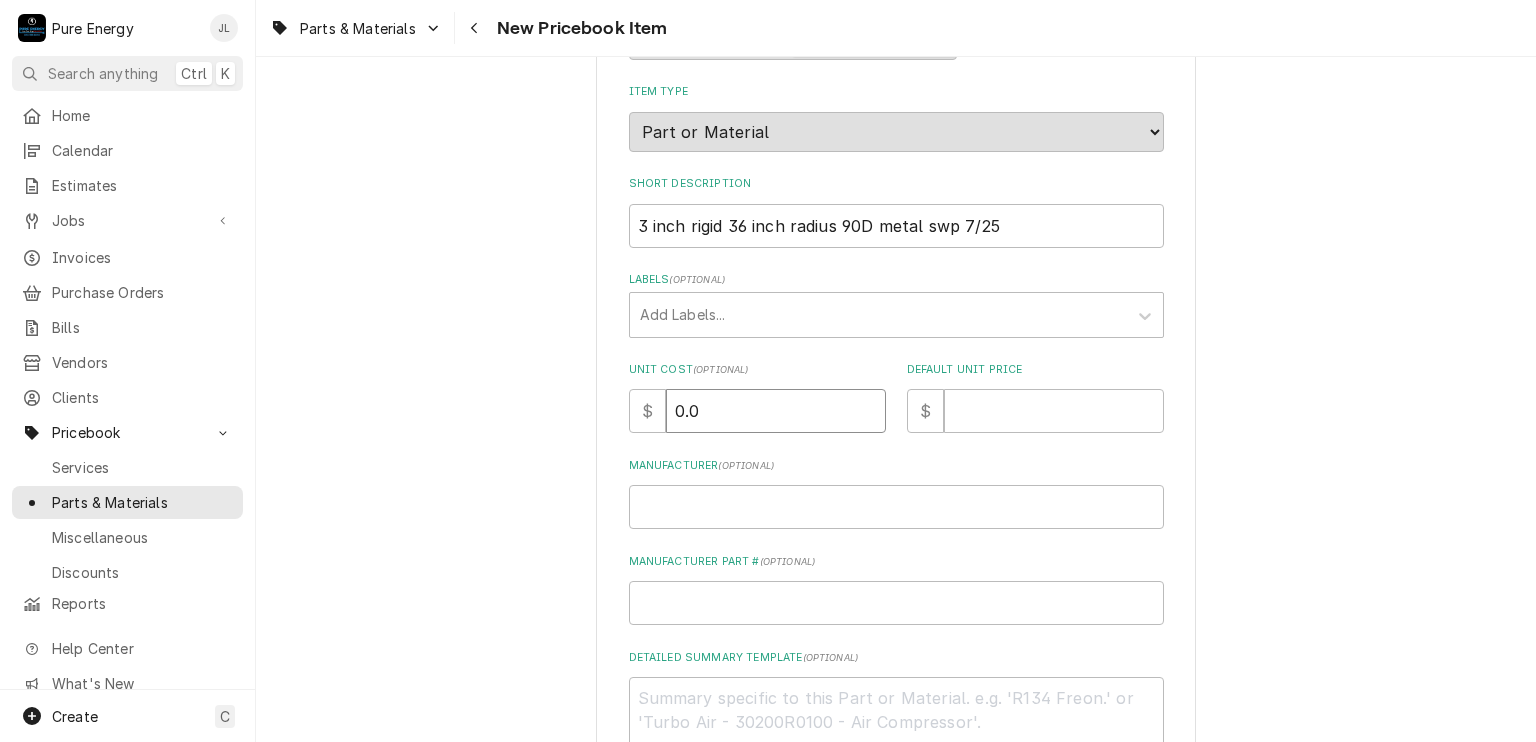 type on "0.0" 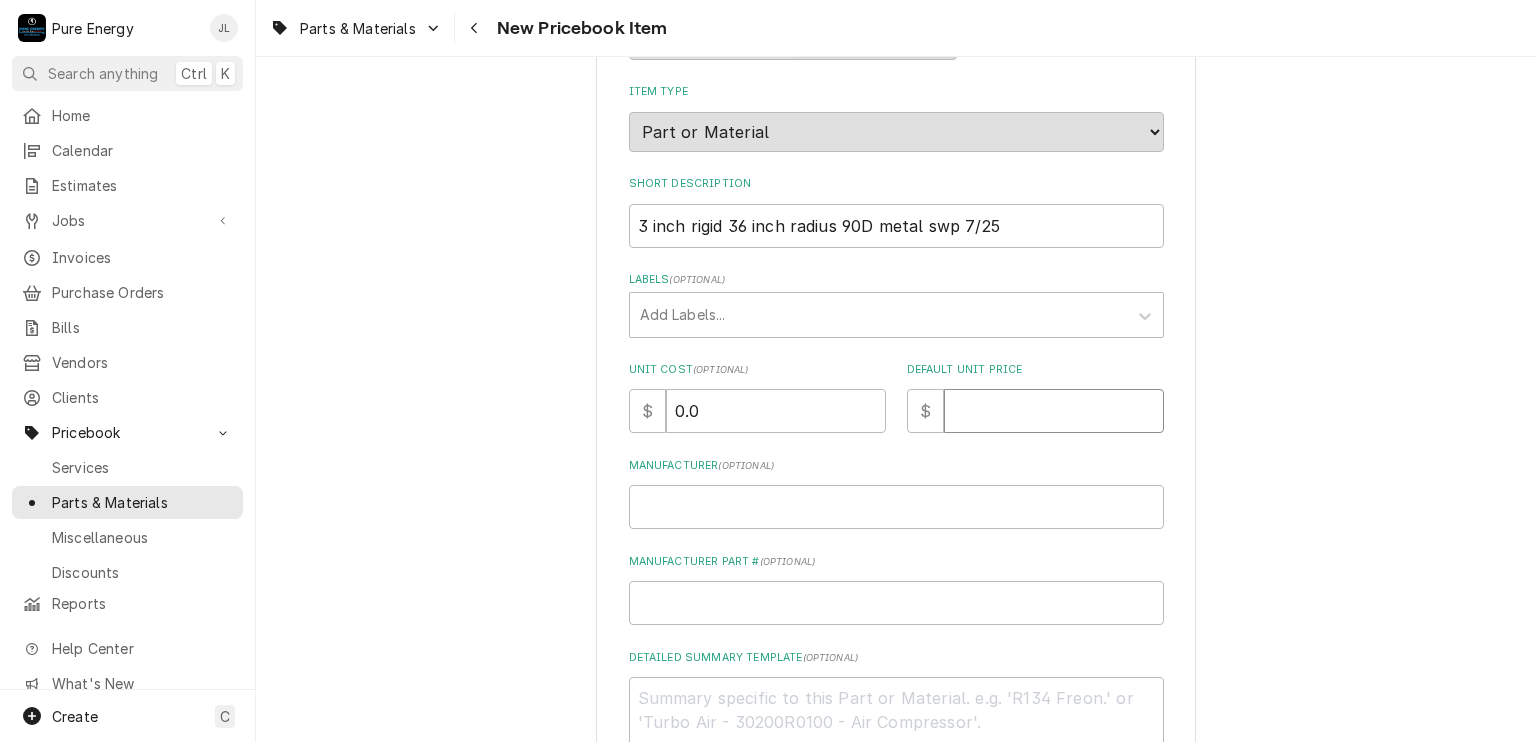 click on "Default Unit Price" at bounding box center (1054, 411) 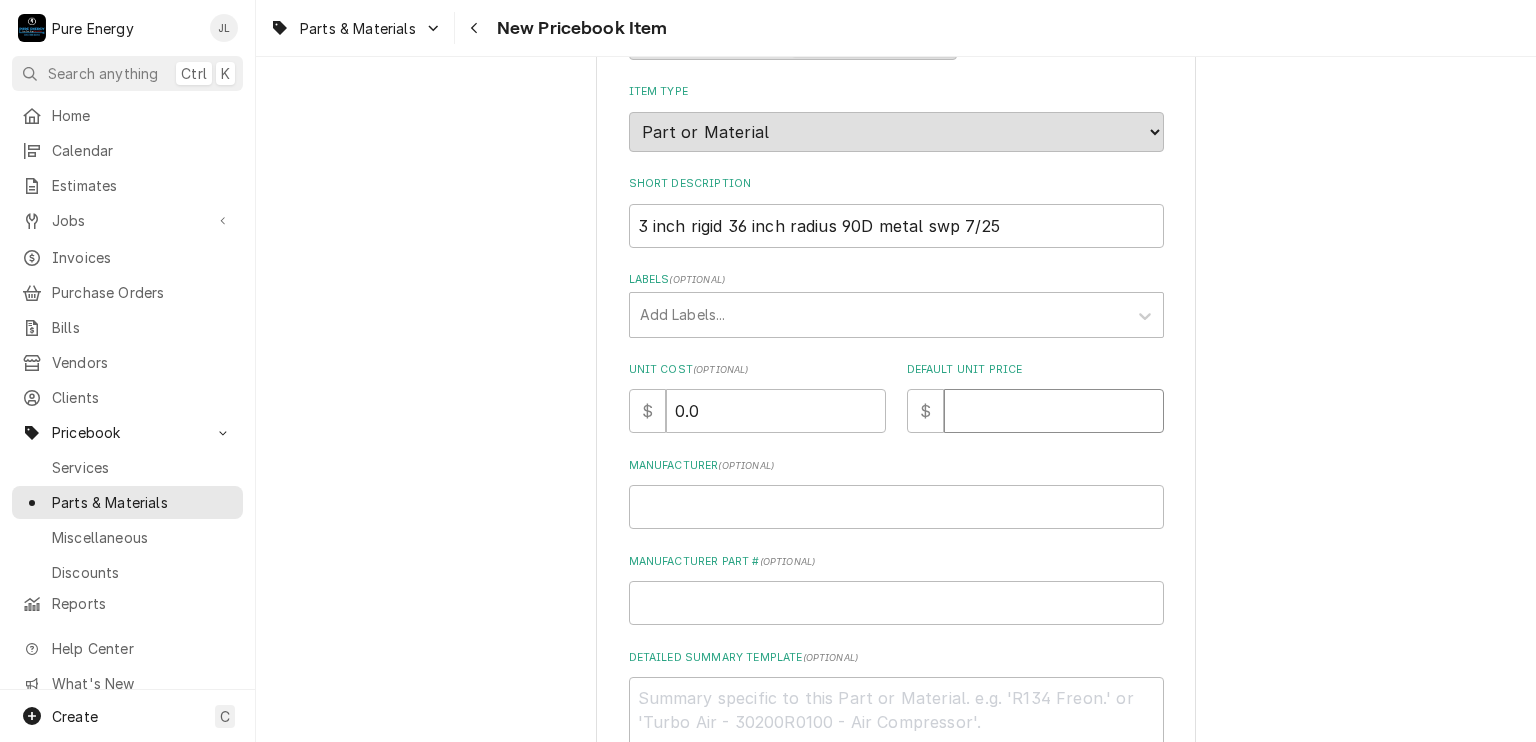 type on "x" 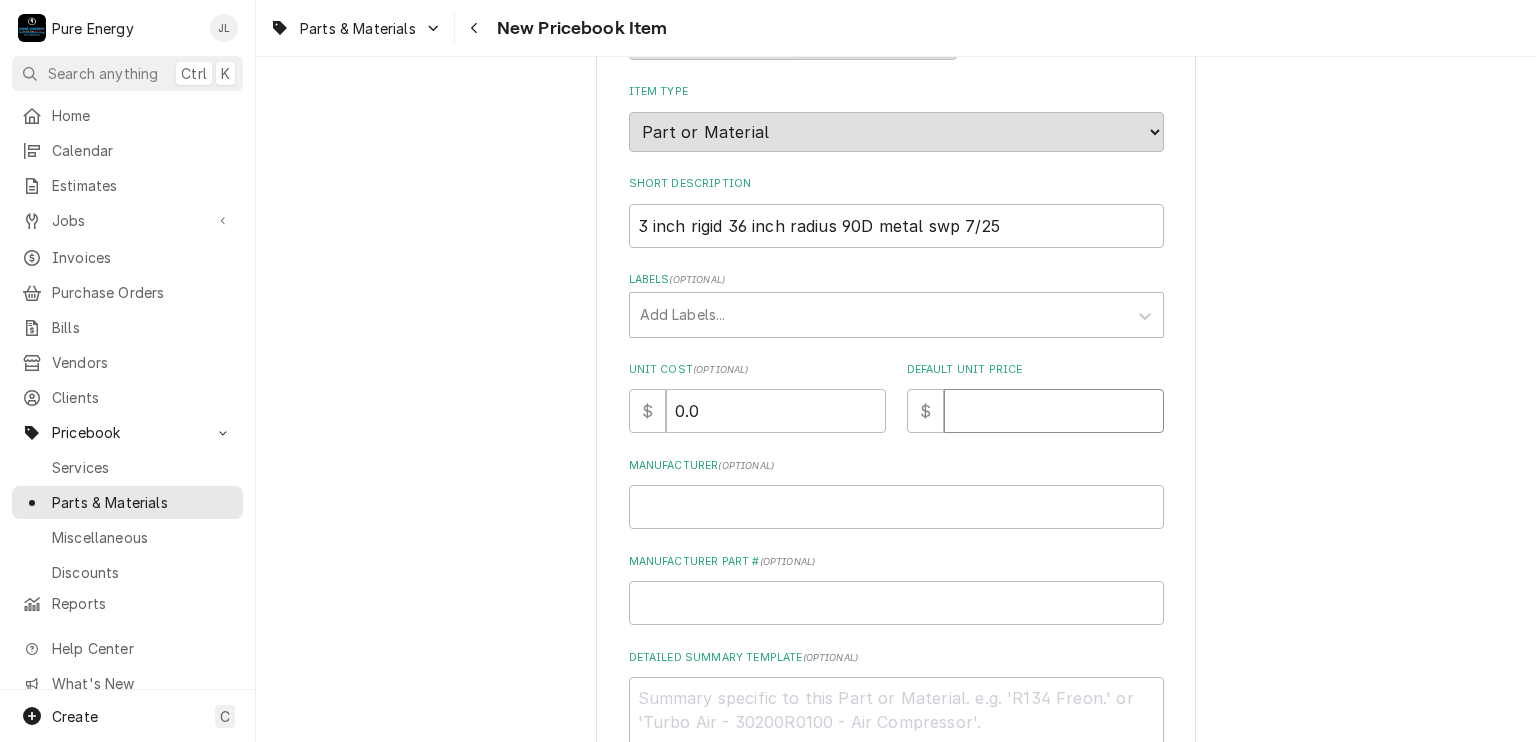 type on "3" 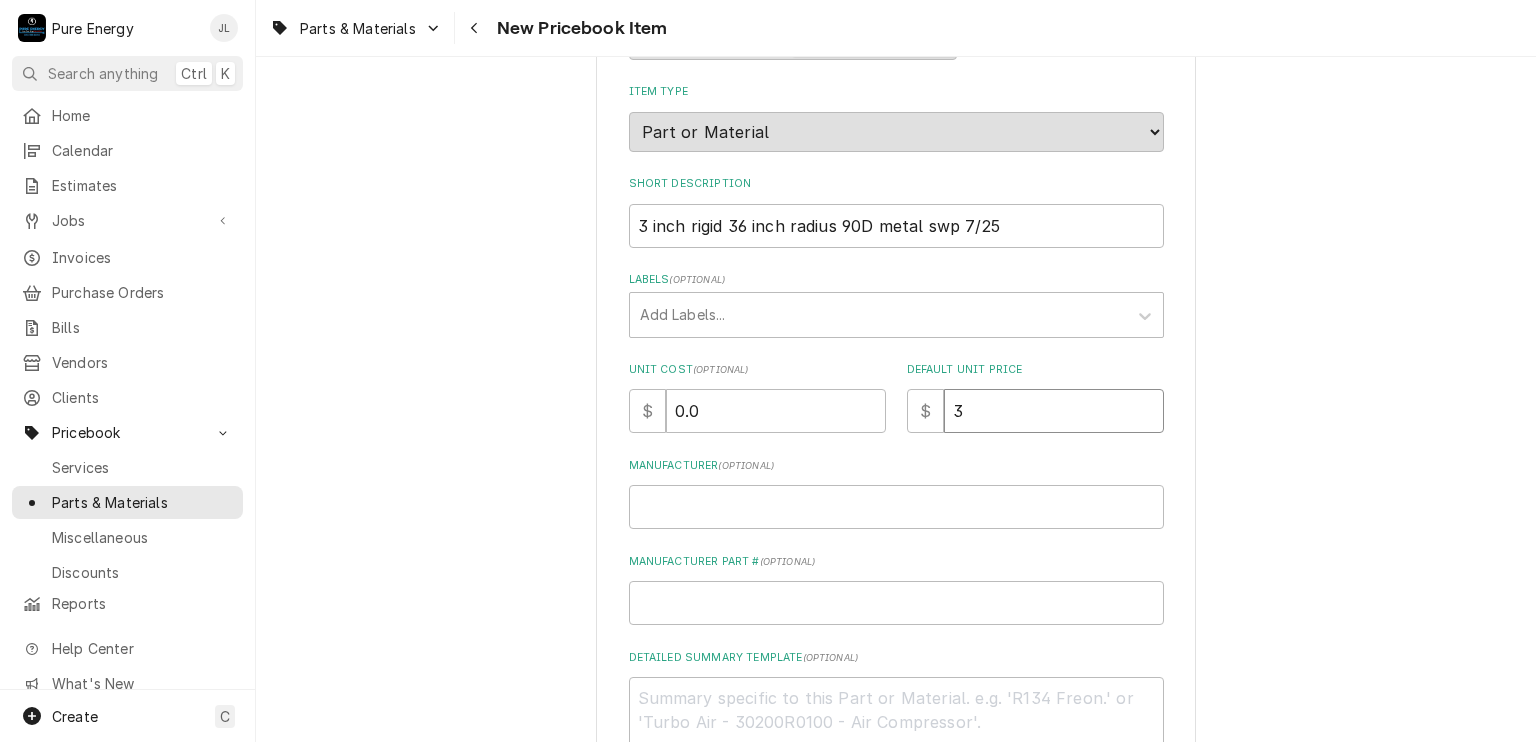 type on "x" 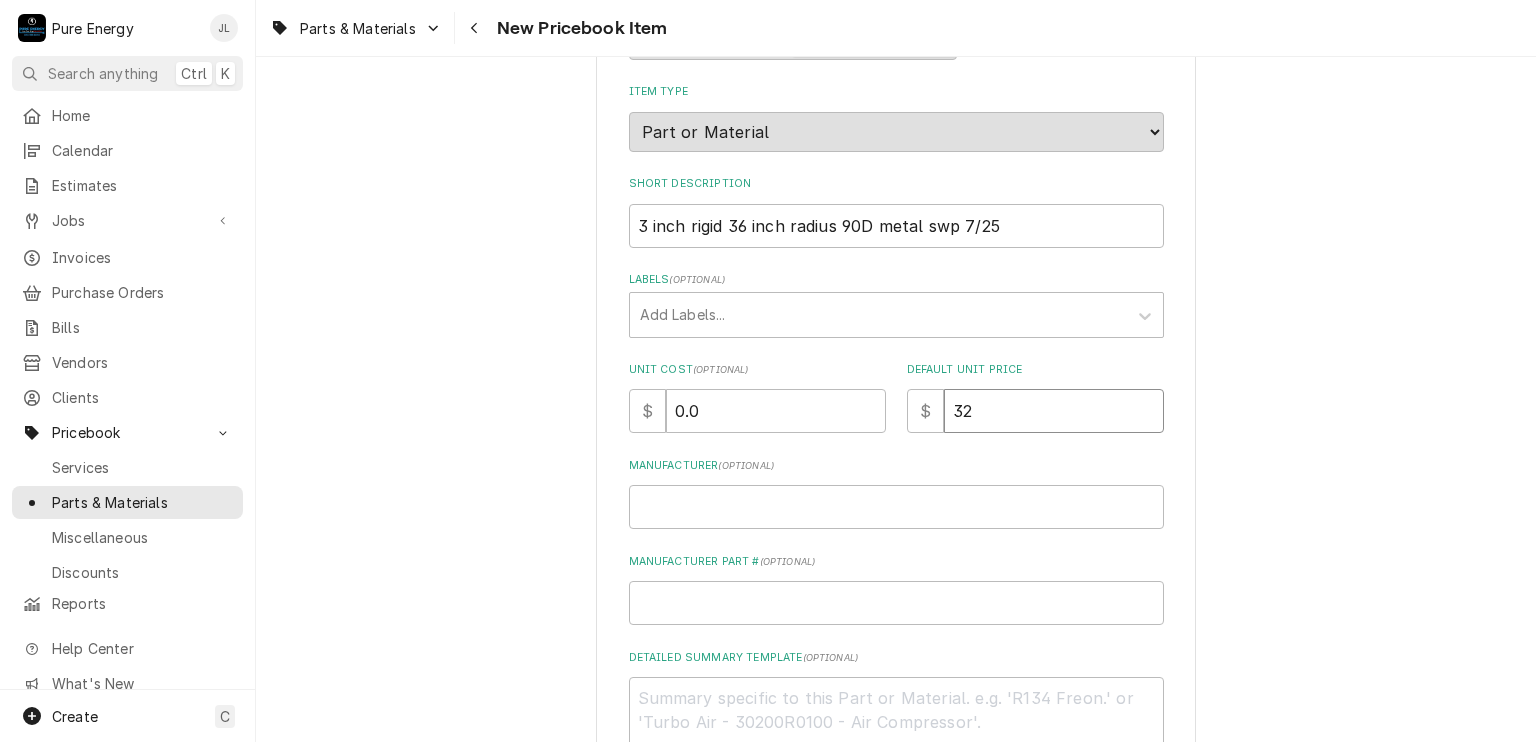 type on "x" 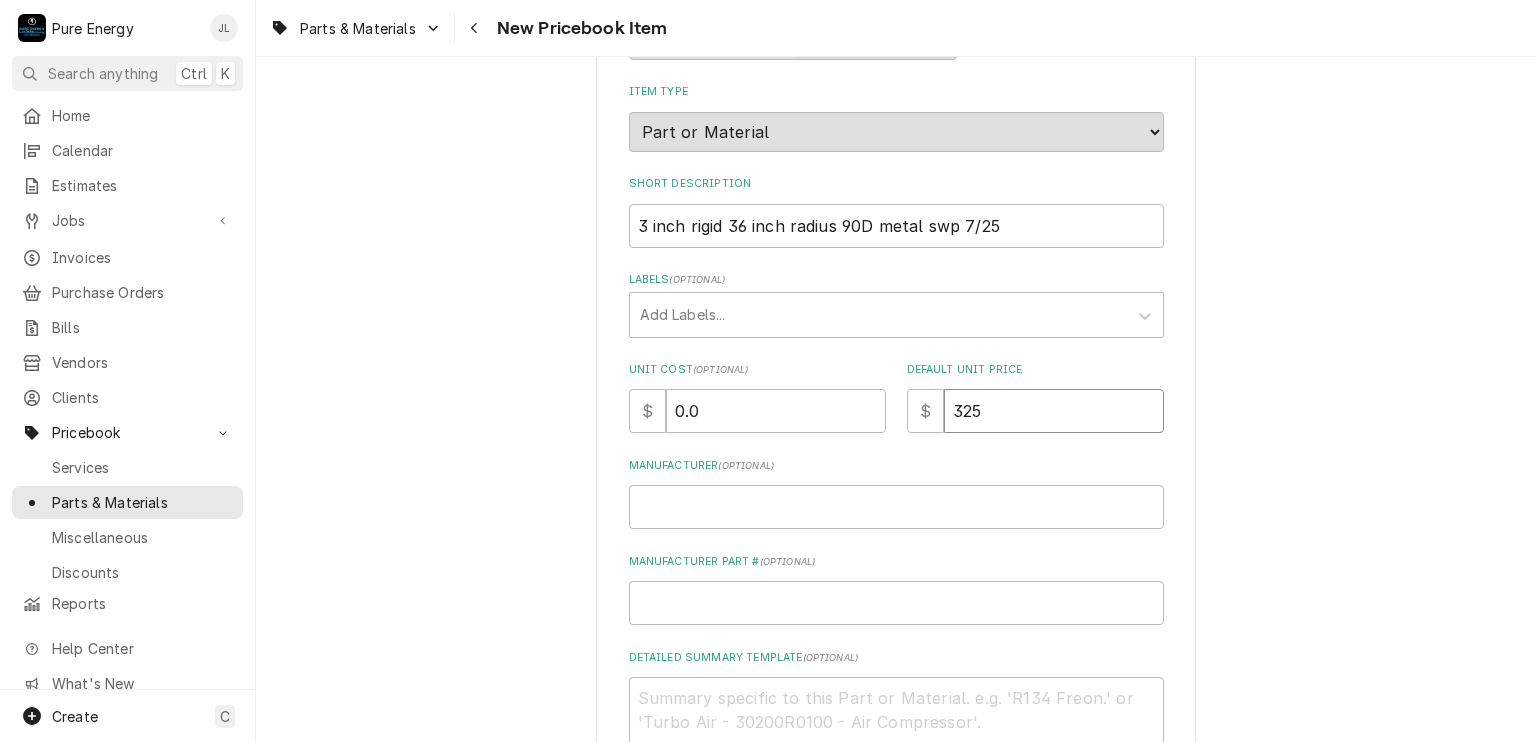 type on "x" 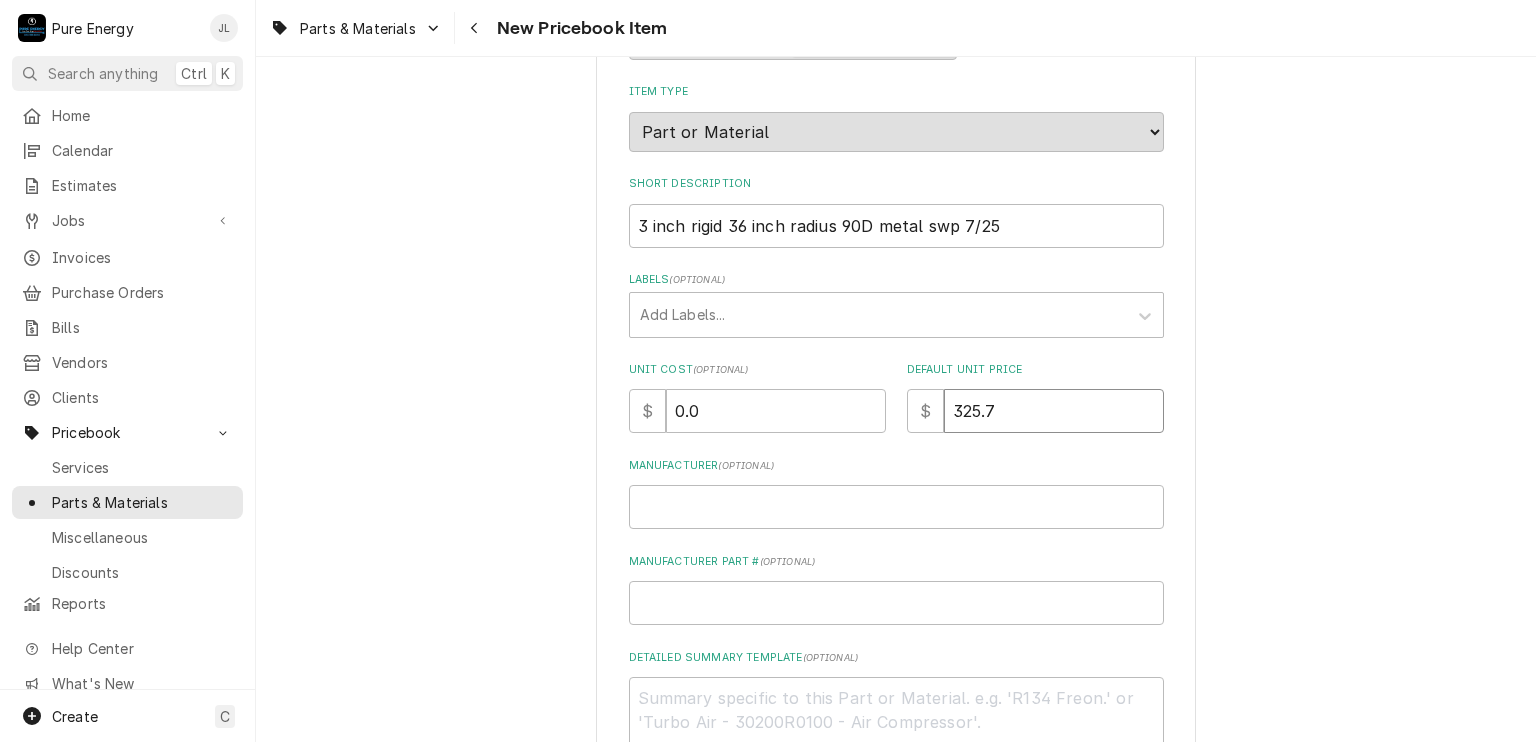 type on "x" 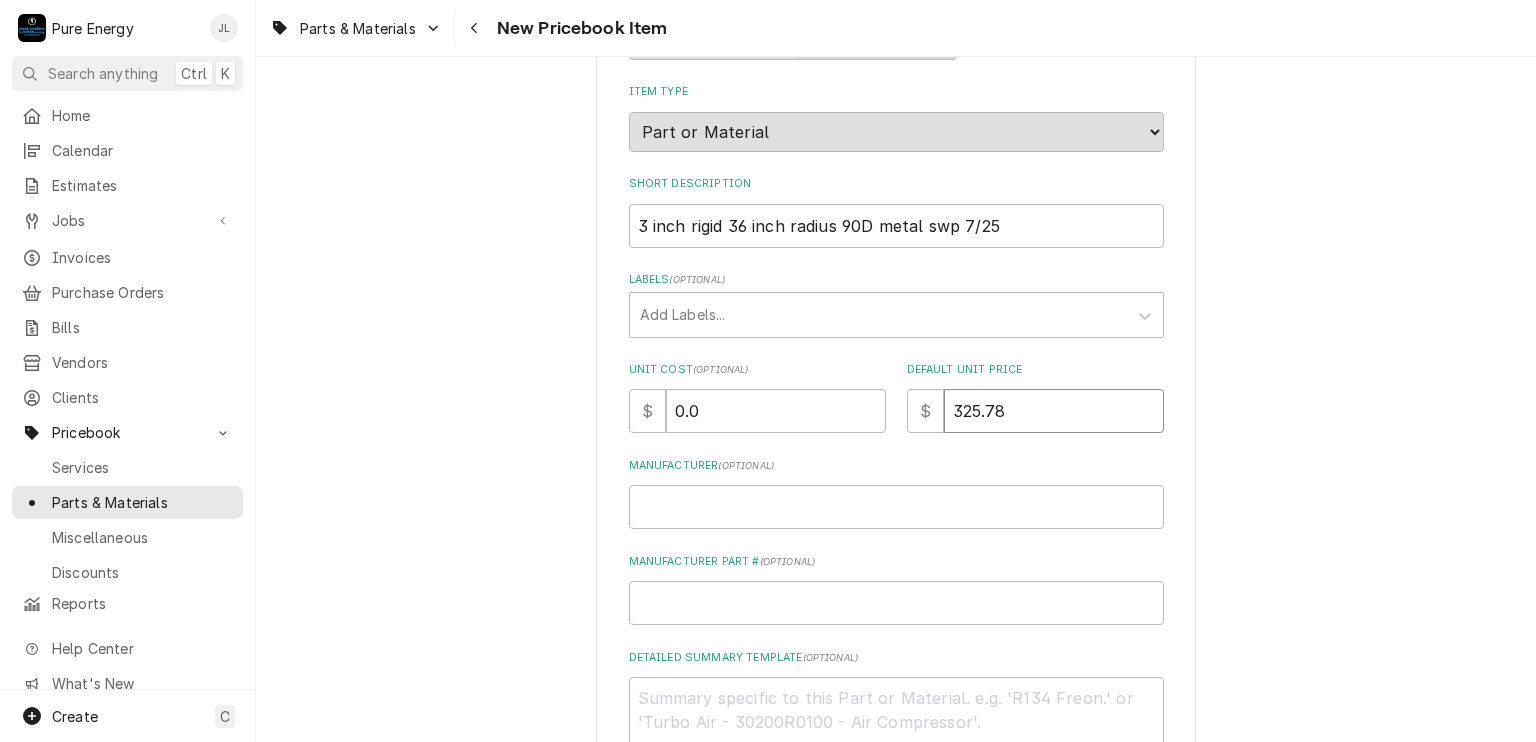 type on "325.78" 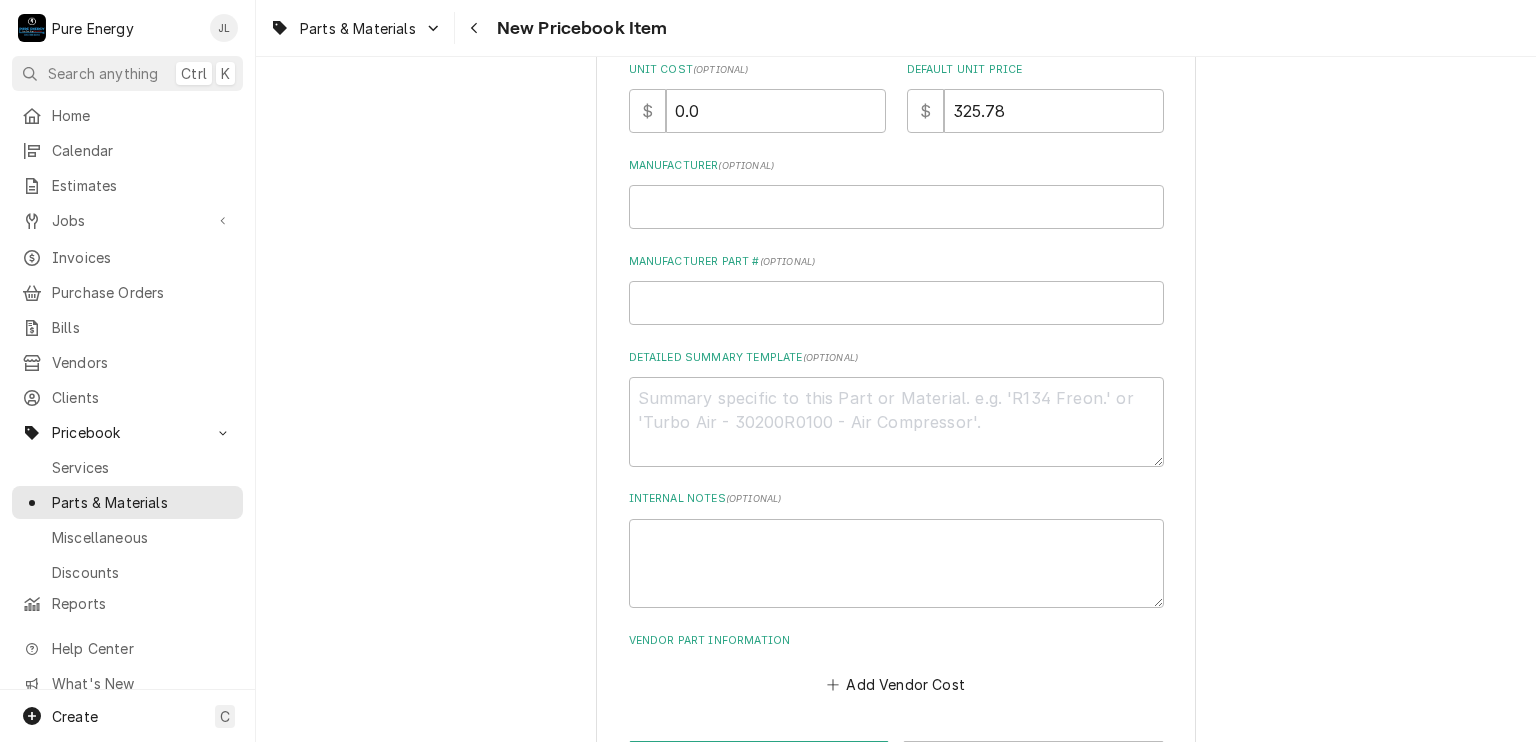 scroll, scrollTop: 575, scrollLeft: 0, axis: vertical 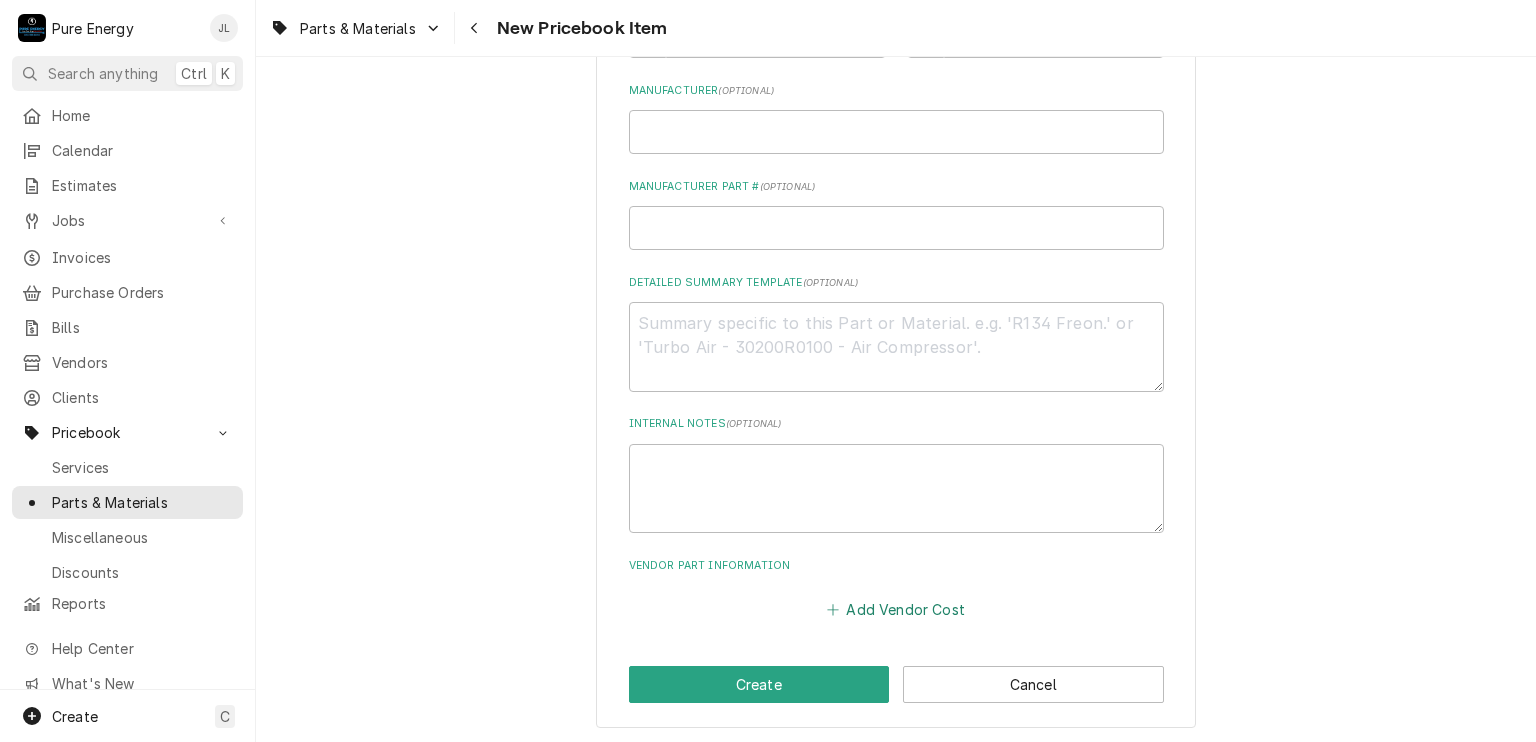 click on "Add Vendor Cost" at bounding box center (896, 610) 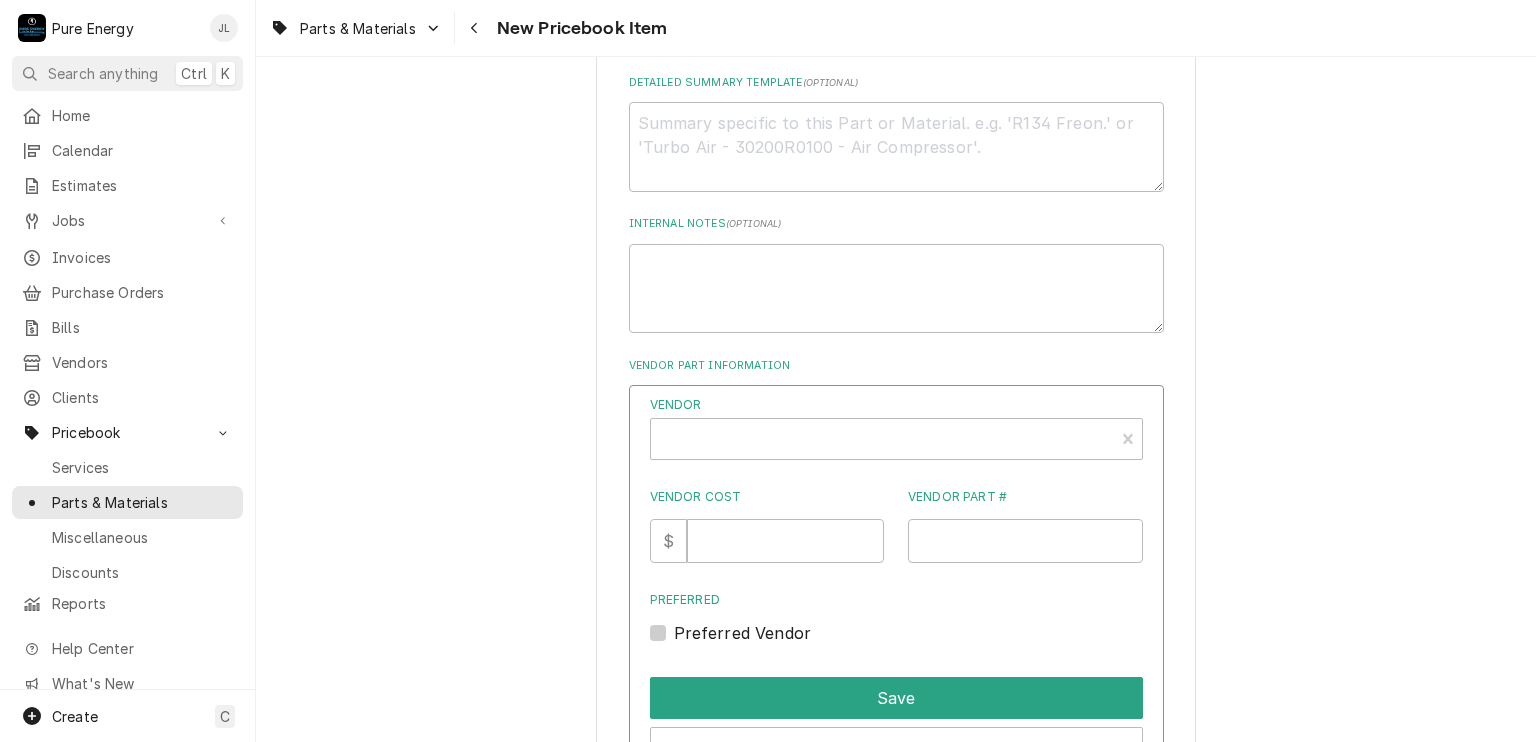 scroll, scrollTop: 940, scrollLeft: 0, axis: vertical 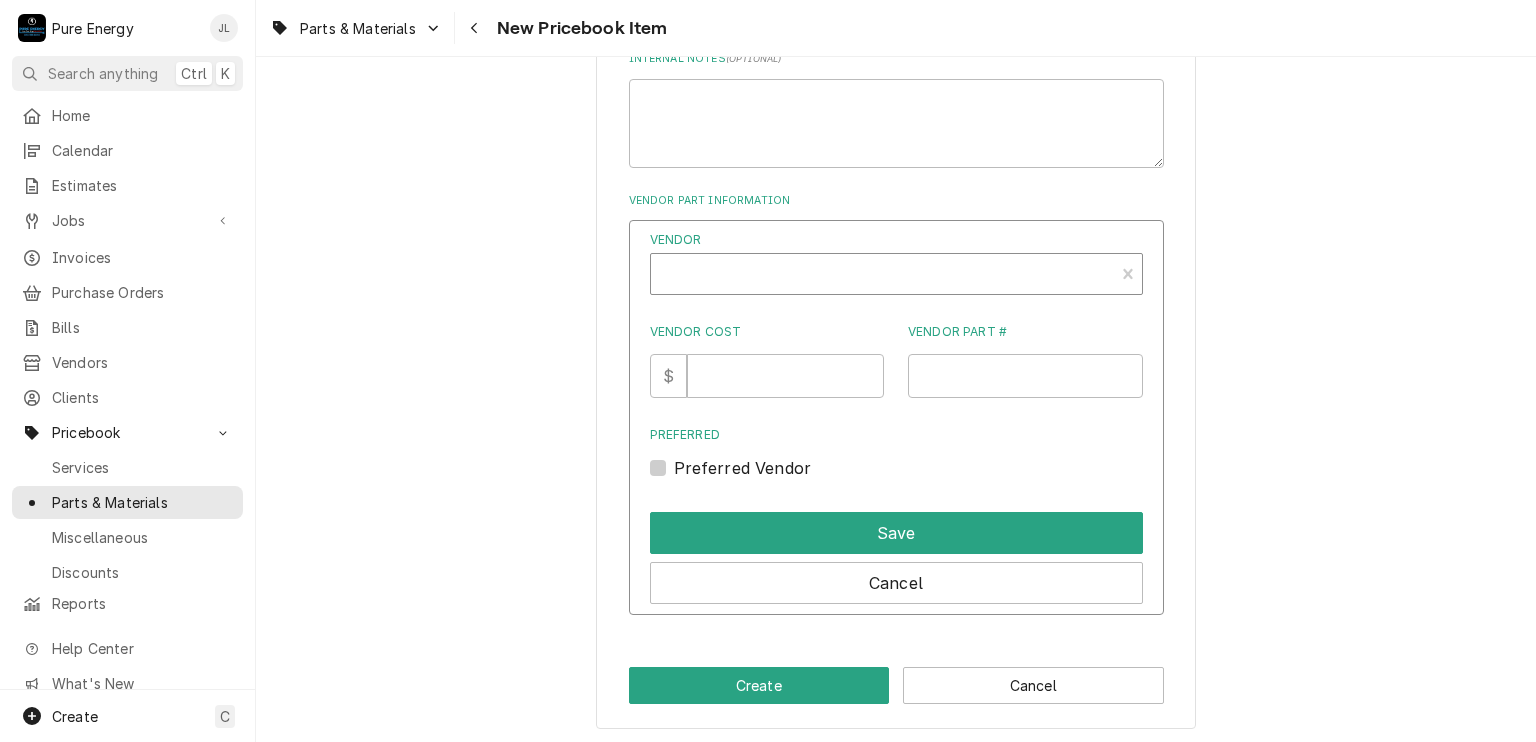 type on "x" 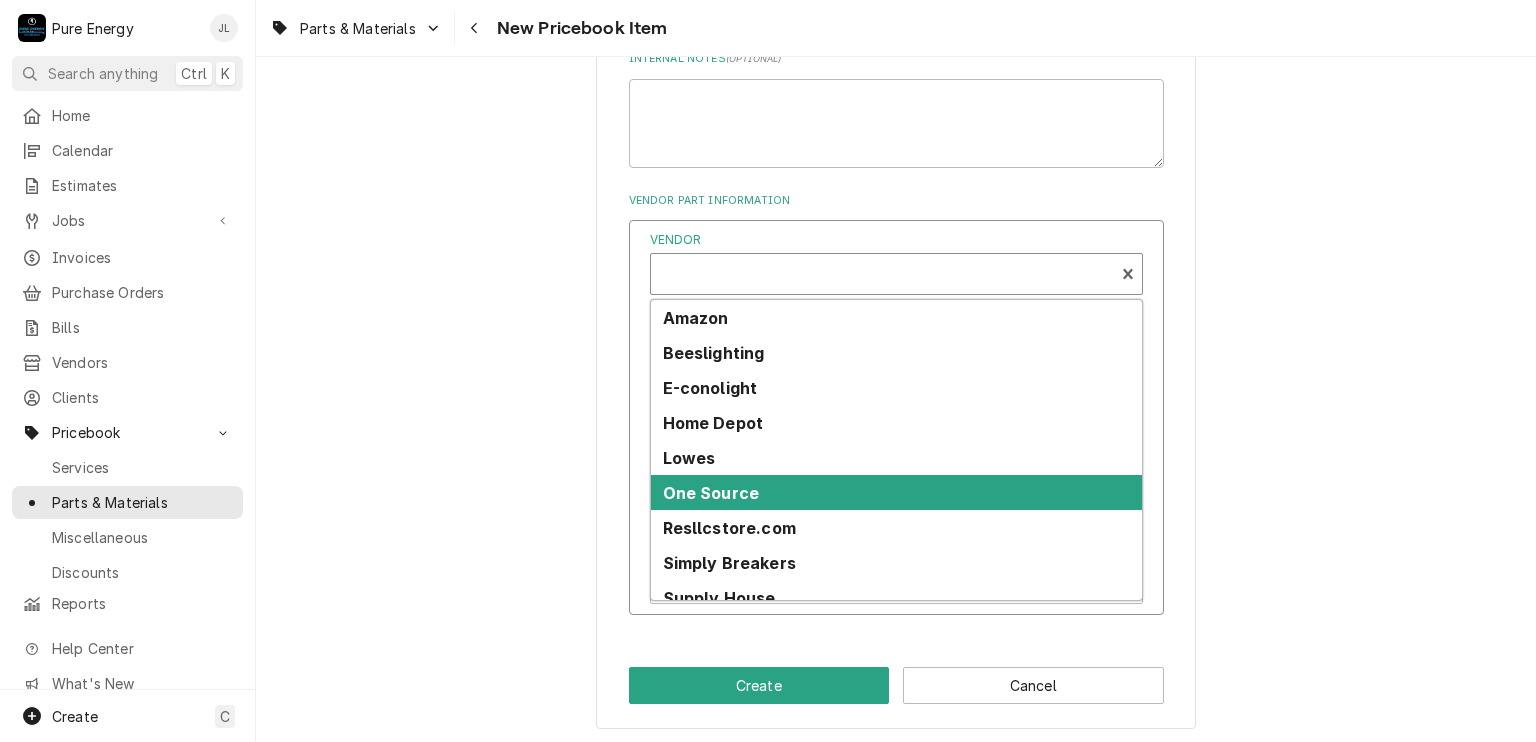 click on "One Source" at bounding box center (711, 493) 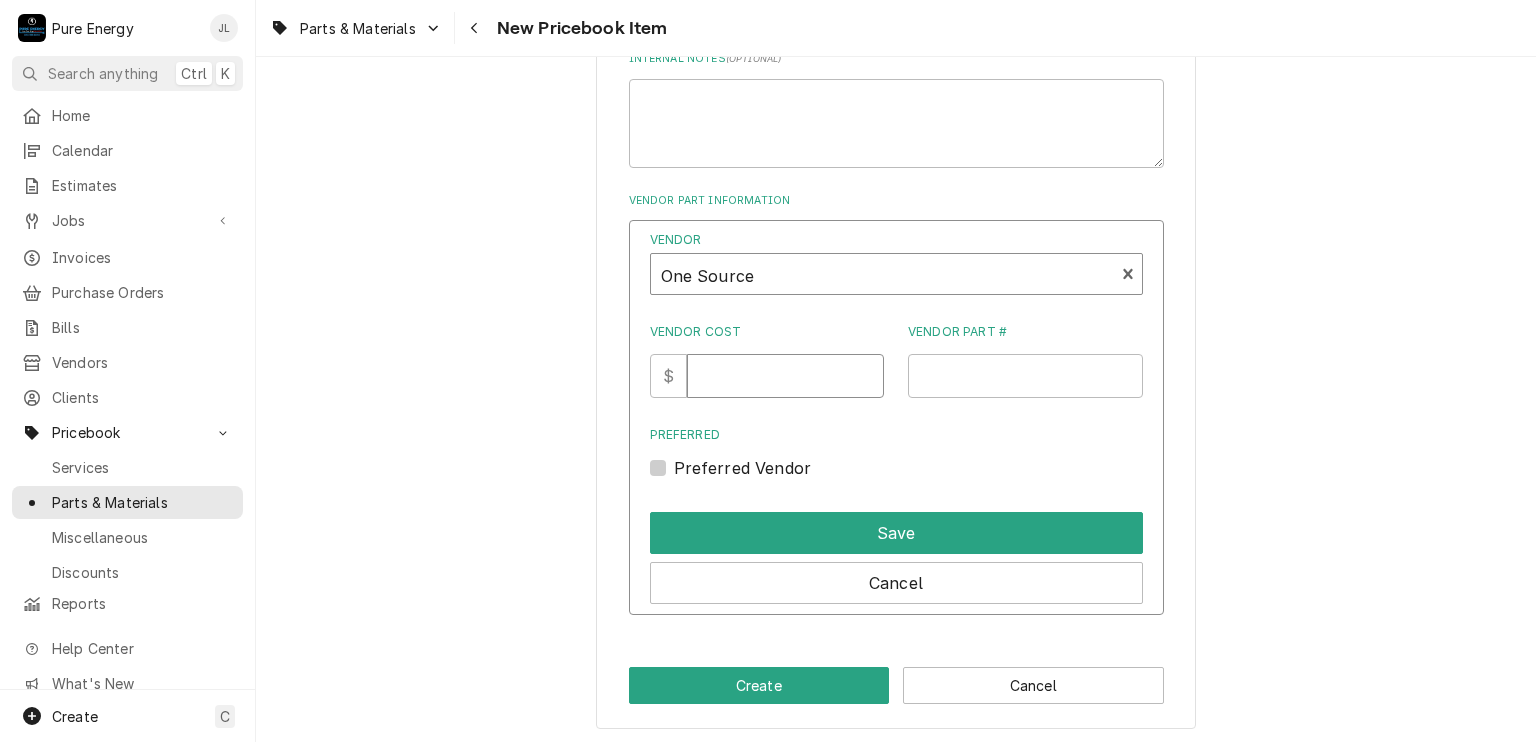 click on "Vendor Cost" at bounding box center (785, 376) 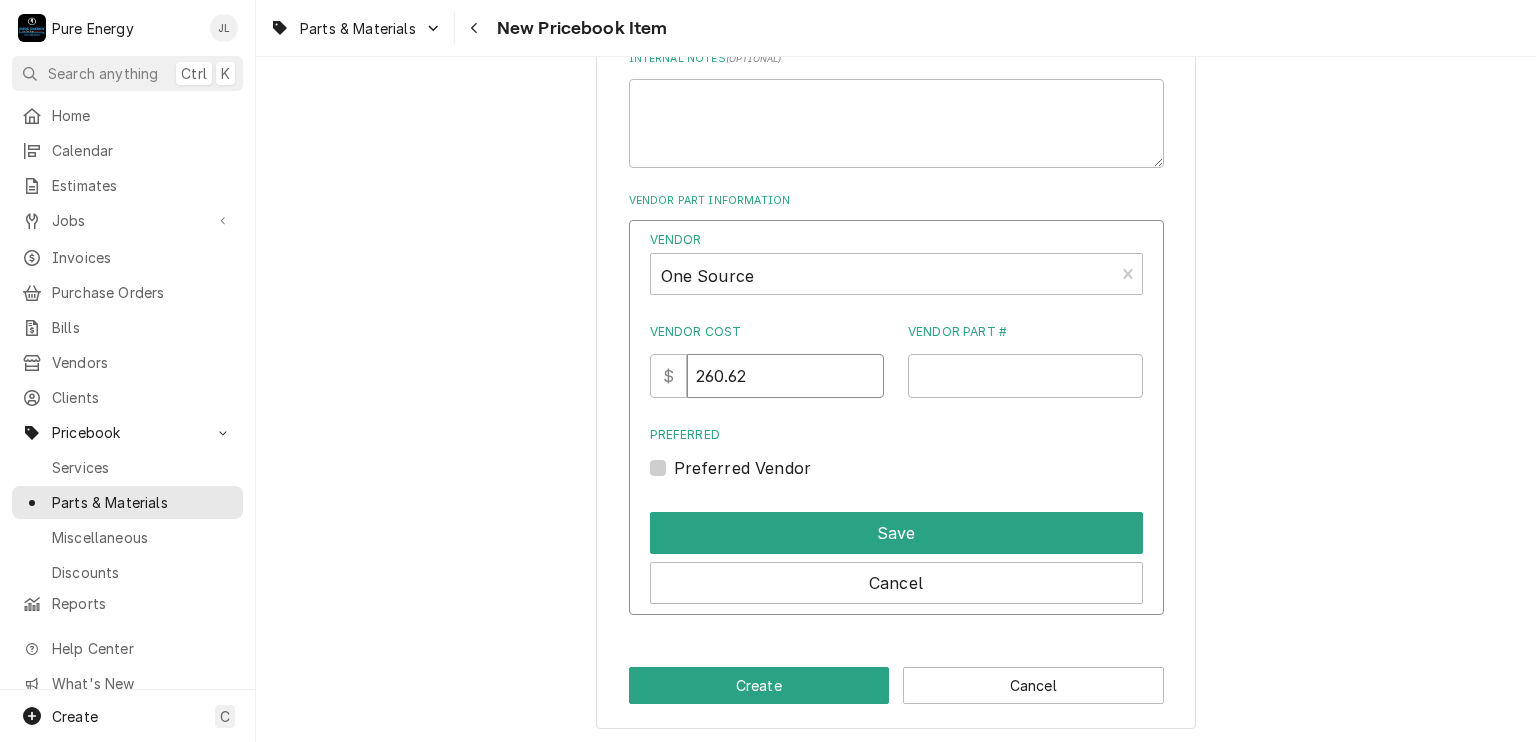 type on "260.62" 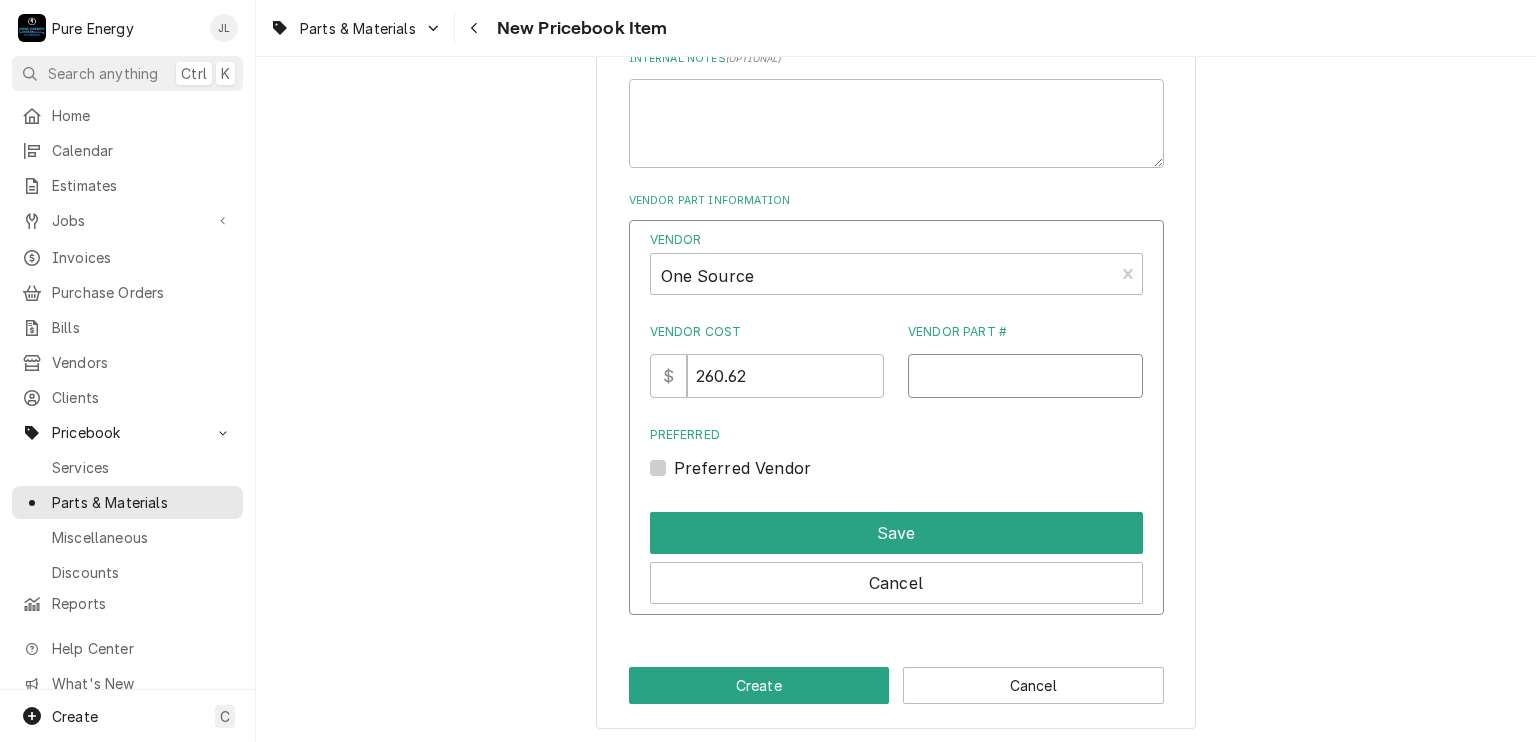 click on "Vendor Part #" at bounding box center [1025, 376] 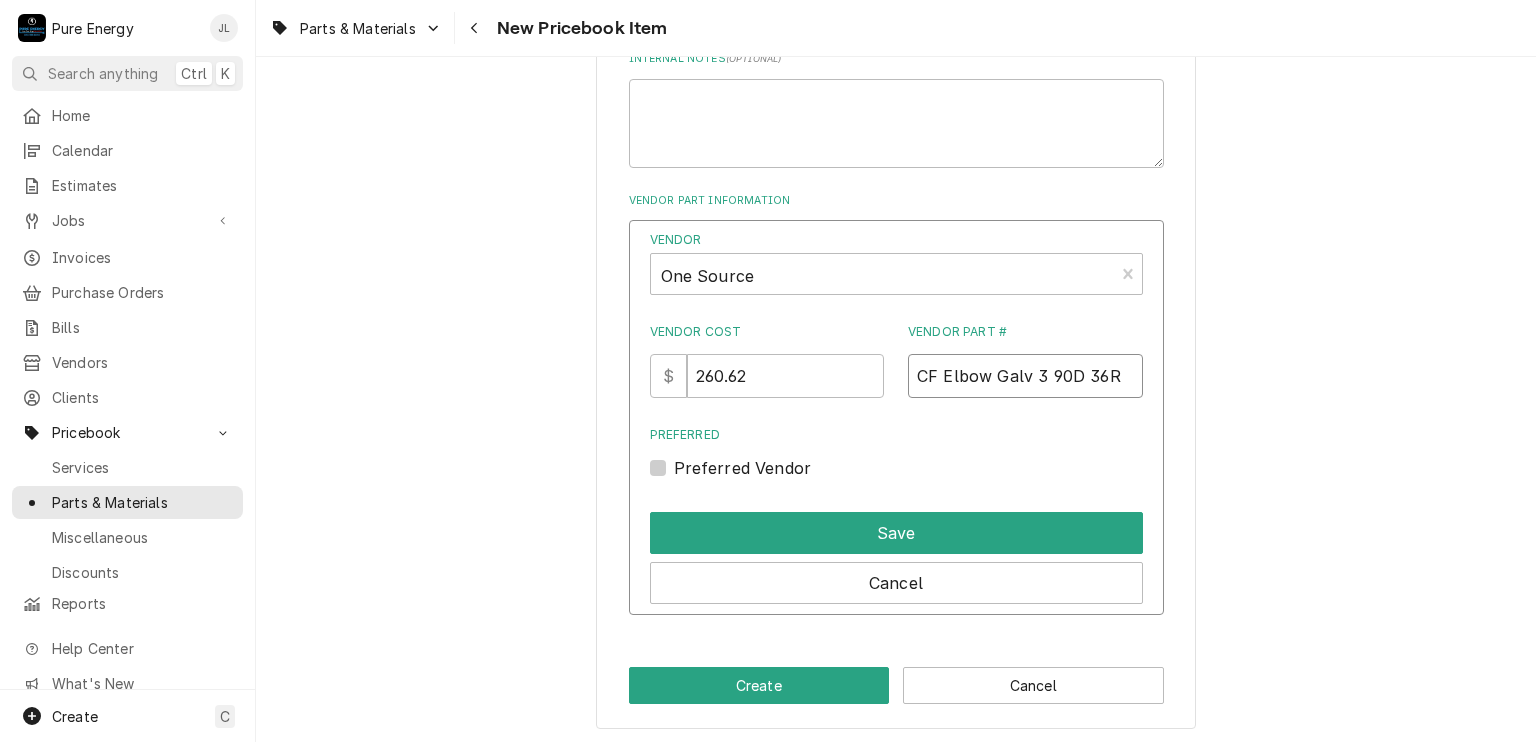 scroll, scrollTop: 0, scrollLeft: 3, axis: horizontal 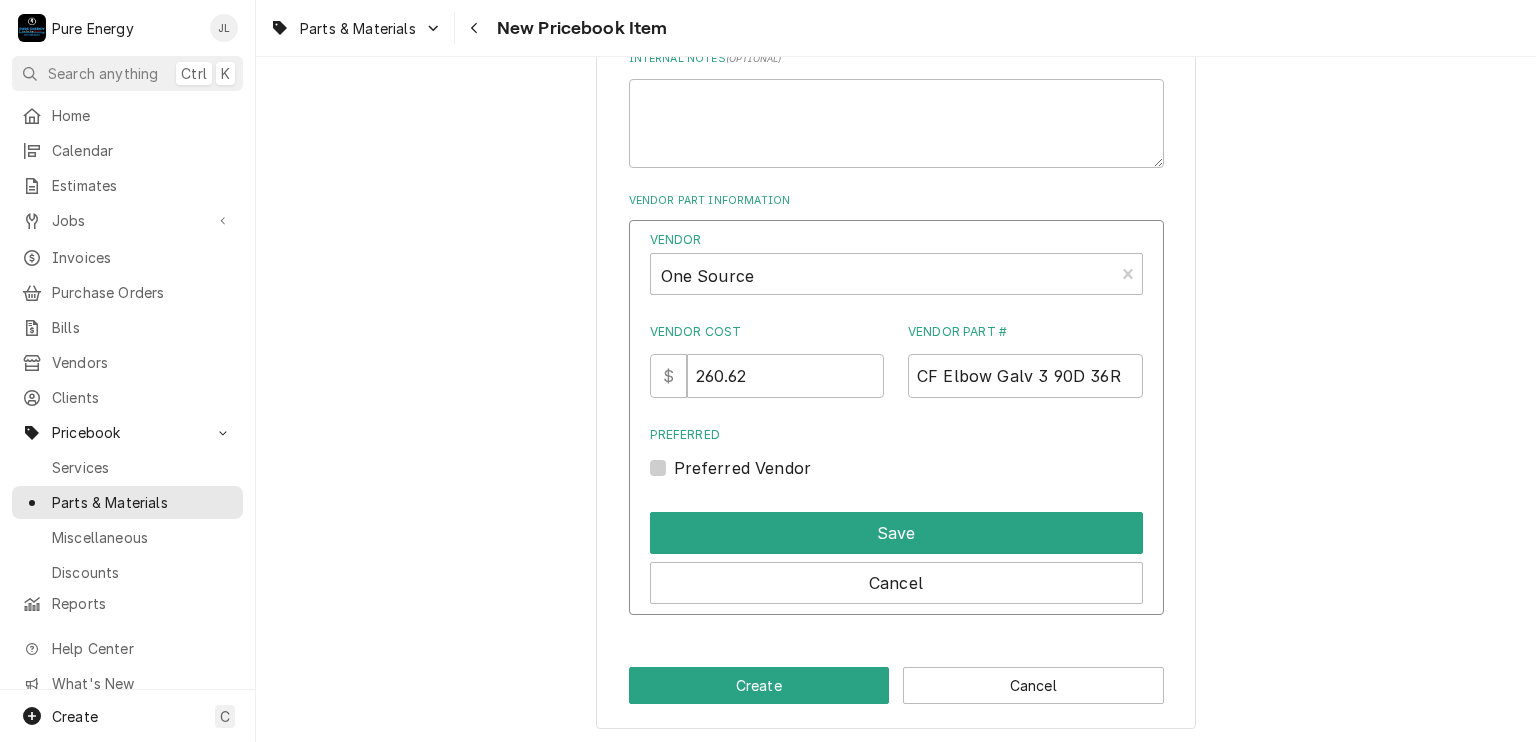 click on "Preferred Vendor" at bounding box center [743, 468] 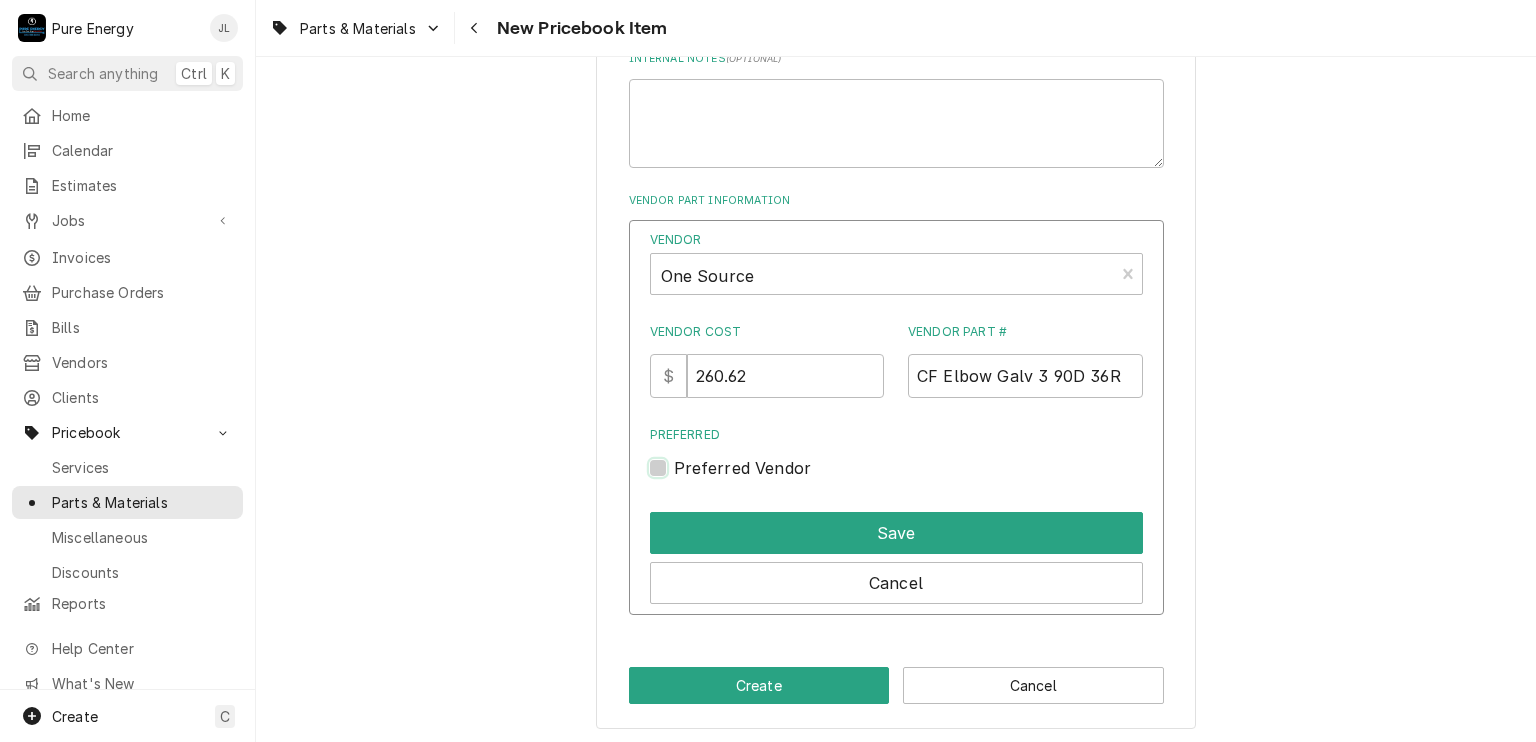 click on "Preferred" at bounding box center [920, 478] 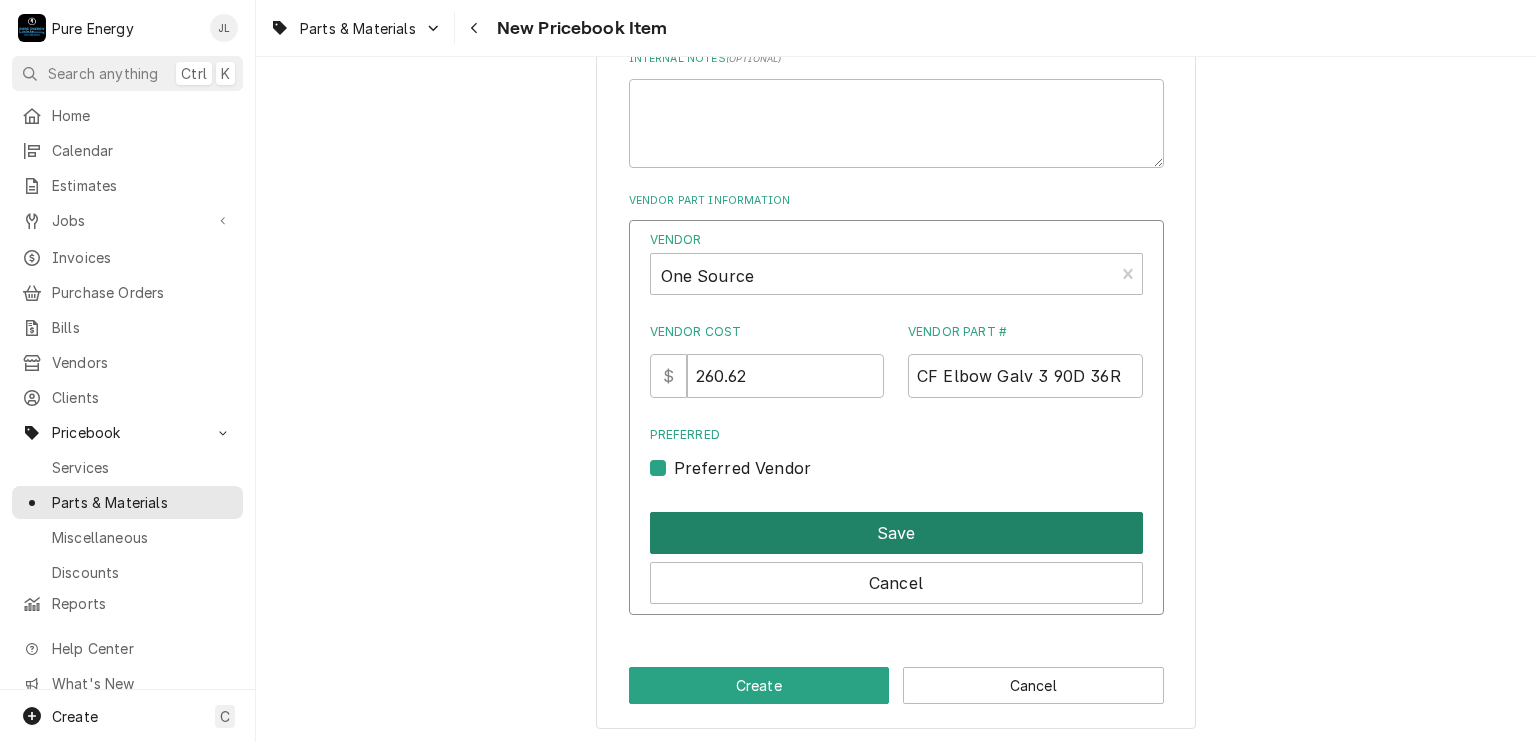 click on "Save" at bounding box center [896, 533] 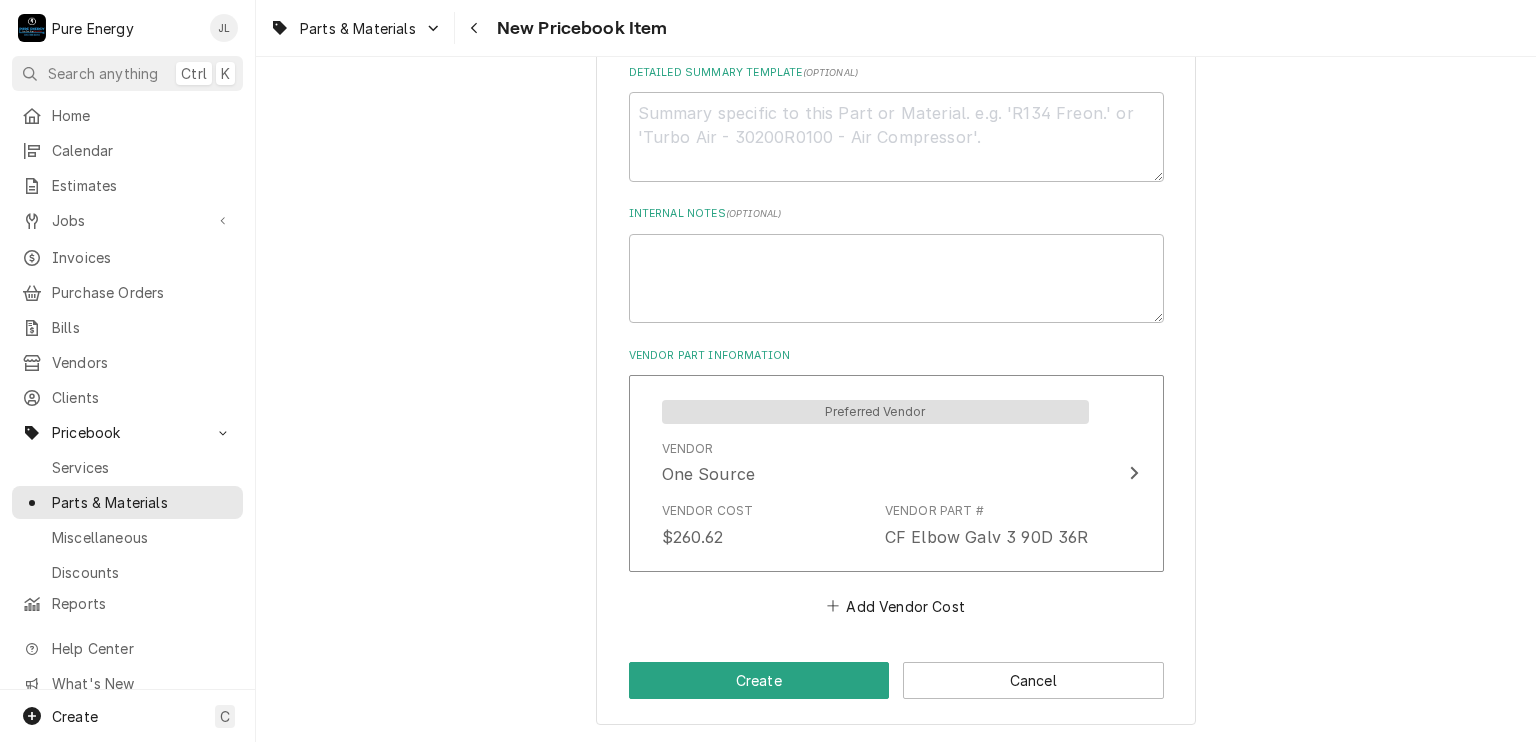 scroll, scrollTop: 781, scrollLeft: 0, axis: vertical 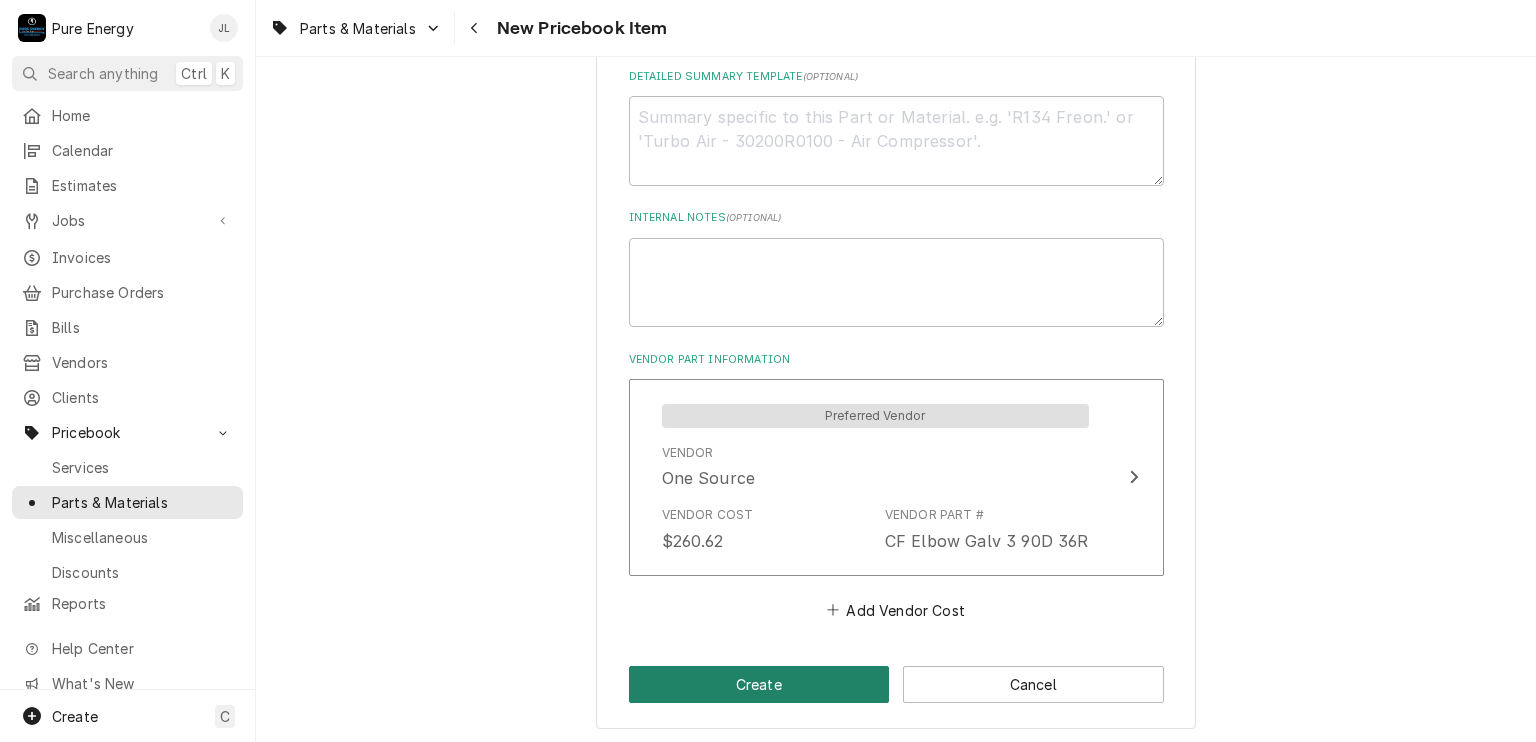 click on "Create" at bounding box center (759, 684) 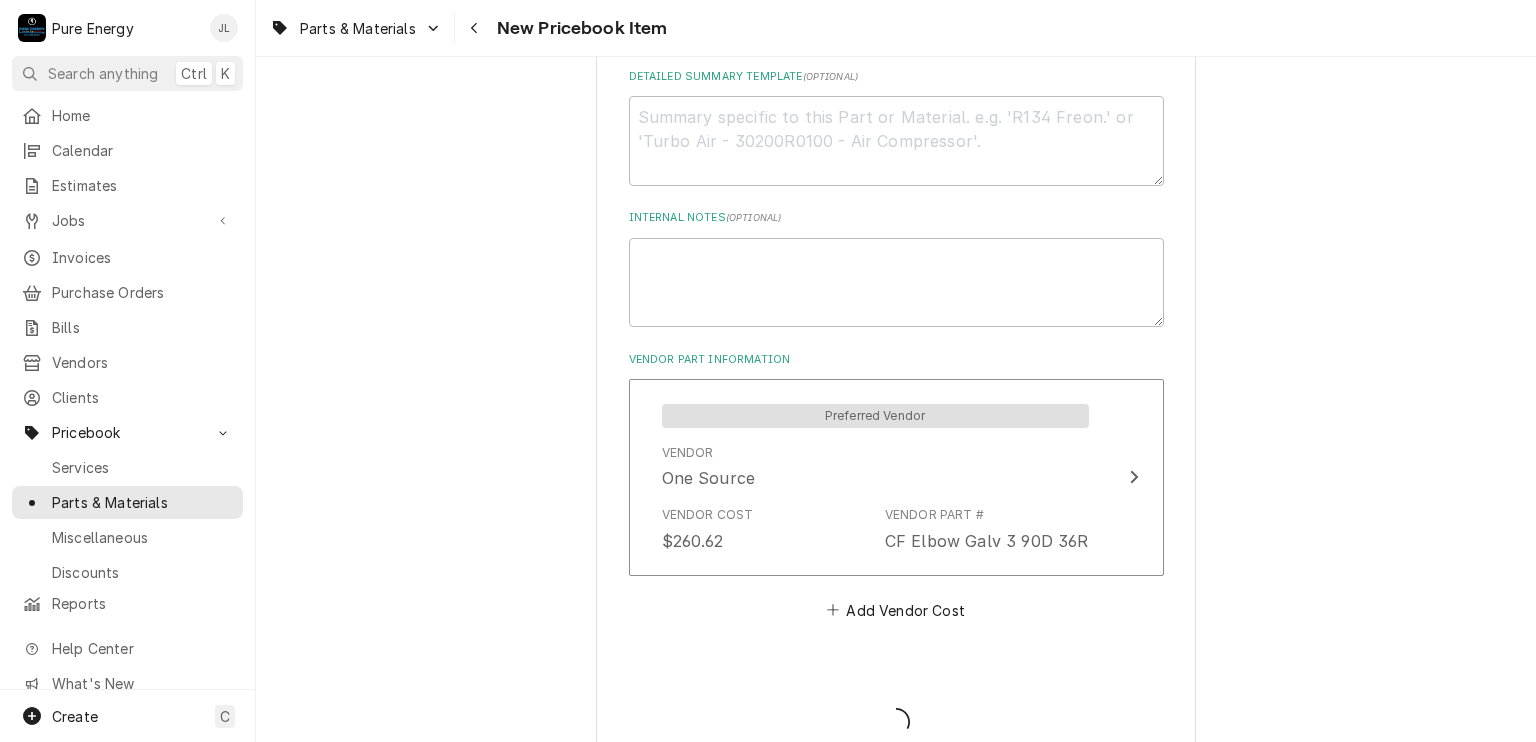 type on "x" 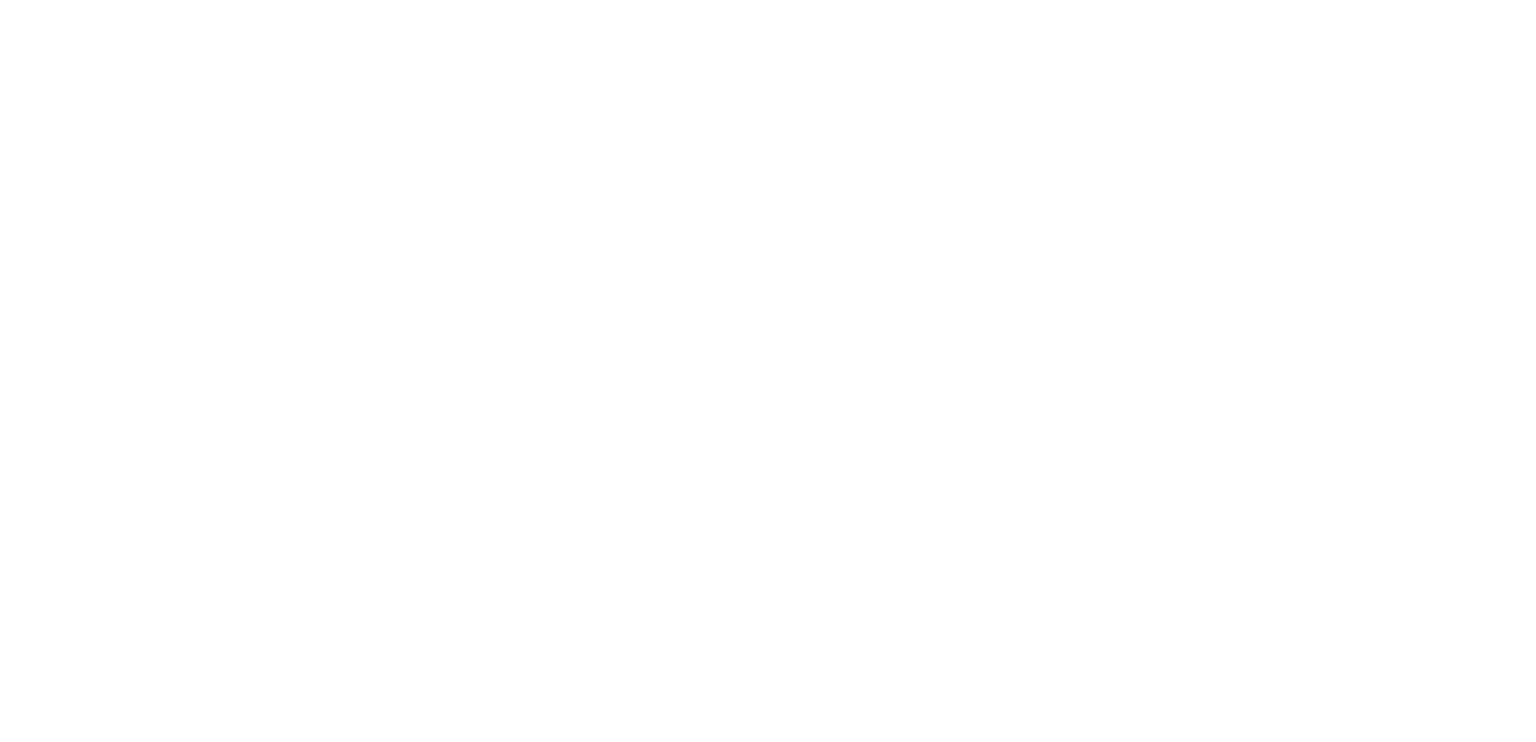 scroll, scrollTop: 0, scrollLeft: 0, axis: both 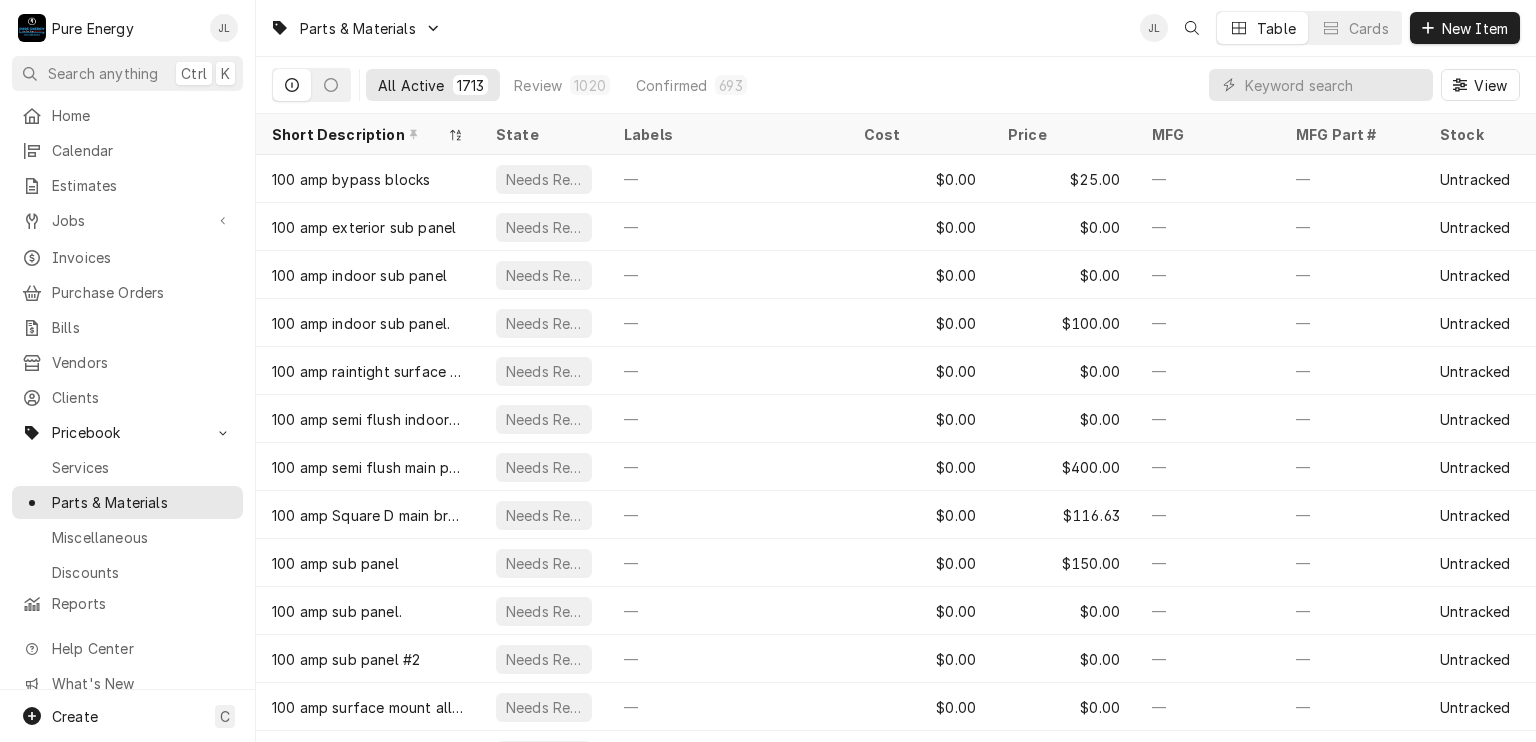 click on "Parts & Materials   JL Table Cards New Item" at bounding box center [896, 28] 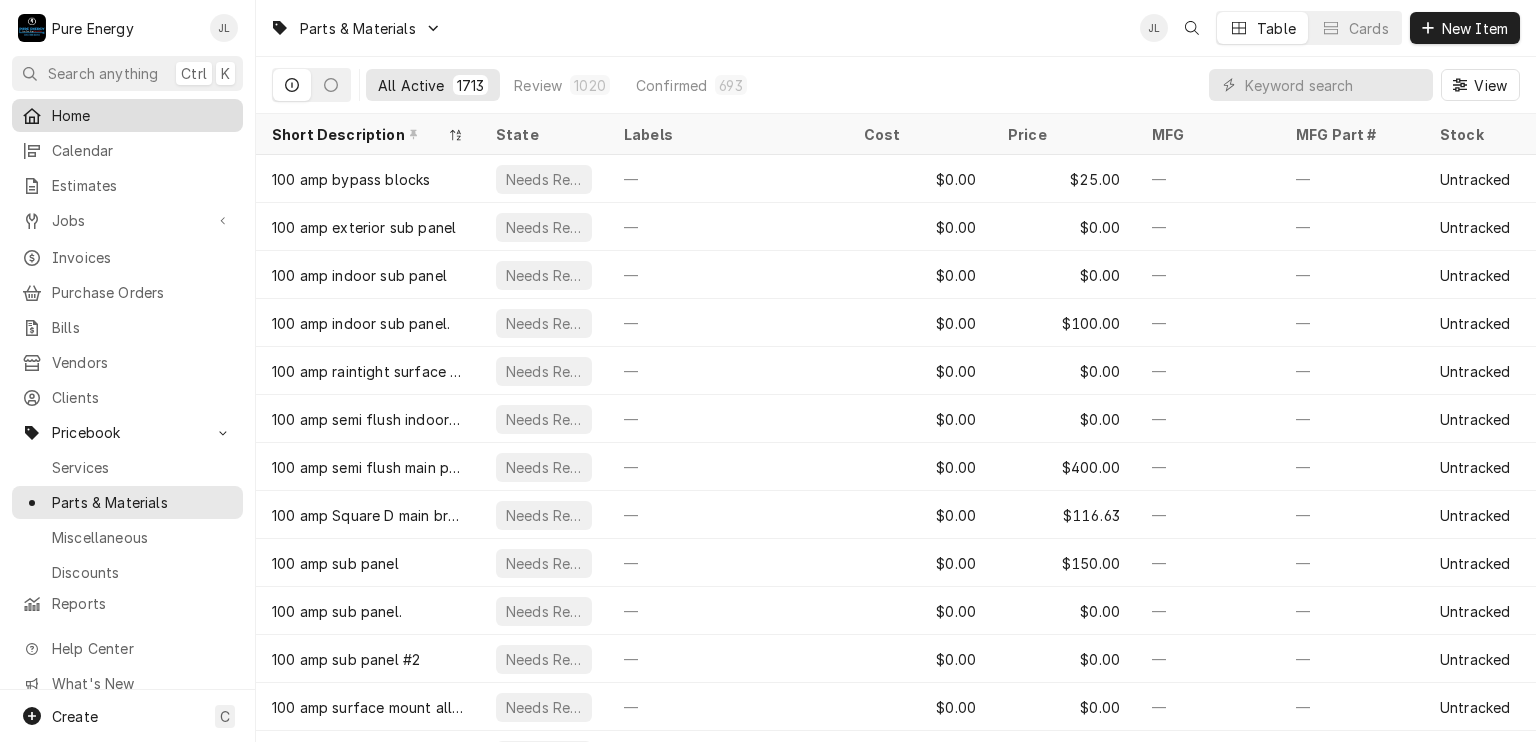 click on "Home" at bounding box center [142, 115] 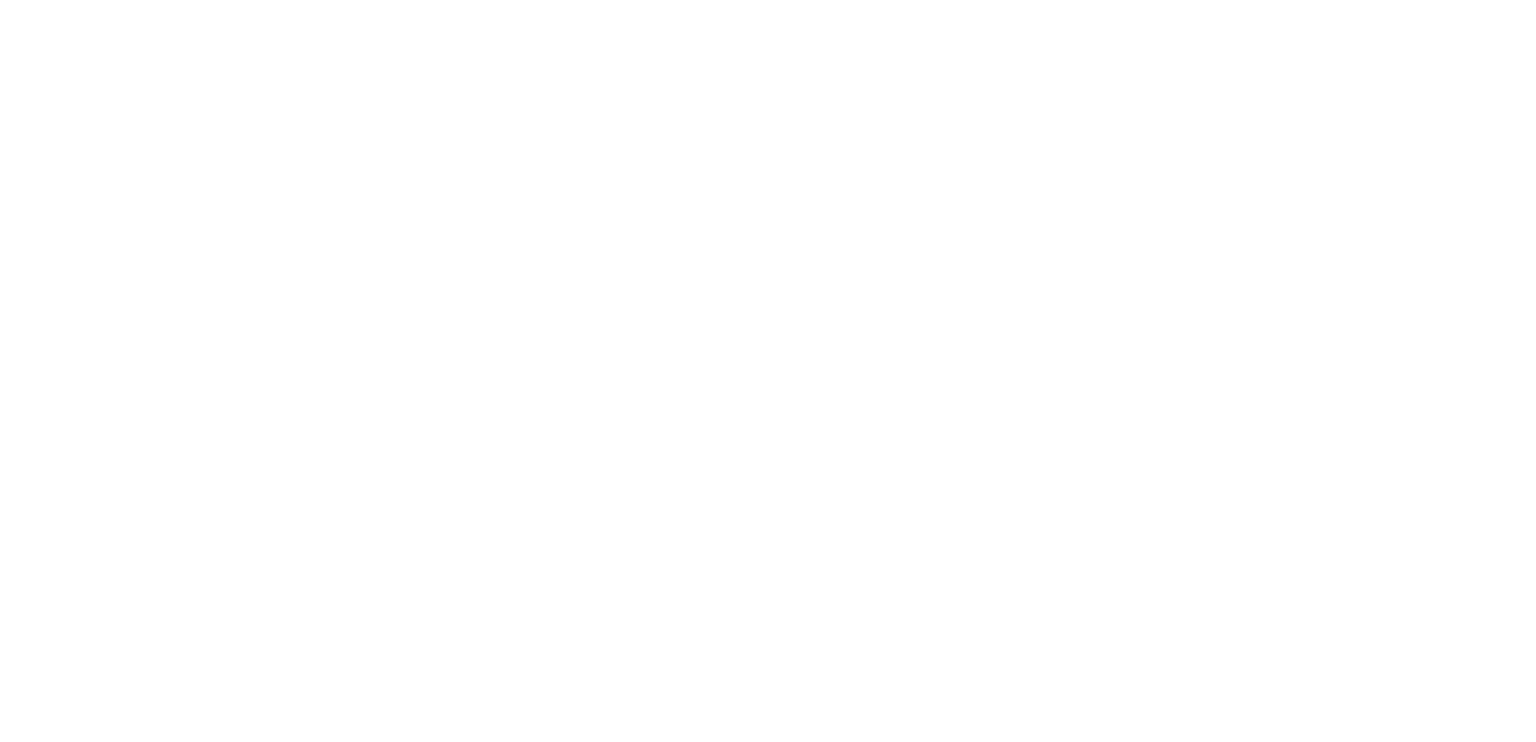 scroll, scrollTop: 0, scrollLeft: 0, axis: both 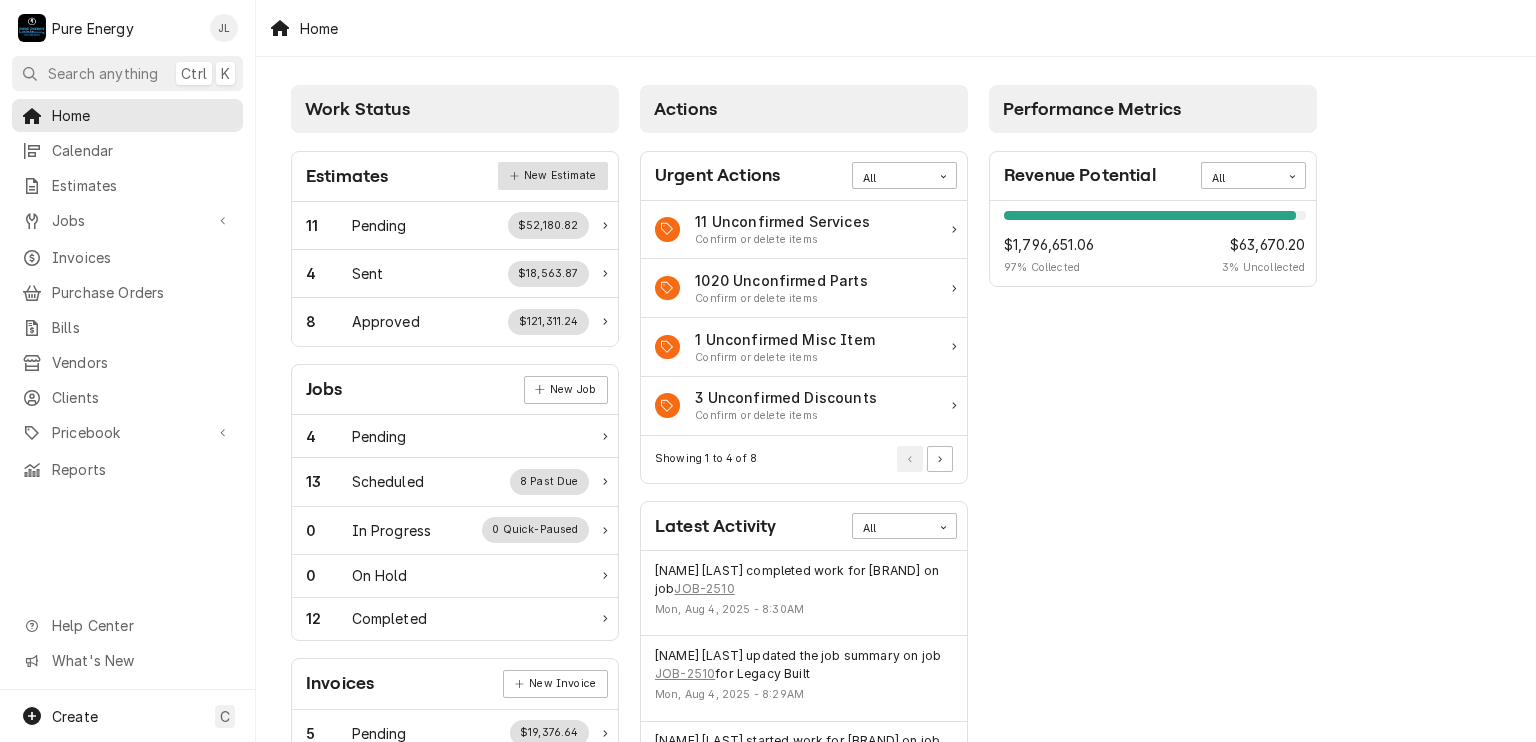 click on "New Estimate" at bounding box center [552, 176] 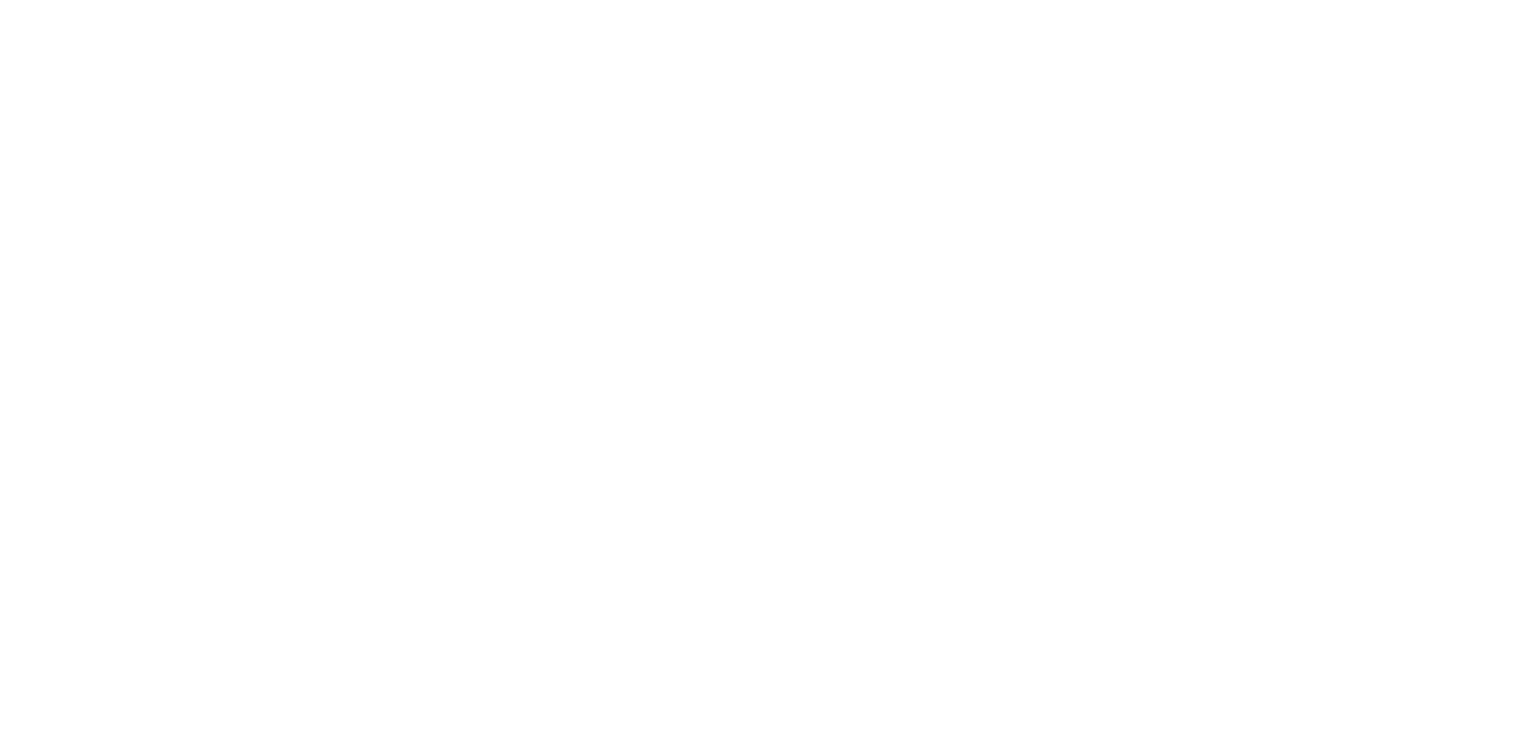 scroll, scrollTop: 0, scrollLeft: 0, axis: both 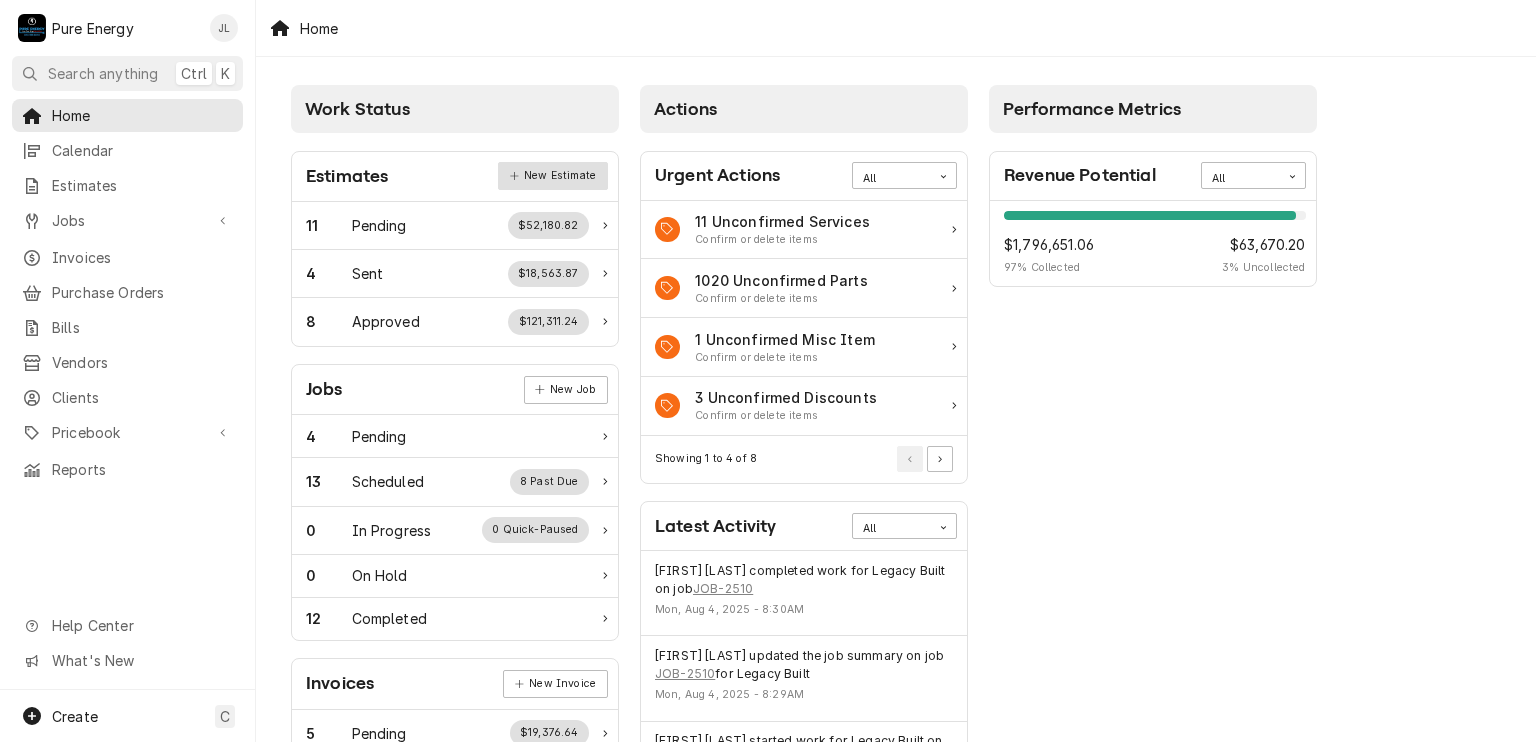 click on "New Estimate" at bounding box center [552, 176] 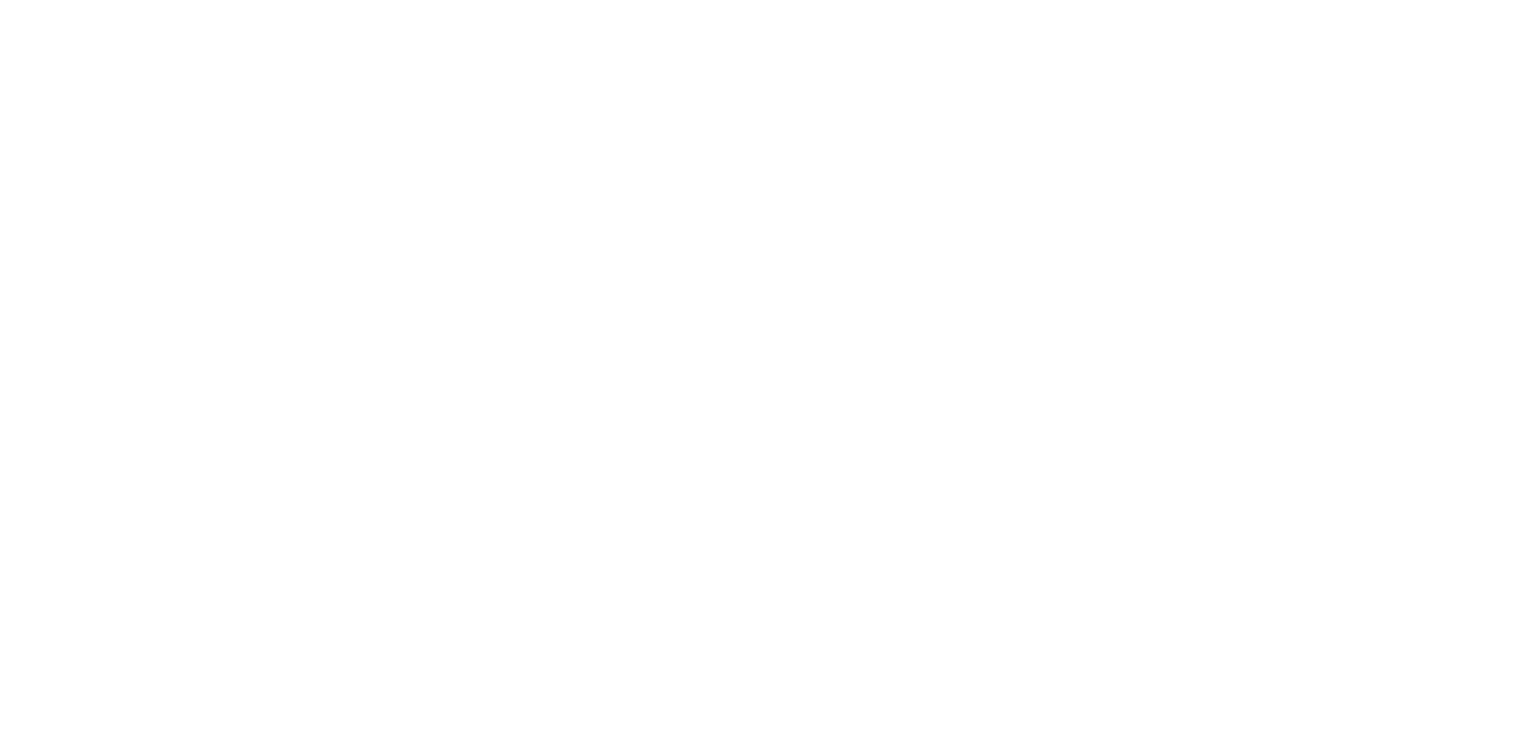 scroll, scrollTop: 0, scrollLeft: 0, axis: both 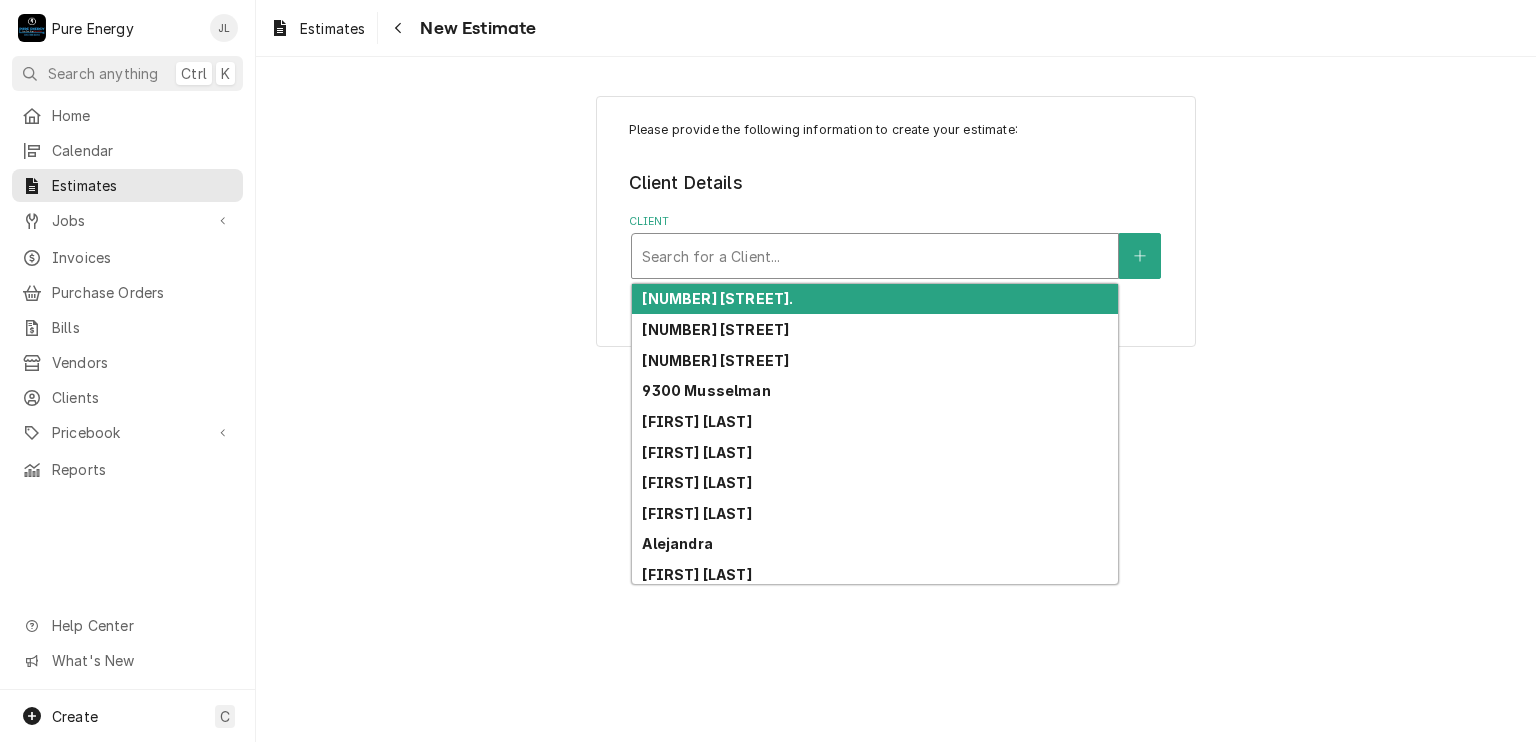 click at bounding box center (875, 256) 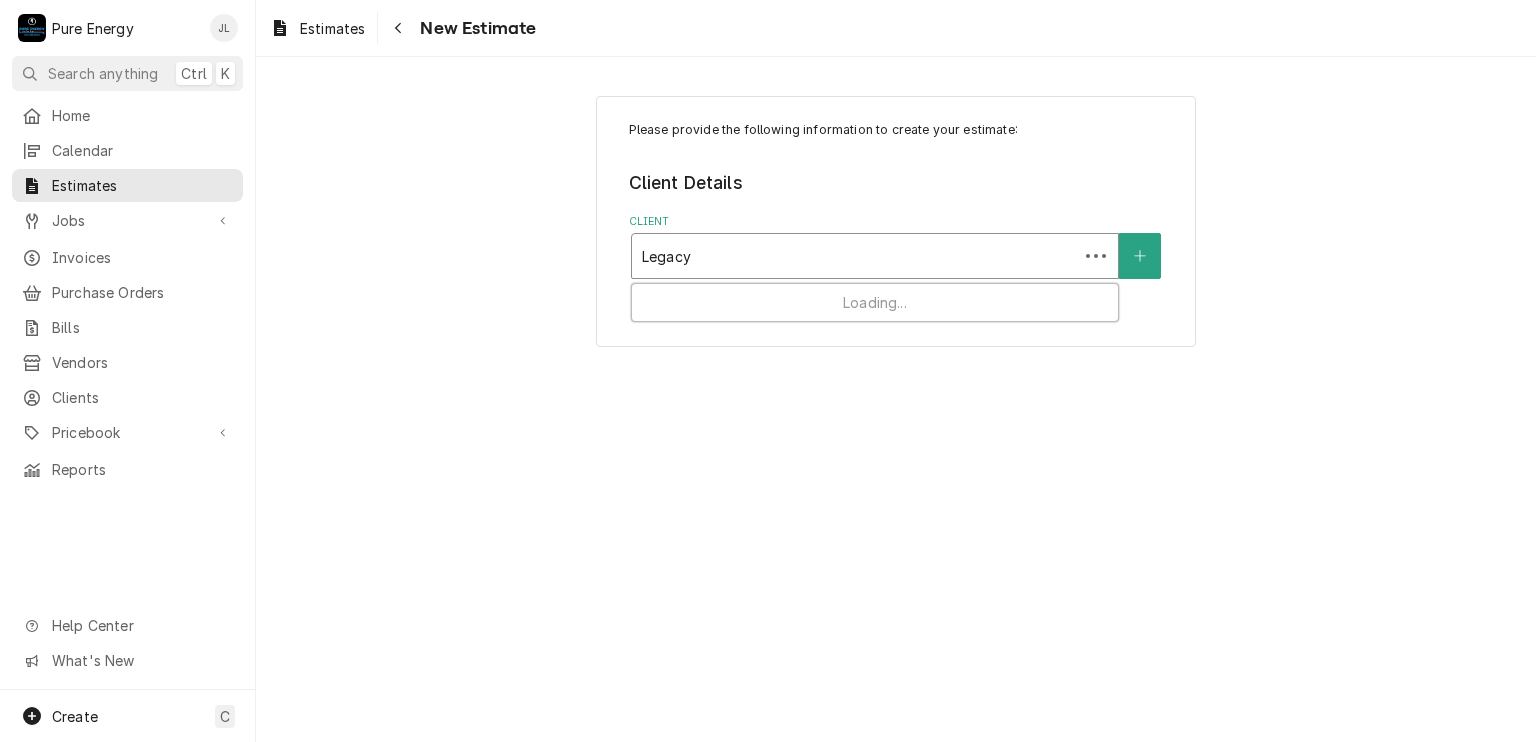 type on "Legacy" 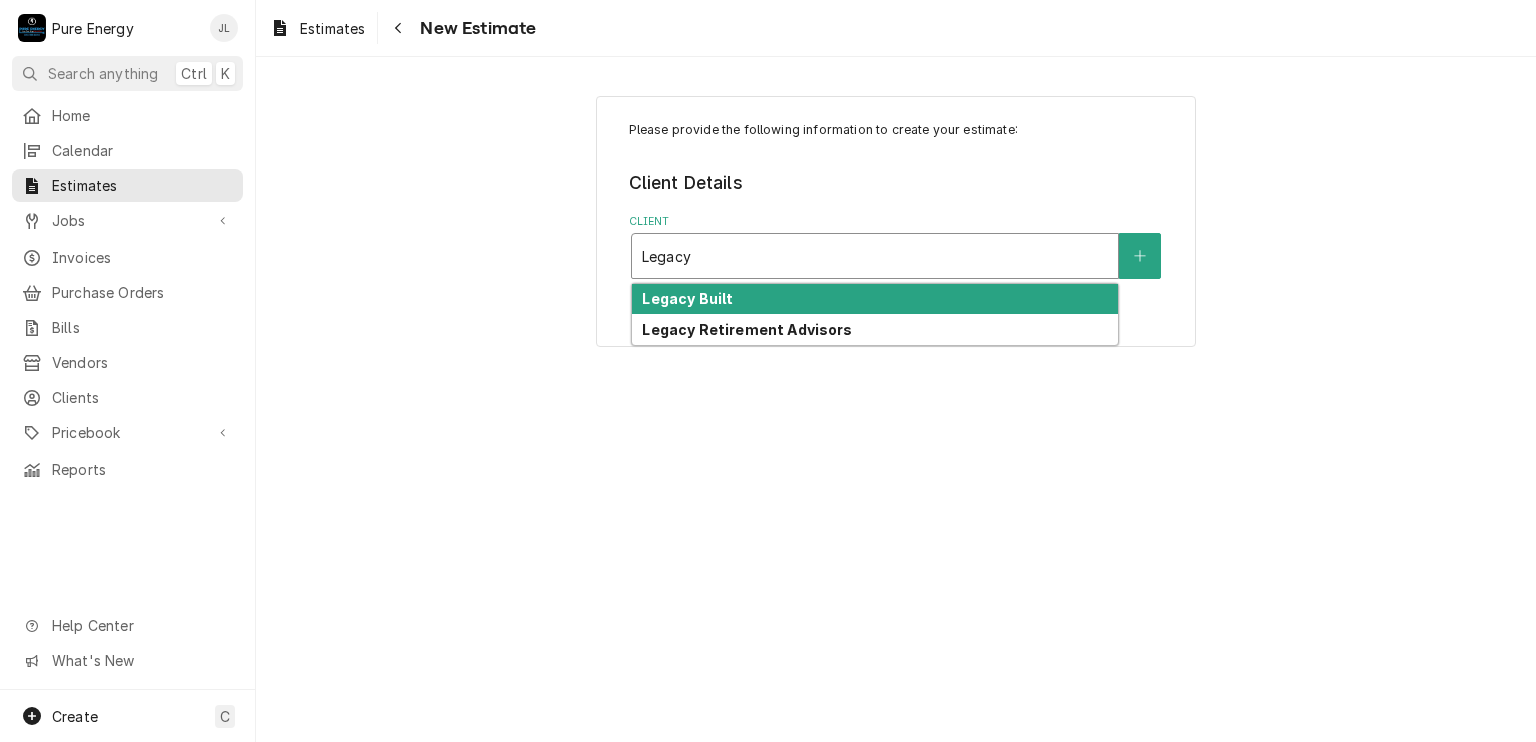 click on "Legacy Built" at bounding box center [875, 299] 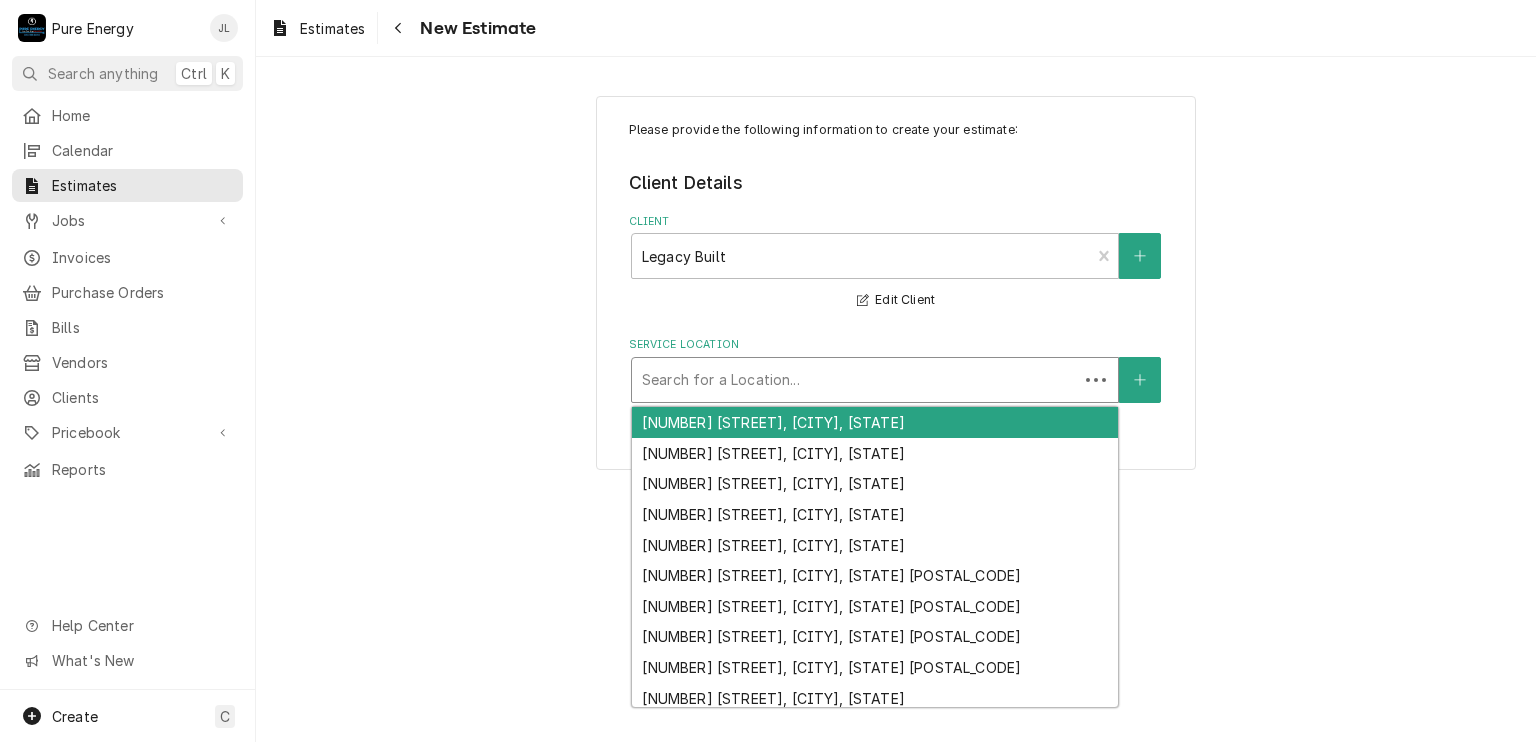 click at bounding box center [855, 380] 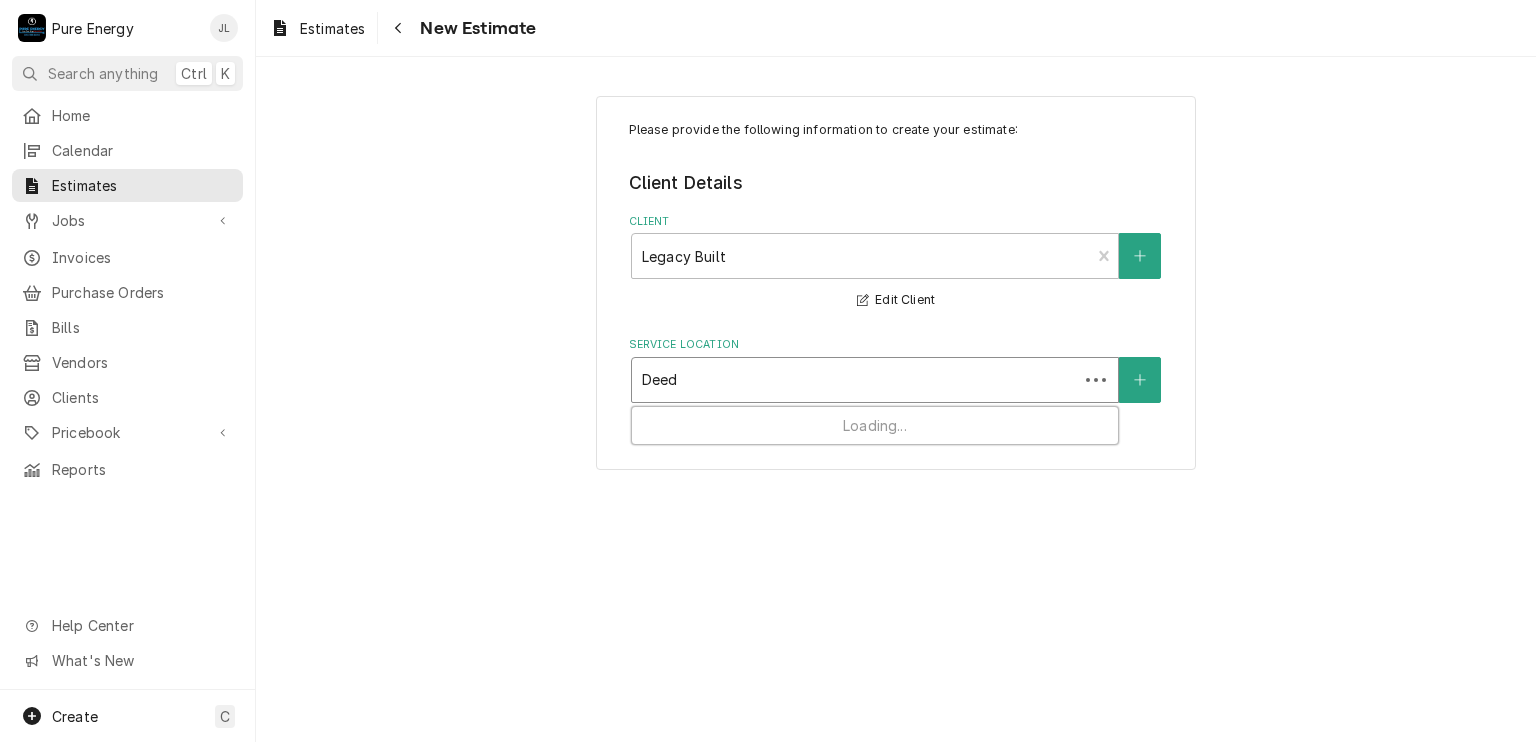 type on "Deeds" 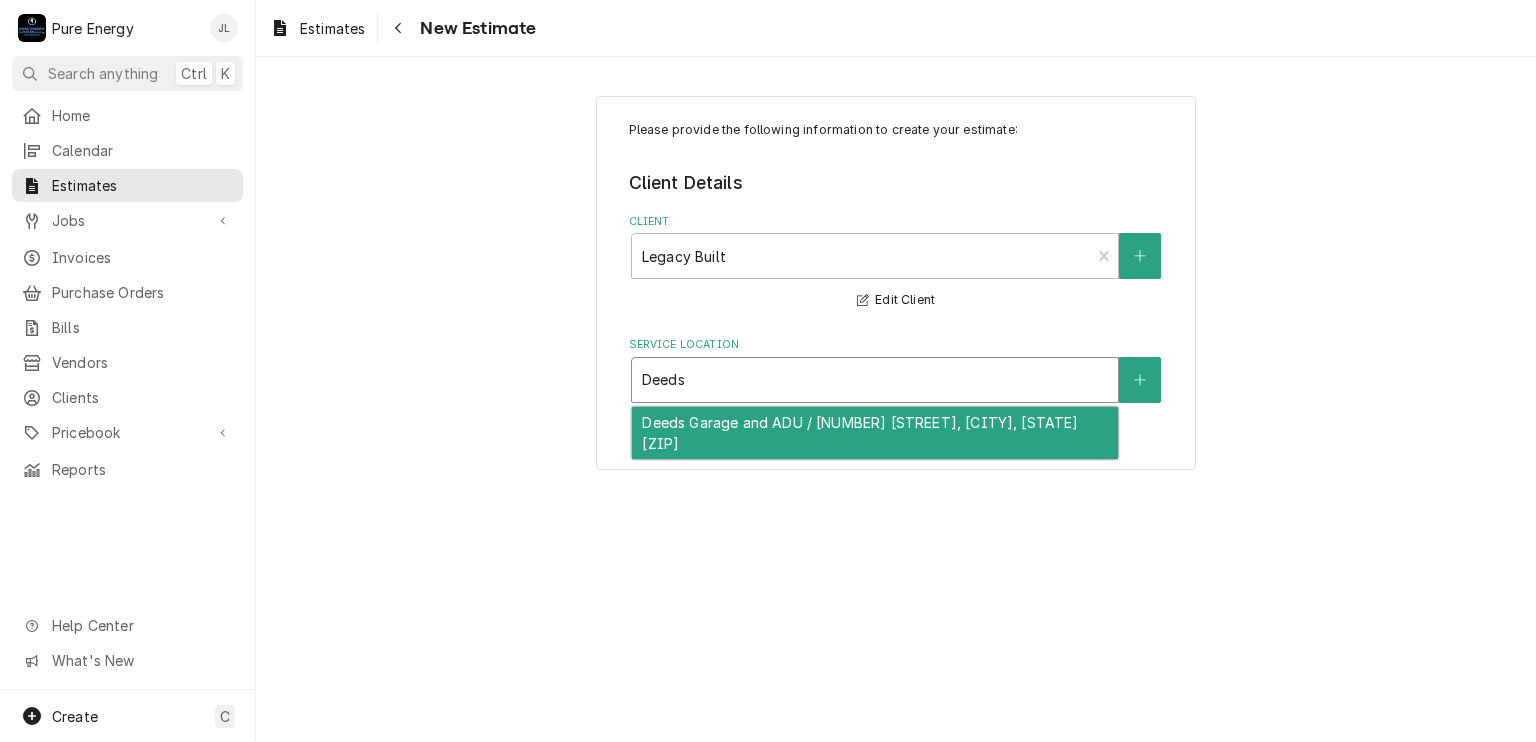 click on "Deeds Garage and ADU / [NUMBER] [STREET], [CITY], [STATE] [POSTAL_CODE]" at bounding box center [875, 433] 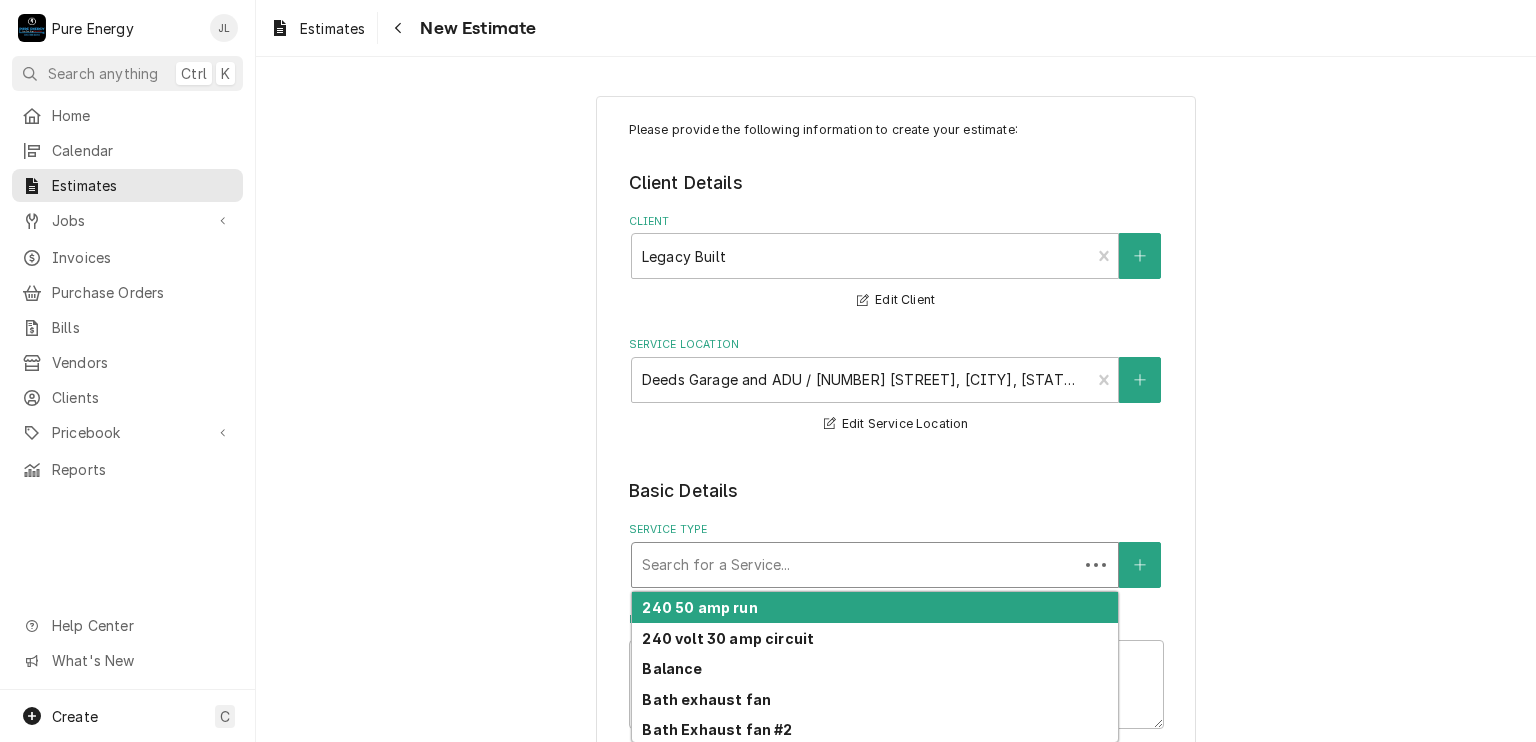 click at bounding box center [855, 565] 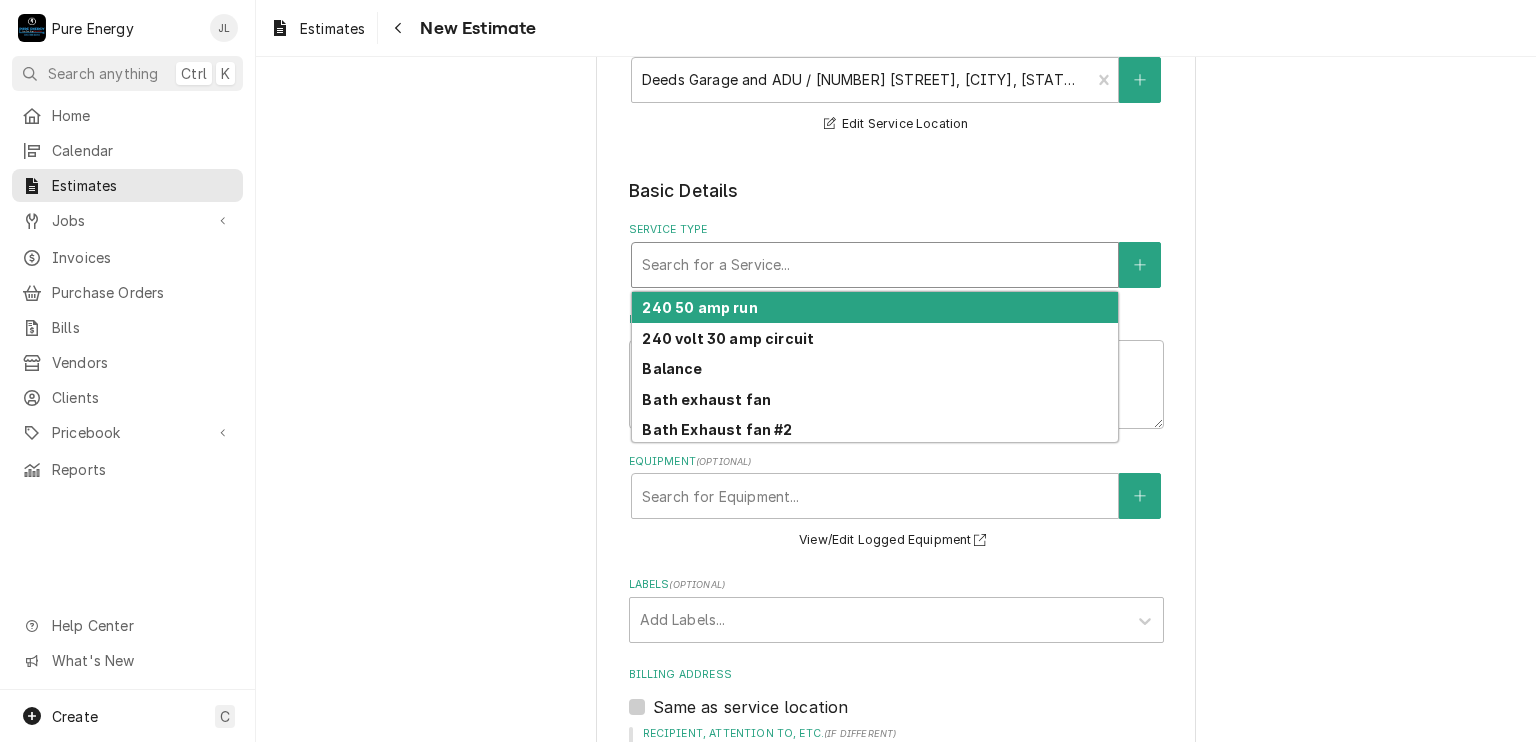 scroll, scrollTop: 500, scrollLeft: 0, axis: vertical 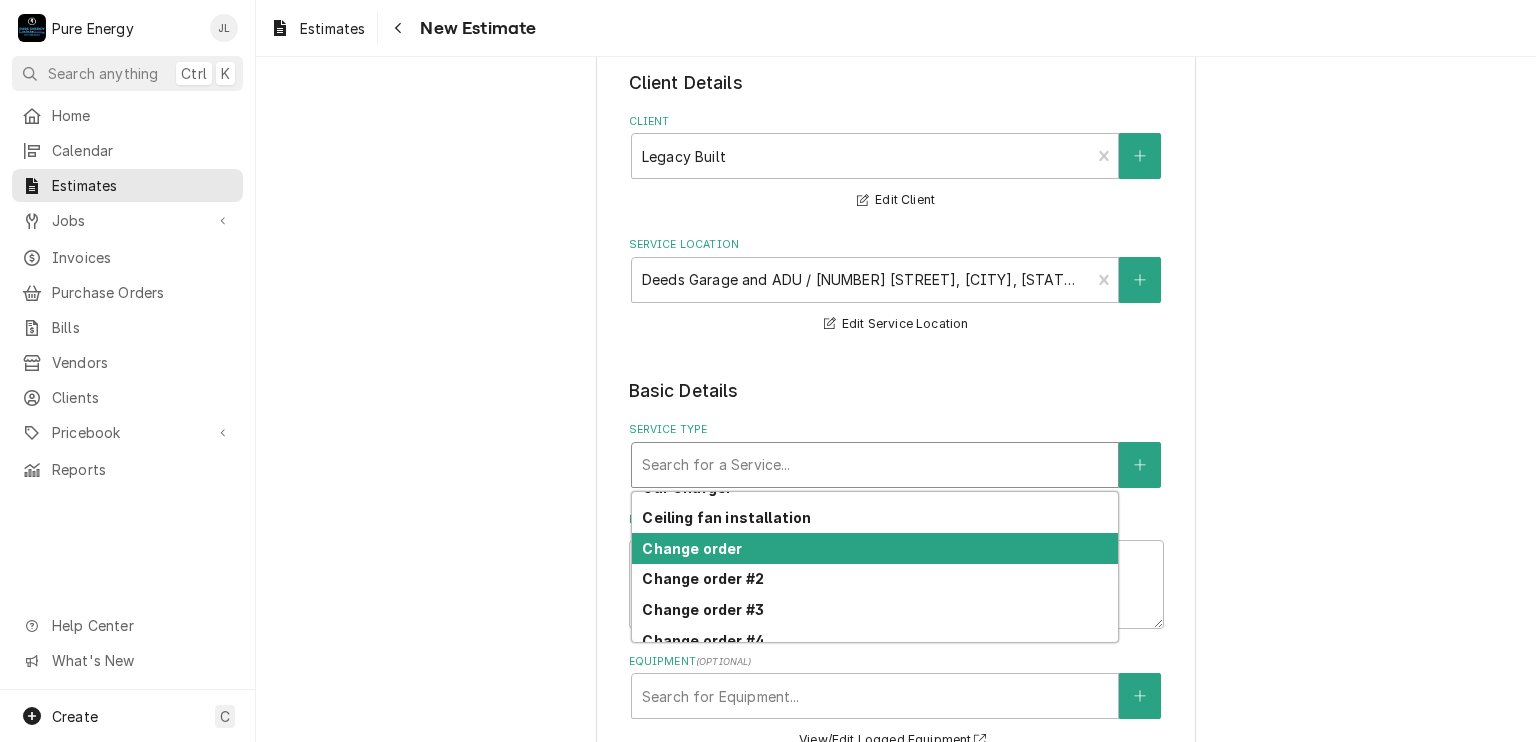 click on "Change order" at bounding box center (692, 548) 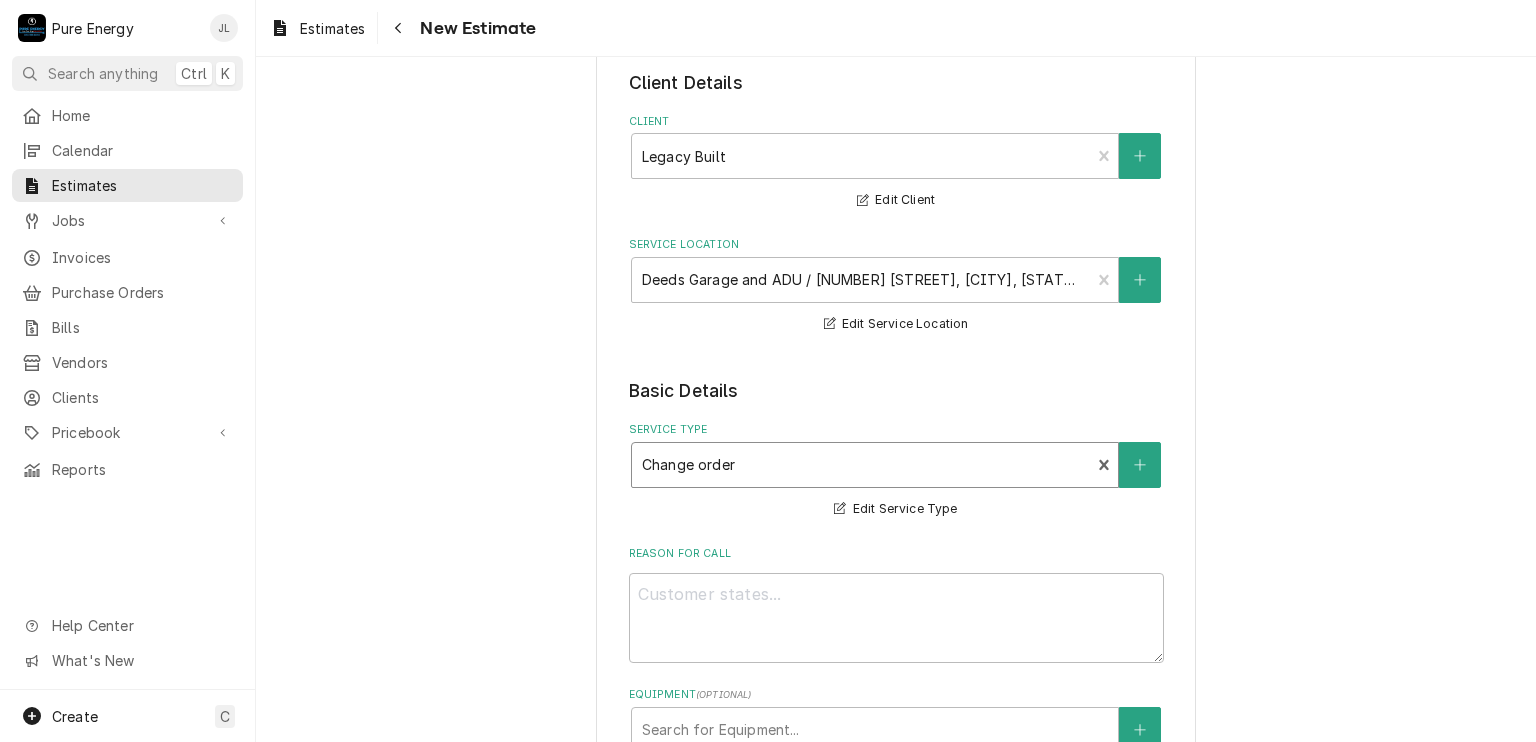 scroll, scrollTop: 400, scrollLeft: 0, axis: vertical 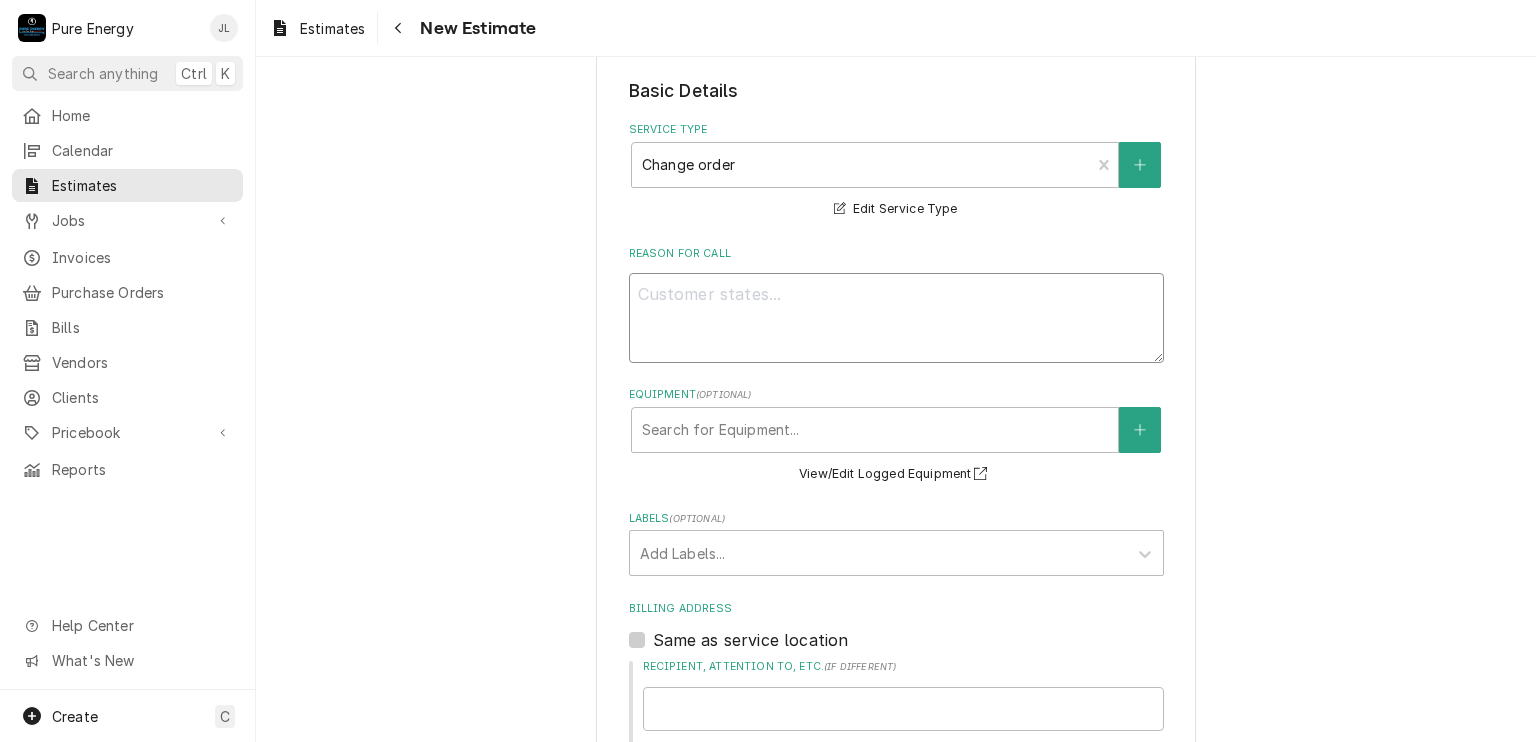 click on "Reason For Call" at bounding box center (896, 318) 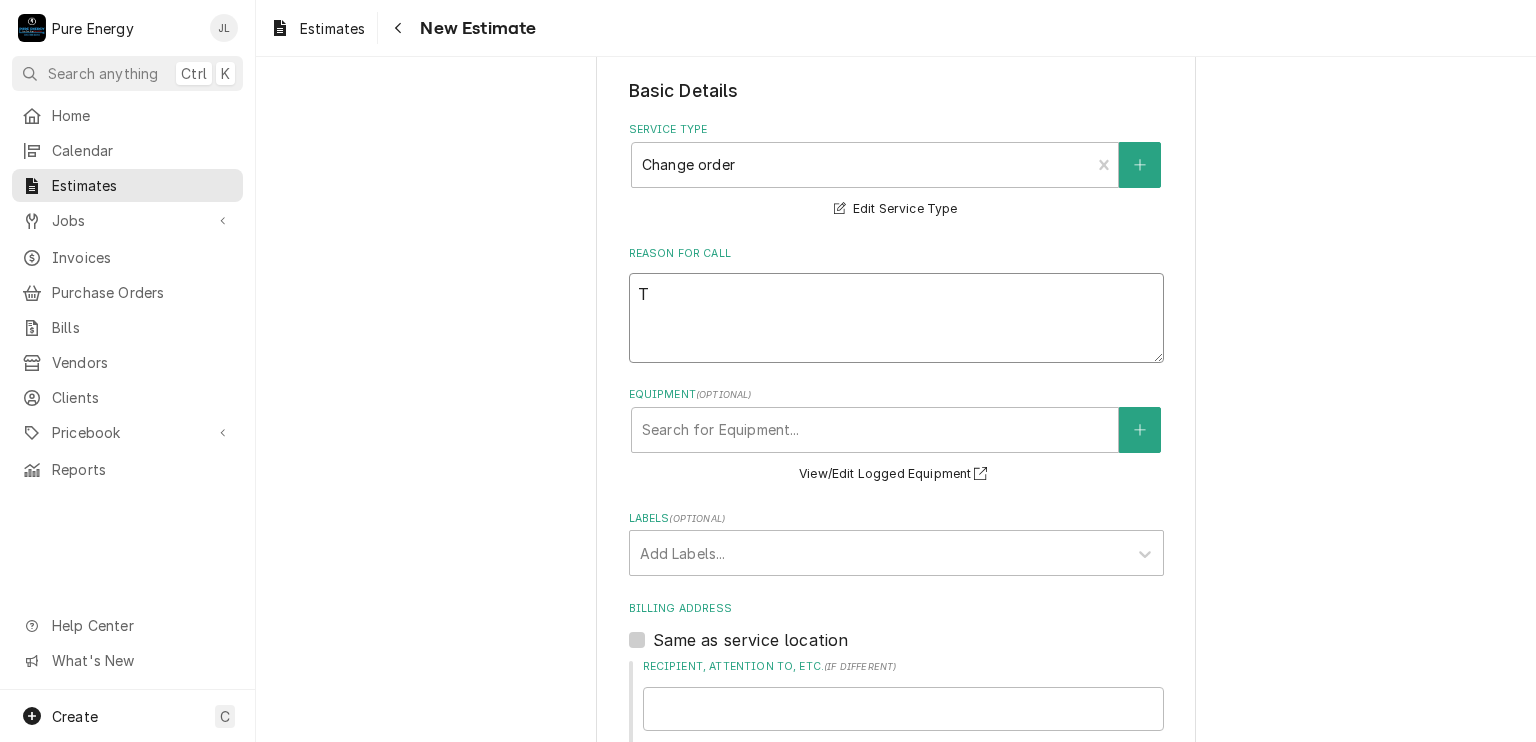 type on "x" 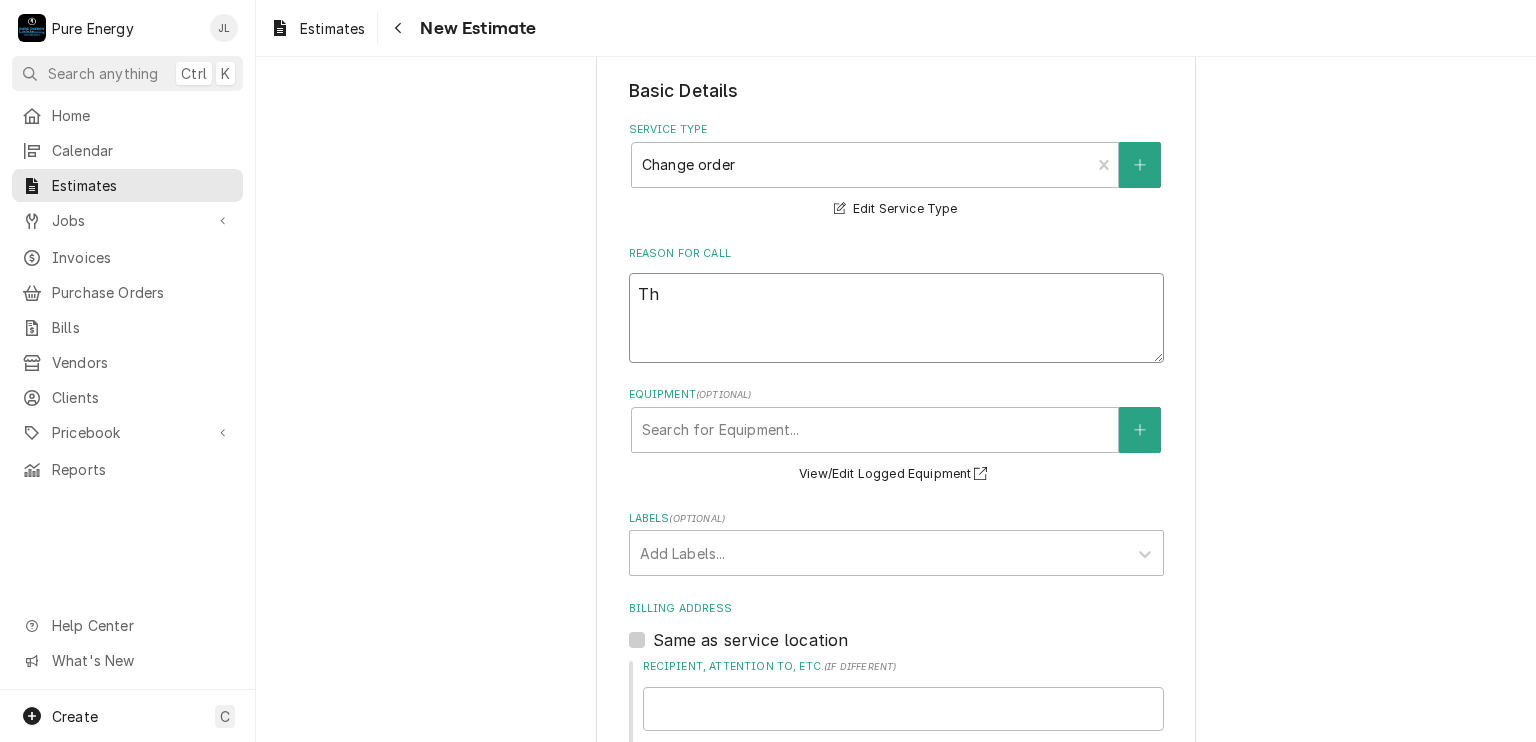 type on "x" 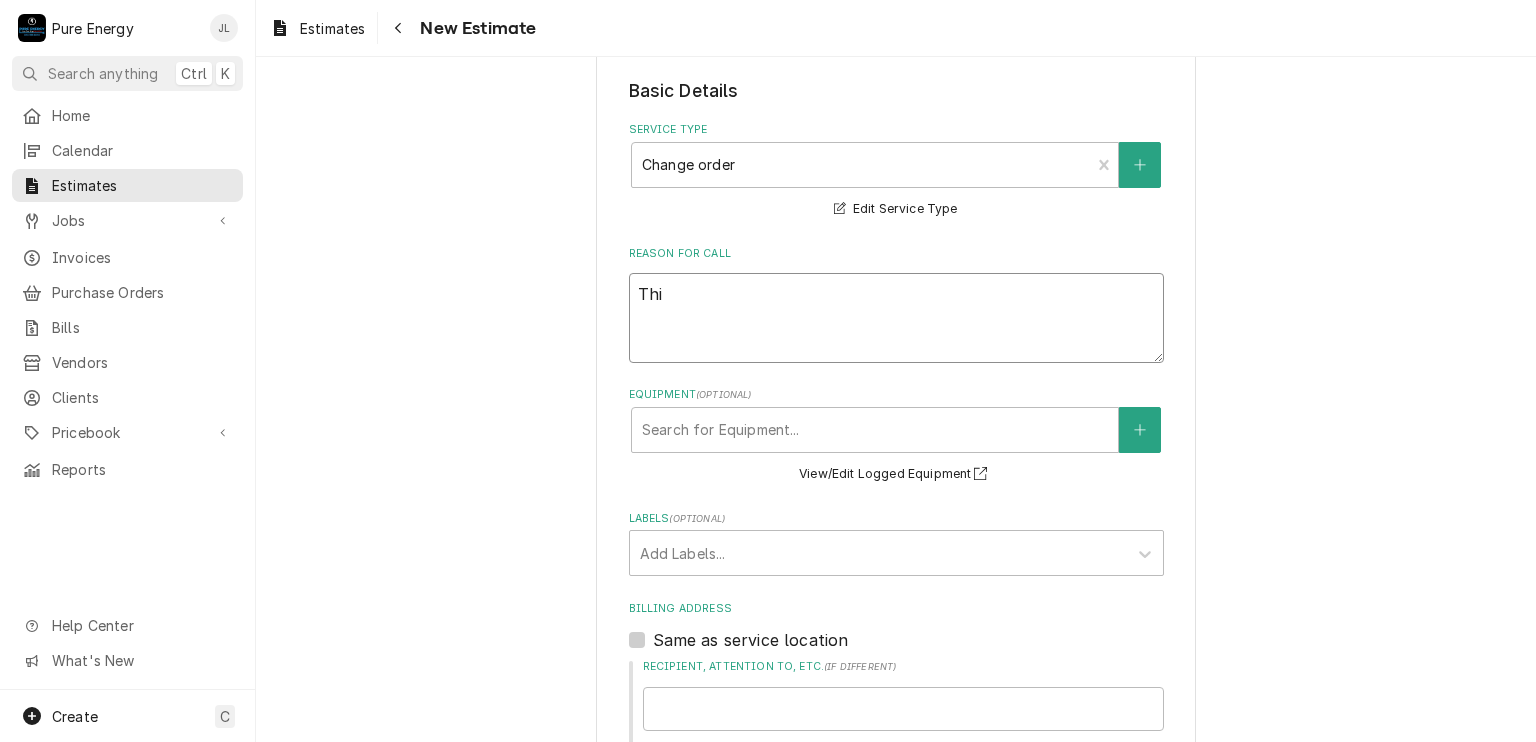 type on "x" 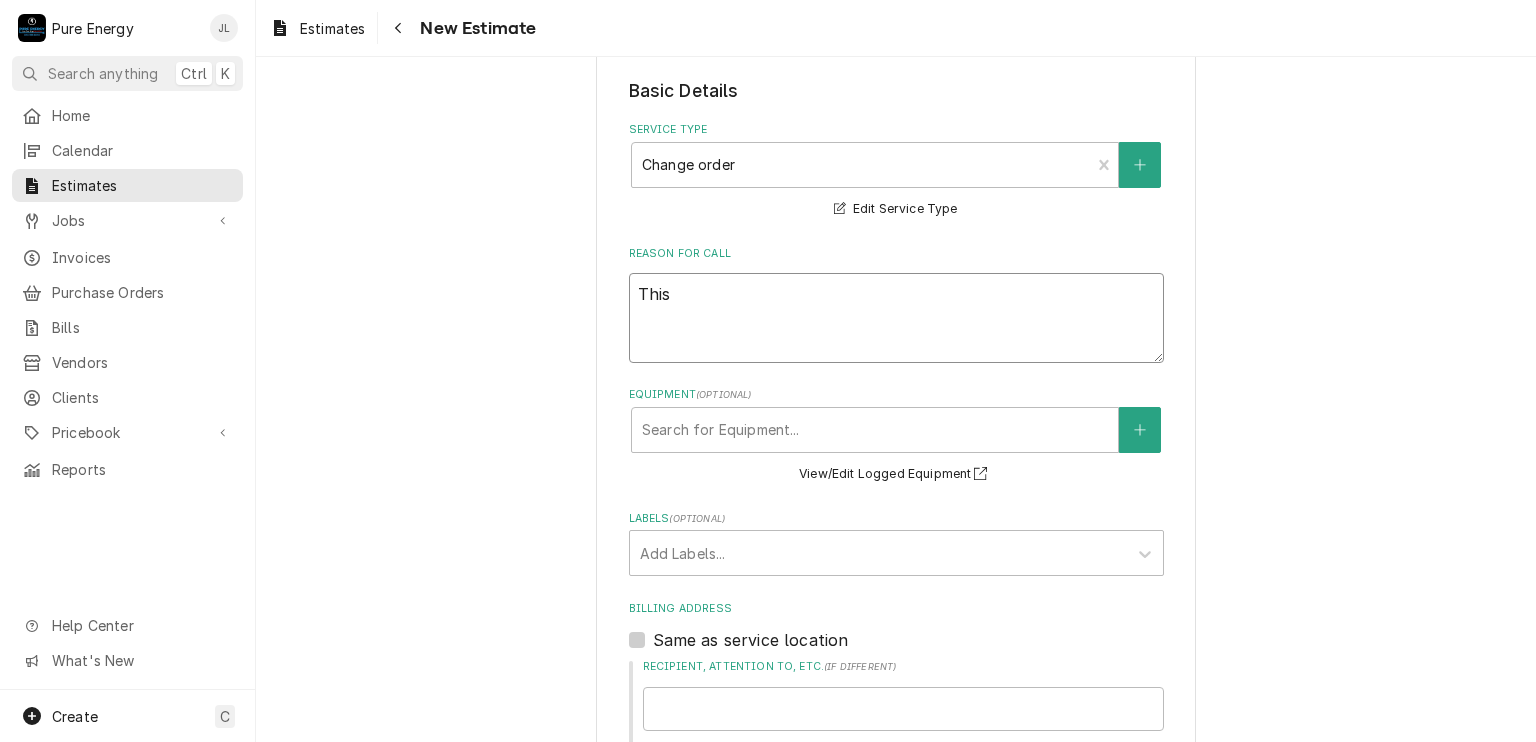 type on "This" 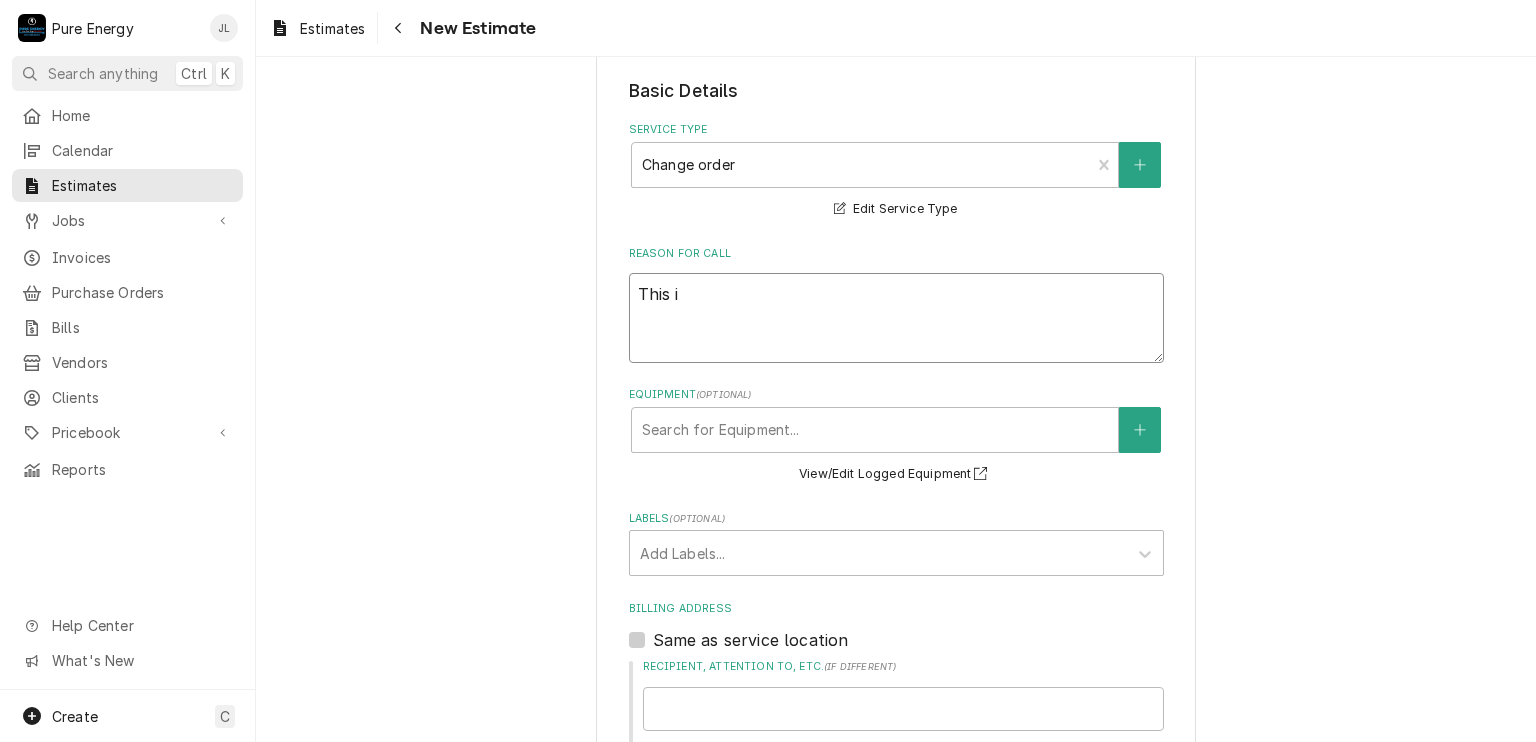type on "x" 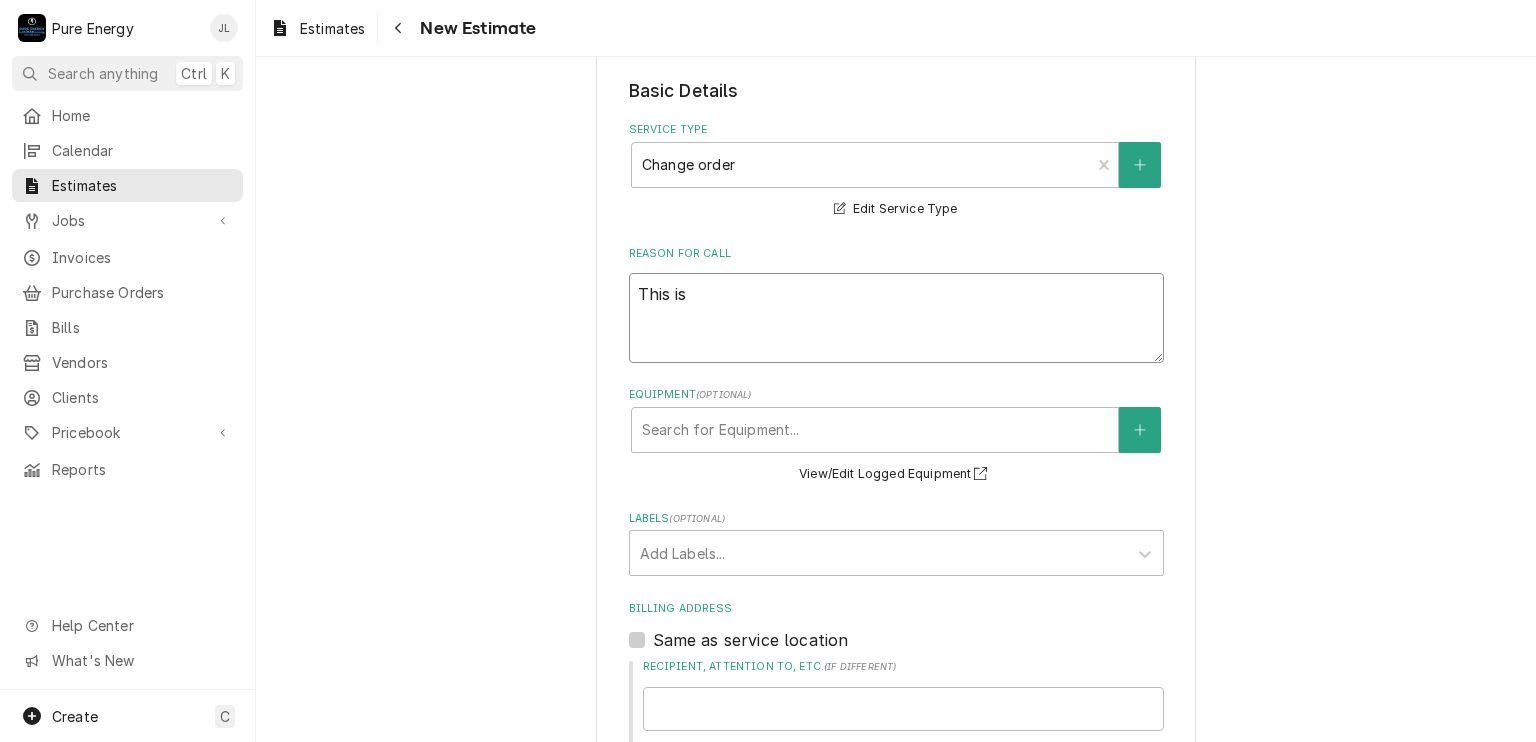 type on "x" 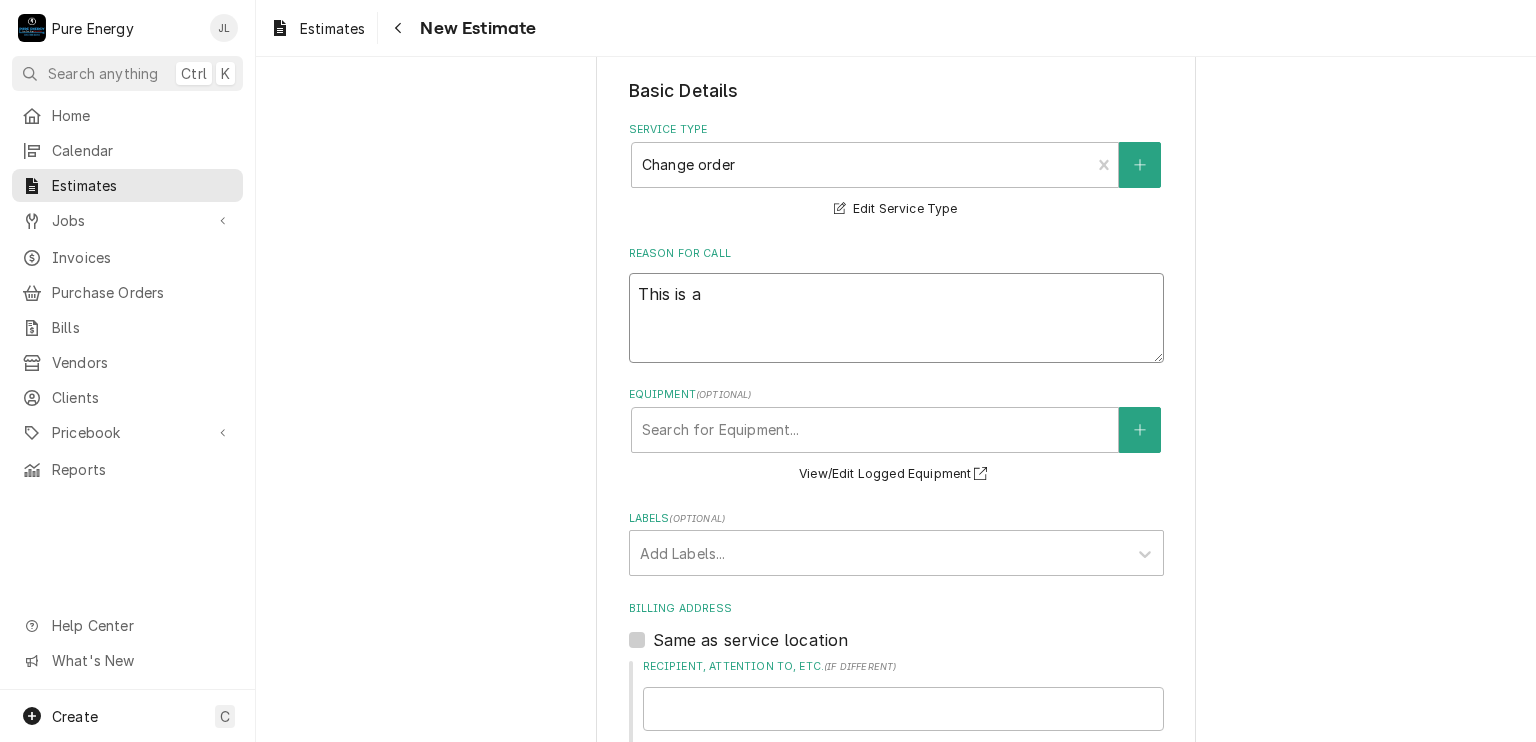 type on "x" 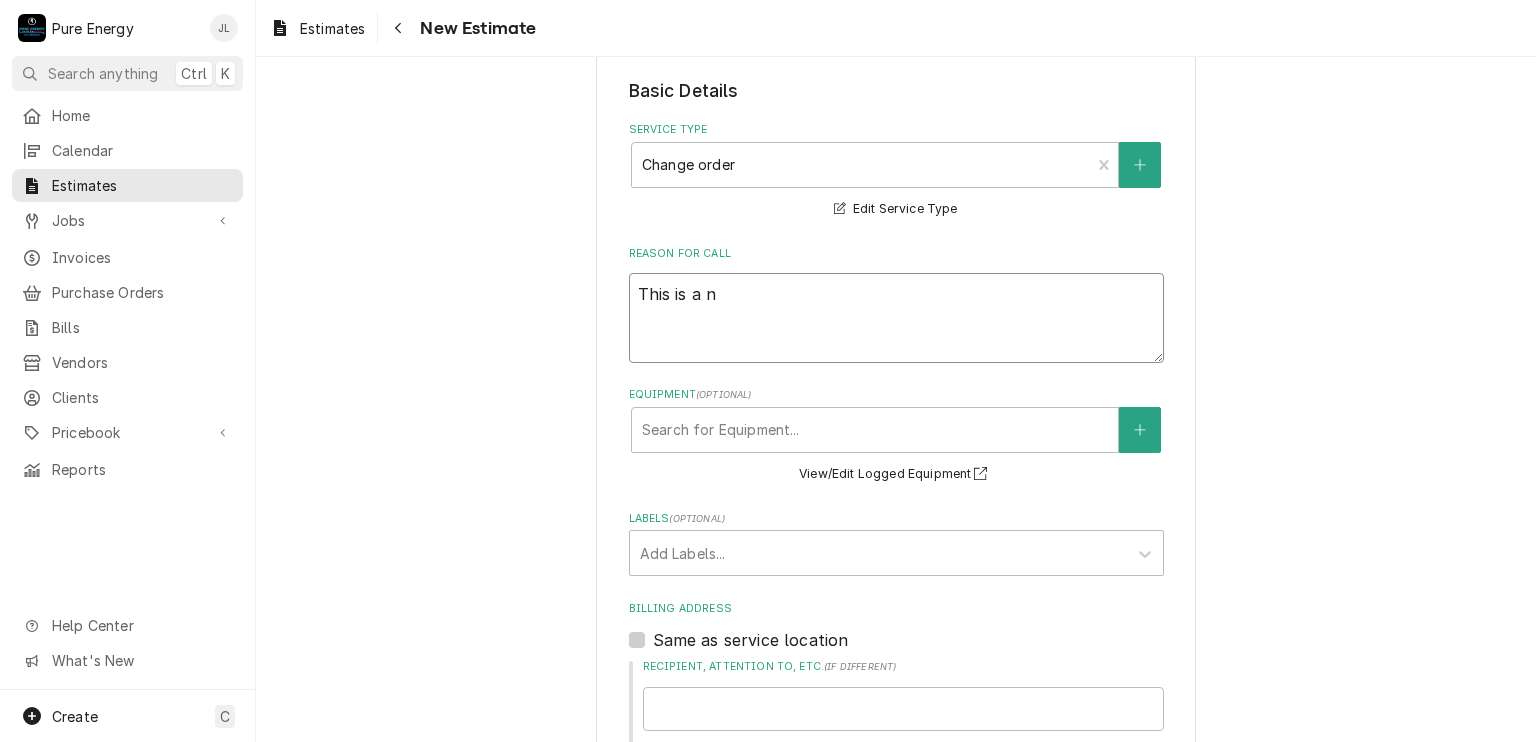 type on "x" 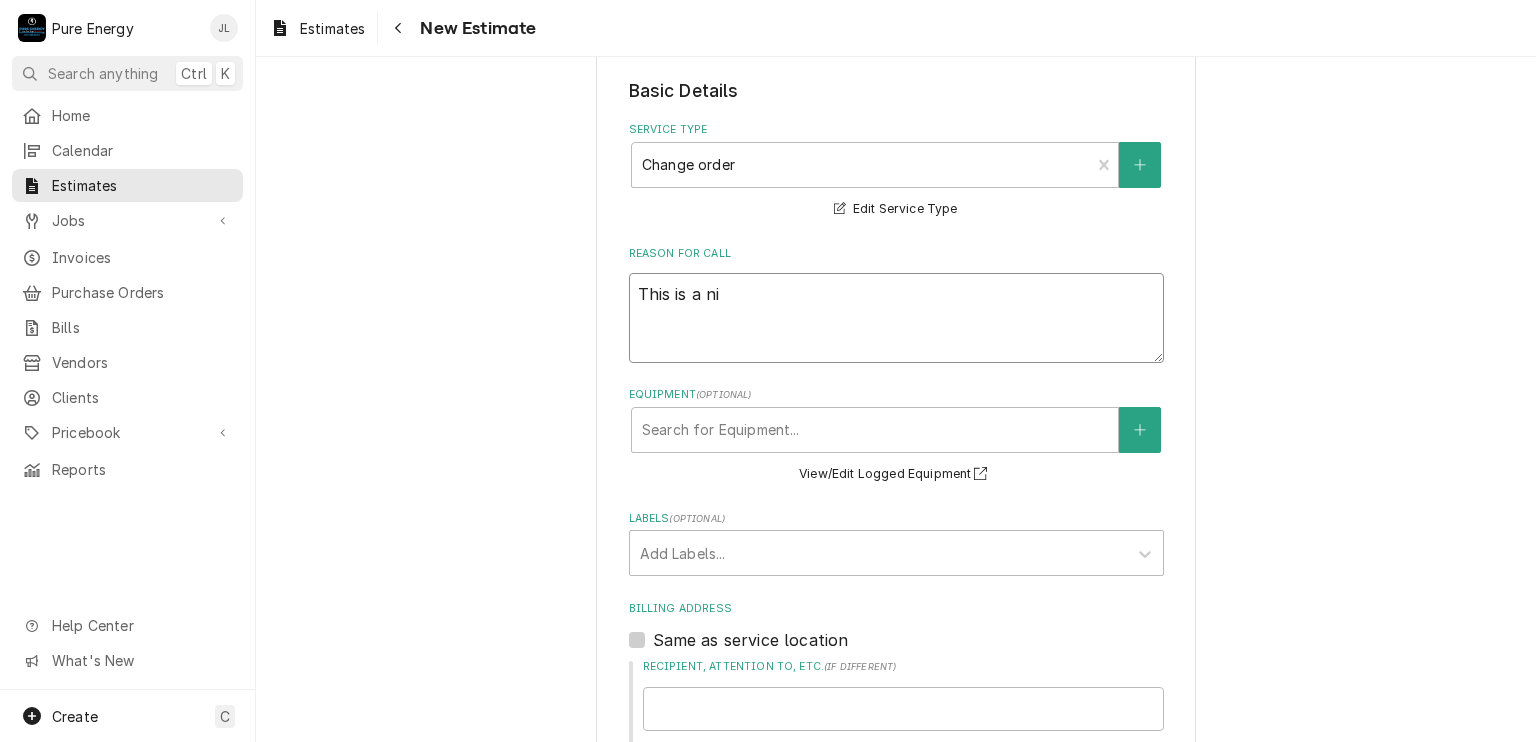 type on "x" 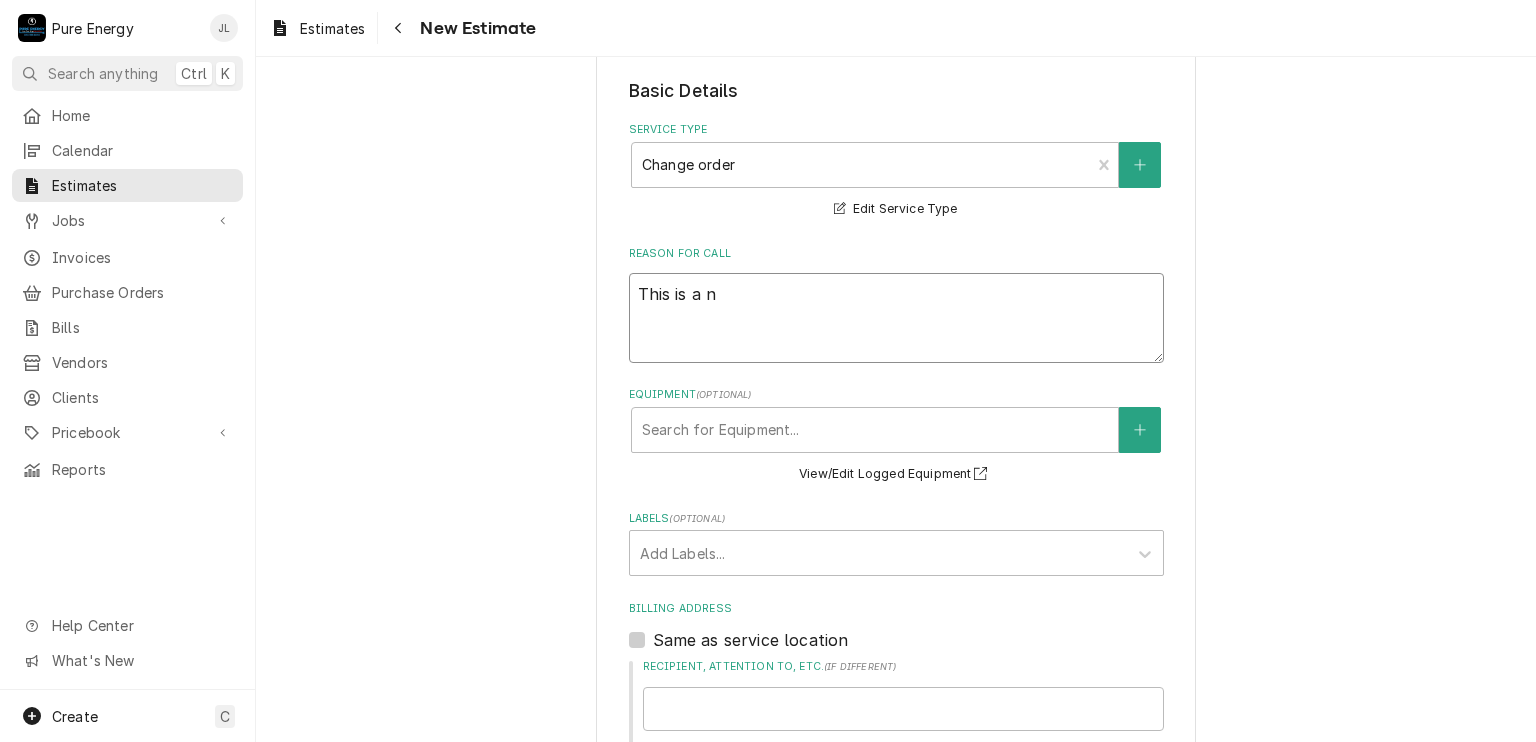 type on "x" 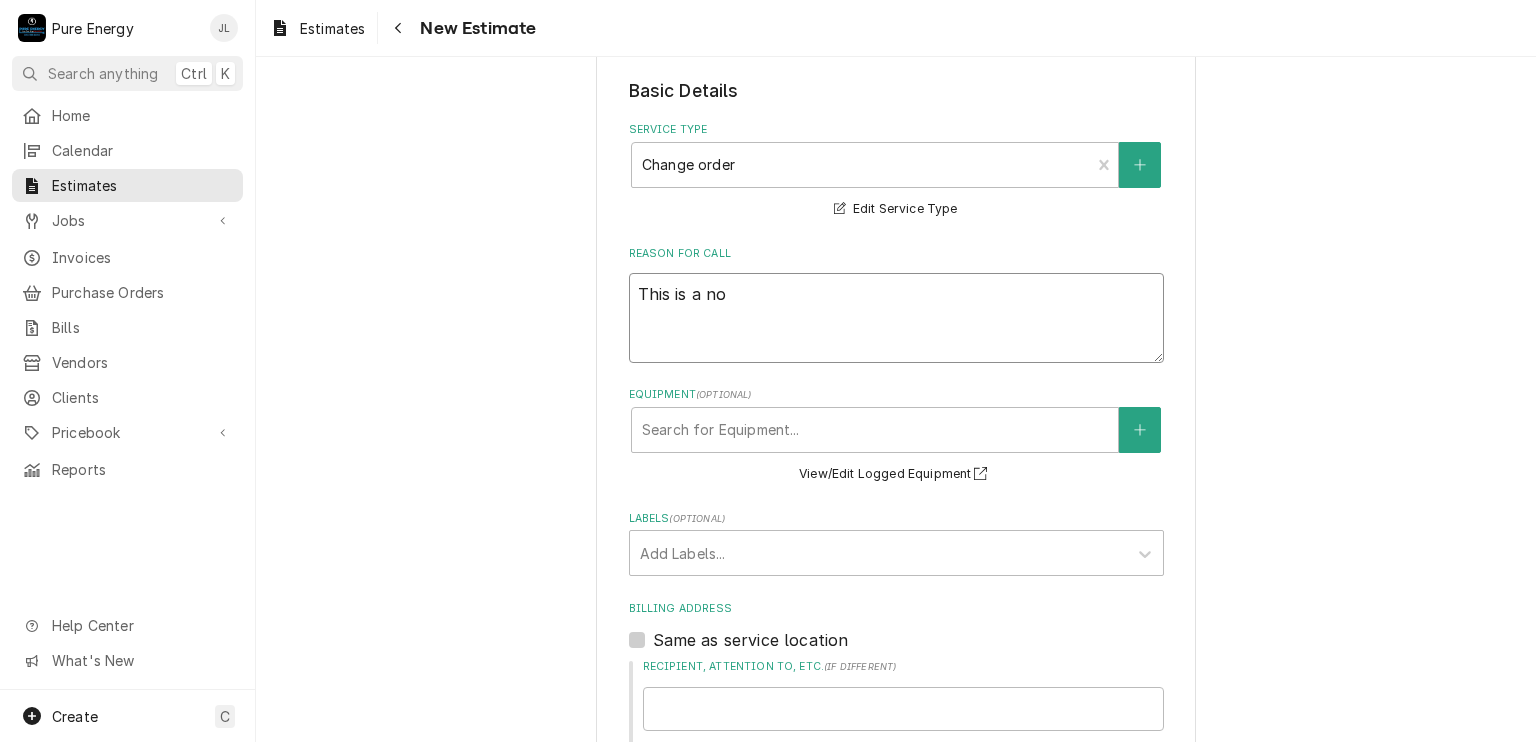type on "x" 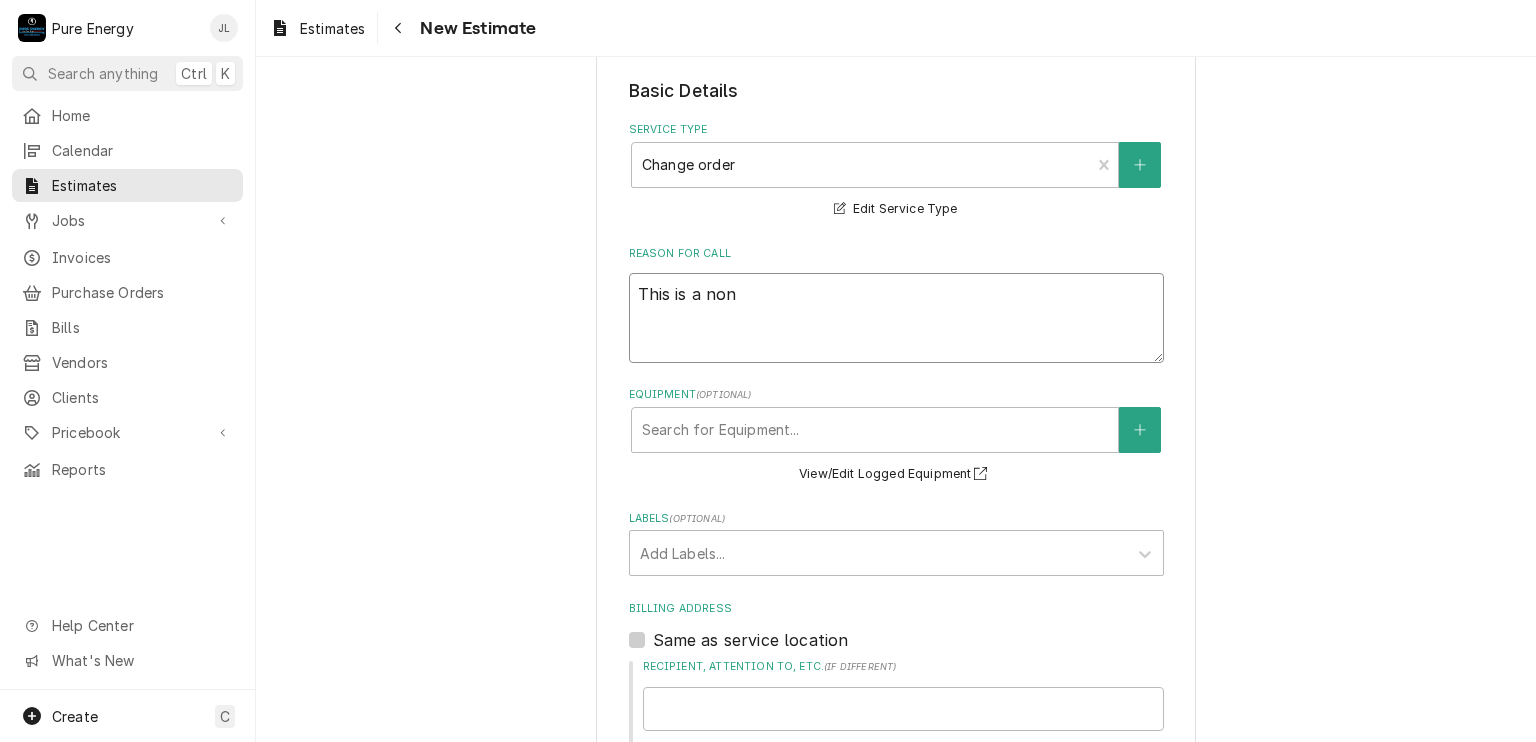type on "x" 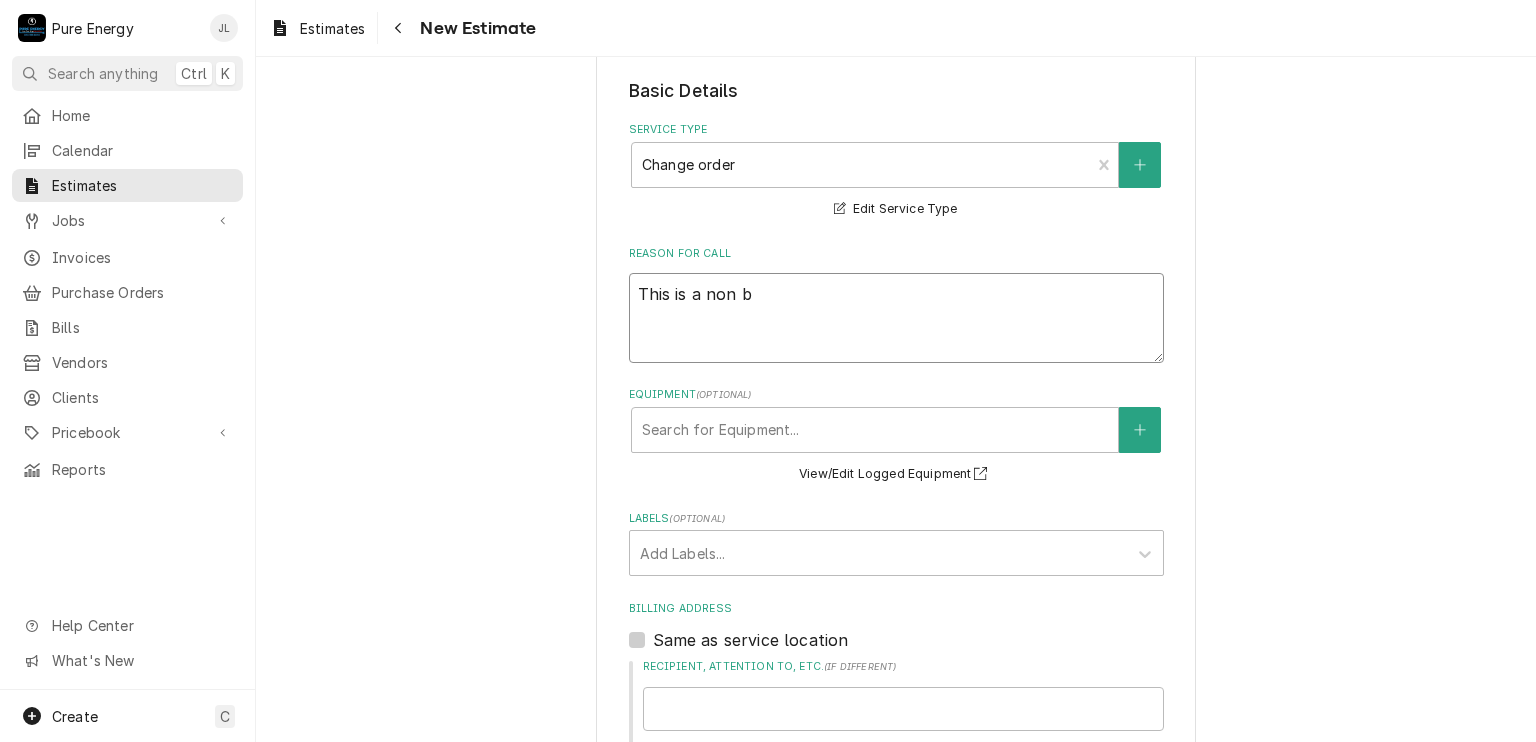 type on "x" 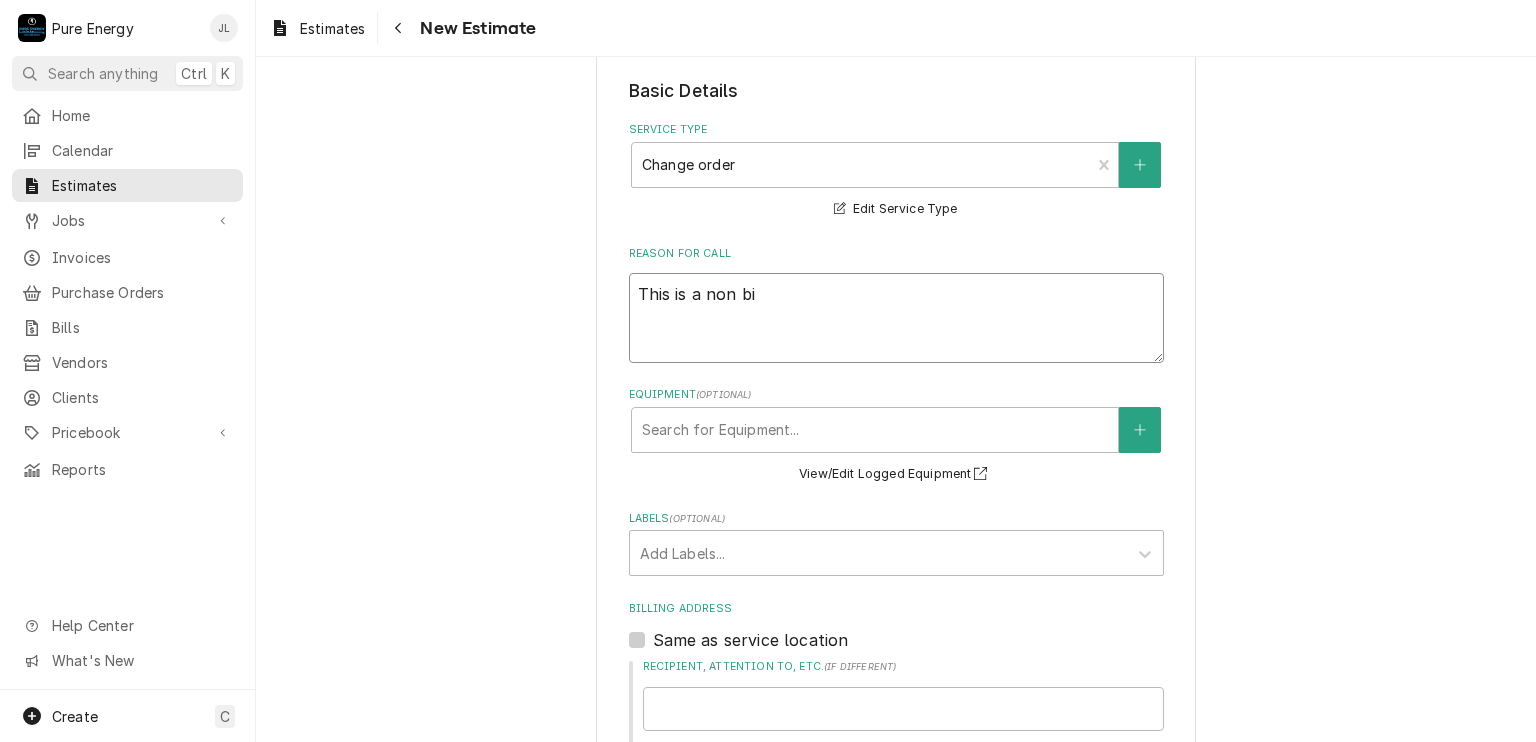 type on "x" 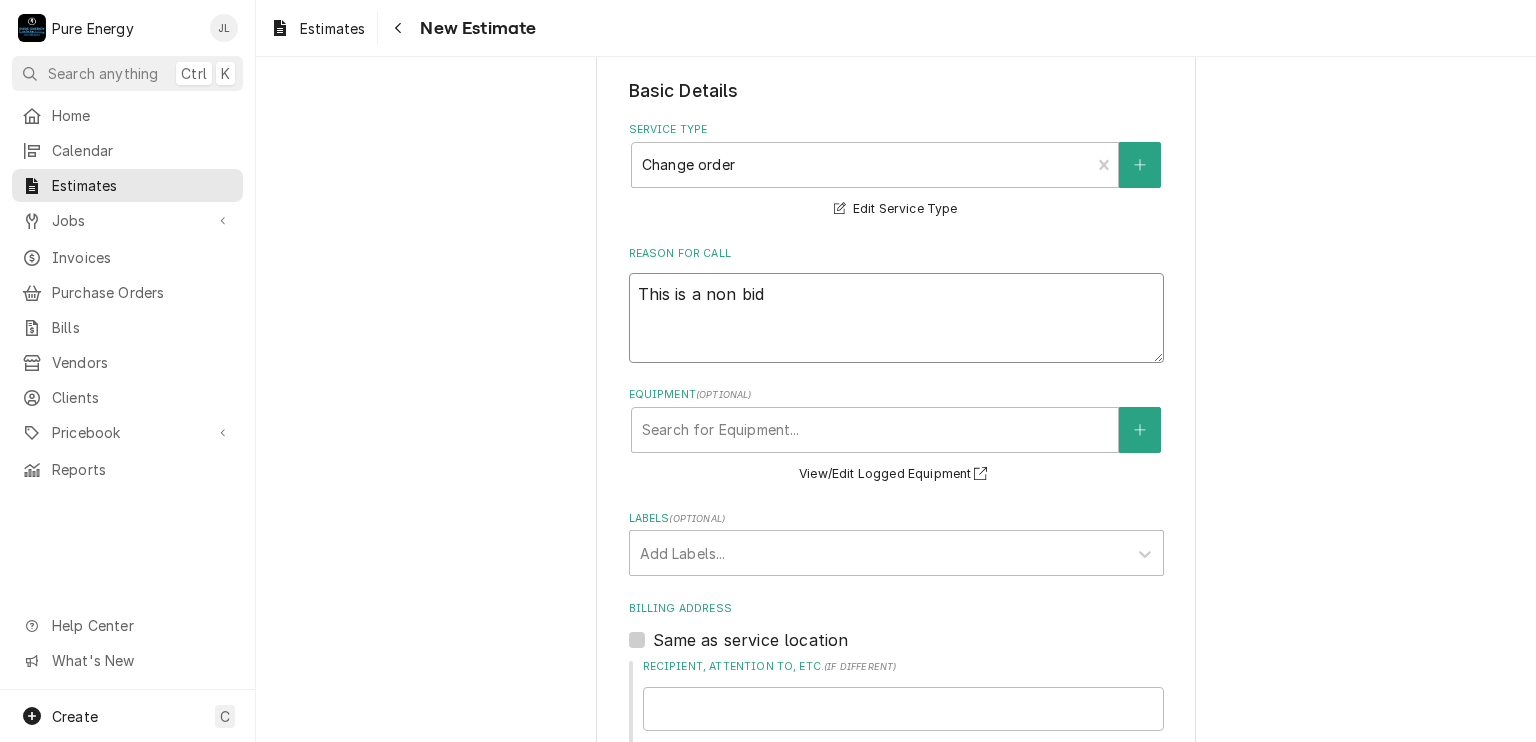type on "This is a non bid" 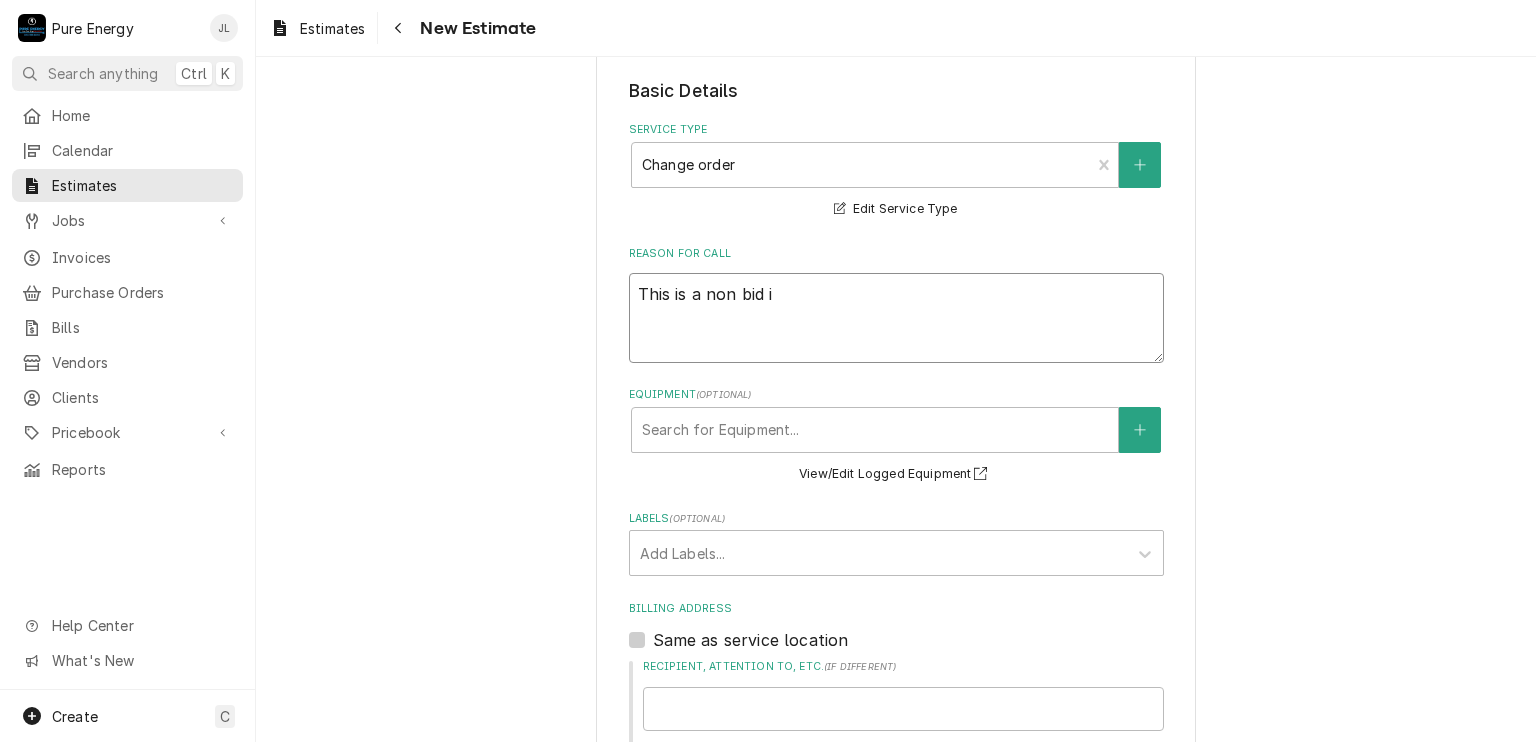 type on "x" 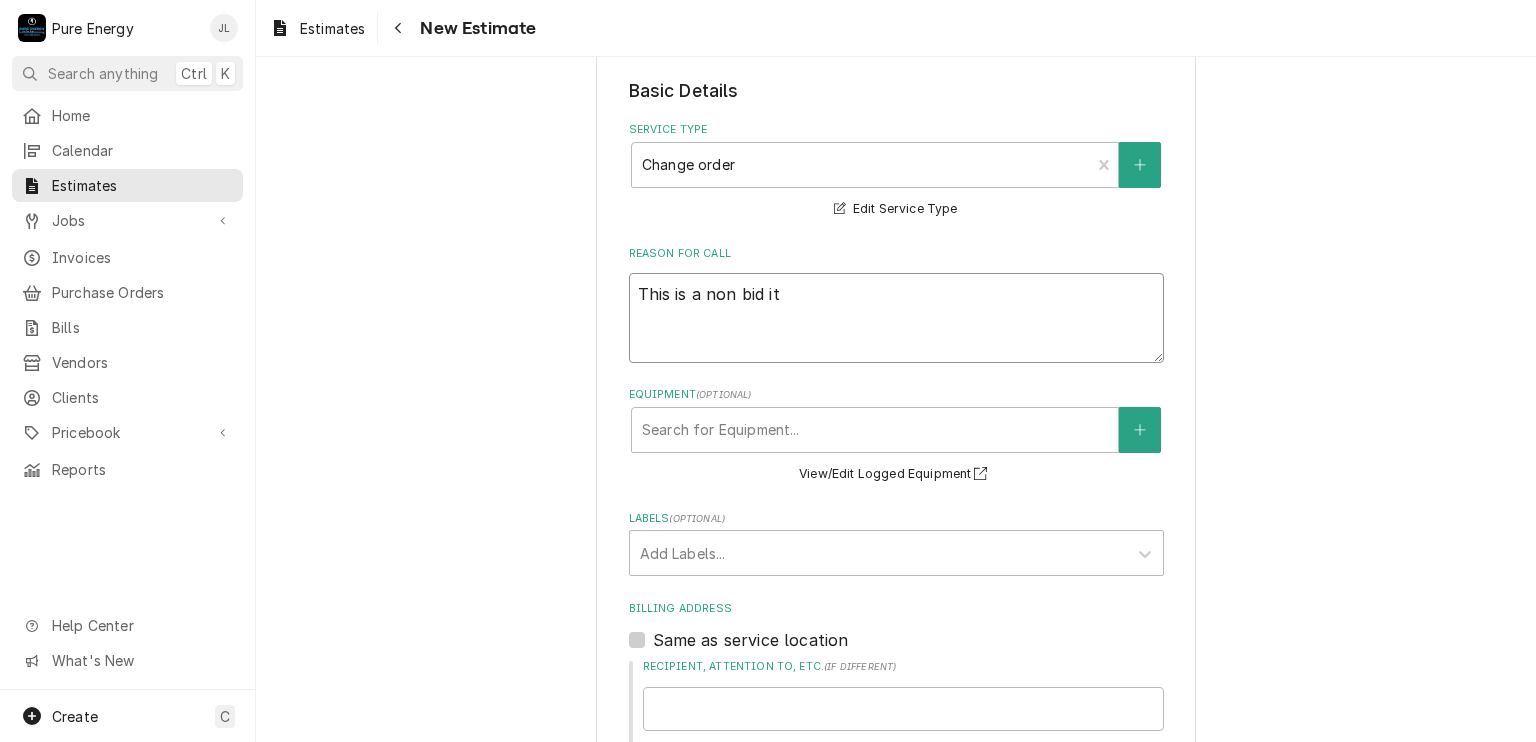 type on "x" 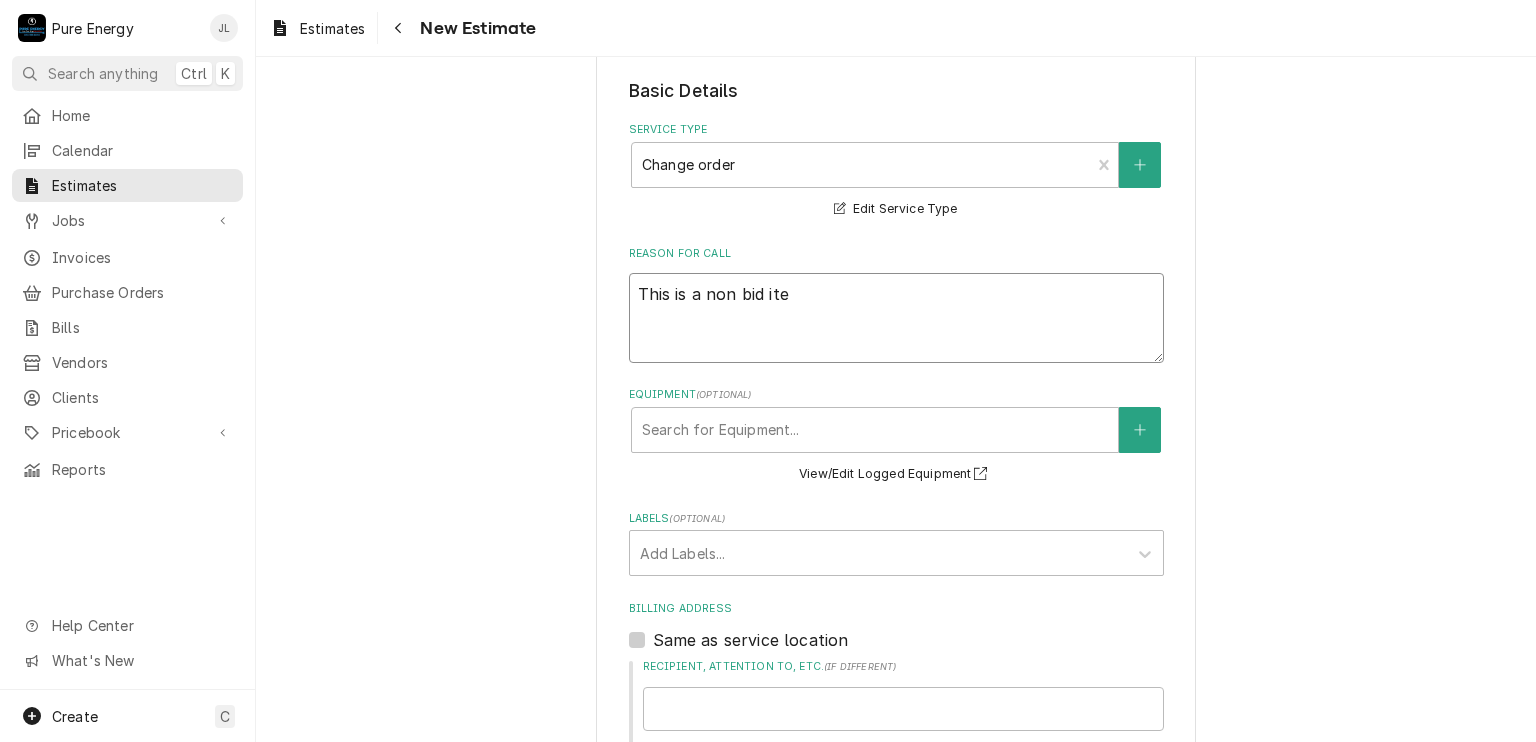 type on "x" 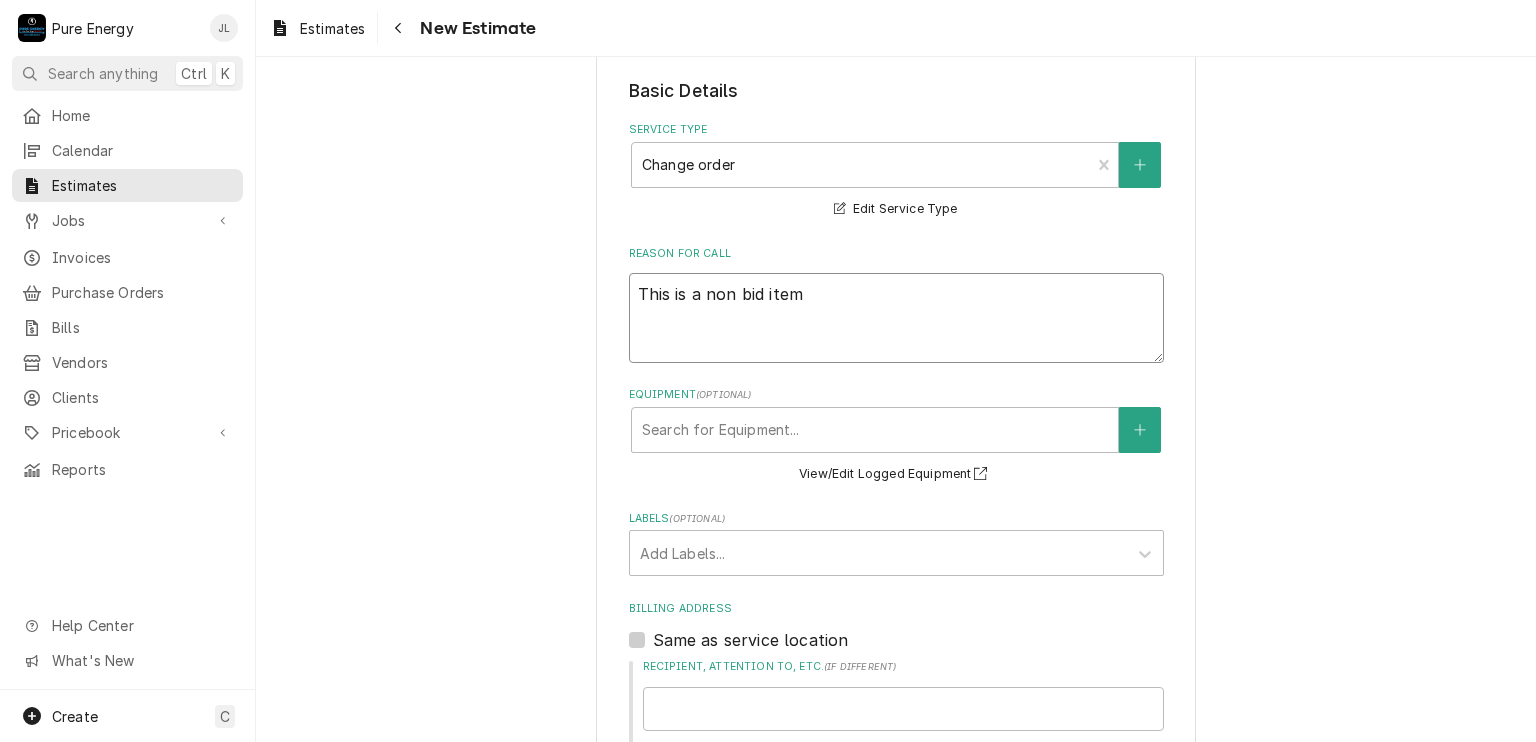 type on "x" 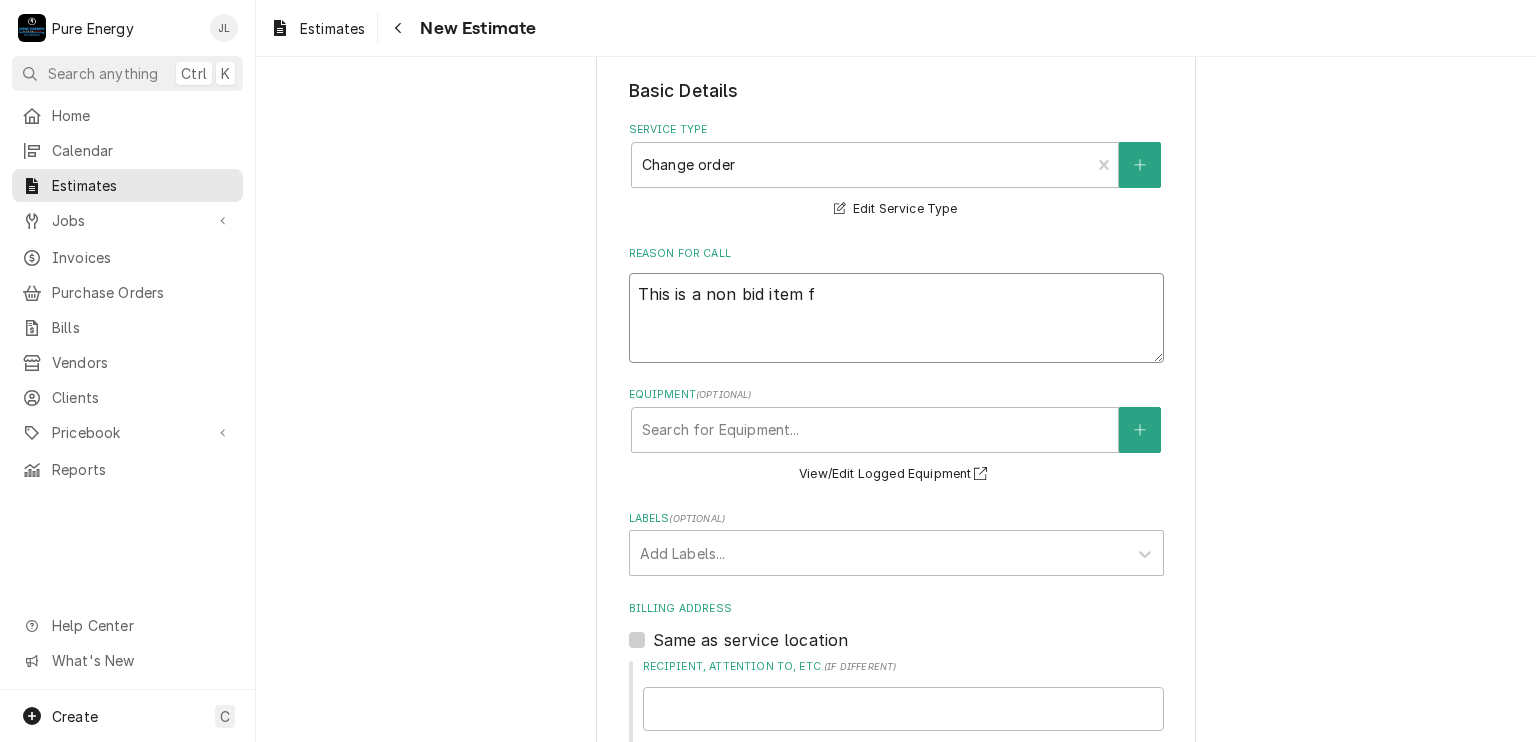 type on "x" 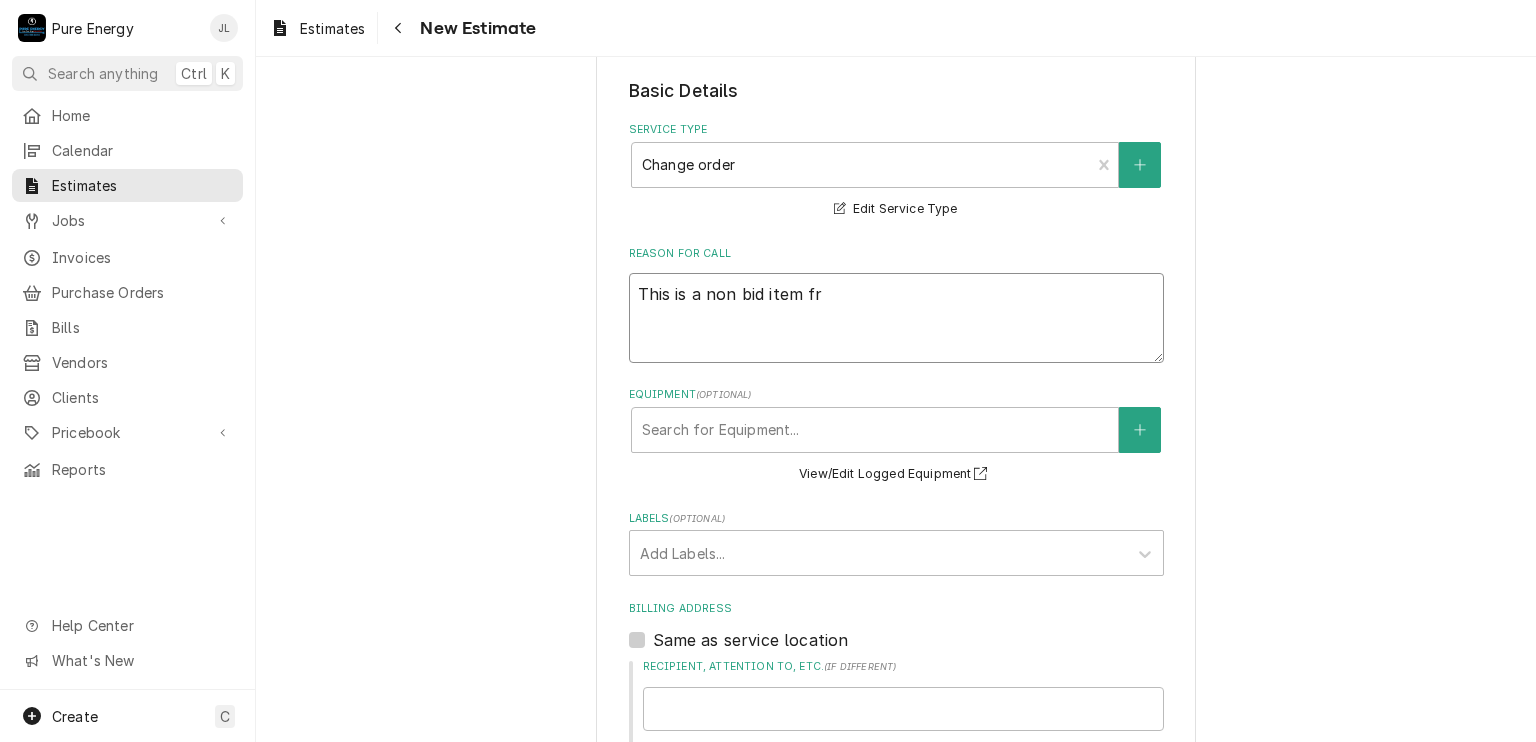 type on "x" 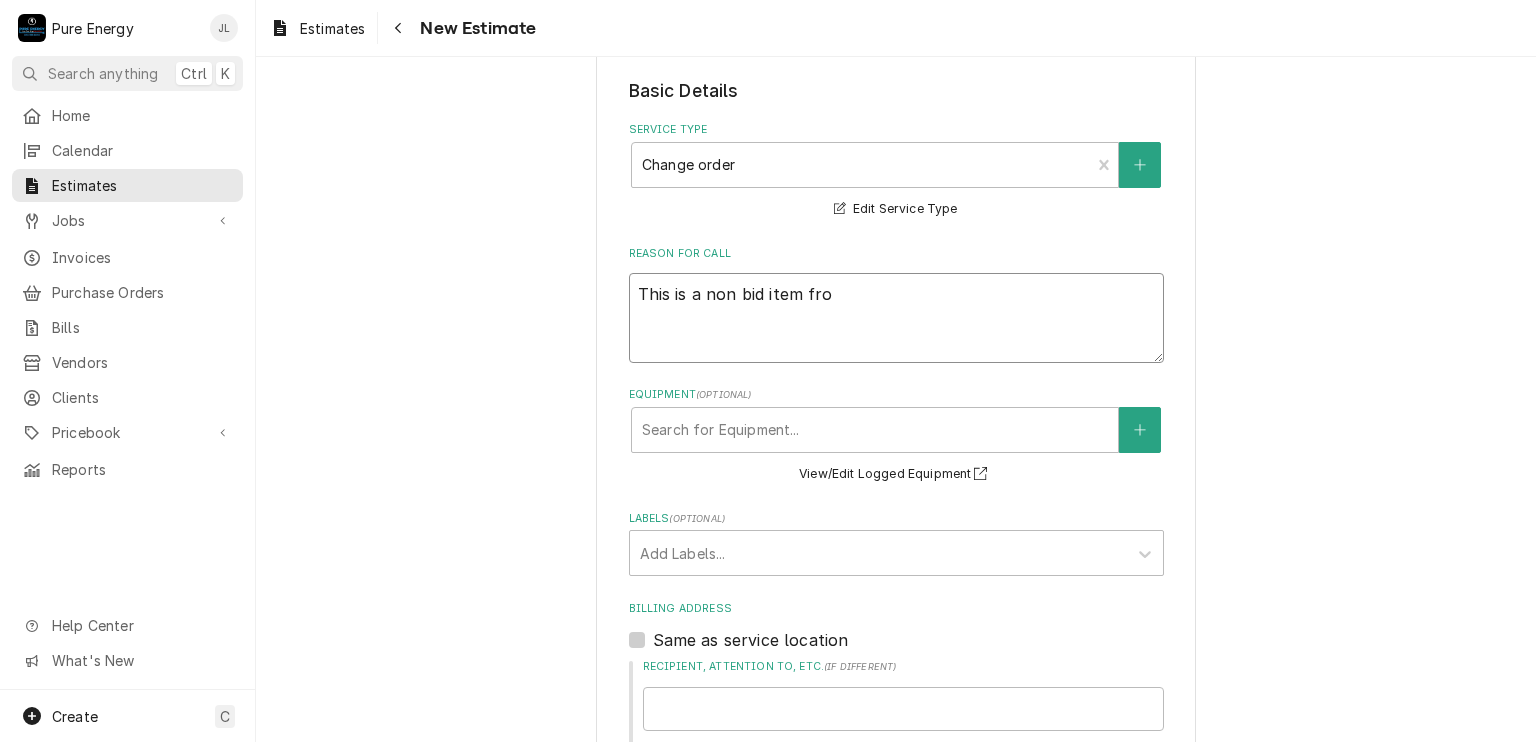 type on "x" 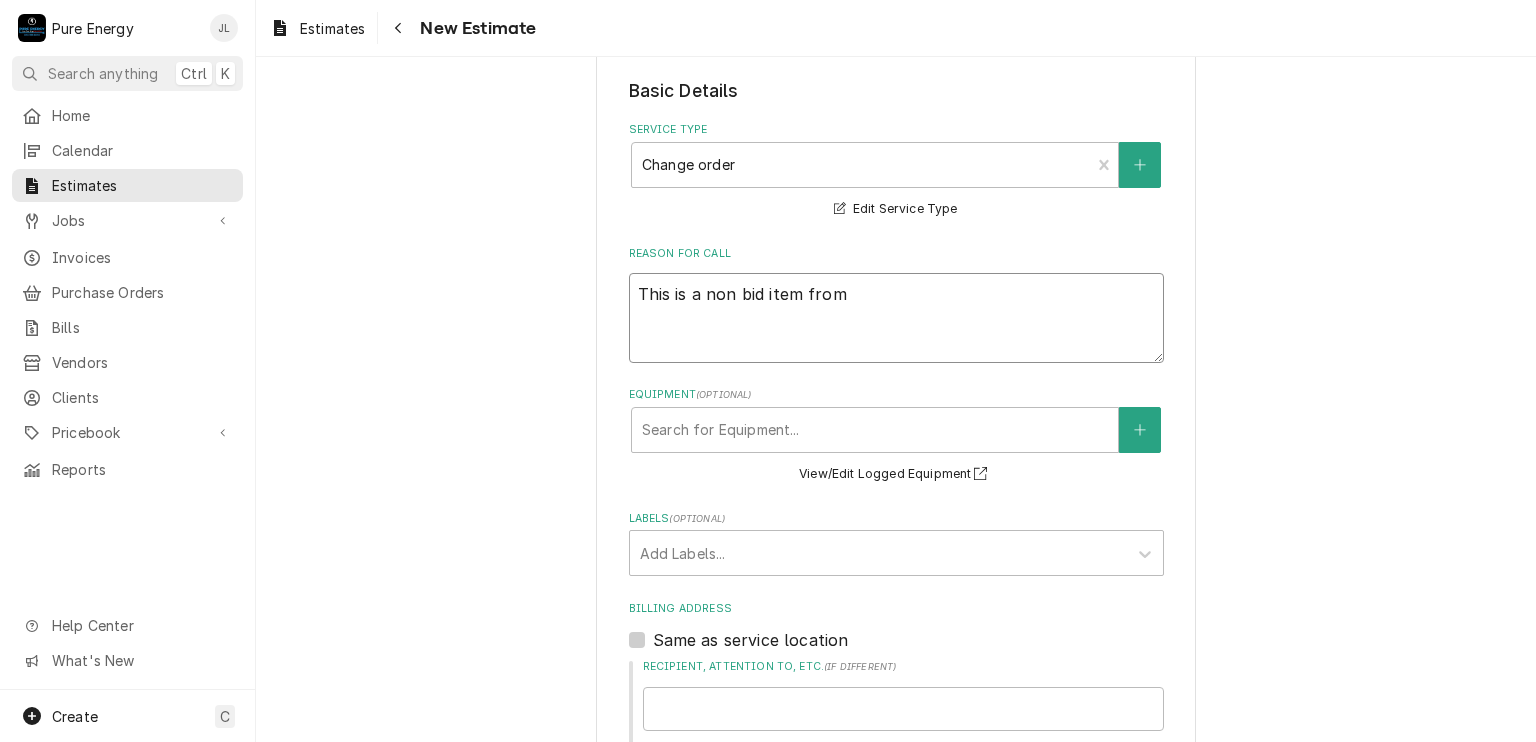 type on "x" 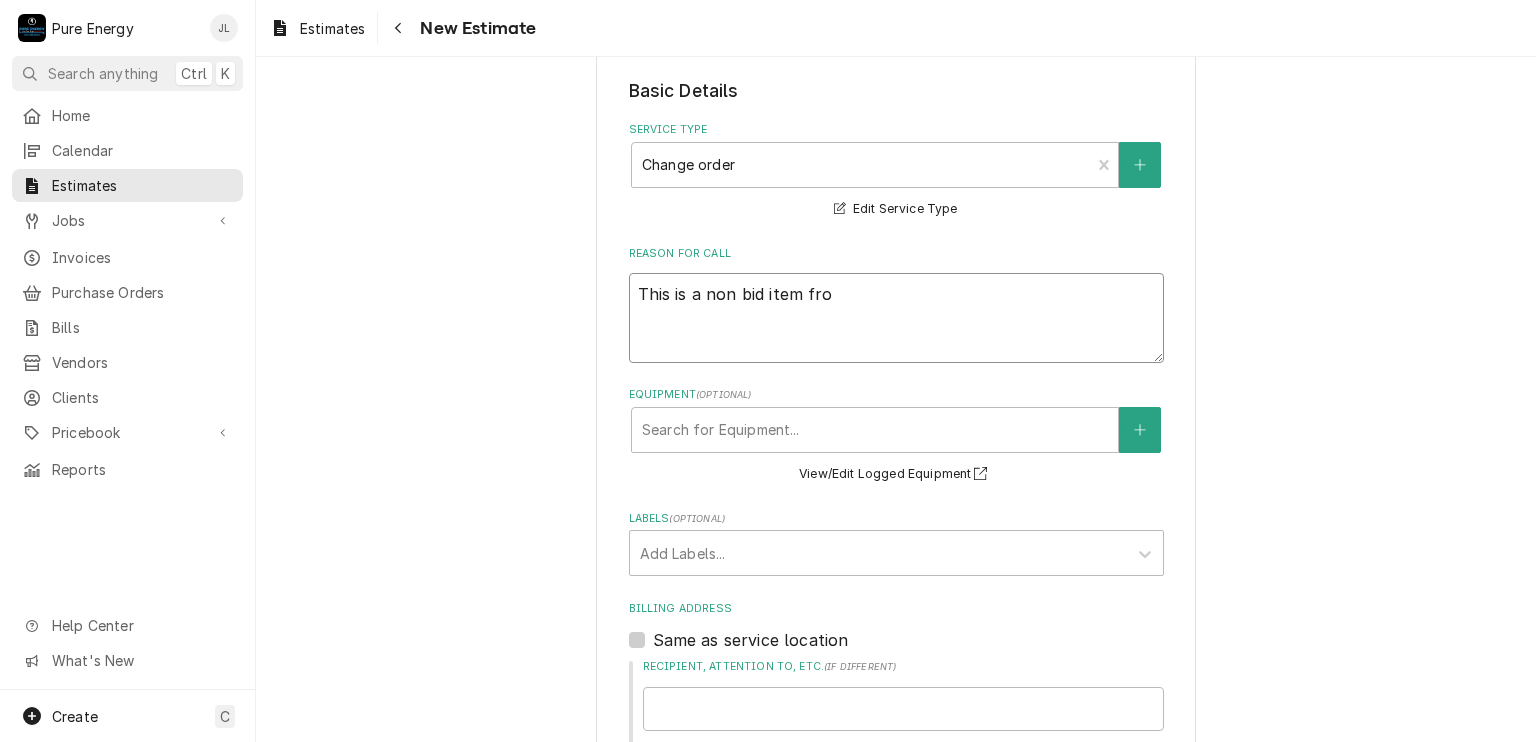 type on "x" 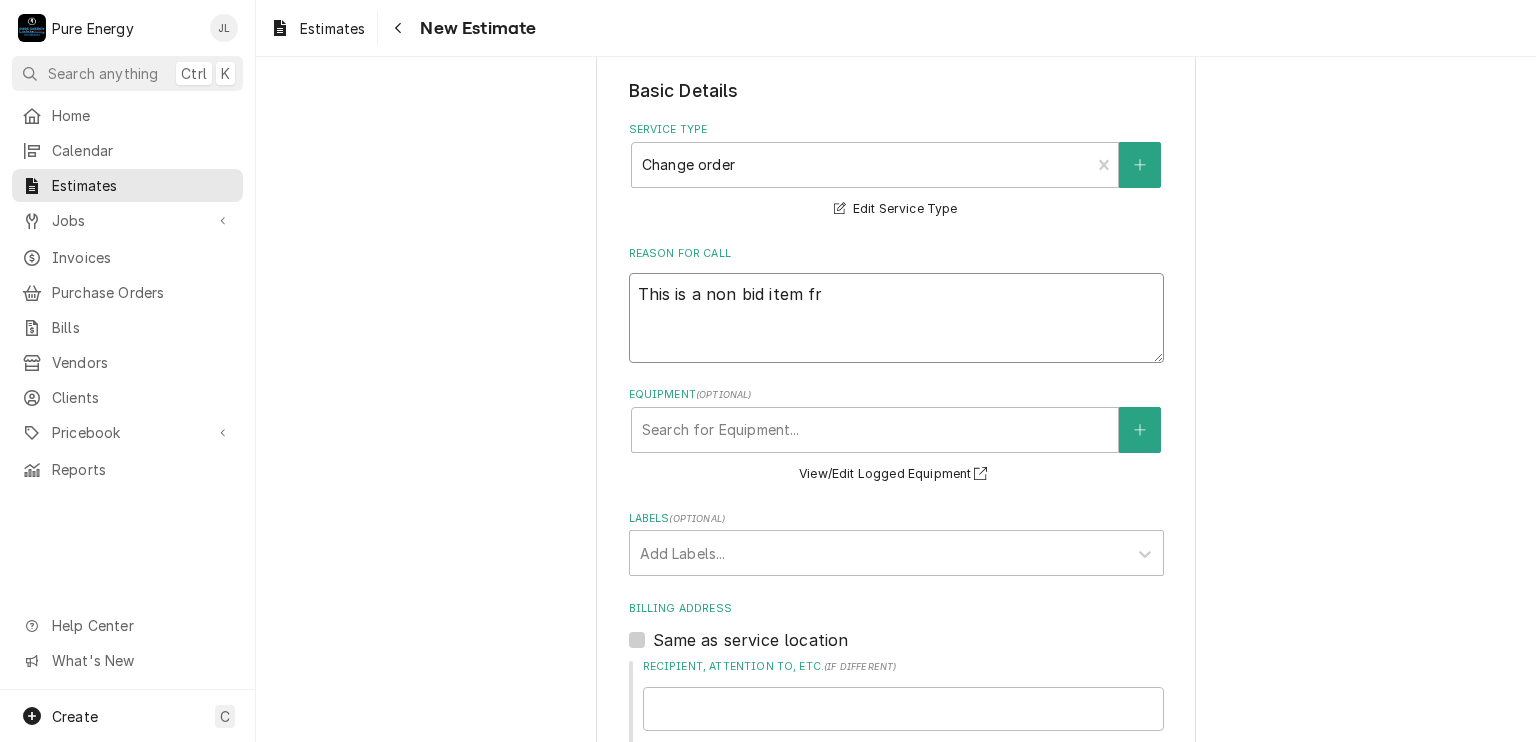 type on "x" 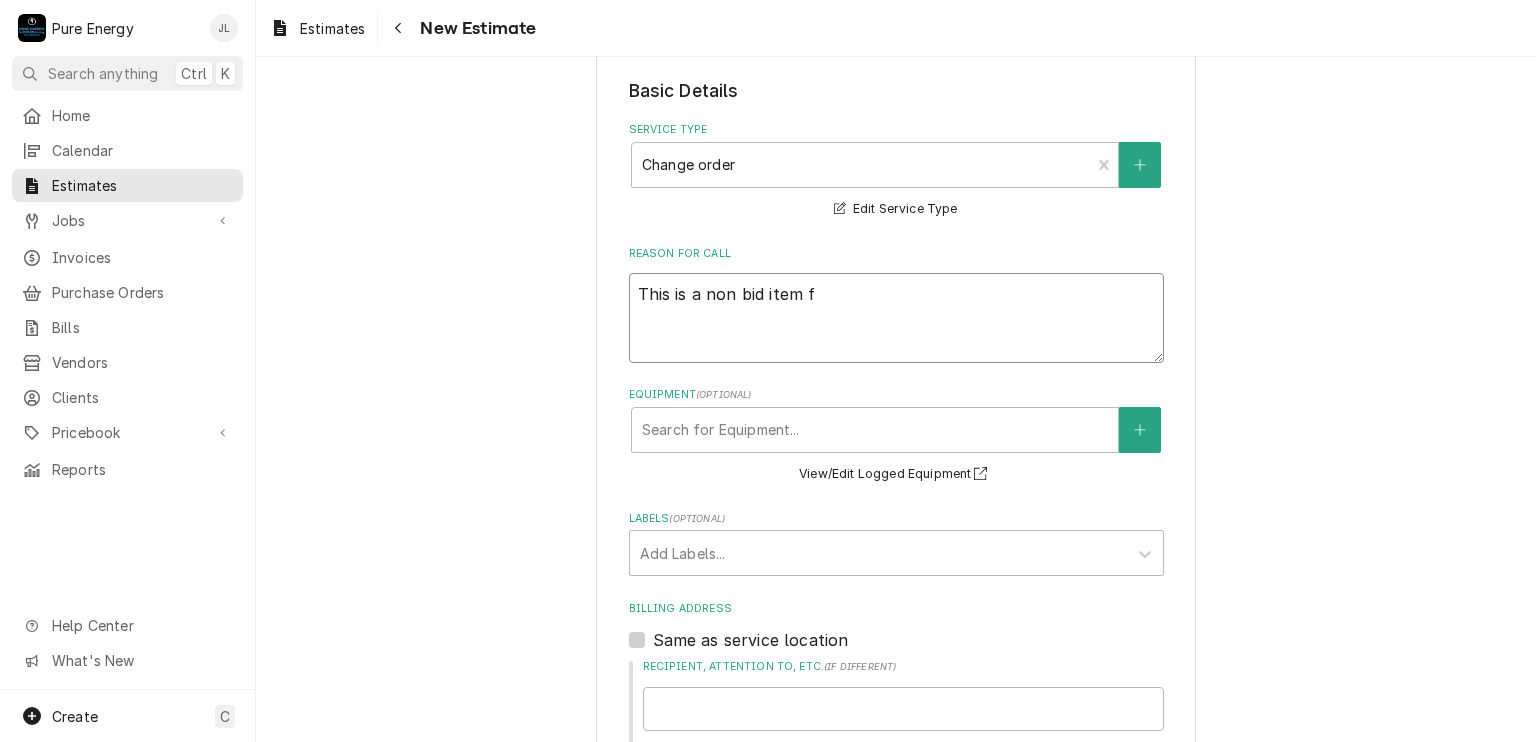 type on "x" 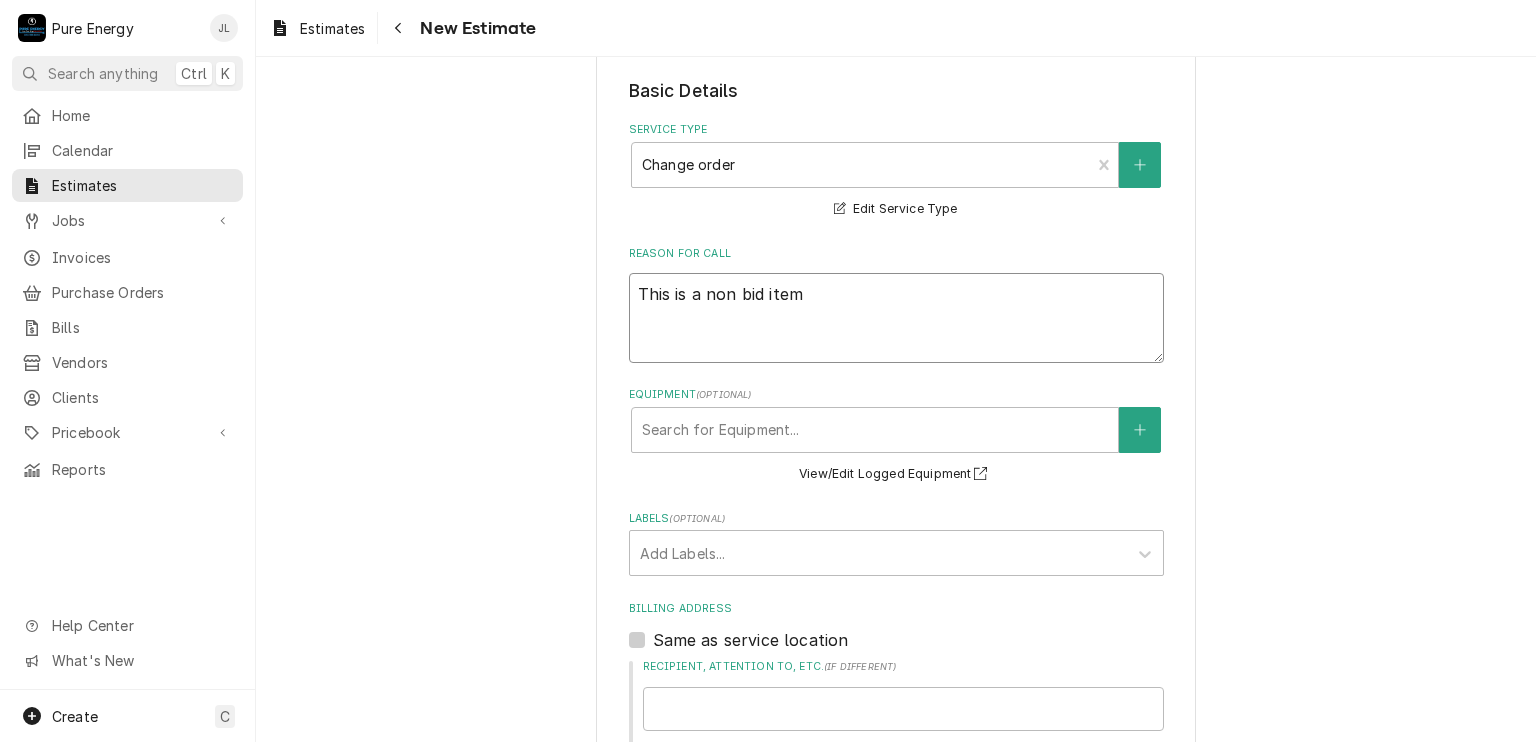 type on "x" 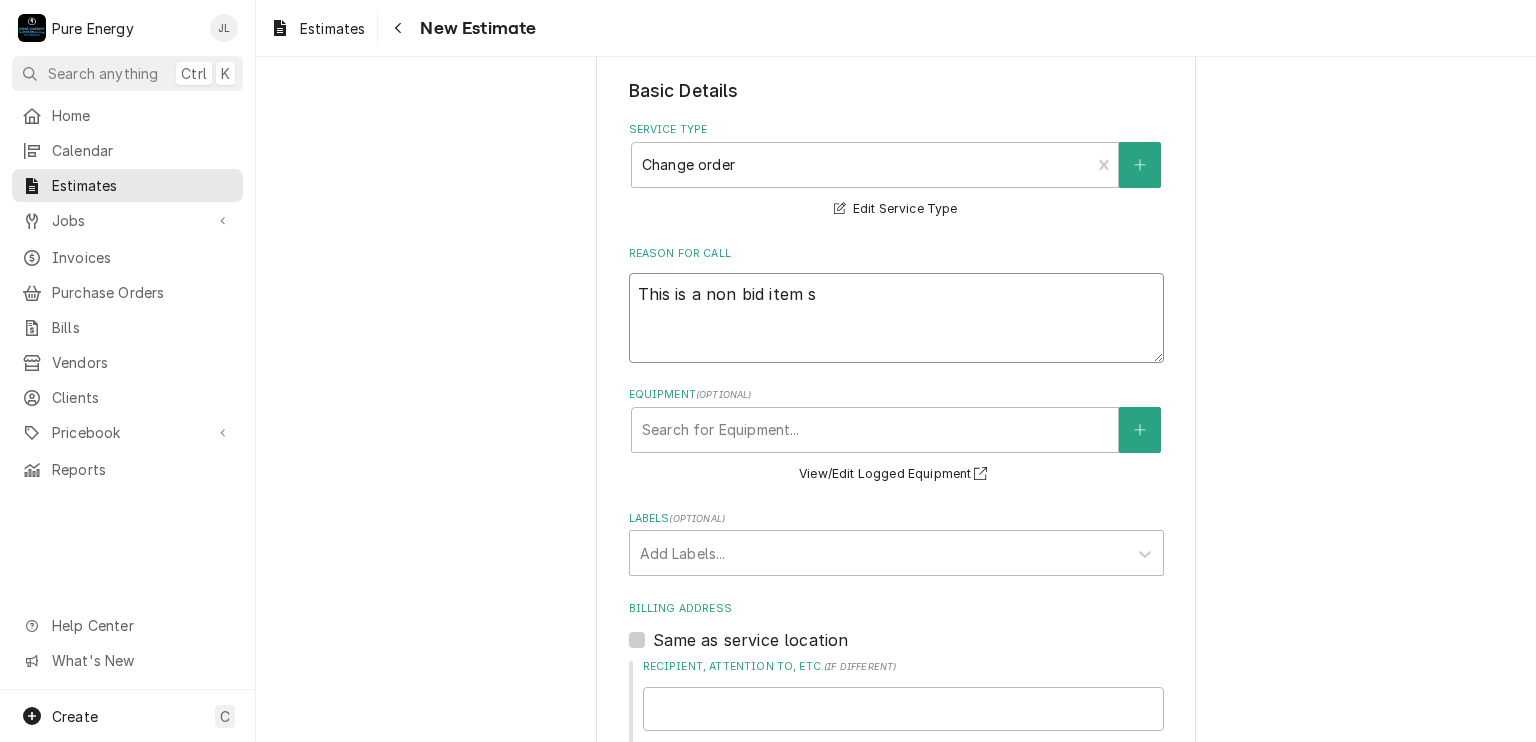 type on "x" 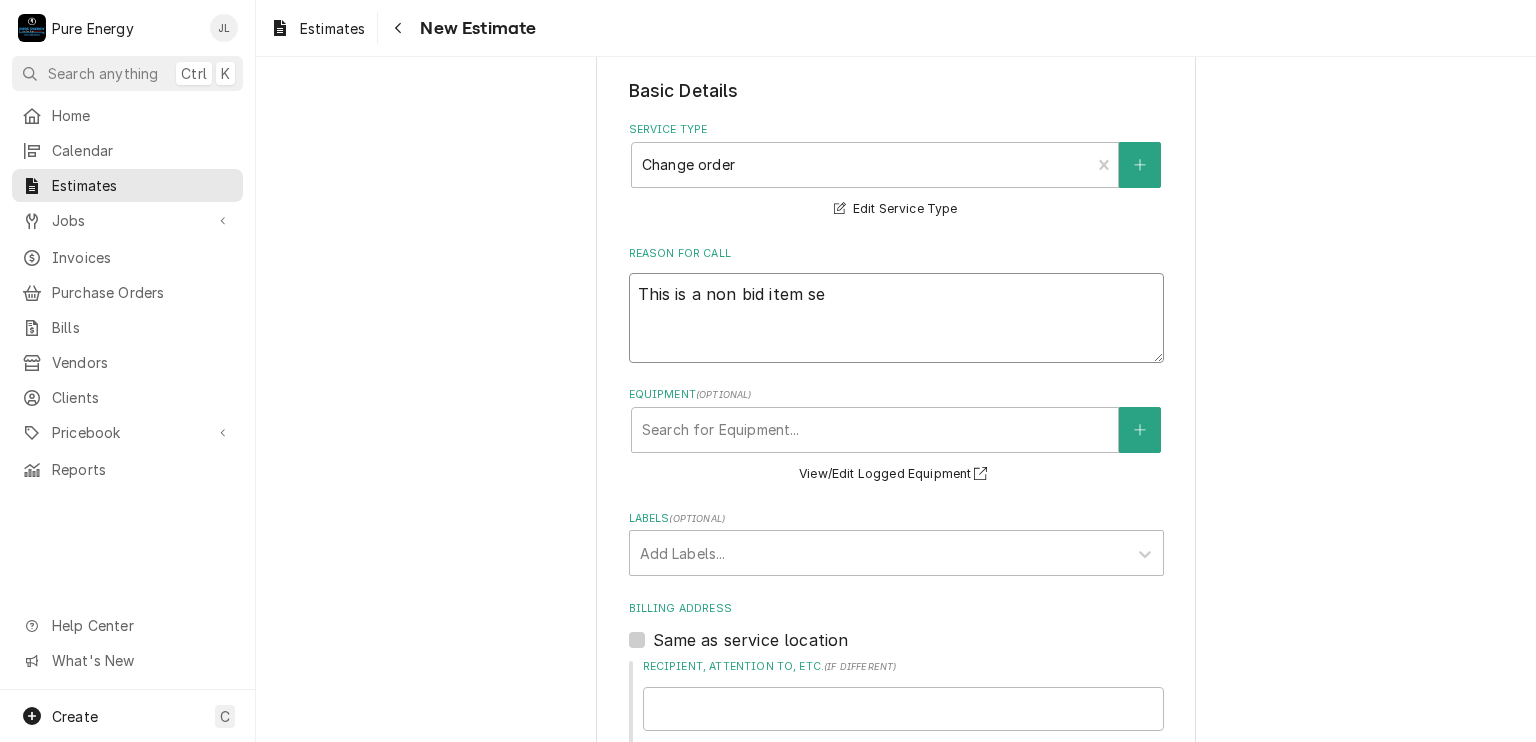 type on "x" 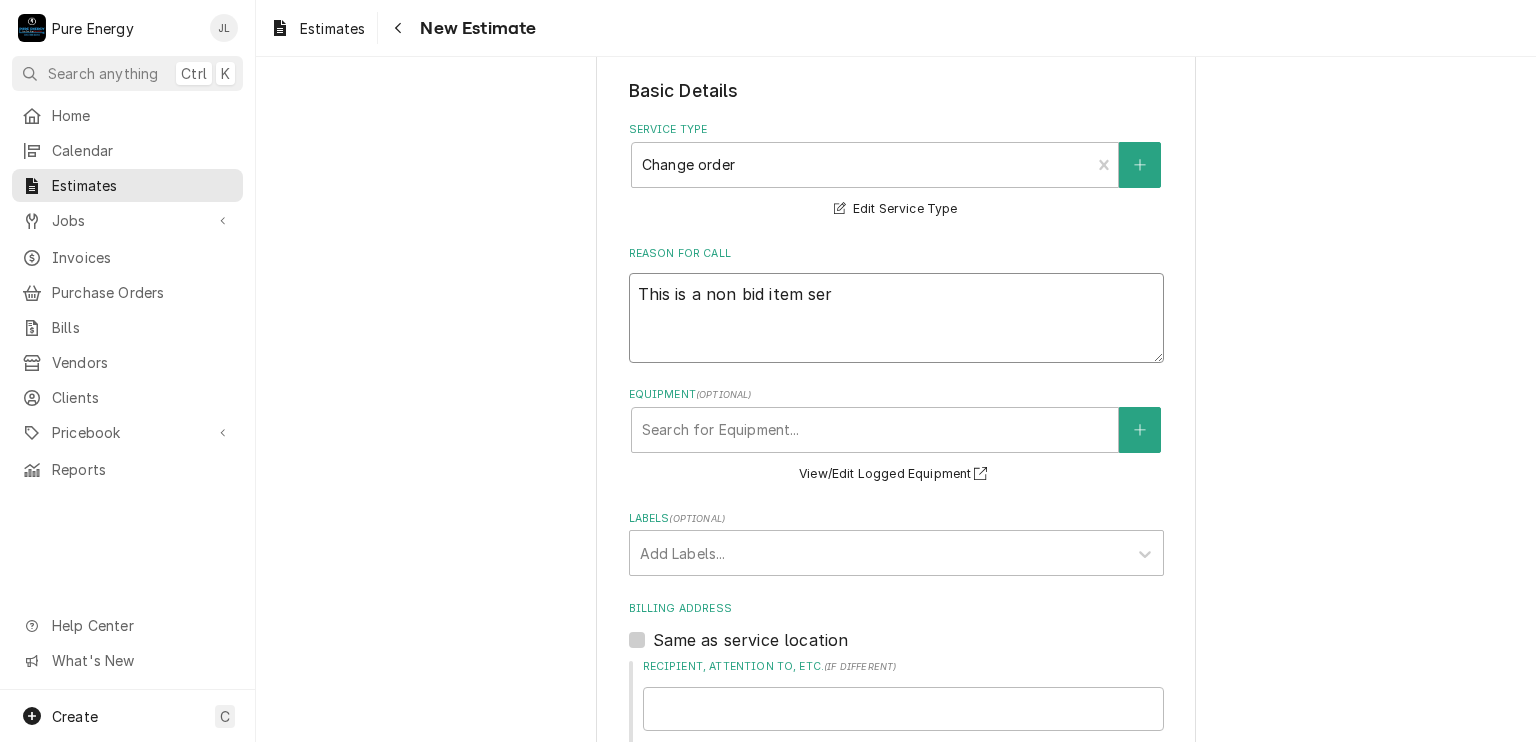 type on "x" 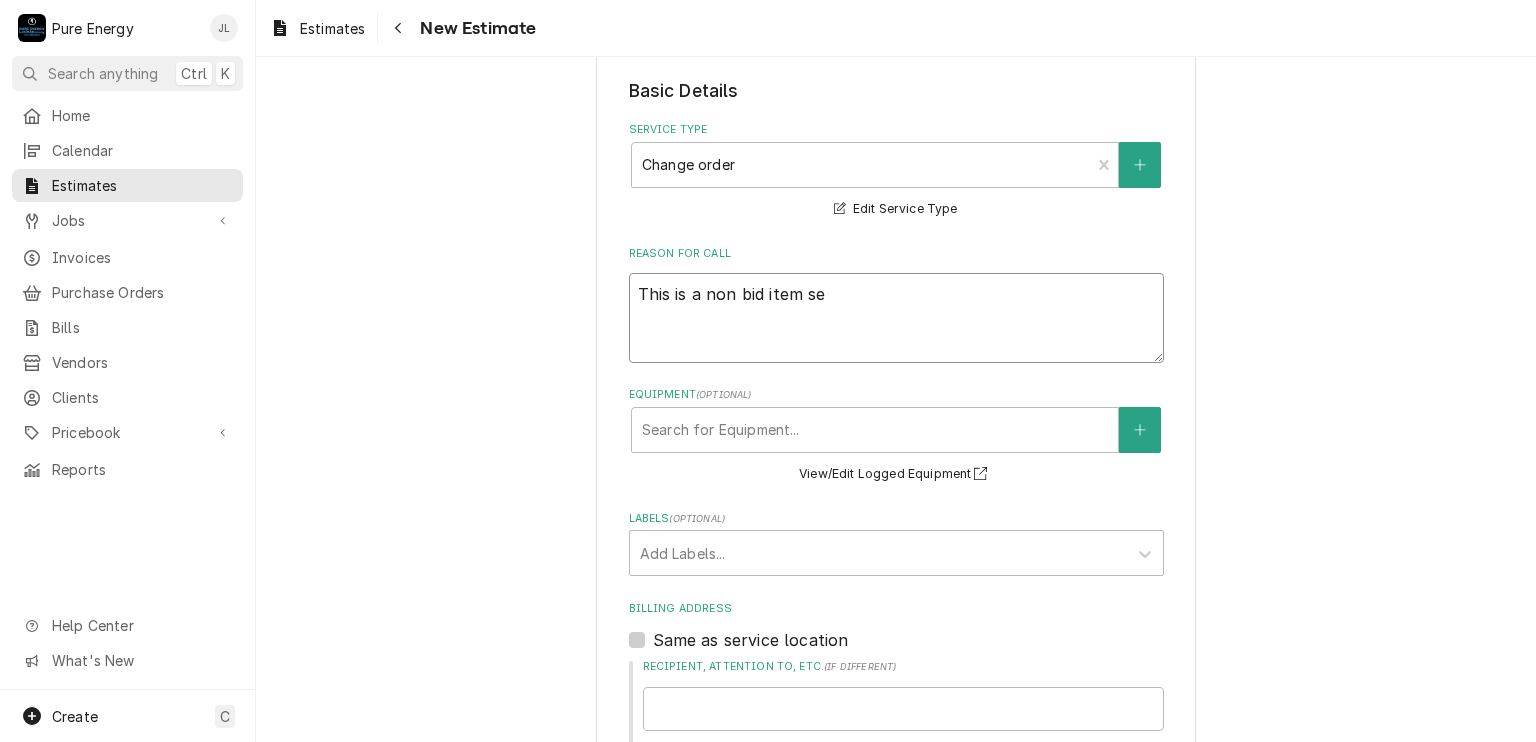 type on "x" 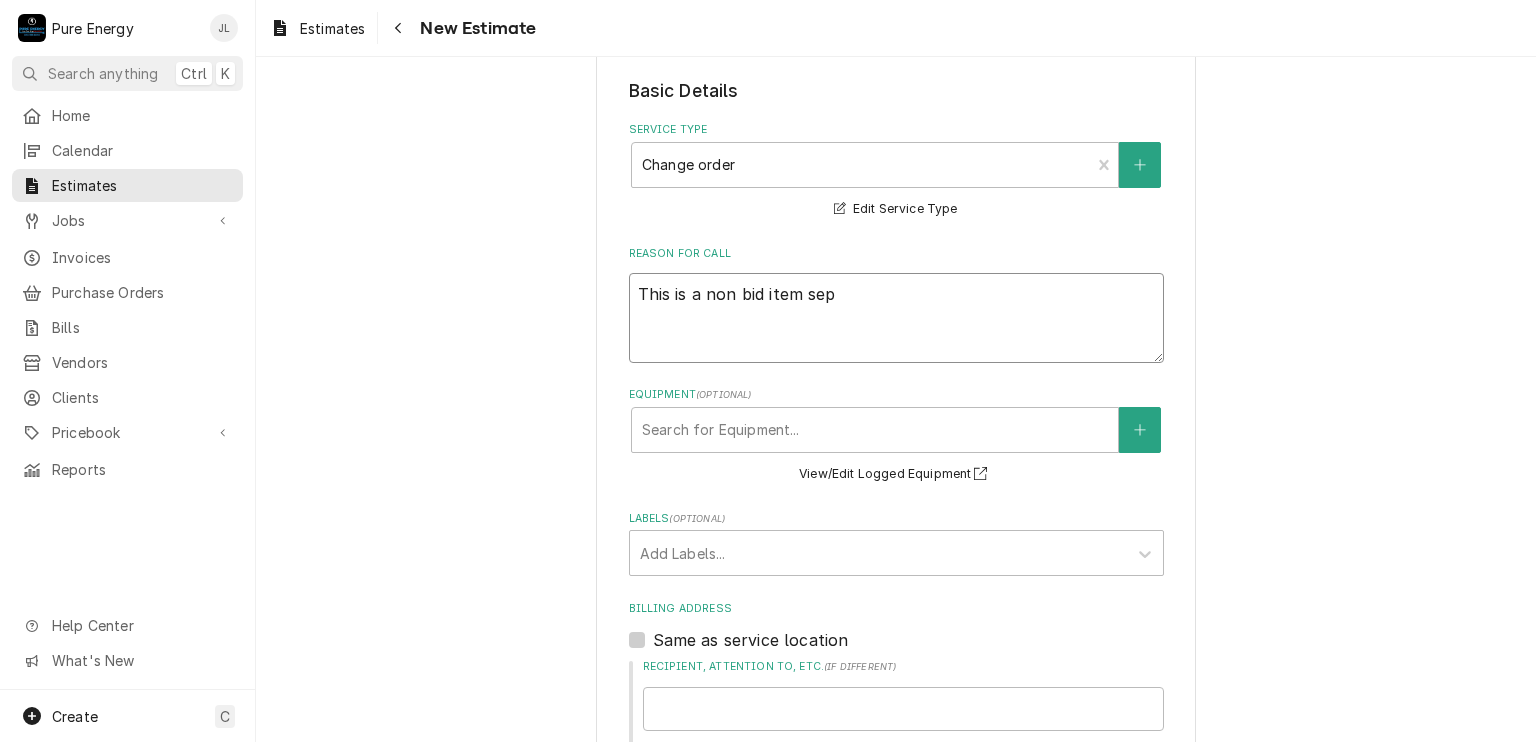 type on "x" 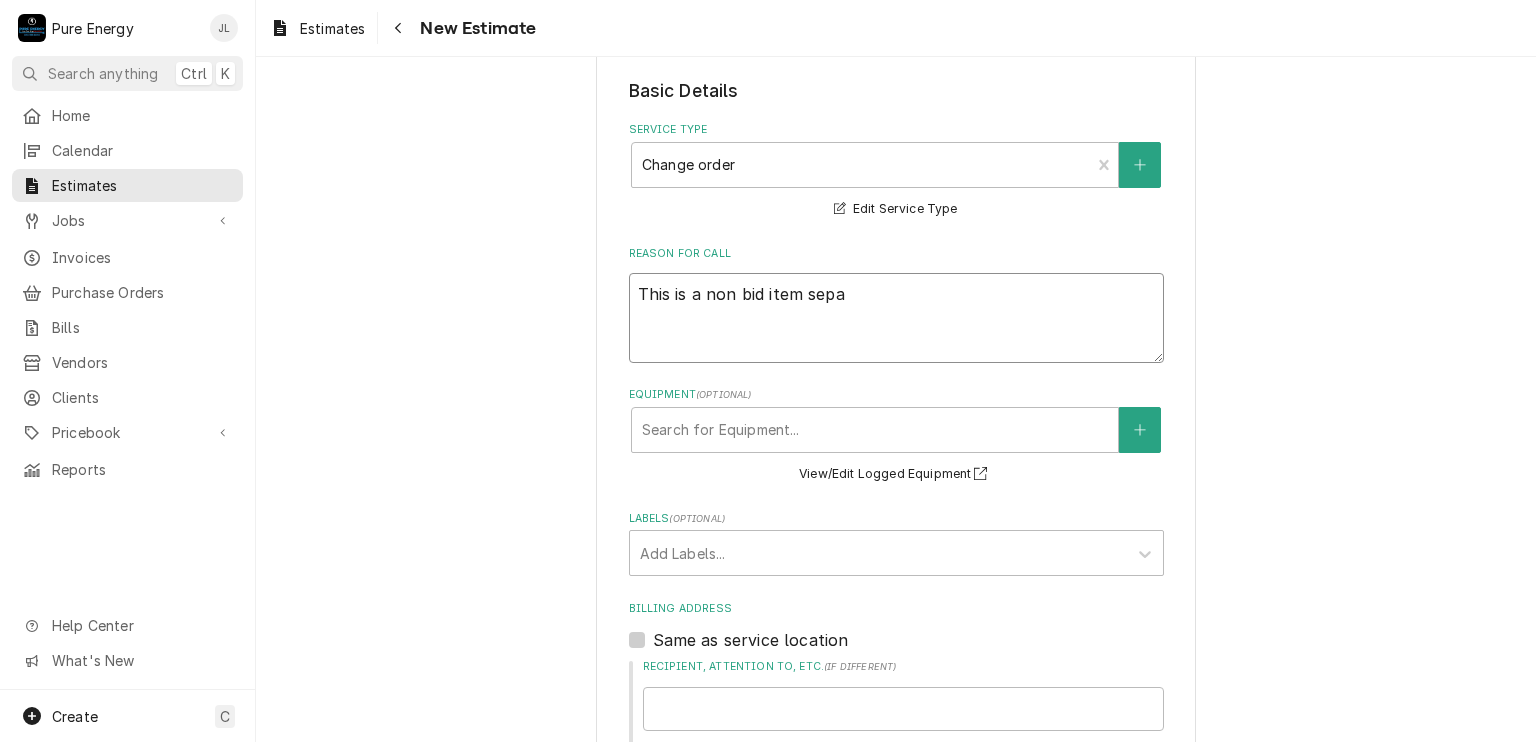 type on "x" 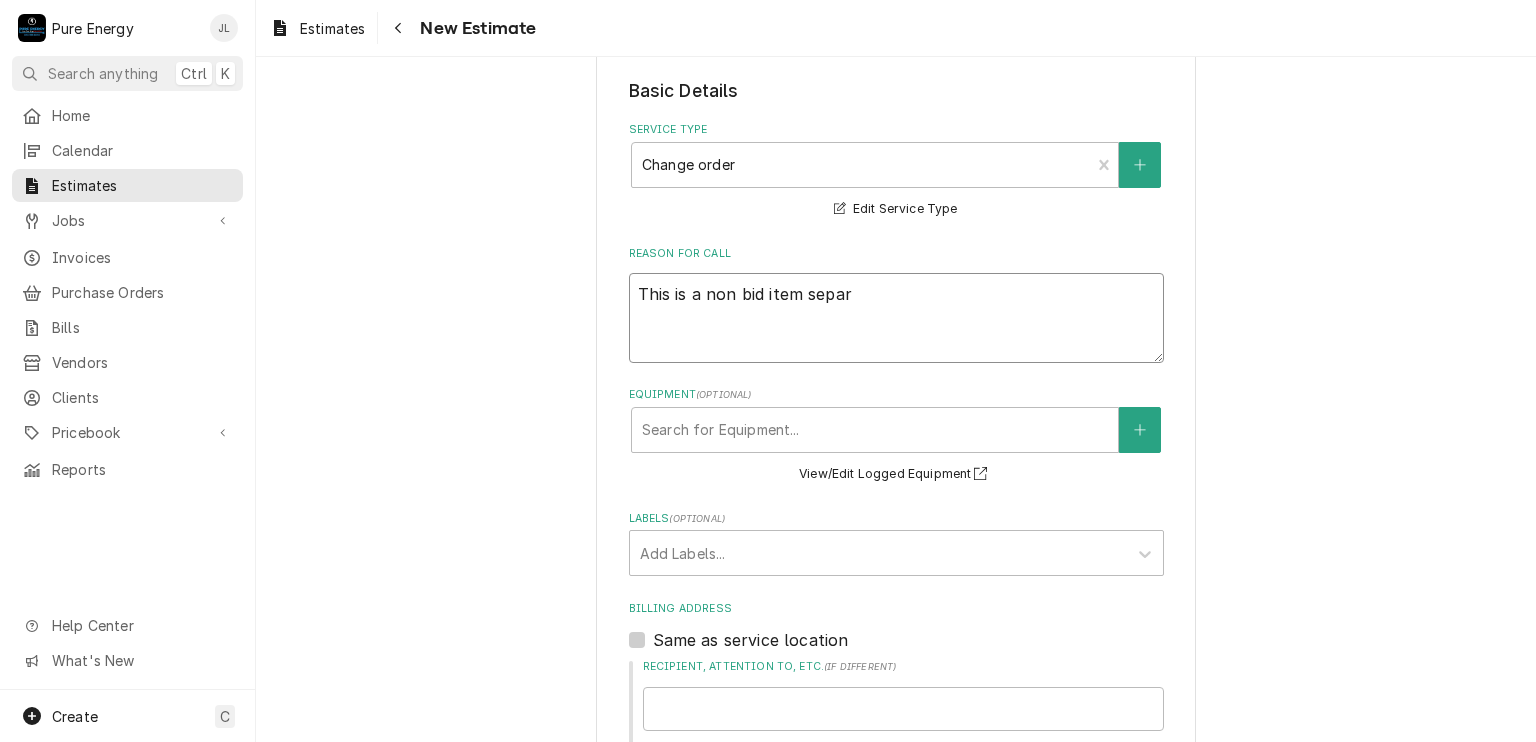 type on "x" 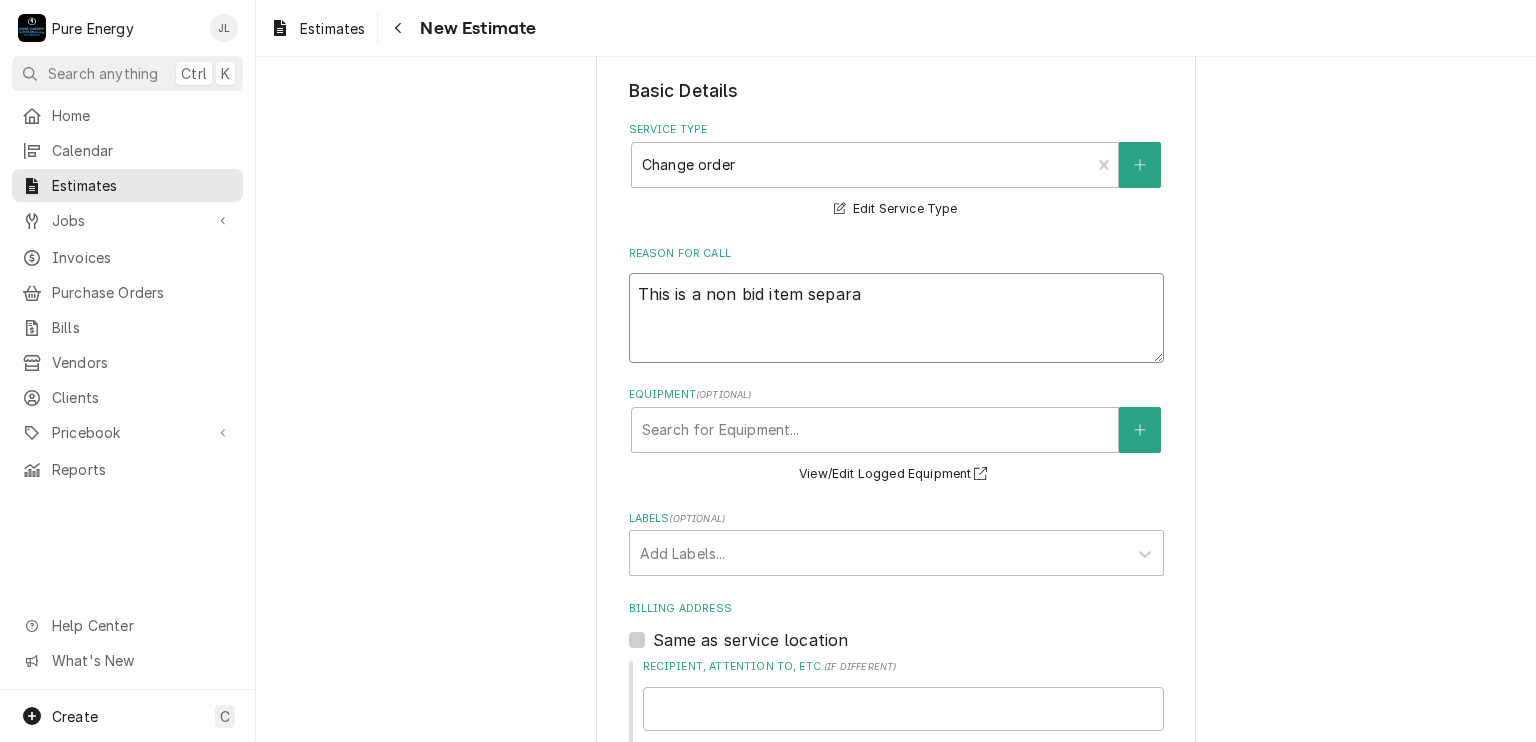 type on "x" 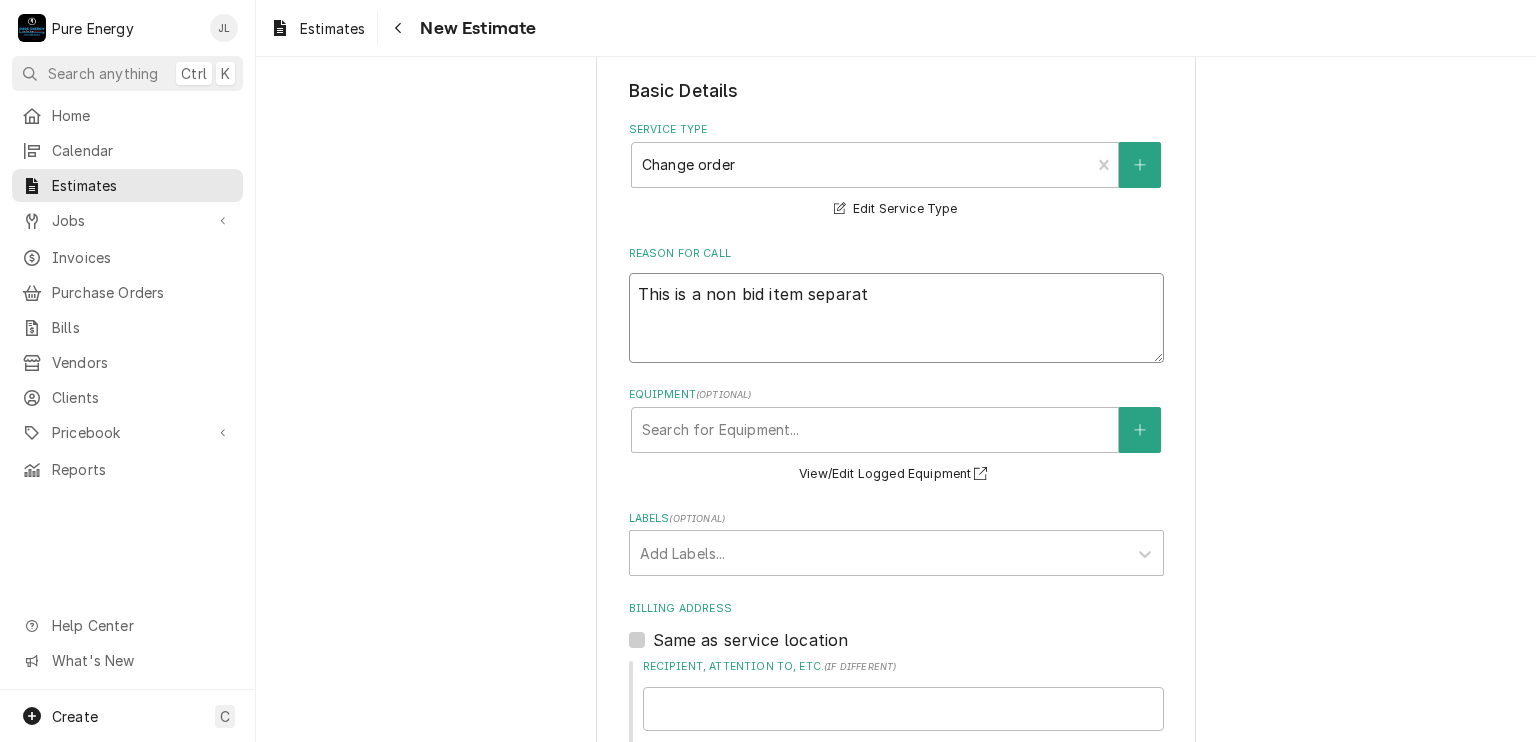 type on "x" 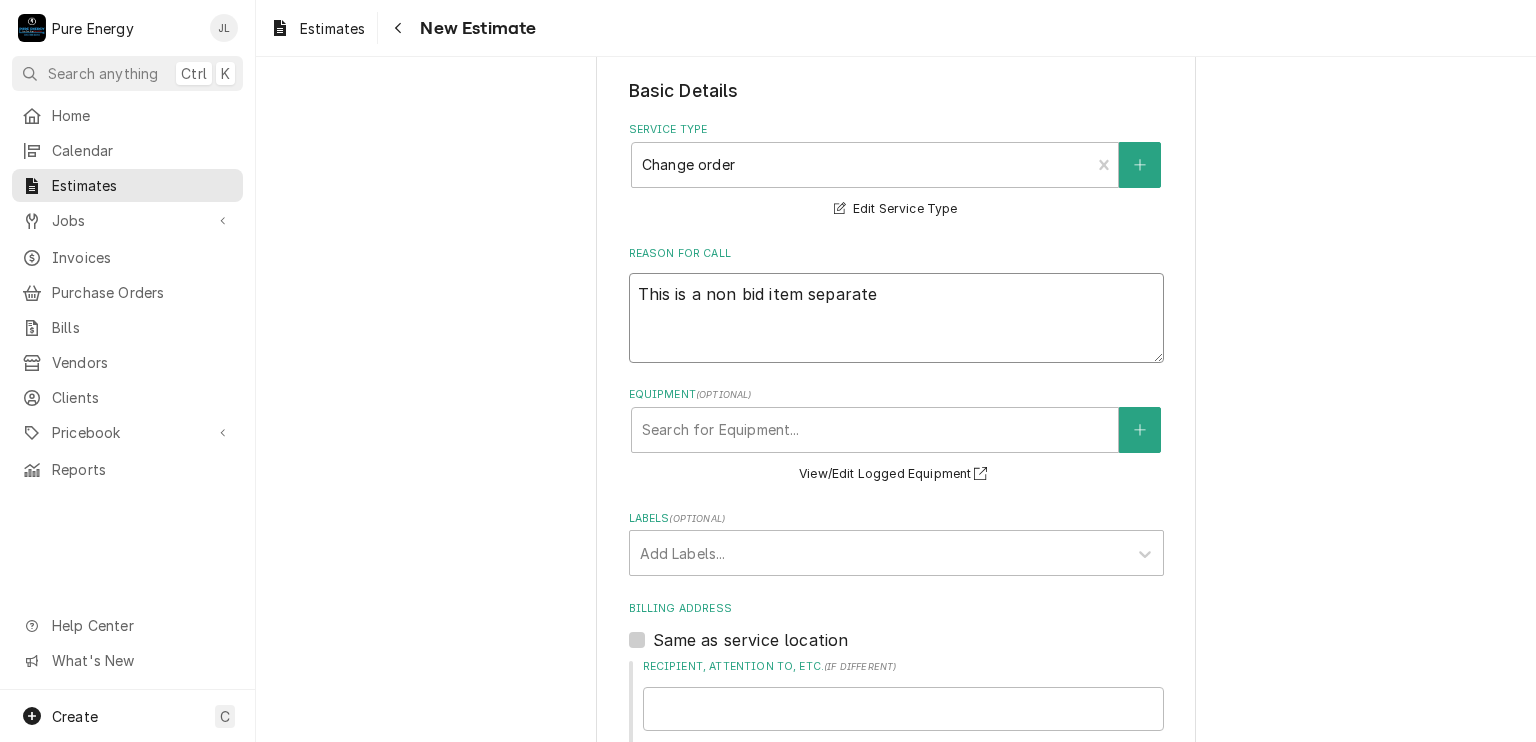 type on "x" 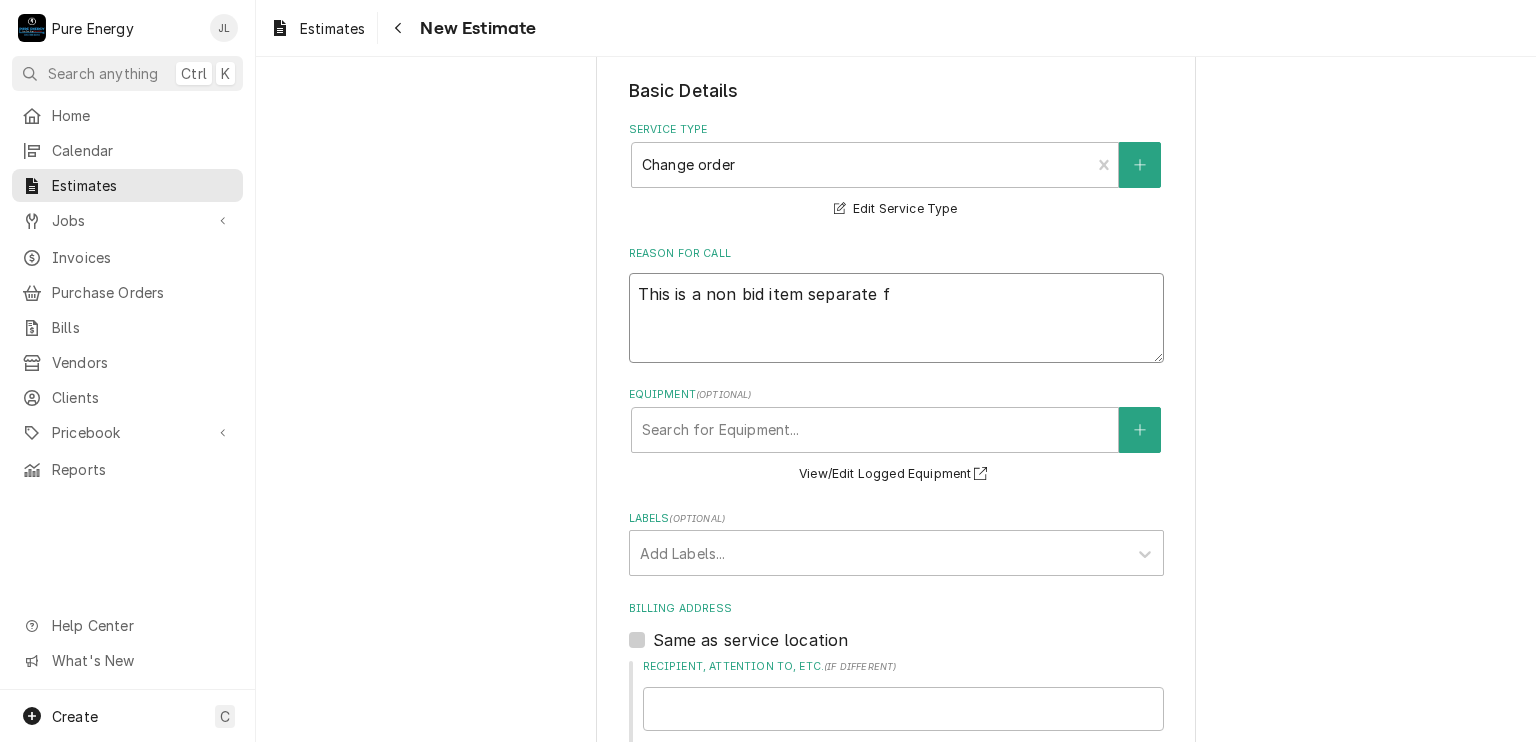 type on "x" 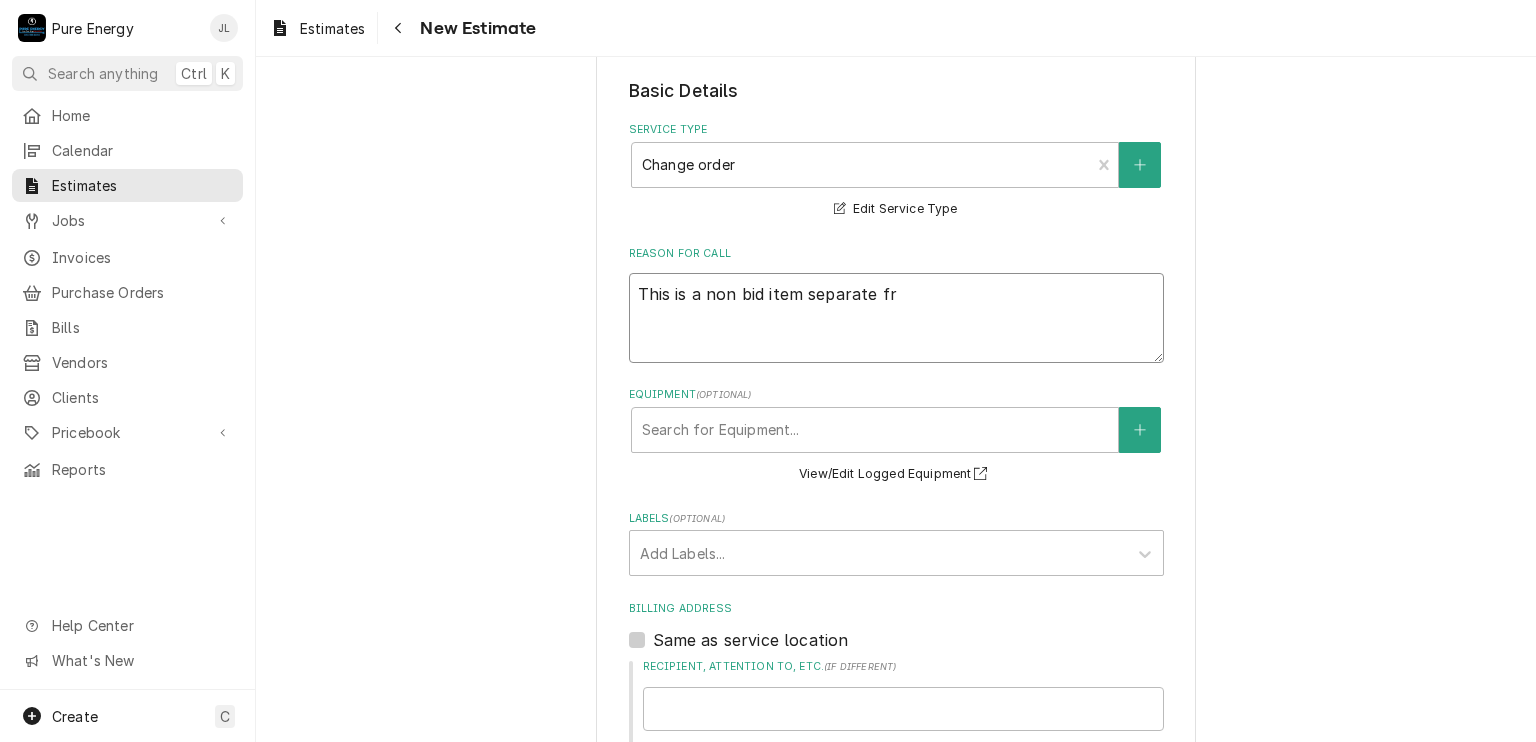 type on "x" 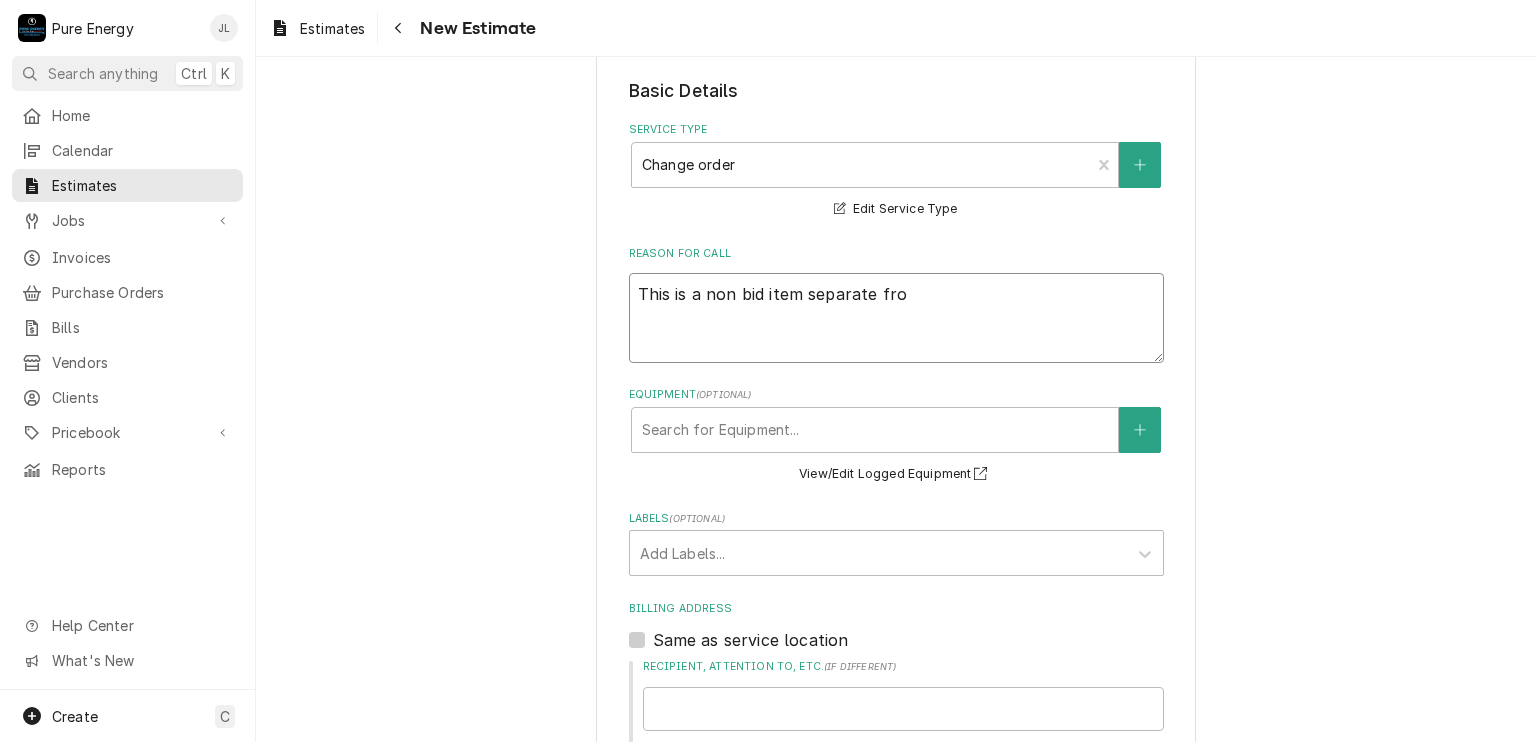 scroll, scrollTop: 300, scrollLeft: 0, axis: vertical 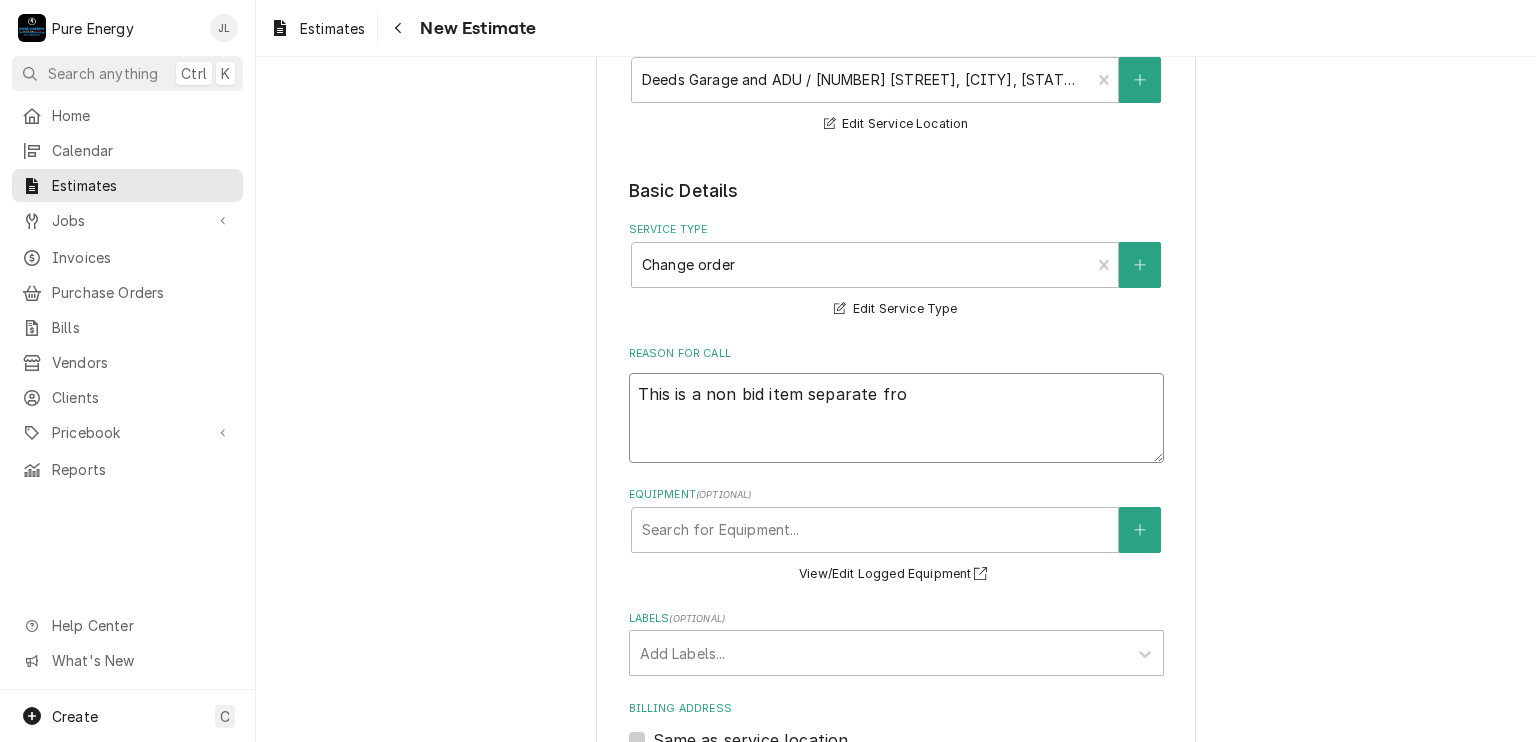 click on "This is a non bid item separate fro" at bounding box center (896, 418) 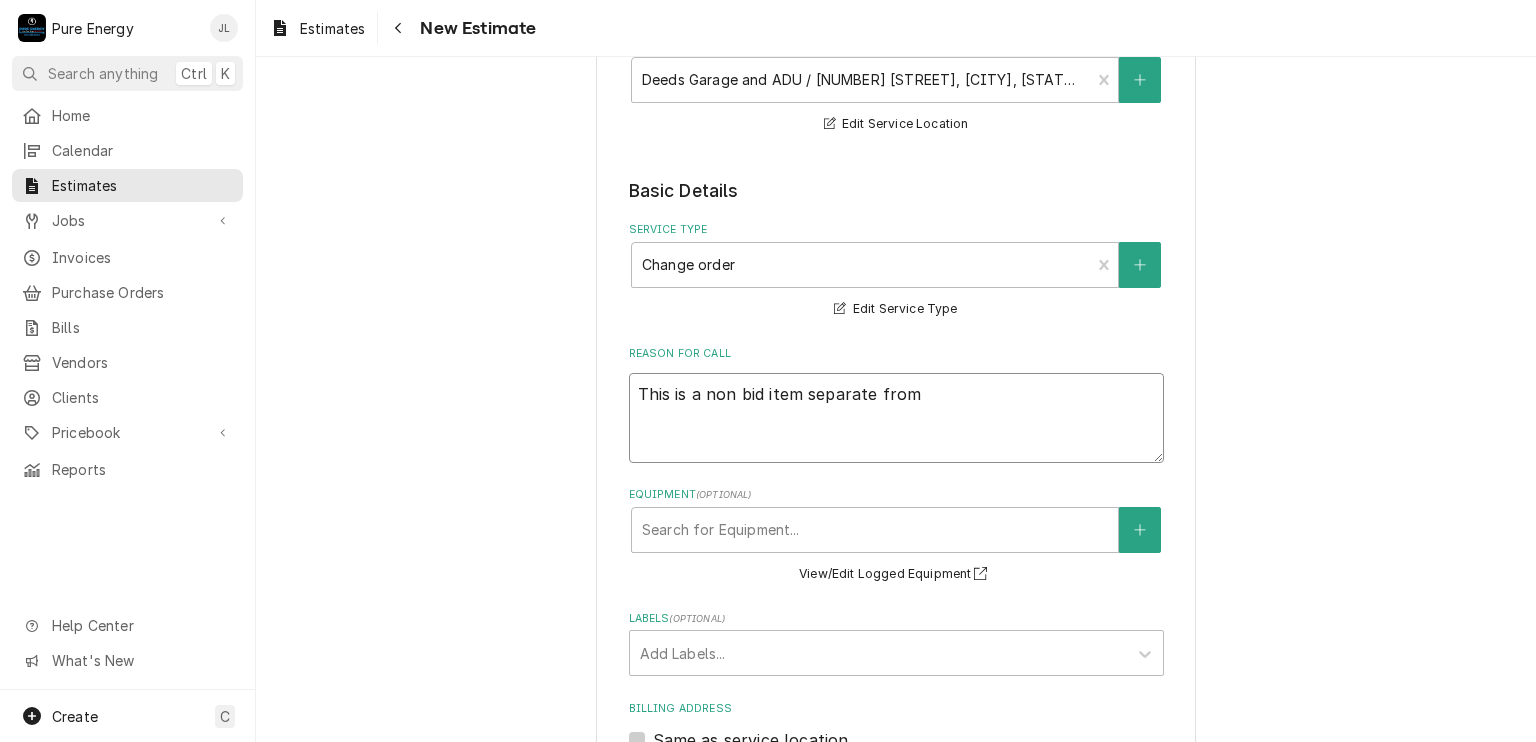 type on "x" 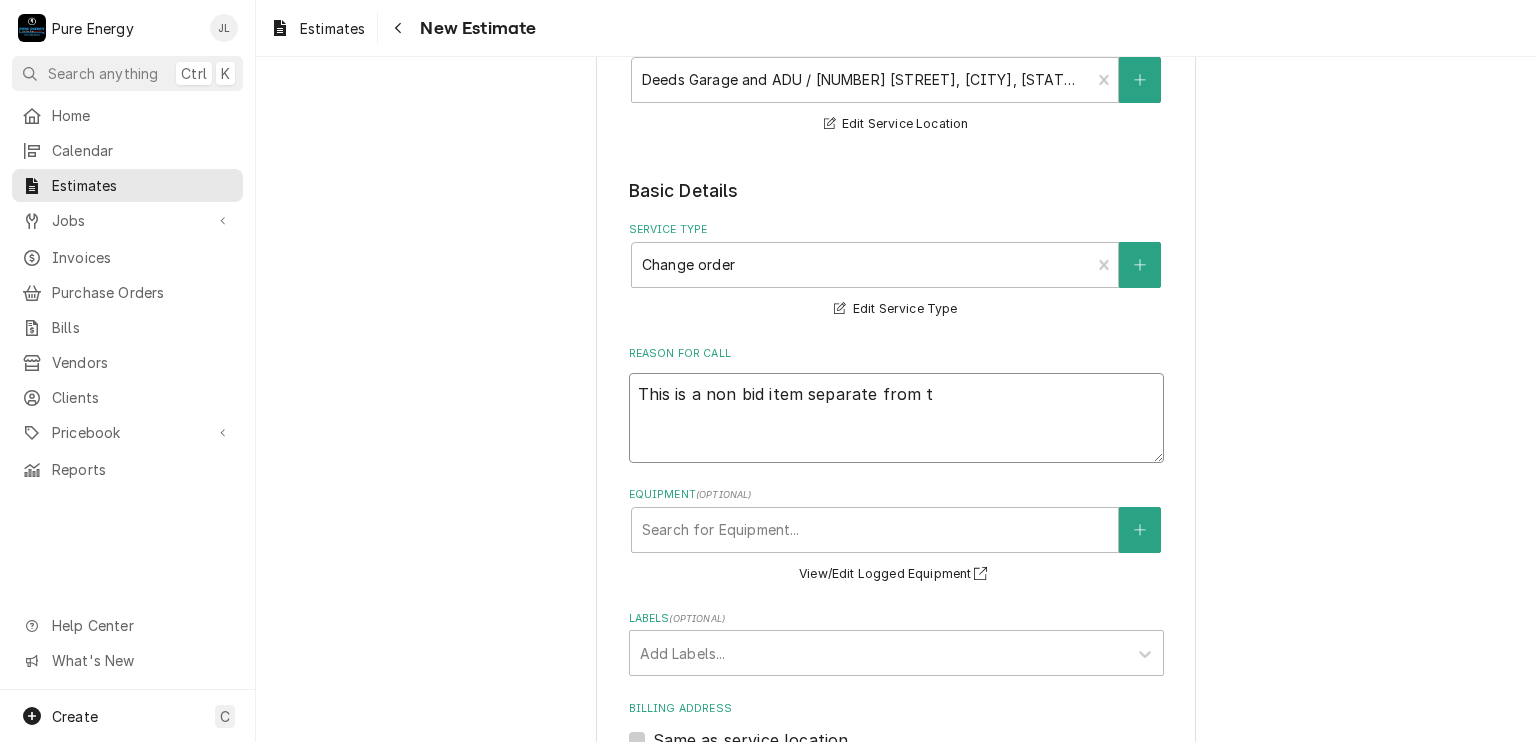 type on "x" 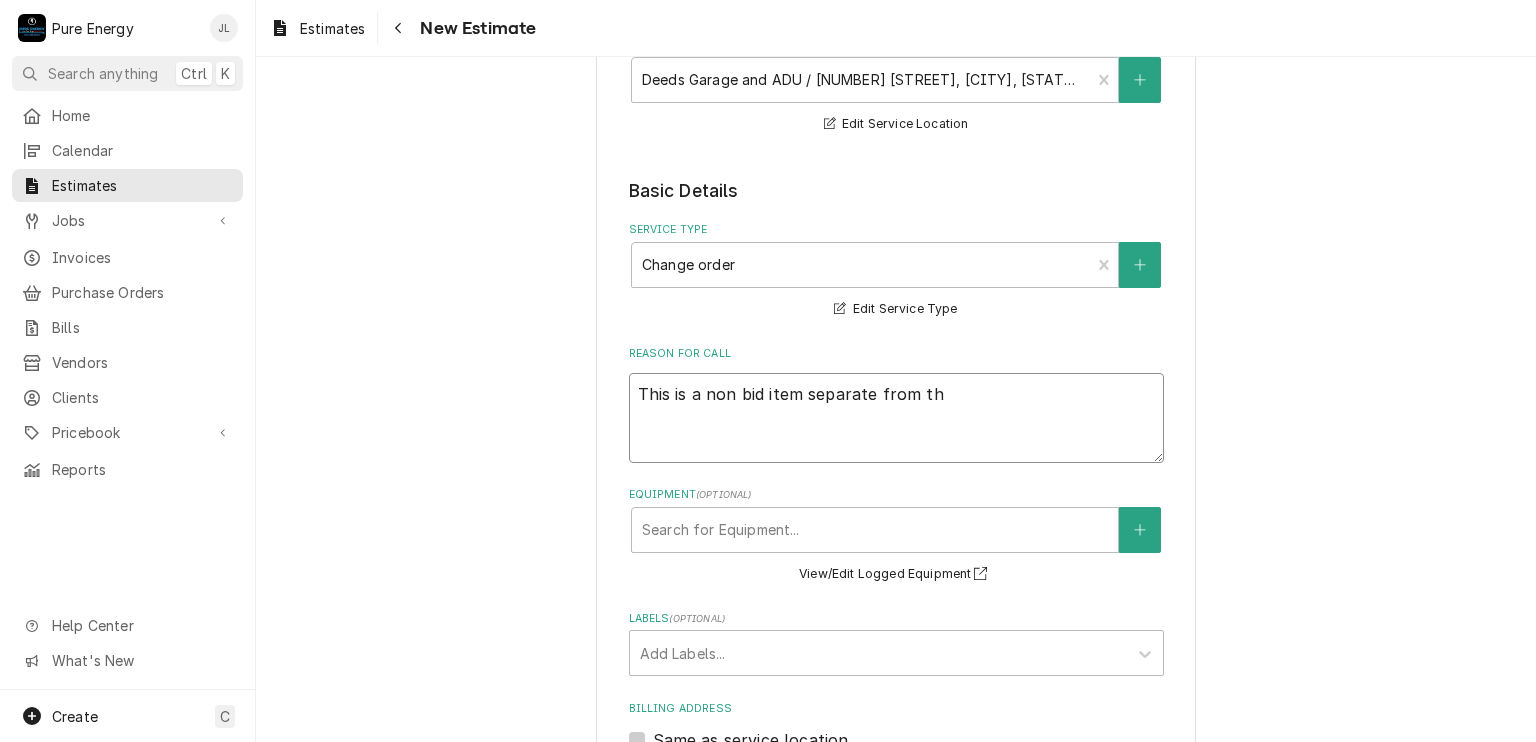 type on "x" 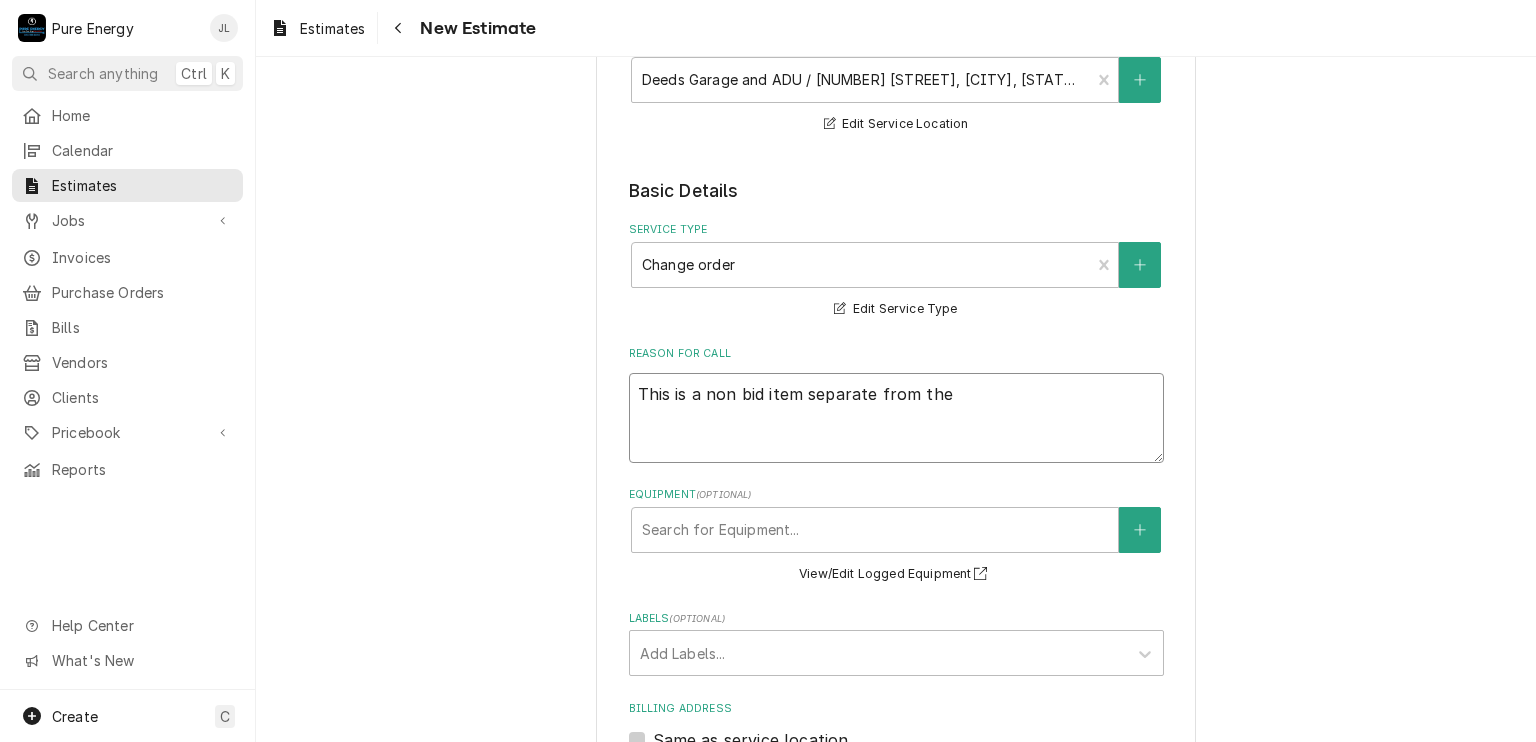 type on "x" 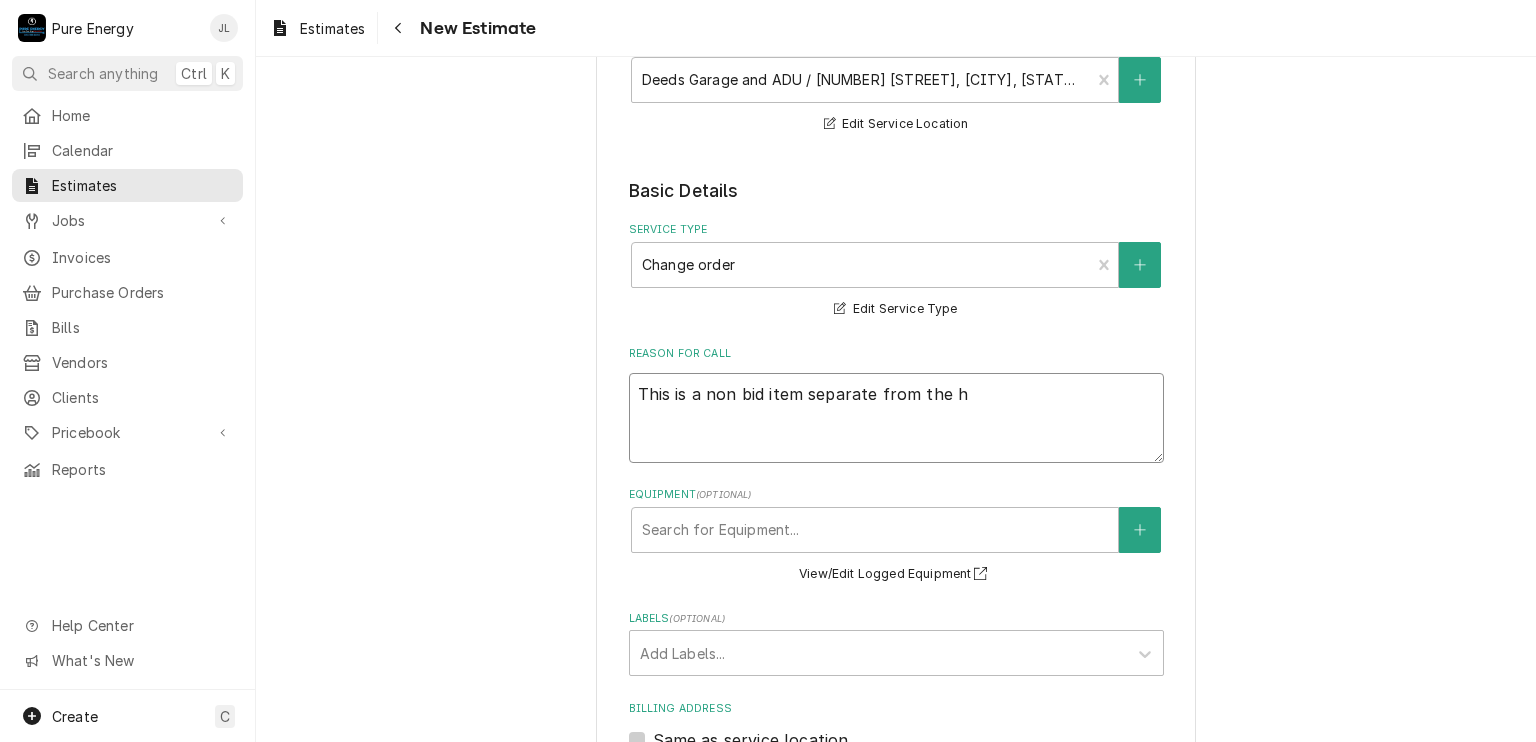 type on "x" 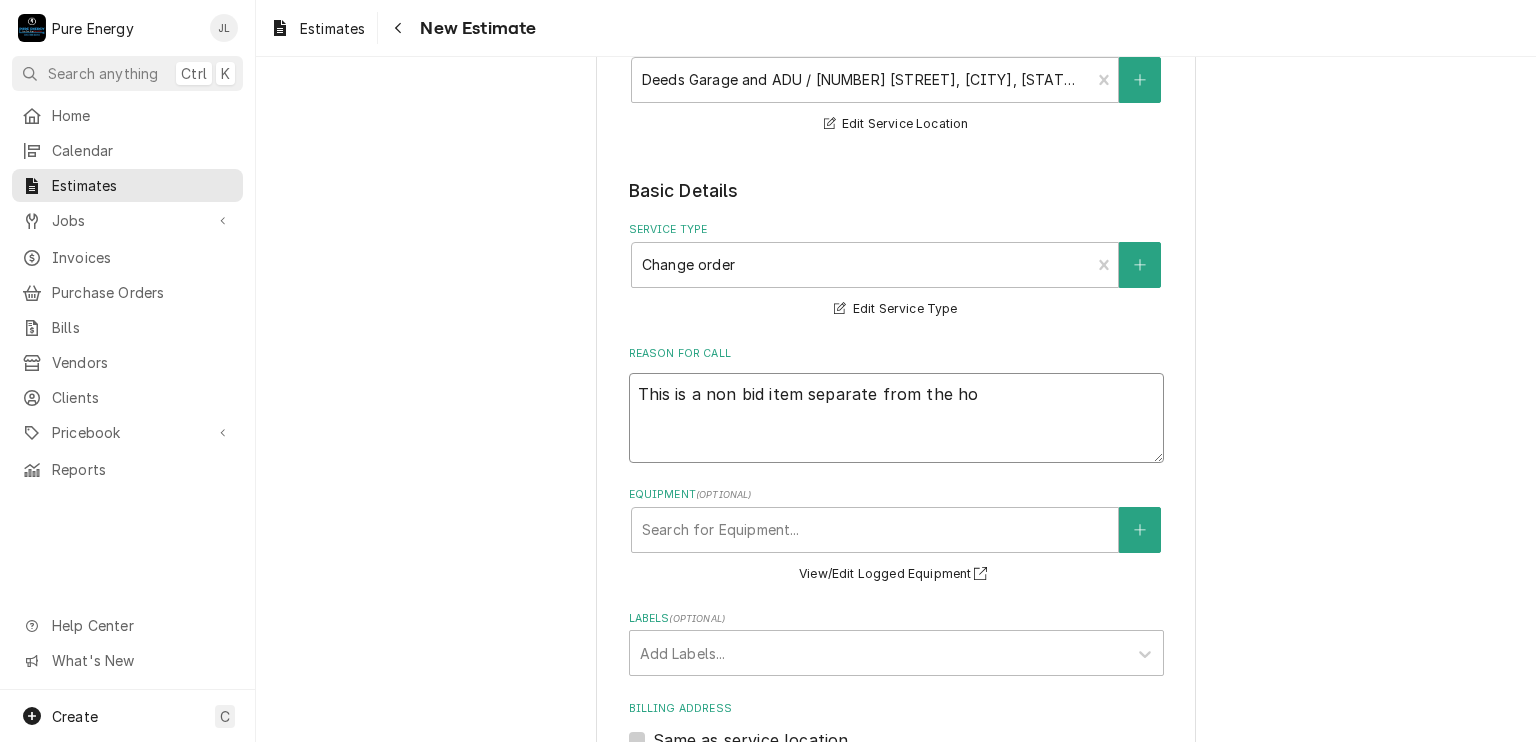 type on "x" 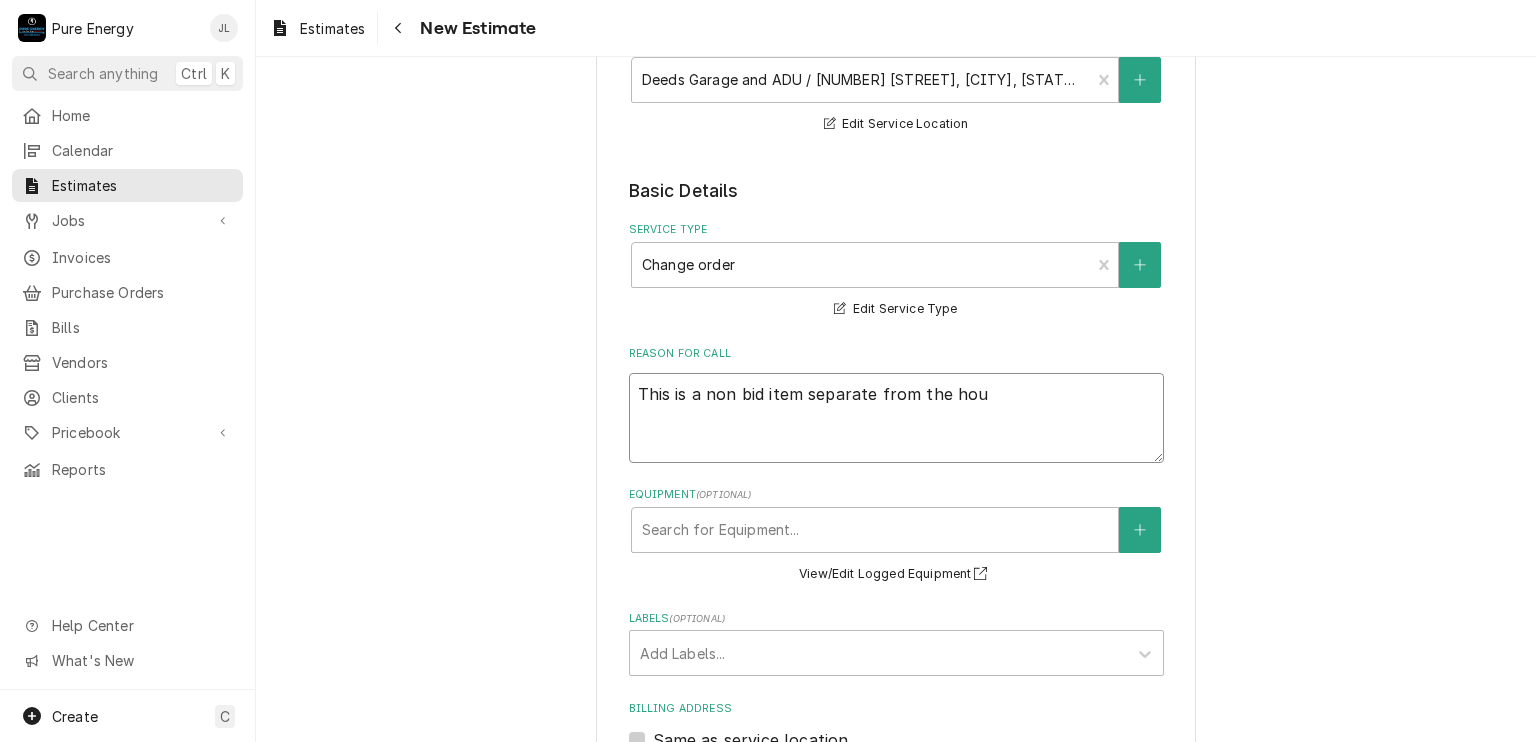 type on "x" 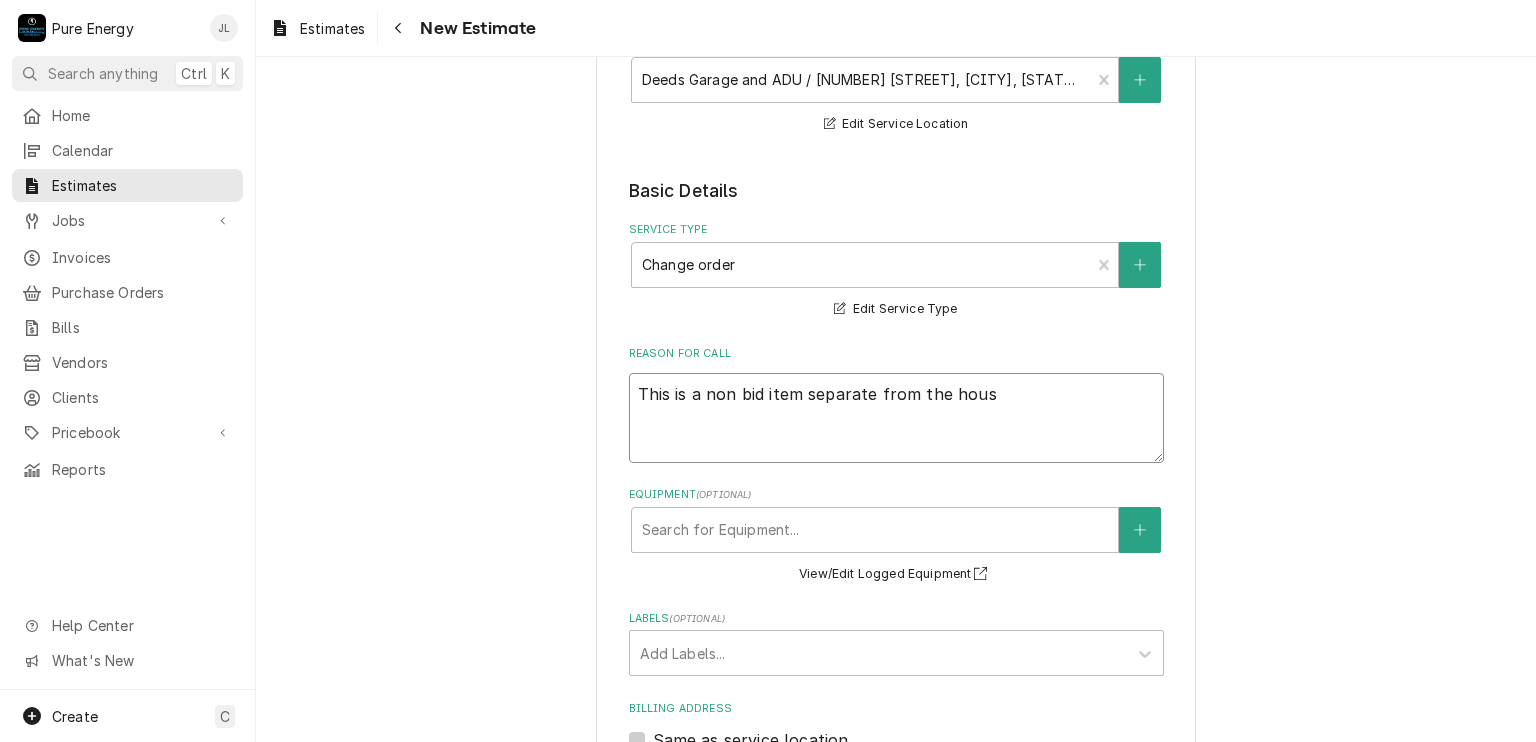 type on "x" 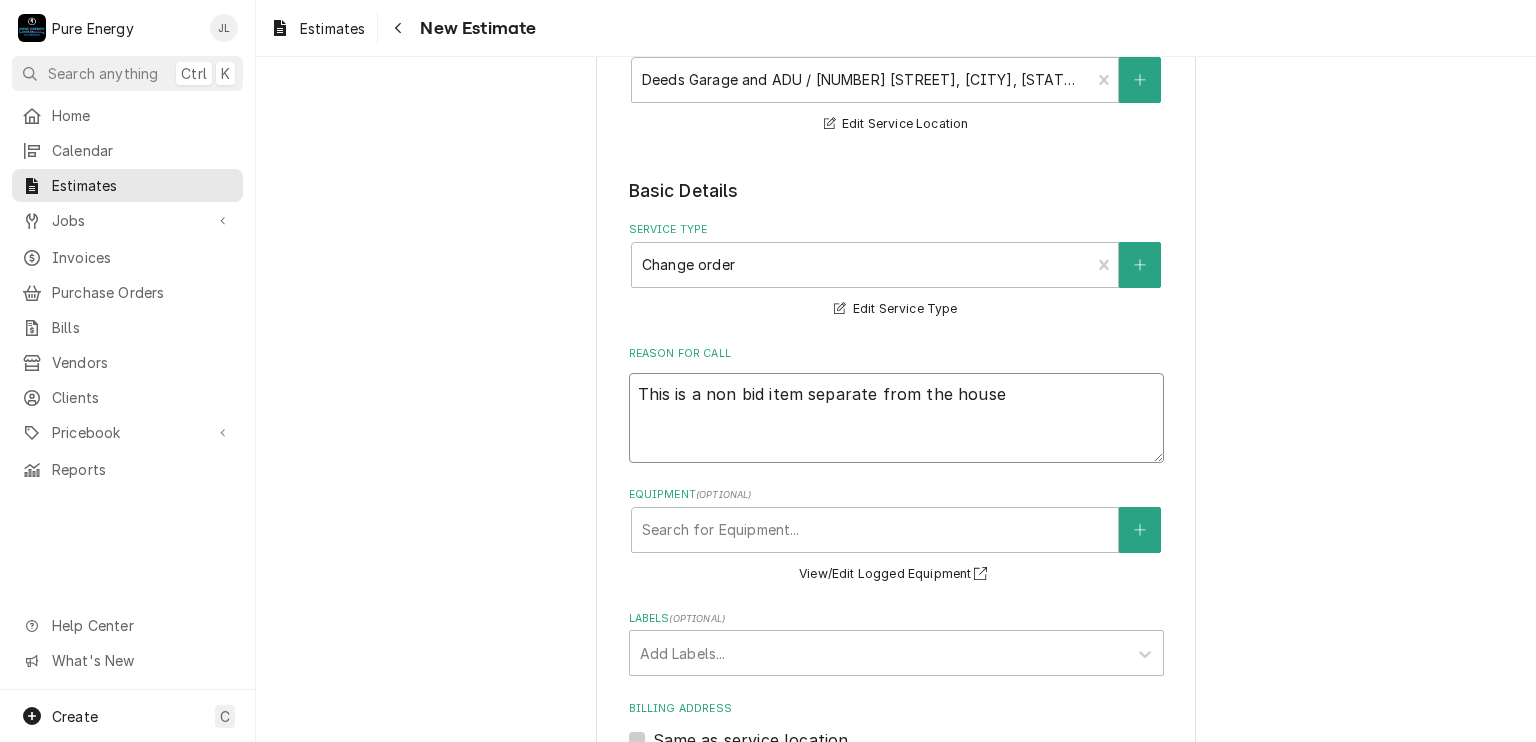 type on "x" 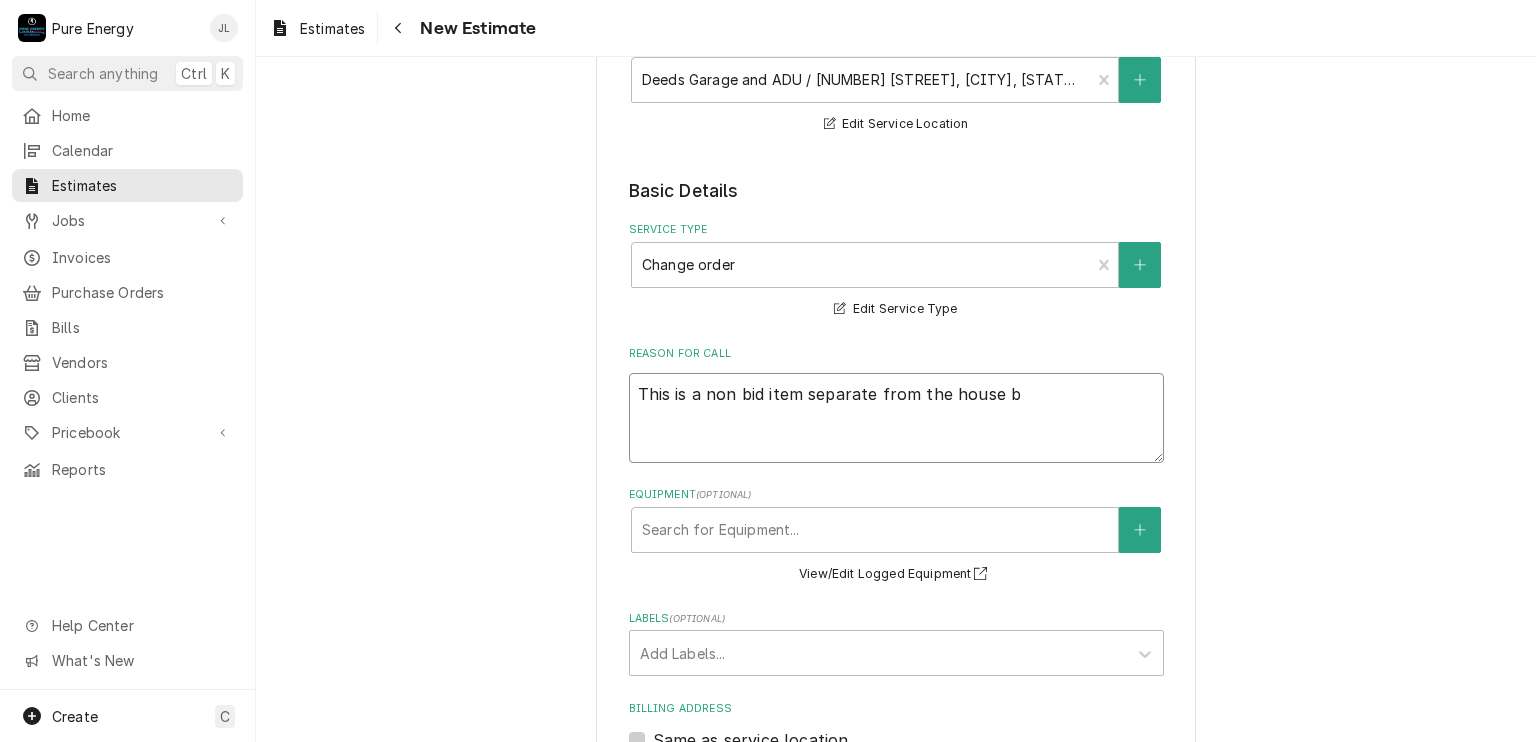 type on "This is a non bid item separate from the house bi" 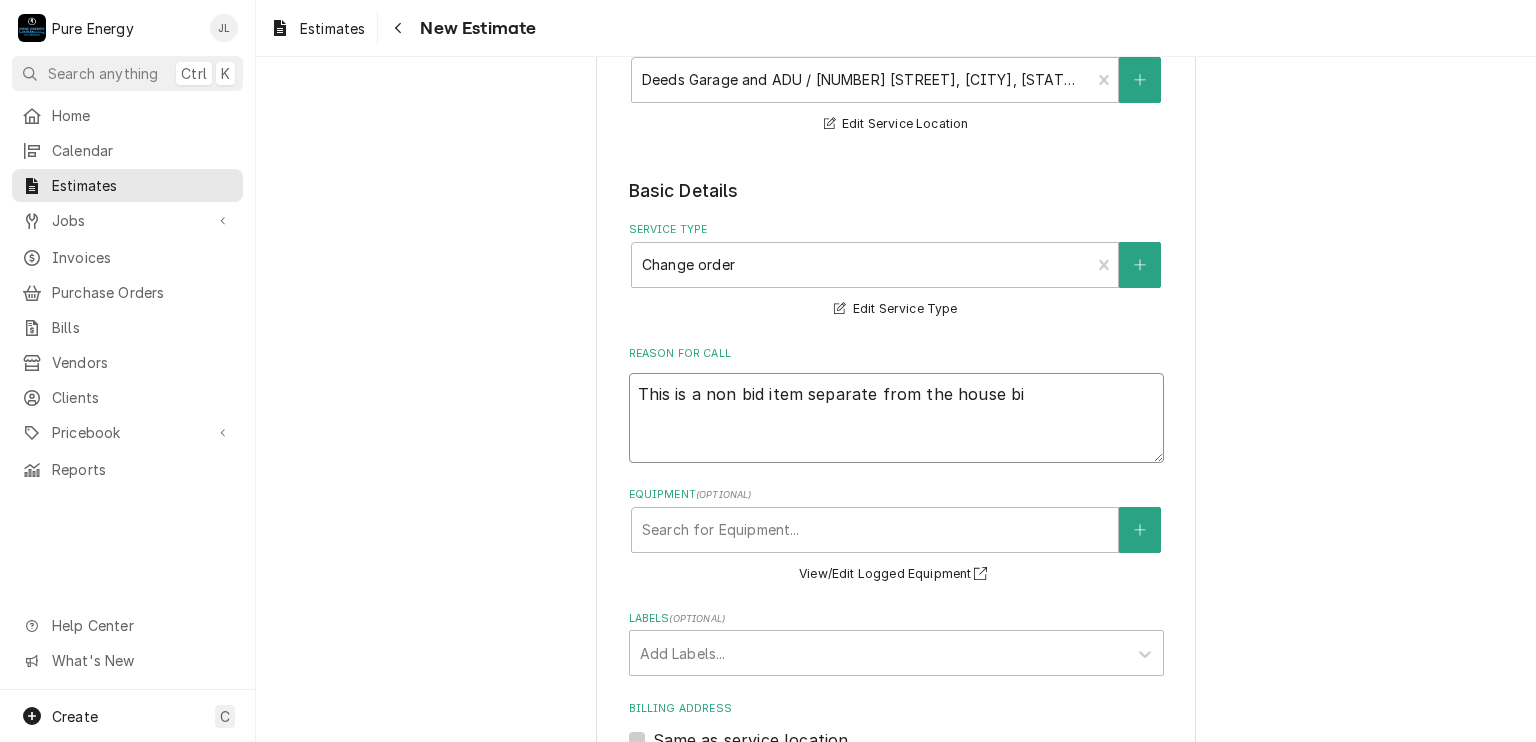 type on "x" 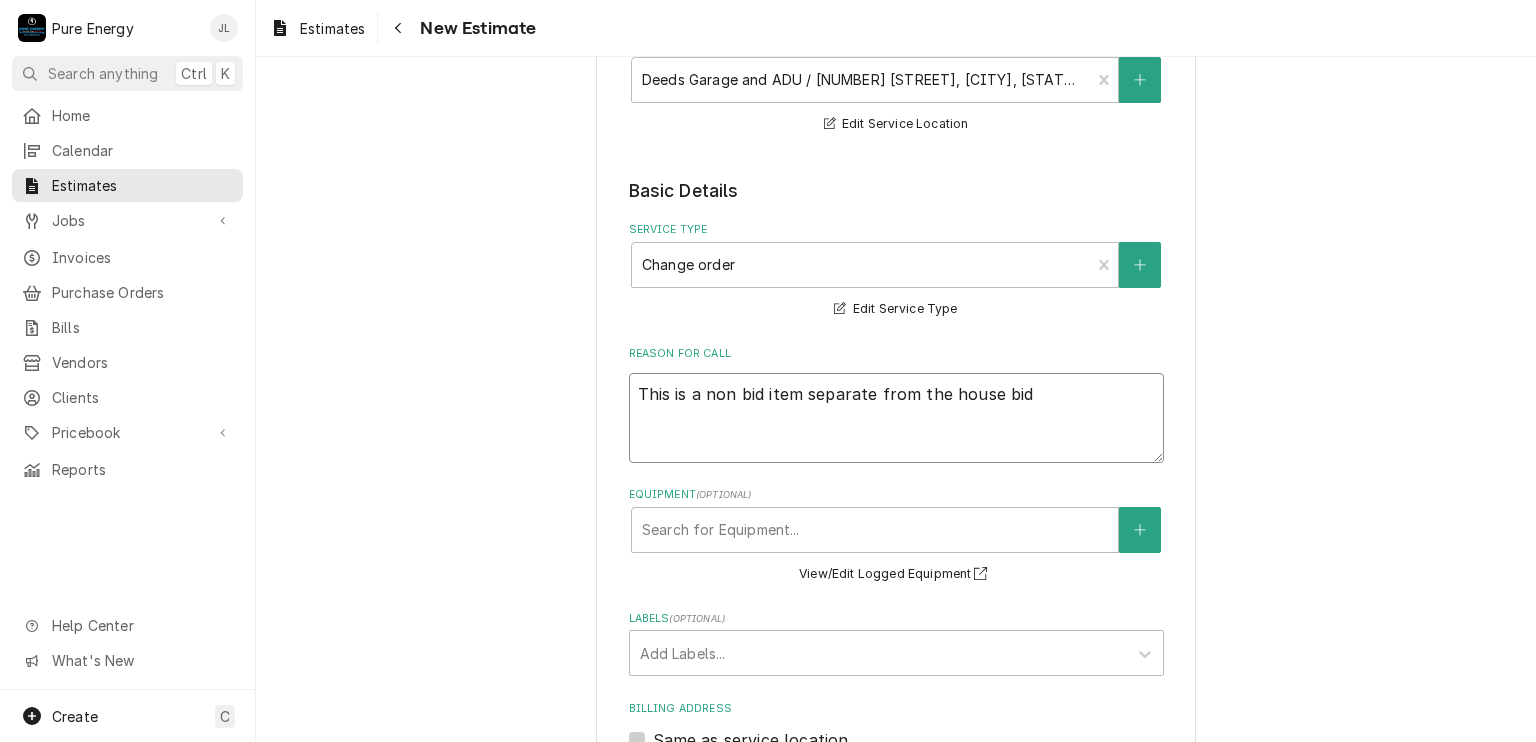 type on "x" 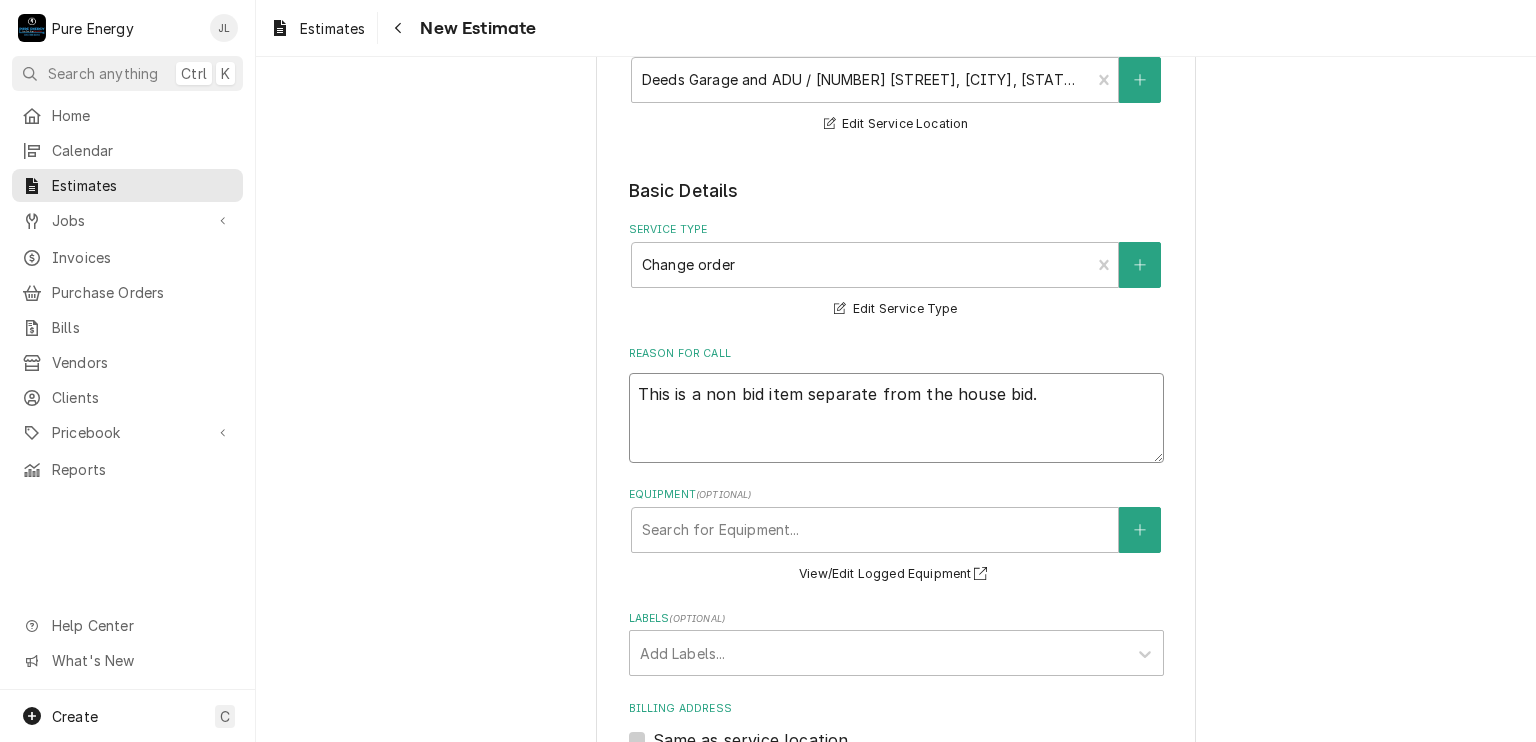 type on "This is a non bid item separate from the house bid." 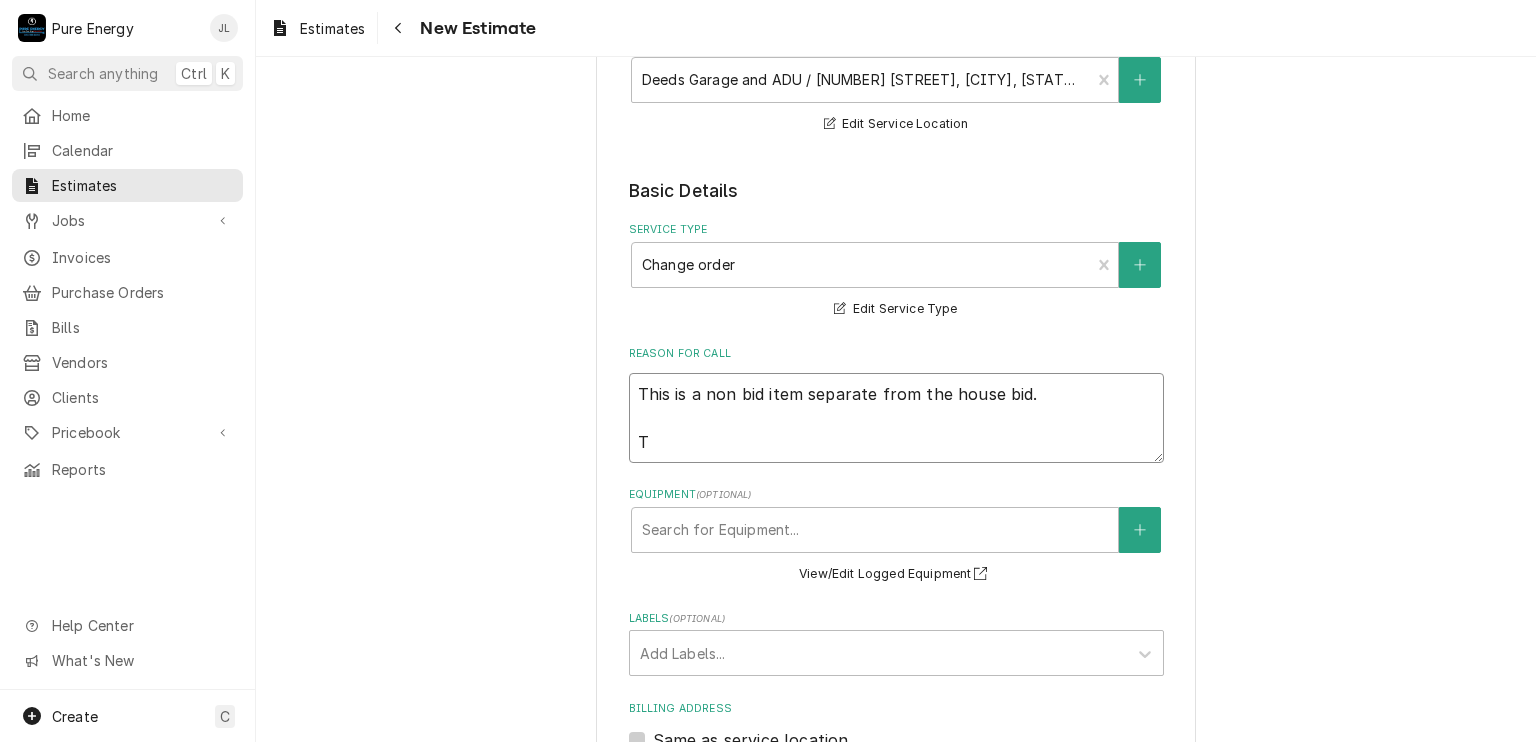 type on "This is a non bid item separate from the house bid.
Th" 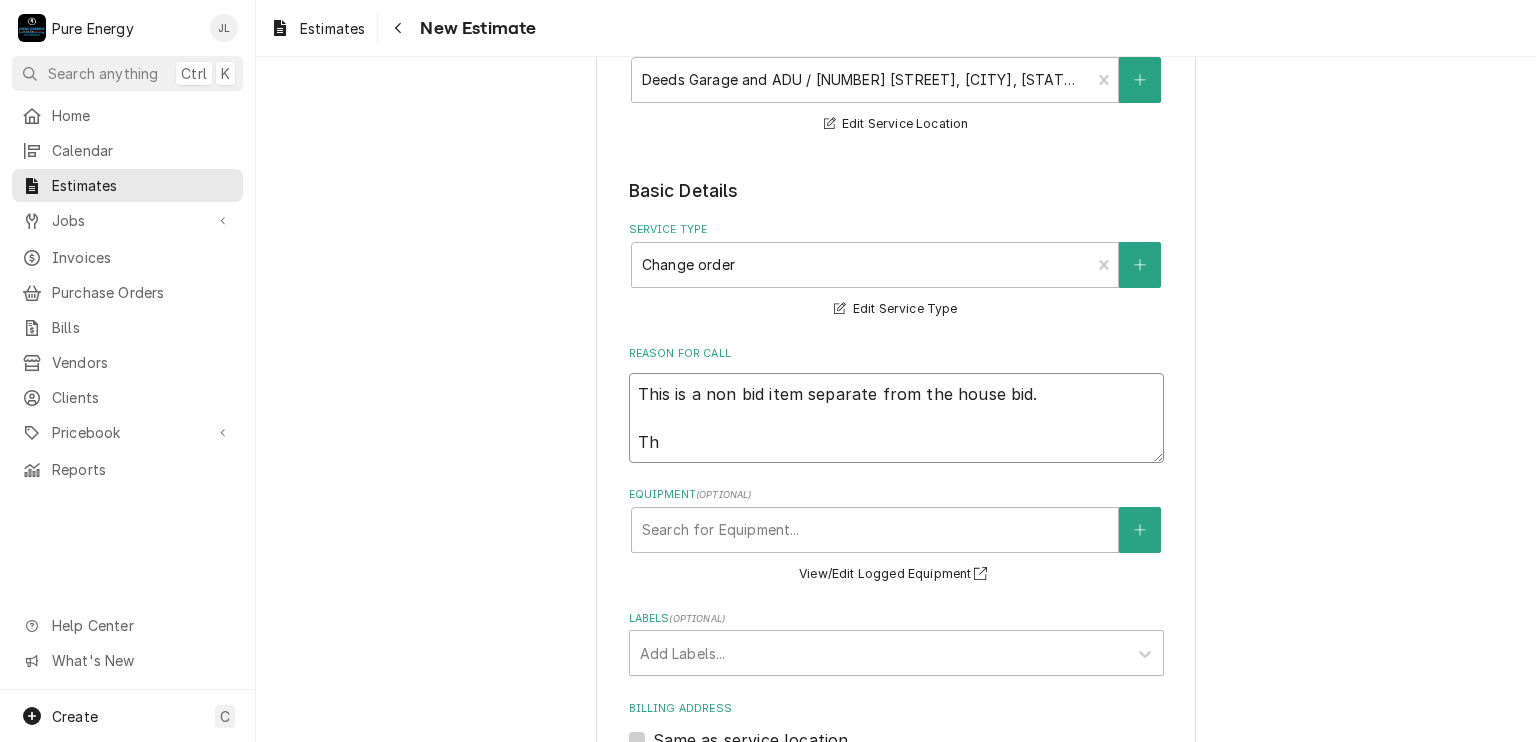 type on "x" 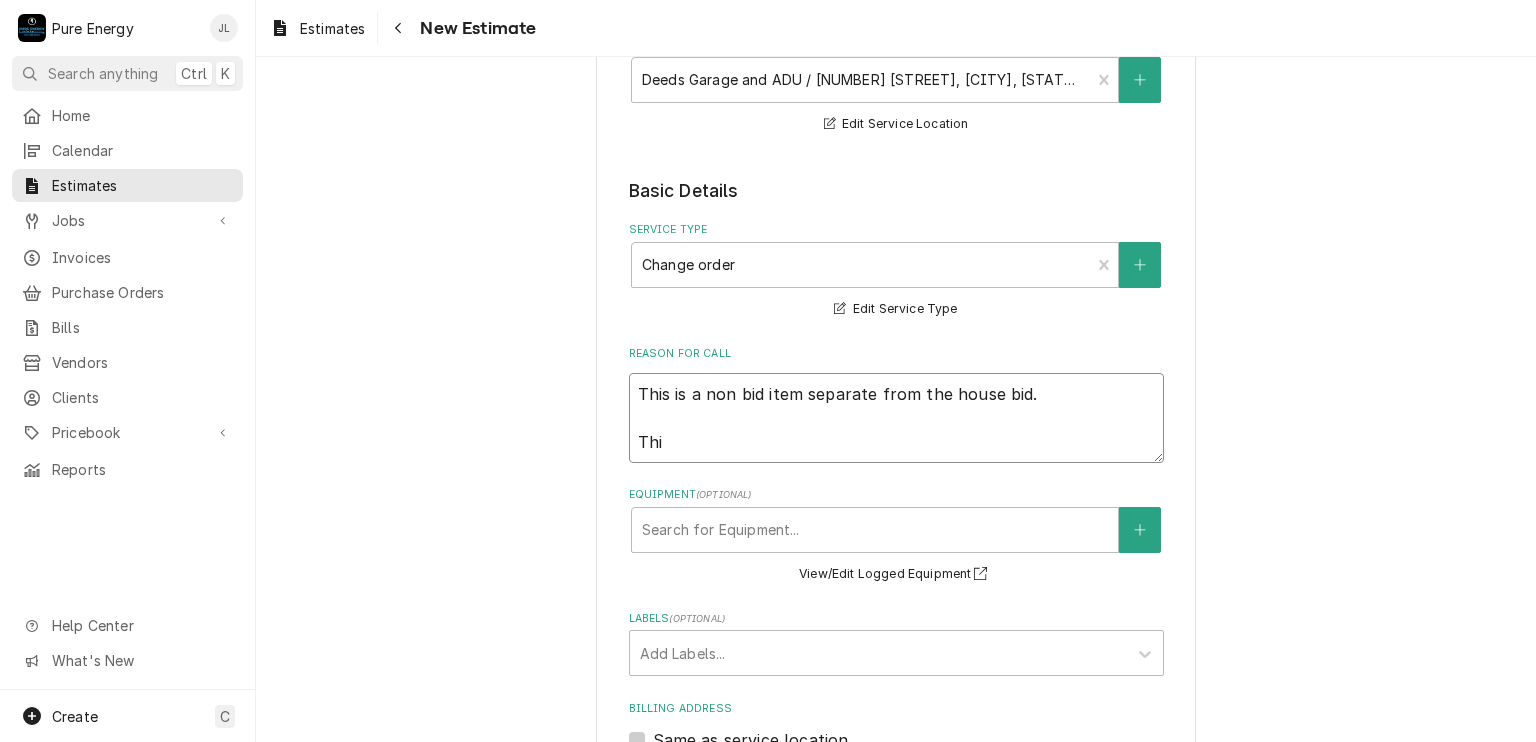 type on "x" 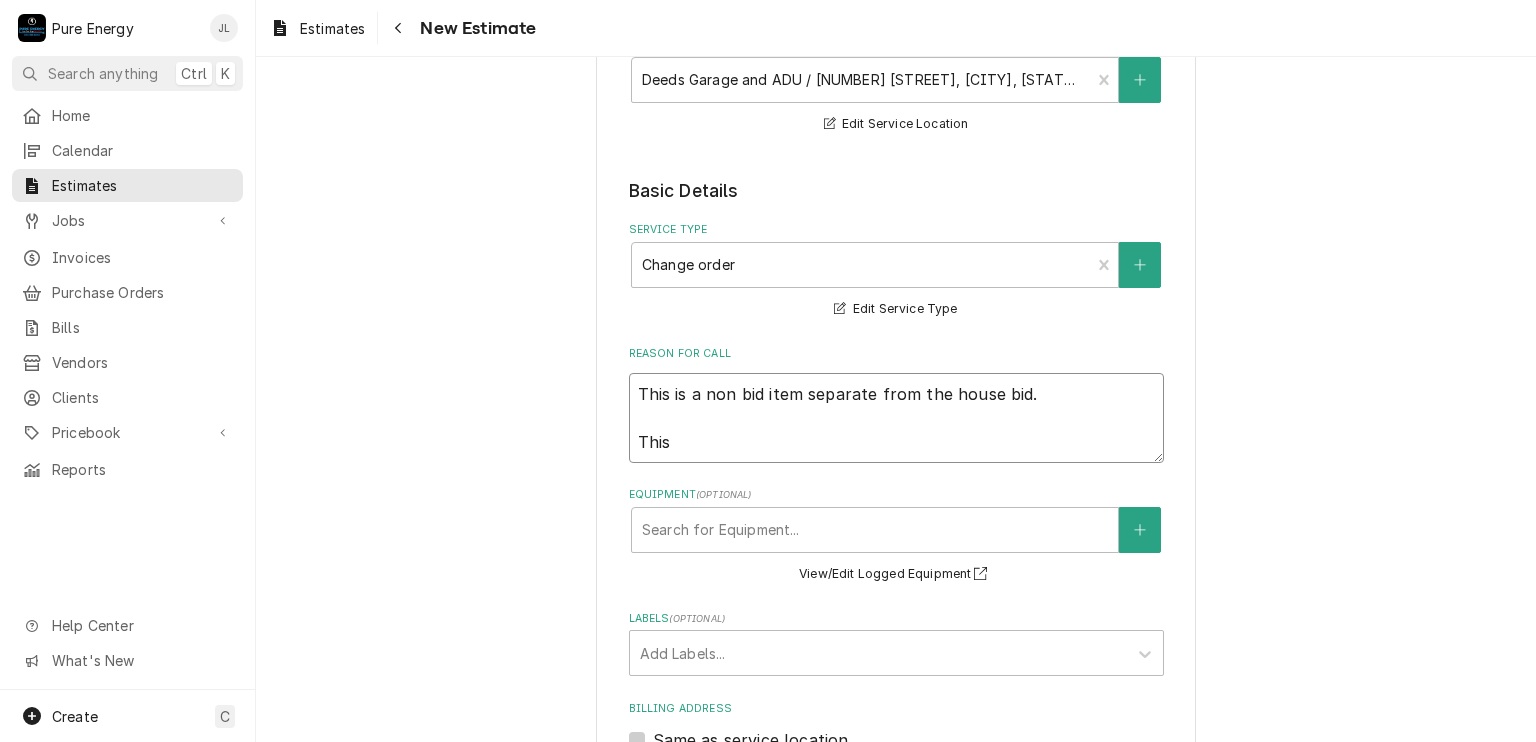 type on "x" 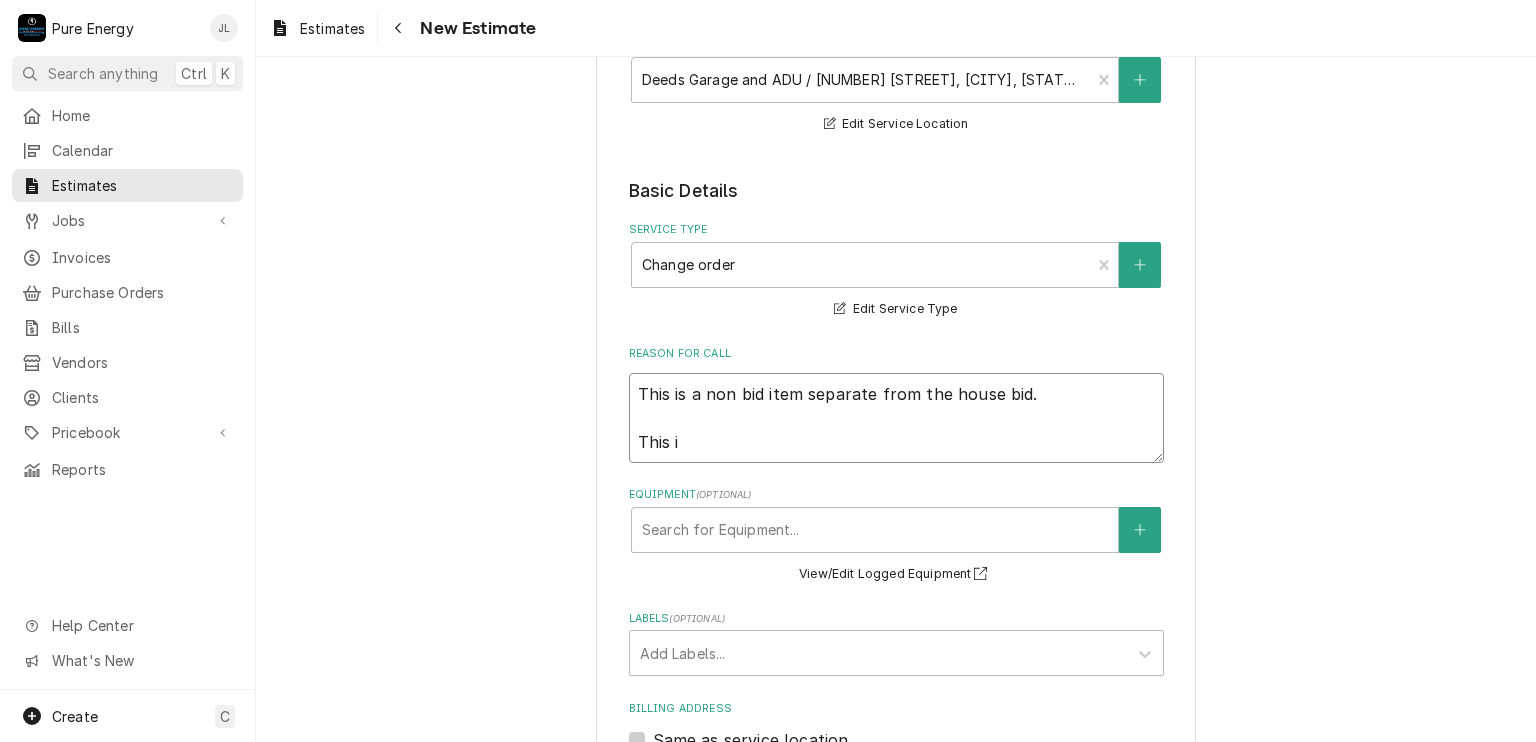 type on "x" 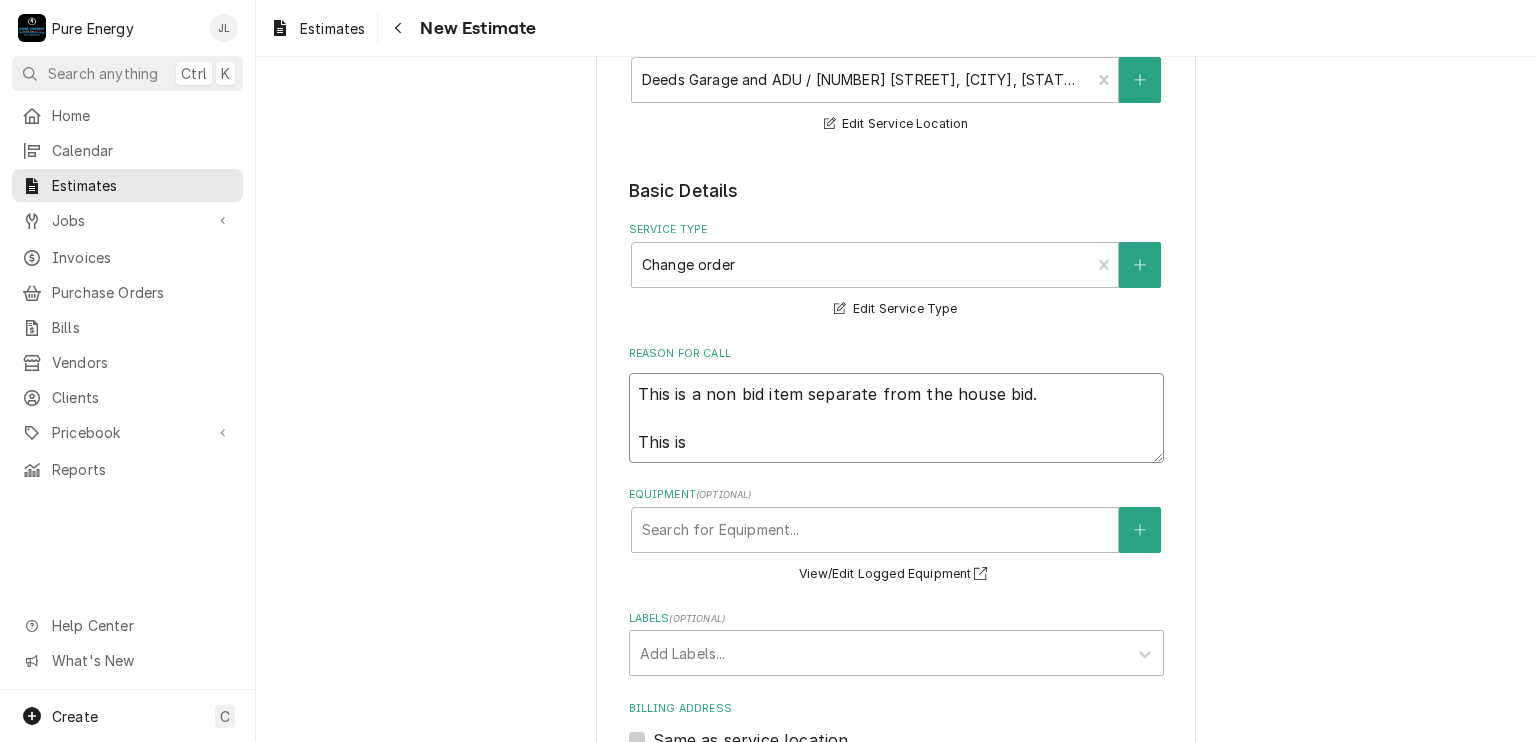 type on "This is a non bid item separate from the house bid.
This is" 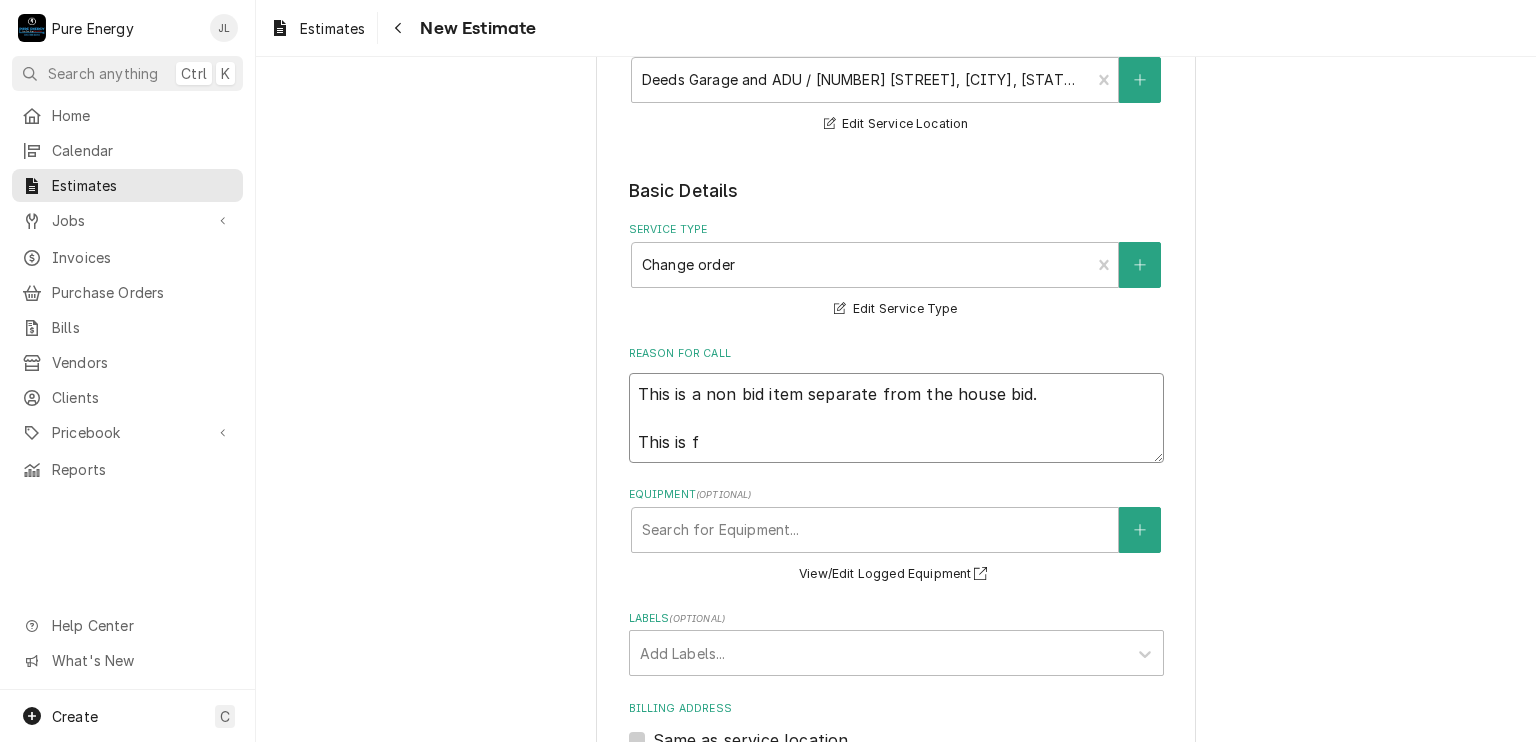 type on "x" 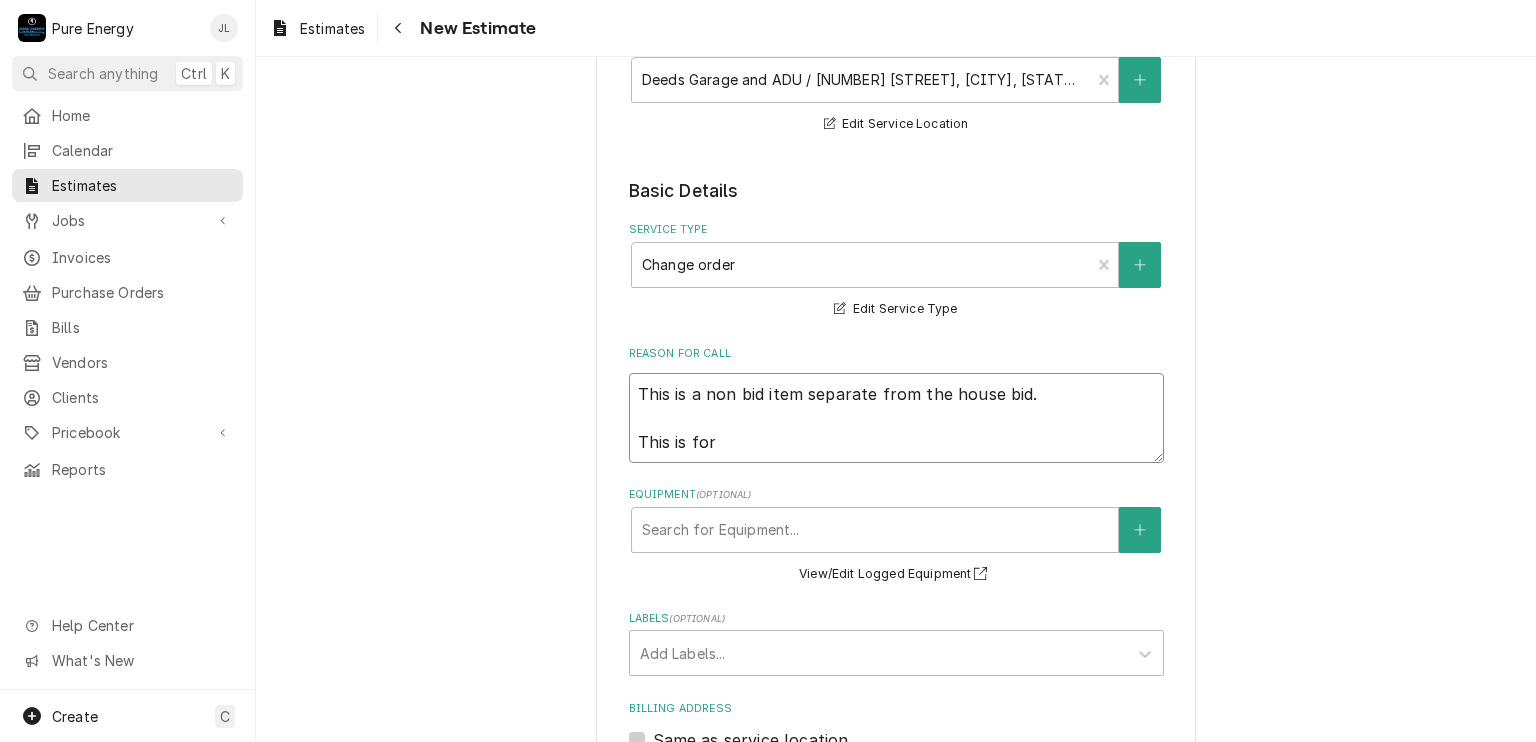 type on "x" 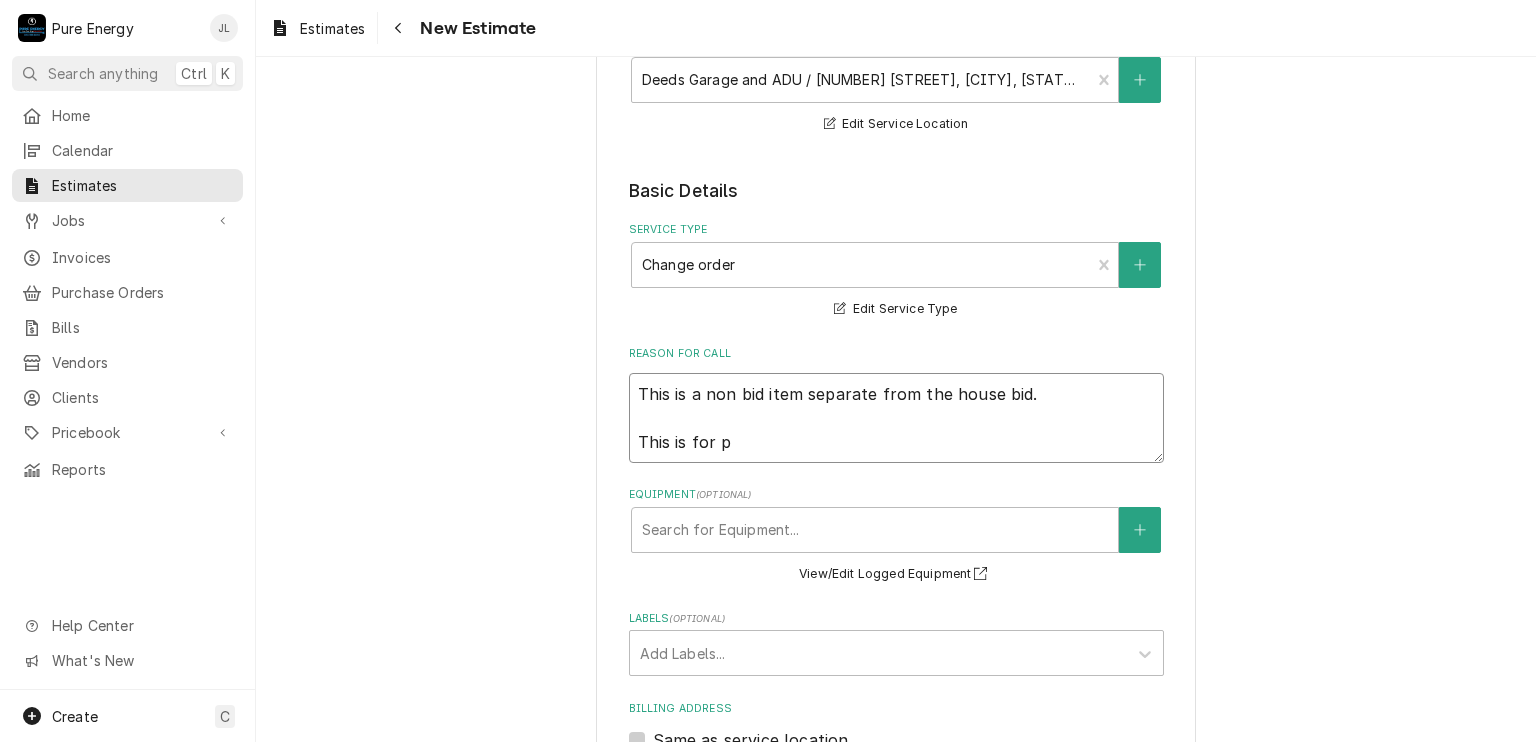 type on "x" 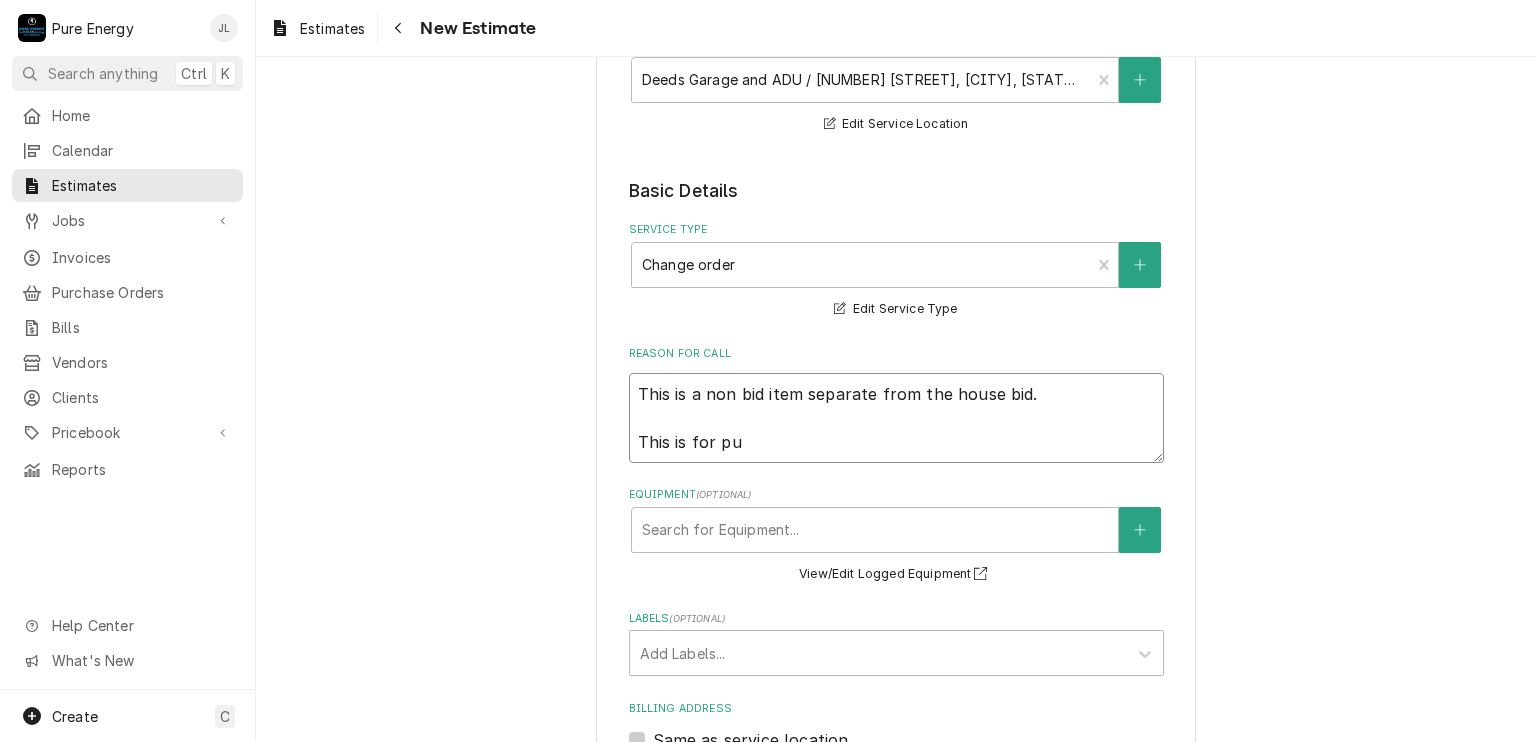 type on "x" 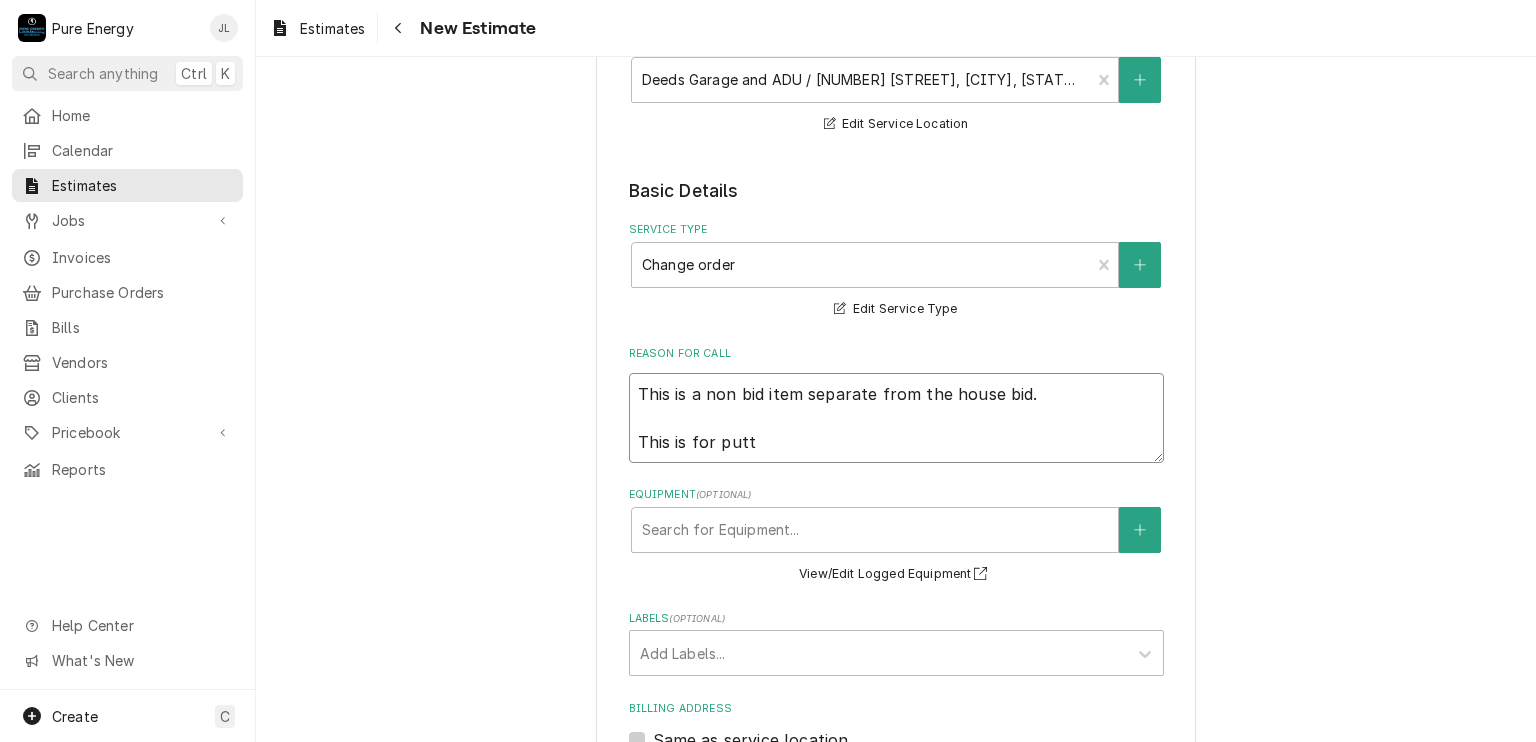 type on "This is a non bid item separate from the house bid.
This is for putti" 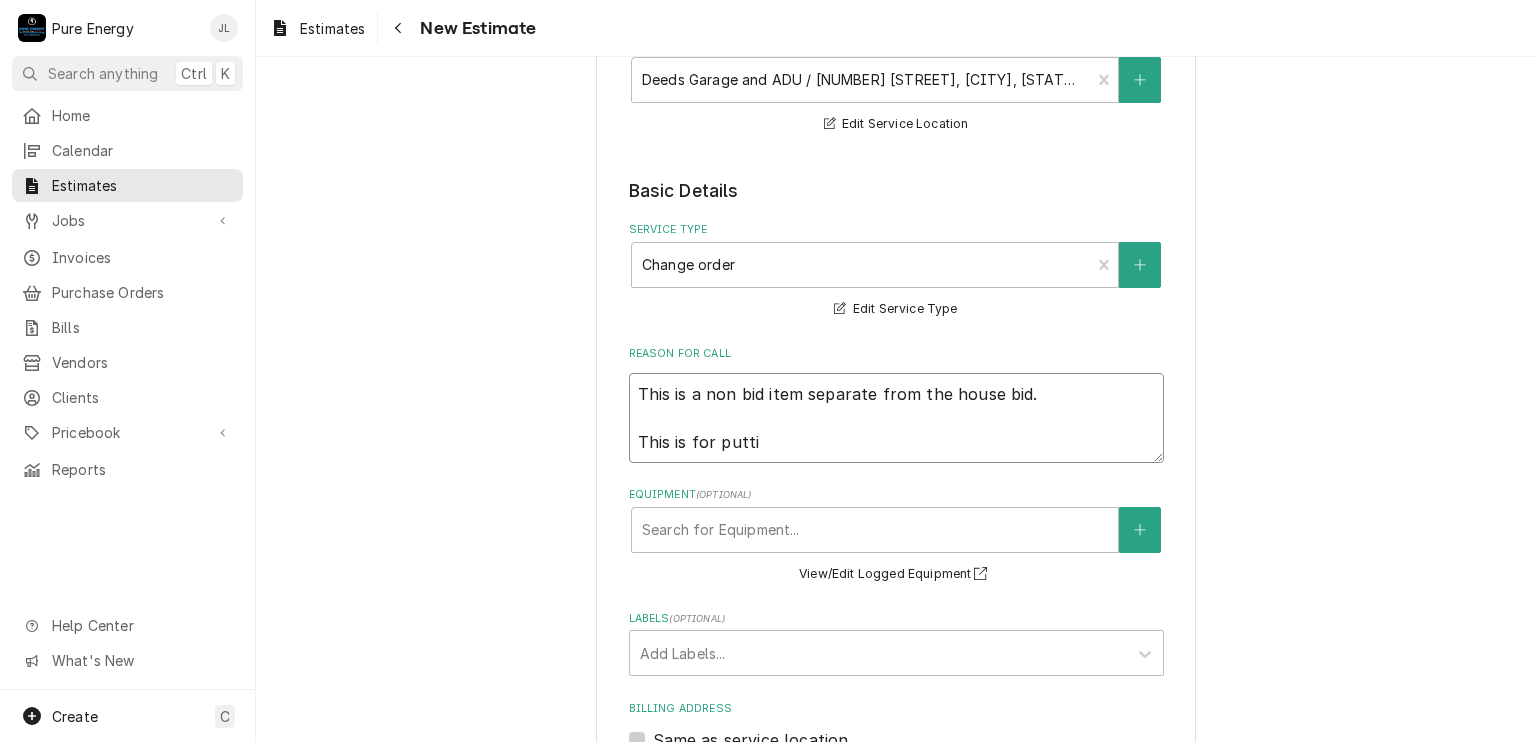 type on "x" 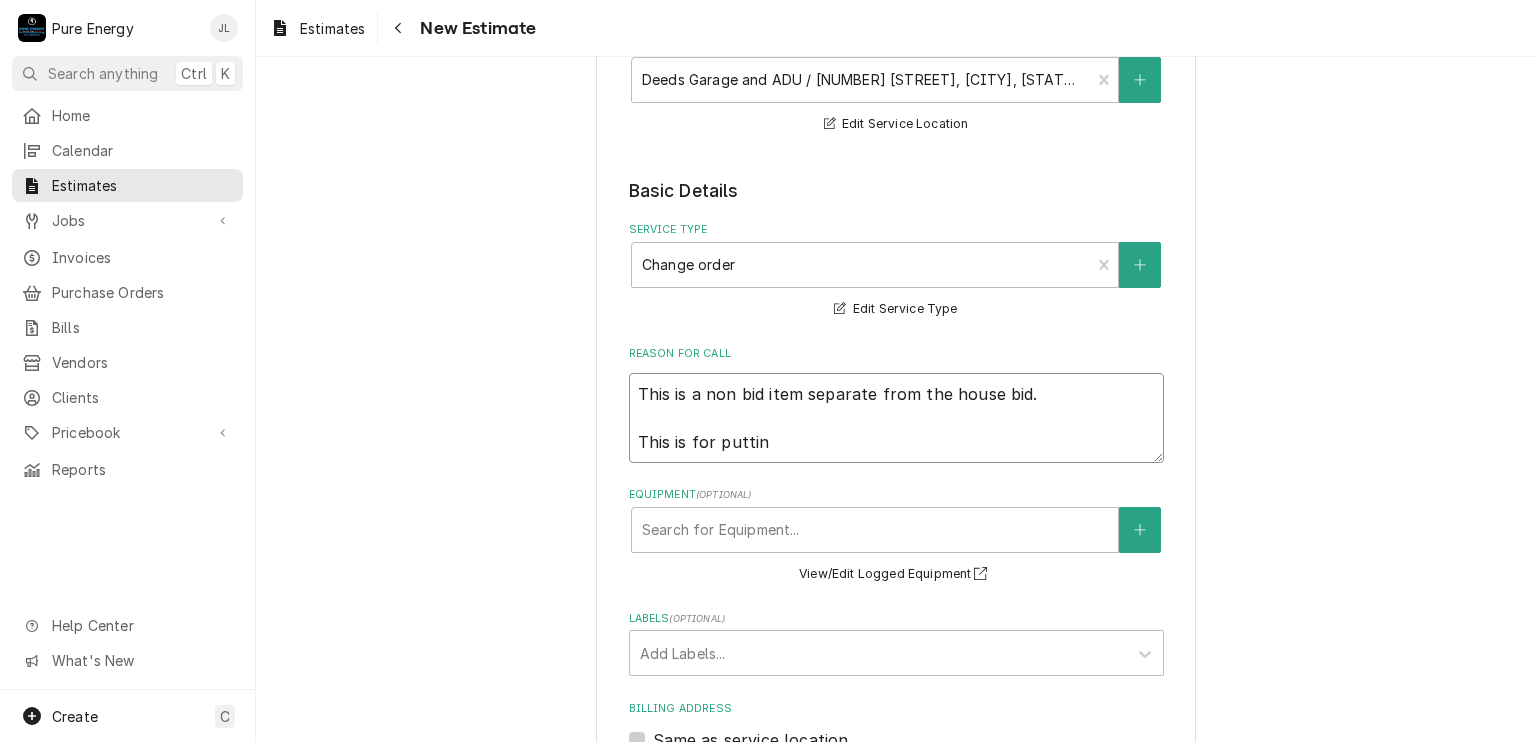 type on "x" 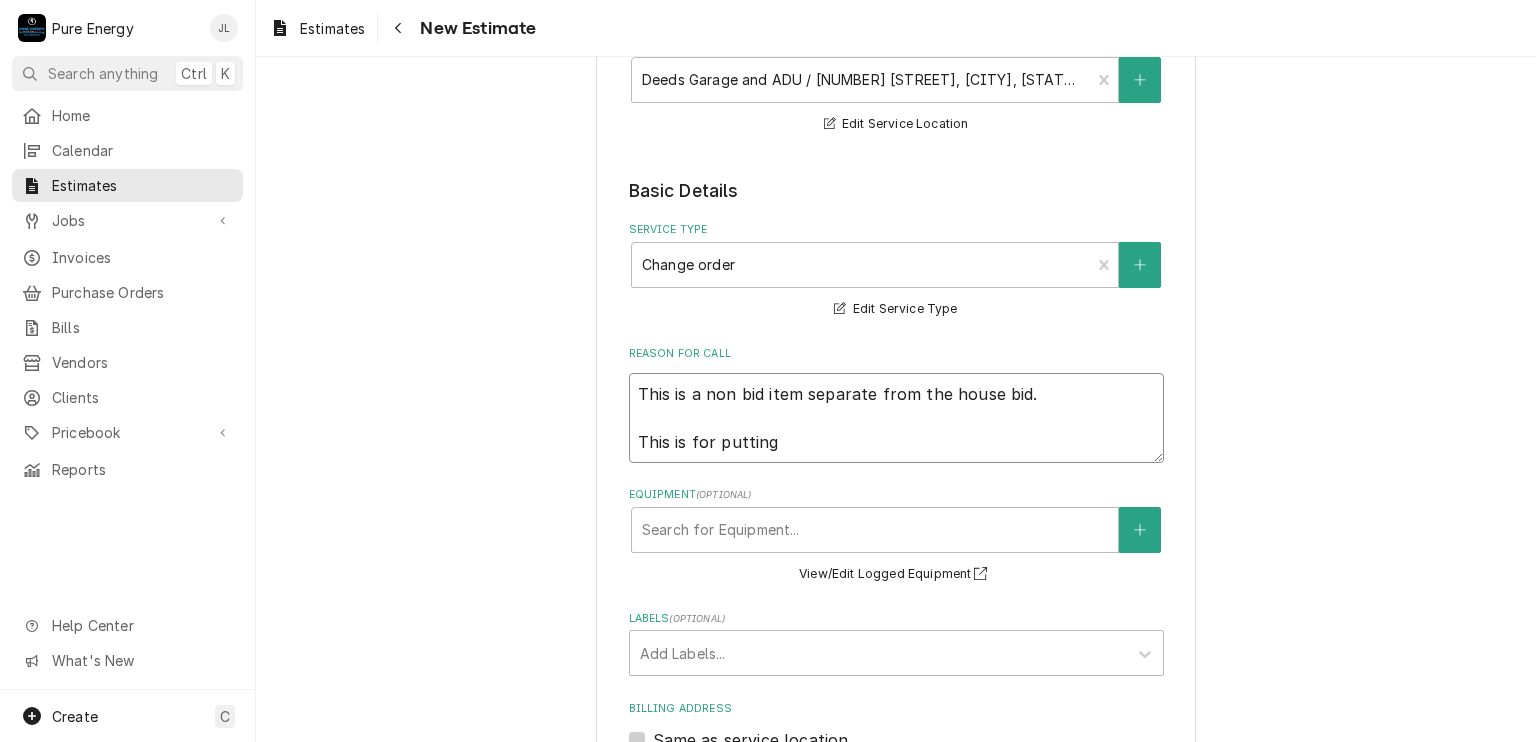 type on "x" 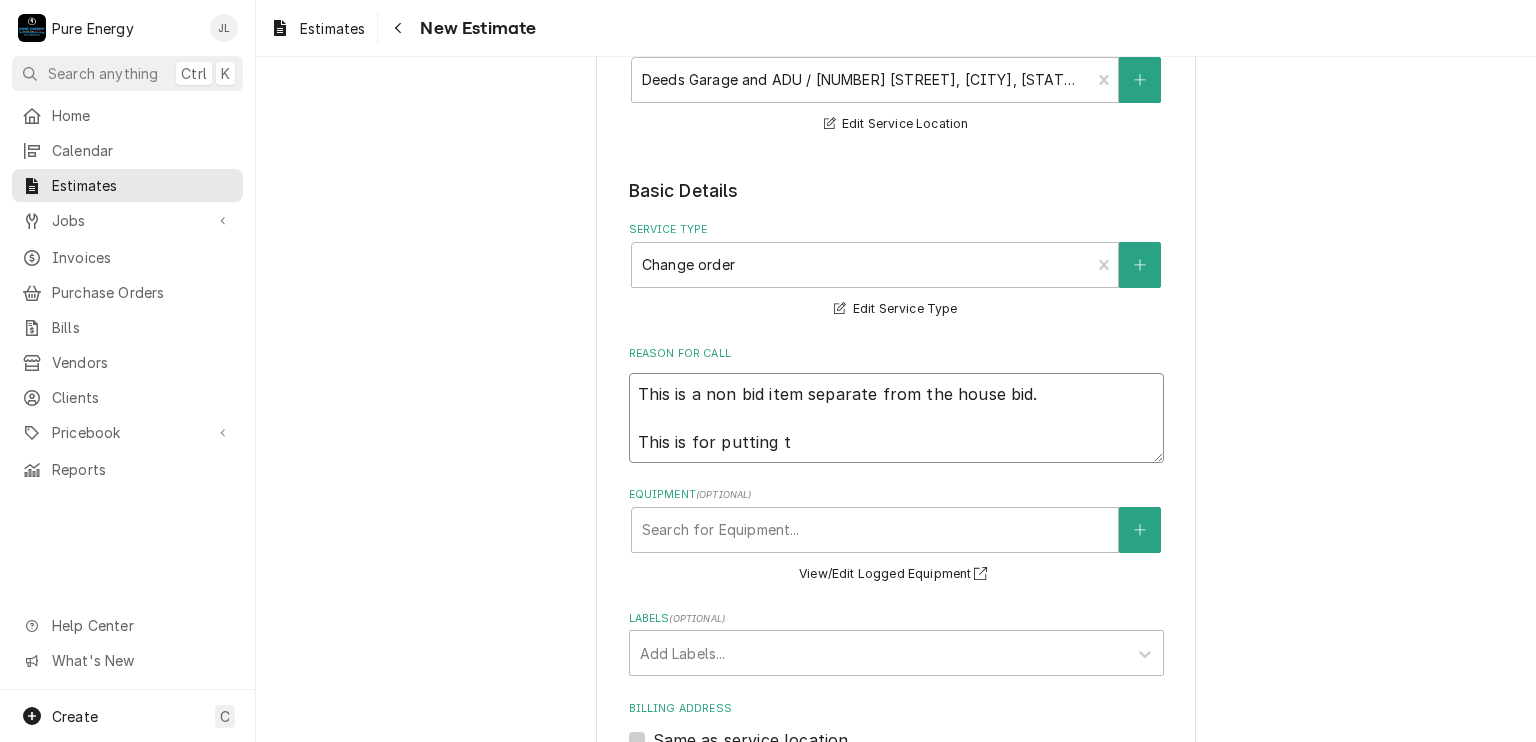 type on "x" 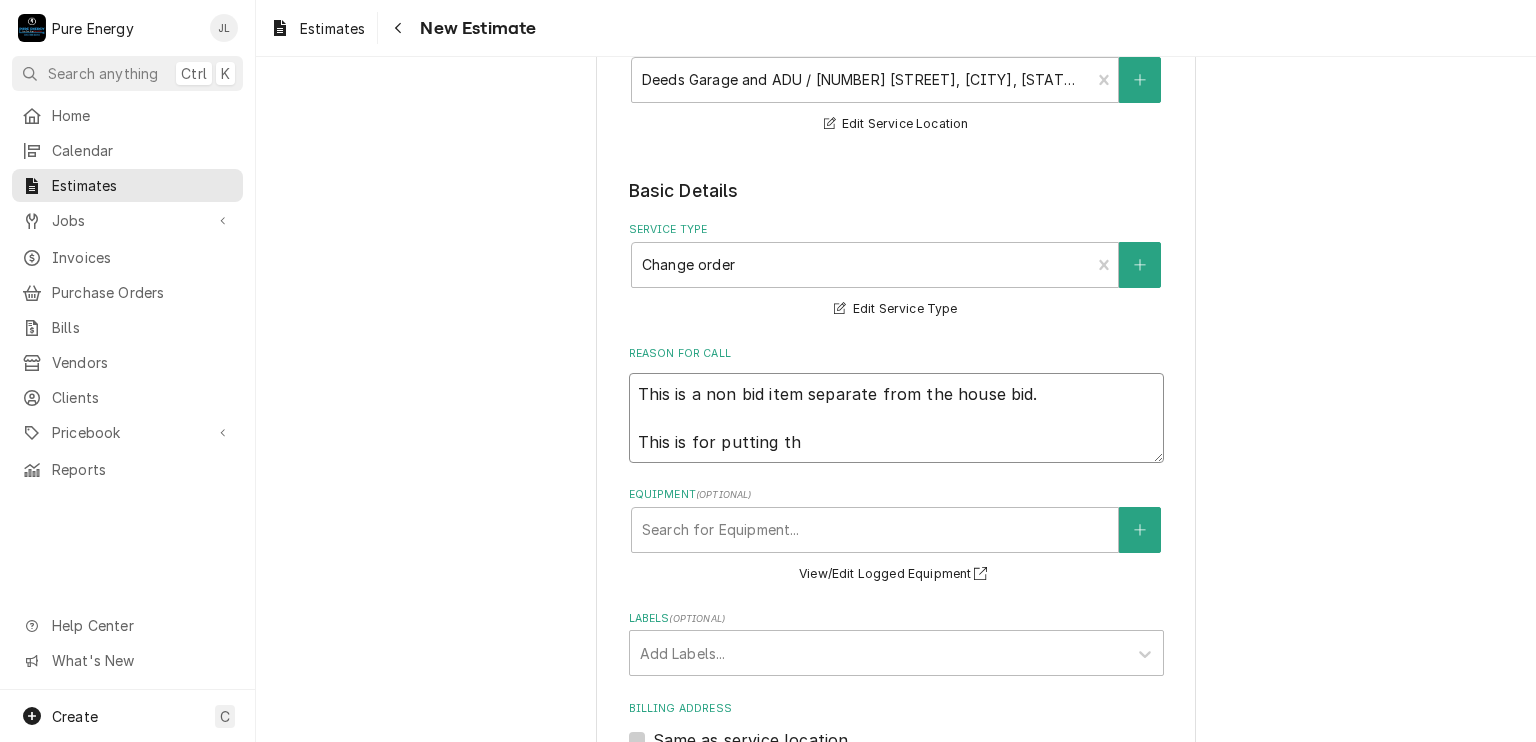 type on "x" 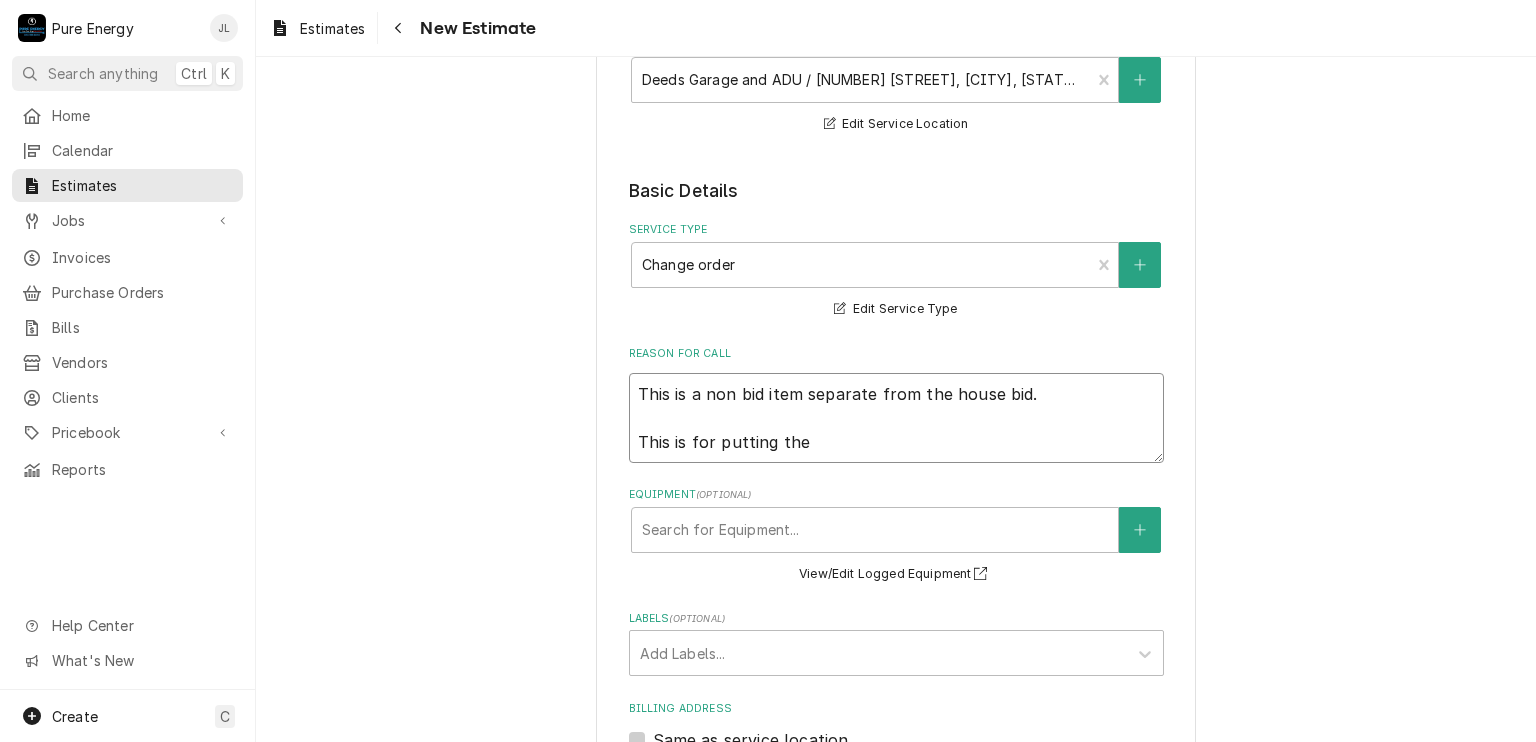 type on "This is a non bid item separate from the house bid.
This is for putting the" 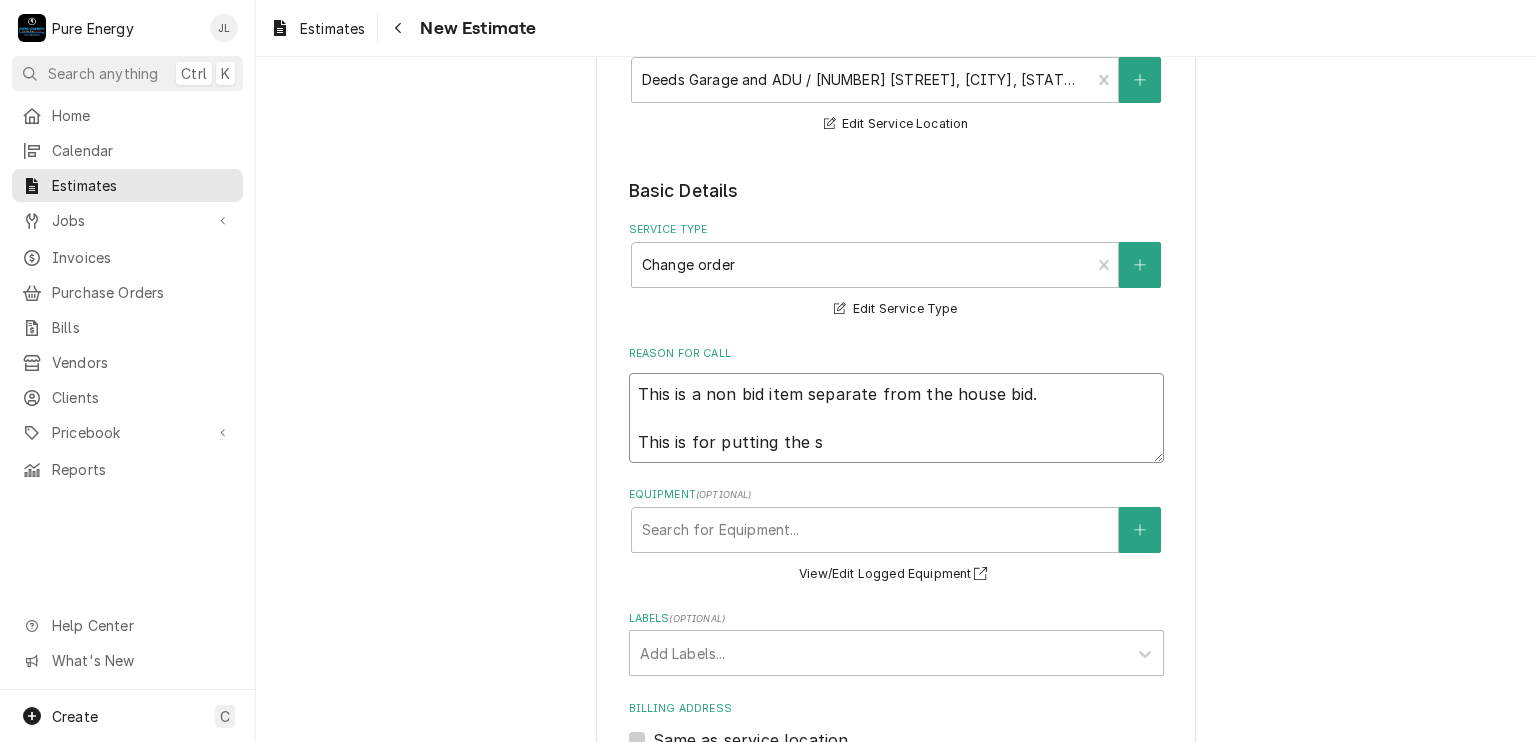 type on "x" 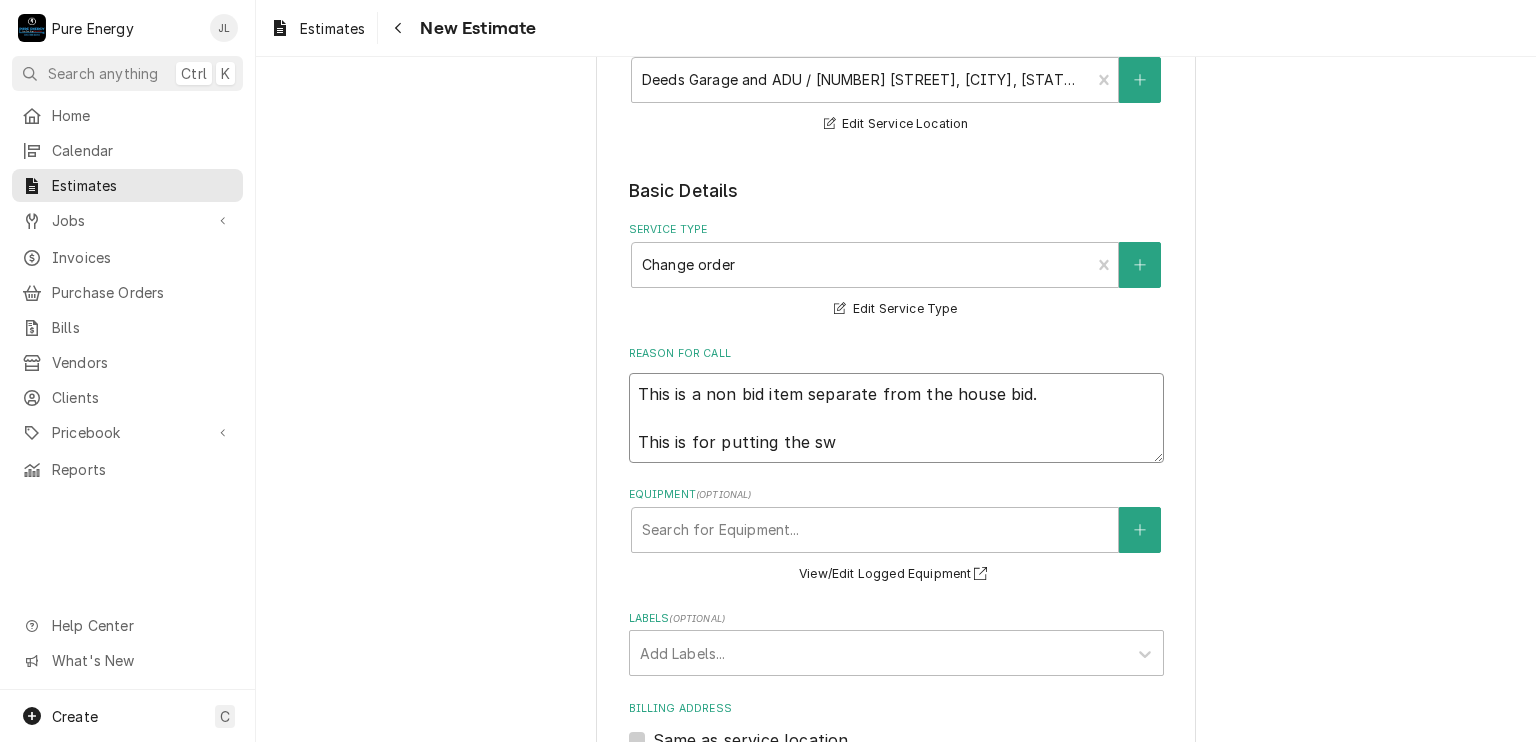 type on "x" 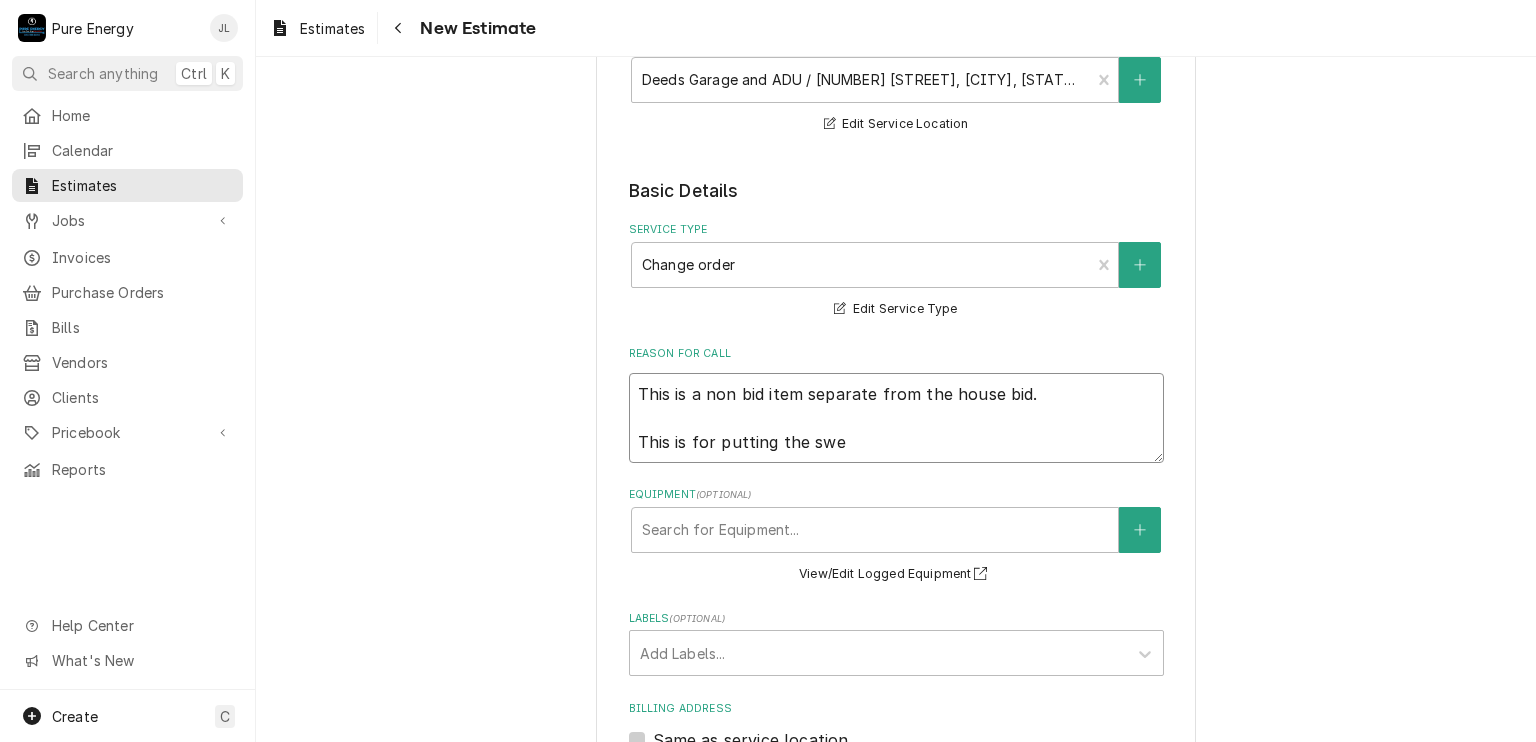type on "x" 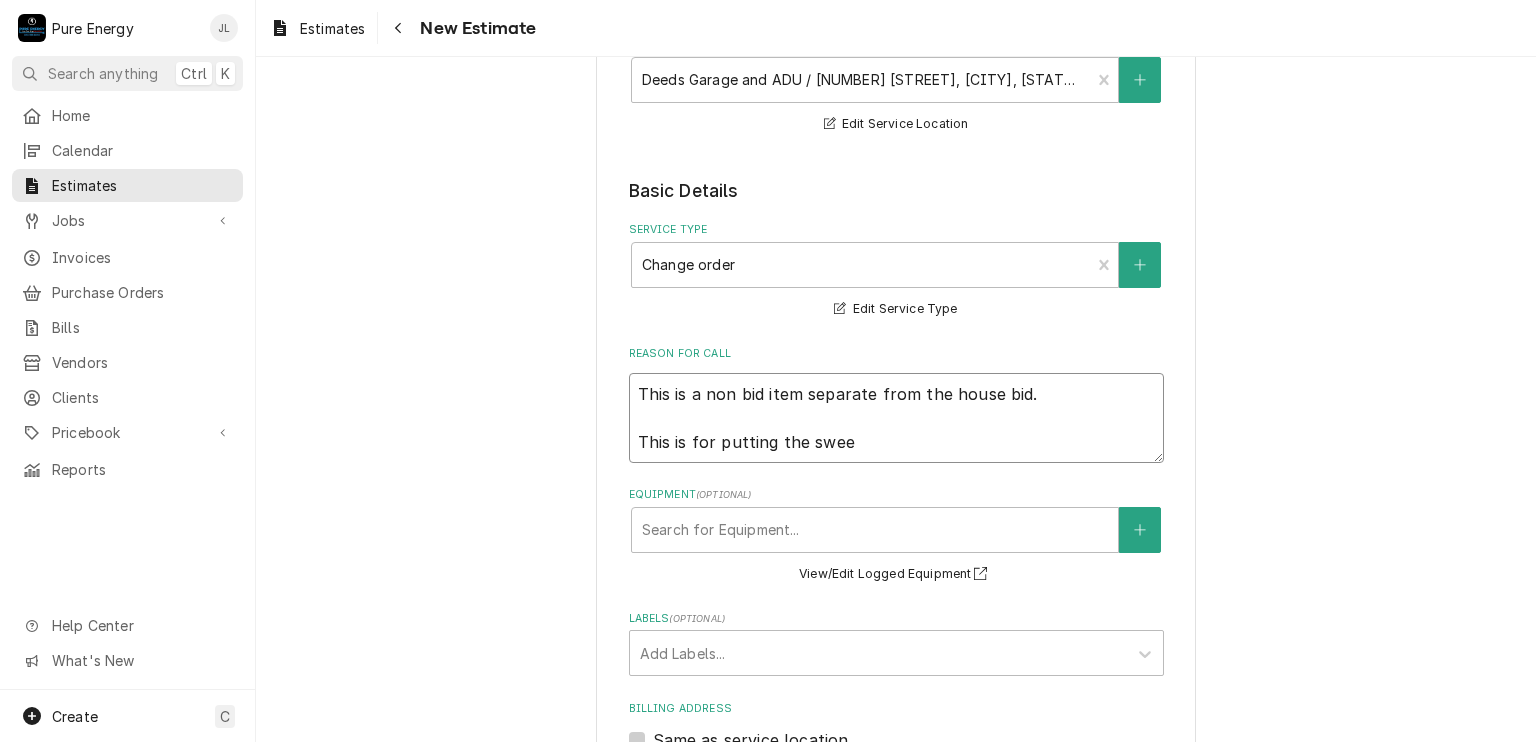 type on "x" 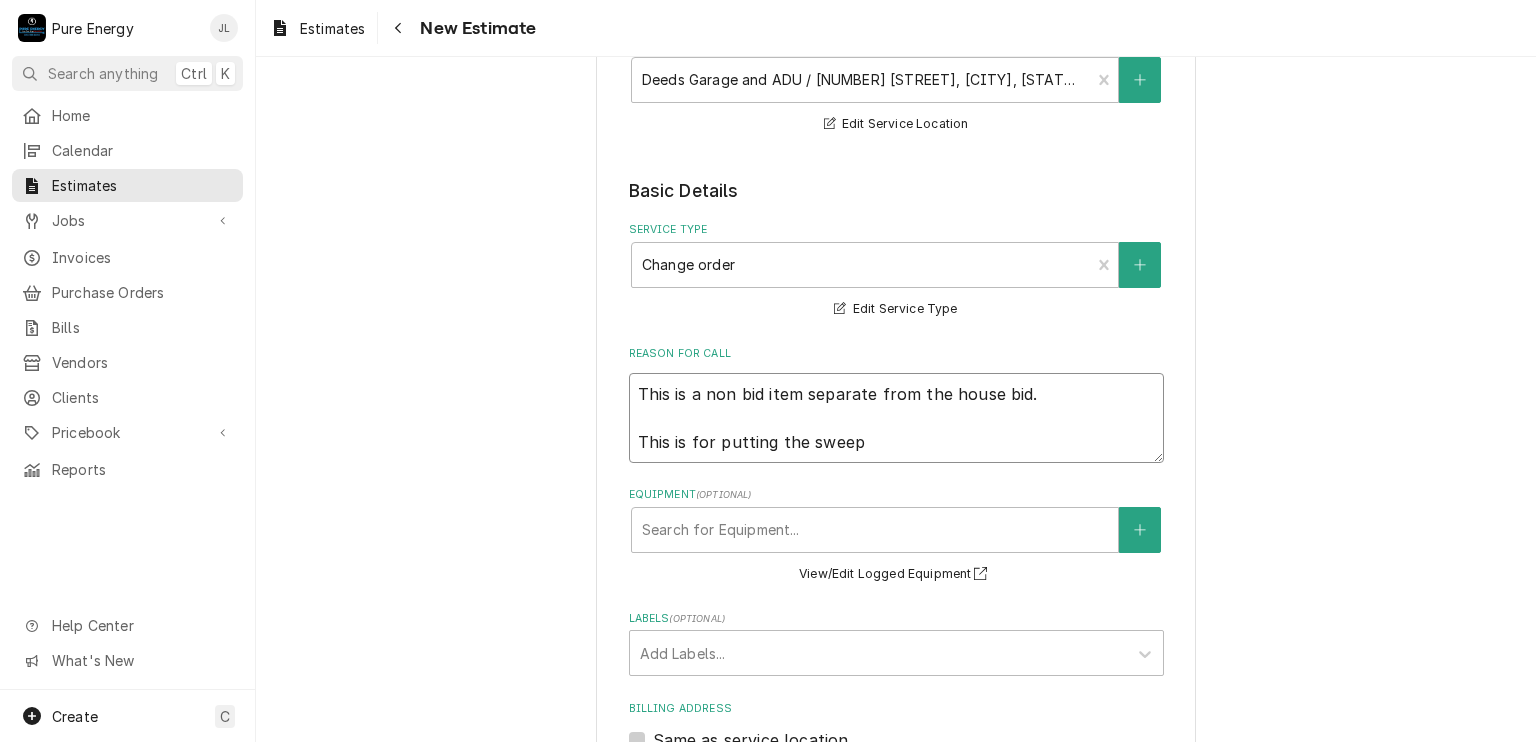 type on "x" 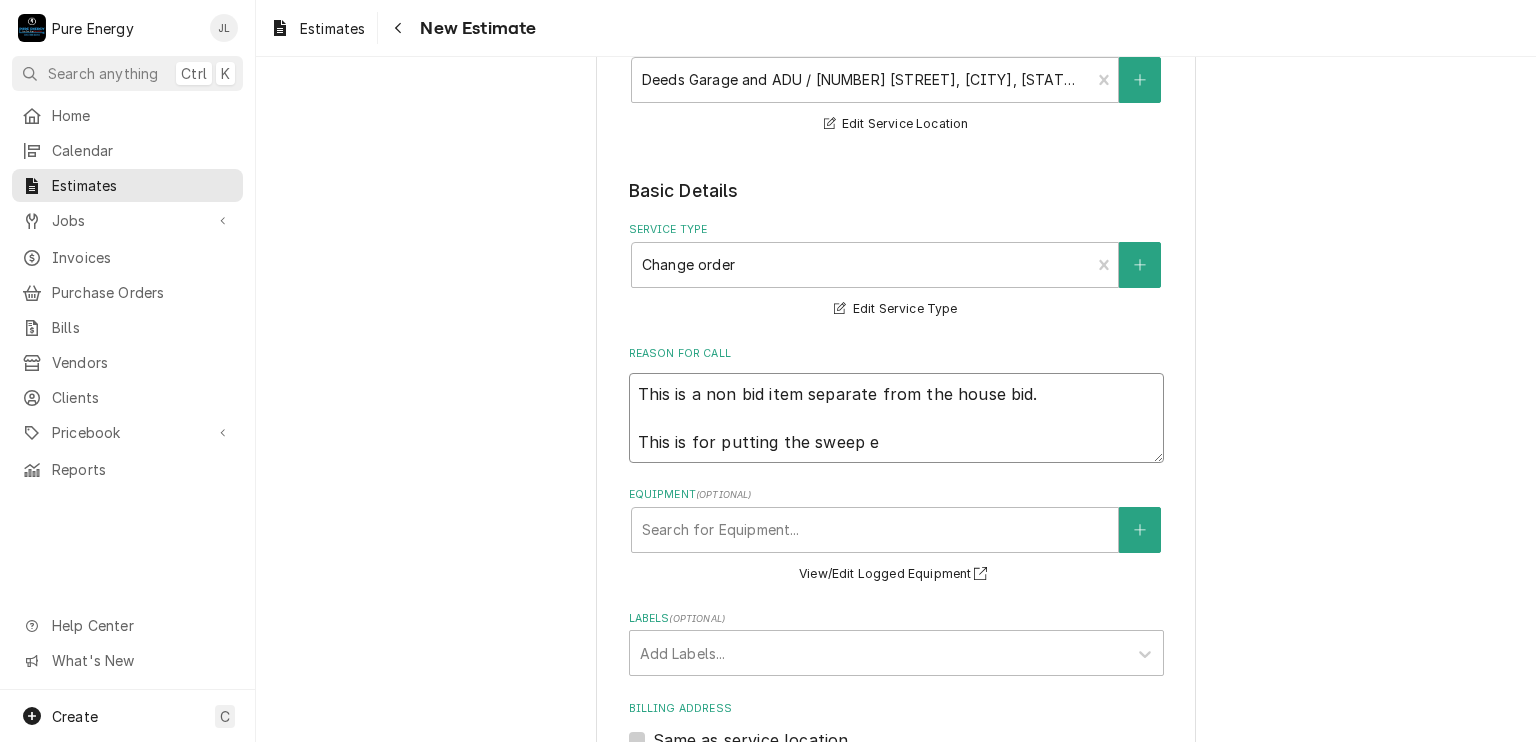 type on "x" 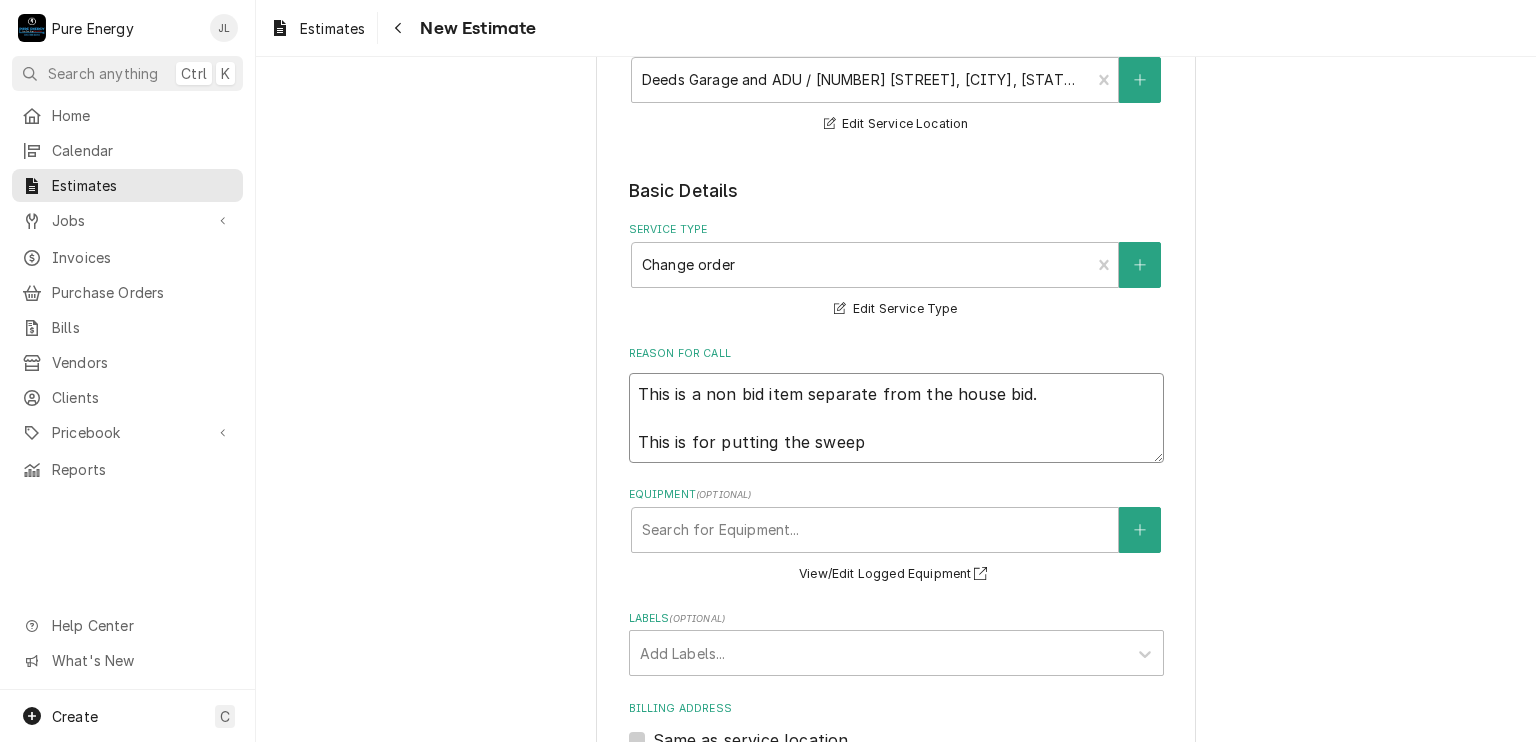 type on "x" 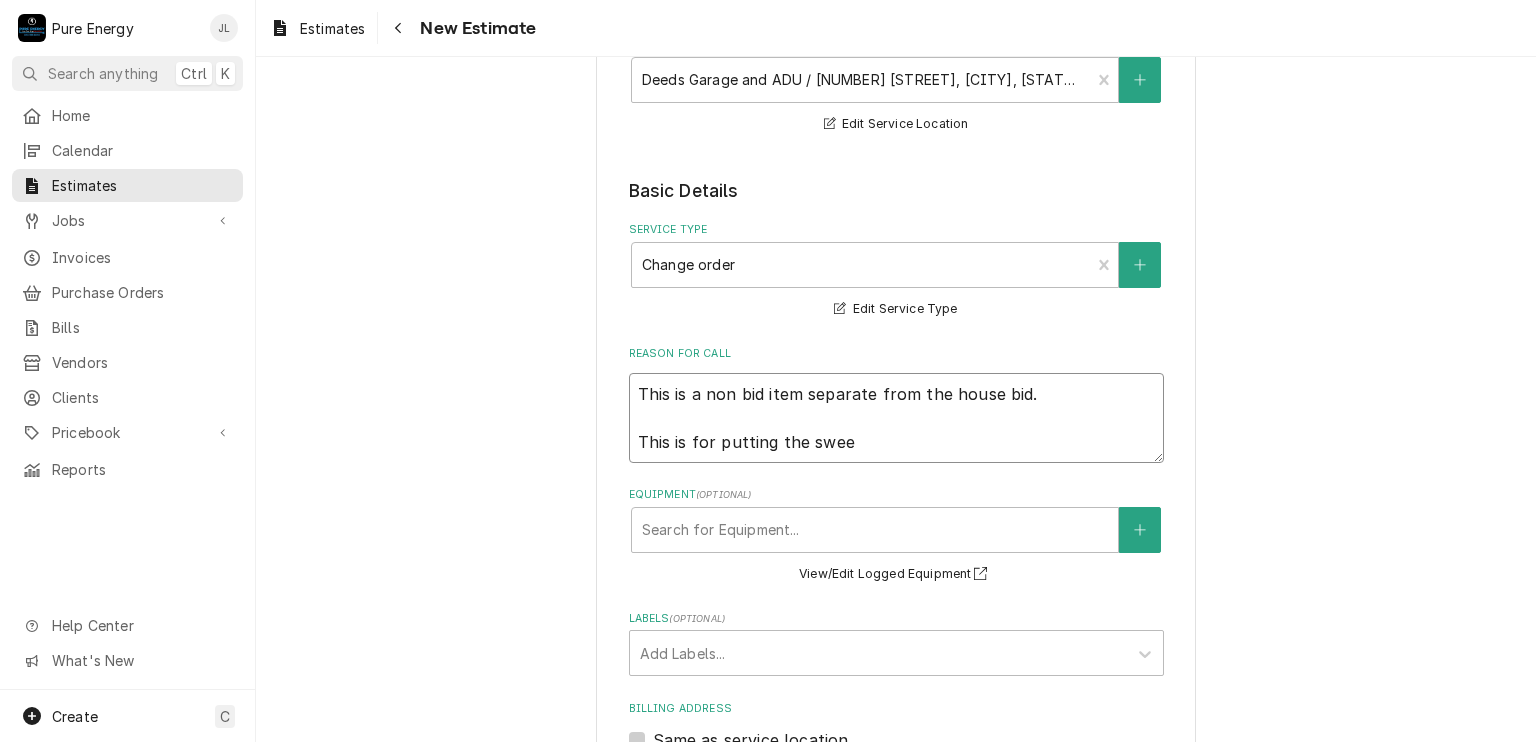 type on "x" 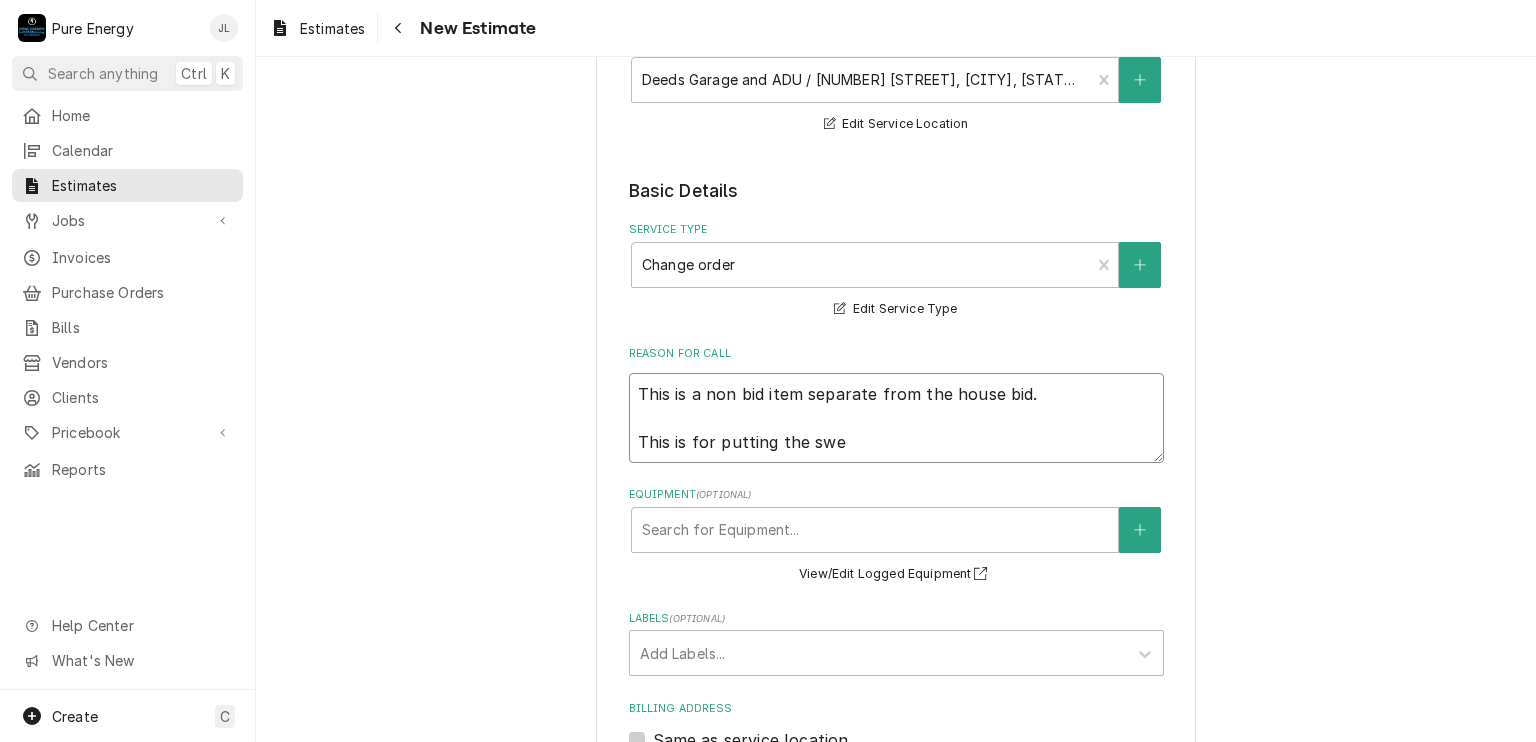 type on "x" 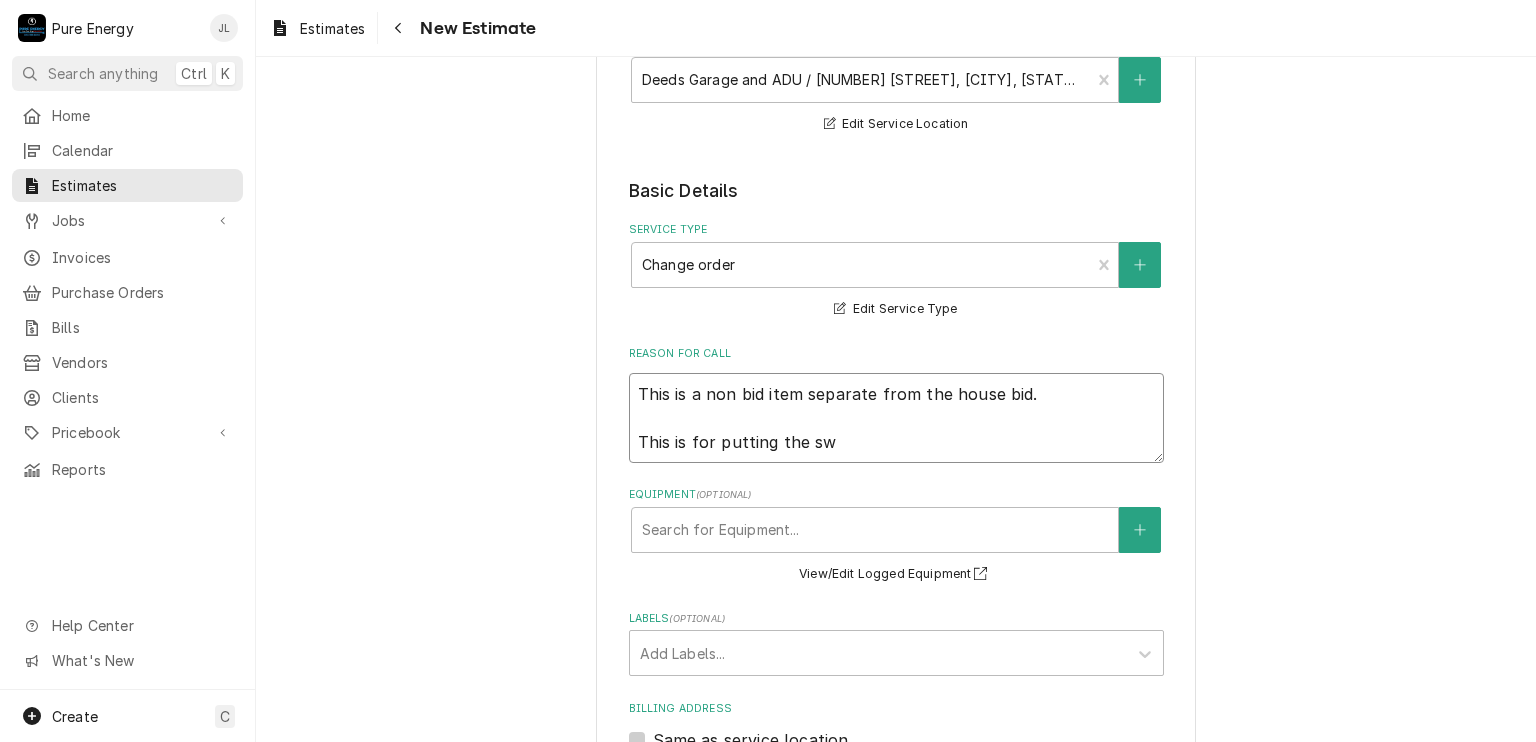 type 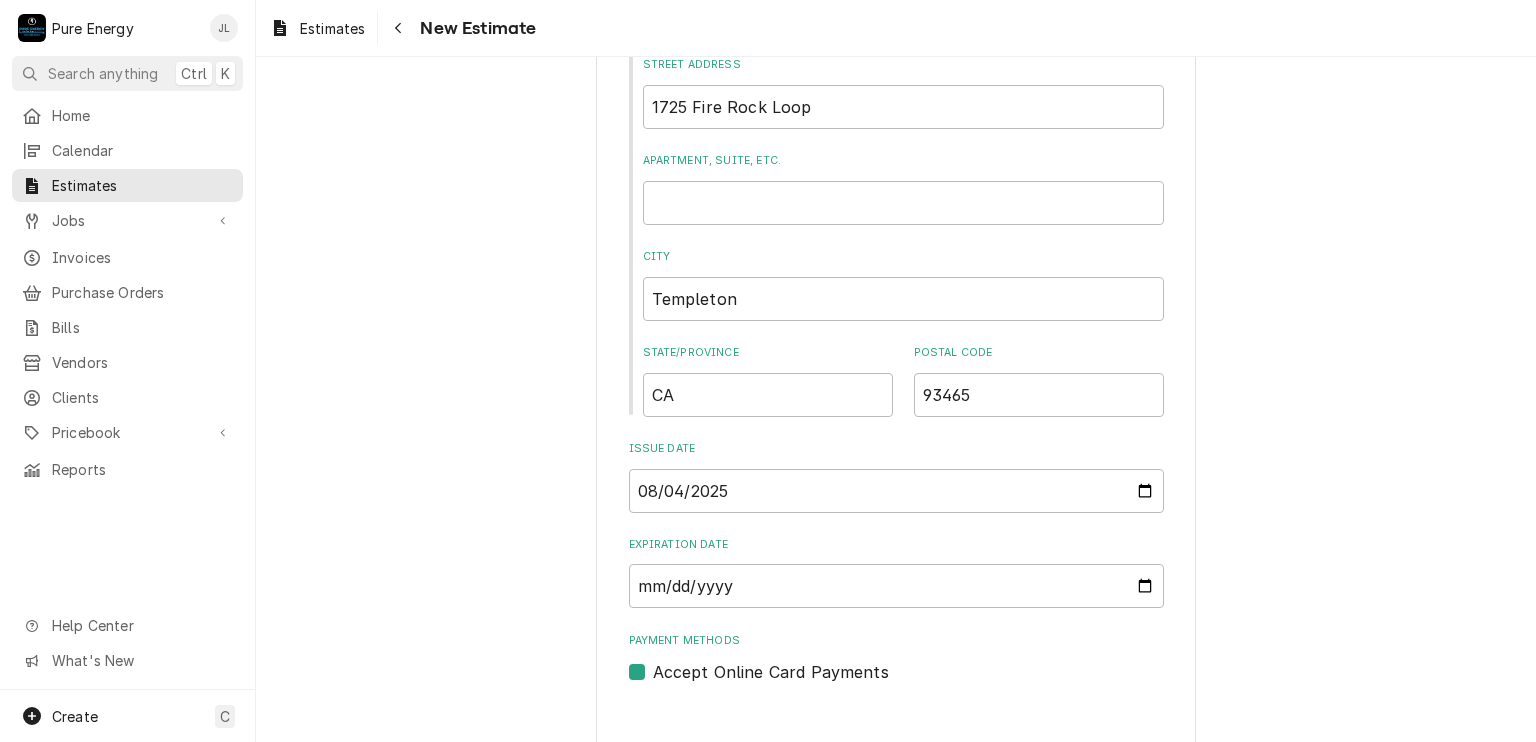 scroll, scrollTop: 1266, scrollLeft: 0, axis: vertical 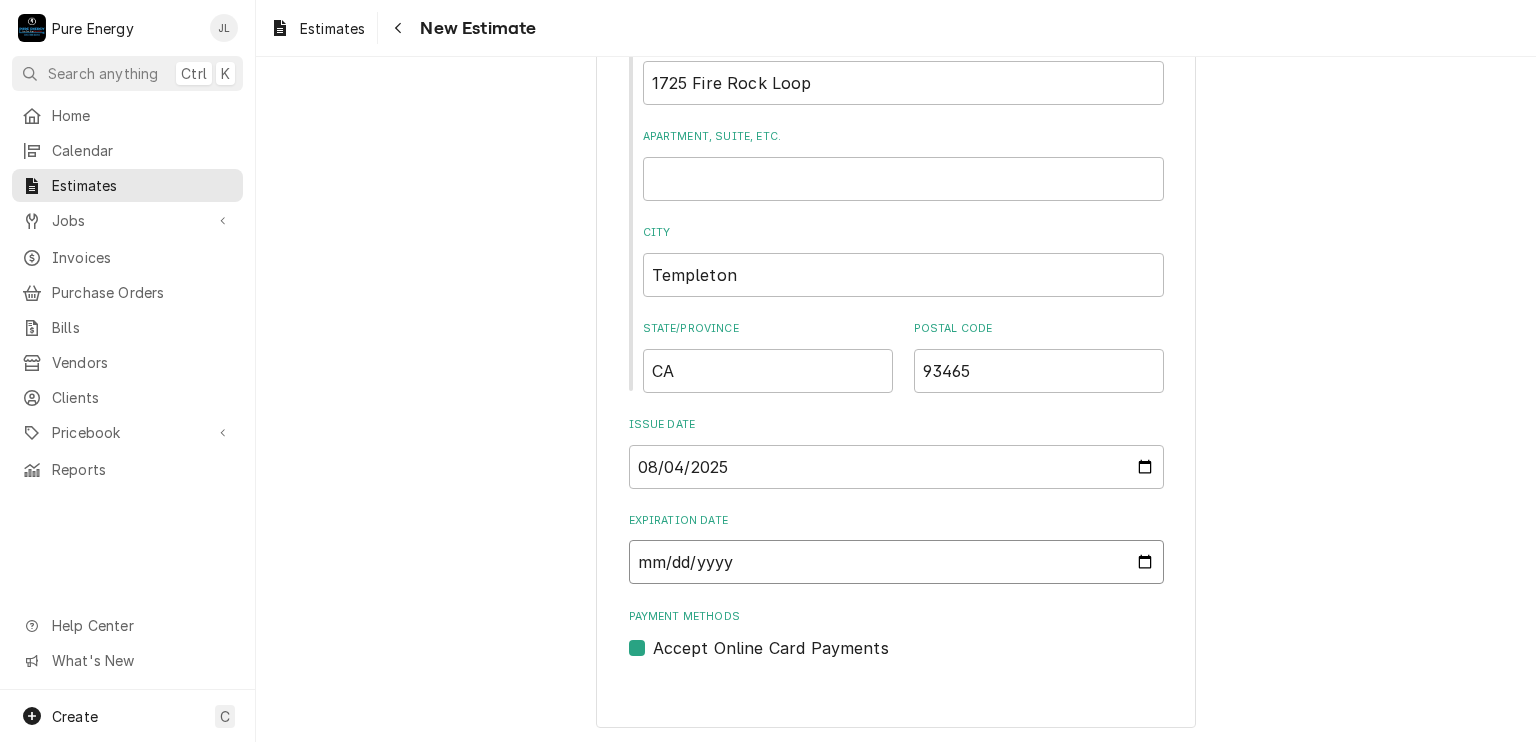 click on "Expiration Date" at bounding box center (896, 562) 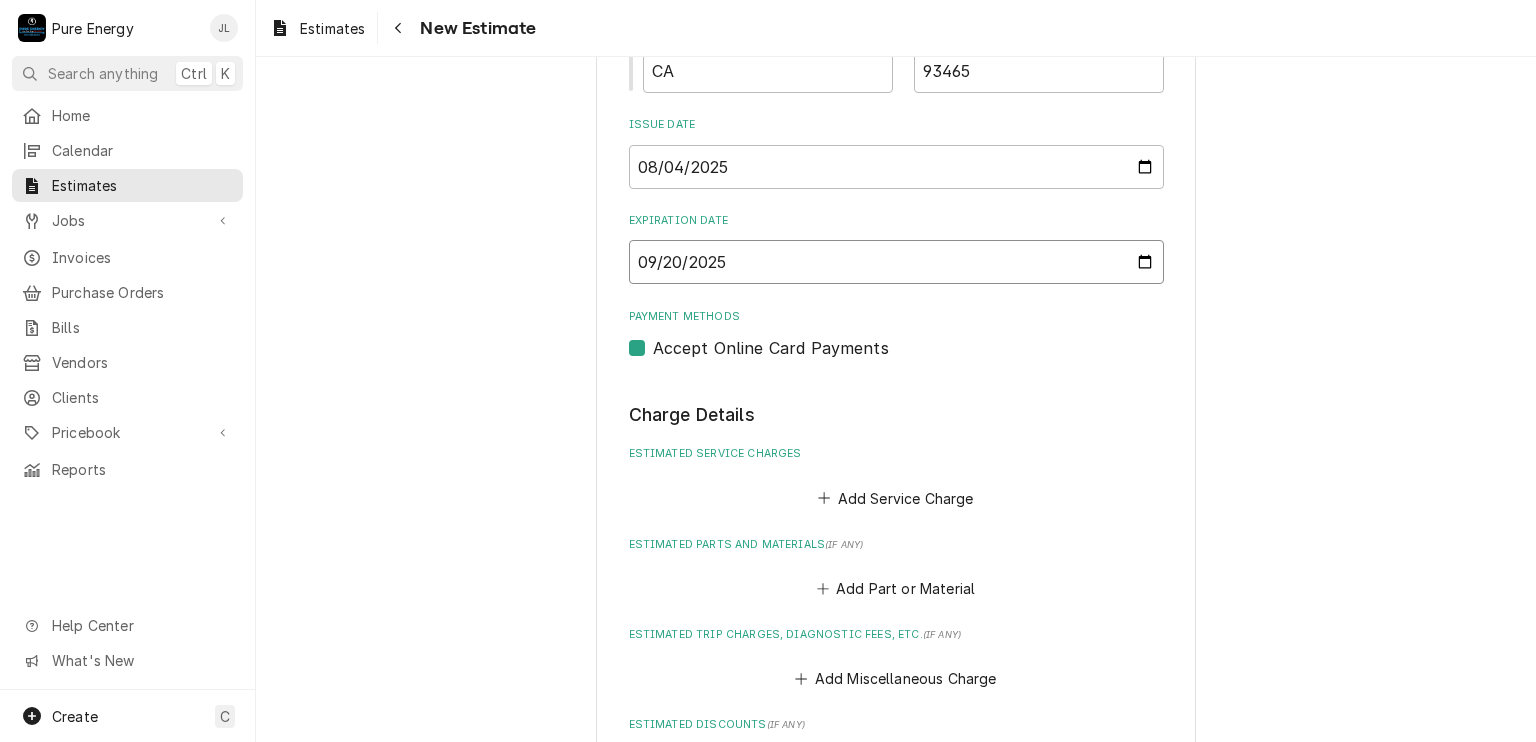 scroll, scrollTop: 1666, scrollLeft: 0, axis: vertical 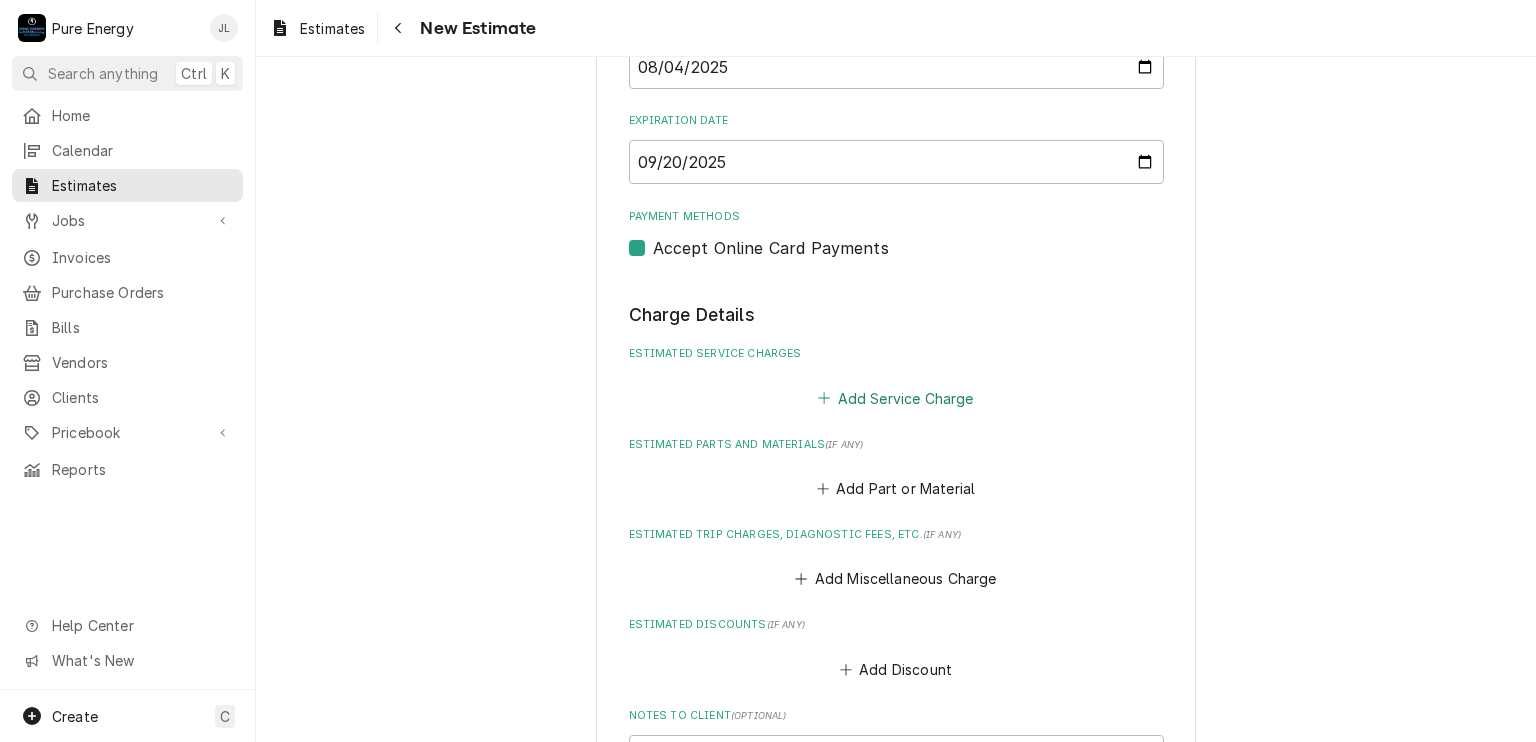 click on "Add Service Charge" at bounding box center [896, 398] 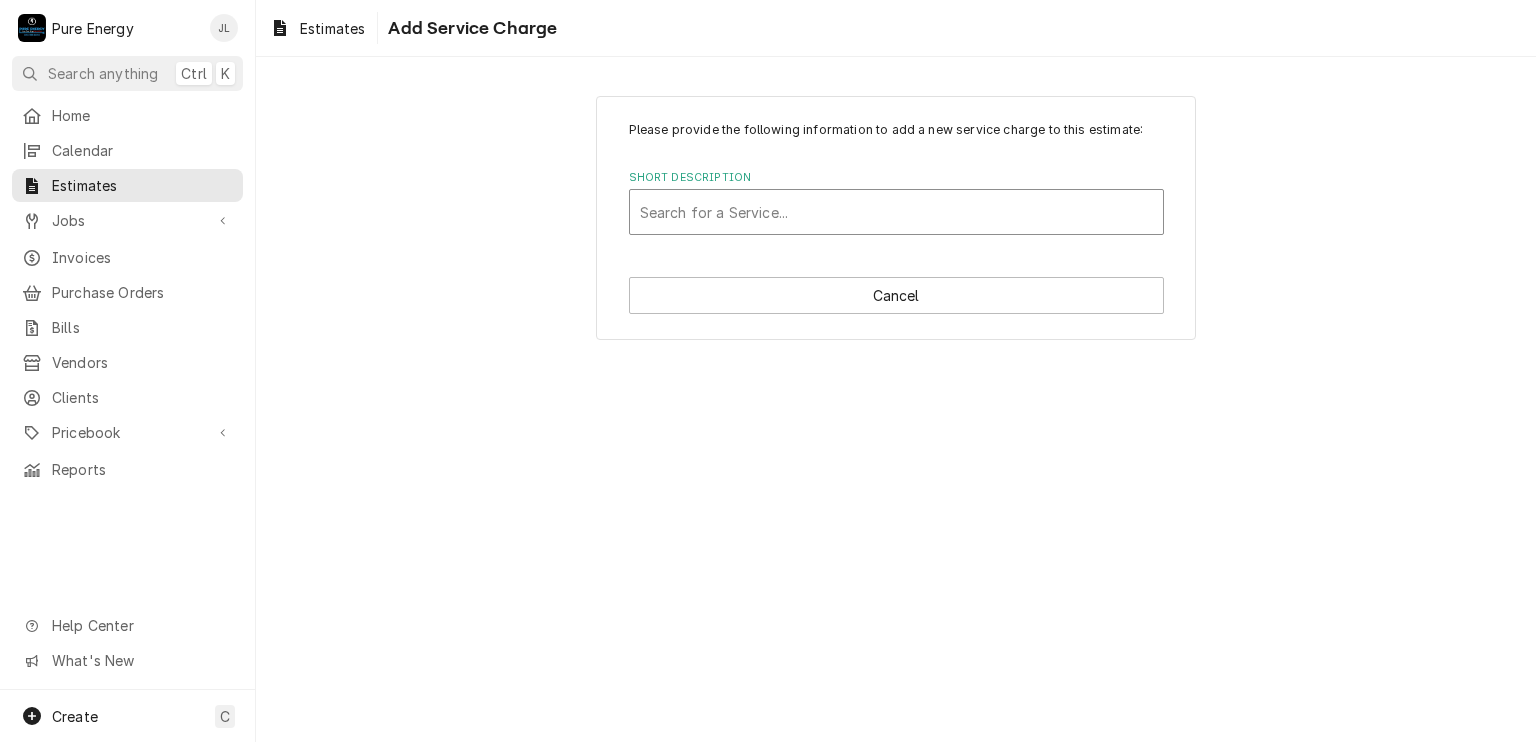 click at bounding box center [896, 212] 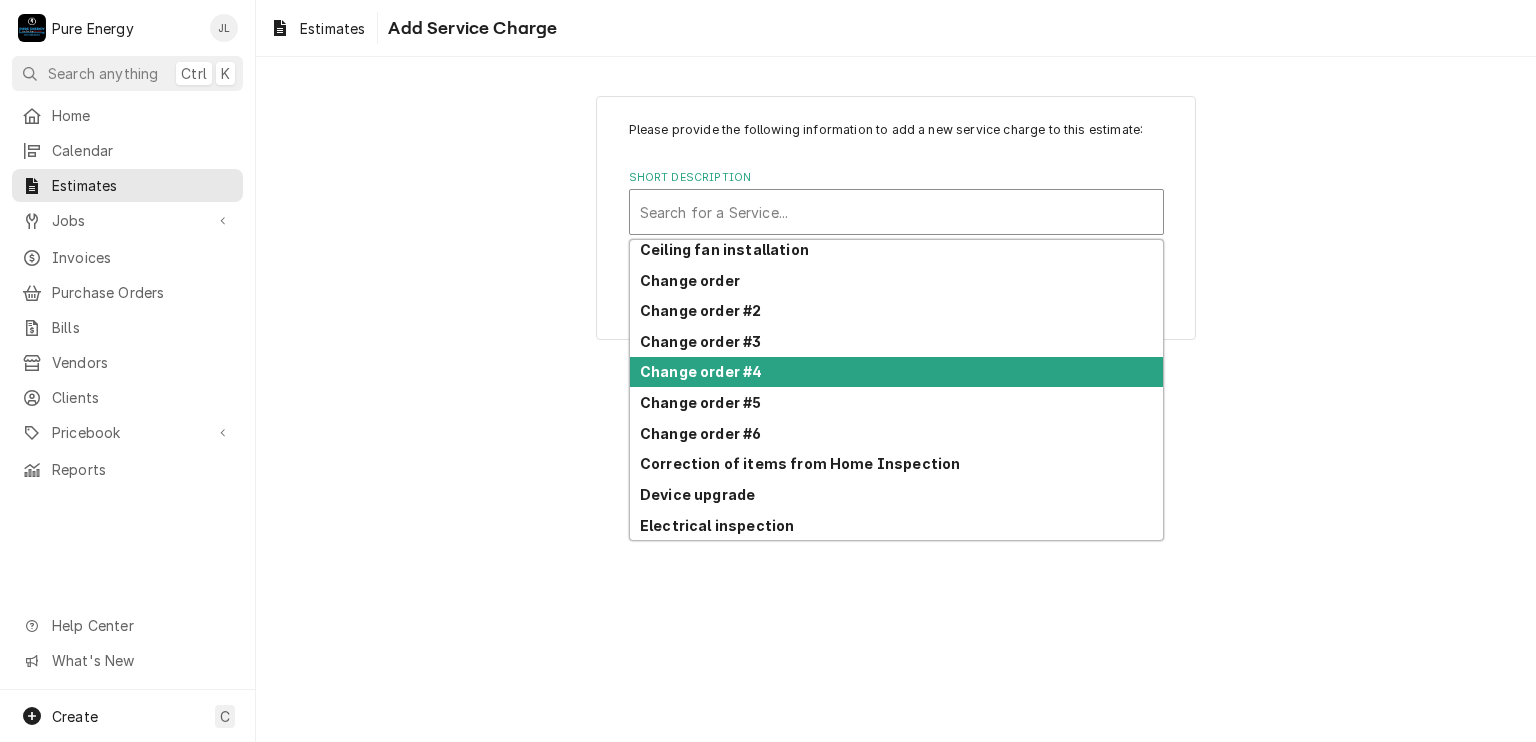 scroll, scrollTop: 212, scrollLeft: 0, axis: vertical 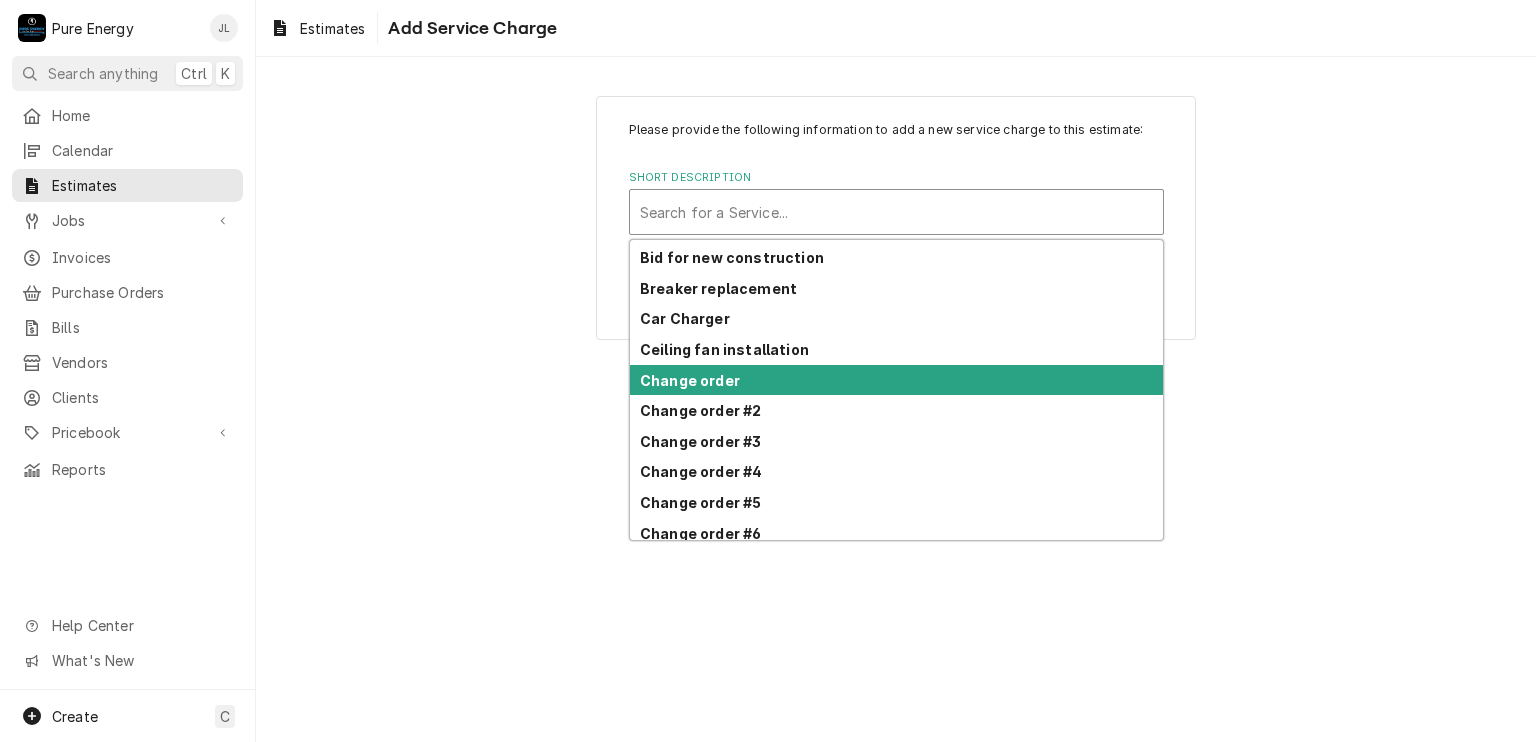 click on "Change order" at bounding box center [896, 380] 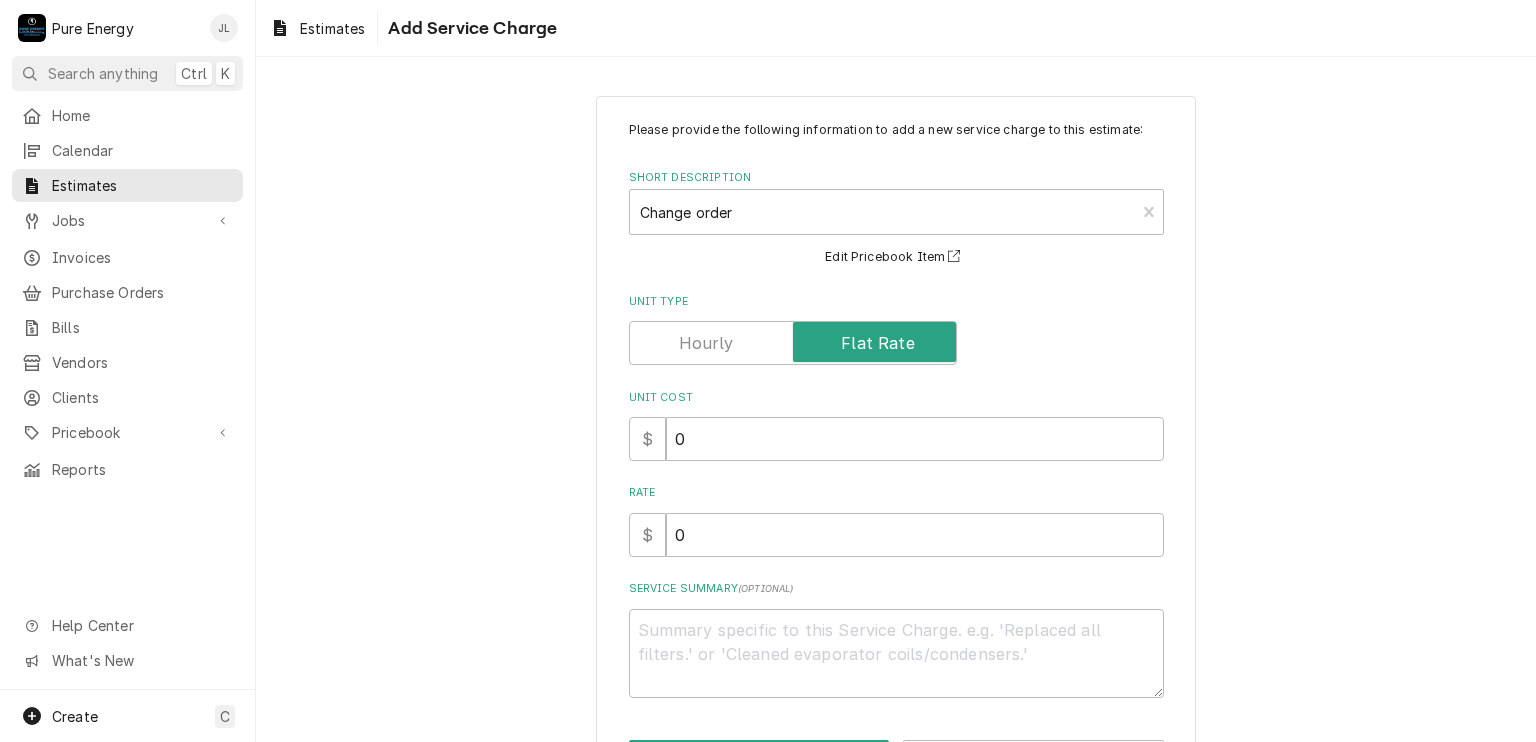 scroll, scrollTop: 76, scrollLeft: 0, axis: vertical 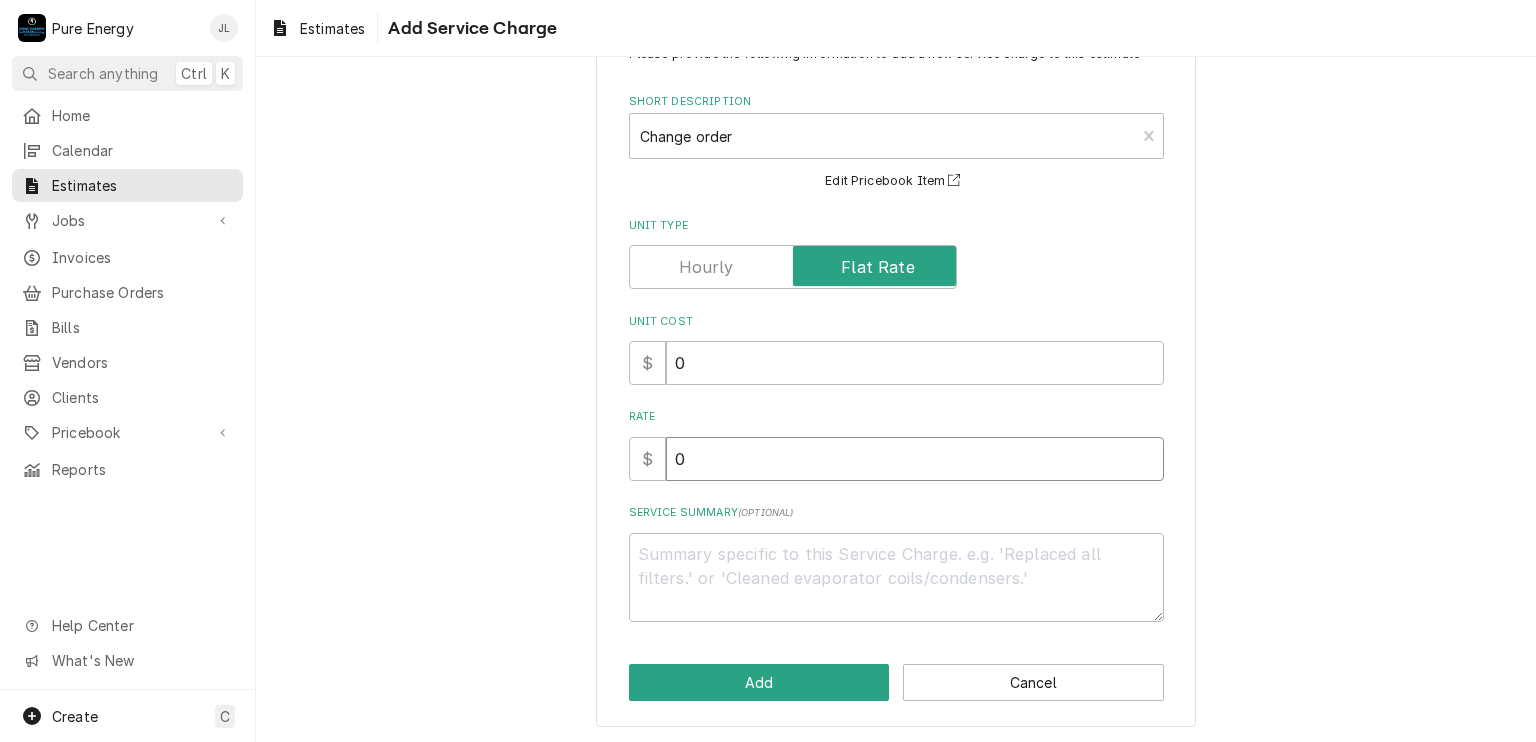 click on "0" at bounding box center (915, 459) 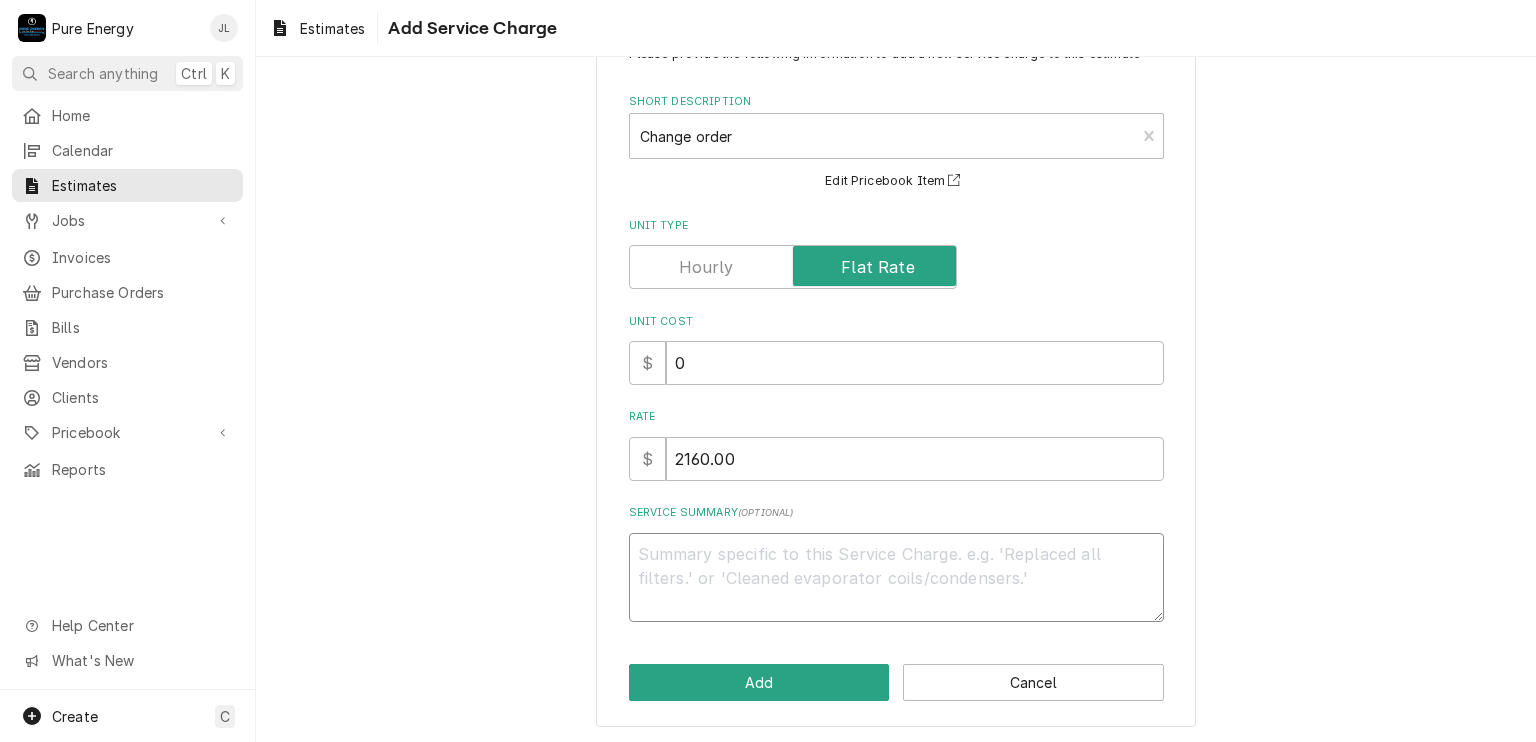 click on "Service Summary  ( optional )" at bounding box center (896, 578) 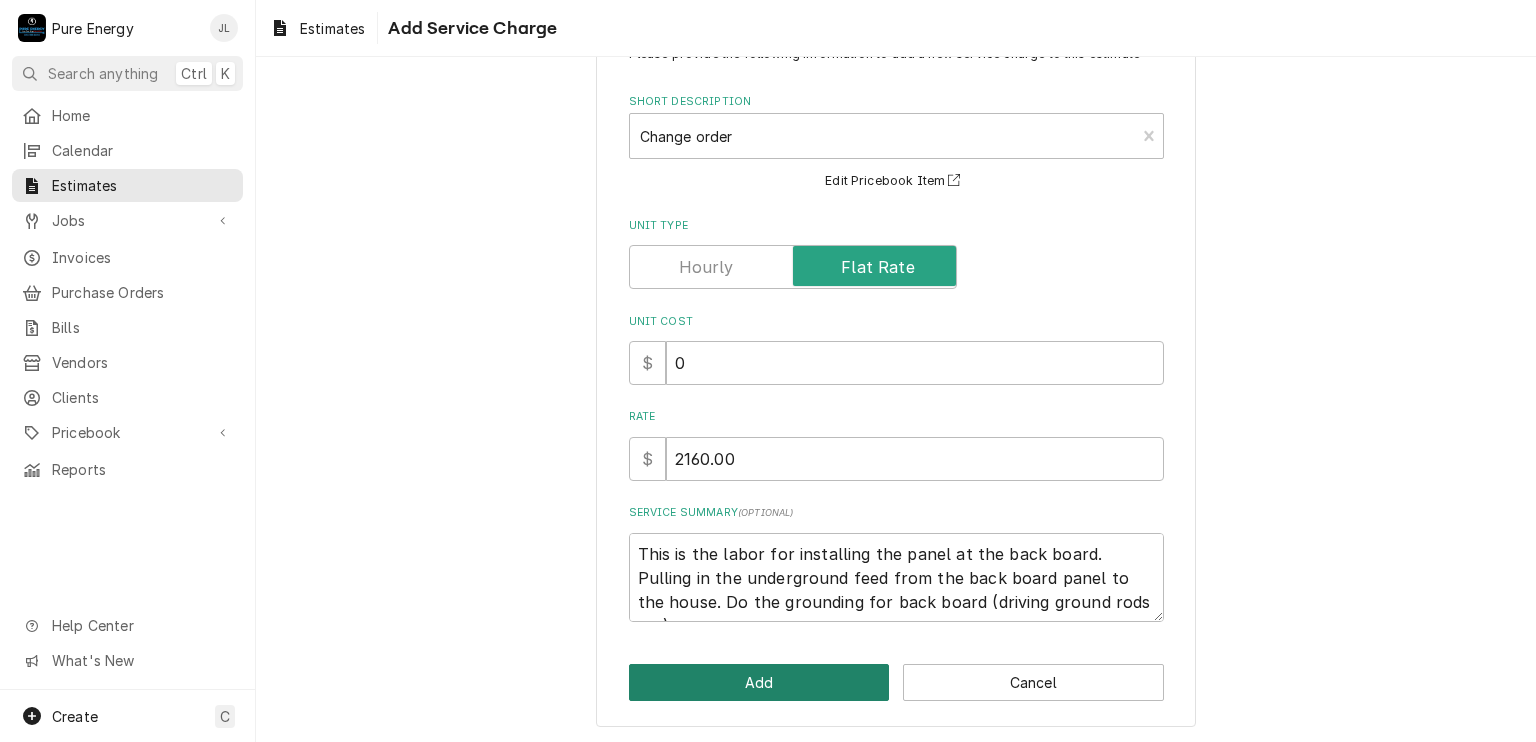 click on "Add" at bounding box center [759, 682] 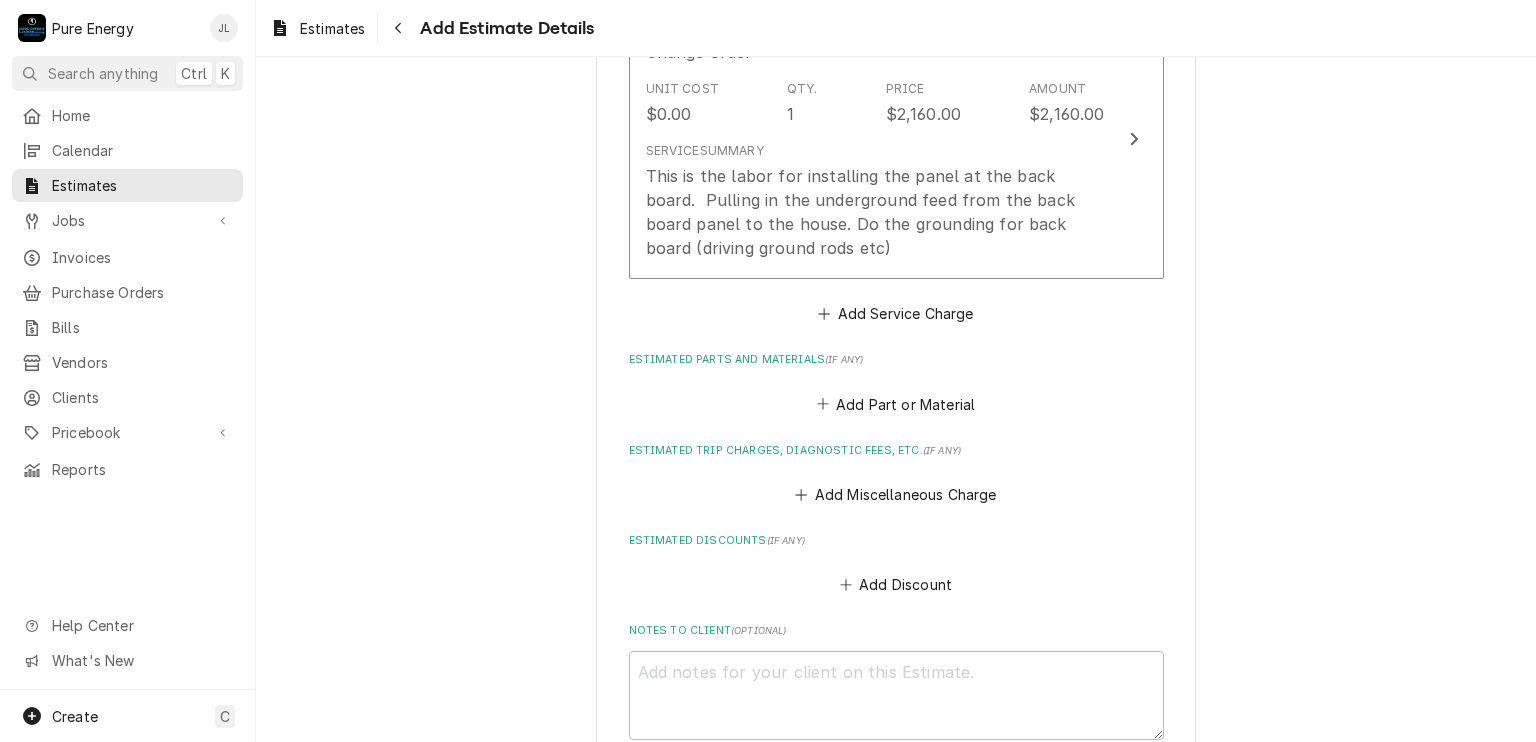 scroll, scrollTop: 2141, scrollLeft: 0, axis: vertical 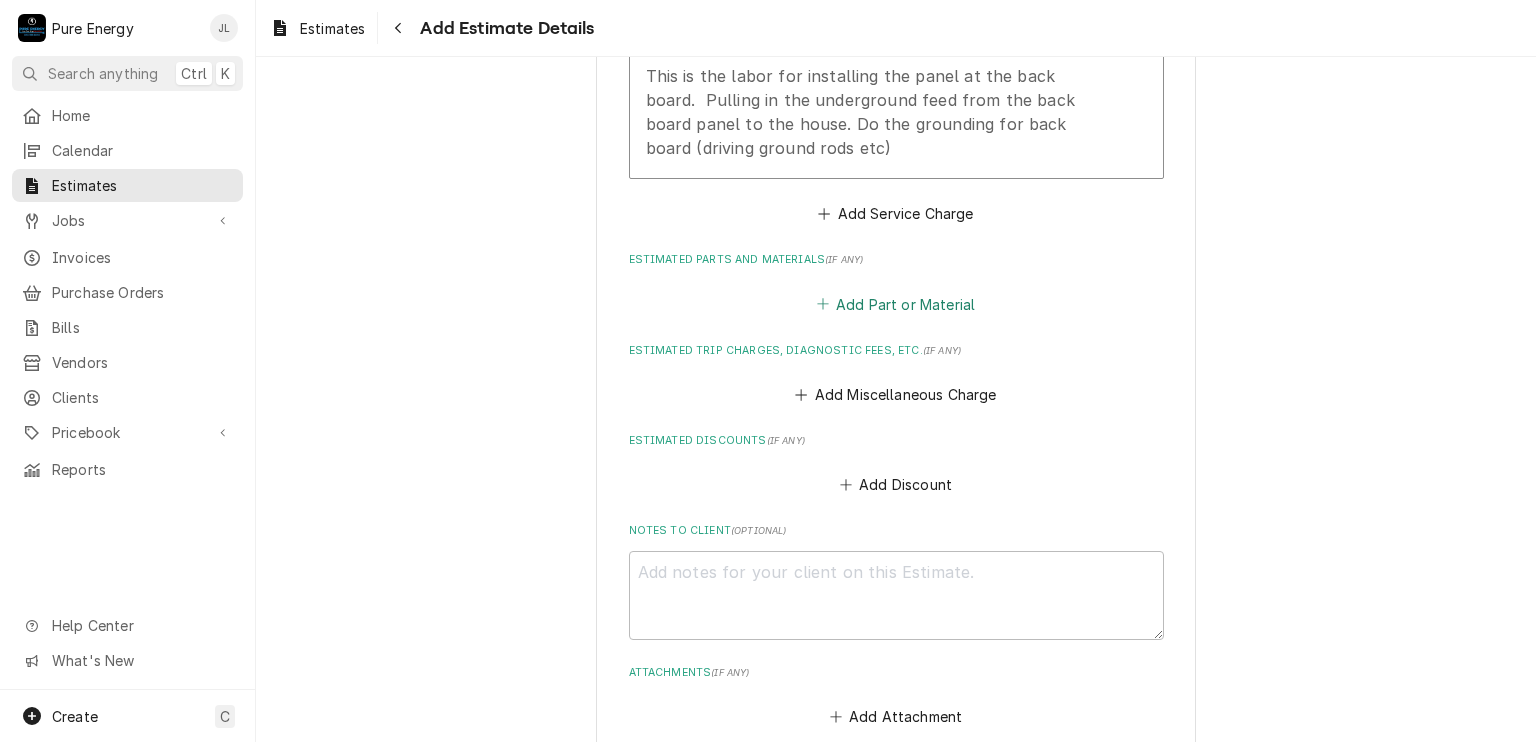 click on "Add Part or Material" at bounding box center (895, 304) 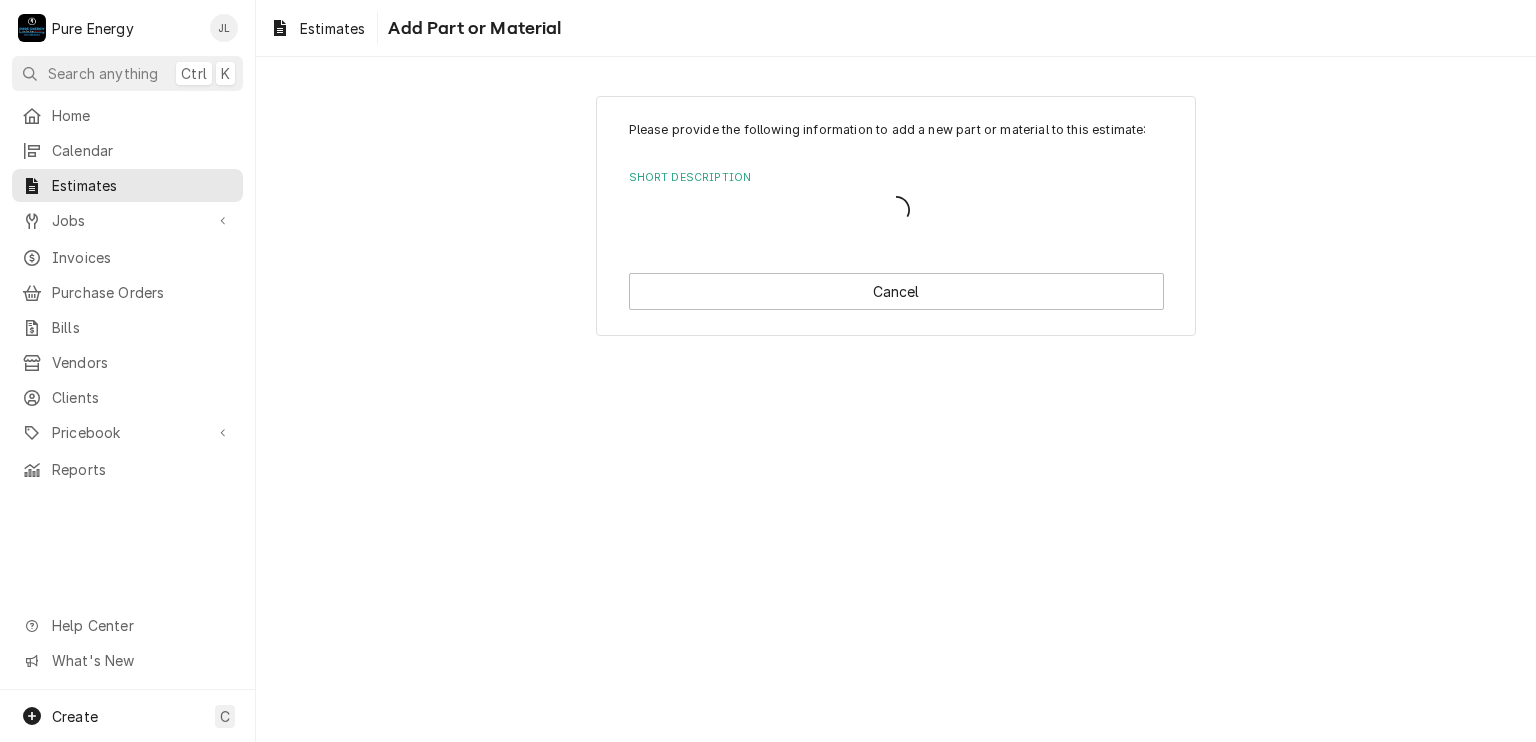 scroll, scrollTop: 0, scrollLeft: 0, axis: both 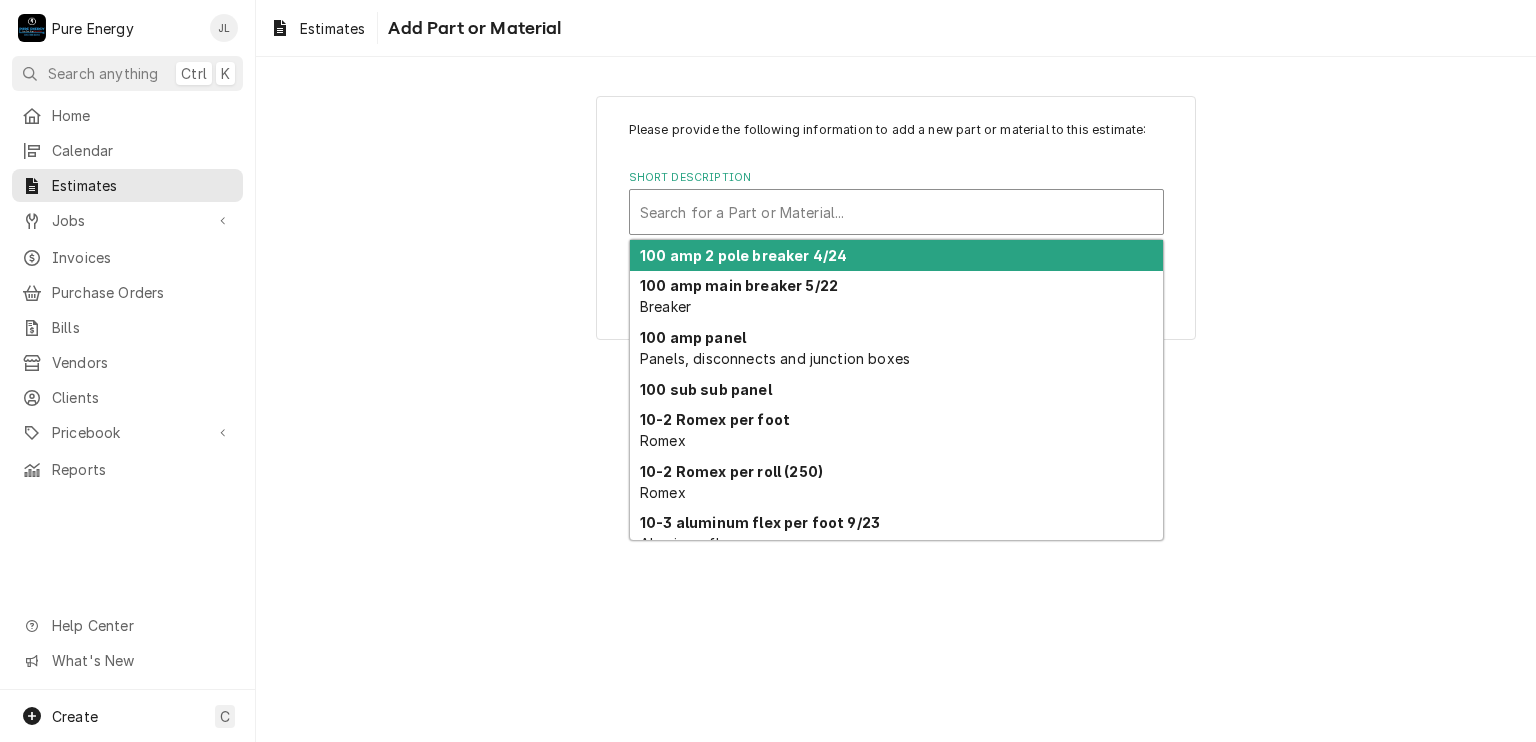 click at bounding box center [896, 212] 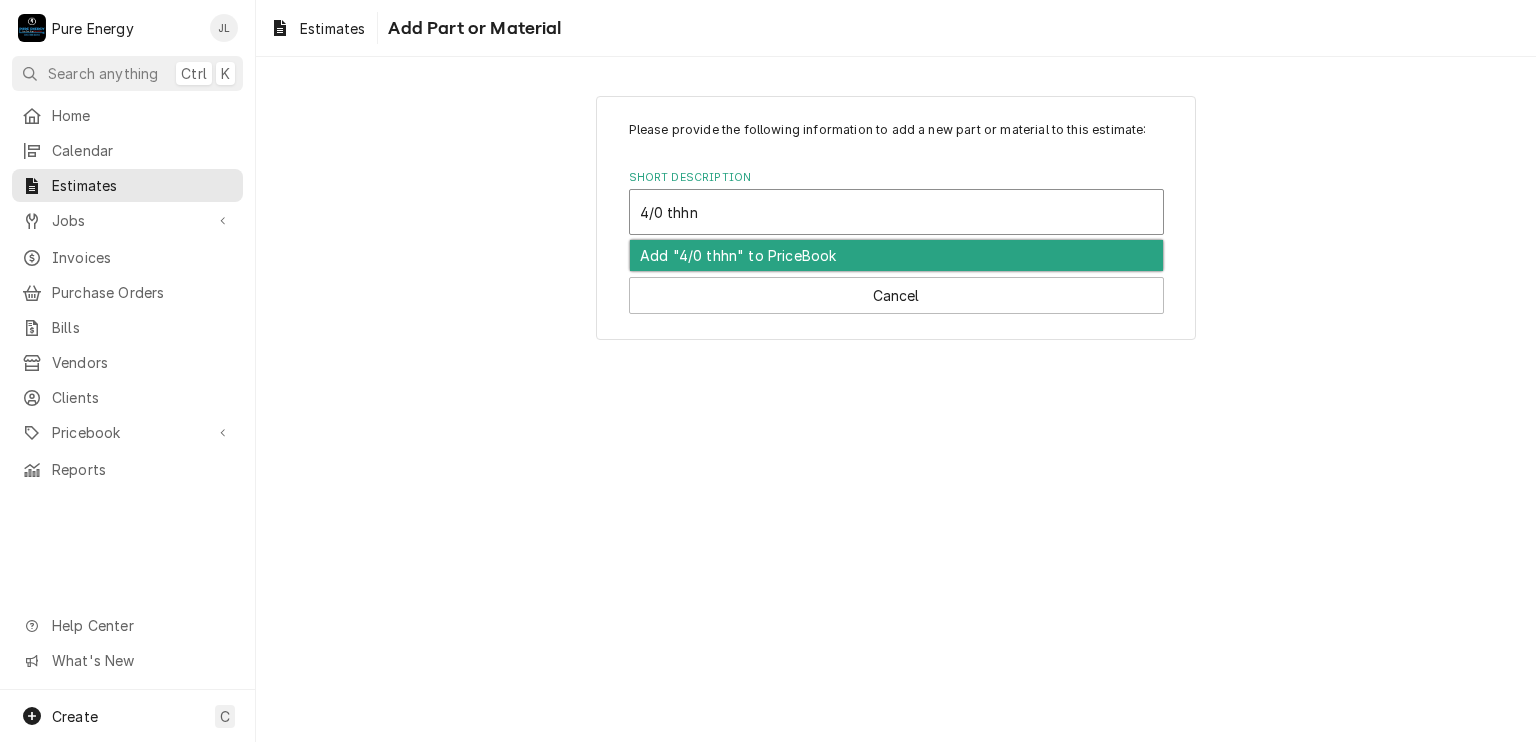 click on "Add "4/0 thhn" to PriceBook" at bounding box center [896, 255] 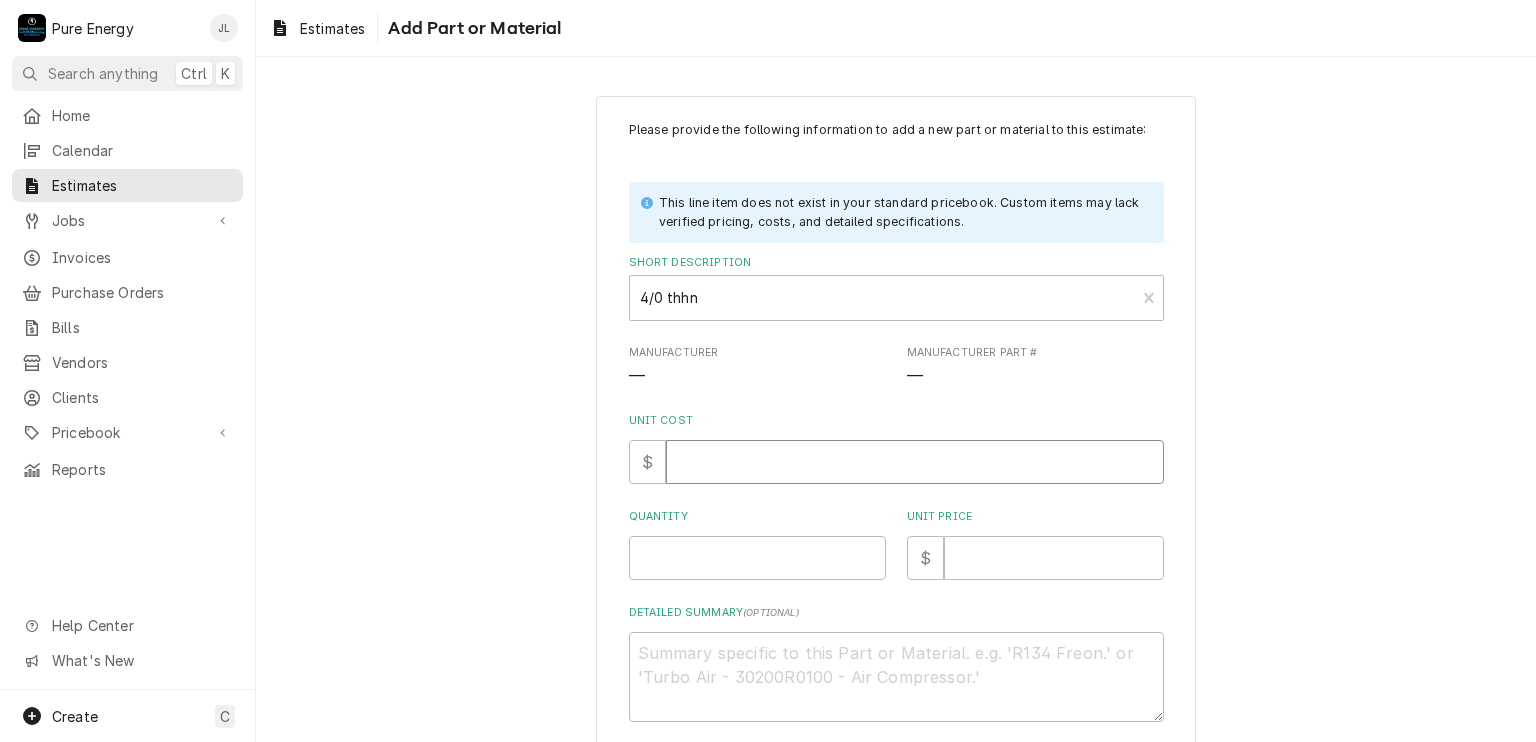 click on "Unit Cost" at bounding box center (915, 462) 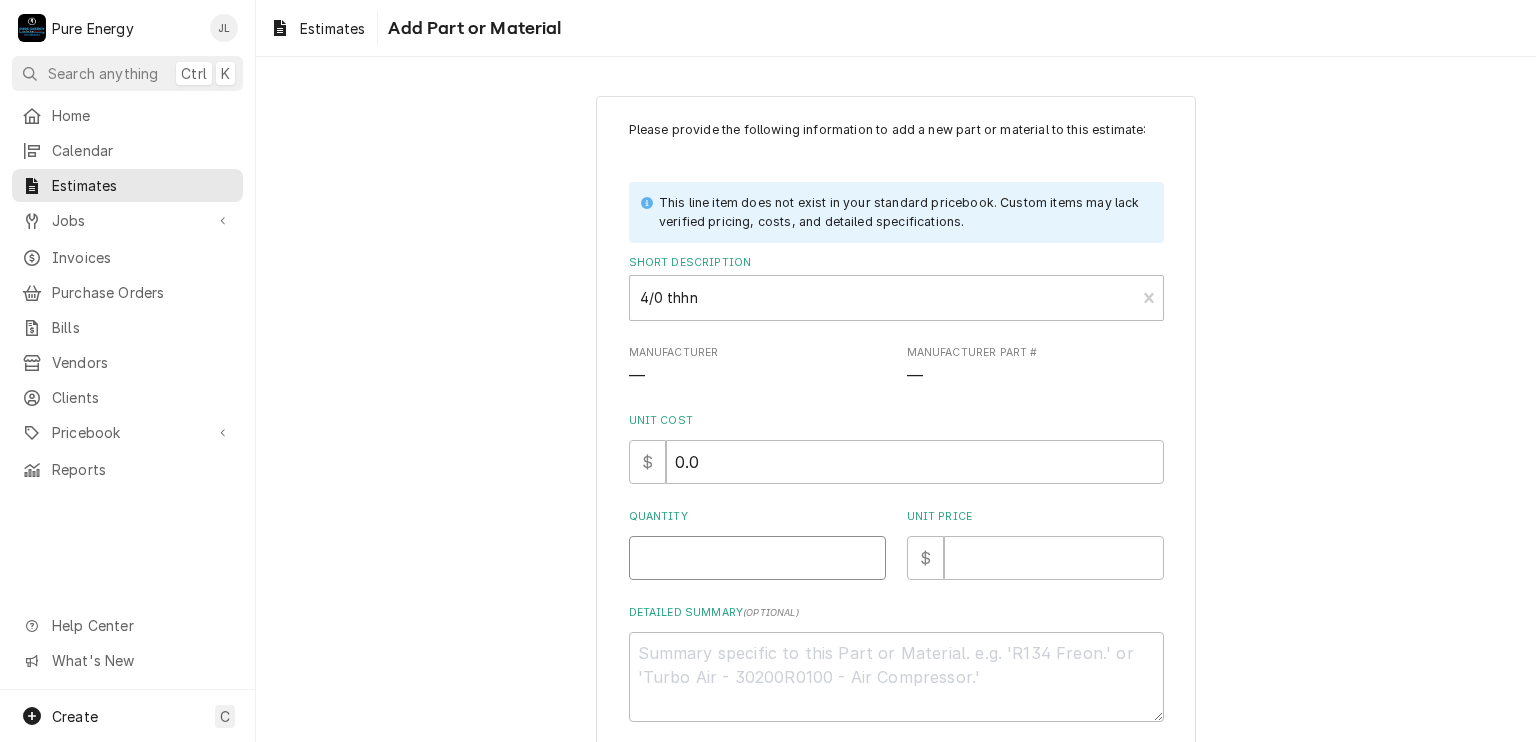 click on "Quantity" at bounding box center [757, 558] 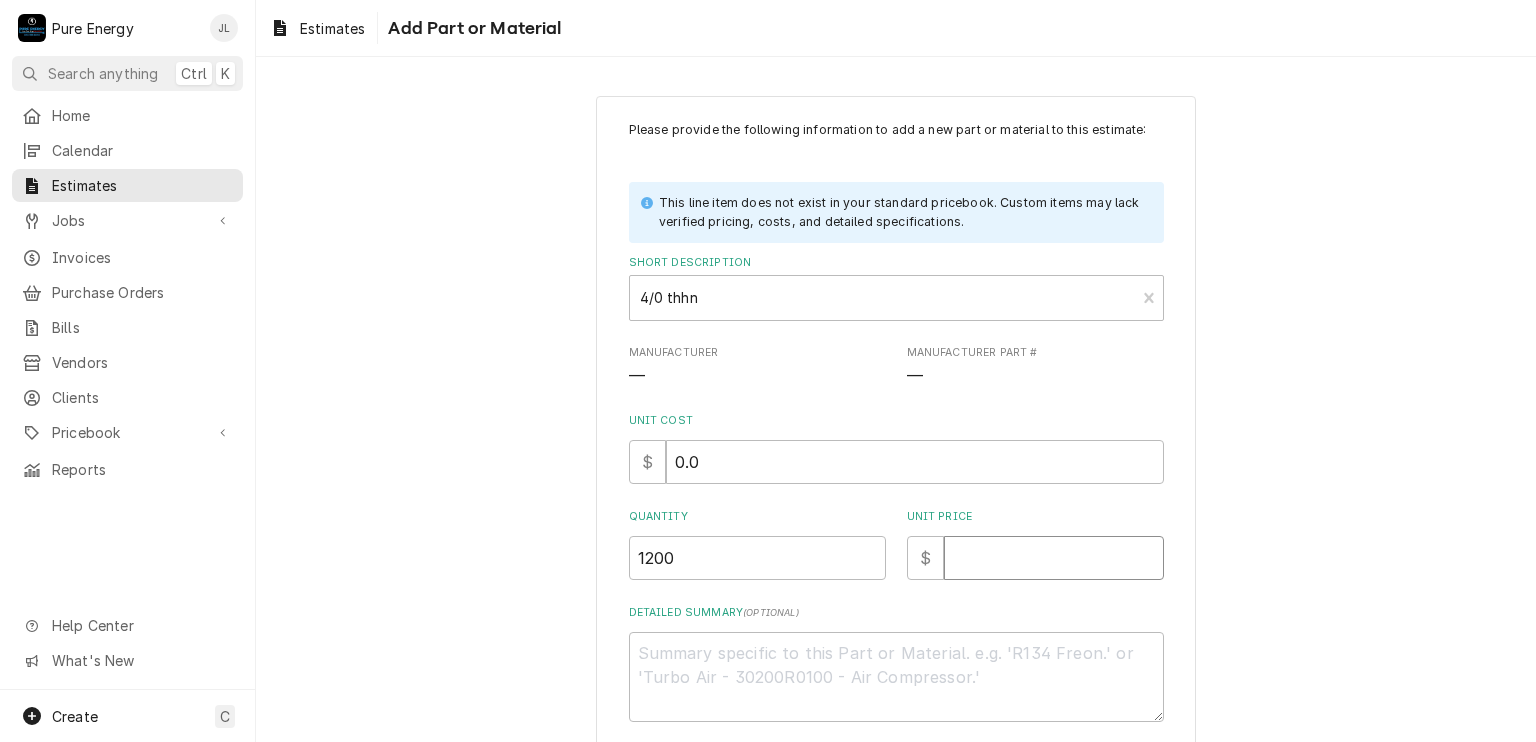 click on "Unit Price" at bounding box center [1054, 558] 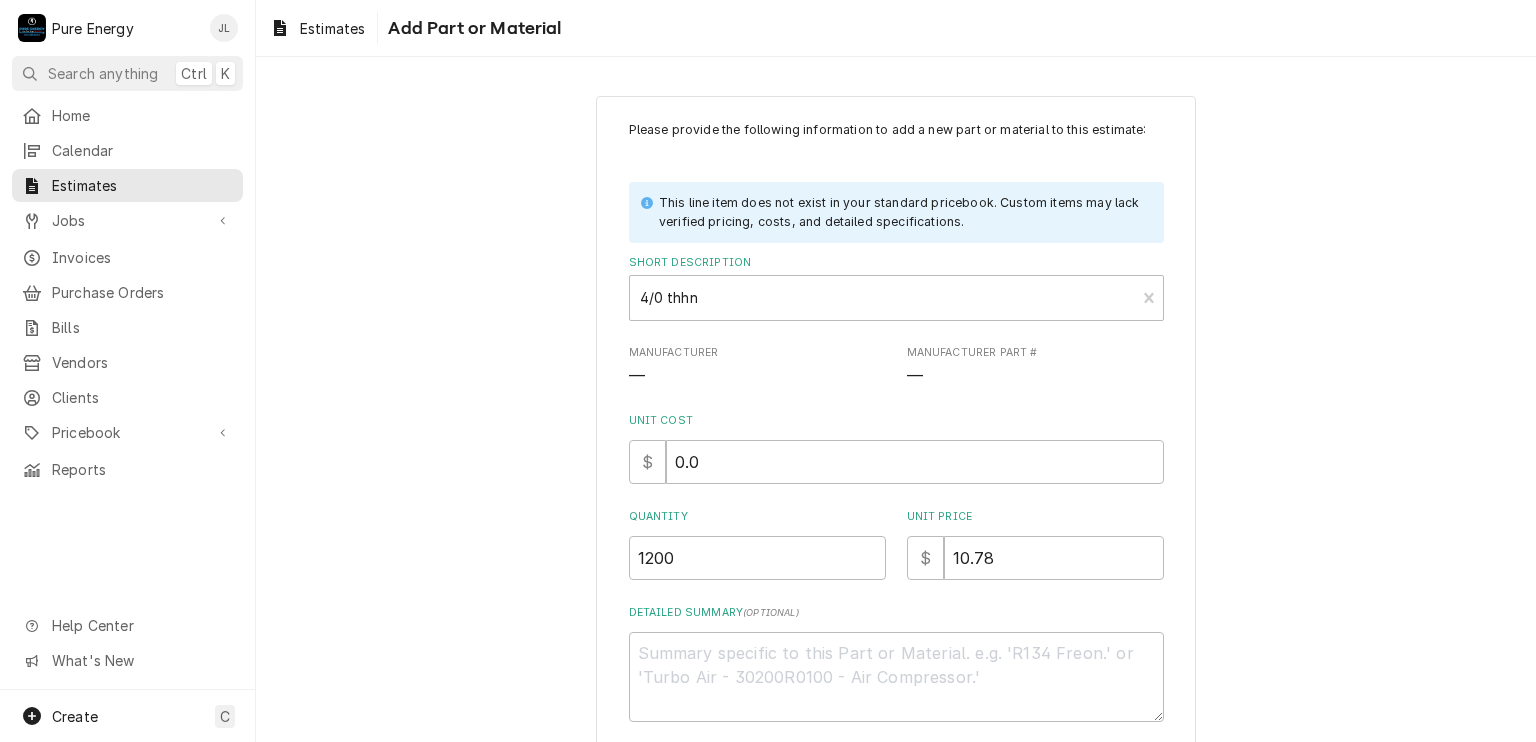 scroll, scrollTop: 100, scrollLeft: 0, axis: vertical 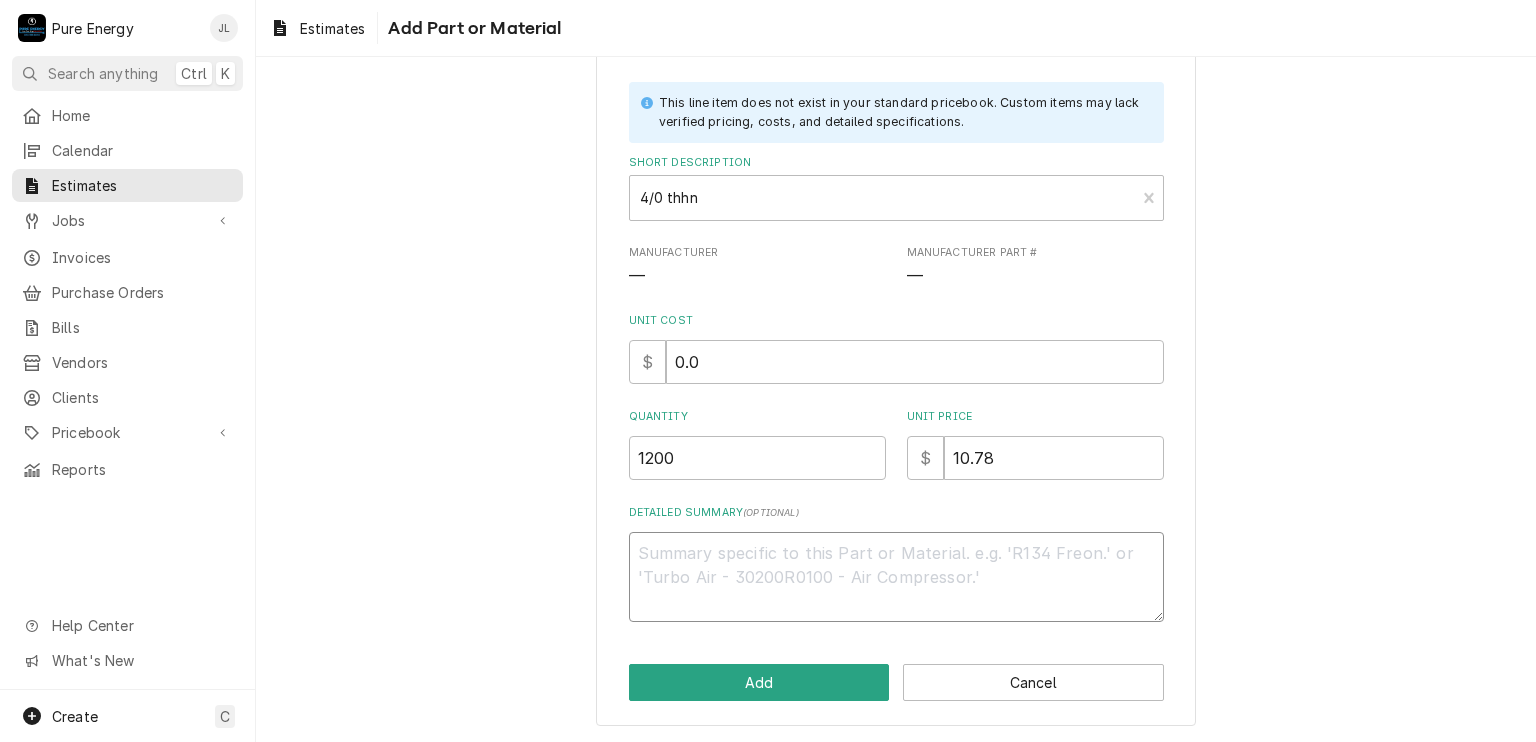 click on "Detailed Summary  ( optional )" at bounding box center [896, 577] 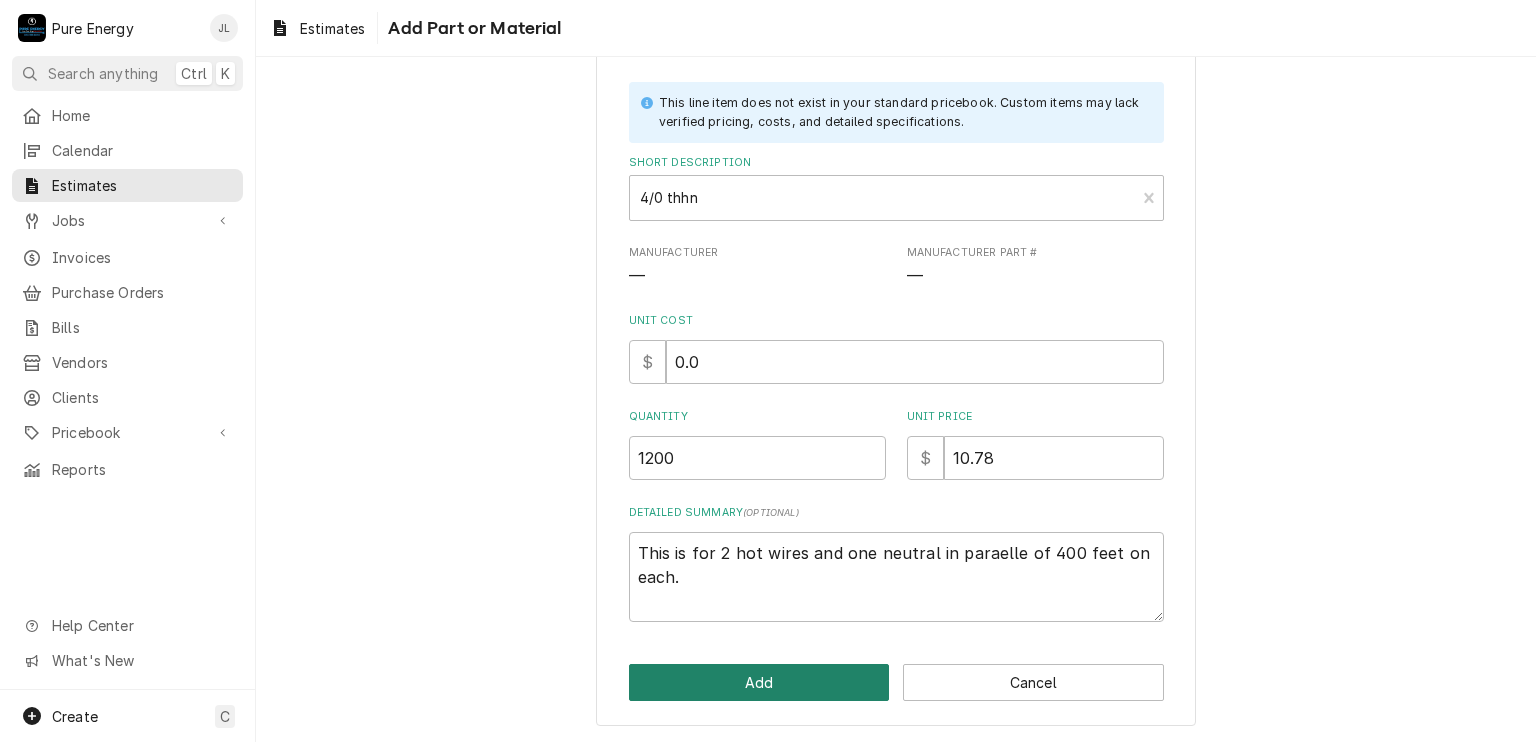 click on "Add" at bounding box center [759, 682] 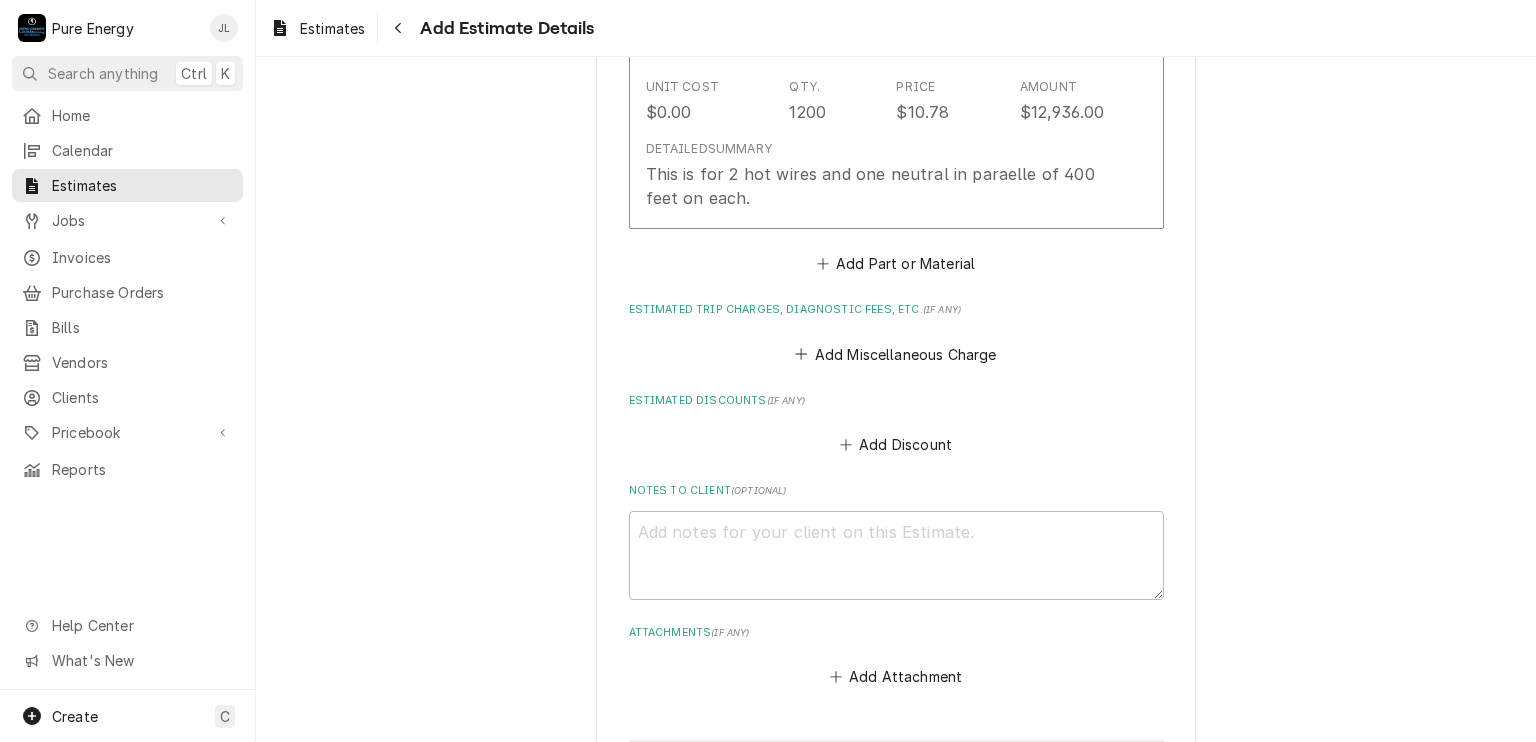 scroll, scrollTop: 2517, scrollLeft: 0, axis: vertical 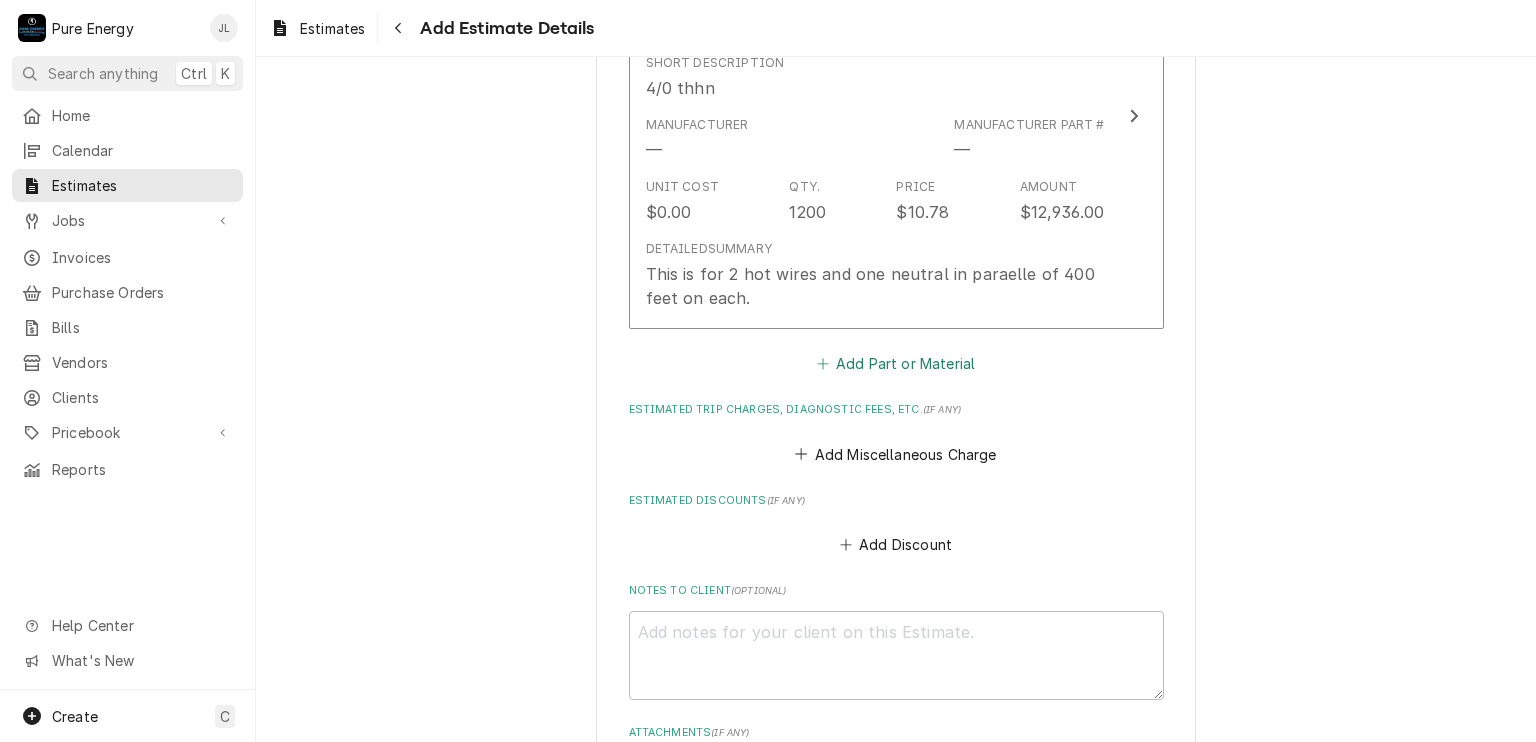click on "Add Part or Material" at bounding box center (895, 364) 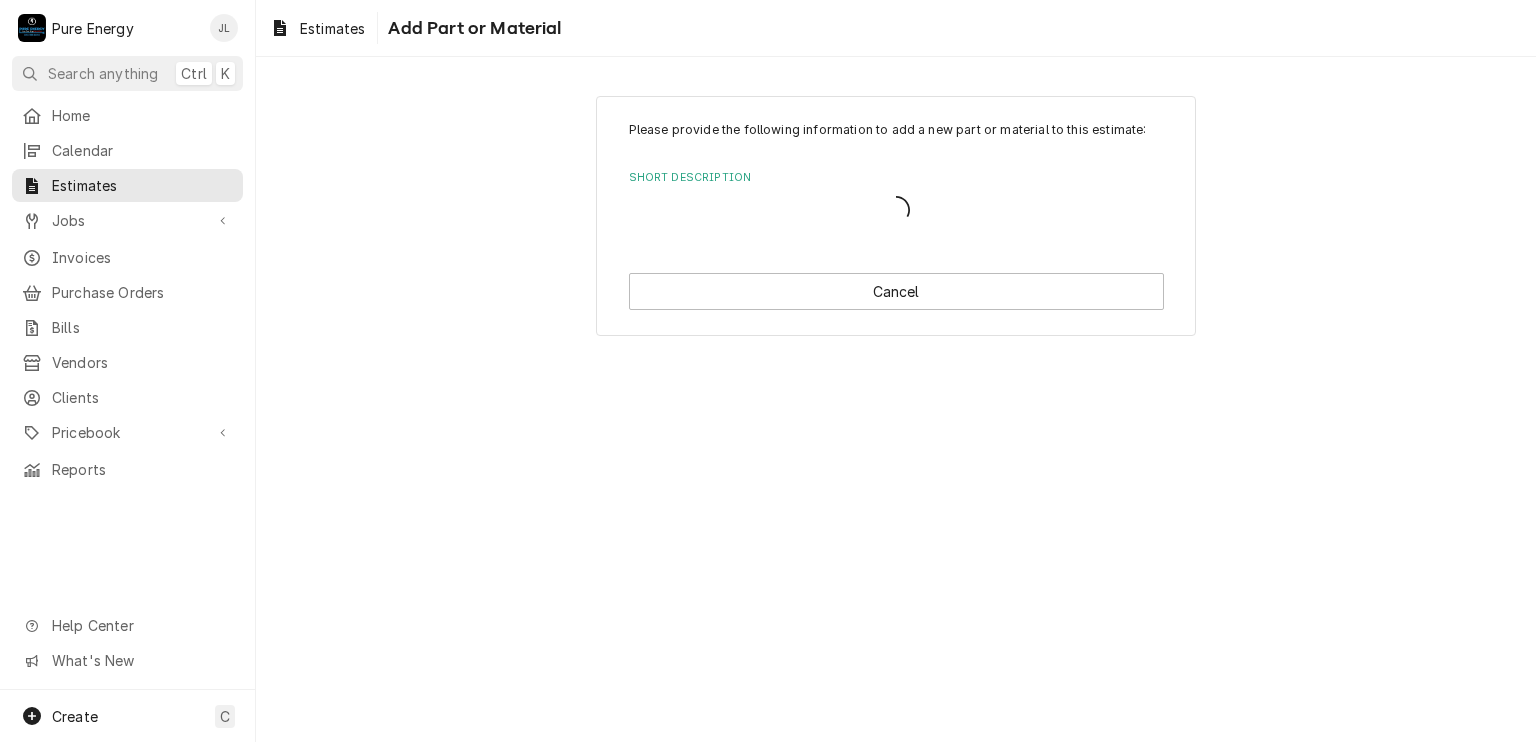 scroll, scrollTop: 0, scrollLeft: 0, axis: both 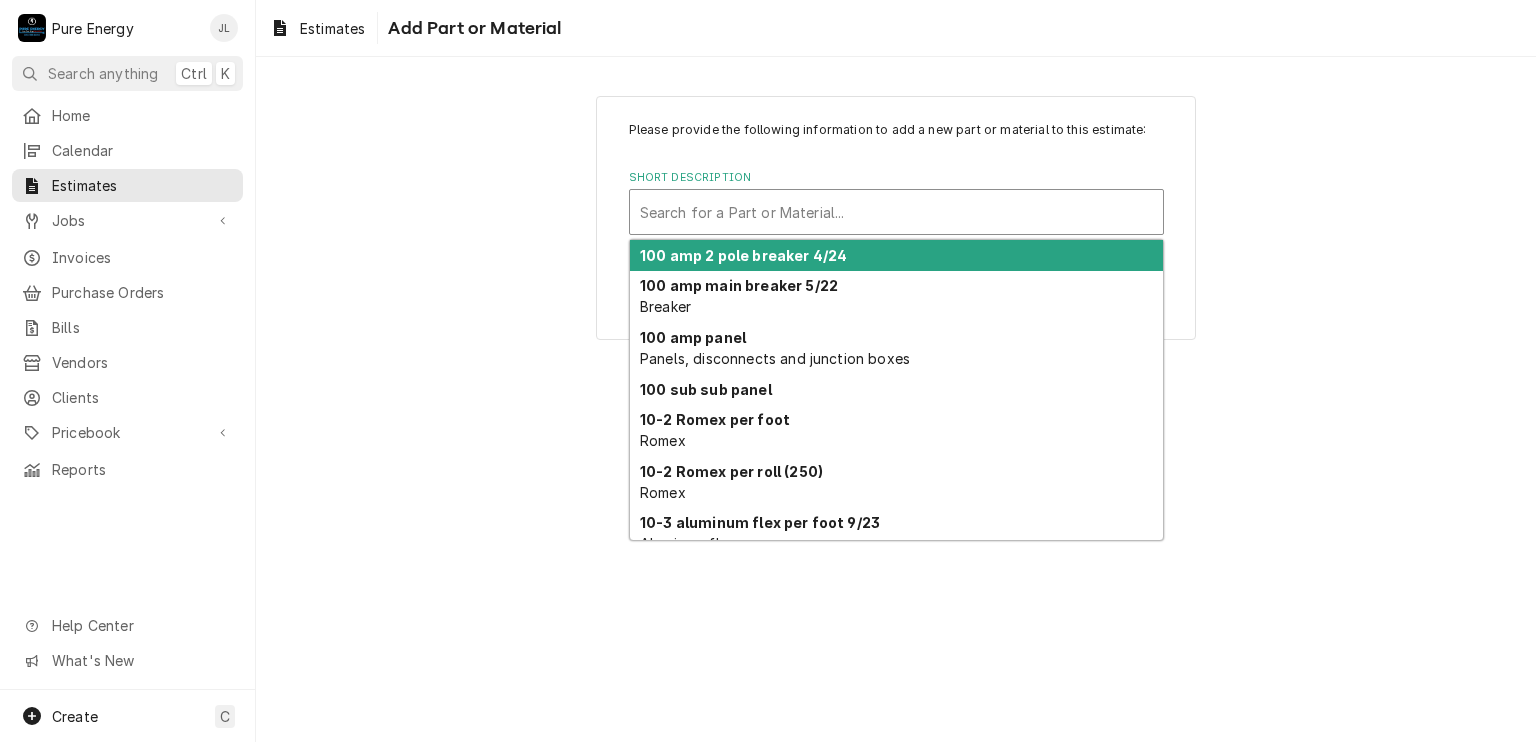 click at bounding box center (896, 212) 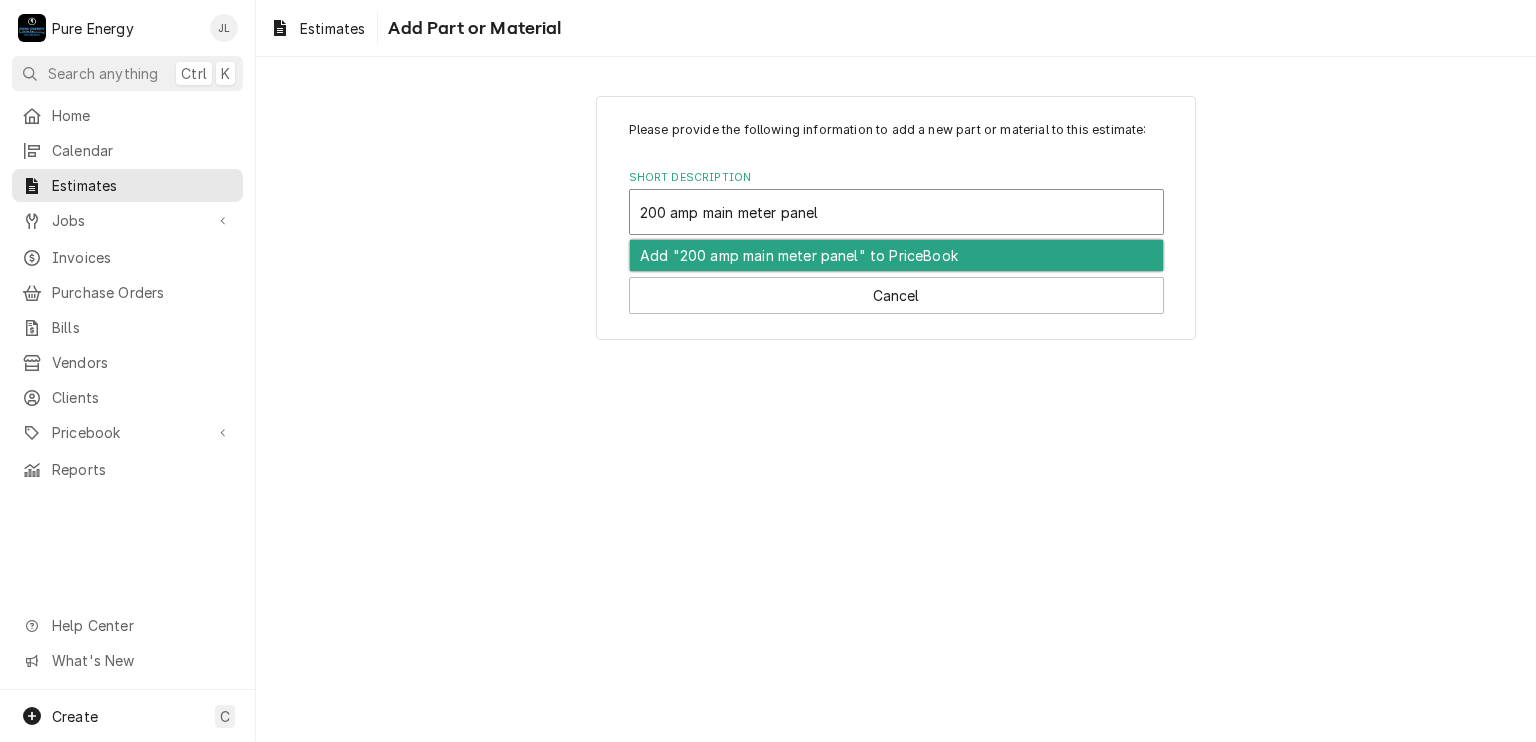 click on "Add "200 amp main meter panel" to PriceBook" at bounding box center [896, 255] 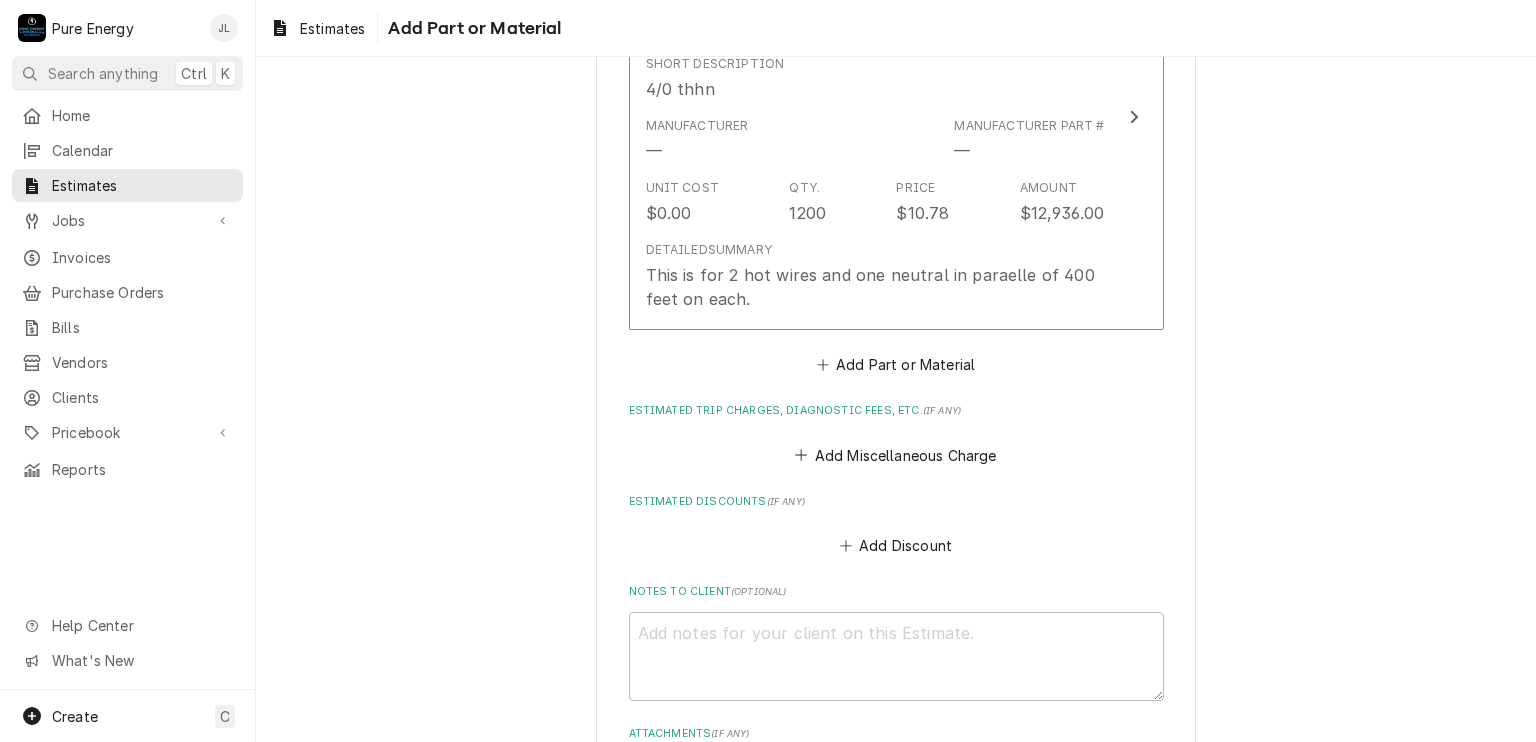 scroll, scrollTop: 2616, scrollLeft: 0, axis: vertical 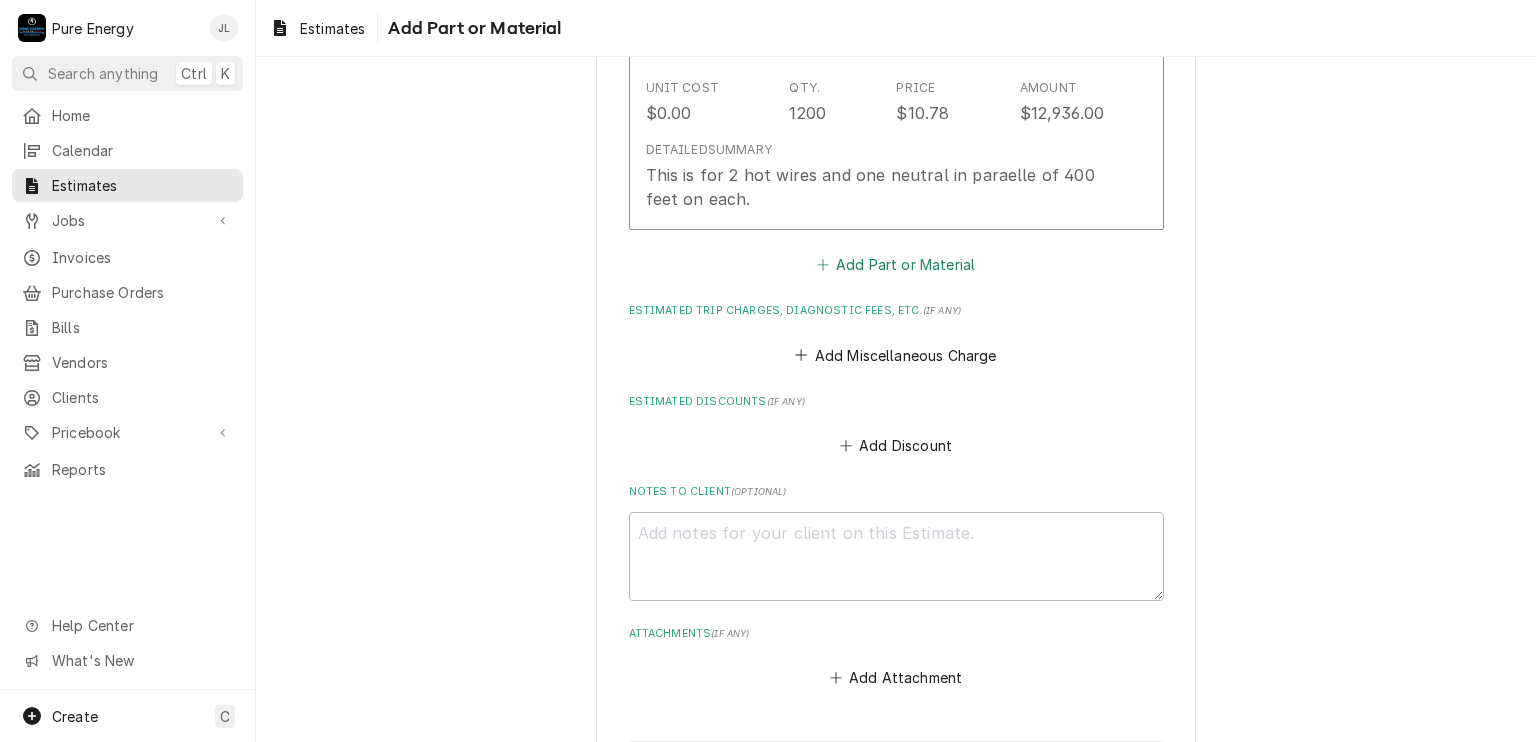 click on "Add Part or Material" at bounding box center [895, 265] 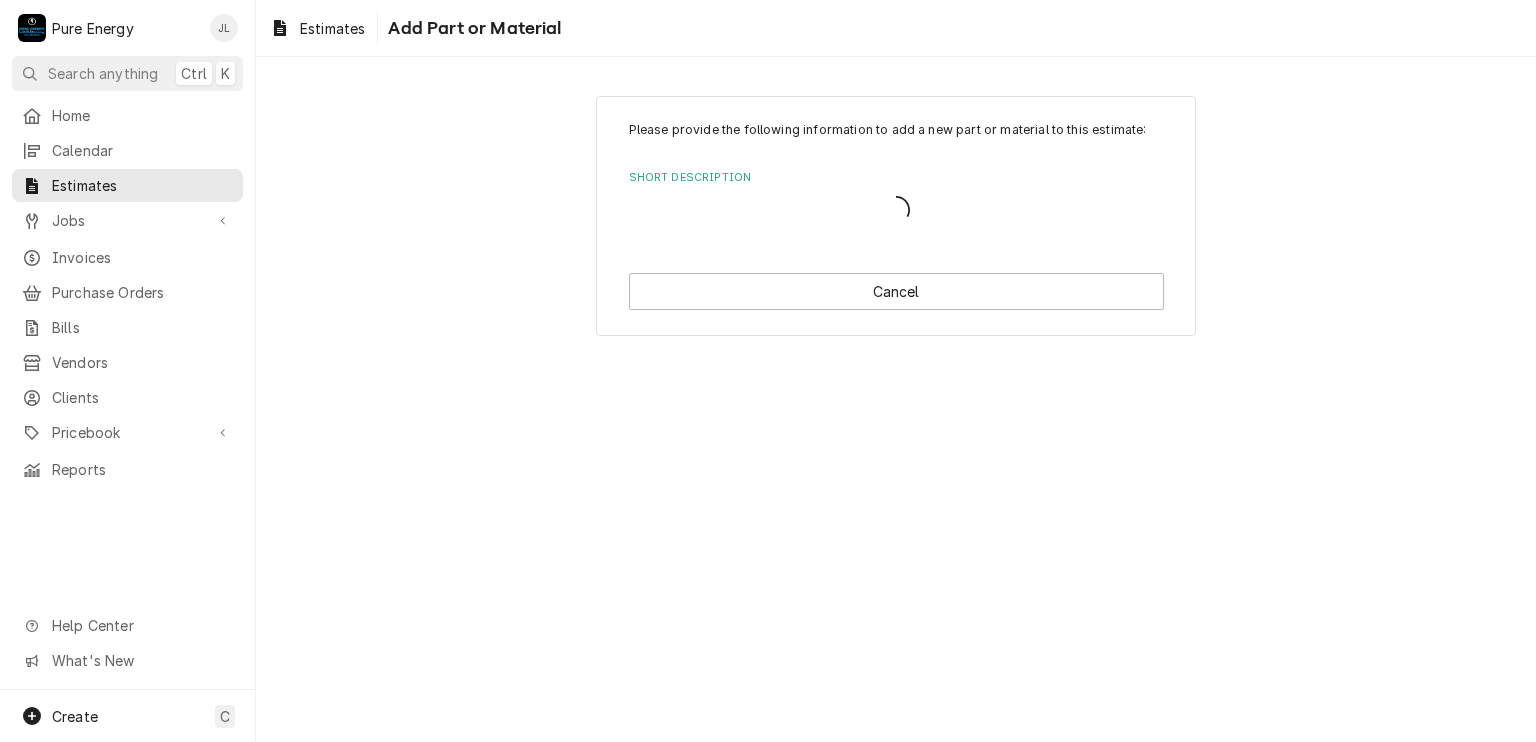 scroll, scrollTop: 0, scrollLeft: 0, axis: both 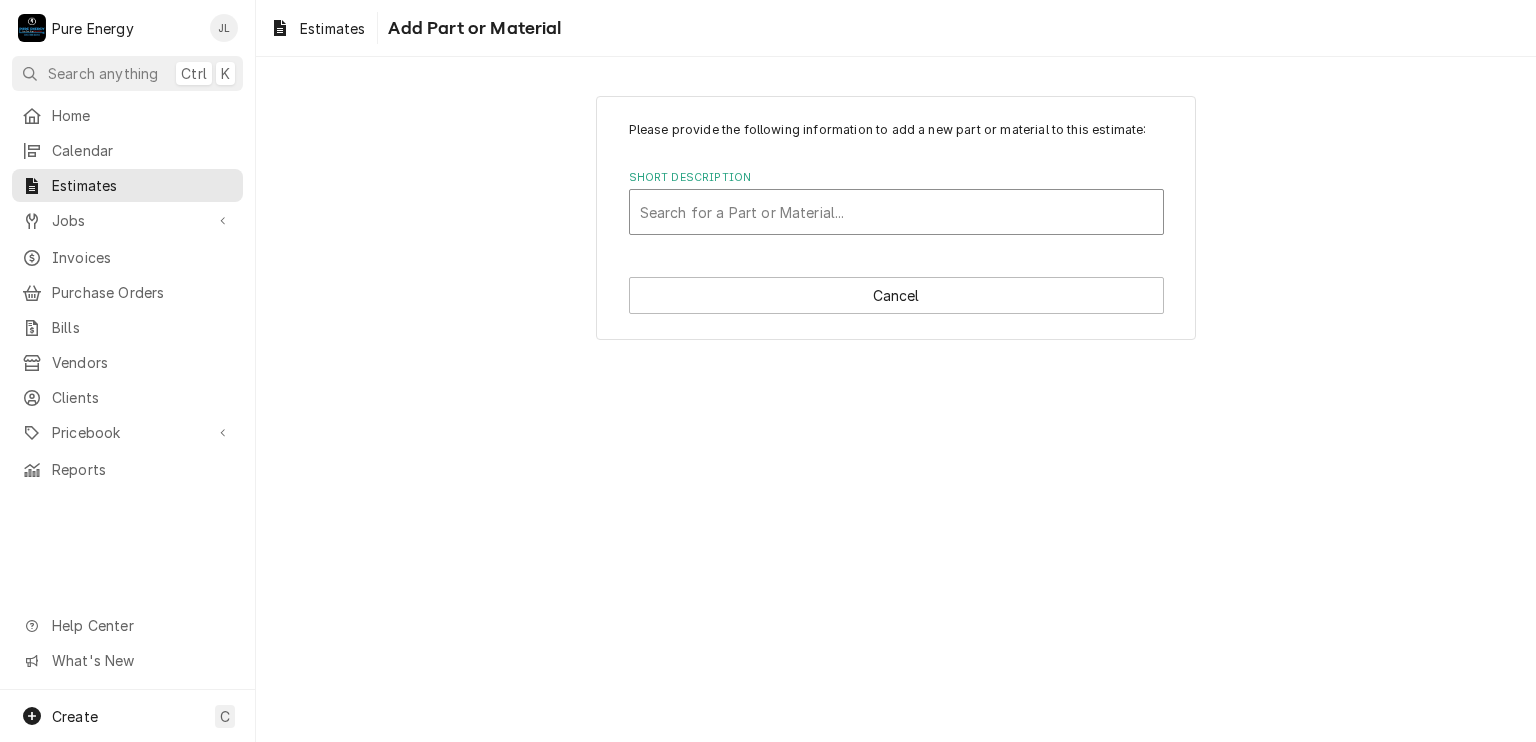 click at bounding box center (896, 212) 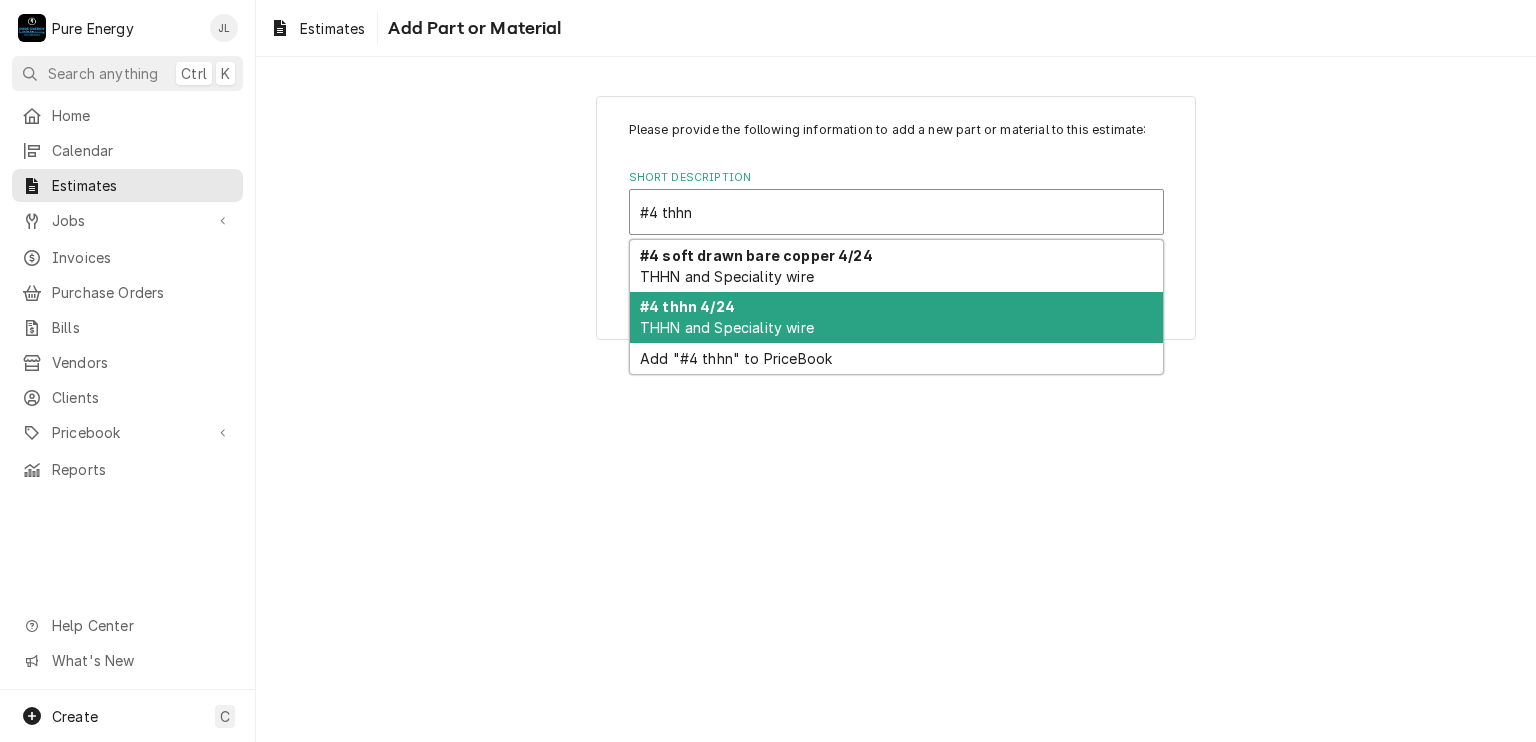 click on "THHN and Speciality wire" at bounding box center (727, 327) 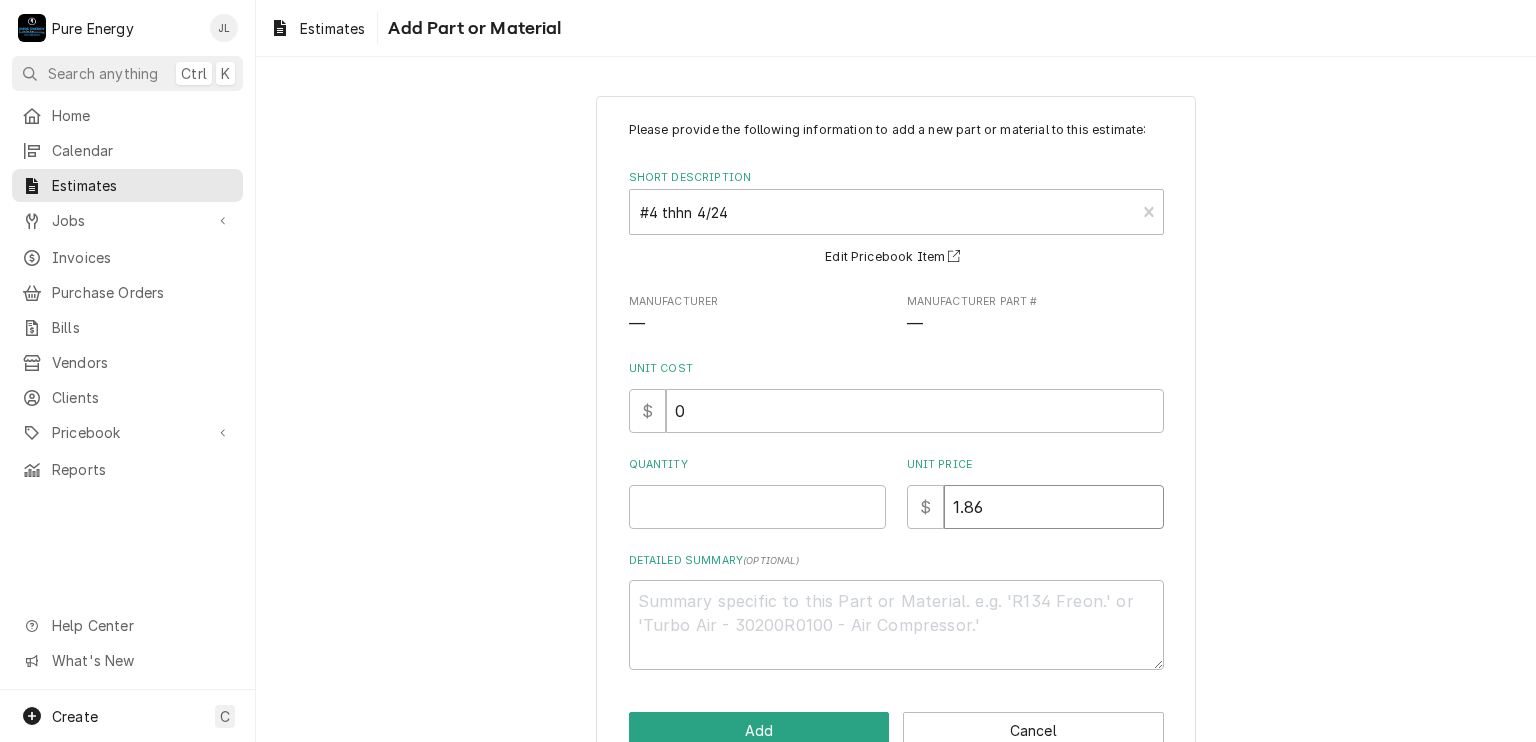 click on "1.86" at bounding box center (1054, 507) 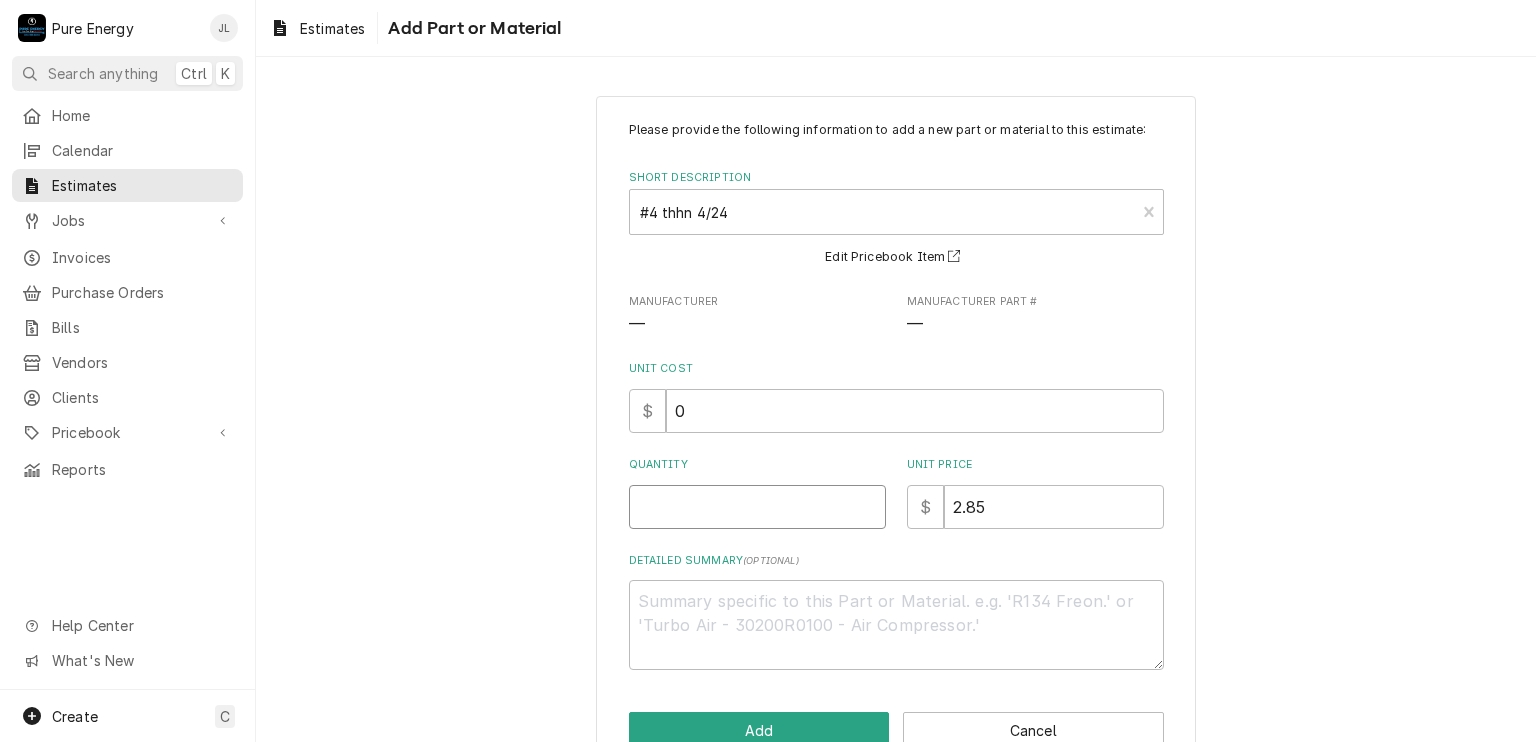 click on "Quantity" at bounding box center (757, 507) 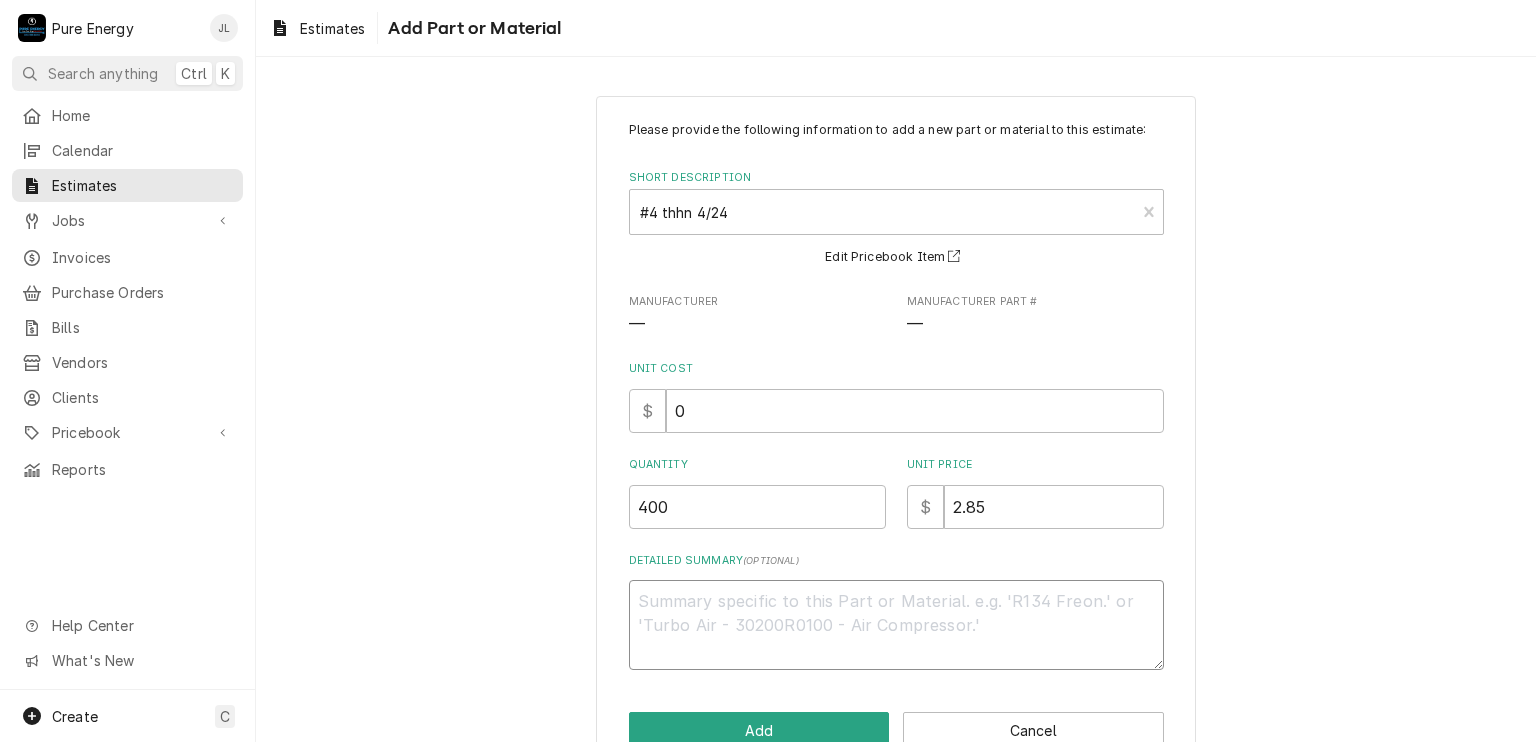 click on "Detailed Summary  ( optional )" at bounding box center [896, 625] 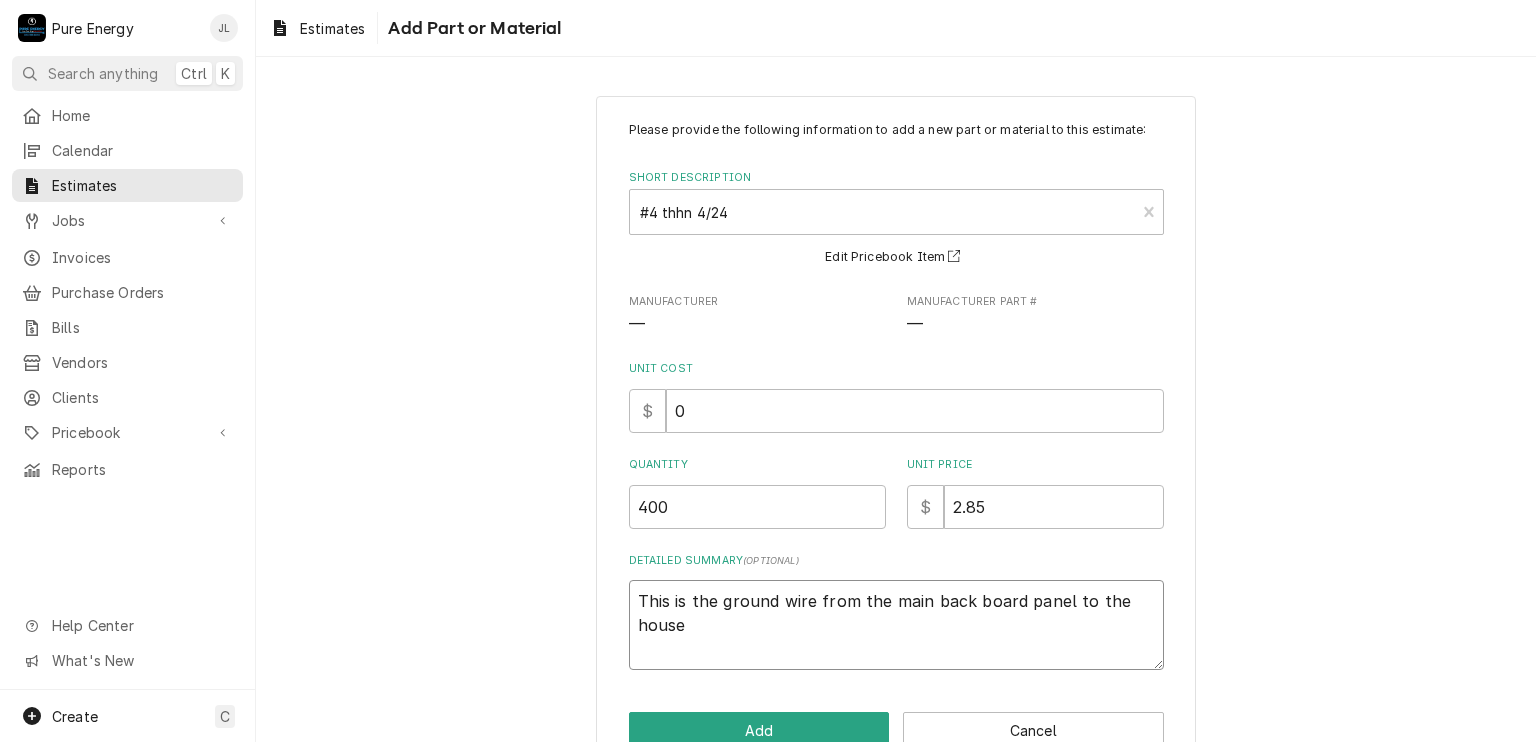 scroll, scrollTop: 48, scrollLeft: 0, axis: vertical 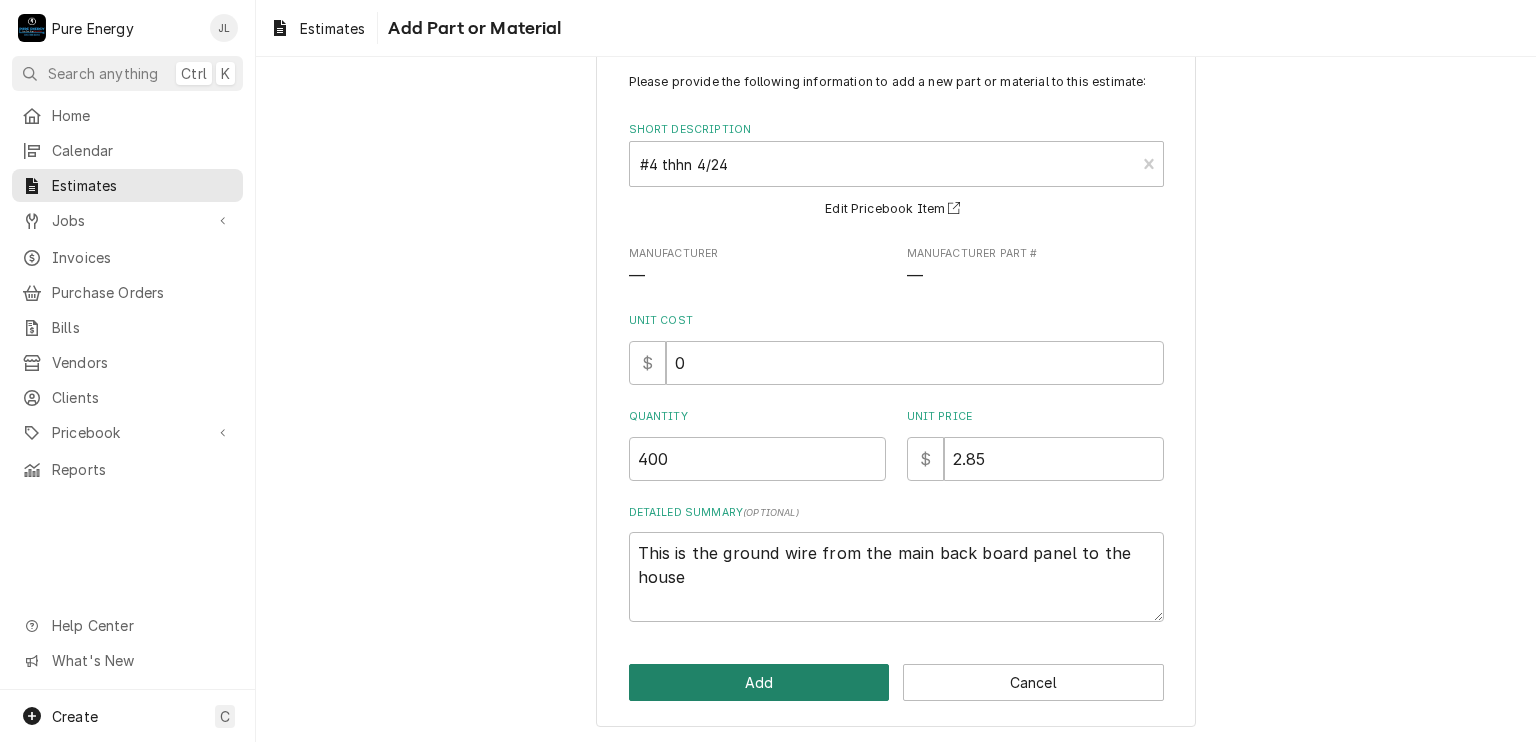 click on "Add" at bounding box center (759, 682) 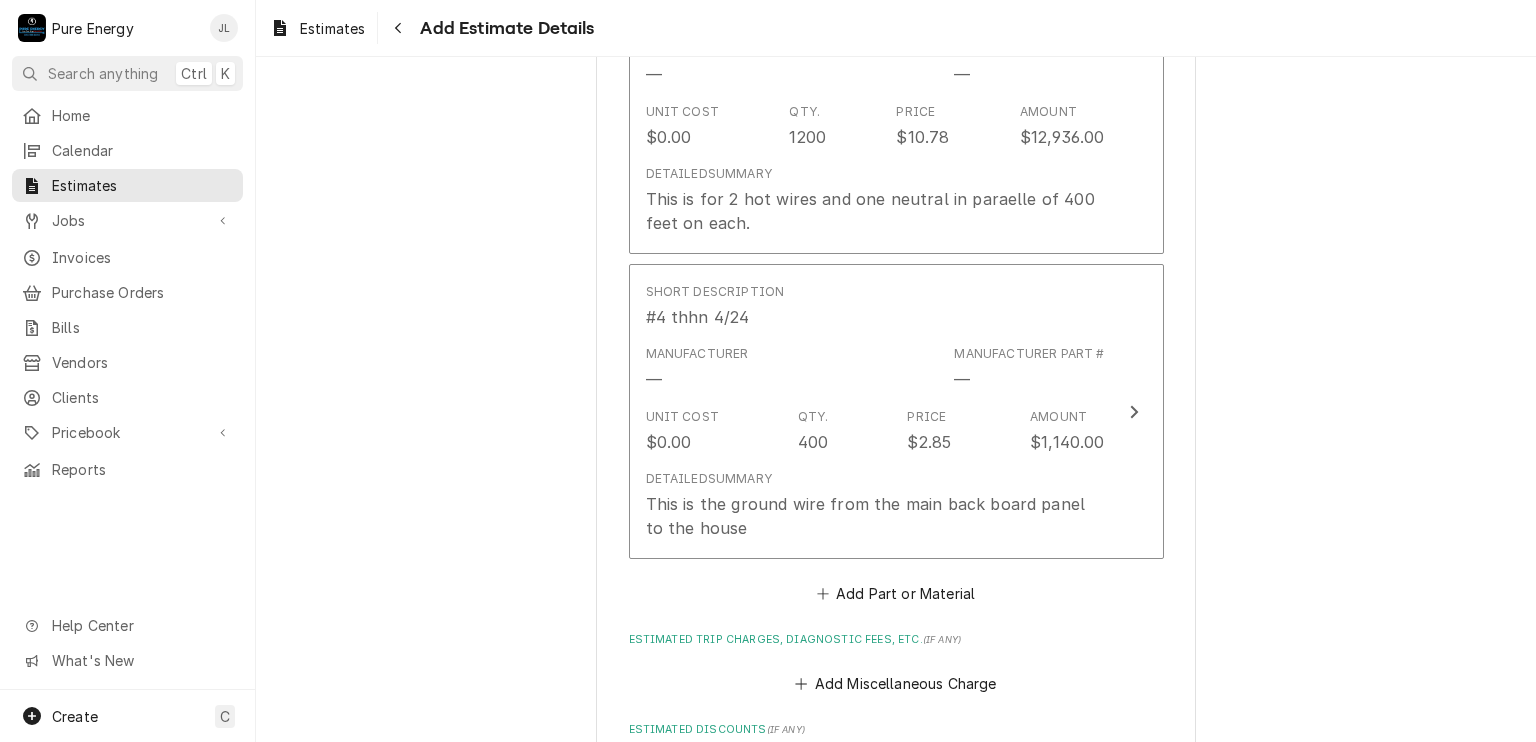 scroll, scrollTop: 2792, scrollLeft: 0, axis: vertical 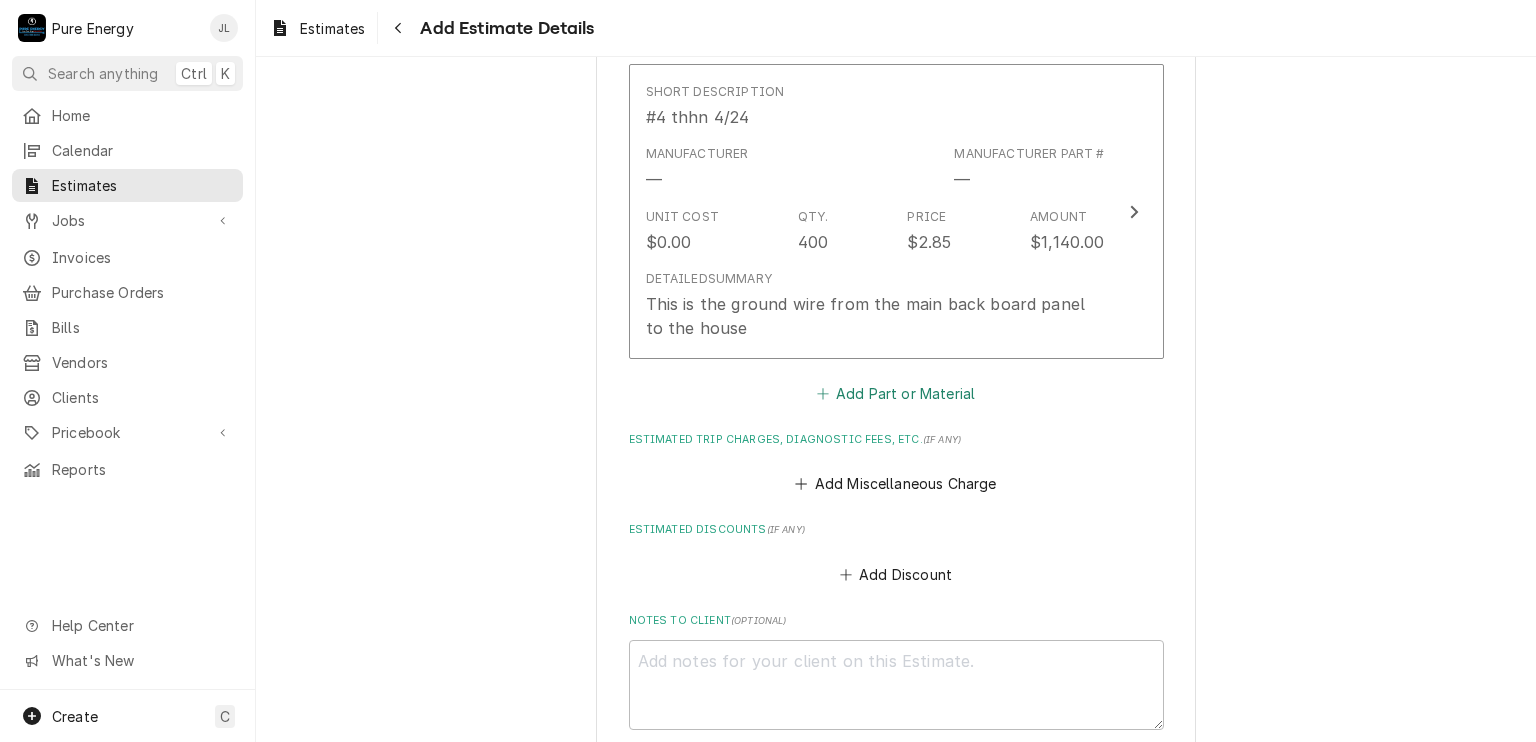 click on "Add Part or Material" at bounding box center (895, 394) 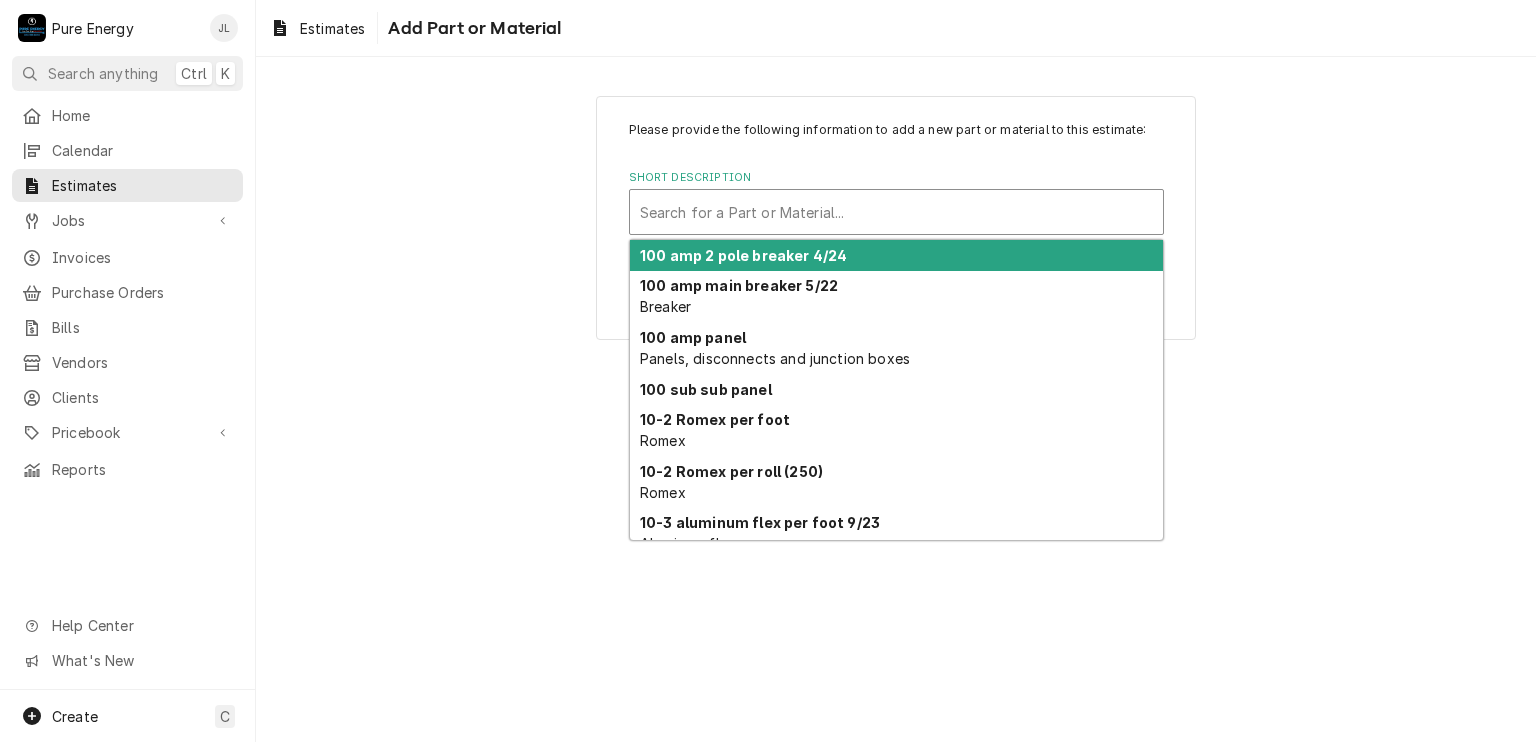 click at bounding box center [896, 212] 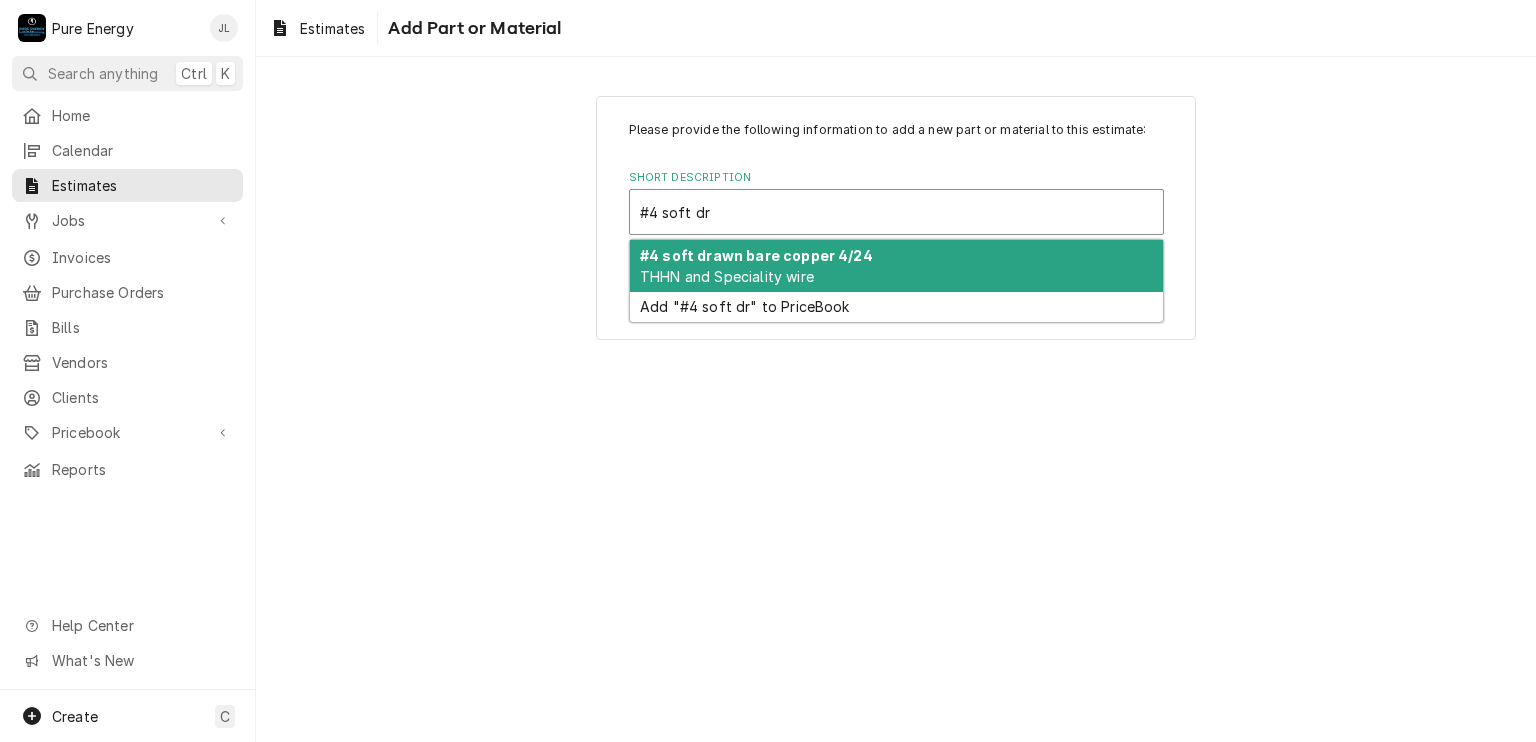 click on "#4 soft drawn bare copper 4/24 THHN and Speciality wire" at bounding box center (896, 266) 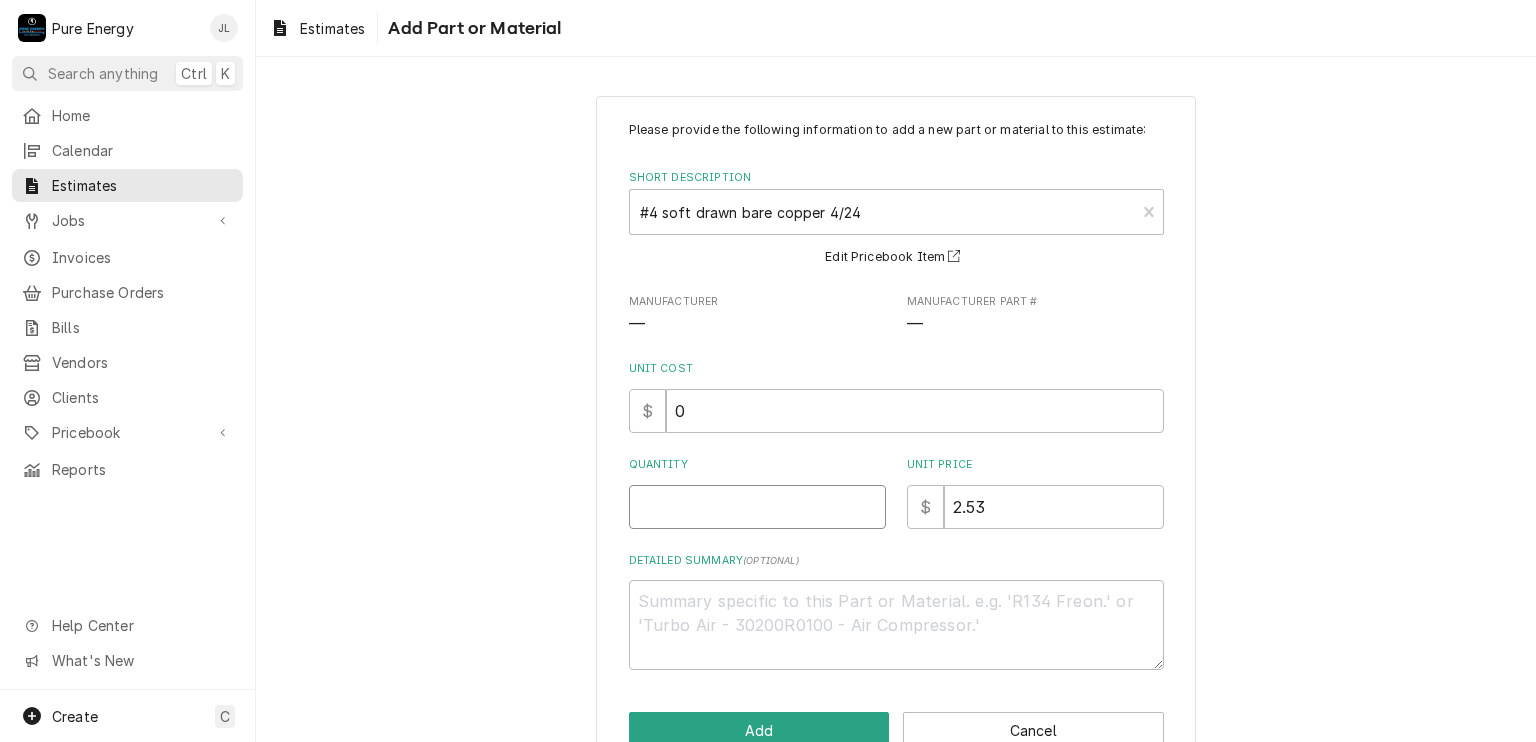 click on "Quantity" at bounding box center [757, 507] 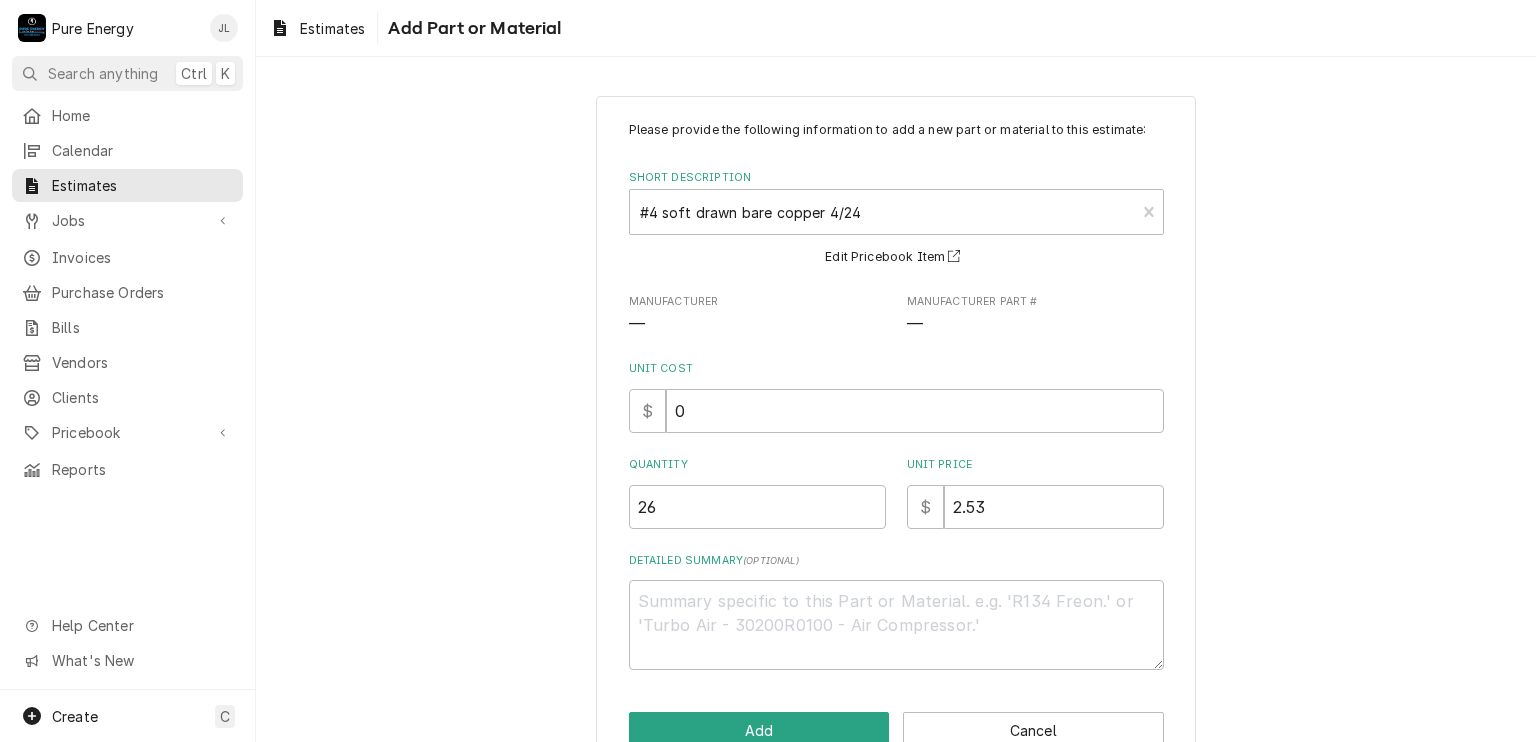 scroll, scrollTop: 48, scrollLeft: 0, axis: vertical 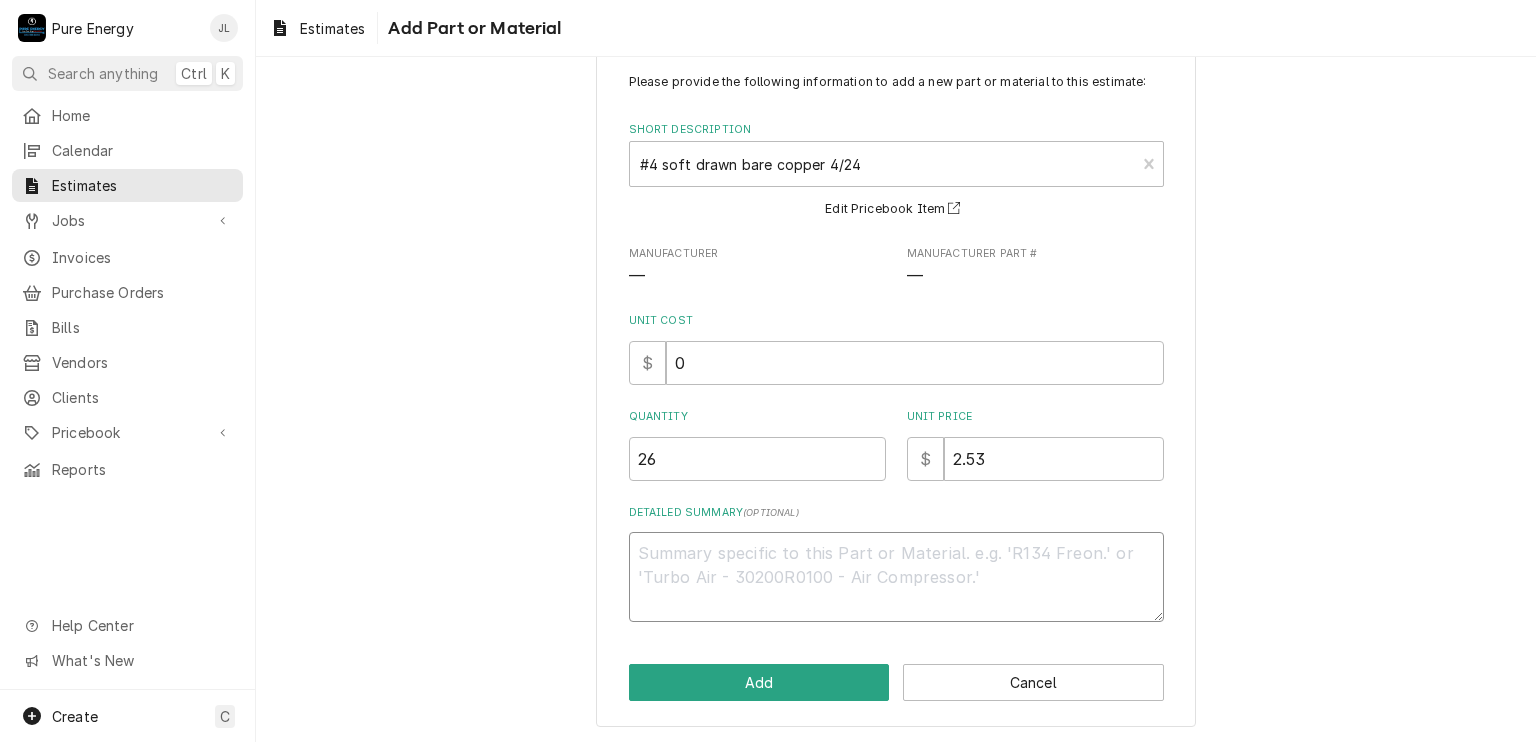click on "Detailed Summary  ( optional )" at bounding box center [896, 577] 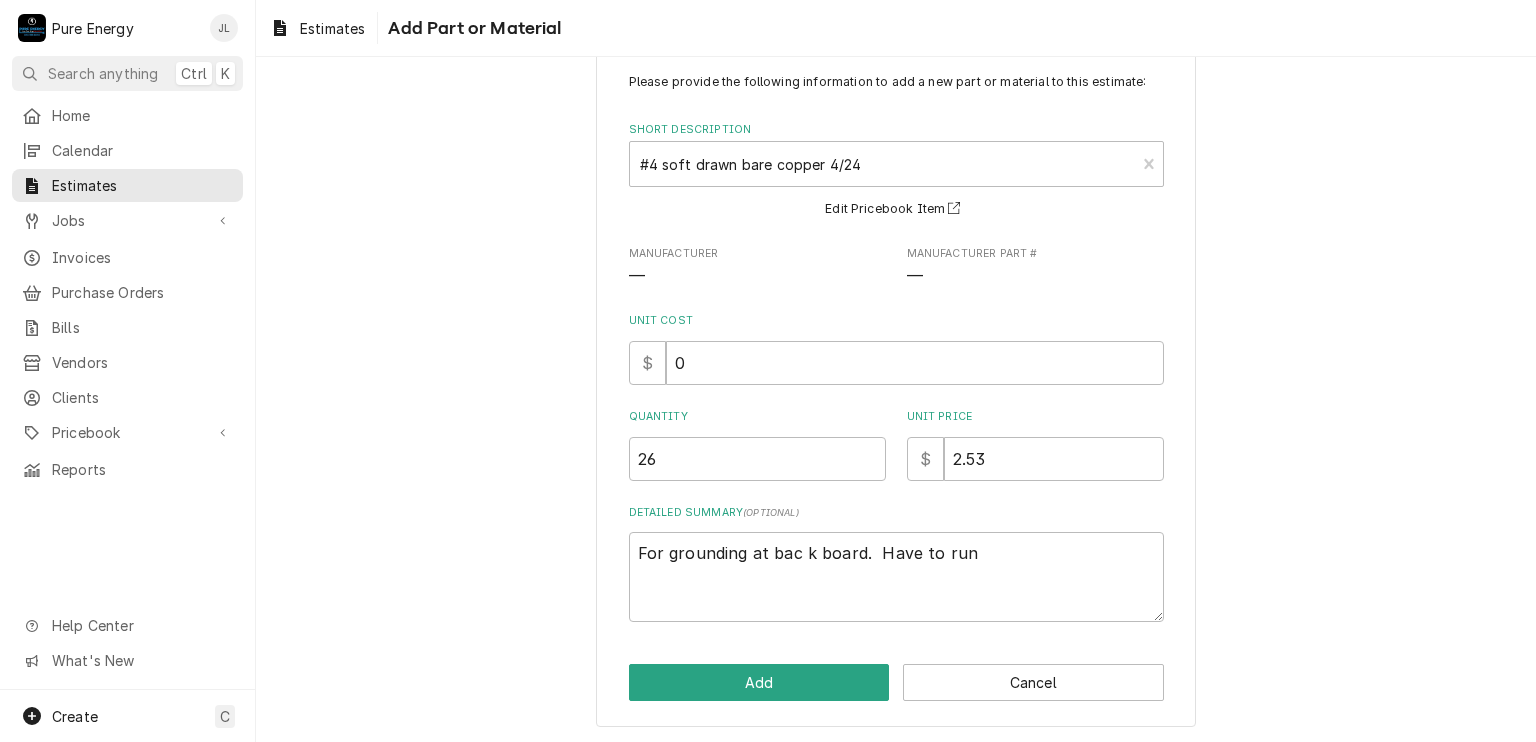 click on "Estimates   Add Part or Material" at bounding box center (896, 28) 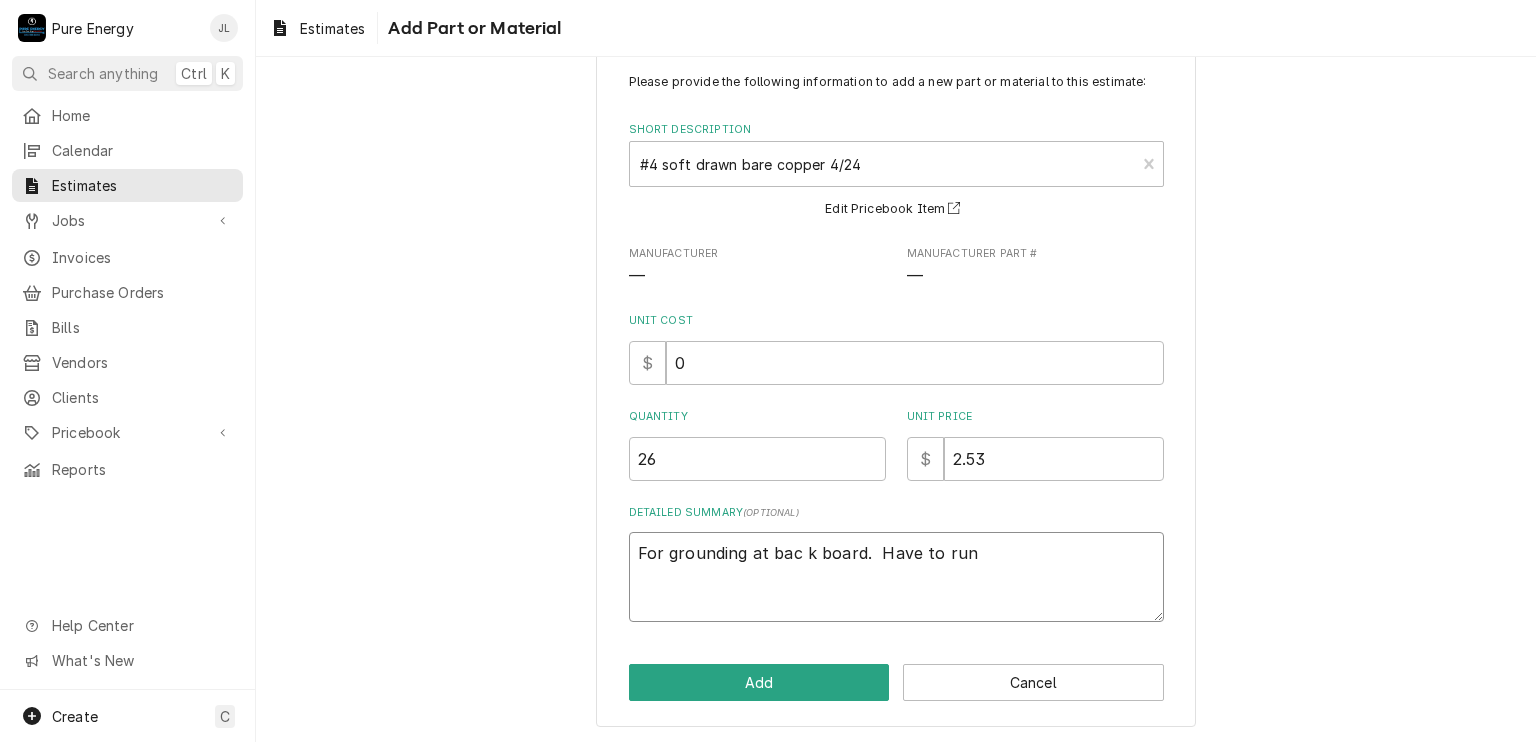 click on "For grounding at bac k board.  Have to run" at bounding box center (896, 577) 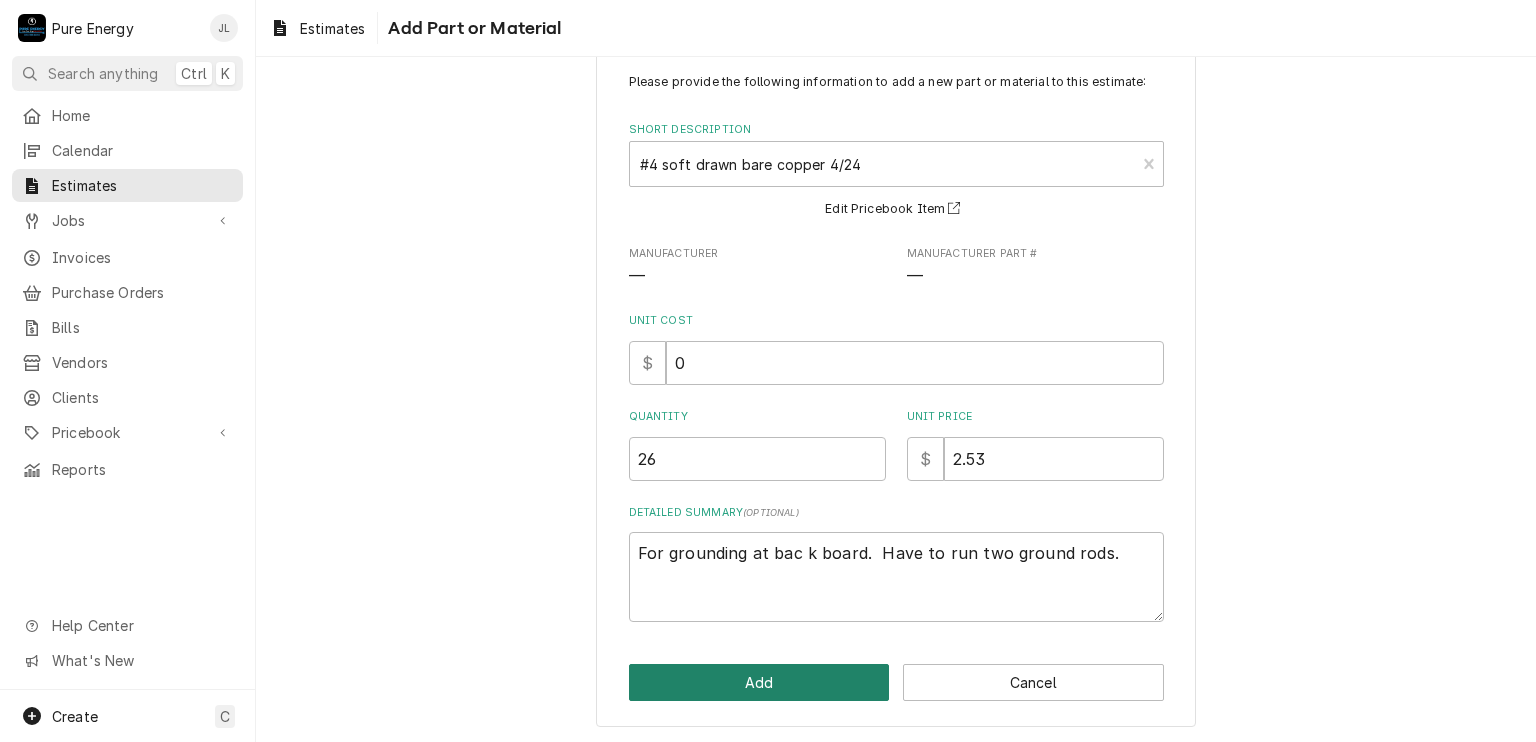 click on "Add" at bounding box center (759, 682) 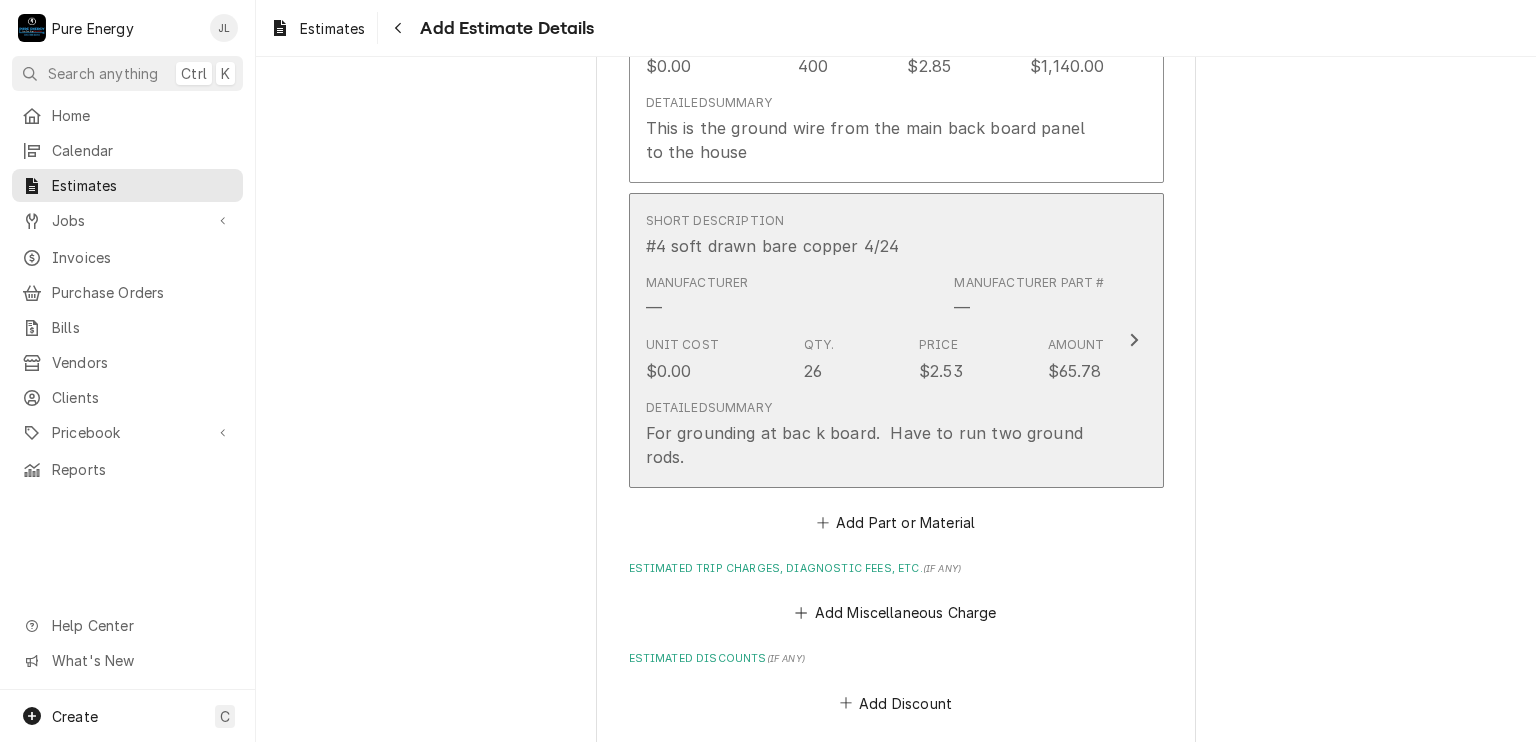 scroll, scrollTop: 3268, scrollLeft: 0, axis: vertical 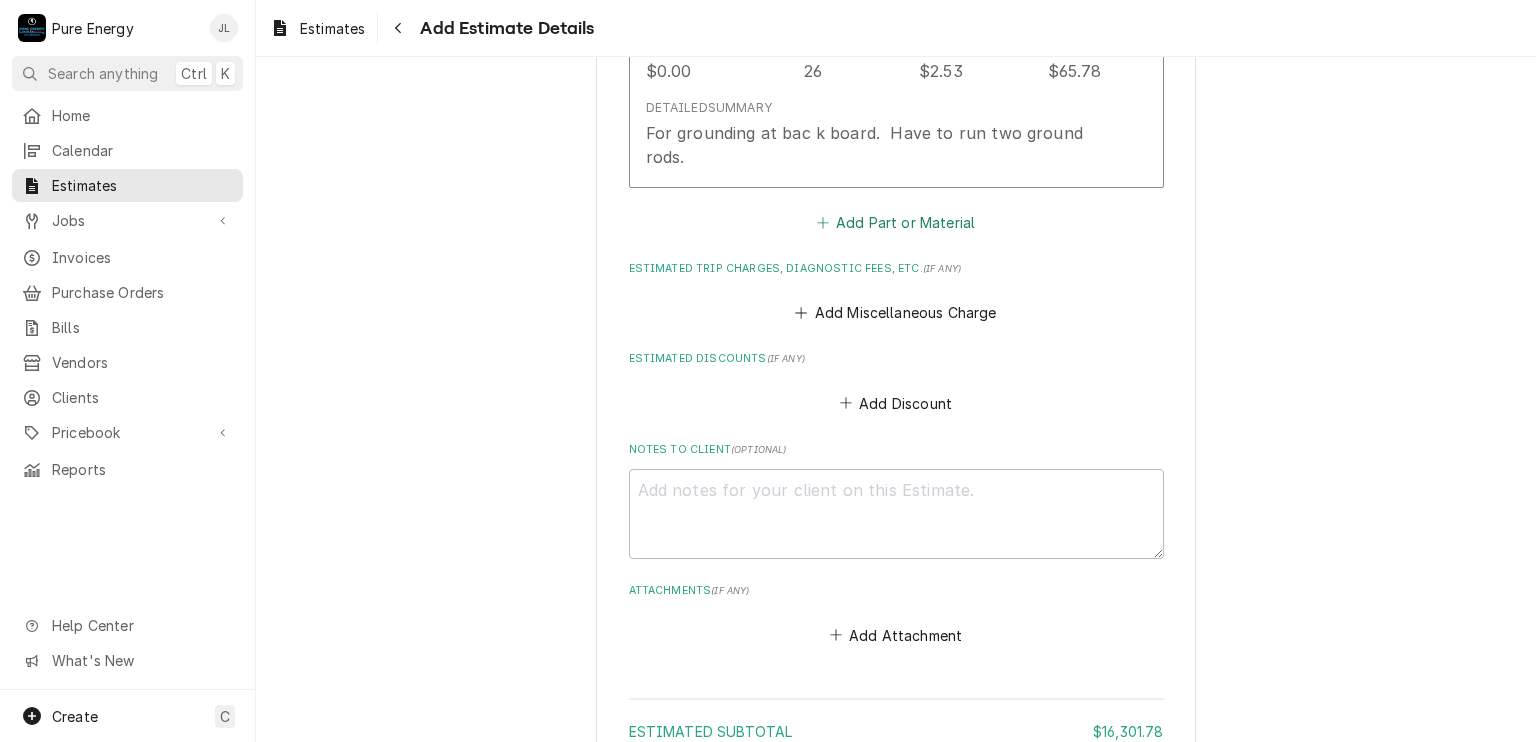 click on "Add Part or Material" at bounding box center (895, 222) 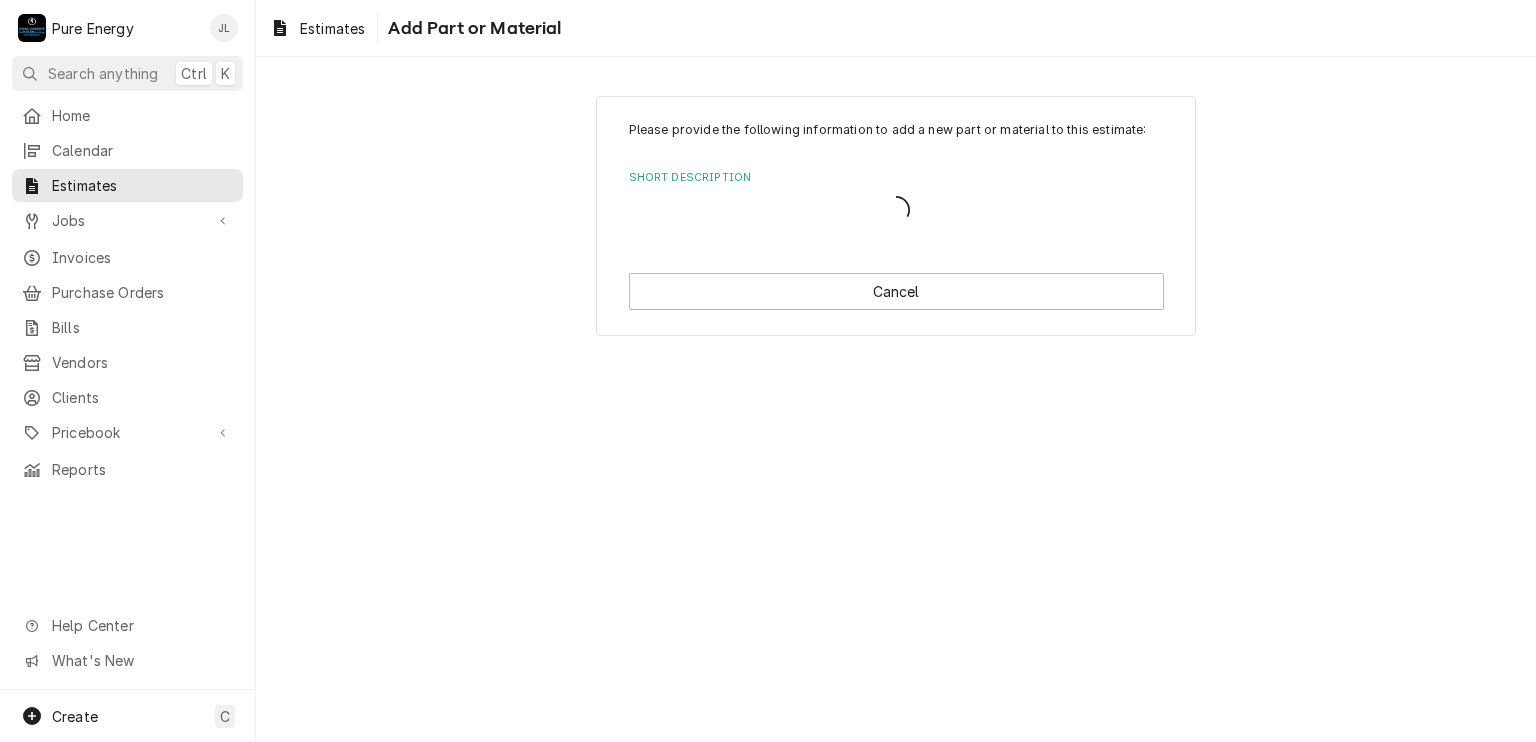 scroll, scrollTop: 0, scrollLeft: 0, axis: both 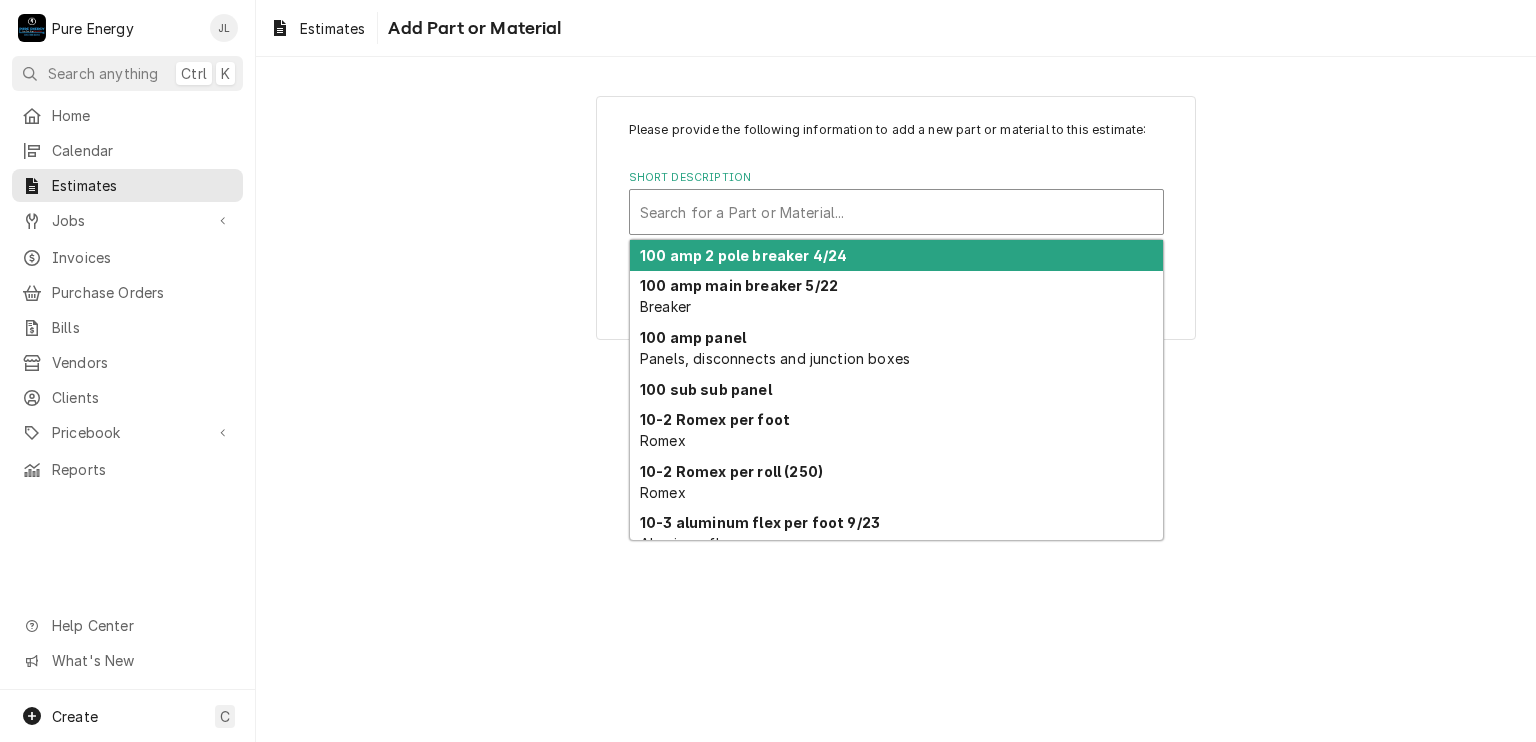 click at bounding box center (896, 212) 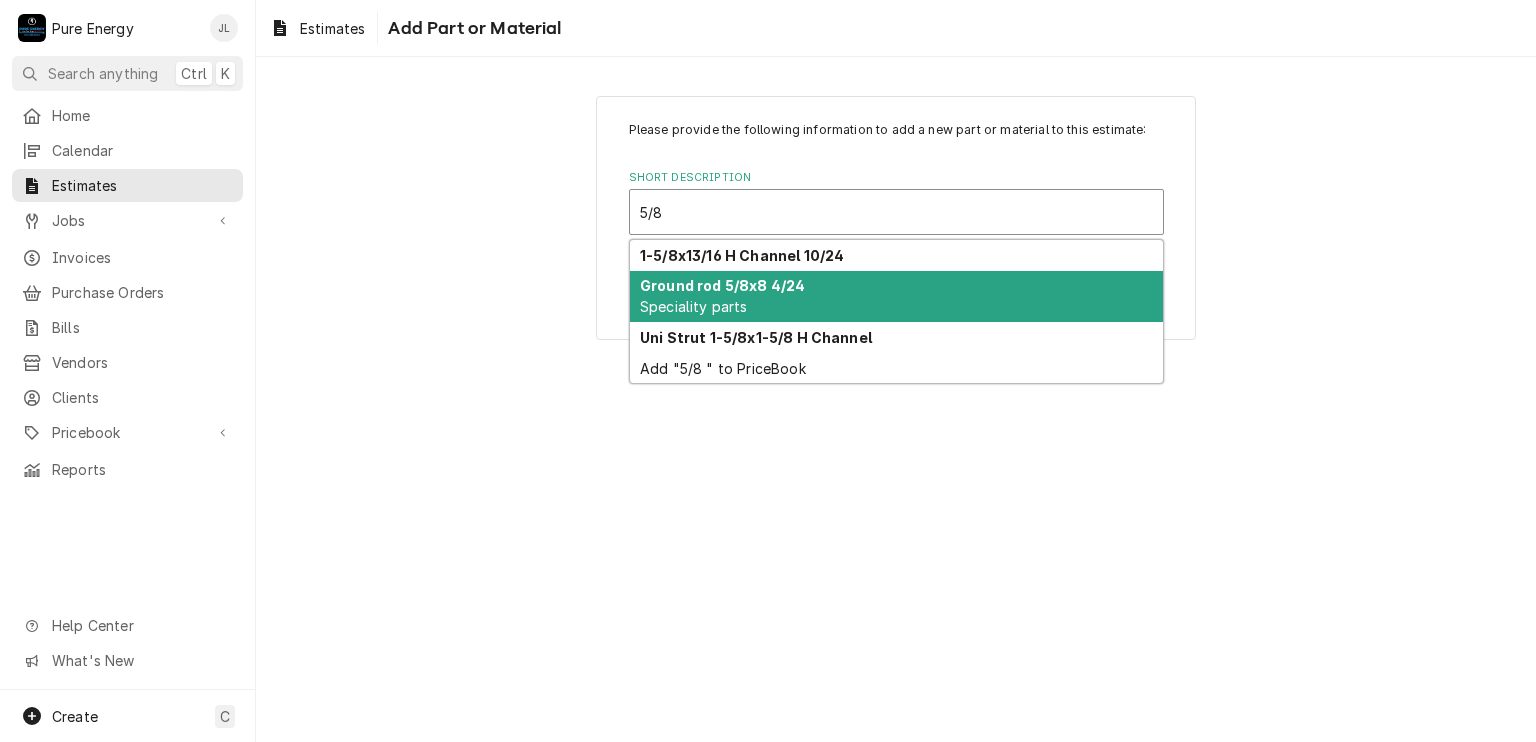 click on "Ground rod 5/8x8 4/24 Speciality parts" at bounding box center [896, 297] 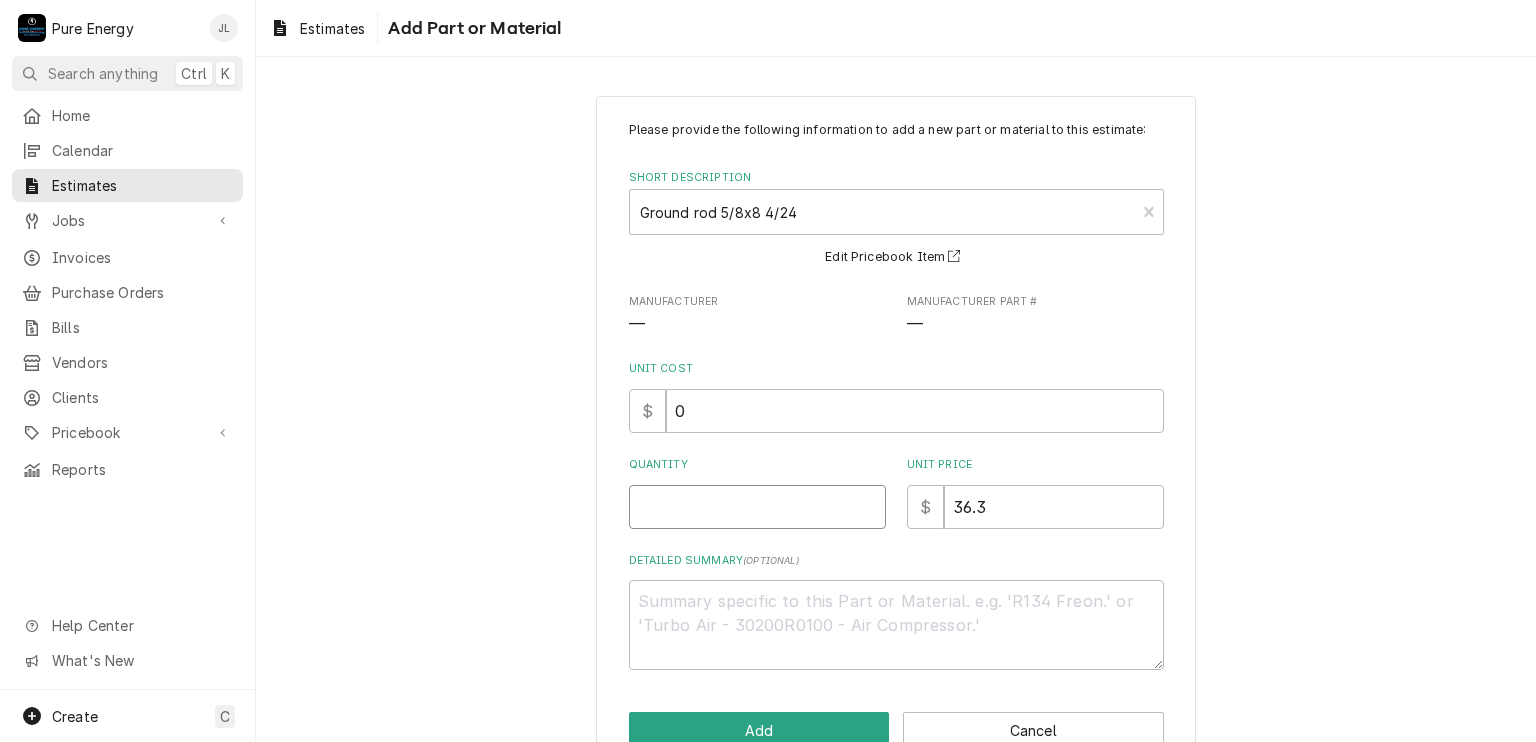 click on "Quantity" at bounding box center (757, 507) 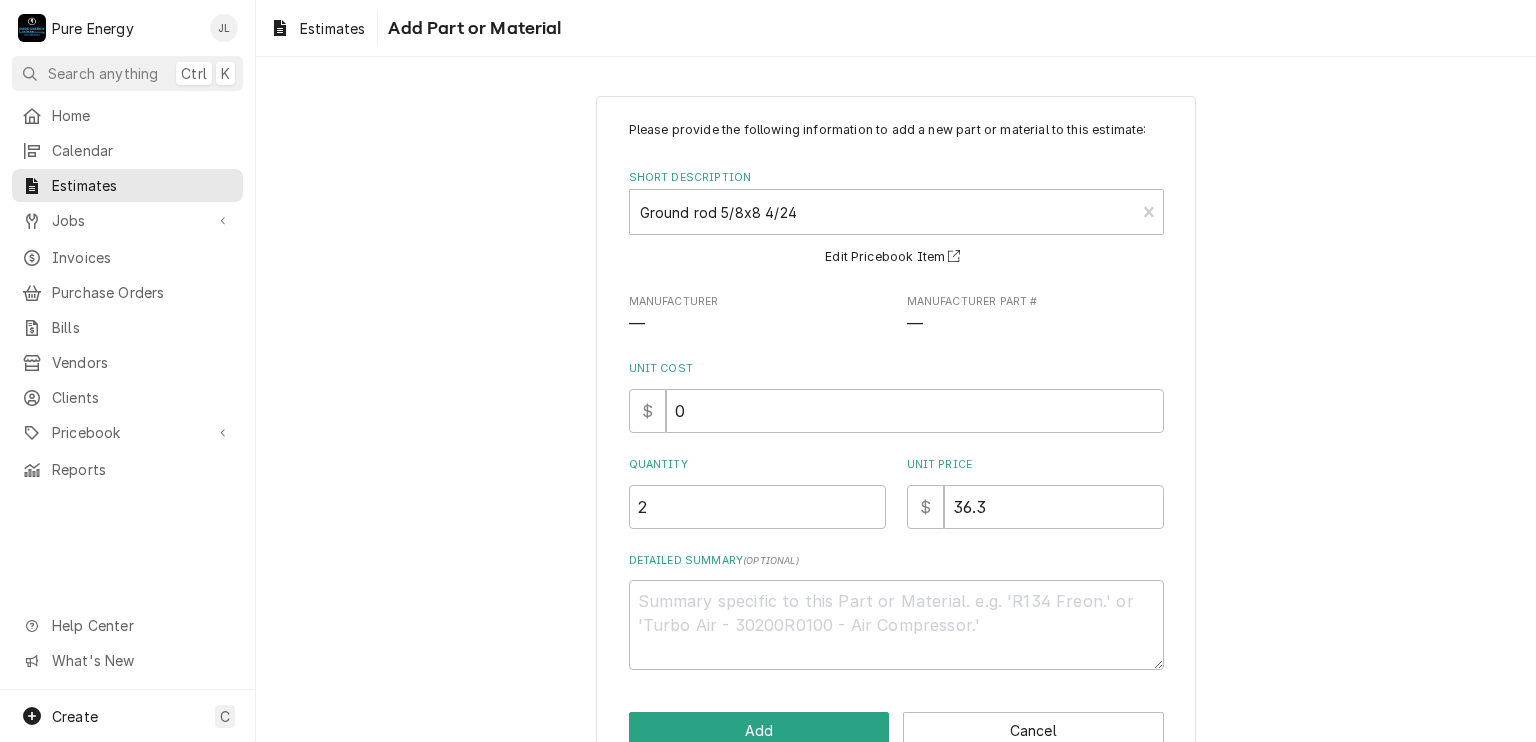 scroll, scrollTop: 48, scrollLeft: 0, axis: vertical 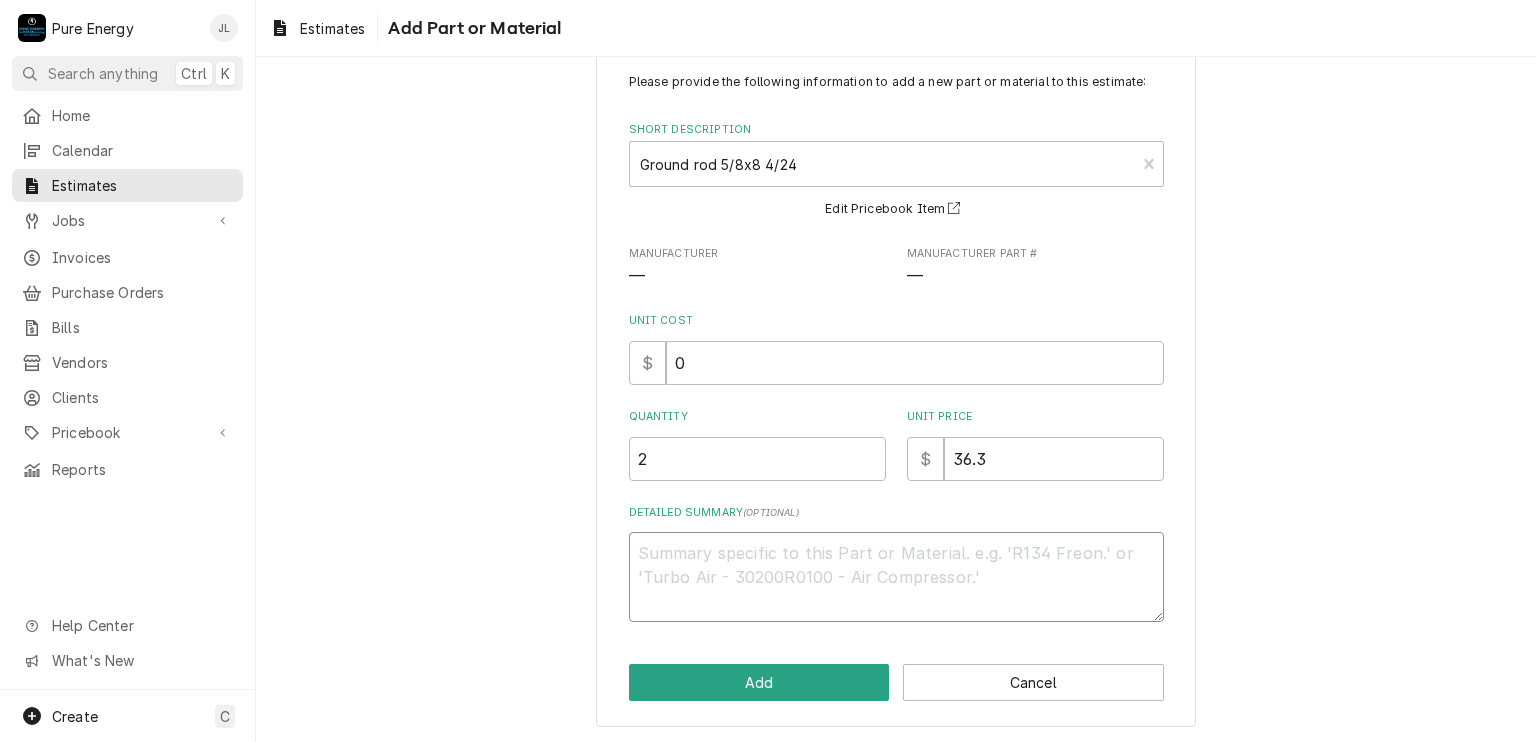 click on "Detailed Summary  ( optional )" at bounding box center [896, 577] 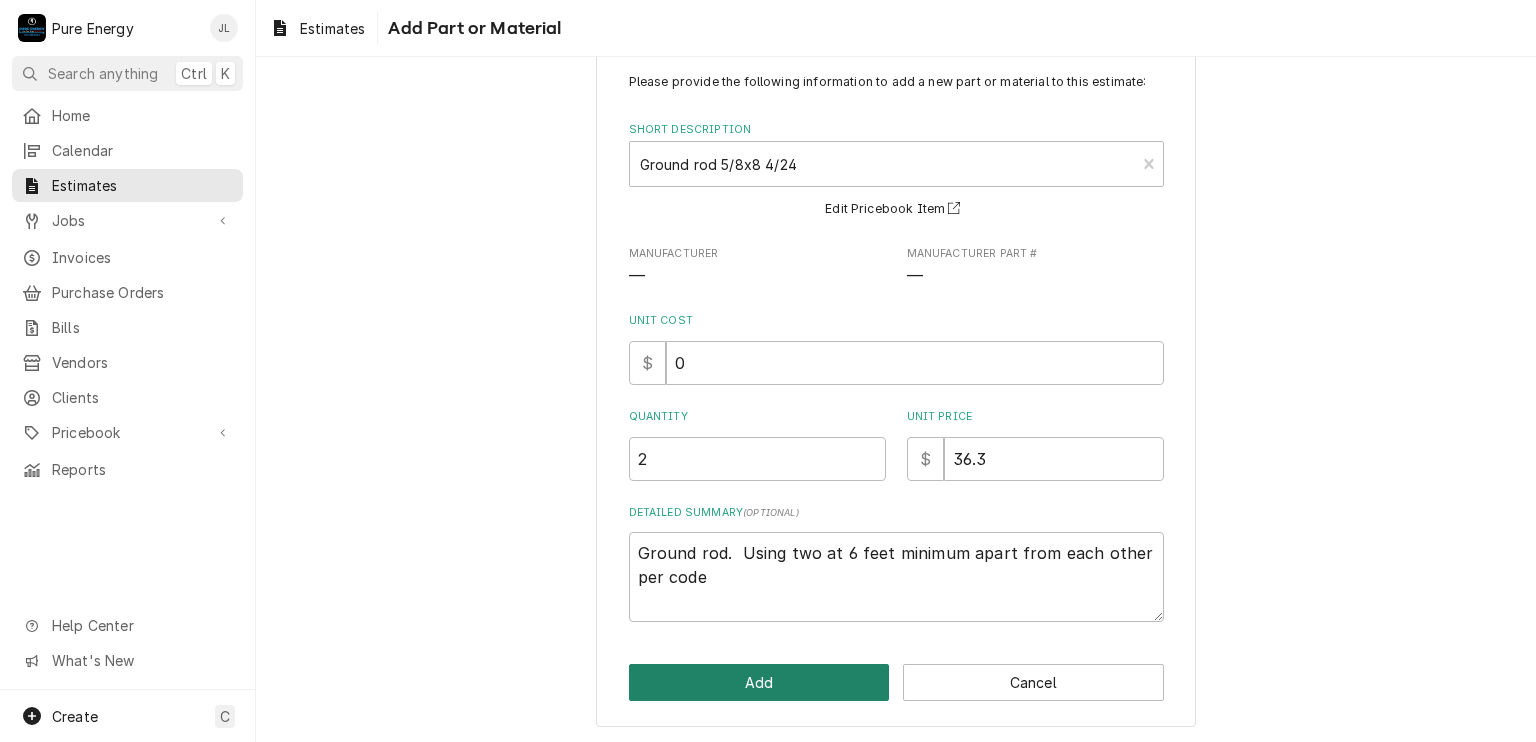click on "Add" at bounding box center (759, 682) 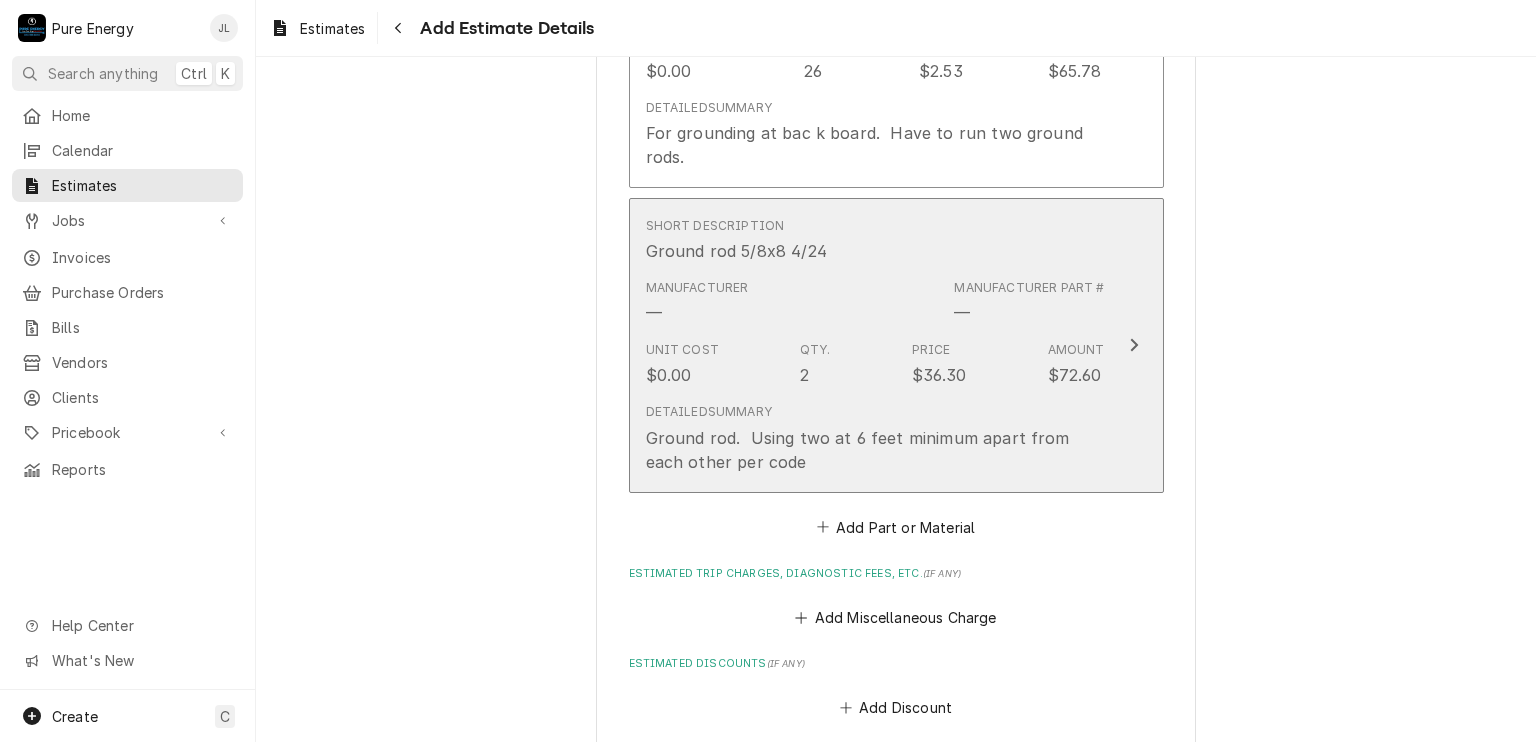 scroll, scrollTop: 3243, scrollLeft: 0, axis: vertical 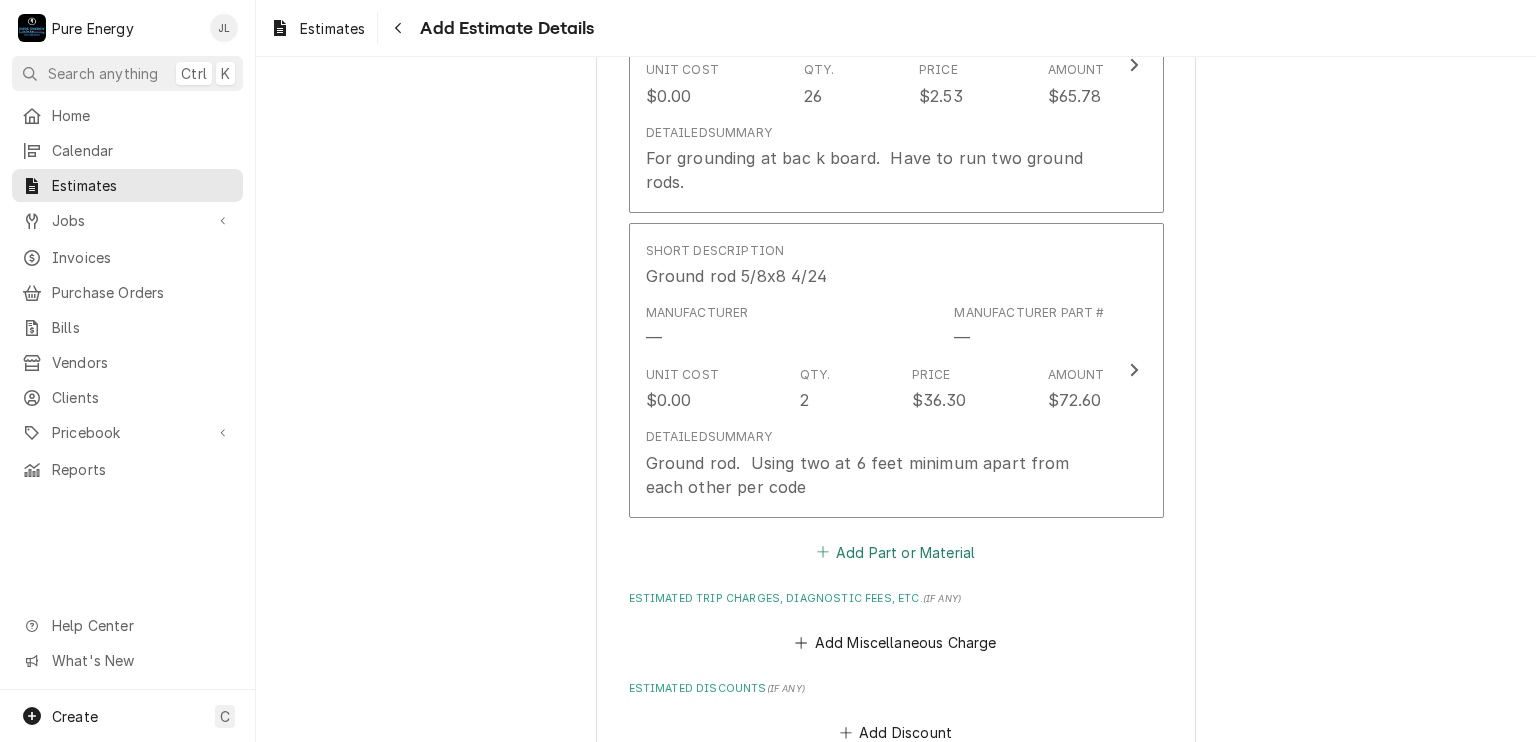 click on "Add Part or Material" at bounding box center [895, 552] 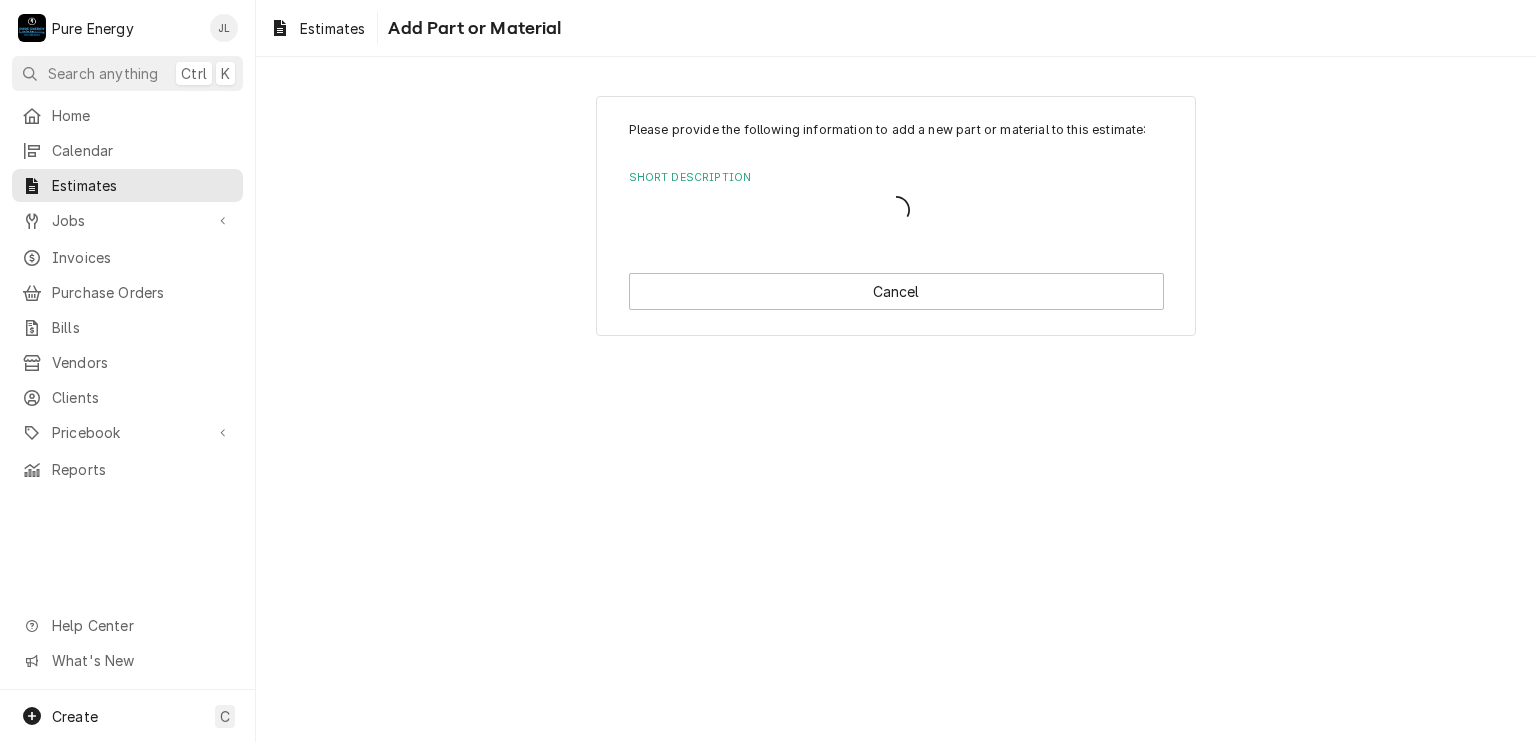 scroll, scrollTop: 0, scrollLeft: 0, axis: both 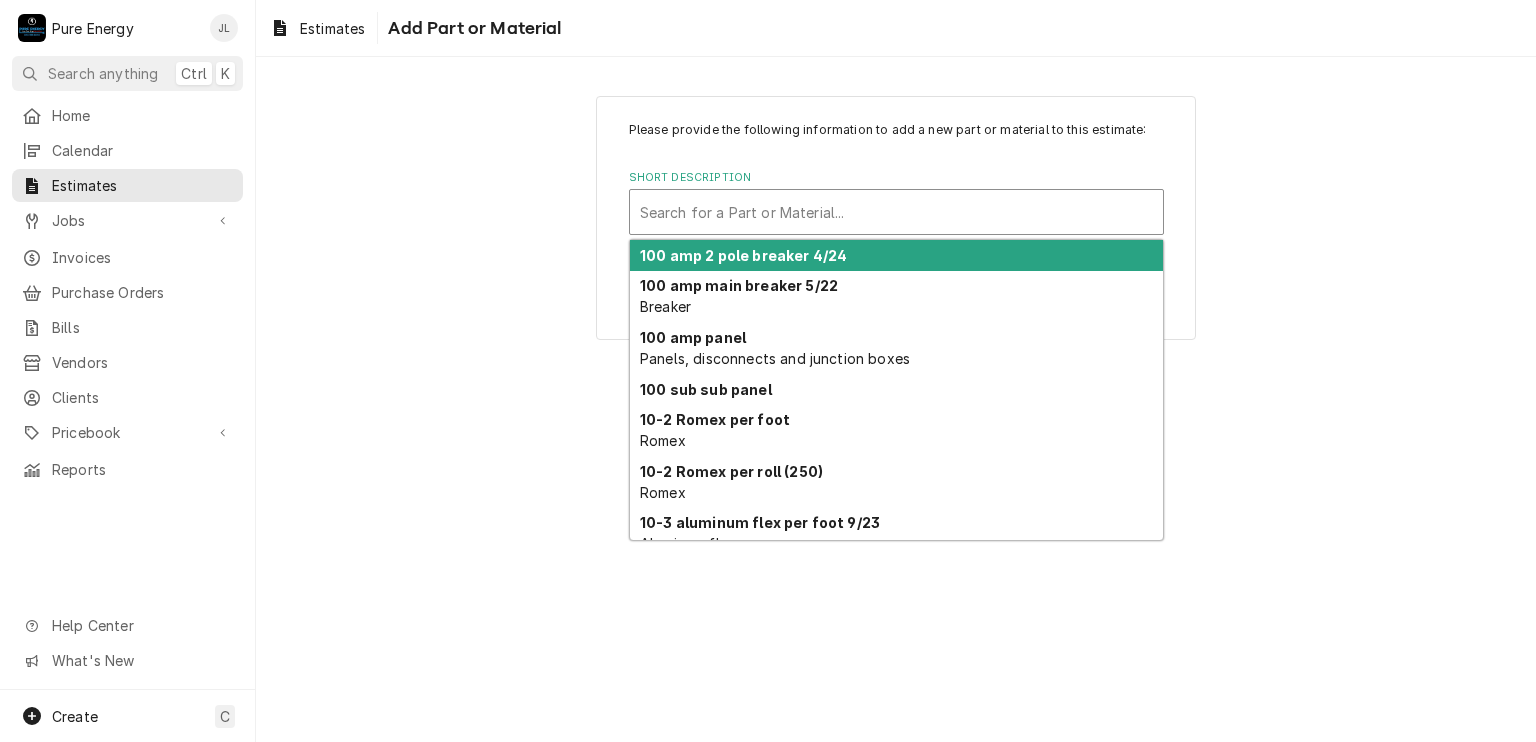 click at bounding box center [896, 212] 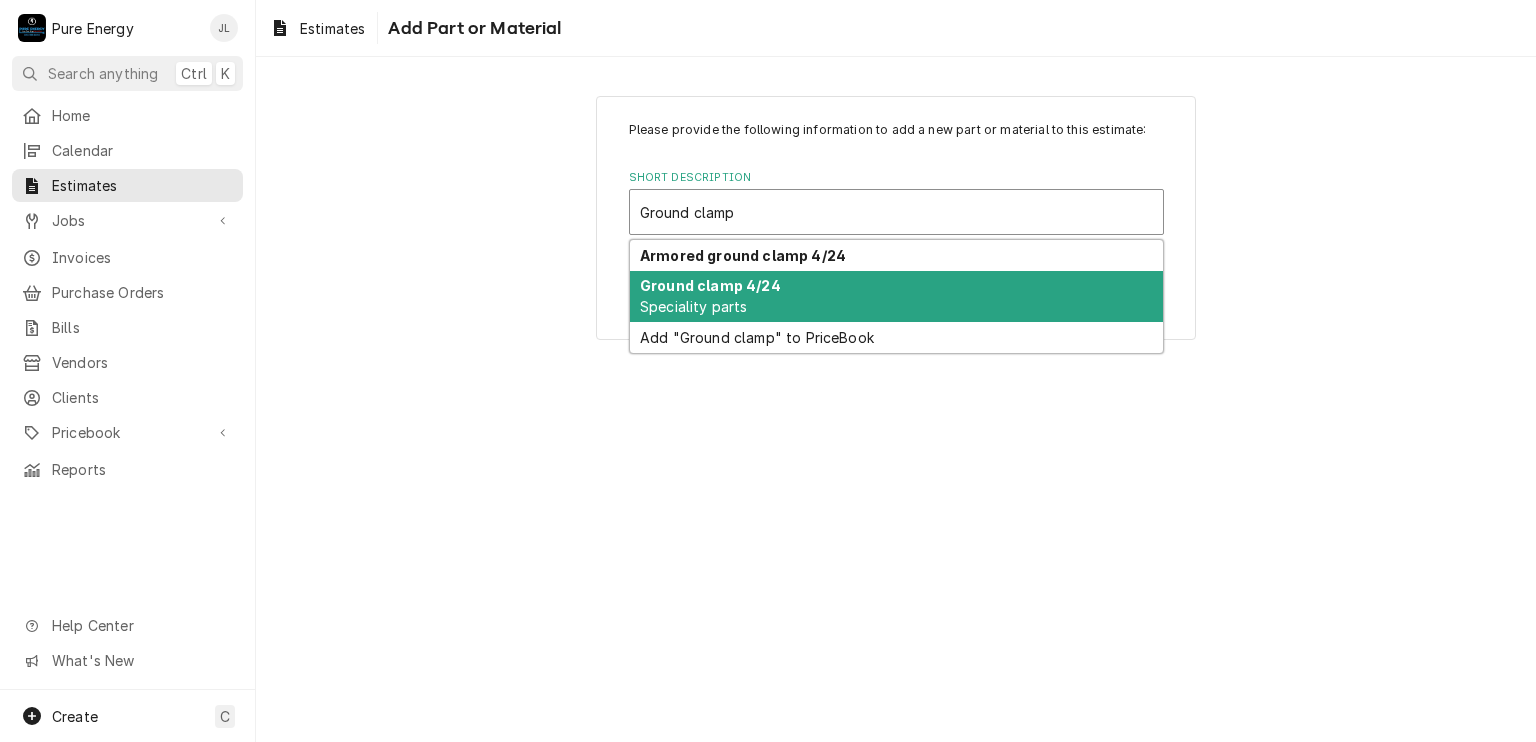 click on "Ground clamp 4/24 Speciality parts" at bounding box center [896, 297] 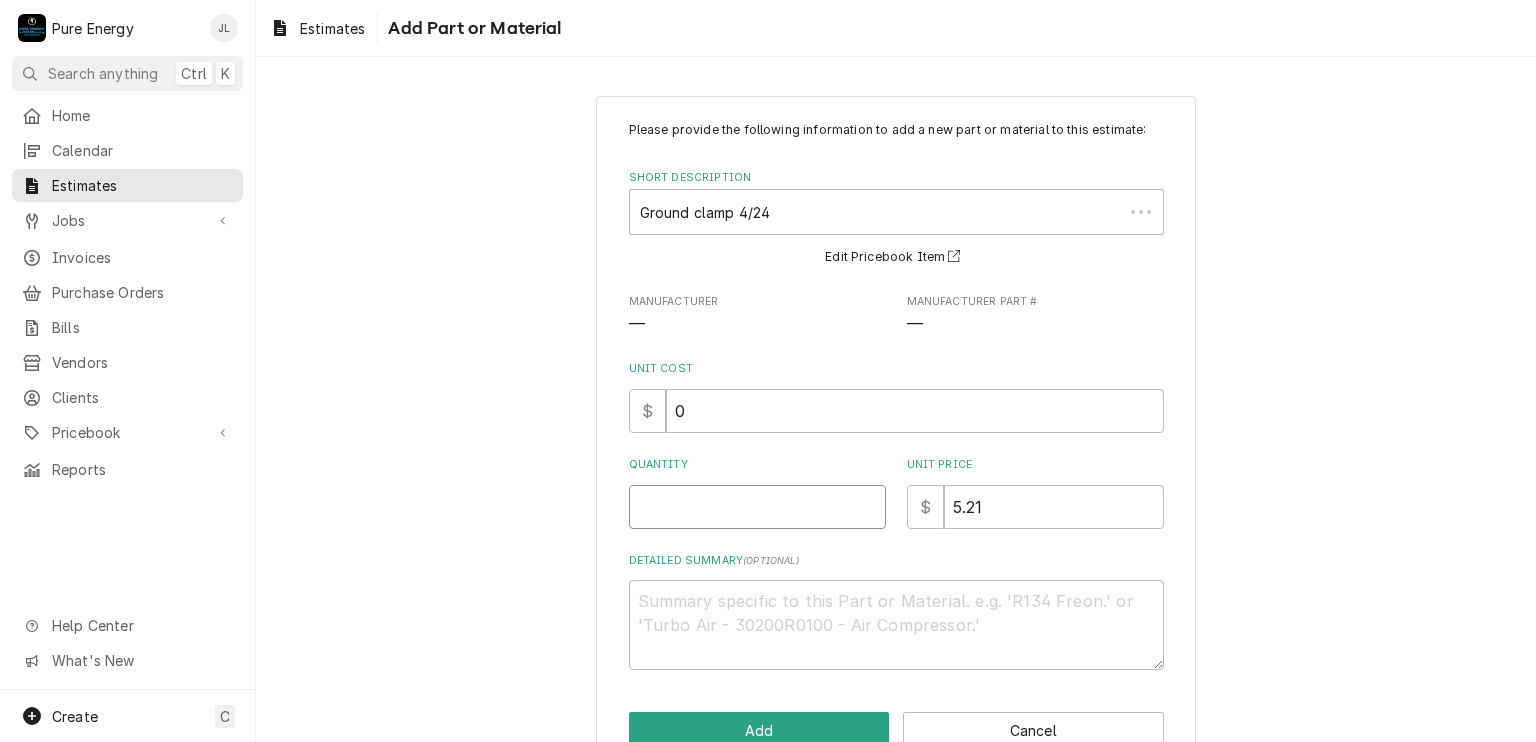 click on "Quantity" at bounding box center [757, 507] 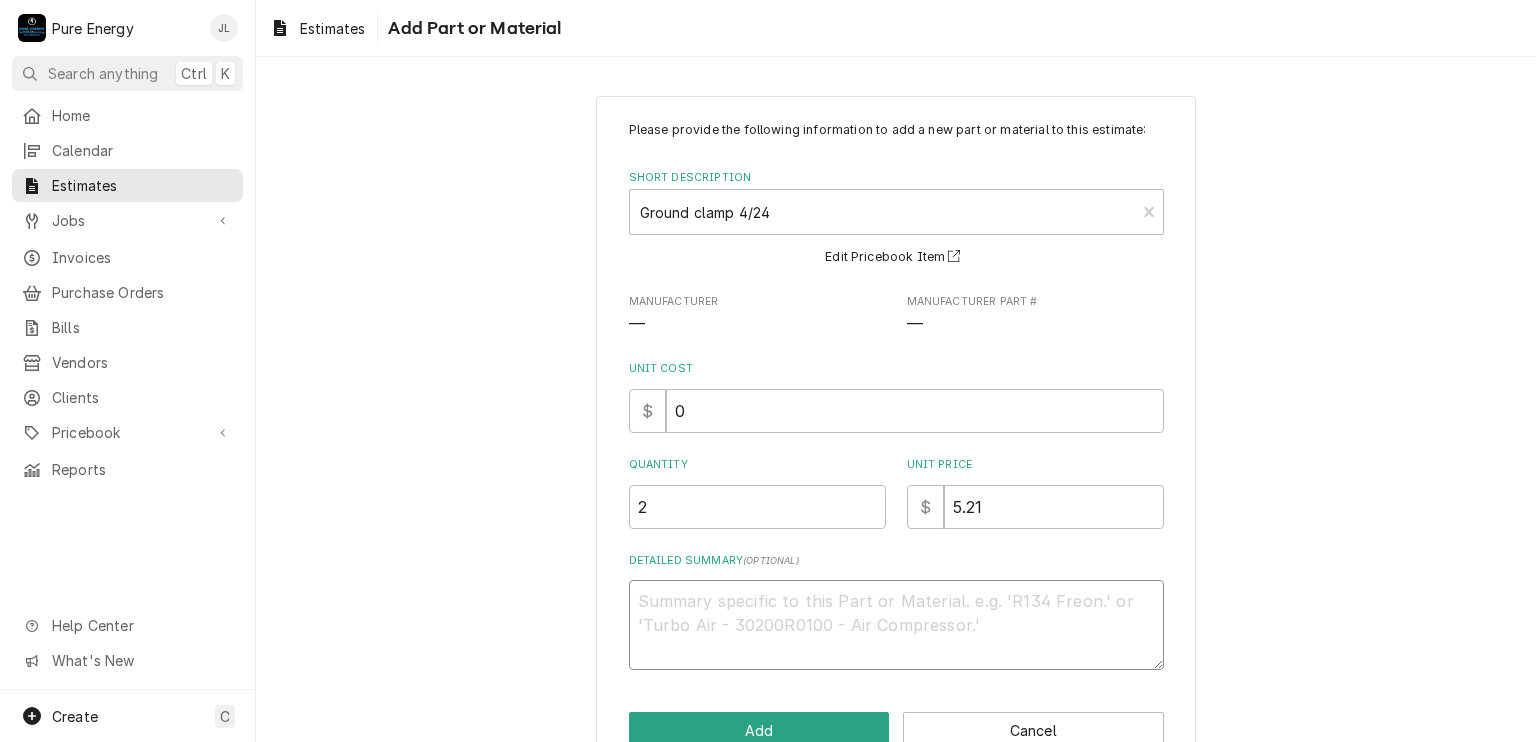 click on "Detailed Summary  ( optional )" at bounding box center [896, 625] 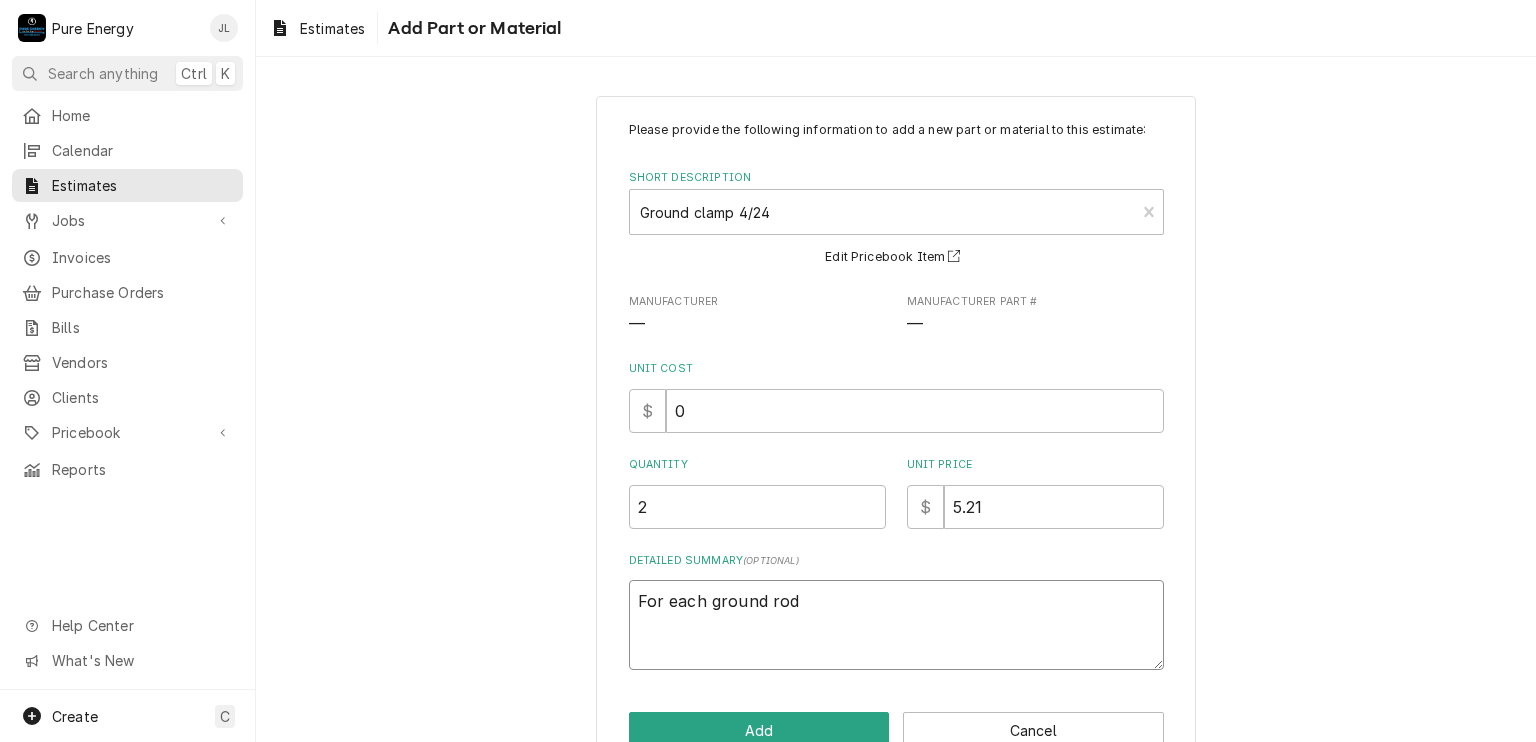 scroll, scrollTop: 48, scrollLeft: 0, axis: vertical 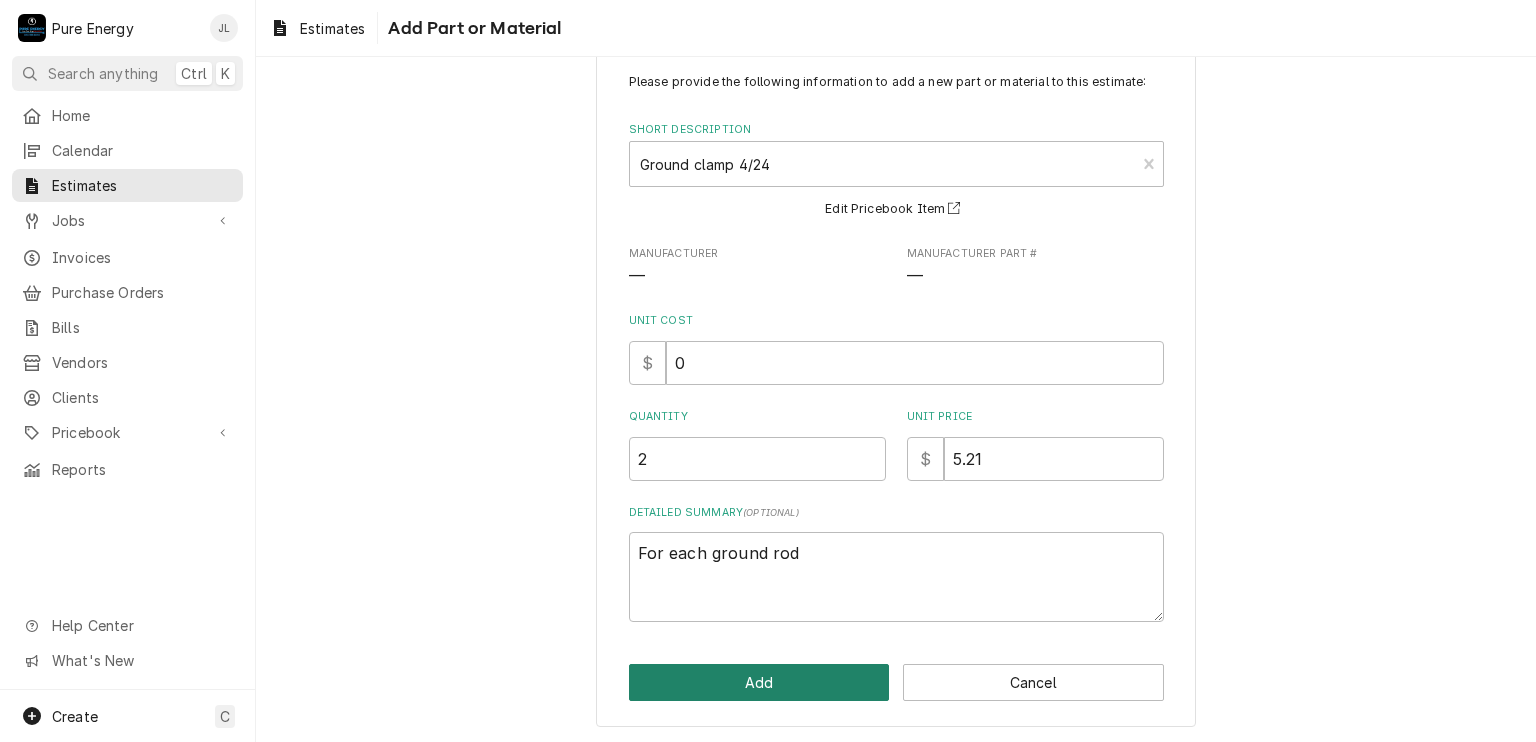 click on "Add" at bounding box center (759, 682) 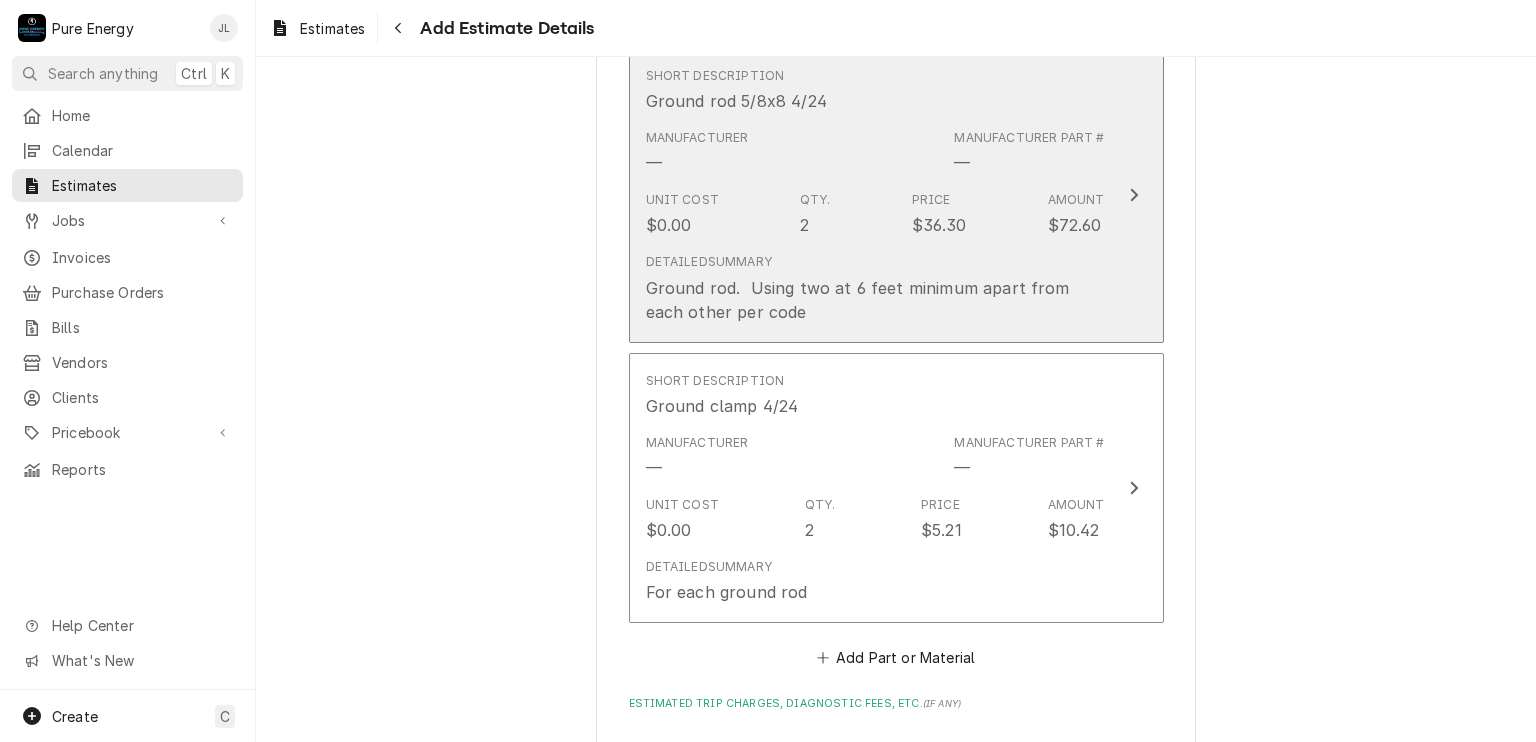 scroll, scrollTop: 3518, scrollLeft: 0, axis: vertical 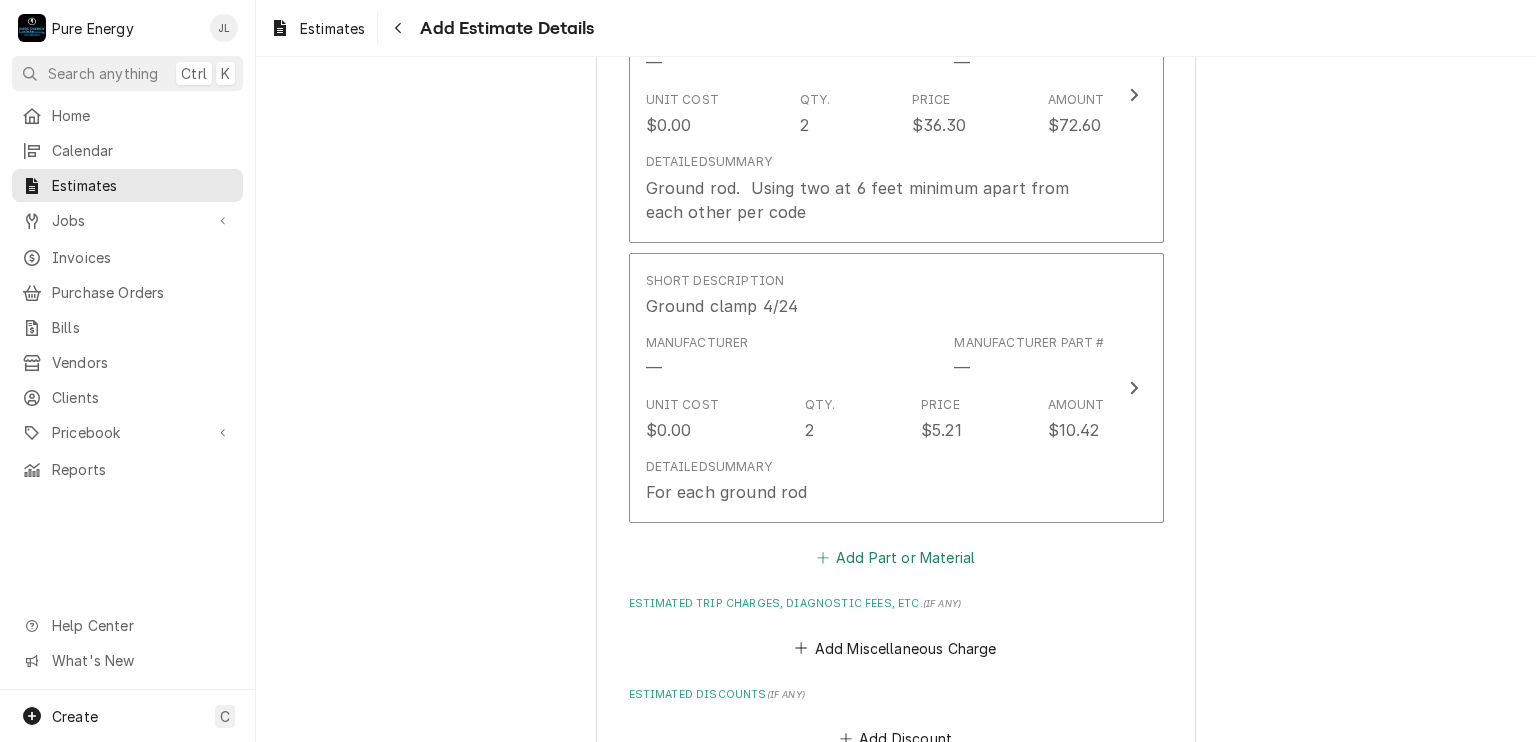 click on "Add Part or Material" at bounding box center [895, 558] 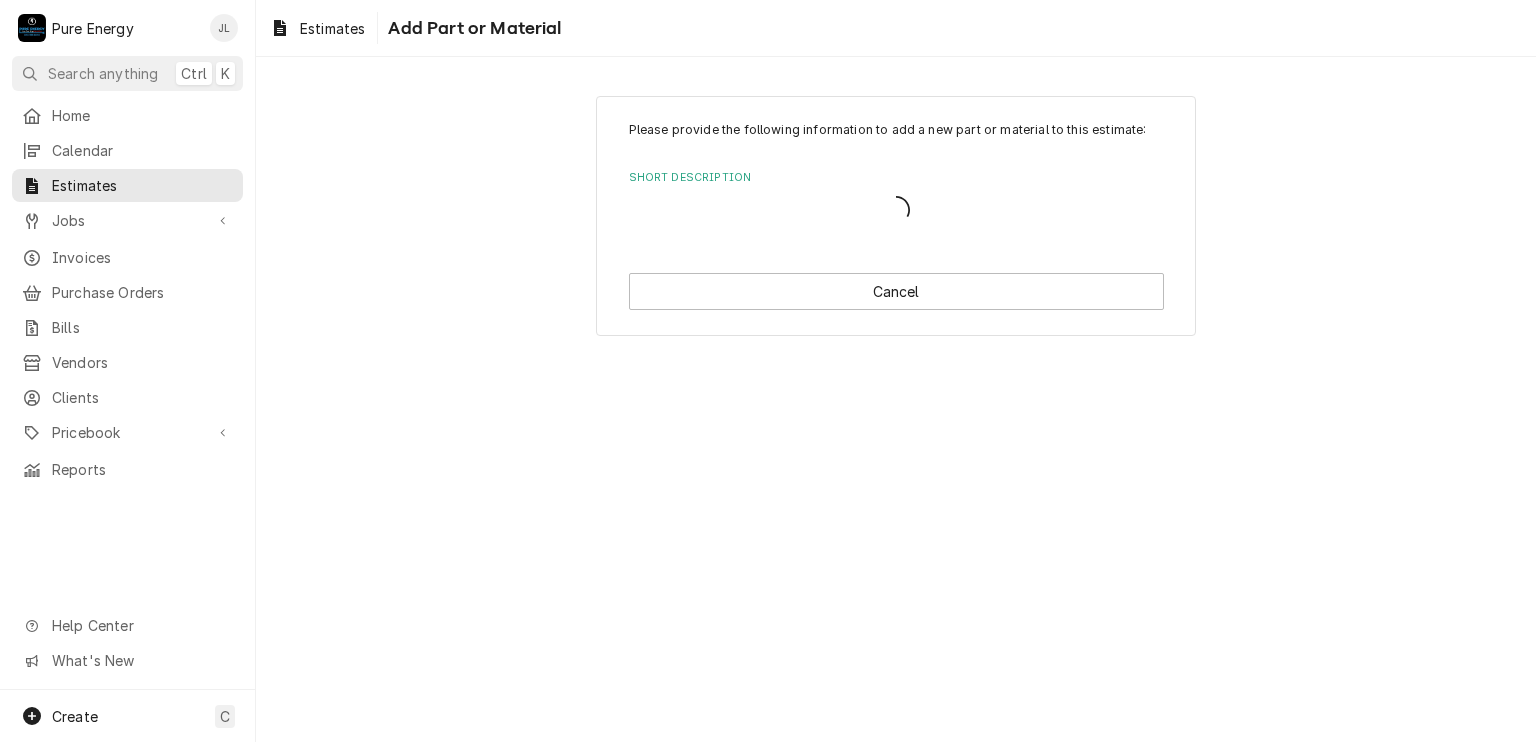 scroll, scrollTop: 0, scrollLeft: 0, axis: both 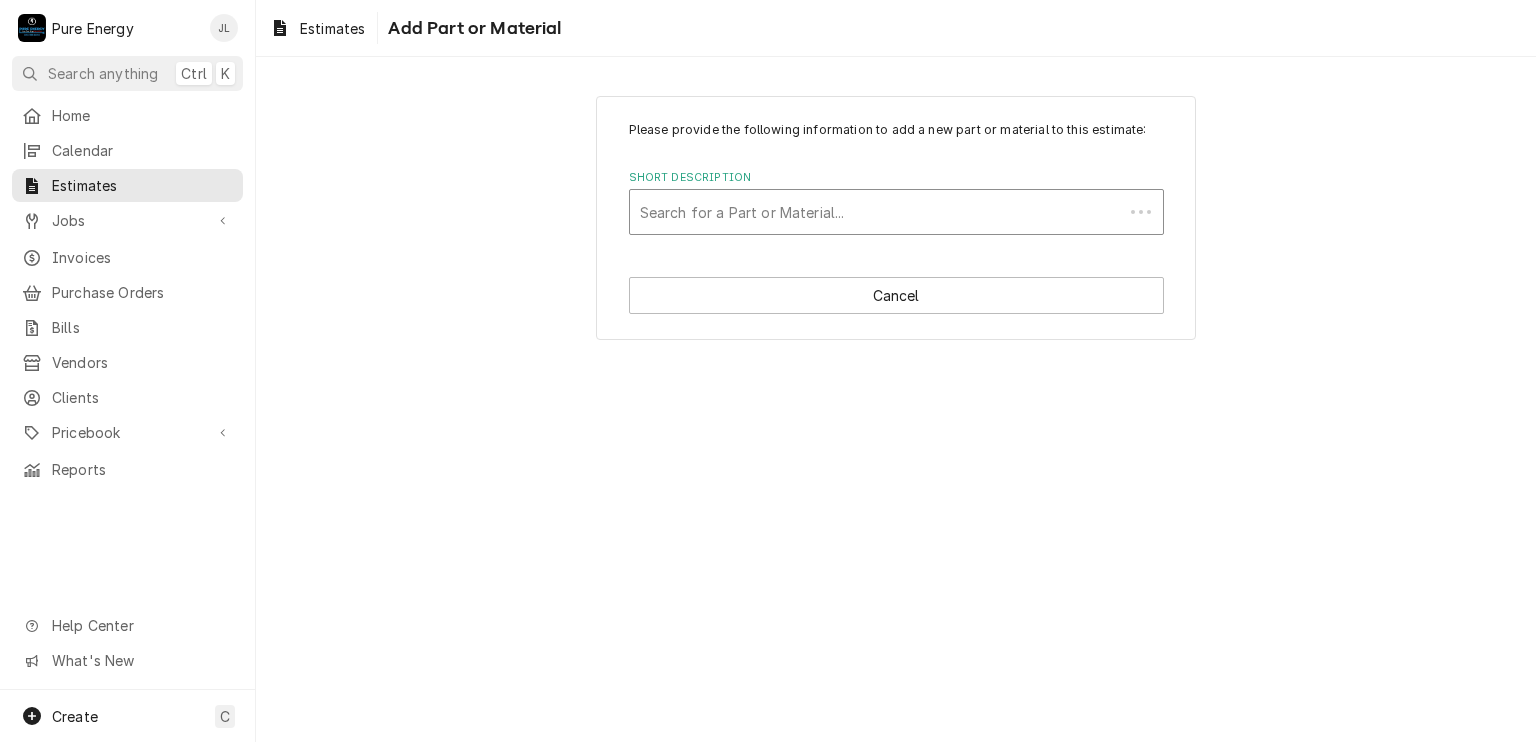 click at bounding box center [876, 212] 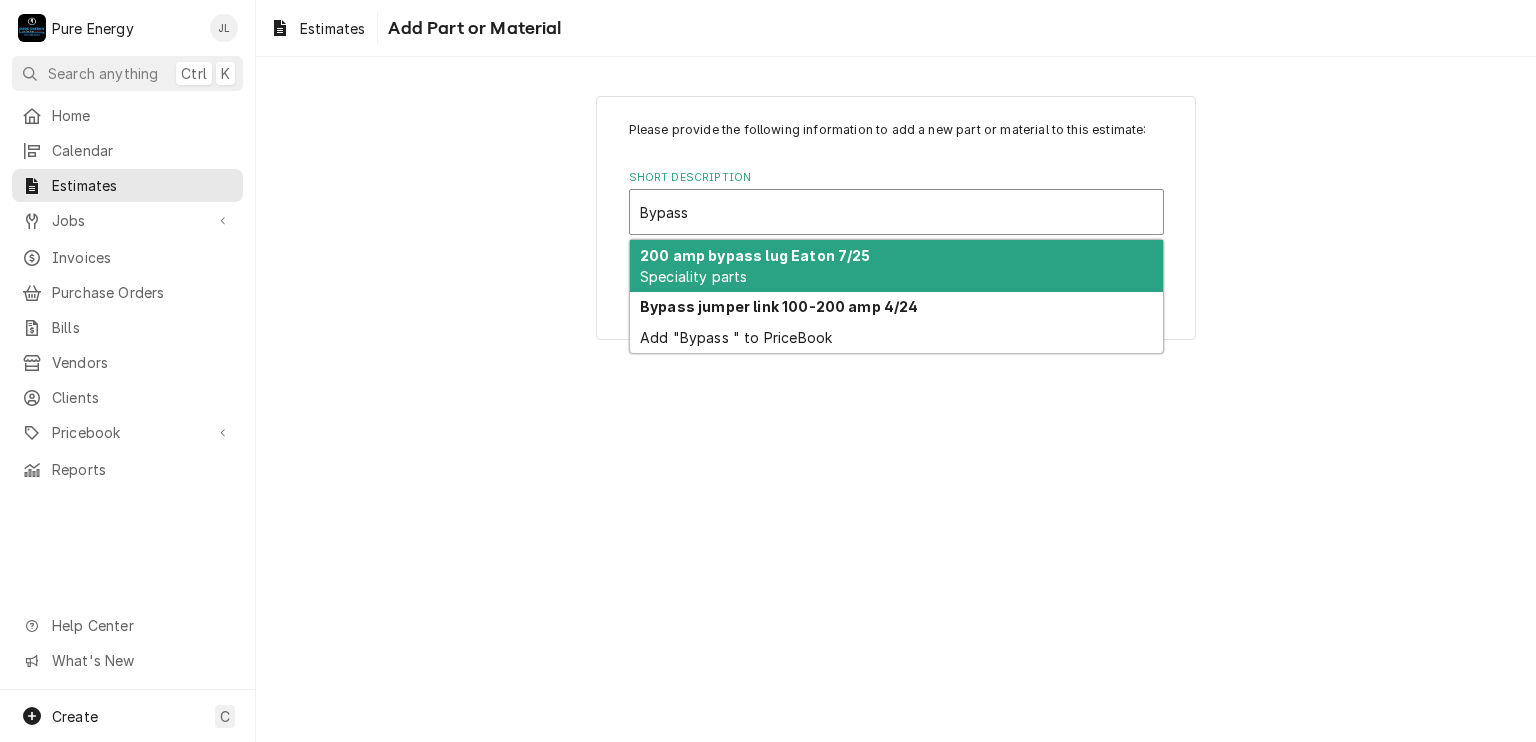 click on "200 amp bypass lug Eaton 7/25" at bounding box center [755, 255] 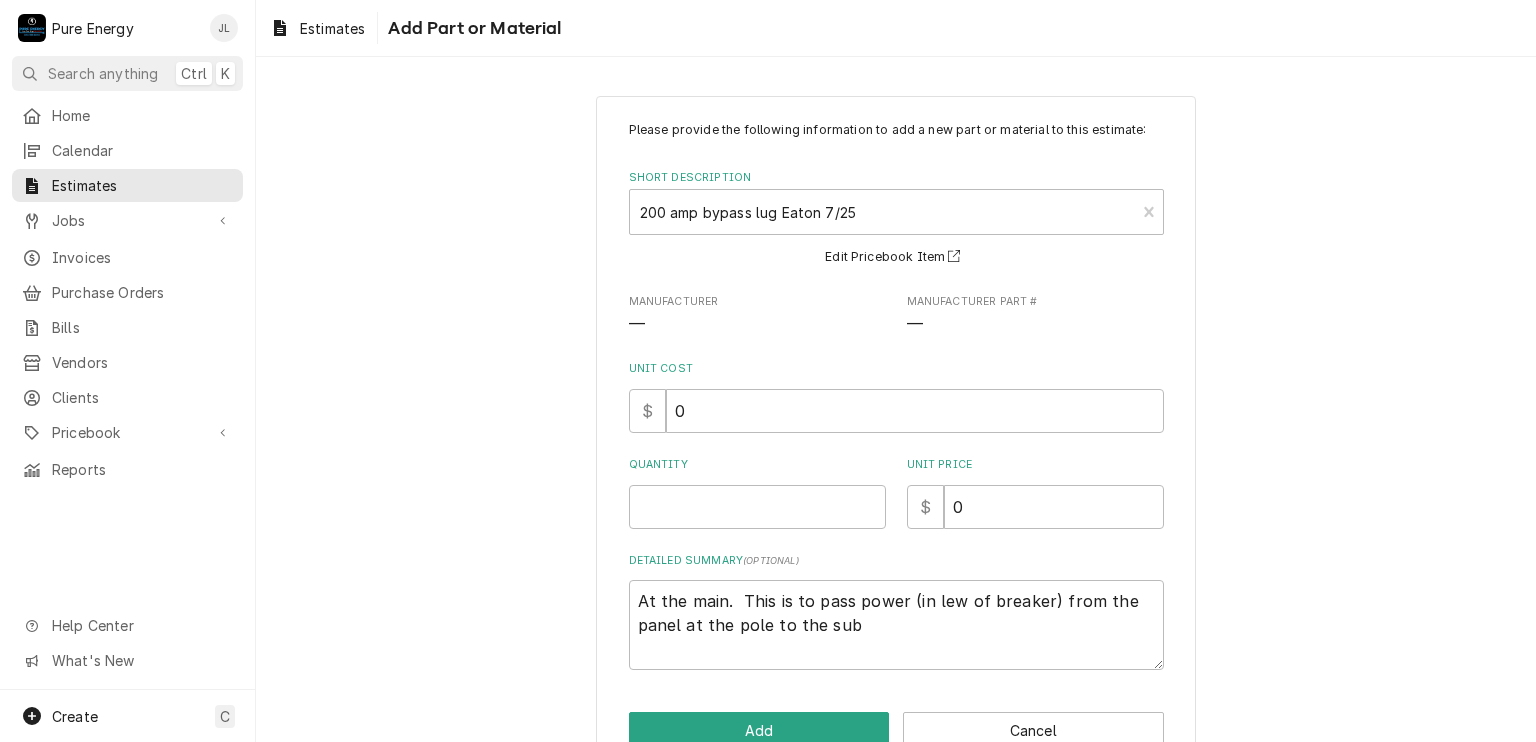 scroll, scrollTop: 48, scrollLeft: 0, axis: vertical 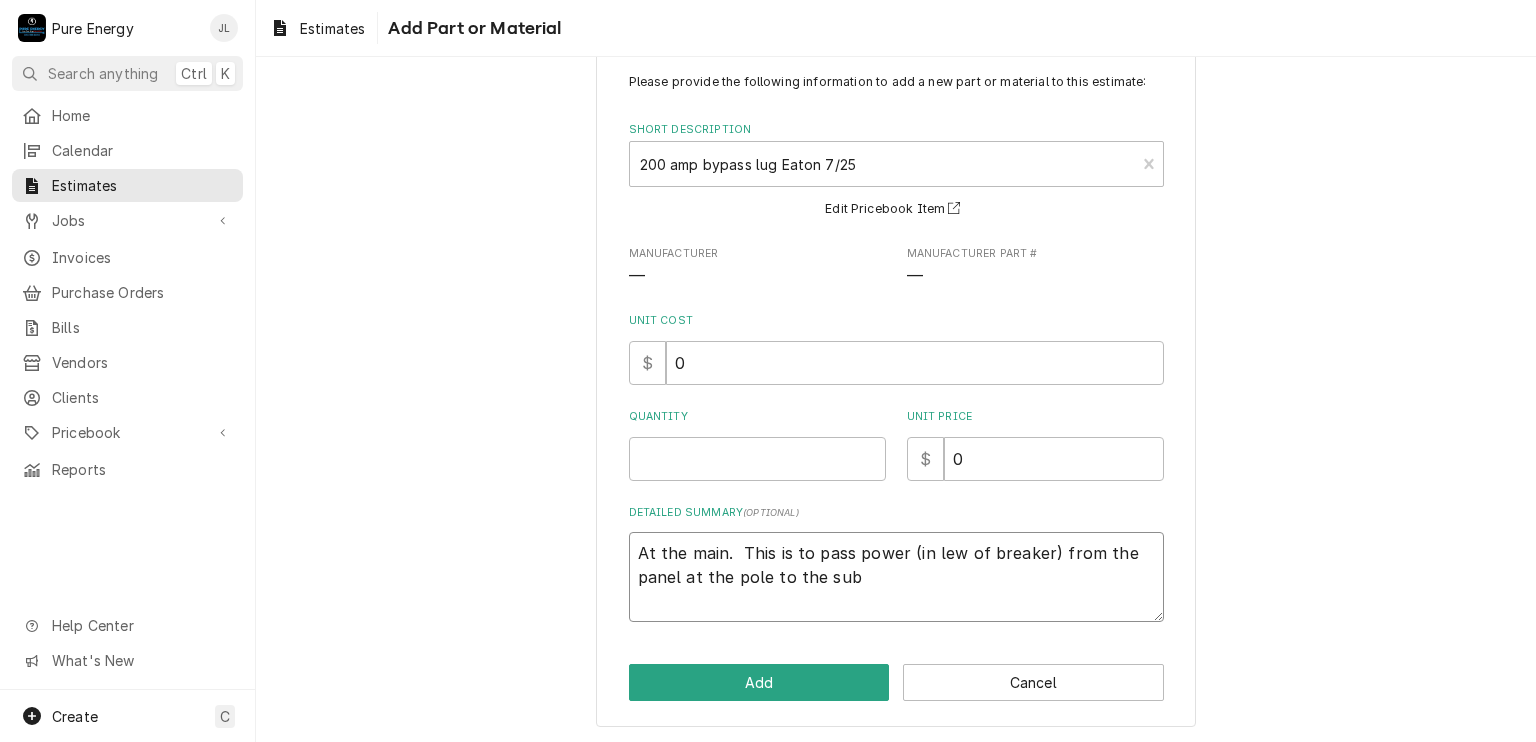 drag, startPoint x: 865, startPoint y: 582, endPoint x: 623, endPoint y: 549, distance: 244.23964 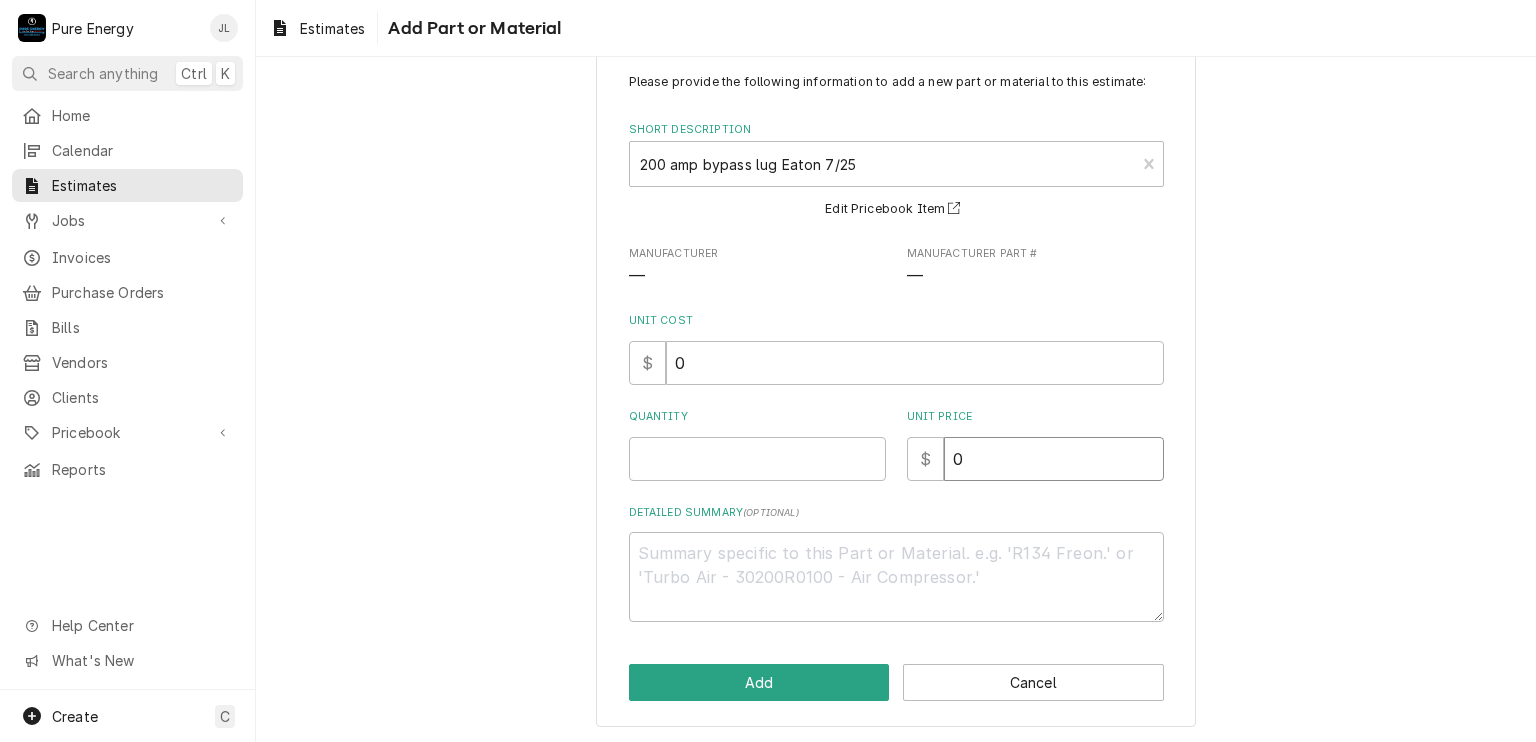 click on "0" at bounding box center [1054, 459] 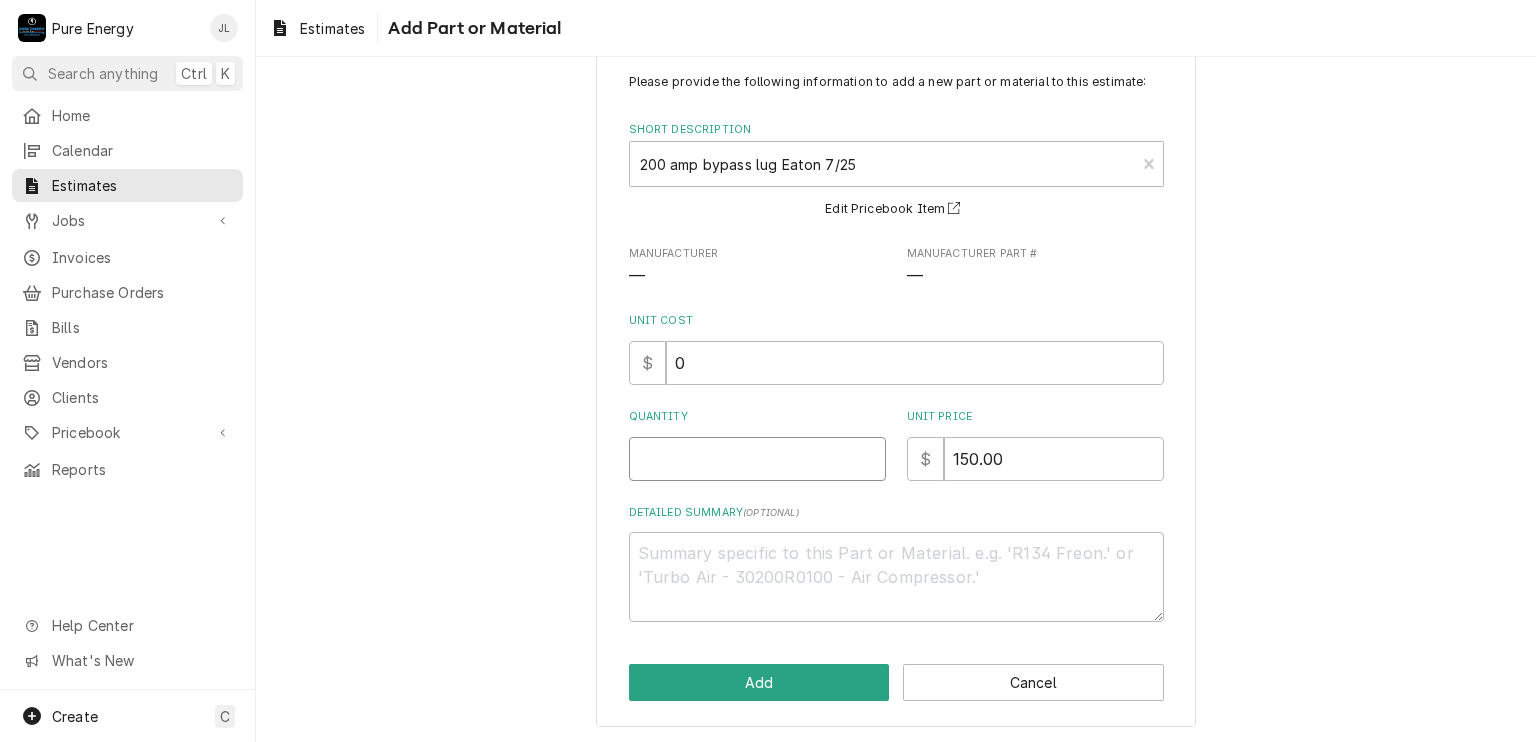 click on "Quantity" at bounding box center [757, 459] 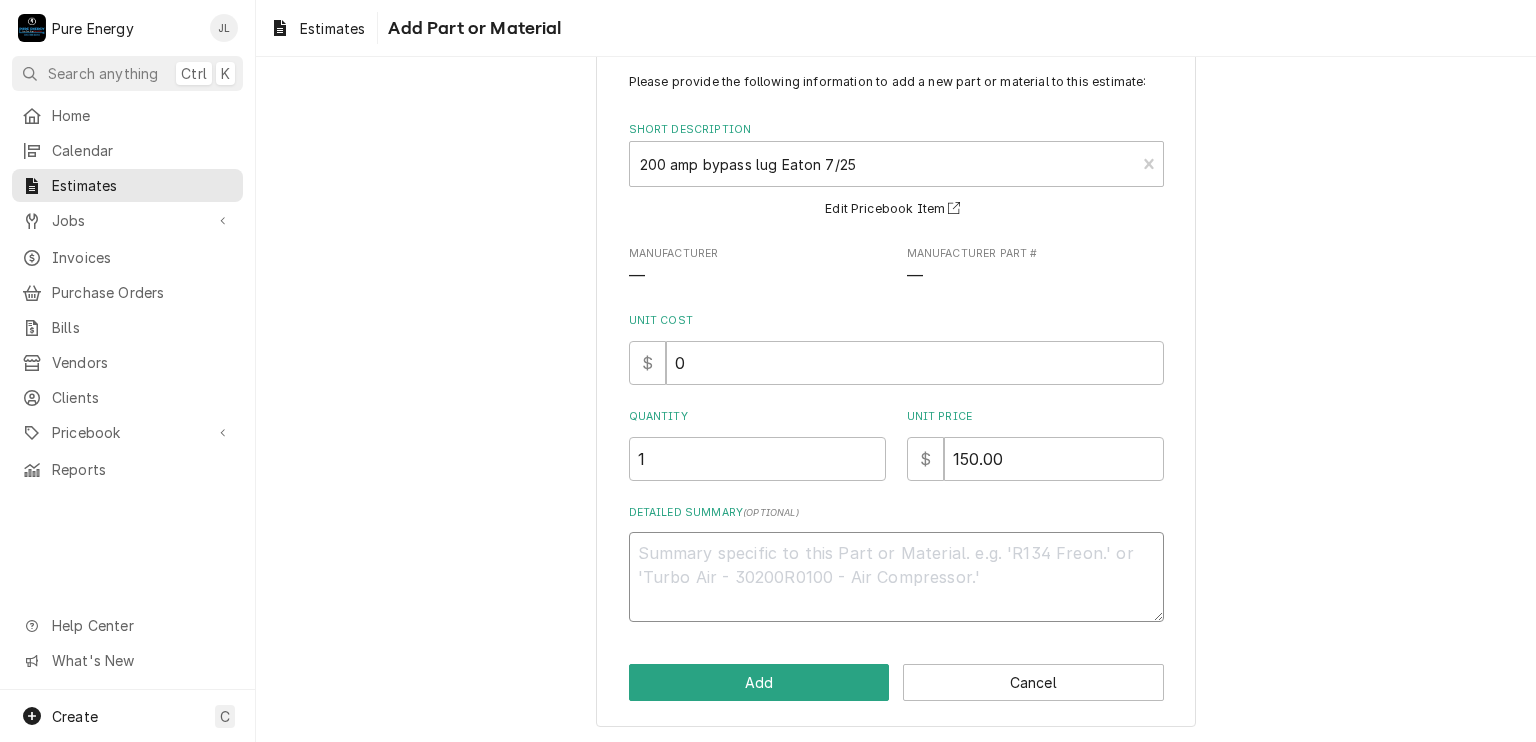 click on "Detailed Summary  ( optional )" at bounding box center (896, 577) 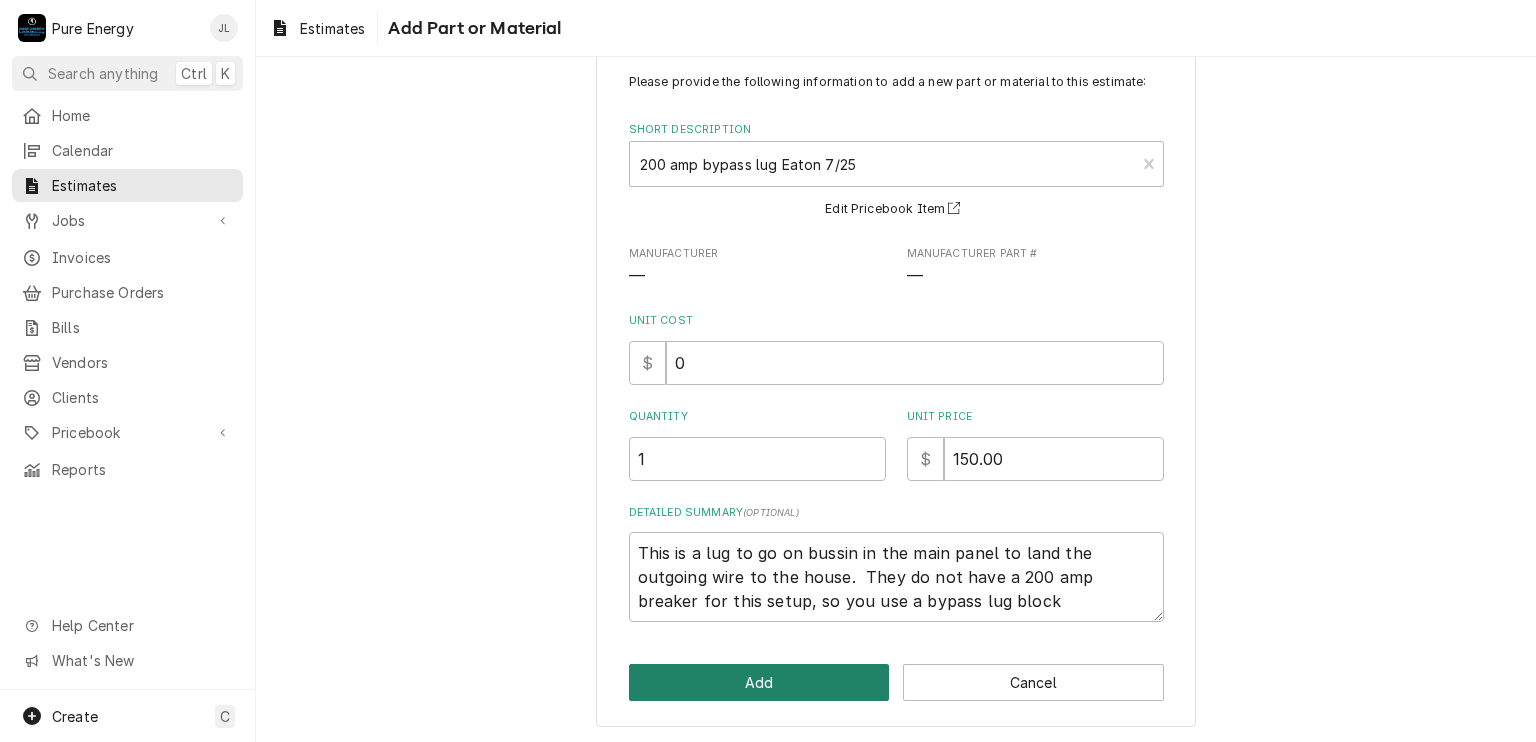 click on "Add" at bounding box center (759, 682) 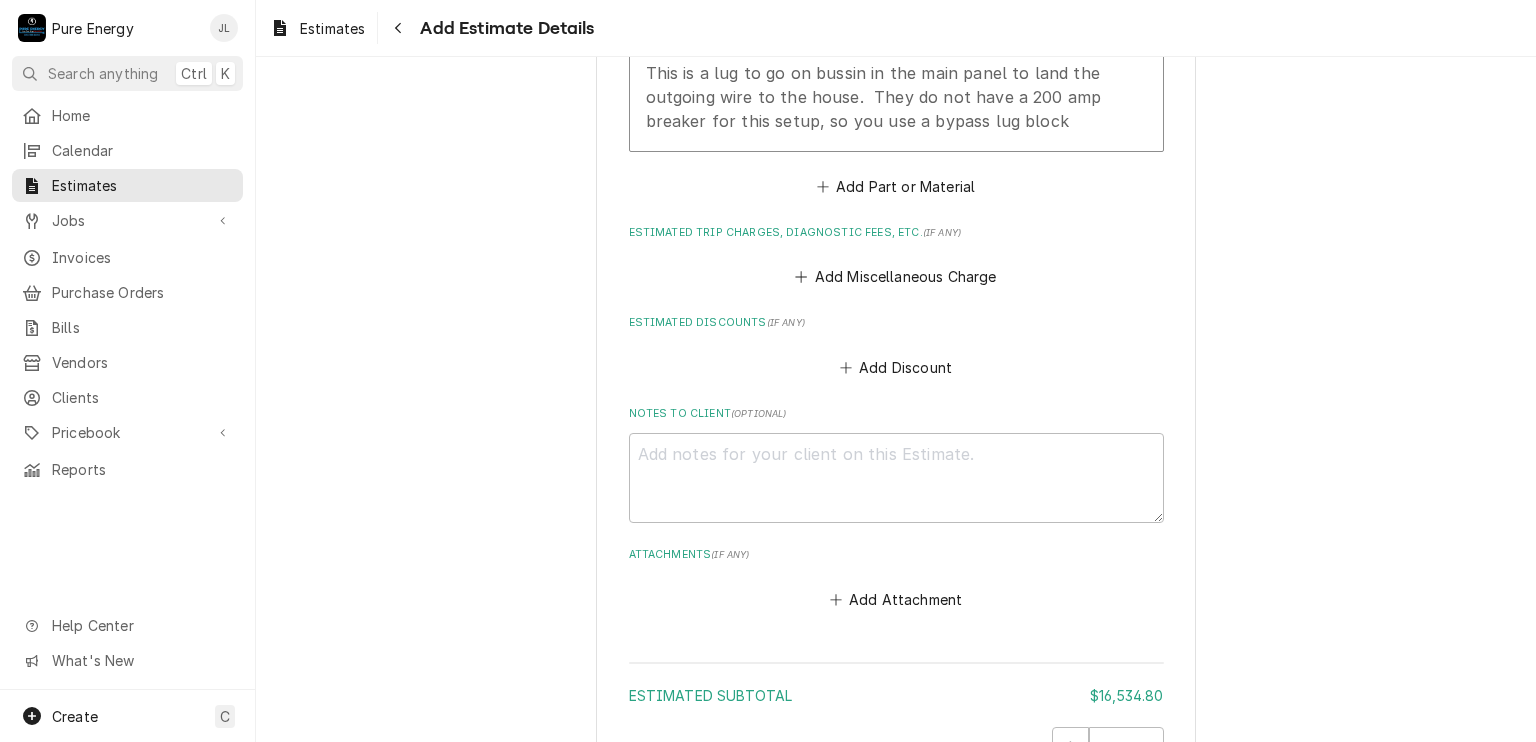 scroll, scrollTop: 4552, scrollLeft: 0, axis: vertical 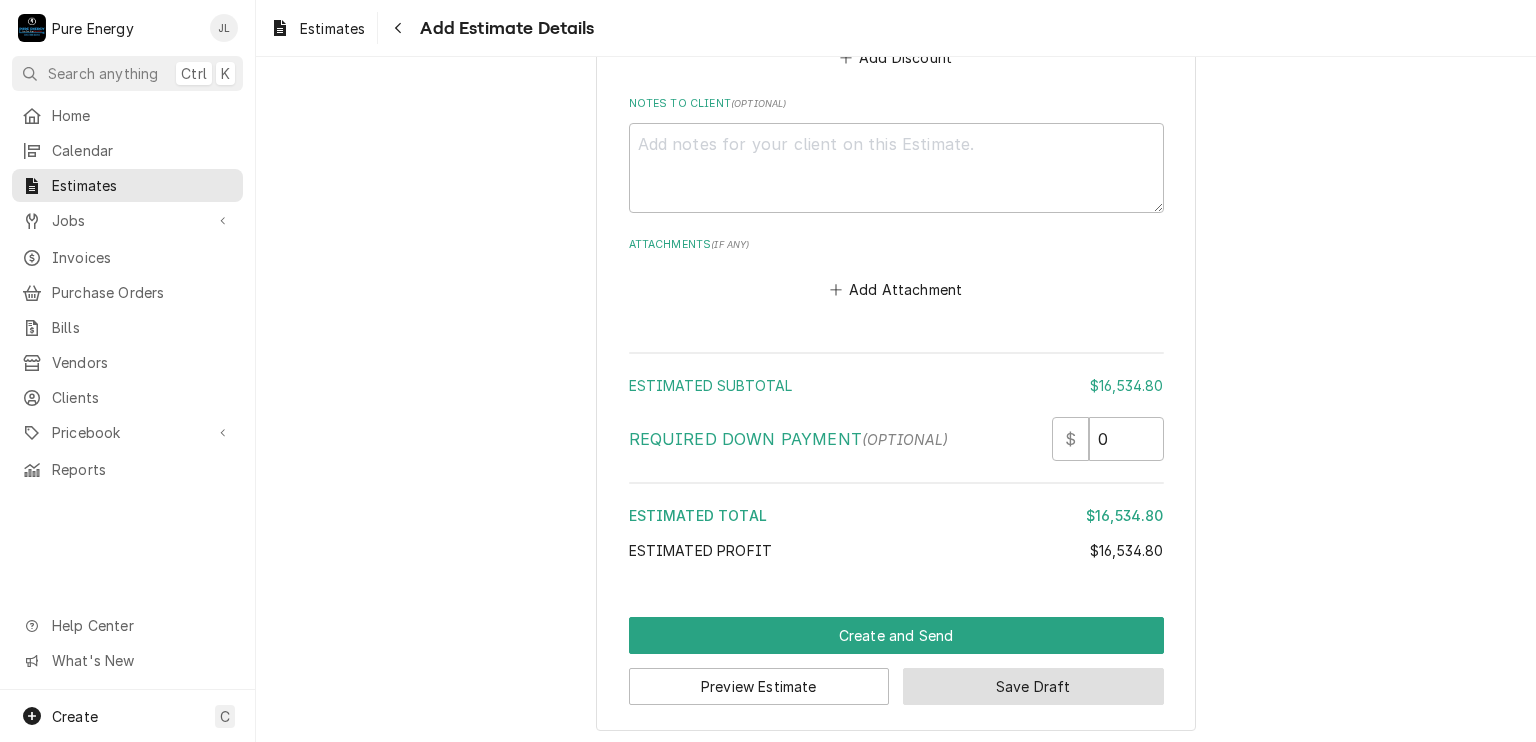 click on "Save Draft" at bounding box center [1033, 686] 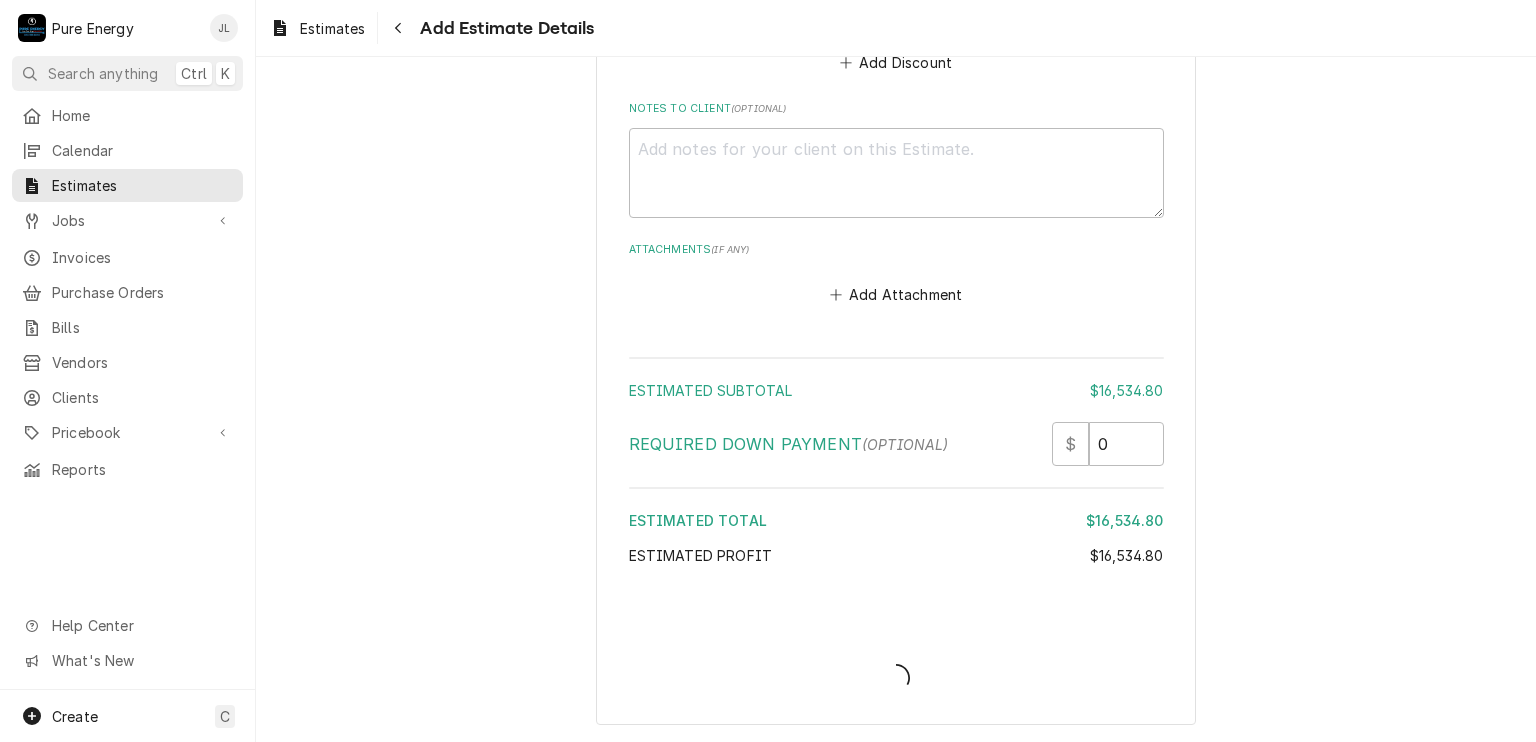 scroll, scrollTop: 4517, scrollLeft: 0, axis: vertical 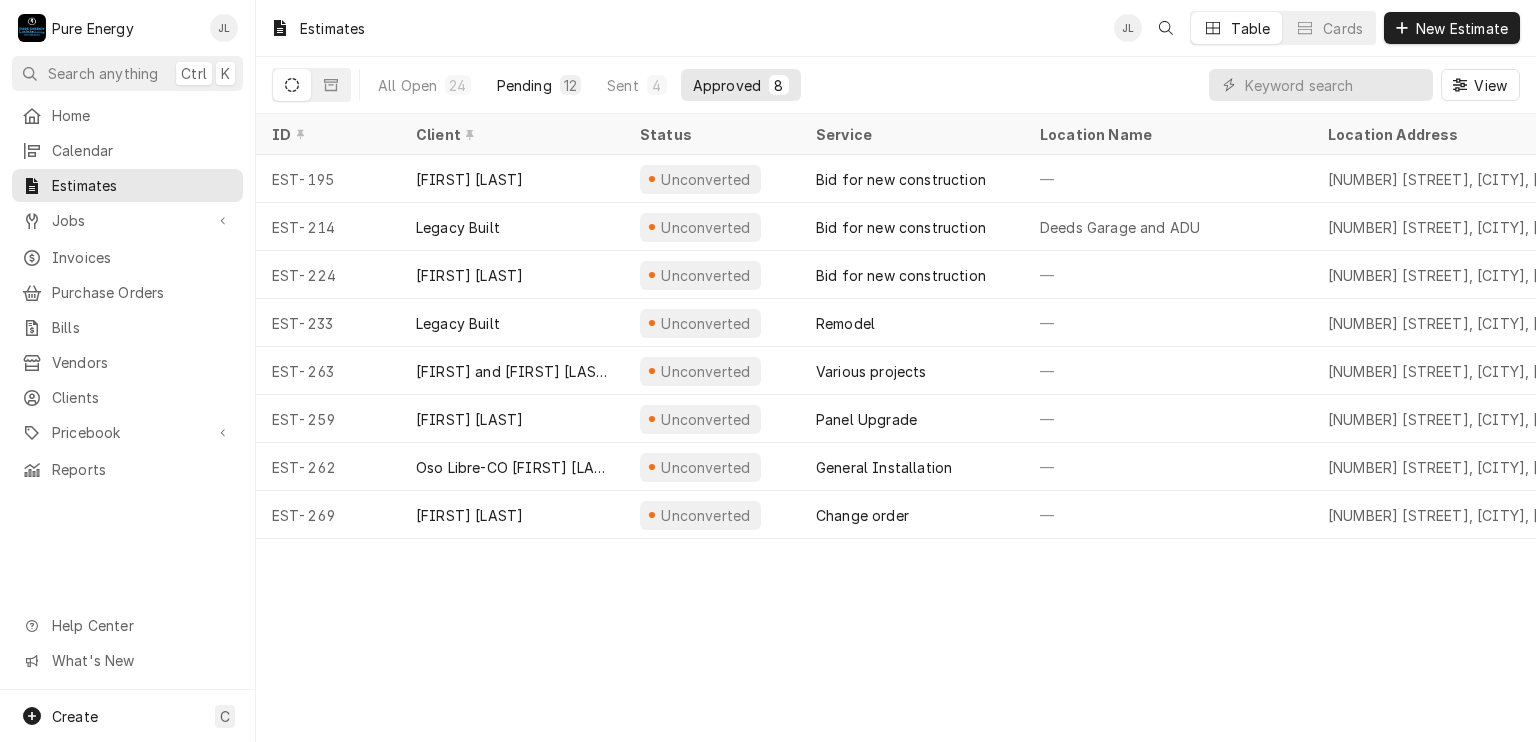 click on "Pending" at bounding box center (524, 85) 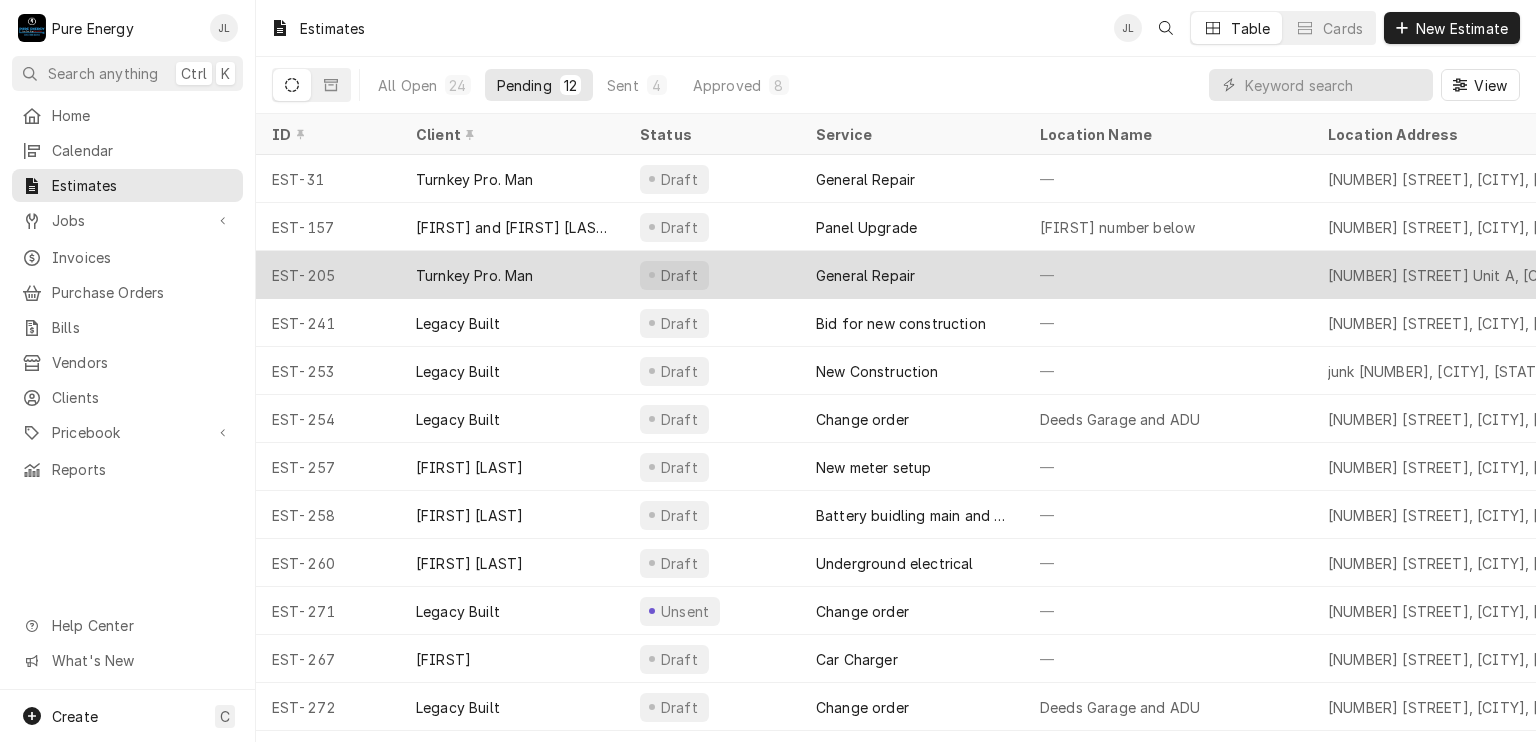 scroll, scrollTop: 0, scrollLeft: 0, axis: both 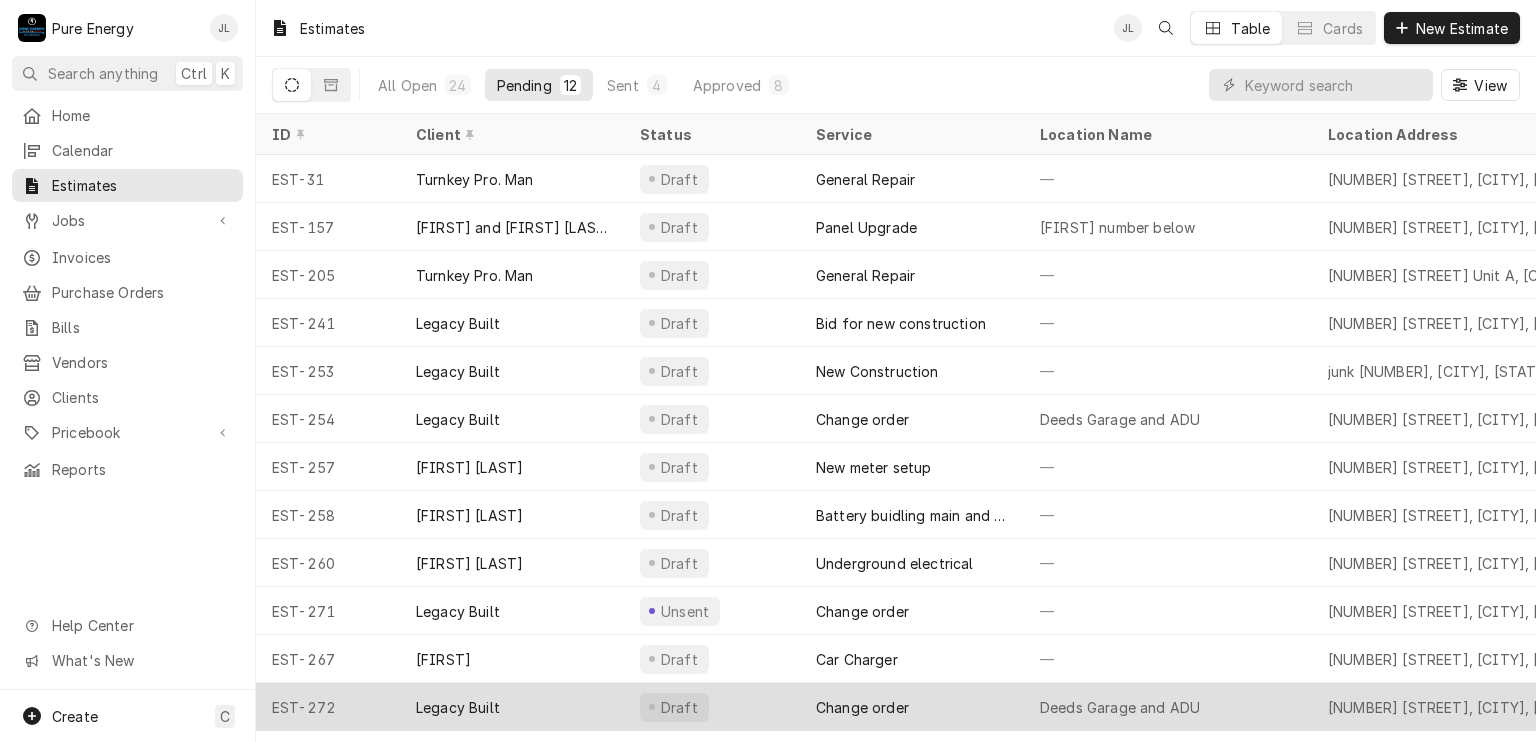 click on "Change order" at bounding box center [912, 707] 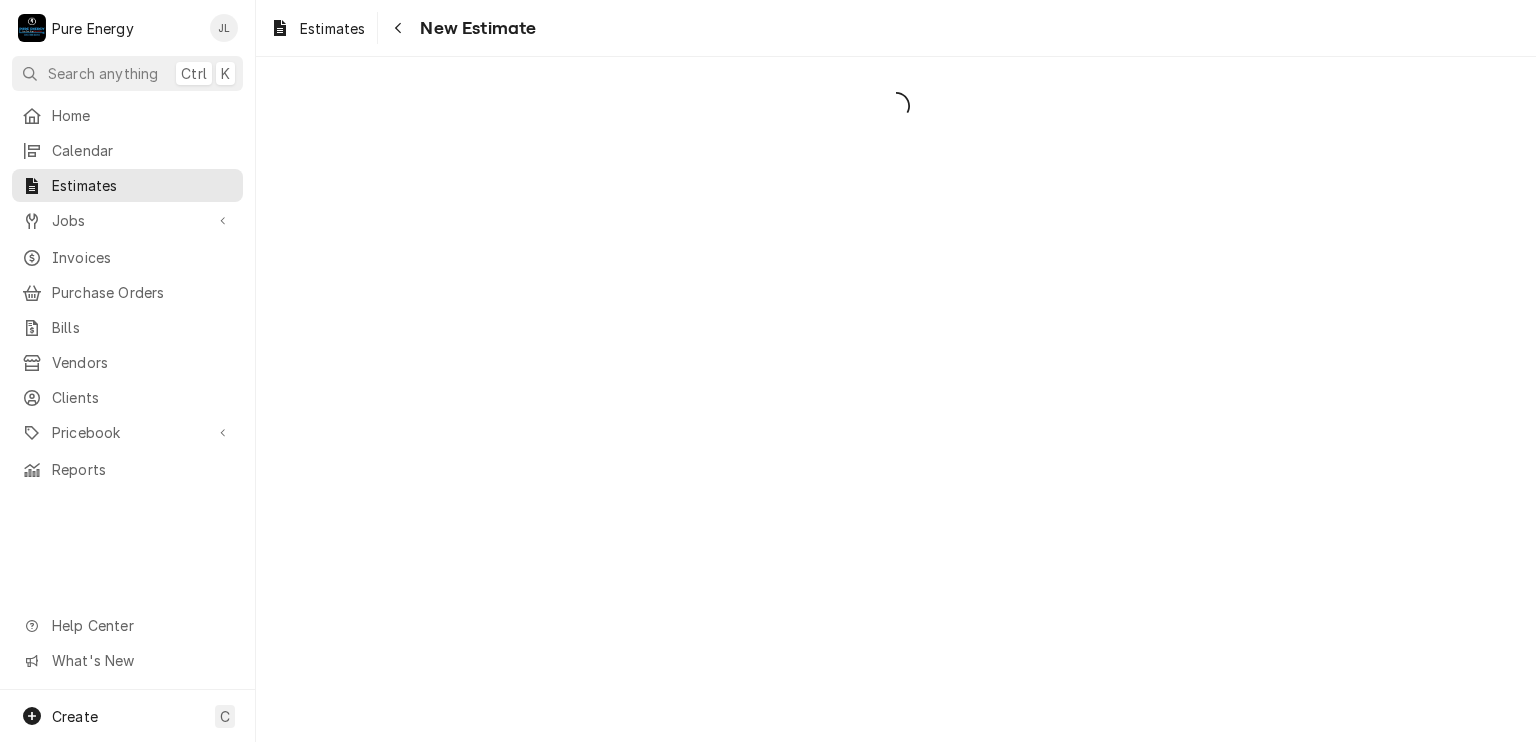 scroll, scrollTop: 0, scrollLeft: 0, axis: both 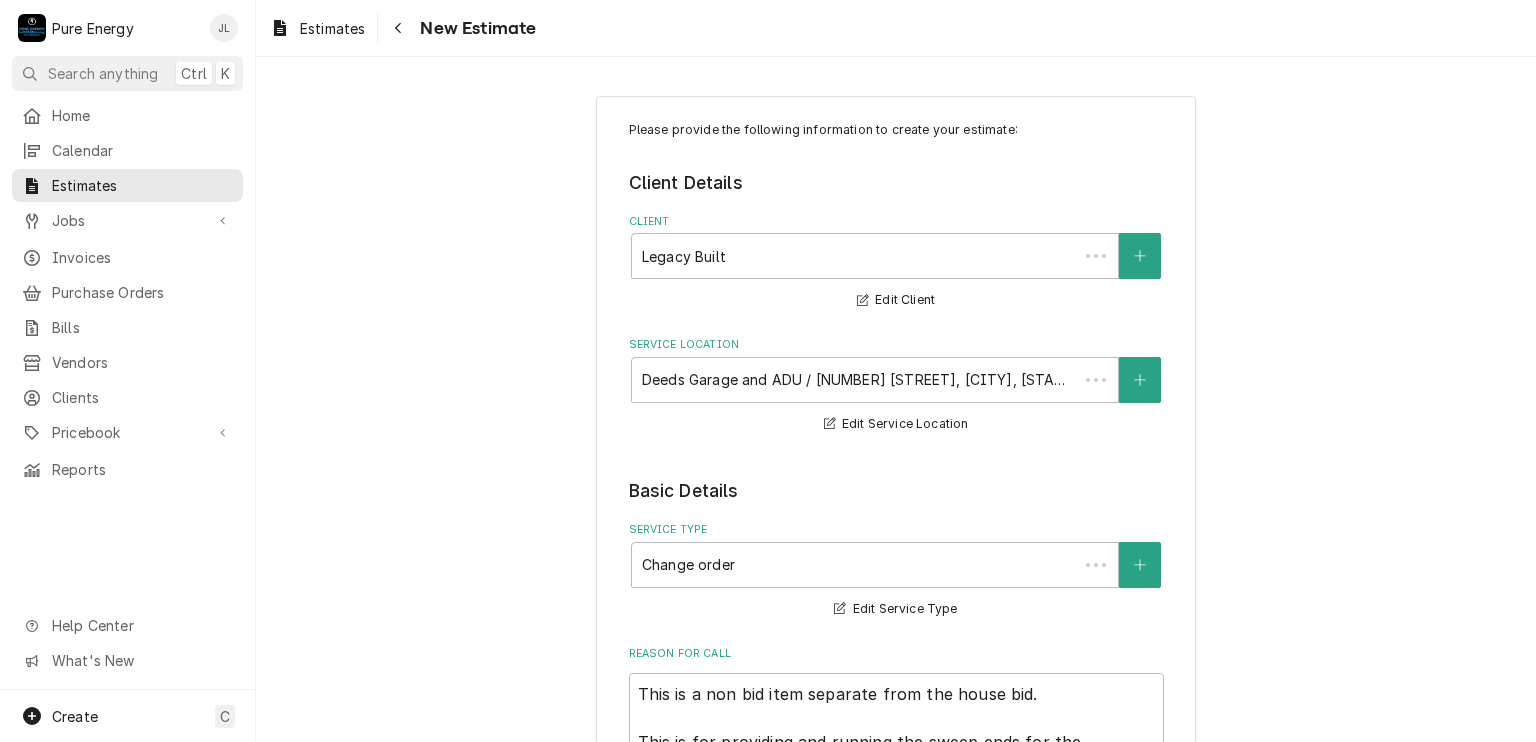 type on "x" 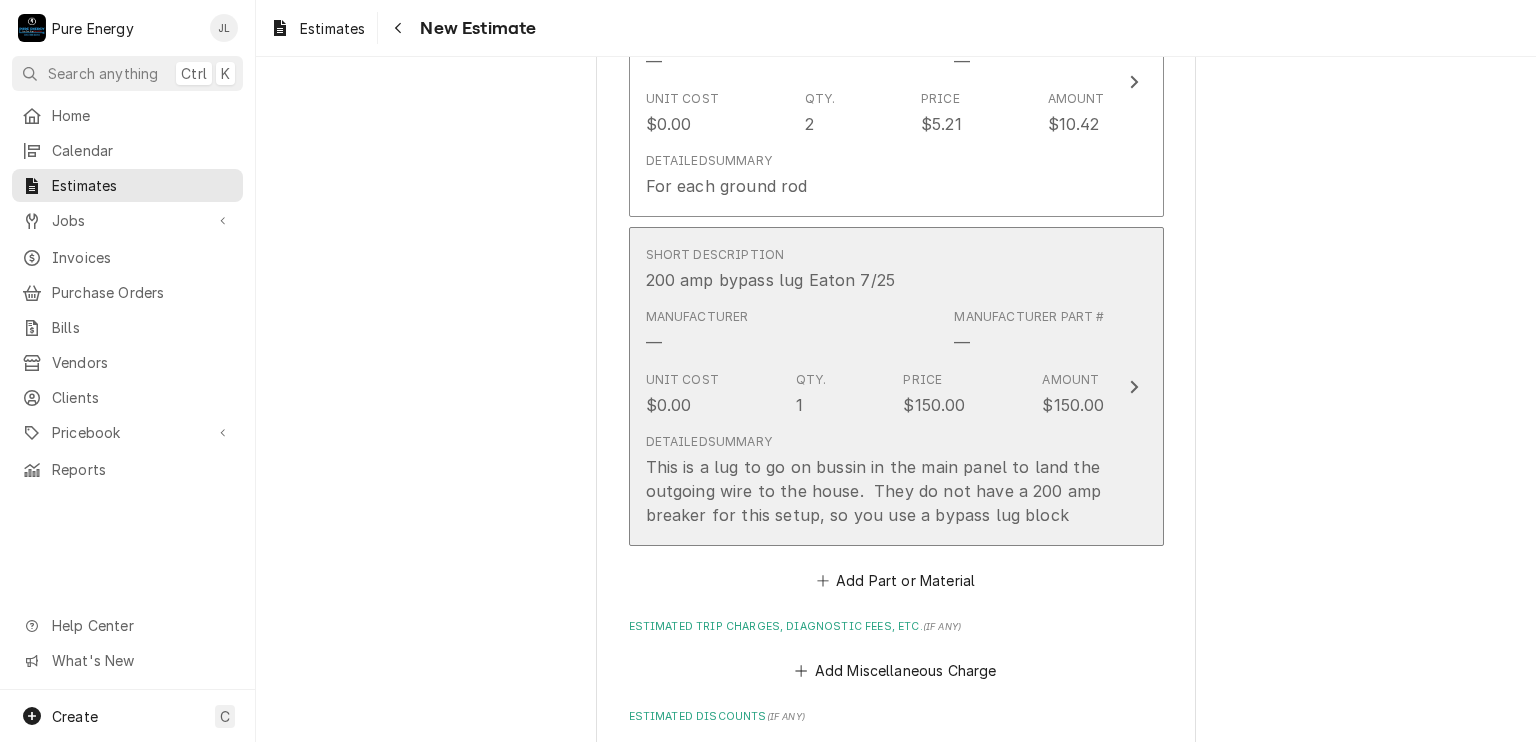 scroll, scrollTop: 3900, scrollLeft: 0, axis: vertical 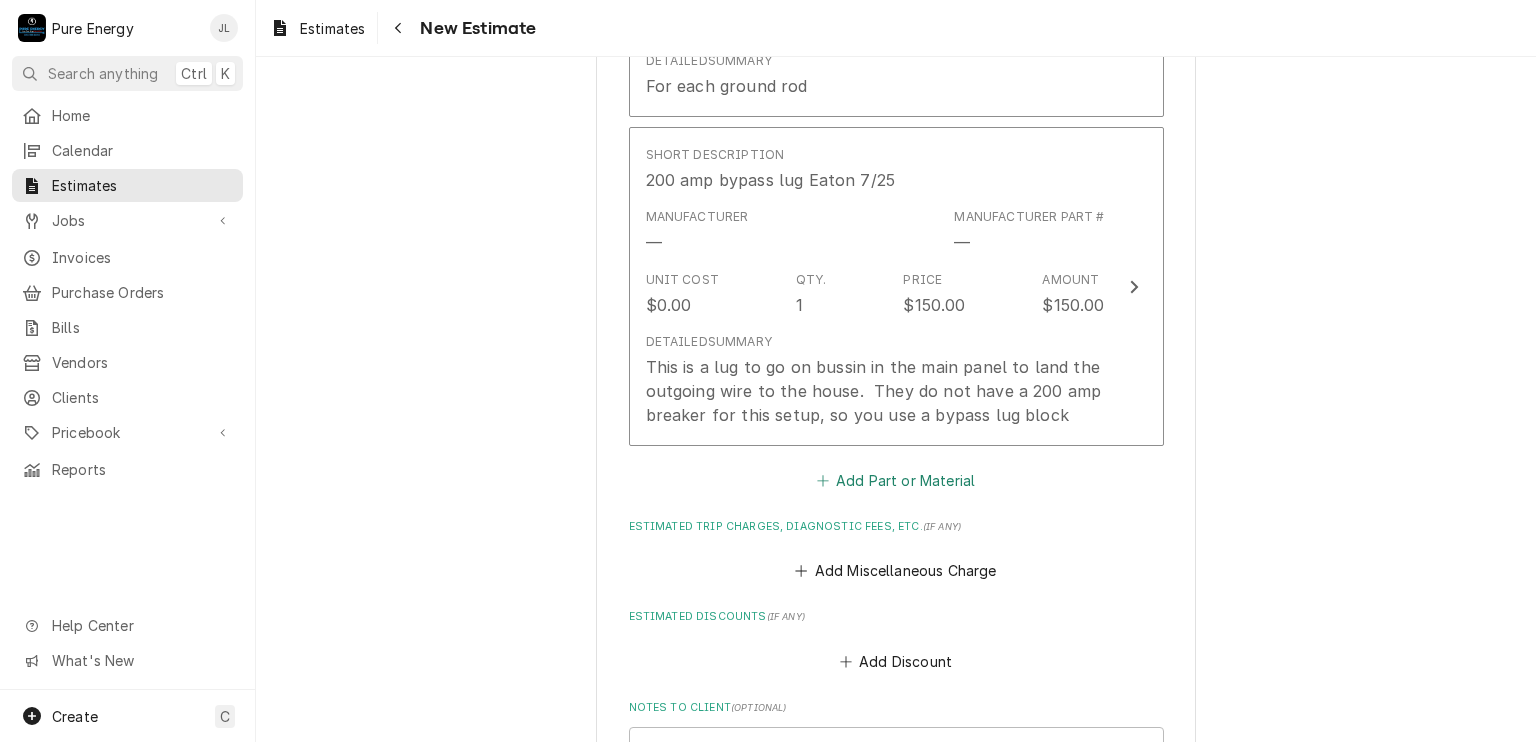 click on "Add Part or Material" at bounding box center [895, 481] 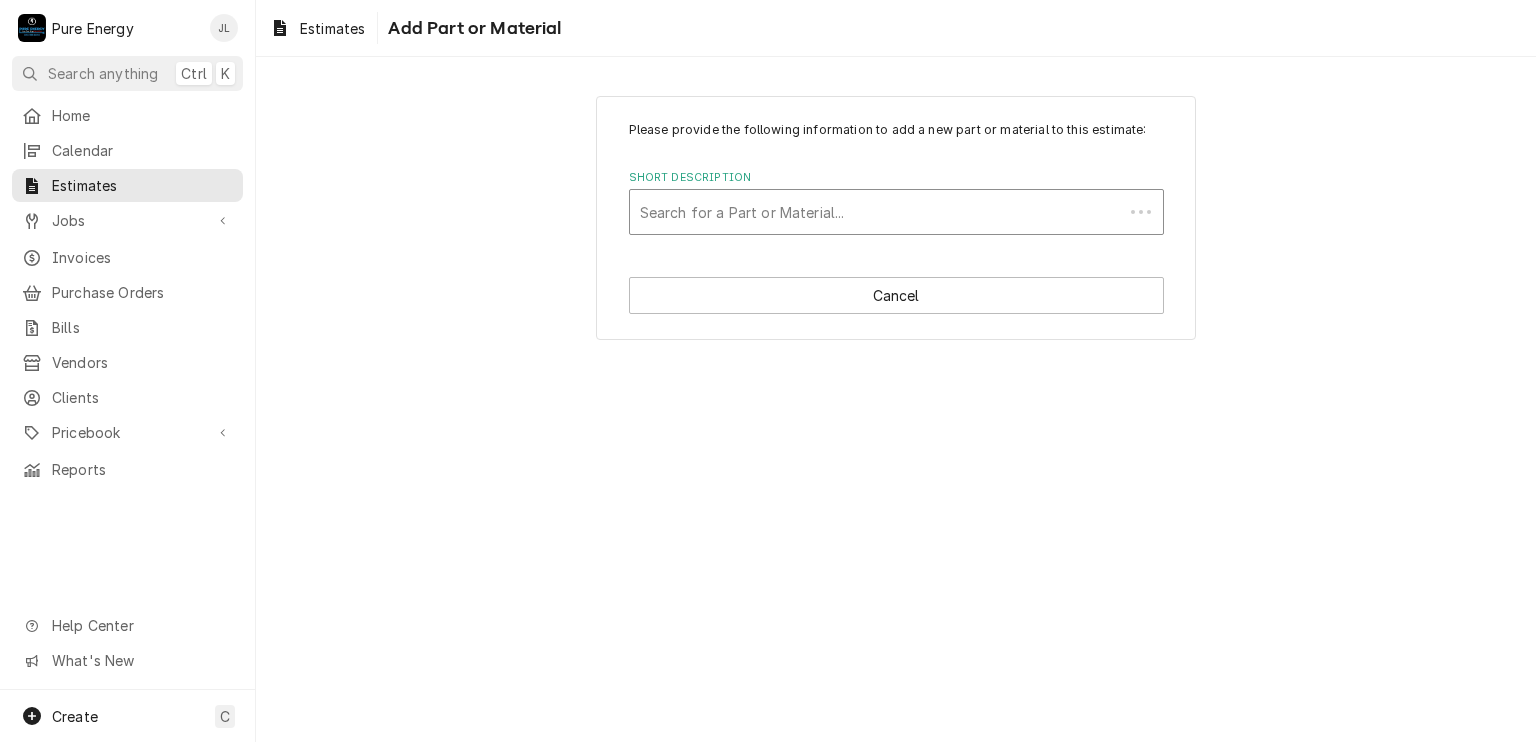 click at bounding box center (876, 212) 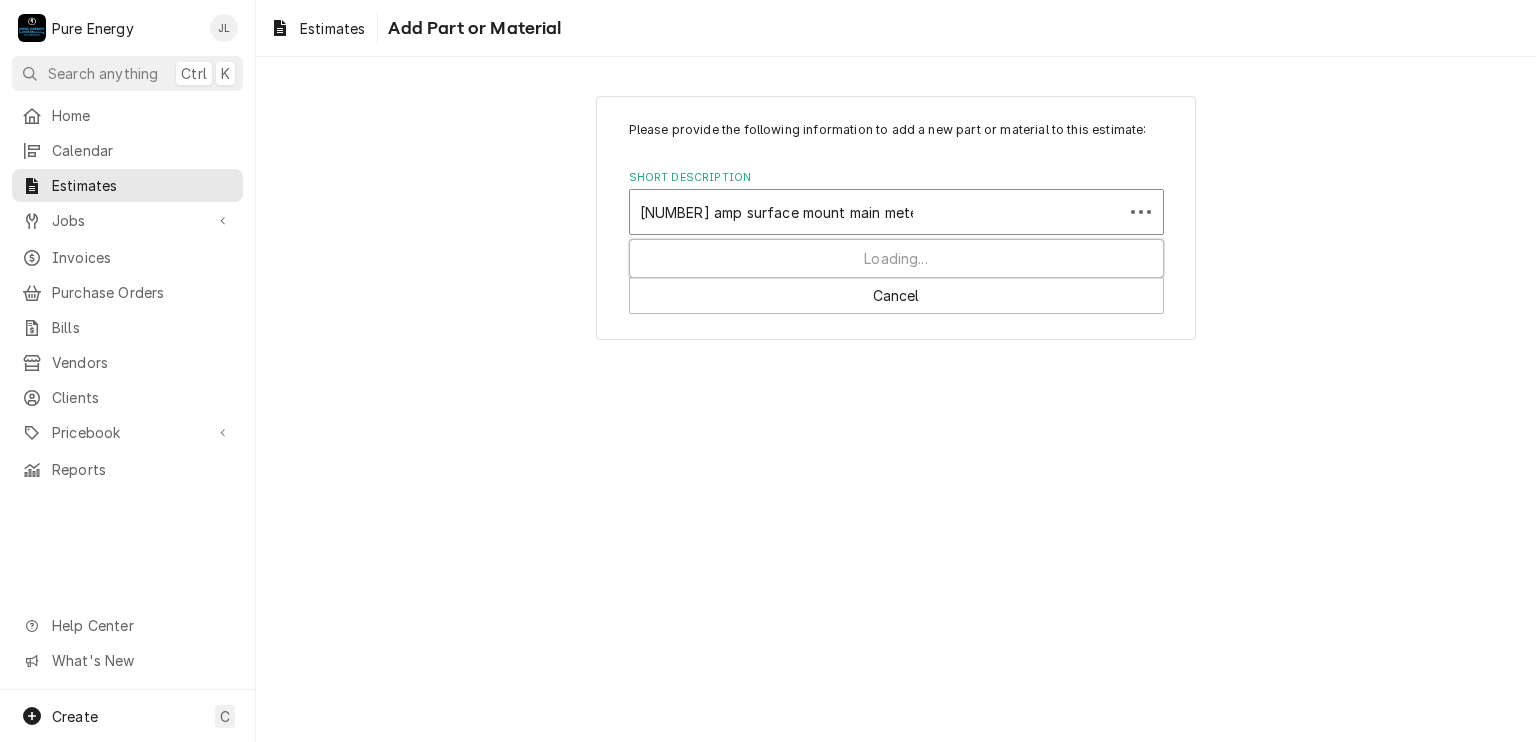 type on "200 amp surface mount main meter panel" 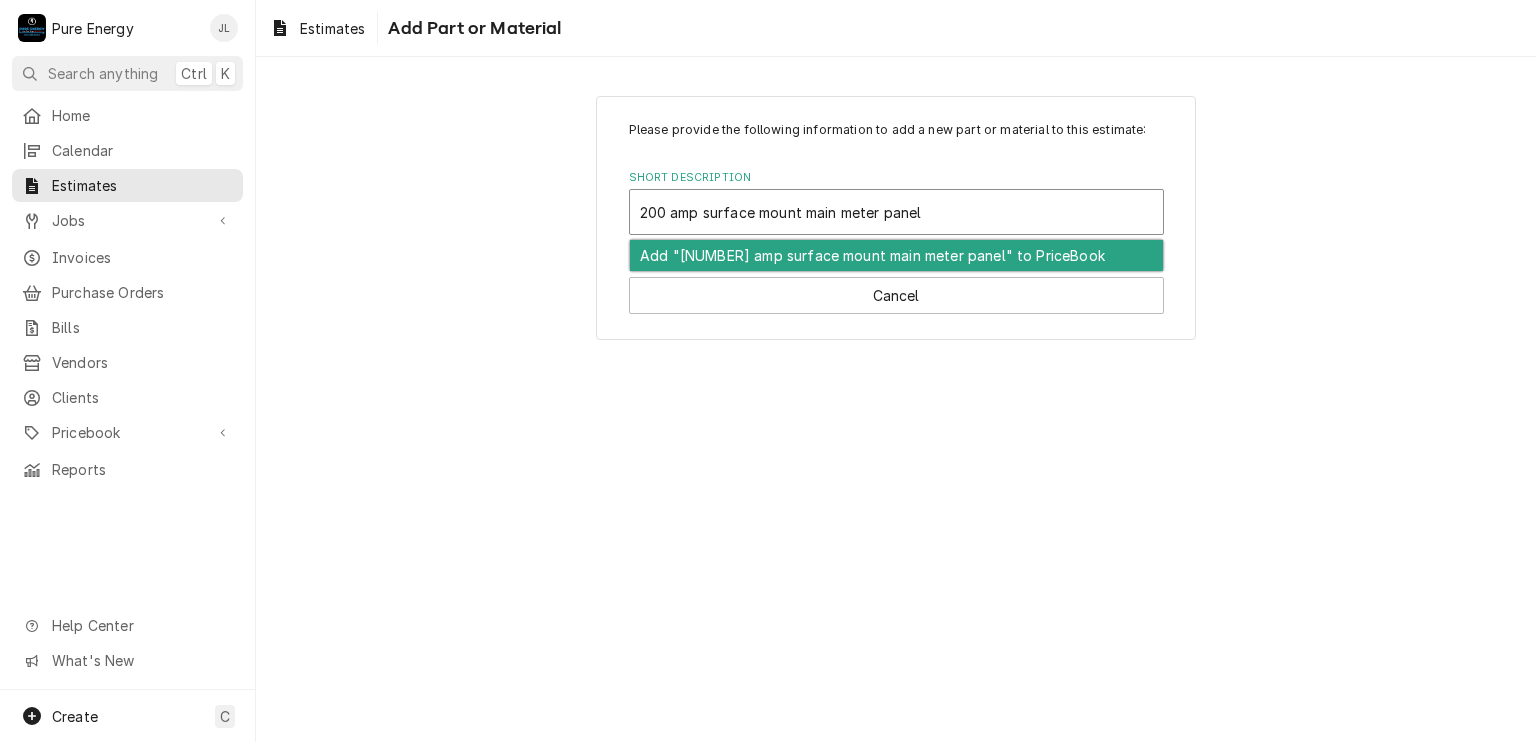 click on "Add "[NUMBER] amp surface mount main meter panel" to PriceBook" at bounding box center (896, 255) 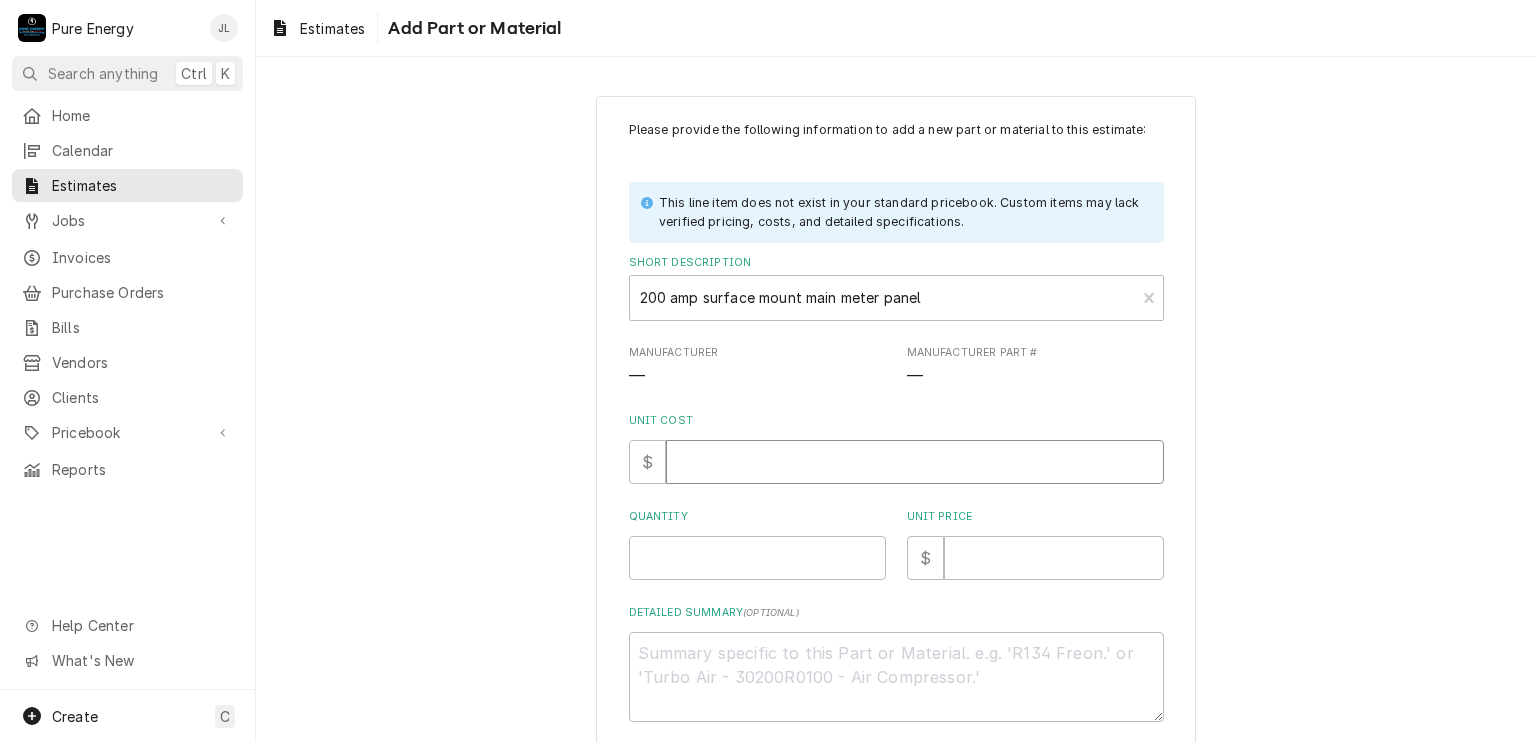 click on "Unit Cost" at bounding box center [915, 462] 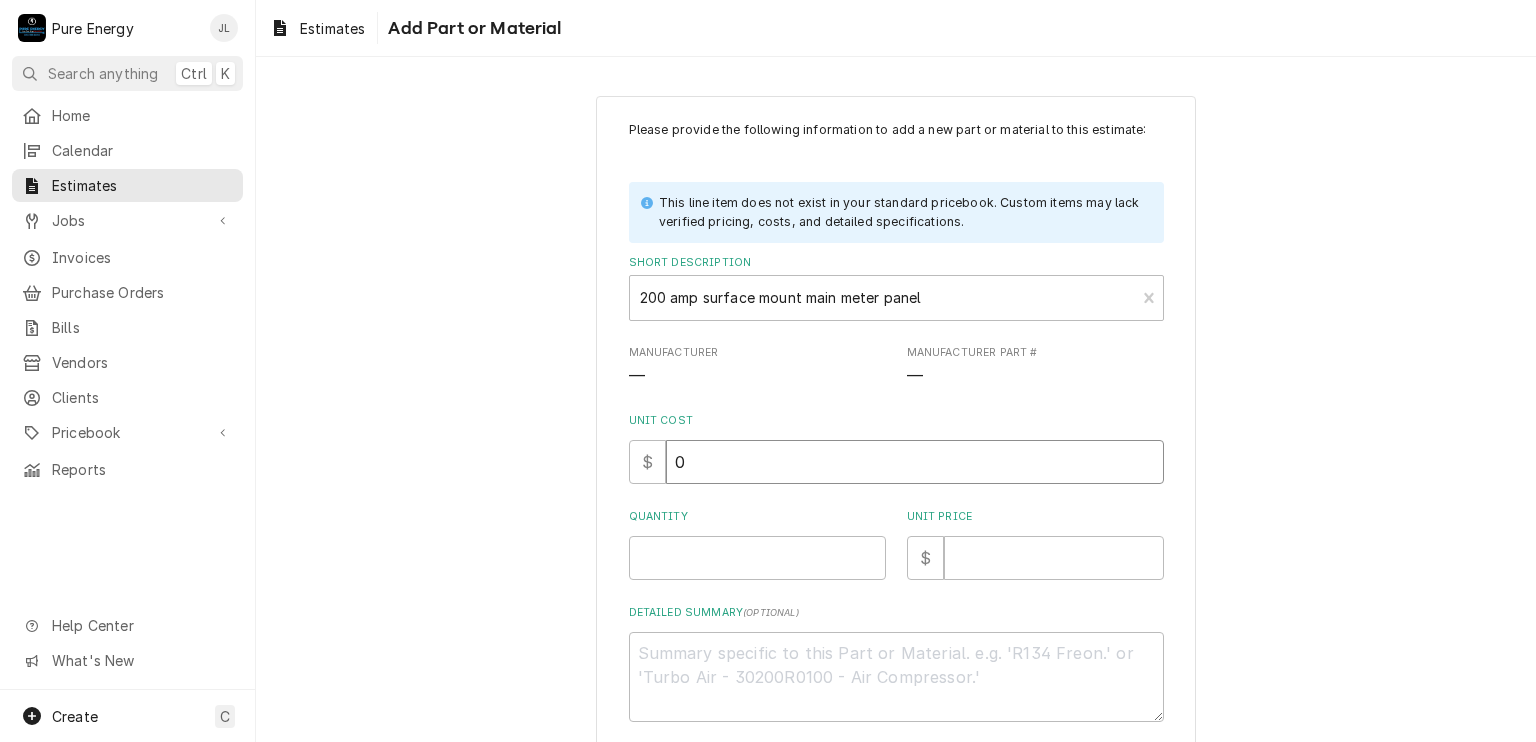 type on "x" 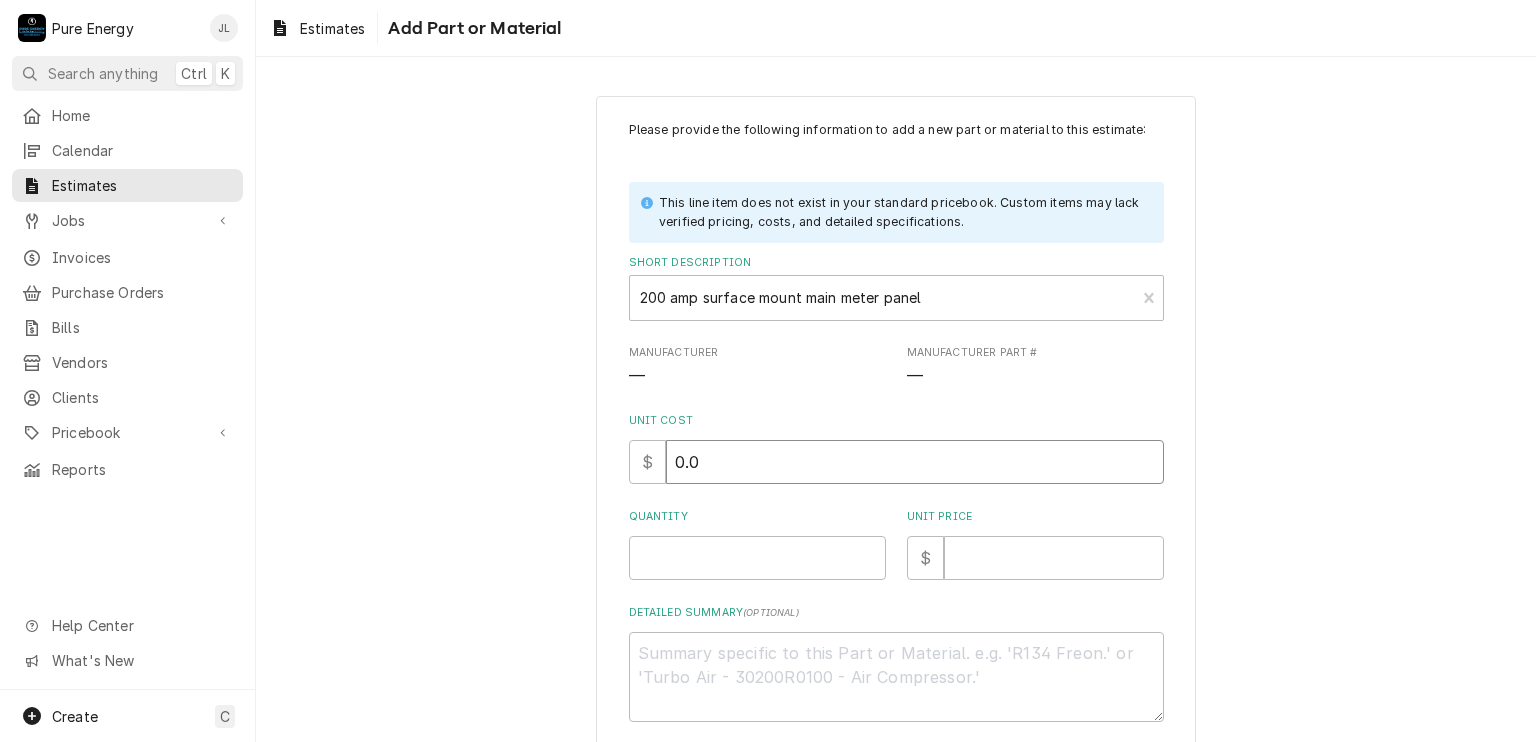 type on "x" 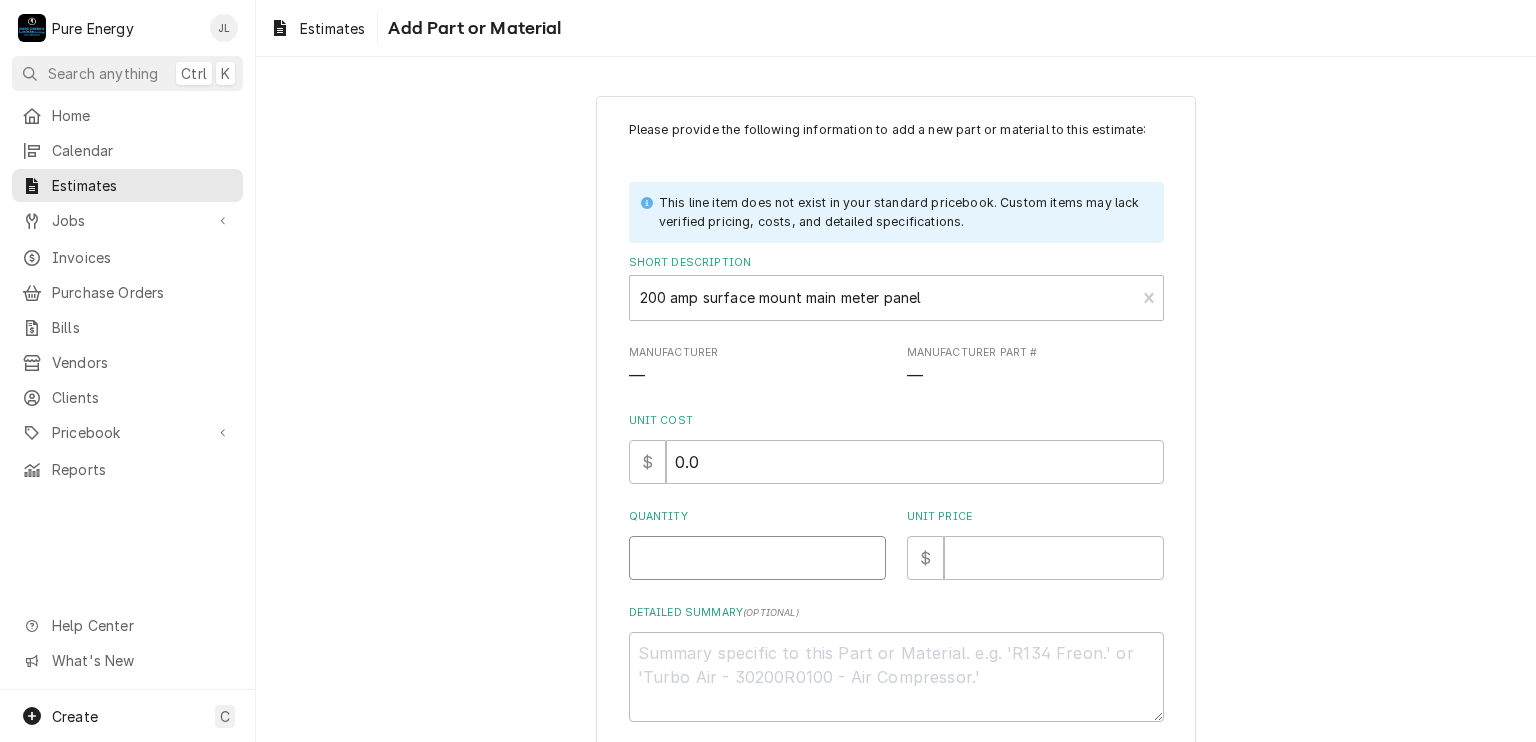 click on "Quantity" at bounding box center (757, 558) 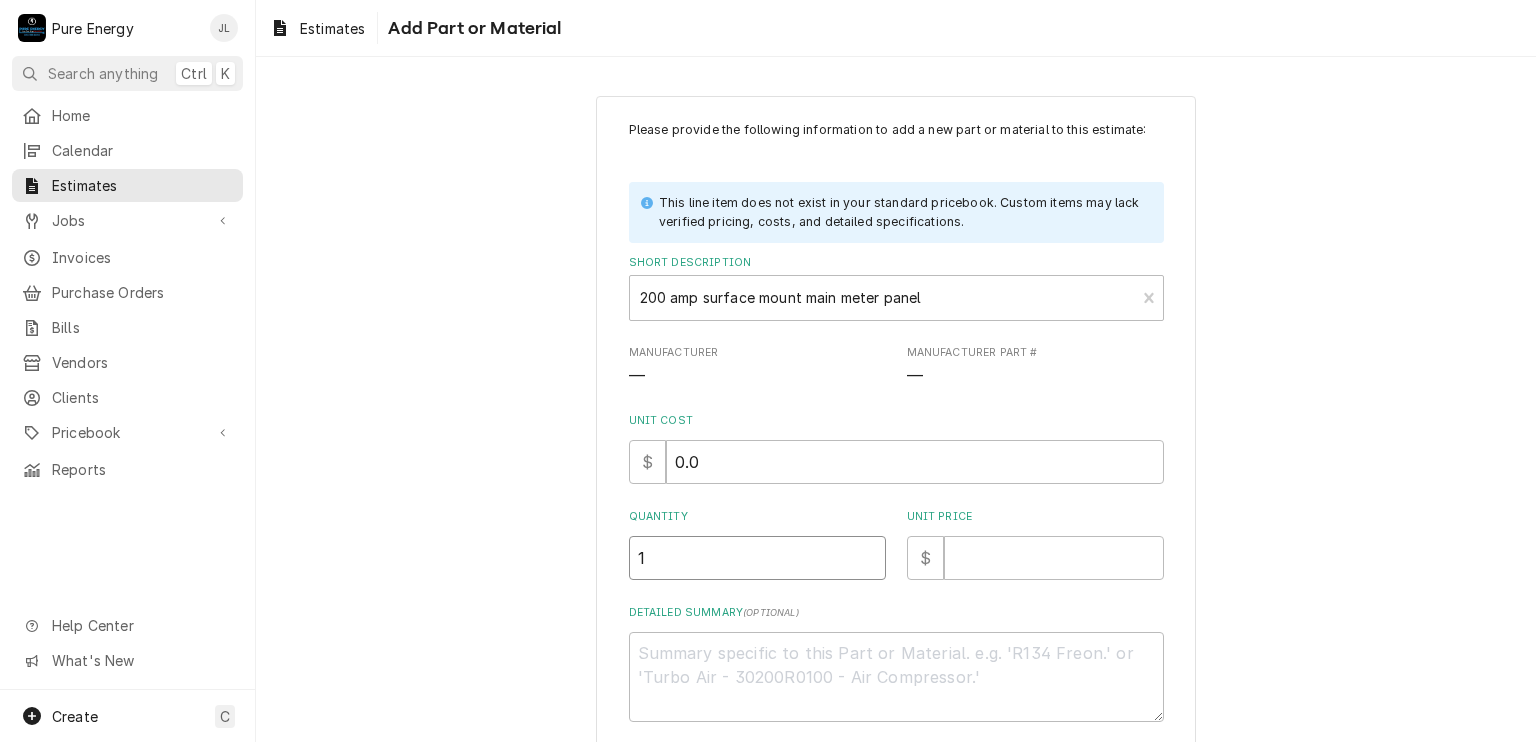 type on "x" 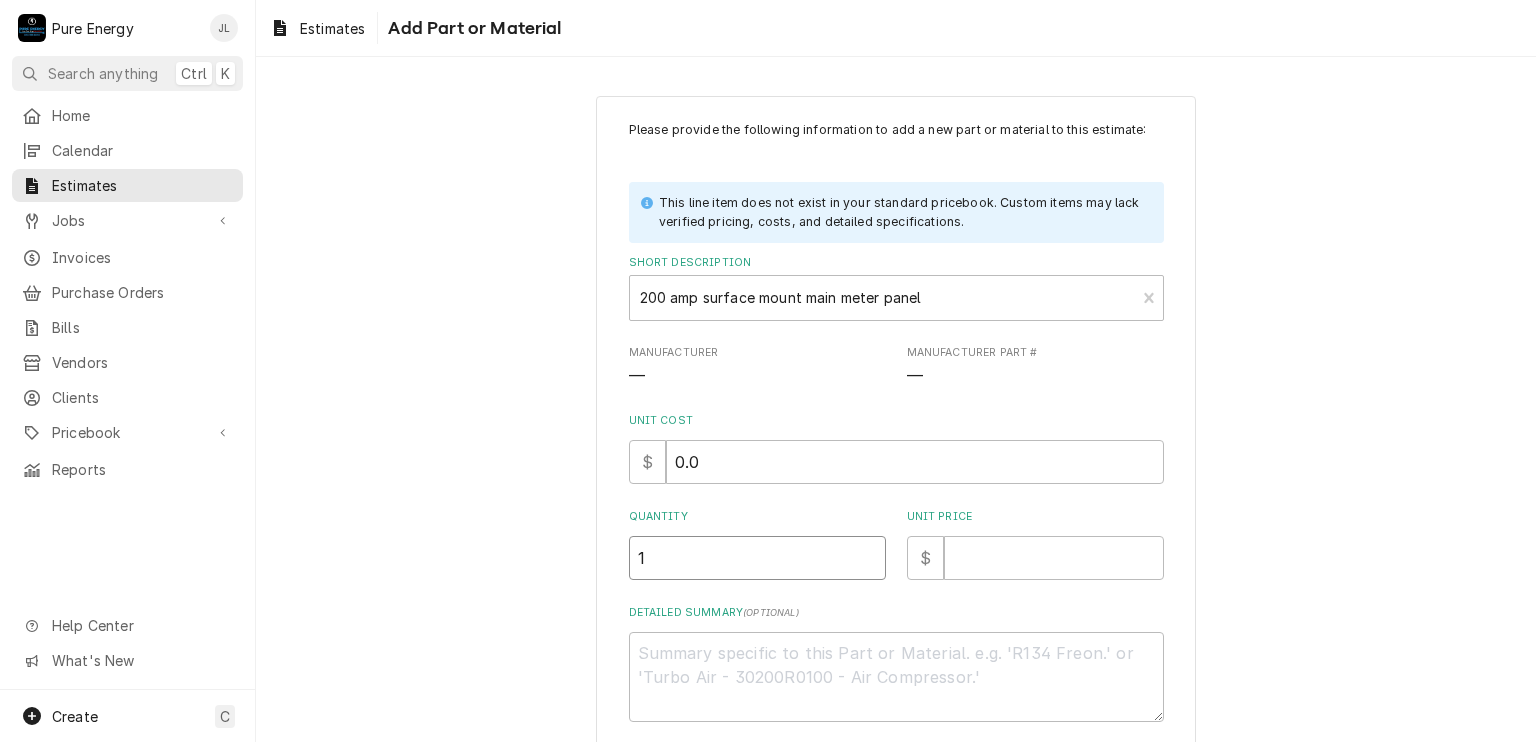 type on "1" 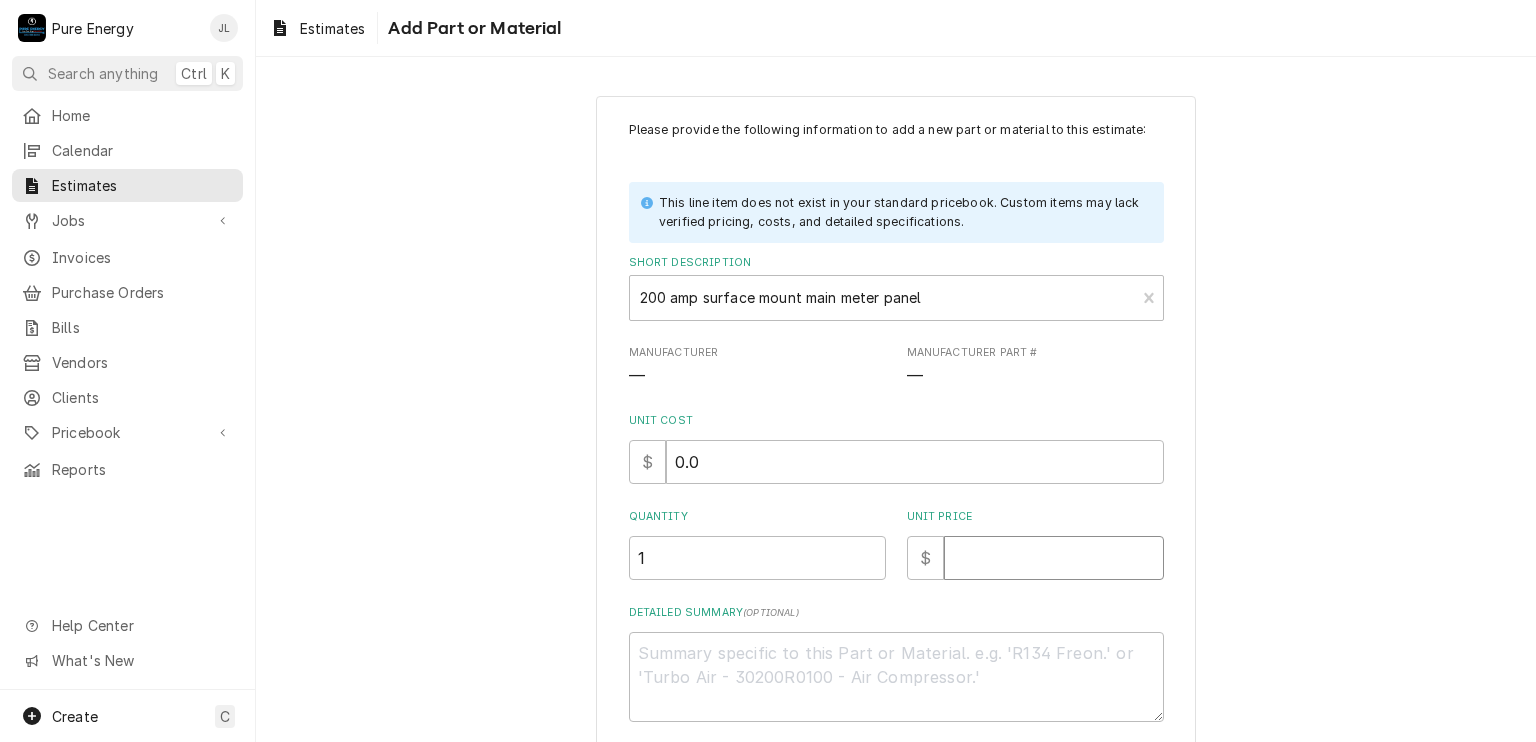 click on "Unit Price" at bounding box center [1054, 558] 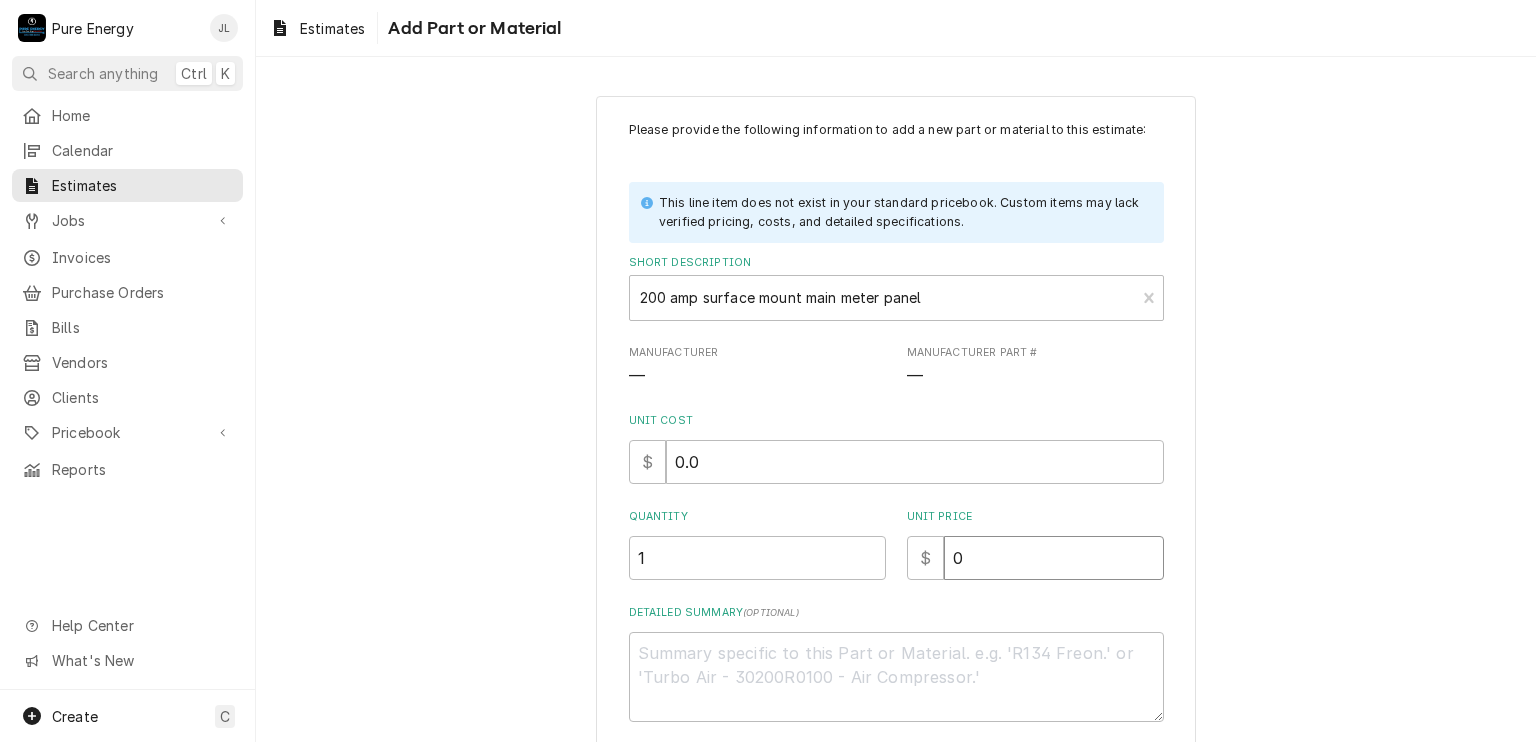 type on "x" 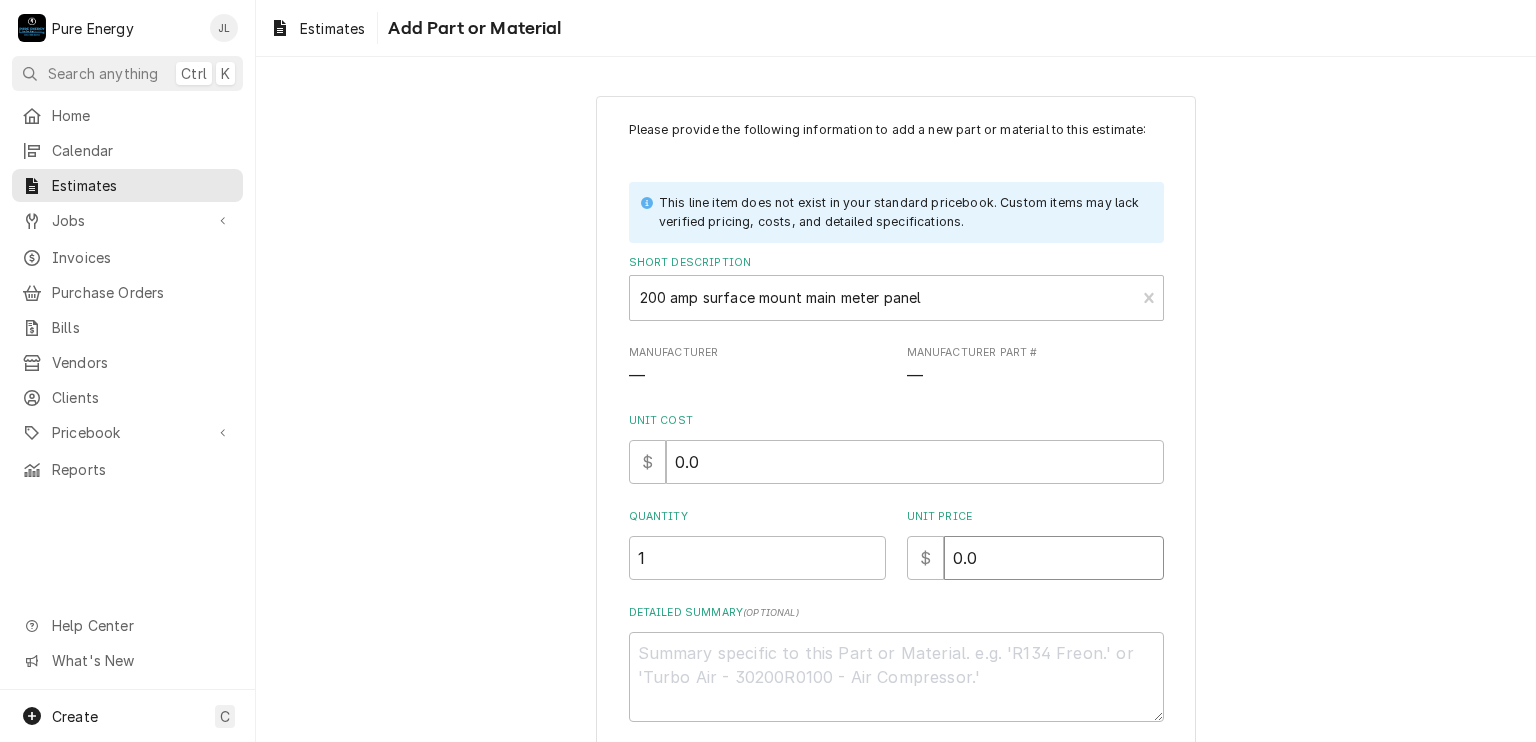 type on "x" 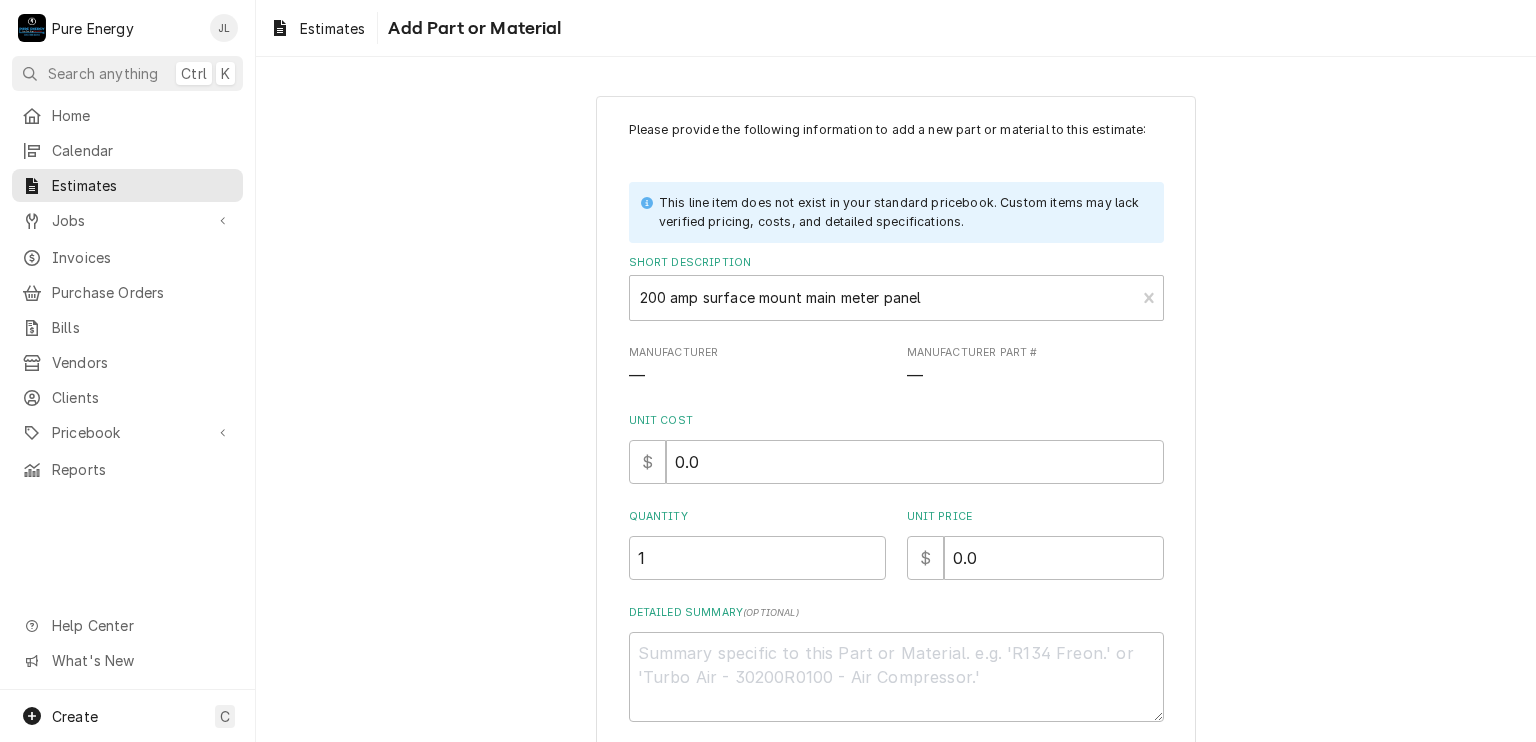 scroll, scrollTop: 100, scrollLeft: 0, axis: vertical 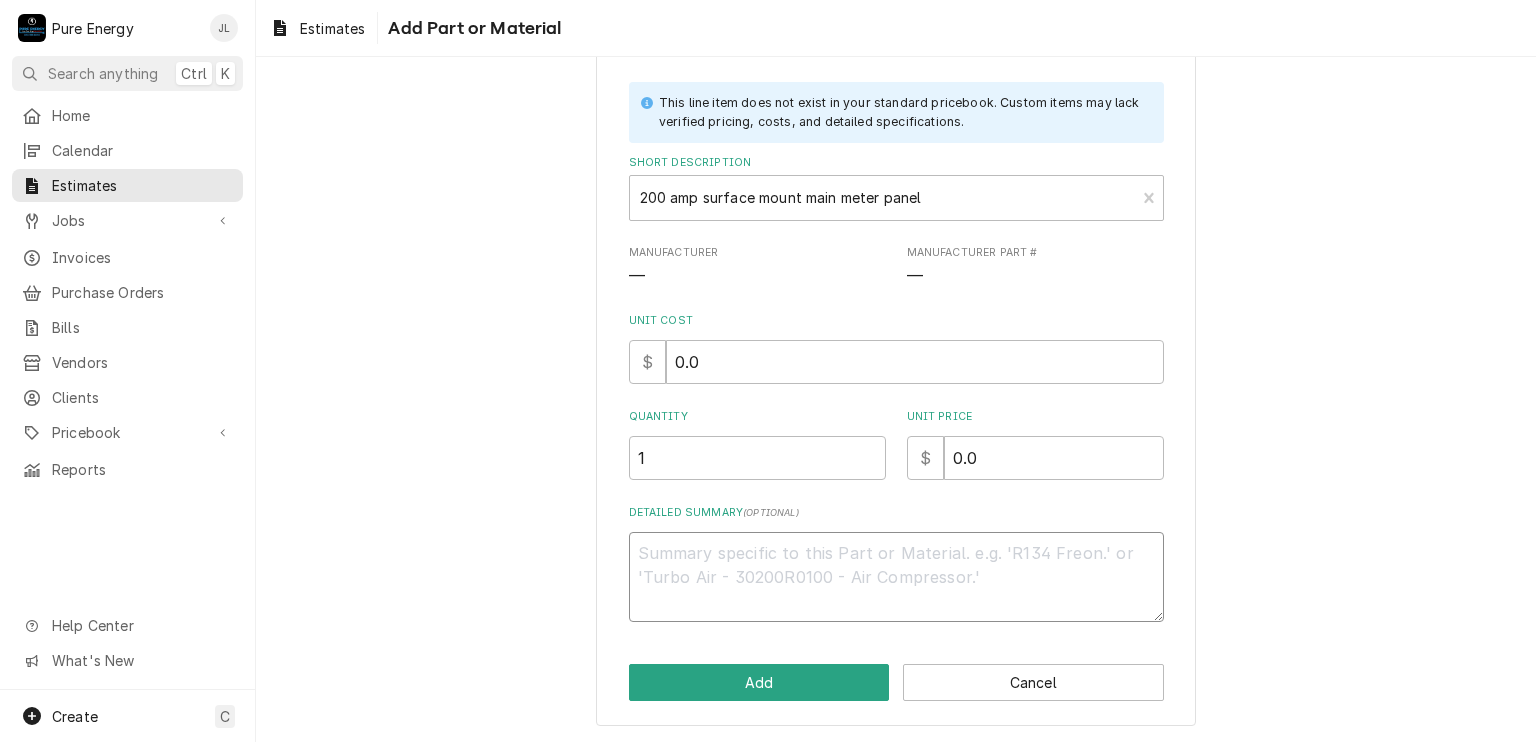 click on "Detailed Summary  ( optional )" at bounding box center (896, 577) 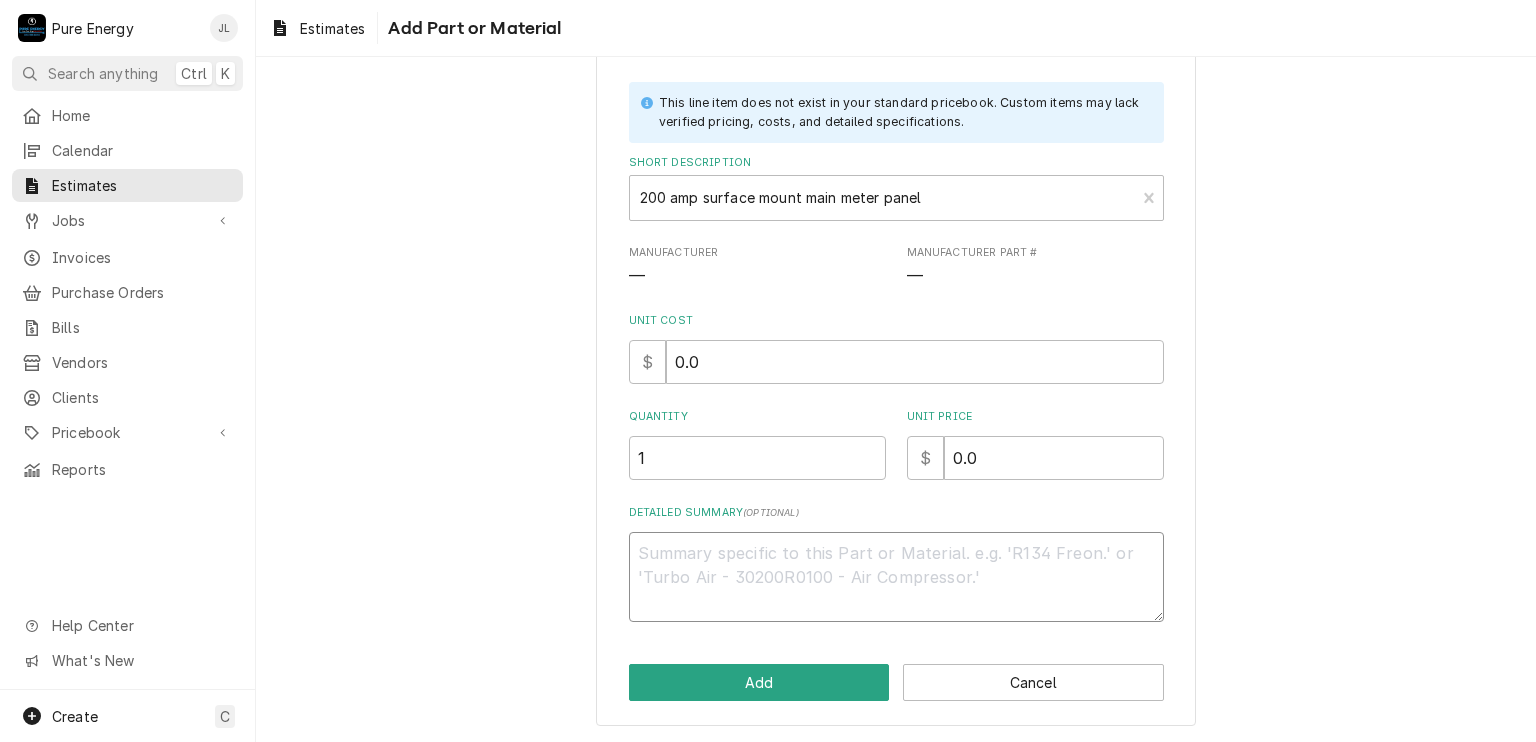 type on "x" 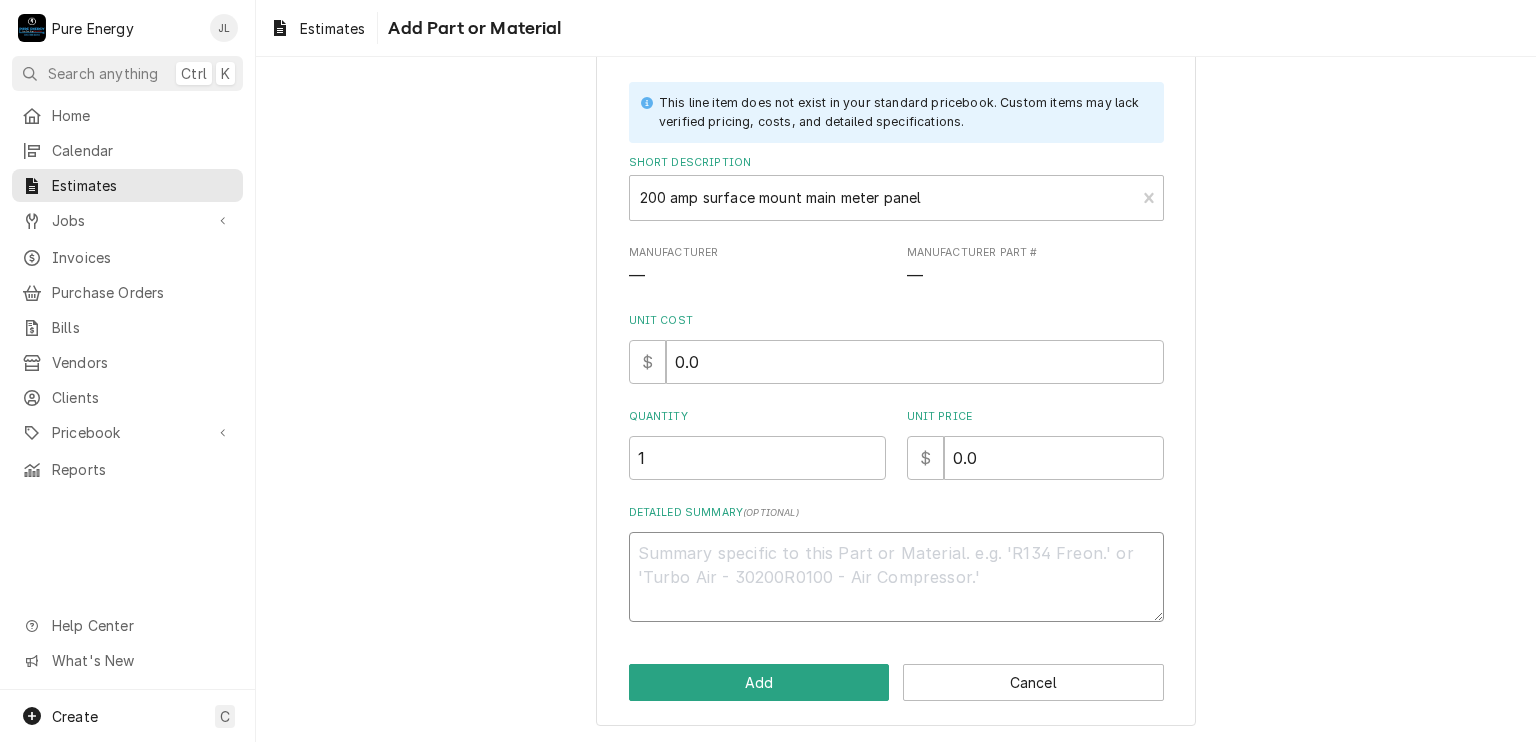 type on "M" 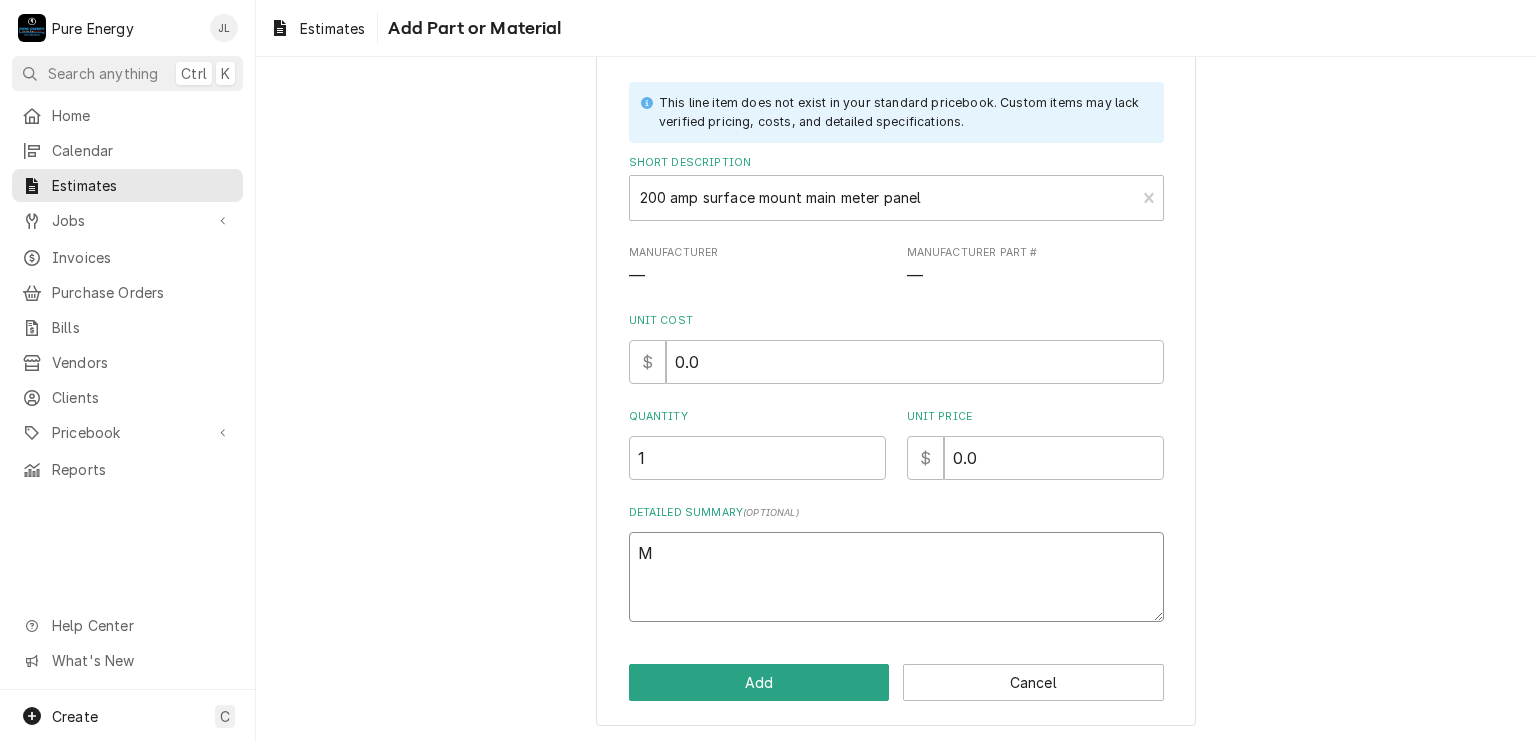 type on "x" 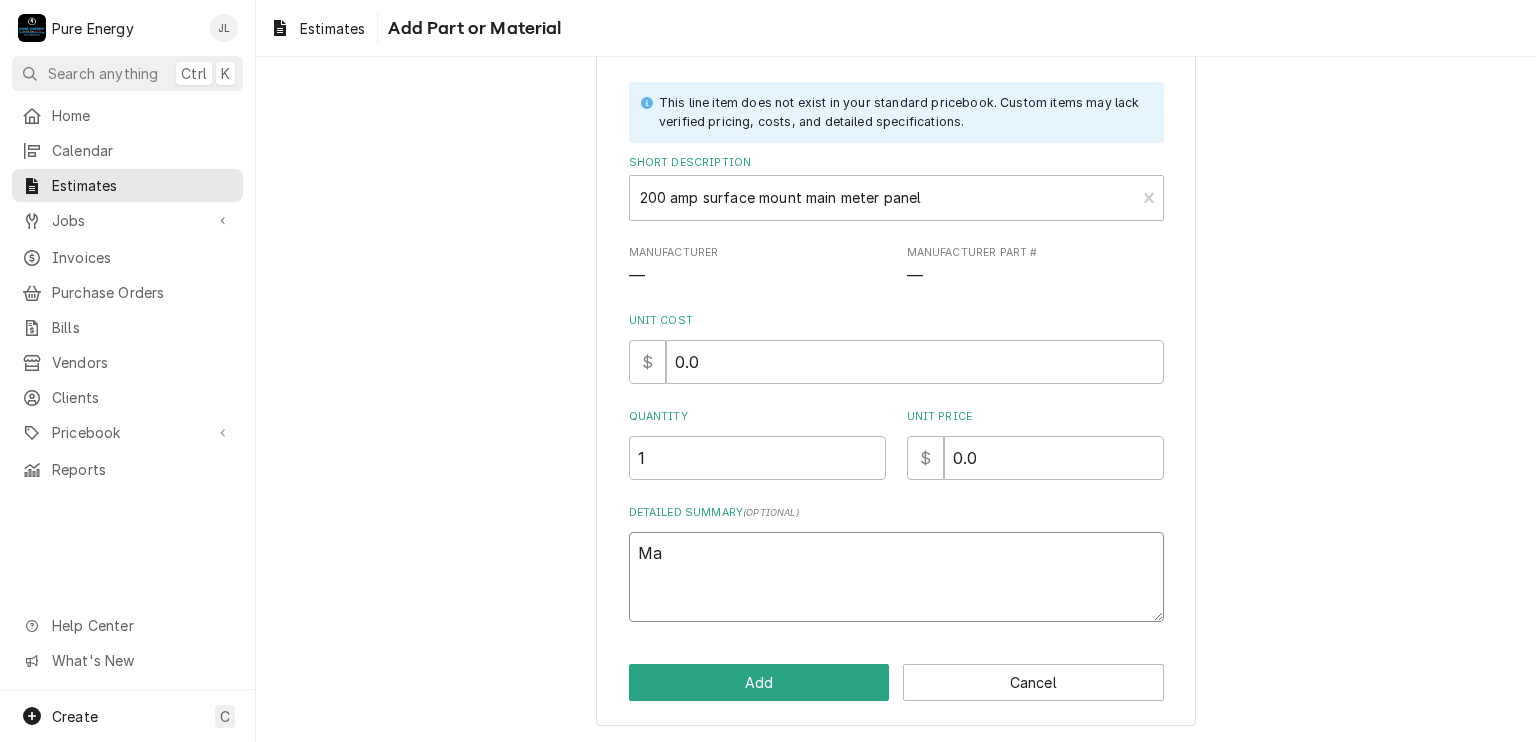 type on "x" 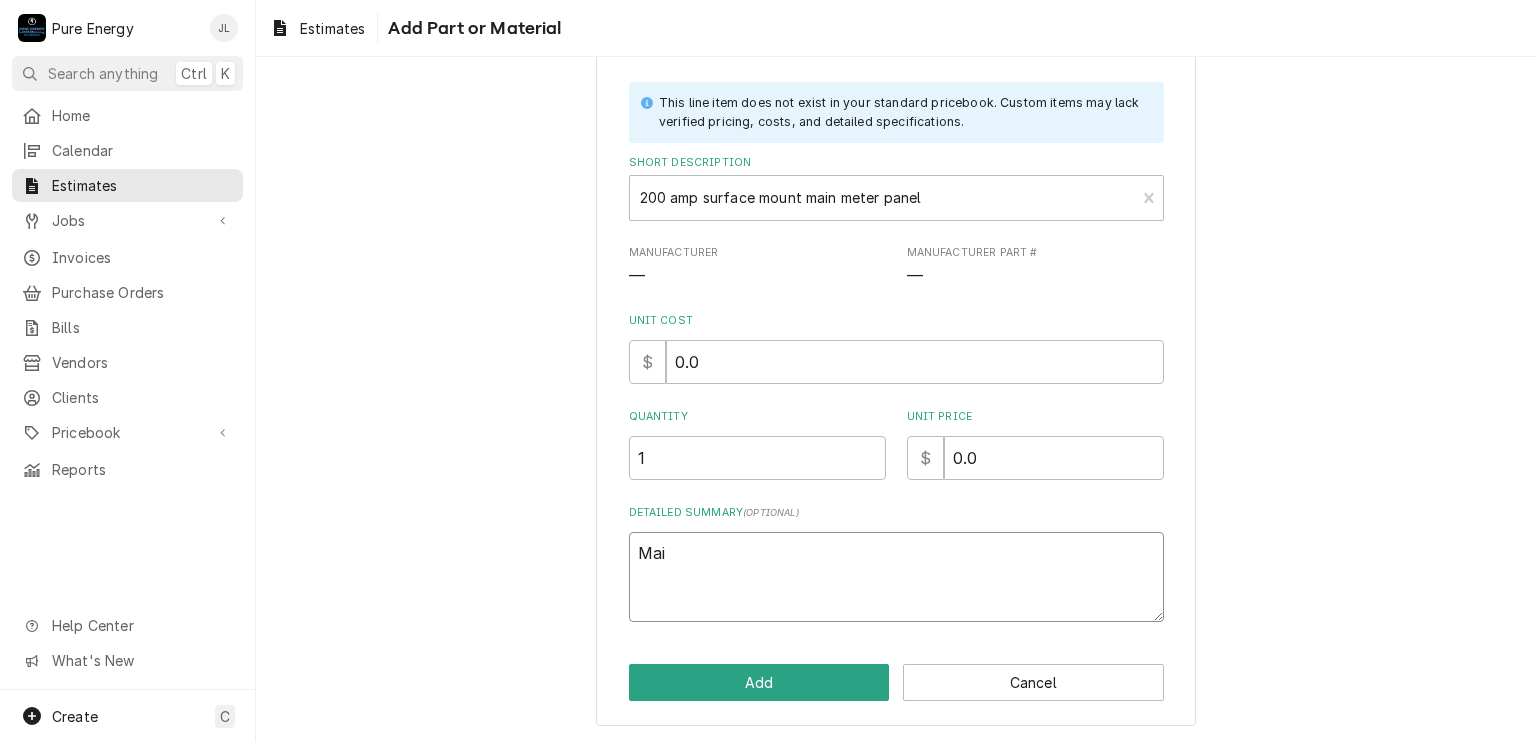 type on "x" 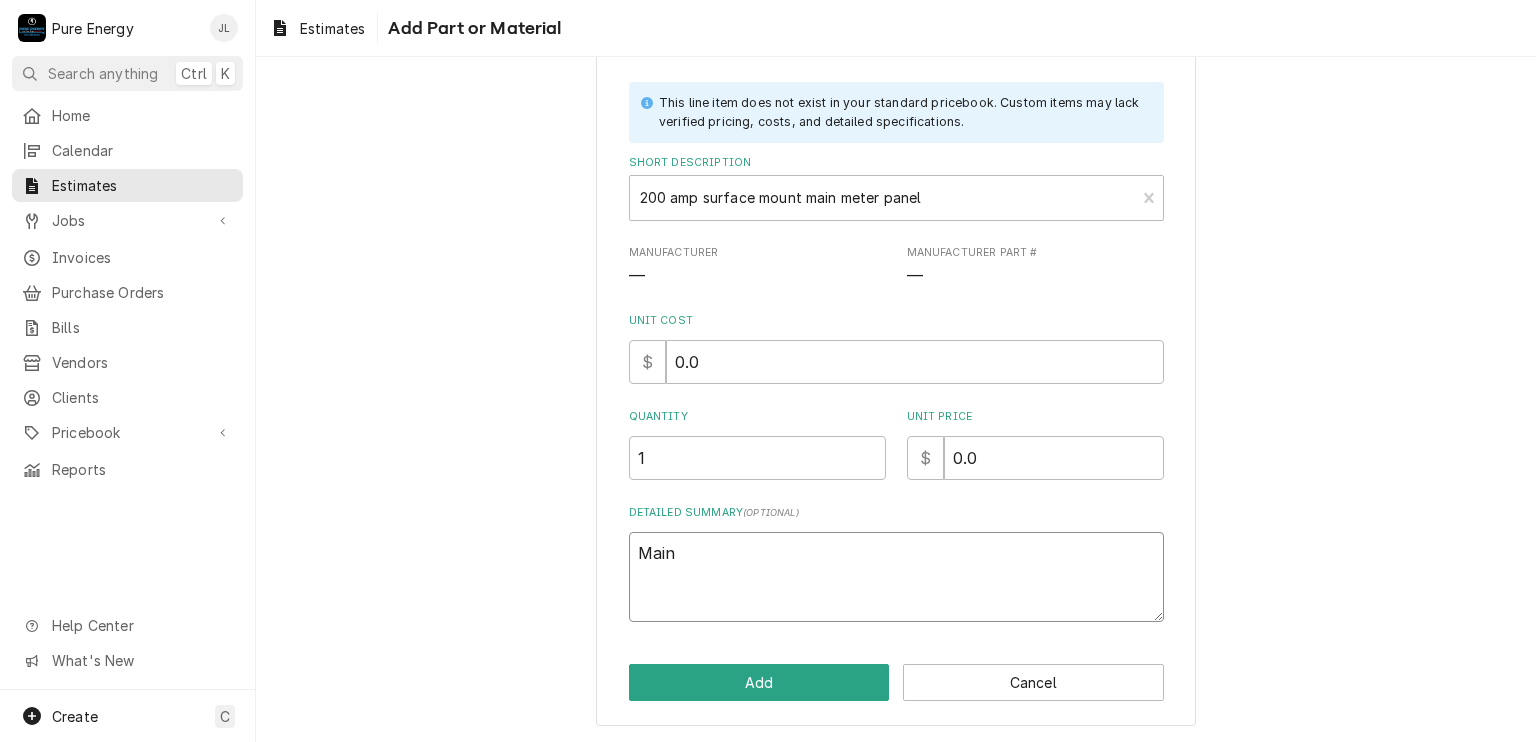 type on "x" 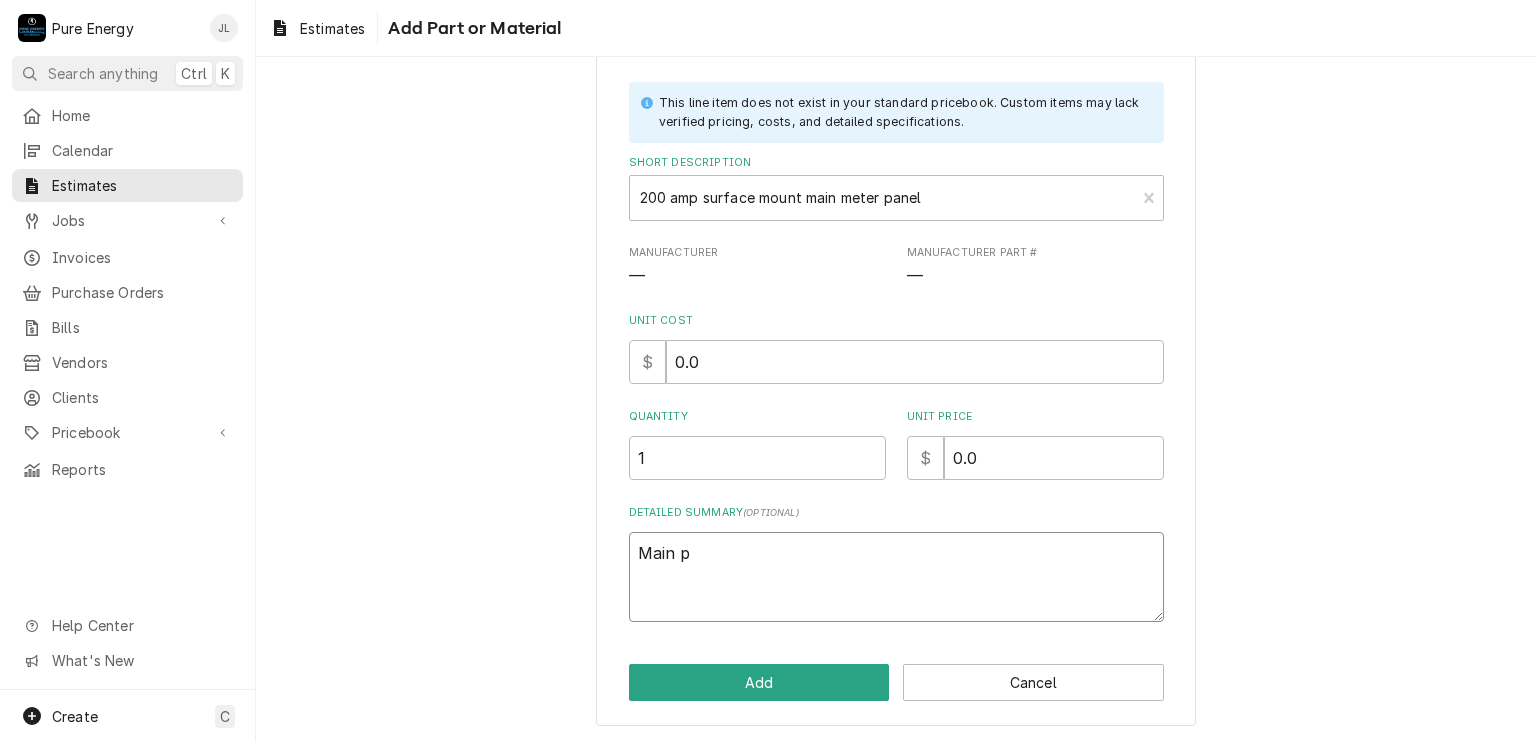 type on "x" 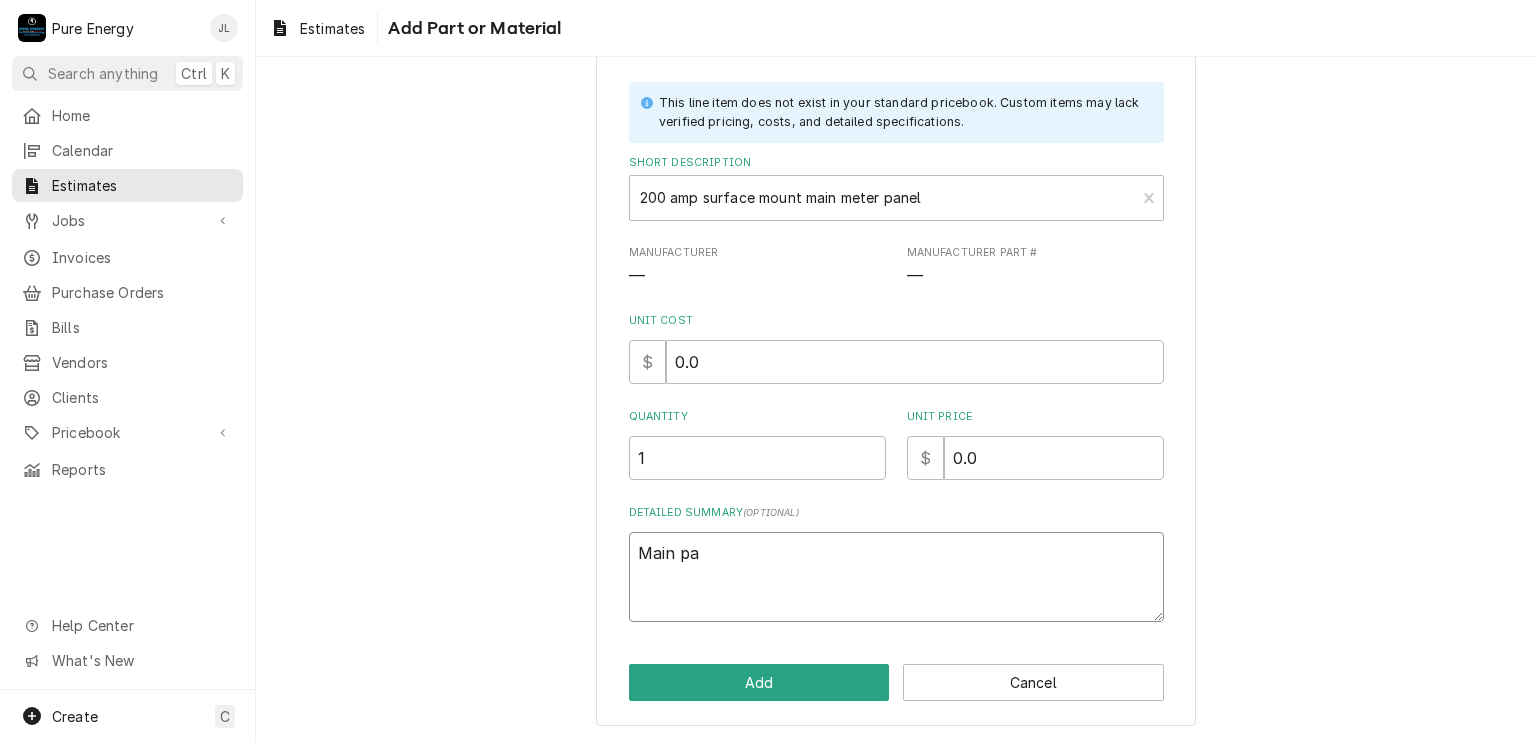 type on "Main pan" 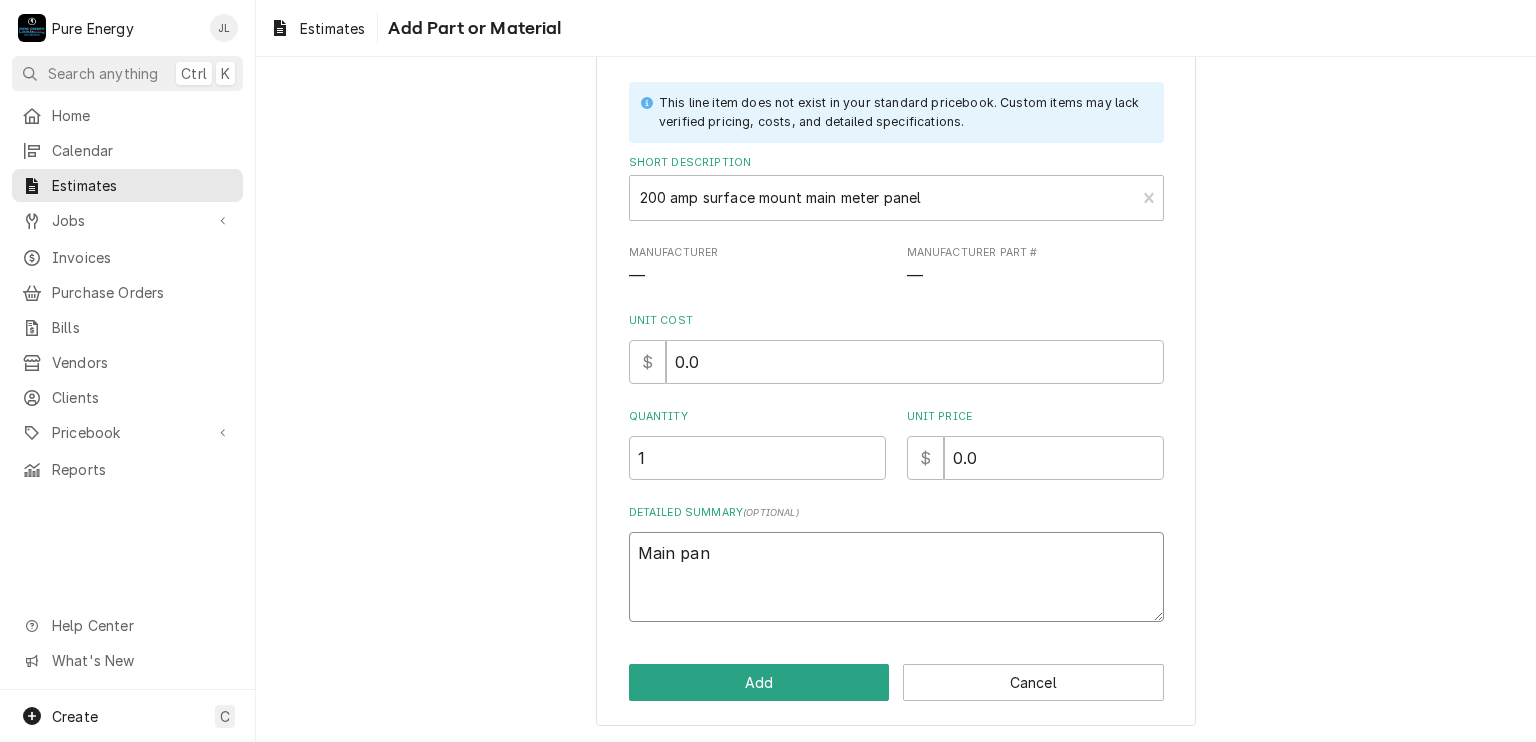 type on "x" 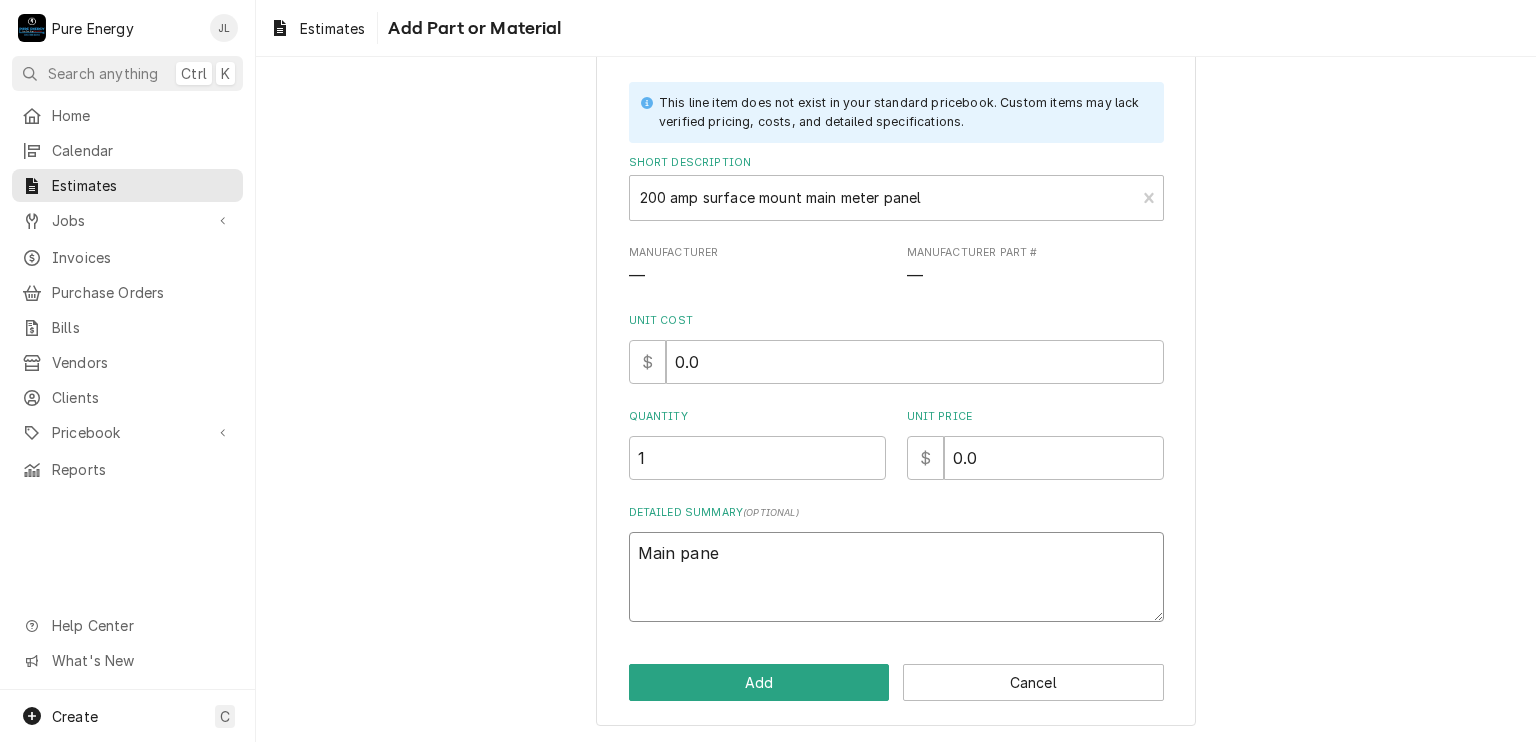 type on "x" 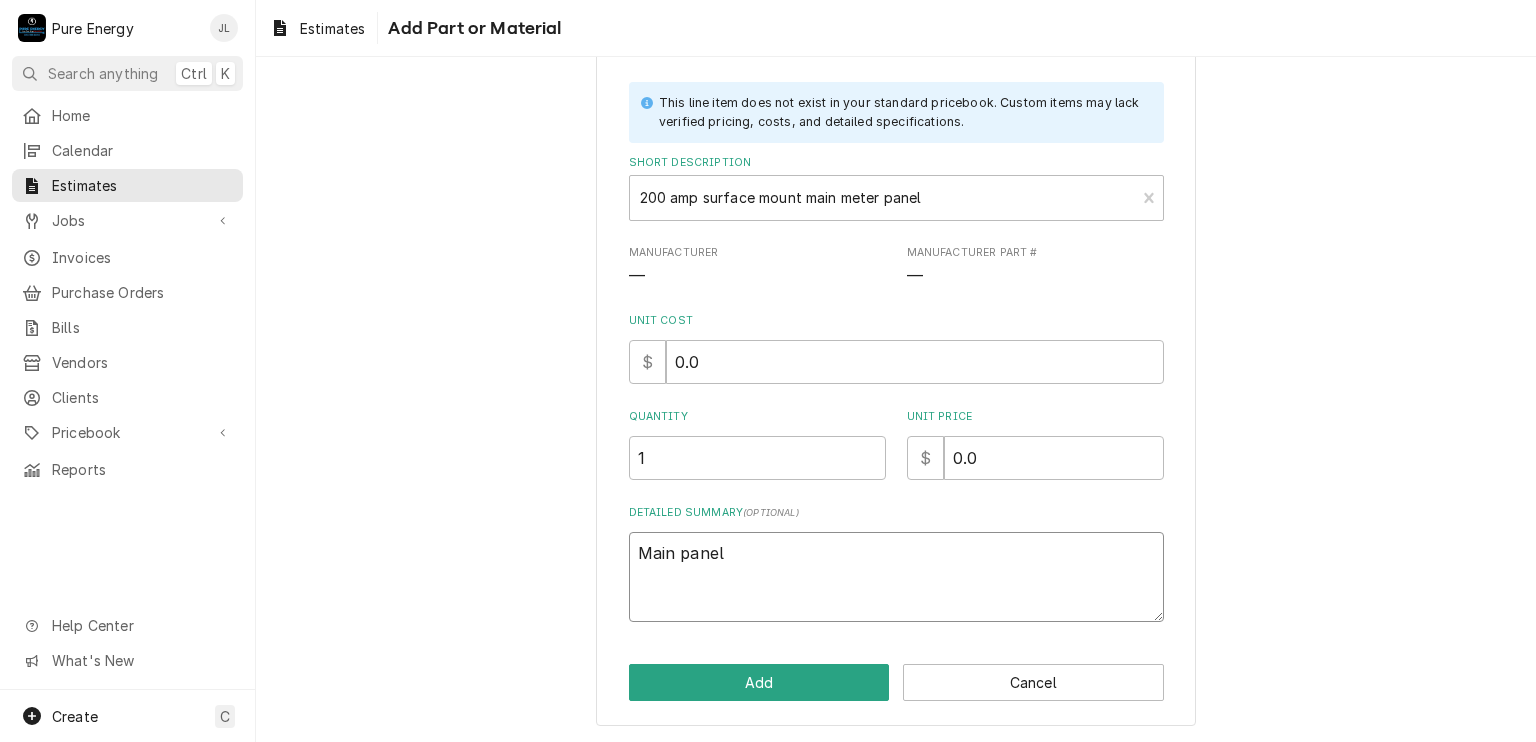 type on "x" 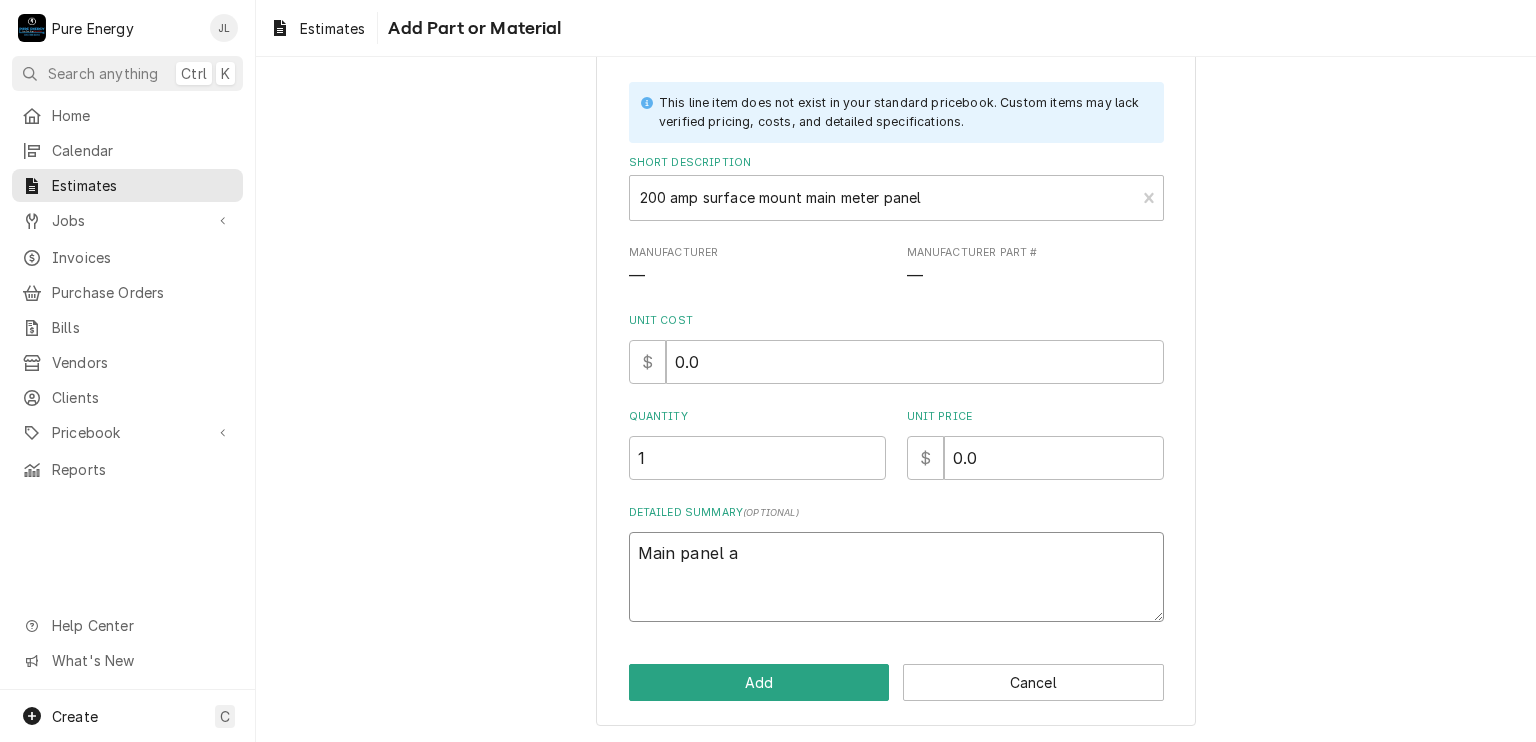 type on "x" 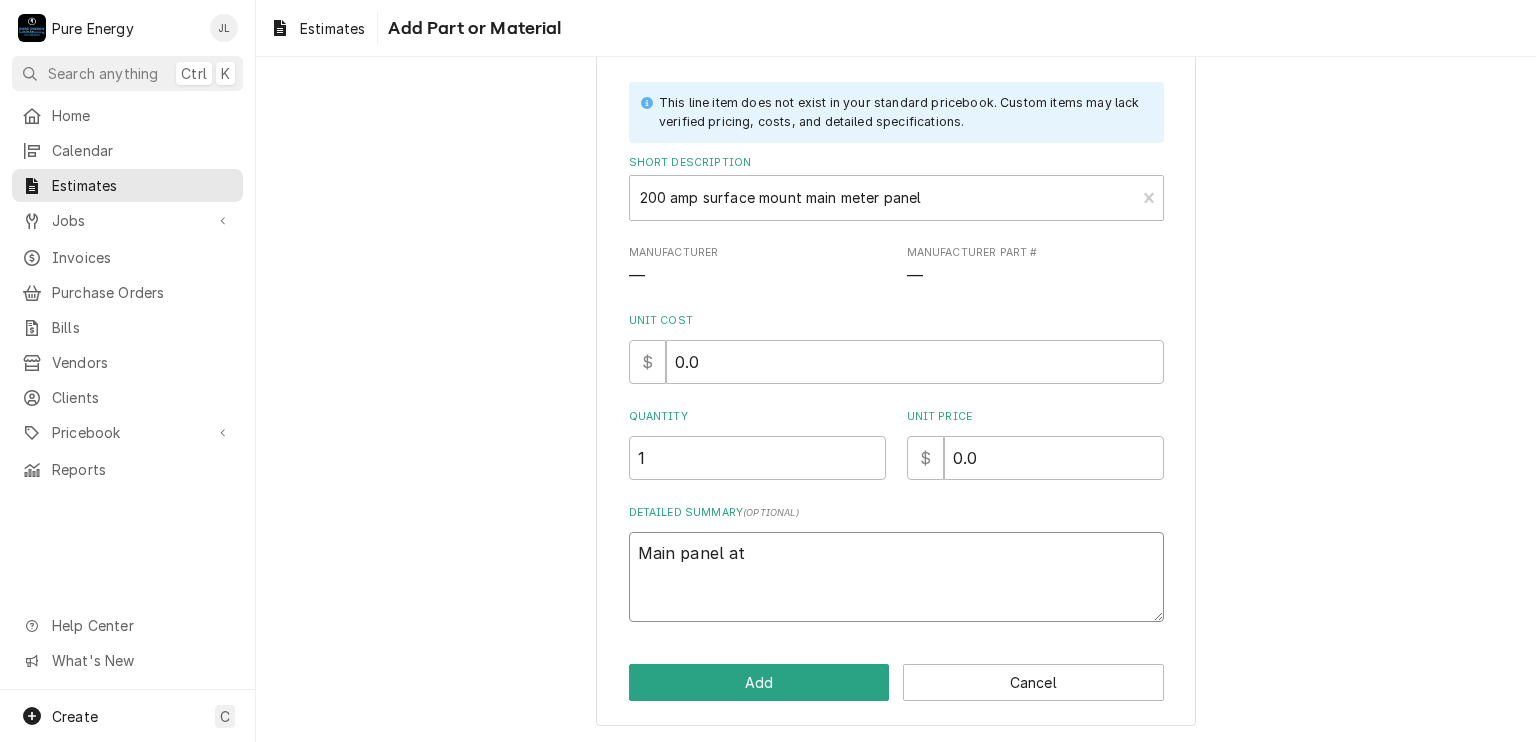 type on "Main panel at" 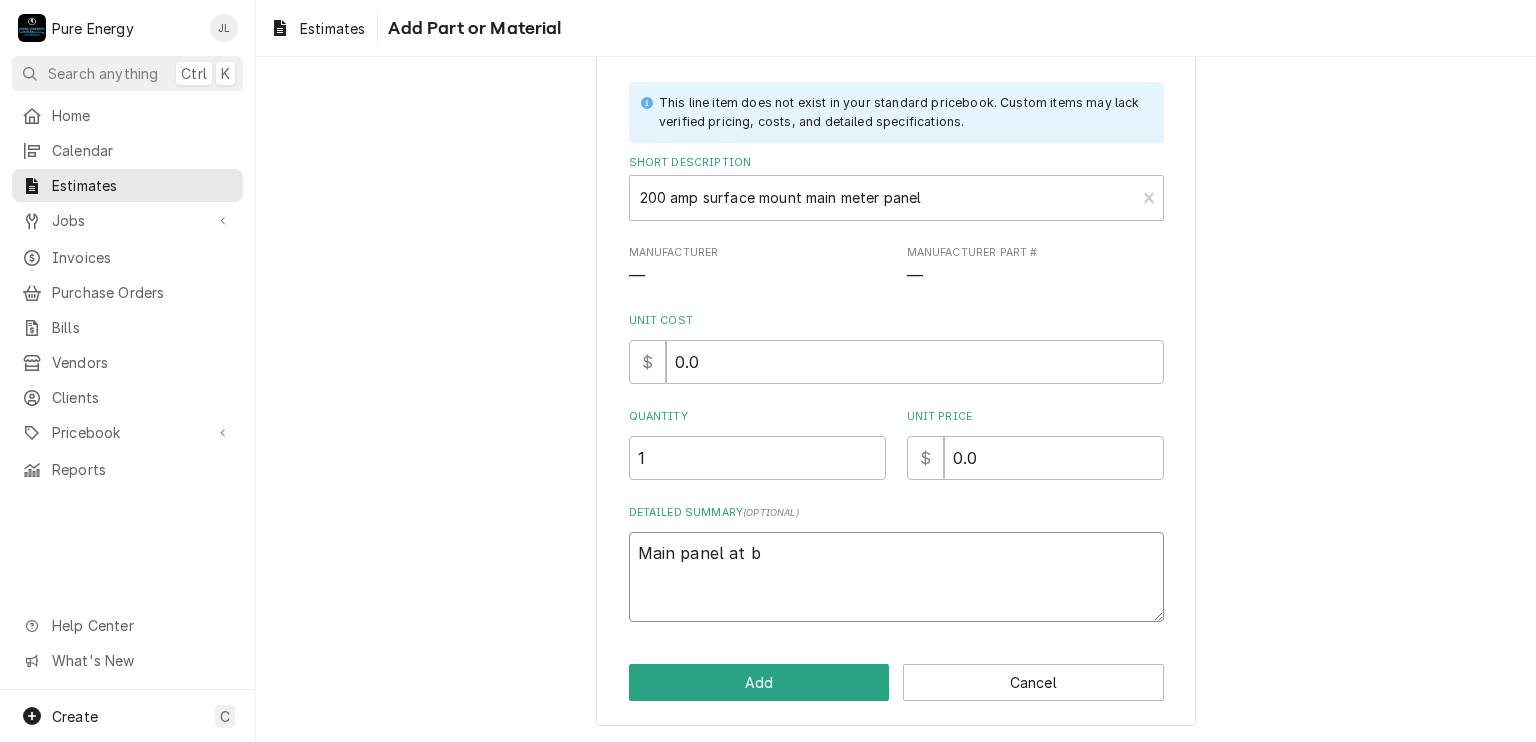 type on "x" 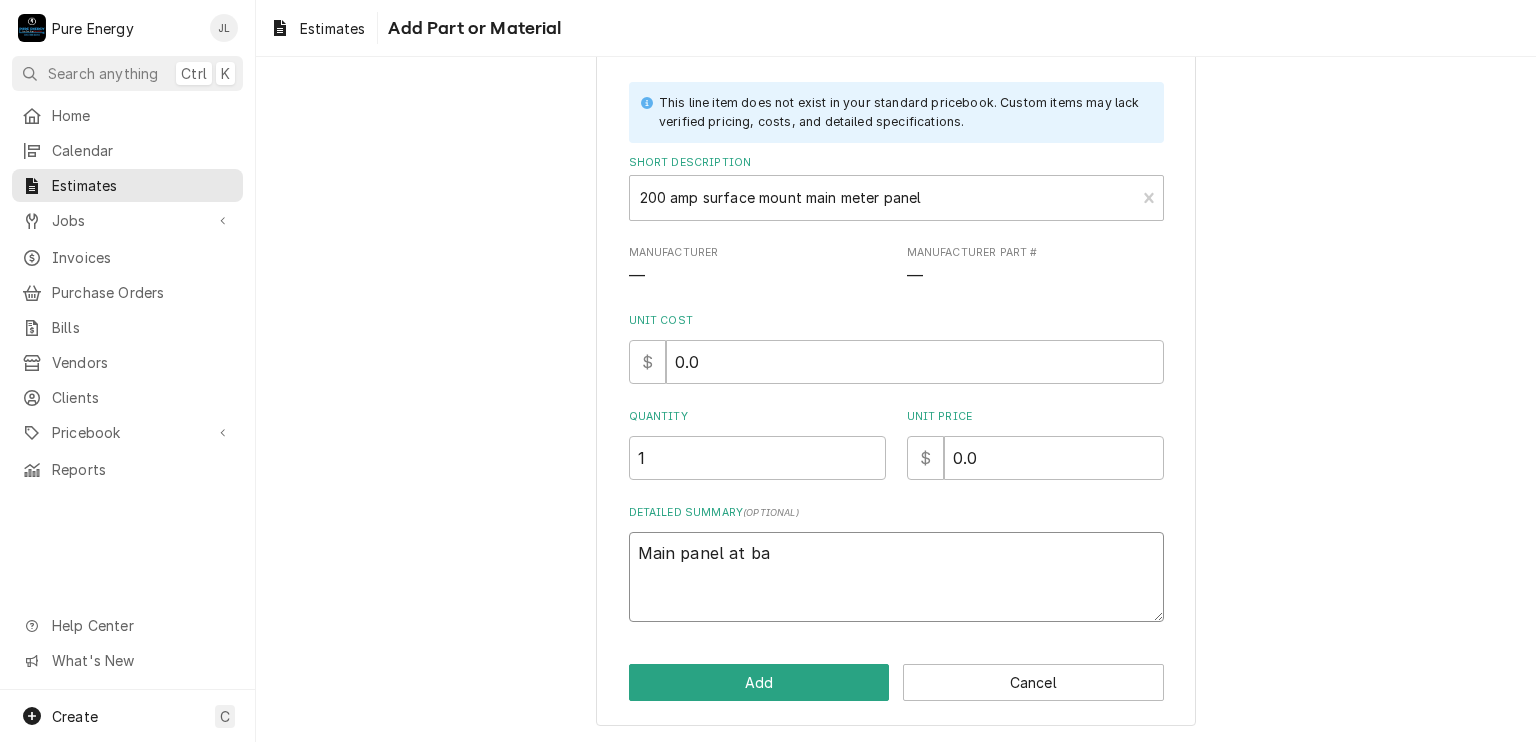 type on "x" 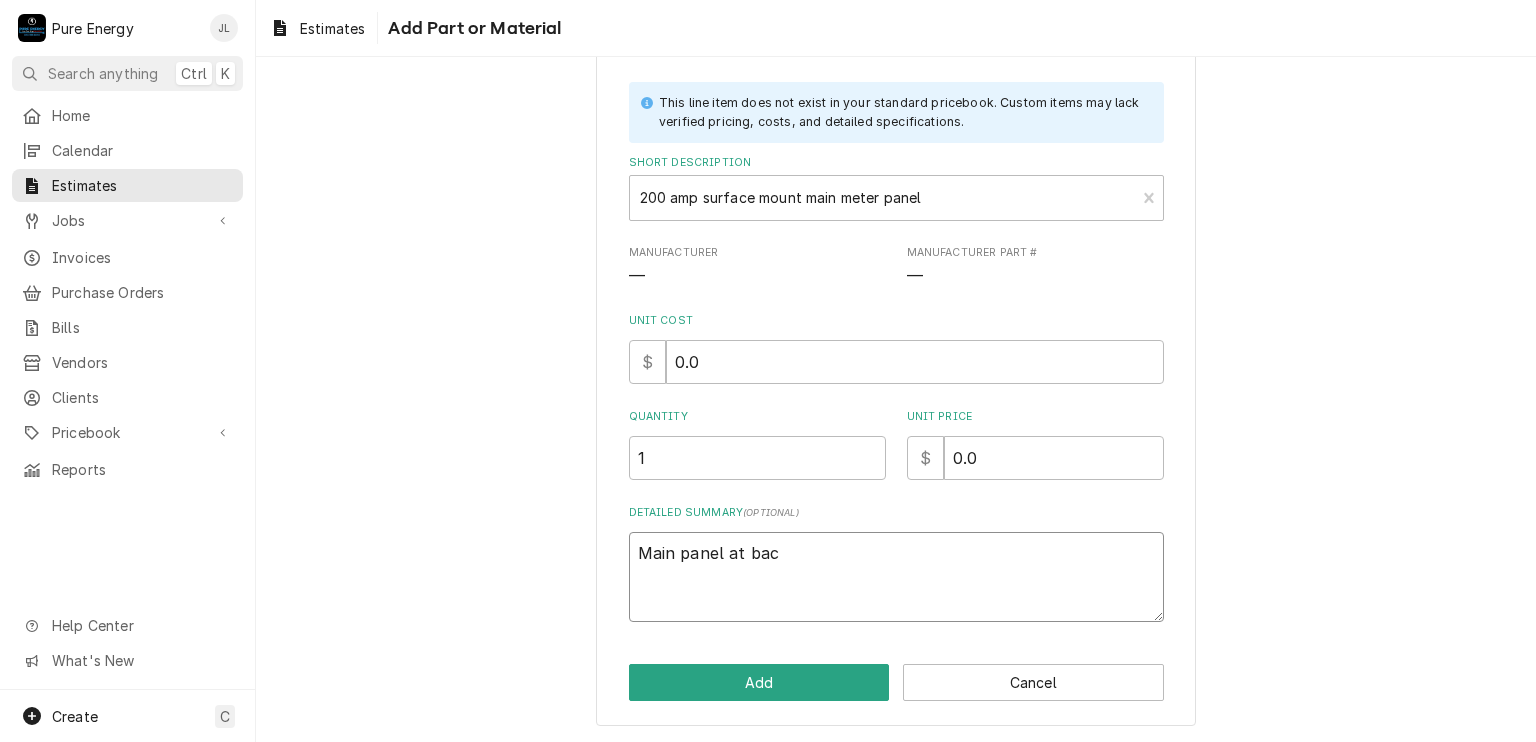 type on "x" 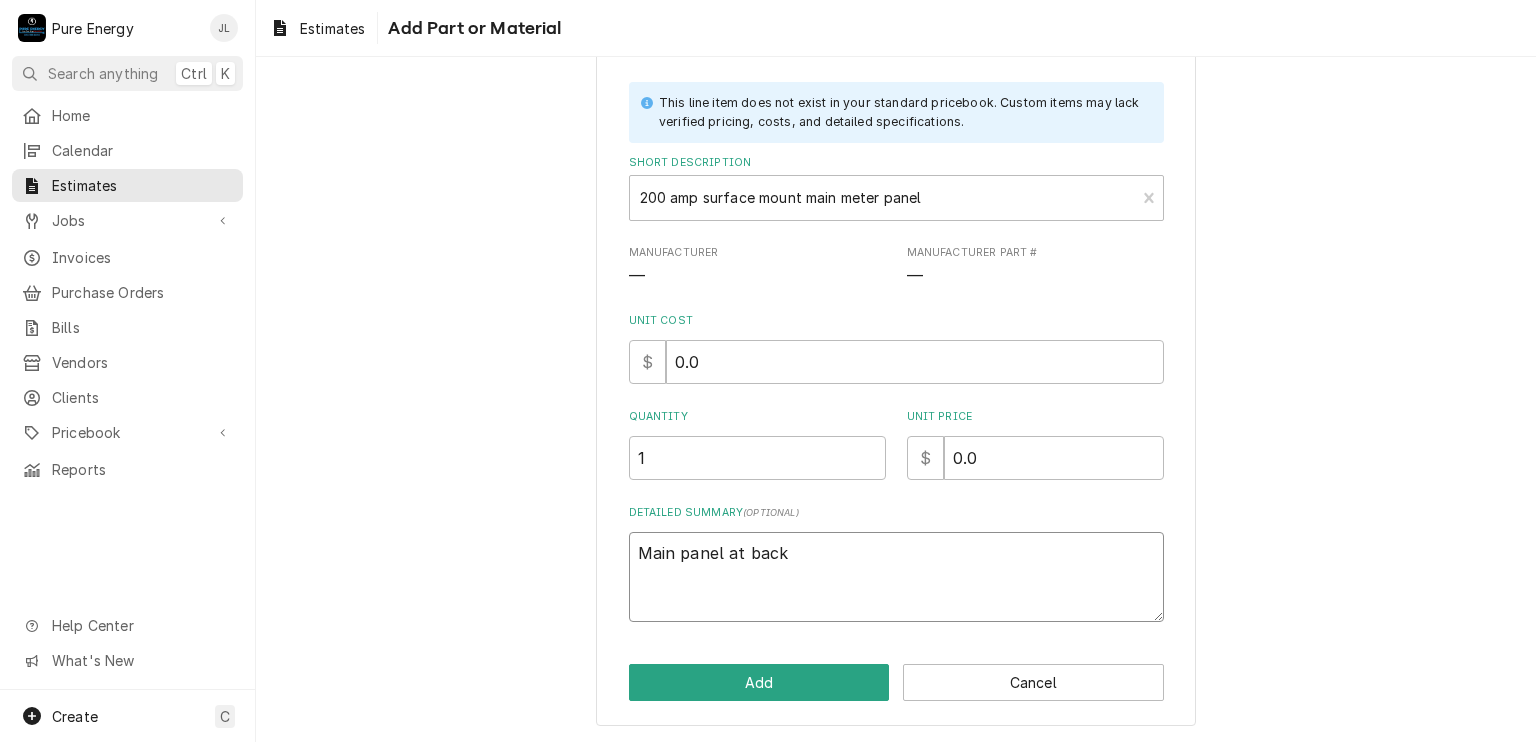 type on "x" 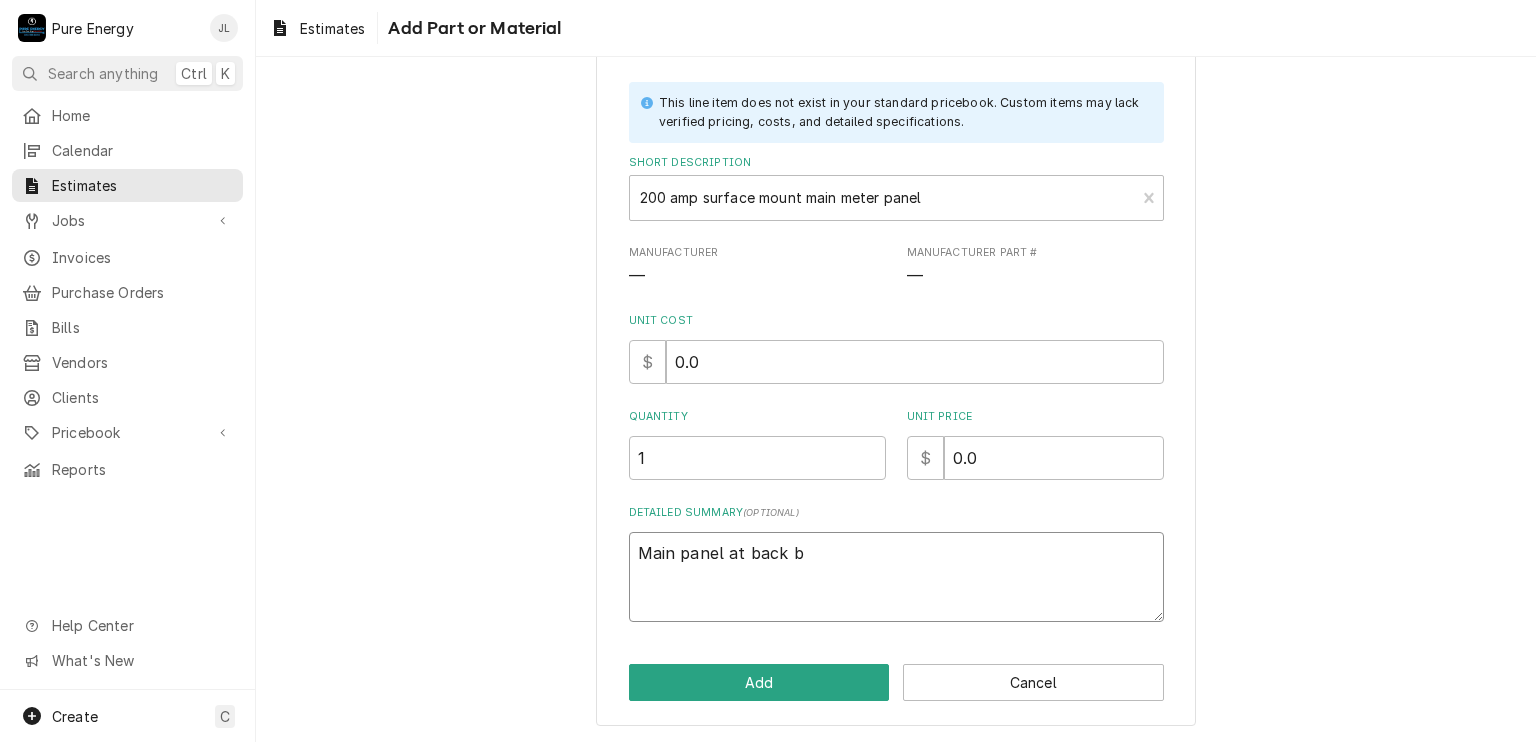 type on "x" 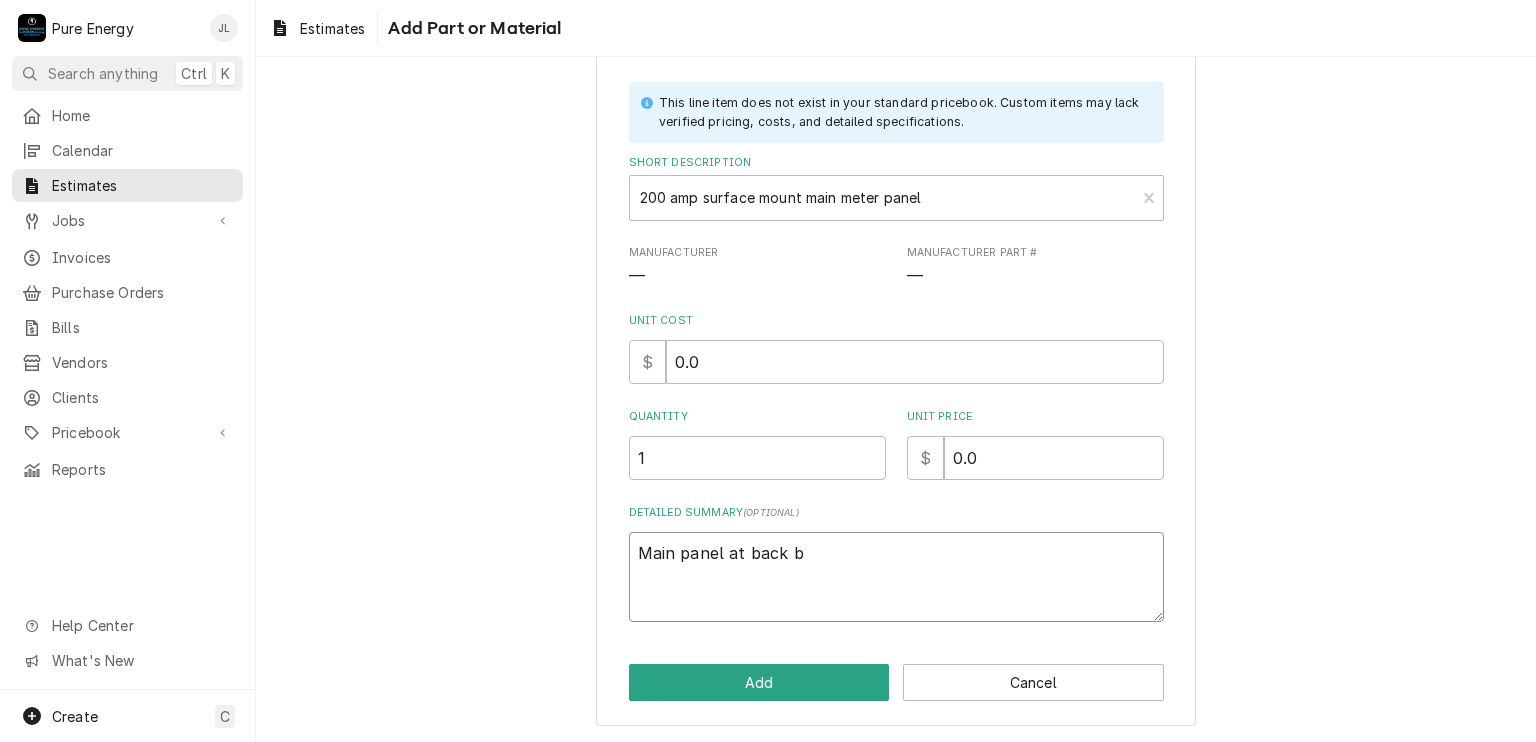 type on "Main panel at back bo" 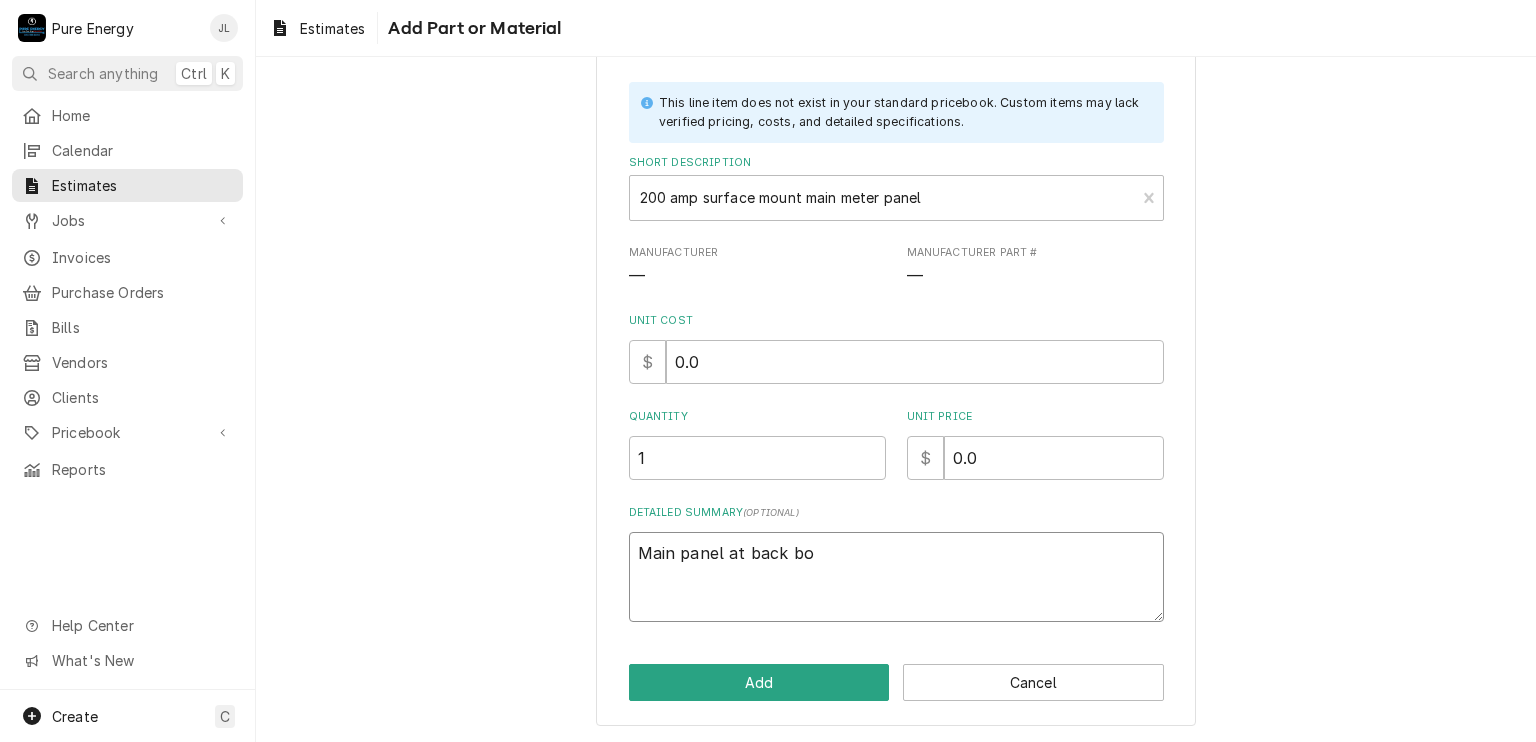 type on "x" 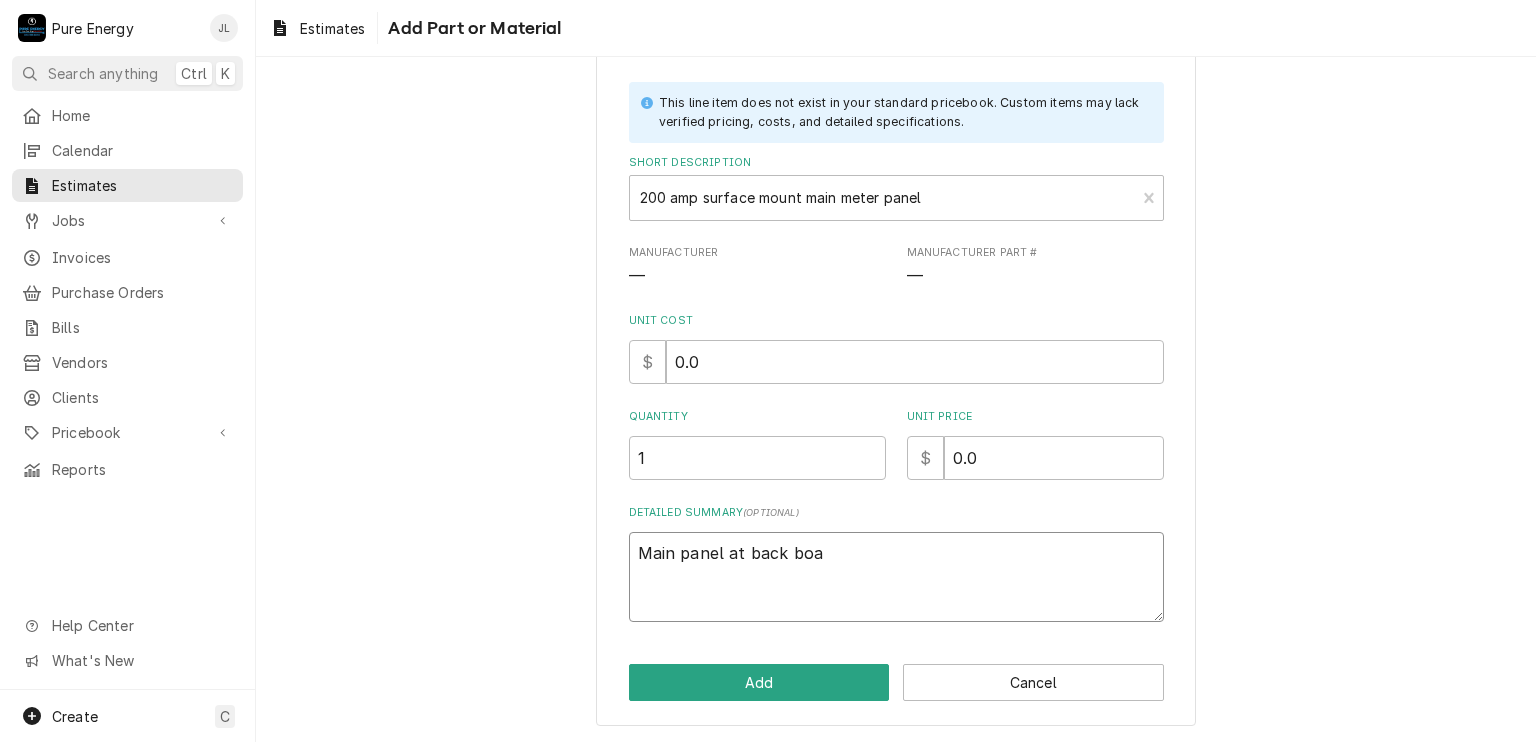 type on "x" 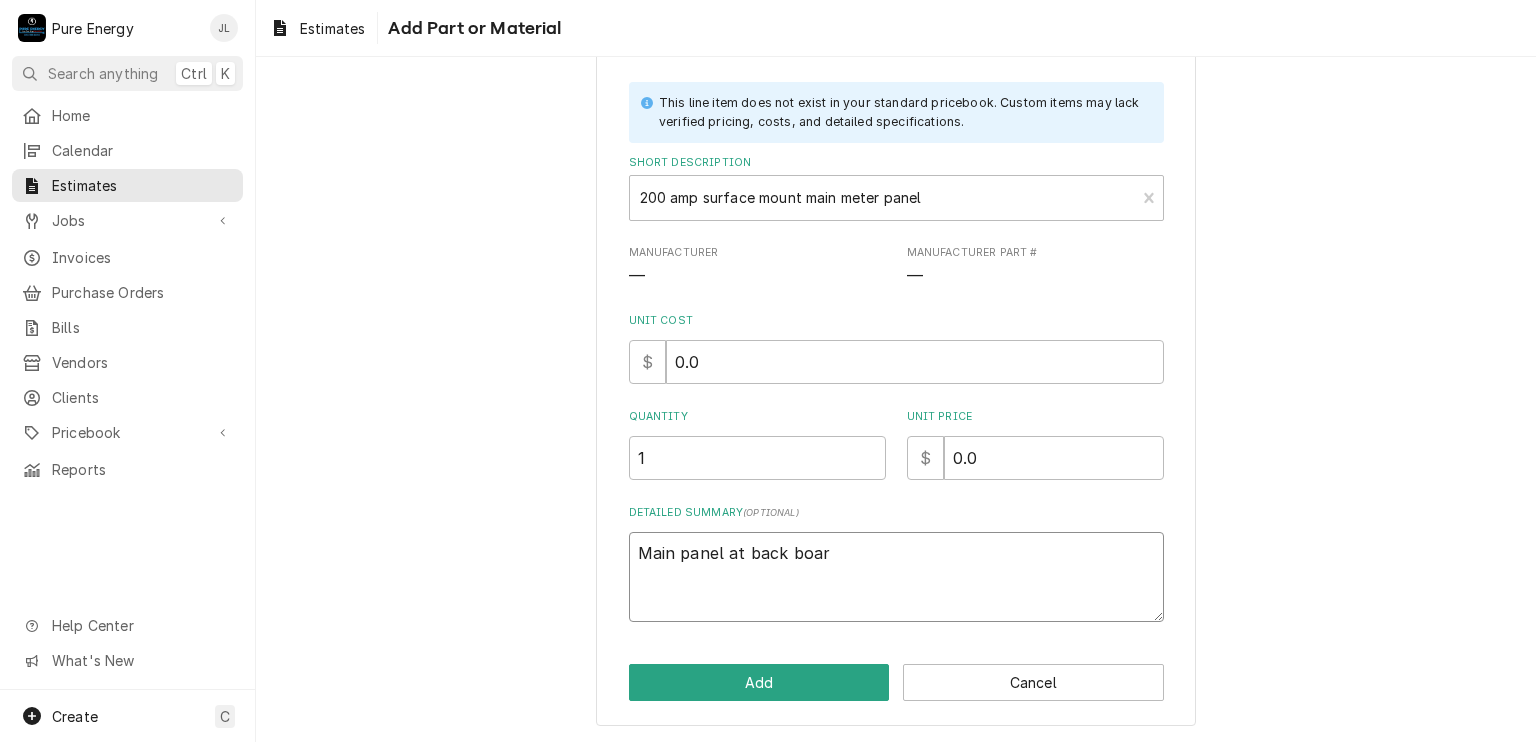type on "x" 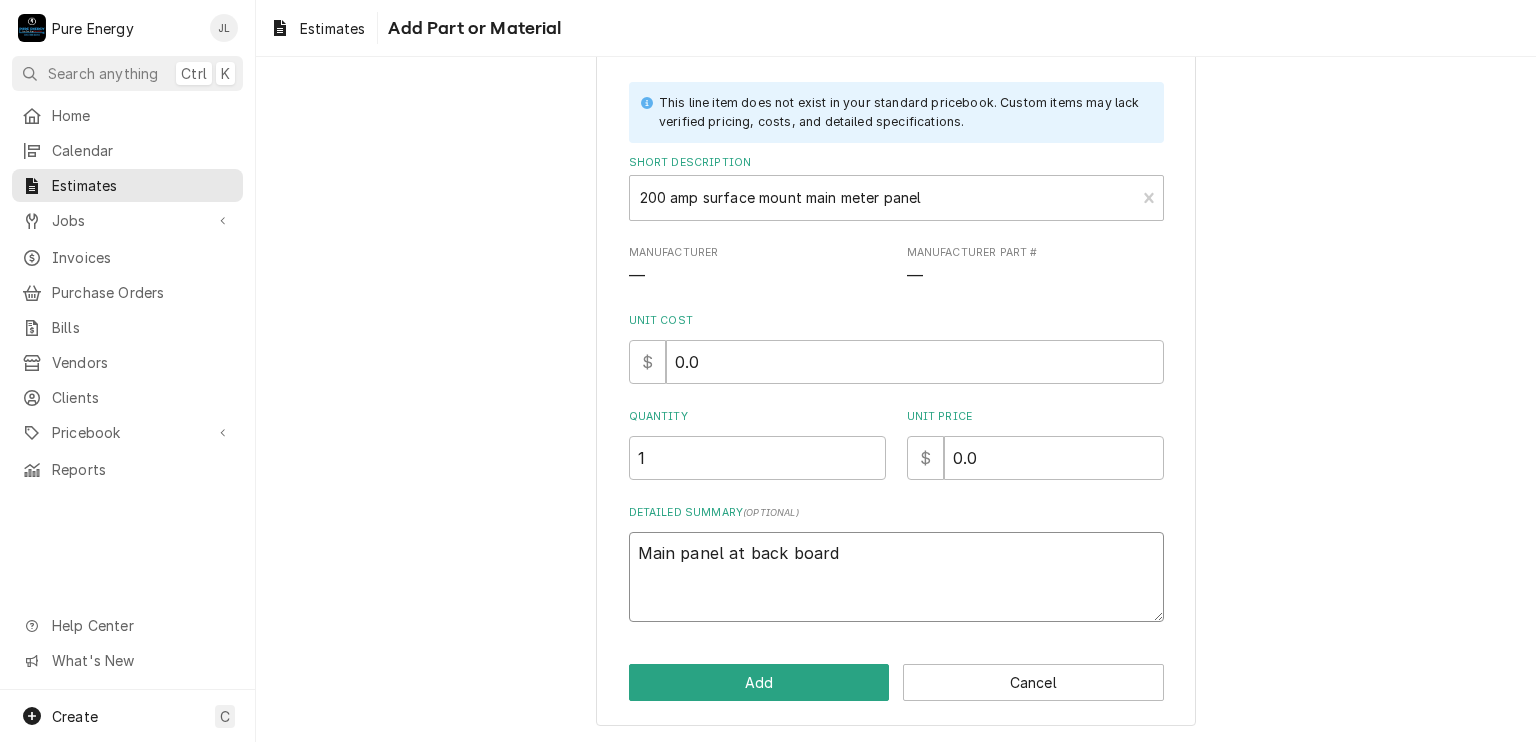 type on "x" 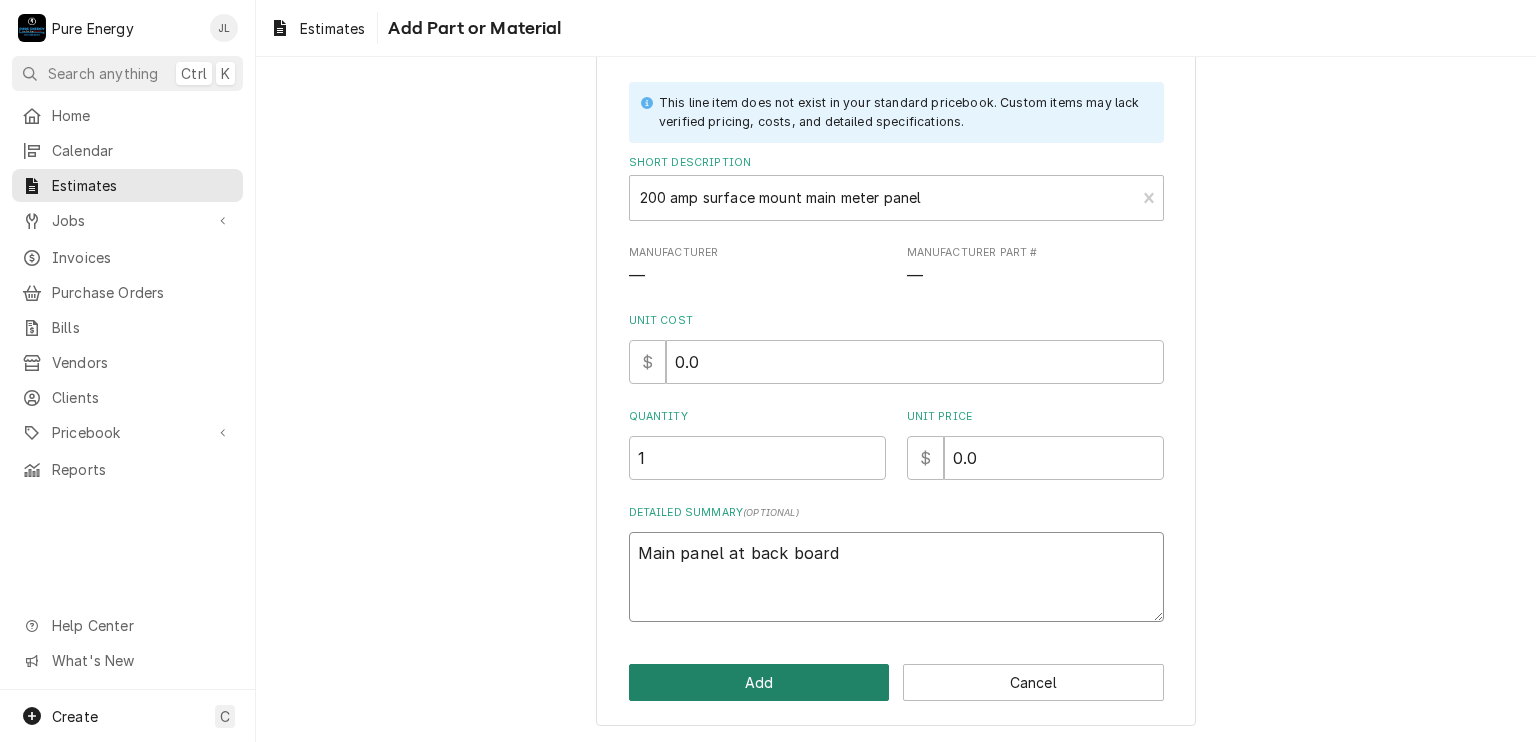 type on "Main panel at back board" 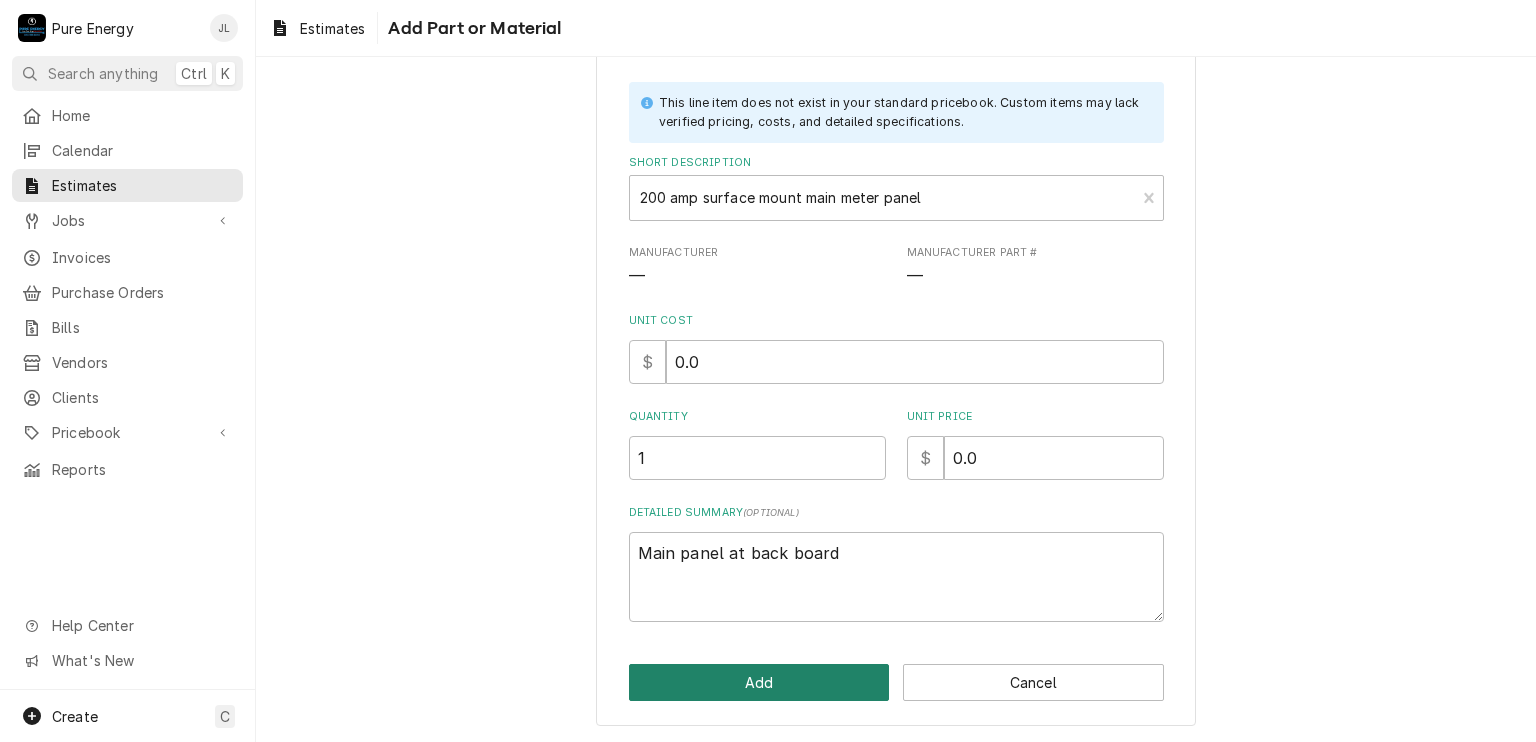 click on "Add" at bounding box center [759, 682] 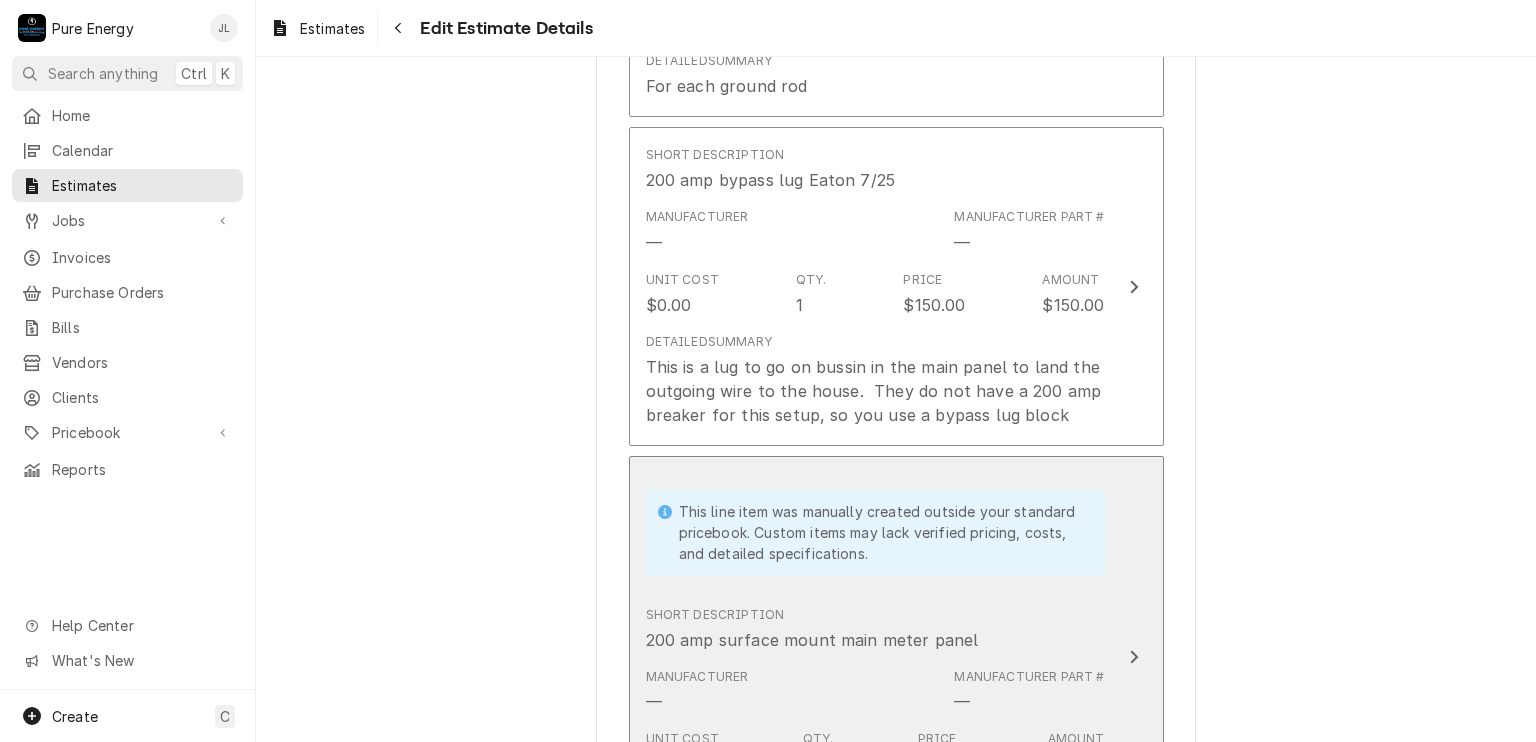 type on "x" 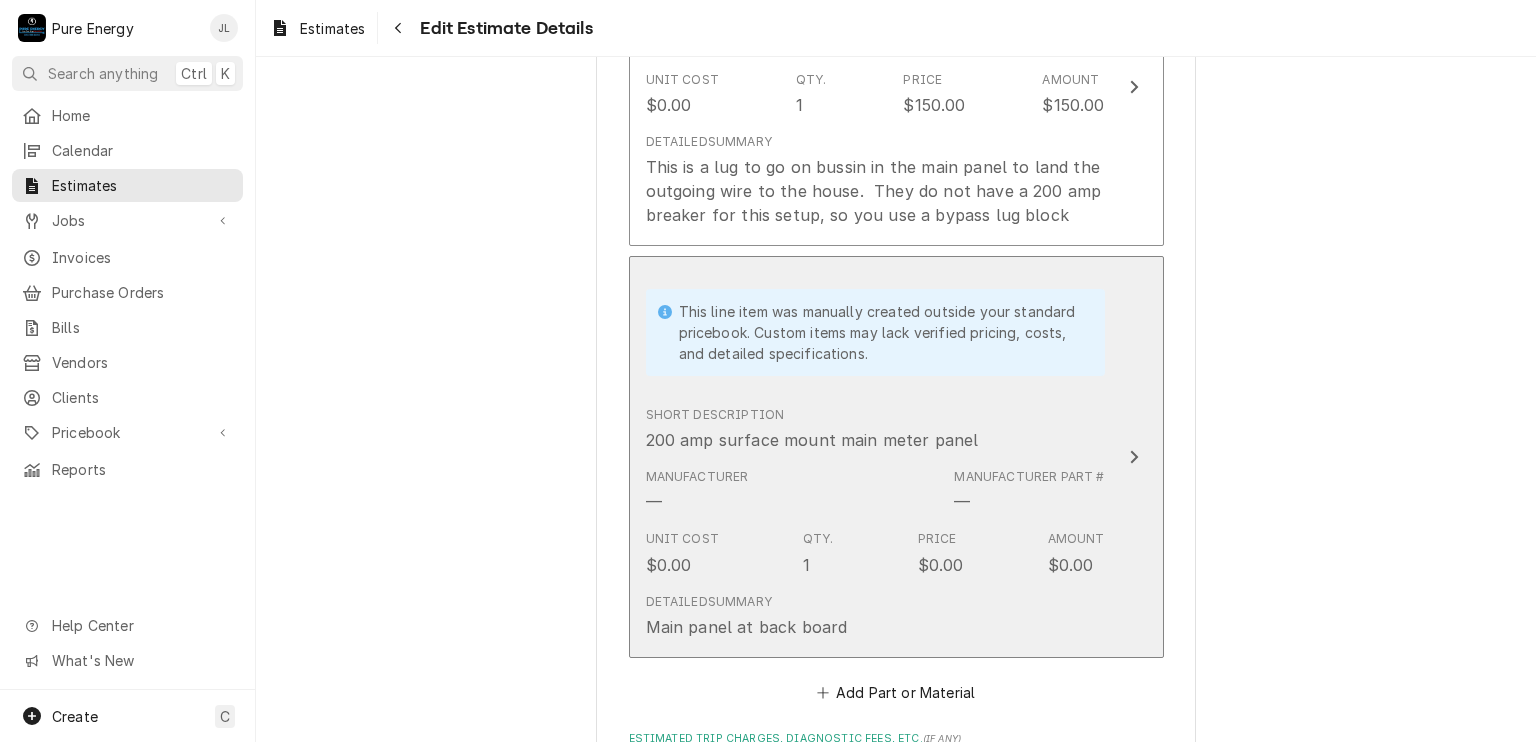 scroll, scrollTop: 4200, scrollLeft: 0, axis: vertical 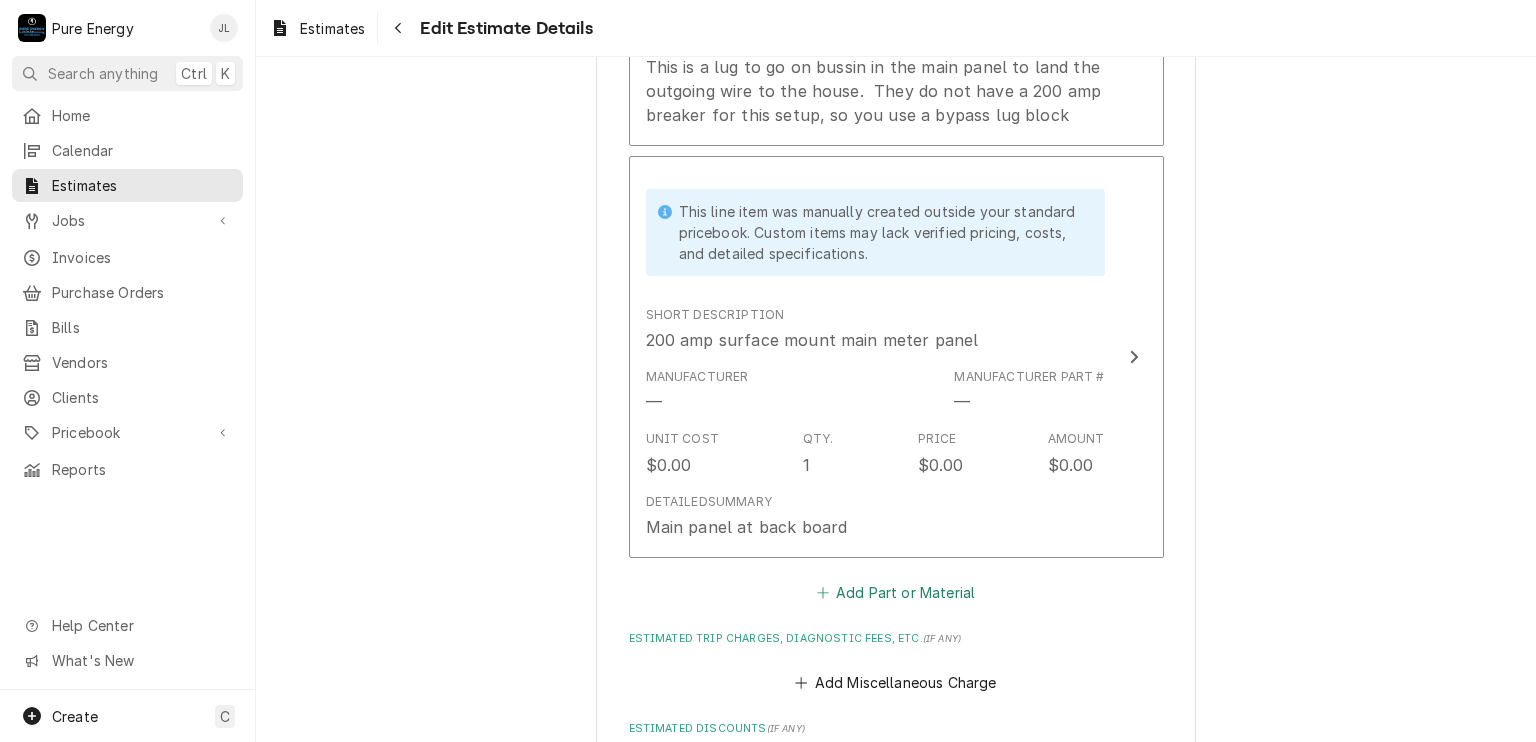 click on "Add Part or Material" at bounding box center [895, 592] 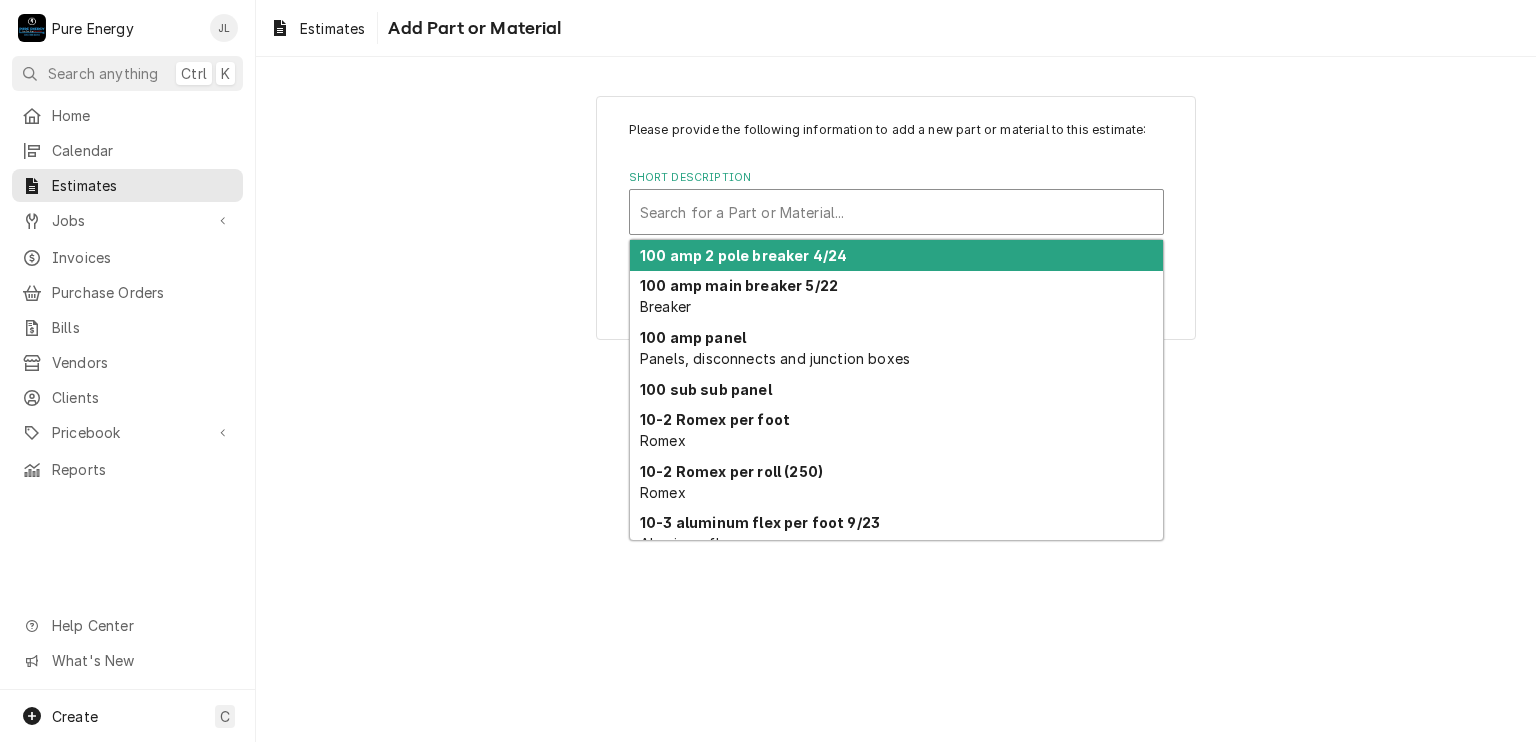 click at bounding box center (896, 212) 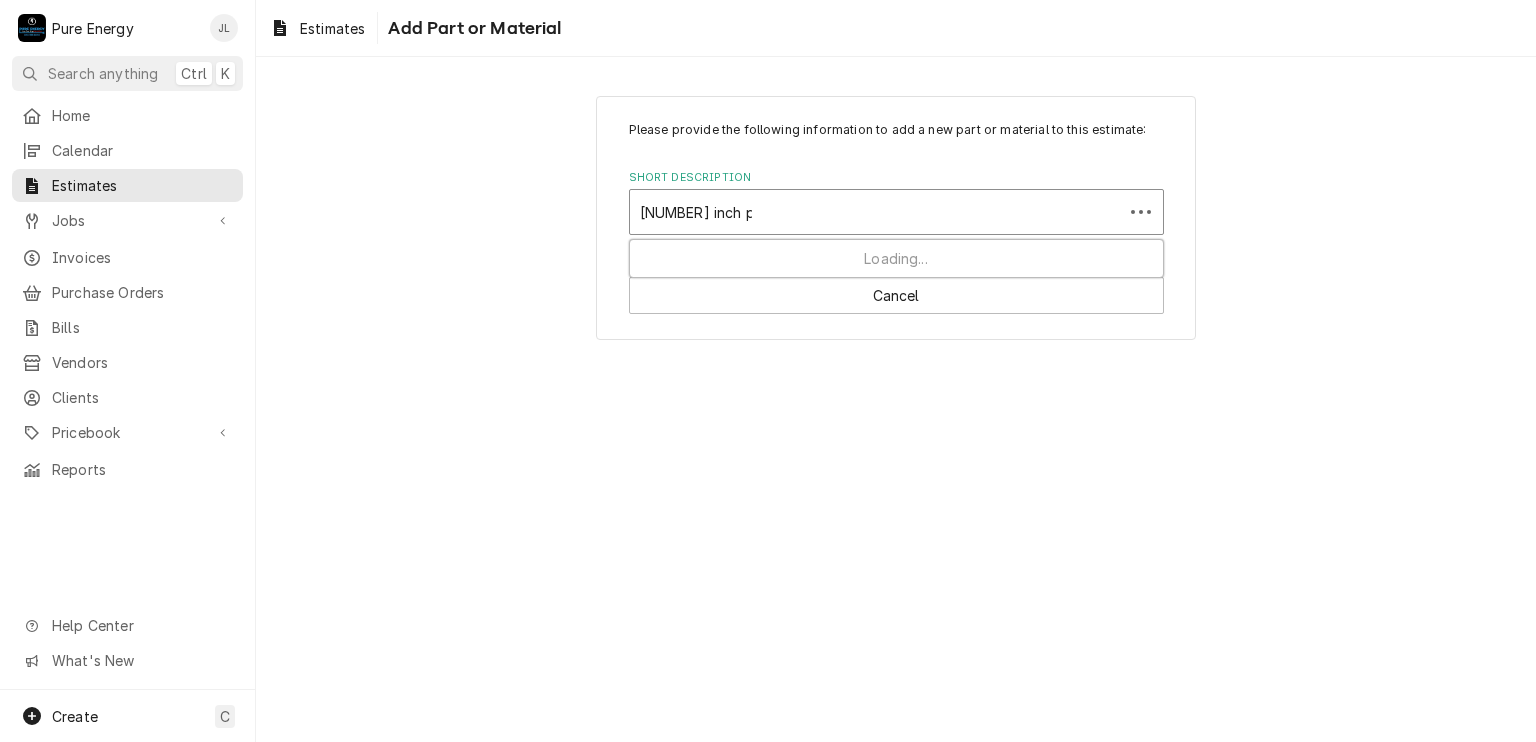 type on "[NUMBER] inch pvc sweep" 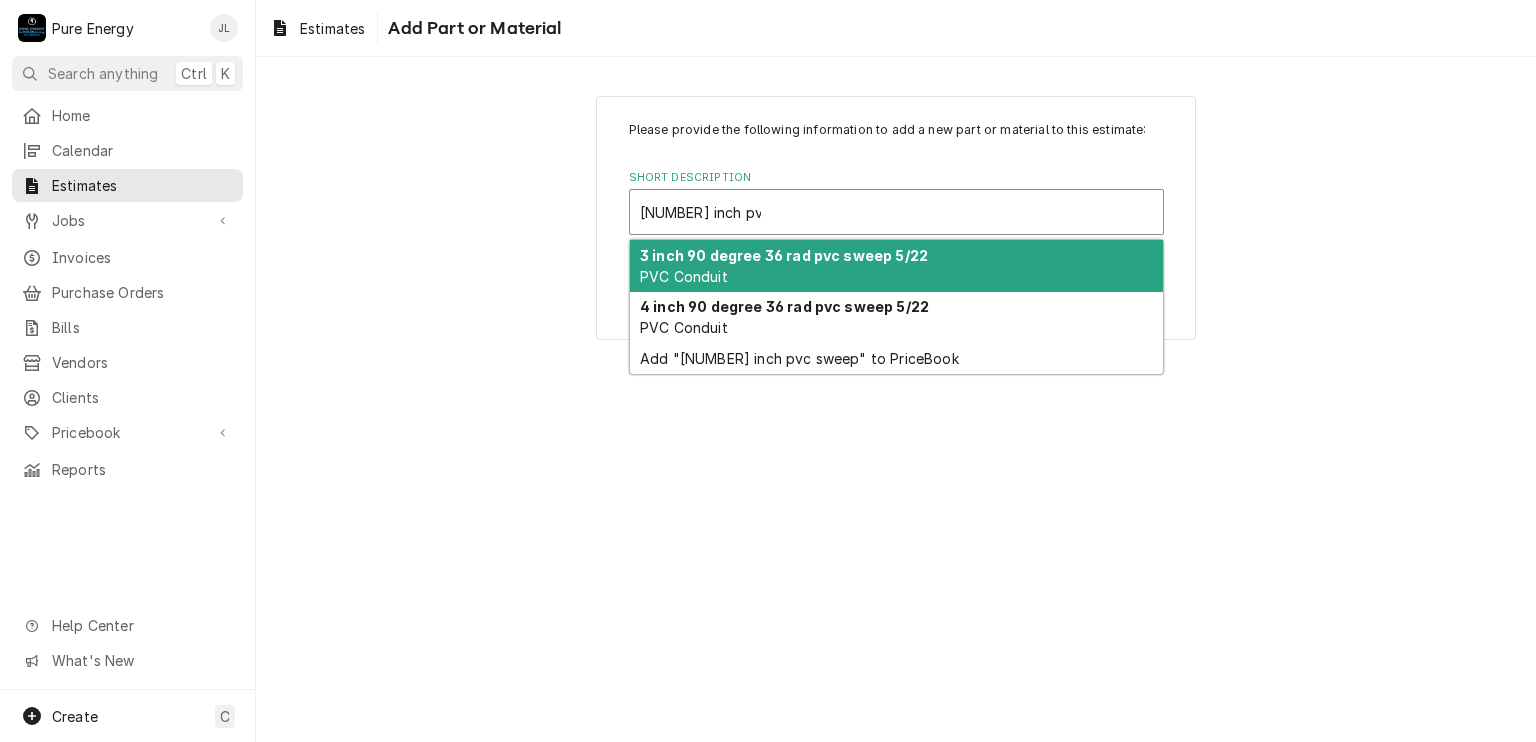 click on "3 inch 90 degree 36 rad pvc sweep    5/22" at bounding box center [784, 255] 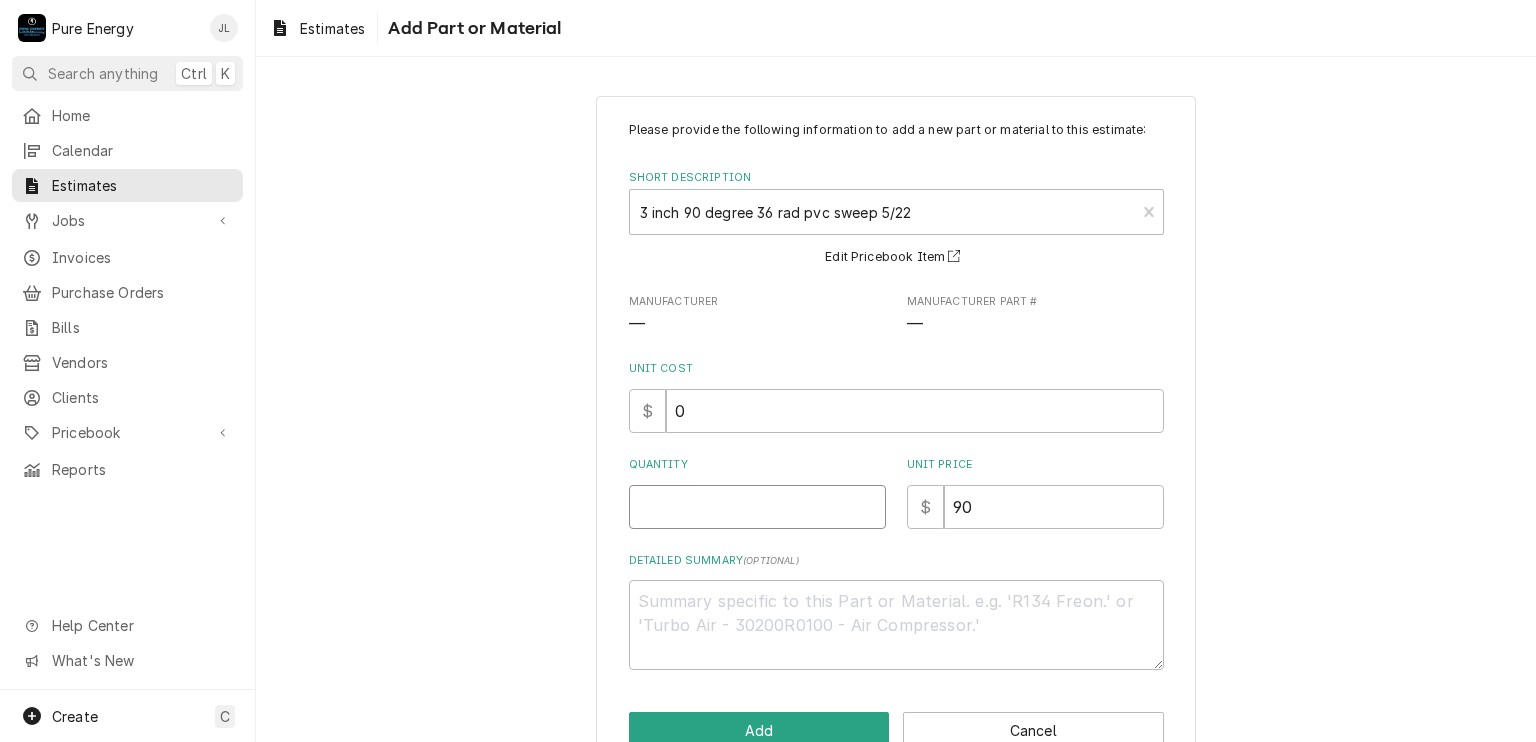 click on "Quantity" at bounding box center (757, 507) 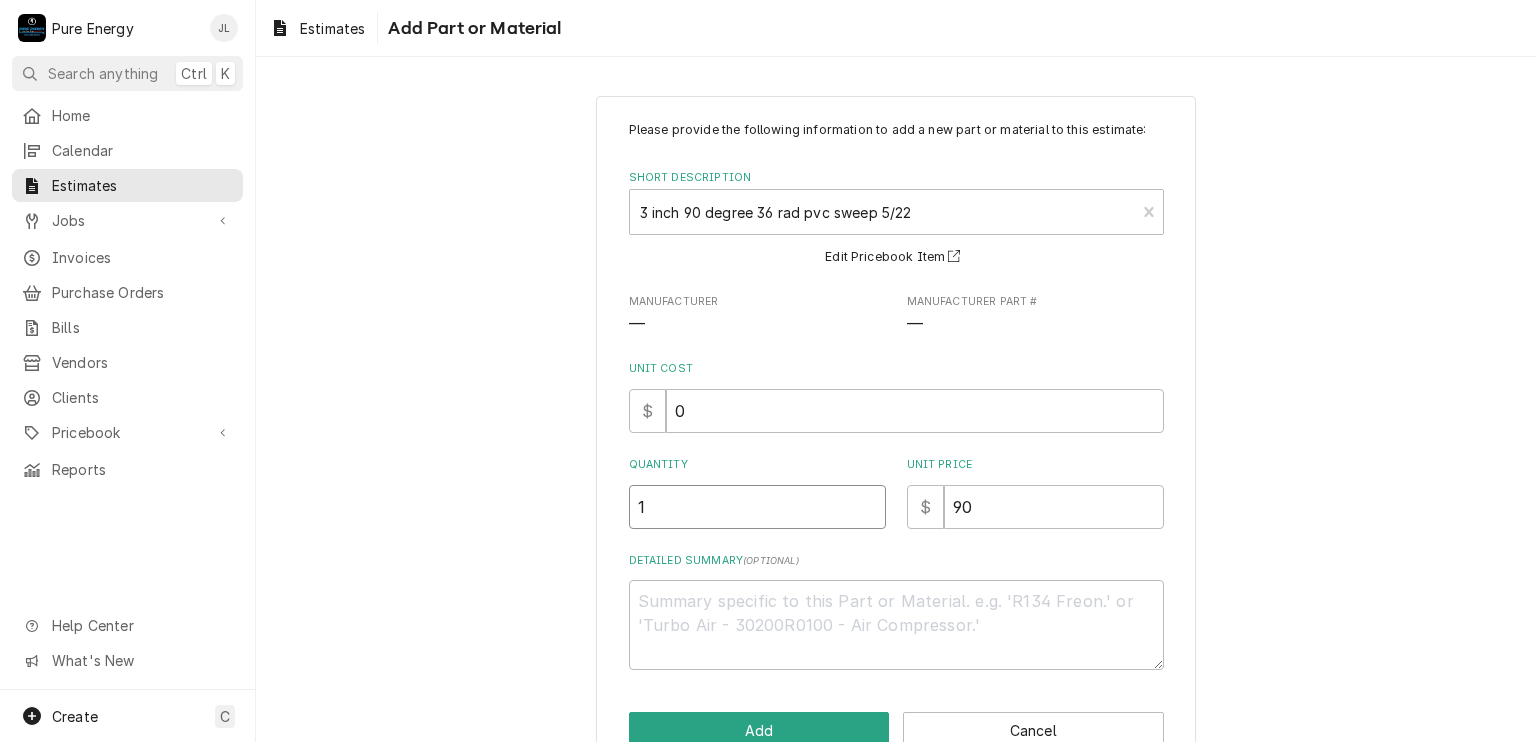 type on "x" 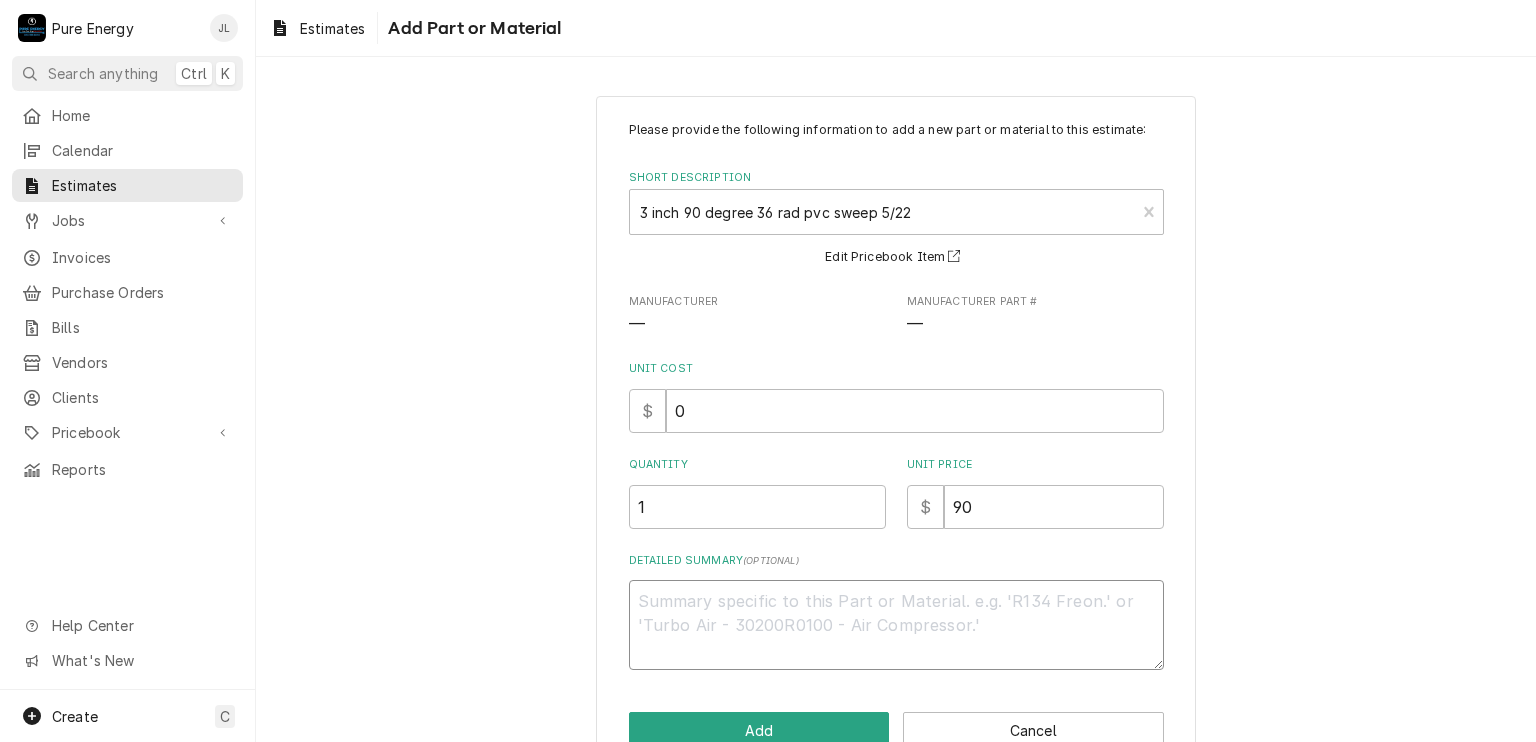 click on "Detailed Summary  ( optional )" at bounding box center [896, 625] 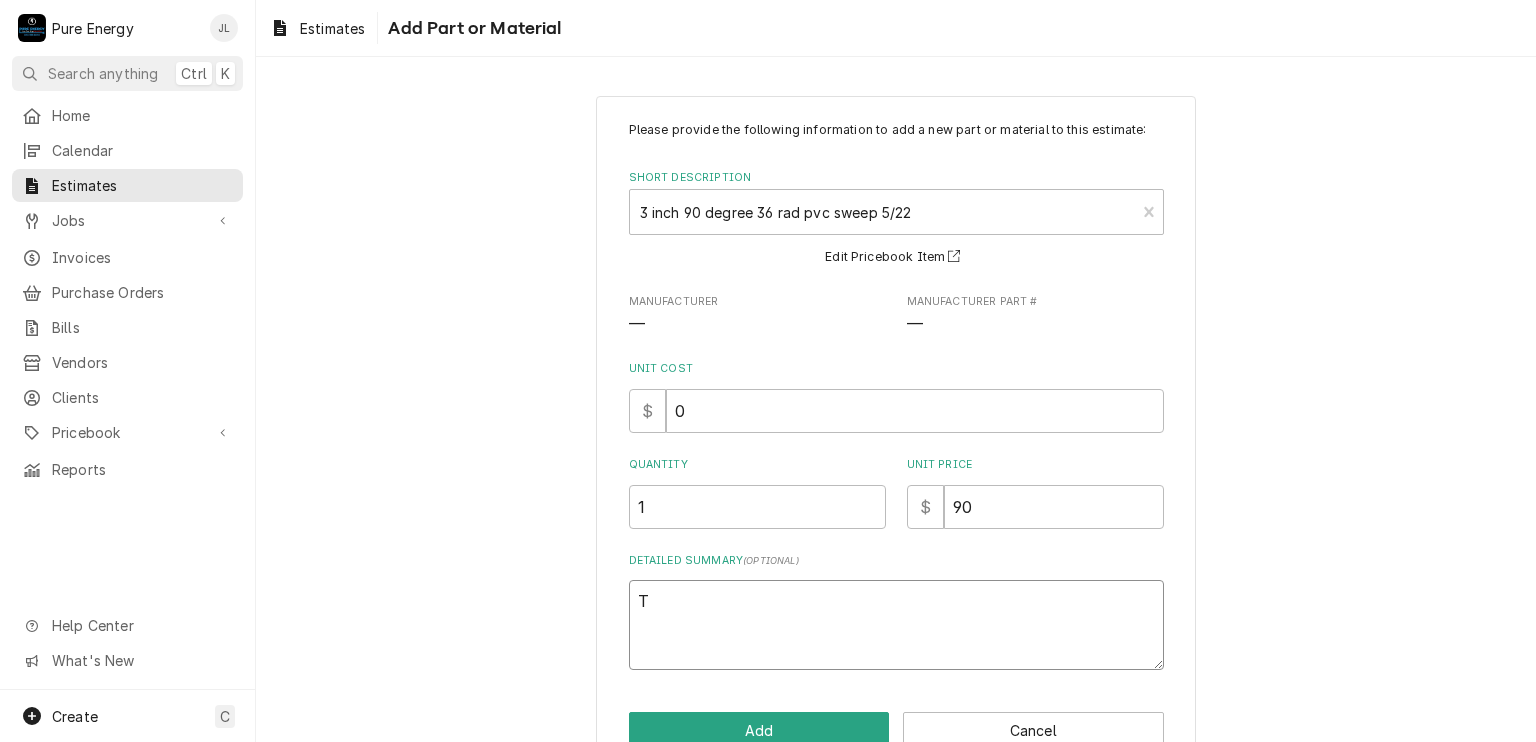 type on "Th" 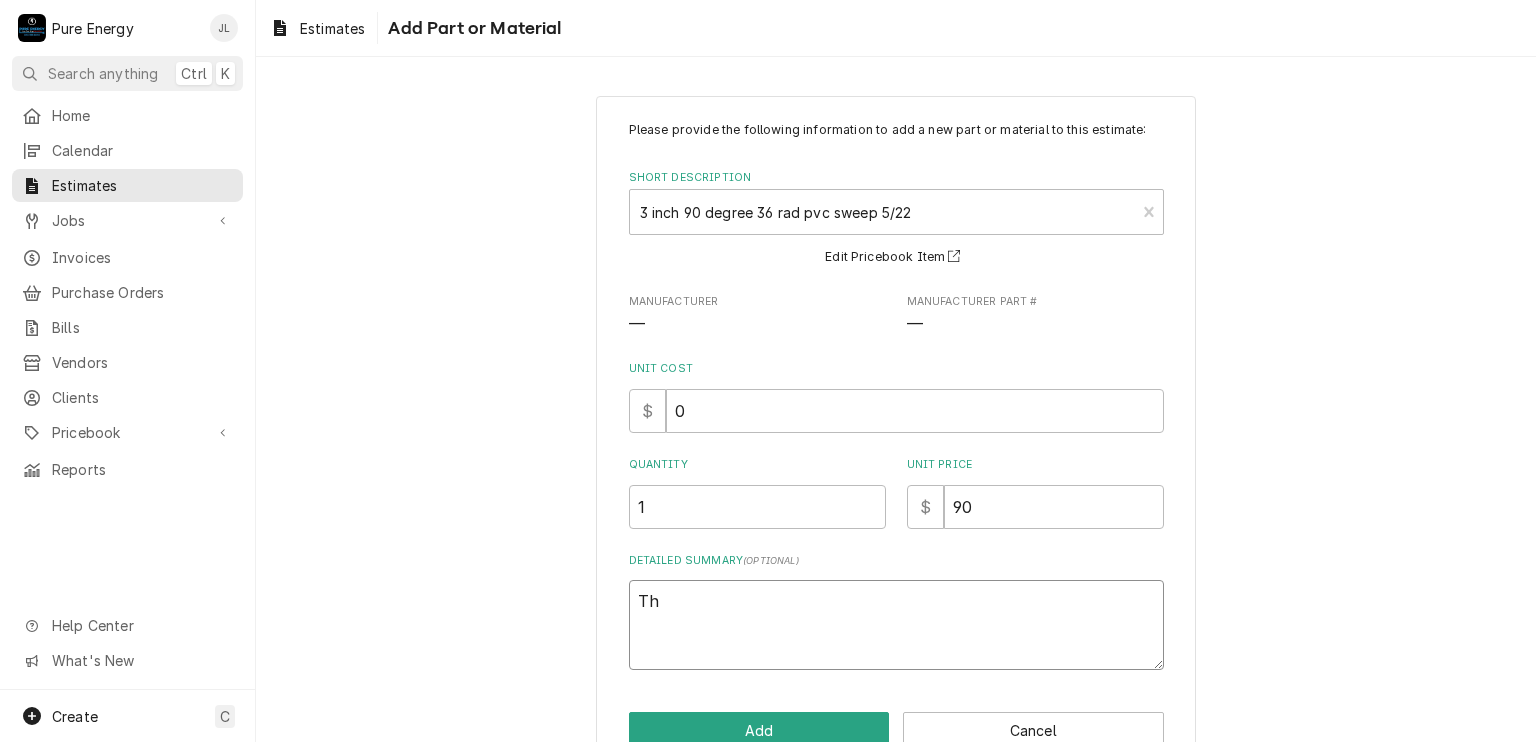 type on "x" 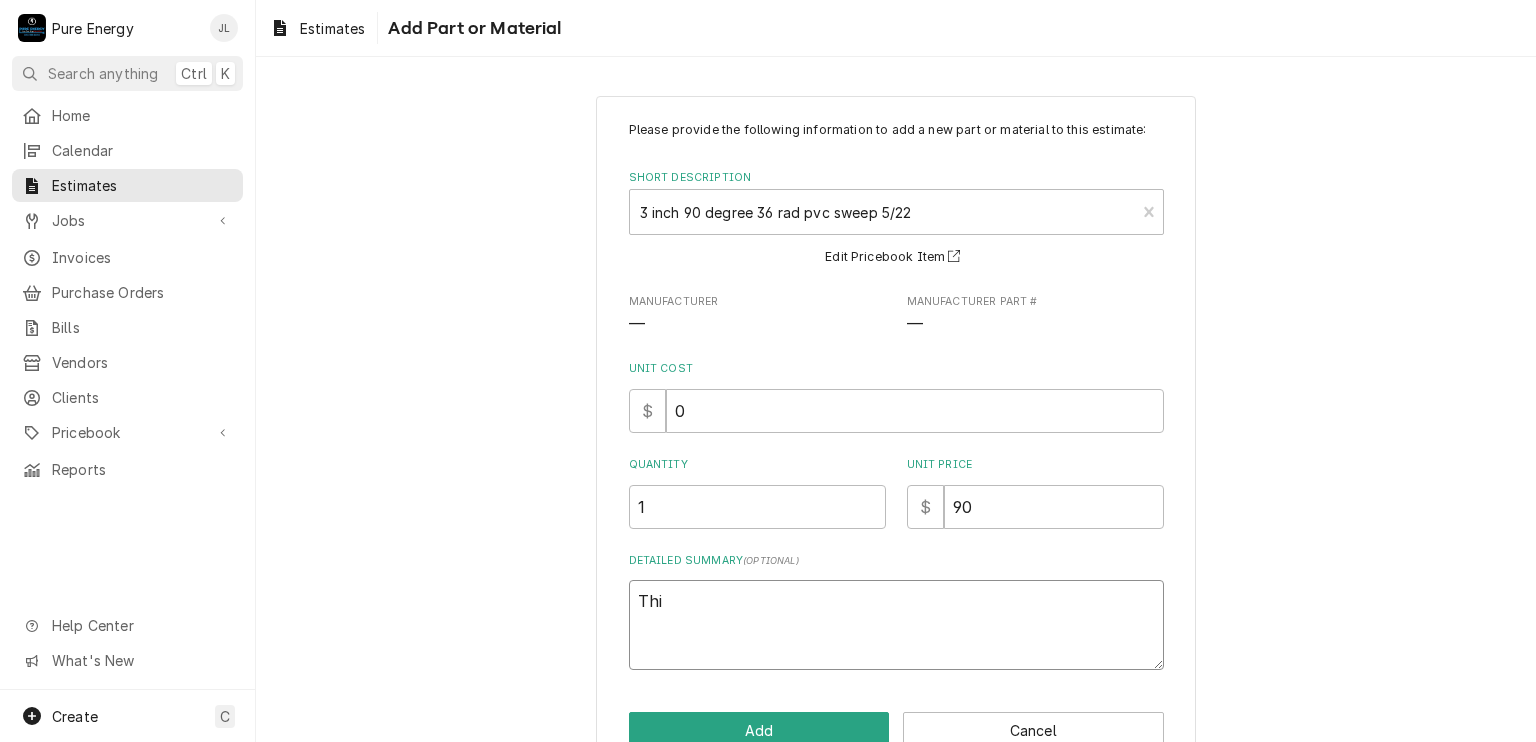 type on "x" 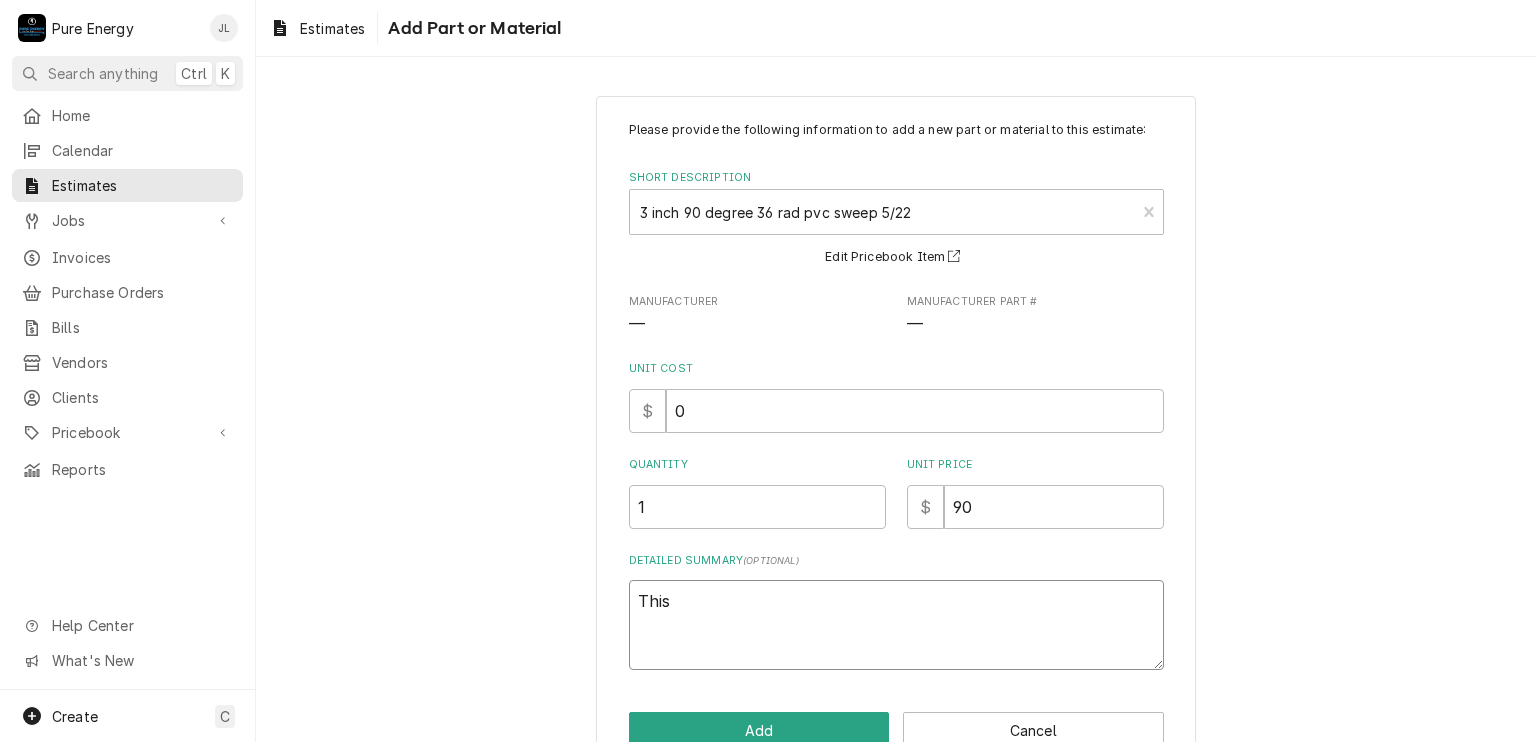 type on "x" 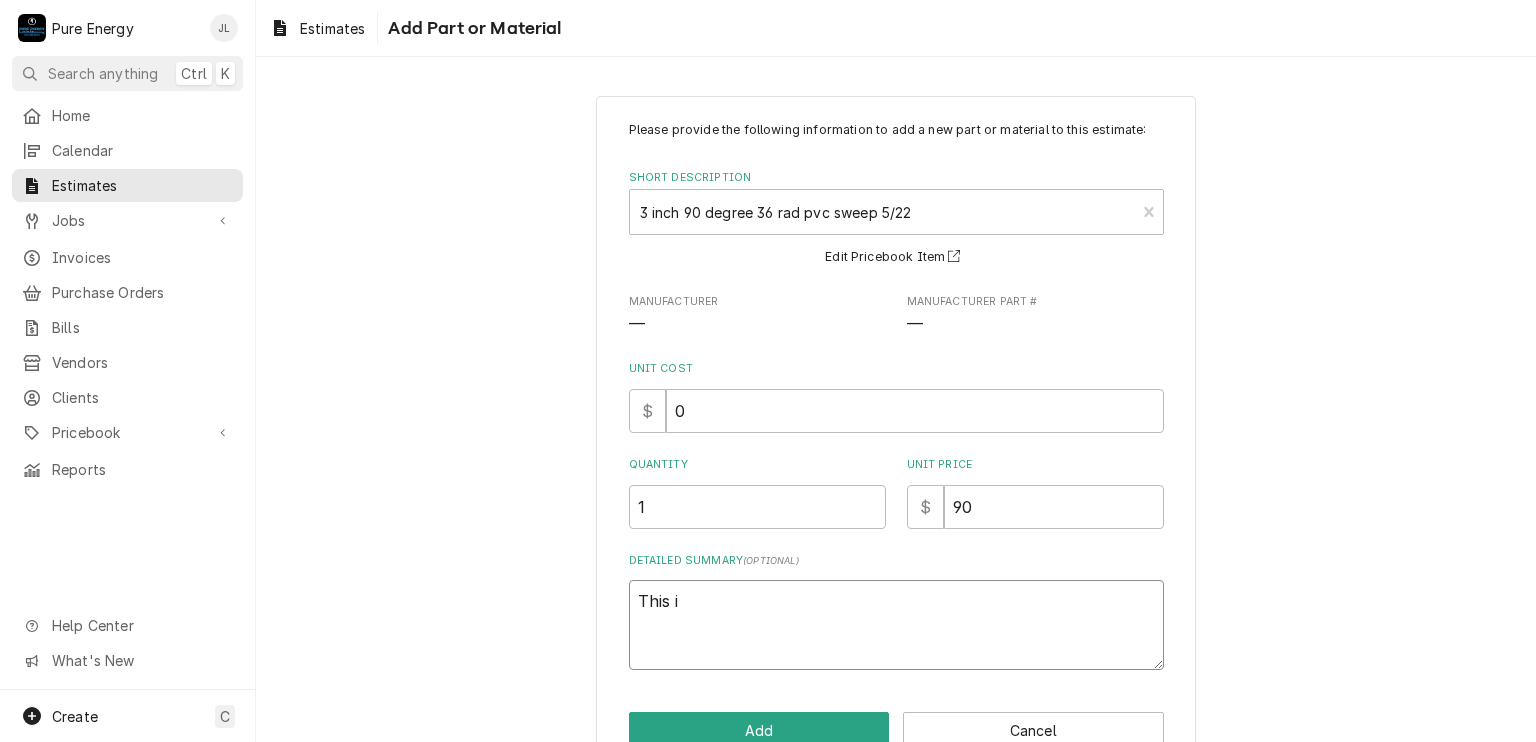 type on "x" 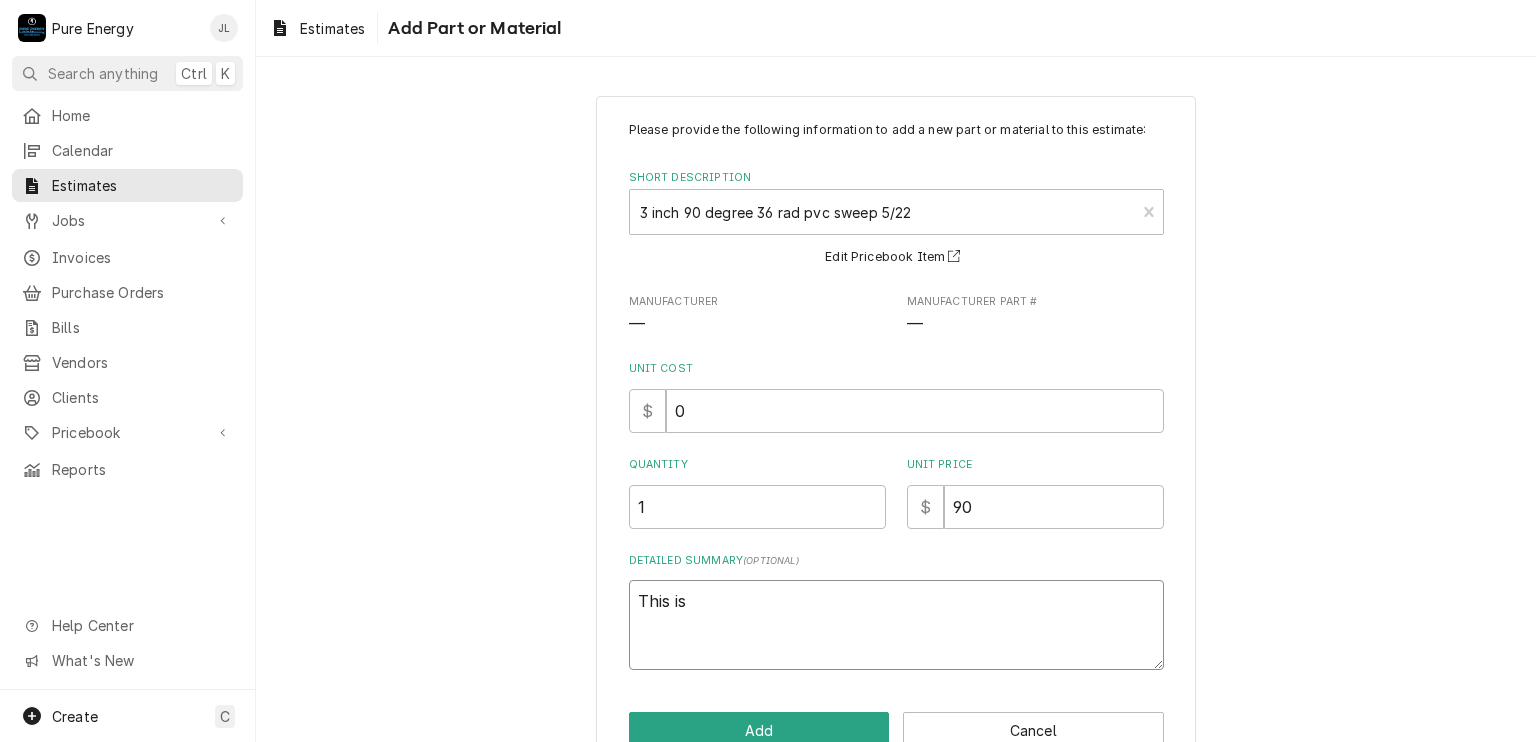 type on "x" 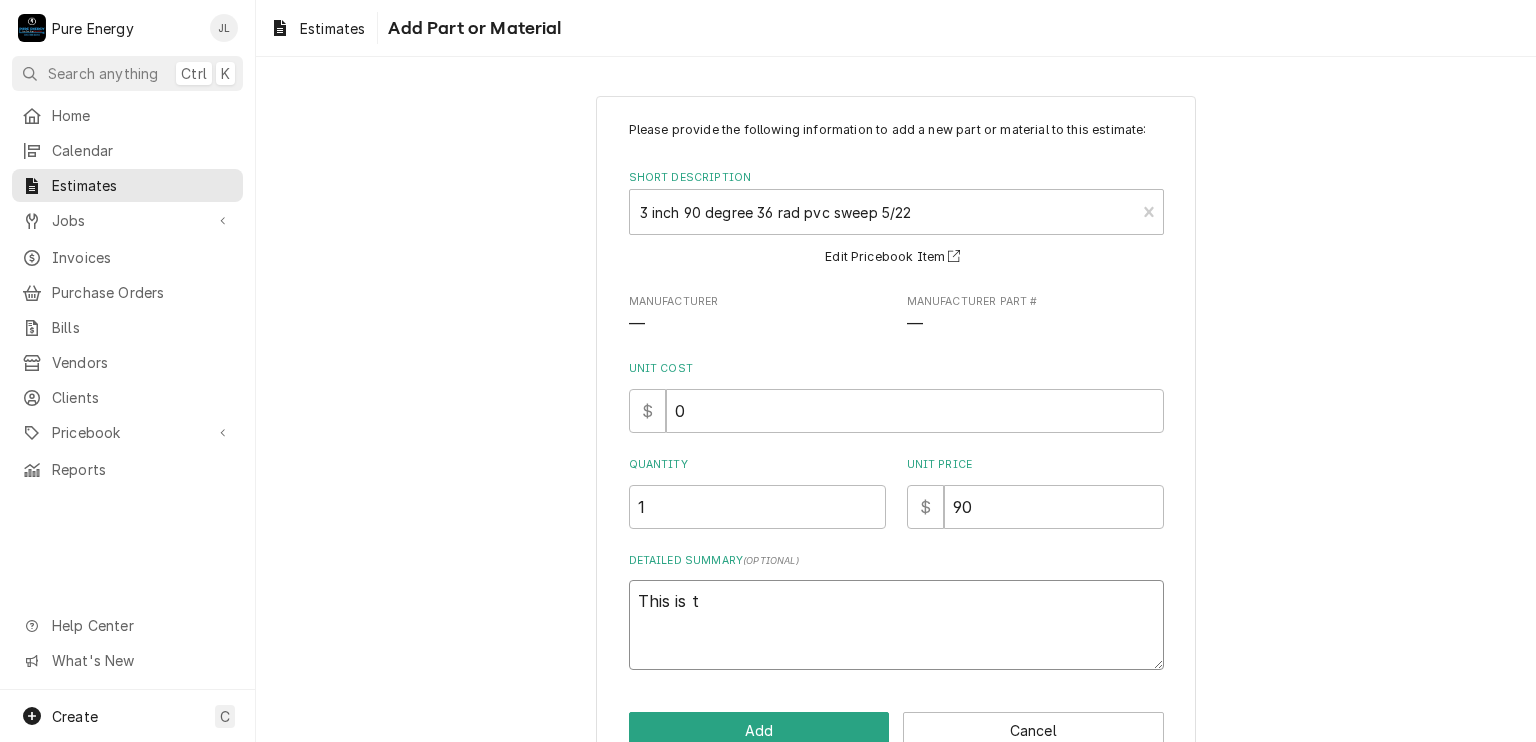 type on "This is th" 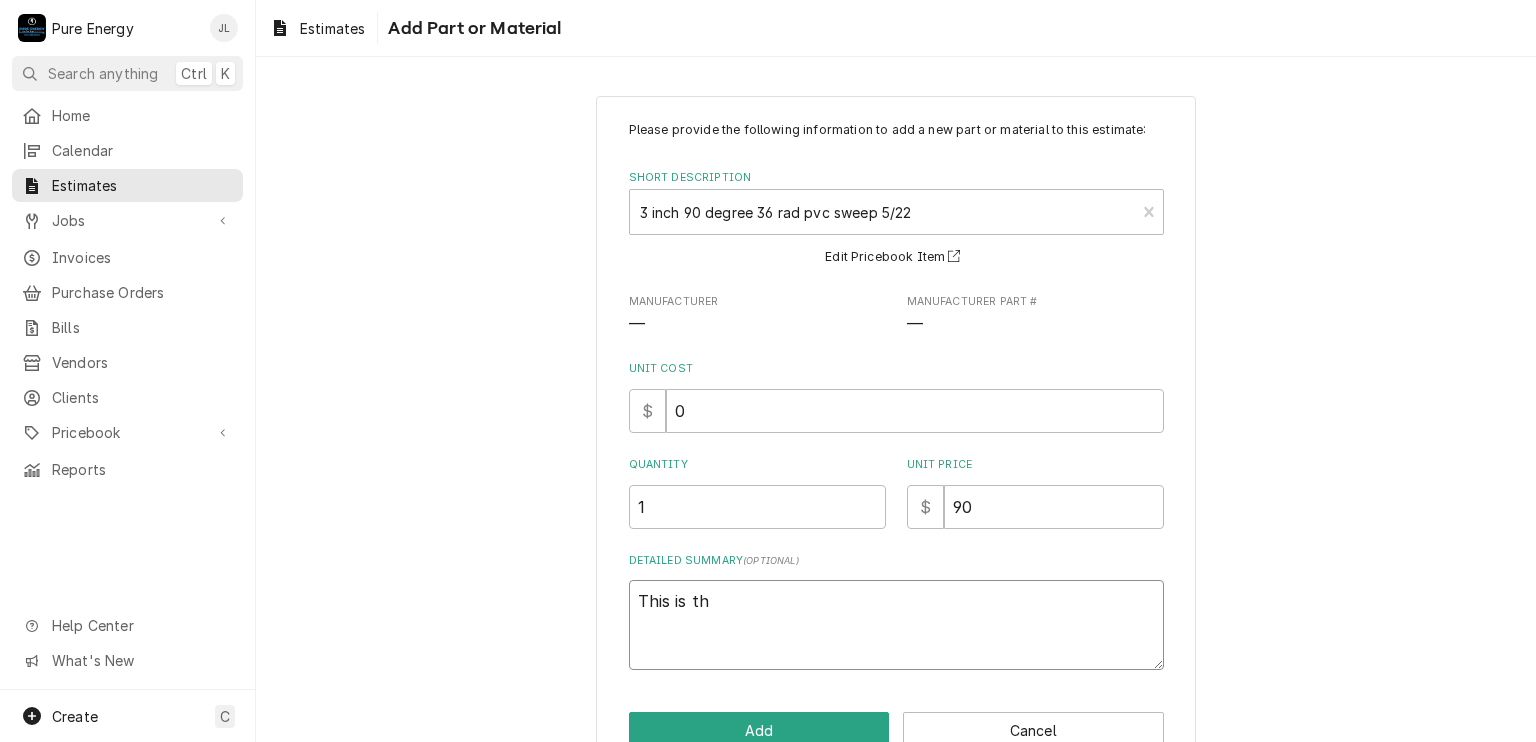 type on "x" 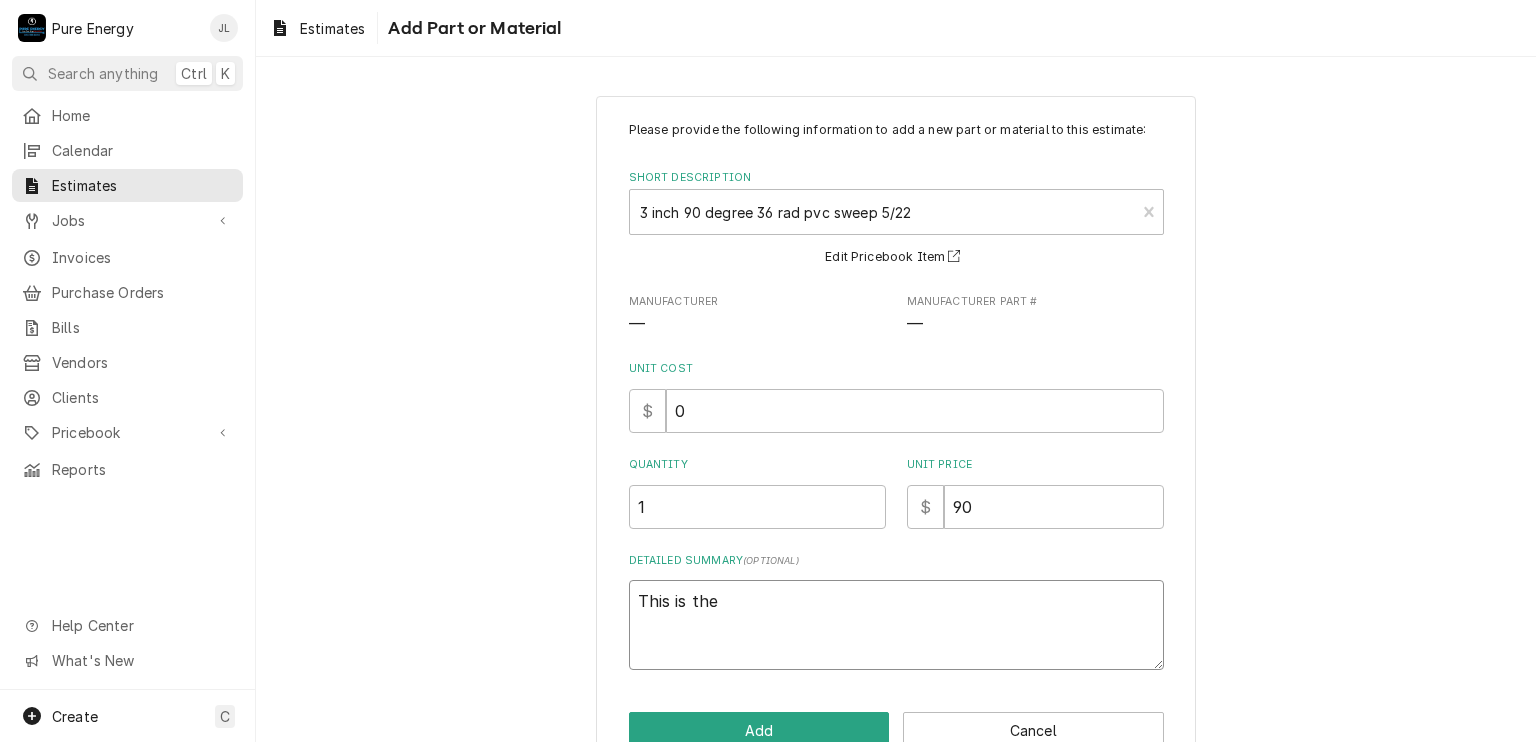 type on "This is the" 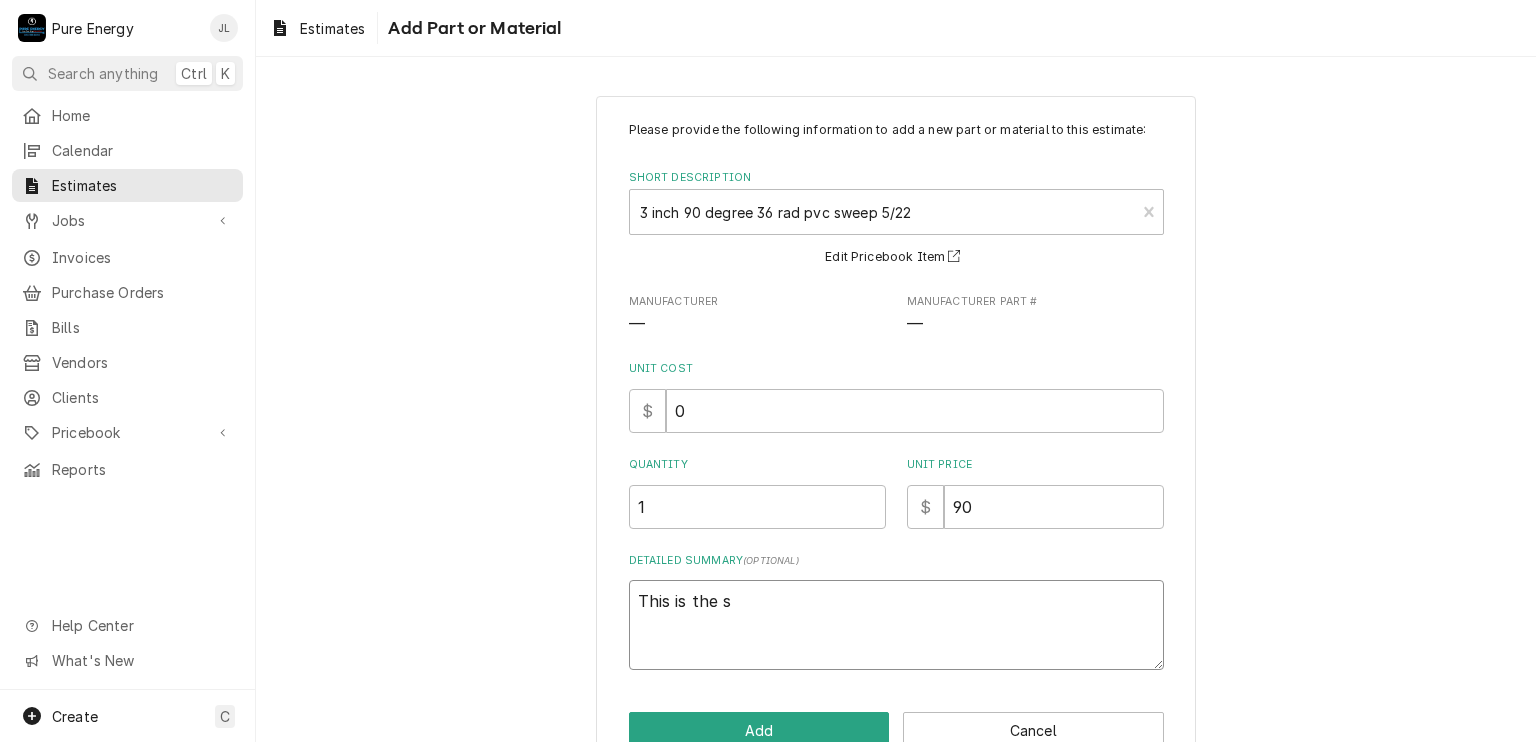 type on "x" 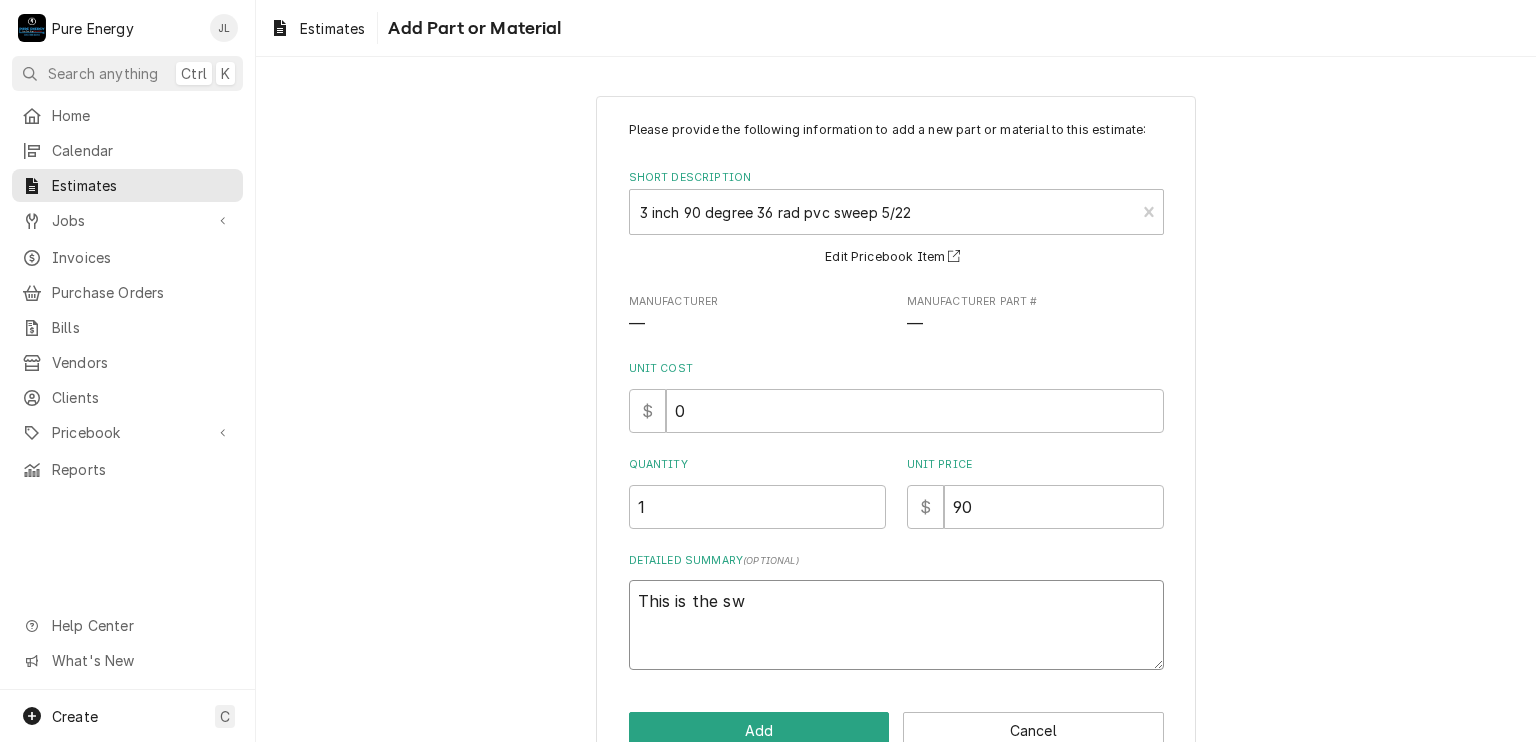 type on "x" 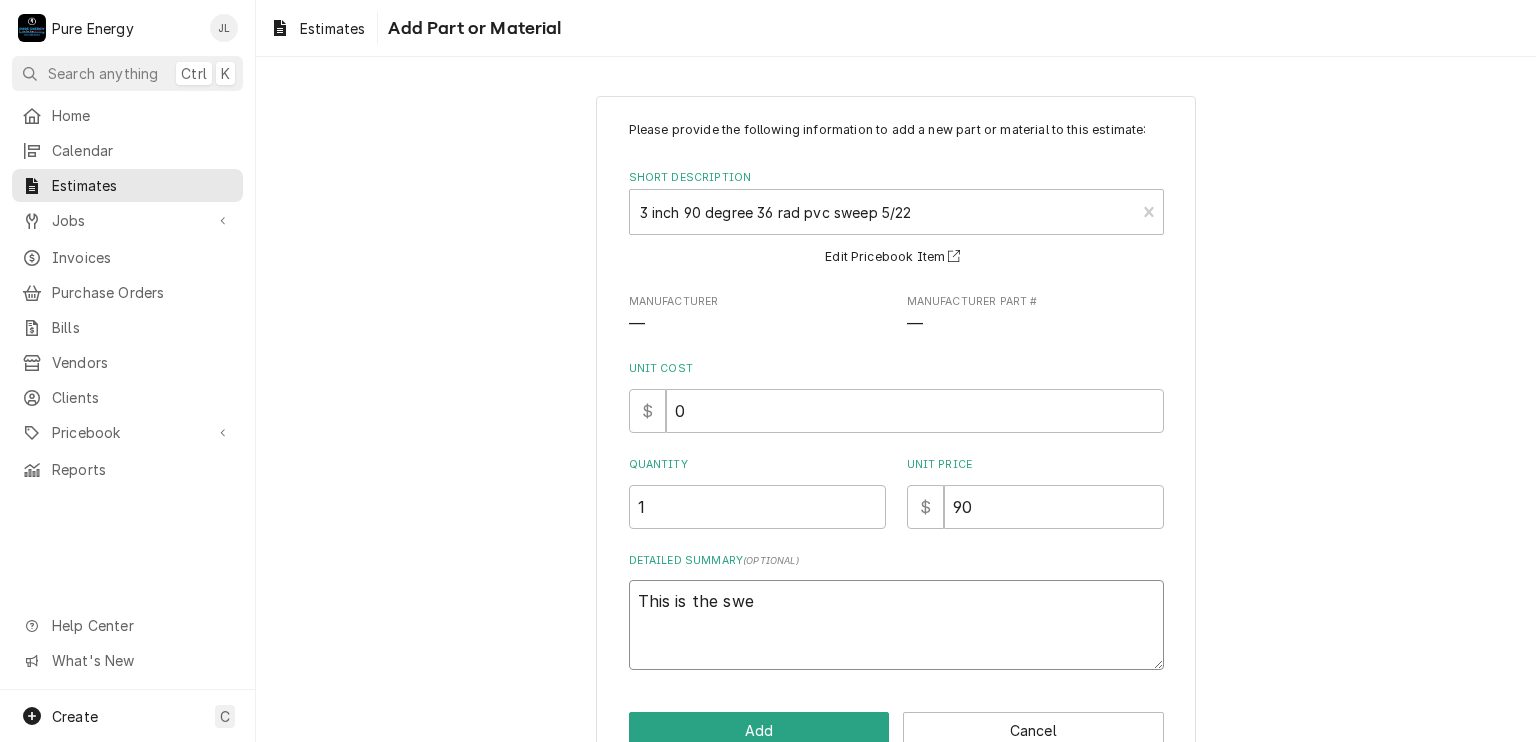 type on "x" 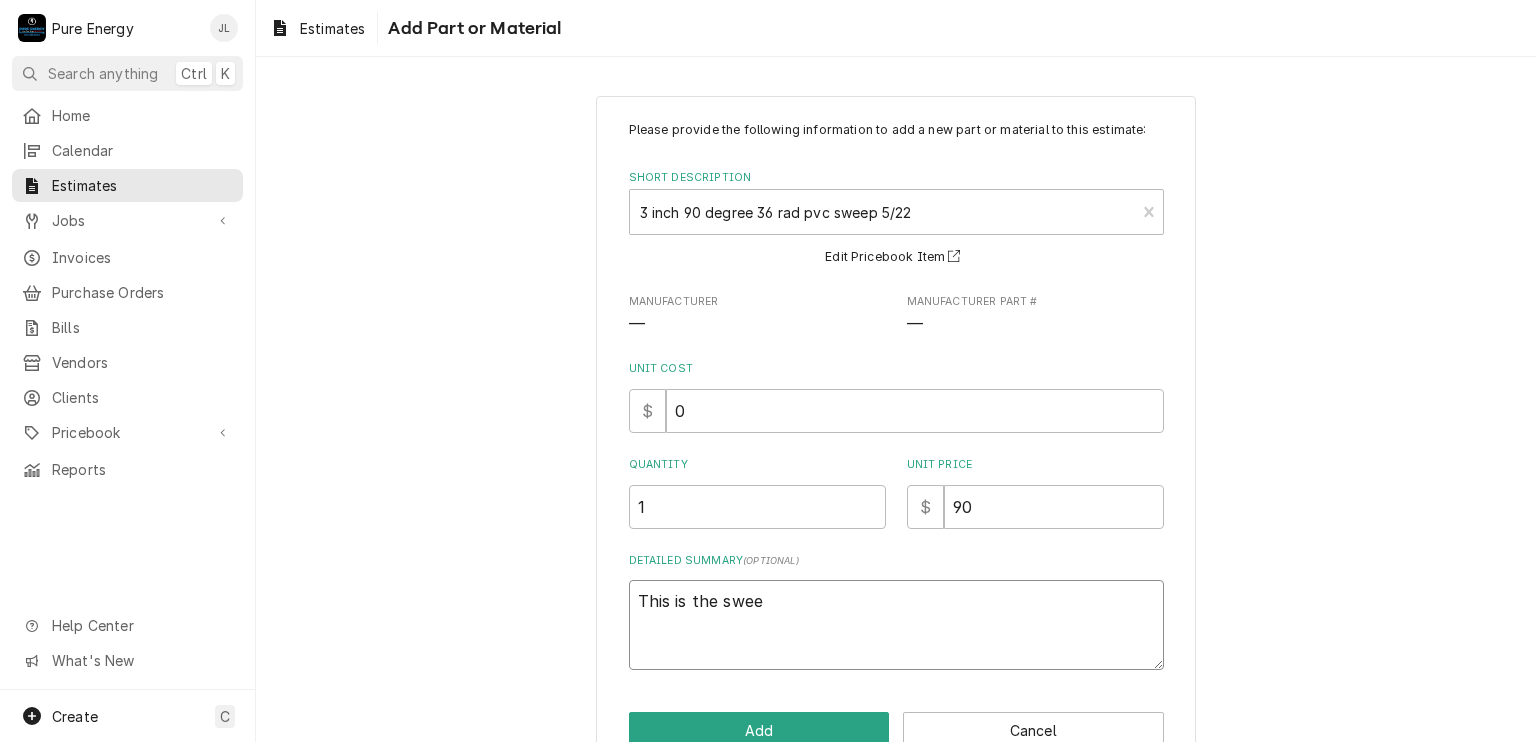 type on "x" 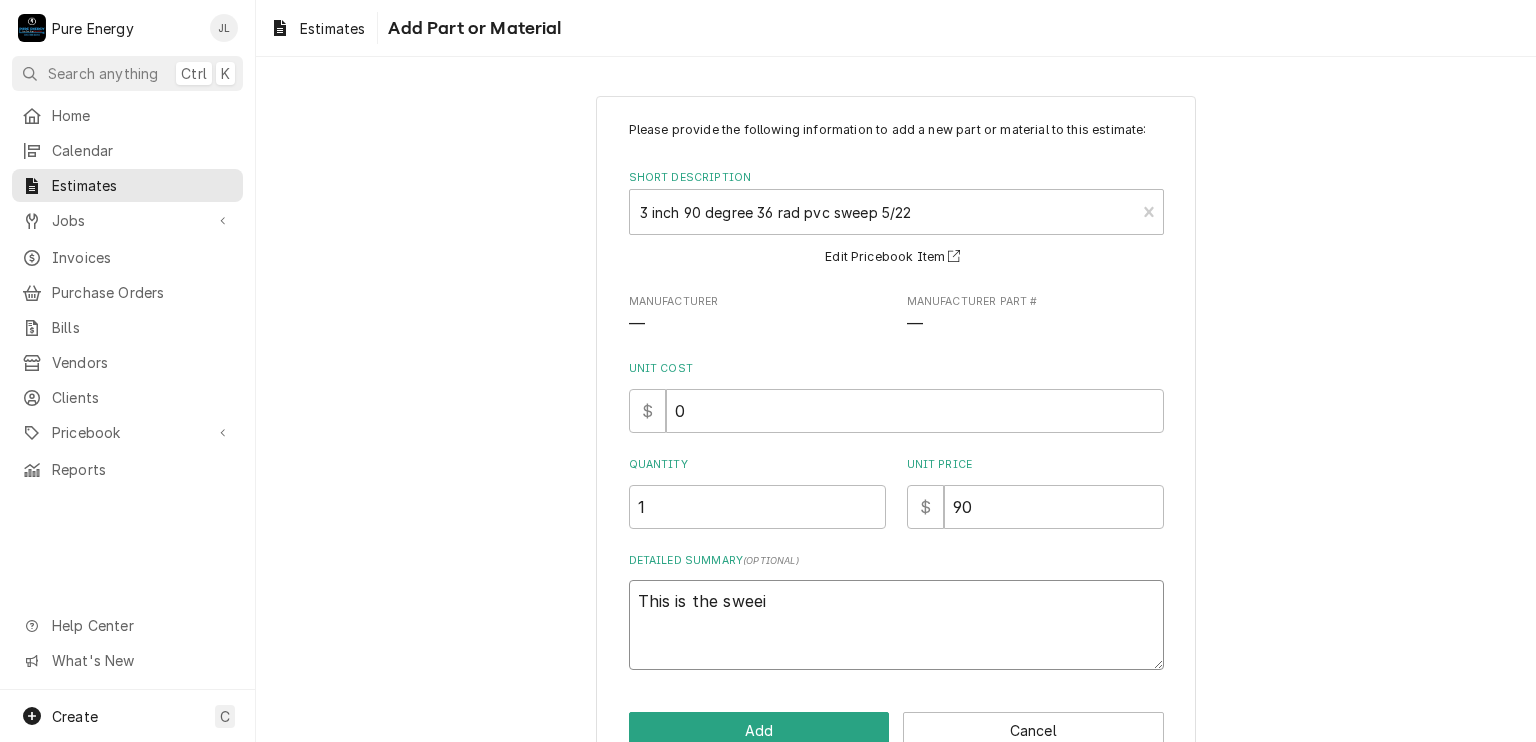 type on "x" 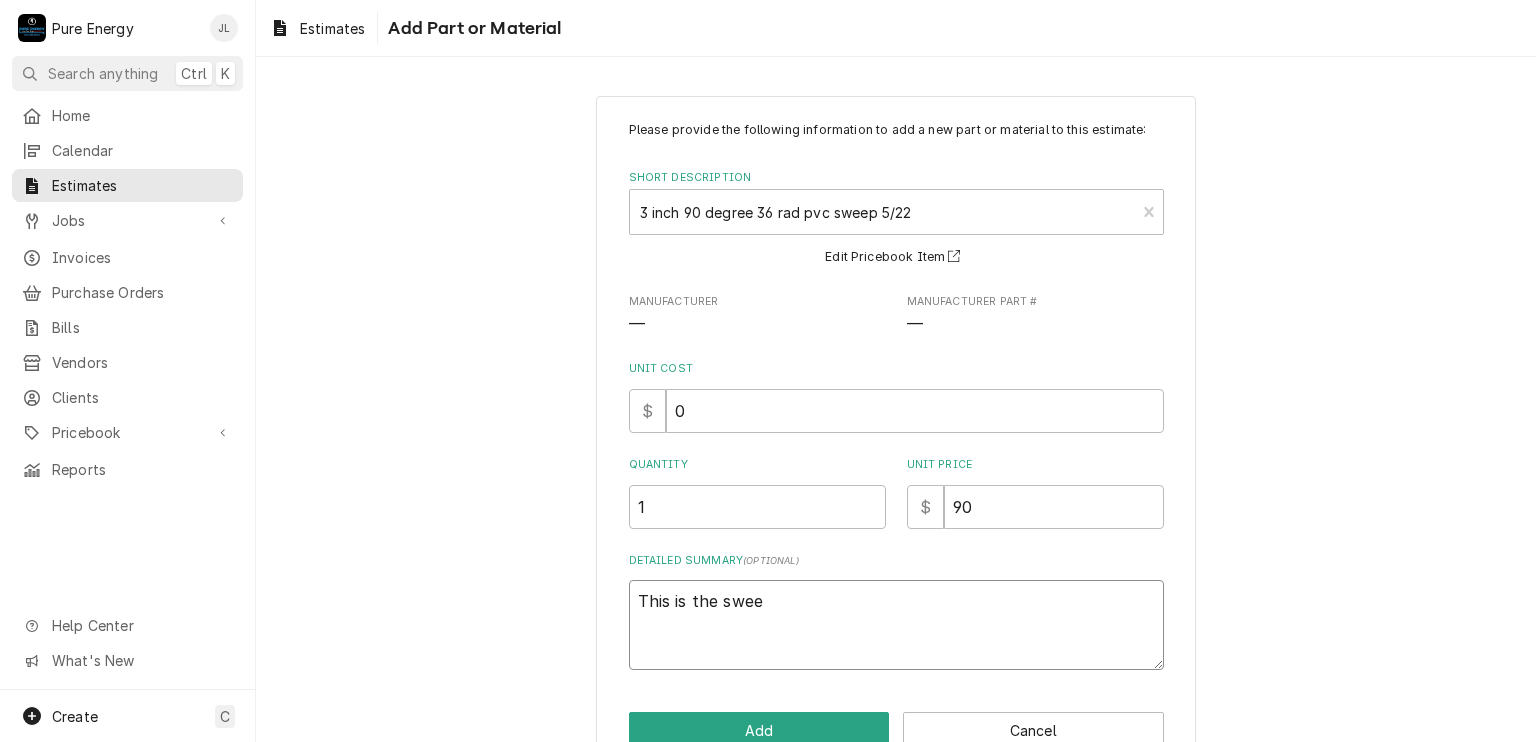 type on "x" 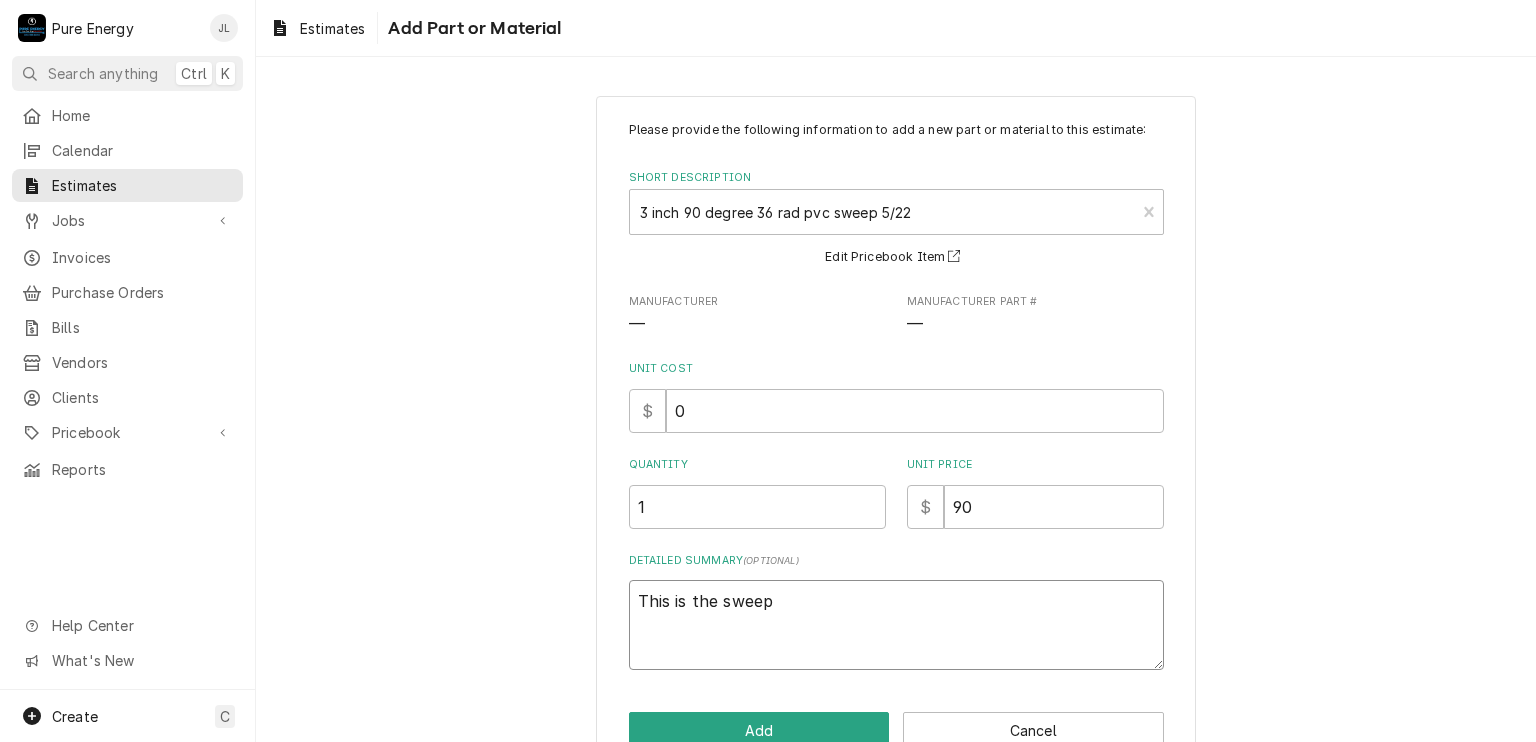 type on "x" 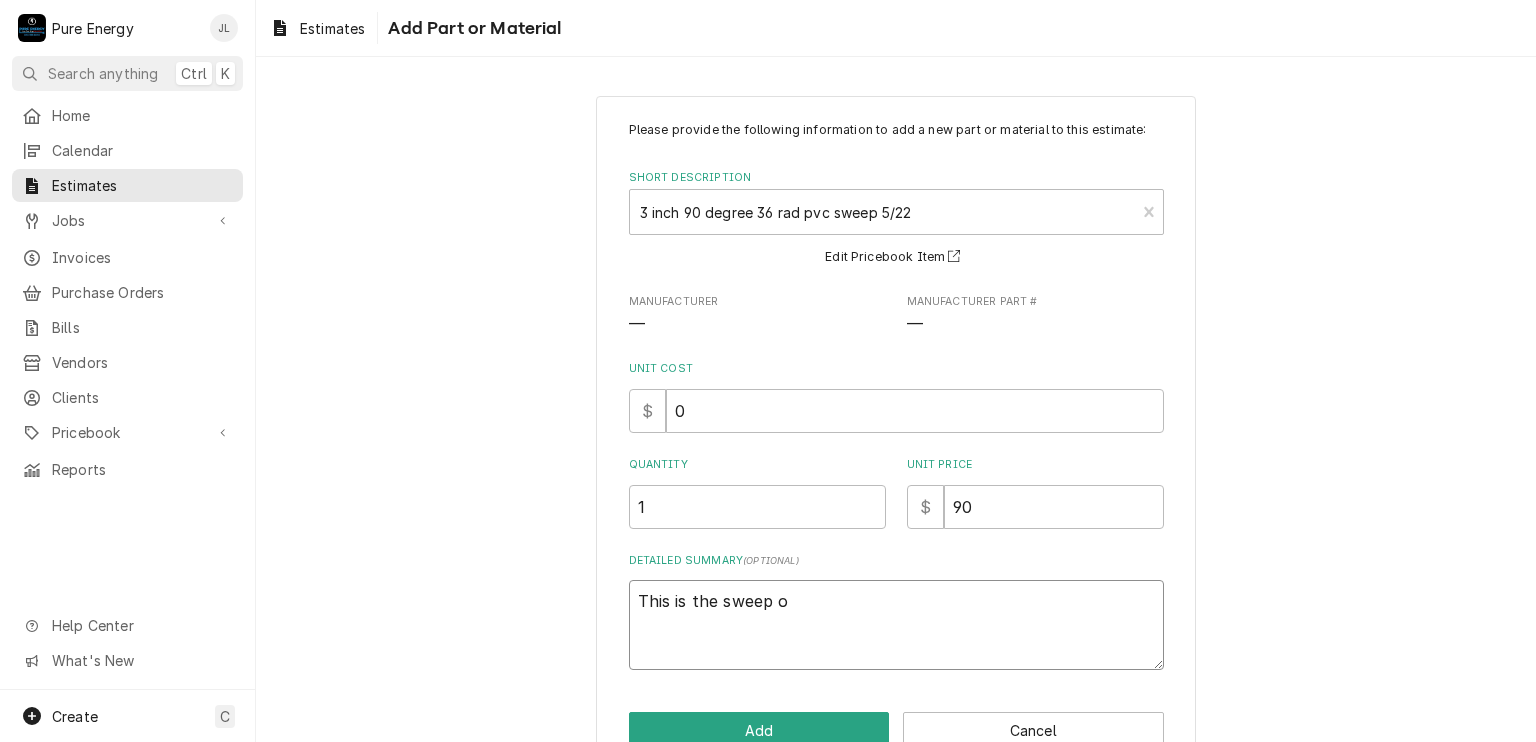 type on "x" 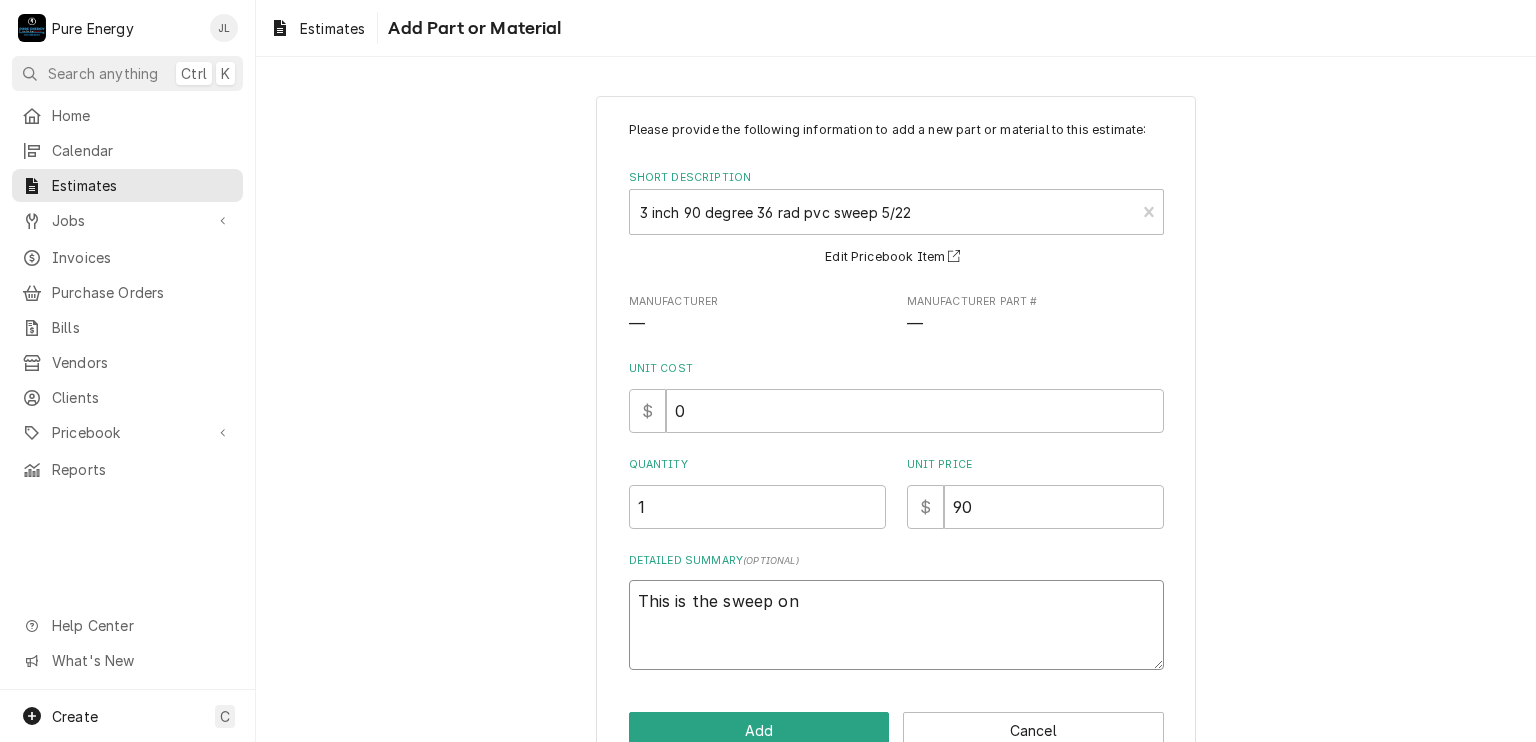 type on "x" 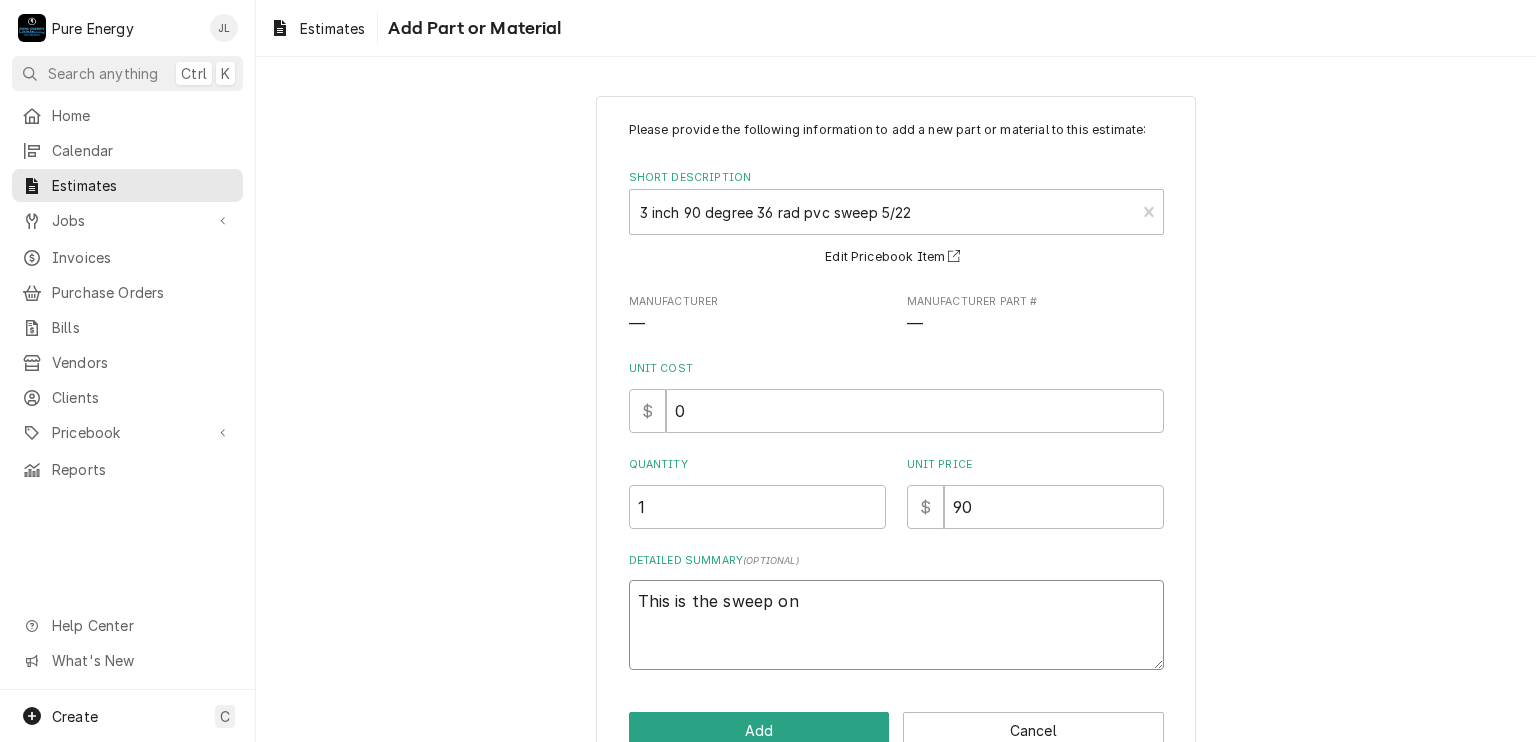type on "x" 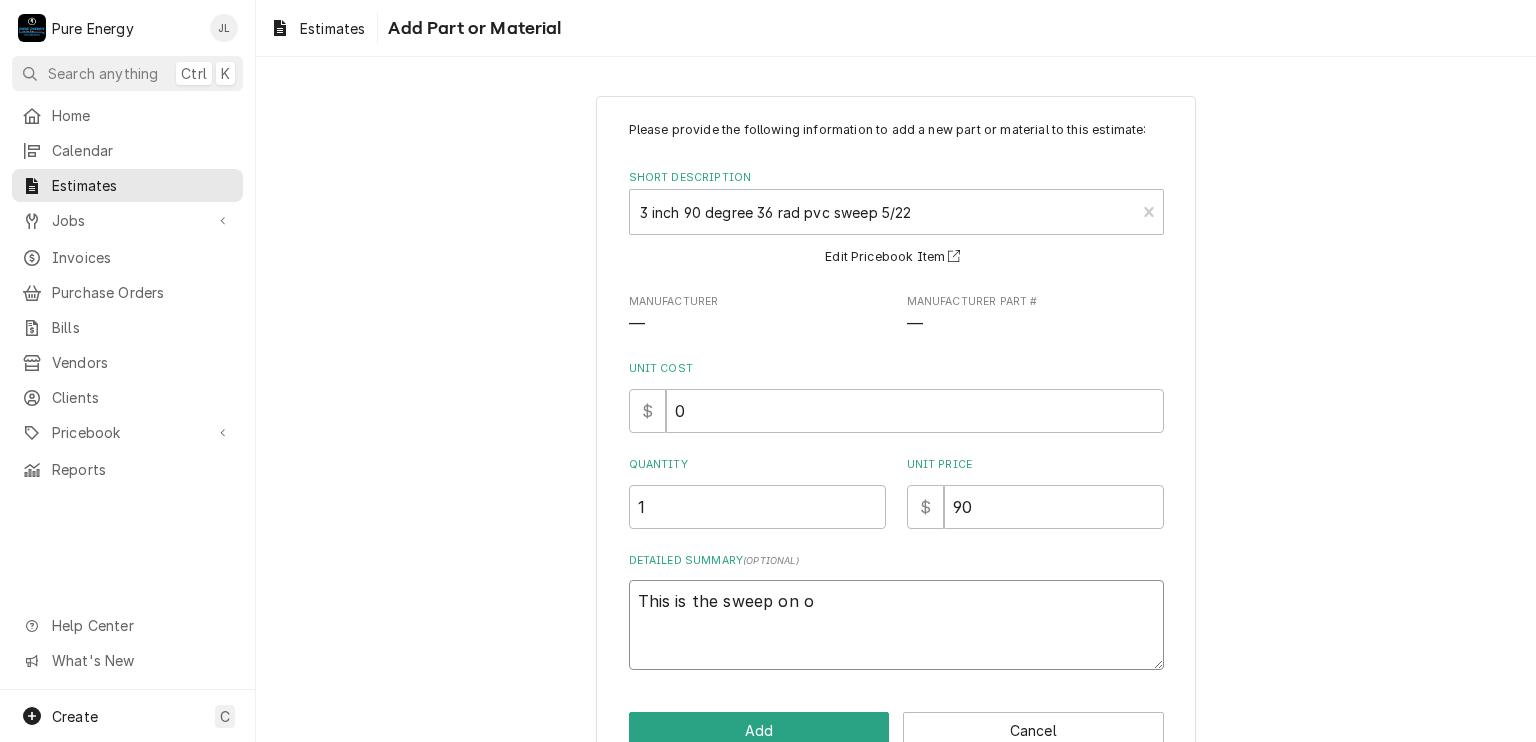 type on "x" 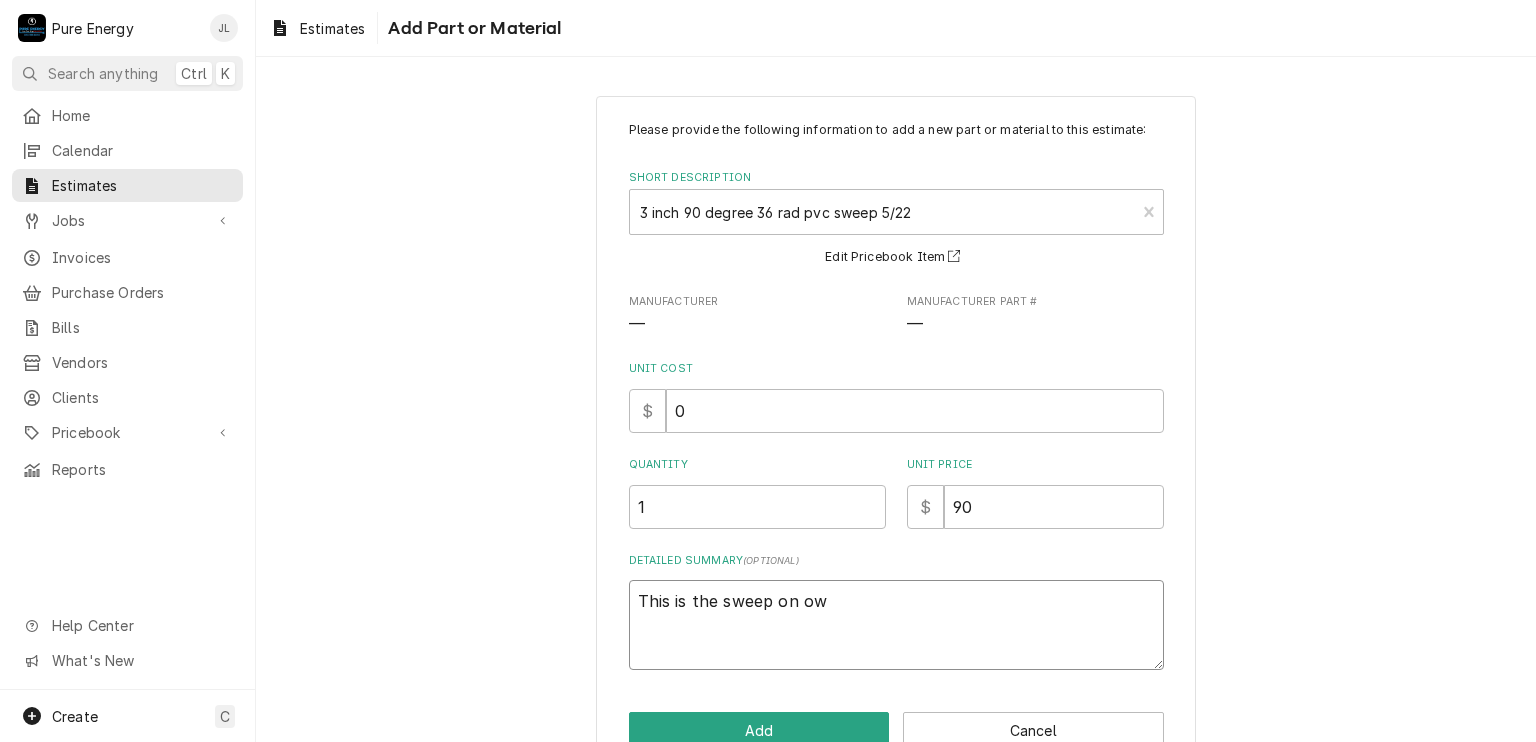 type on "x" 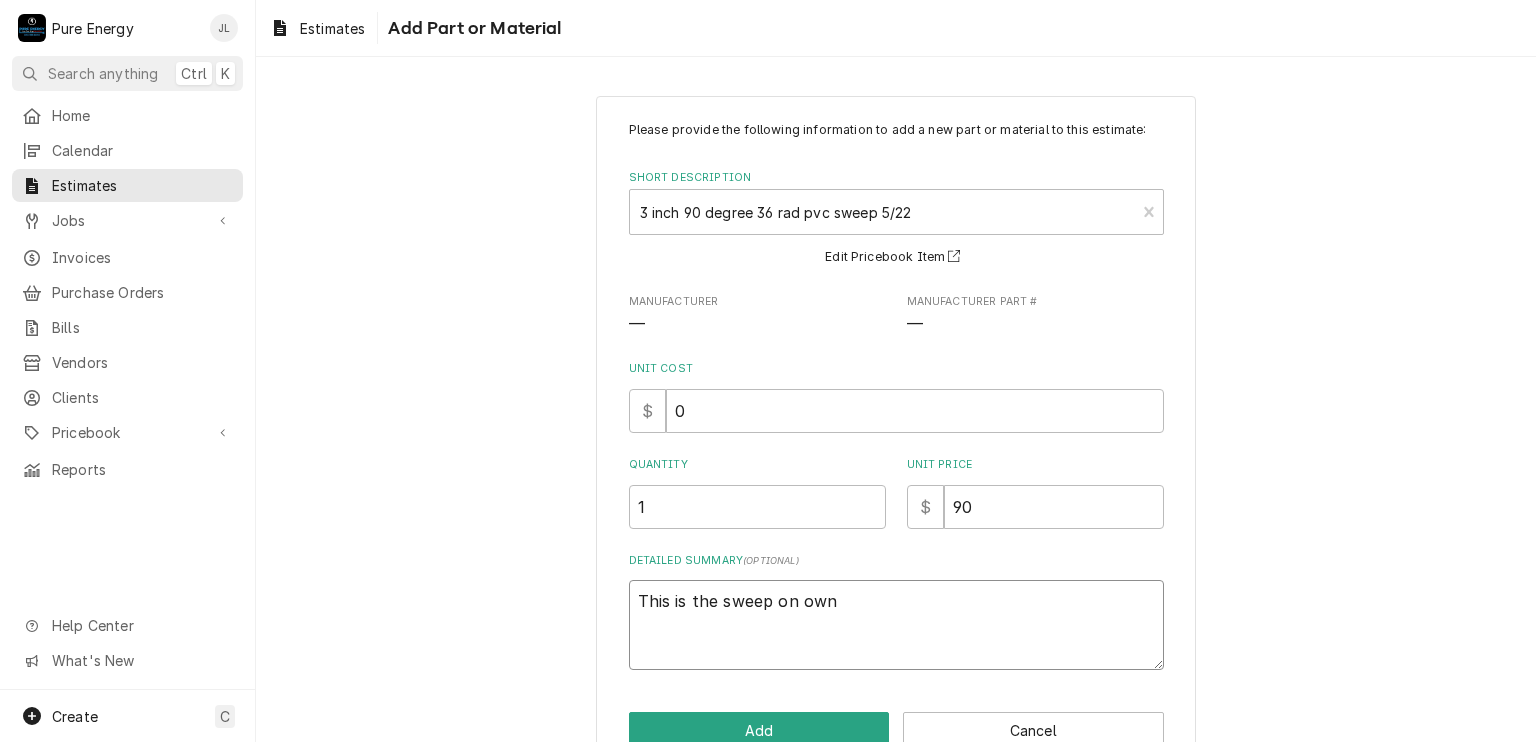 type on "x" 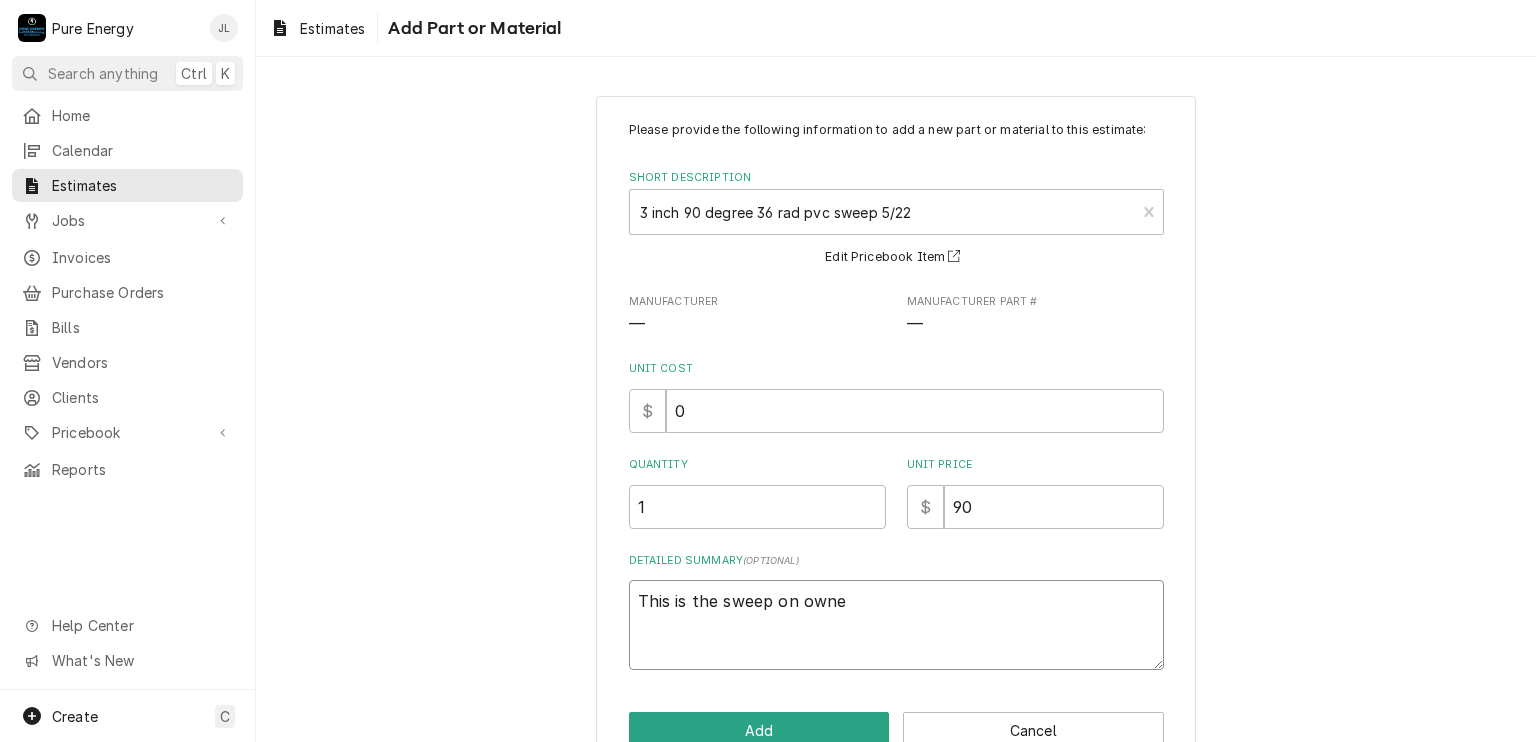 type on "x" 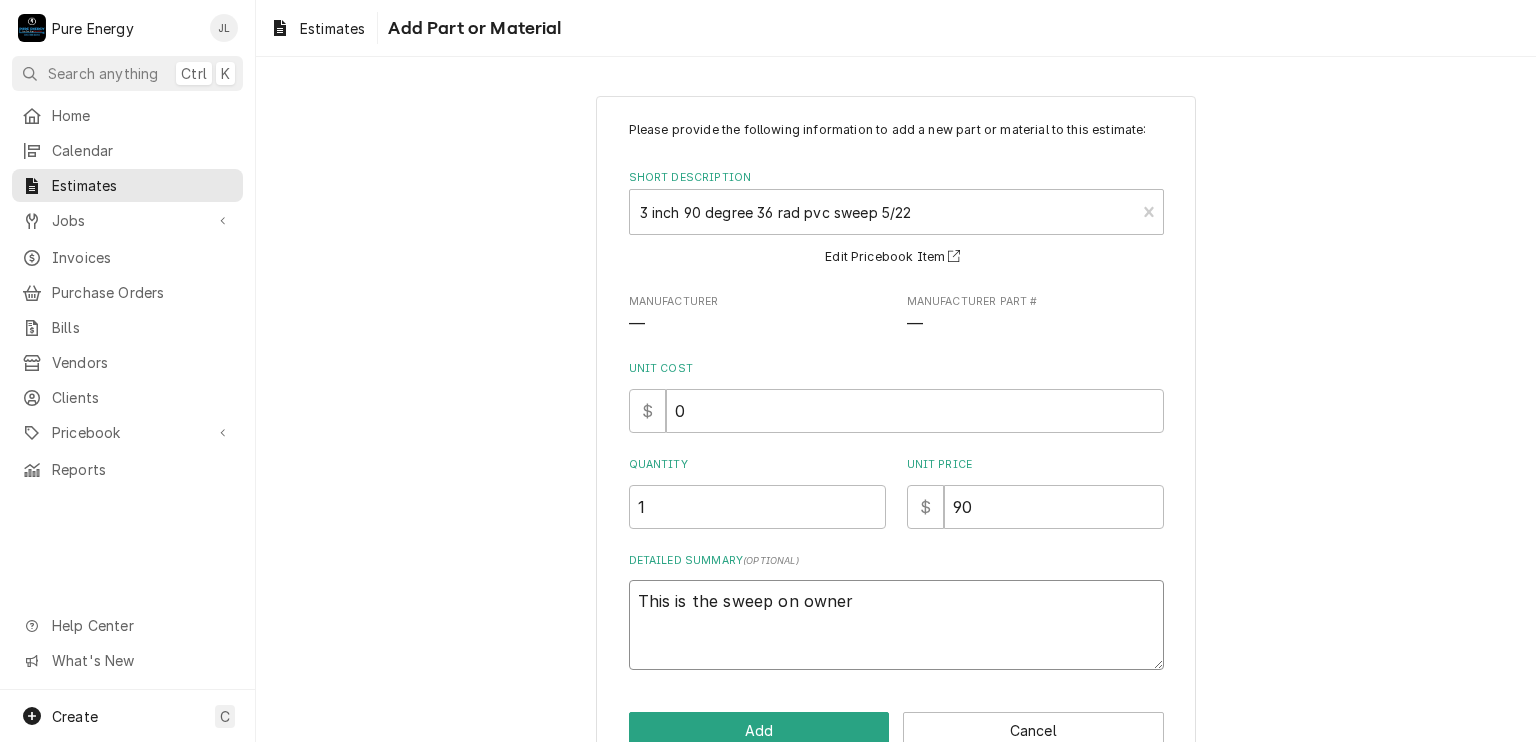 type on "x" 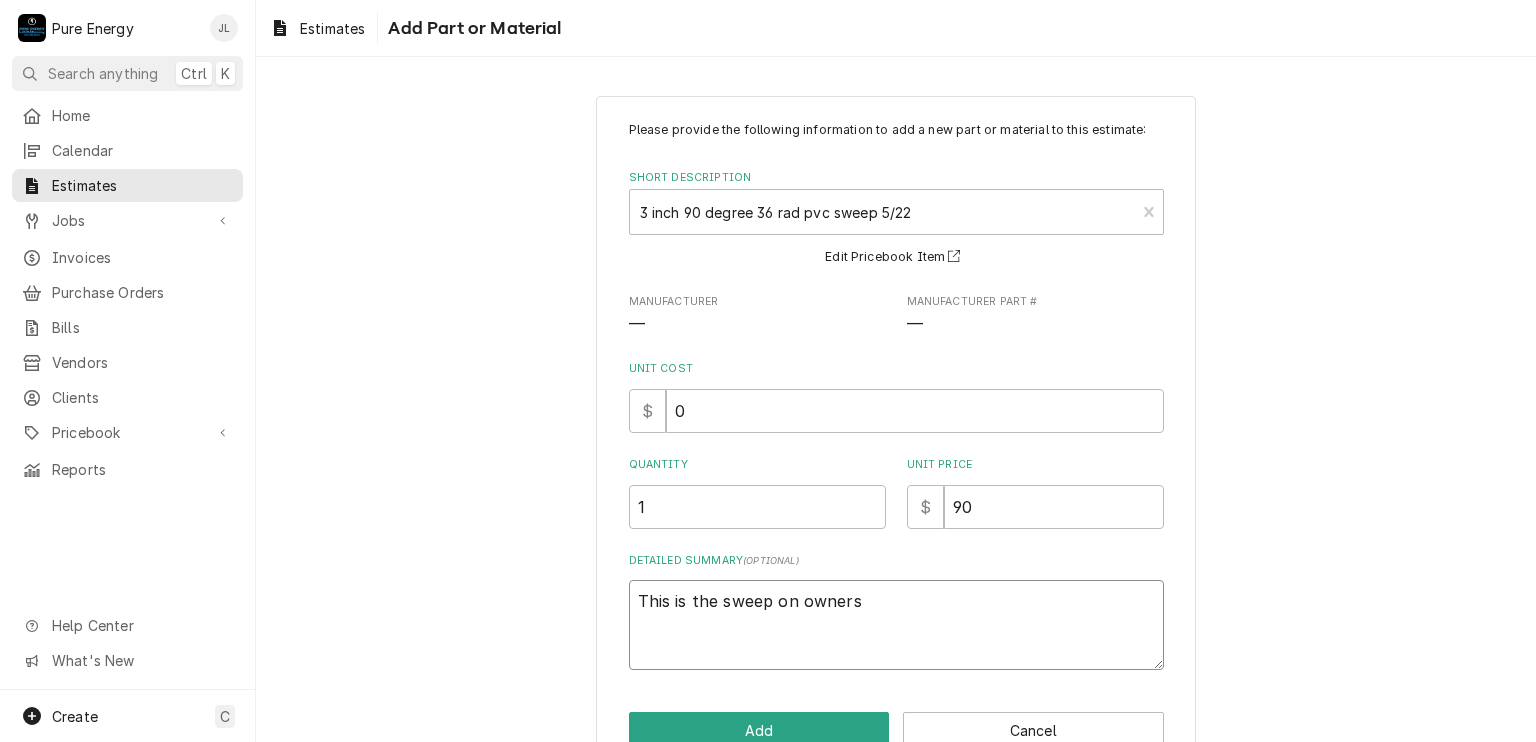 type on "This is the sweep on owners" 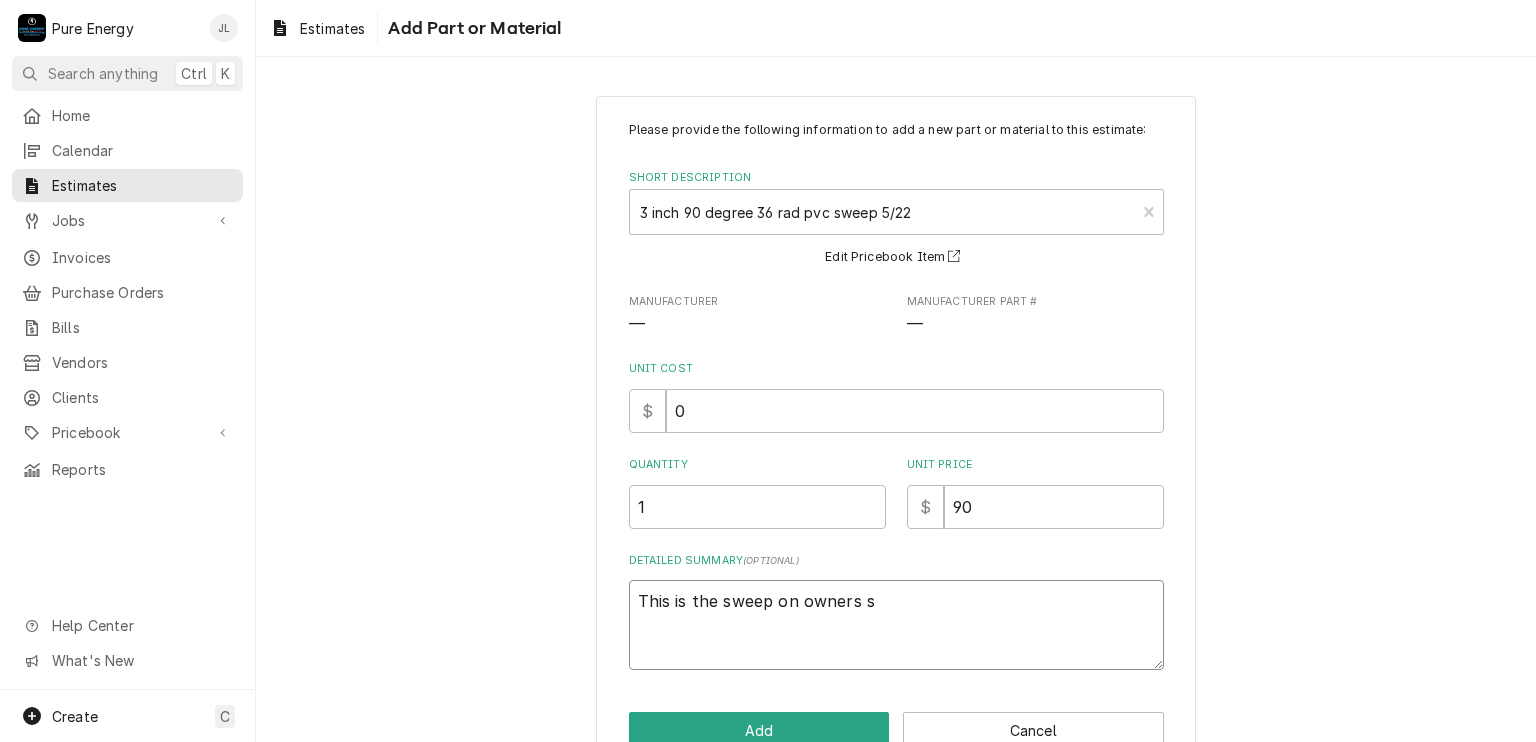 type on "x" 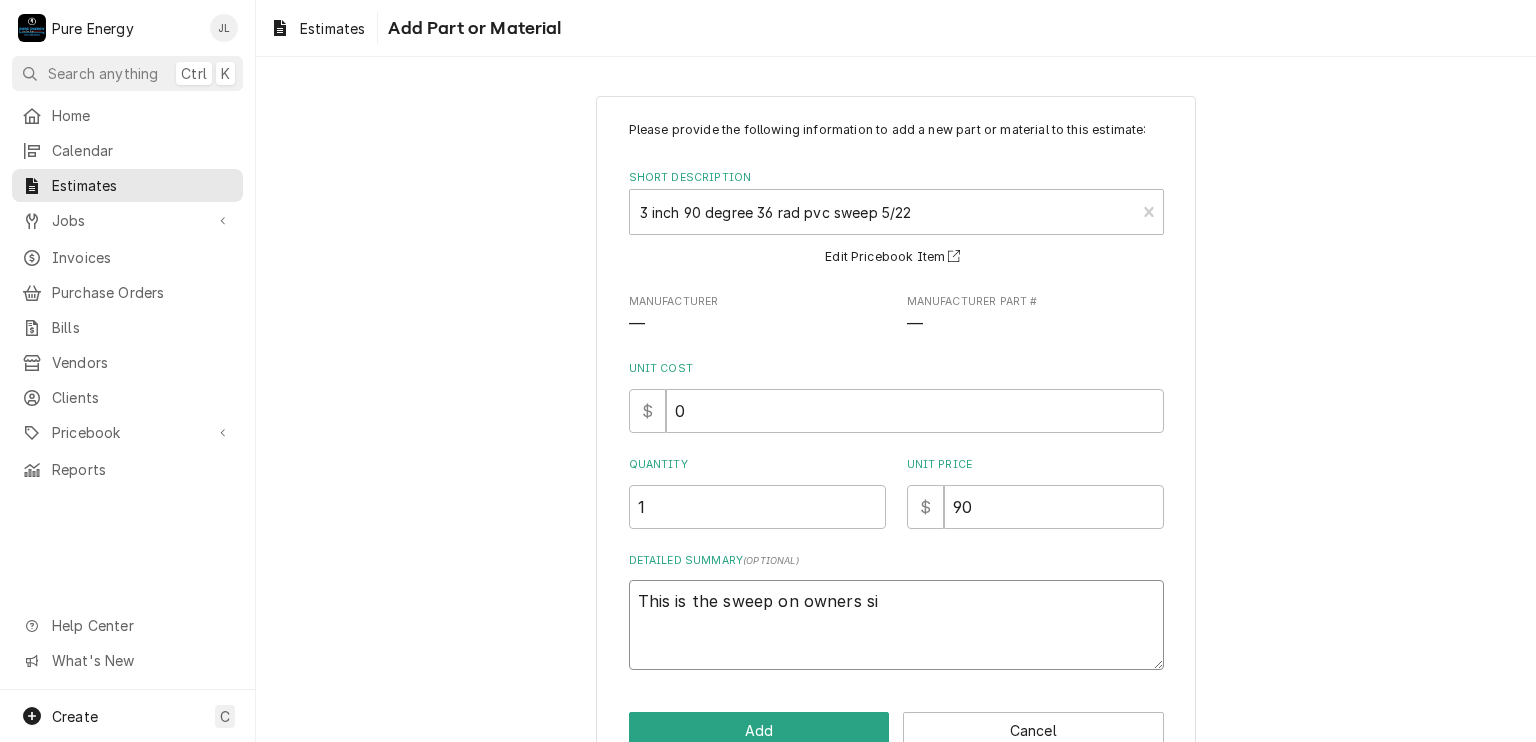 type on "x" 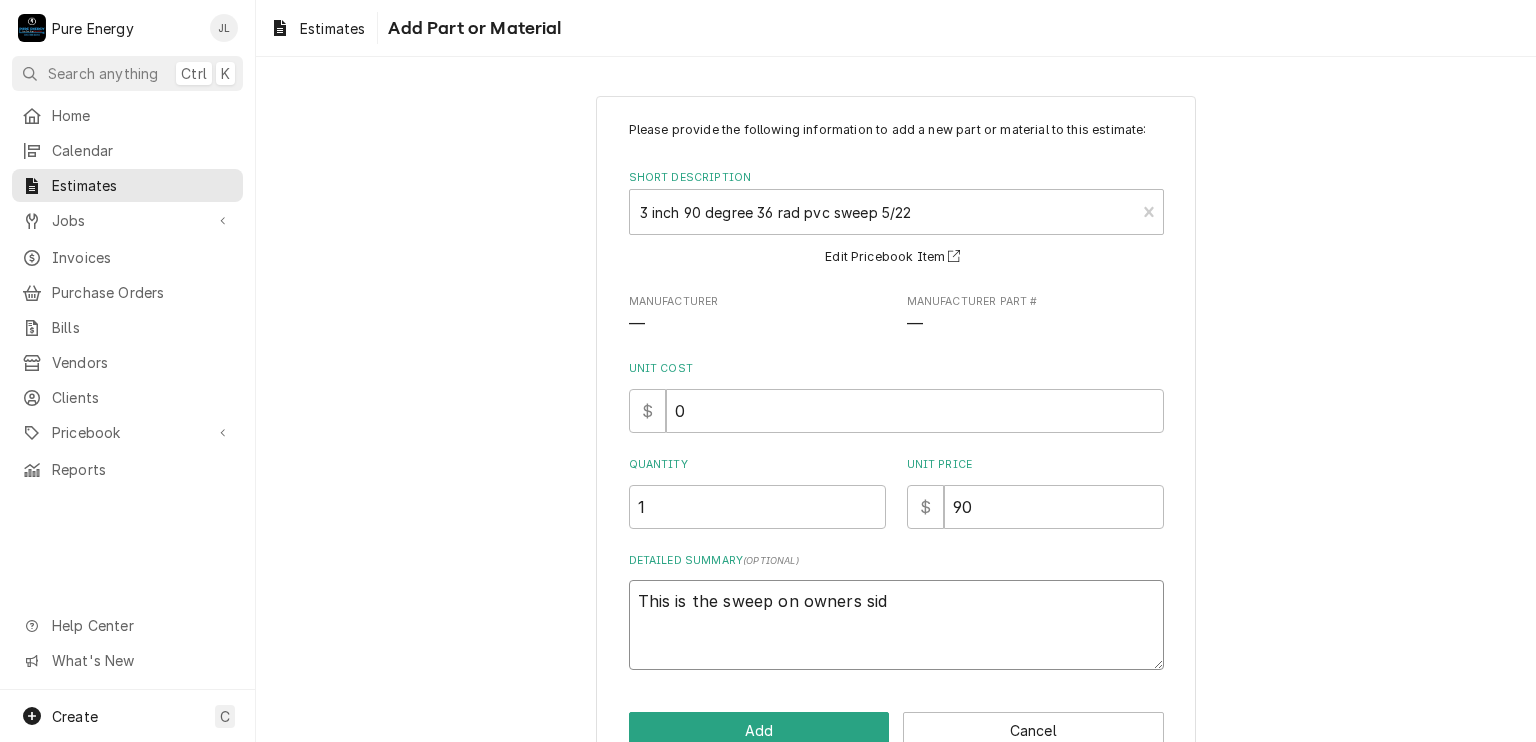 type on "x" 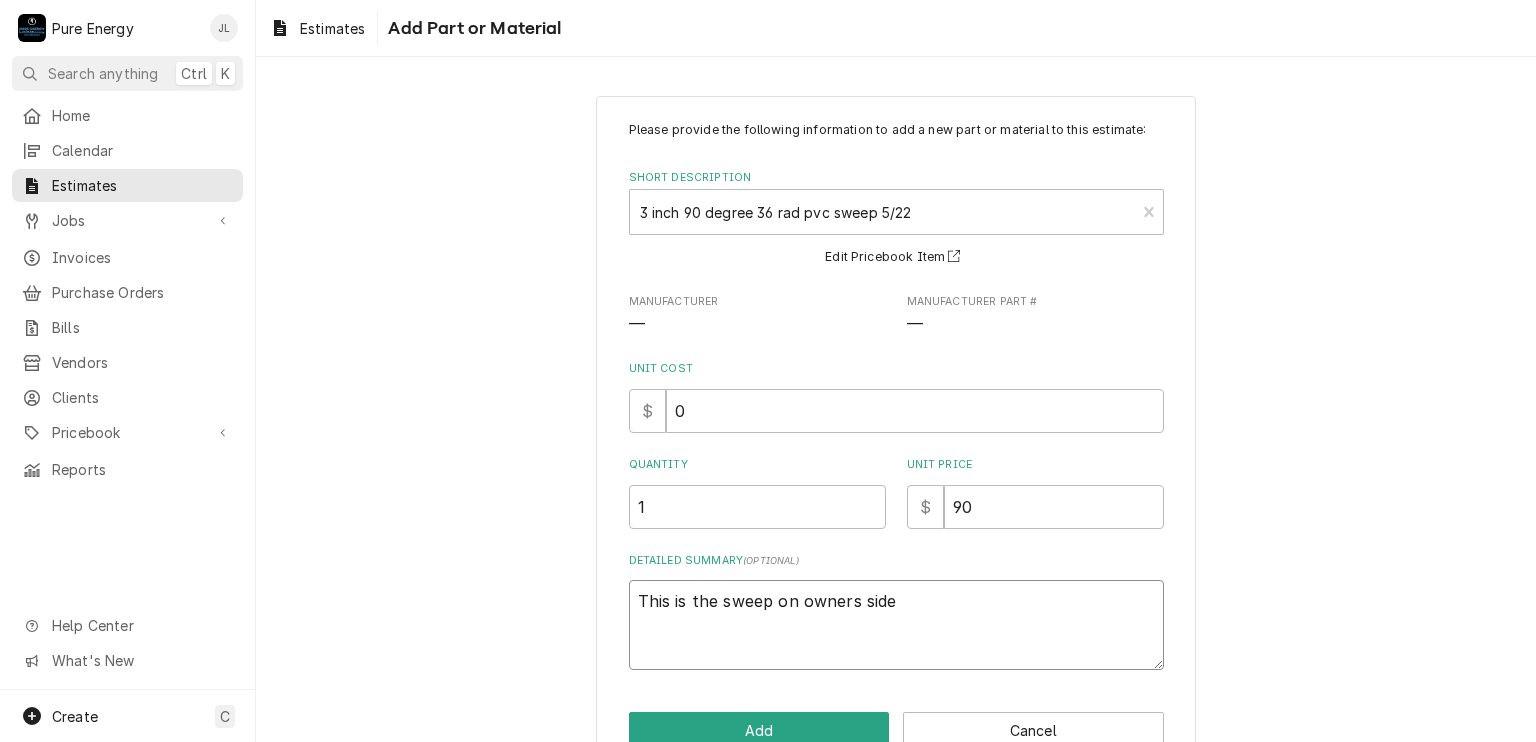 type on "x" 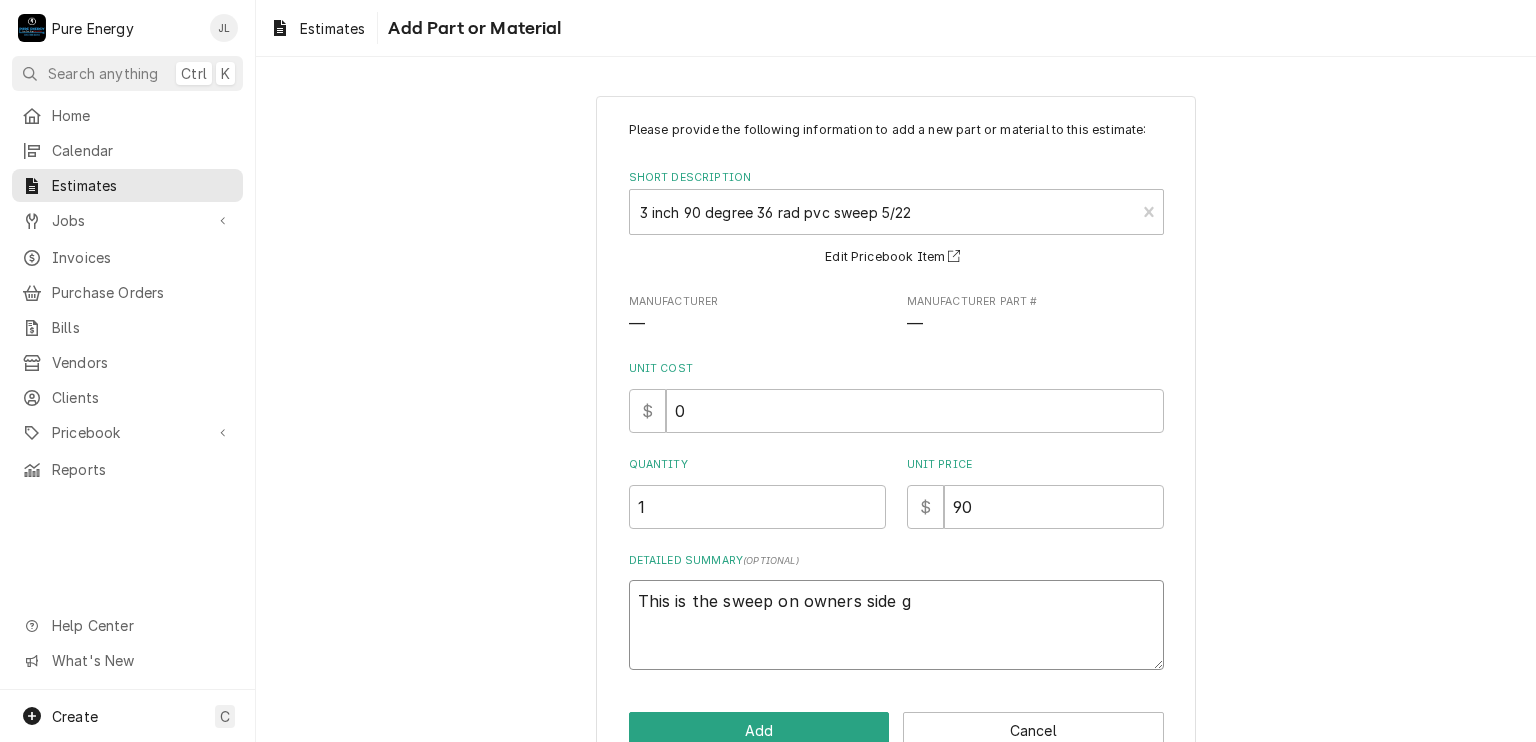 type on "x" 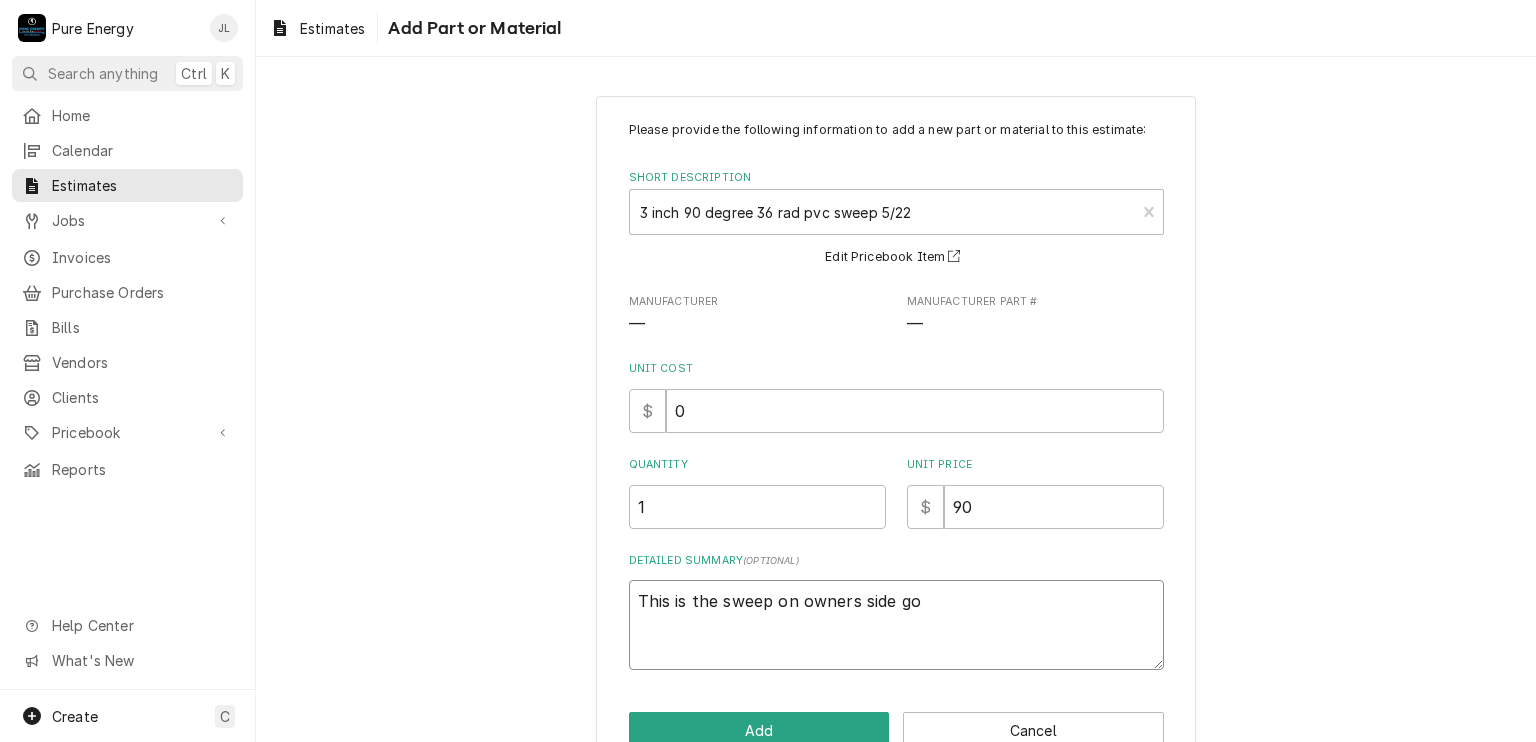 type on "x" 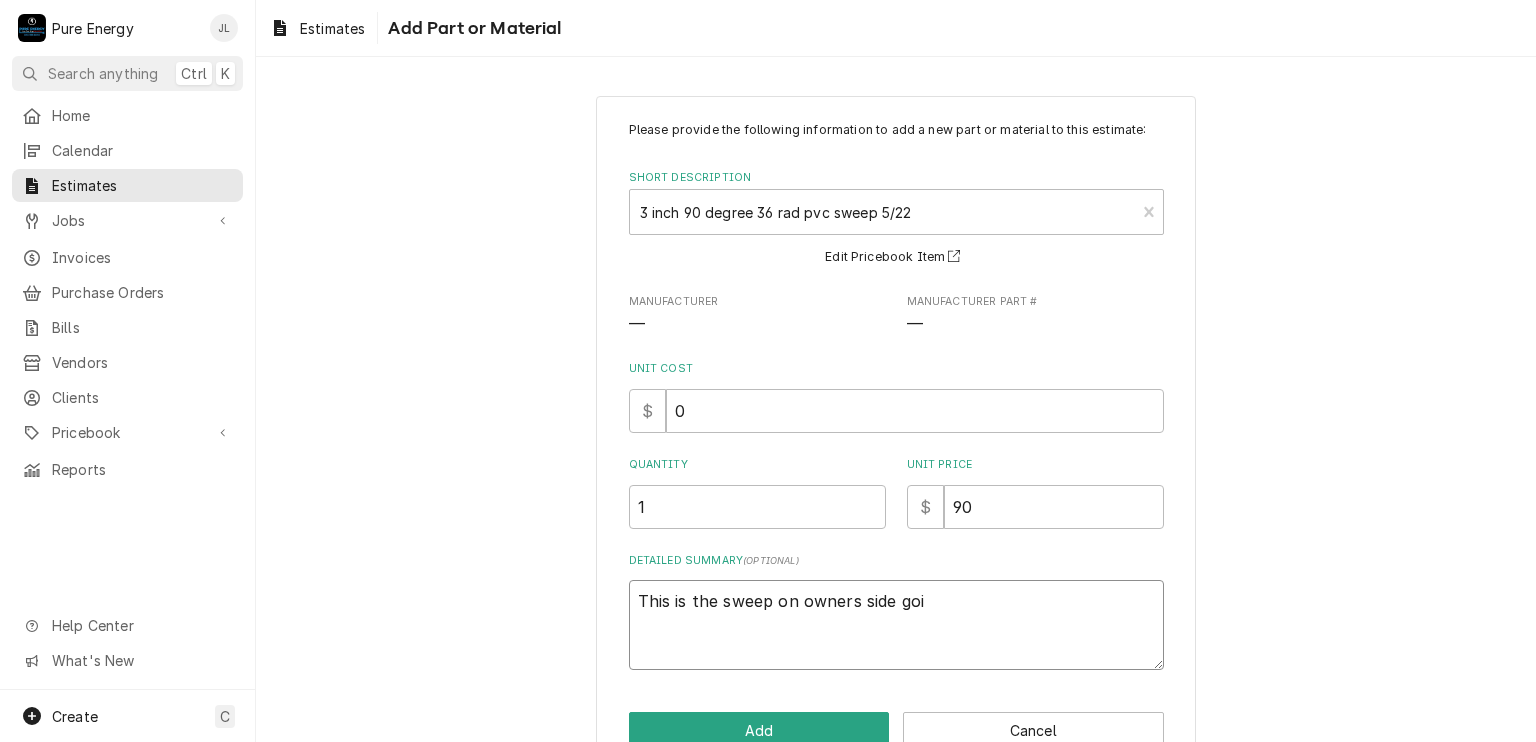 type on "x" 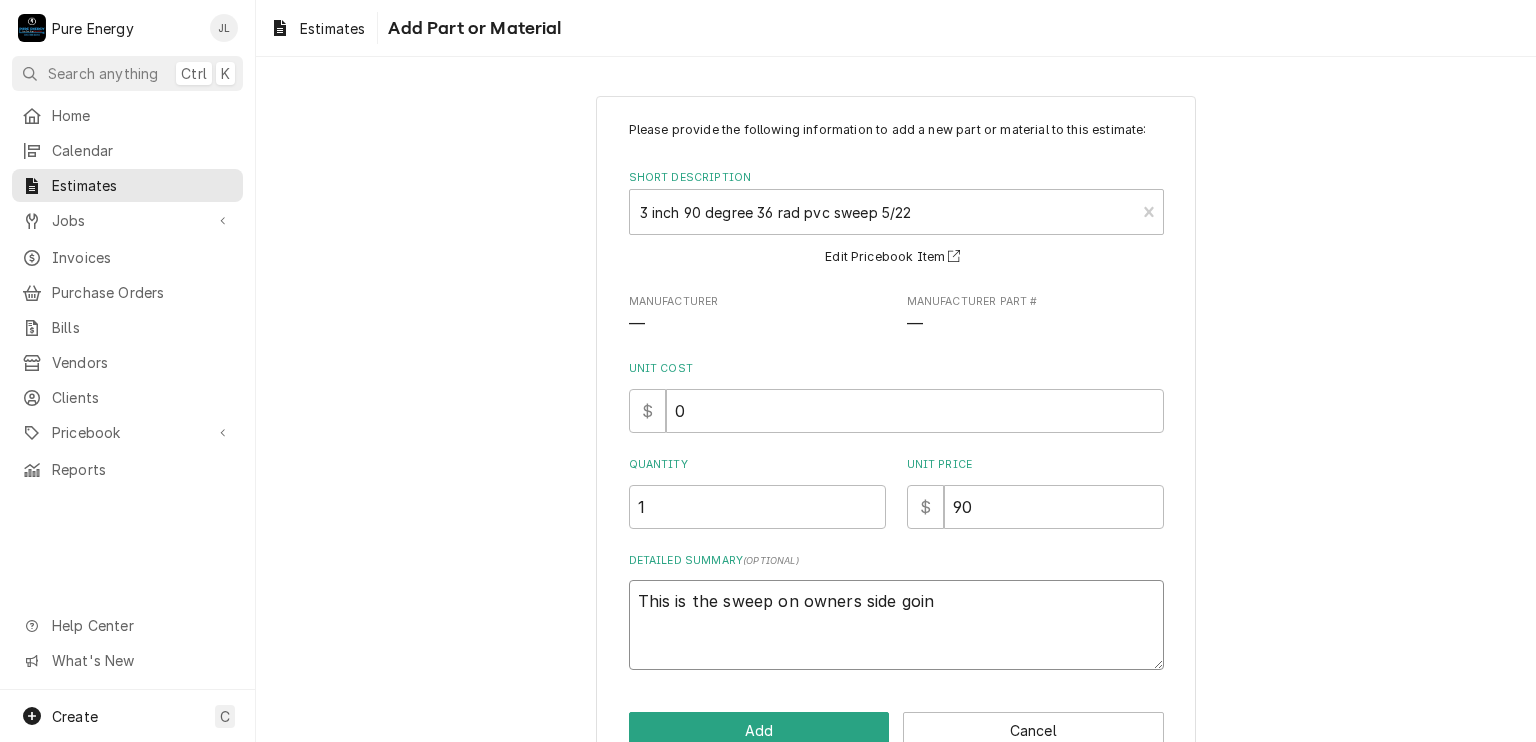 type on "x" 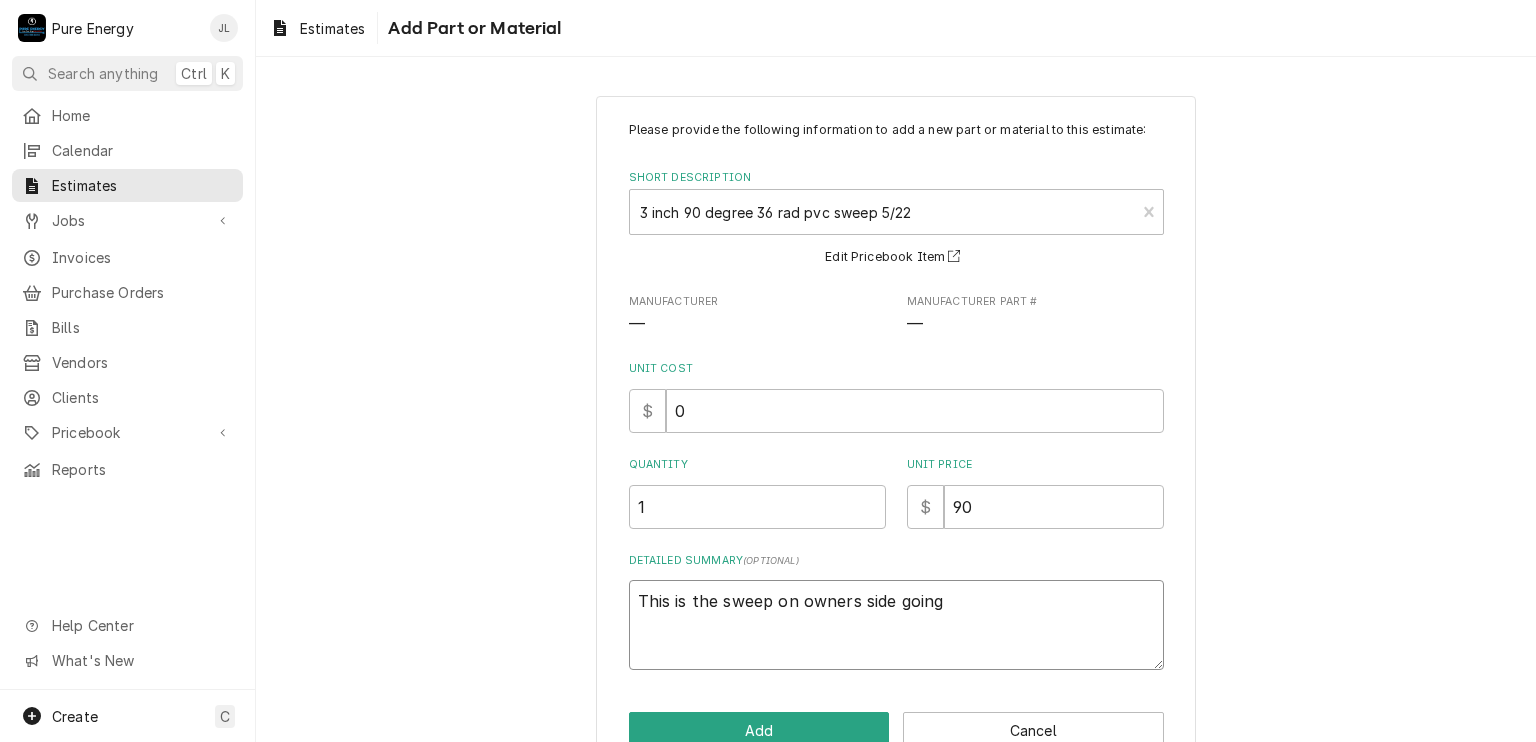 type on "x" 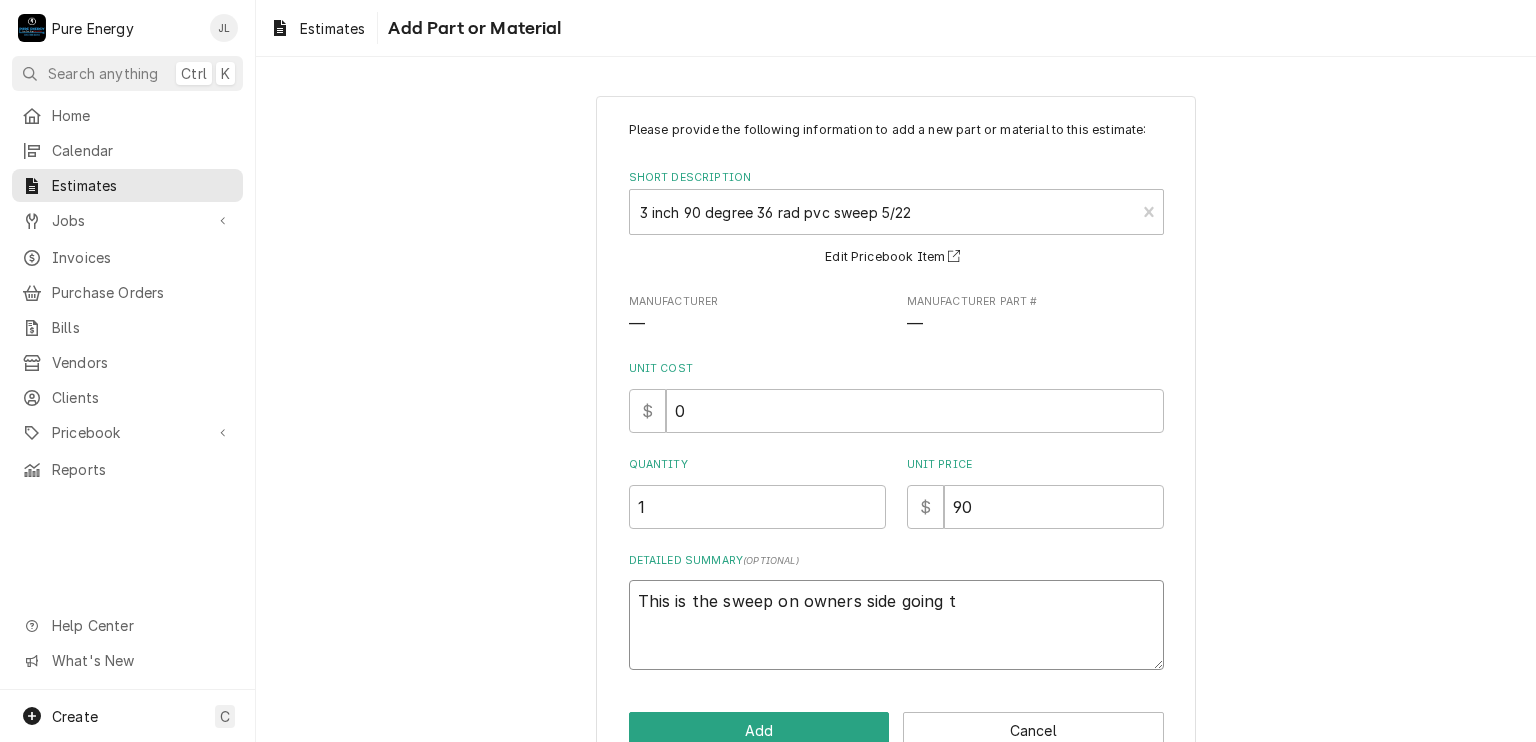 type on "x" 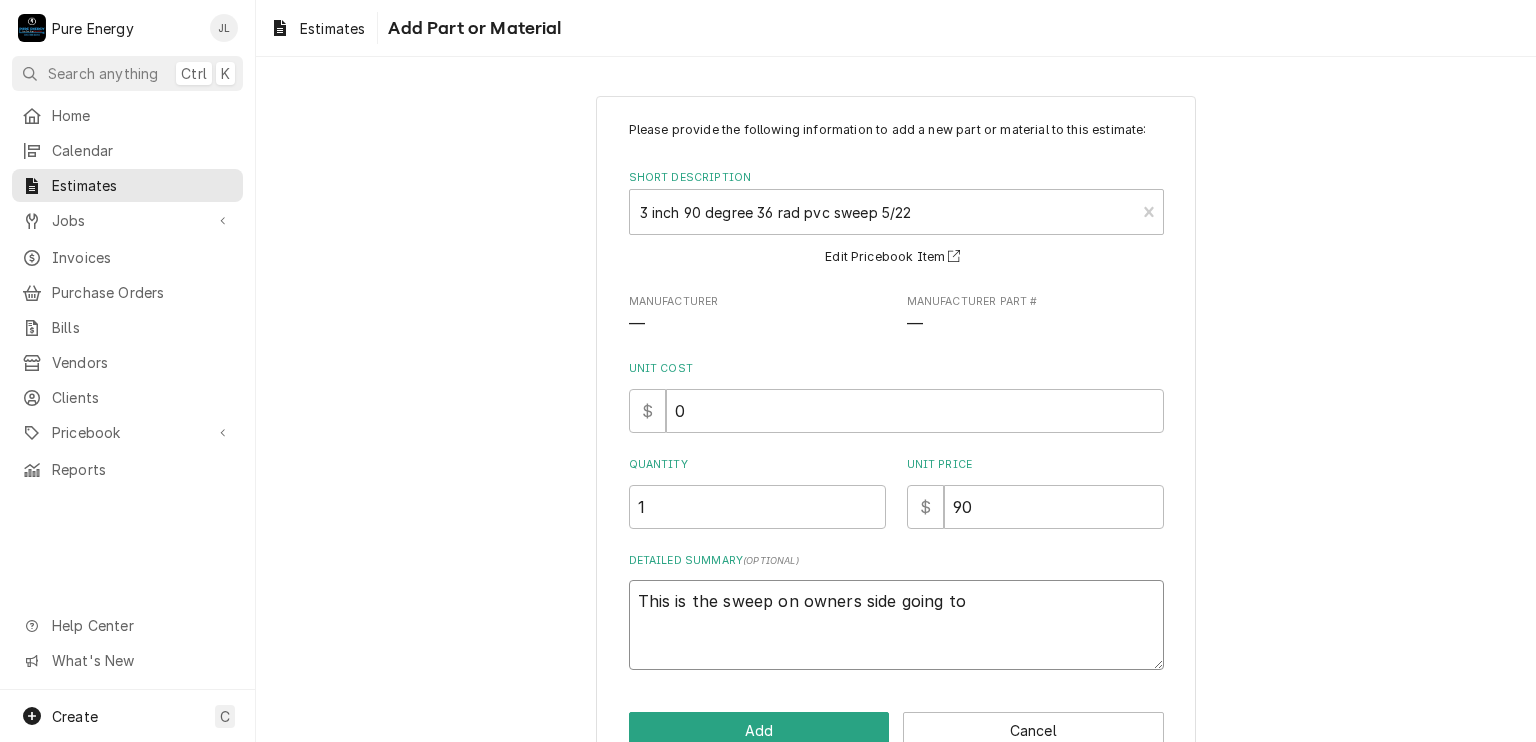 type on "x" 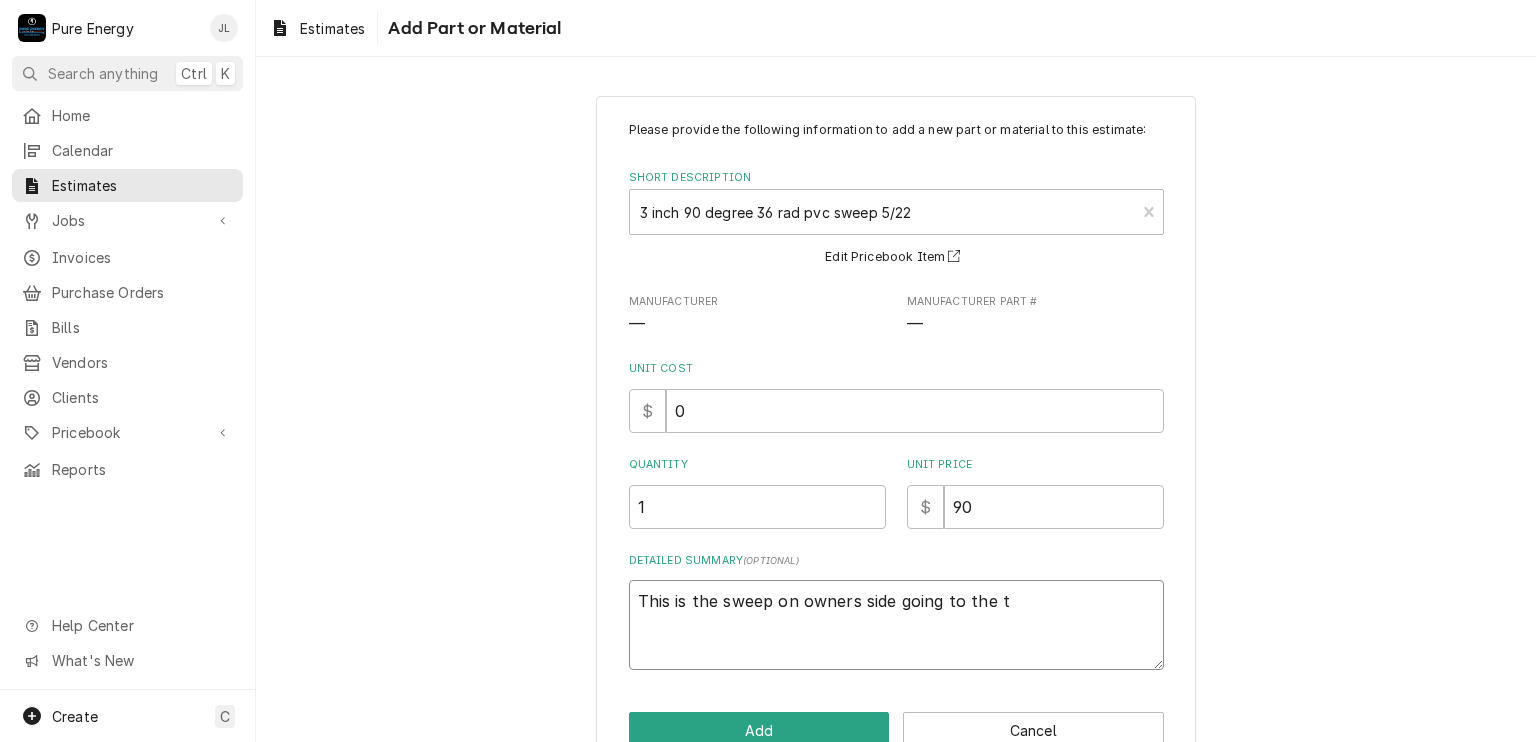 type on "x" 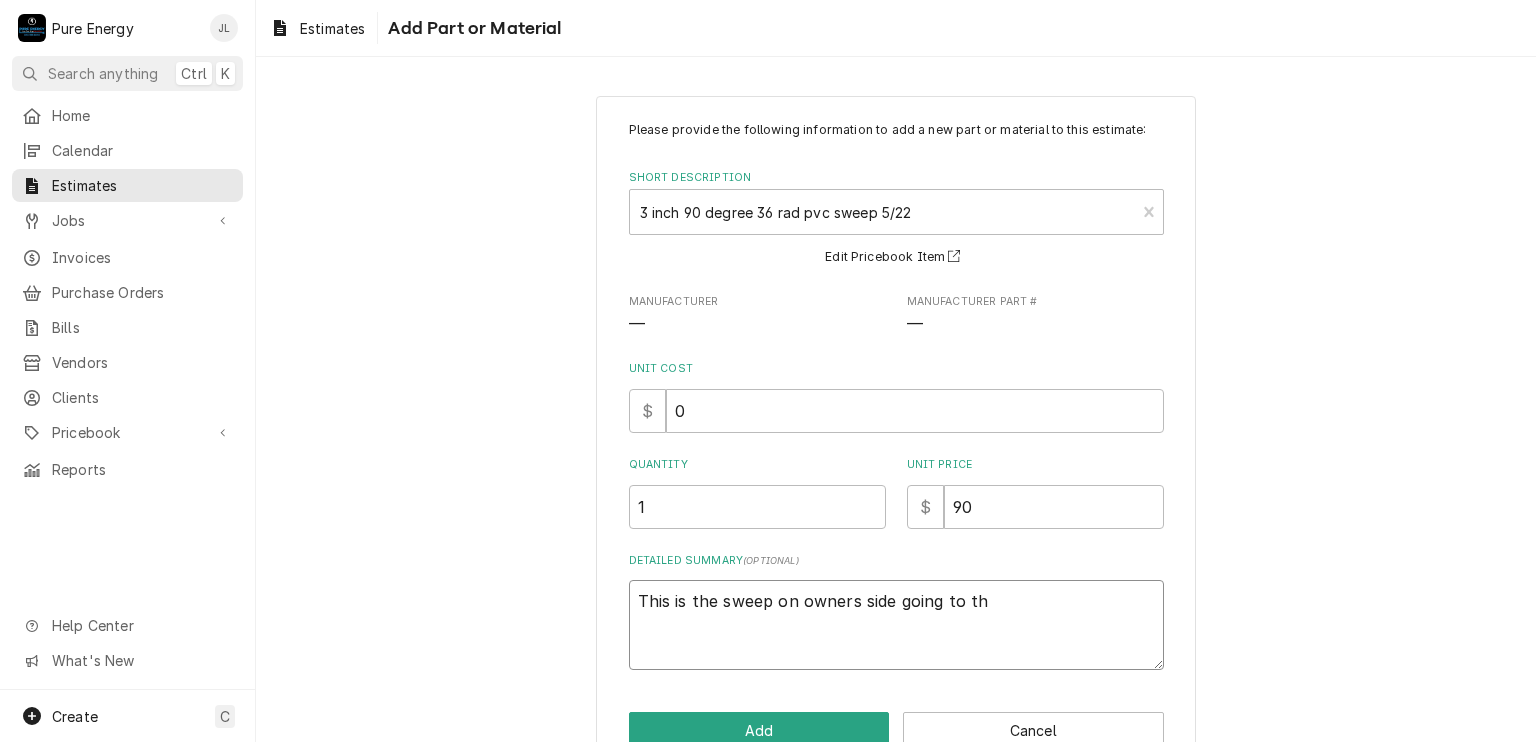 type on "x" 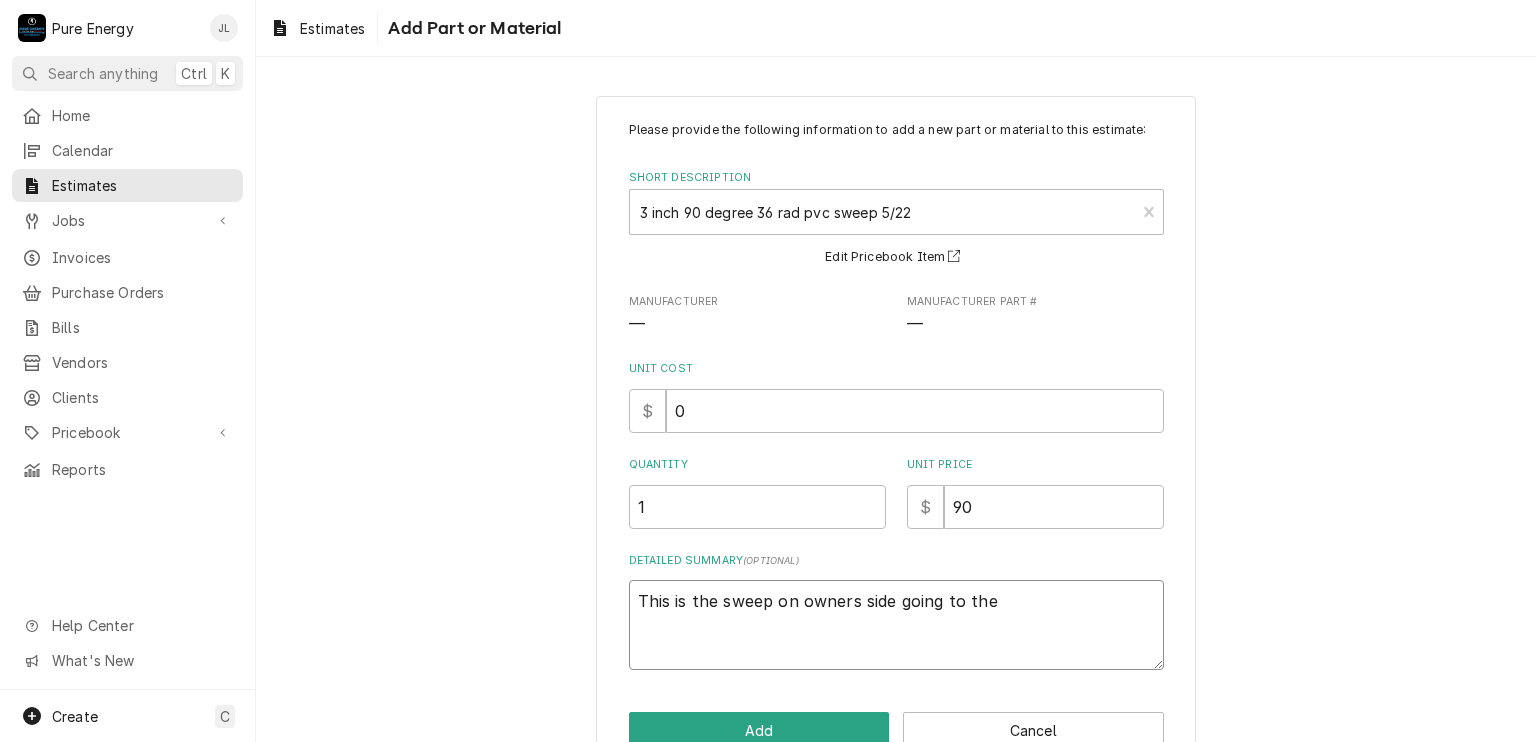 type on "x" 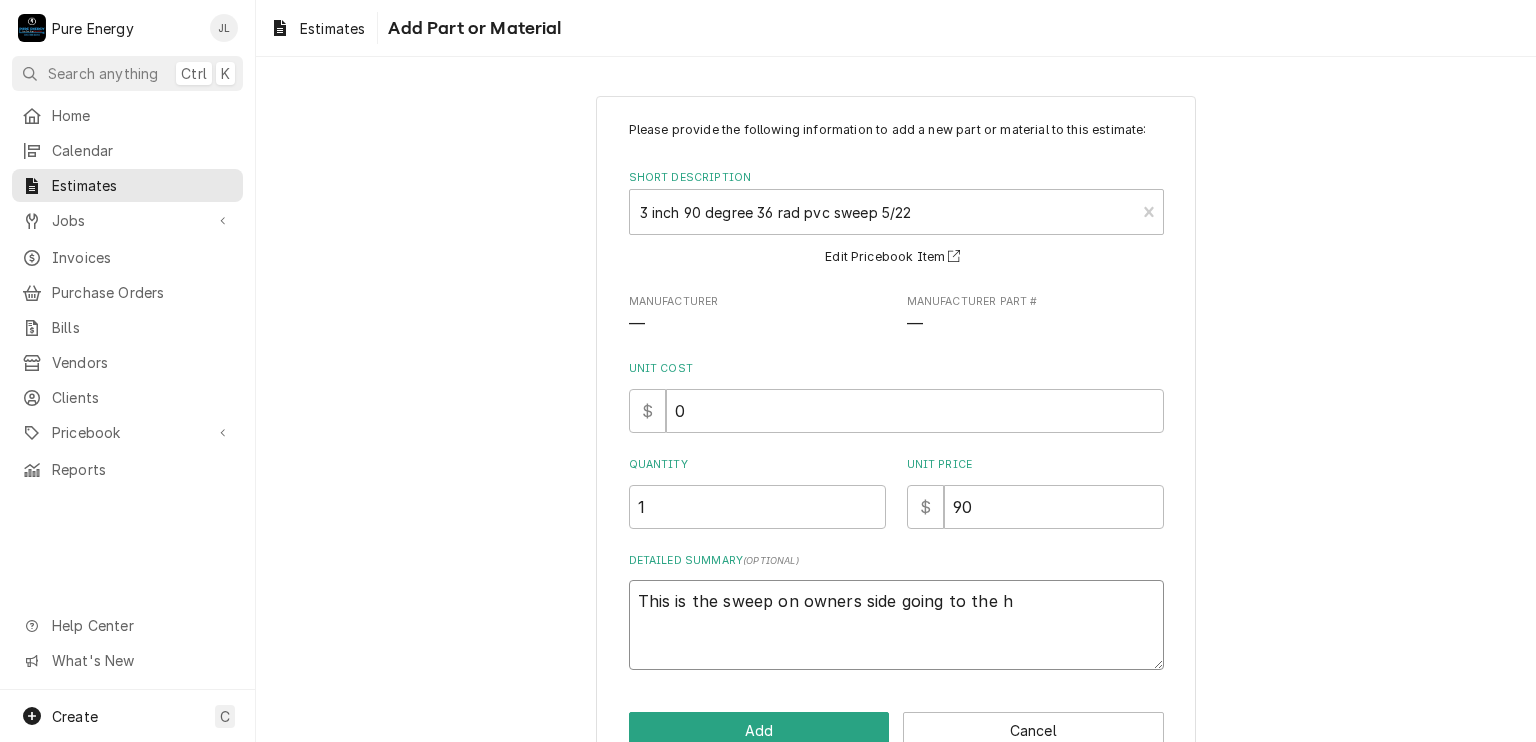 type on "x" 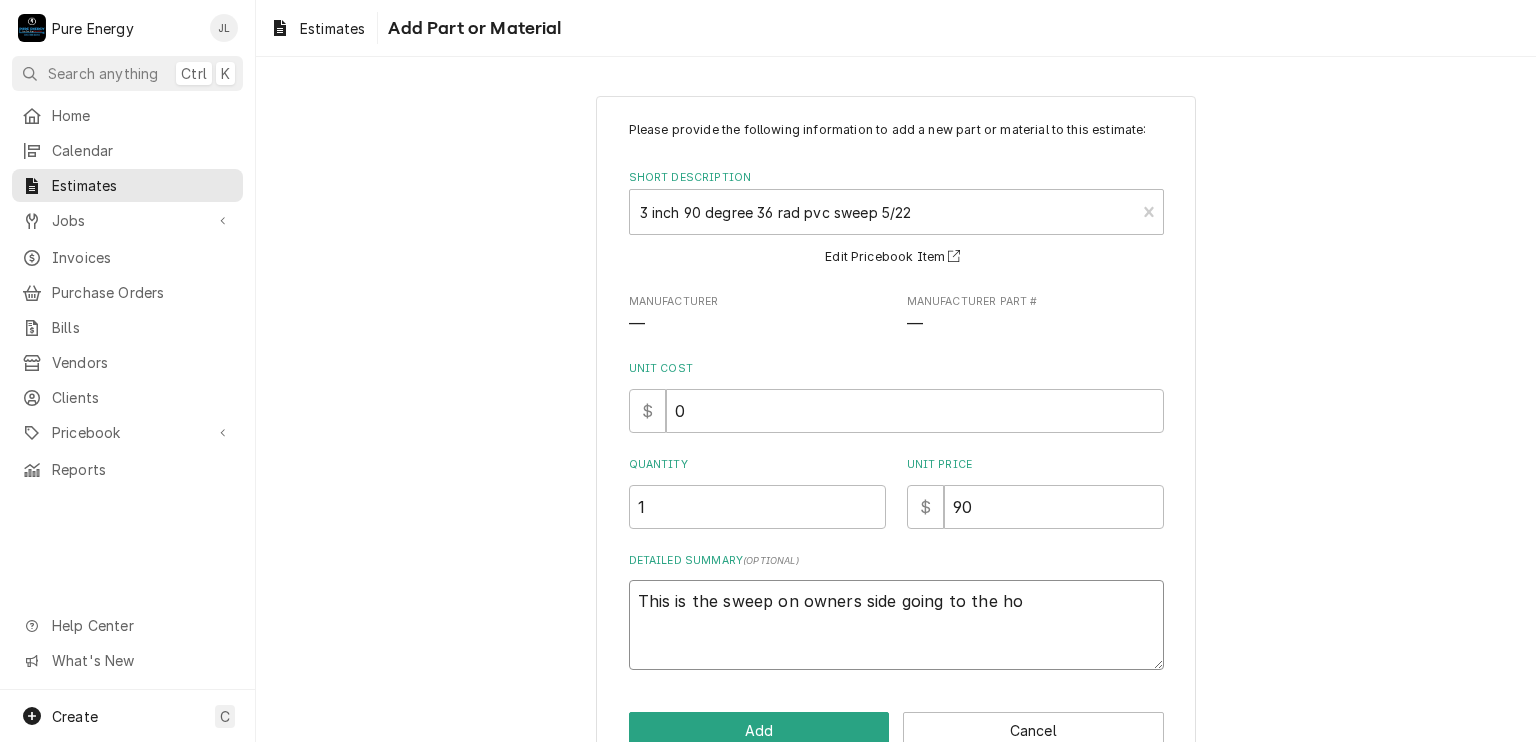 type on "x" 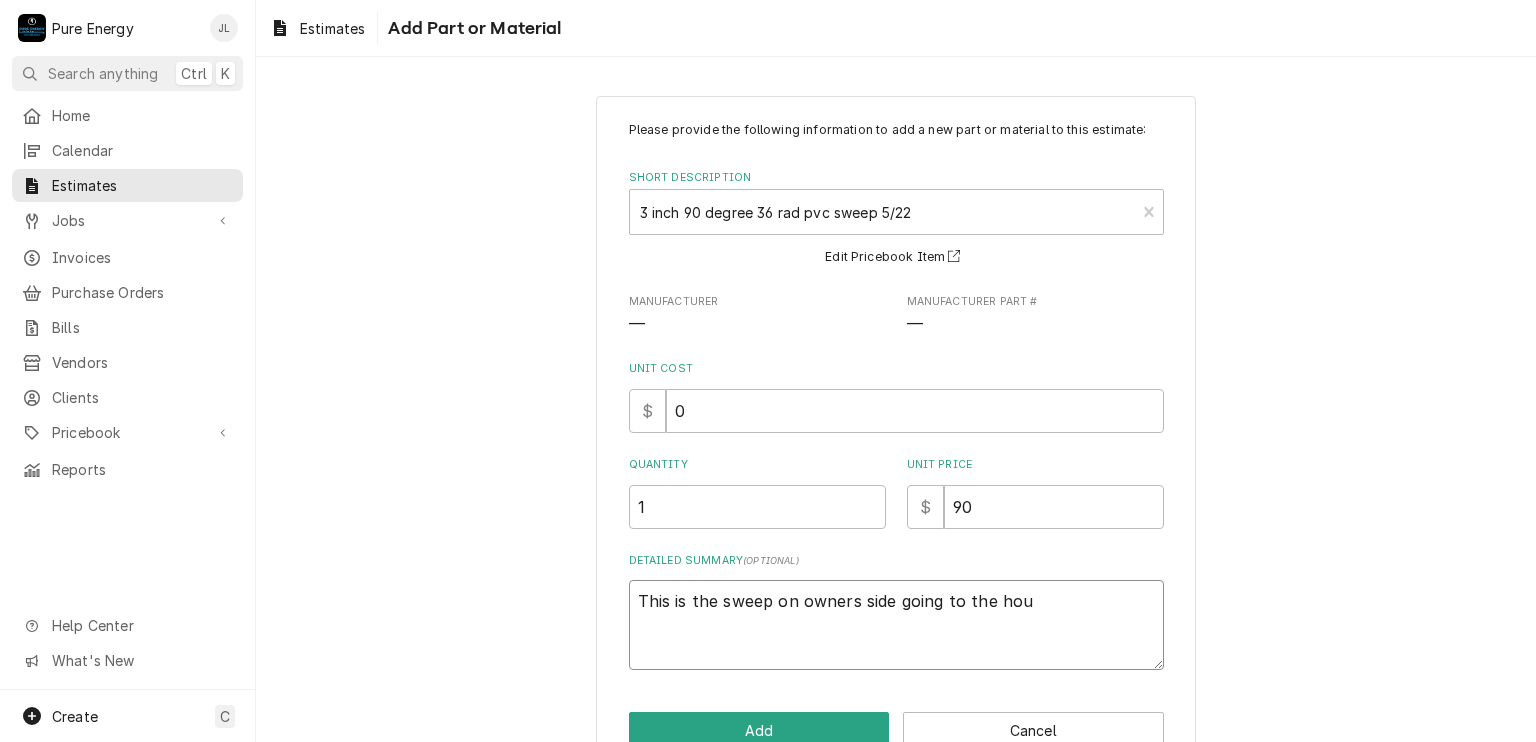 type on "x" 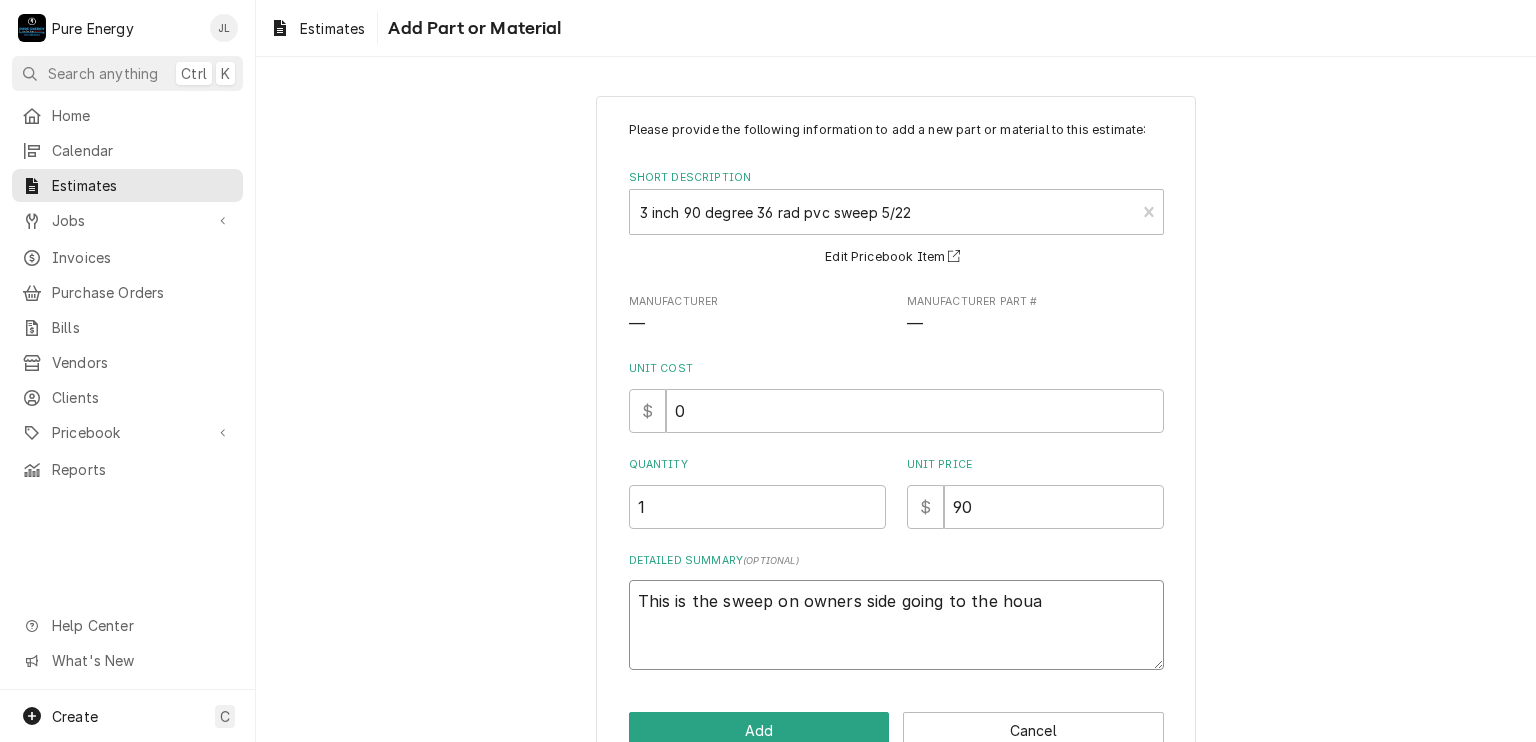 type on "x" 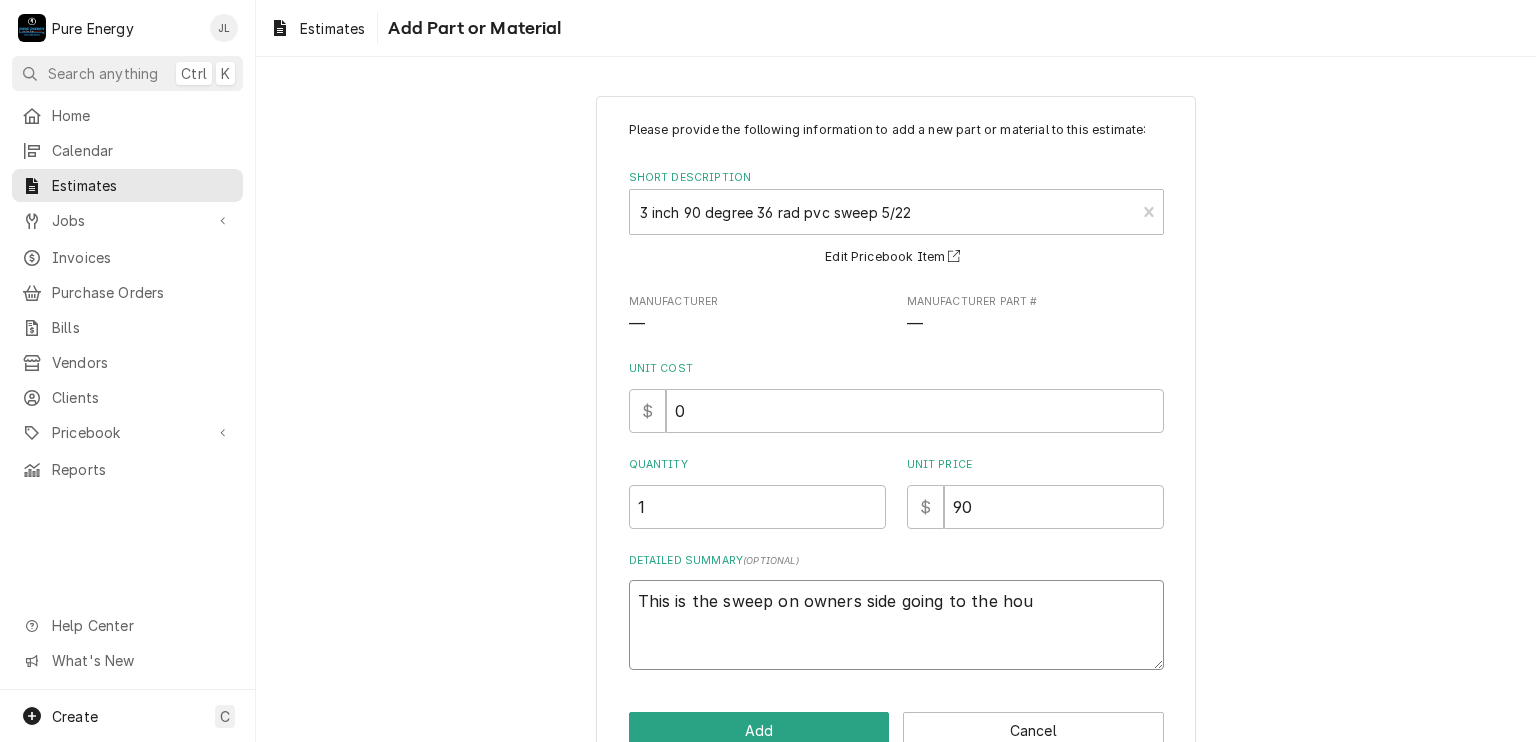 type on "x" 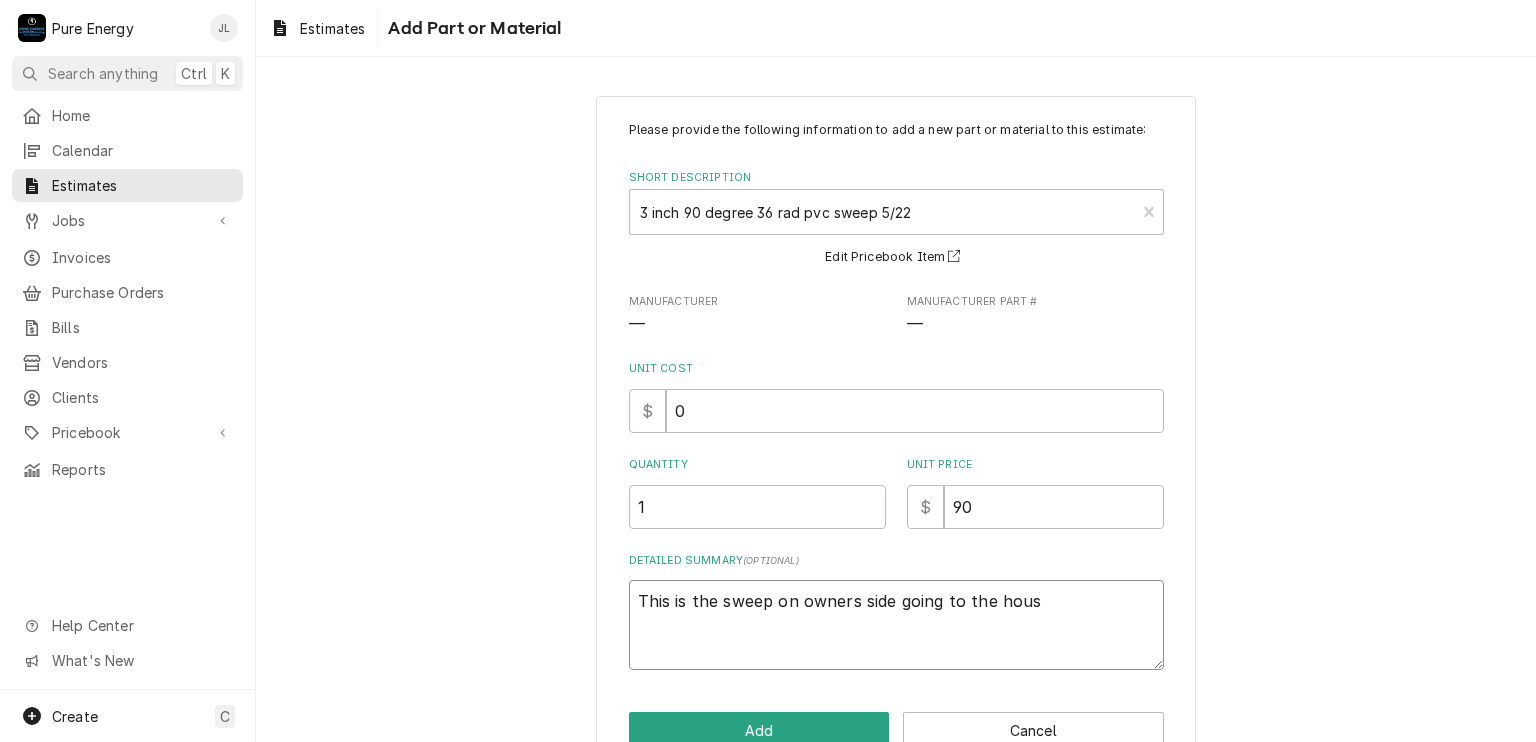type on "x" 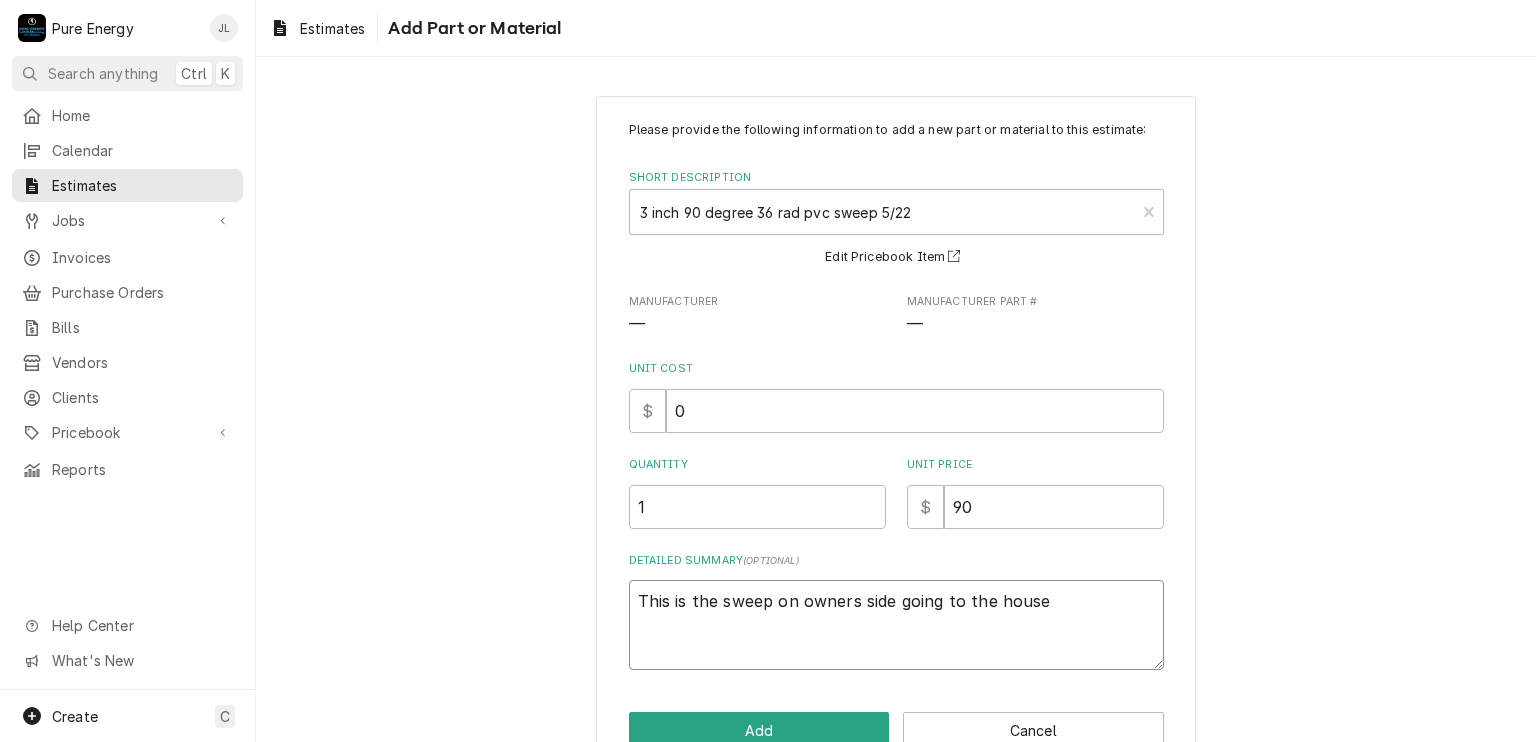 type on "x" 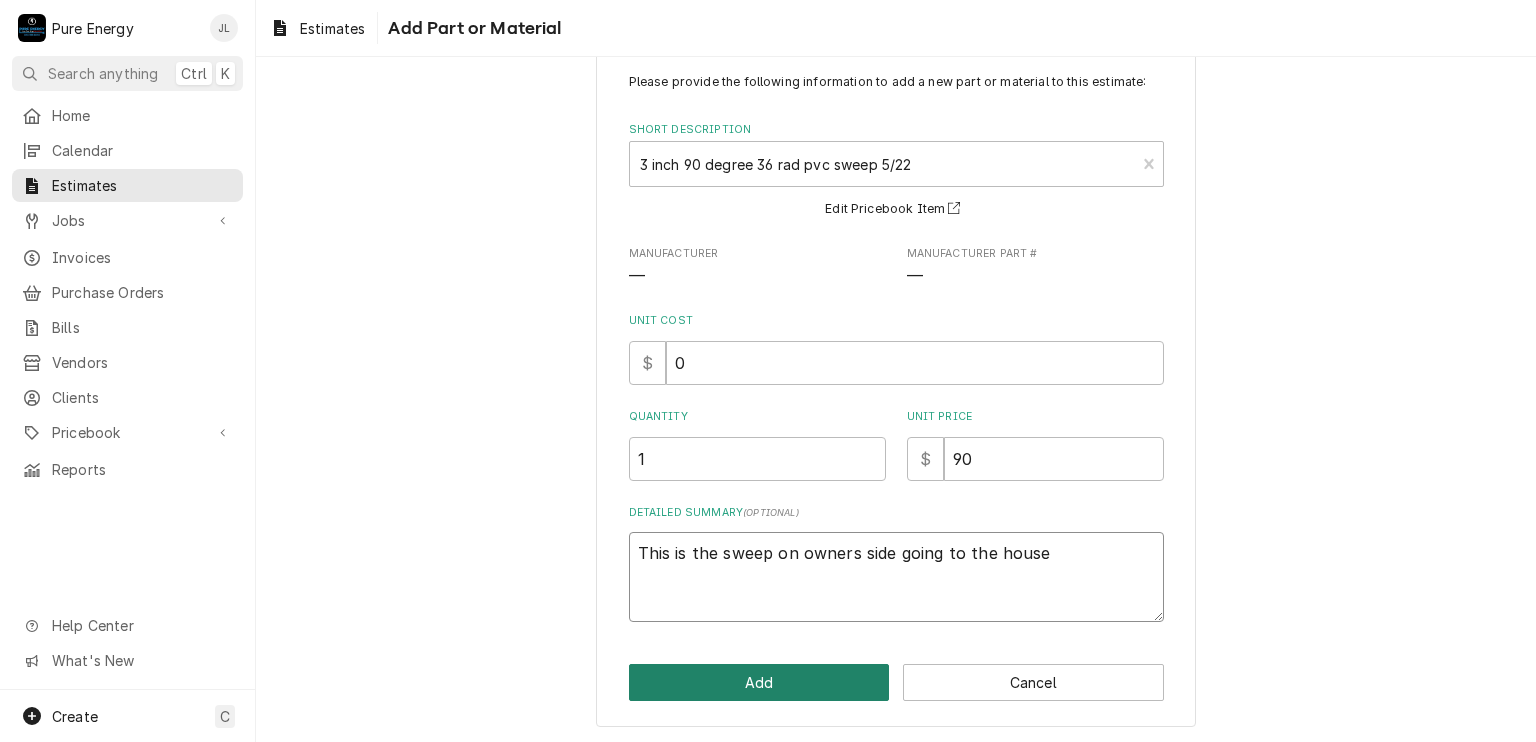 type on "This is the sweep on owners side going to the house" 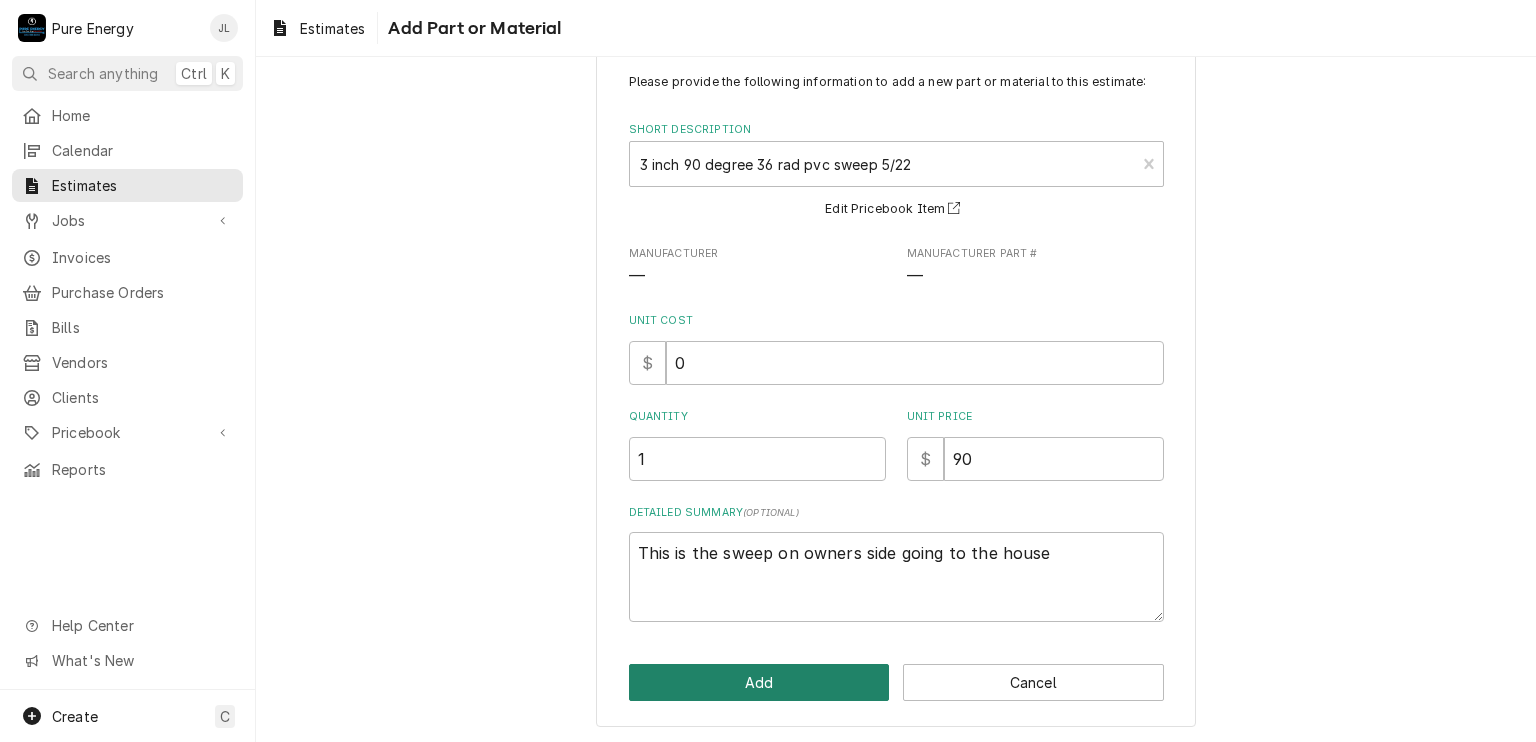 click on "Add" at bounding box center [759, 682] 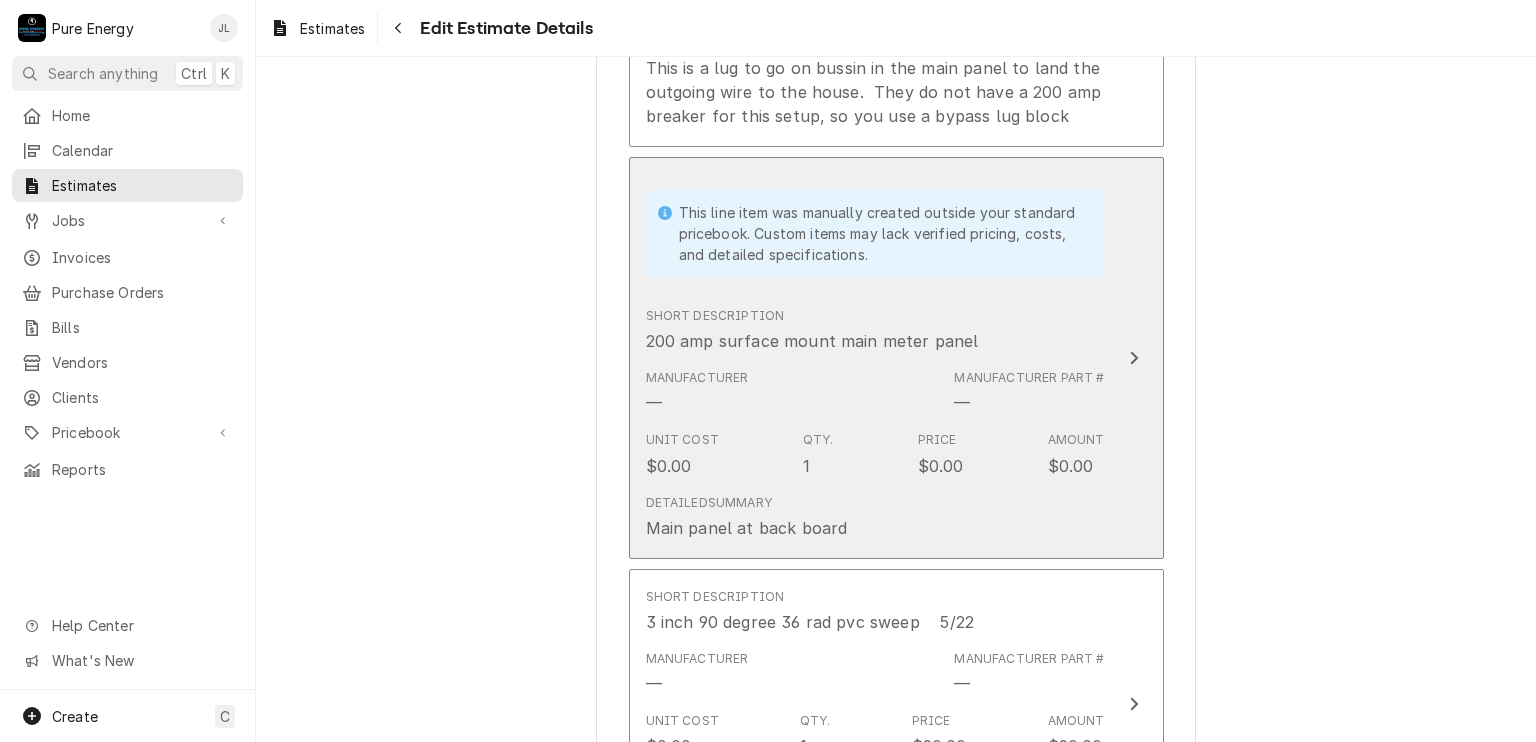 type on "x" 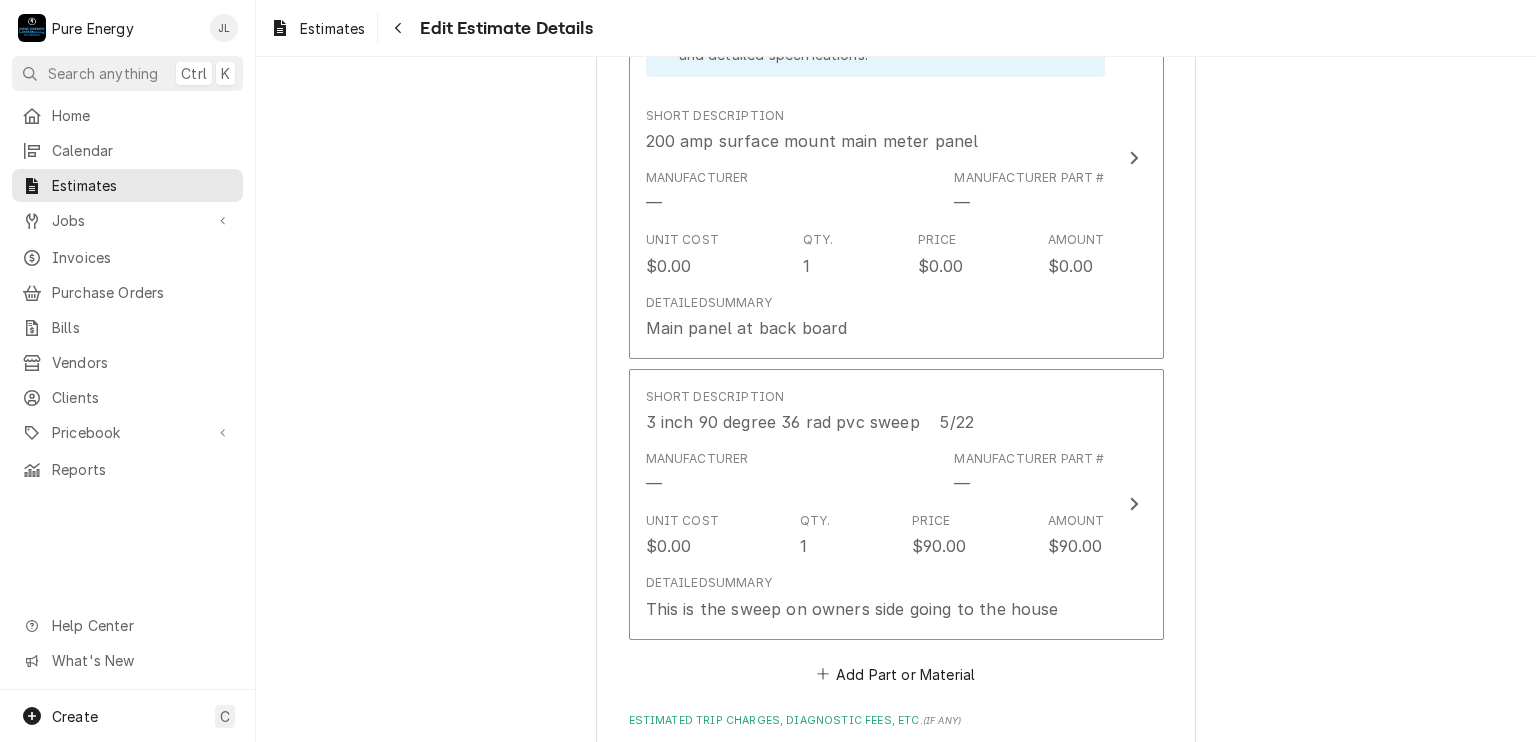 scroll, scrollTop: 4599, scrollLeft: 0, axis: vertical 